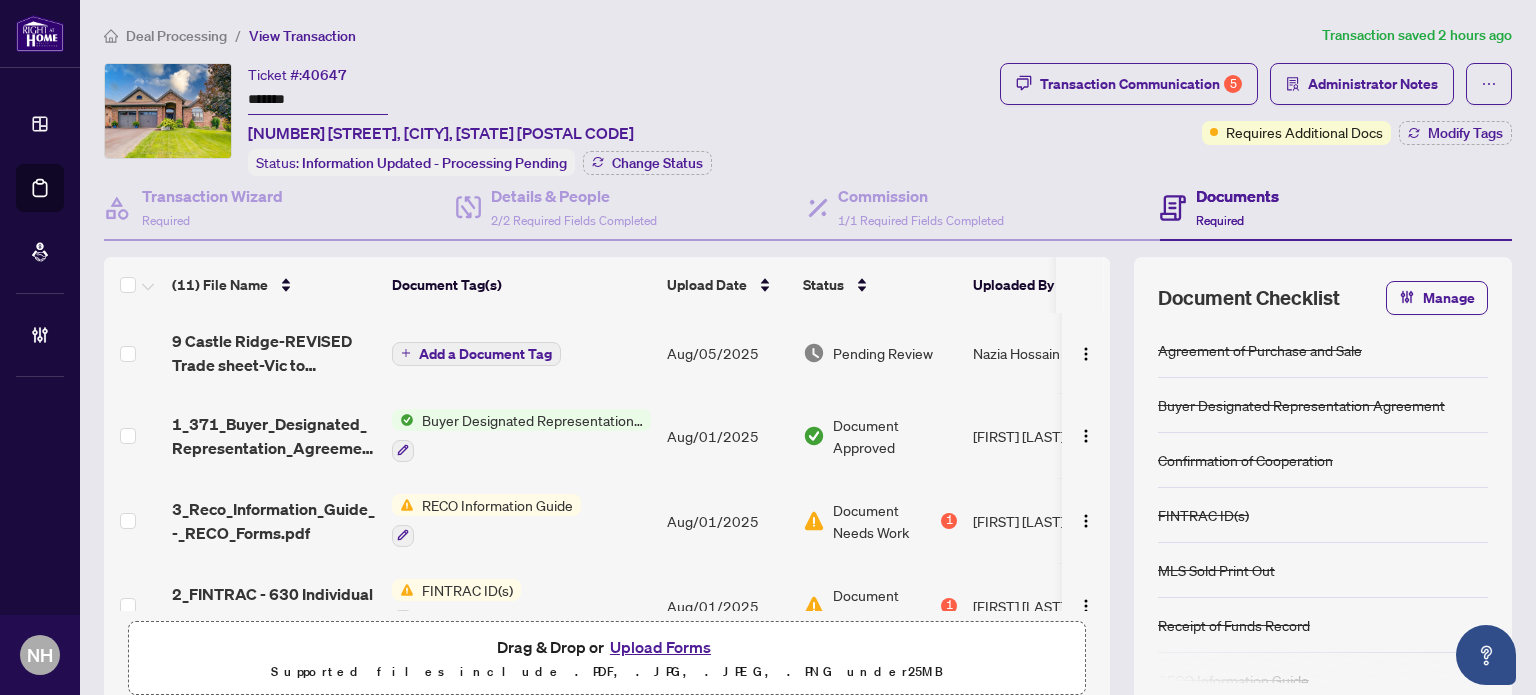 scroll, scrollTop: 0, scrollLeft: 0, axis: both 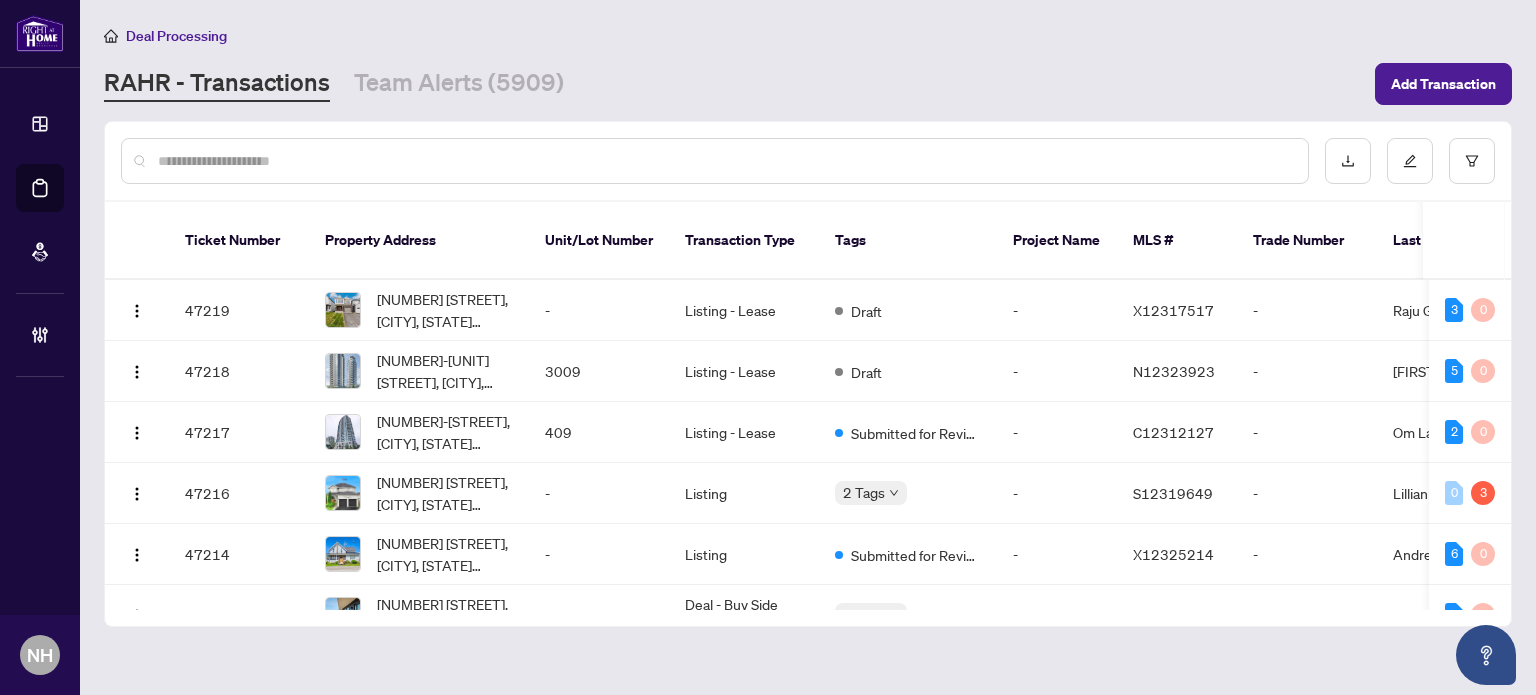 click at bounding box center (725, 161) 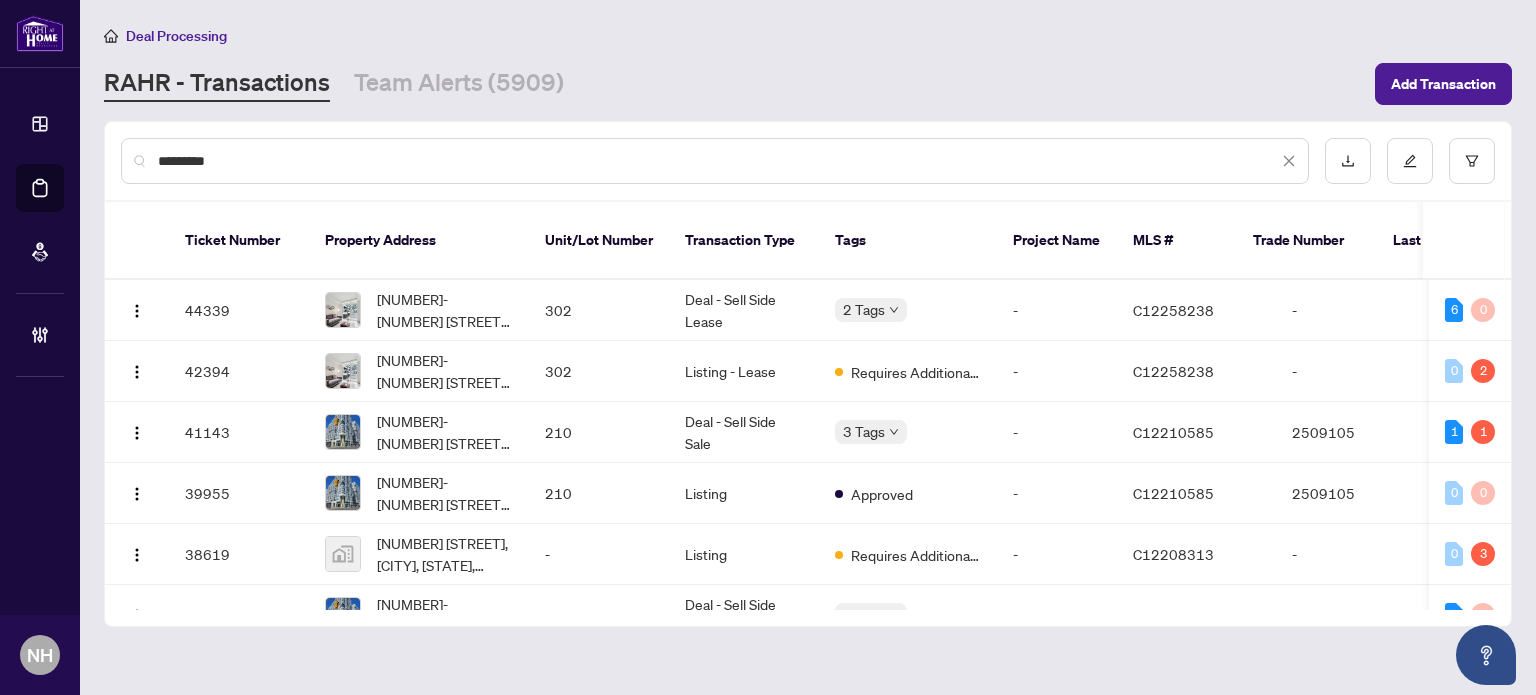 type on "*********" 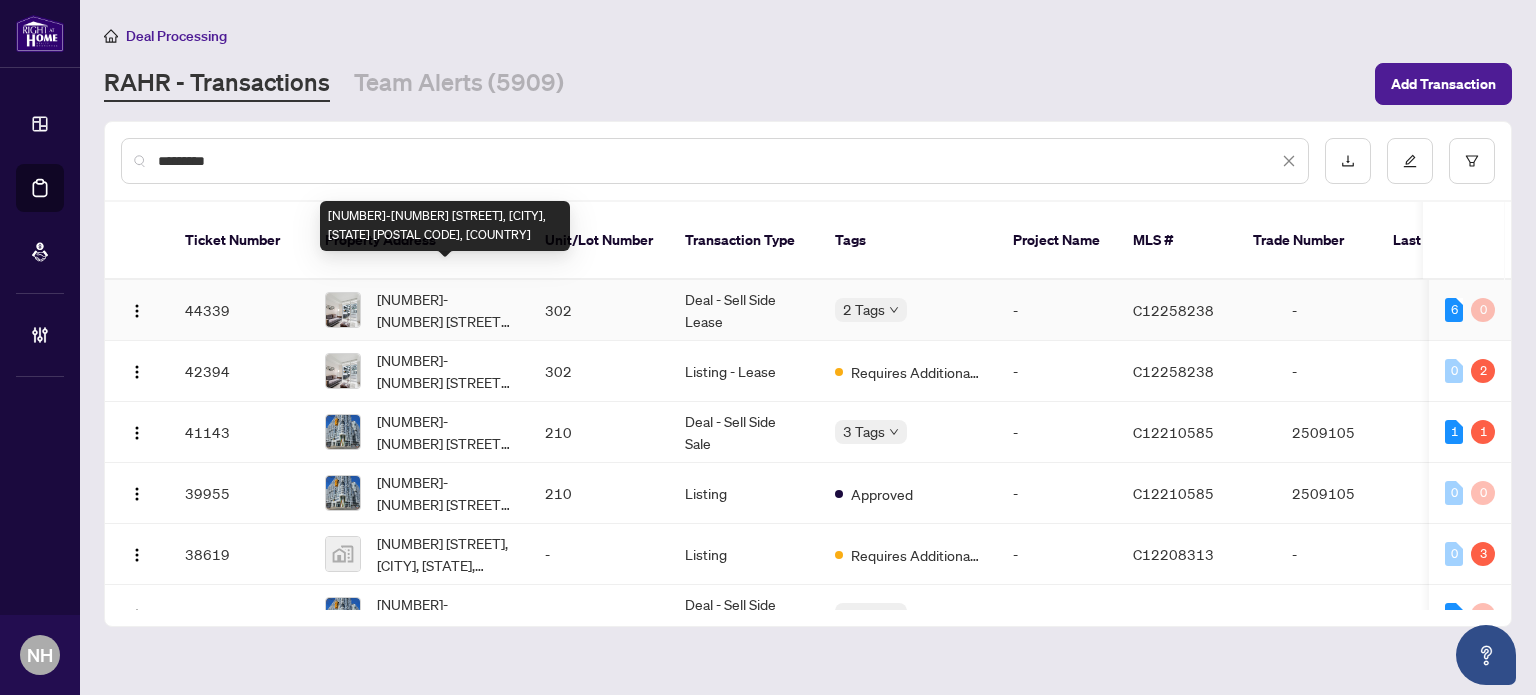 click on "[NUMBER]-[NUMBER] [STREET], [CITY], [STATE] [POSTAL CODE], [COUNTRY]" at bounding box center (445, 310) 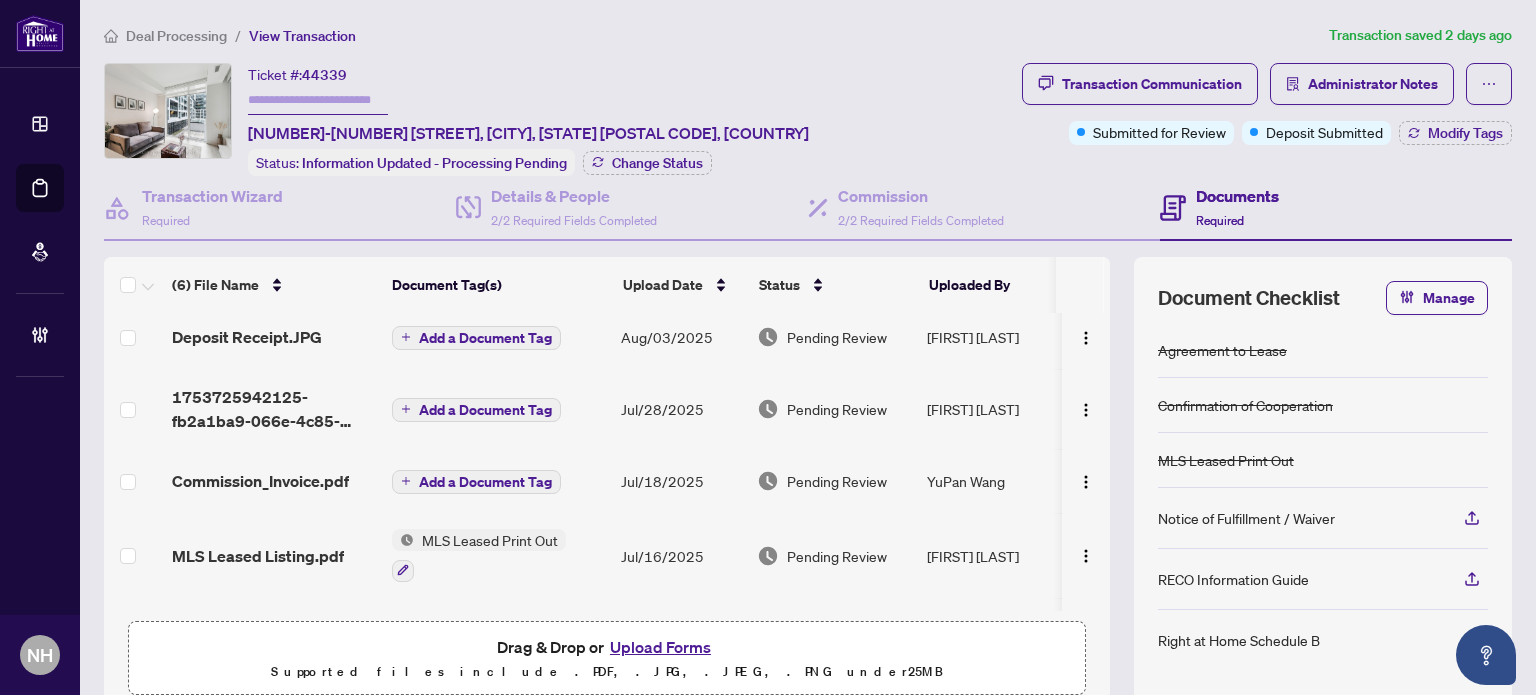 scroll, scrollTop: 0, scrollLeft: 0, axis: both 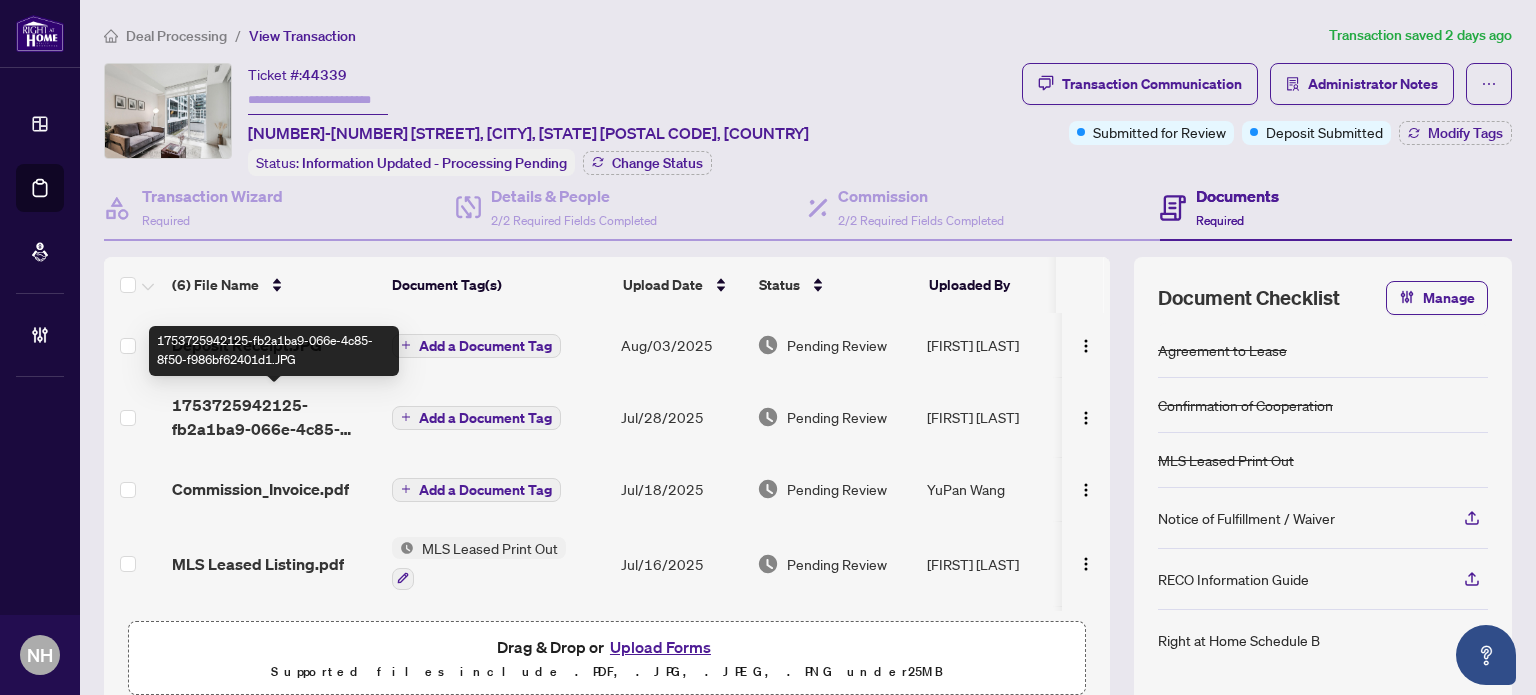 click on "1753725942125-fb2a1ba9-066e-4c85-8f50-f986bf62401d1.JPG" at bounding box center (274, 417) 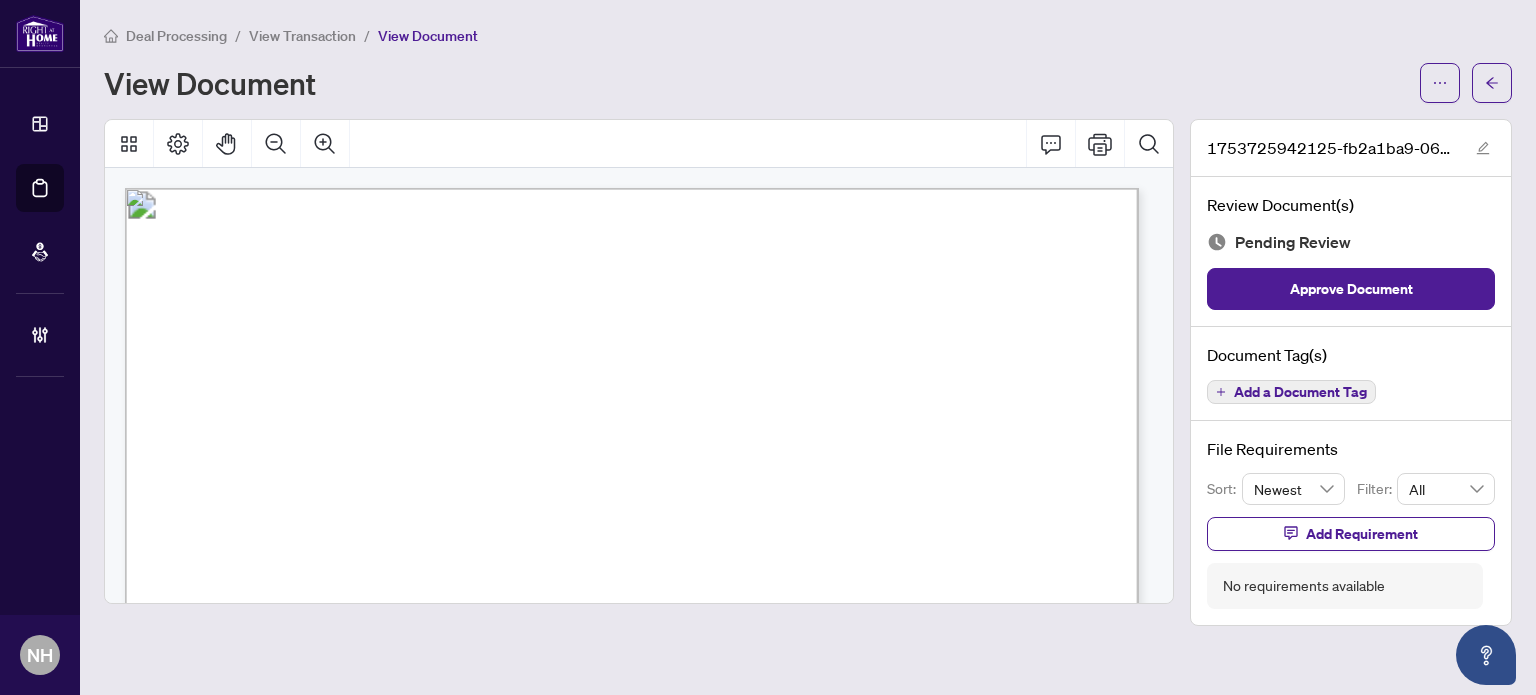 click on "View Transaction" at bounding box center [302, 36] 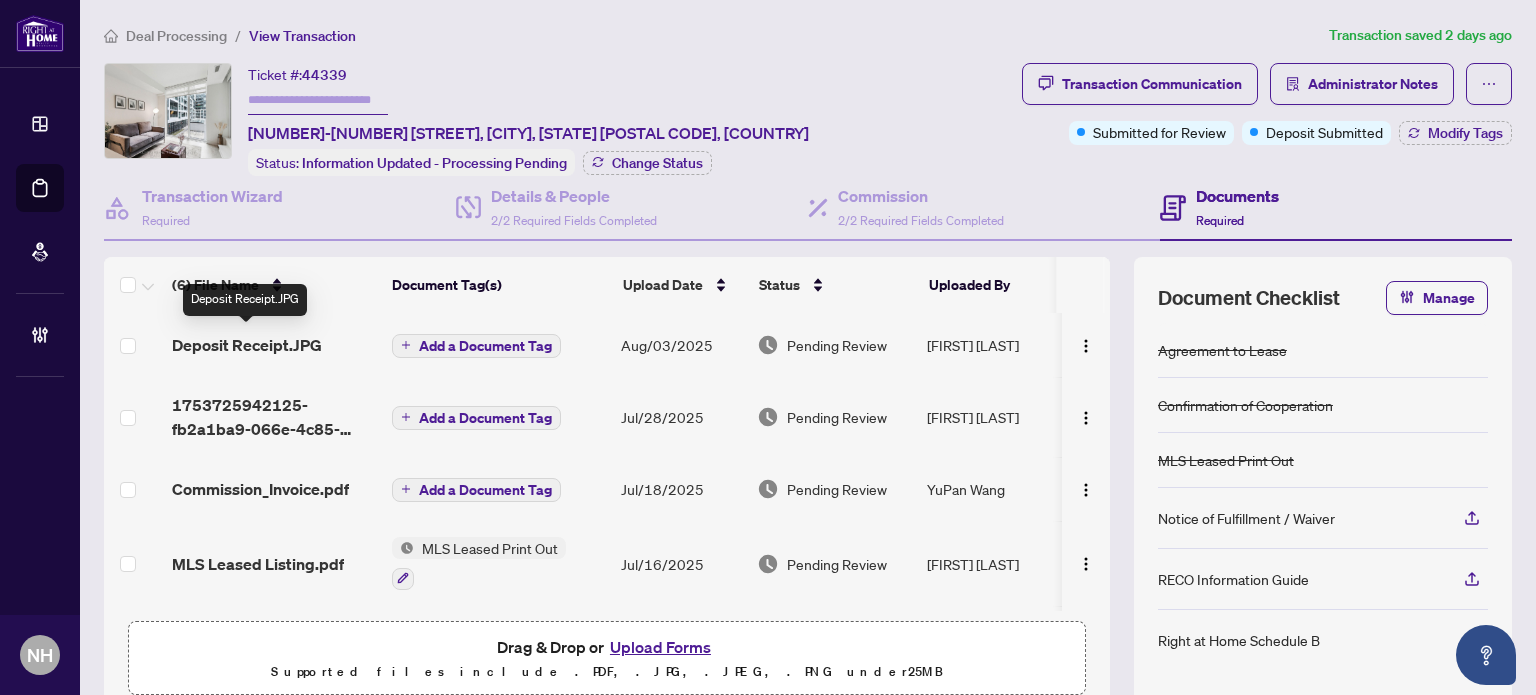 click on "Deposit Receipt.JPG" at bounding box center (247, 345) 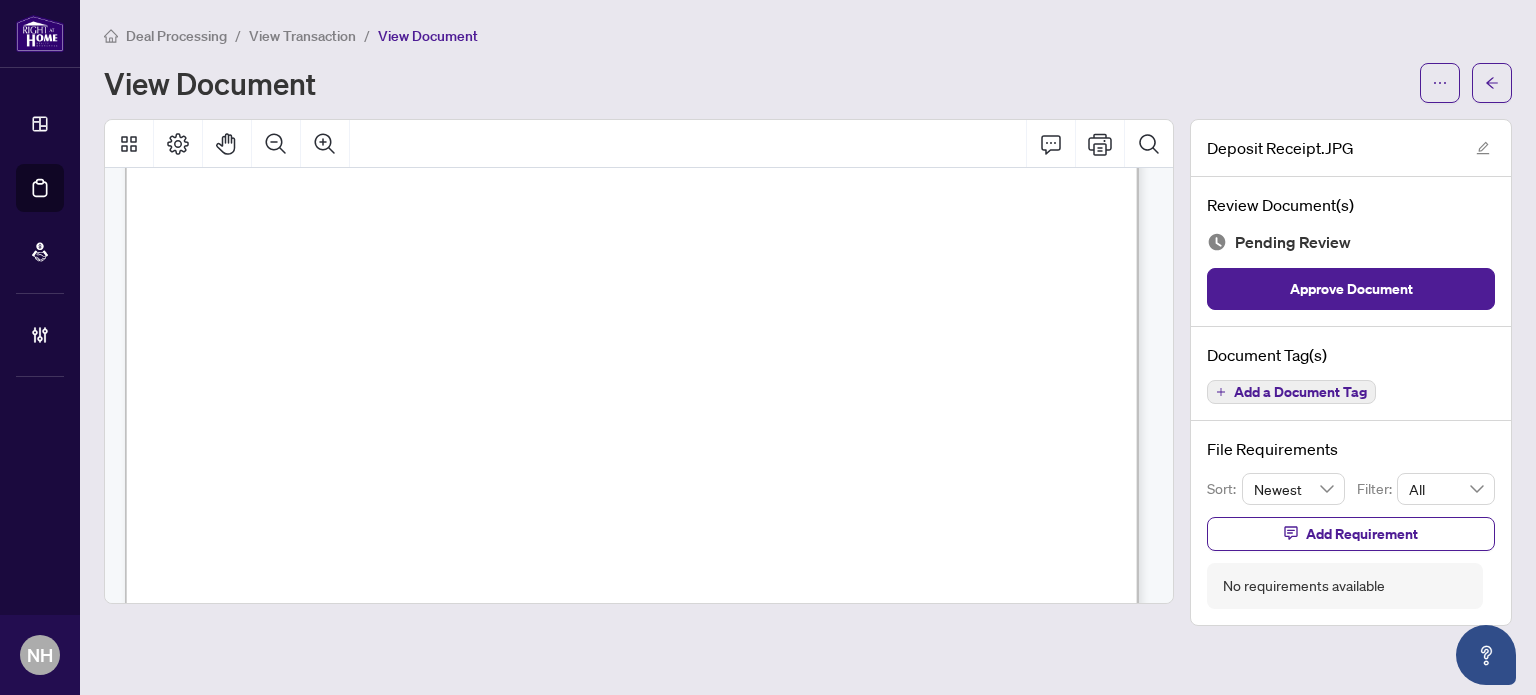 scroll, scrollTop: 500, scrollLeft: 0, axis: vertical 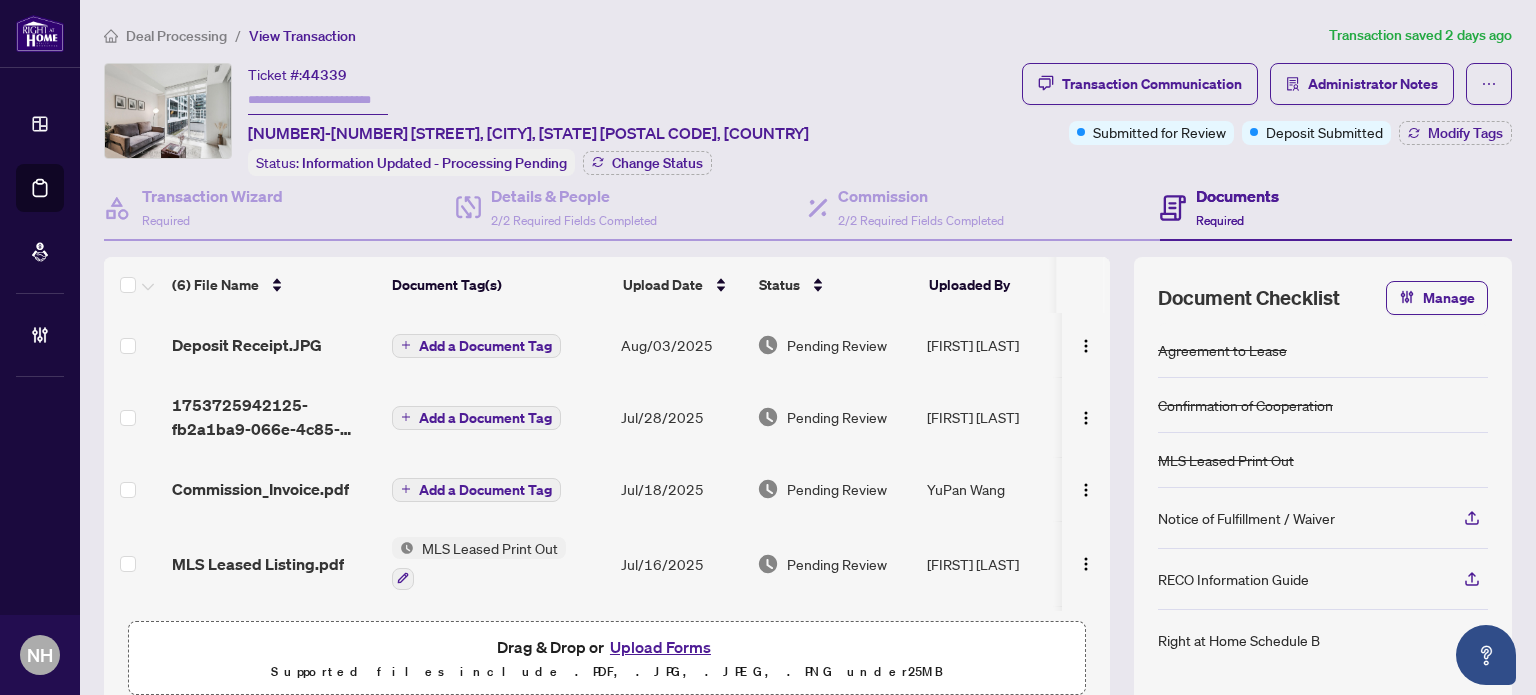 click on "Deal Processing / View Transaction Transaction saved   2 days ago Ticket #:  44339 302-576 Front St, Toronto, Ontario M5V 1C1, Canada Status:   Information Updated - Processing Pending Change Status Transaction Communication Administrator Notes Submitted for Review Deposit Submitted Modify Tags Transaction Wizard Required Details & People 2/2 Required Fields Completed Commission 2/2 Required Fields Completed Documents Required (6) File Name Document Tag(s) Upload Date Status Uploaded By               Deposit Receipt.JPG Add a Document Tag Aug/03/2025 Pending Review Gamy Silverio 1753725942125-fb2a1ba9-066e-4c85-8f50-f986bf62401d1.JPG Add a Document Tag Jul/28/2025 Pending Review Gamy Silverio Commission_Invoice.pdf Add a Document Tag Jul/18/2025 Pending Review YuPan Wang MLS Leased Listing.pdf MLS Leased Print Out Jul/16/2025 Pending Review Gamy Silverio 576 Front St Accepted Offer - APS and CofC.pdf Confirmation of Cooperation Jul/16/2025 Pending Review Gamy Silverio Agreement to Lease Jul/16/2025" at bounding box center [808, 347] 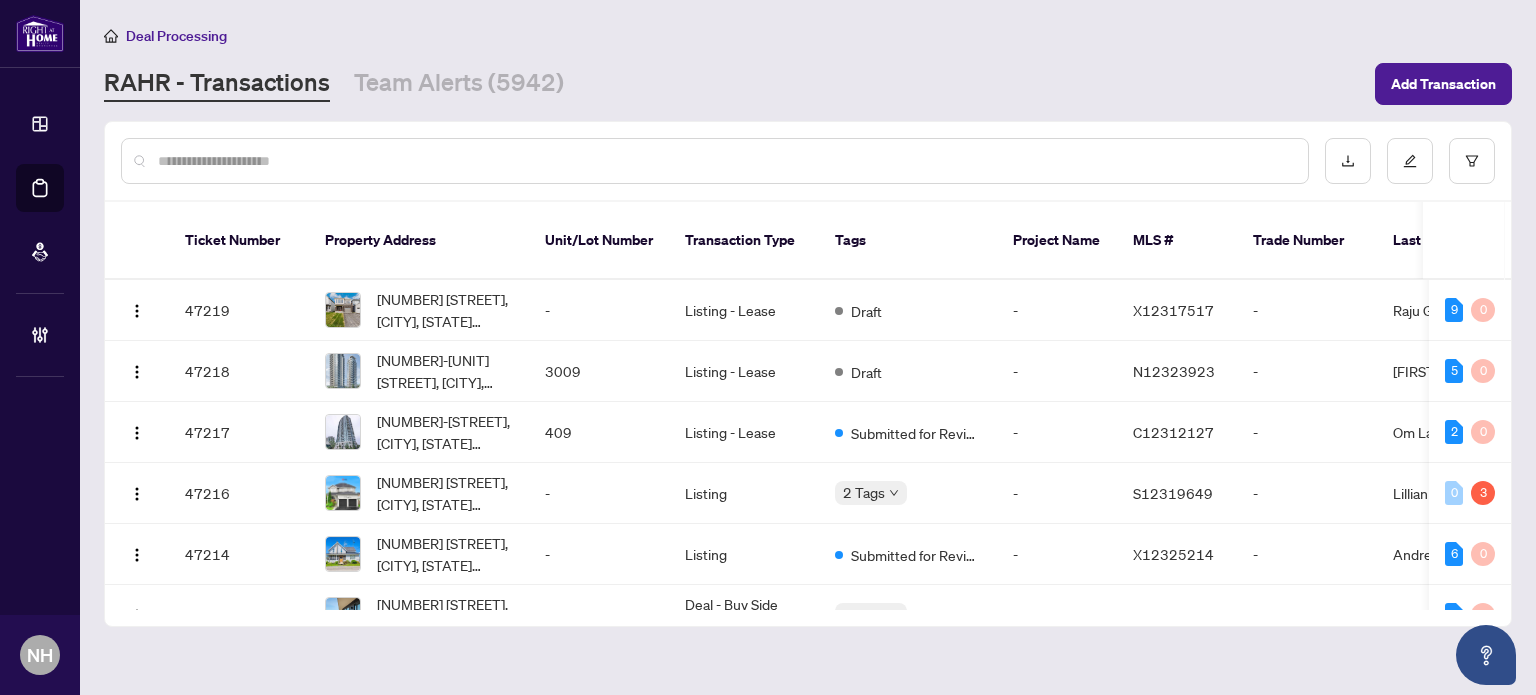 click at bounding box center [725, 161] 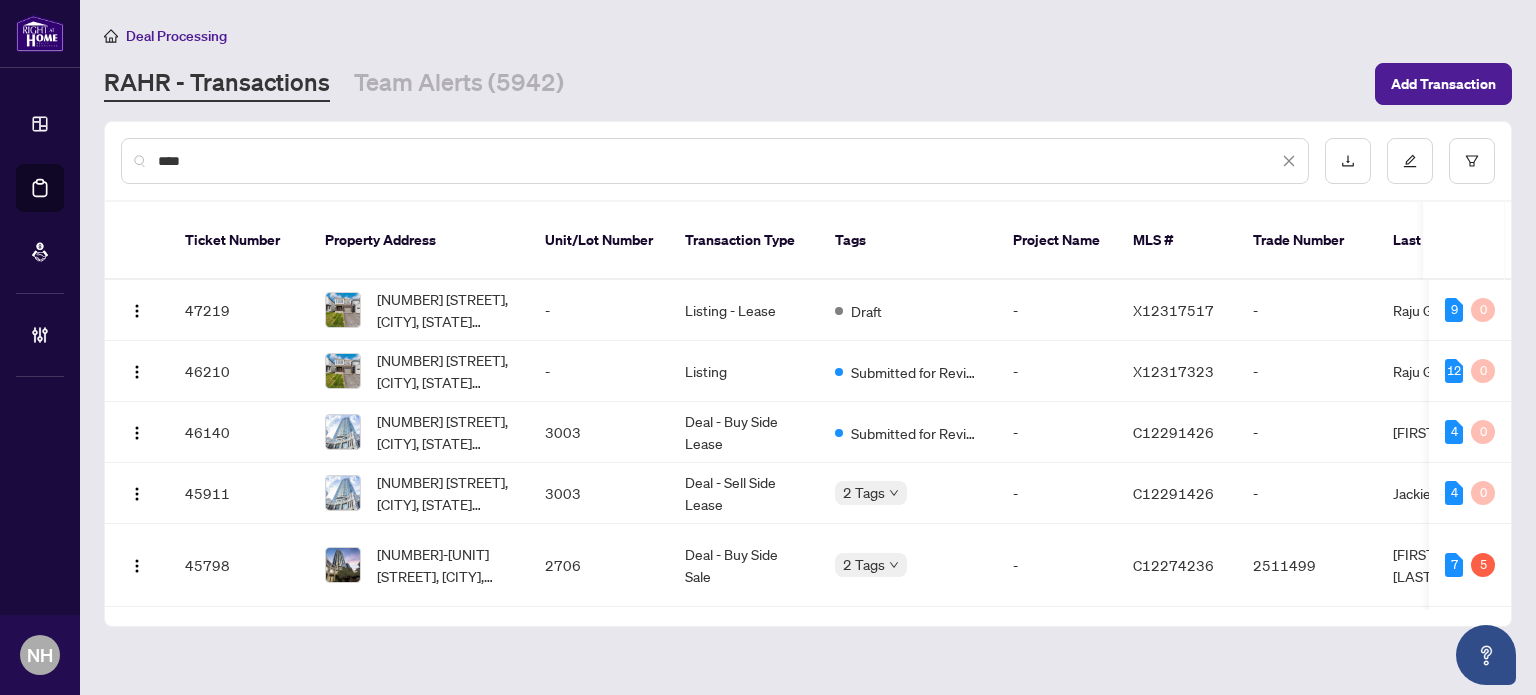 type on "****" 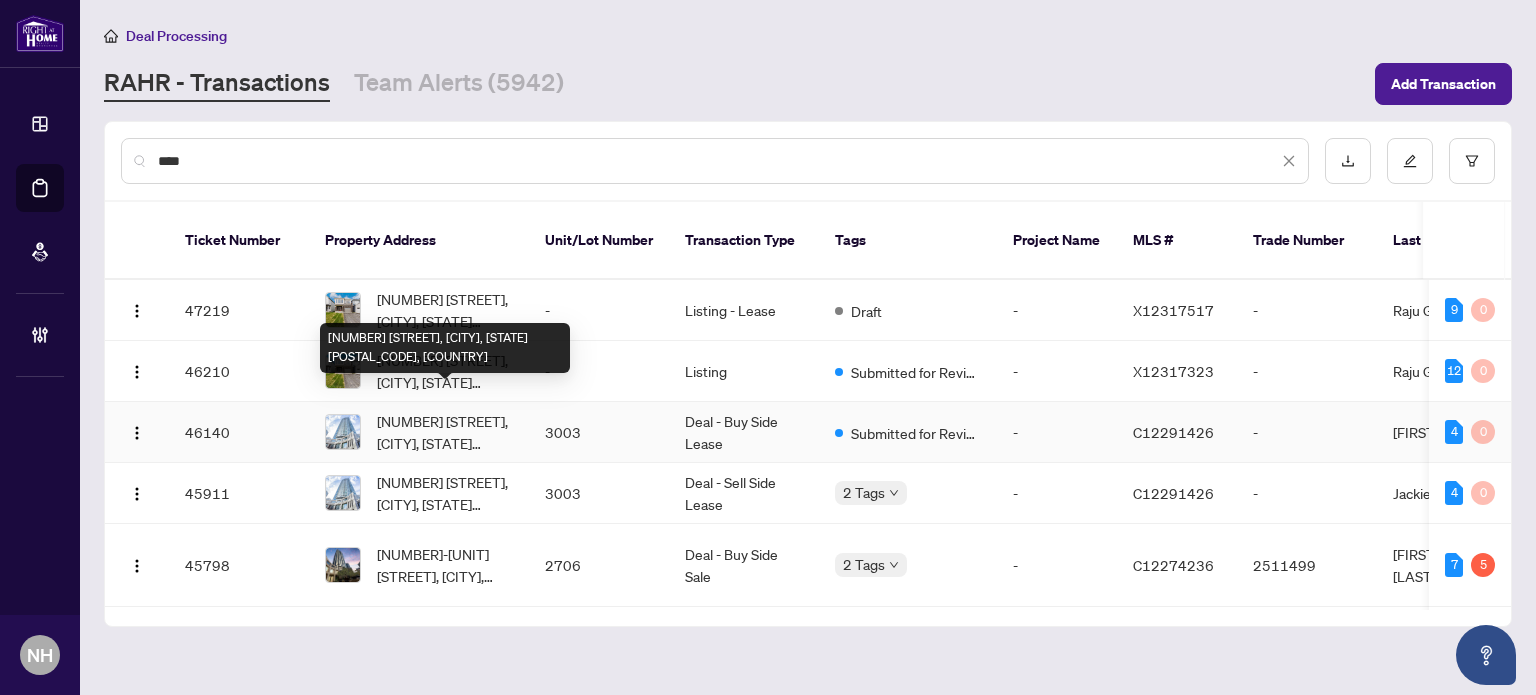 click on "3003-2181 Yonge St, Toronto, Ontario M4S 3N7, Canada" at bounding box center (445, 432) 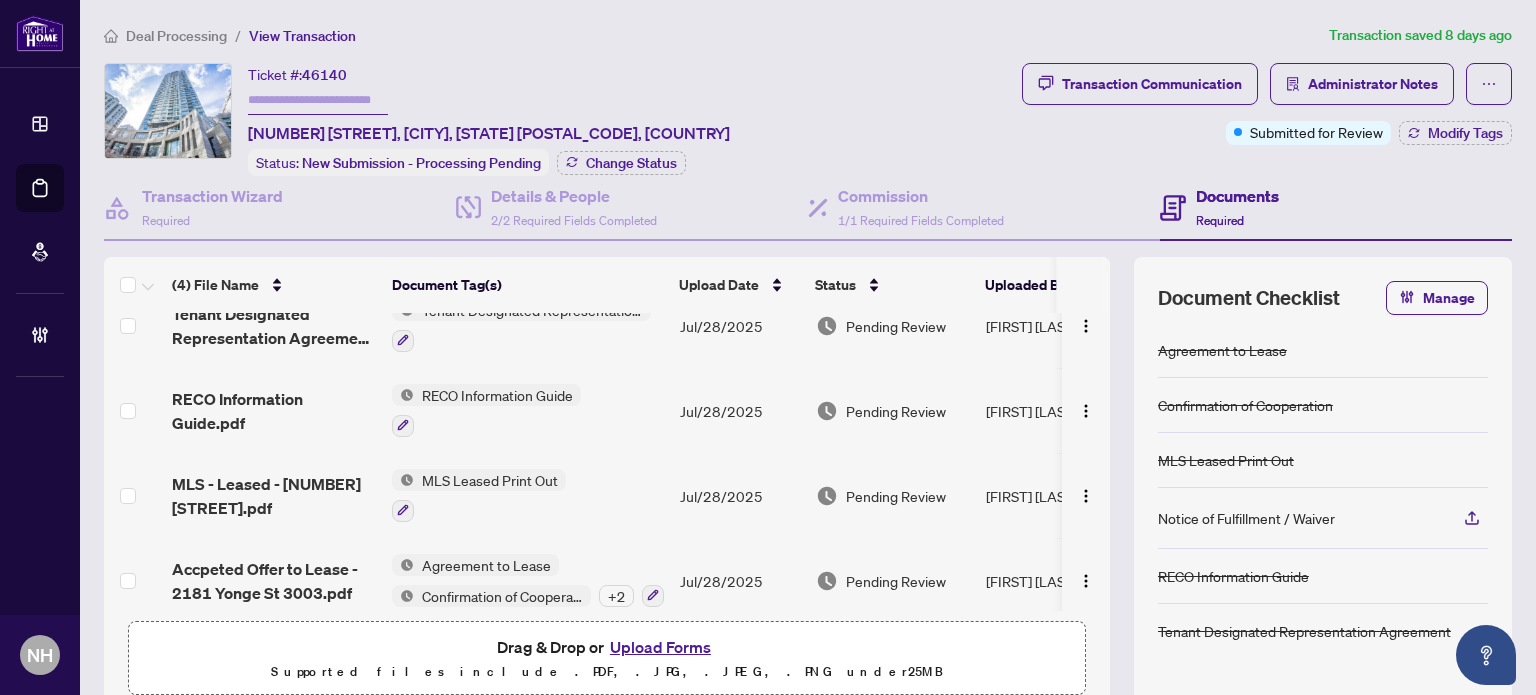 scroll, scrollTop: 45, scrollLeft: 0, axis: vertical 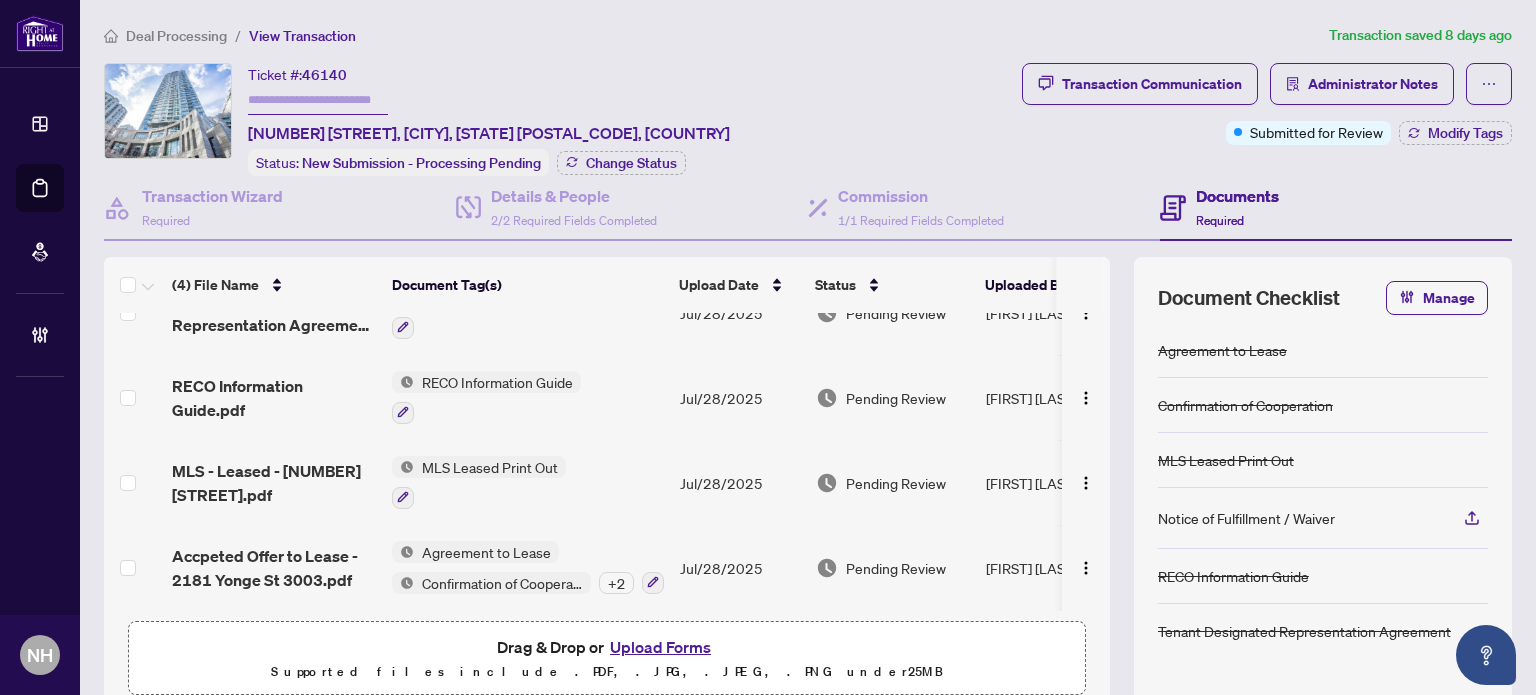 click on "Accpeted Offer to Lease -  2181 Yonge St 3003.pdf" at bounding box center (274, 568) 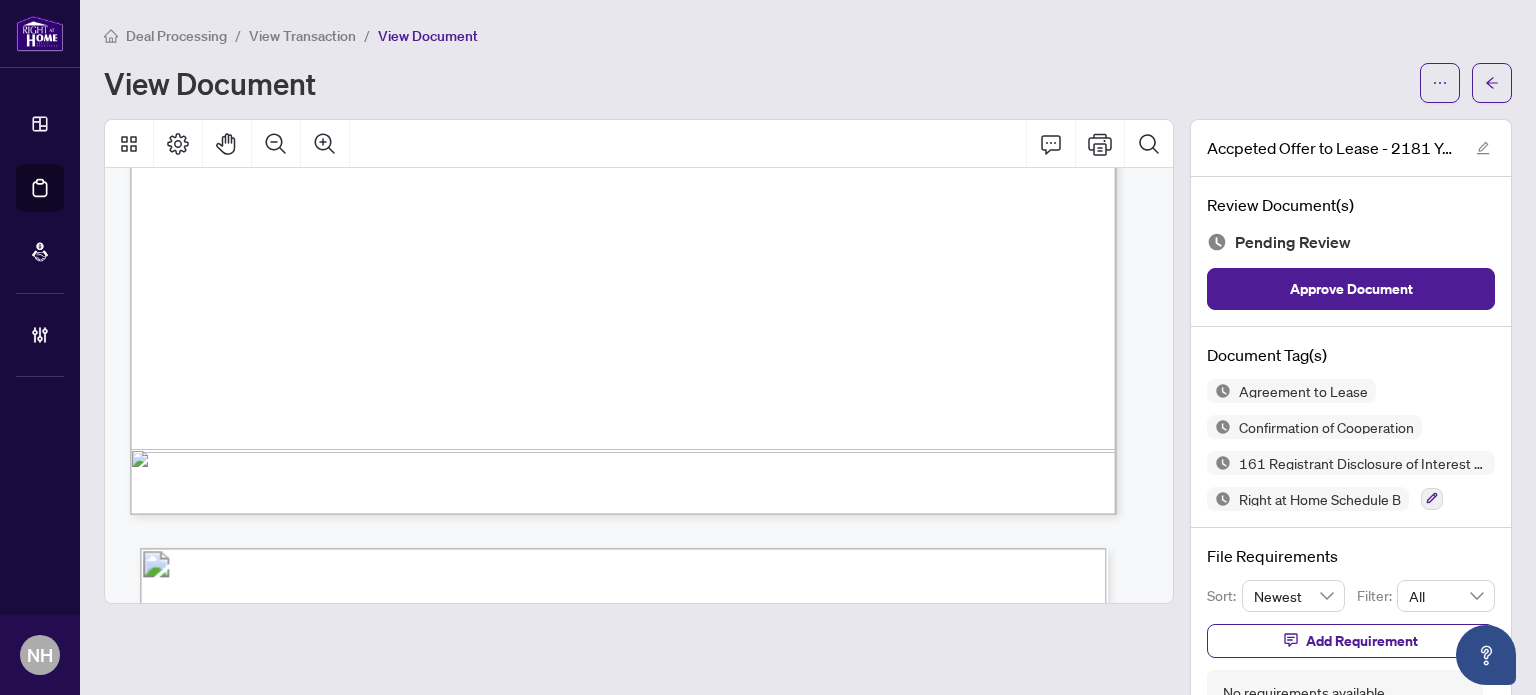 scroll, scrollTop: 14300, scrollLeft: 0, axis: vertical 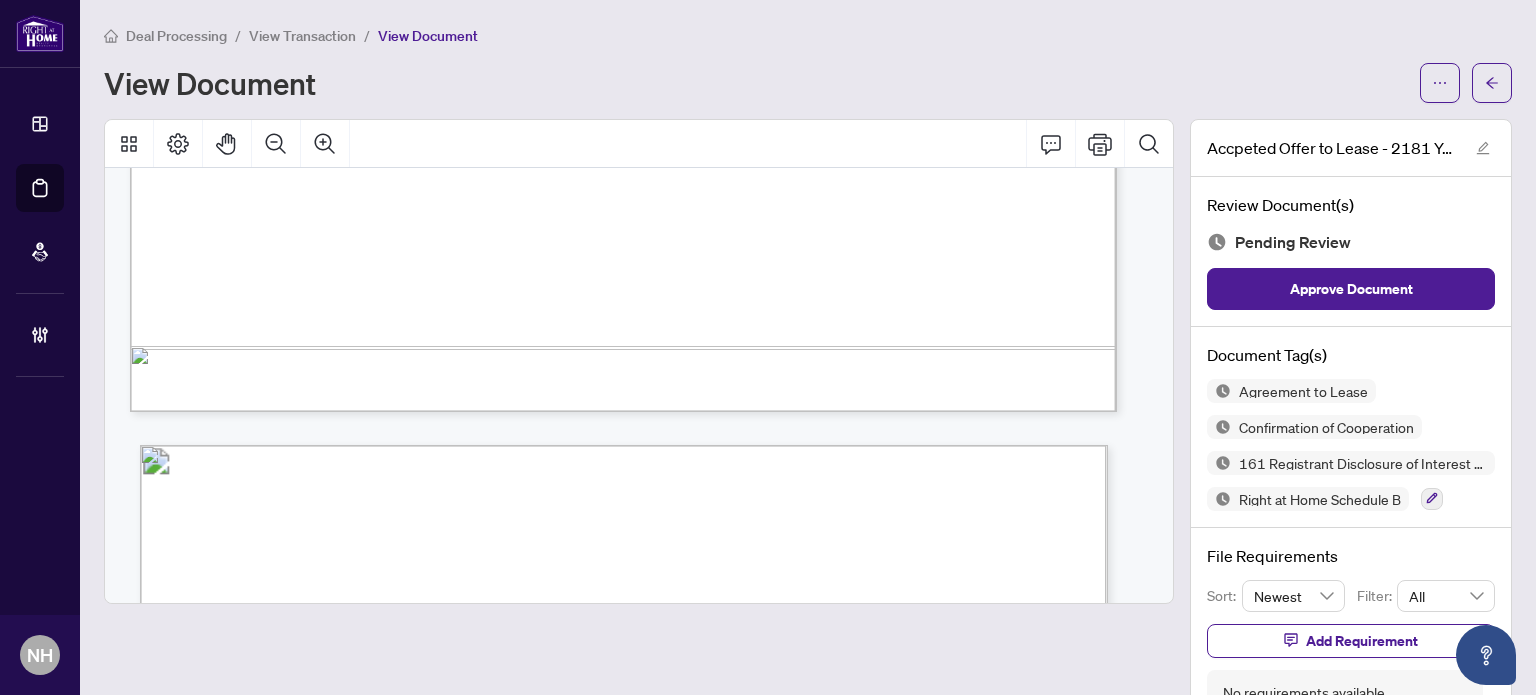 click on "View Transaction" at bounding box center (302, 36) 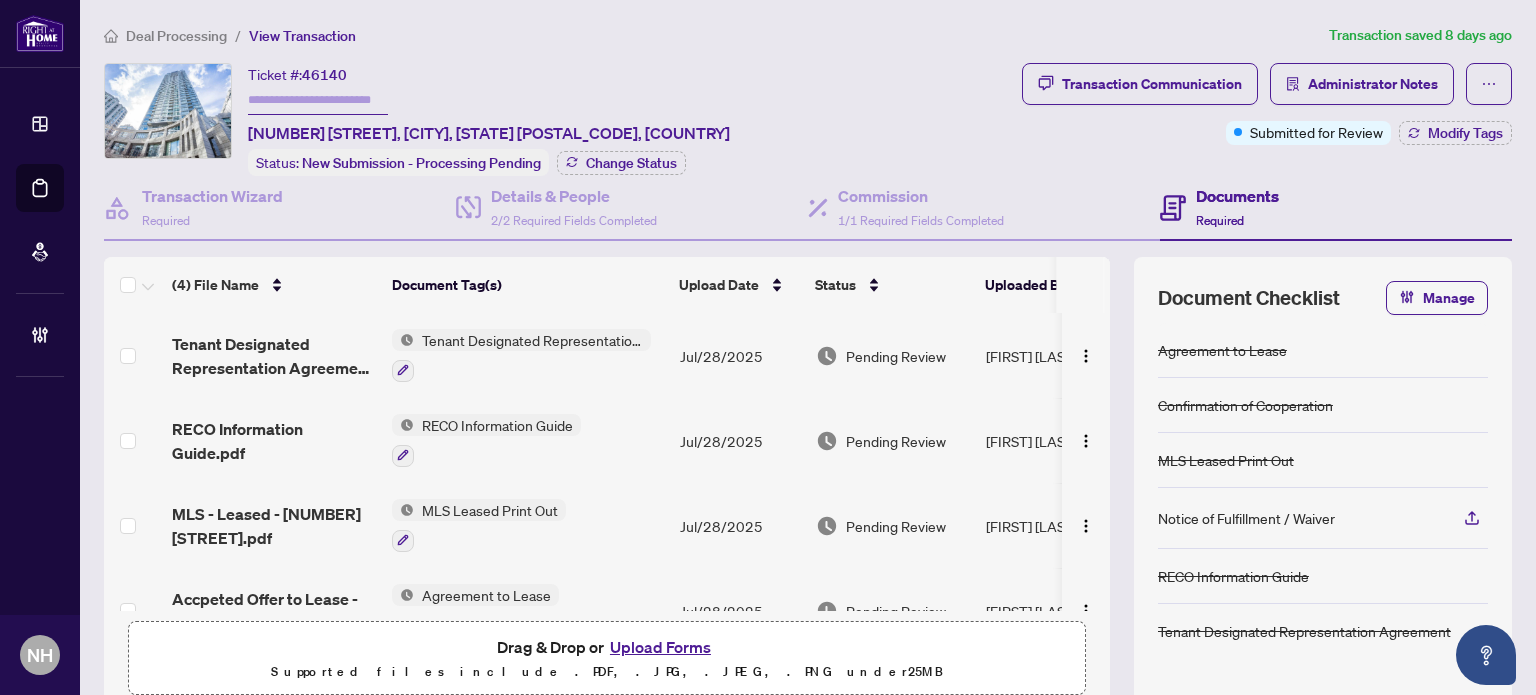 click on "Deal Processing" at bounding box center [176, 36] 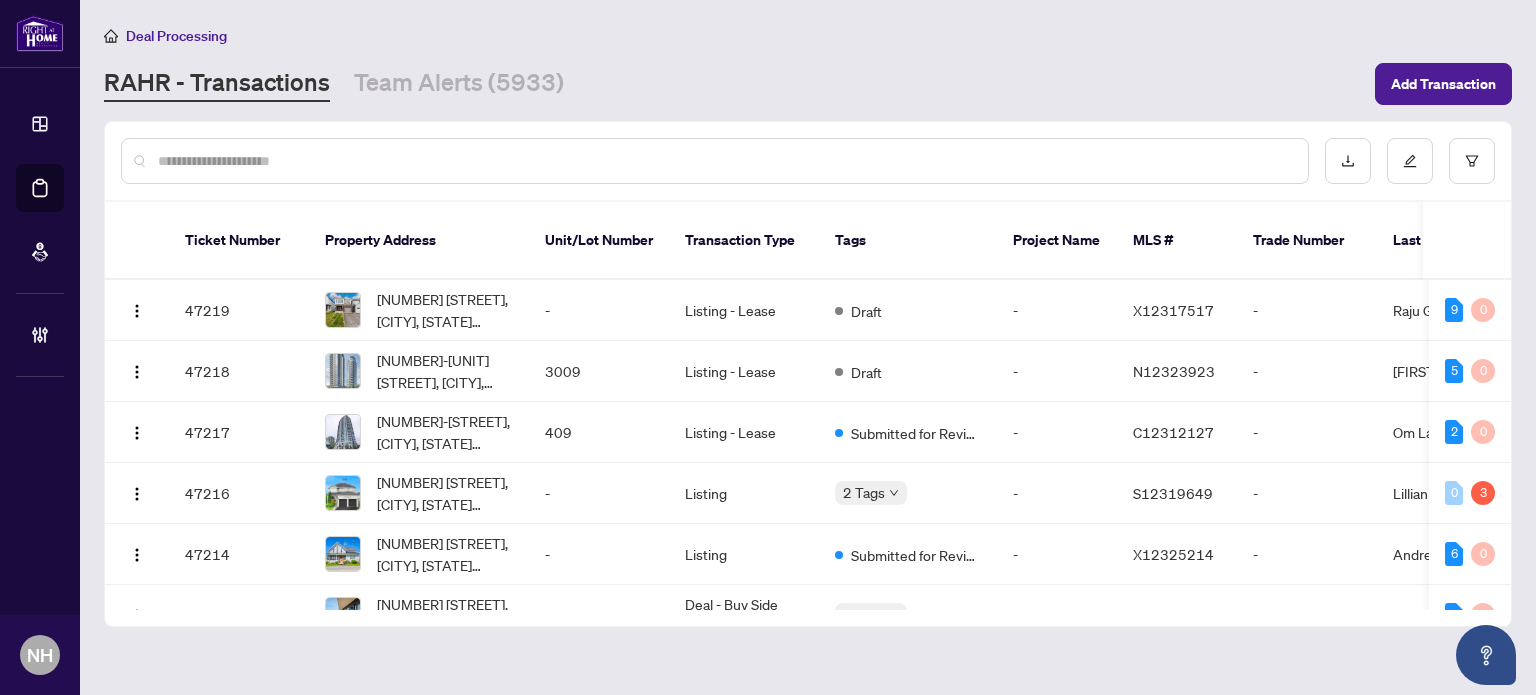 click at bounding box center (725, 161) 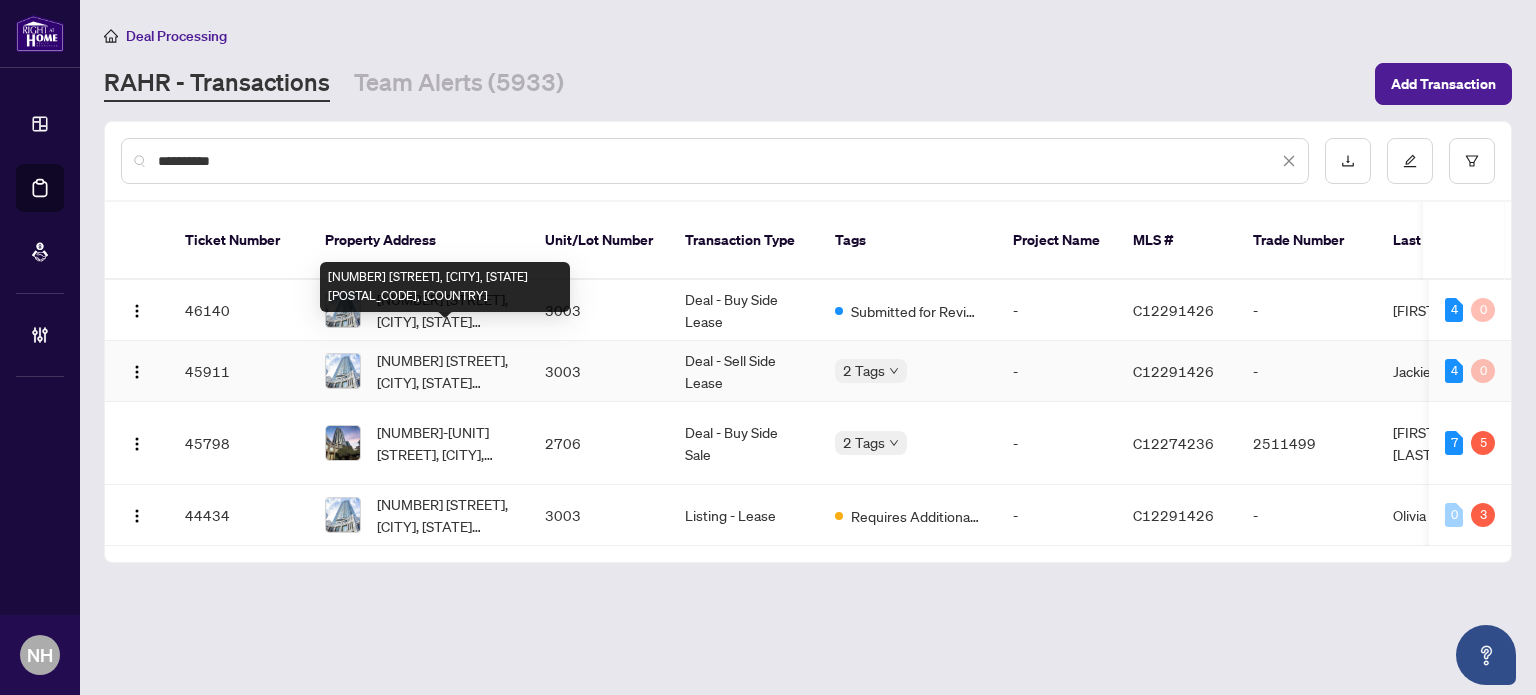 type on "**********" 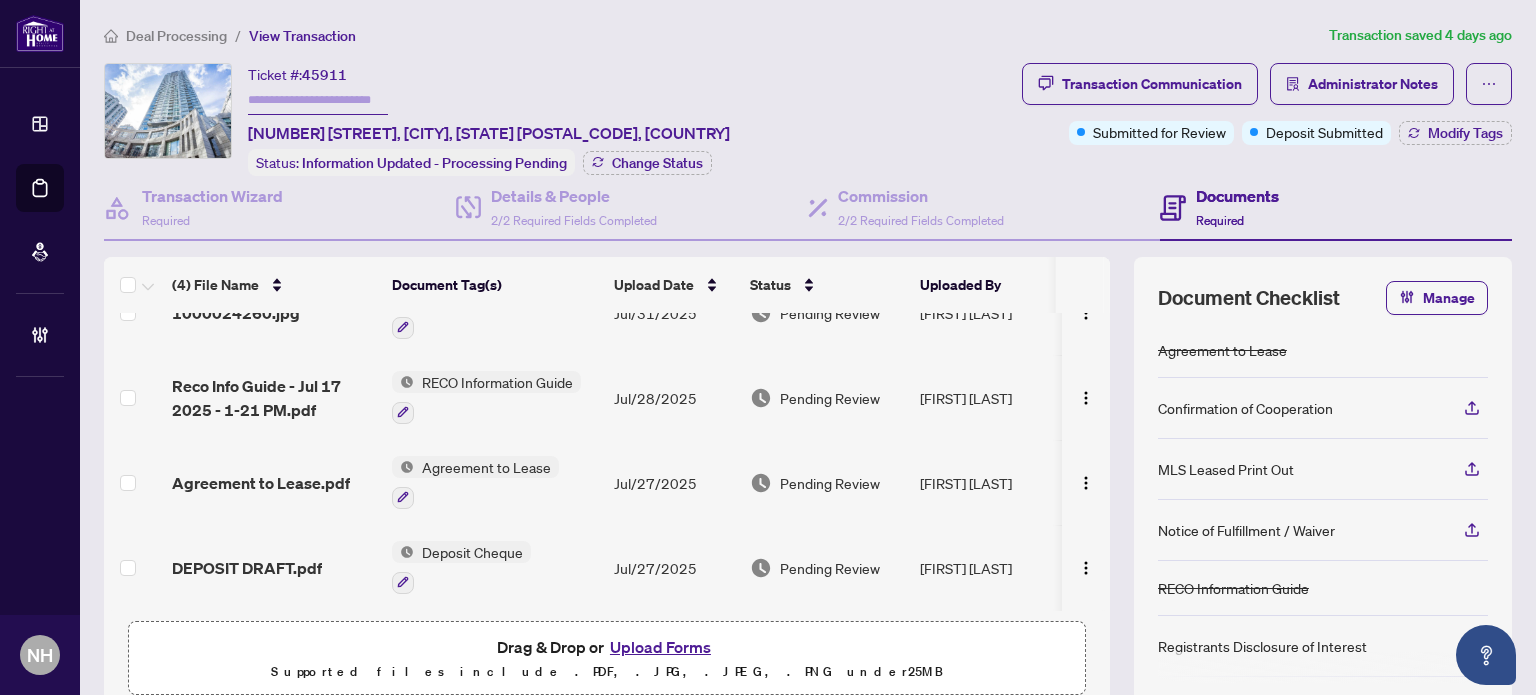 scroll, scrollTop: 0, scrollLeft: 0, axis: both 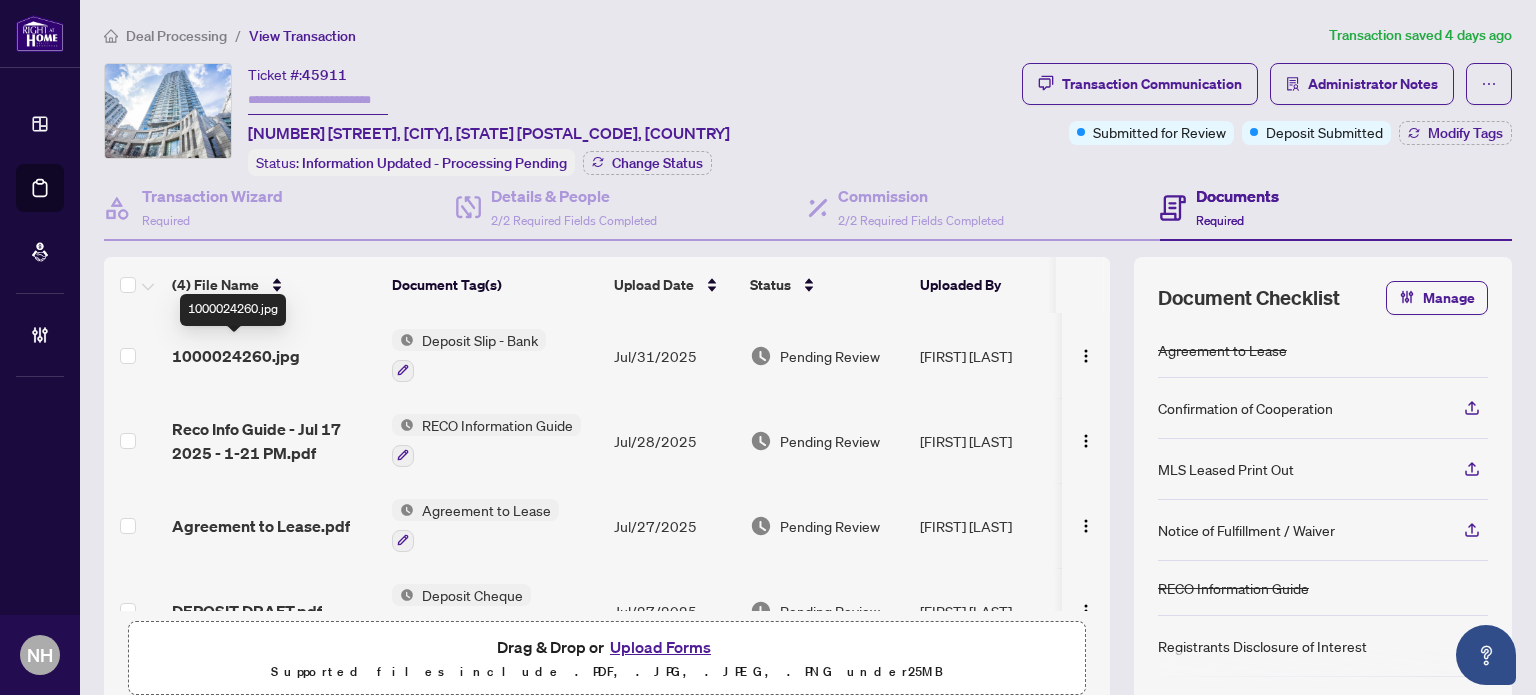 click on "1000024260.jpg" at bounding box center (236, 356) 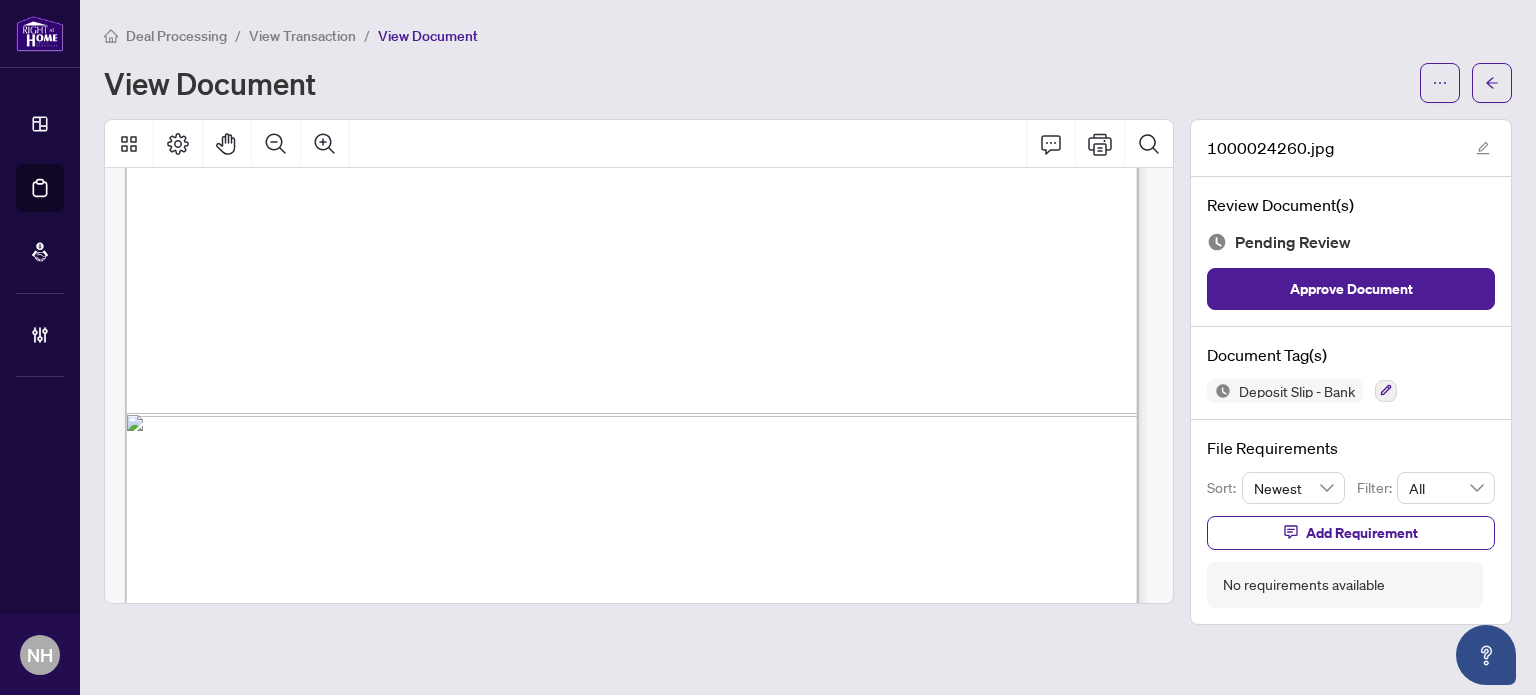 scroll, scrollTop: 1037, scrollLeft: 0, axis: vertical 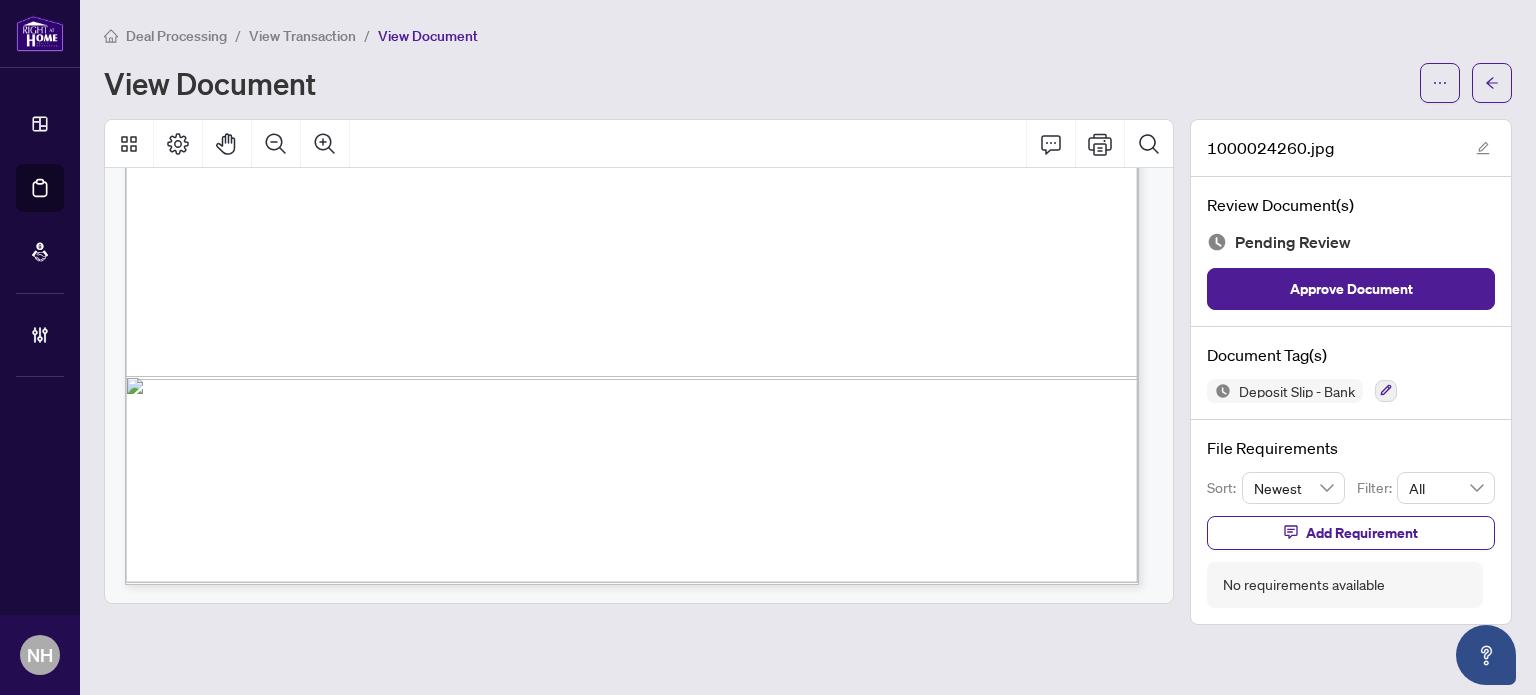 click on "View Transaction" at bounding box center (302, 36) 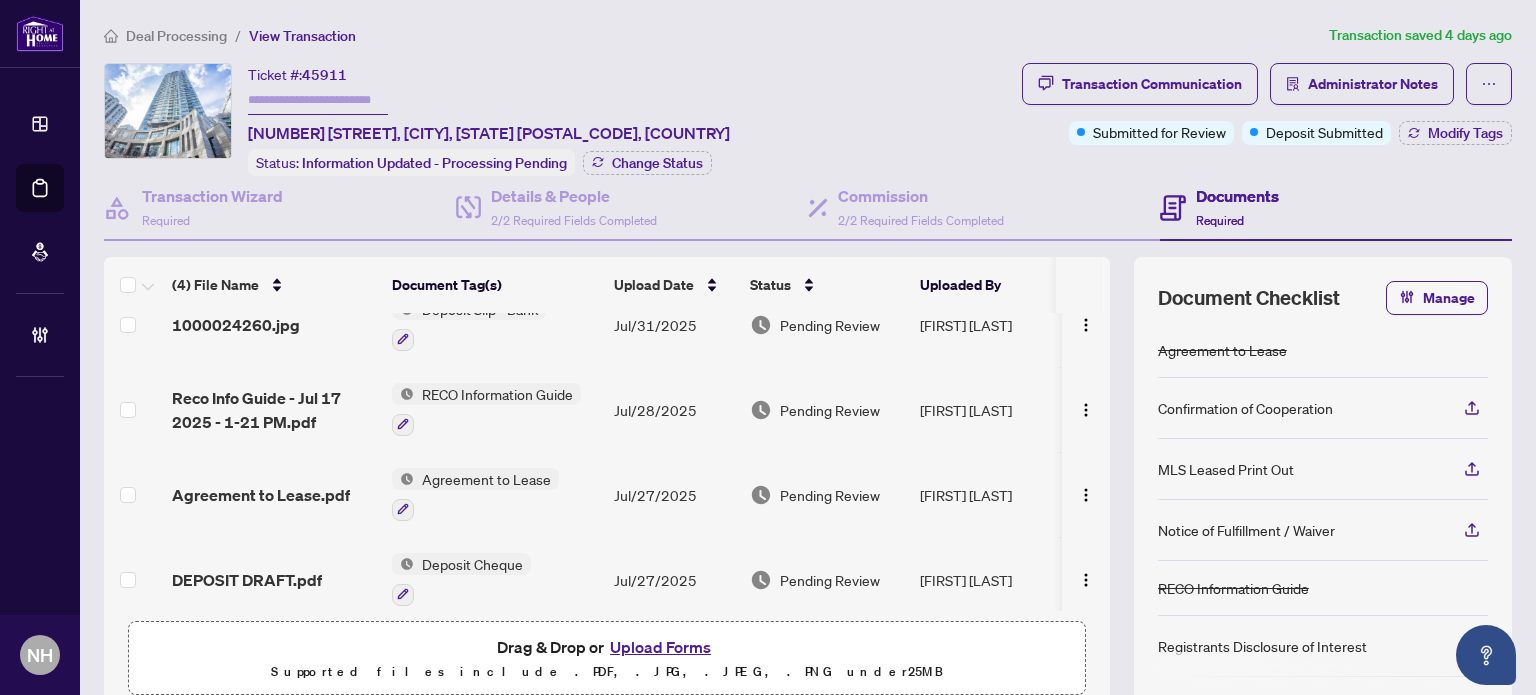 scroll, scrollTop: 45, scrollLeft: 0, axis: vertical 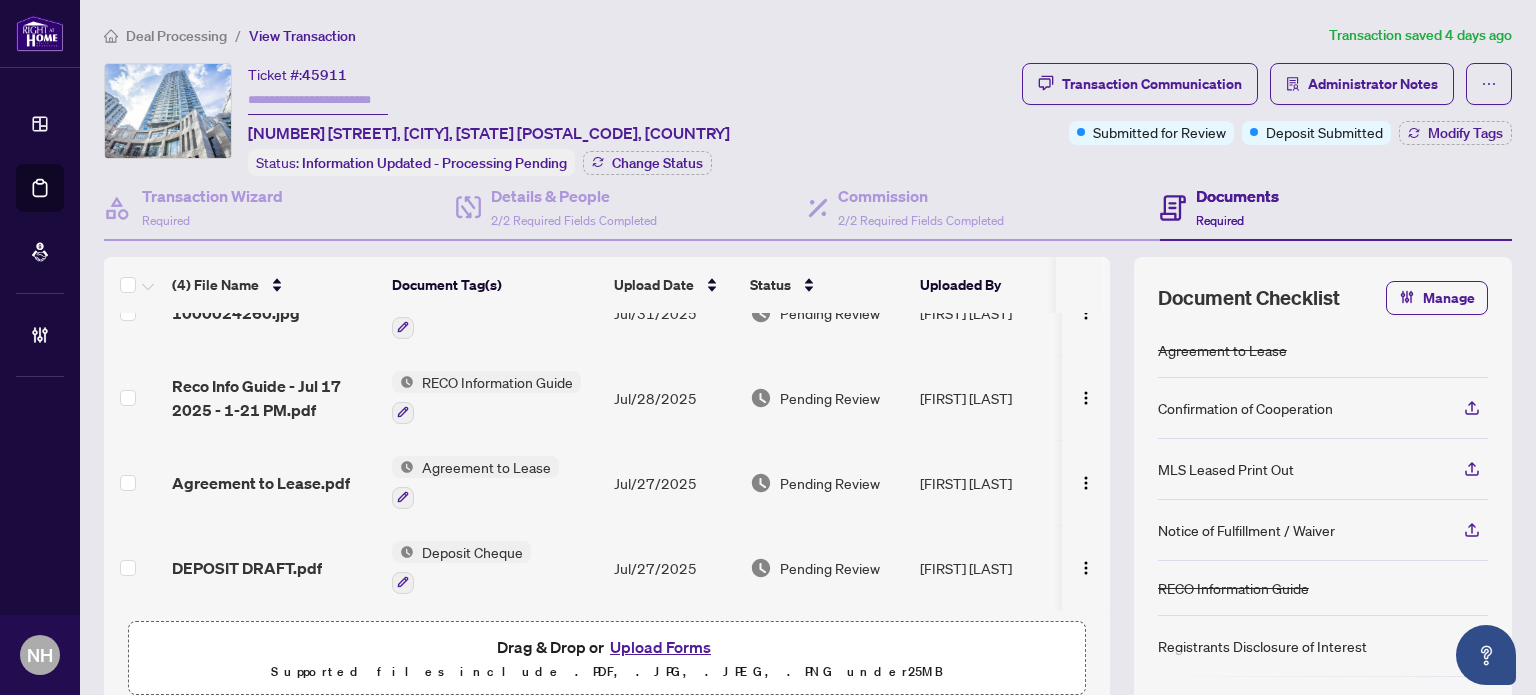 click on "Deal Processing" at bounding box center [176, 36] 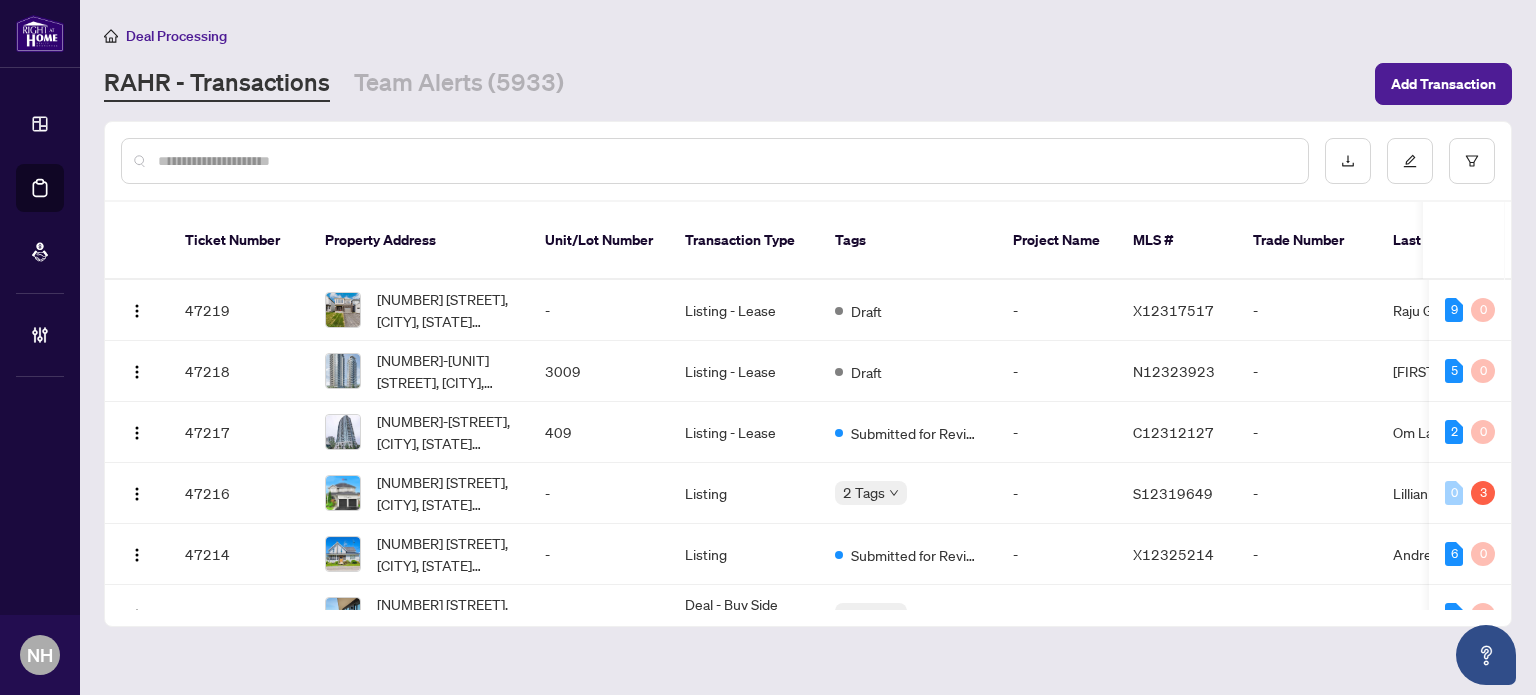 click at bounding box center [725, 161] 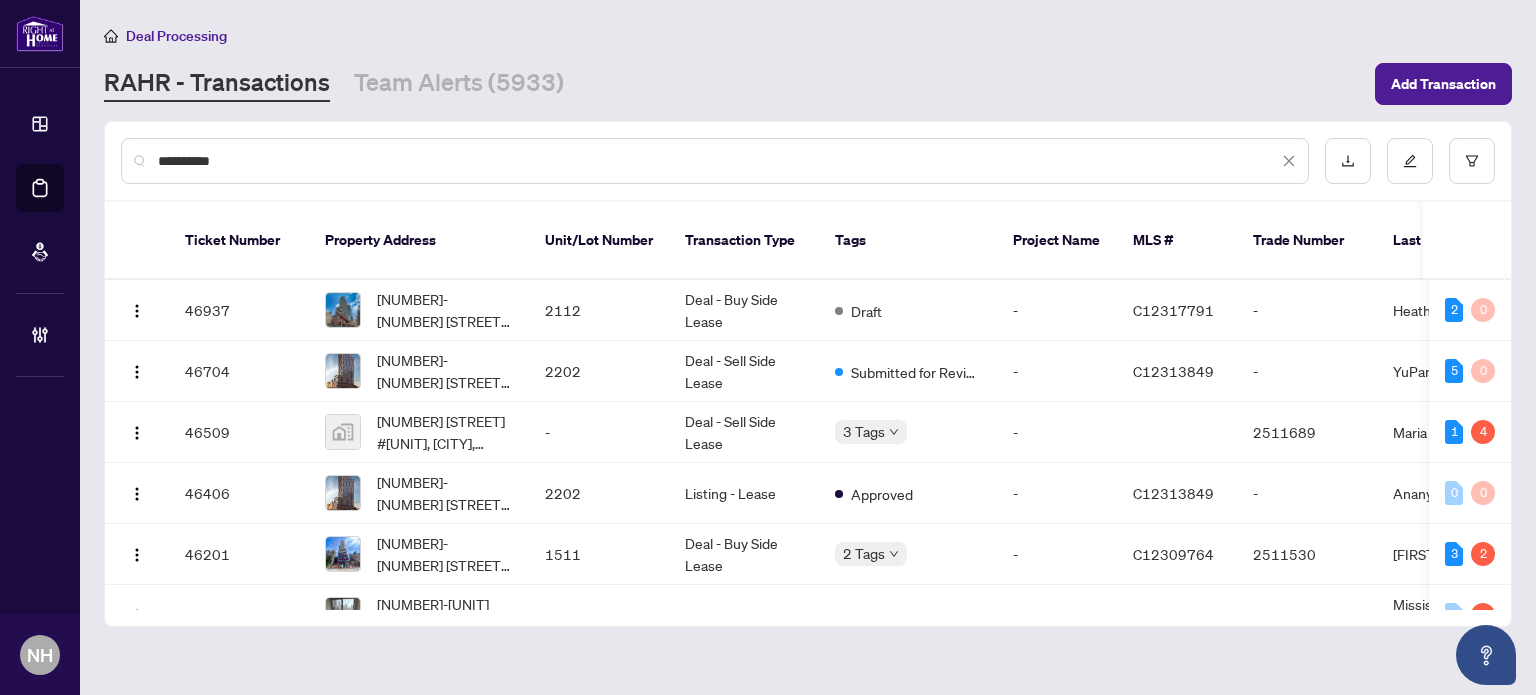 type on "**********" 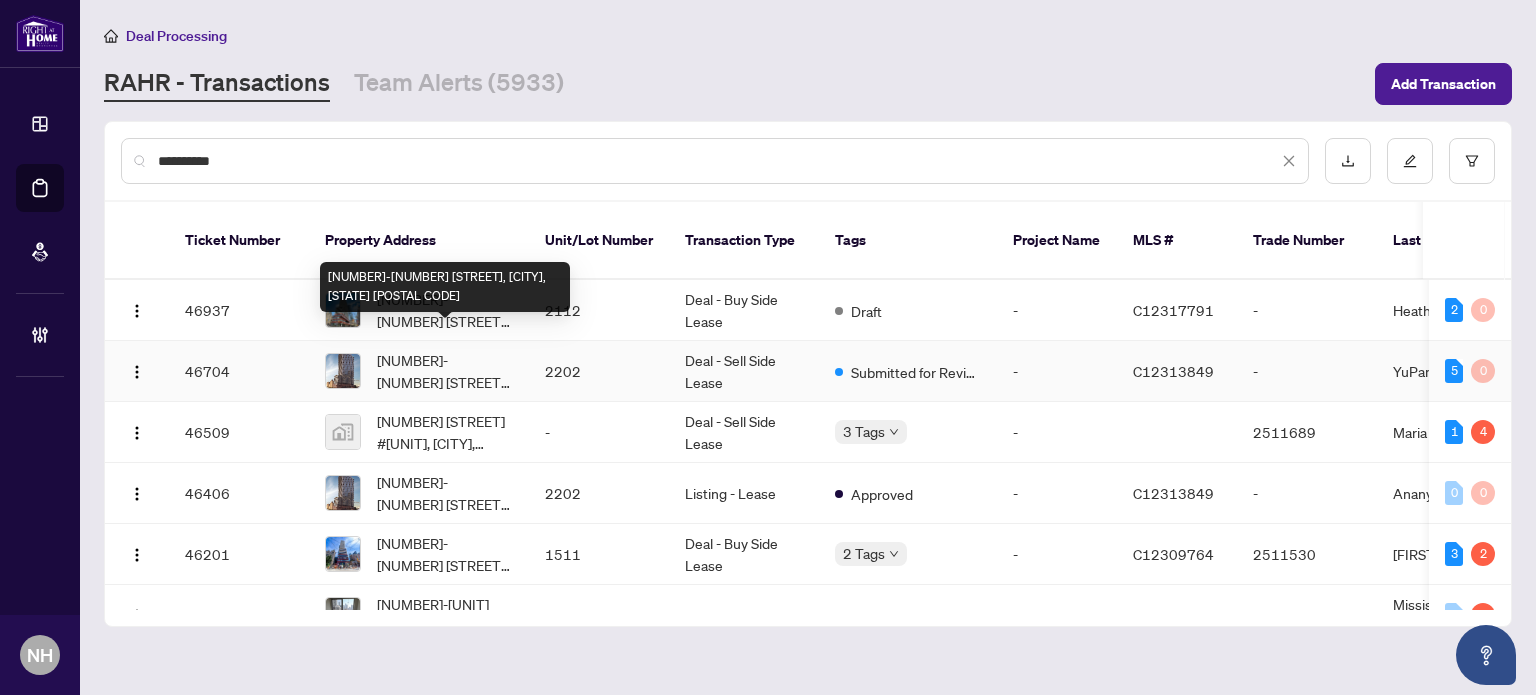 click on "2202-280 Dundas St, Toronto, Ontario M5T 0E3, Canada" at bounding box center [445, 371] 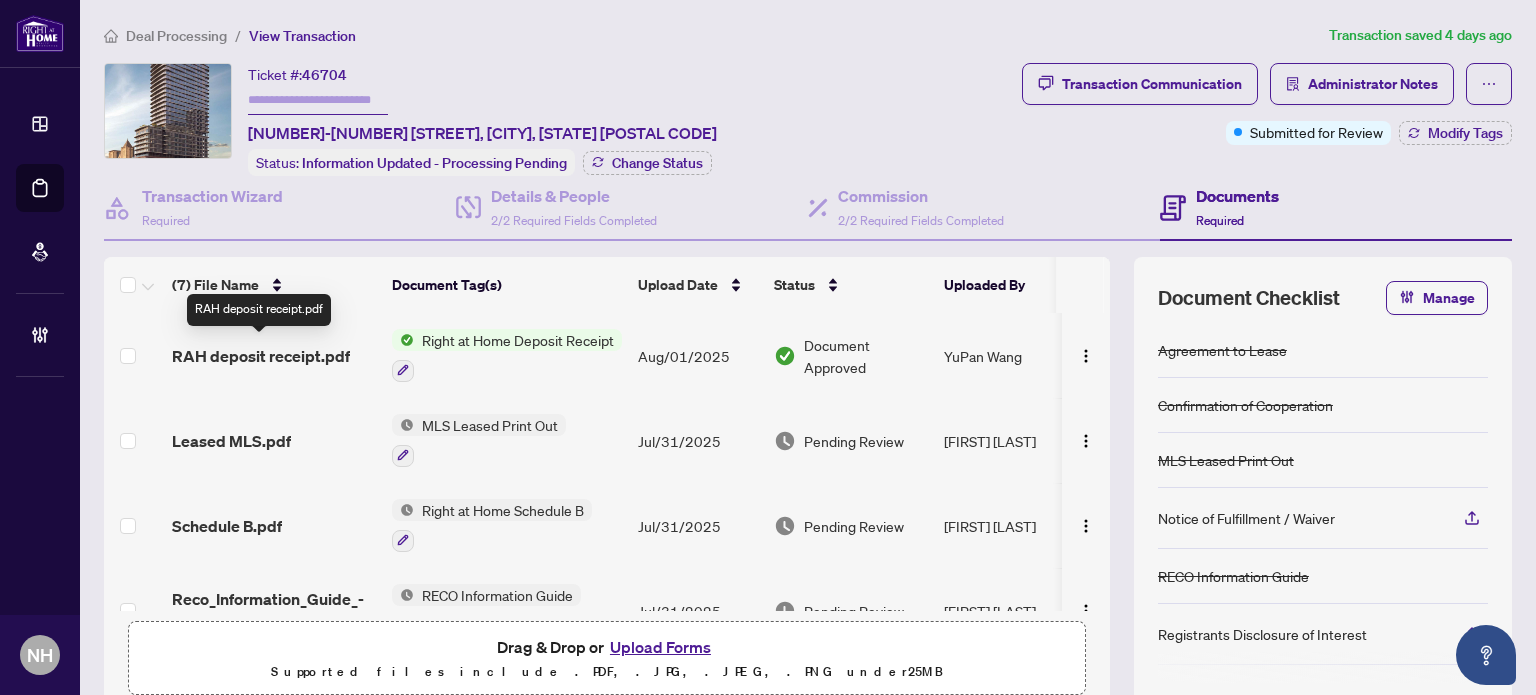 click on "RAH deposit receipt.pdf" at bounding box center (261, 356) 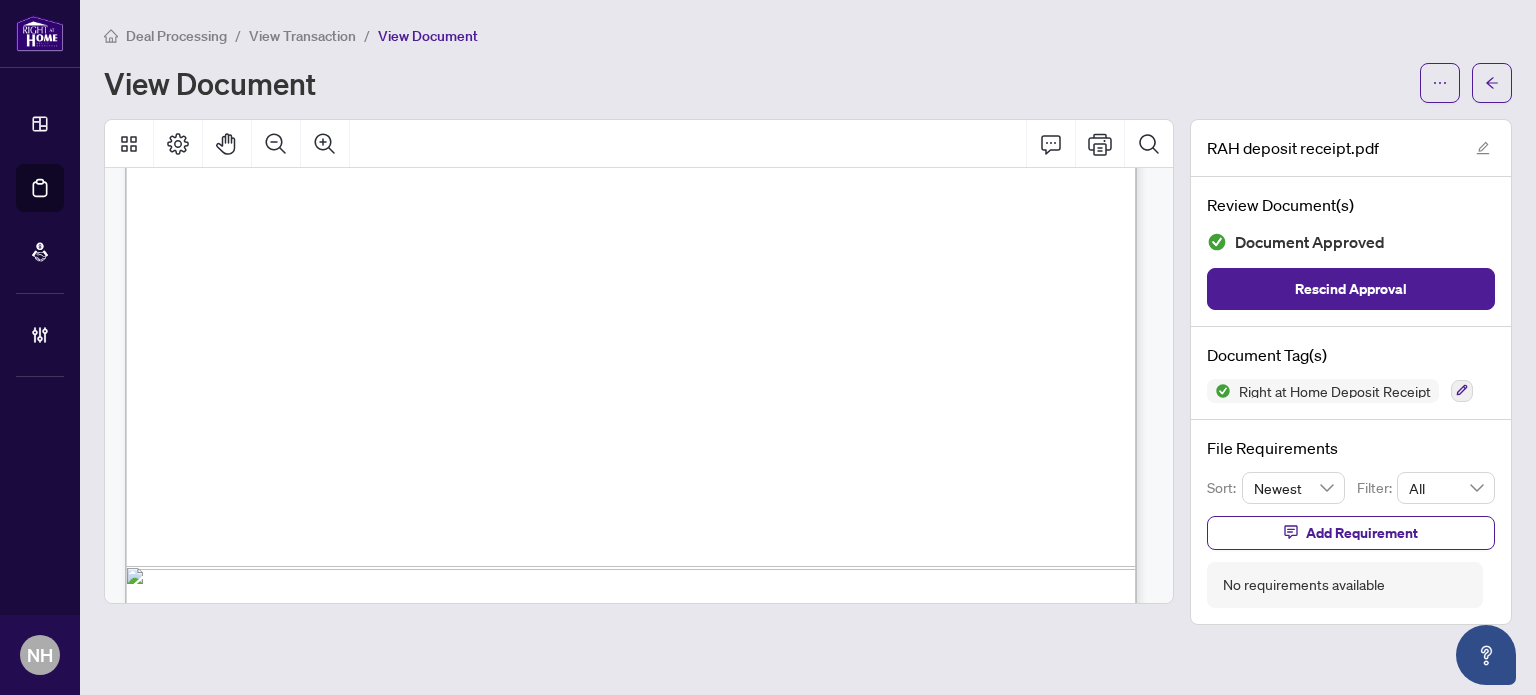 scroll, scrollTop: 913, scrollLeft: 0, axis: vertical 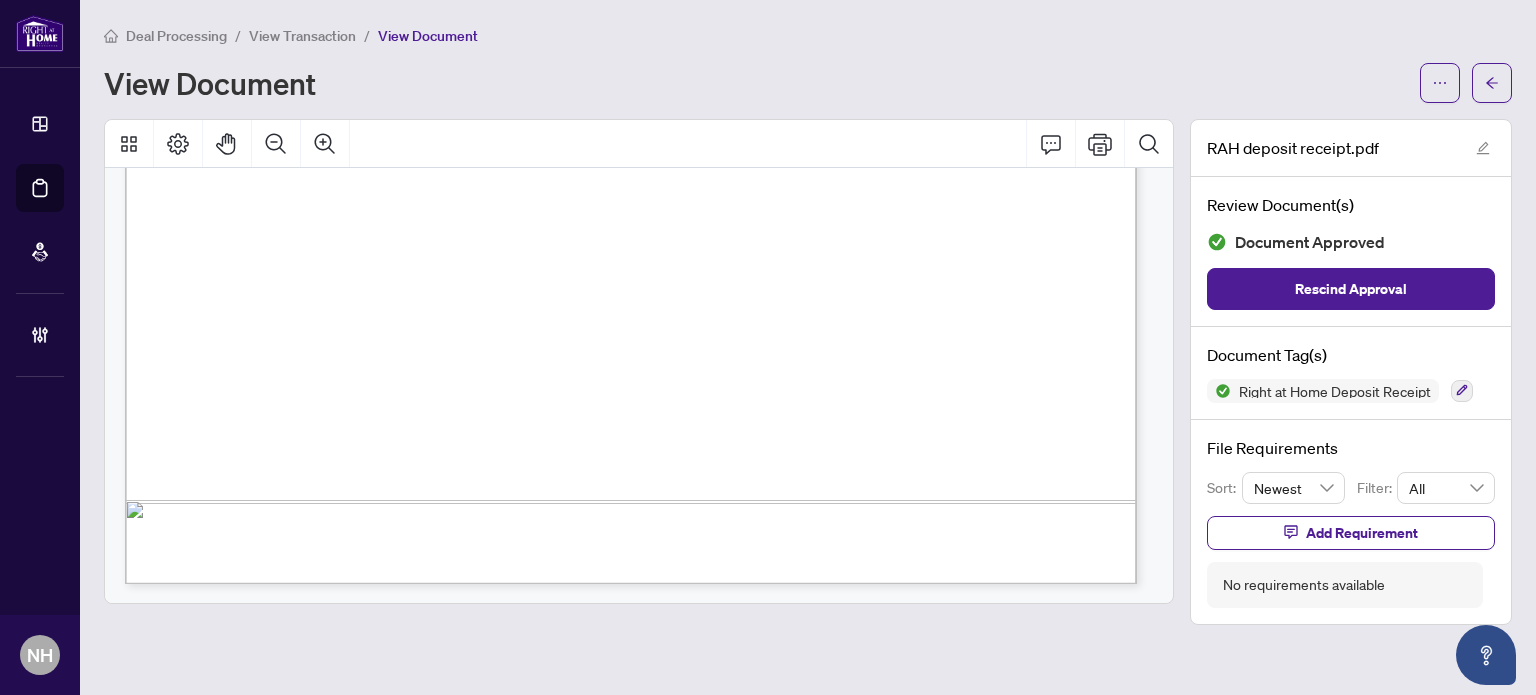 click on "View Transaction" at bounding box center (302, 36) 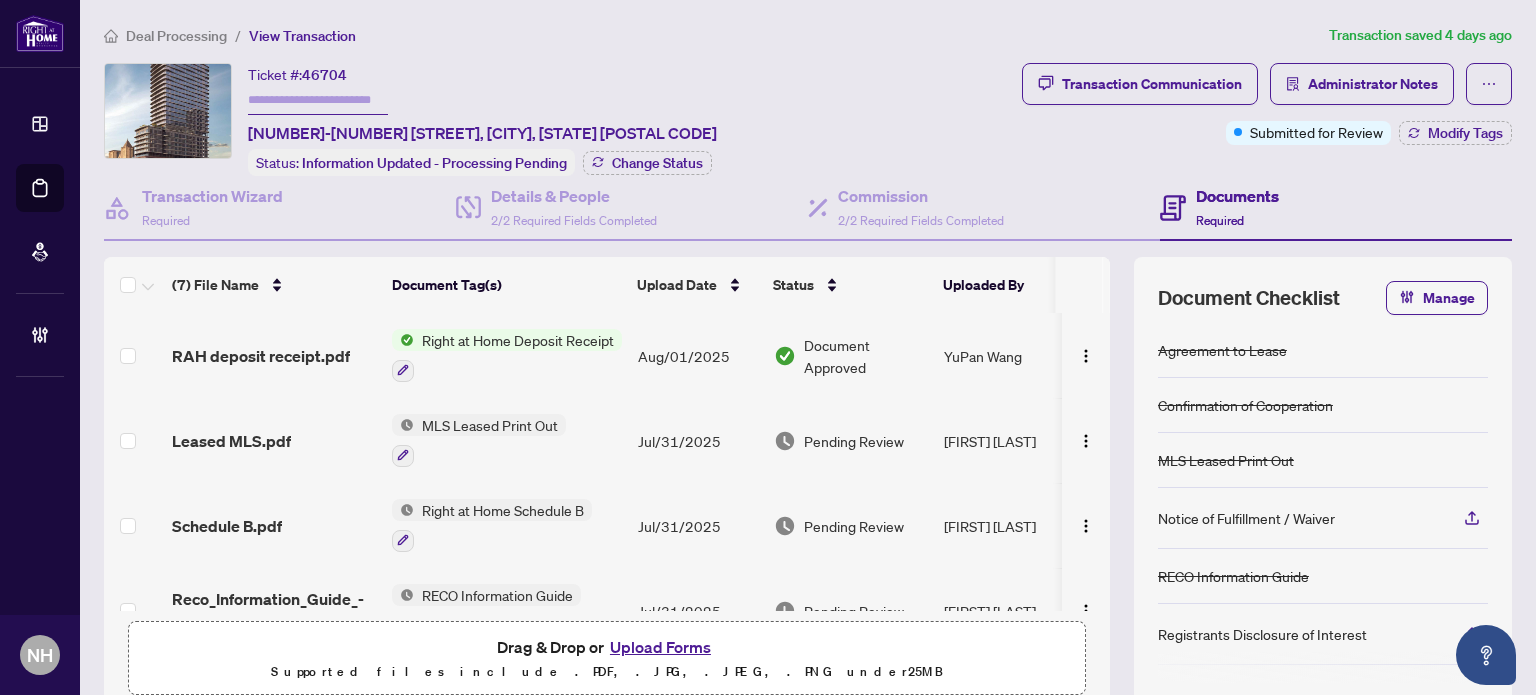 click on "Leased MLS.pdf" at bounding box center (231, 441) 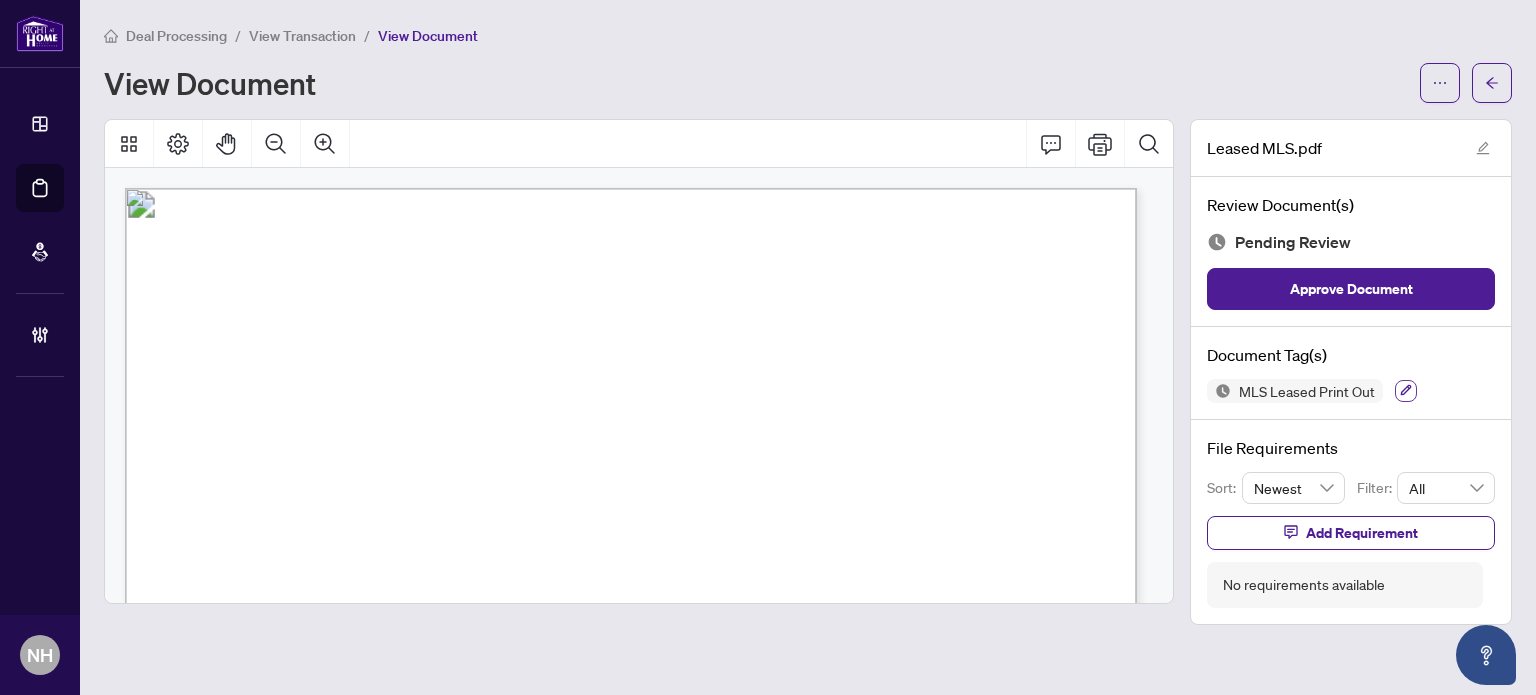 click 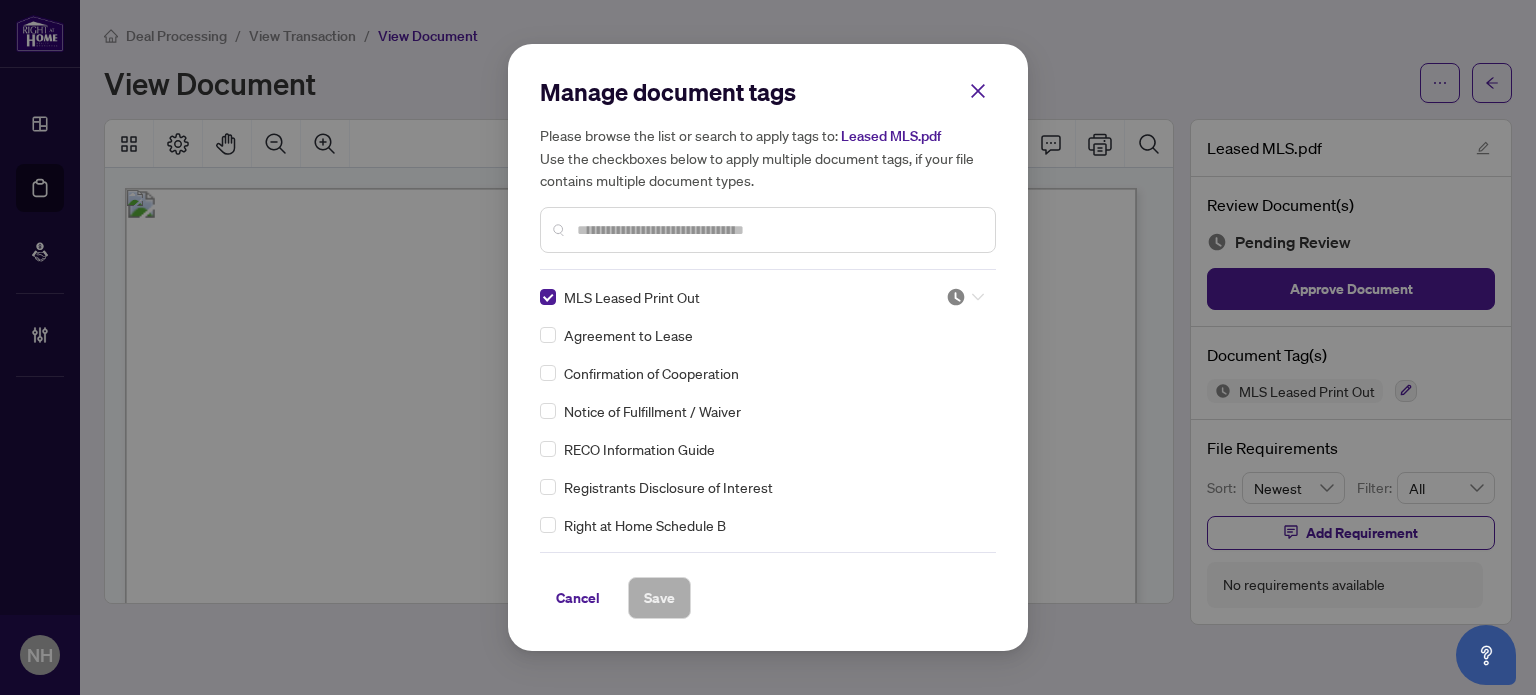 click at bounding box center [956, 297] 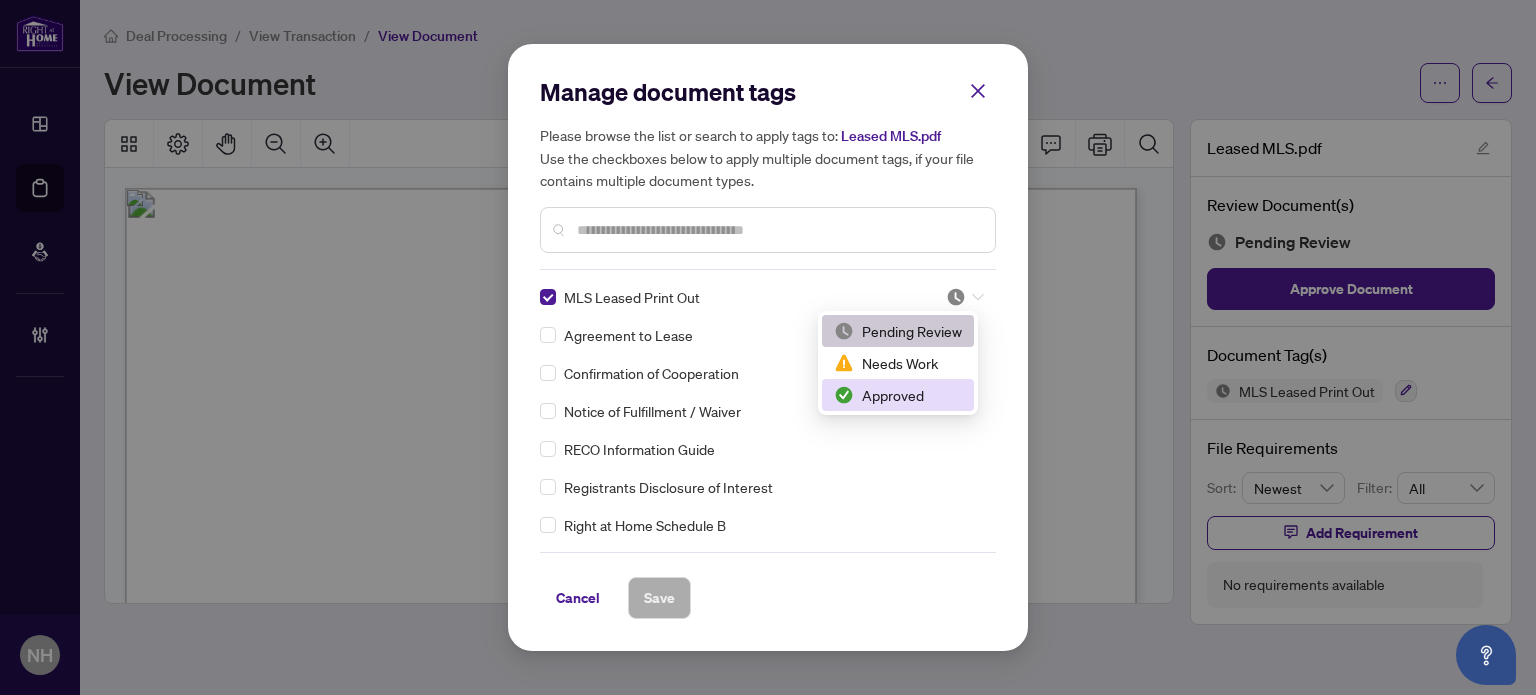 click on "Approved" at bounding box center (898, 395) 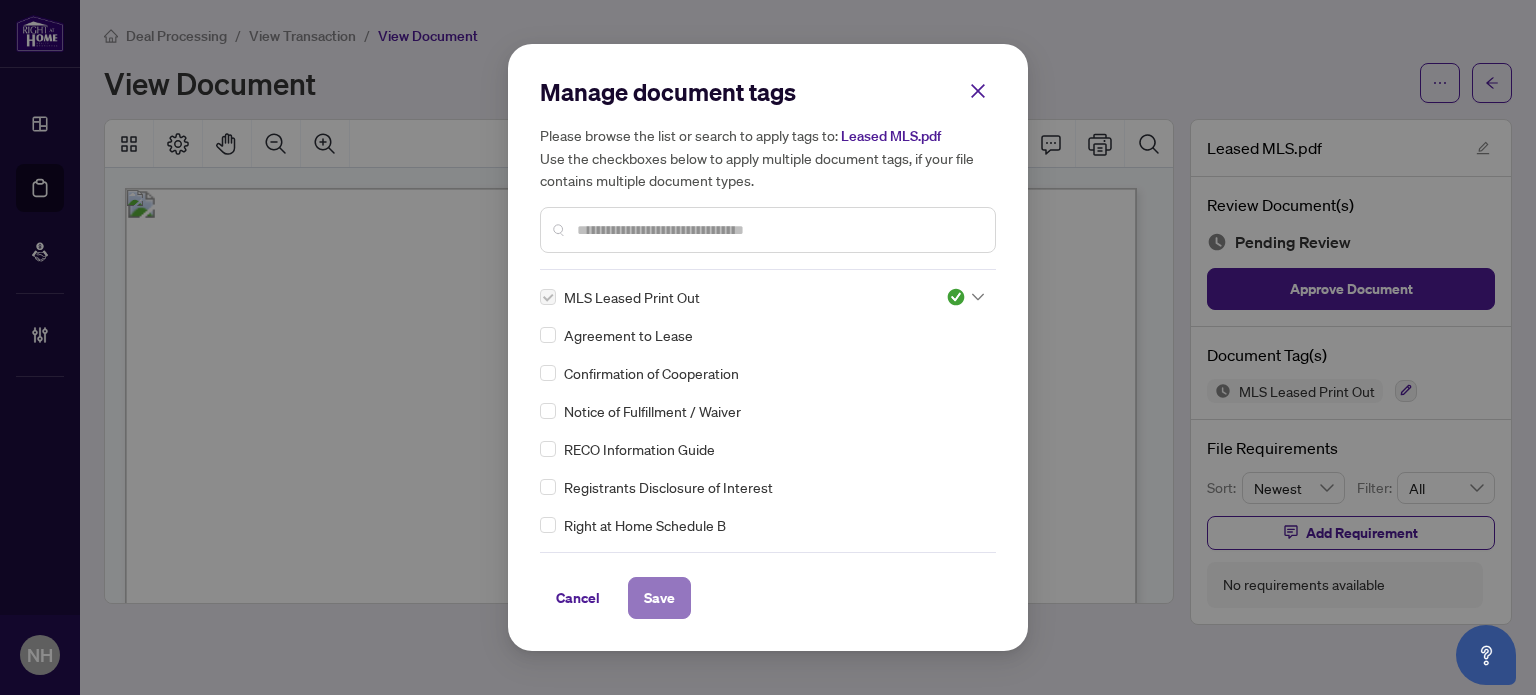click on "Save" at bounding box center [659, 598] 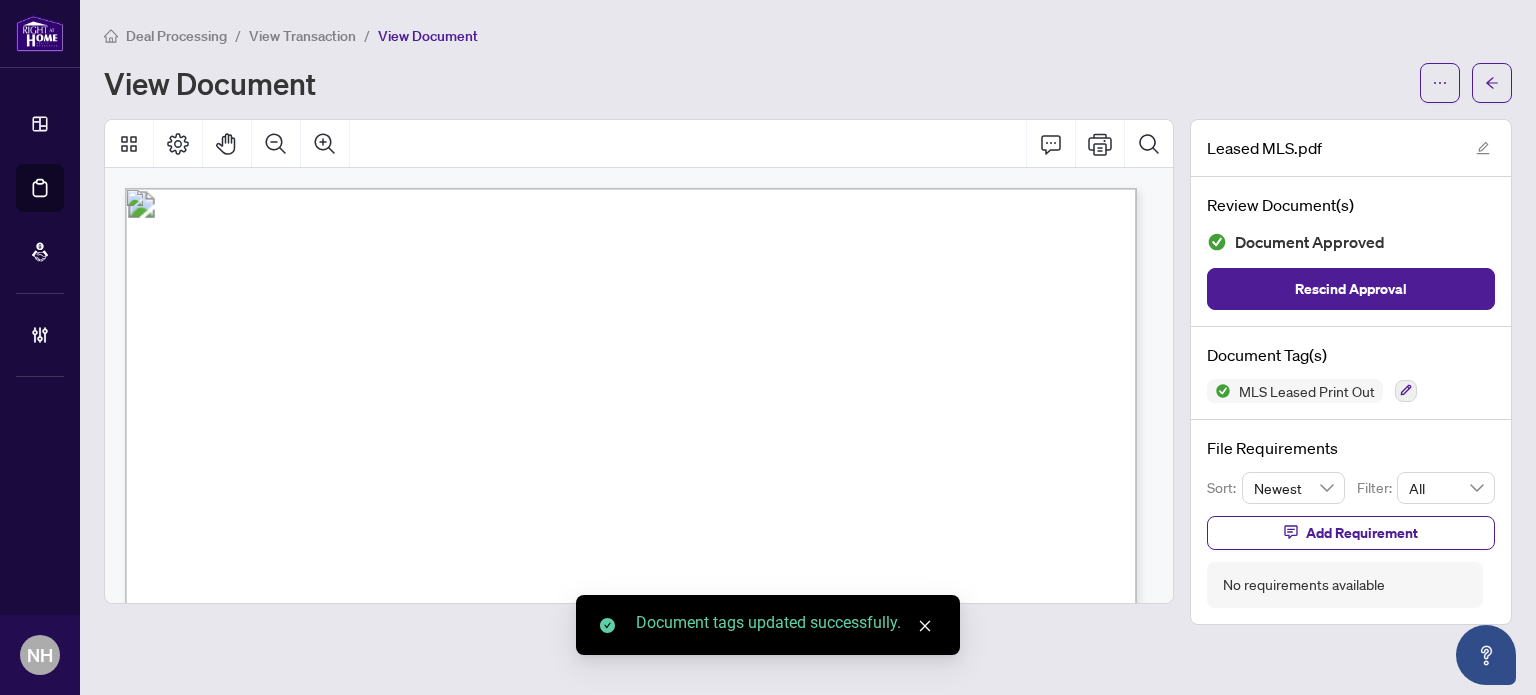 click on "View Transaction" at bounding box center (302, 36) 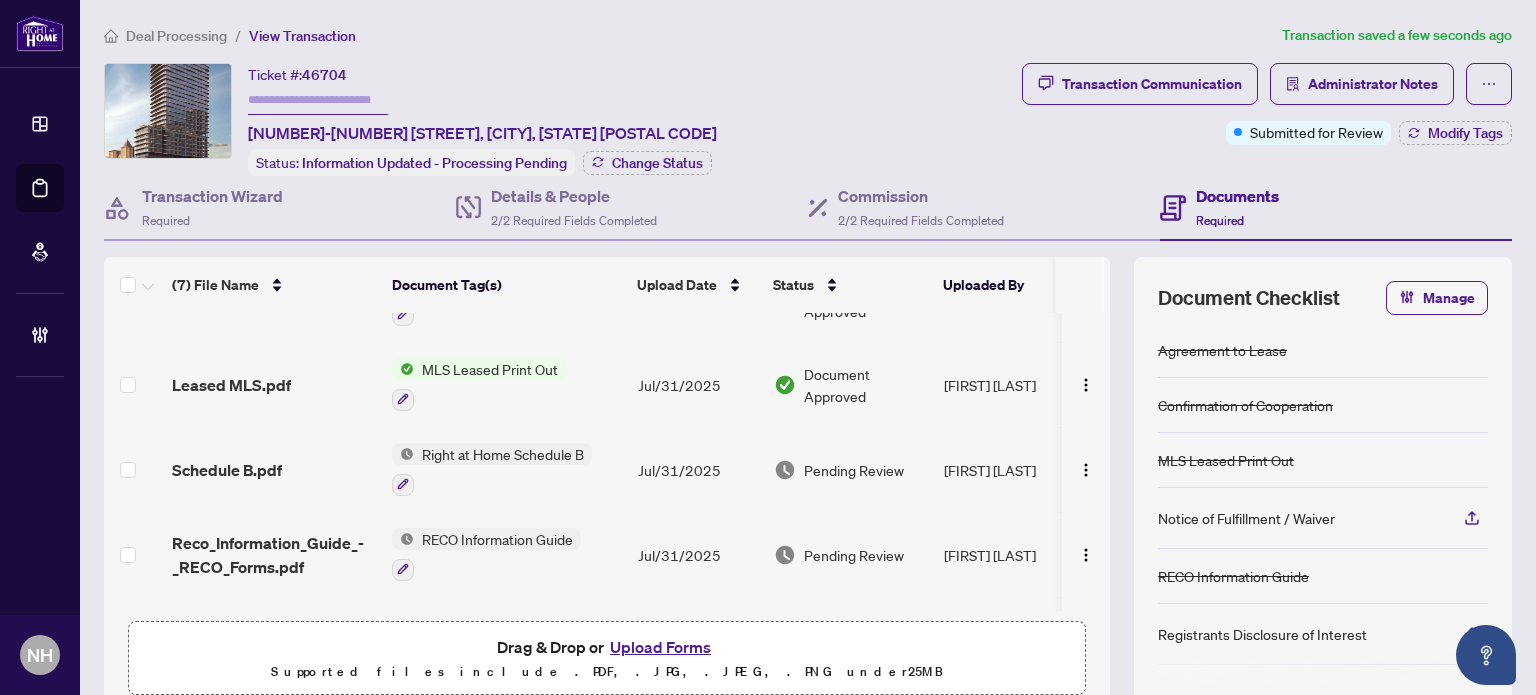 scroll, scrollTop: 100, scrollLeft: 0, axis: vertical 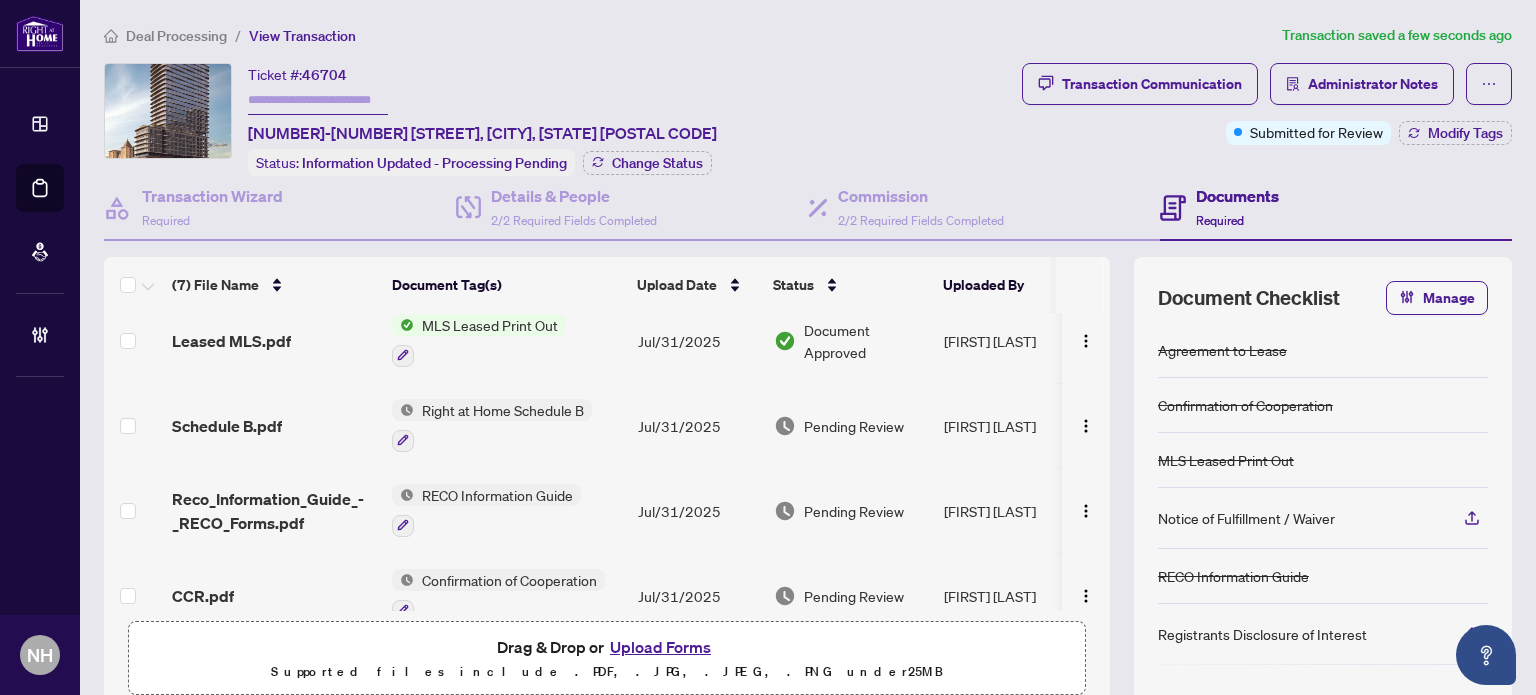 click on "Schedule B.pdf" at bounding box center [274, 425] 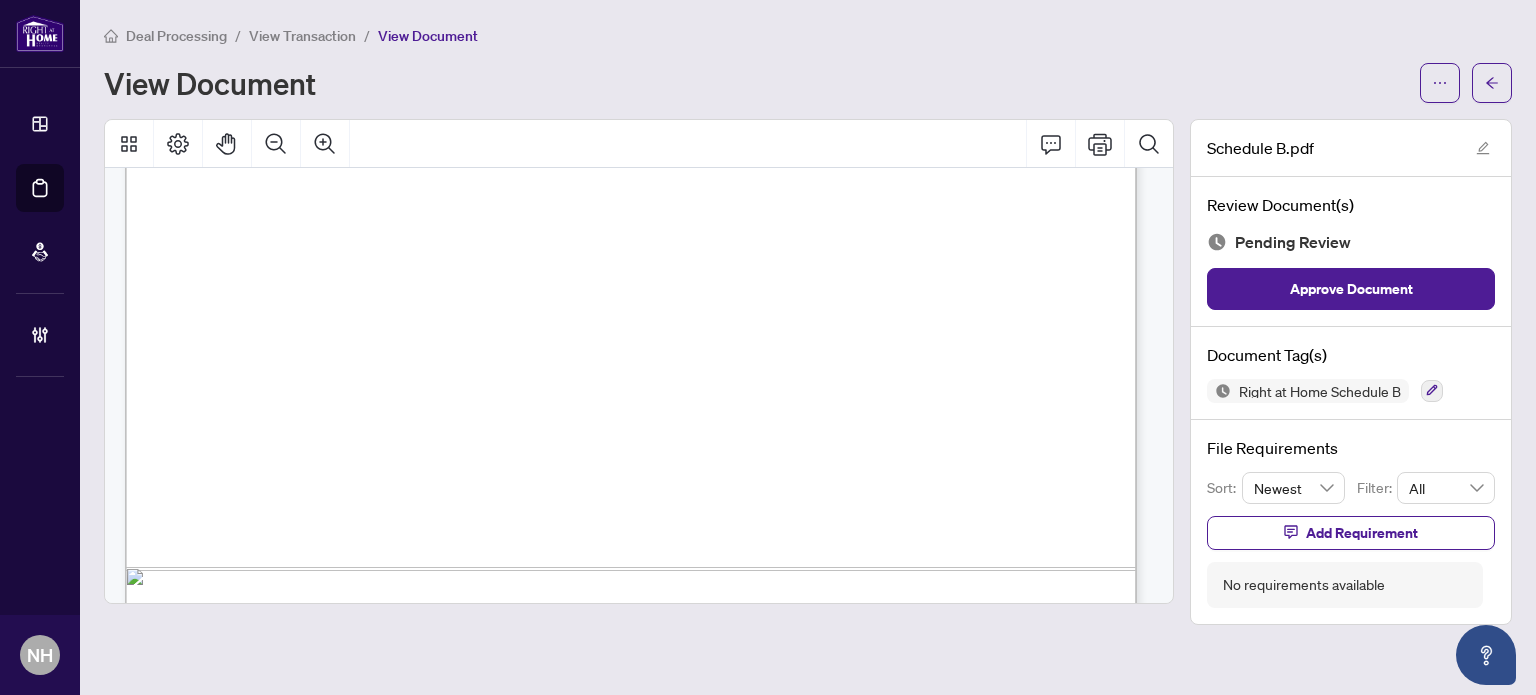 scroll, scrollTop: 913, scrollLeft: 0, axis: vertical 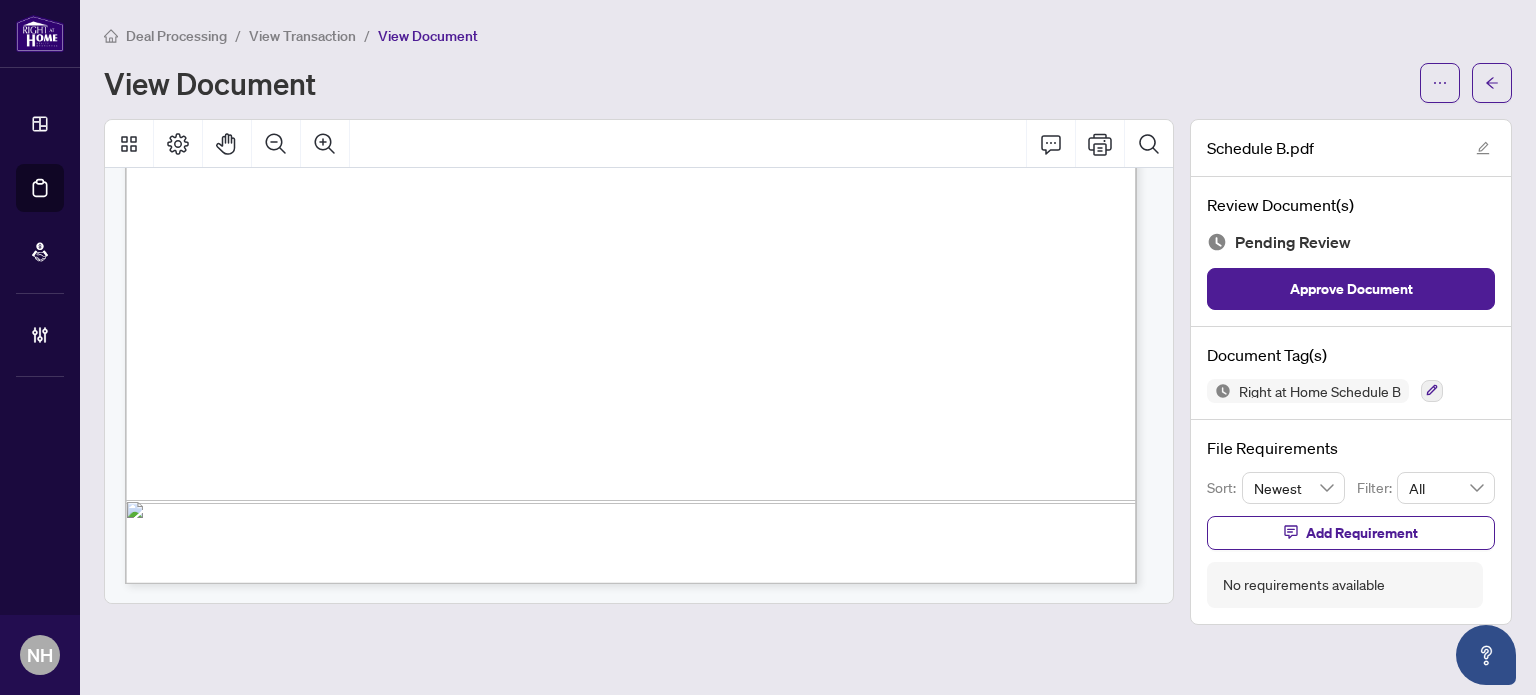 click at bounding box center (1432, 391) 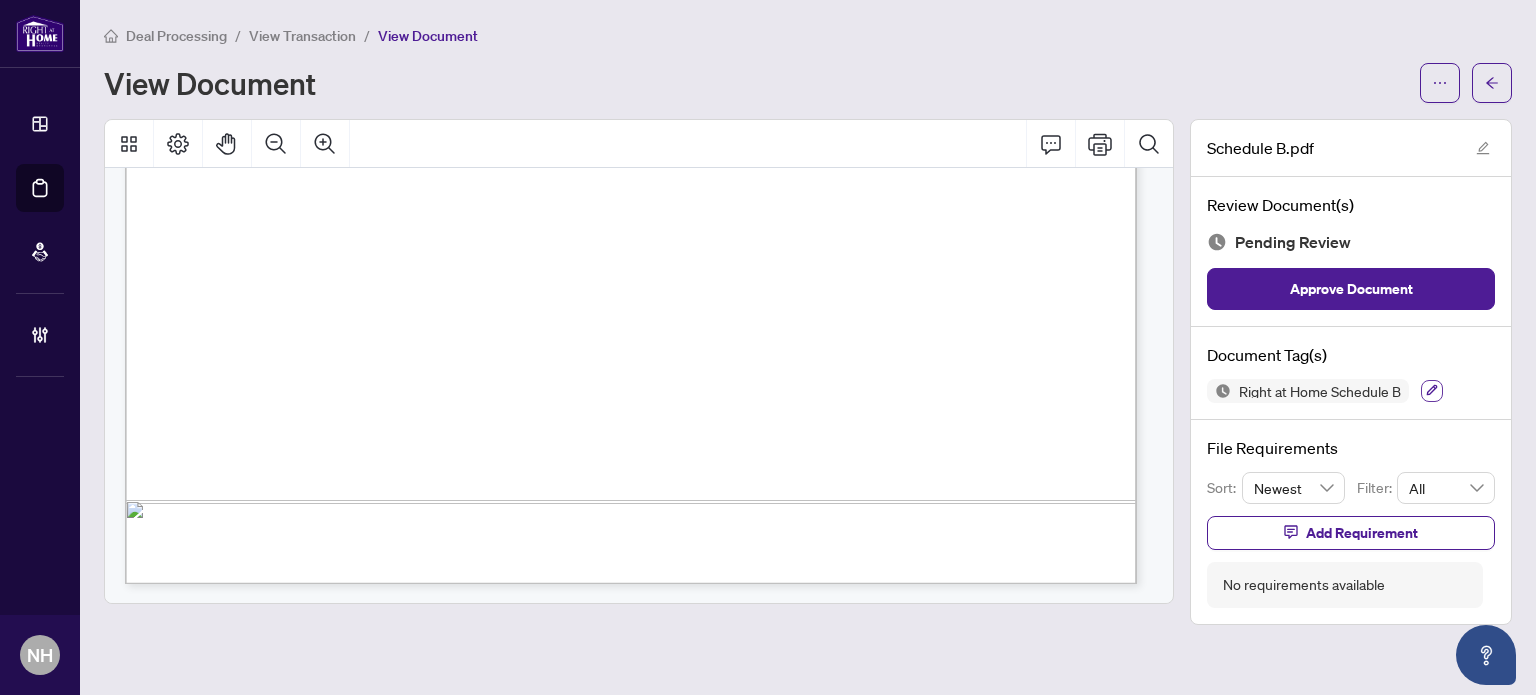 click at bounding box center [1432, 391] 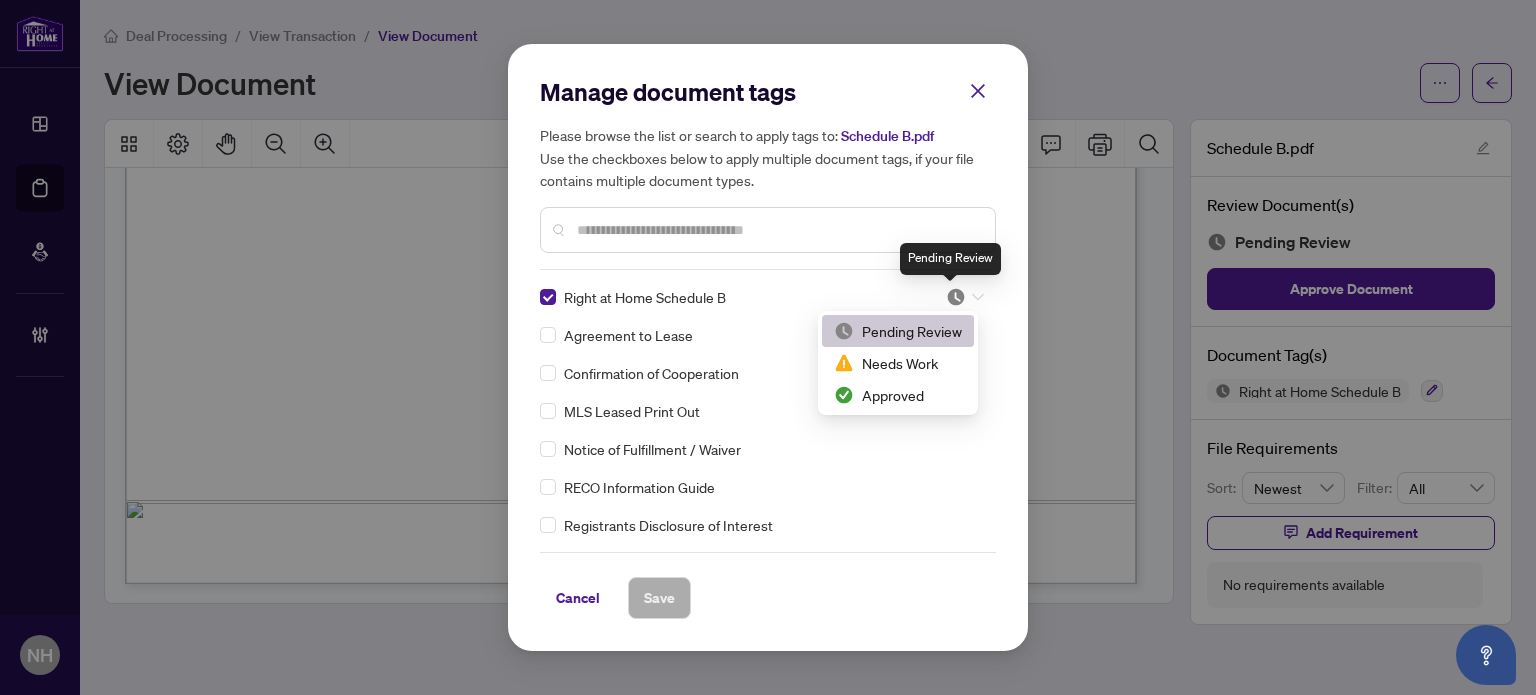click at bounding box center (956, 297) 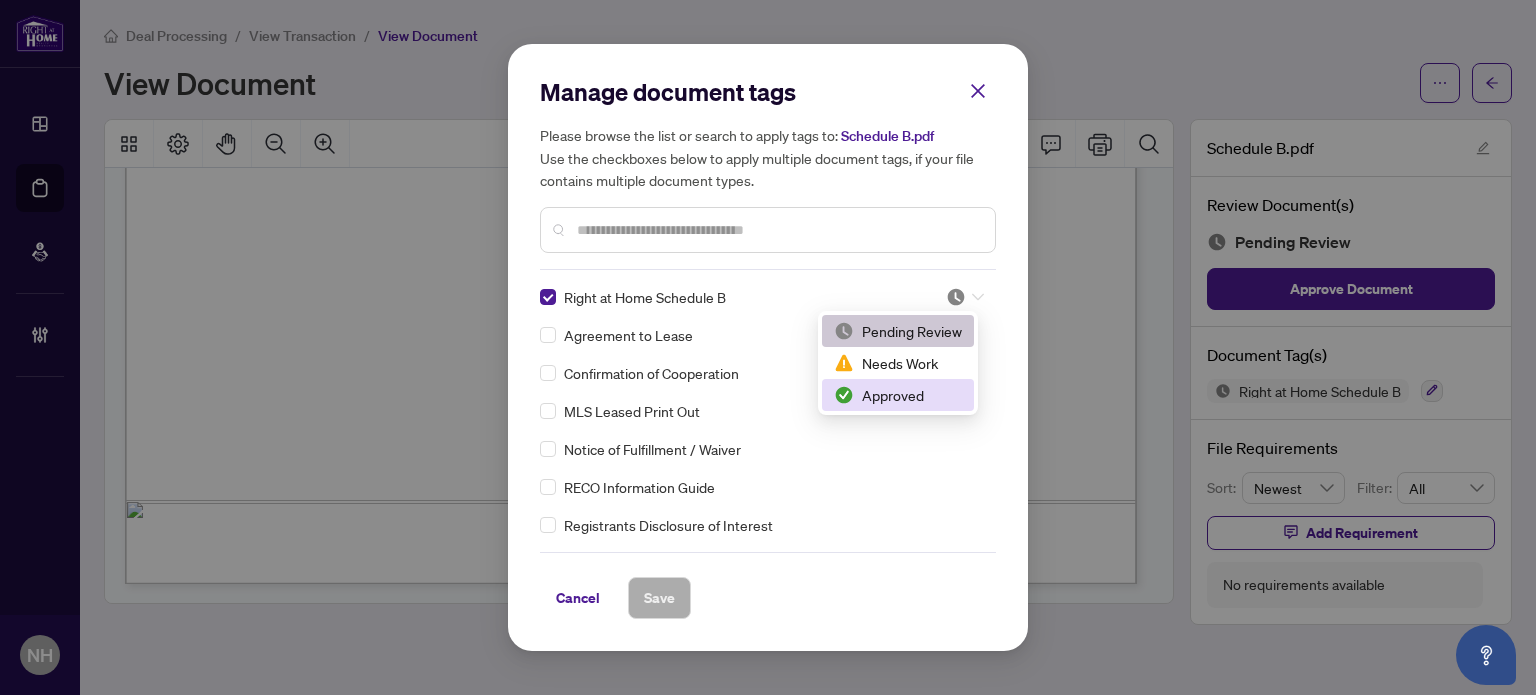 click on "Approved" at bounding box center [898, 395] 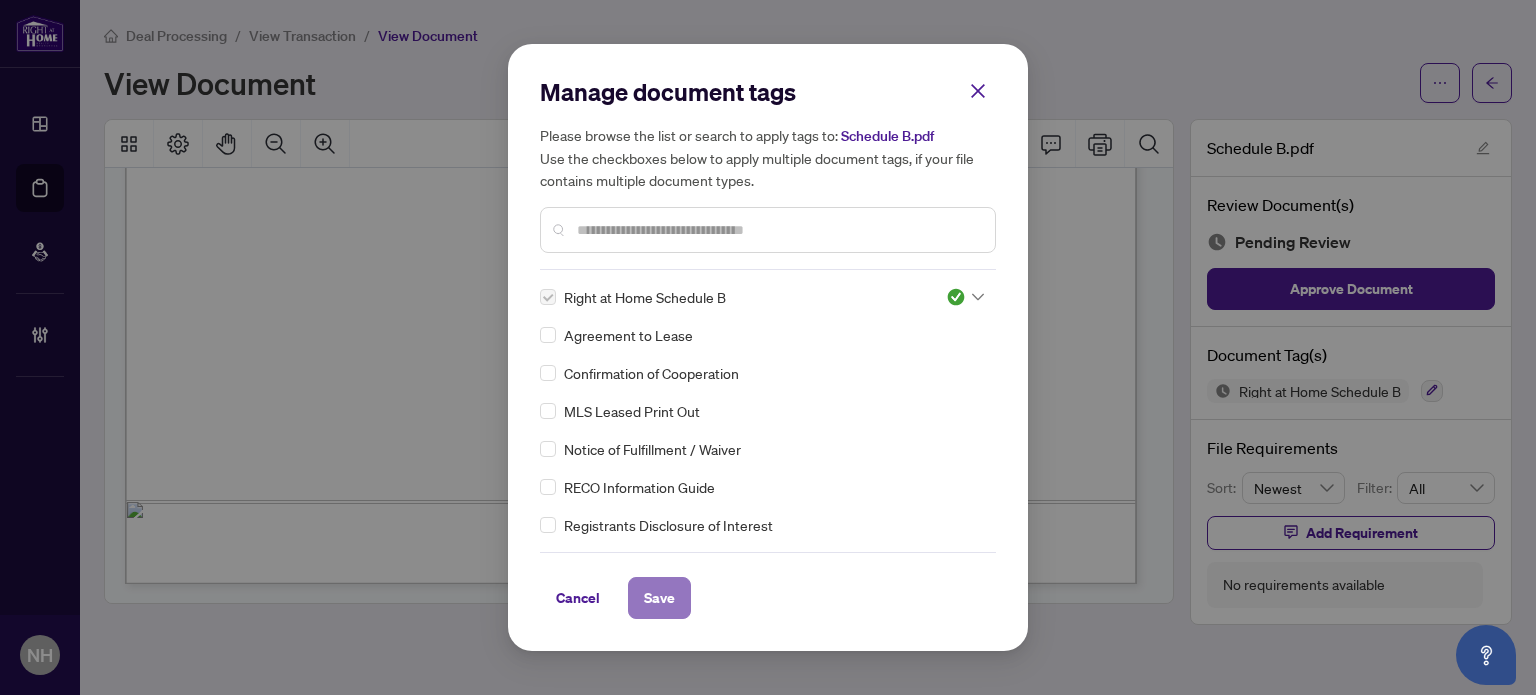 click on "Save" at bounding box center (659, 598) 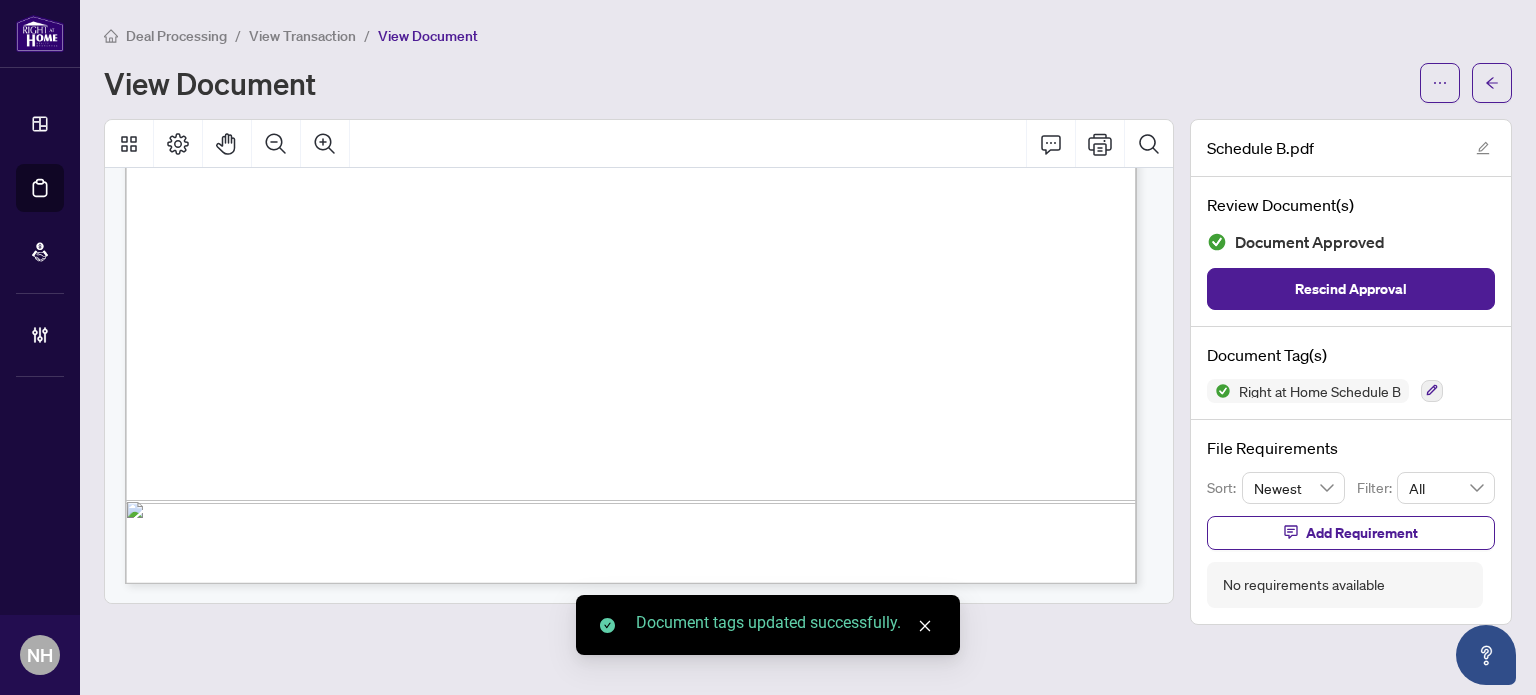 click on "View Transaction" at bounding box center [302, 36] 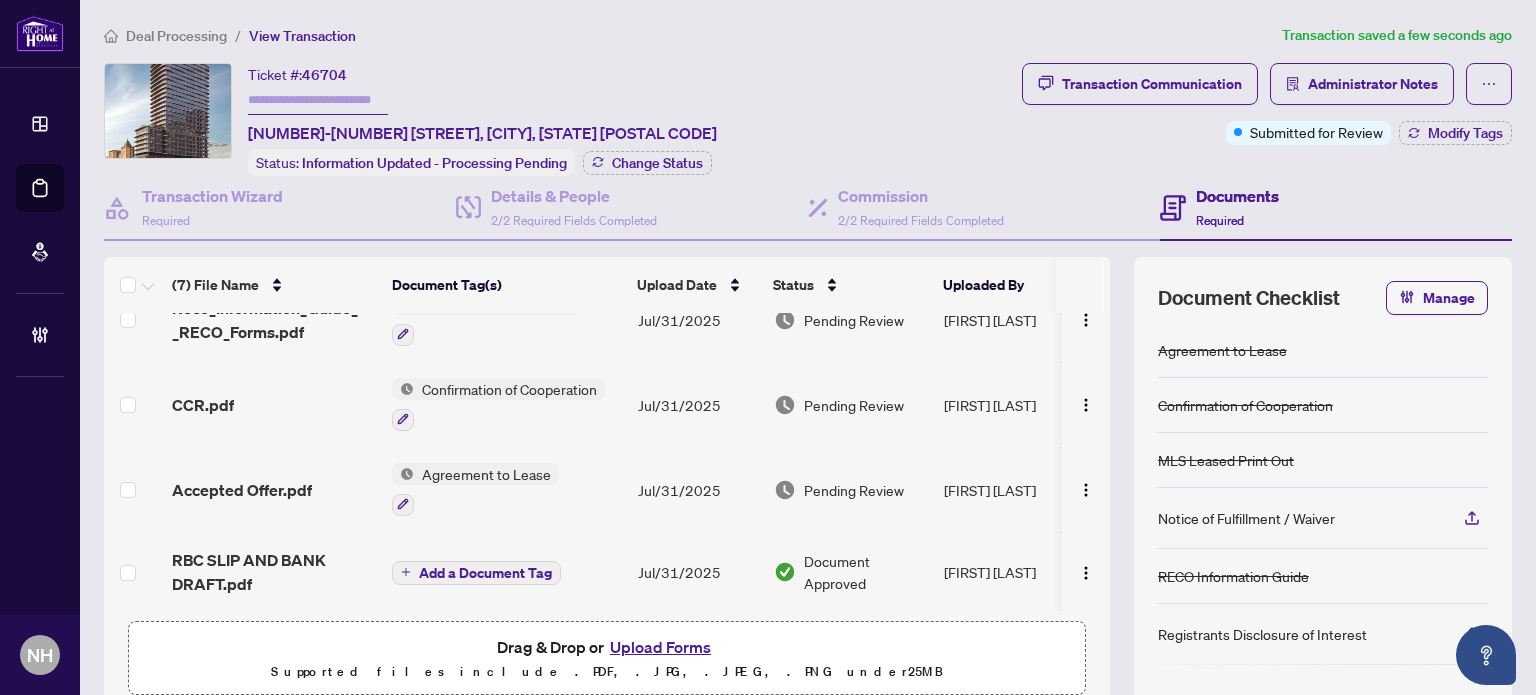 scroll, scrollTop: 294, scrollLeft: 0, axis: vertical 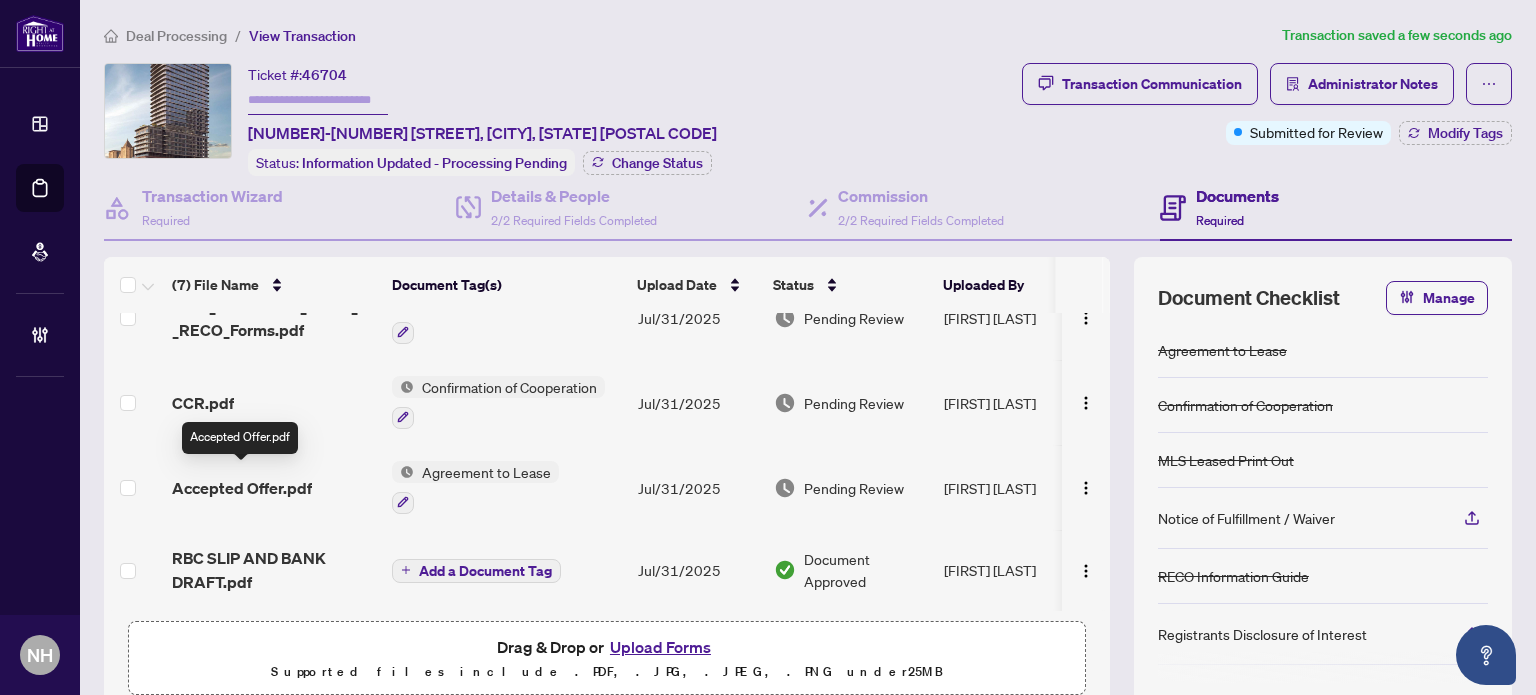 click on "Accepted Offer.pdf" at bounding box center (242, 488) 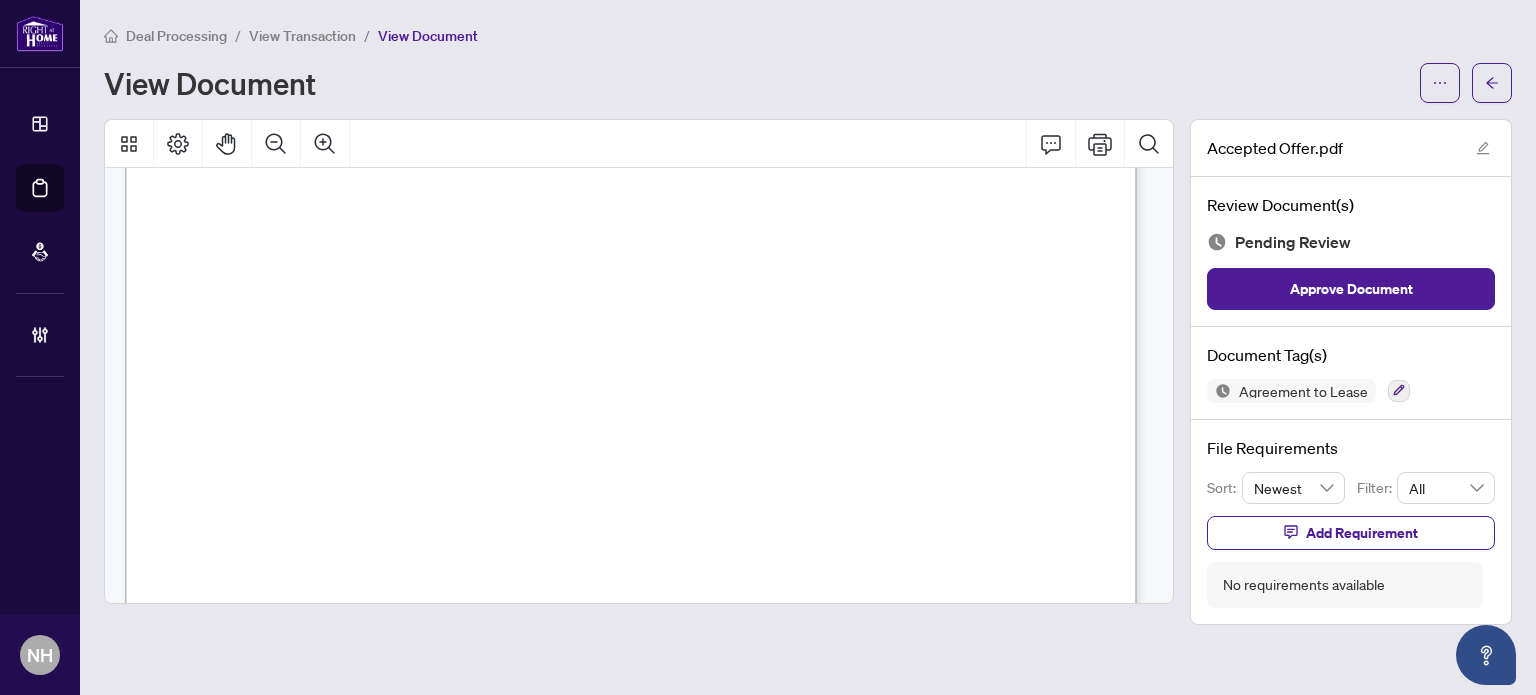 scroll, scrollTop: 0, scrollLeft: 0, axis: both 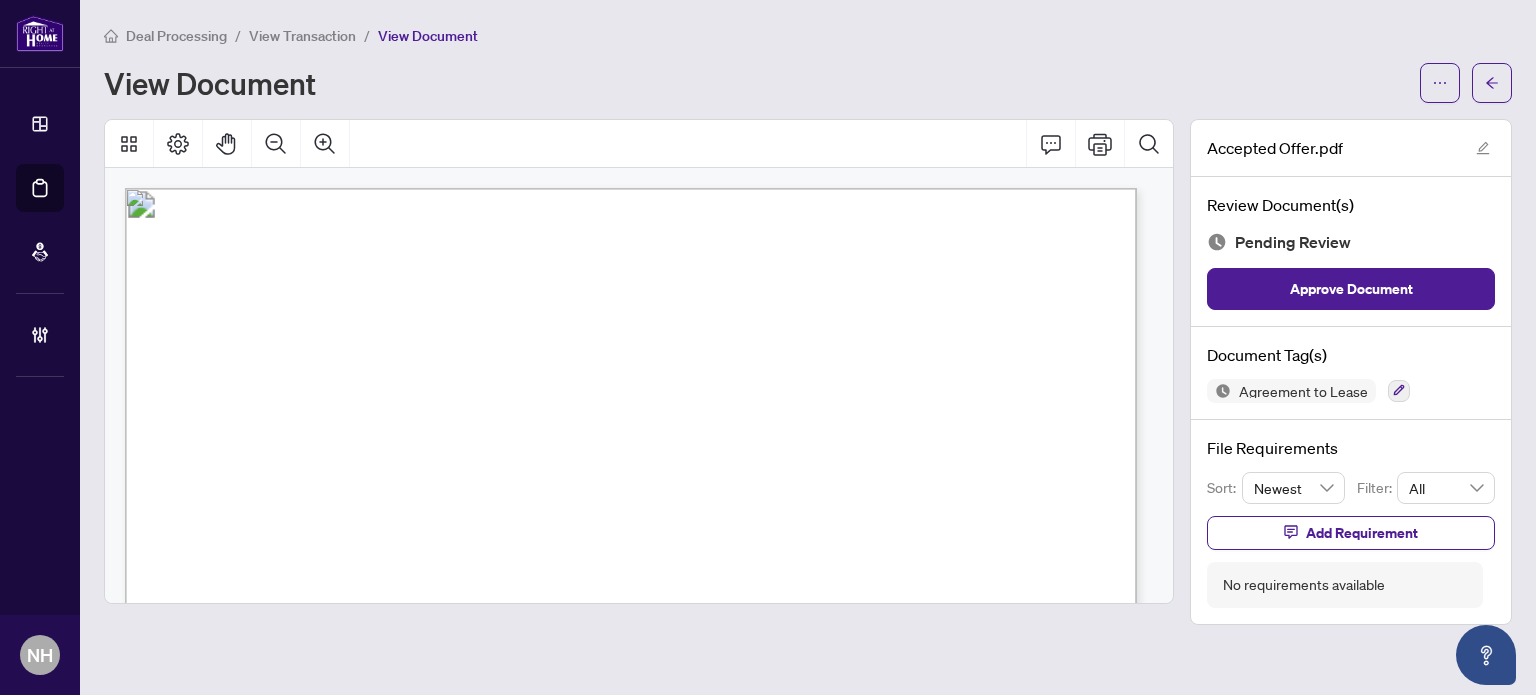 click on "View Transaction" at bounding box center [302, 36] 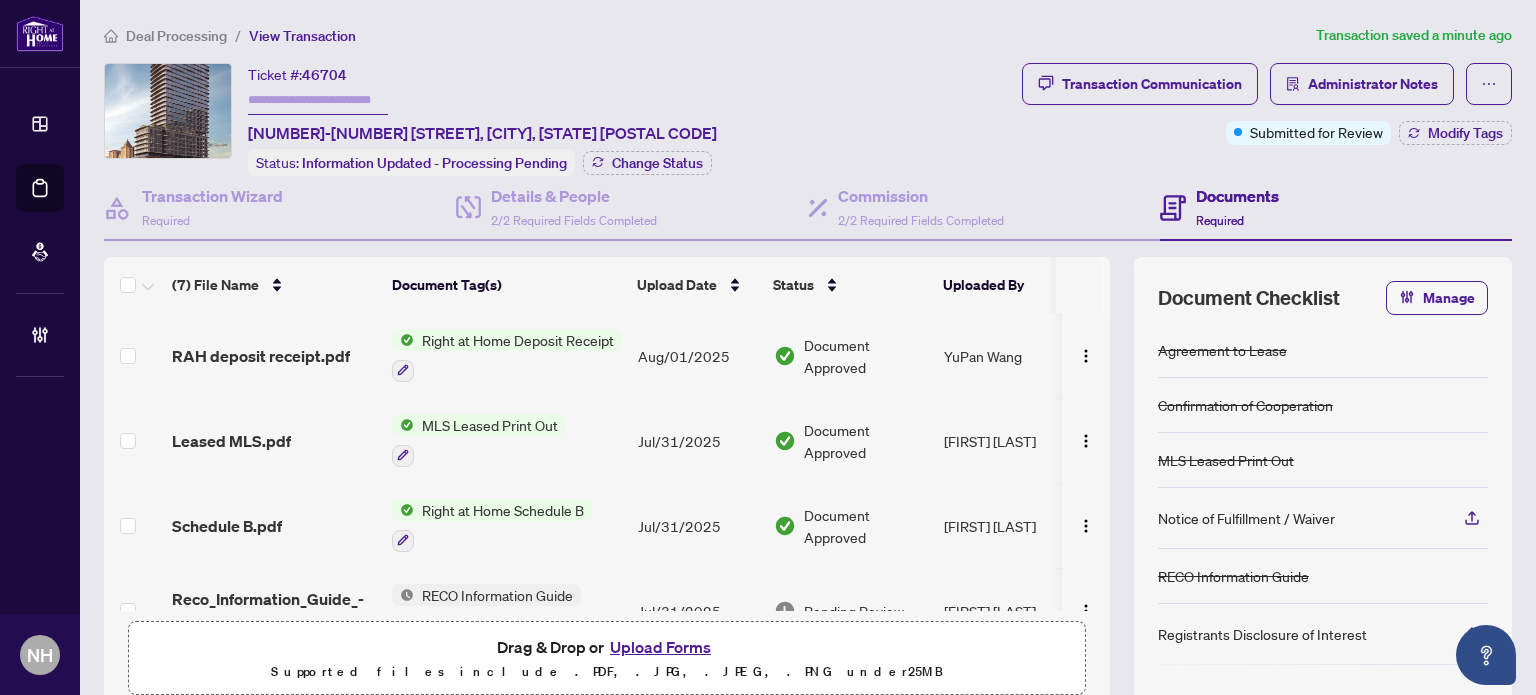 click on "RAH deposit receipt.pdf" at bounding box center (261, 356) 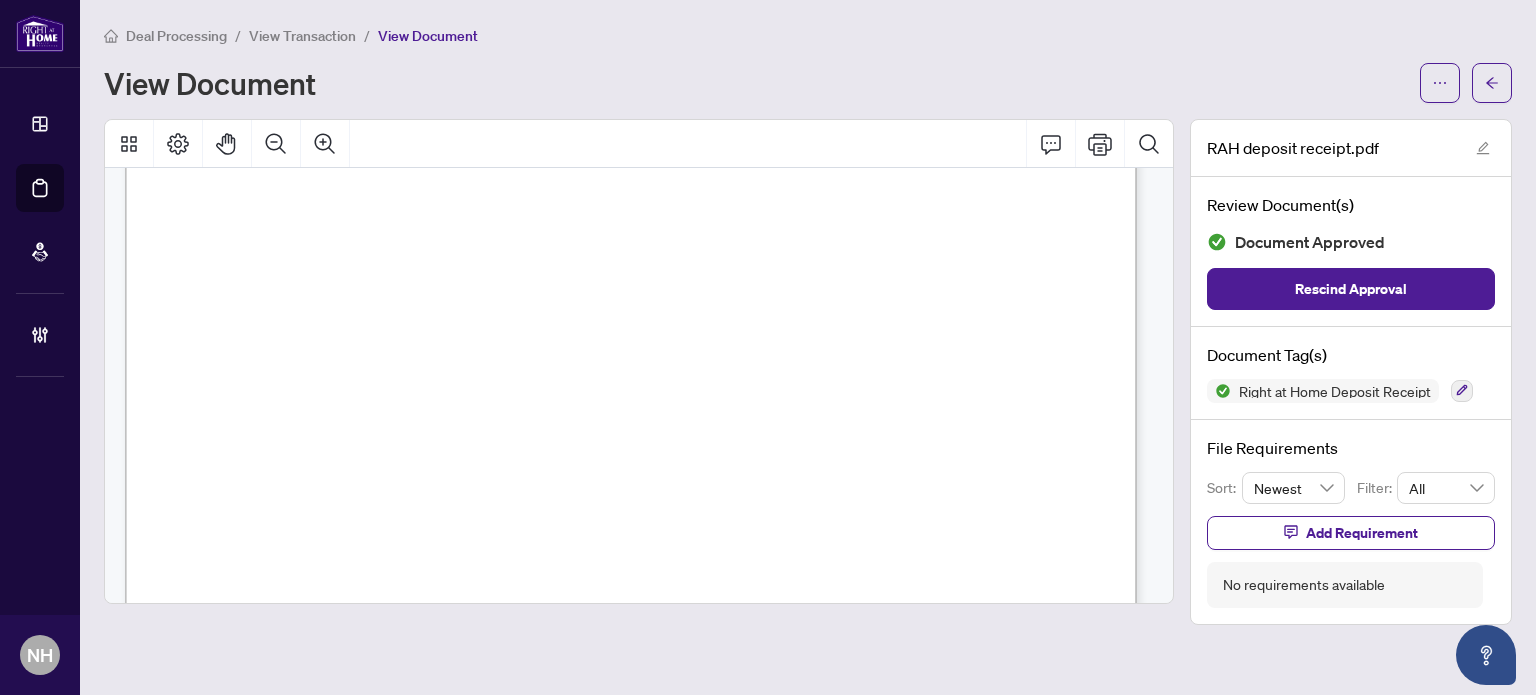 scroll, scrollTop: 500, scrollLeft: 0, axis: vertical 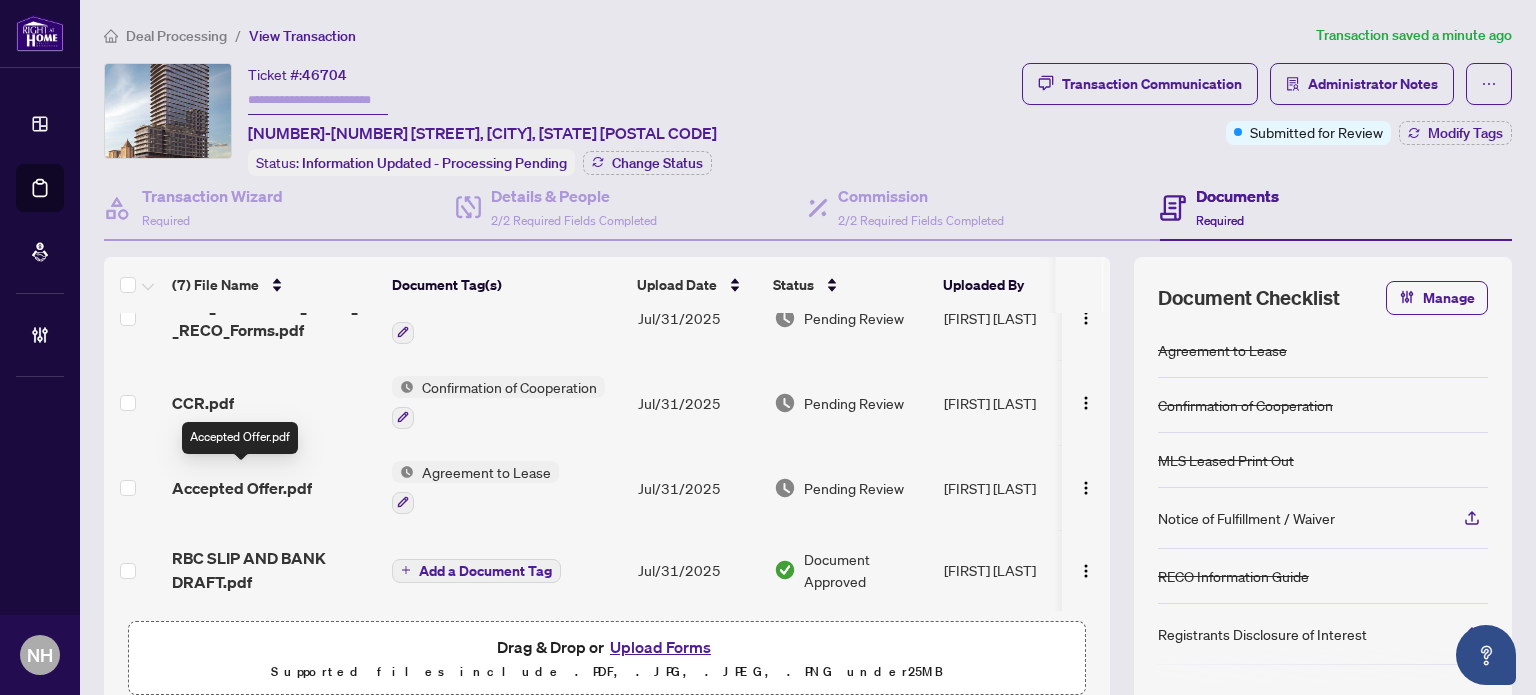 click on "Accepted Offer.pdf" at bounding box center (242, 488) 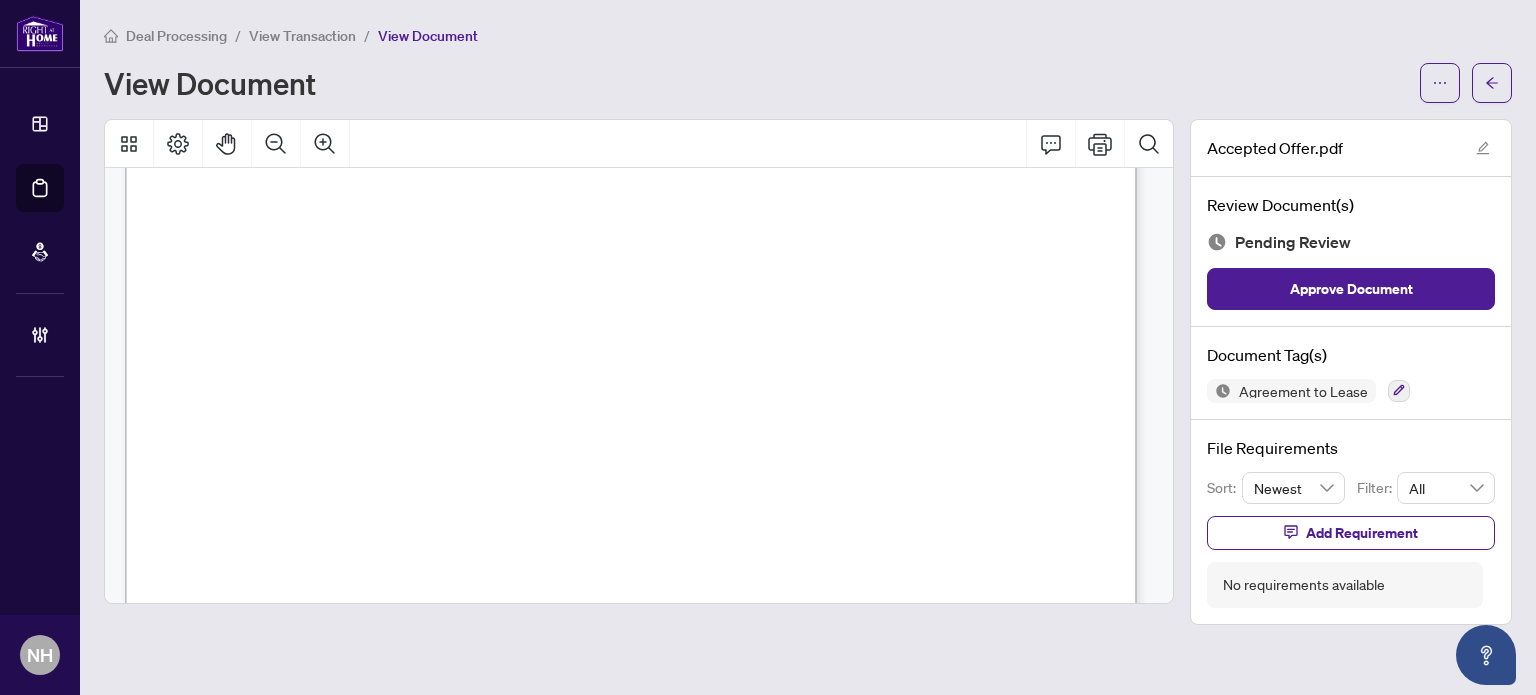 scroll, scrollTop: 10310, scrollLeft: 0, axis: vertical 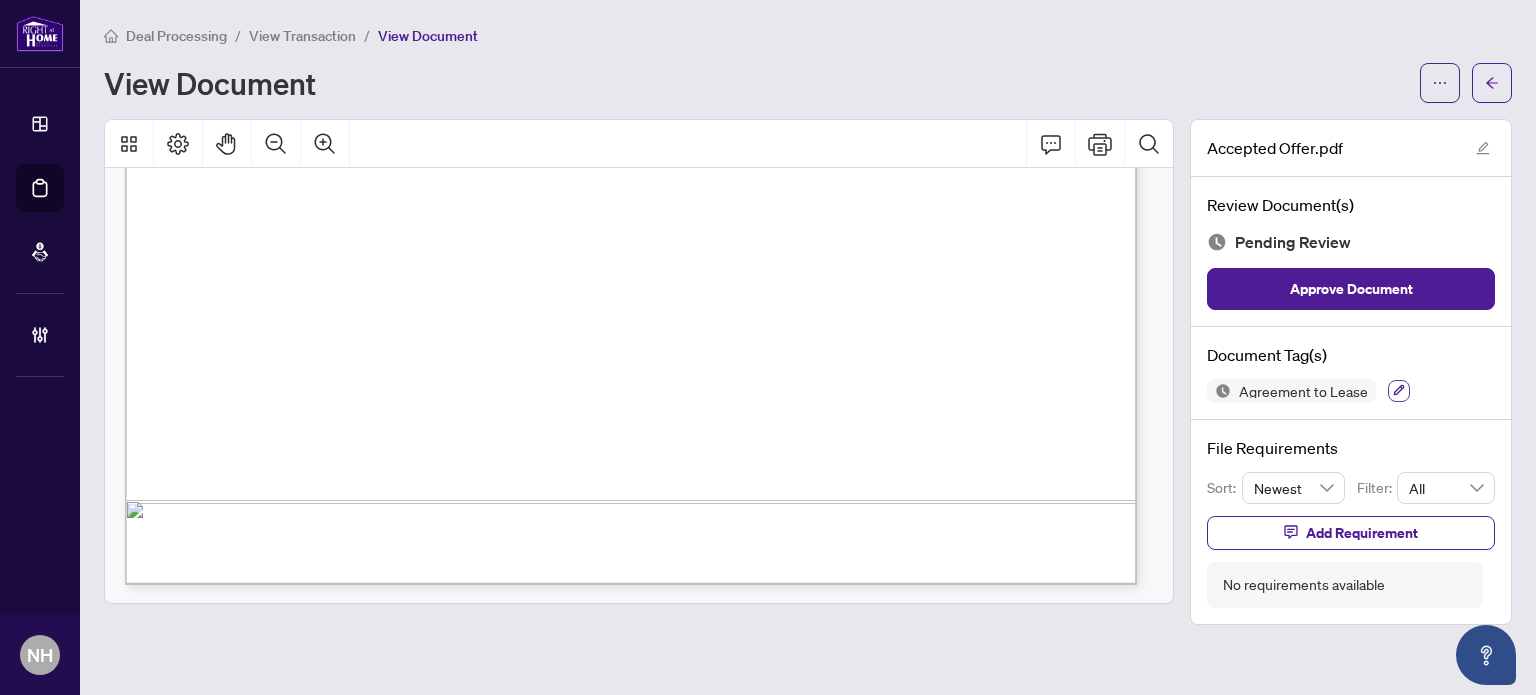 click at bounding box center [1399, 391] 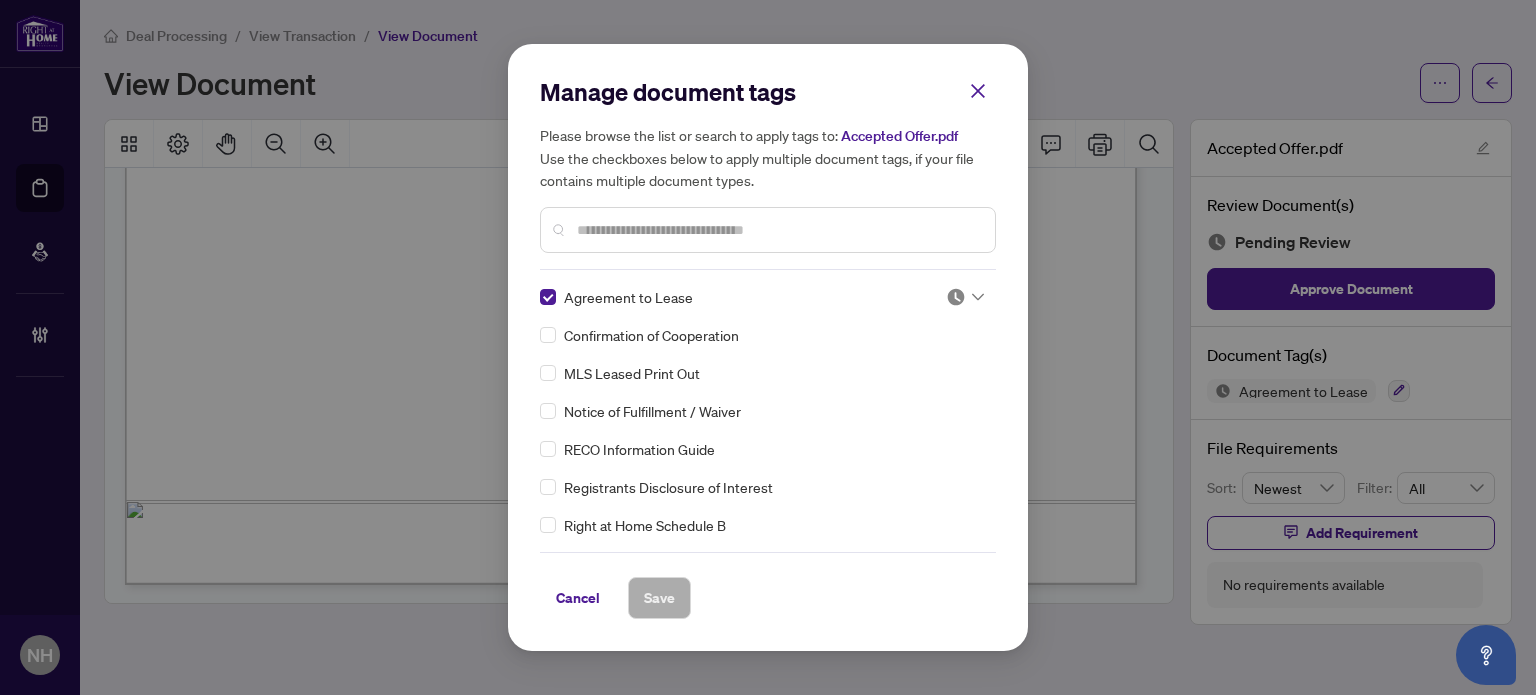 click at bounding box center [956, 297] 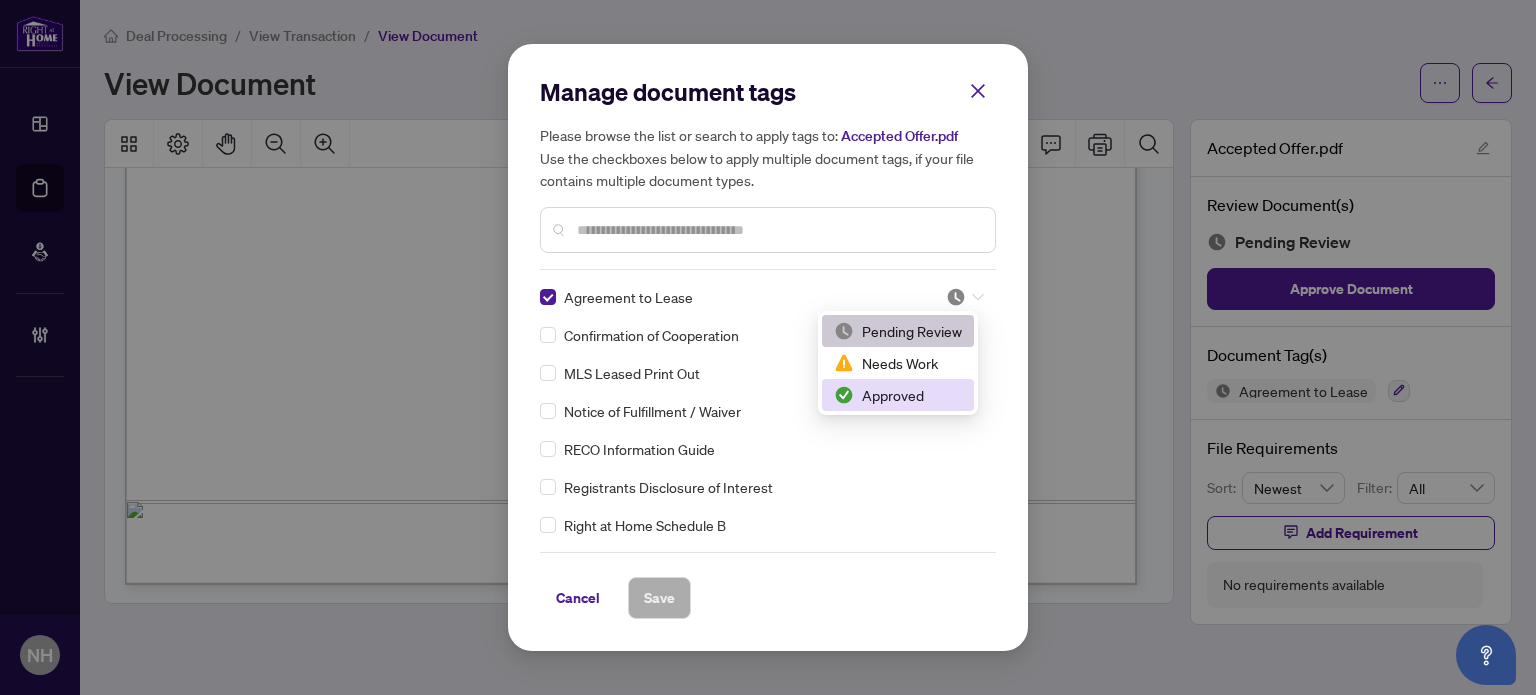 click on "Approved" at bounding box center [898, 395] 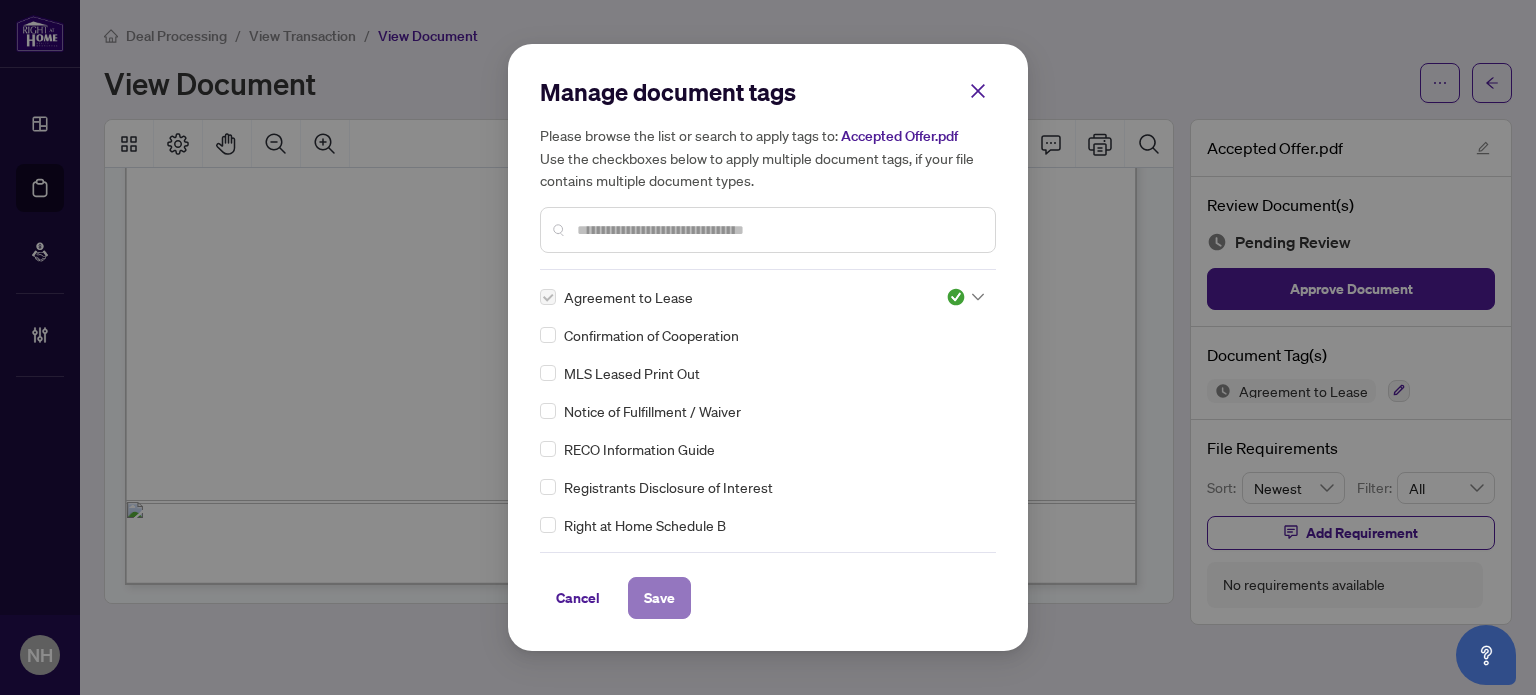 click on "Save" at bounding box center (659, 598) 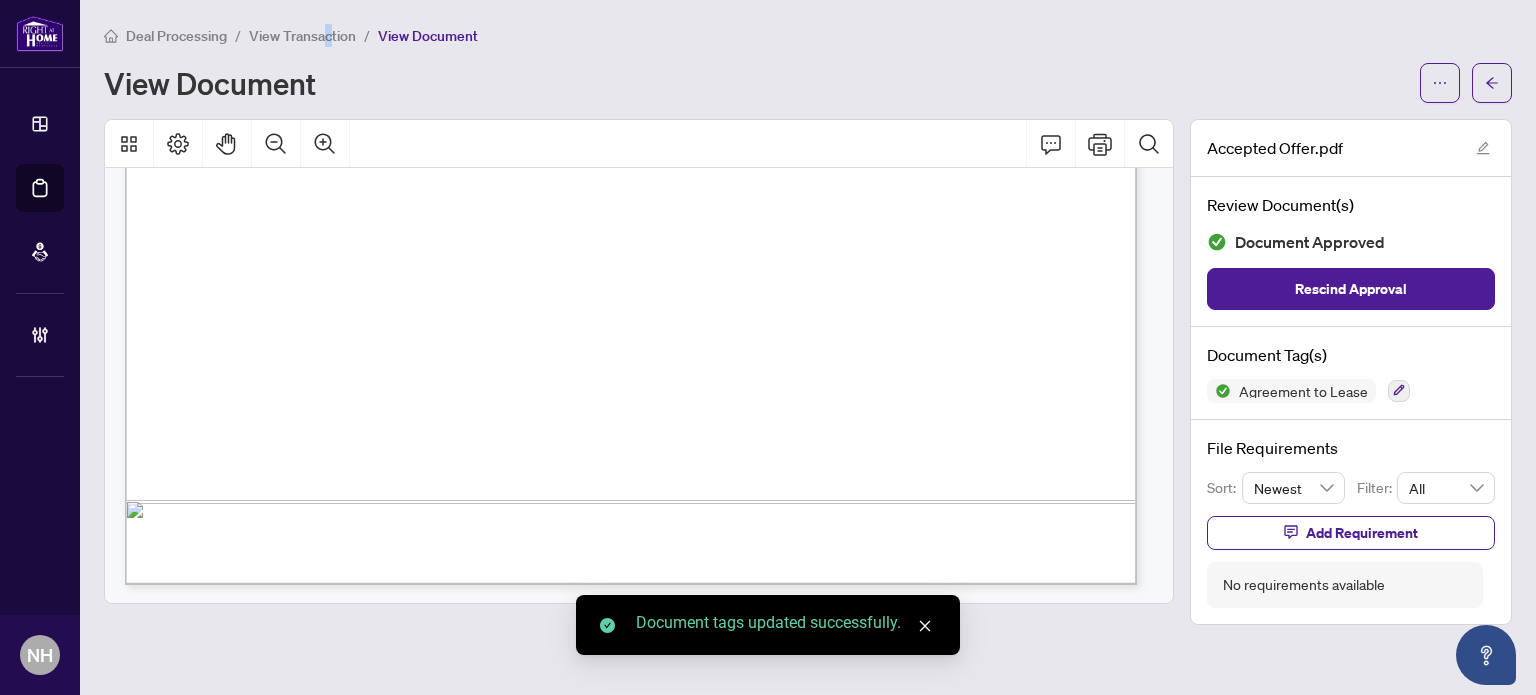 click on "View Transaction" at bounding box center (302, 36) 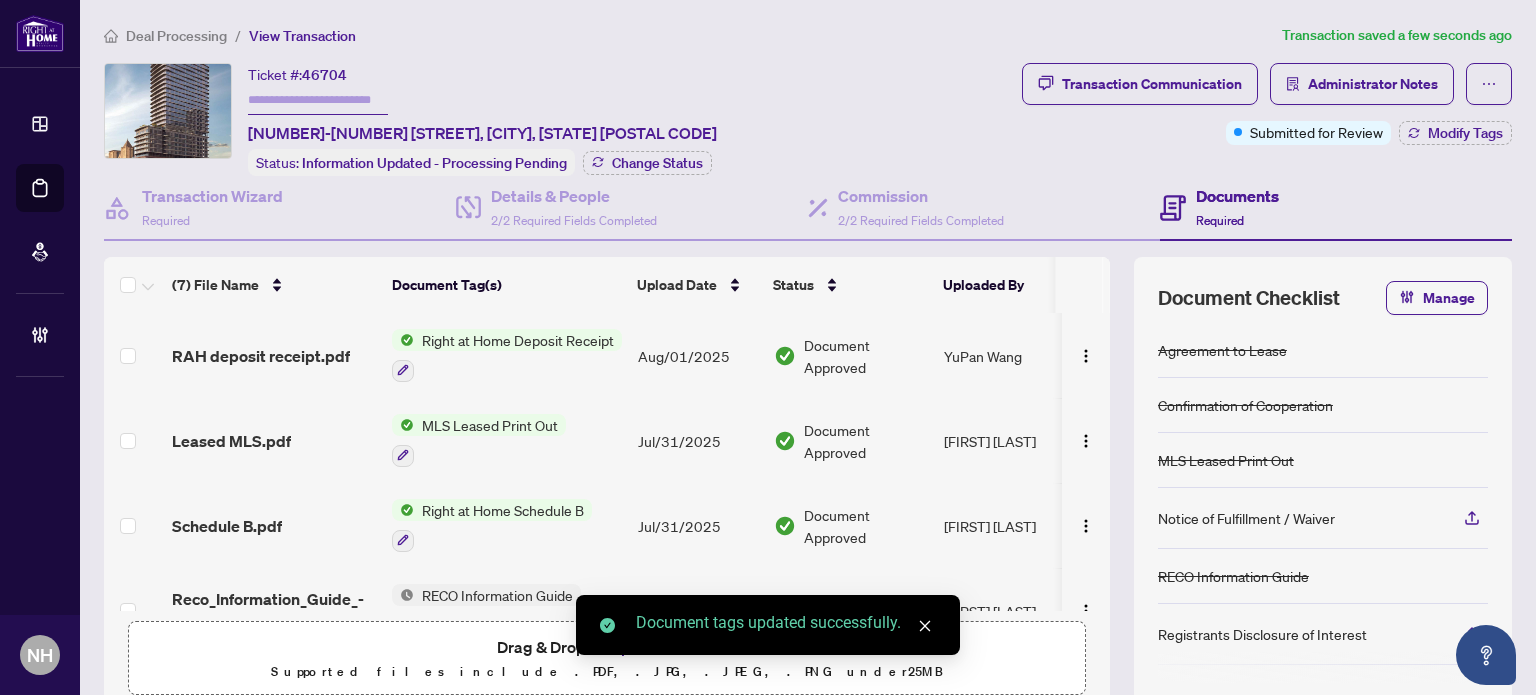 scroll, scrollTop: 200, scrollLeft: 0, axis: vertical 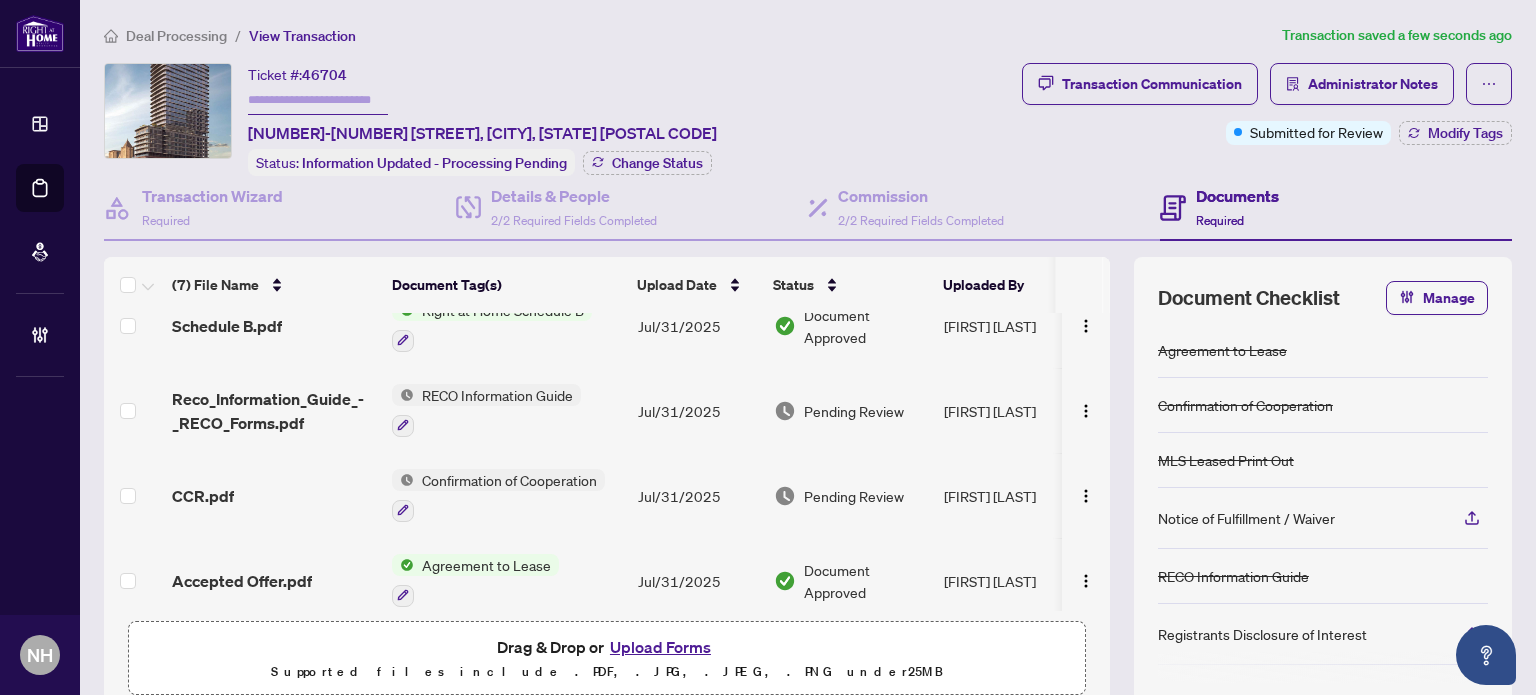 click on "CCR.pdf" at bounding box center (203, 496) 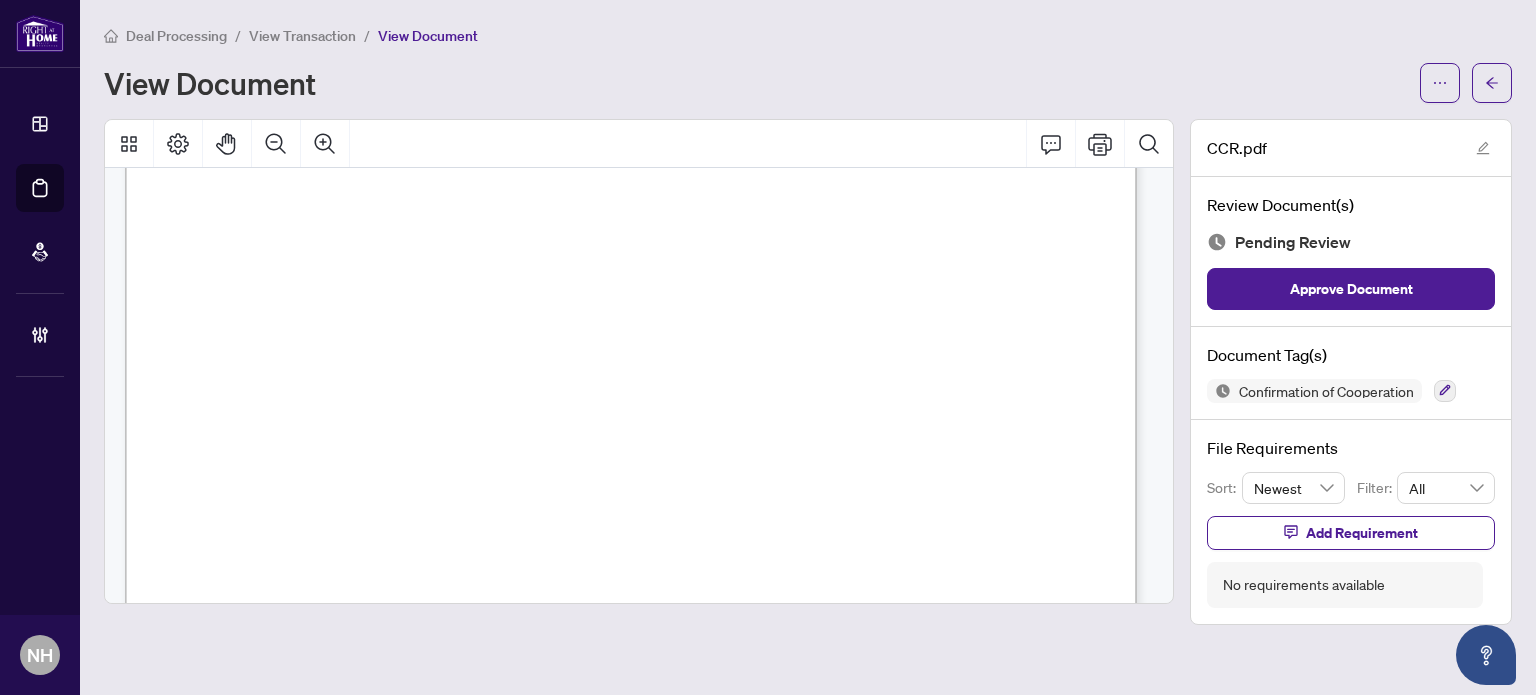 scroll, scrollTop: 1456, scrollLeft: 0, axis: vertical 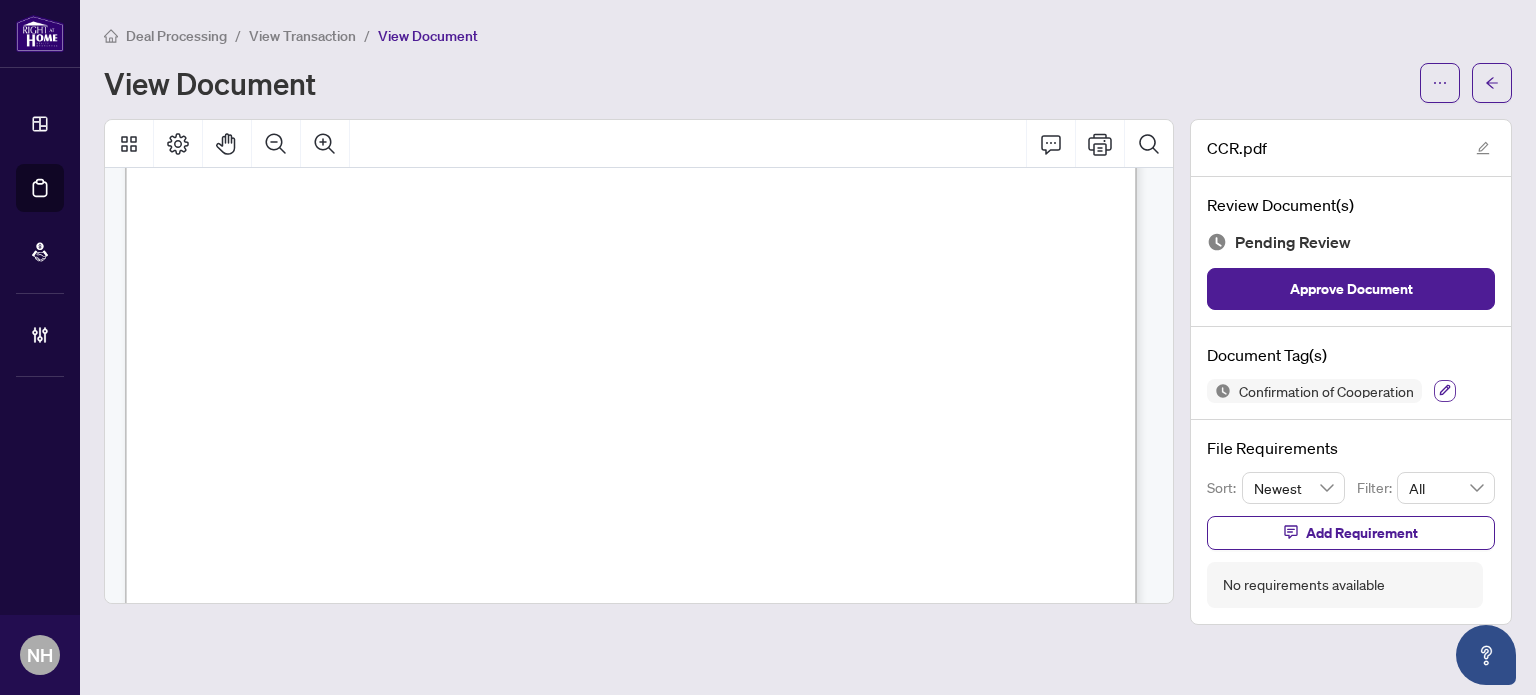 click 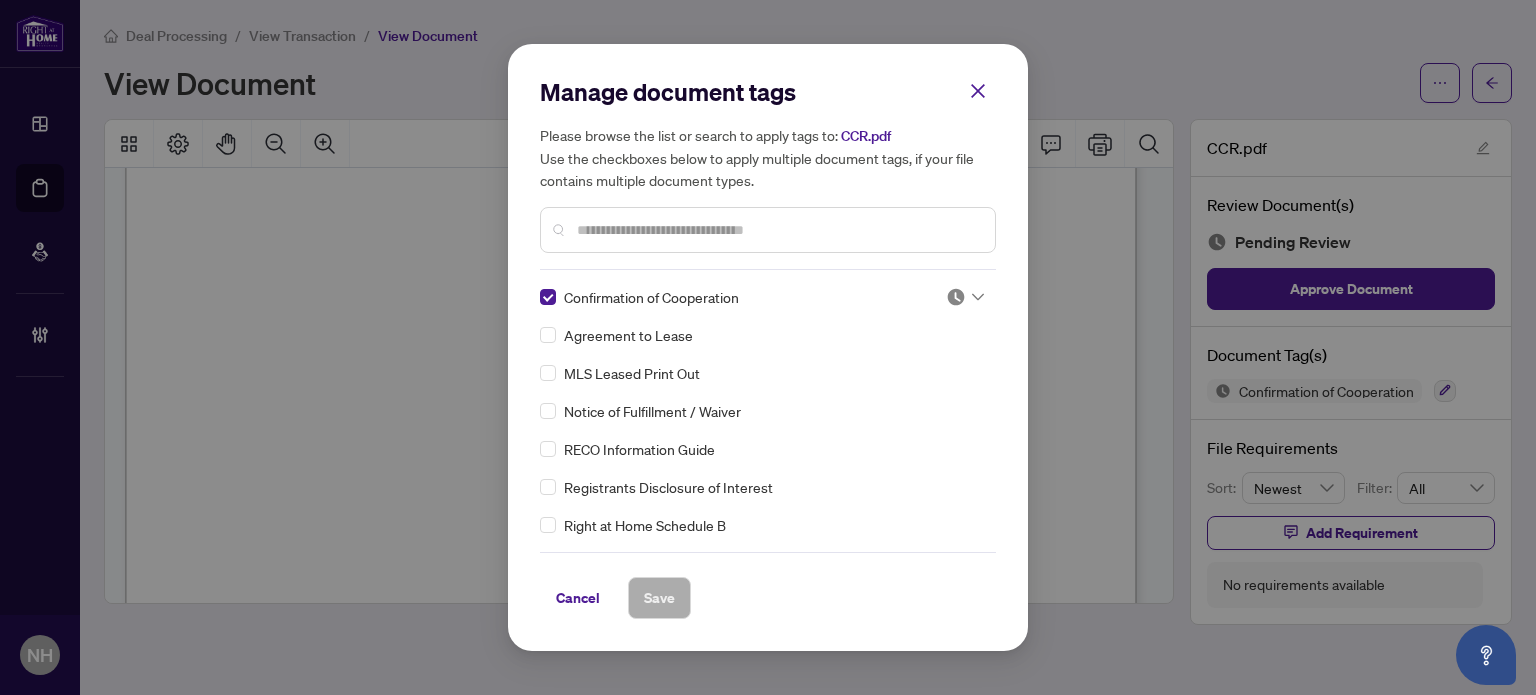 click at bounding box center [956, 297] 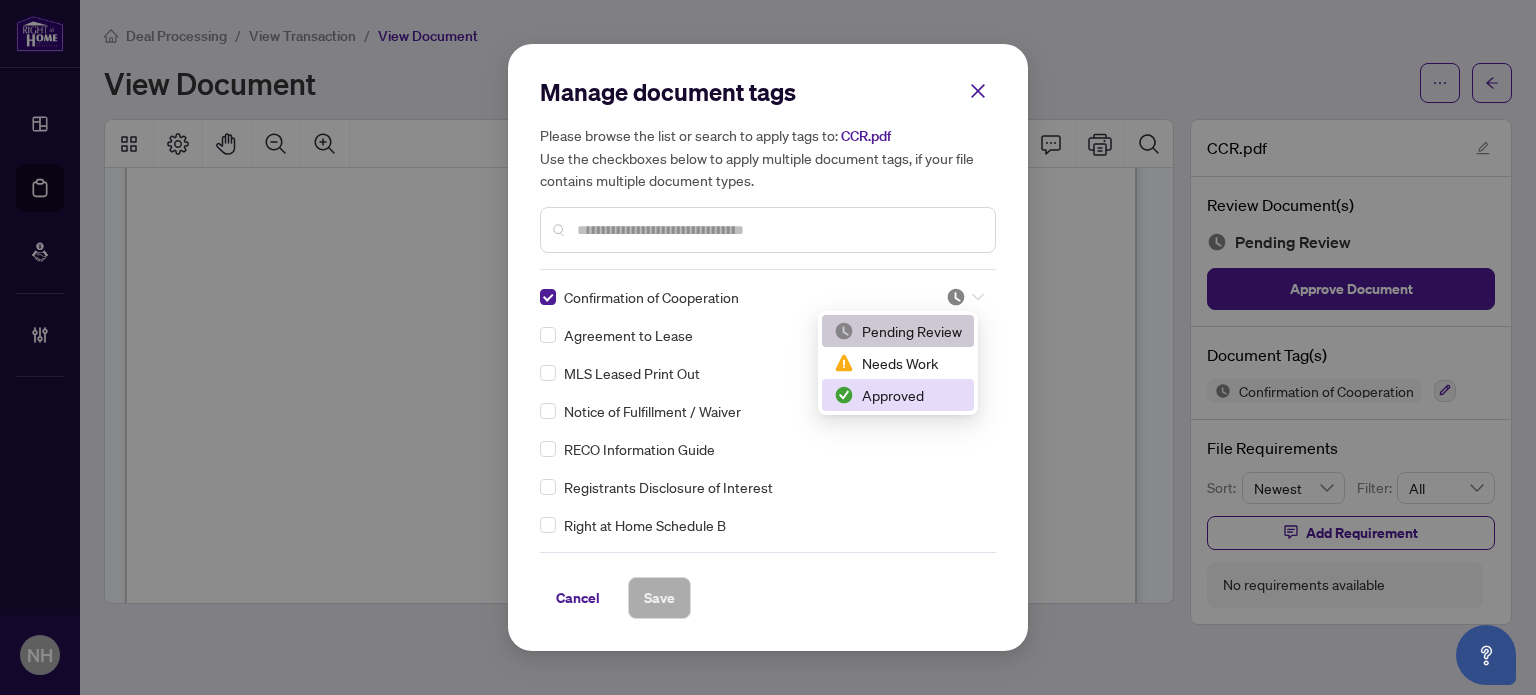 click on "Approved" at bounding box center [898, 395] 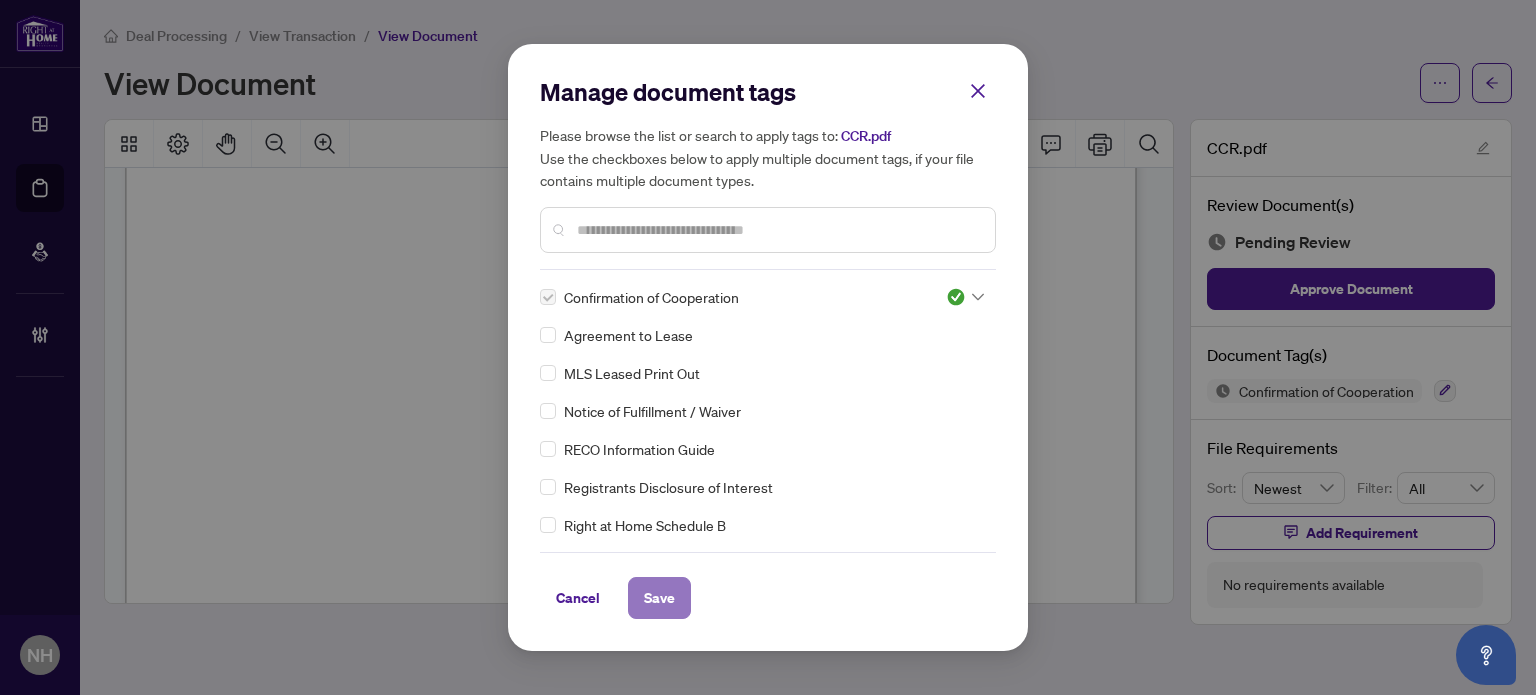 click on "Save" at bounding box center [659, 598] 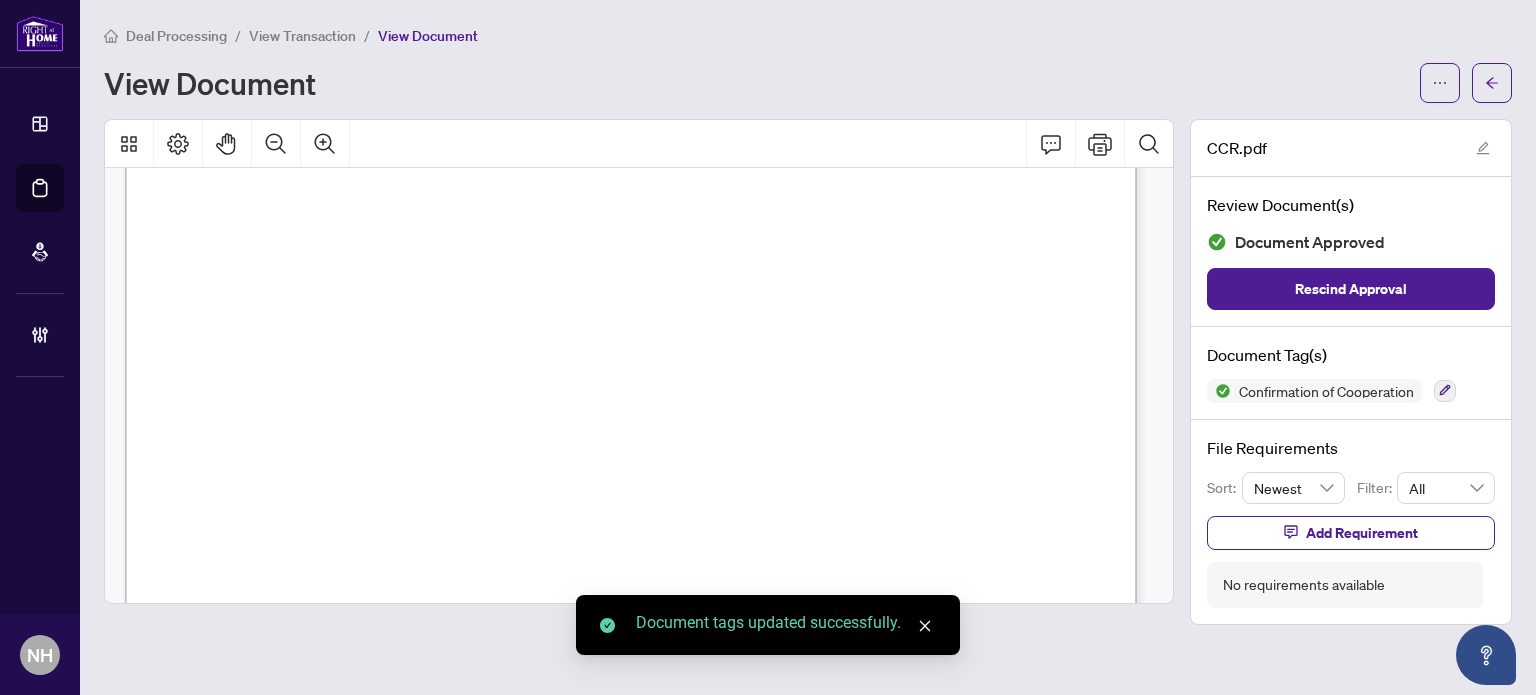 click on "View Transaction" at bounding box center [302, 36] 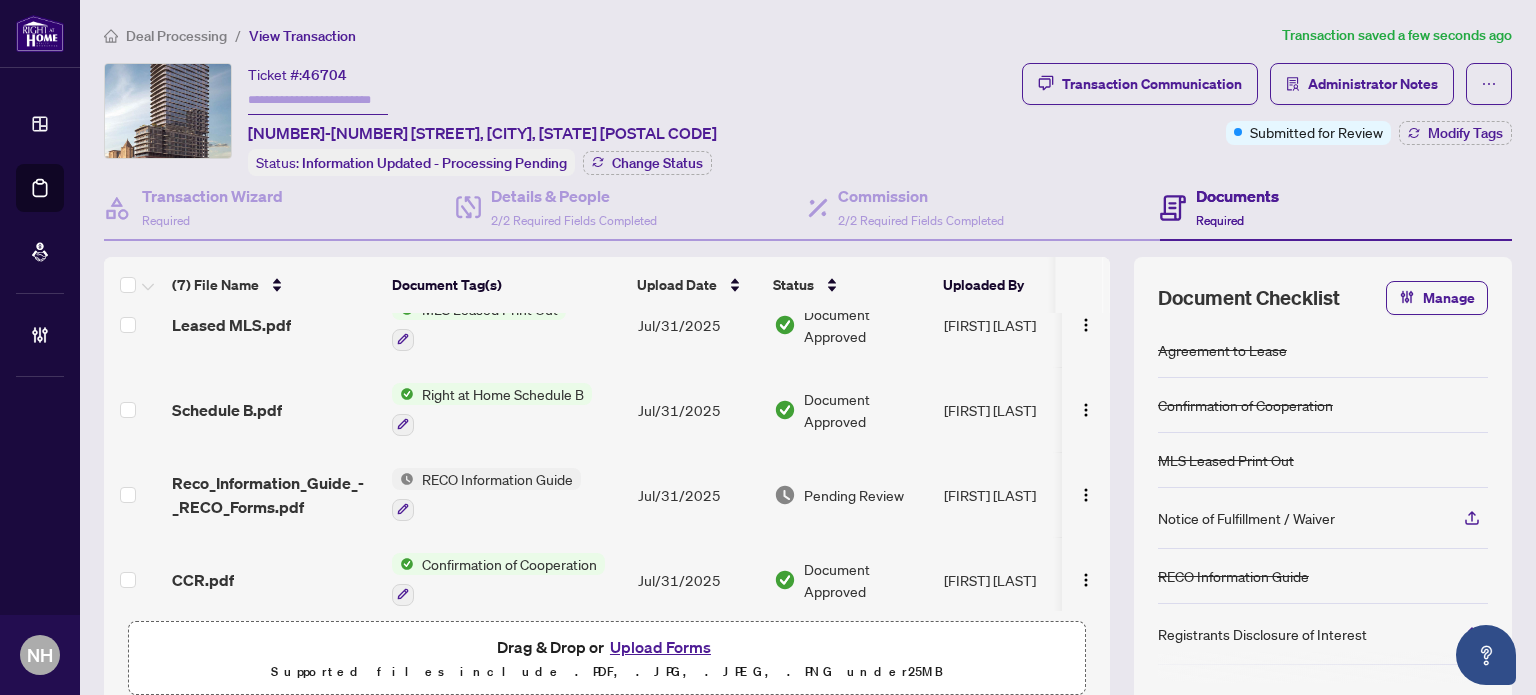 scroll, scrollTop: 200, scrollLeft: 0, axis: vertical 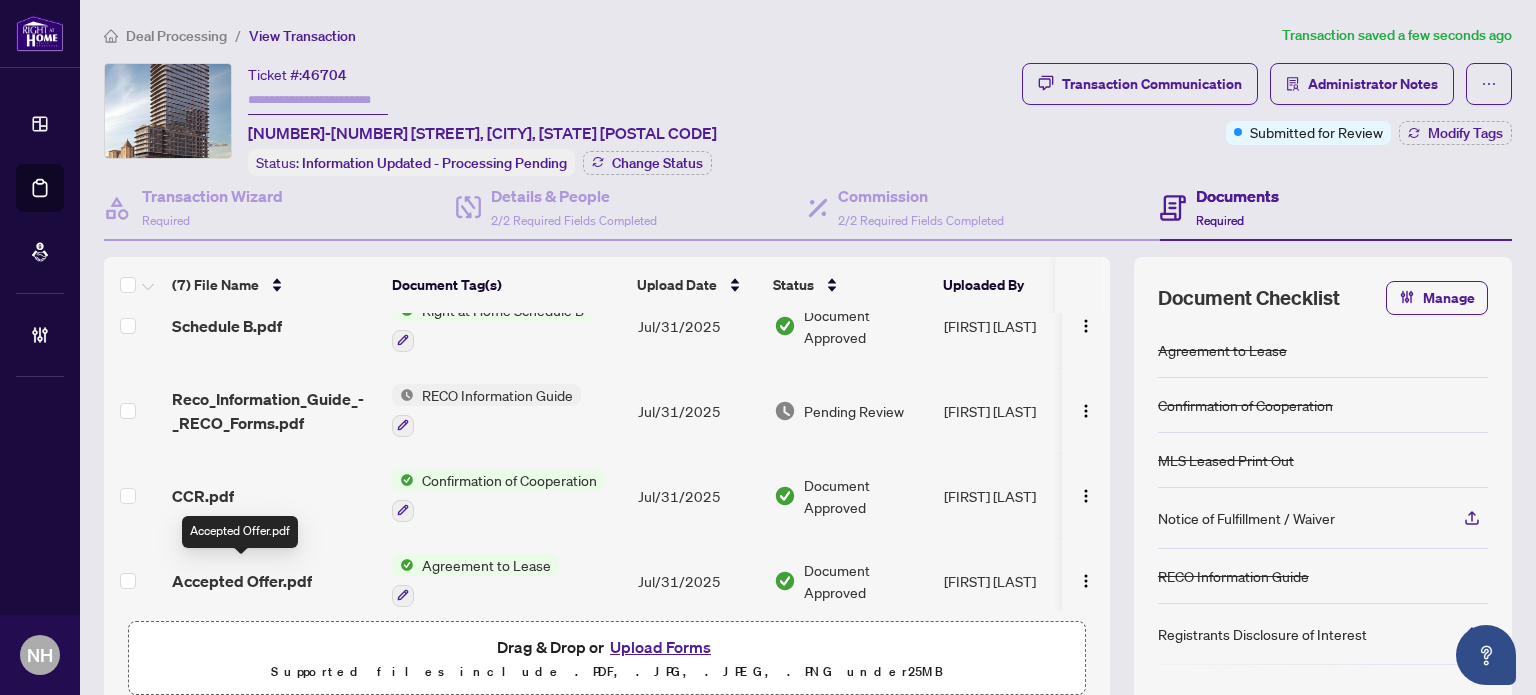 click on "Accepted Offer.pdf" at bounding box center (242, 581) 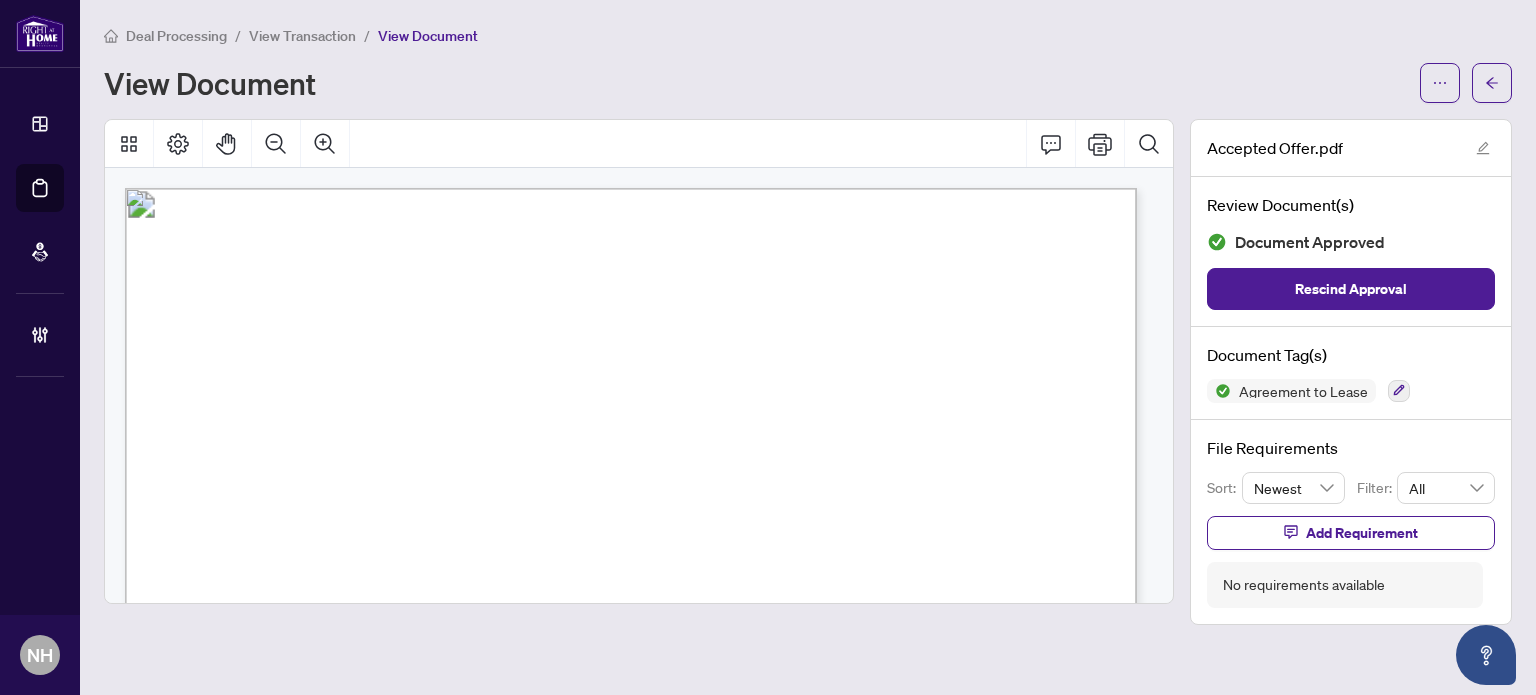 click on "View Transaction" at bounding box center [302, 36] 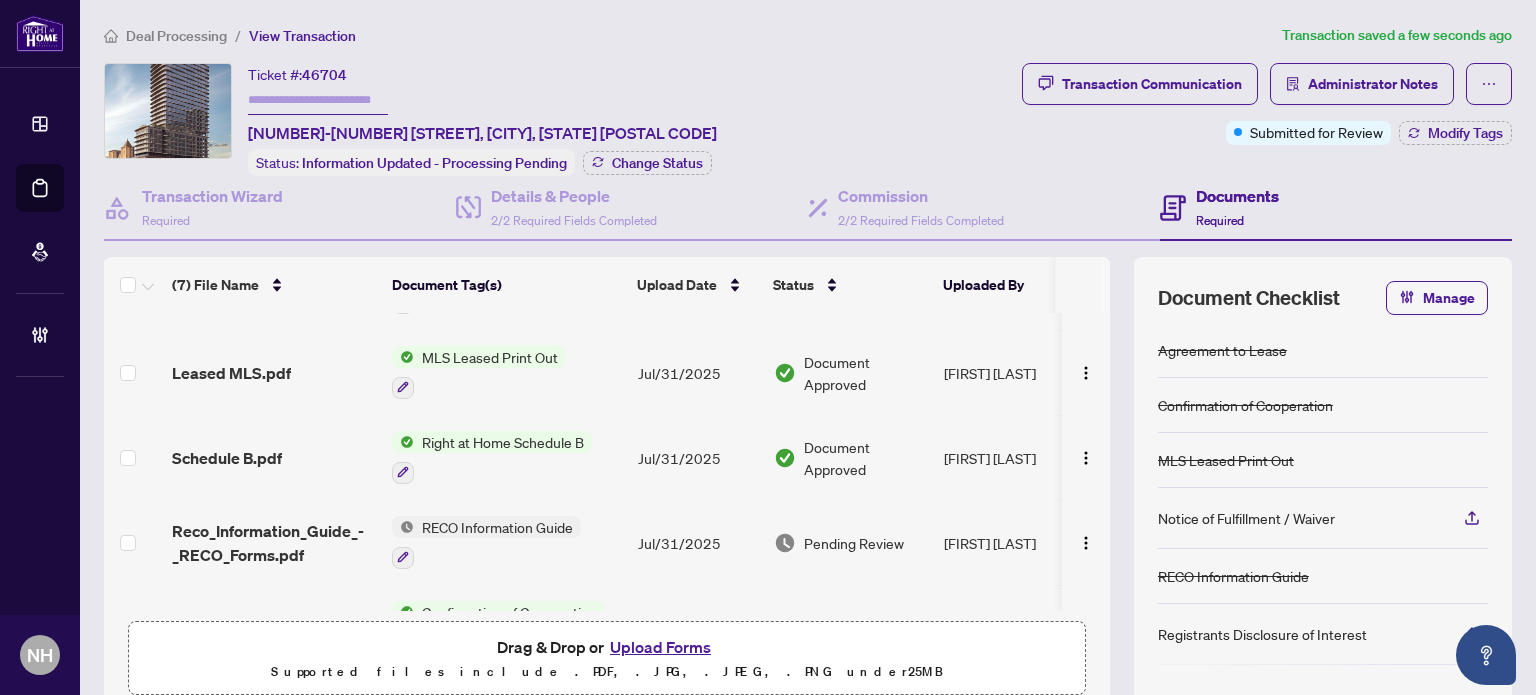 scroll, scrollTop: 100, scrollLeft: 0, axis: vertical 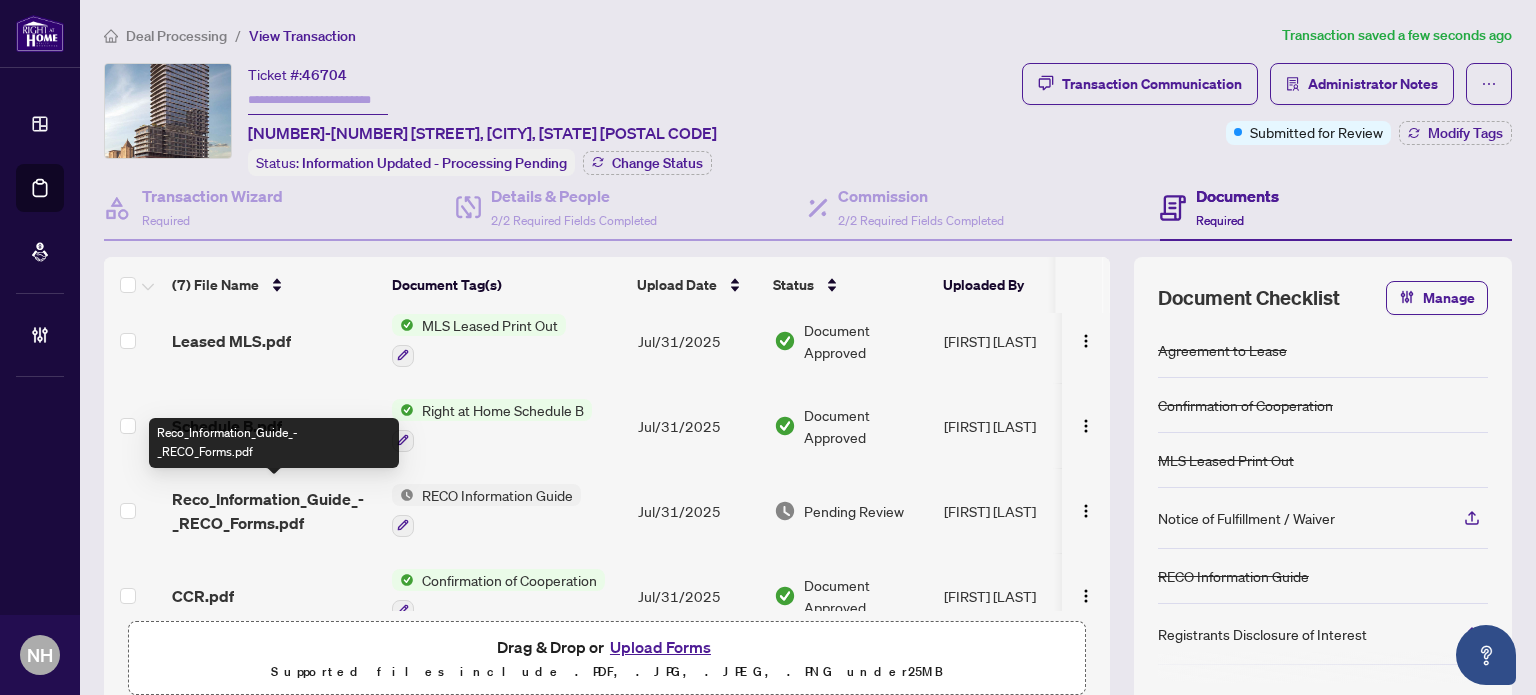 click on "Reco_Information_Guide_-_RECO_Forms.pdf" at bounding box center (274, 511) 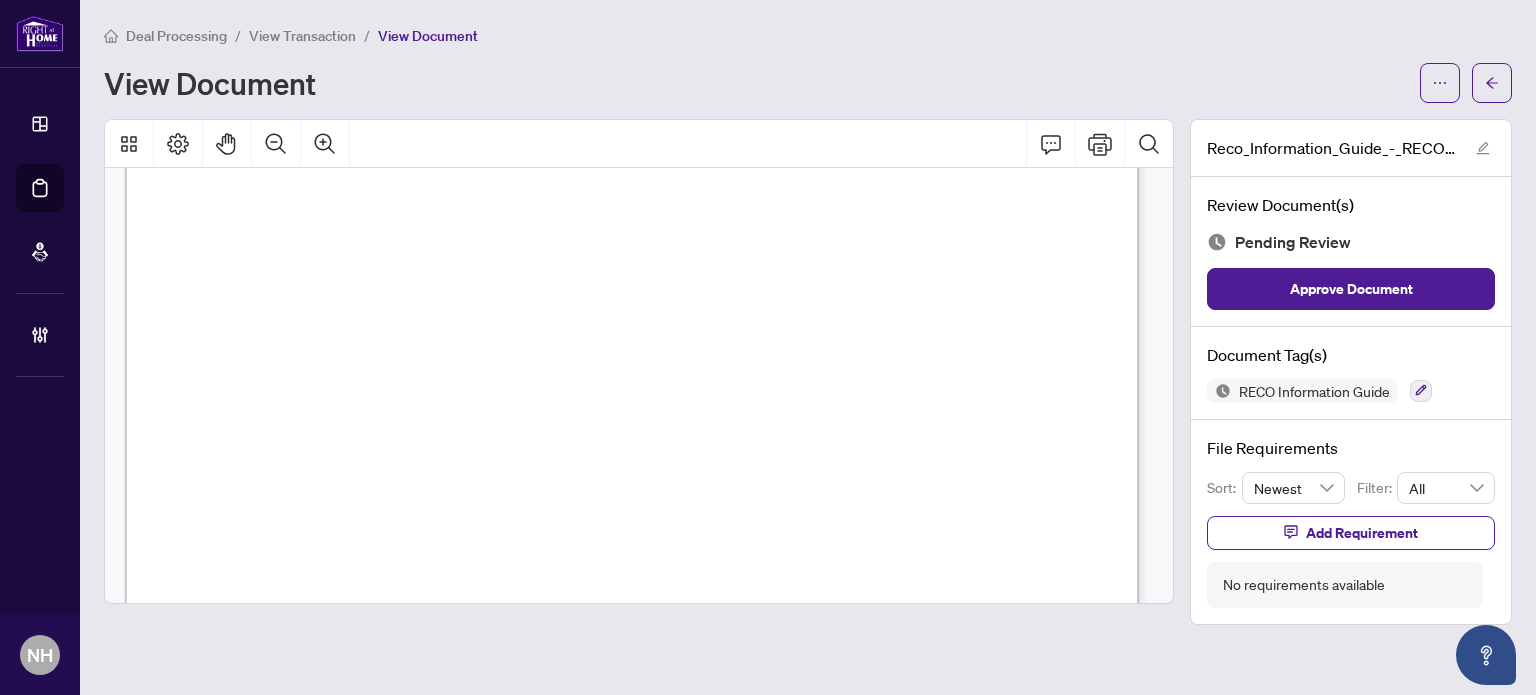 scroll, scrollTop: 16400, scrollLeft: 0, axis: vertical 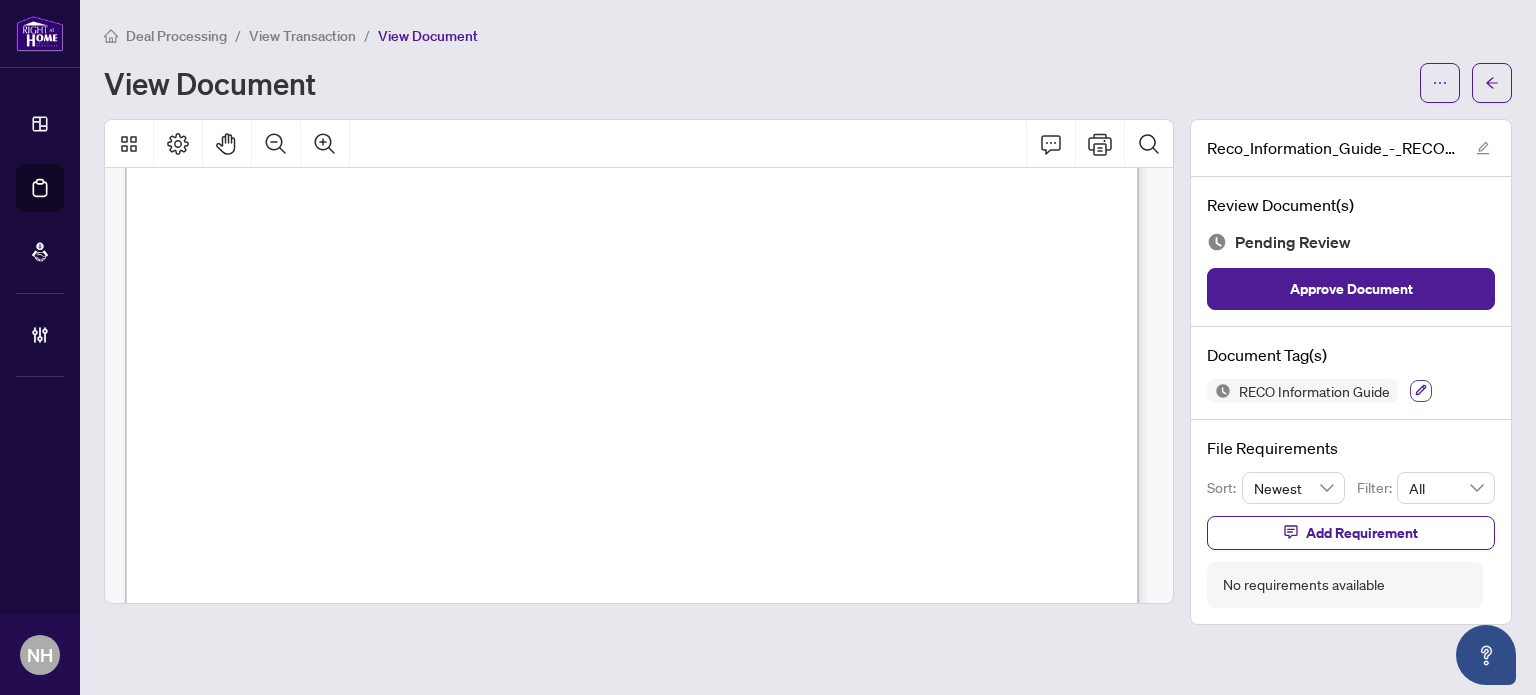 click at bounding box center [1421, 391] 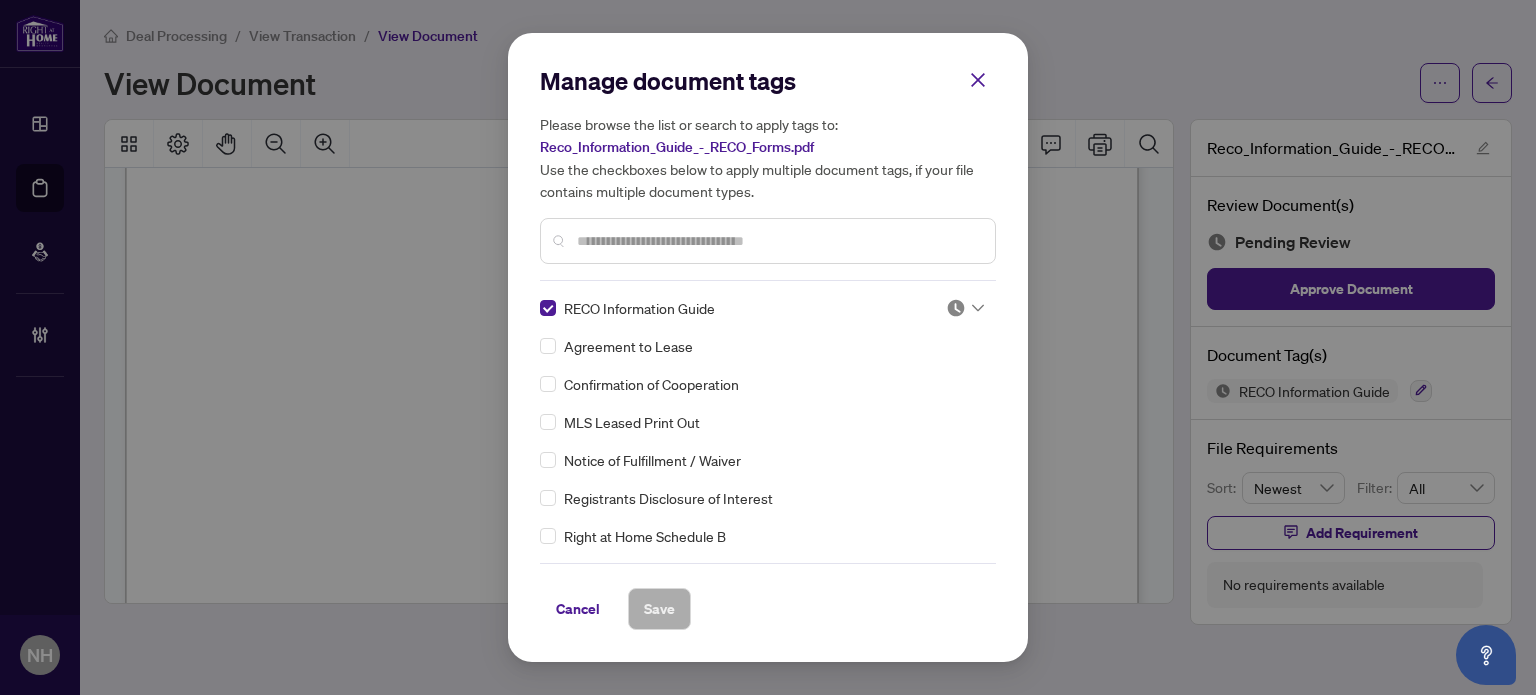 click at bounding box center (965, 308) 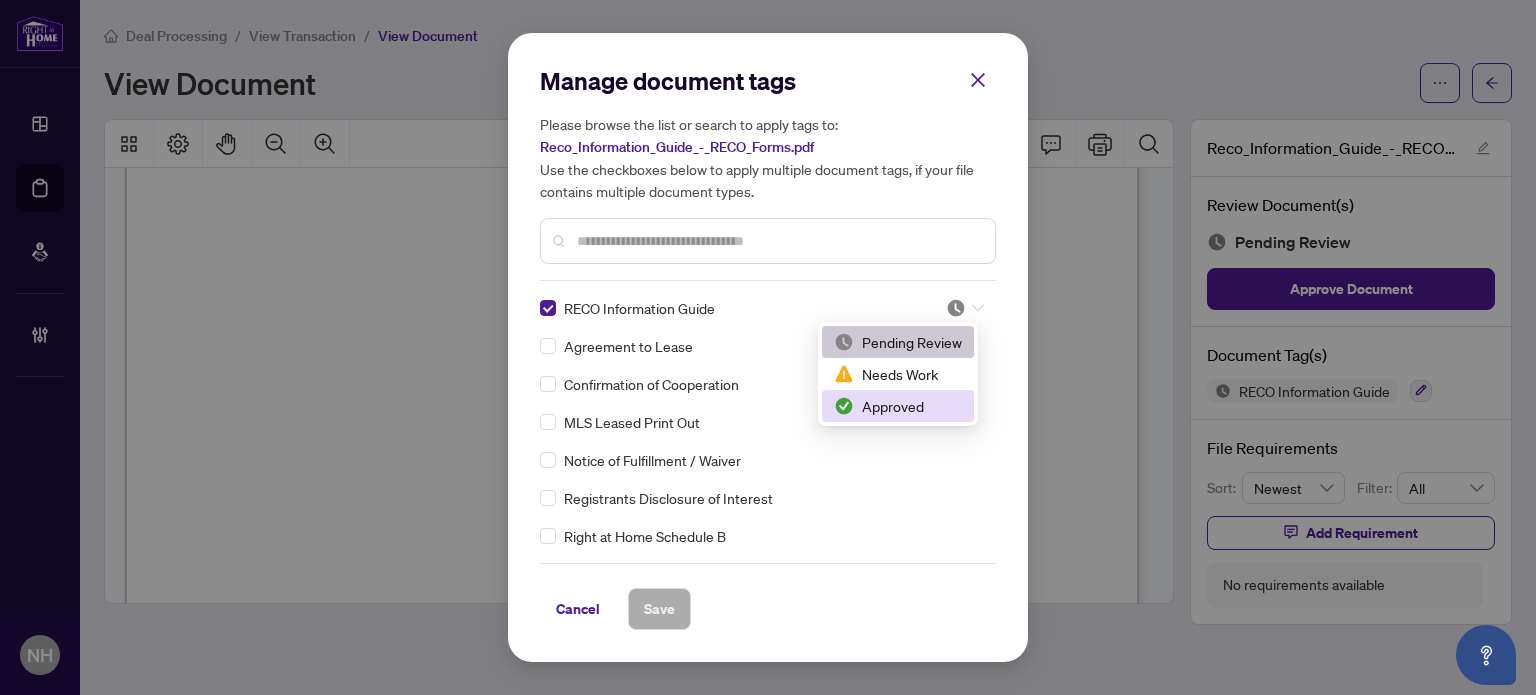 click on "Approved" at bounding box center (898, 406) 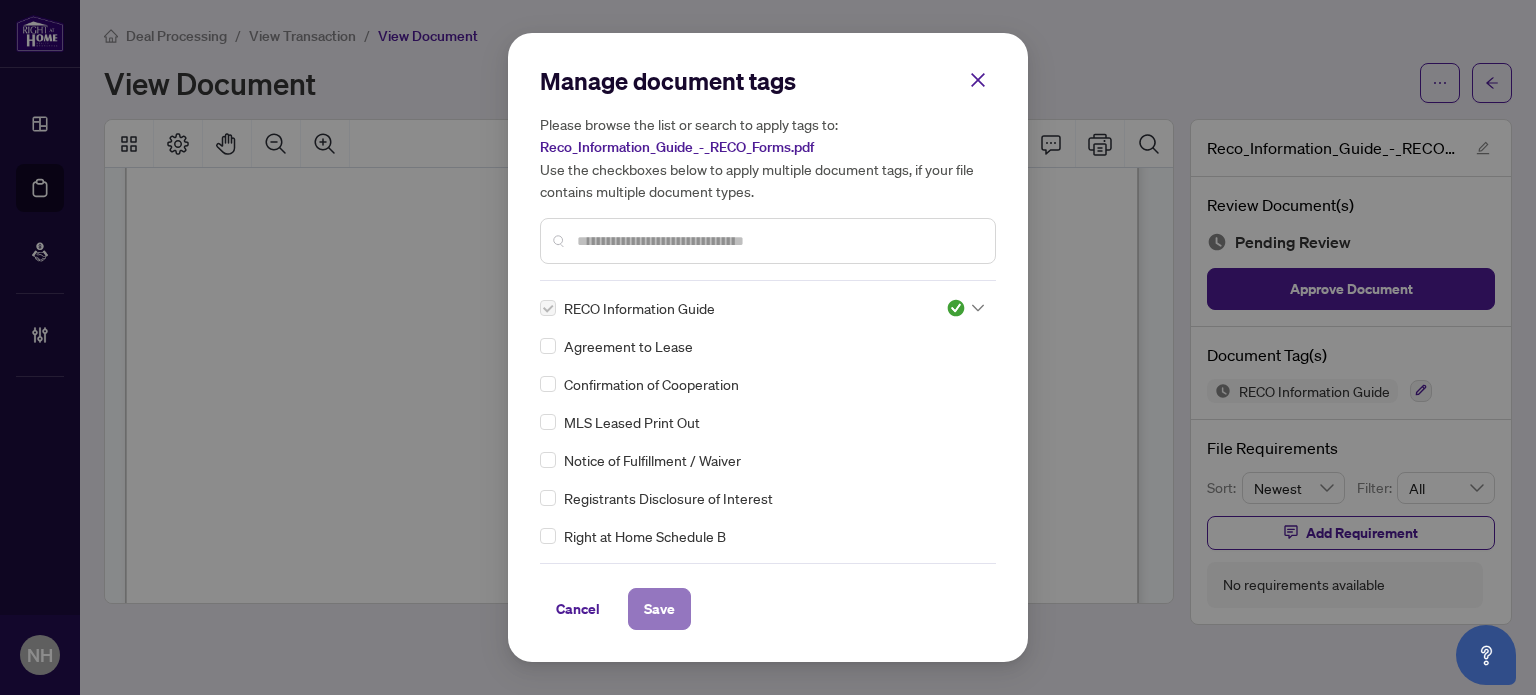 click on "Save" at bounding box center [659, 609] 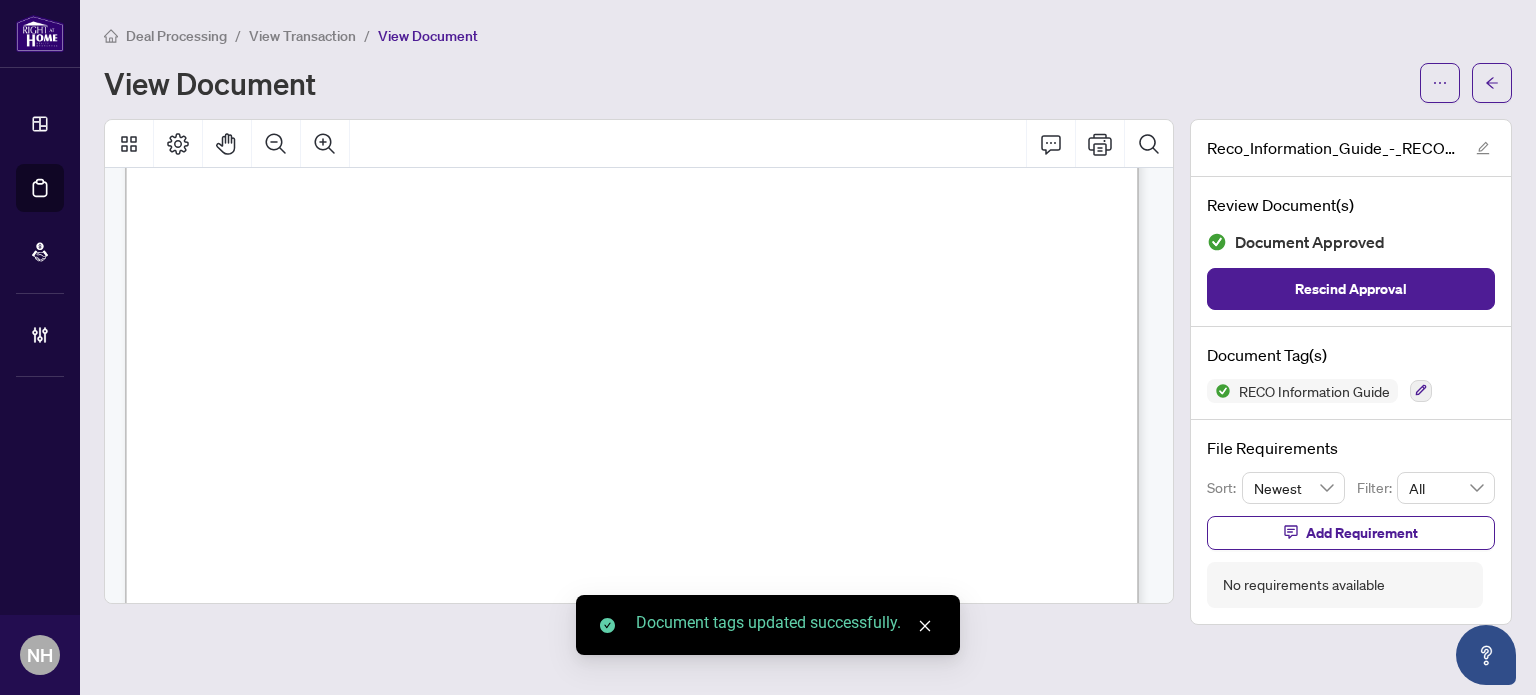 click on "View Transaction" at bounding box center [302, 36] 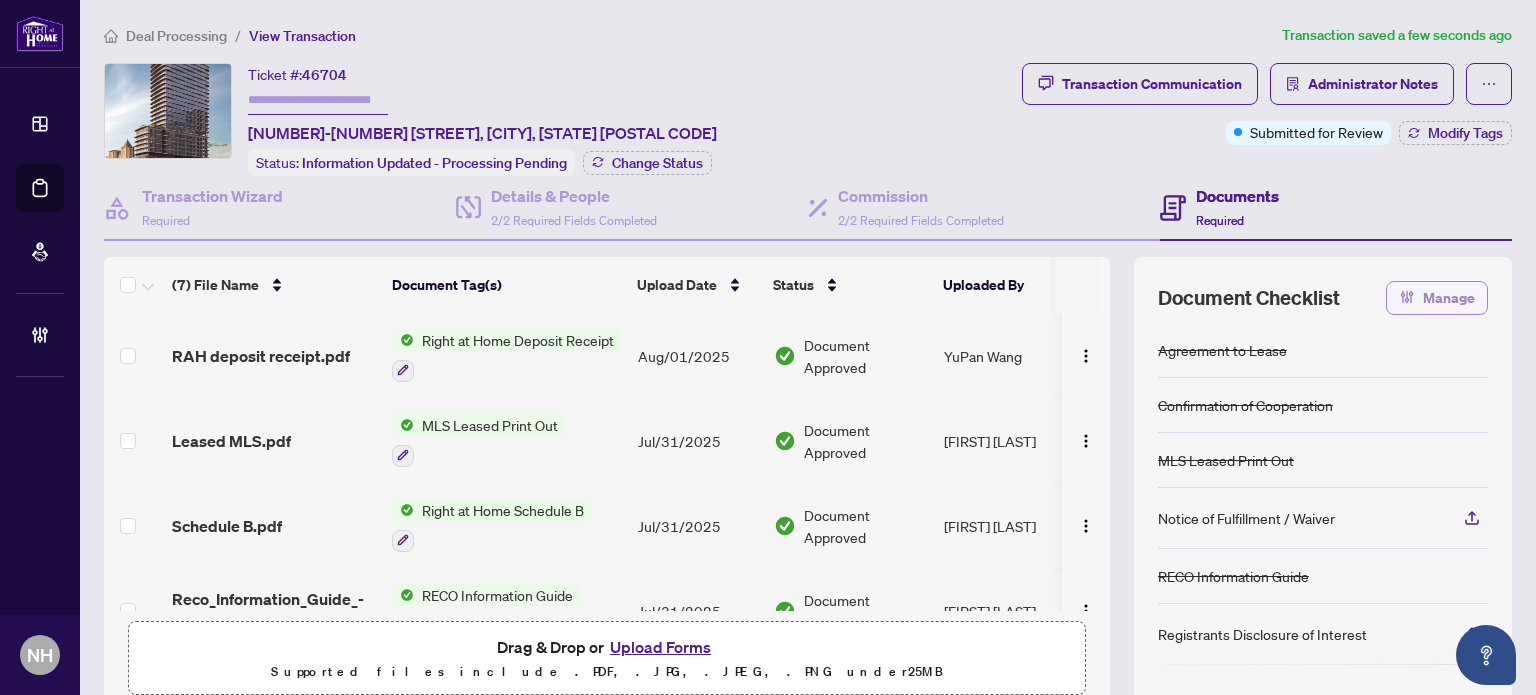 click on "Manage" at bounding box center (1449, 298) 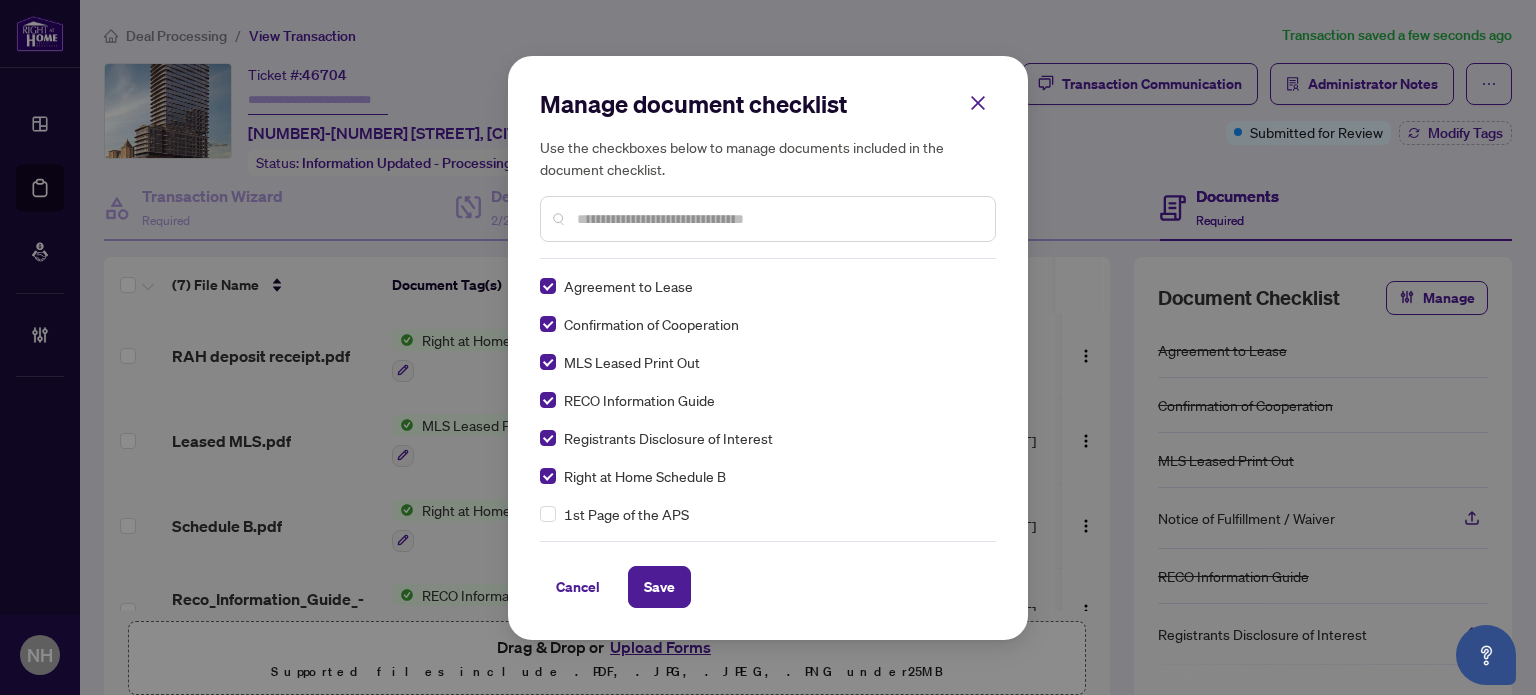 scroll, scrollTop: 0, scrollLeft: 0, axis: both 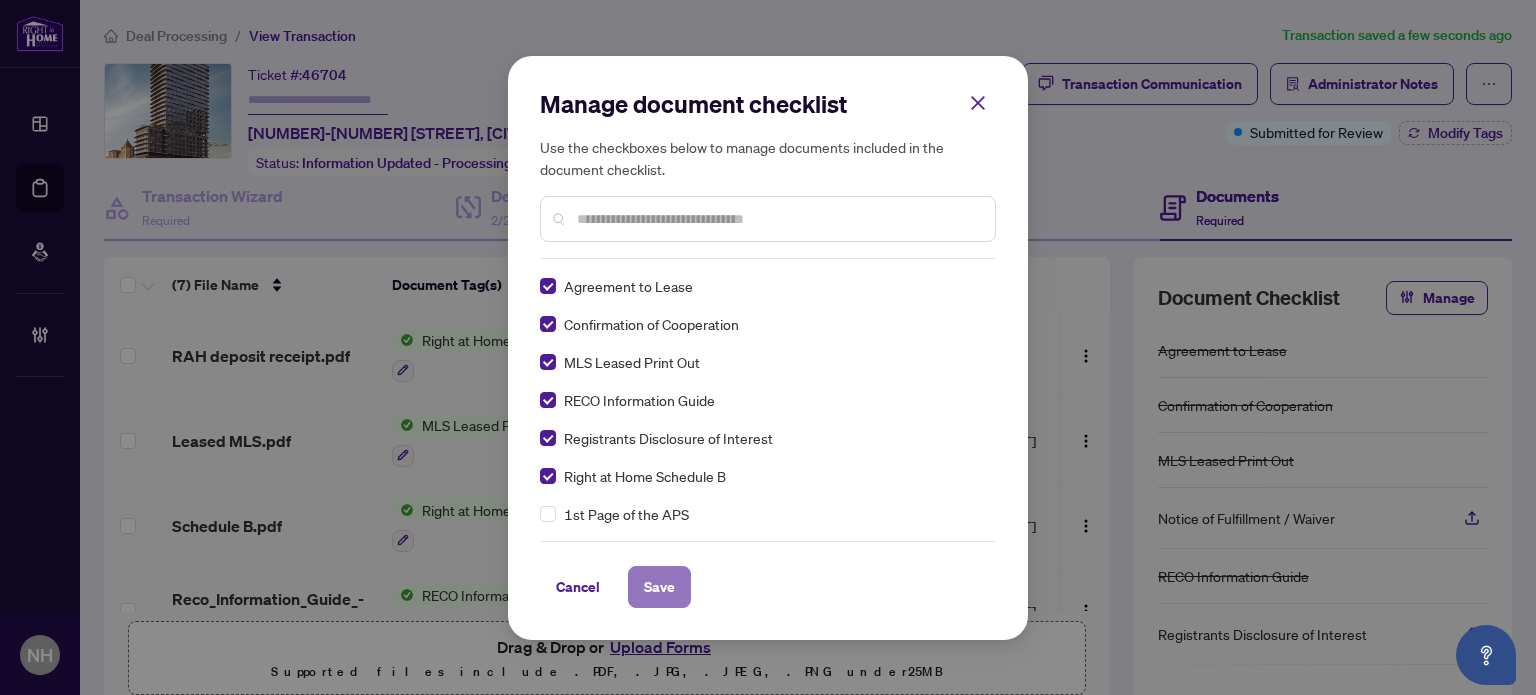 click on "Save" at bounding box center [659, 587] 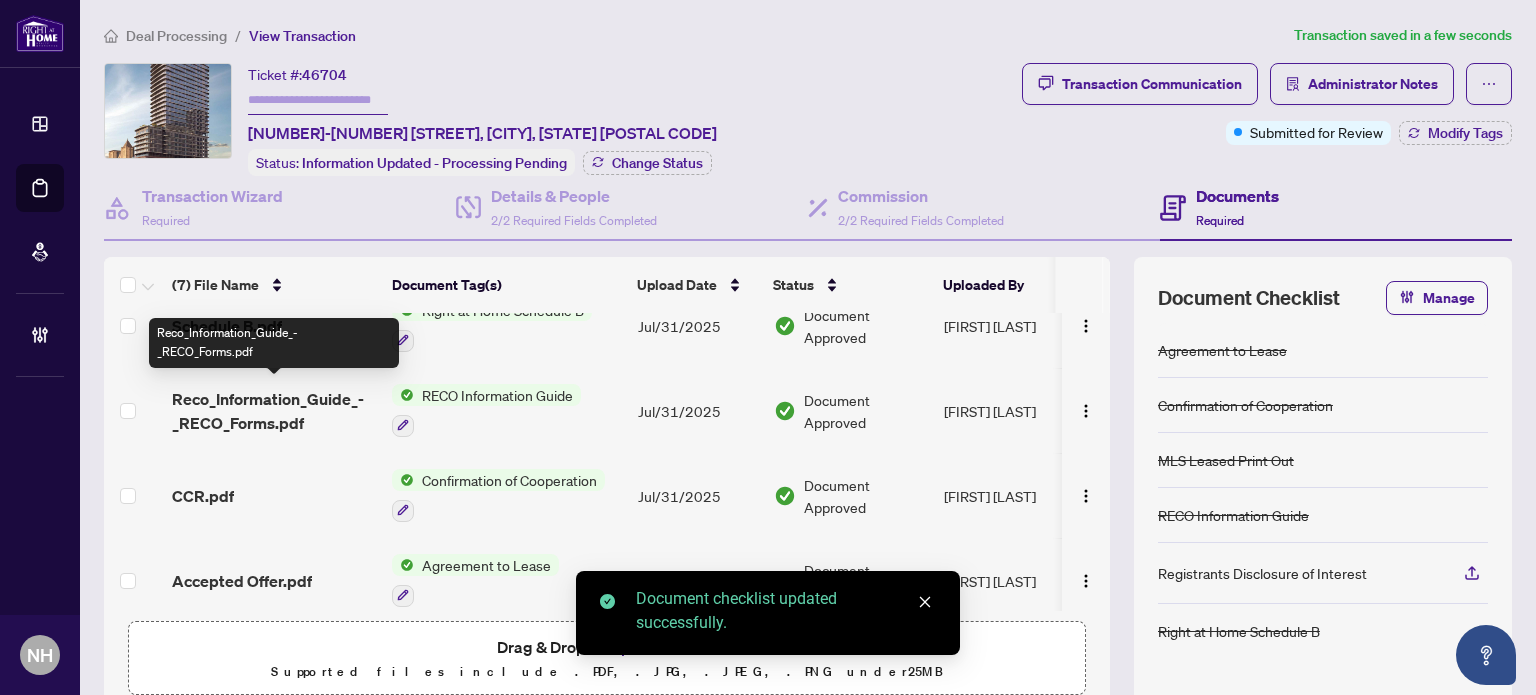 scroll, scrollTop: 294, scrollLeft: 0, axis: vertical 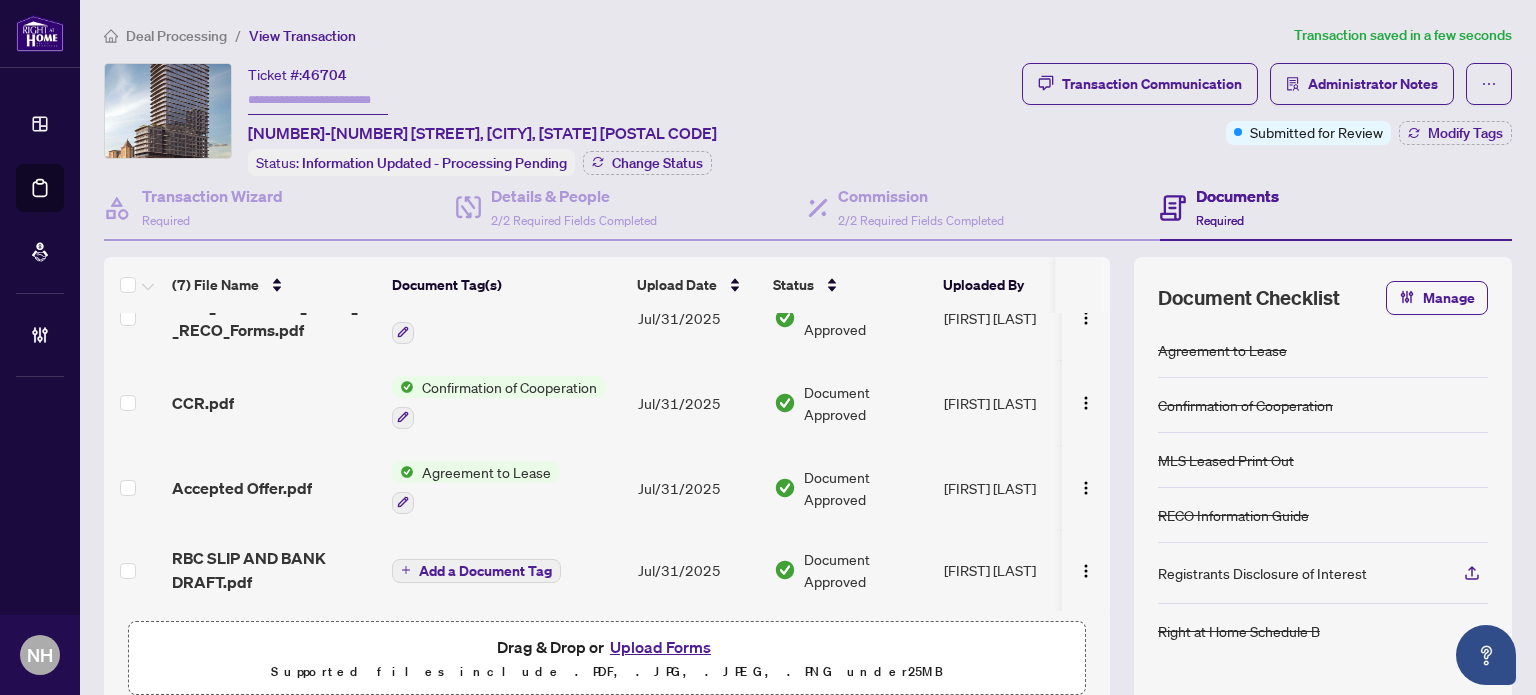 click on "Accepted Offer.pdf" at bounding box center [242, 488] 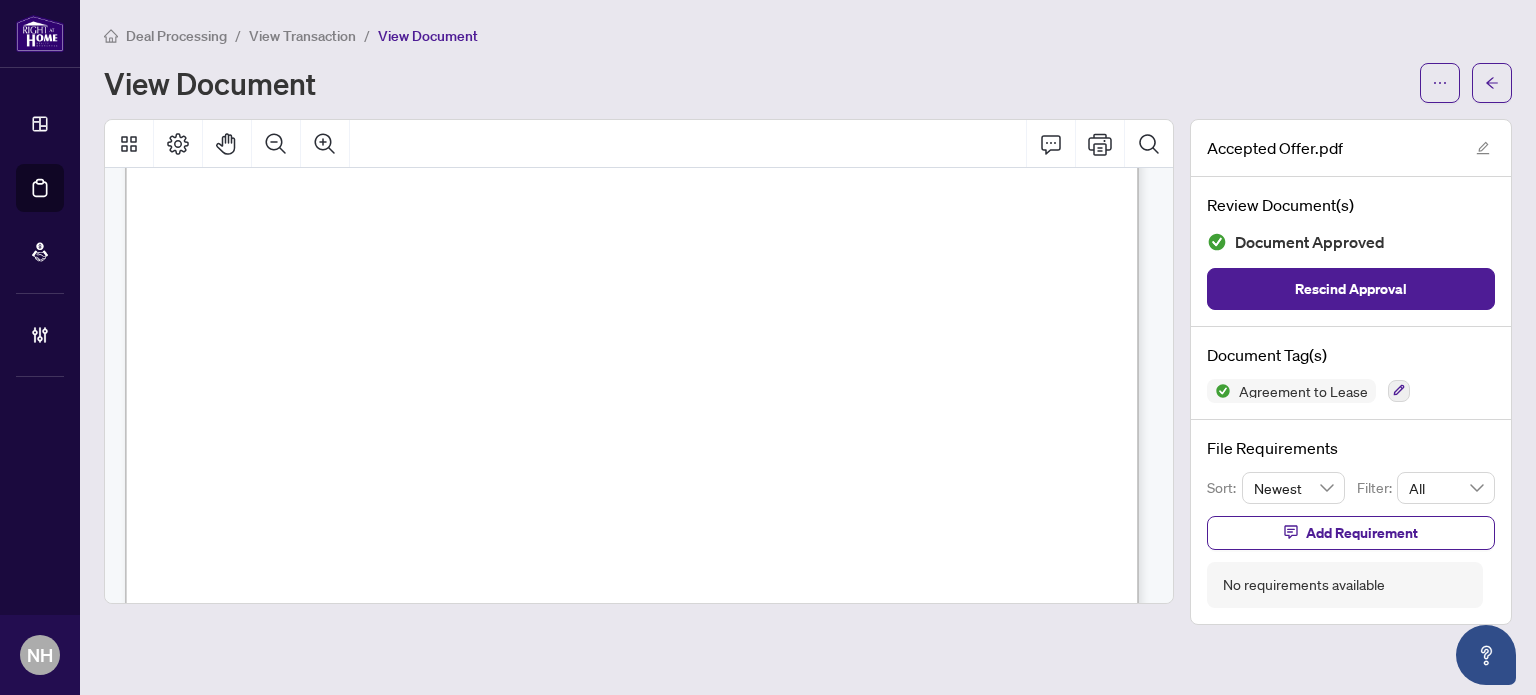 scroll, scrollTop: 10332, scrollLeft: 0, axis: vertical 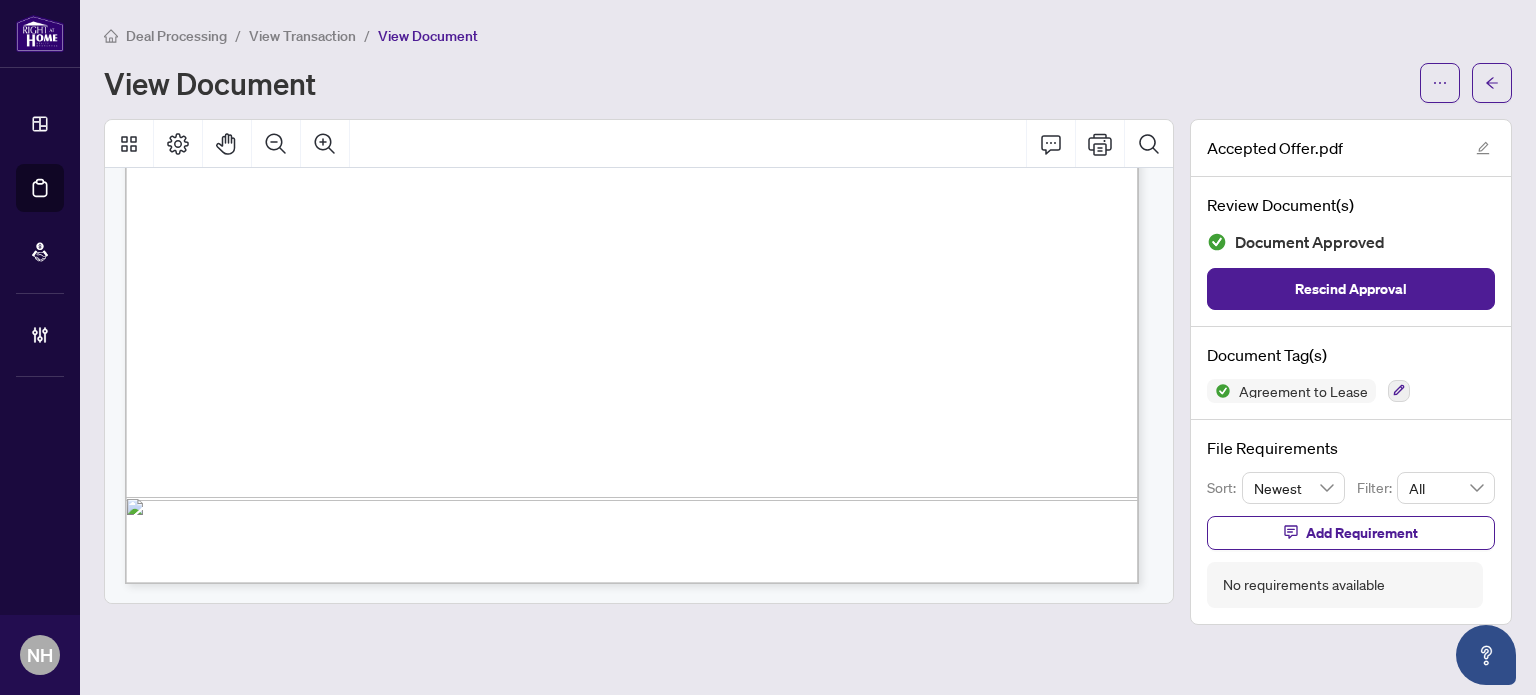 click on "View Transaction" at bounding box center (302, 36) 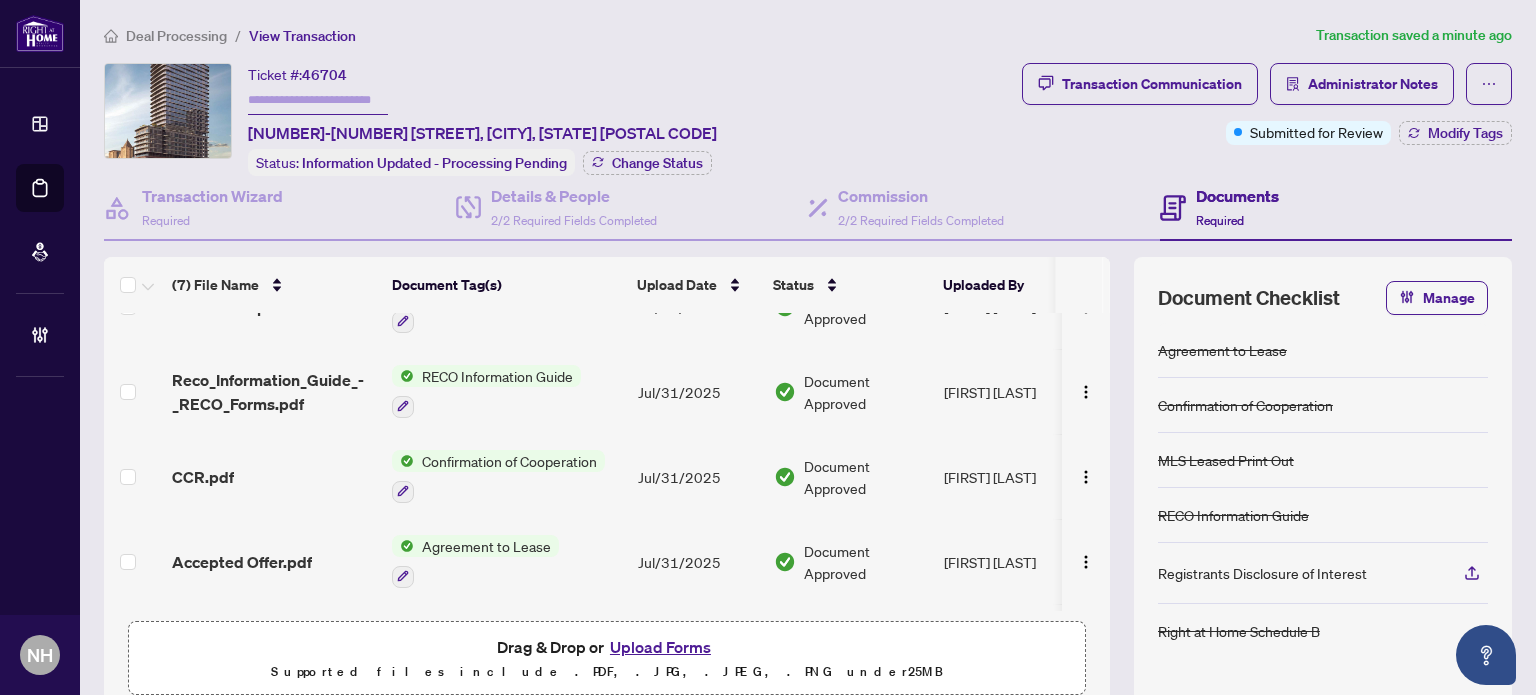 scroll, scrollTop: 294, scrollLeft: 0, axis: vertical 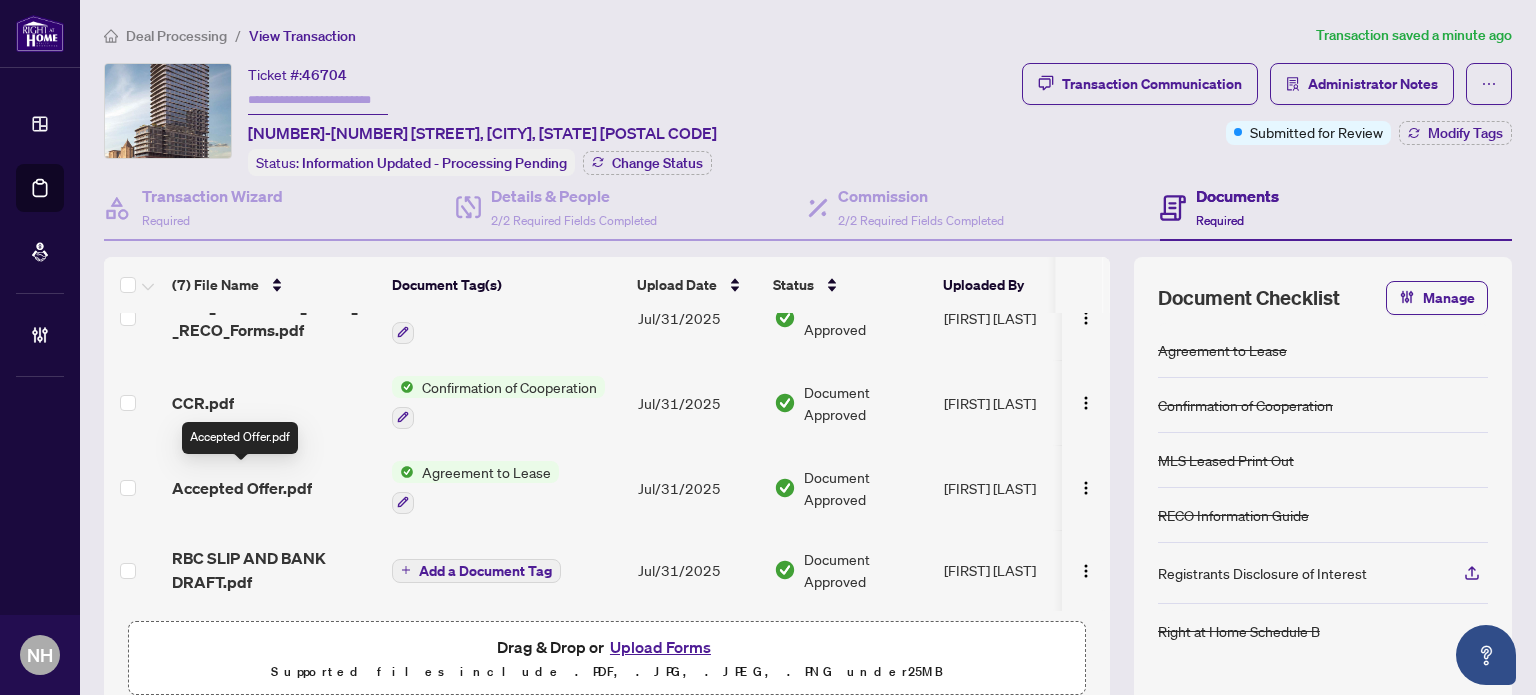 click on "Accepted Offer.pdf" at bounding box center [242, 488] 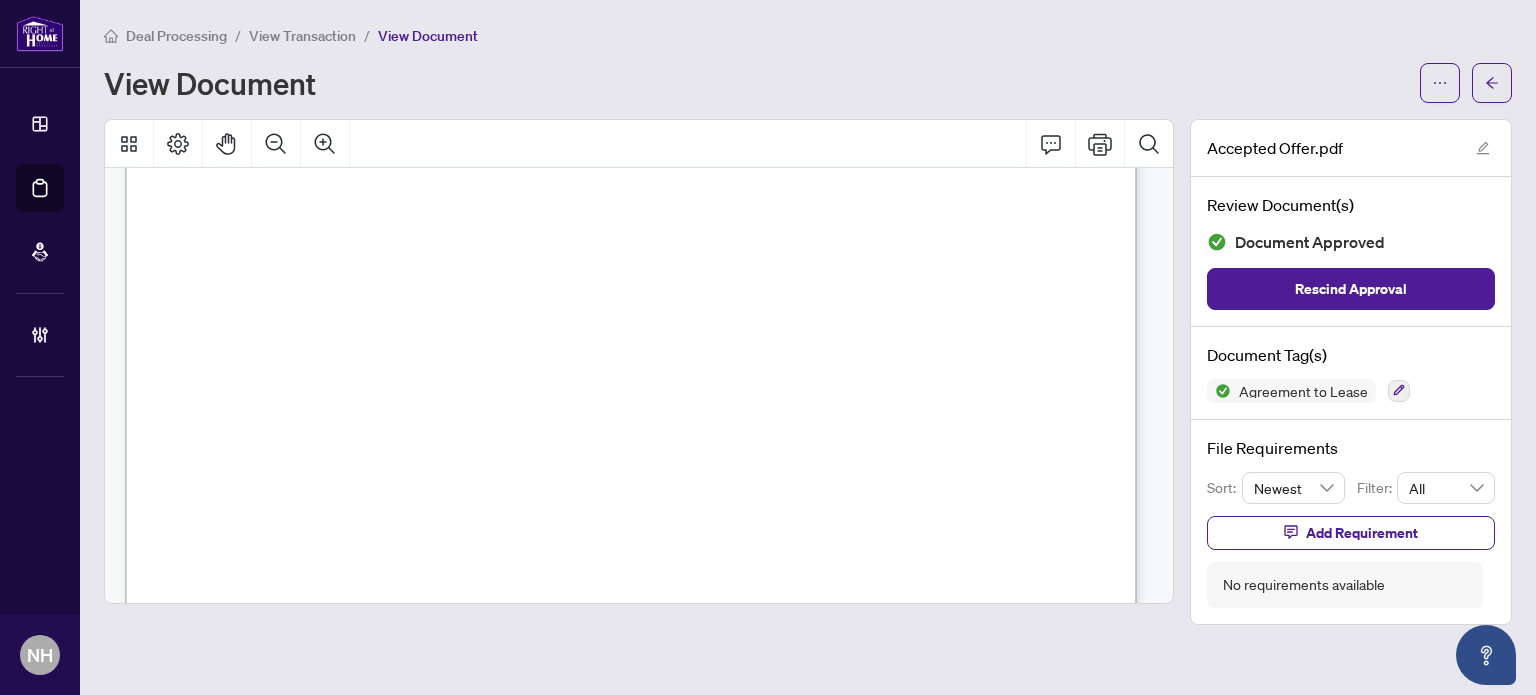 scroll, scrollTop: 100, scrollLeft: 0, axis: vertical 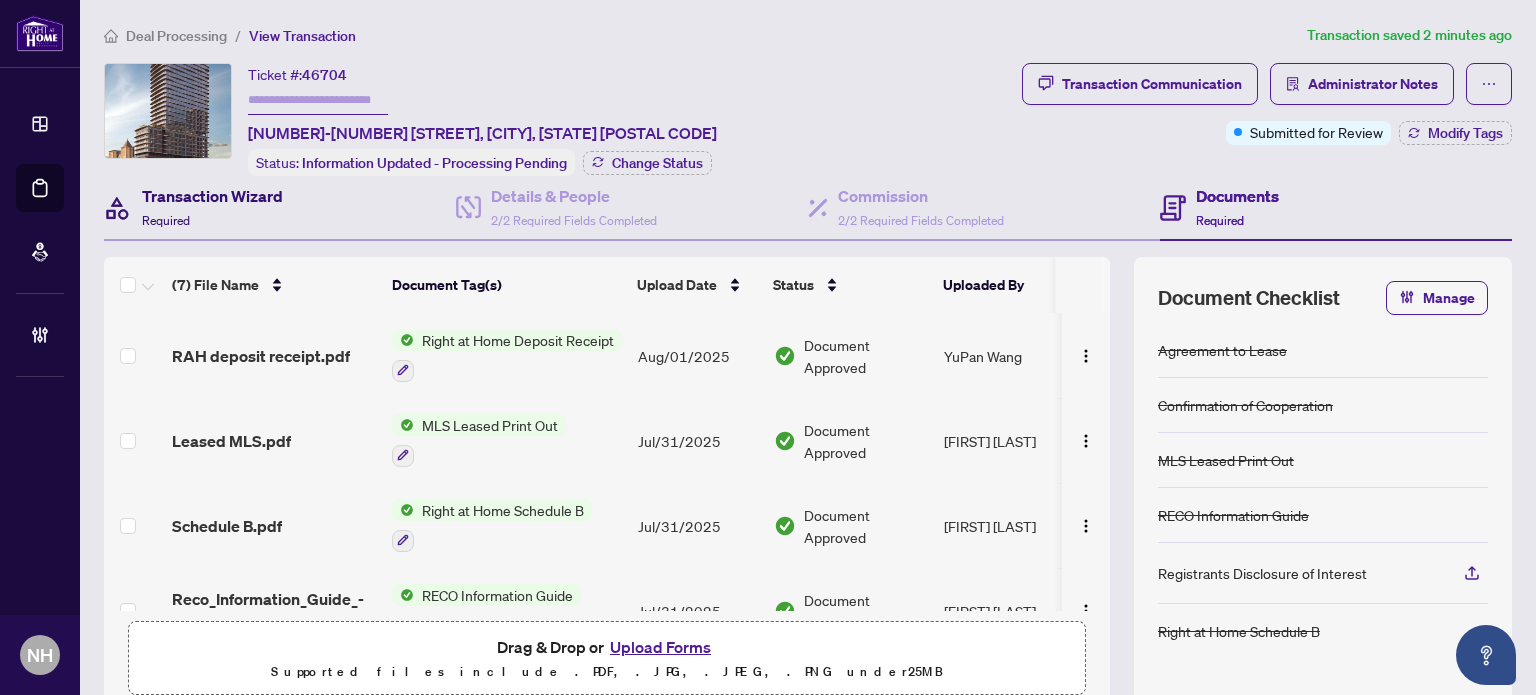 click on "Transaction Wizard" at bounding box center [212, 196] 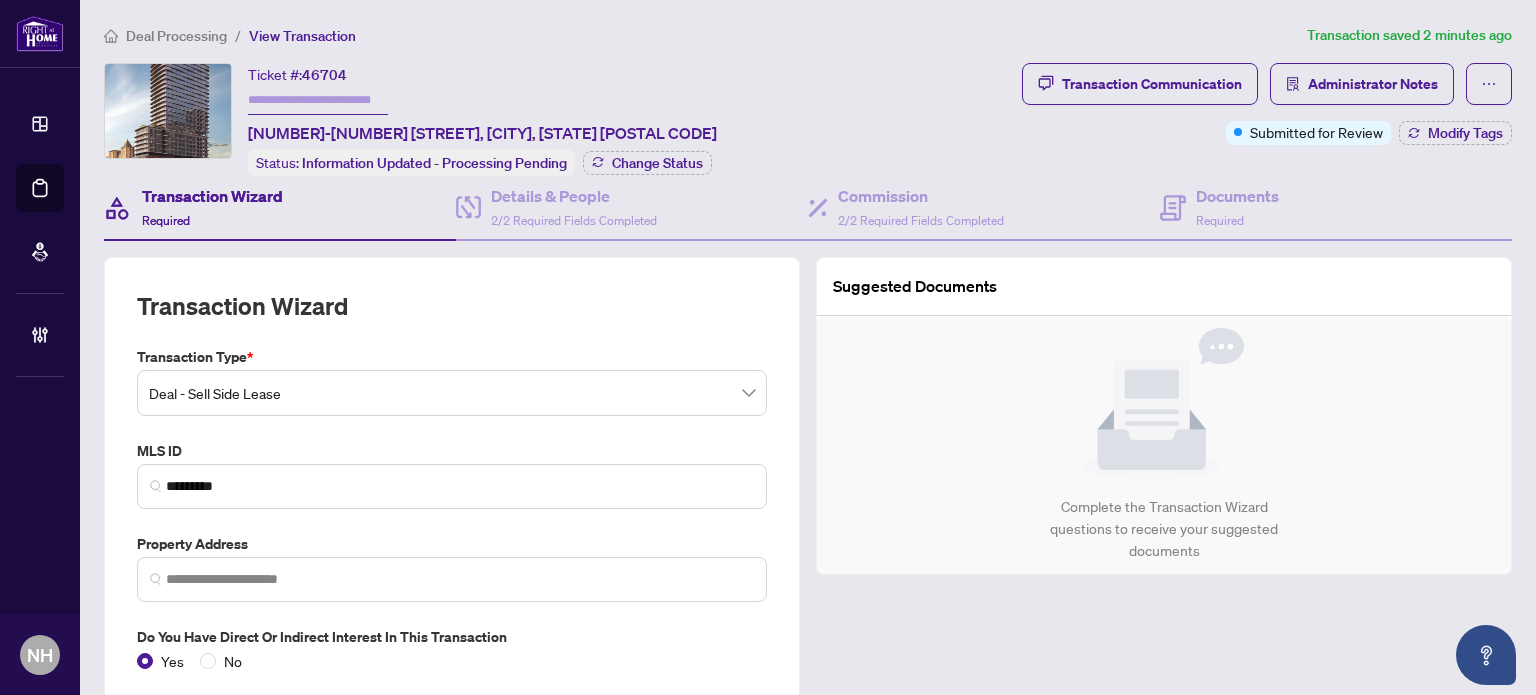 type on "**********" 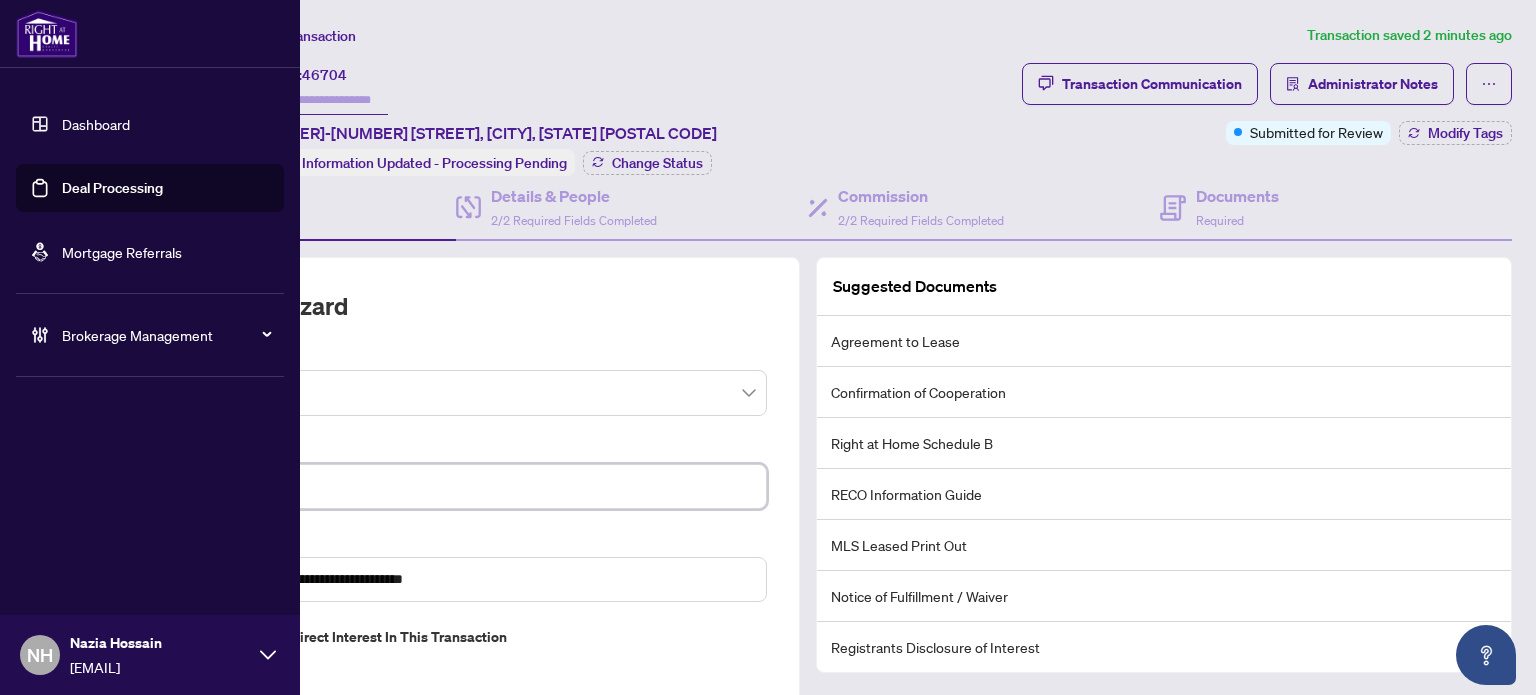 drag, startPoint x: 255, startPoint y: 485, endPoint x: 0, endPoint y: 455, distance: 256.75864 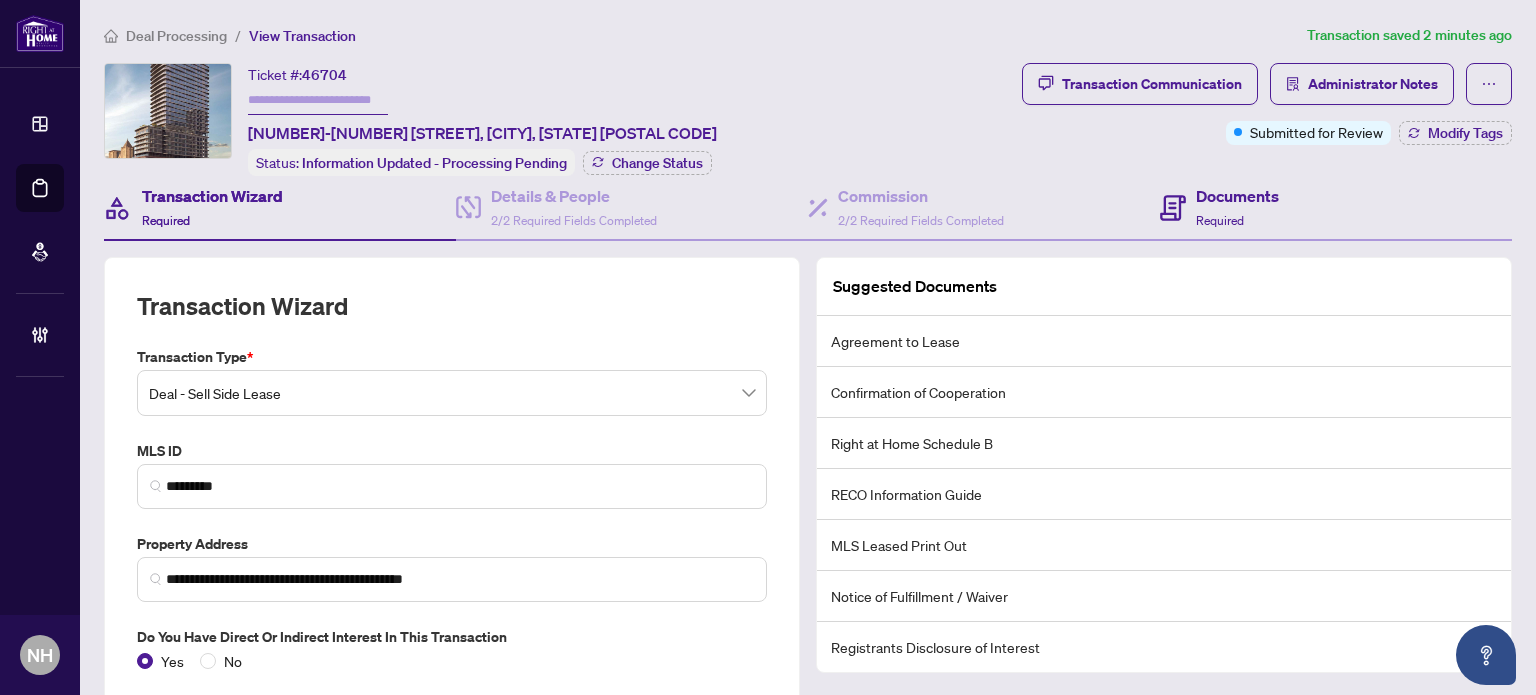 click on "Documents Required" at bounding box center [1336, 208] 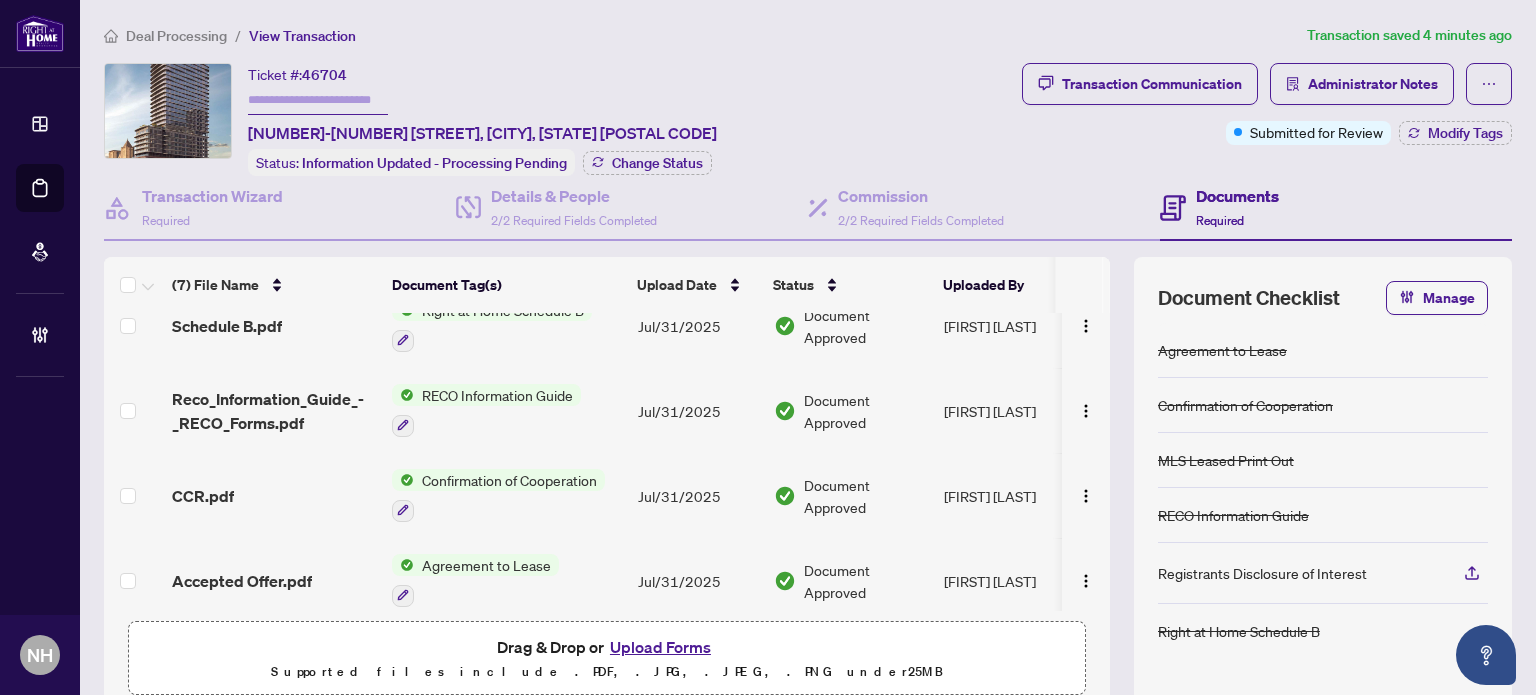 scroll, scrollTop: 294, scrollLeft: 0, axis: vertical 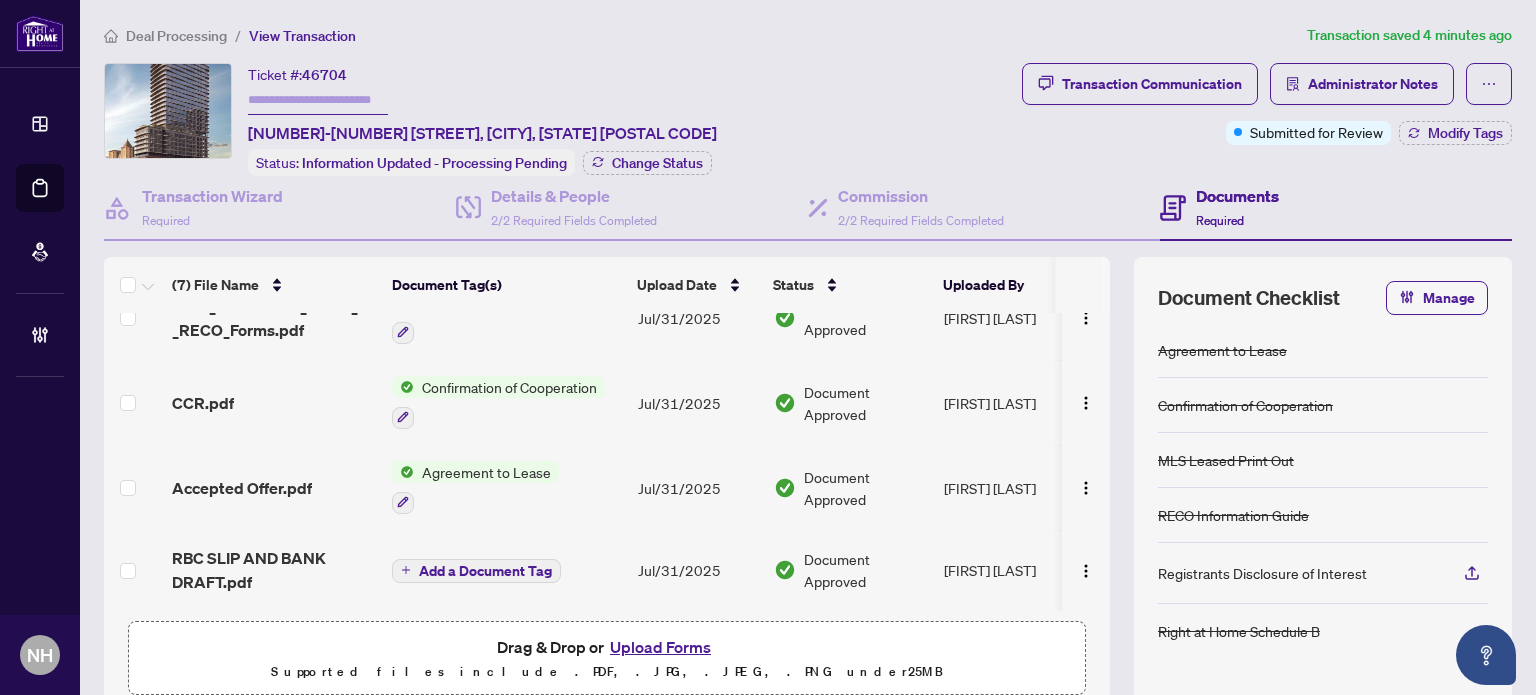 click on "Accepted Offer.pdf" at bounding box center [242, 488] 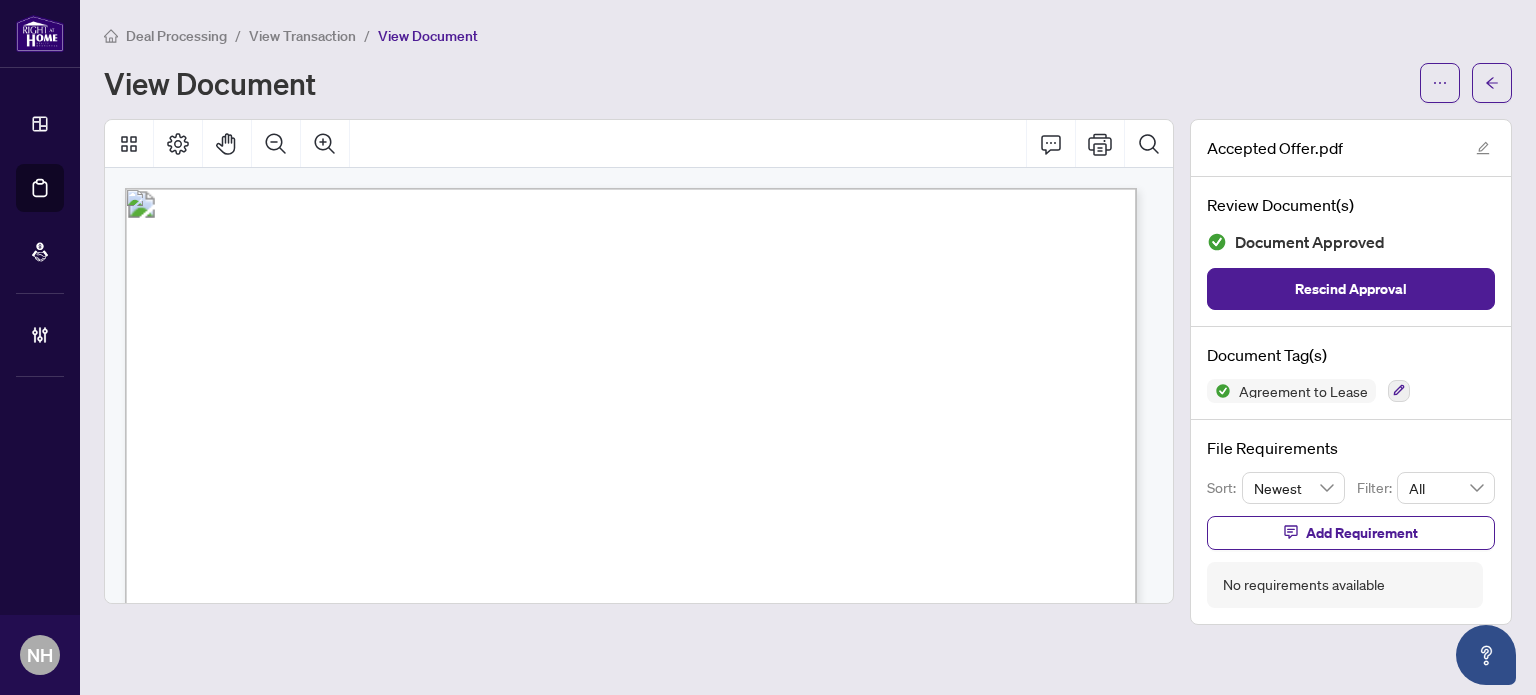 click on "View Transaction" at bounding box center (302, 36) 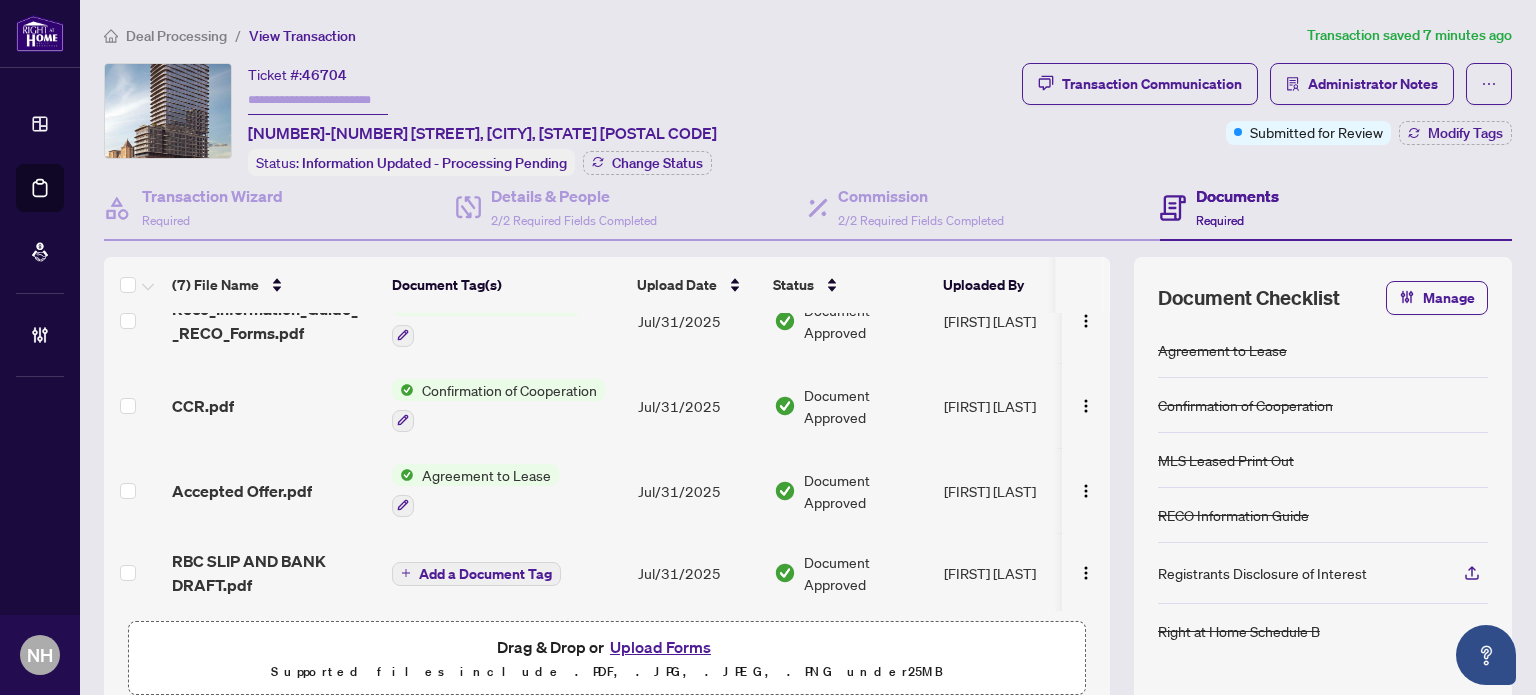 scroll, scrollTop: 294, scrollLeft: 0, axis: vertical 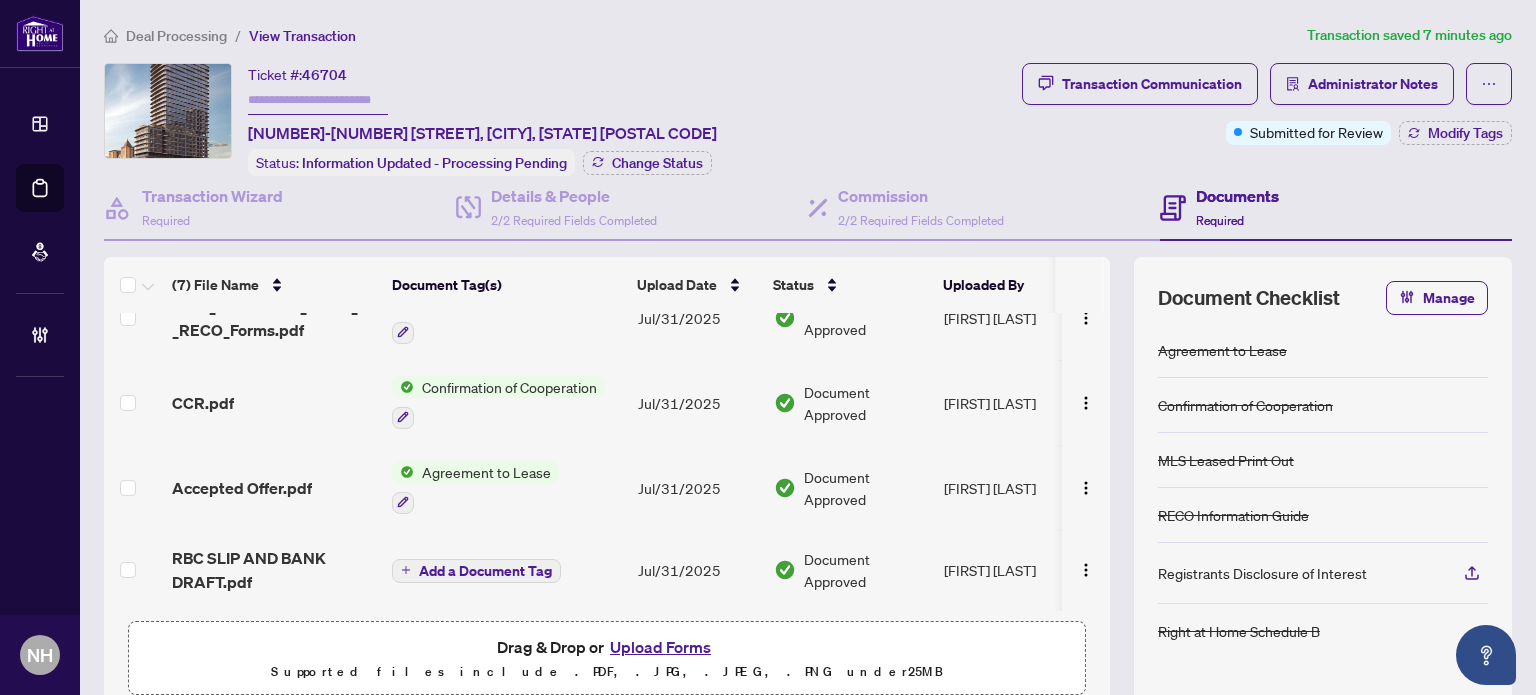 click on "CCR.pdf" at bounding box center (274, 403) 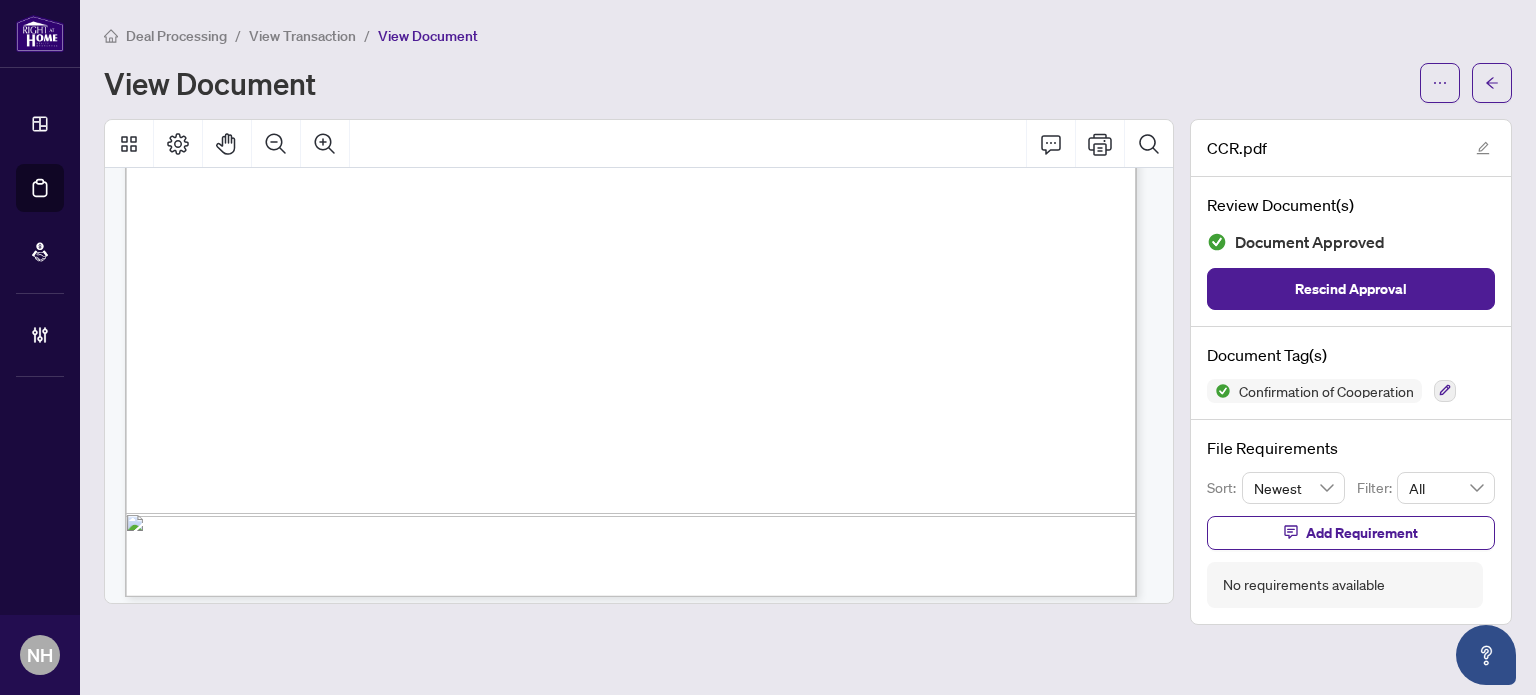 scroll, scrollTop: 800, scrollLeft: 0, axis: vertical 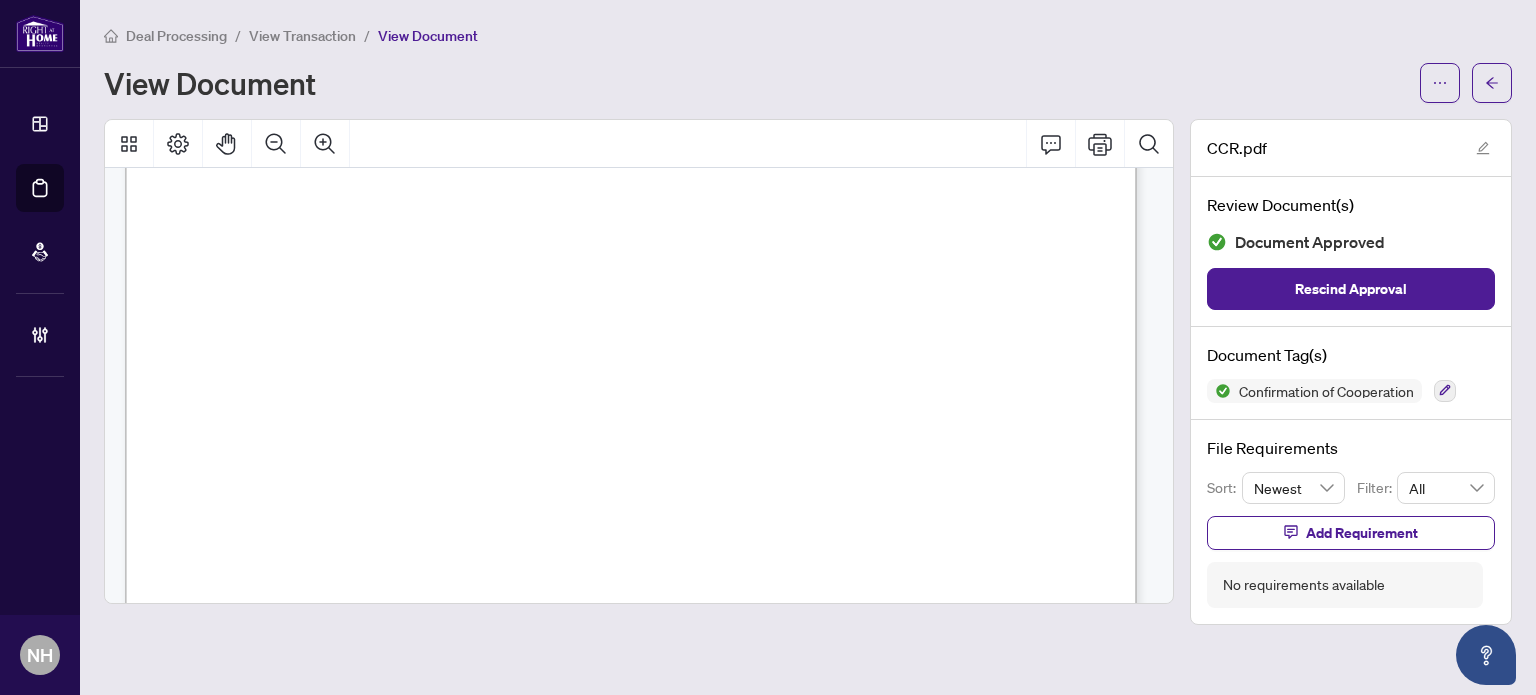 click on "View Transaction" at bounding box center (302, 36) 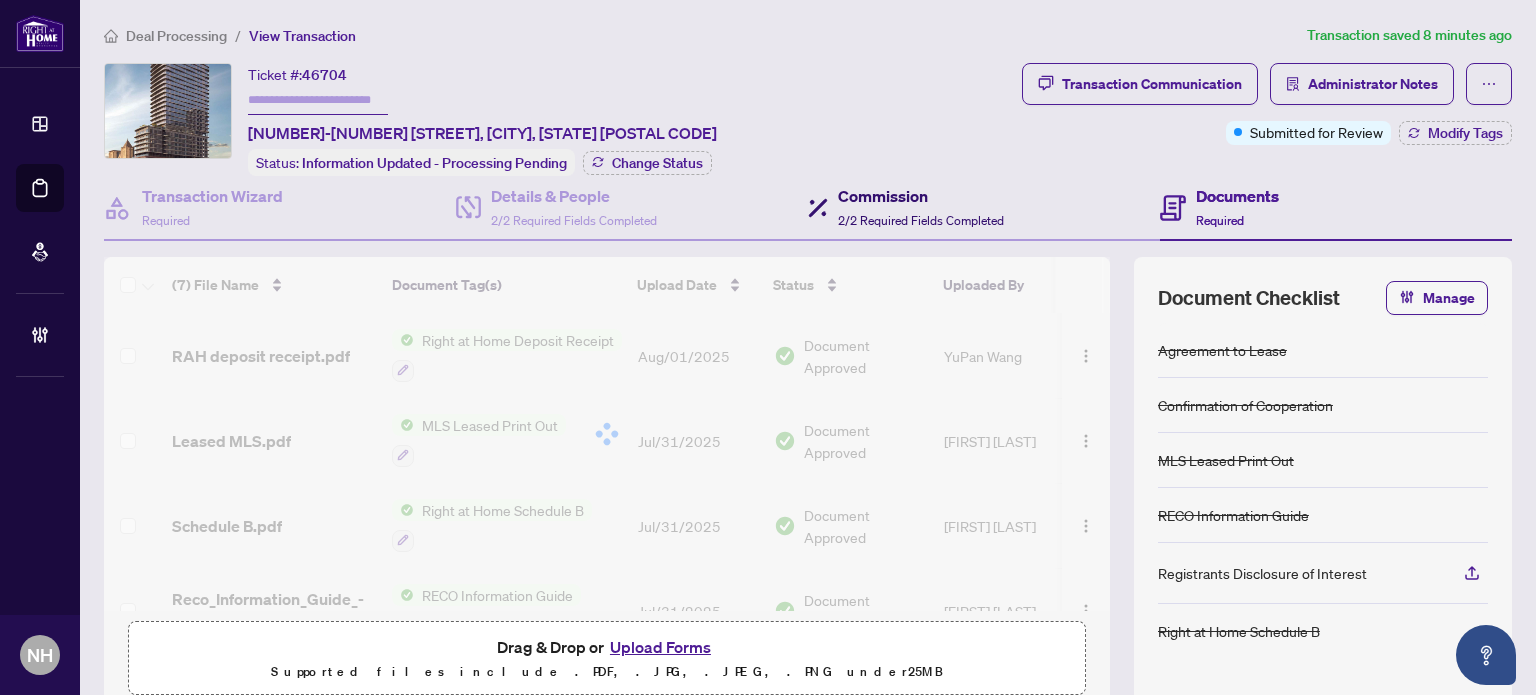click on "Commission" at bounding box center (921, 196) 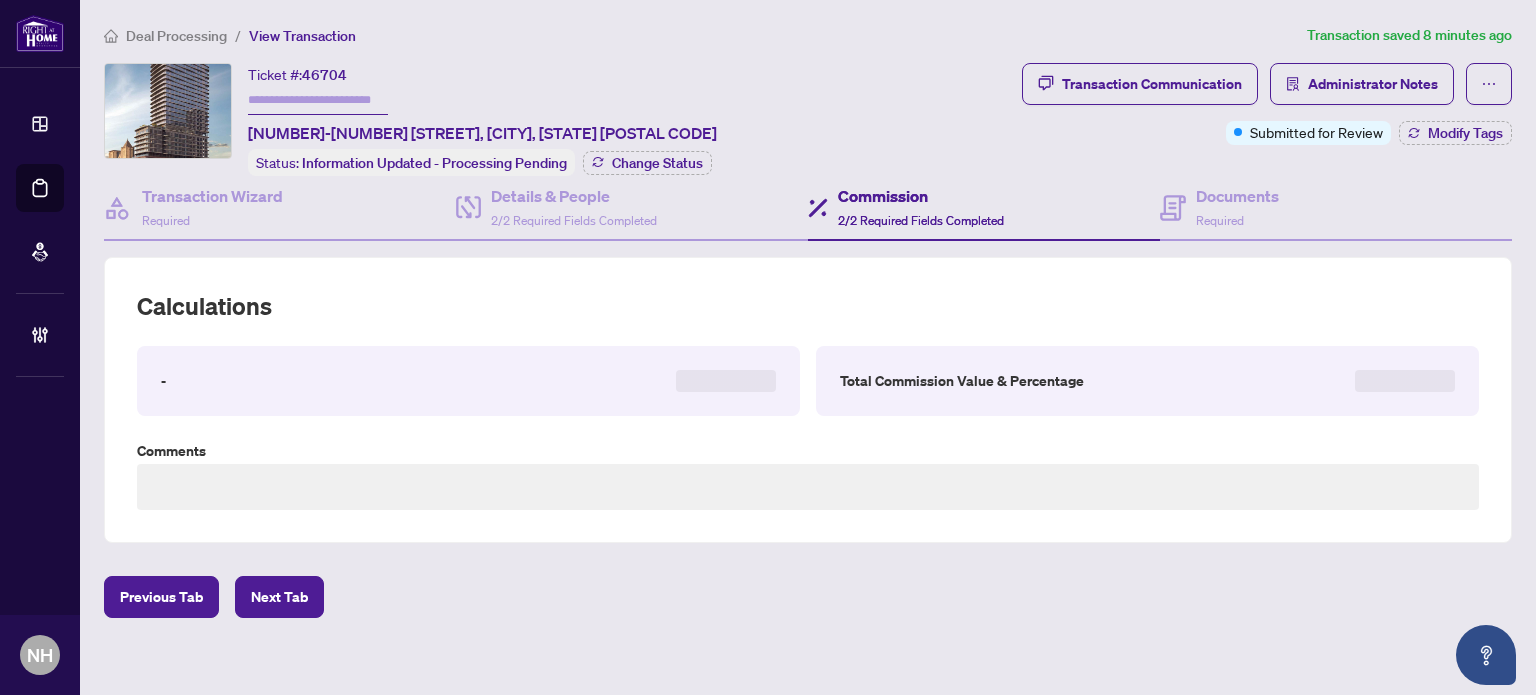 type on "**********" 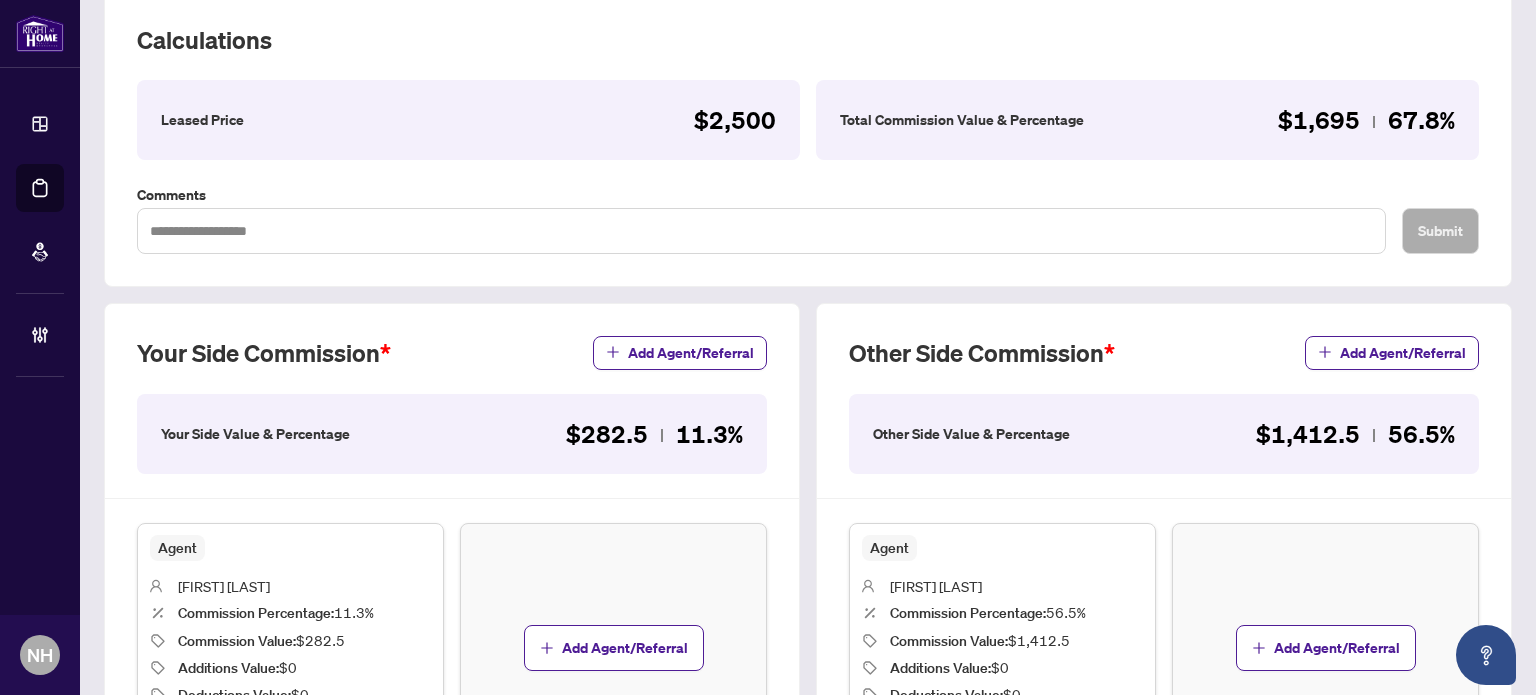 scroll, scrollTop: 300, scrollLeft: 0, axis: vertical 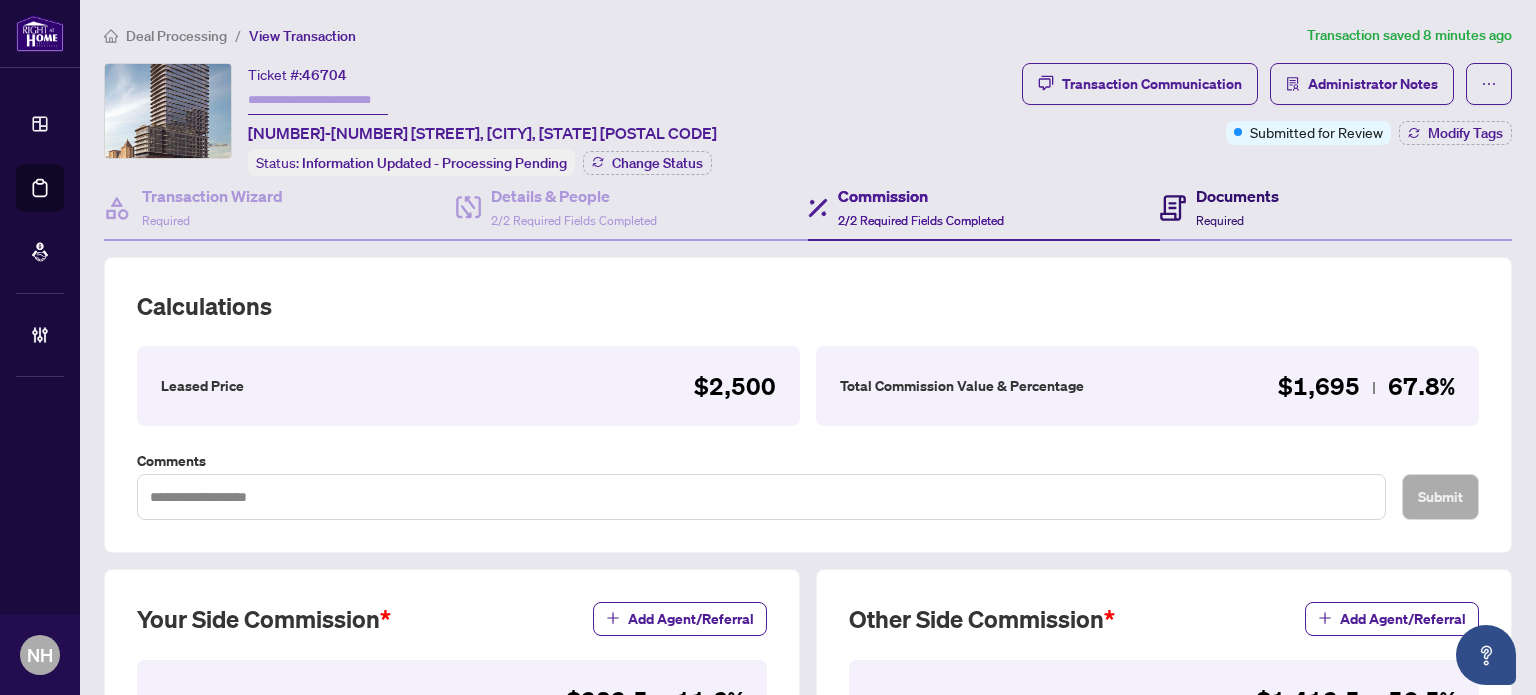 click on "Documents" at bounding box center [1237, 196] 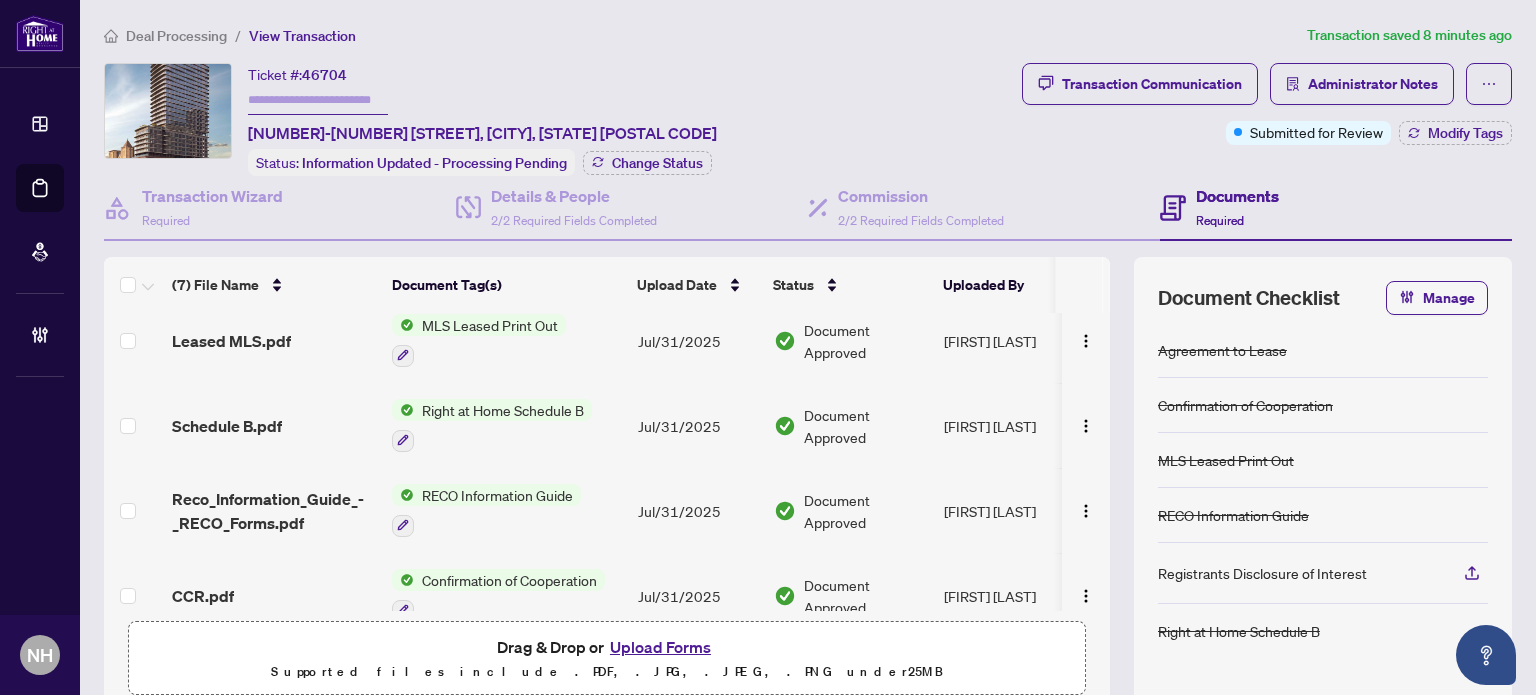 scroll, scrollTop: 200, scrollLeft: 0, axis: vertical 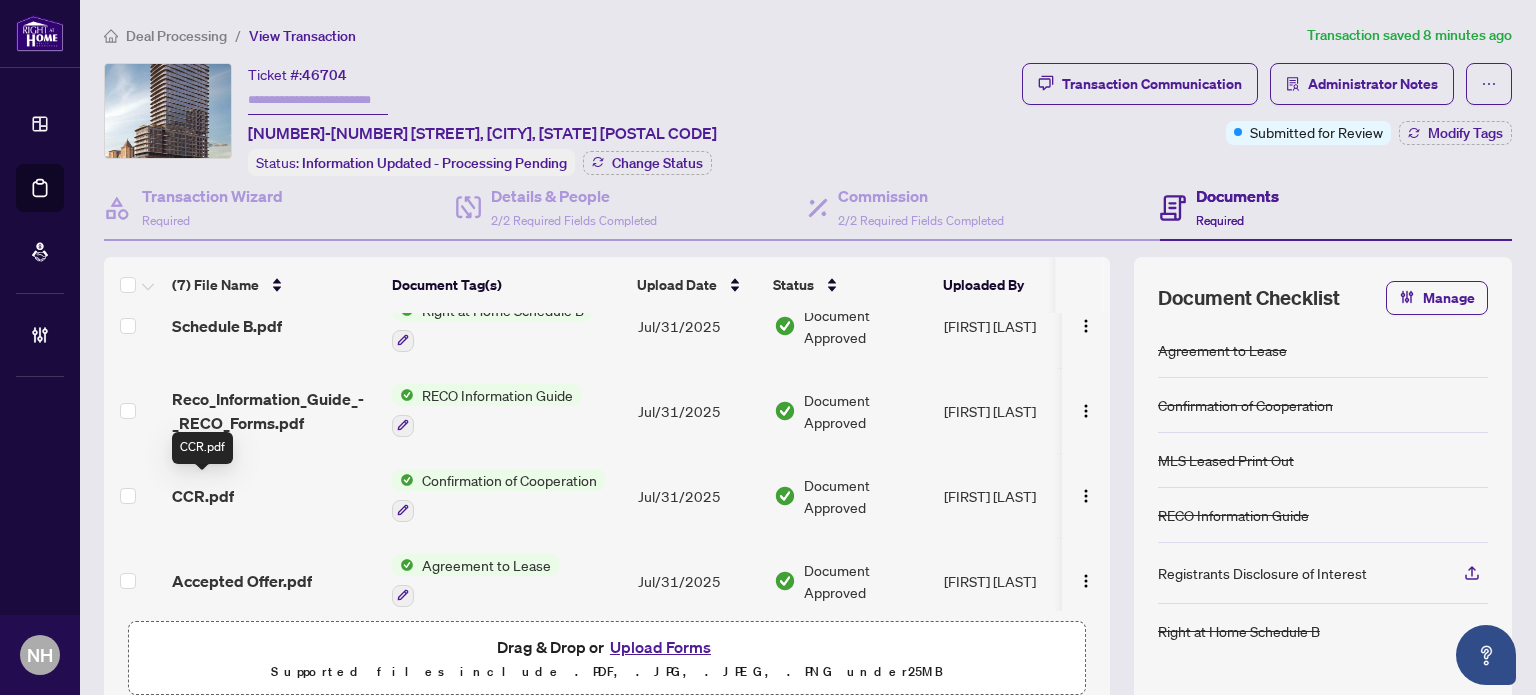 click on "CCR.pdf" at bounding box center (203, 496) 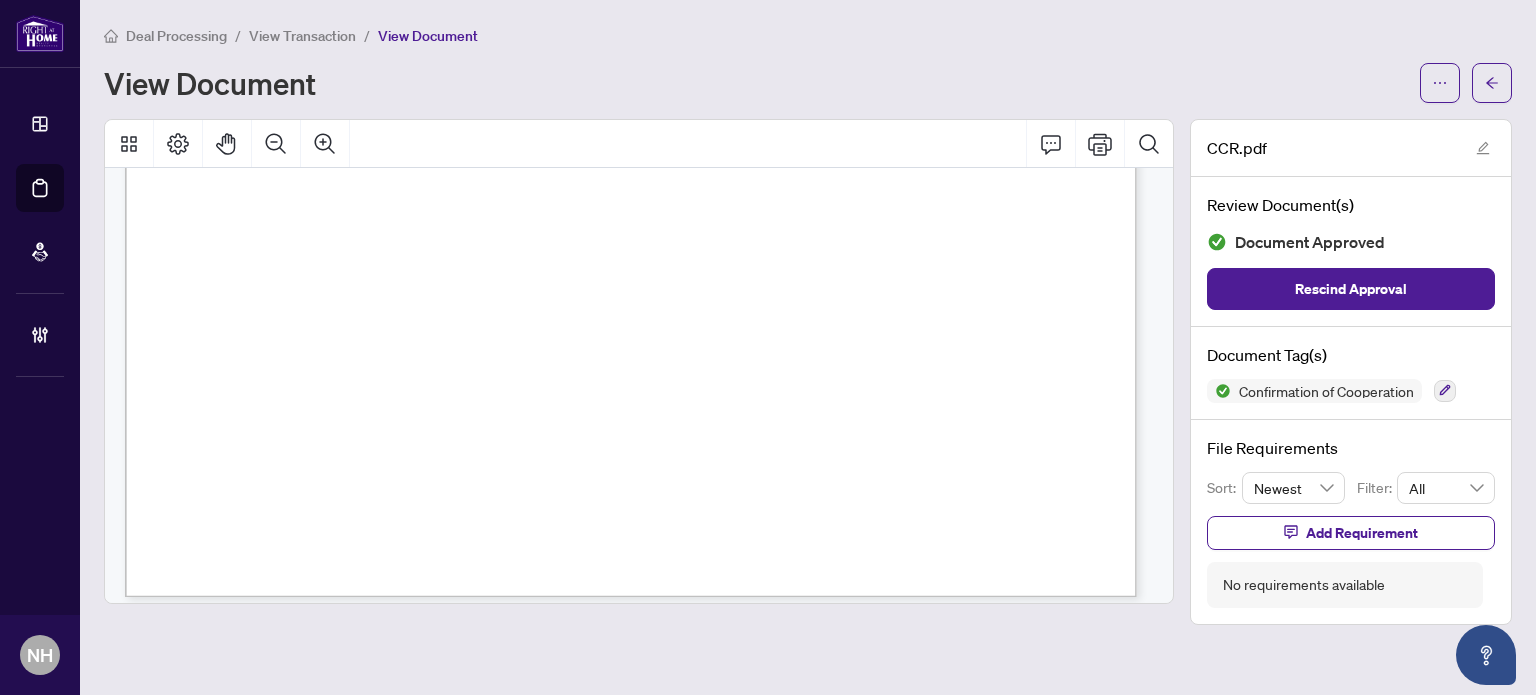 scroll, scrollTop: 800, scrollLeft: 0, axis: vertical 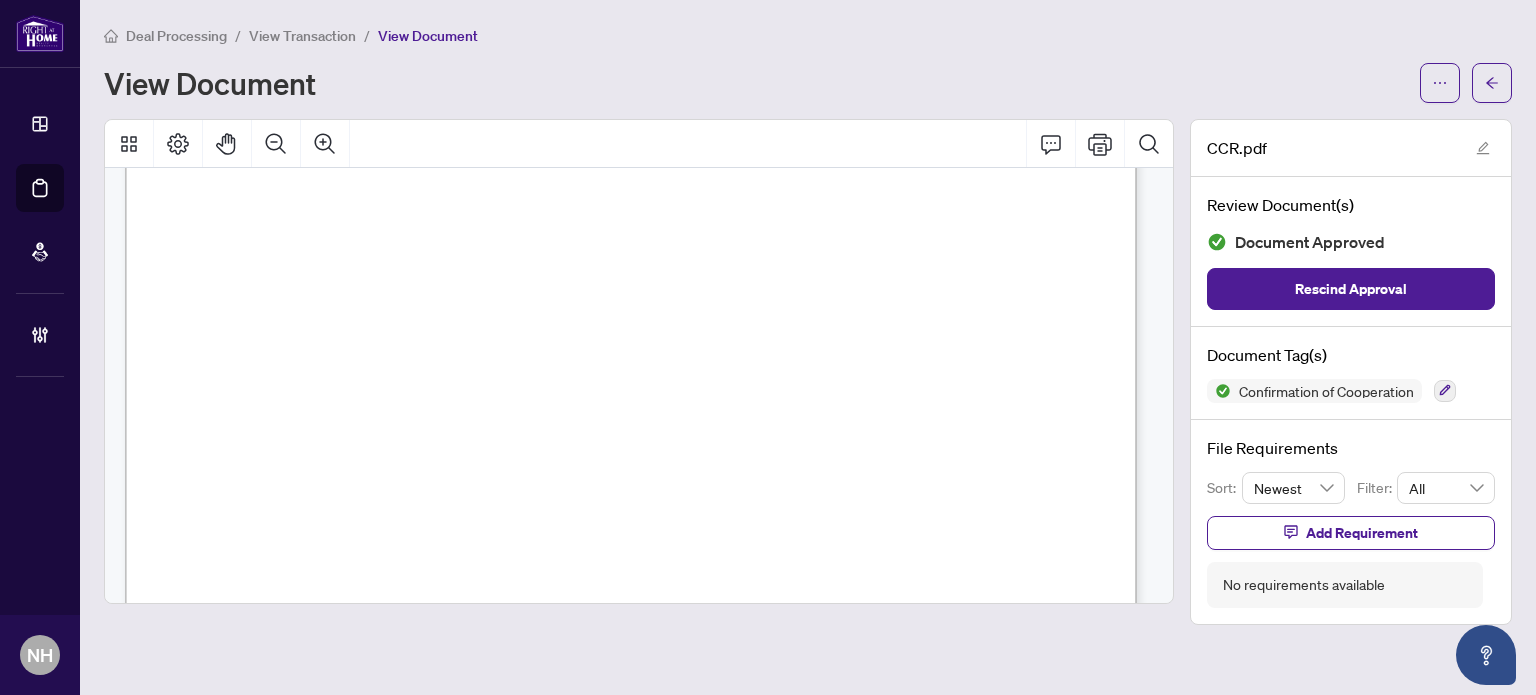 click on "View Transaction" at bounding box center (302, 36) 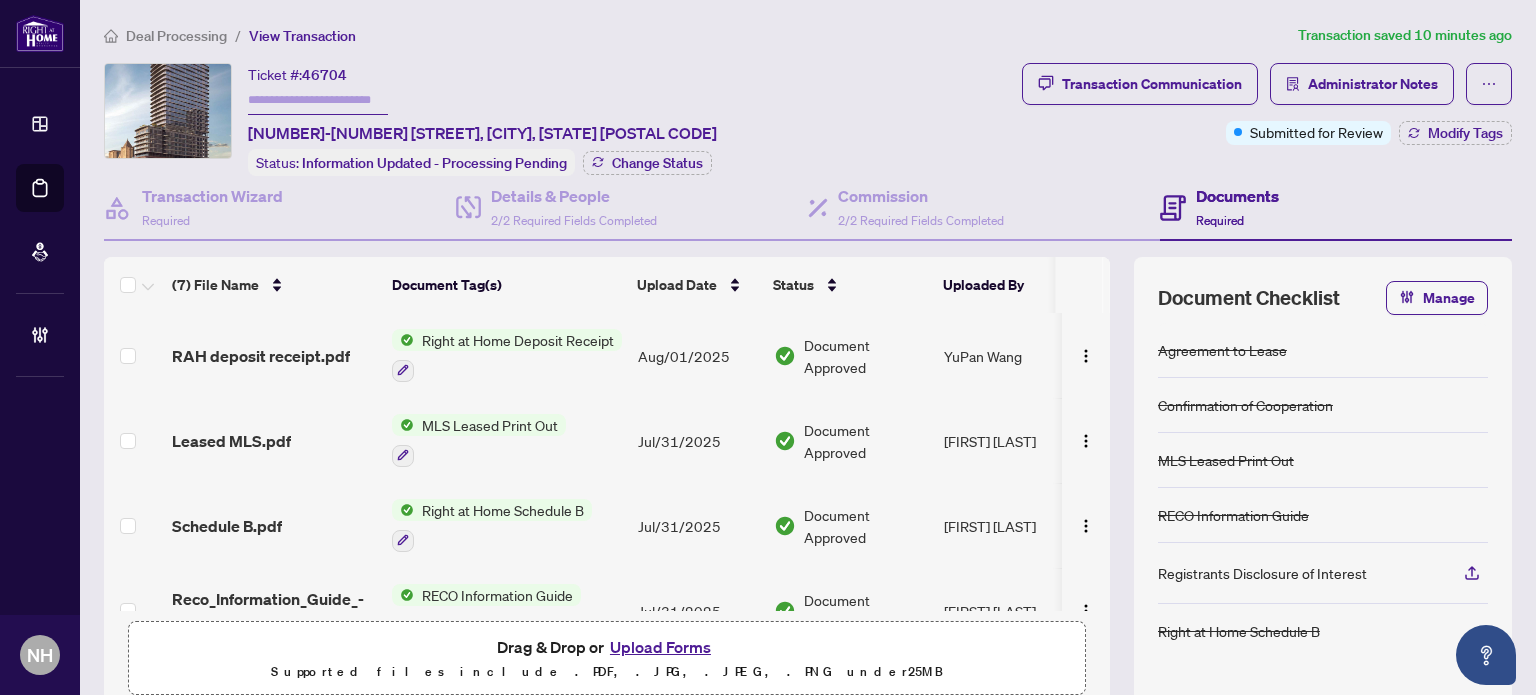 scroll, scrollTop: 294, scrollLeft: 0, axis: vertical 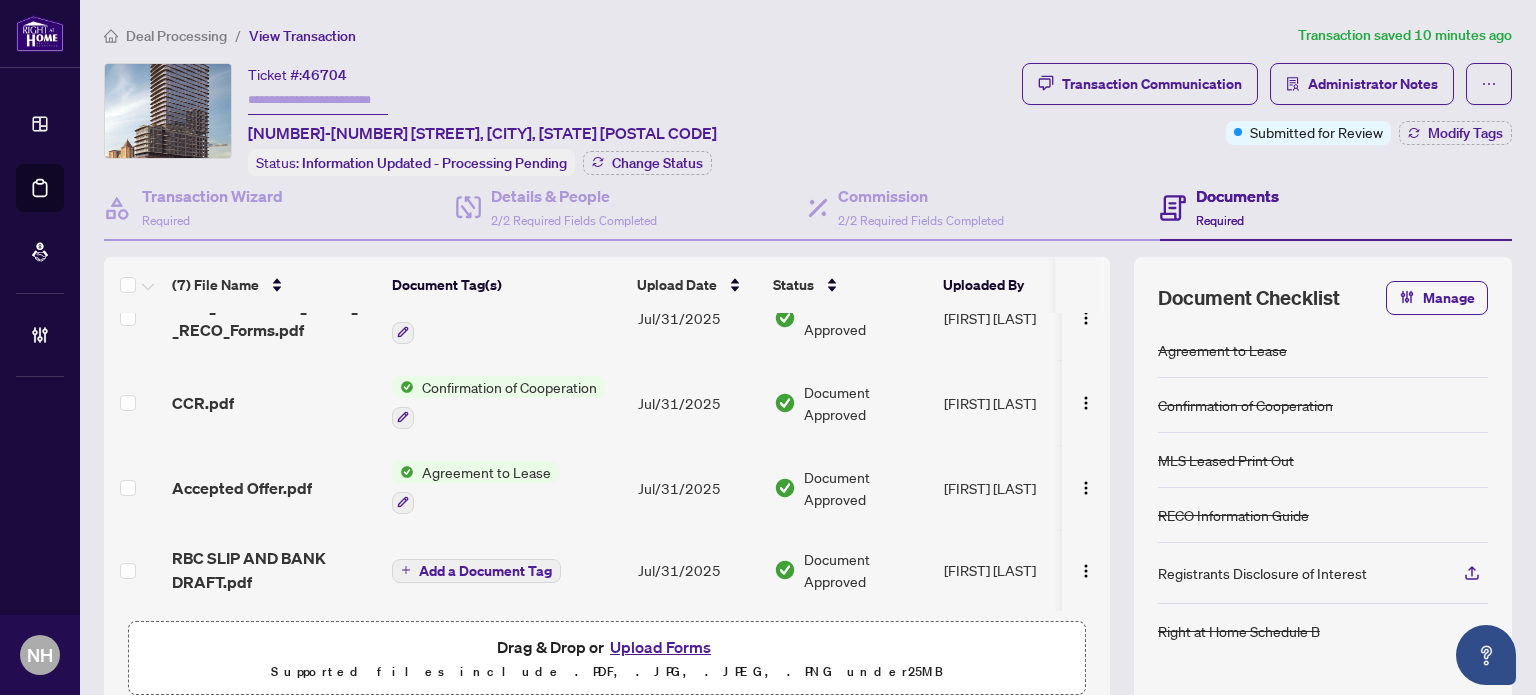 click on "Accepted Offer.pdf" at bounding box center [242, 488] 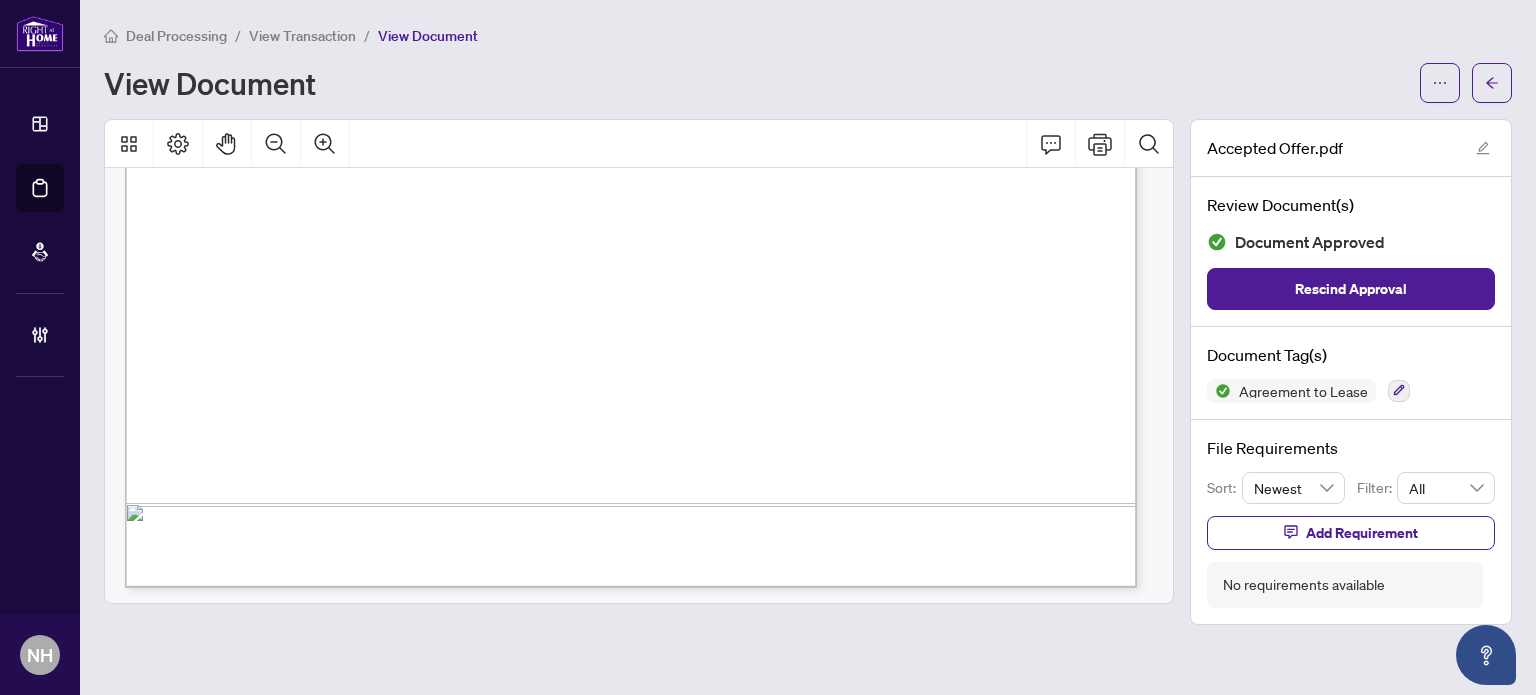 scroll, scrollTop: 10310, scrollLeft: 0, axis: vertical 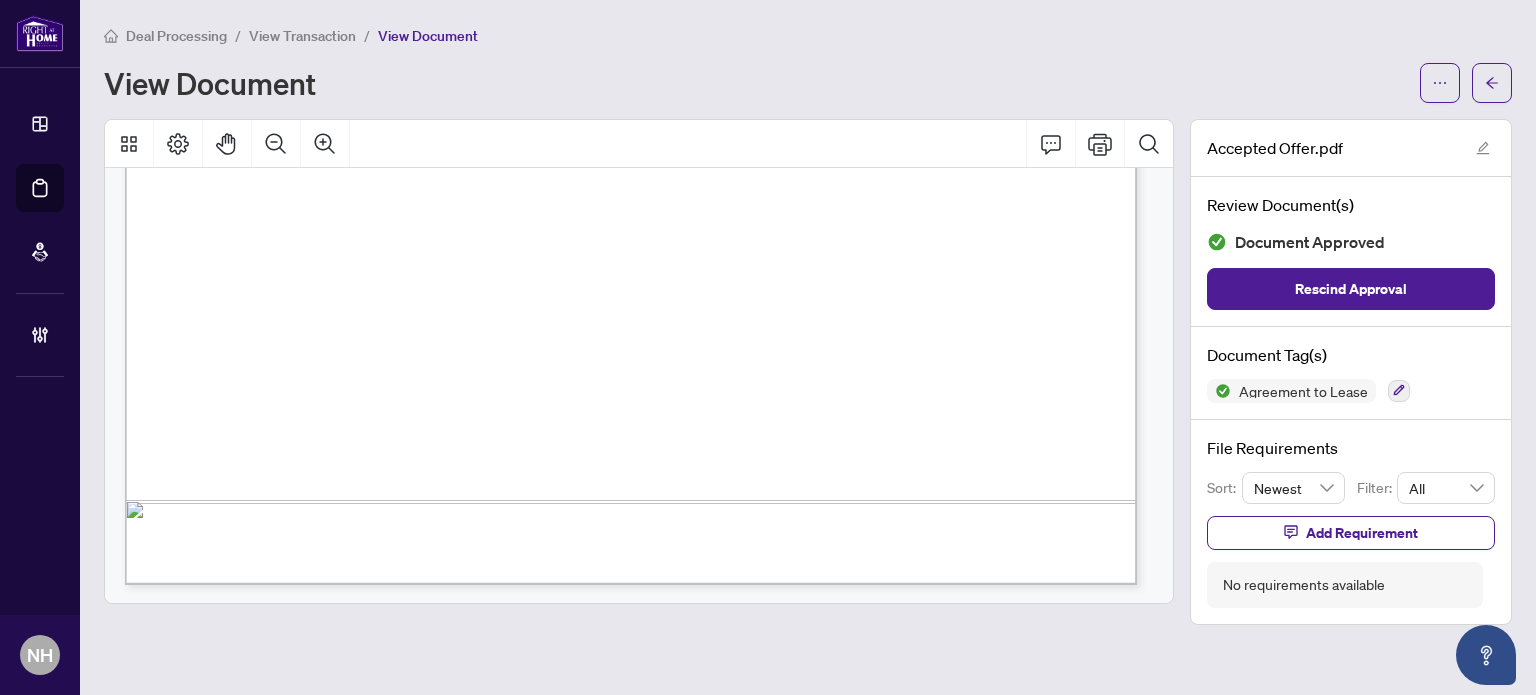 click on "View Transaction" at bounding box center (302, 36) 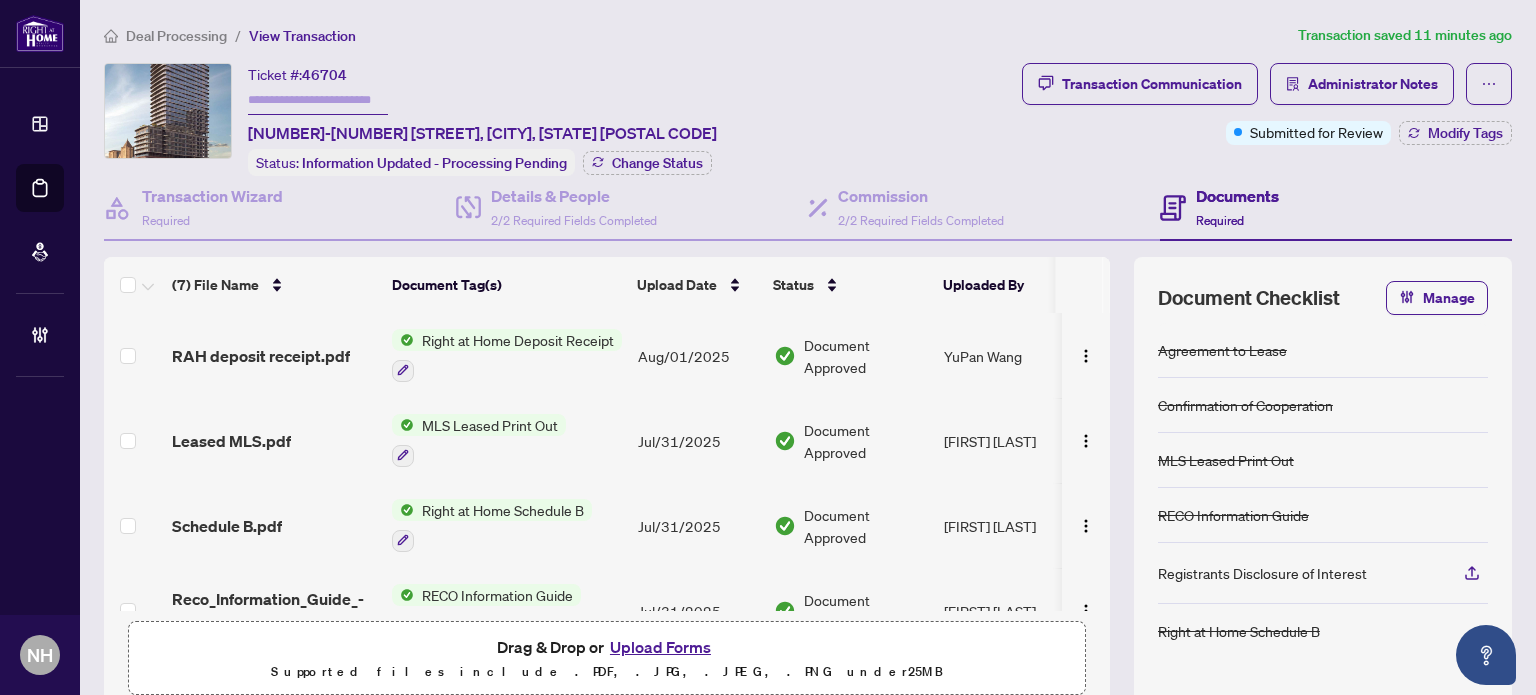 click on "Status:   Information Updated - Processing Pending Change Status" at bounding box center (480, 162) 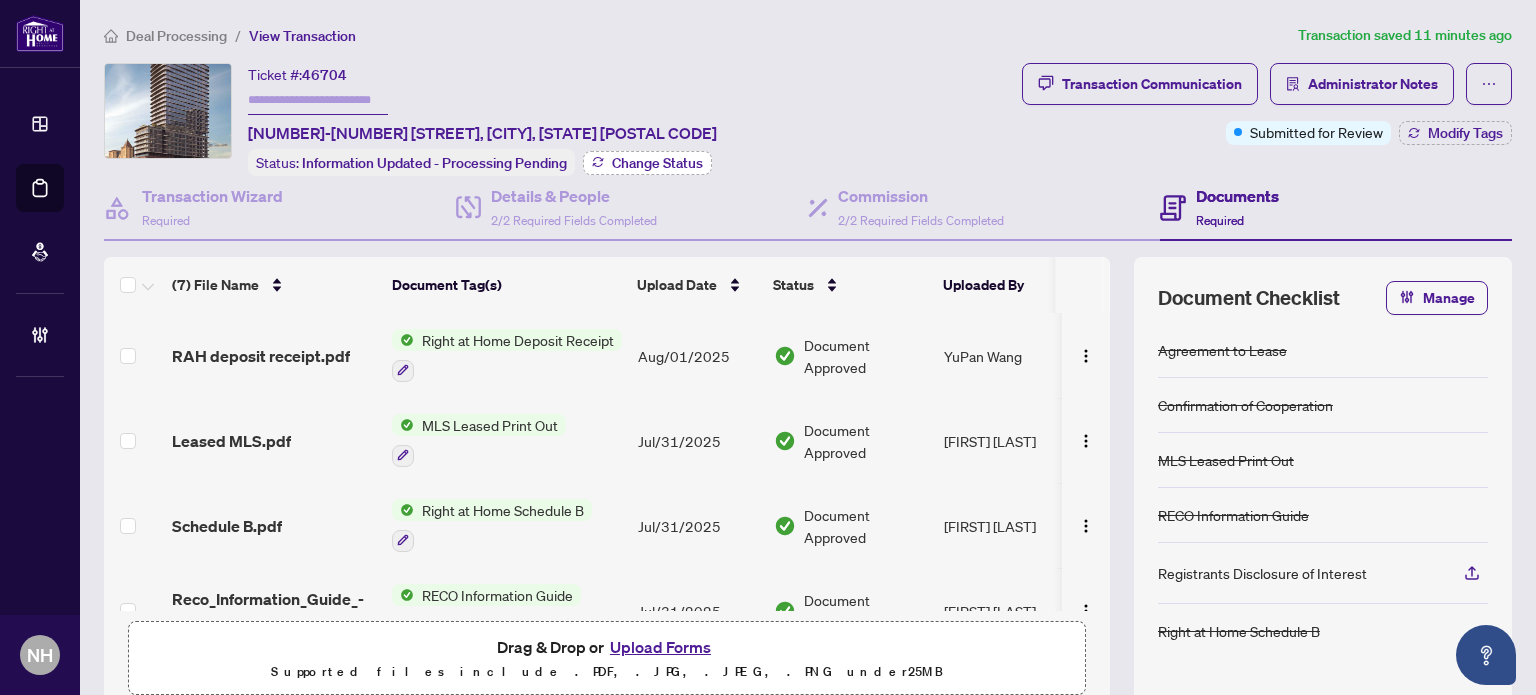 click on "Change Status" at bounding box center [657, 163] 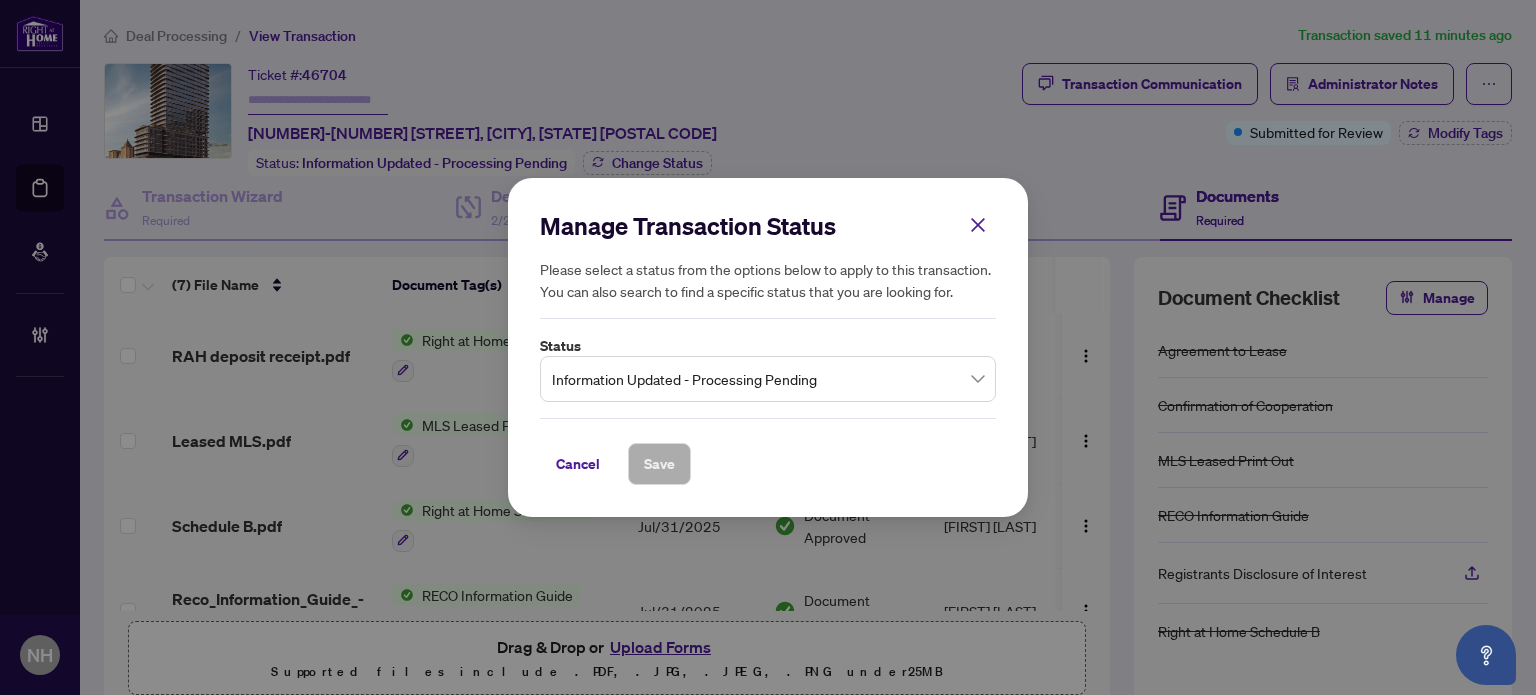 click on "Information Updated - Processing Pending" at bounding box center [768, 379] 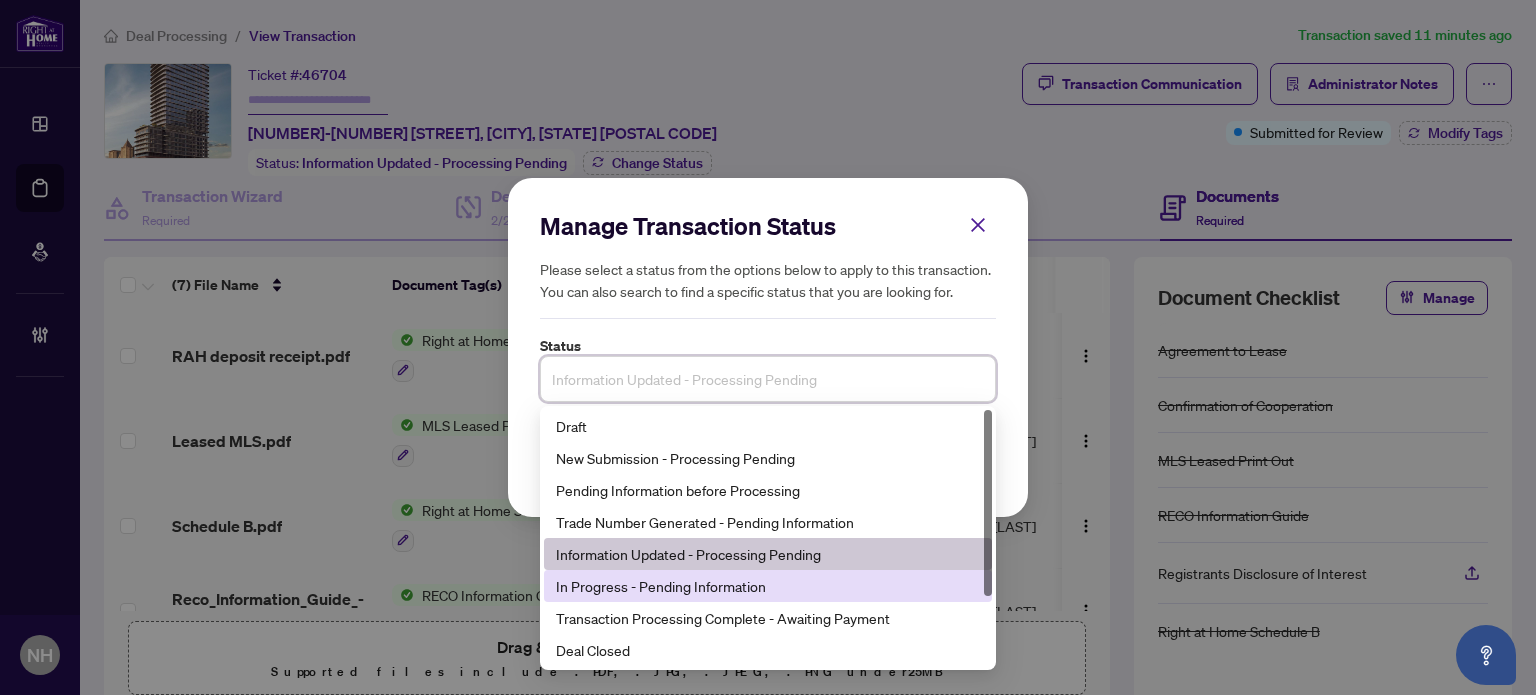 click on "In Progress - Pending Information" at bounding box center [768, 586] 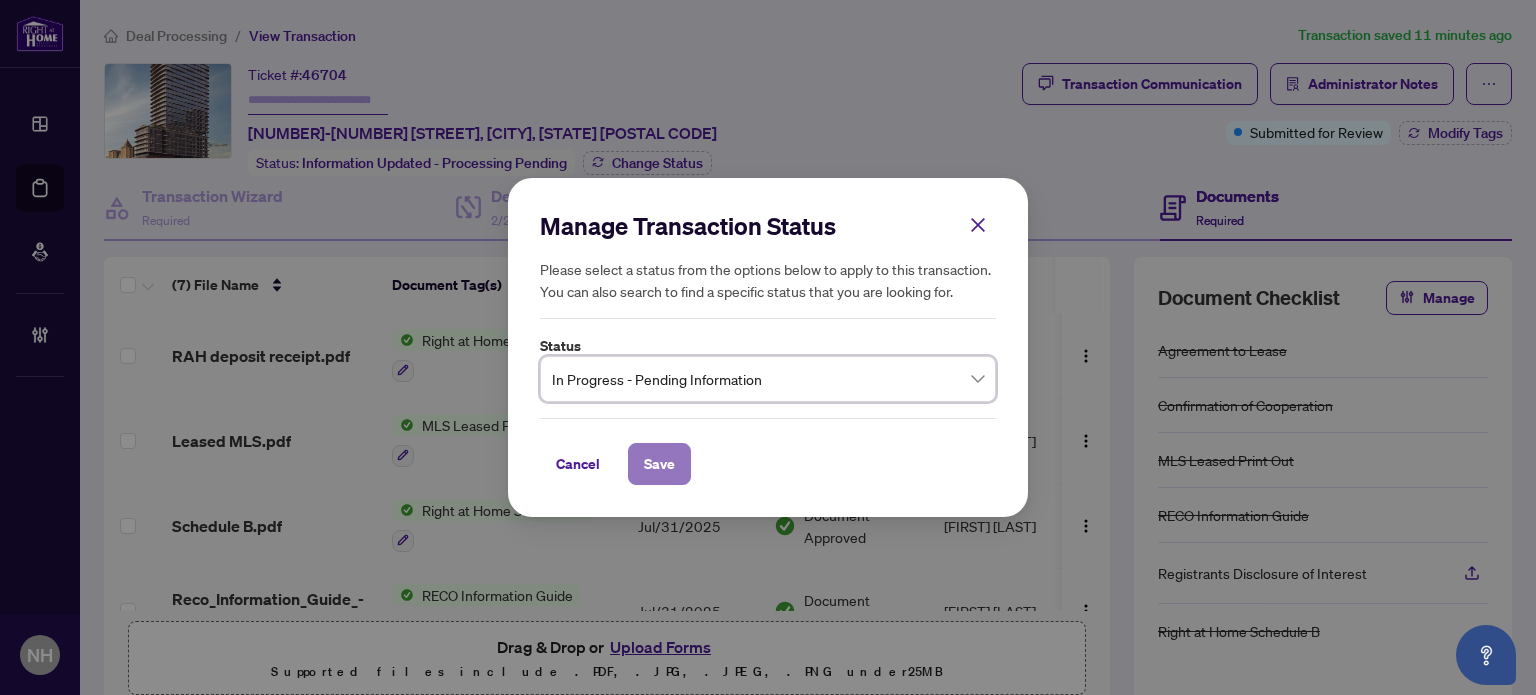 click on "Save" at bounding box center (659, 464) 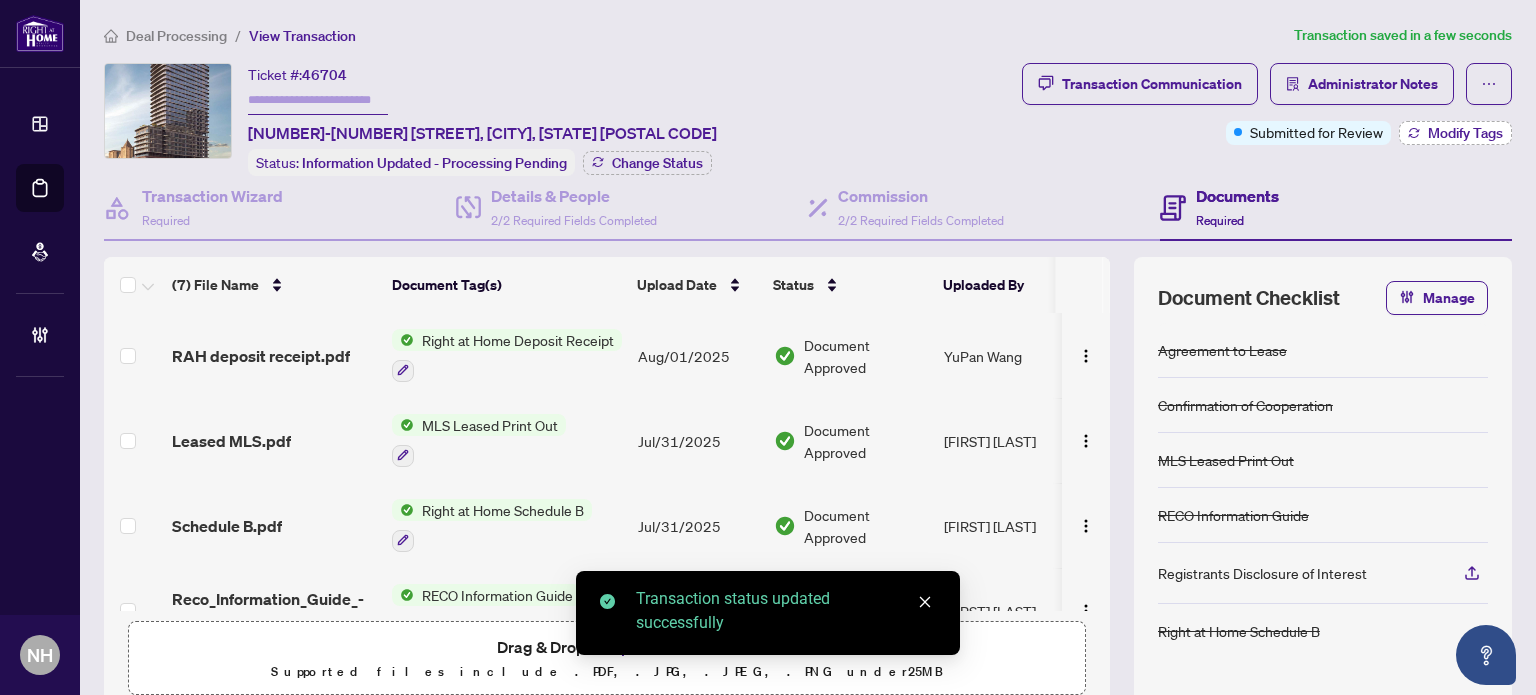 click on "Modify Tags" at bounding box center (1465, 133) 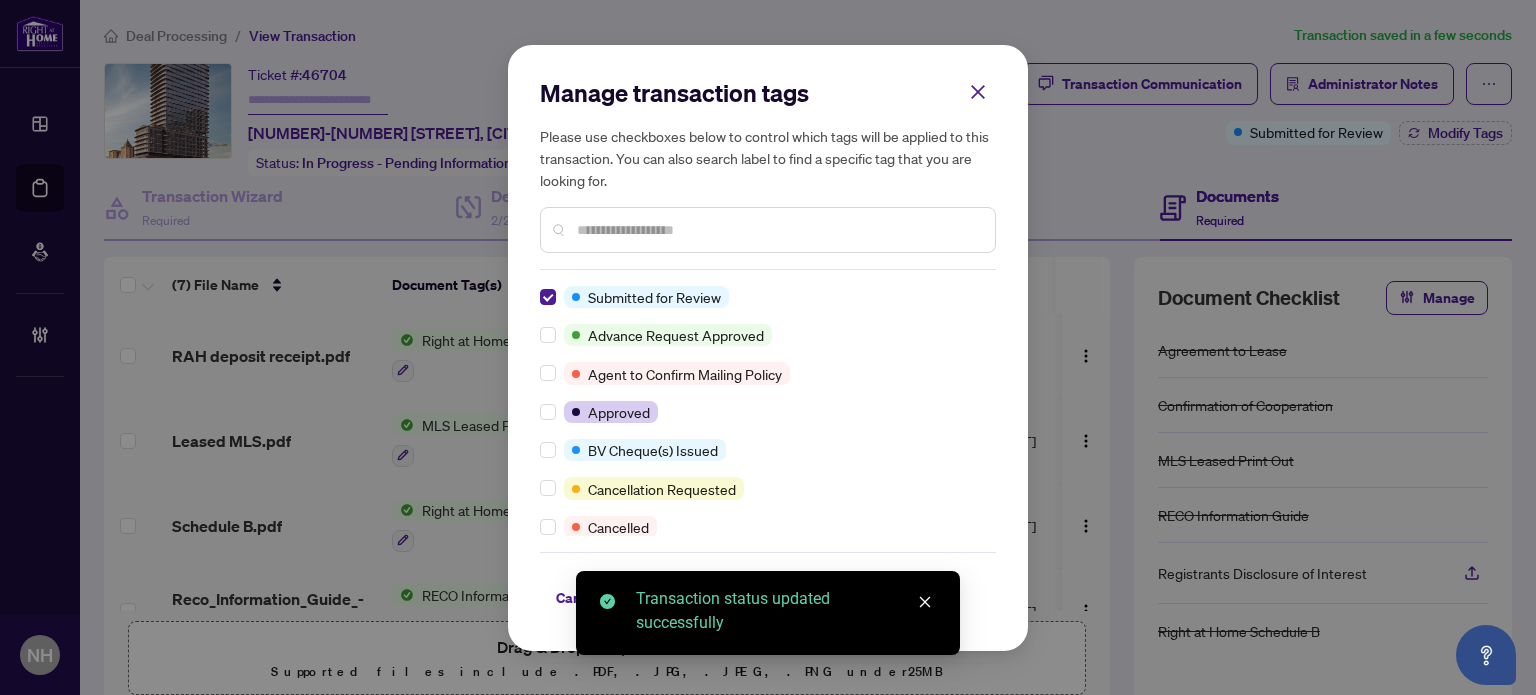 scroll, scrollTop: 0, scrollLeft: 0, axis: both 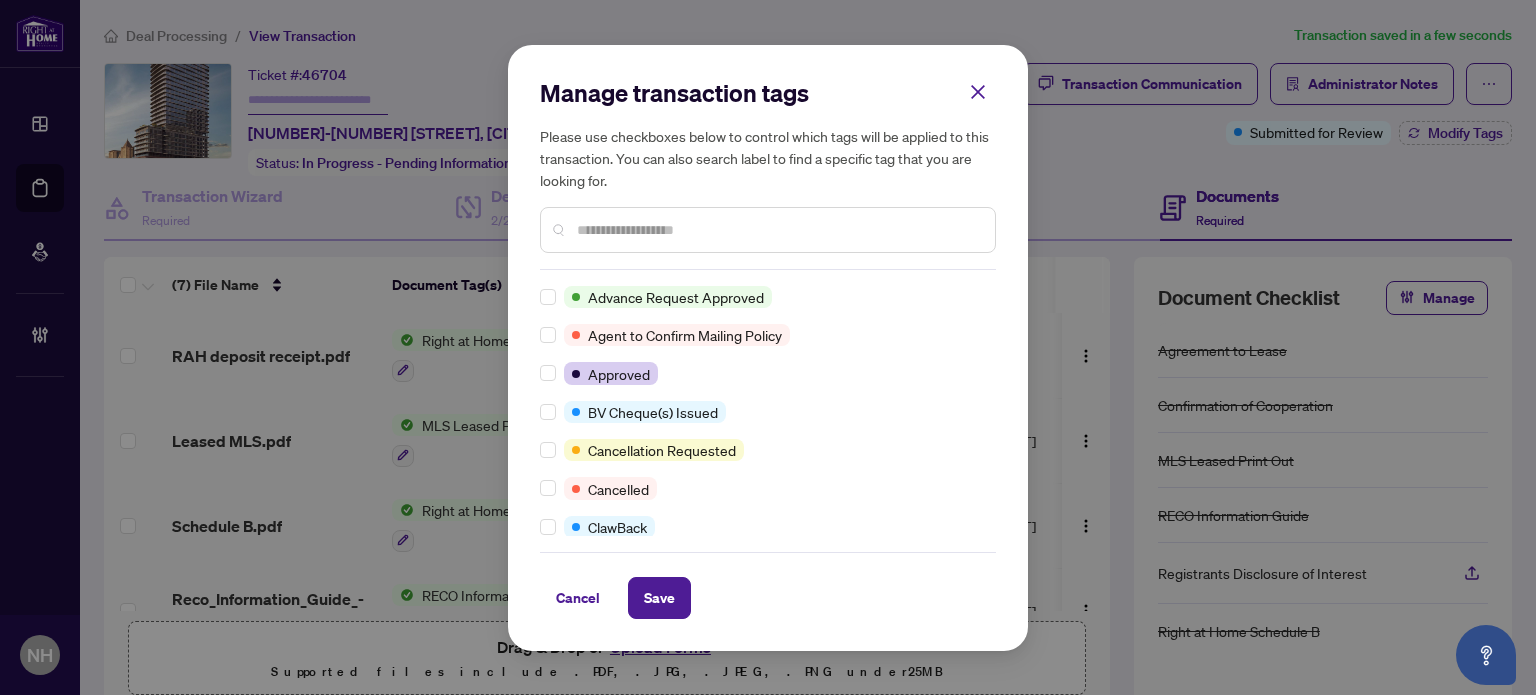 click at bounding box center (778, 230) 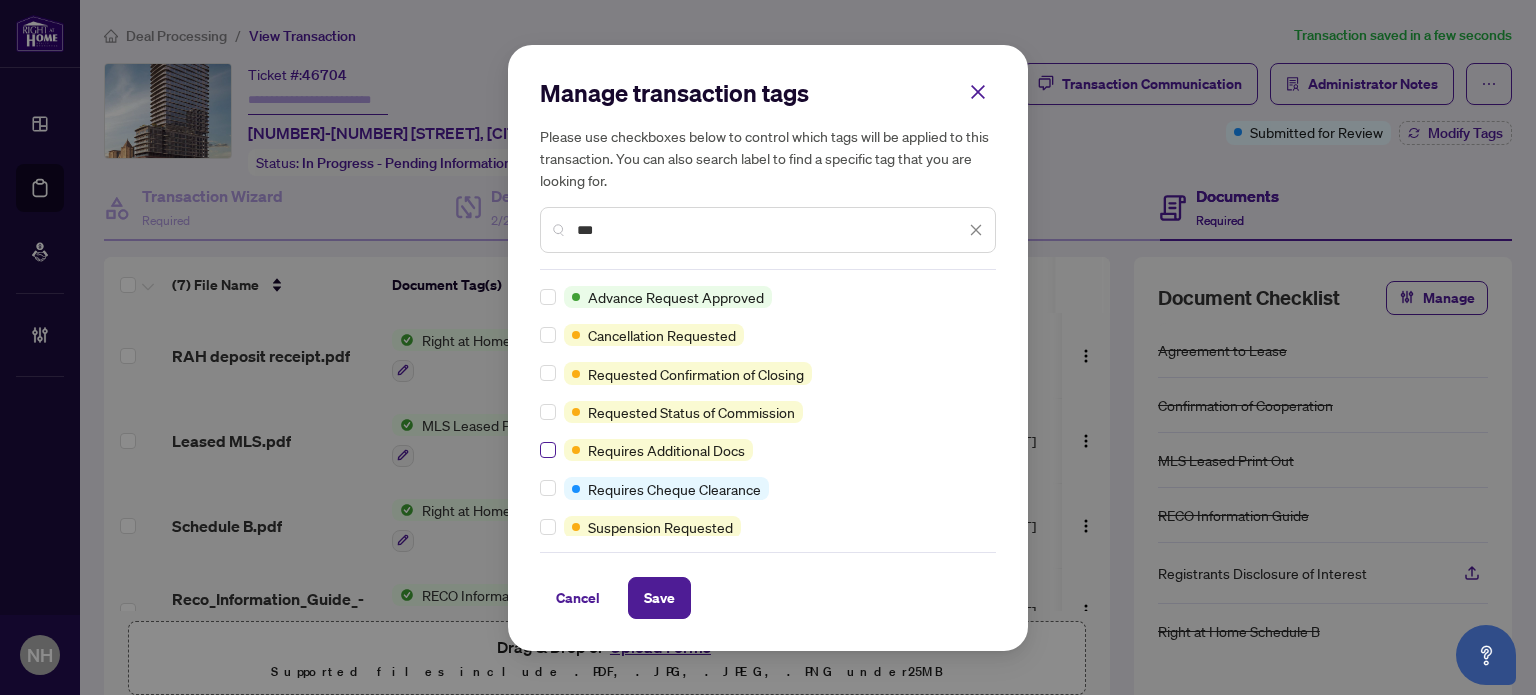 type on "***" 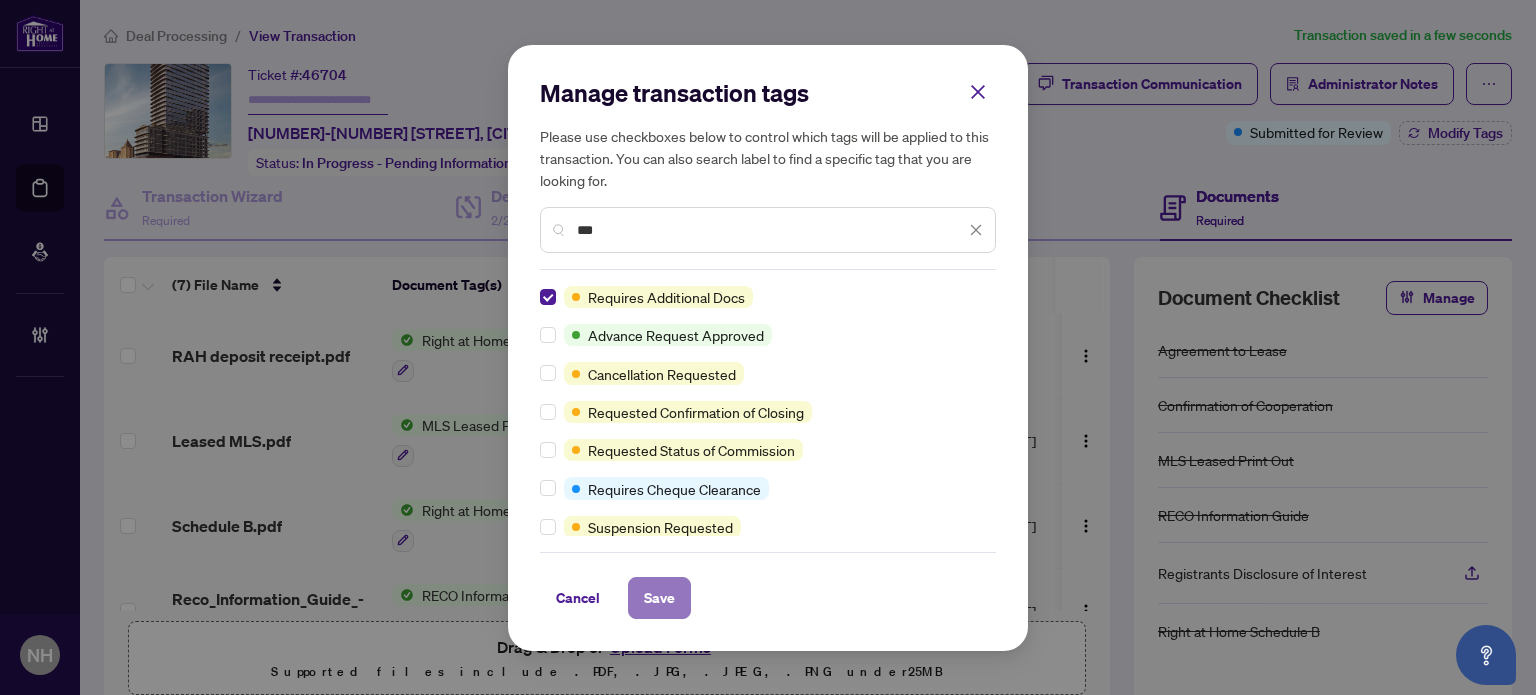 click on "Save" at bounding box center (659, 598) 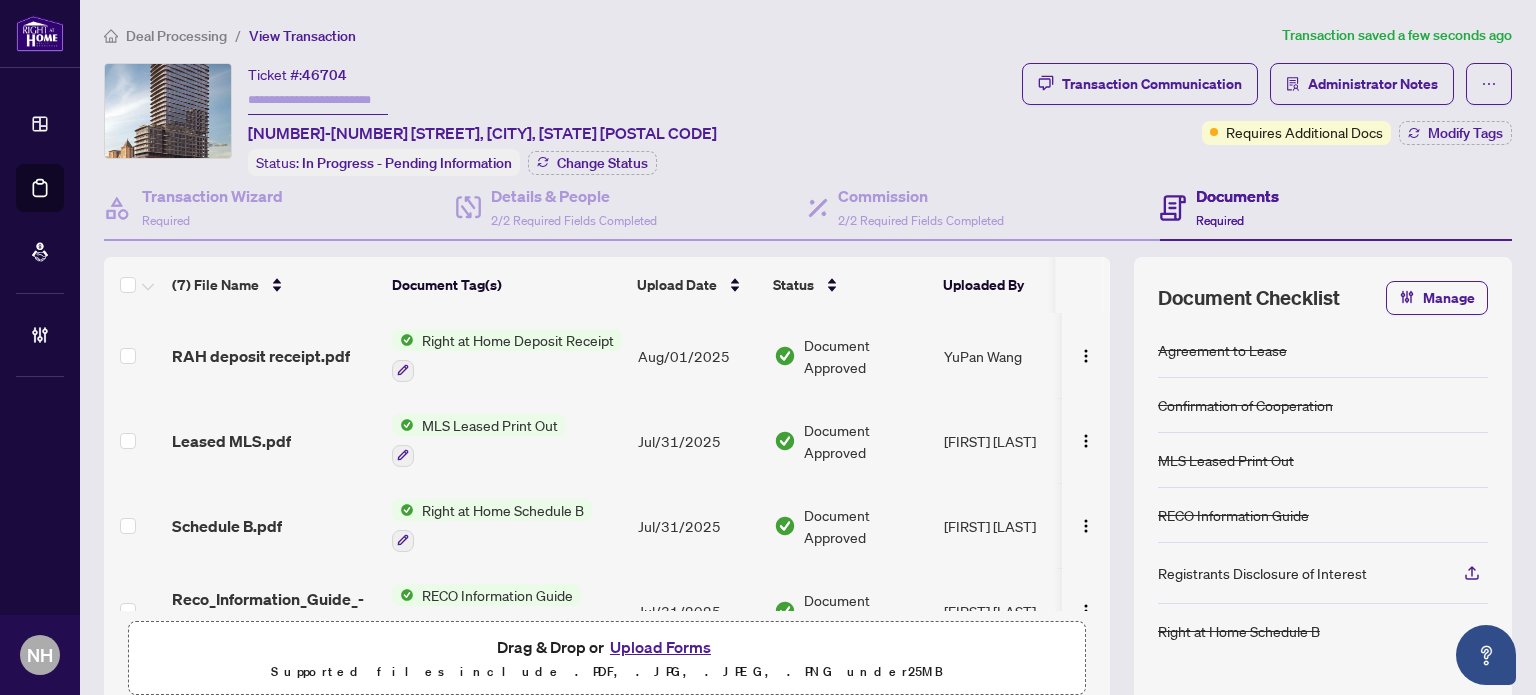 scroll, scrollTop: 294, scrollLeft: 0, axis: vertical 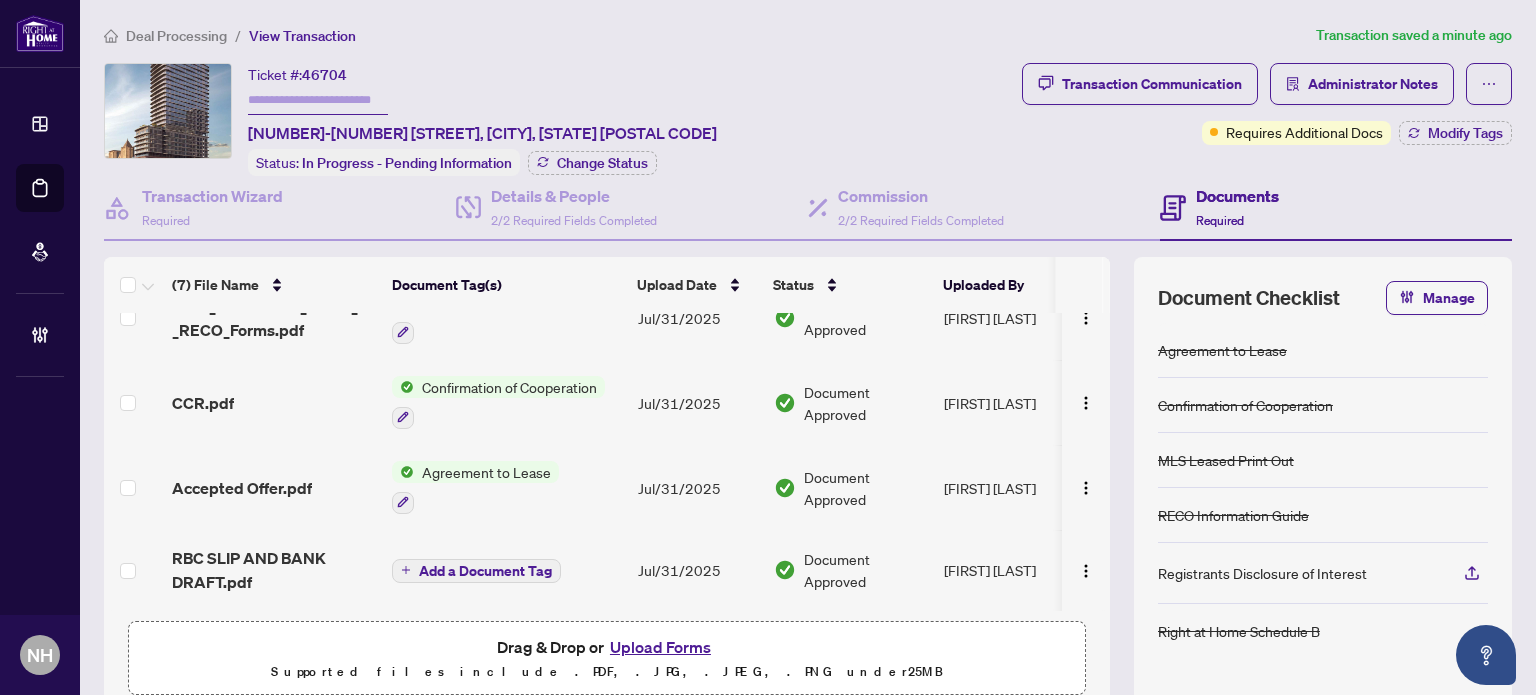 click on "Ticket #:  46704" at bounding box center [297, 74] 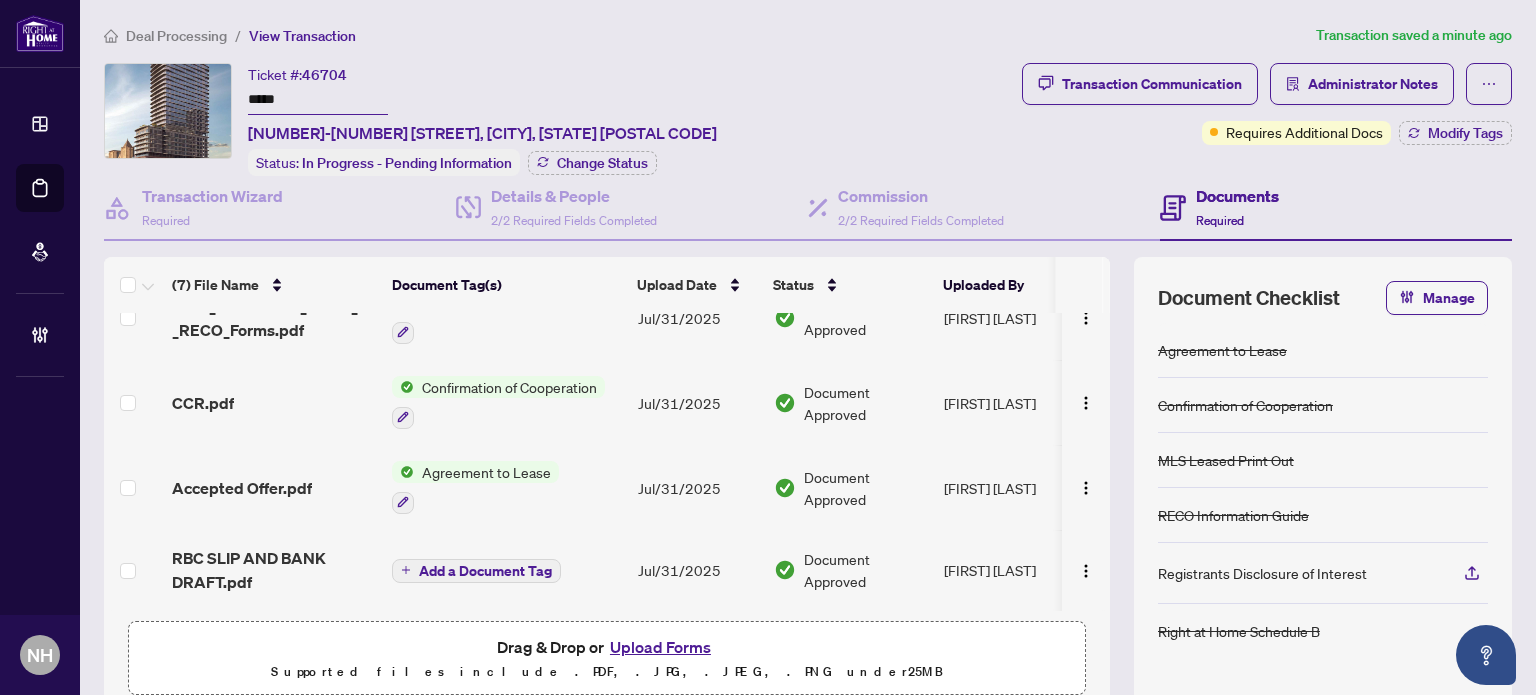 type on "*****" 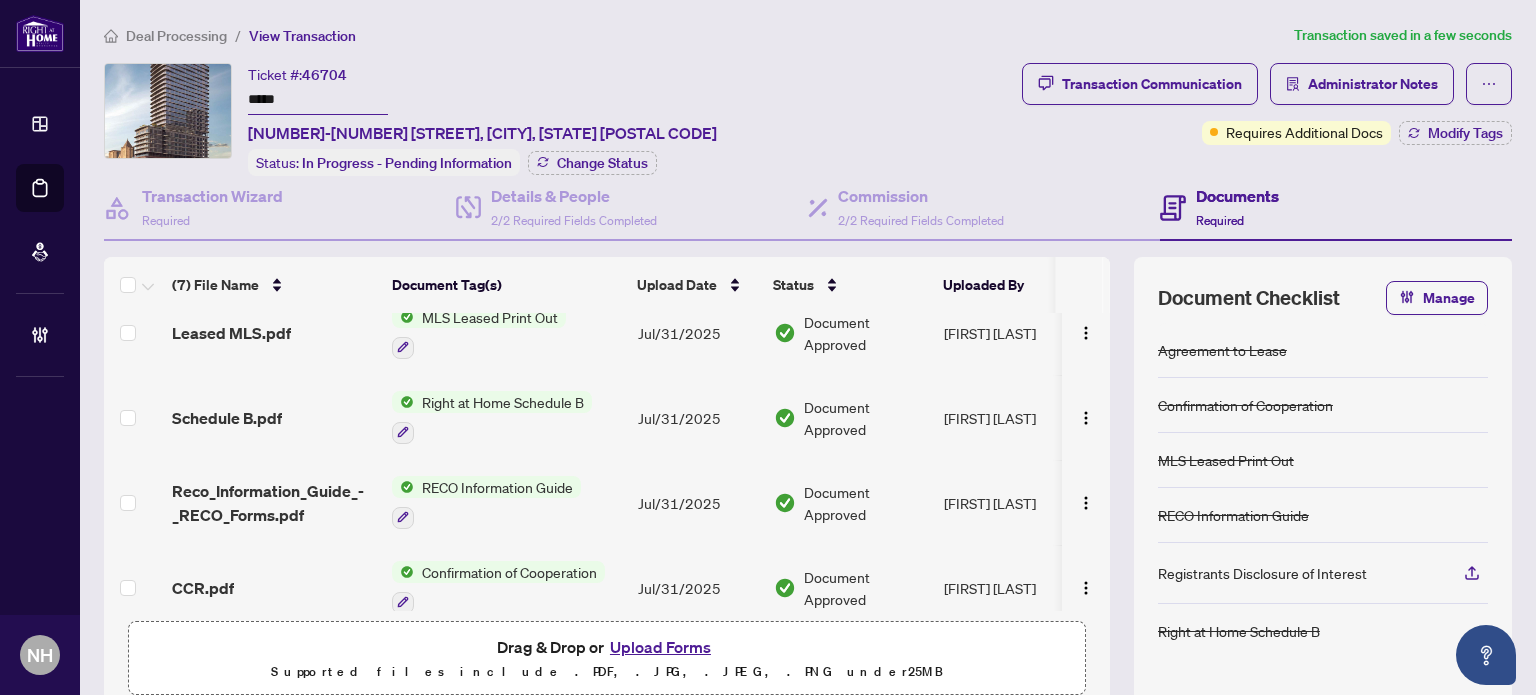 scroll, scrollTop: 0, scrollLeft: 0, axis: both 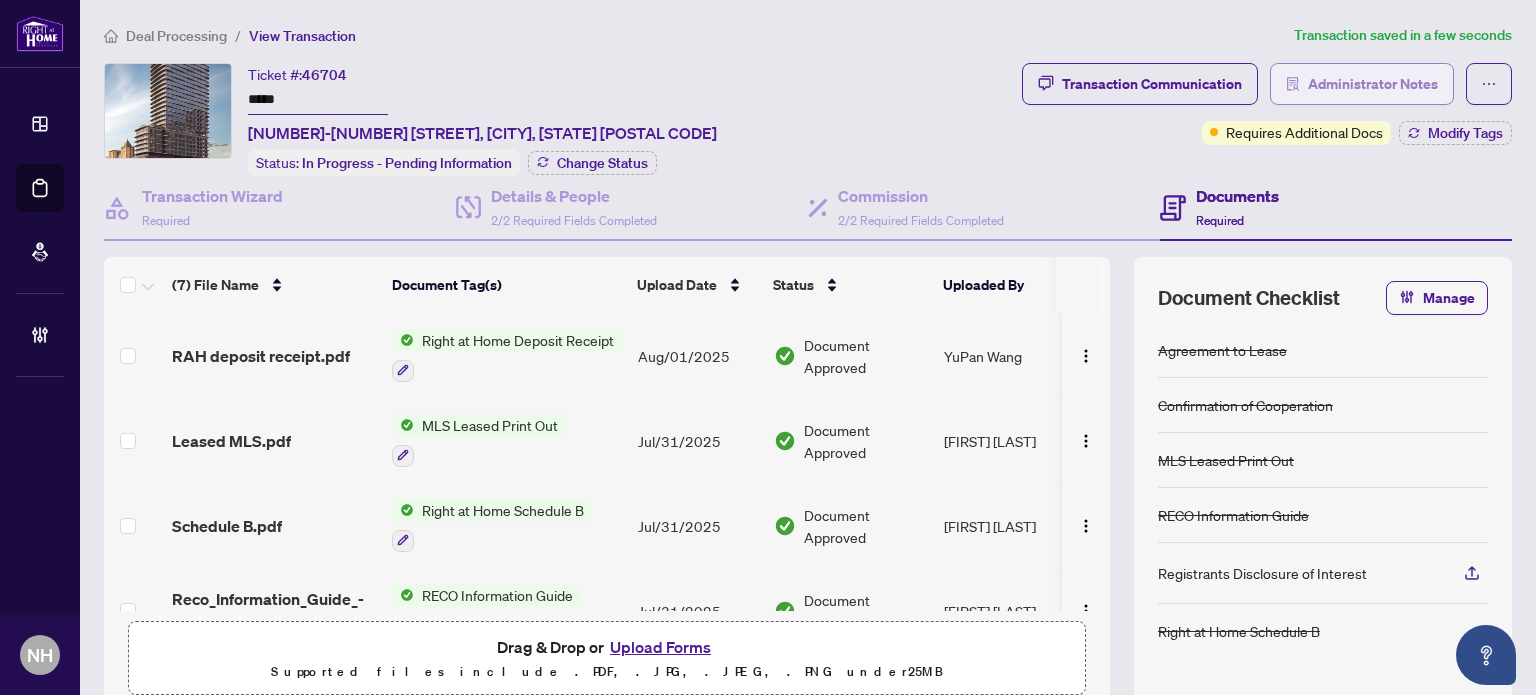 click on "Administrator Notes" at bounding box center [1373, 84] 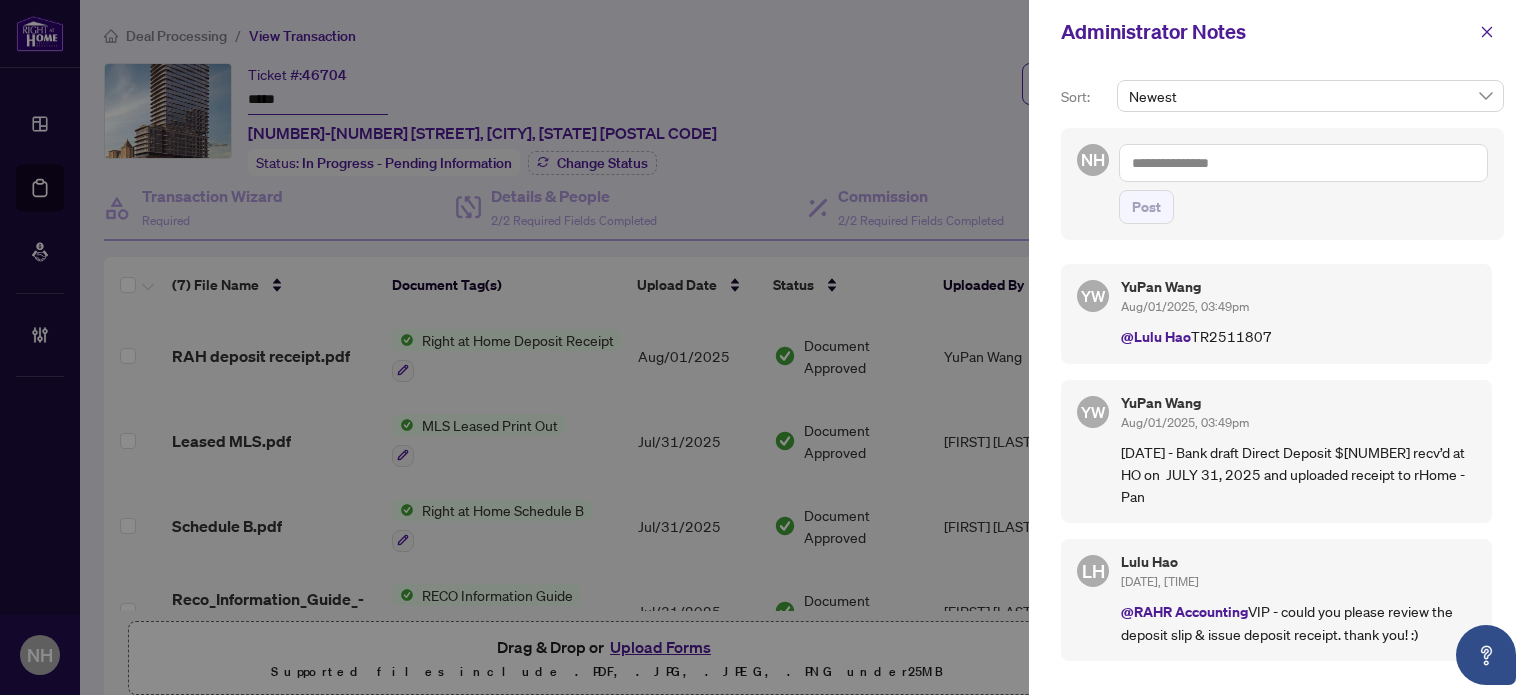 click at bounding box center (1303, 163) 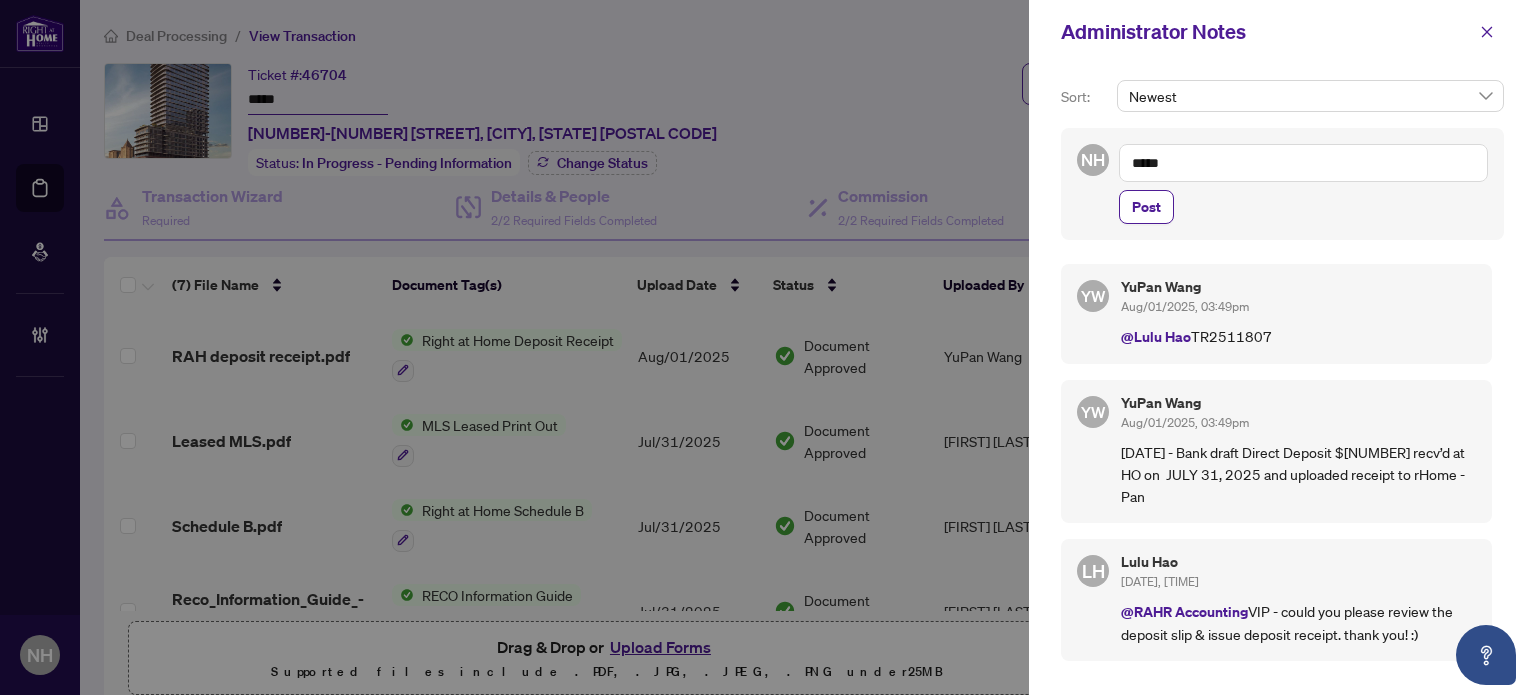 click on "*****" at bounding box center [1303, 163] 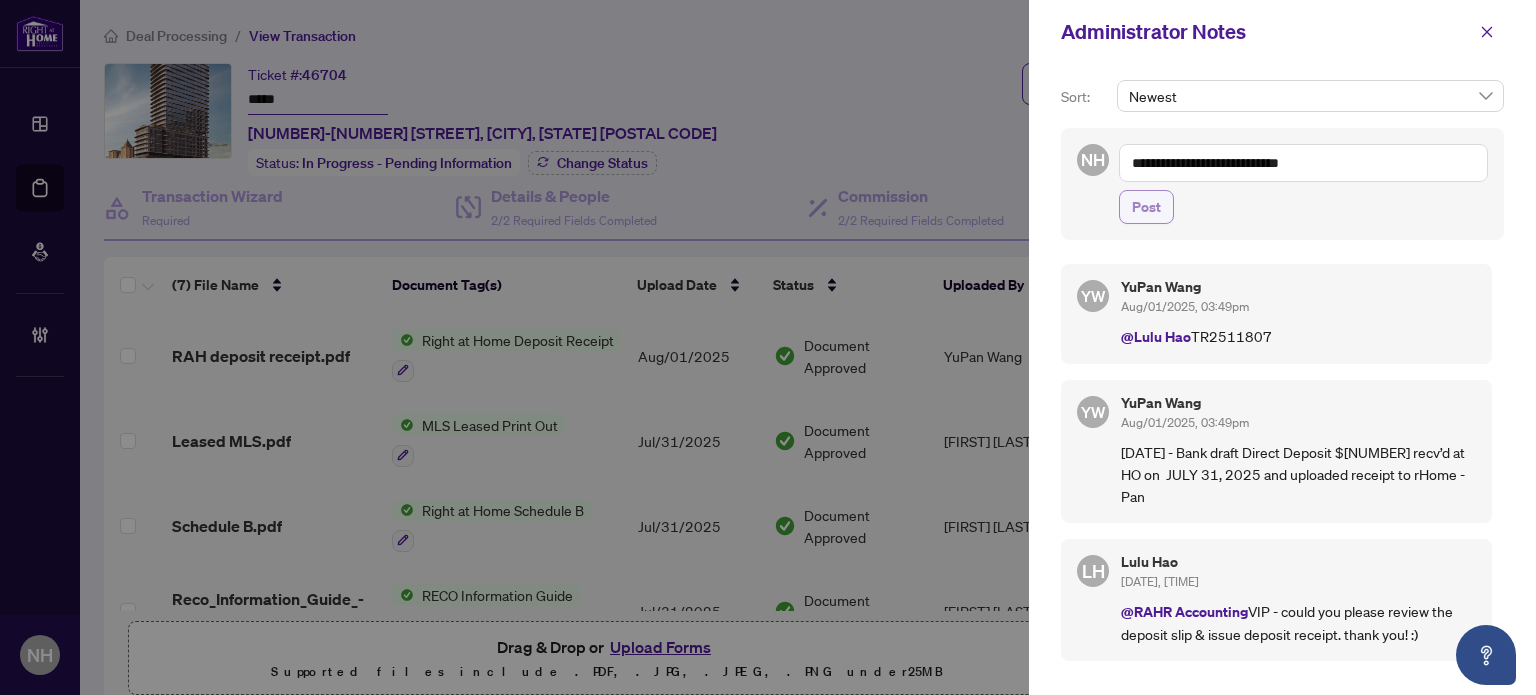 type on "**********" 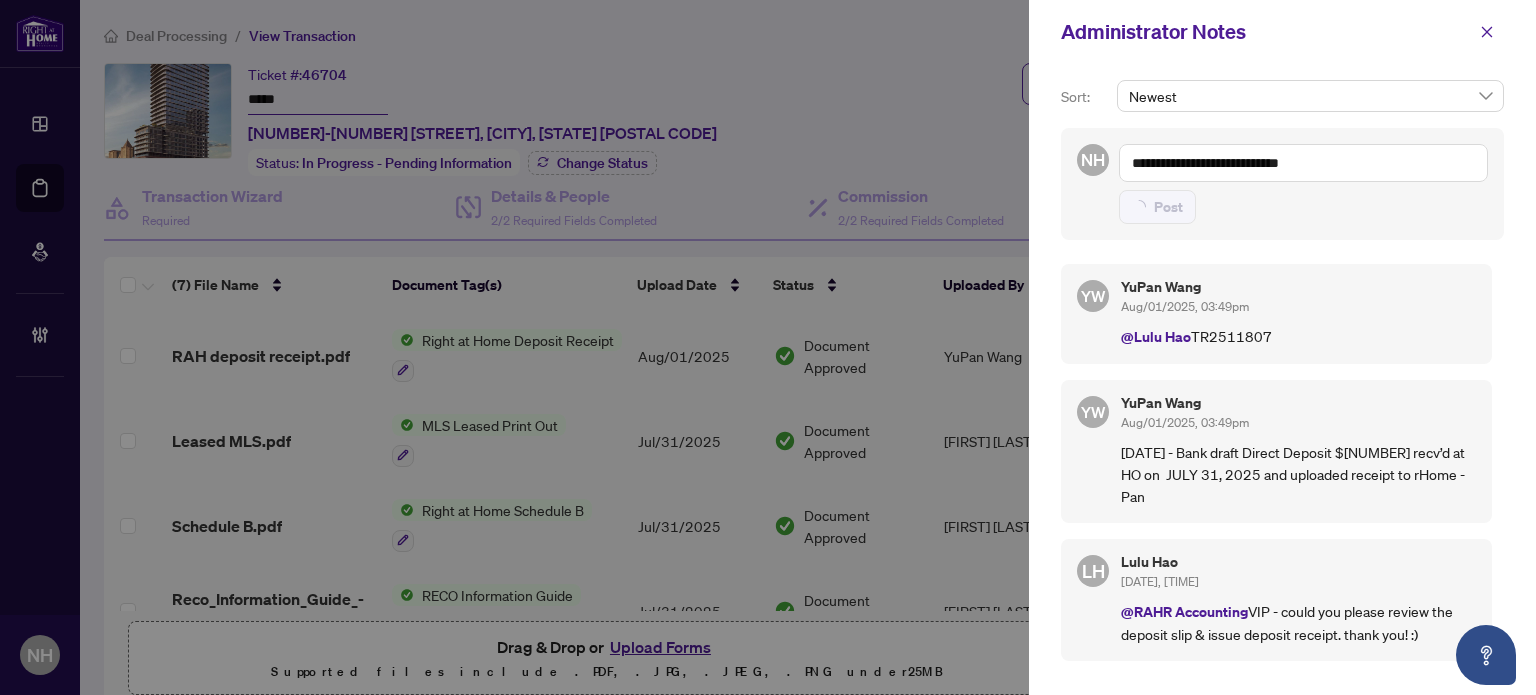 type 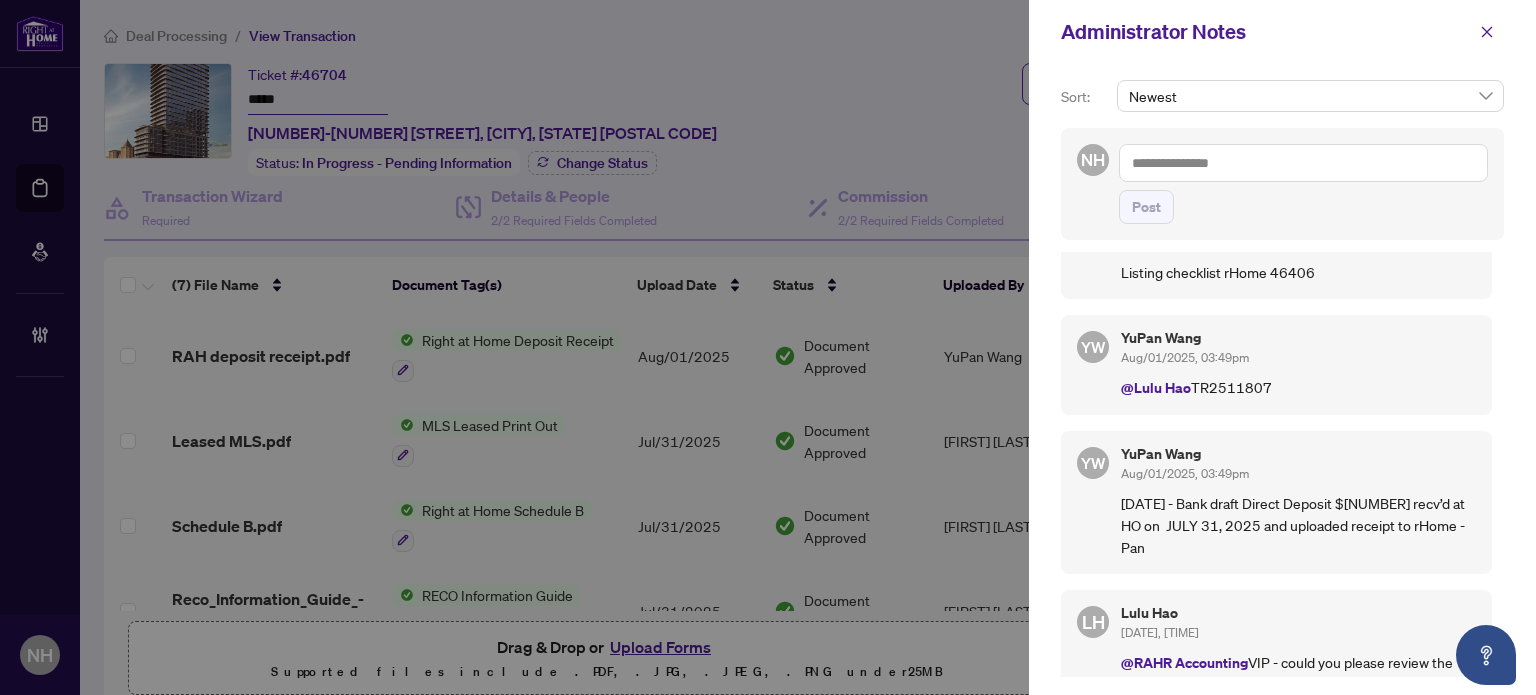 scroll, scrollTop: 92, scrollLeft: 0, axis: vertical 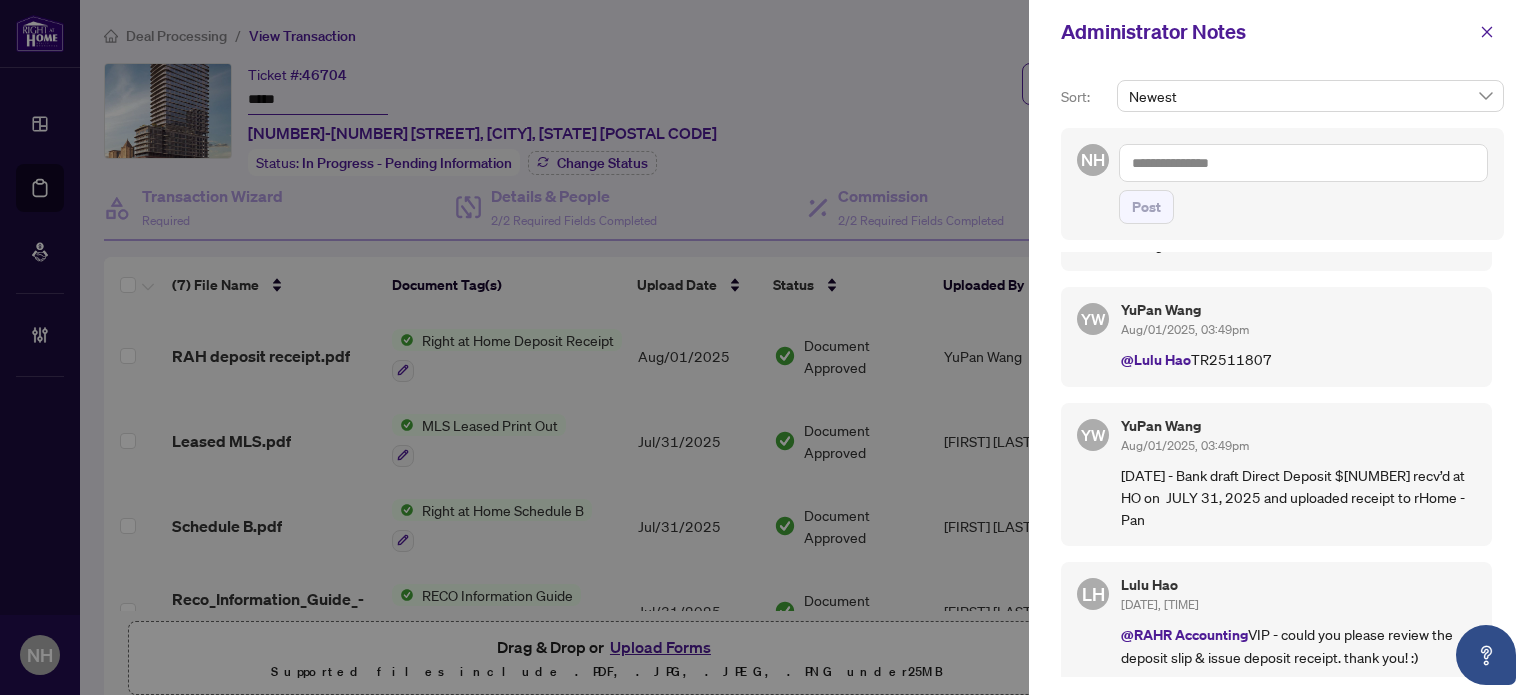 drag, startPoint x: 1487, startPoint y: 39, endPoint x: 1297, endPoint y: 76, distance: 193.5691 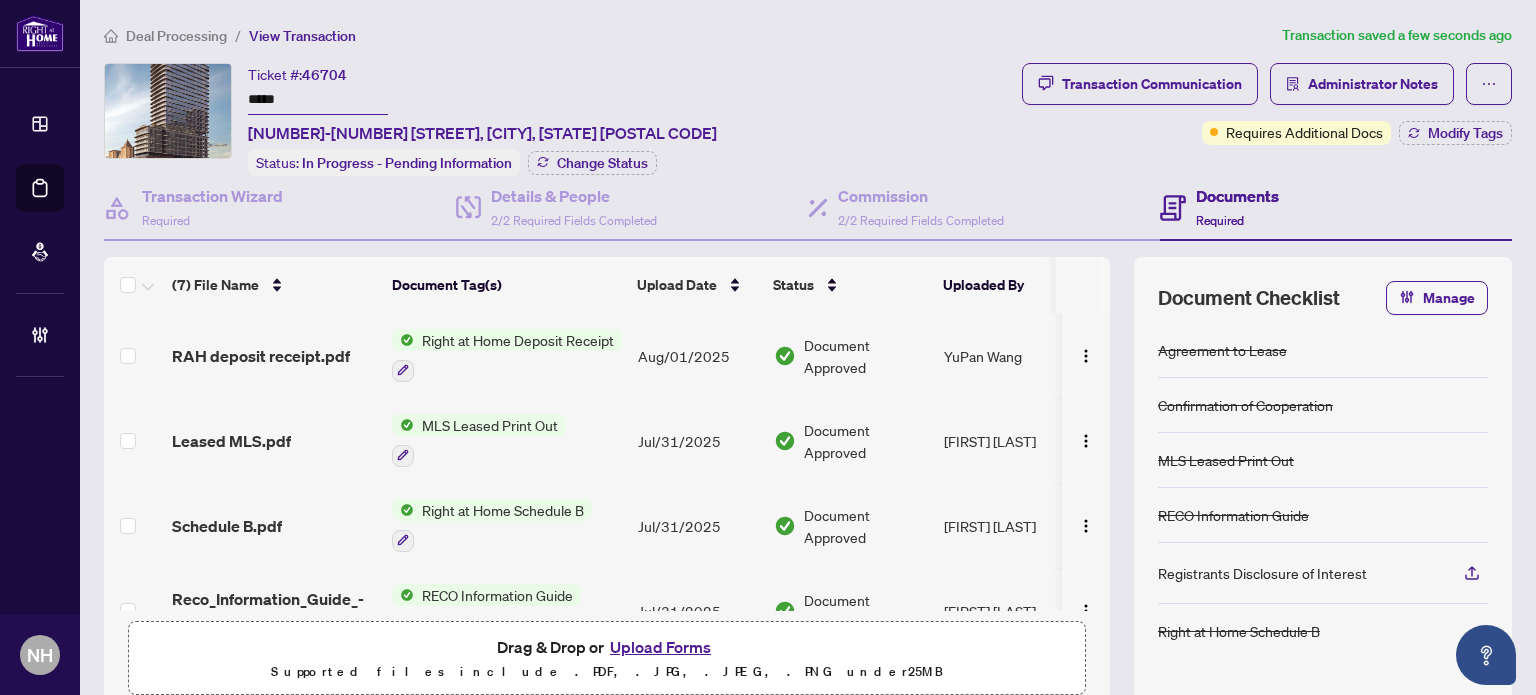 drag, startPoint x: 297, startPoint y: 95, endPoint x: 151, endPoint y: 56, distance: 151.11916 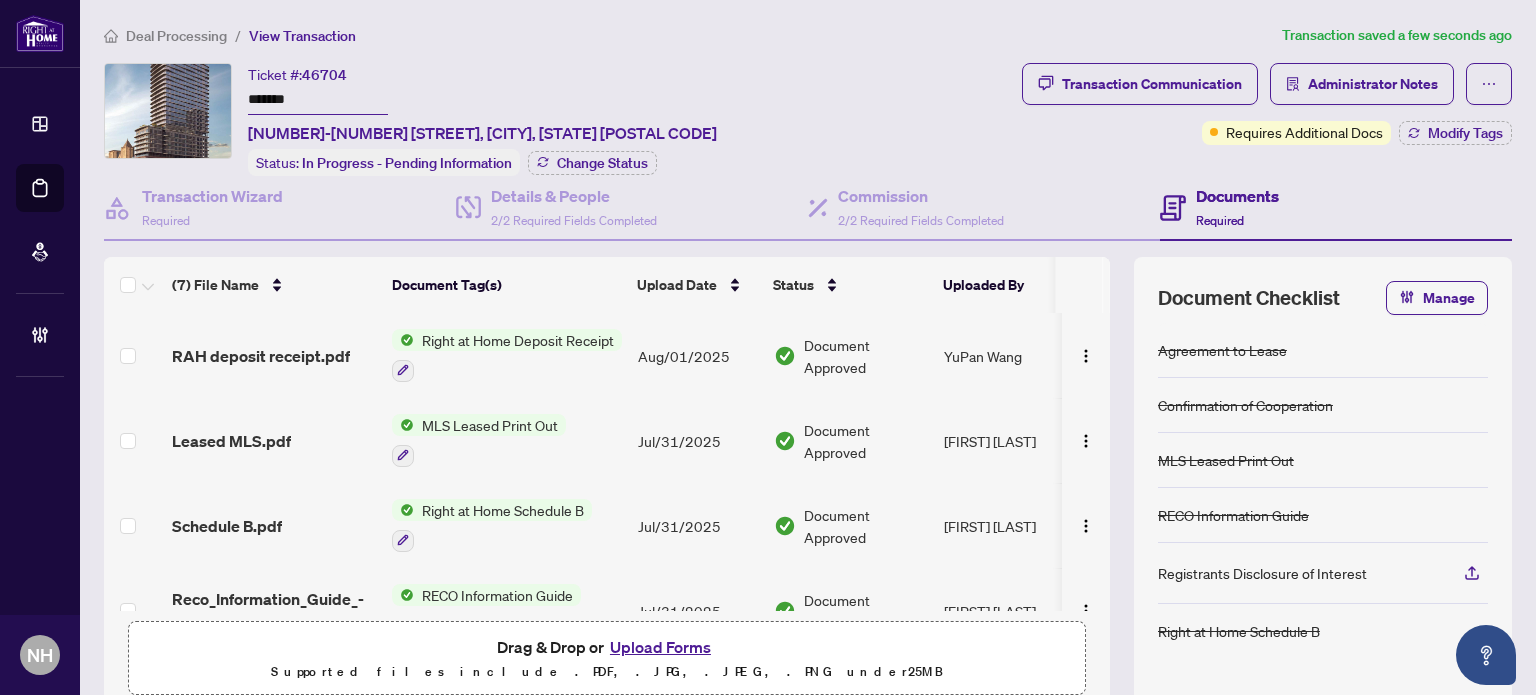 type on "*******" 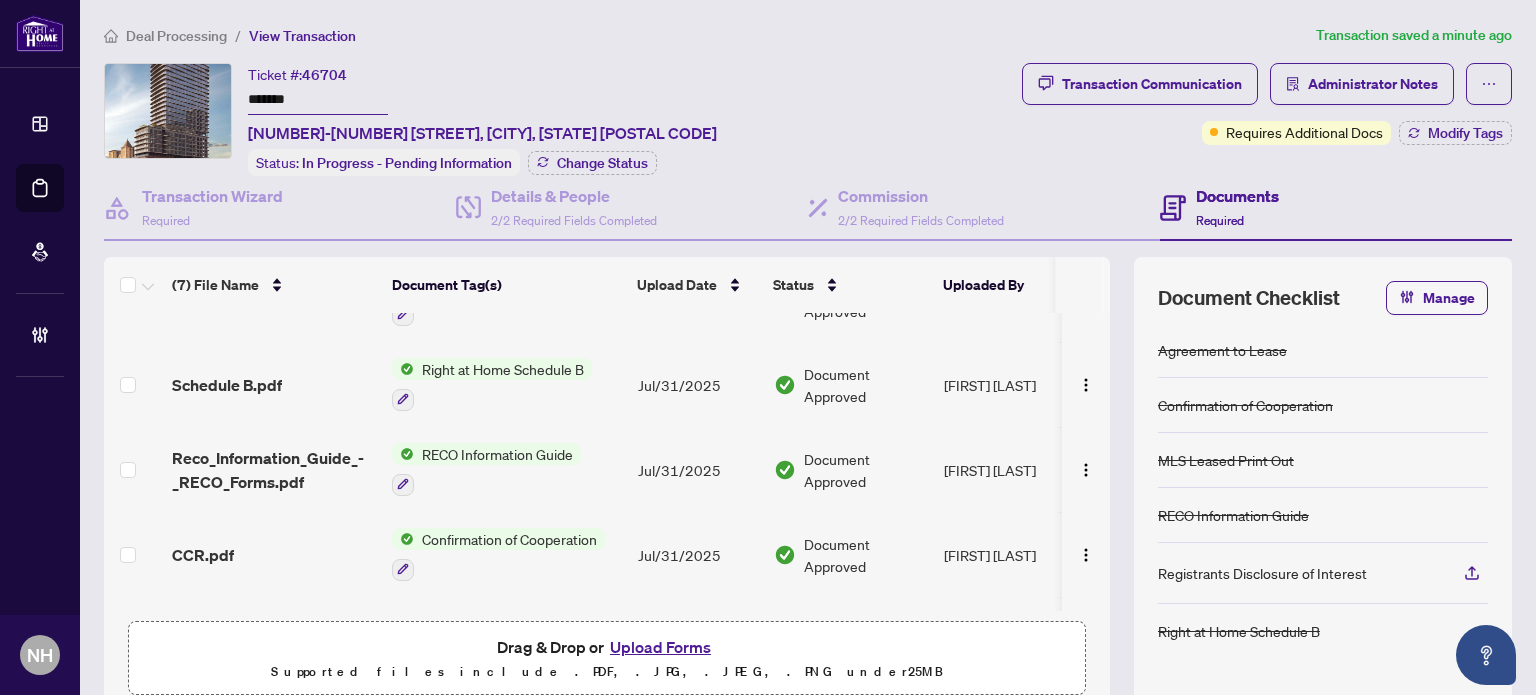 scroll, scrollTop: 200, scrollLeft: 0, axis: vertical 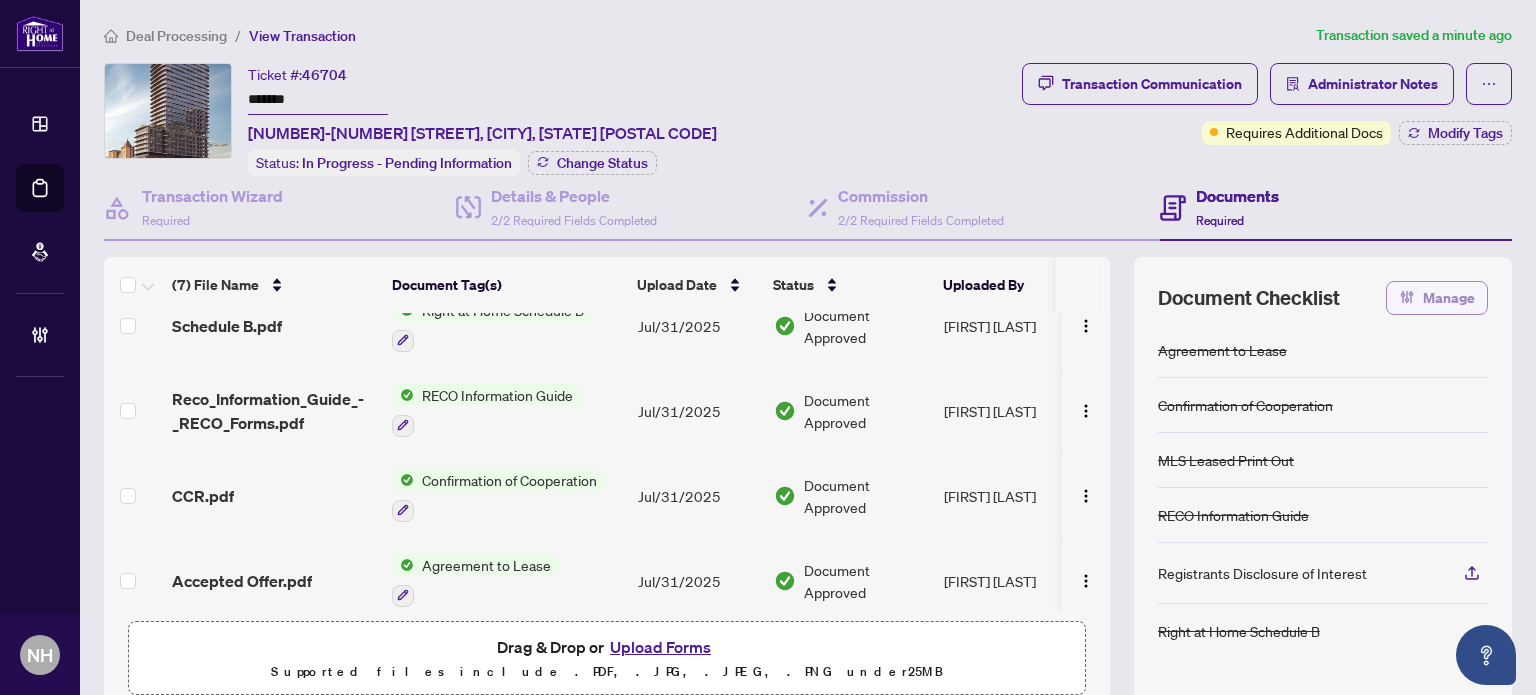 click on "Manage" at bounding box center (1449, 298) 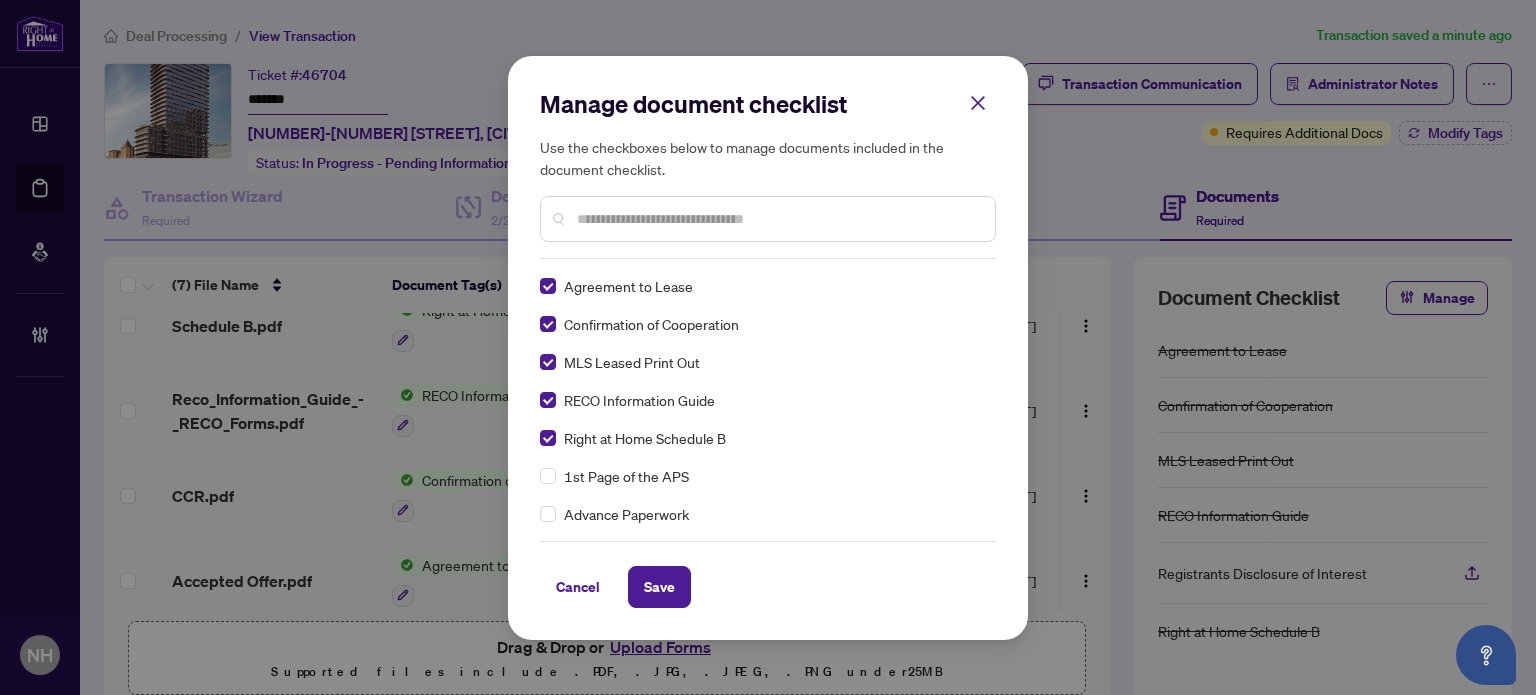 scroll, scrollTop: 0, scrollLeft: 0, axis: both 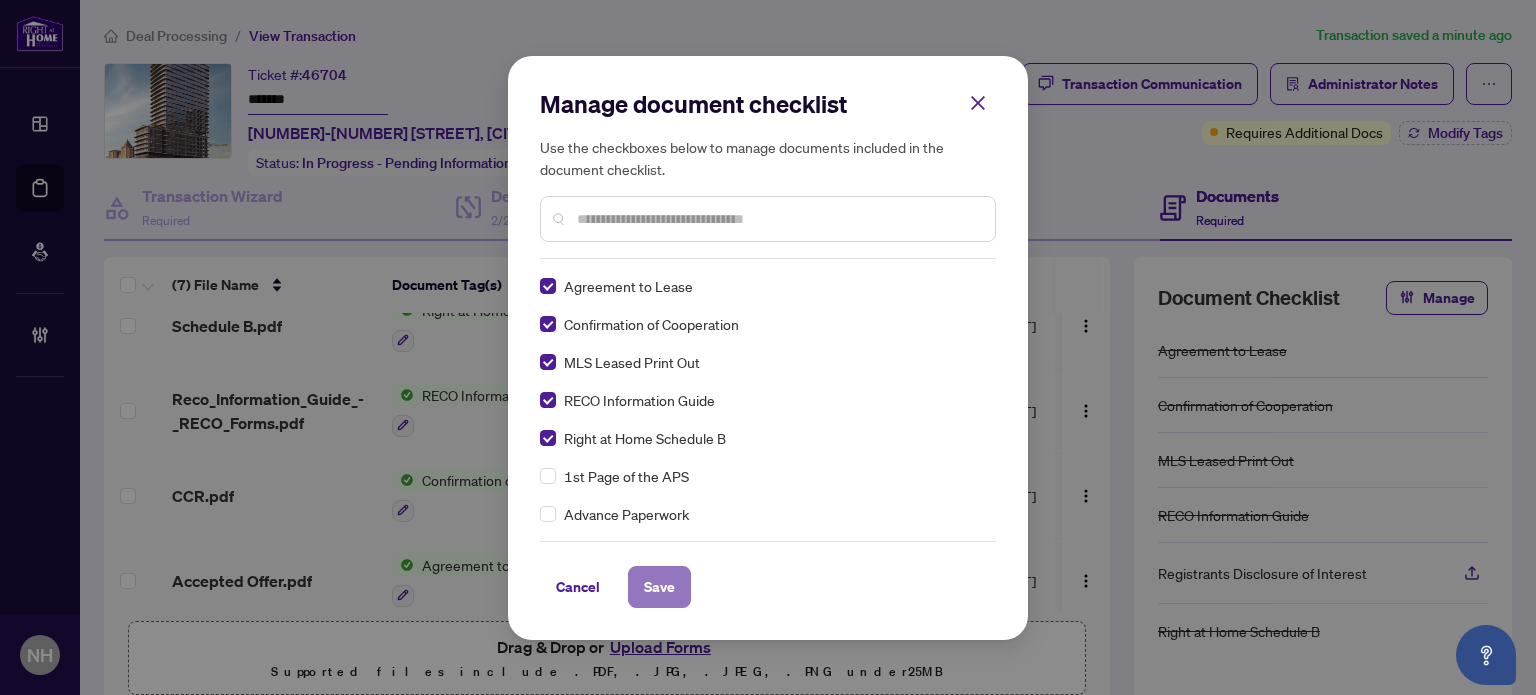 click on "Save" at bounding box center [659, 587] 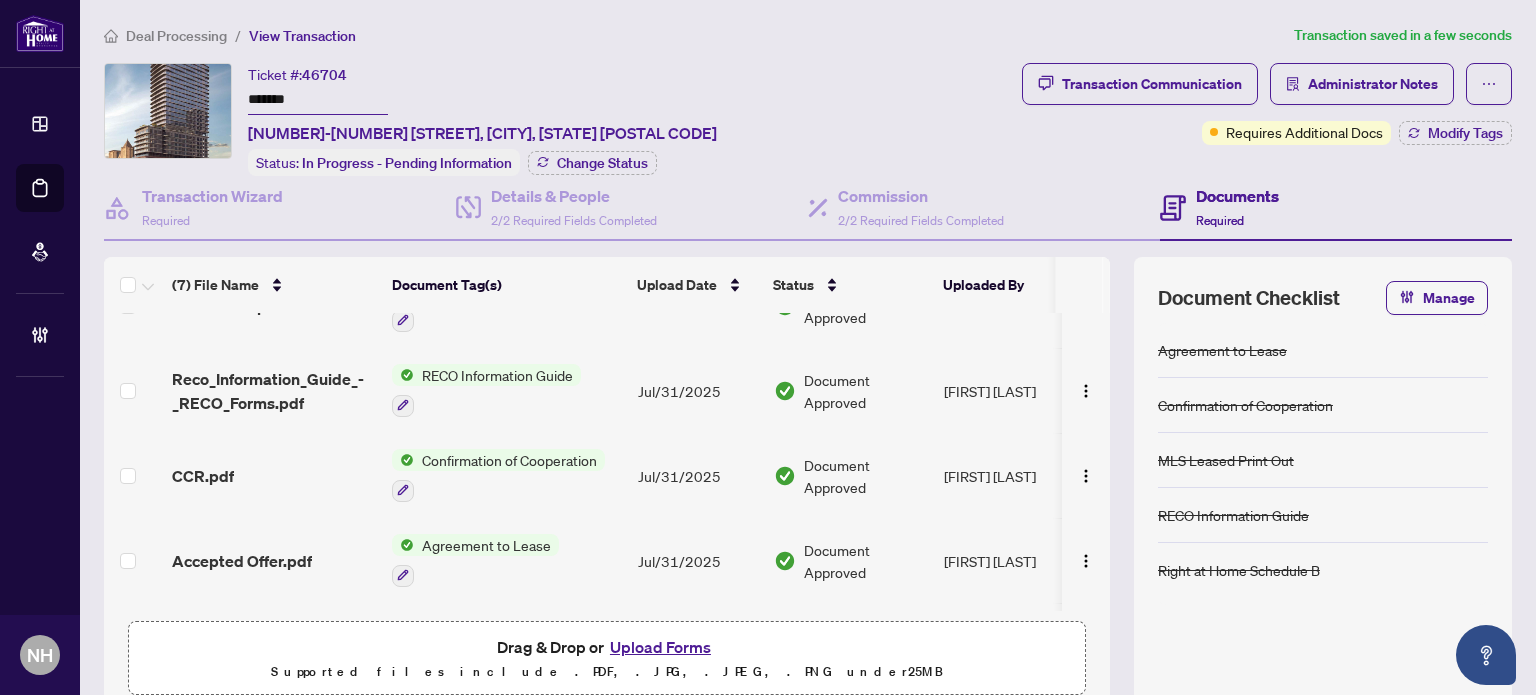 scroll, scrollTop: 294, scrollLeft: 0, axis: vertical 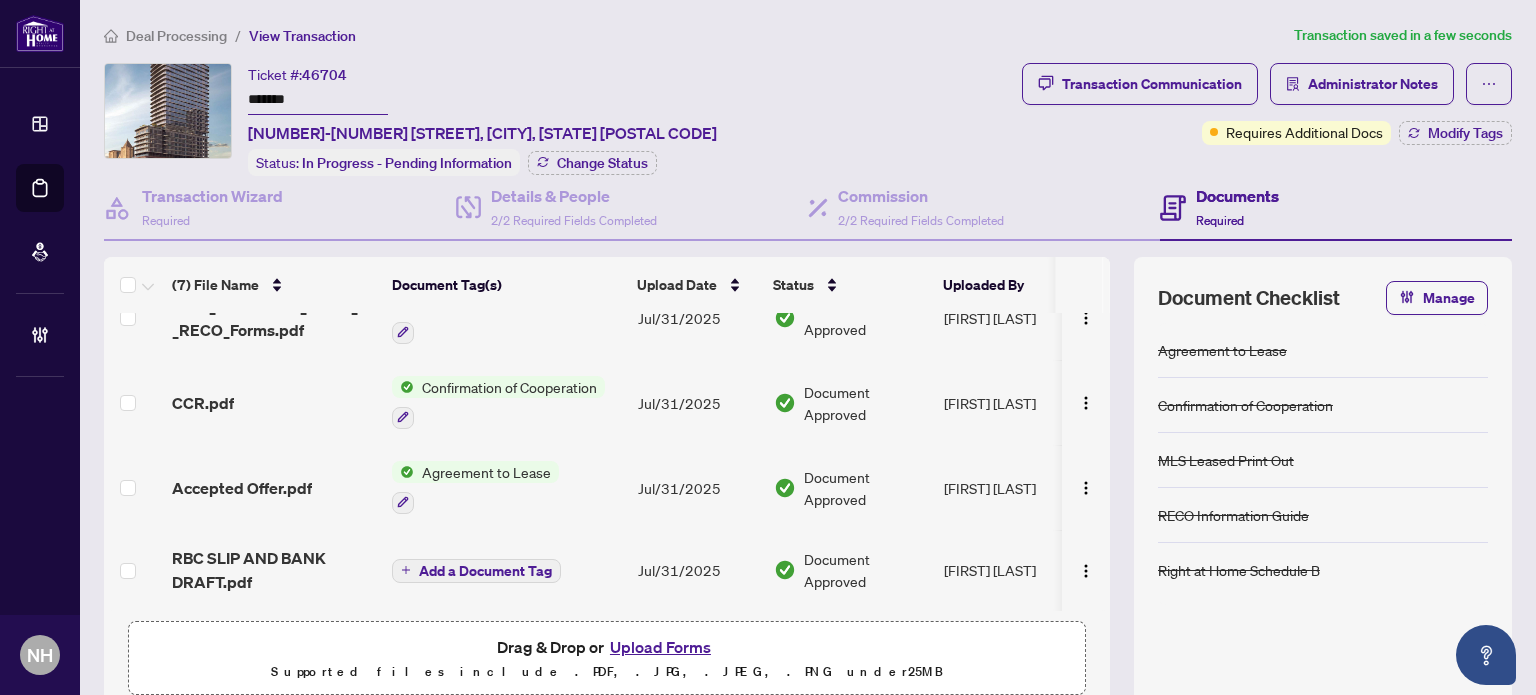 click on "CCR.pdf" at bounding box center (203, 403) 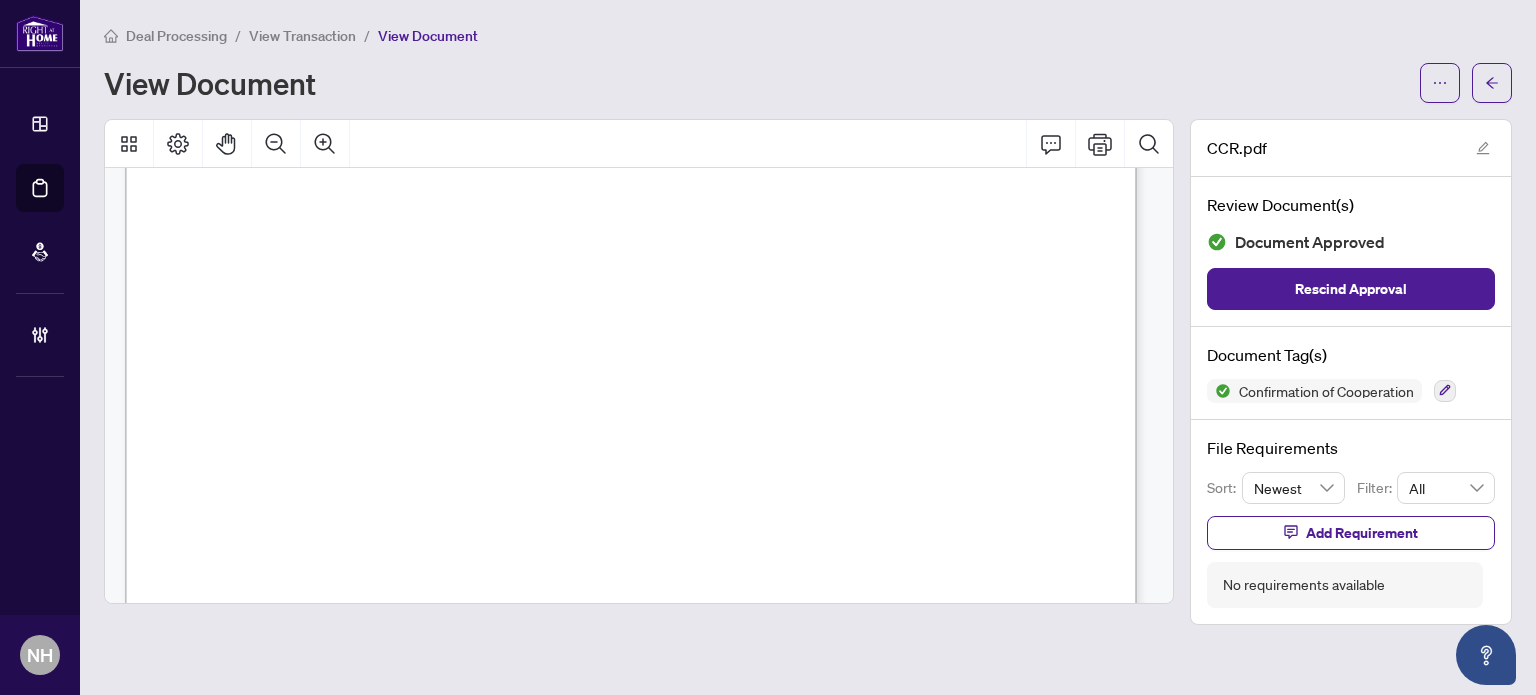 scroll, scrollTop: 1600, scrollLeft: 0, axis: vertical 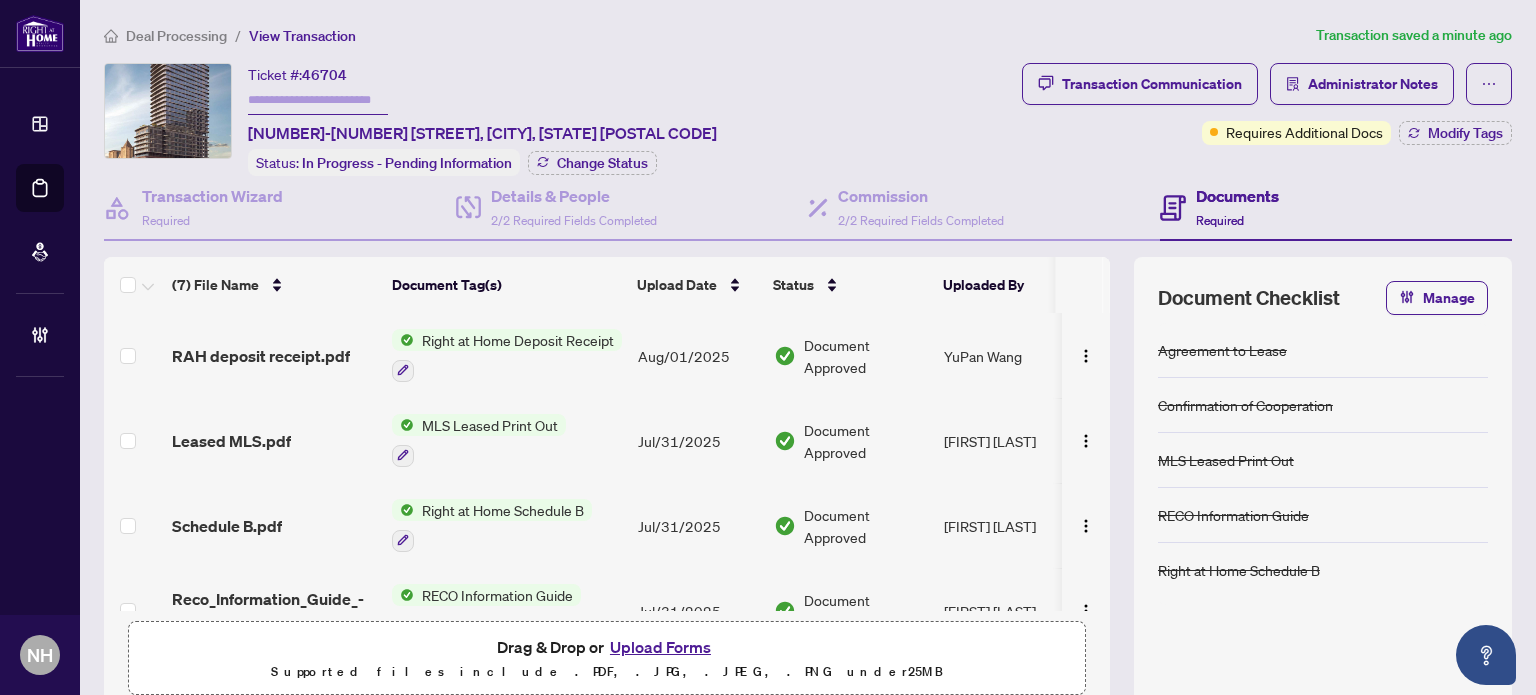 click on "Upload Forms" at bounding box center [660, 647] 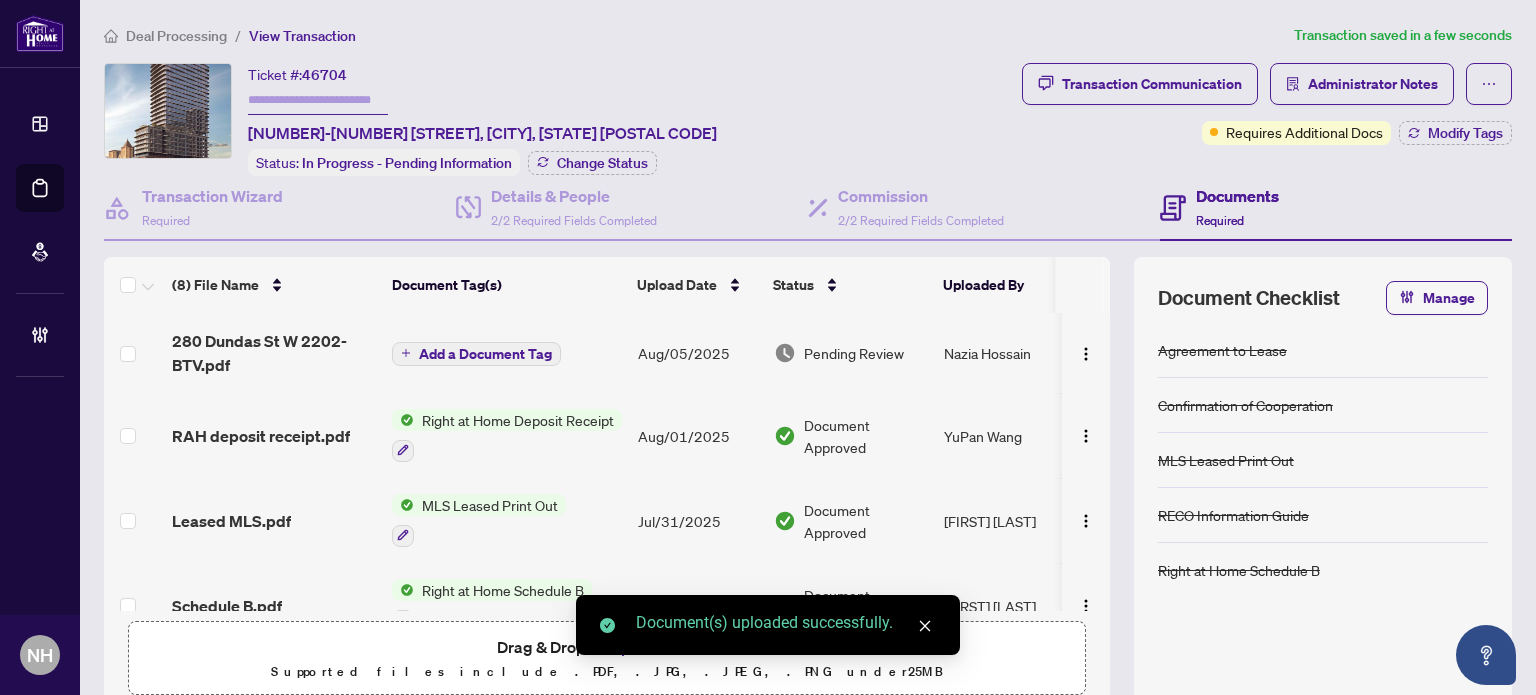 click on "Add a Document Tag" at bounding box center [485, 354] 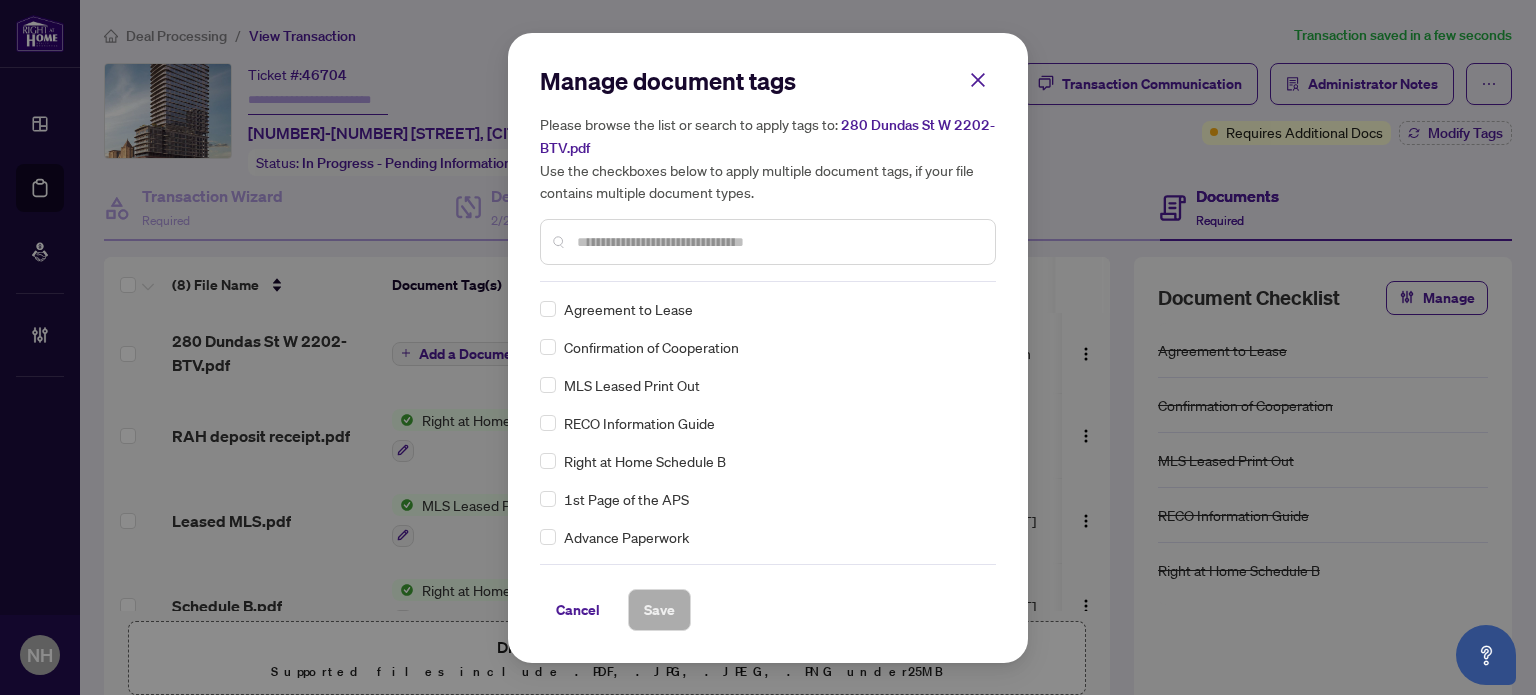 click on "Manage document tags Please browse the list or search to apply tags to:   280 Dundas St W 2202-BTV.pdf   Use the checkboxes below to apply multiple document tags, if your file contains multiple document types." at bounding box center (768, 173) 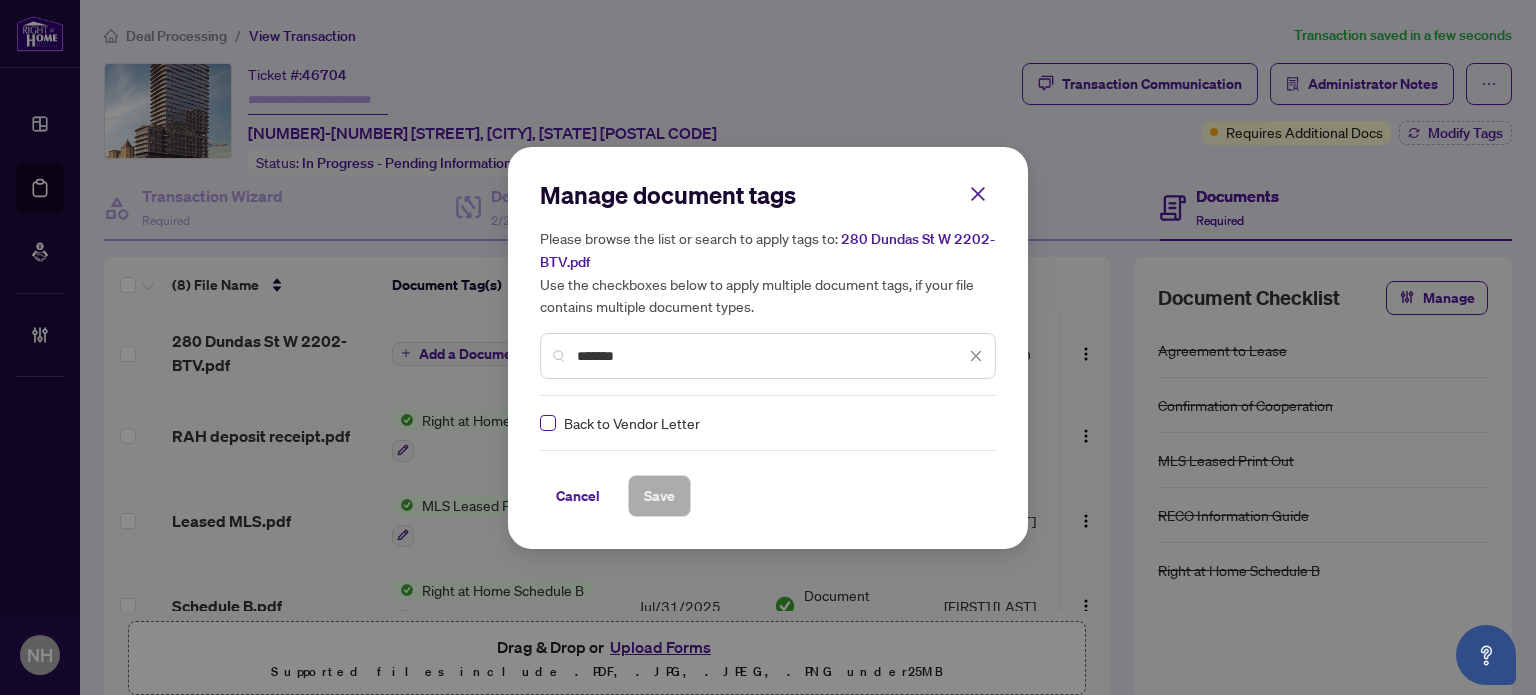 type on "*******" 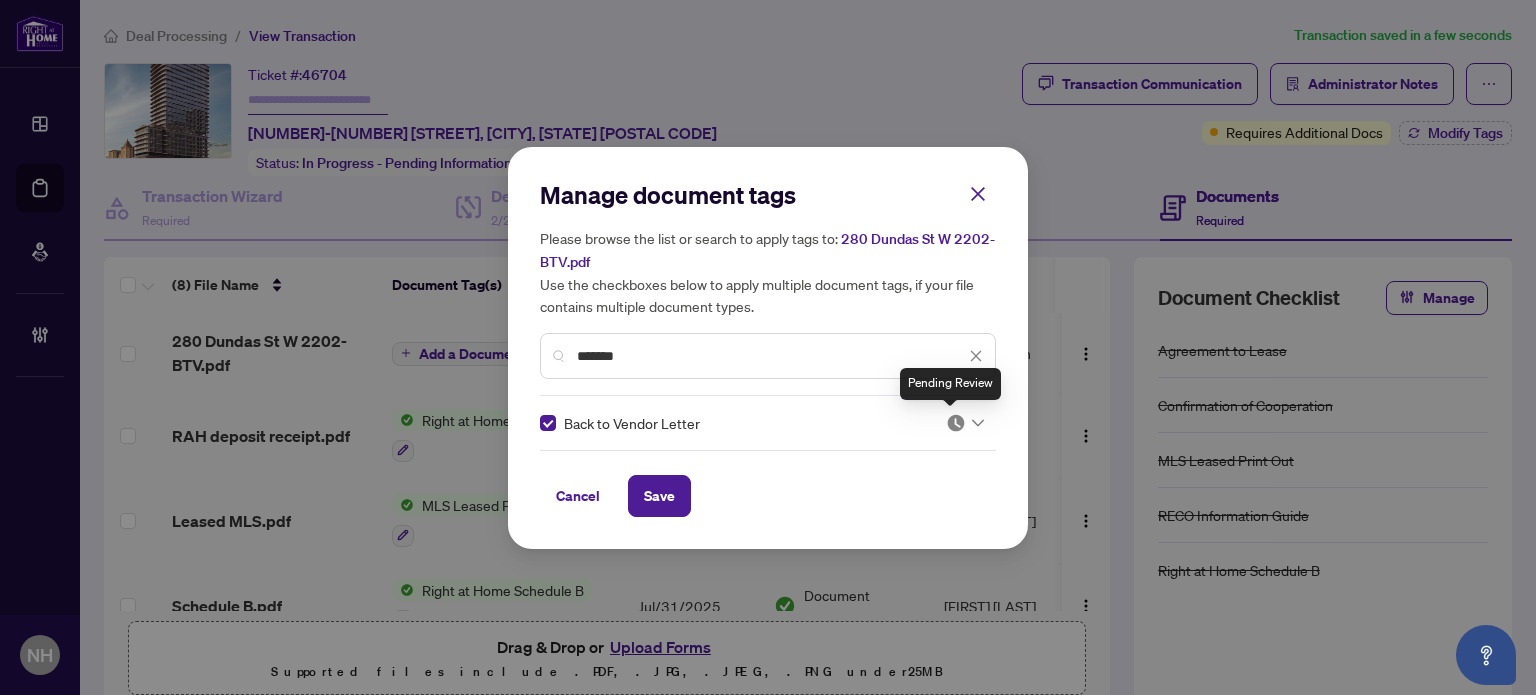 click at bounding box center (956, 423) 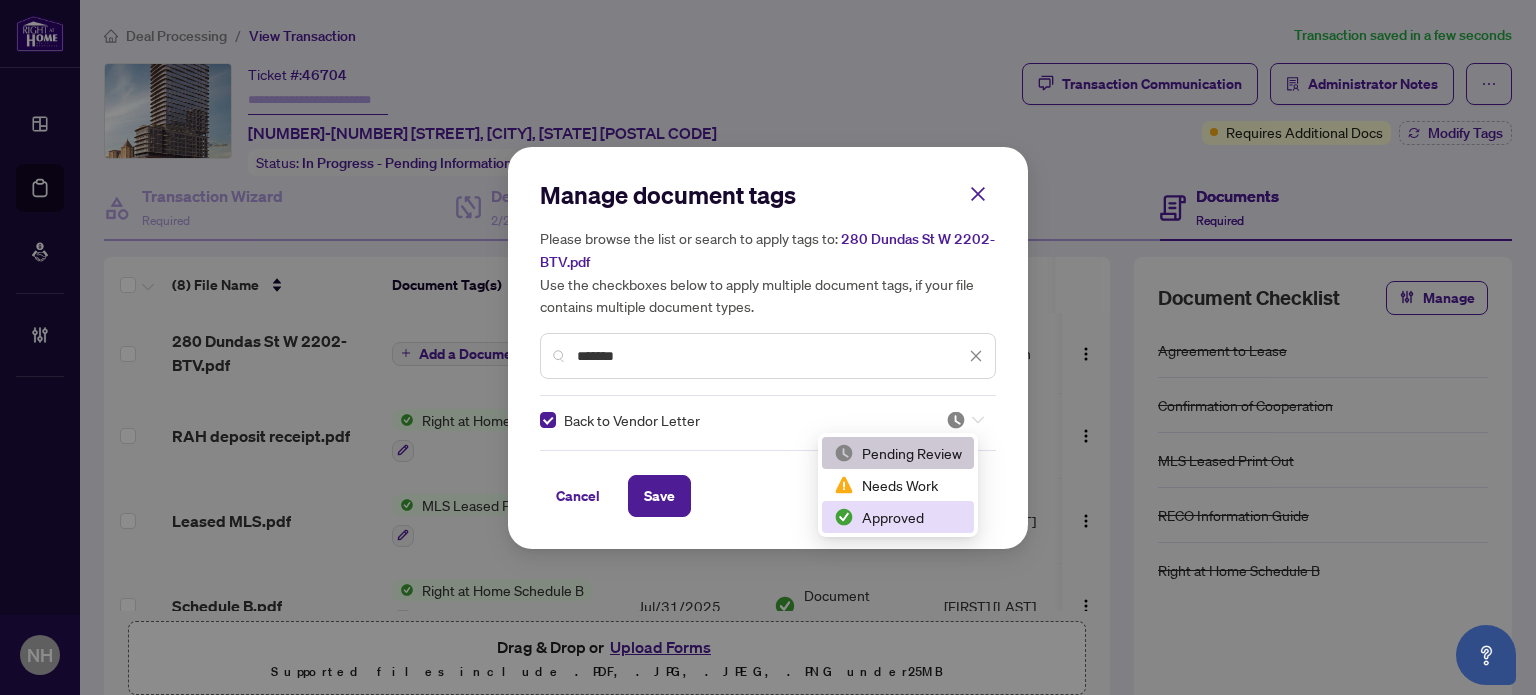 click on "Approved" at bounding box center (898, 517) 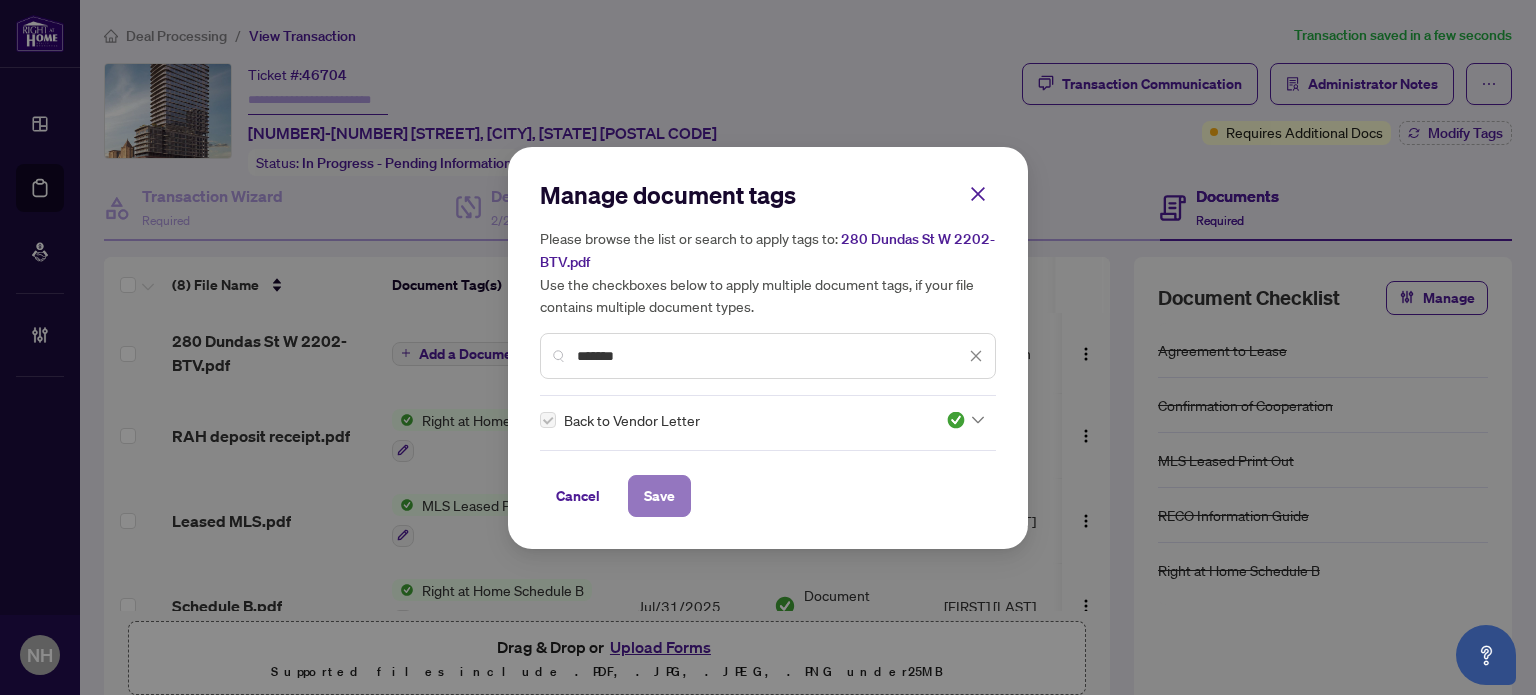 click on "Save" at bounding box center [659, 496] 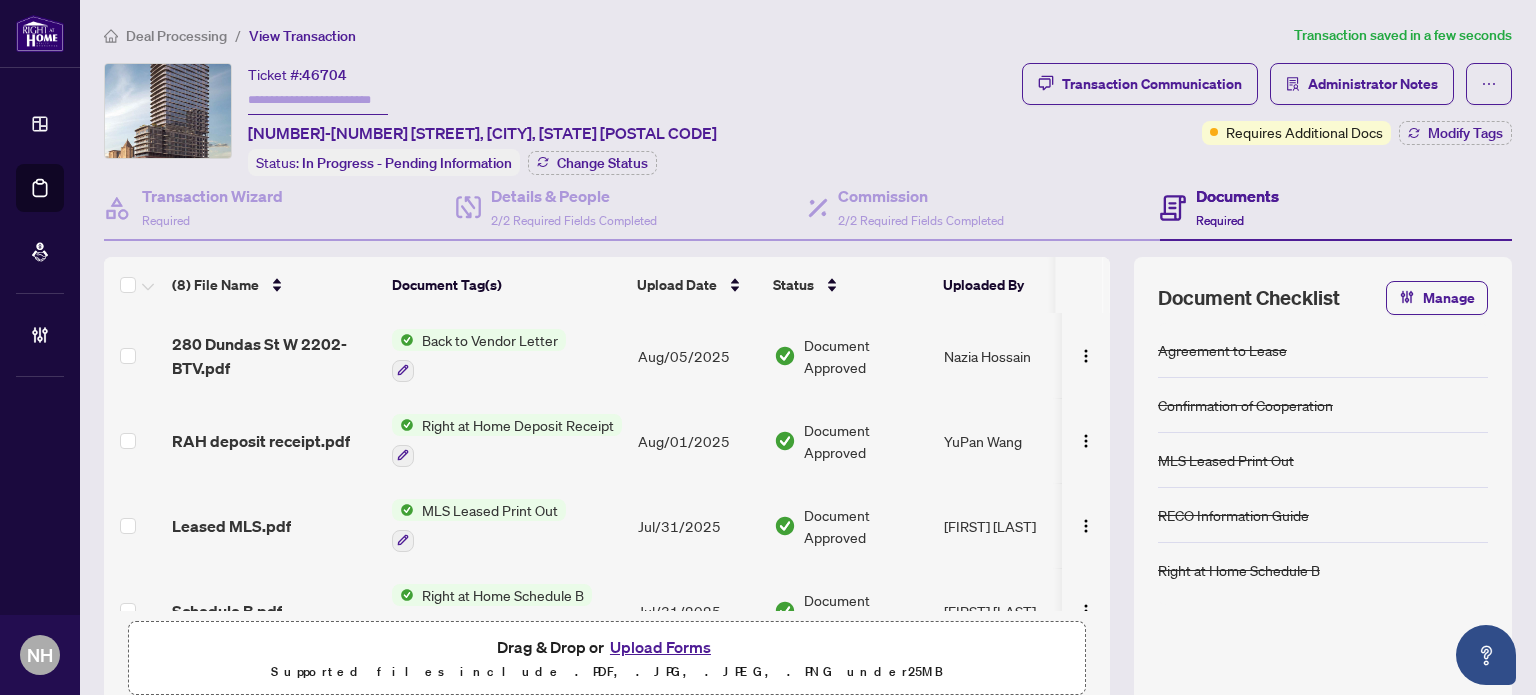 click on "Upload Forms" at bounding box center (660, 647) 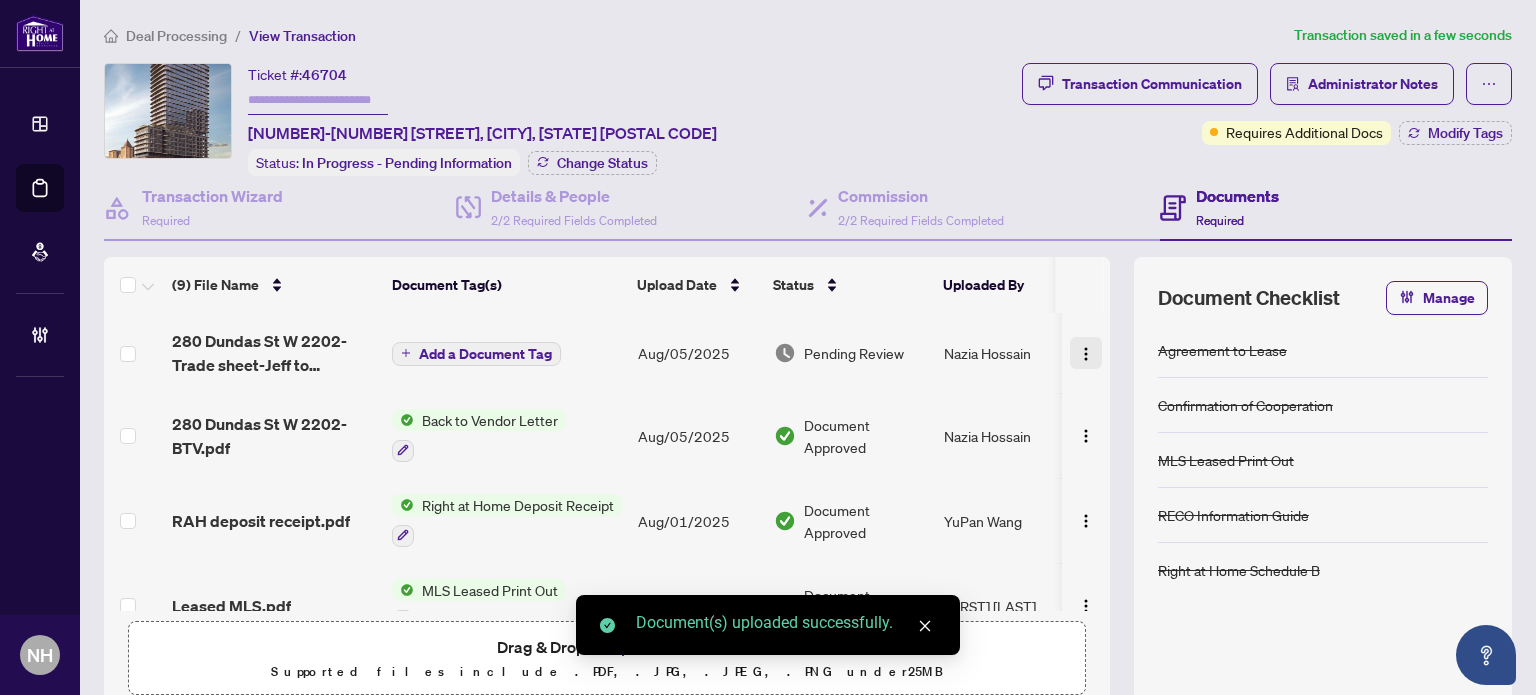 click at bounding box center [1086, 354] 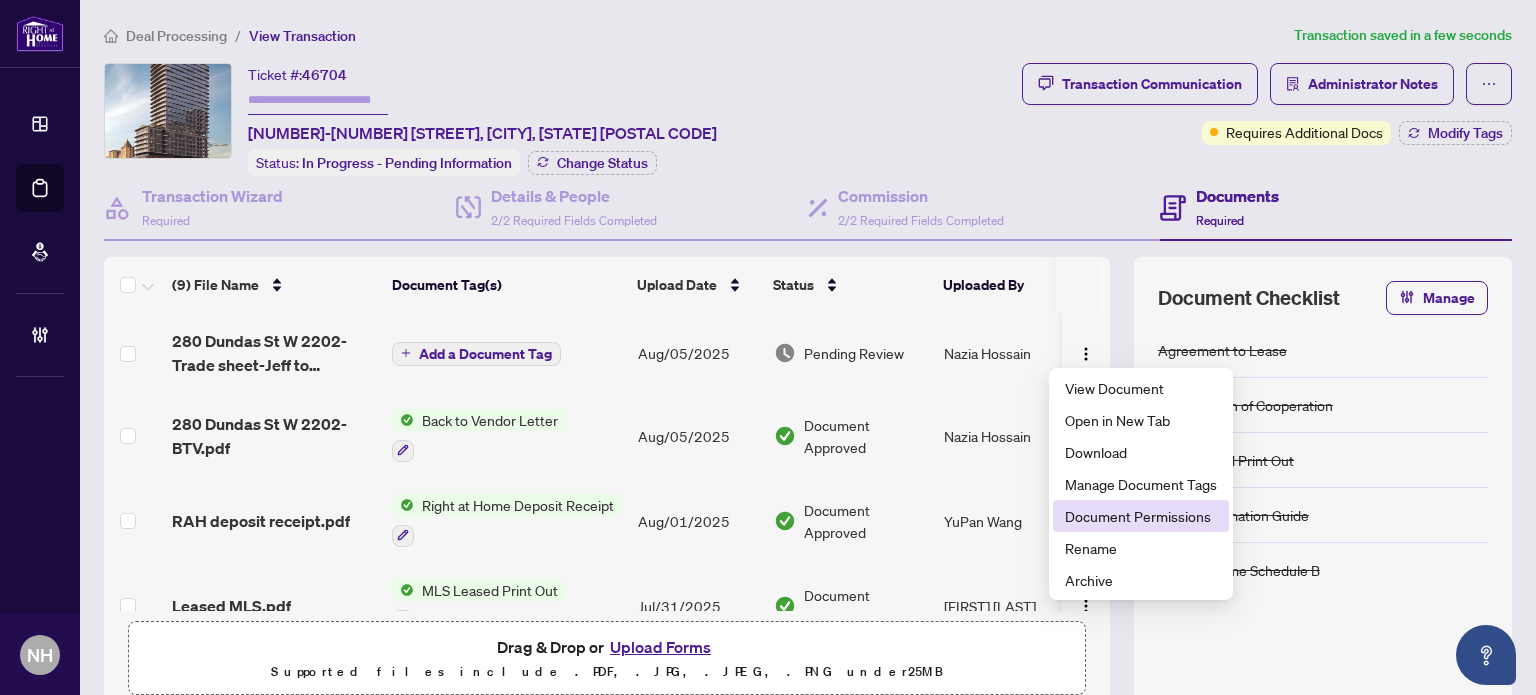 click on "Document Permissions" at bounding box center (1141, 516) 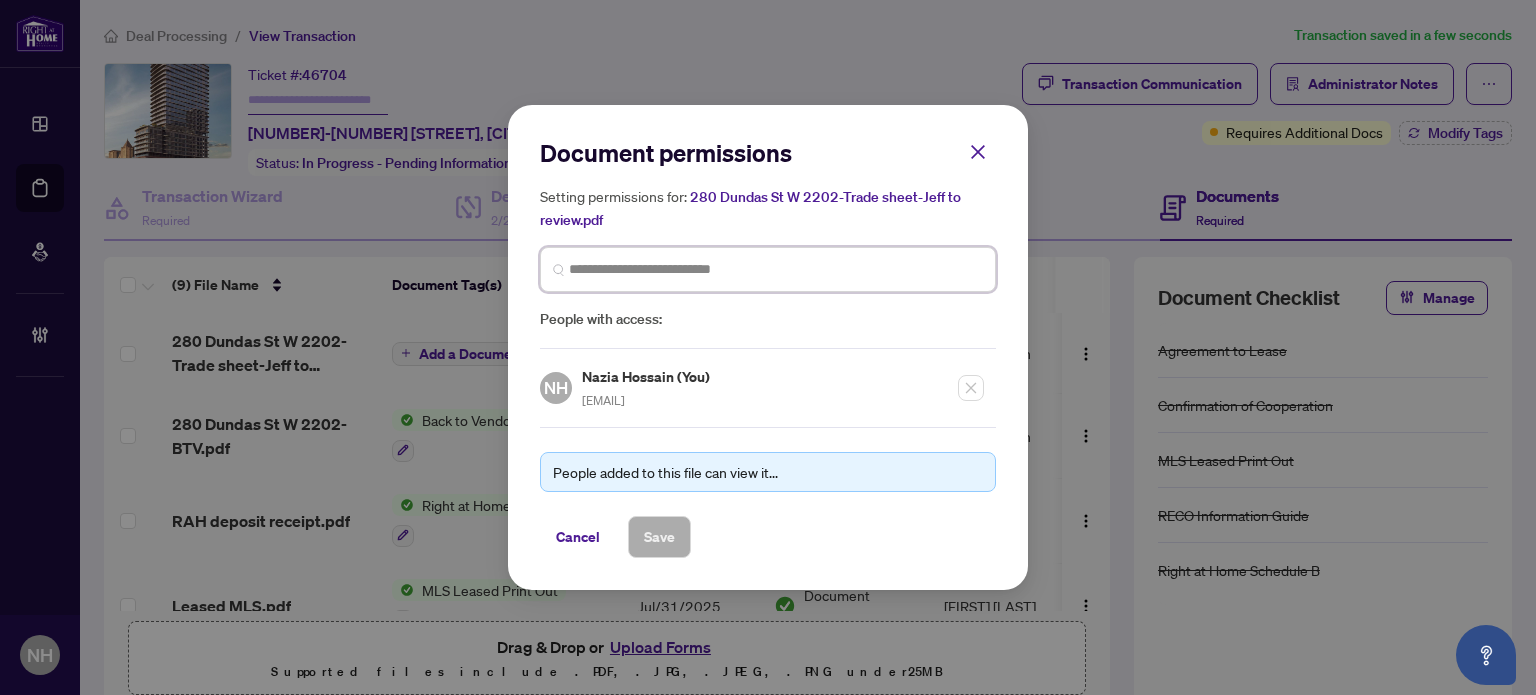 click at bounding box center (776, 269) 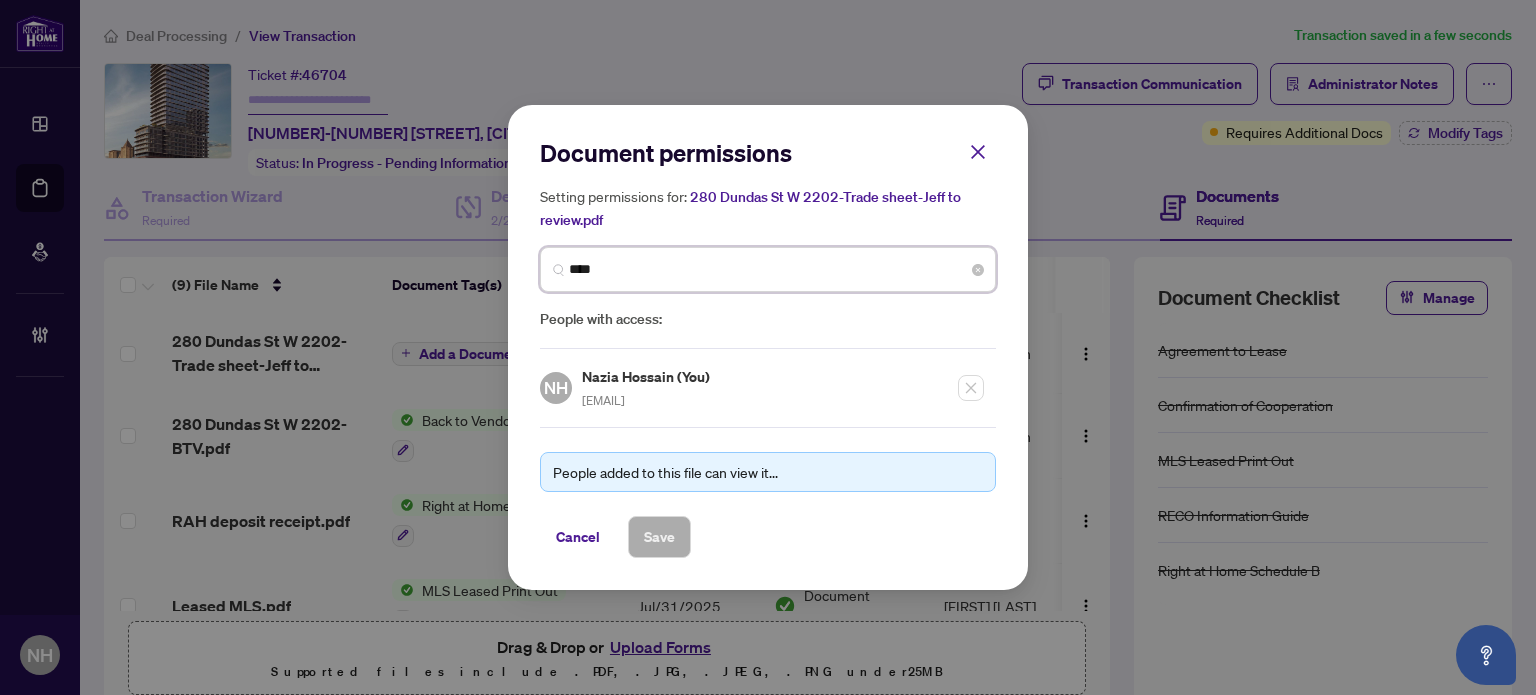 type on "****" 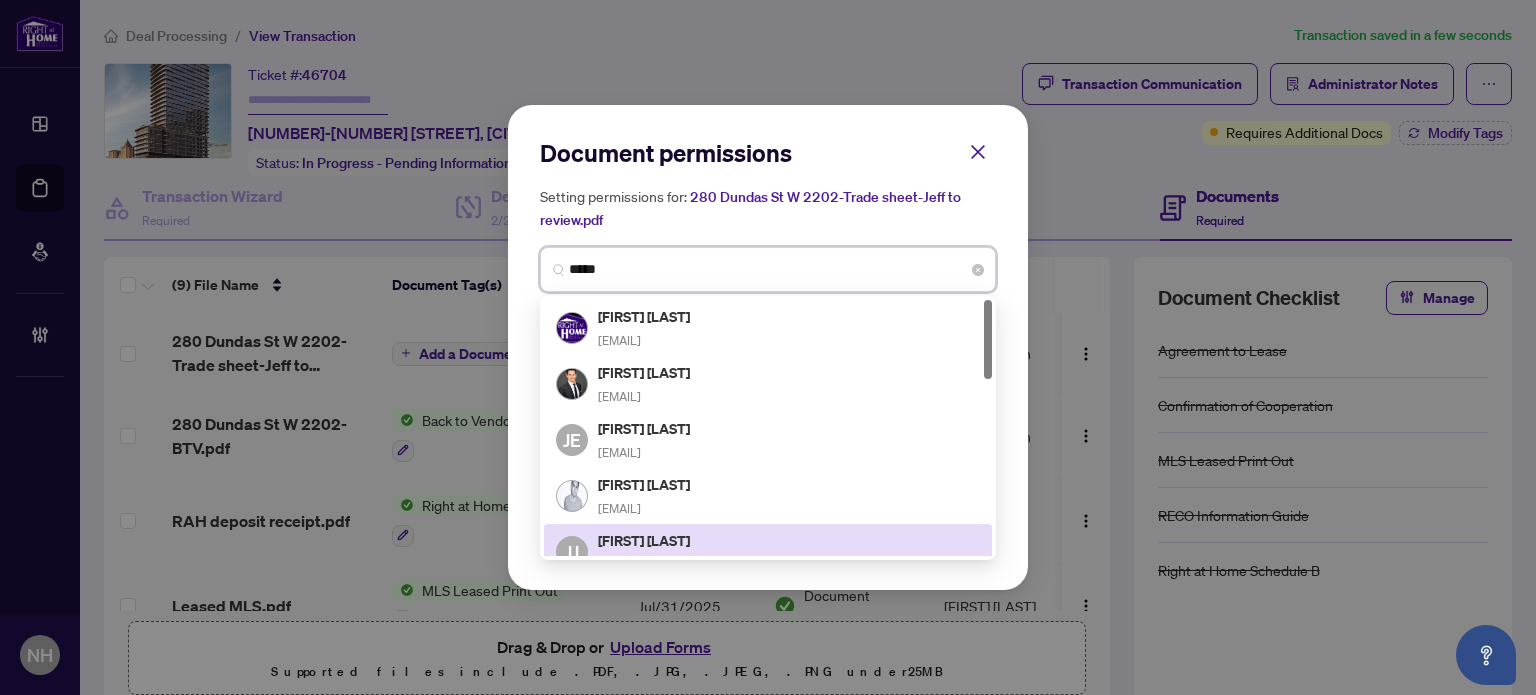 click on "Jeff Jaewoong Choi   realtor.jeffchoi@gmail.com" at bounding box center (645, 552) 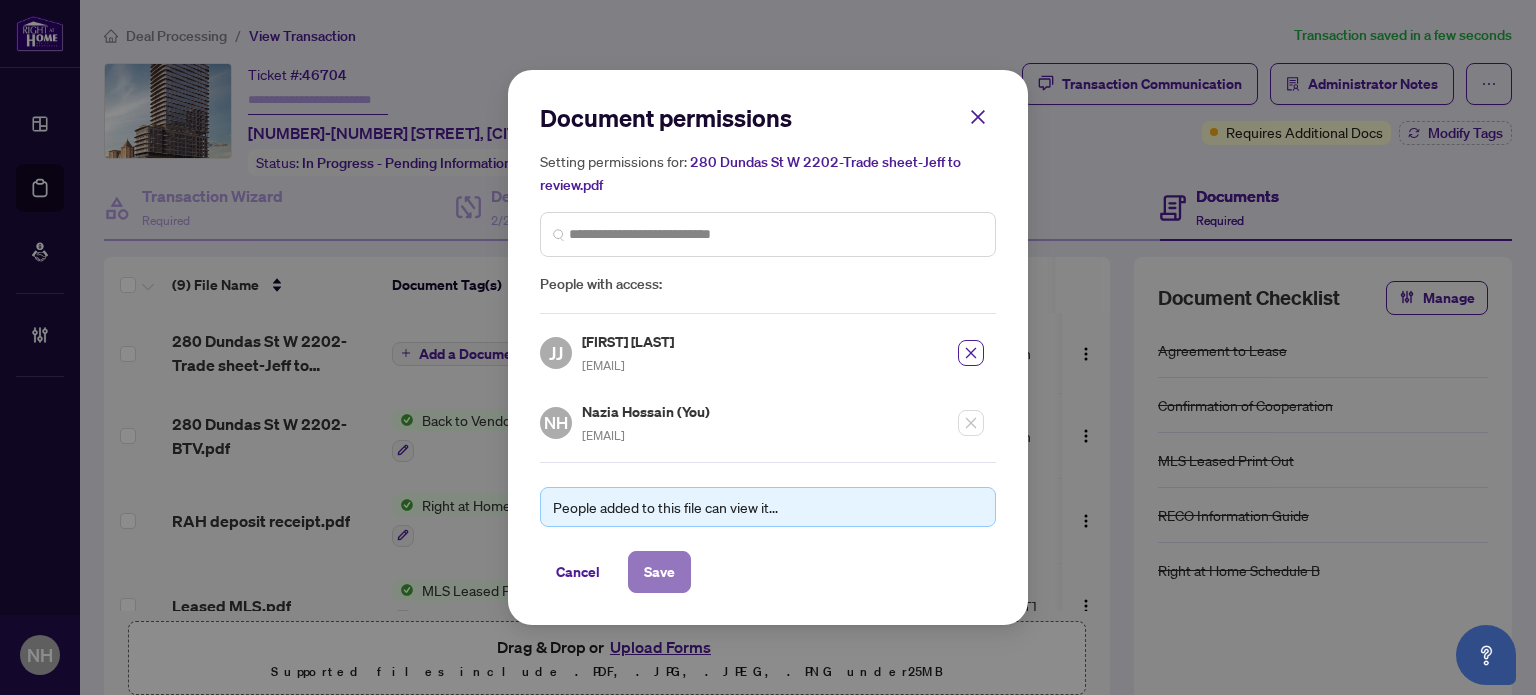 click on "Save" at bounding box center [659, 572] 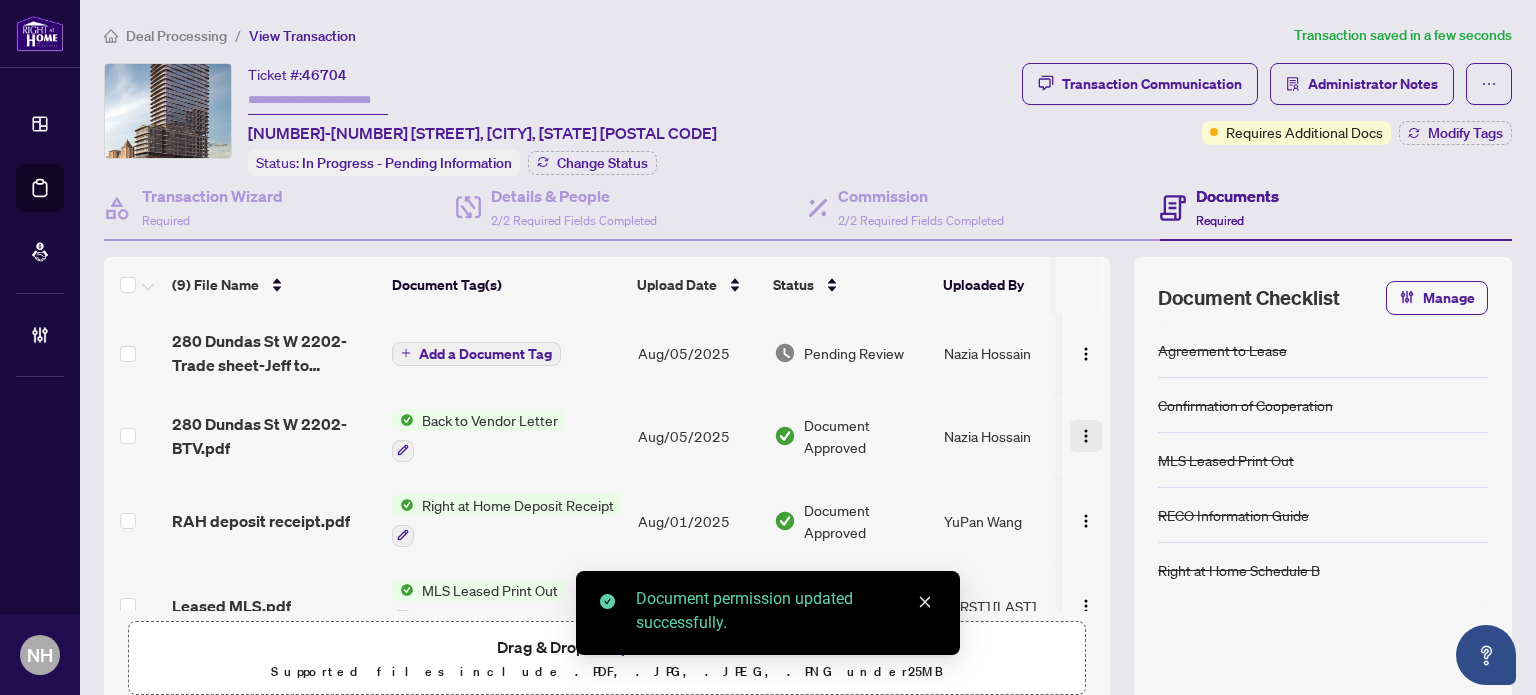 click at bounding box center [1086, 436] 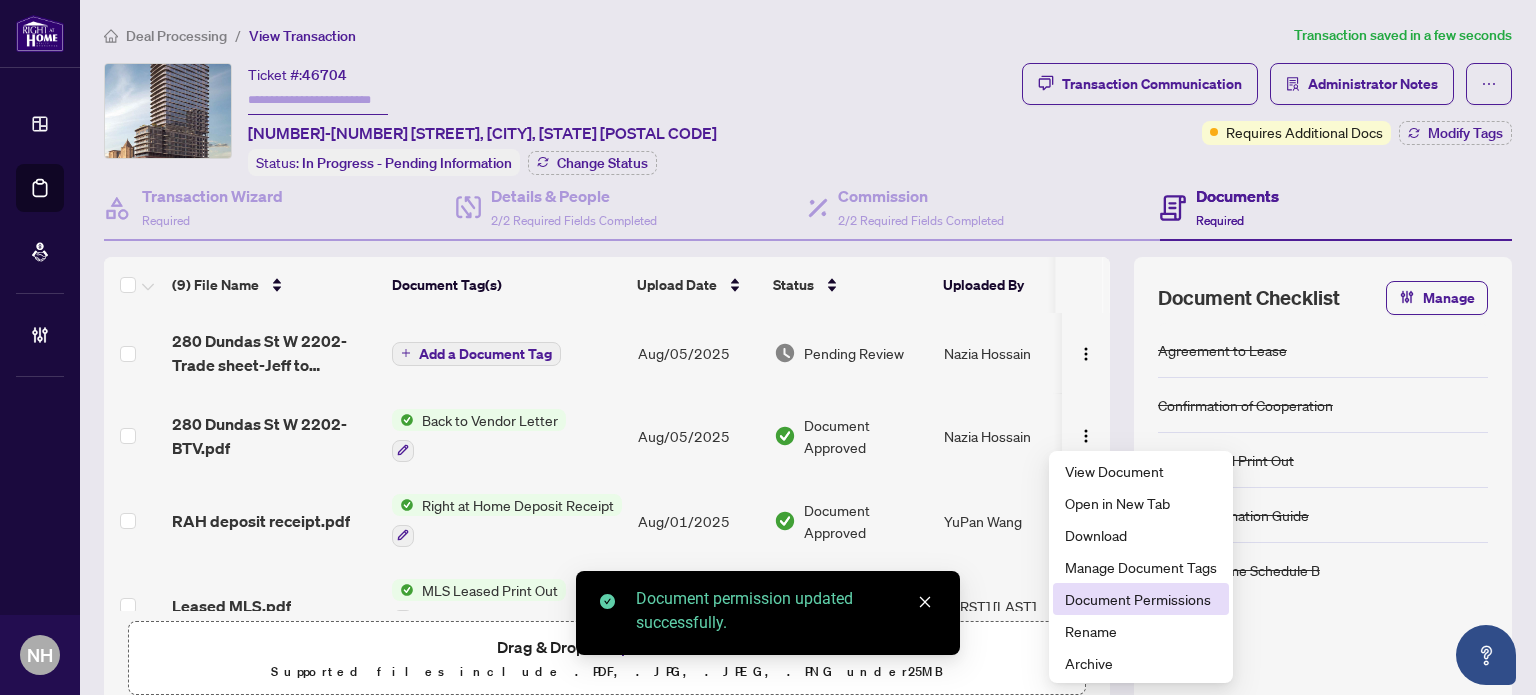 click on "Document Permissions" at bounding box center (1141, 599) 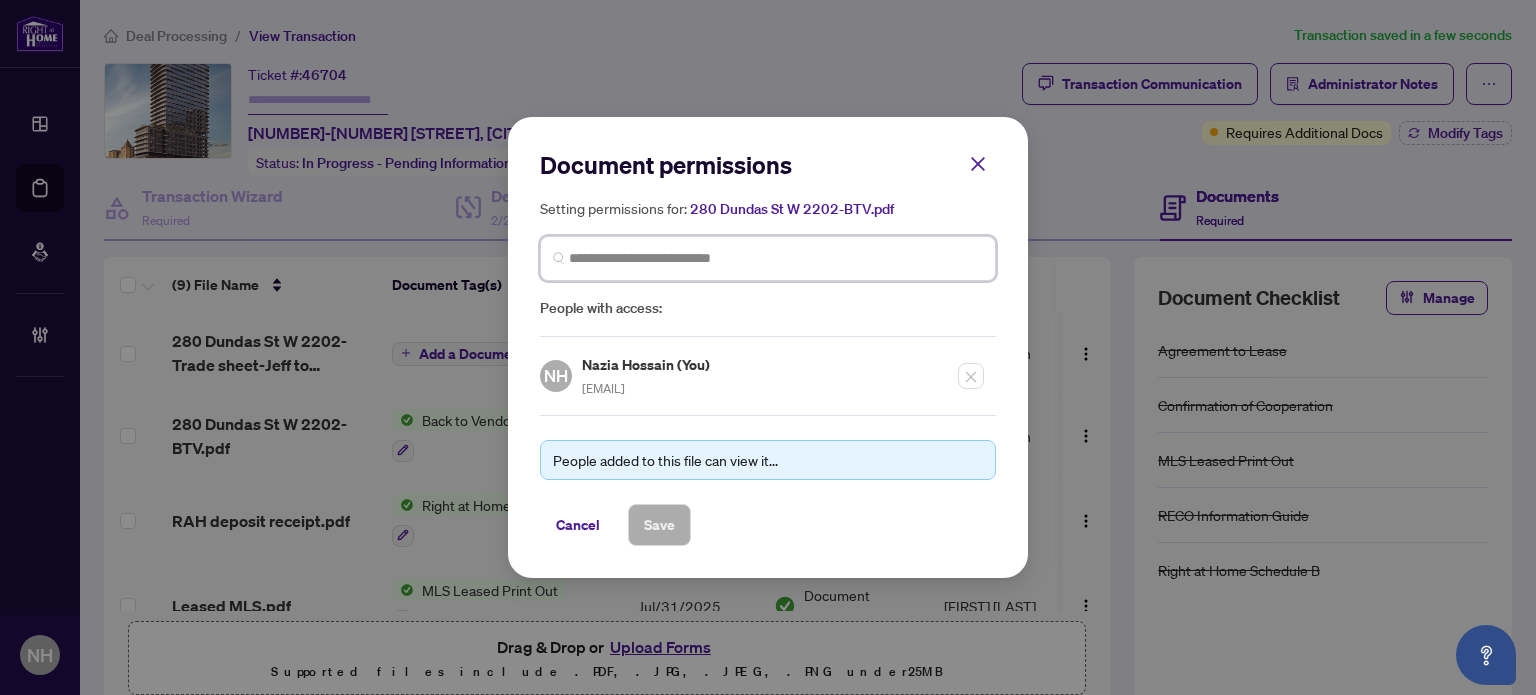 click at bounding box center (776, 258) 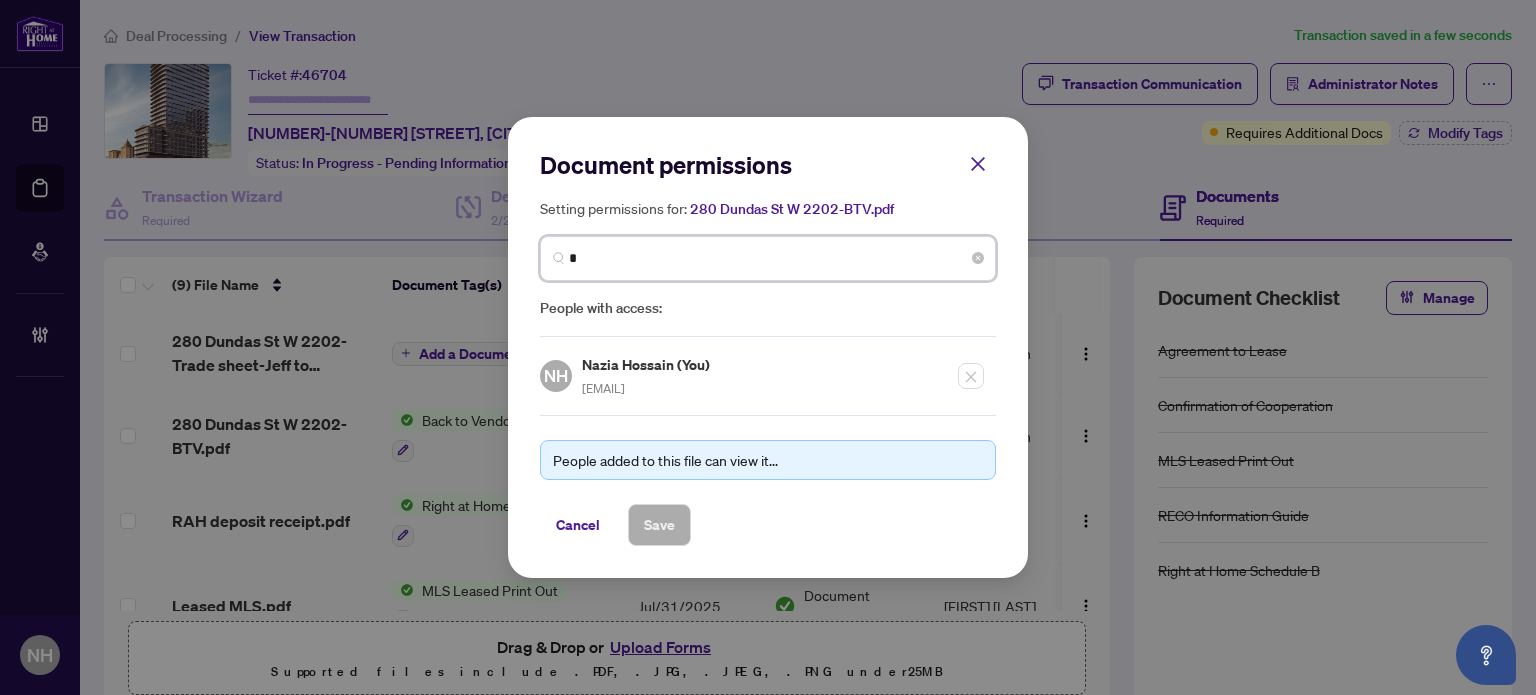 type on "*" 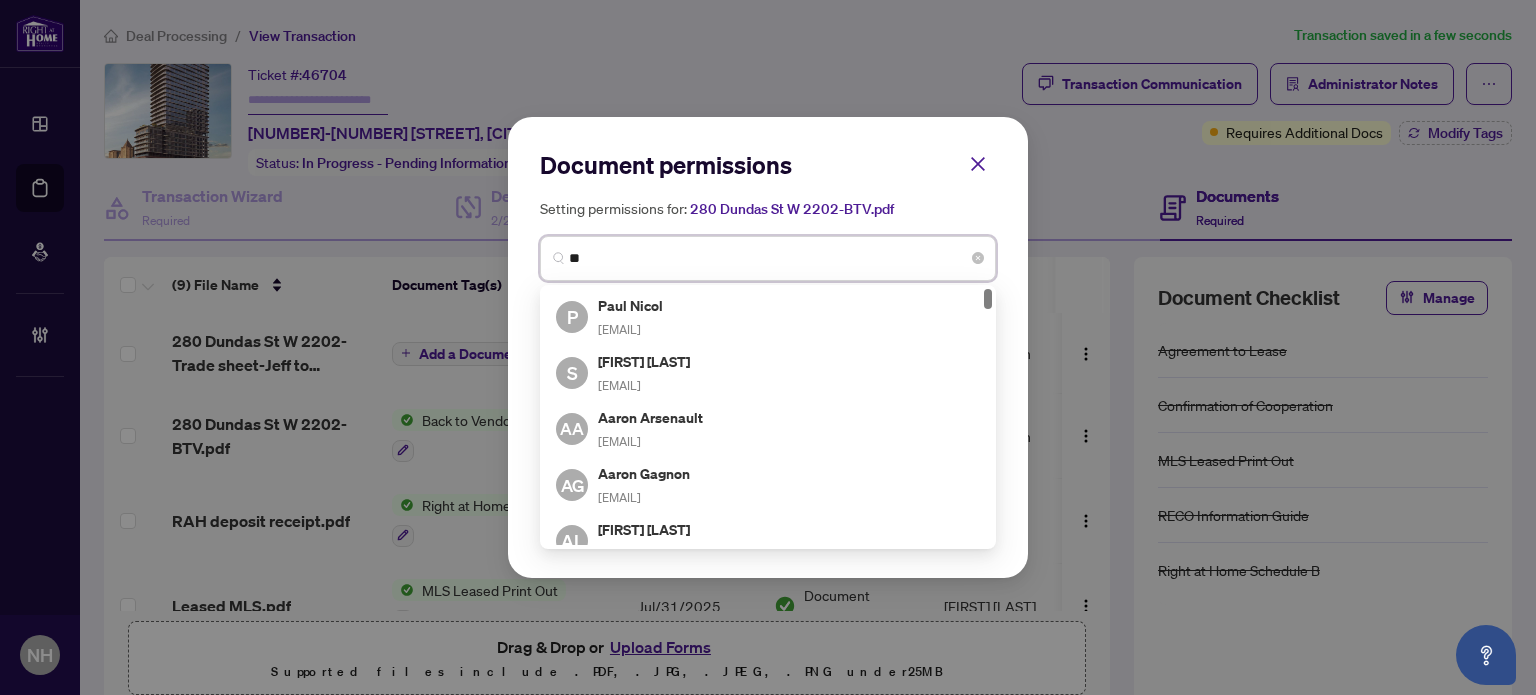 type on "*" 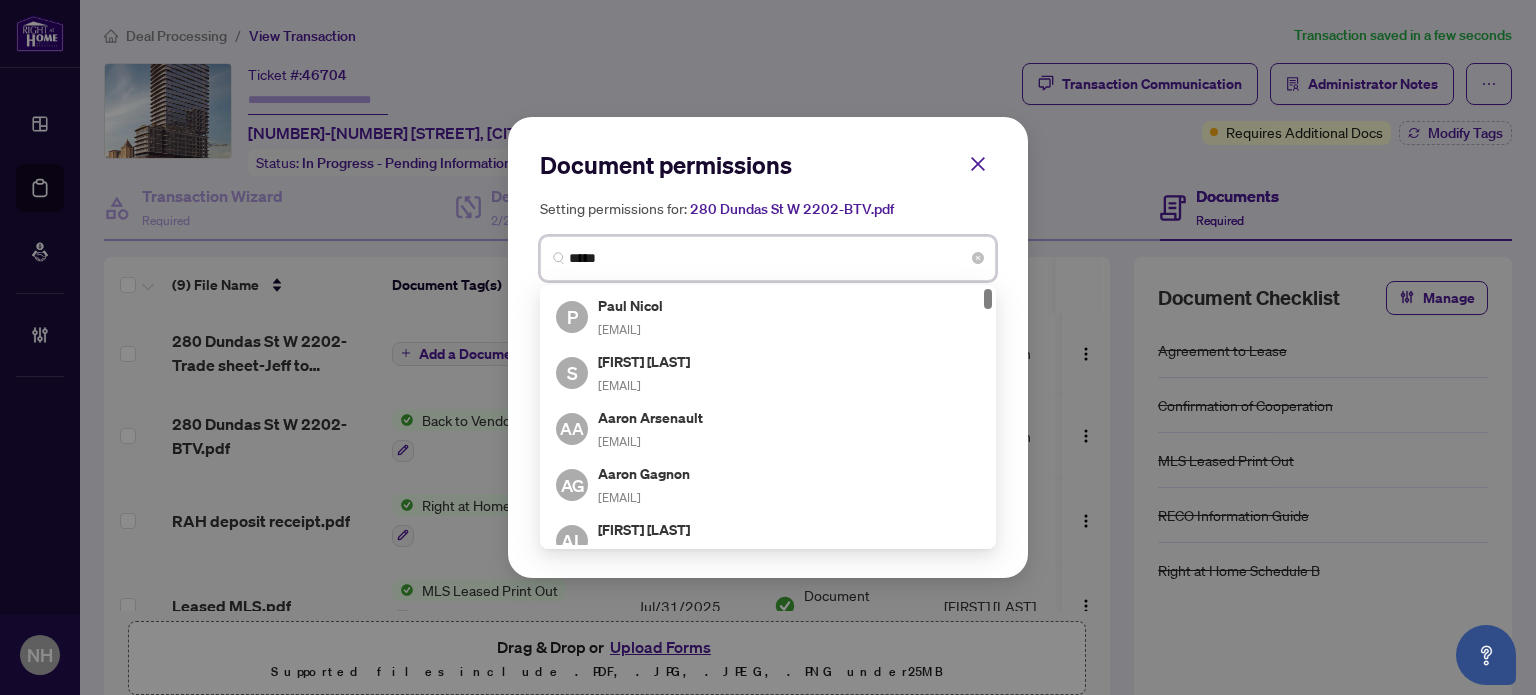 type on "******" 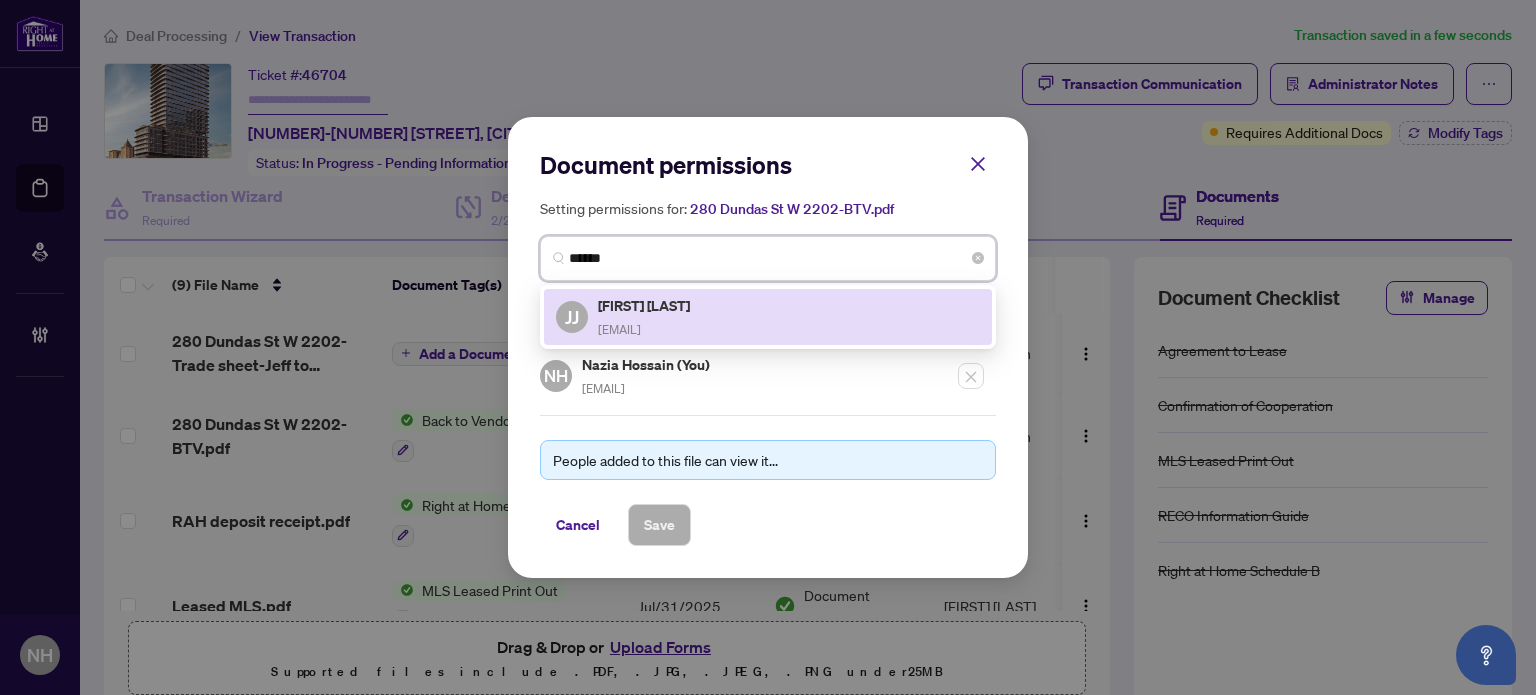 click on "Jeff Jaewoong Choi" at bounding box center (645, 305) 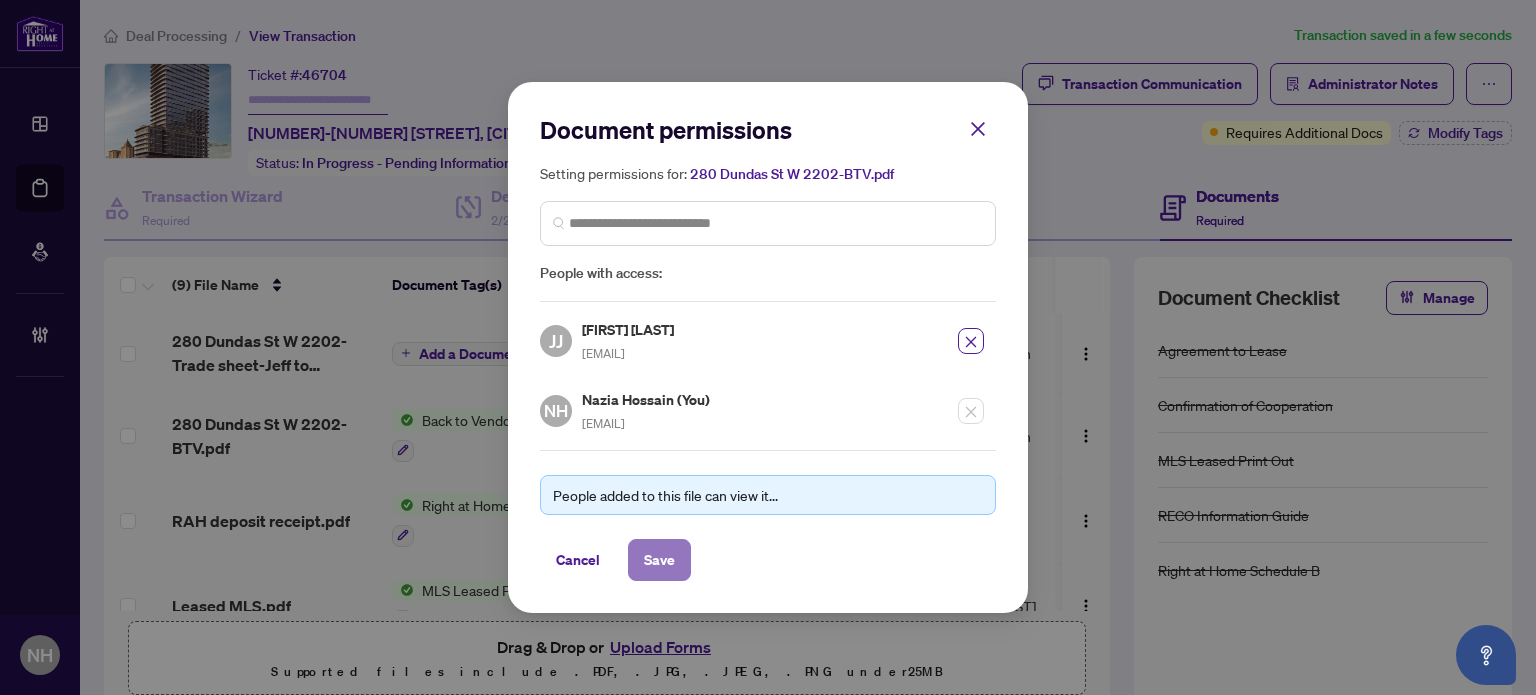 click on "Save" at bounding box center [659, 560] 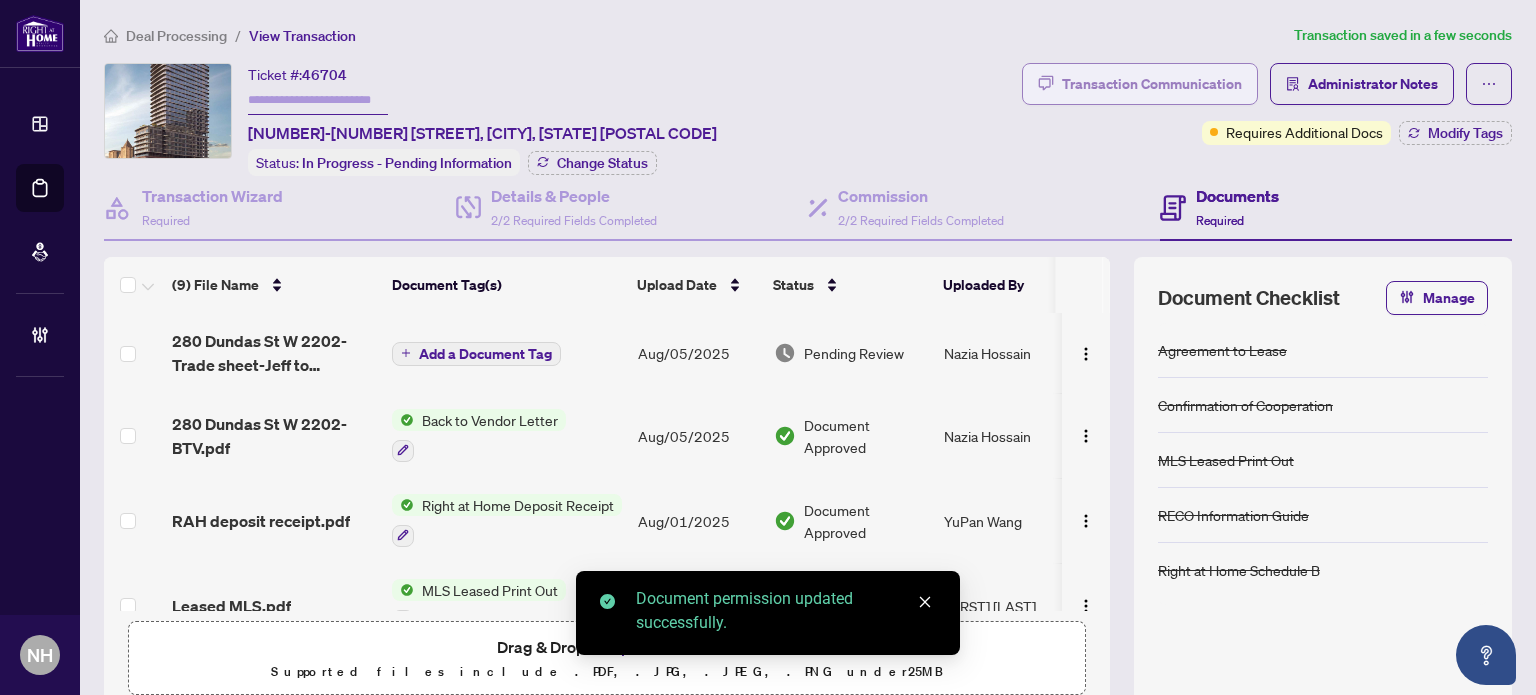 click on "Transaction Communication" at bounding box center (1152, 84) 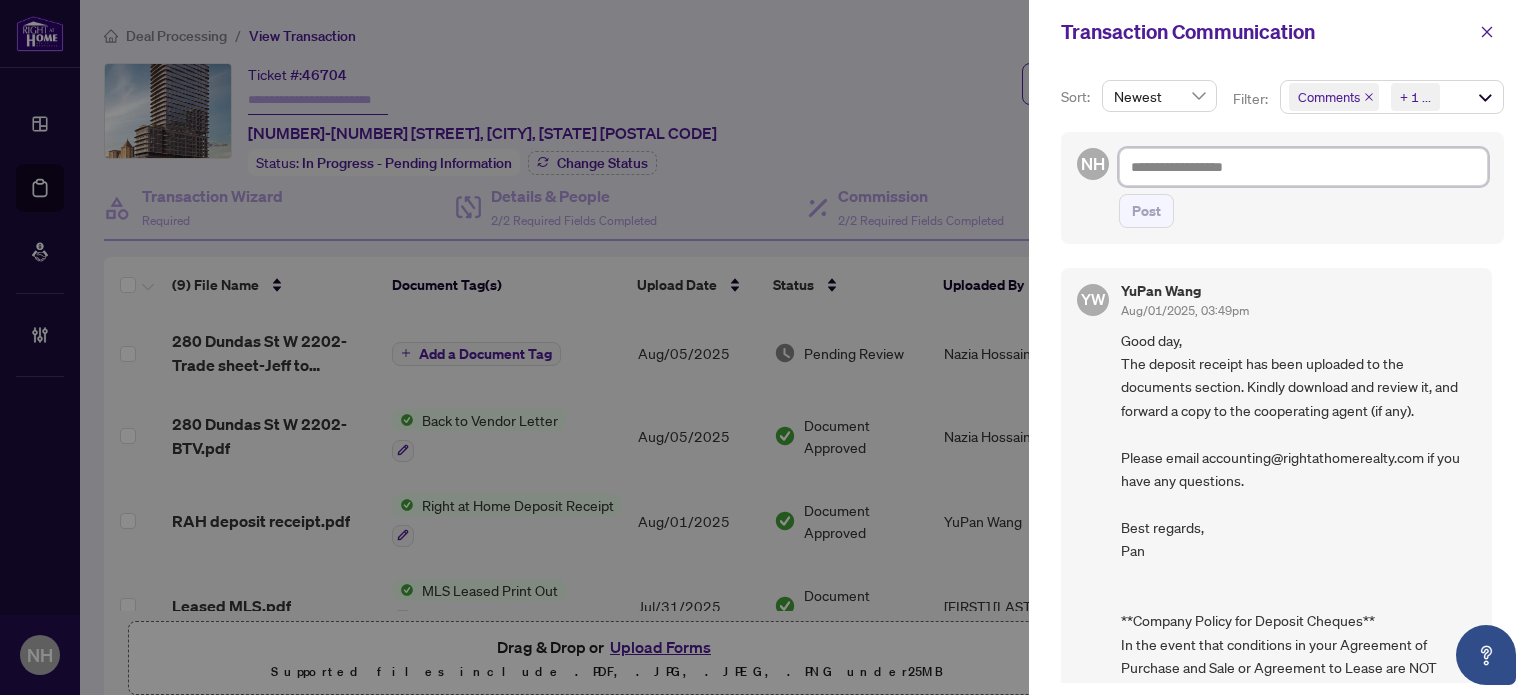 click at bounding box center (1303, 167) 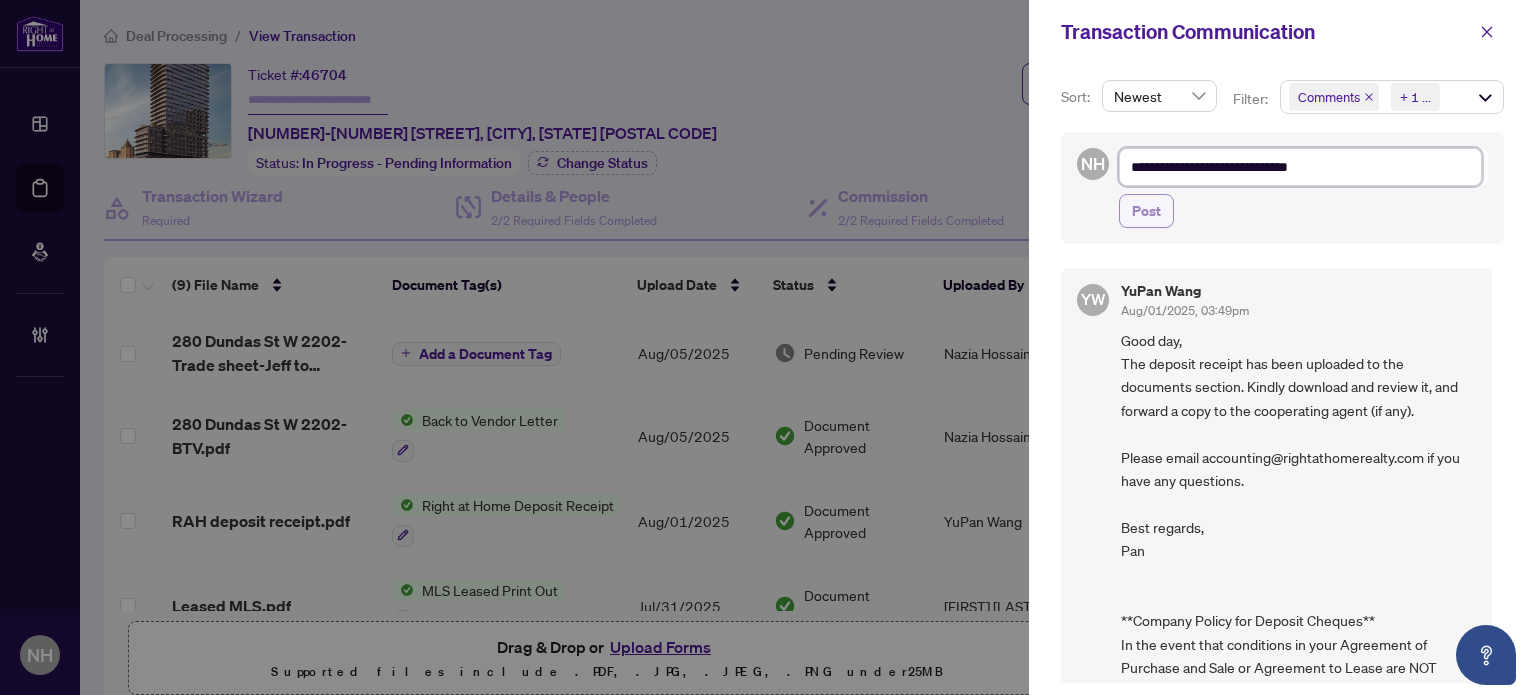 type on "**********" 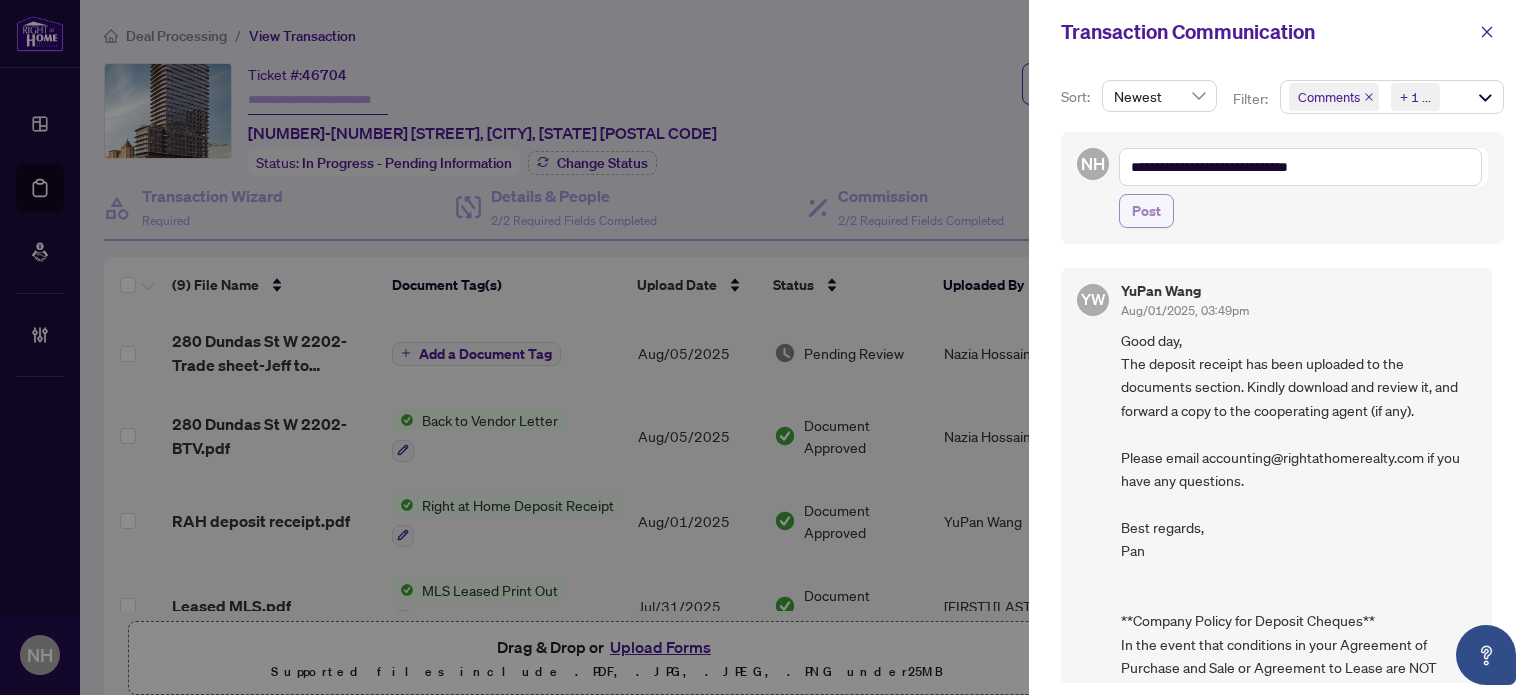 click on "Post" at bounding box center (1146, 211) 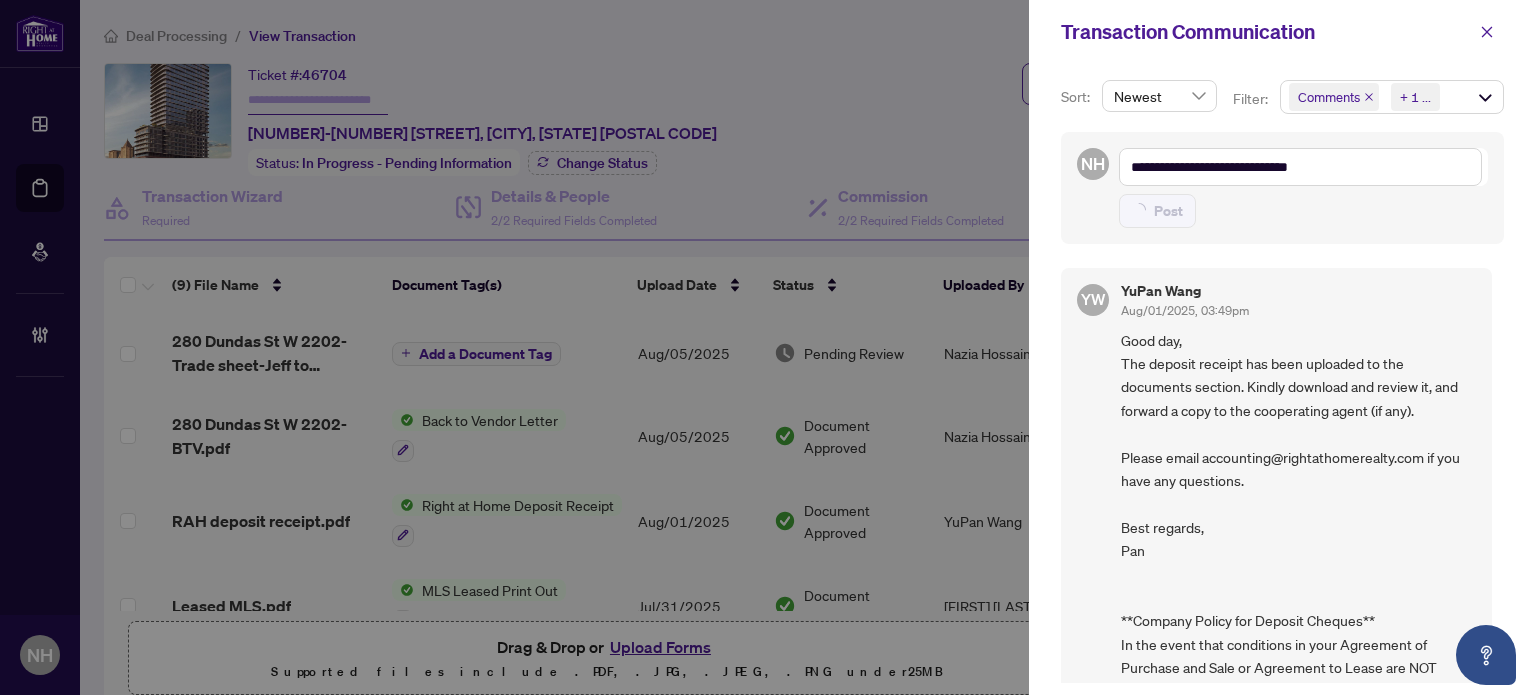 type on "**********" 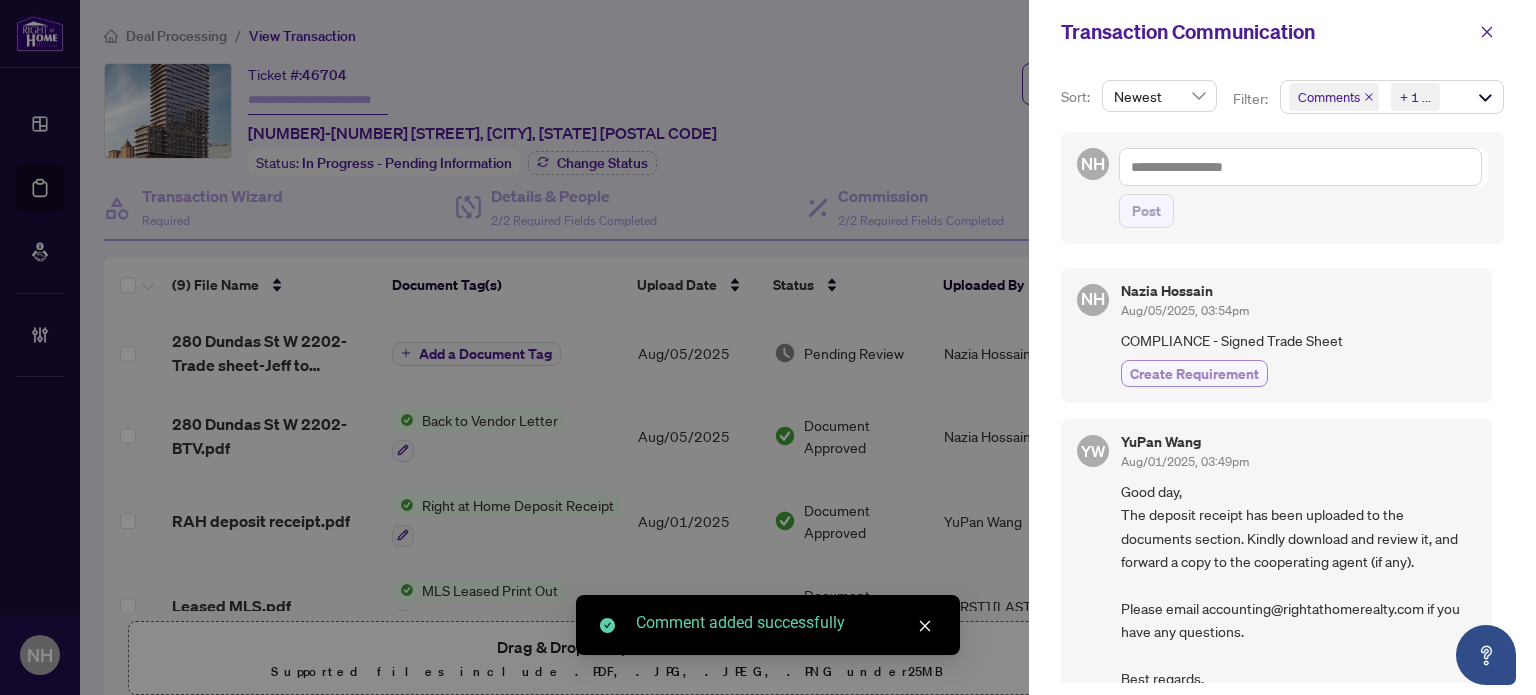 click on "Create Requirement" at bounding box center [1194, 373] 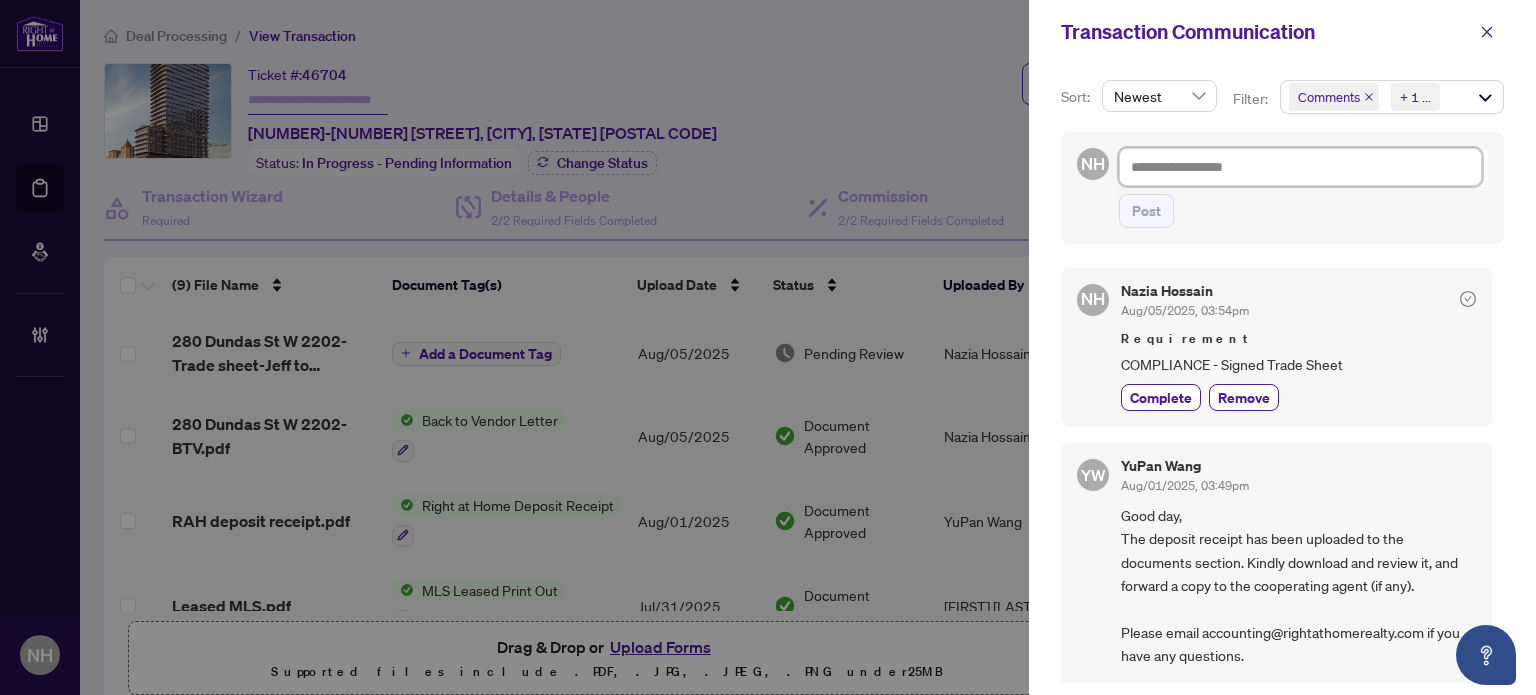 click at bounding box center (1300, 167) 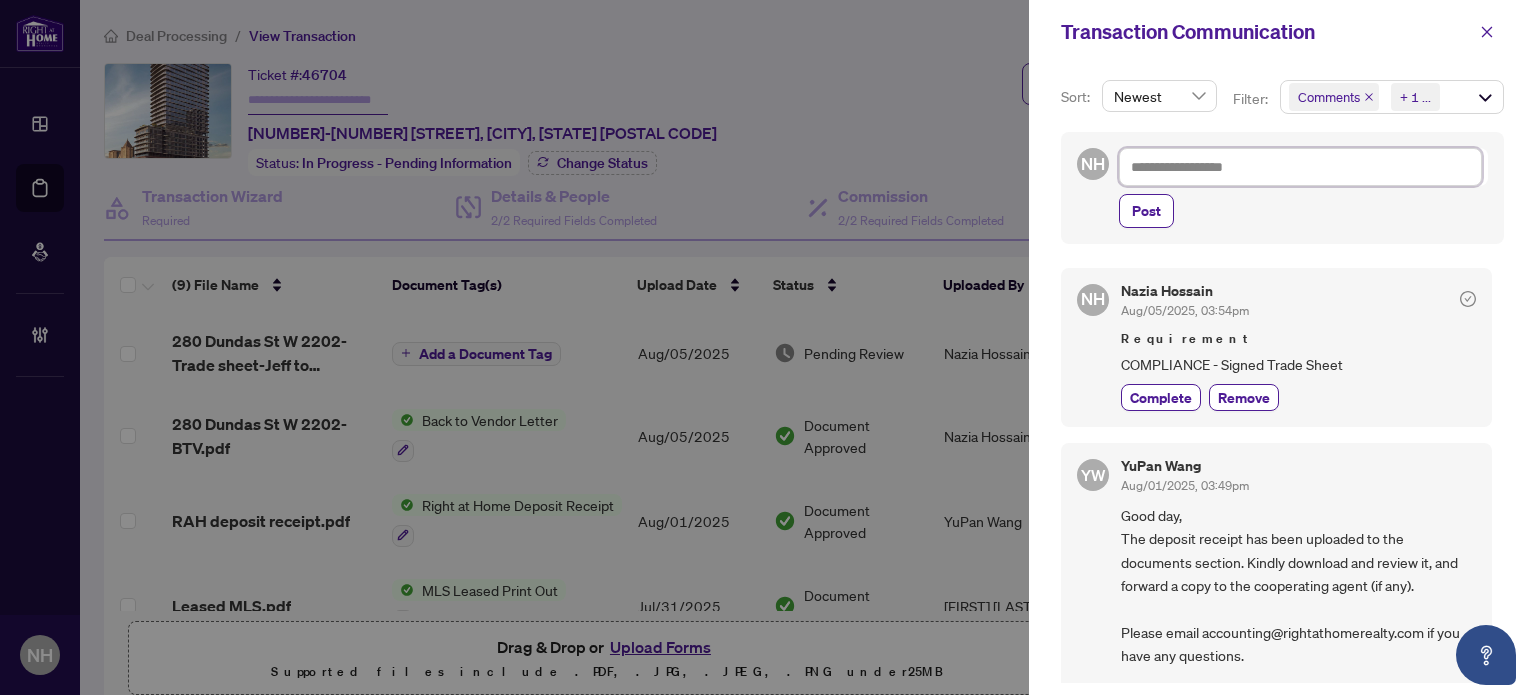 type on "**********" 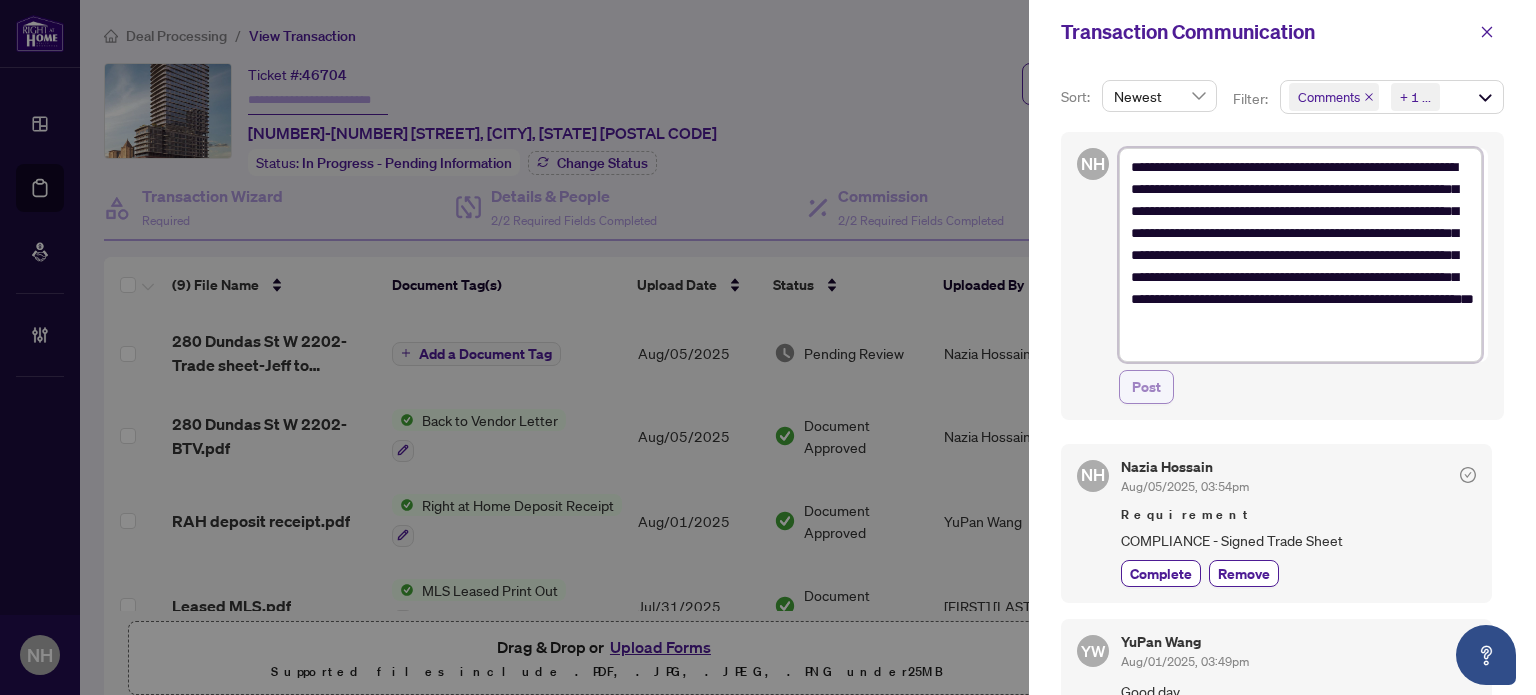 type on "**********" 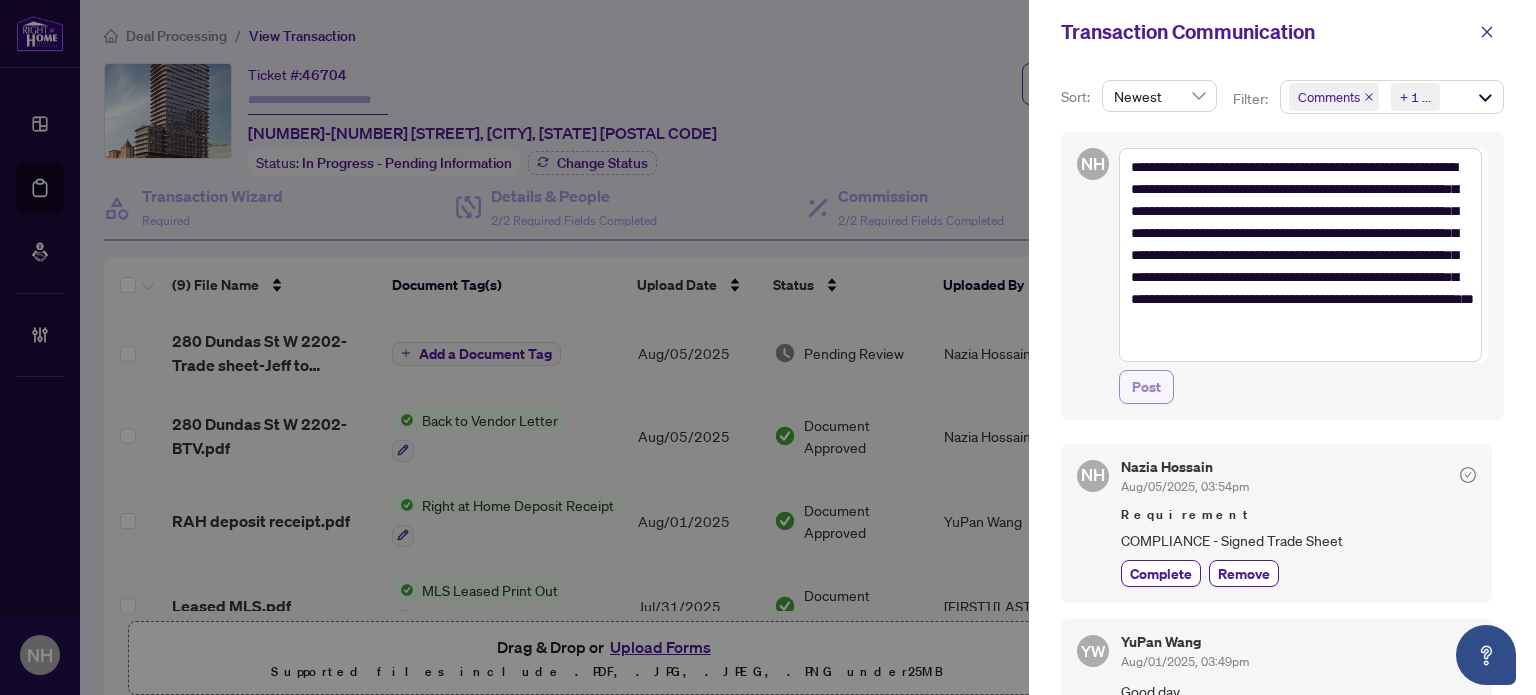 click on "Post" at bounding box center (1146, 387) 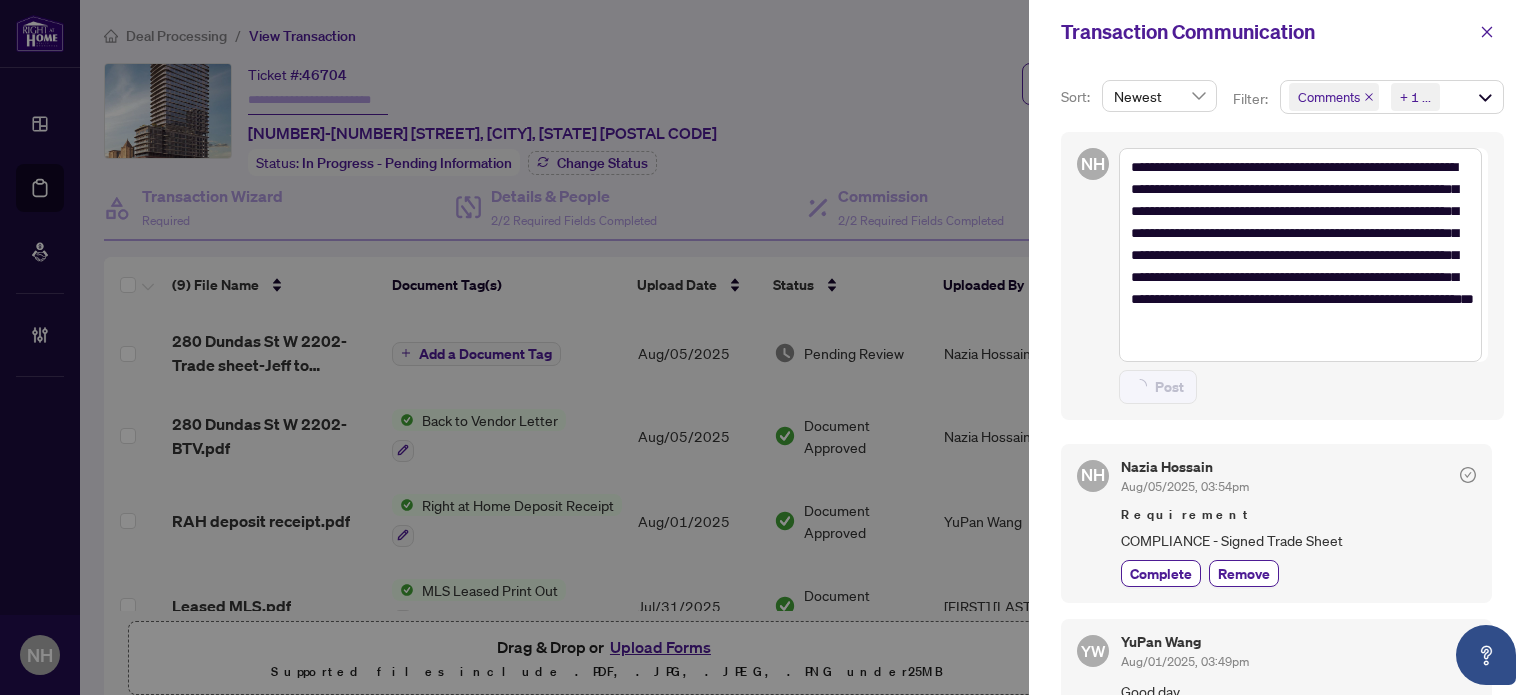 type on "**********" 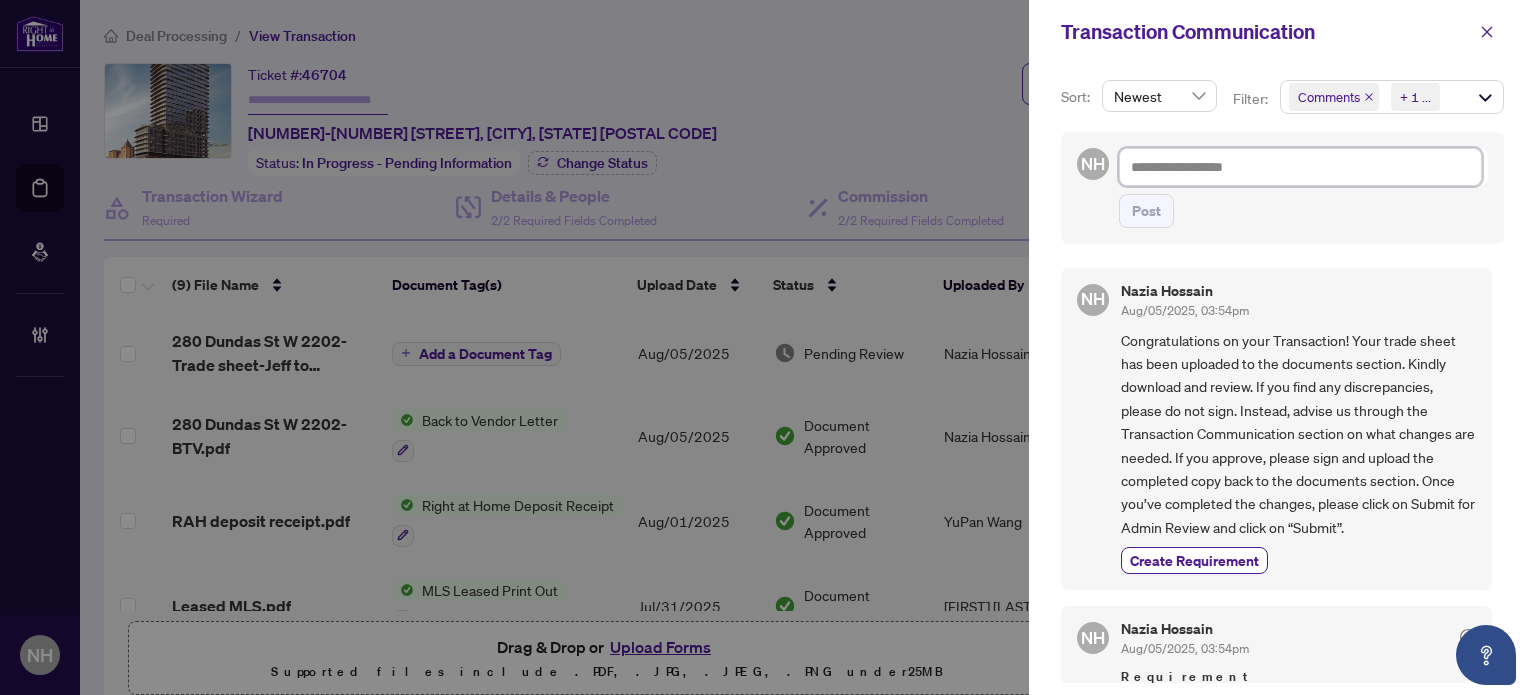 click at bounding box center [1300, 167] 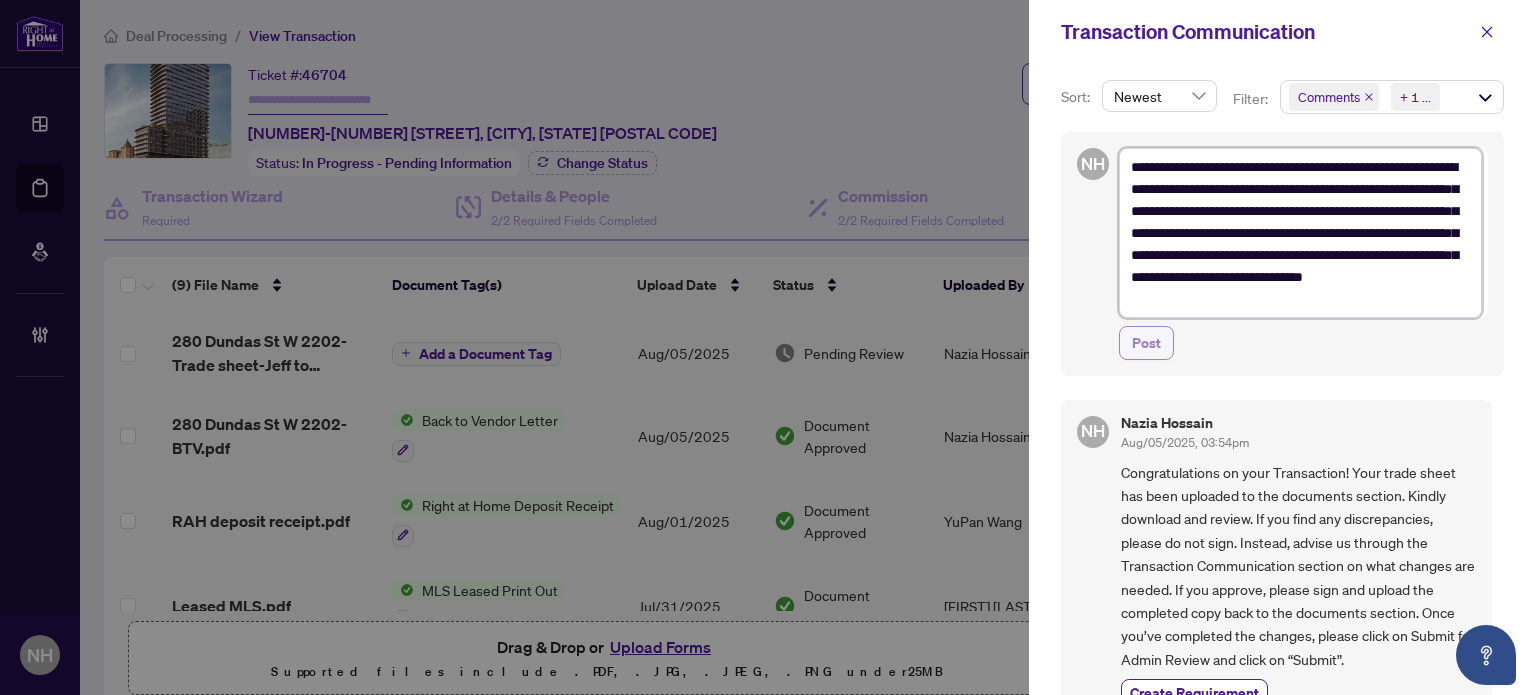 type on "**********" 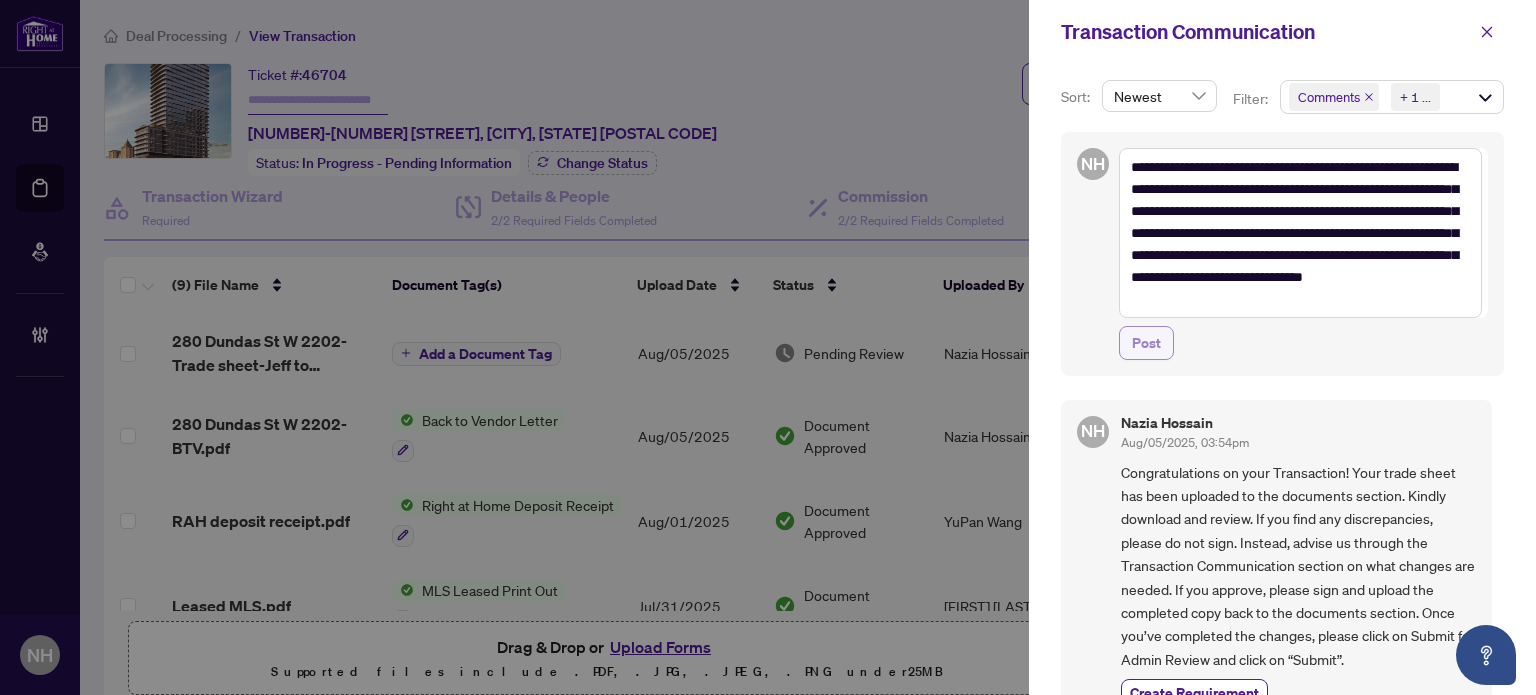 click on "Post" at bounding box center (1146, 343) 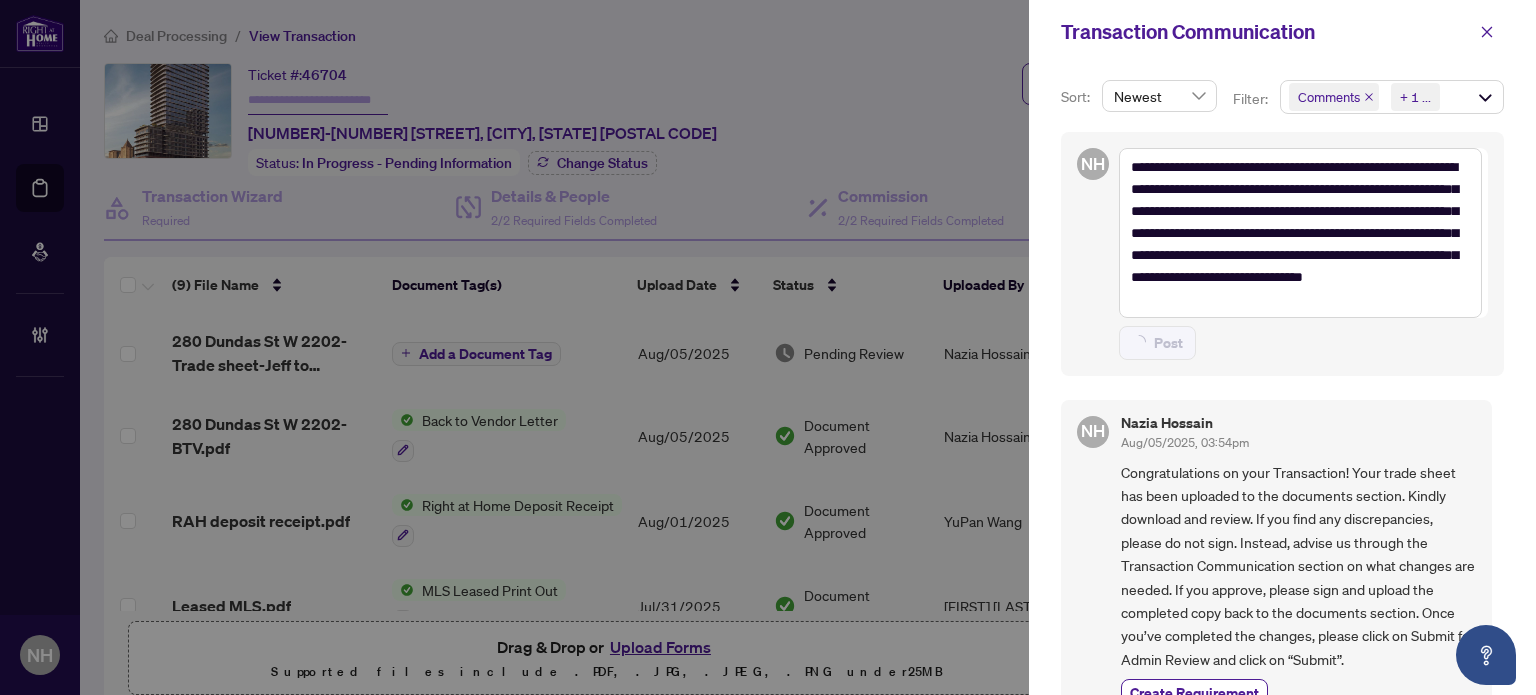 type on "**********" 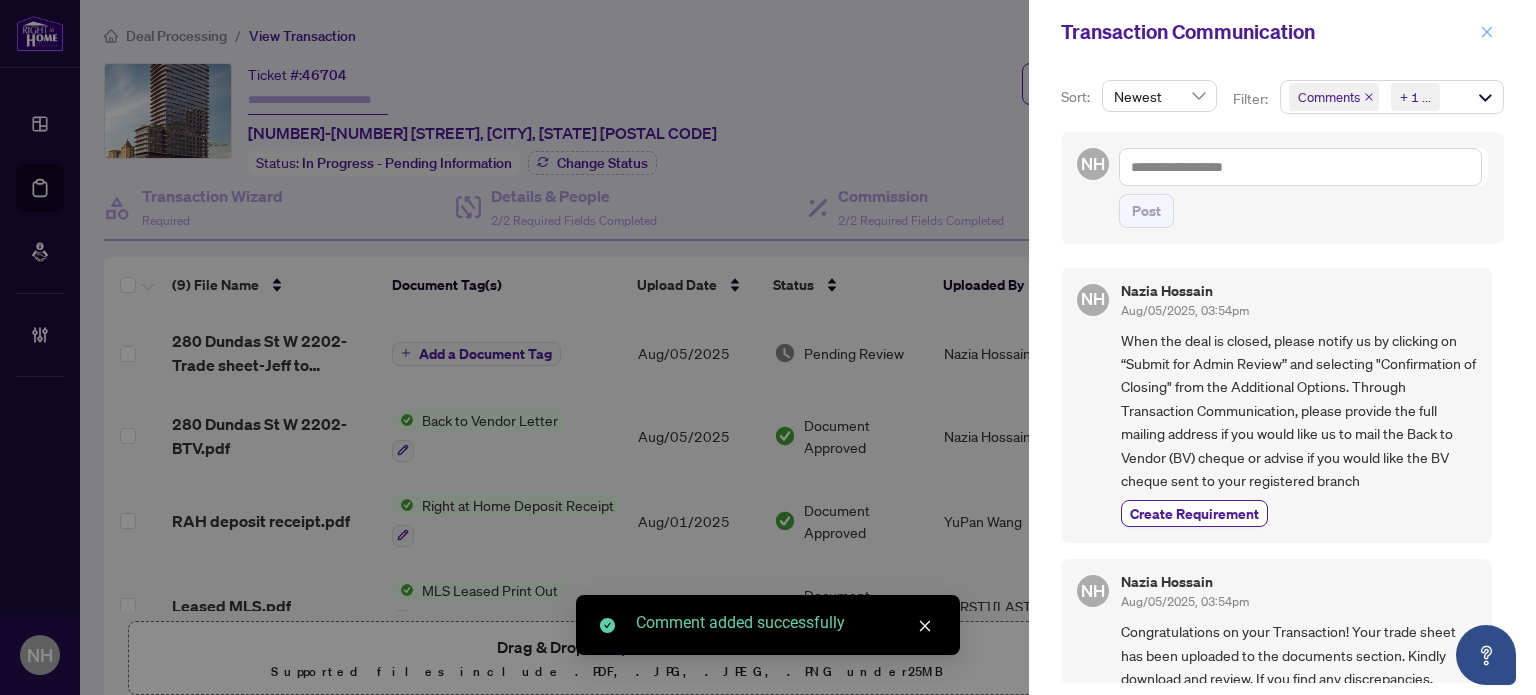 click at bounding box center (1487, 32) 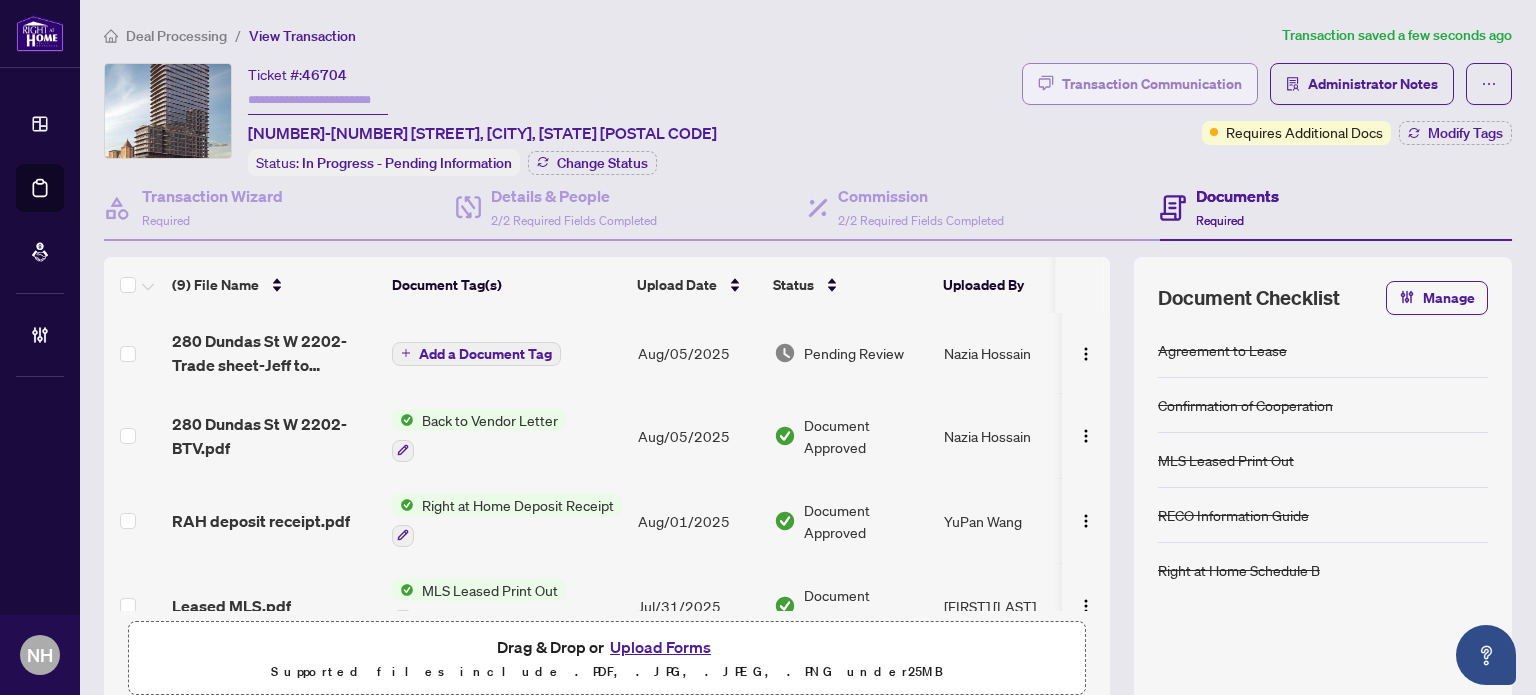 click on "Transaction Communication" at bounding box center (1152, 84) 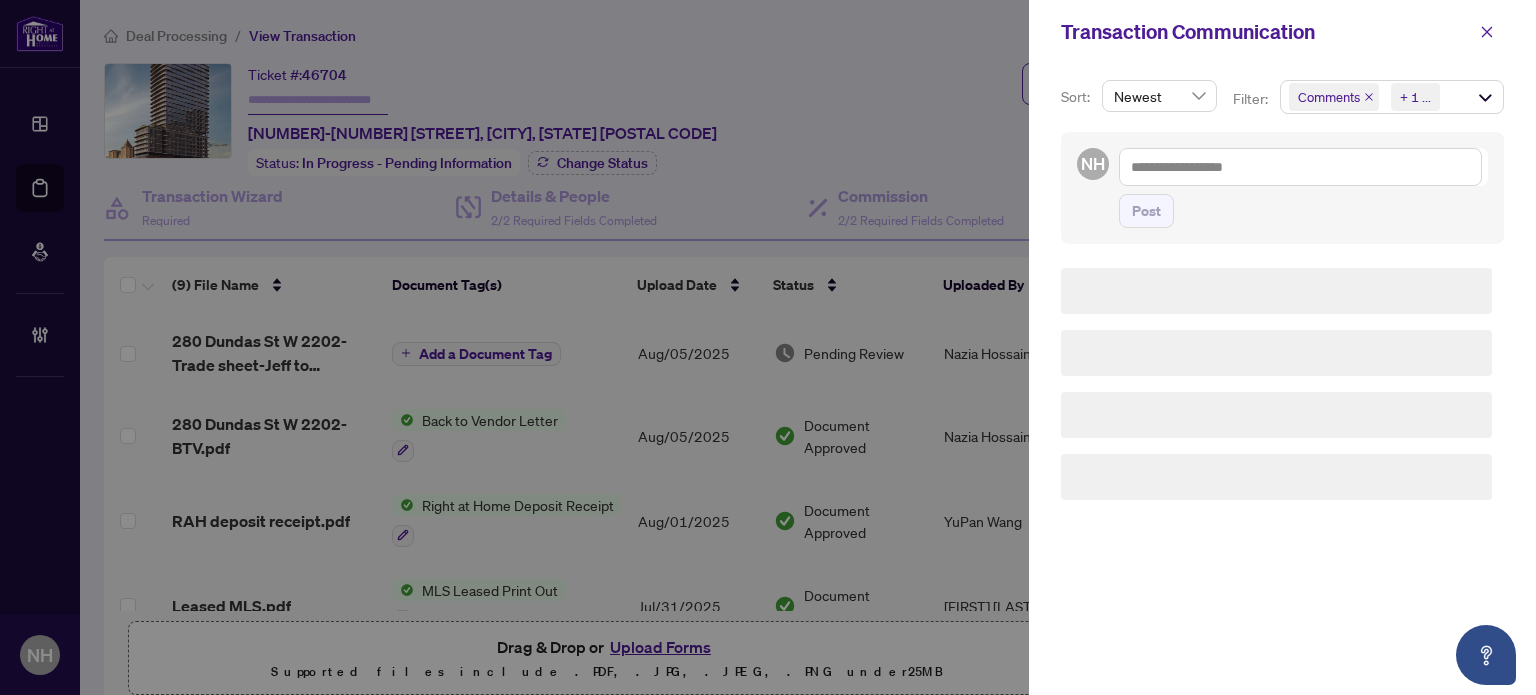 type on "*******" 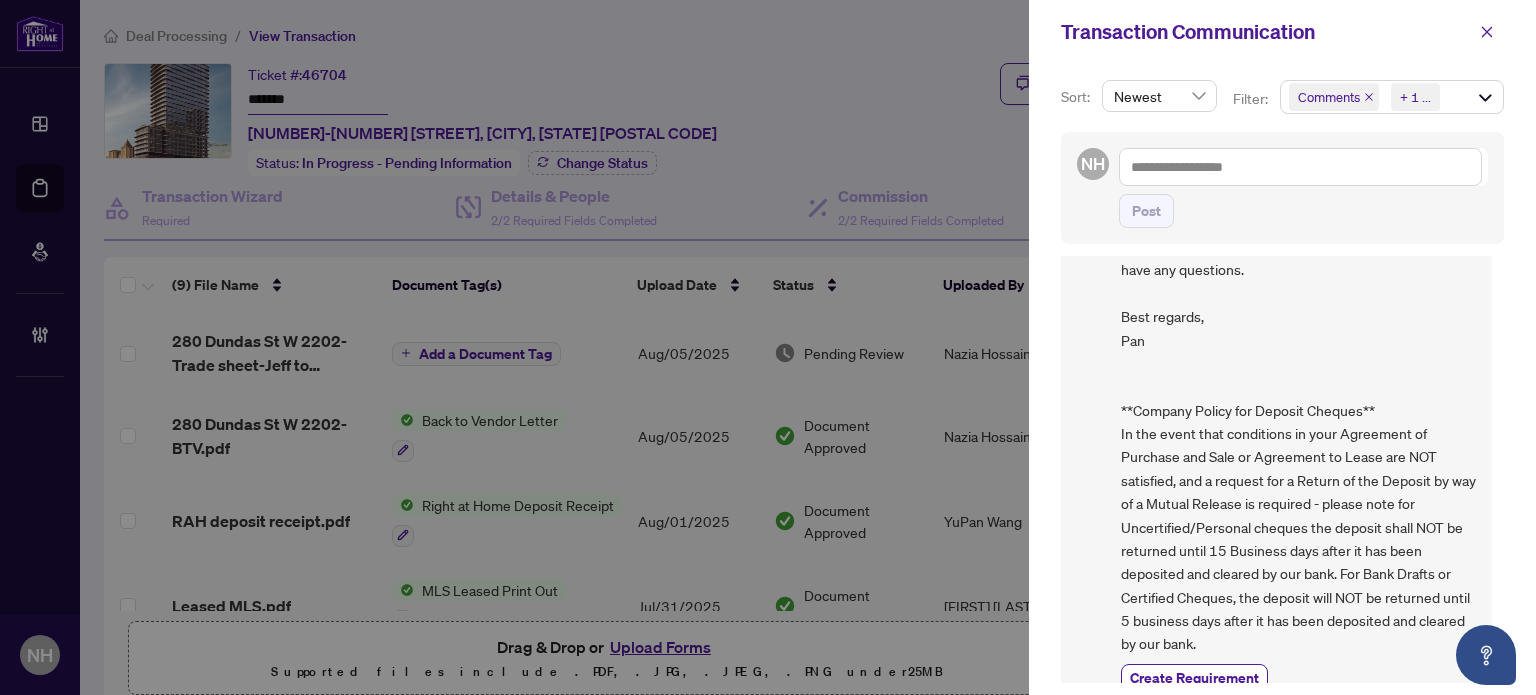 scroll, scrollTop: 1033, scrollLeft: 0, axis: vertical 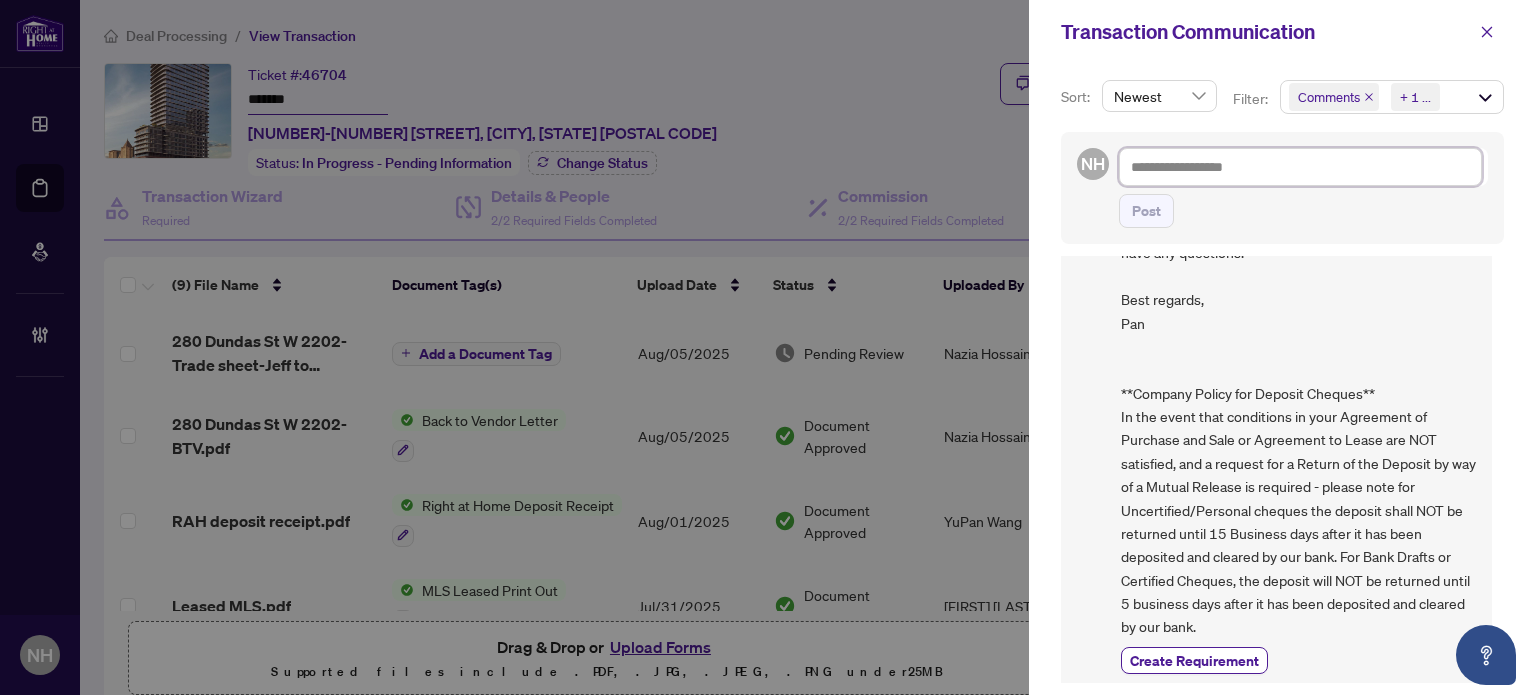 click at bounding box center (1300, 167) 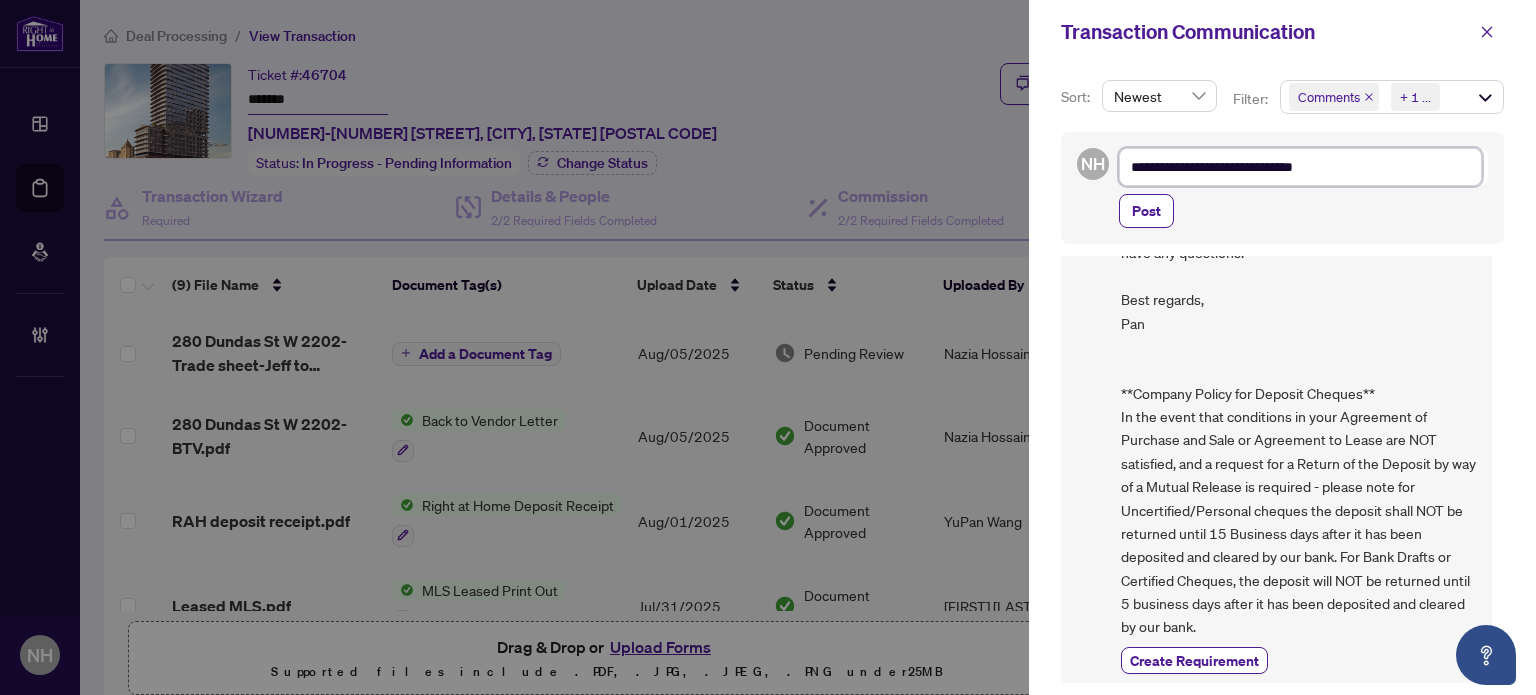 type on "**********" 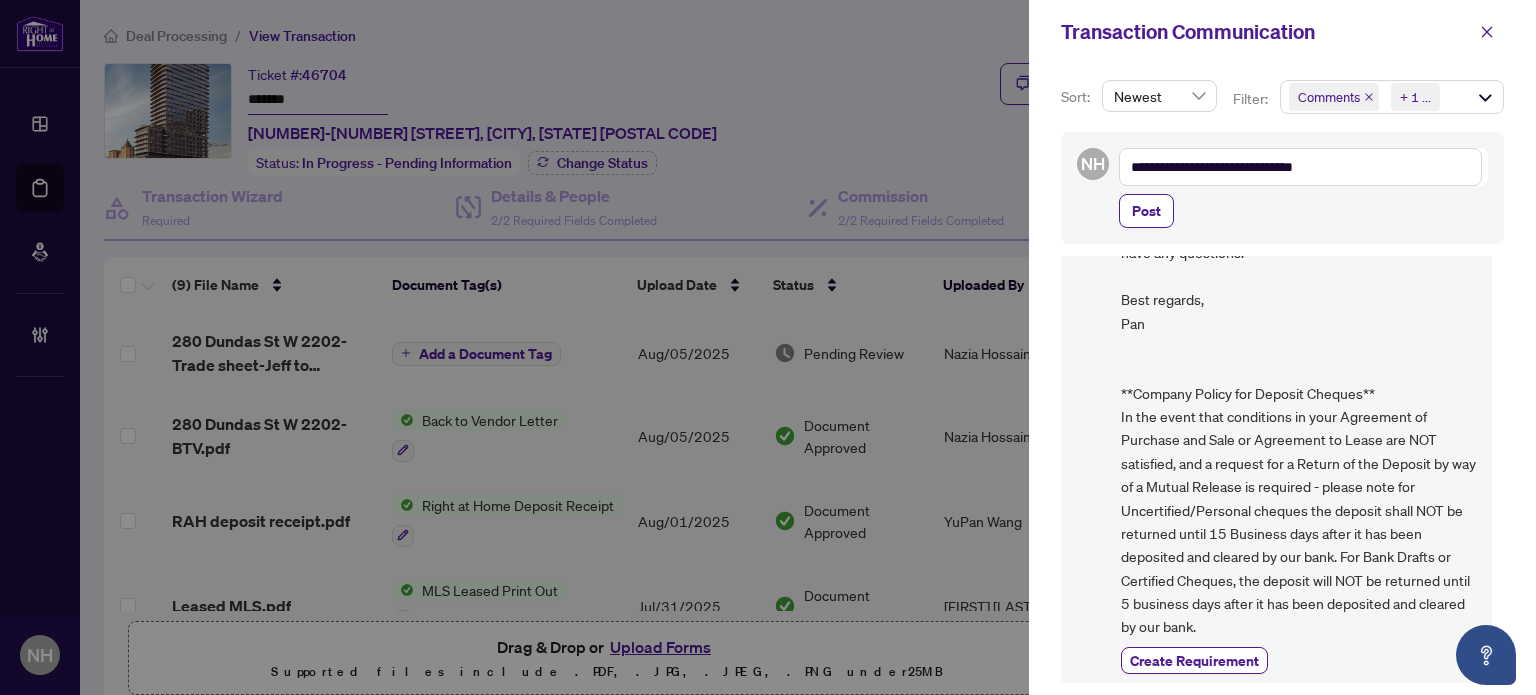click on "**********" at bounding box center (1282, 188) 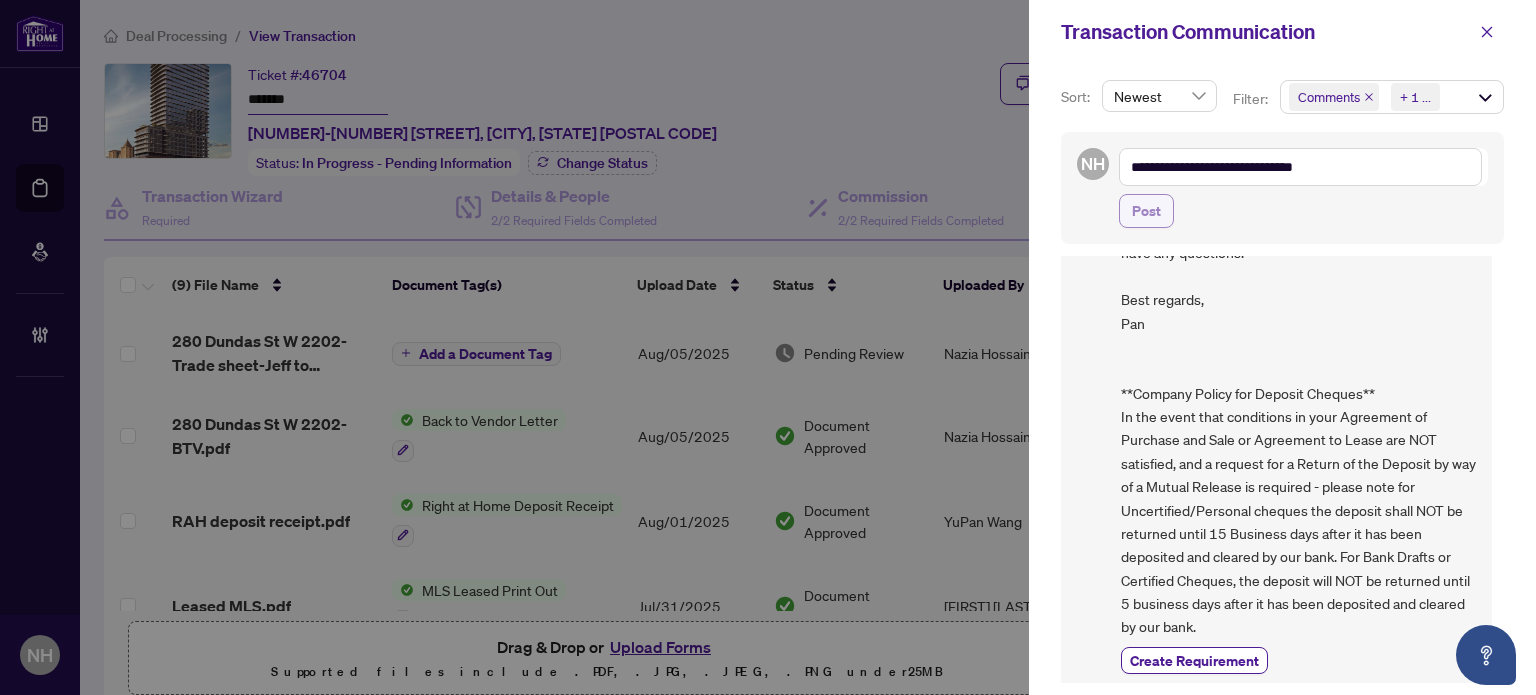 click on "Post" at bounding box center (1146, 211) 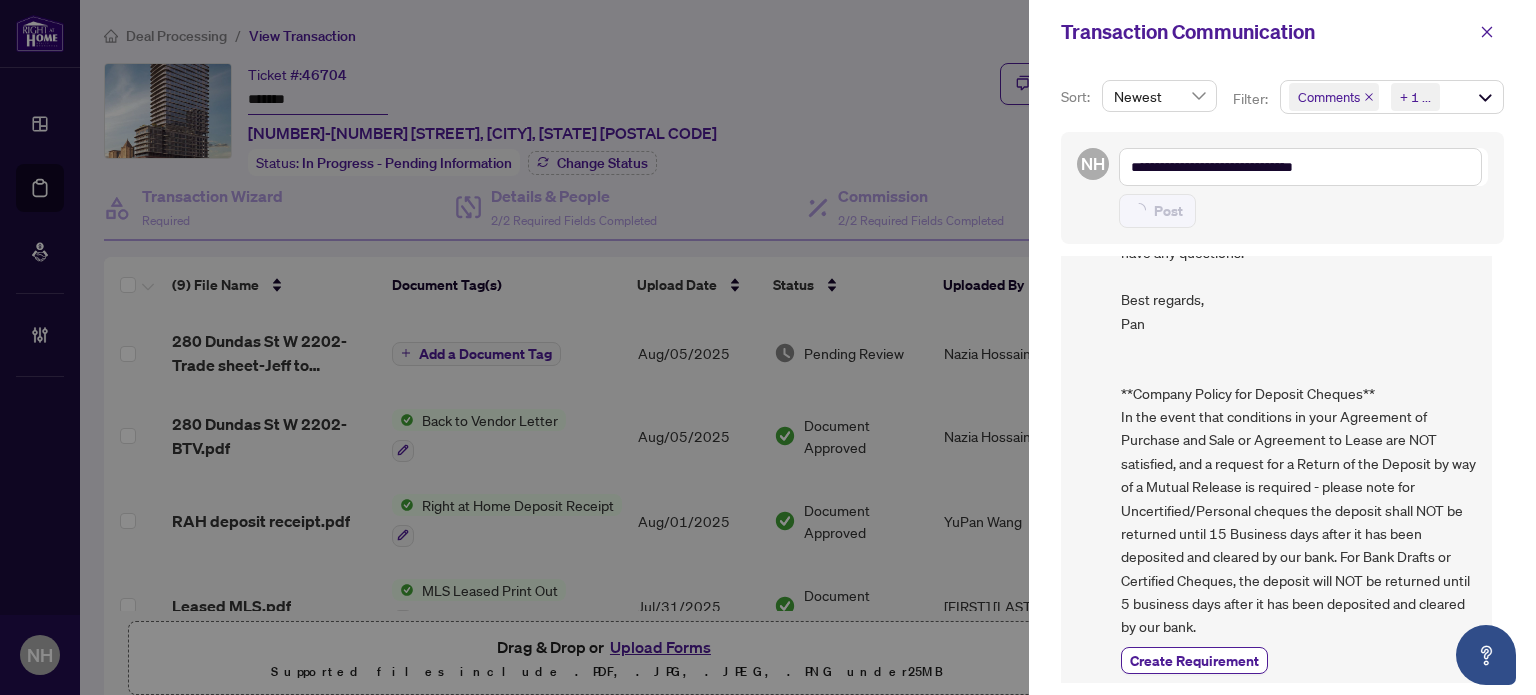 type on "**********" 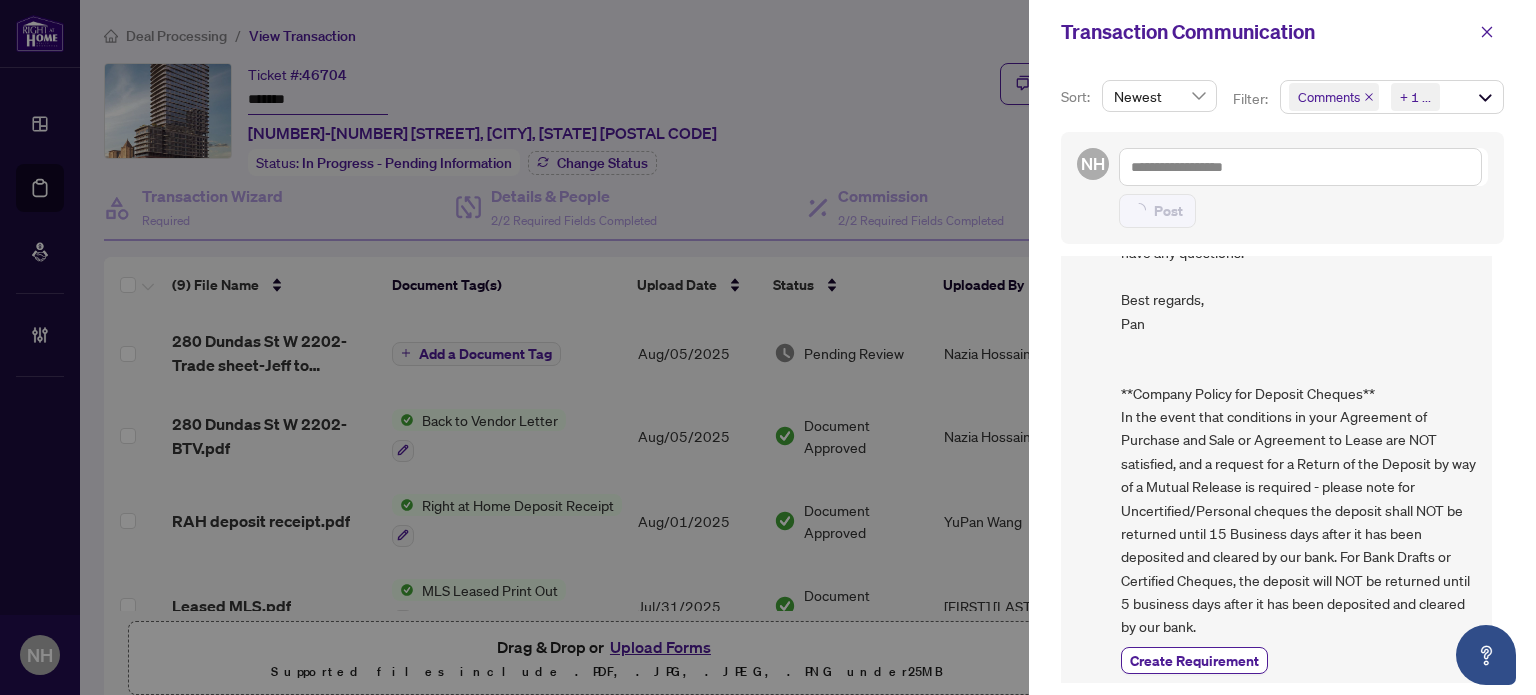 scroll, scrollTop: 0, scrollLeft: 0, axis: both 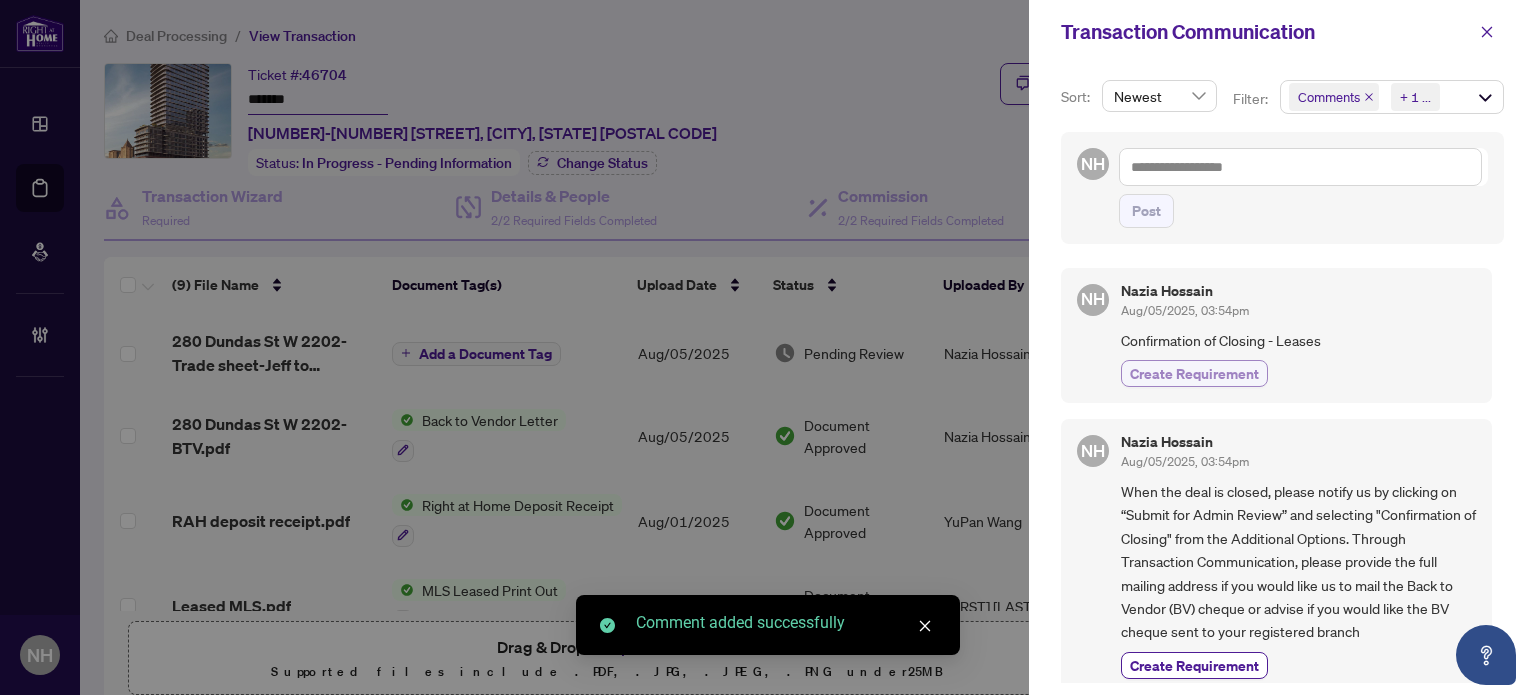click on "Create Requirement" at bounding box center (1194, 373) 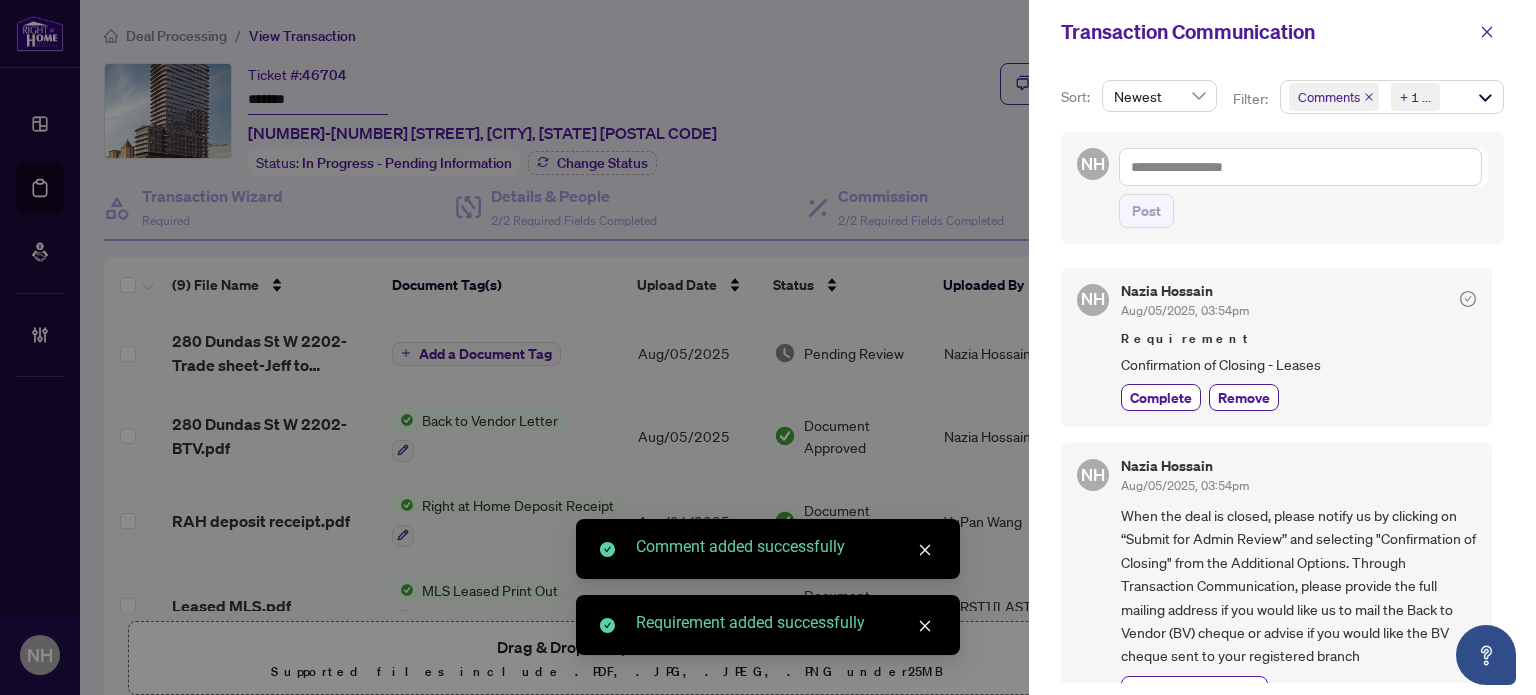 click 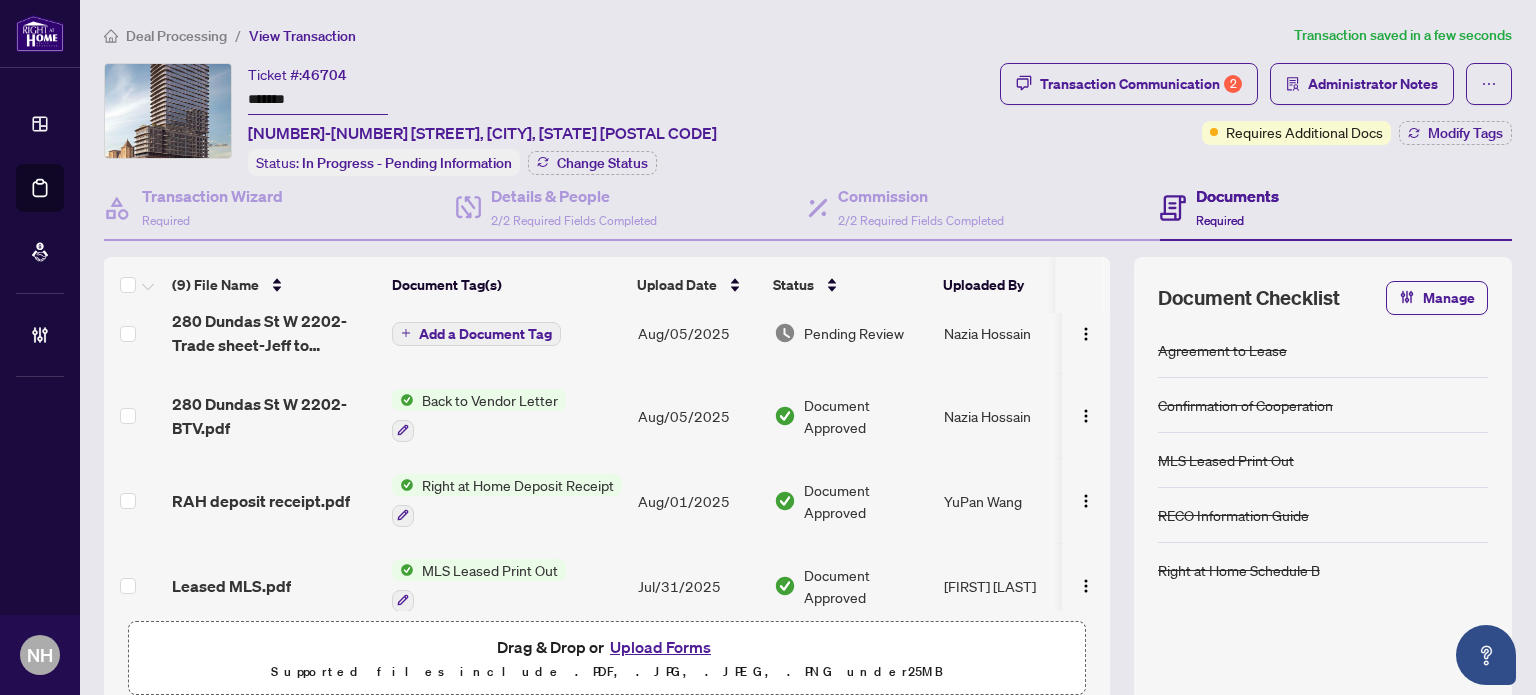 scroll, scrollTop: 0, scrollLeft: 0, axis: both 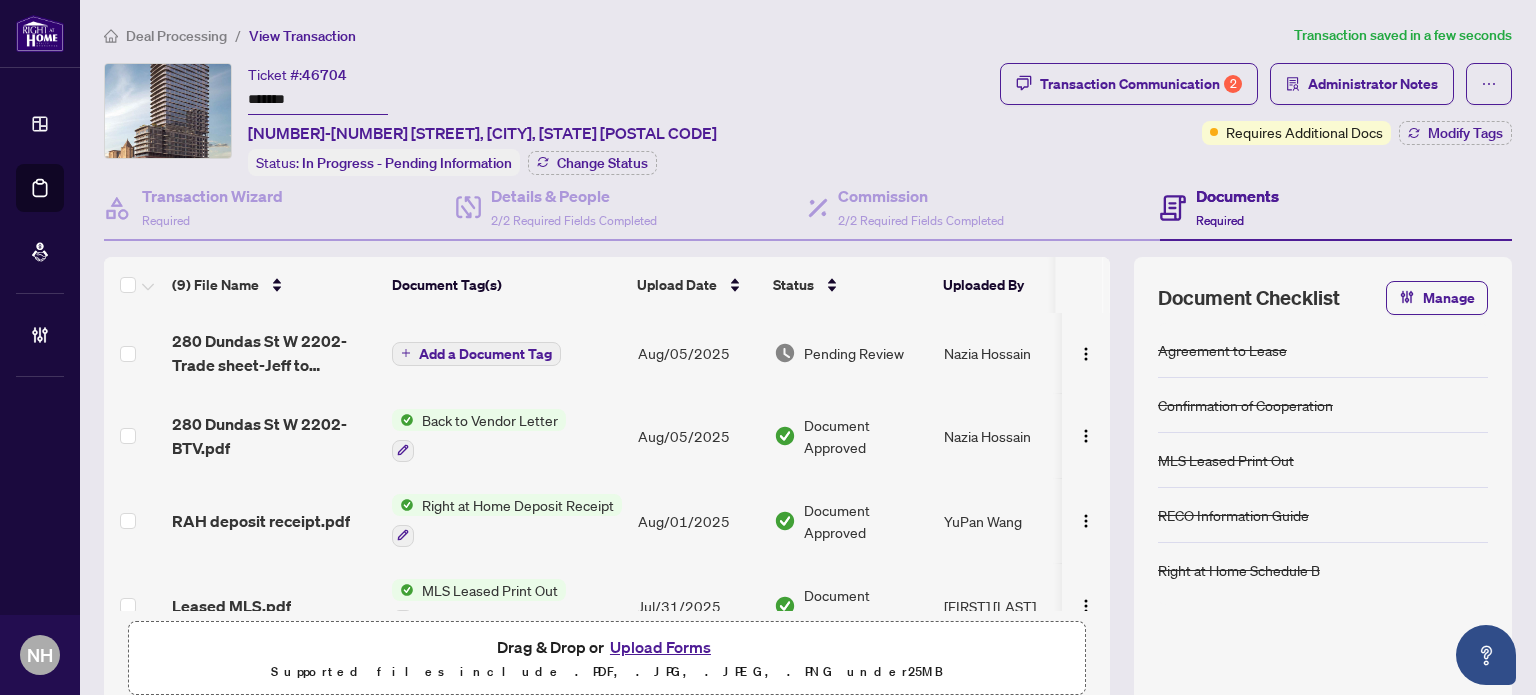 drag, startPoint x: 321, startPoint y: 100, endPoint x: 99, endPoint y: 51, distance: 227.34335 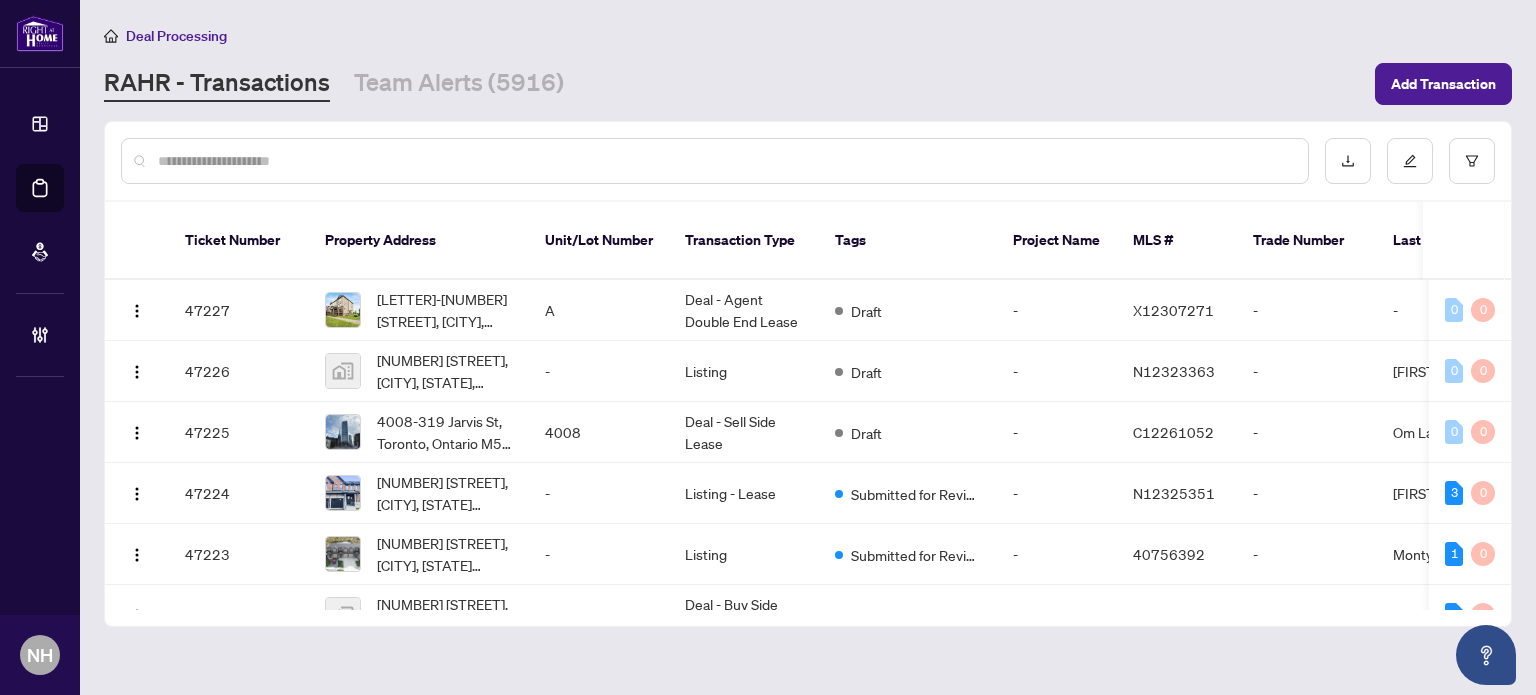 click at bounding box center (725, 161) 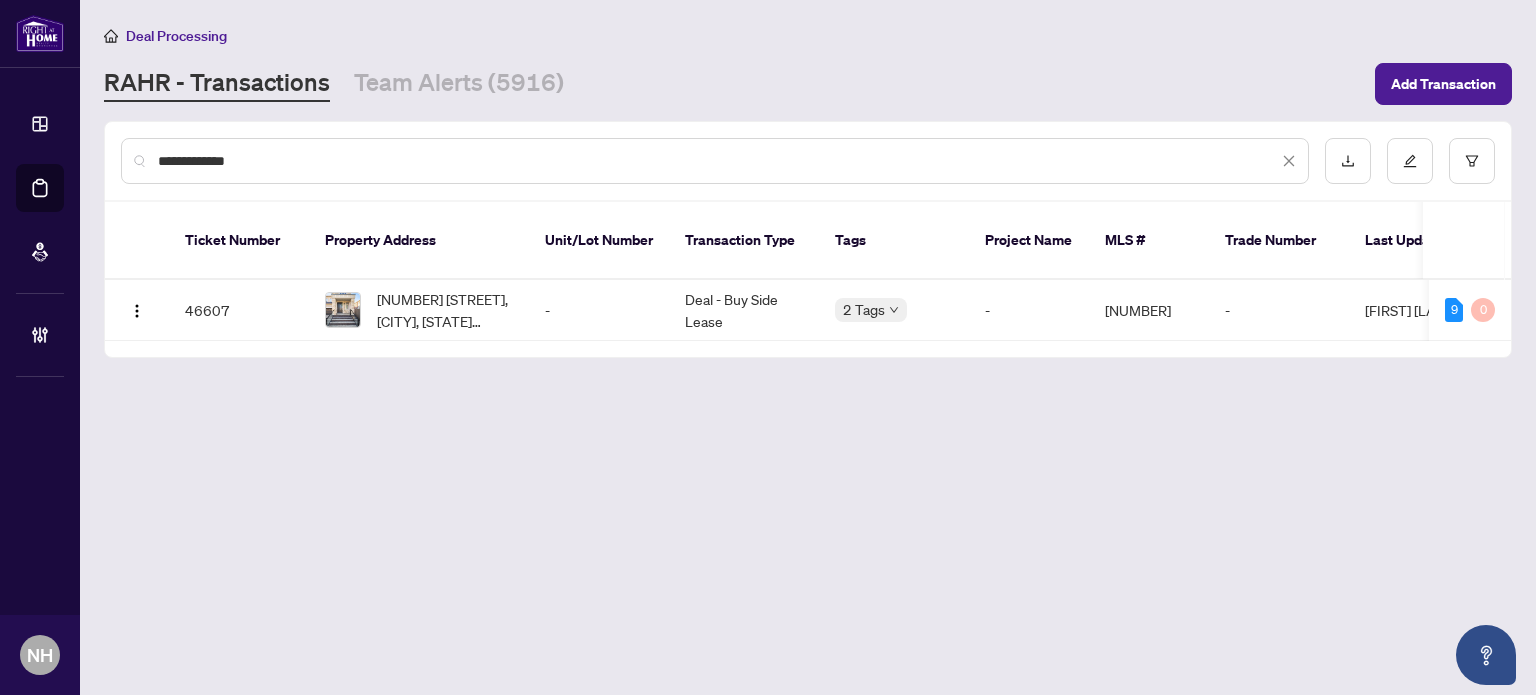 type on "**********" 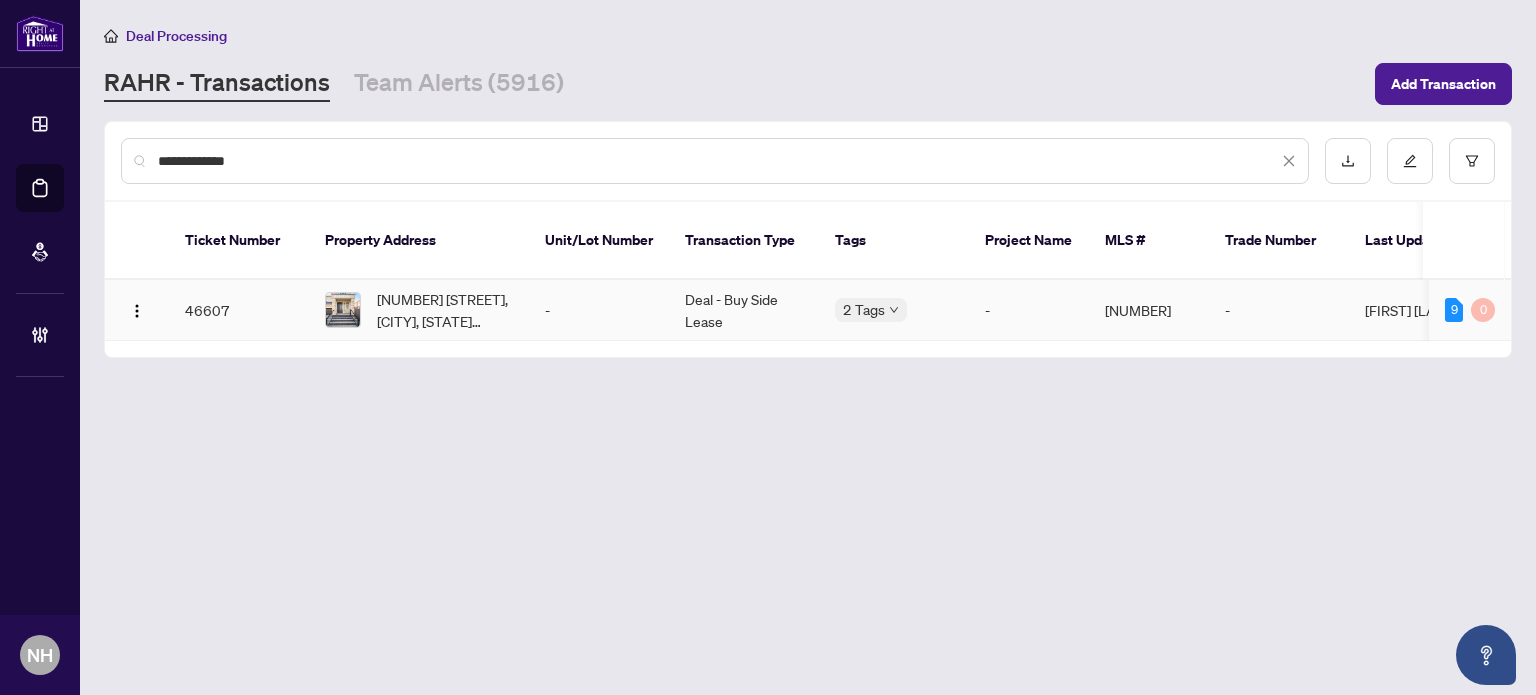 click on "447 George Ryan Ave, Oakville, Ontario L6H 0S3, Canada" at bounding box center (419, 310) 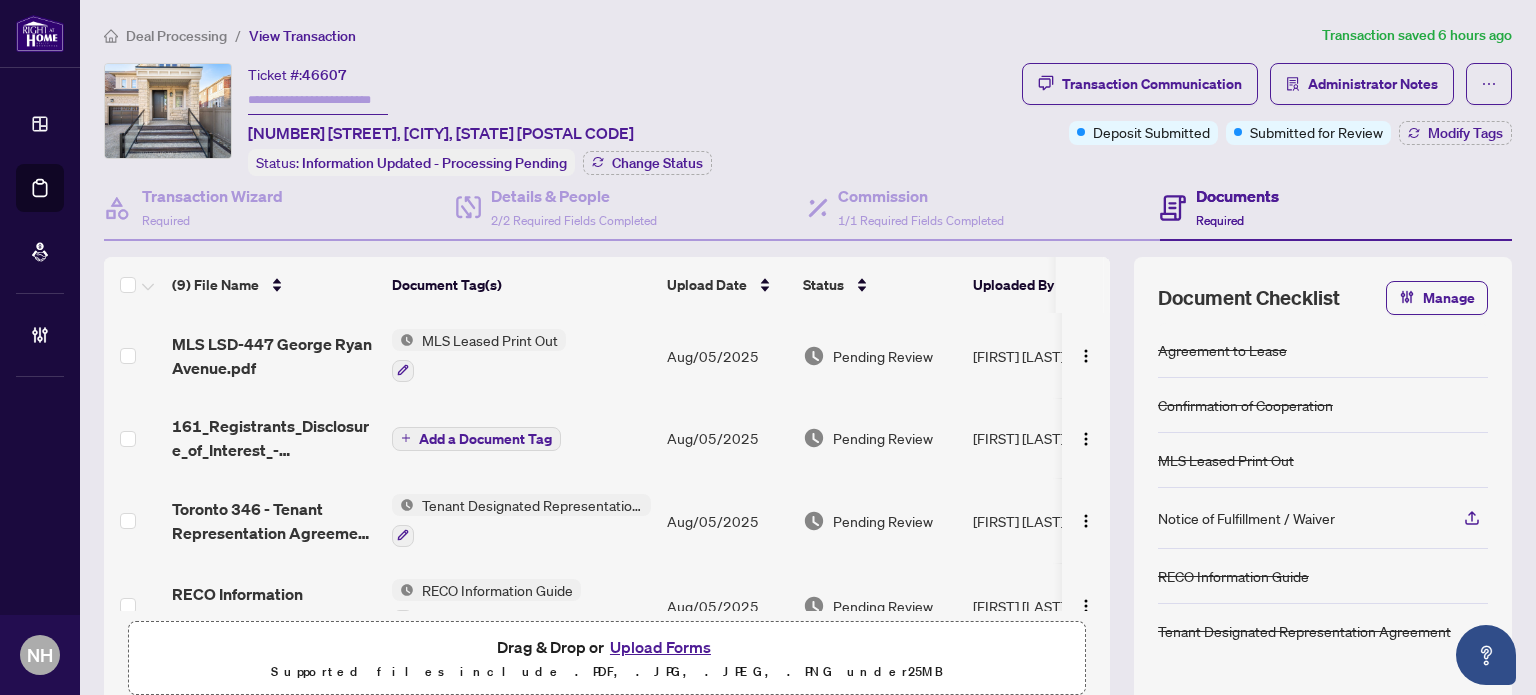 click on "MLS LSD-447 George Ryan Avenue.pdf" at bounding box center (274, 356) 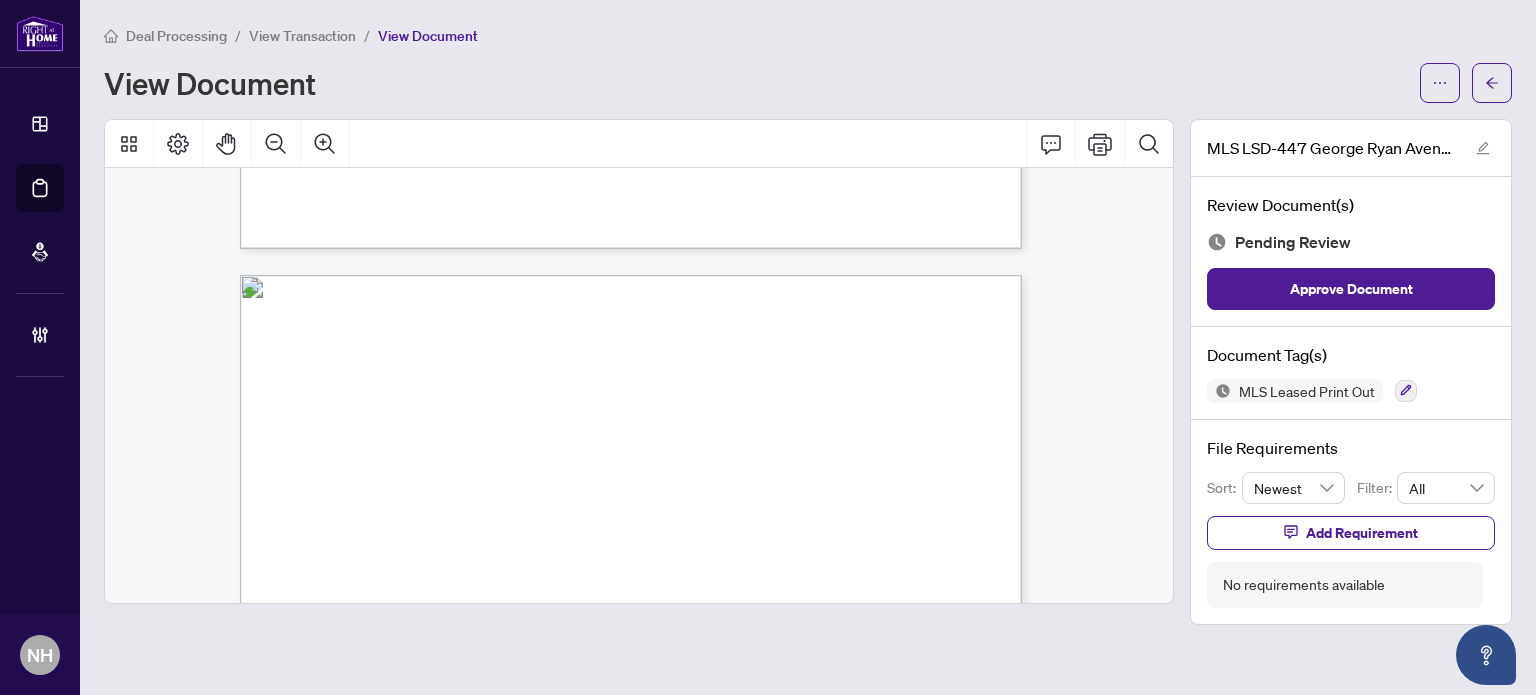 scroll, scrollTop: 3400, scrollLeft: 0, axis: vertical 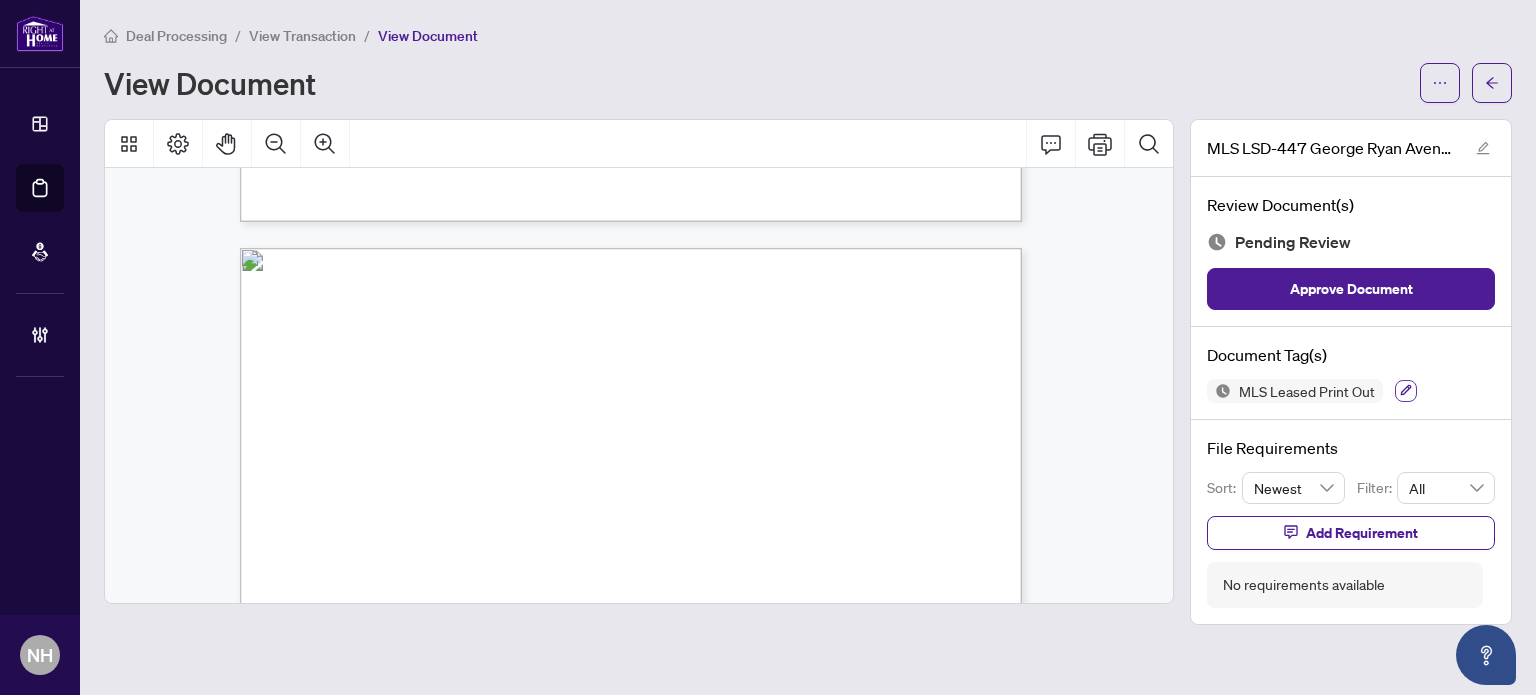 click at bounding box center (1406, 391) 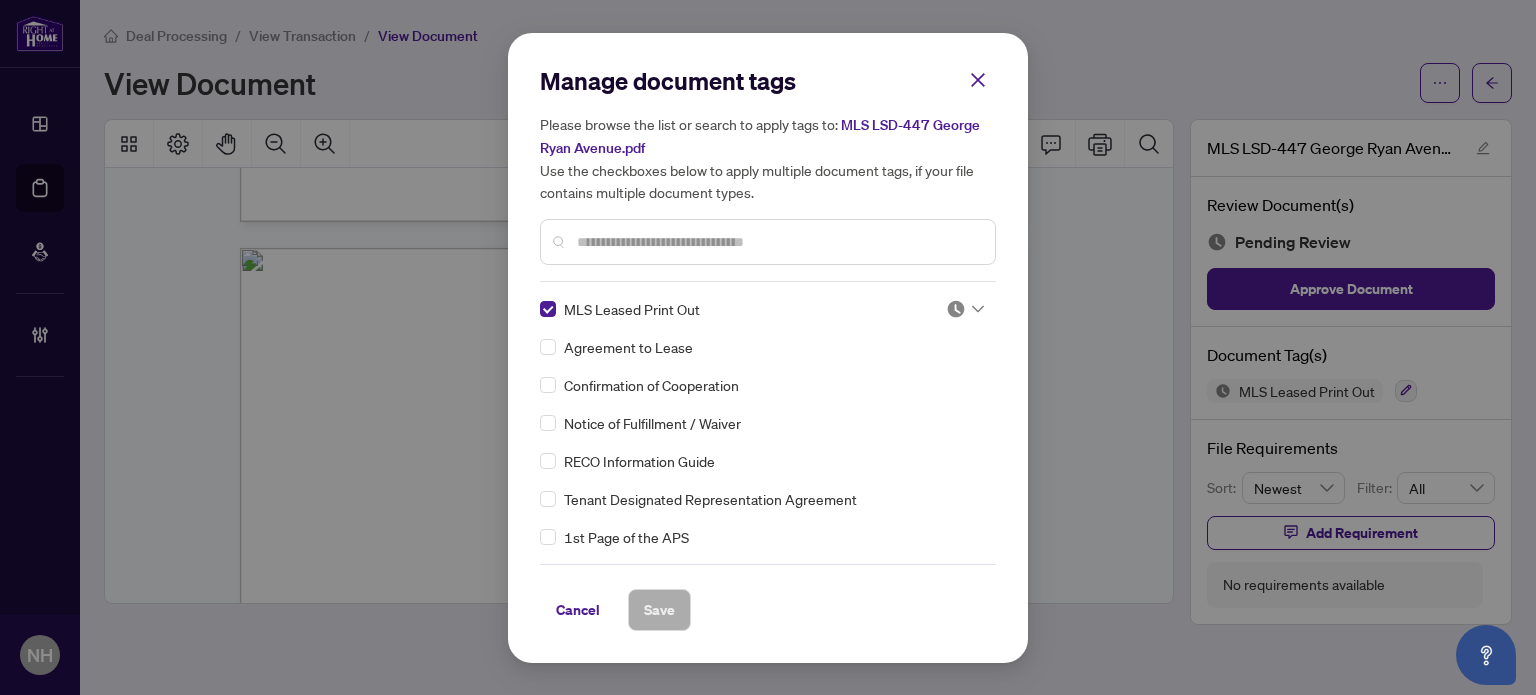 click at bounding box center (965, 309) 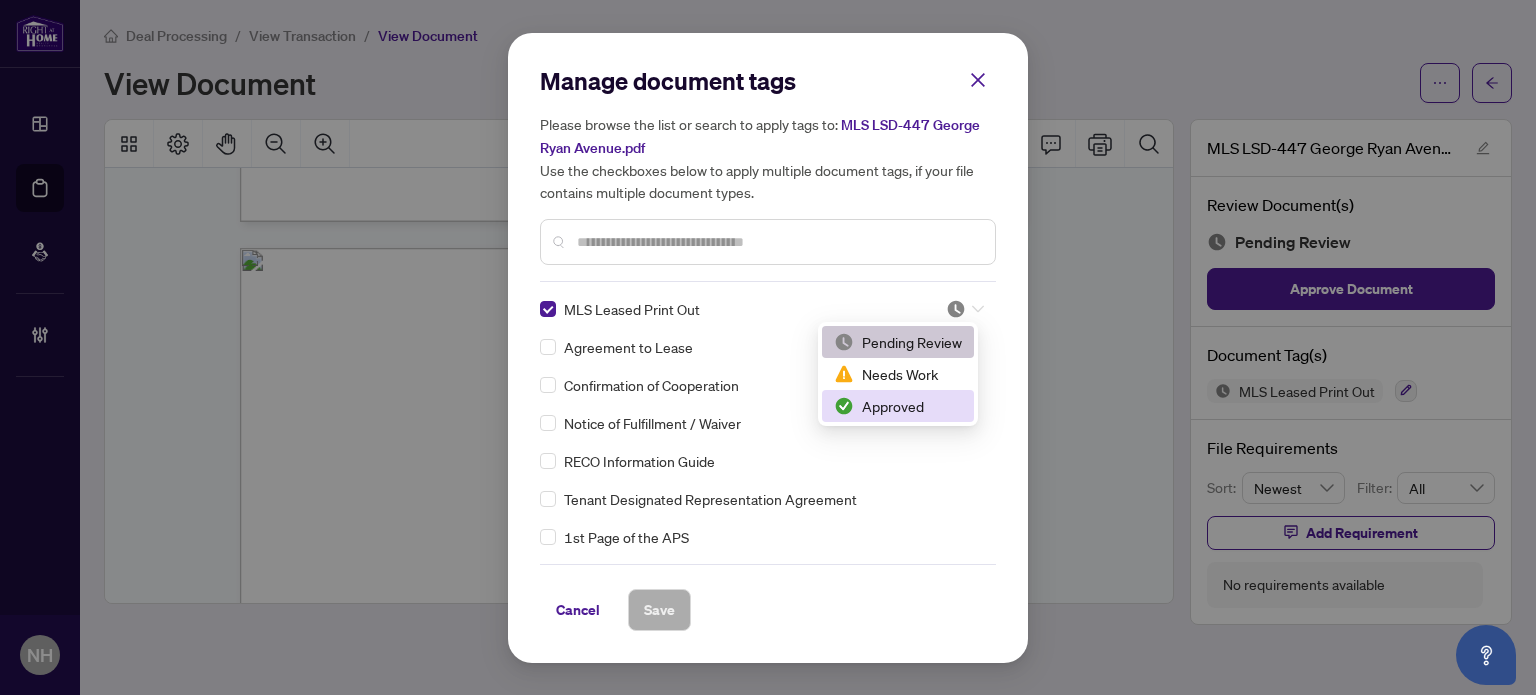 click on "Approved" at bounding box center (898, 406) 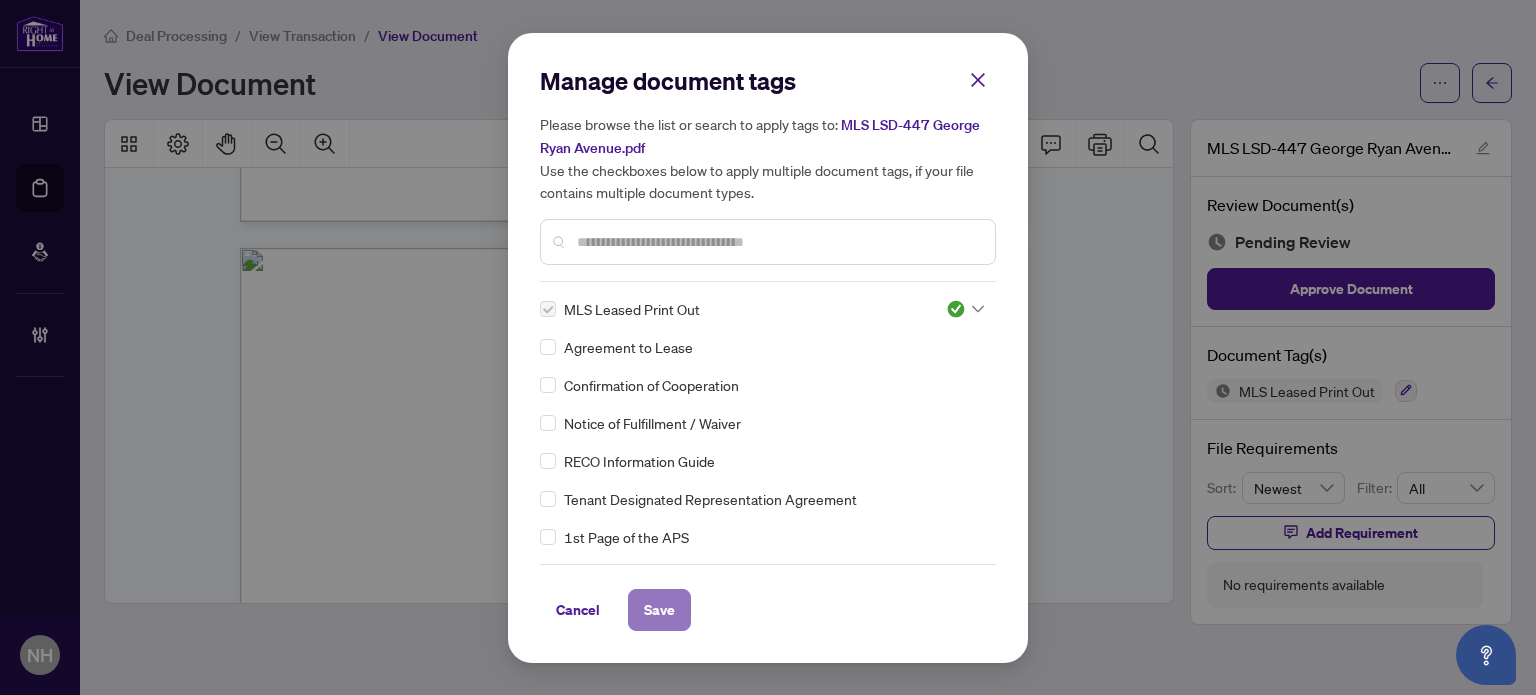 click on "Save" at bounding box center [659, 610] 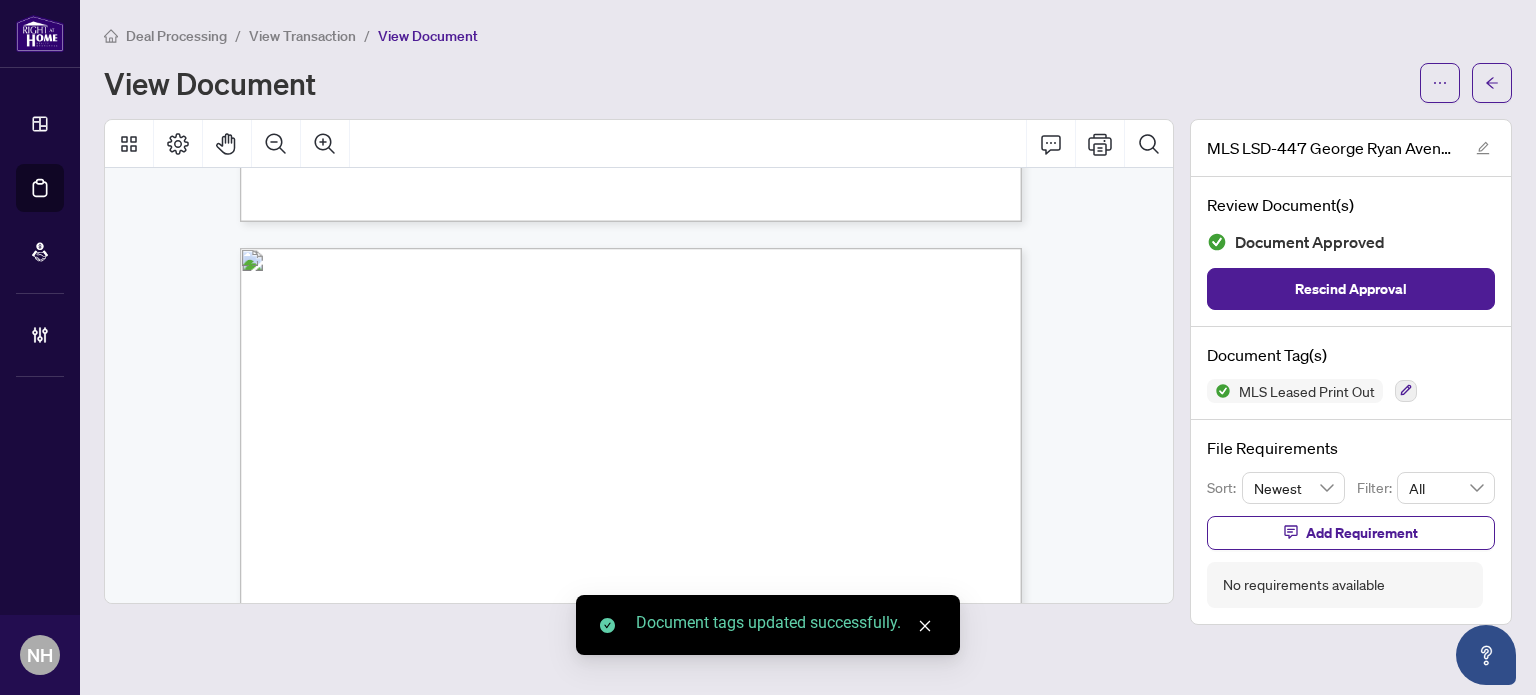 click on "View Transaction" at bounding box center (302, 36) 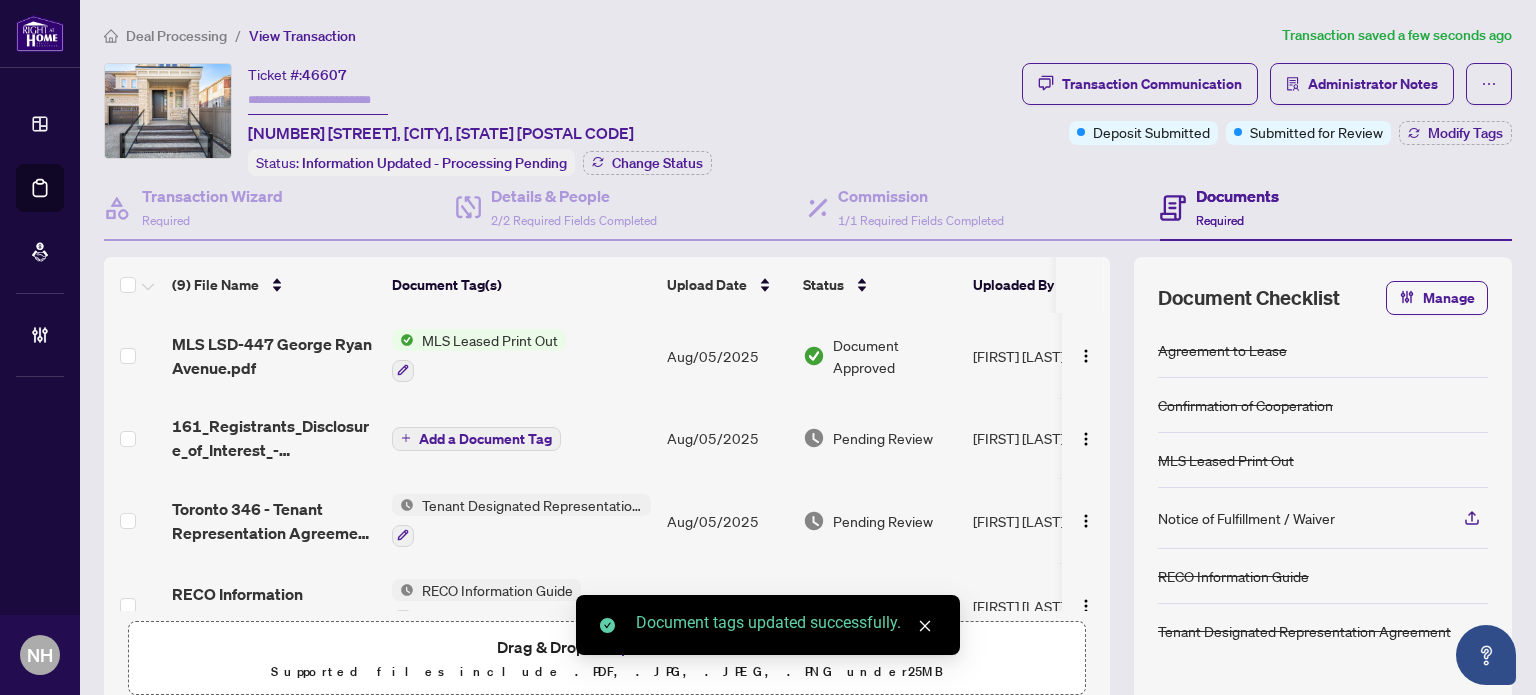 click on "161_Registrants_Disclosure_of_Interest_-_Disposition_of_Property_-_PropTx-OREA.pdf" at bounding box center (274, 438) 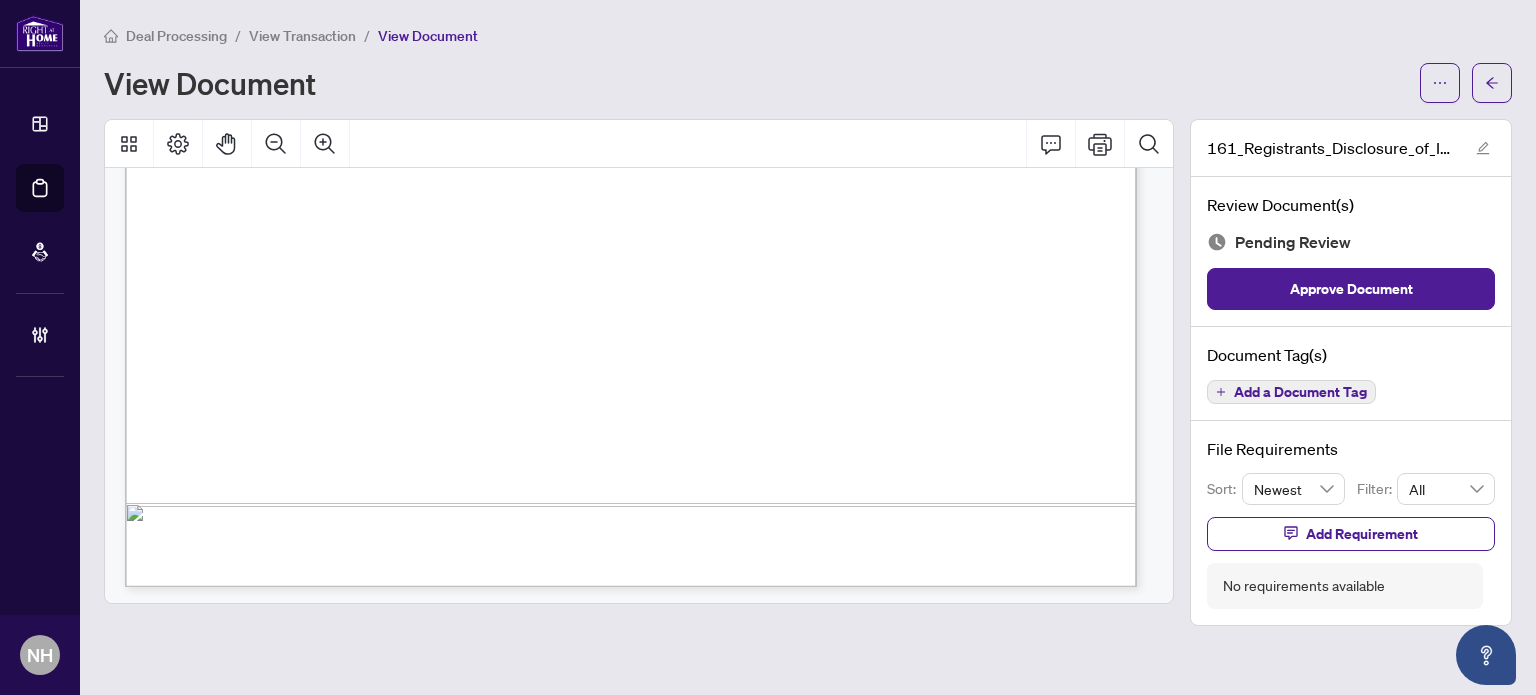scroll, scrollTop: 913, scrollLeft: 0, axis: vertical 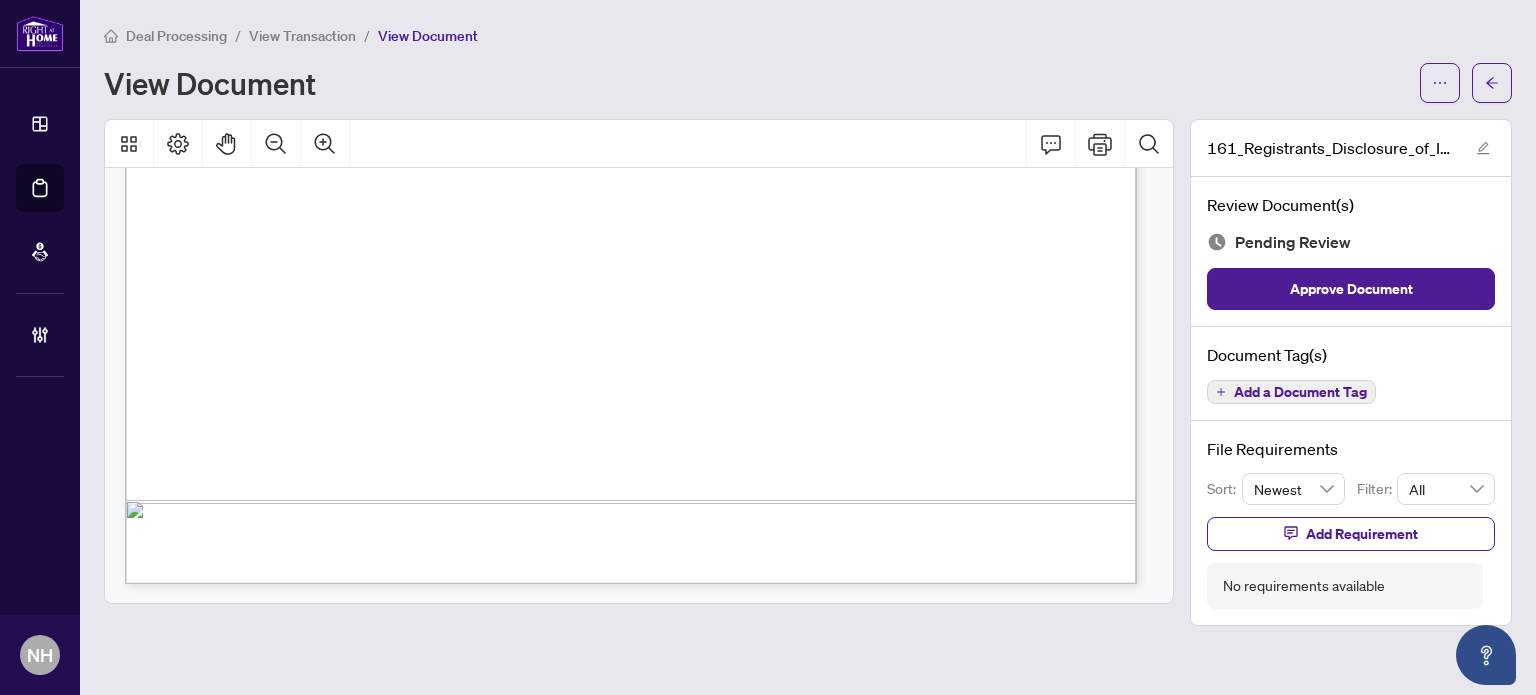 click on "Add a Document Tag" at bounding box center (1300, 392) 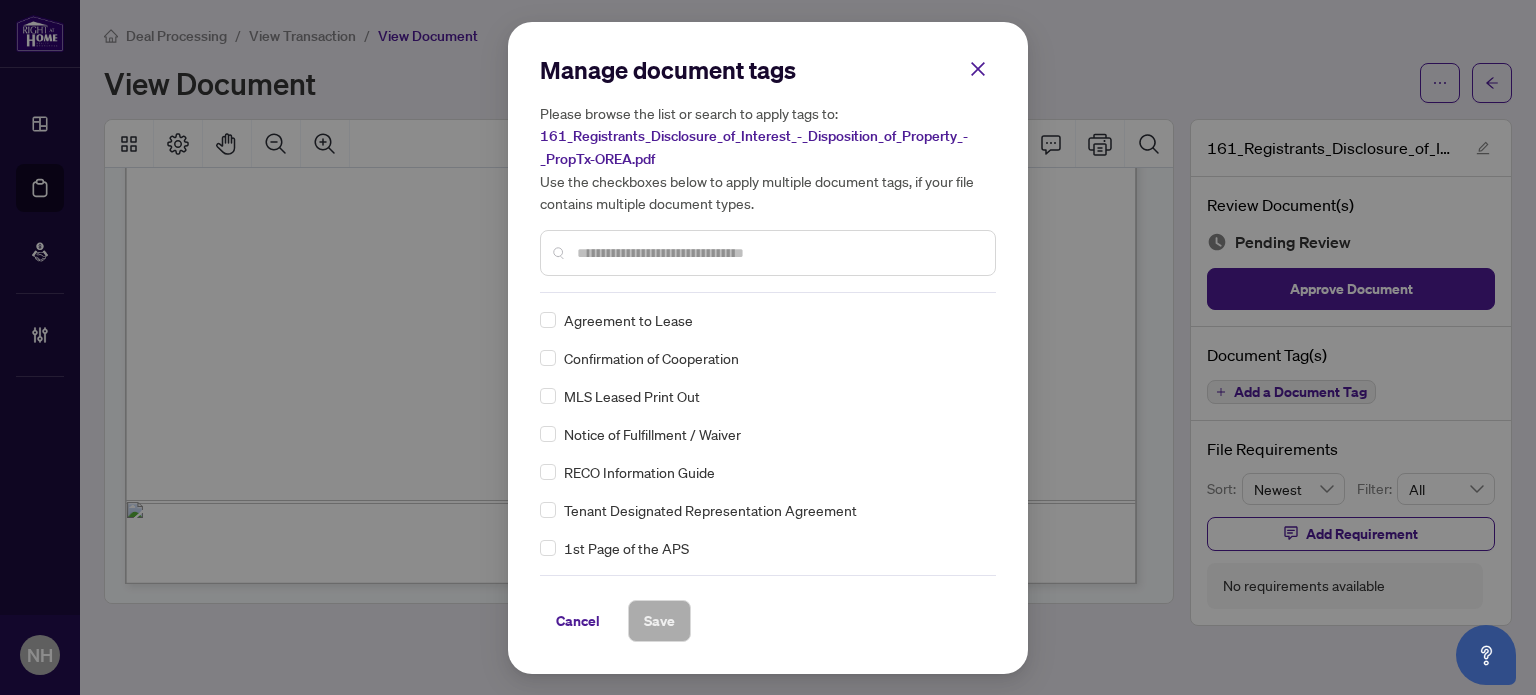 click at bounding box center [778, 253] 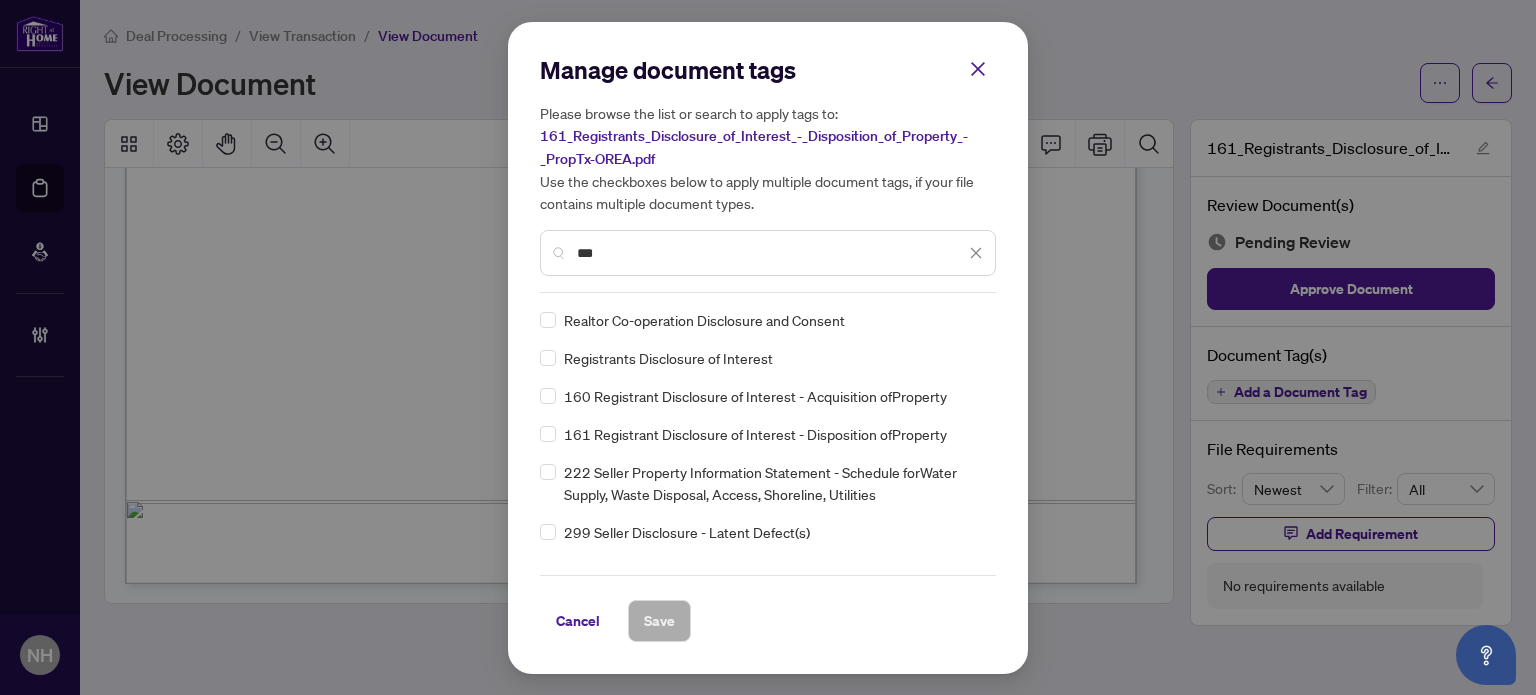 type on "***" 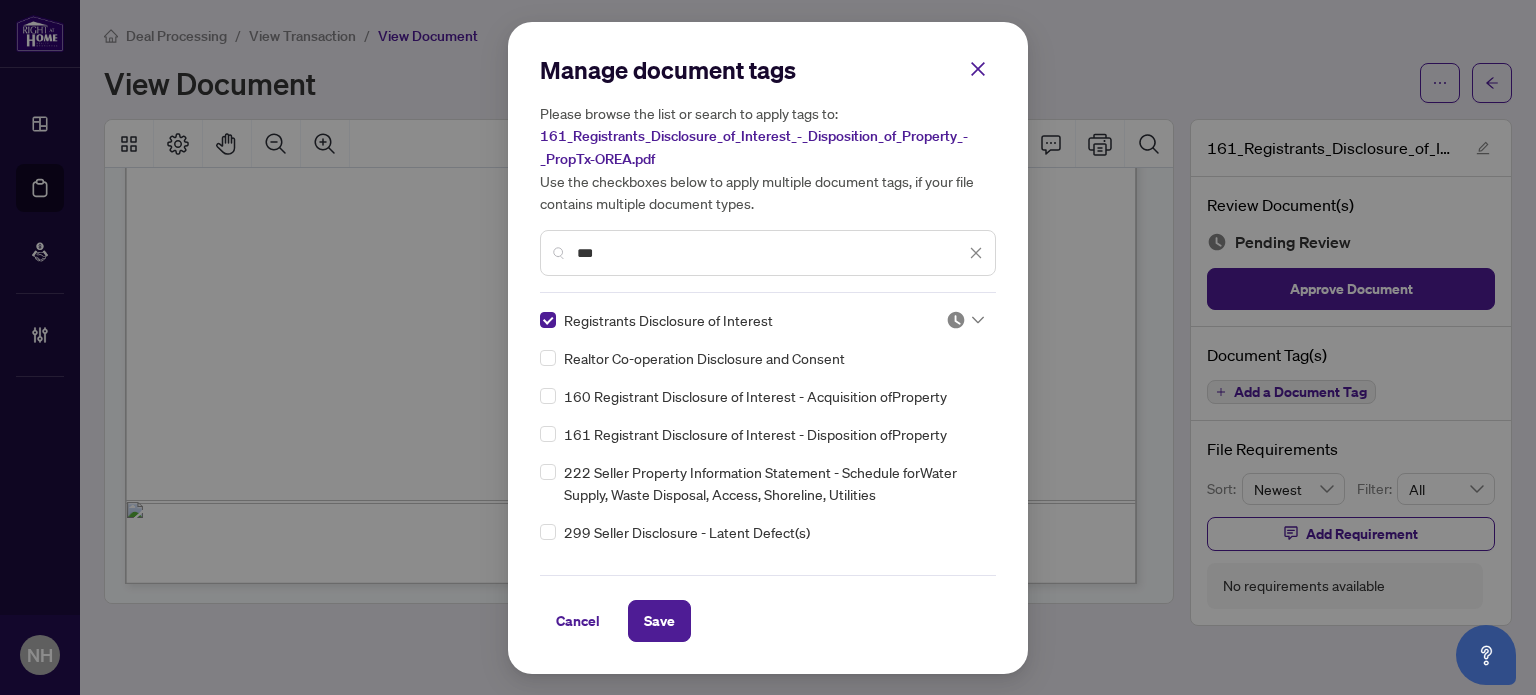 click at bounding box center [956, 320] 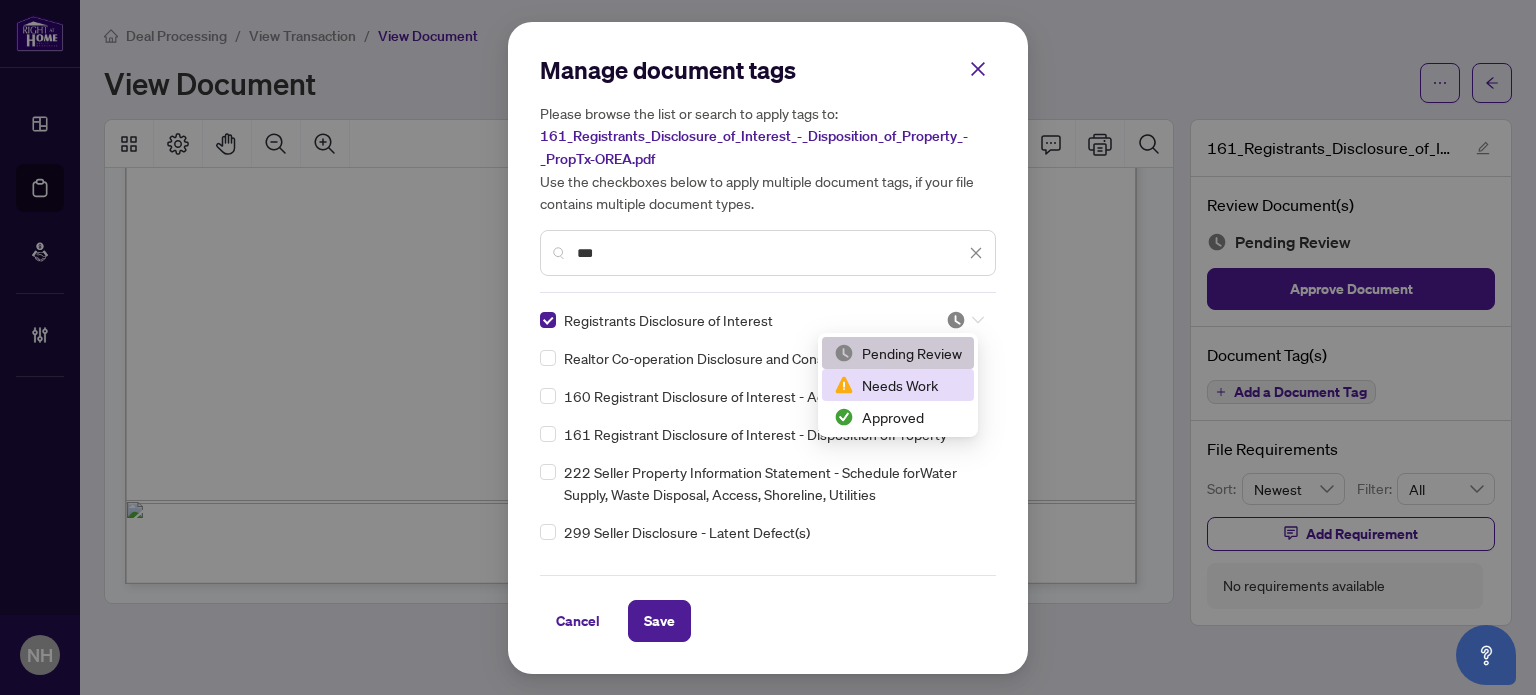 click on "Needs Work" at bounding box center (898, 385) 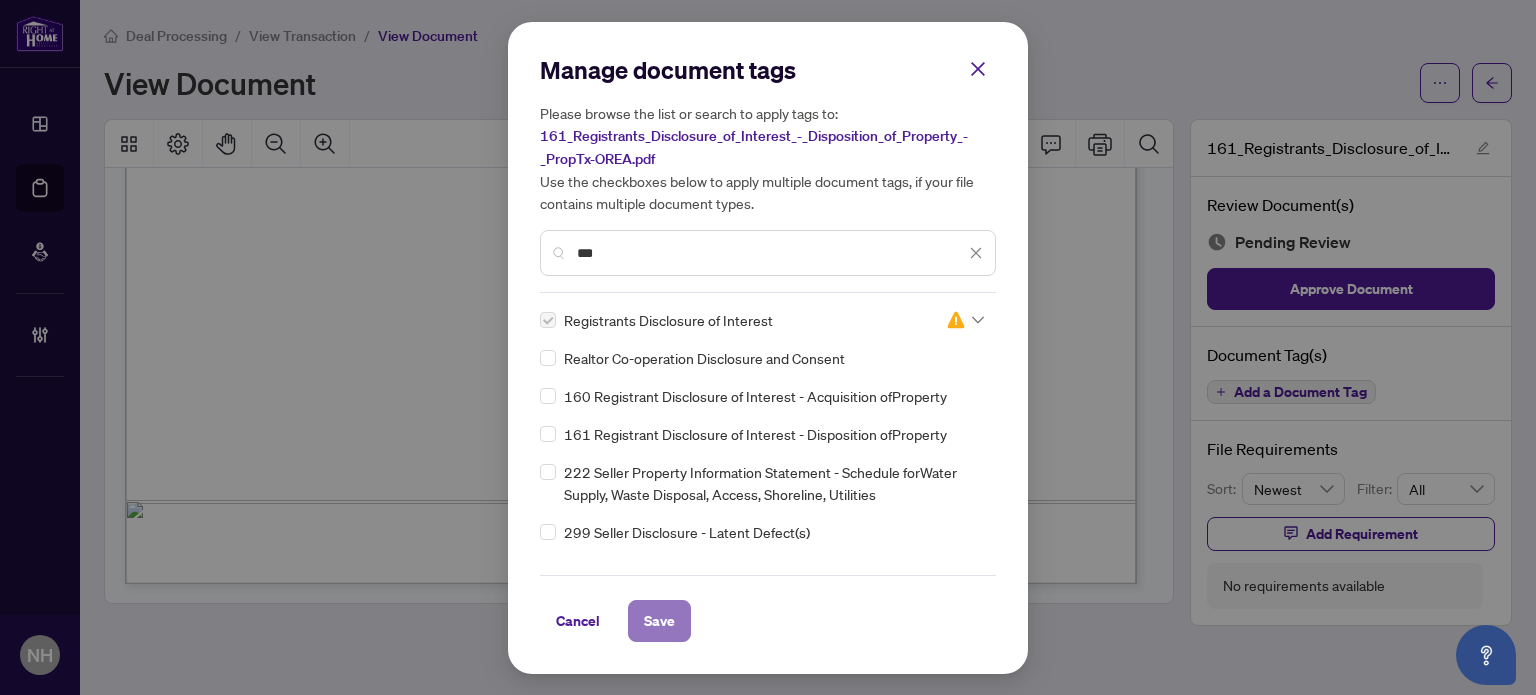 click on "Save" at bounding box center [659, 621] 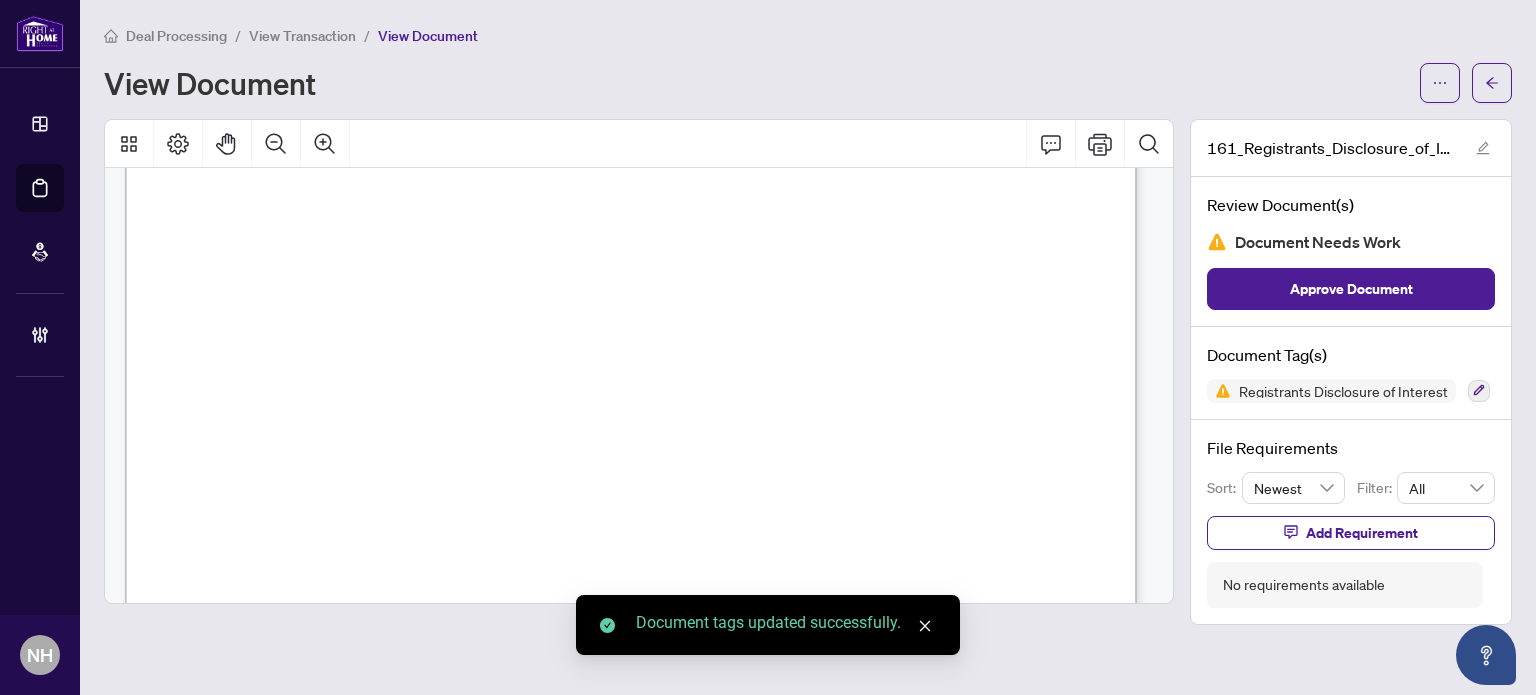 scroll, scrollTop: 13, scrollLeft: 0, axis: vertical 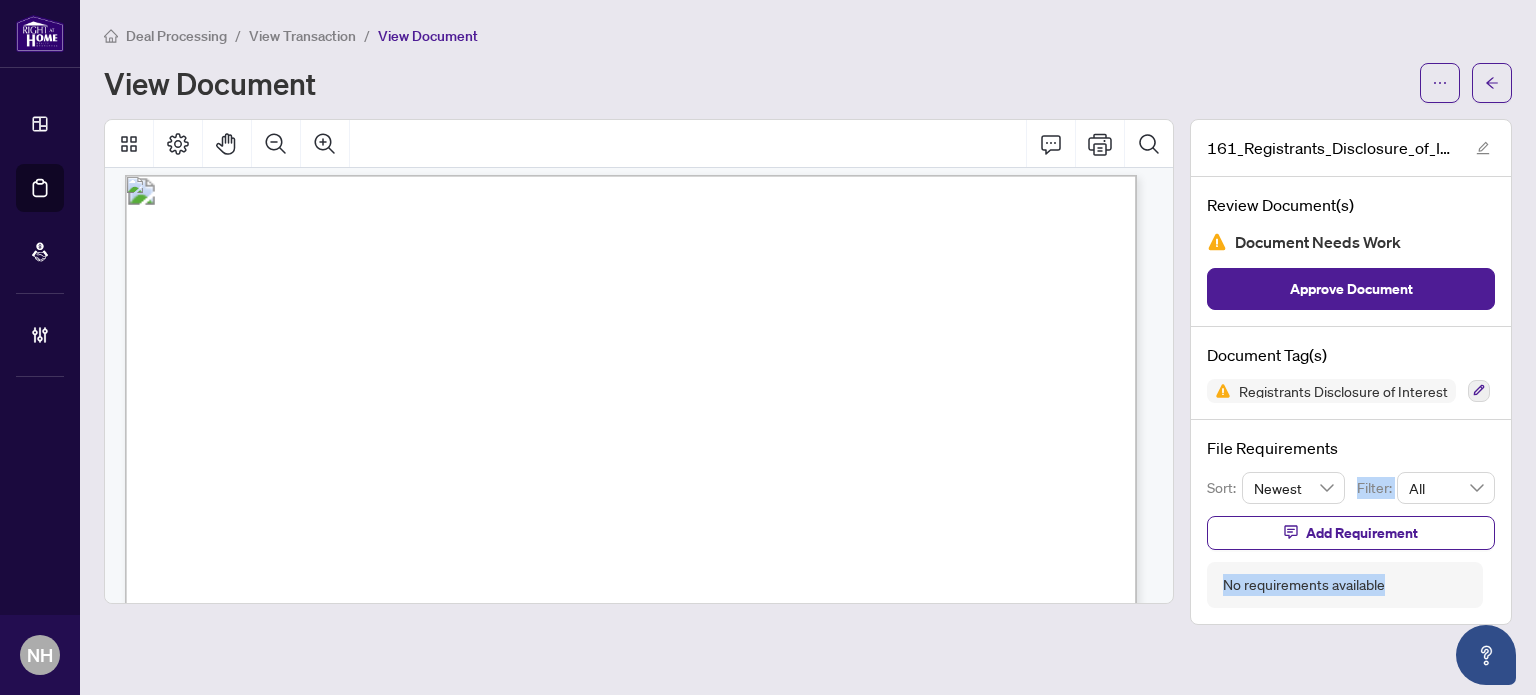 drag, startPoint x: 1402, startPoint y: 539, endPoint x: 1412, endPoint y: 562, distance: 25.079872 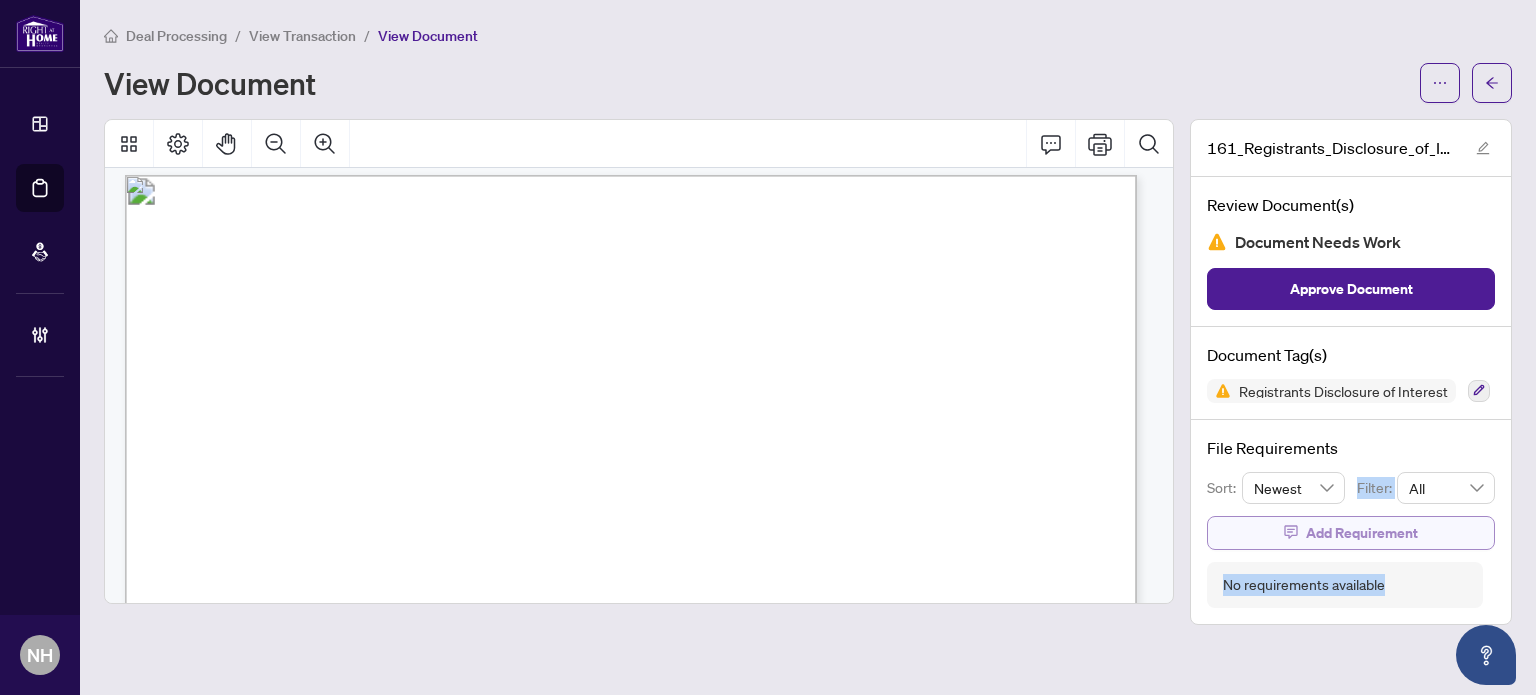 click on "Add Requirement" at bounding box center (1362, 533) 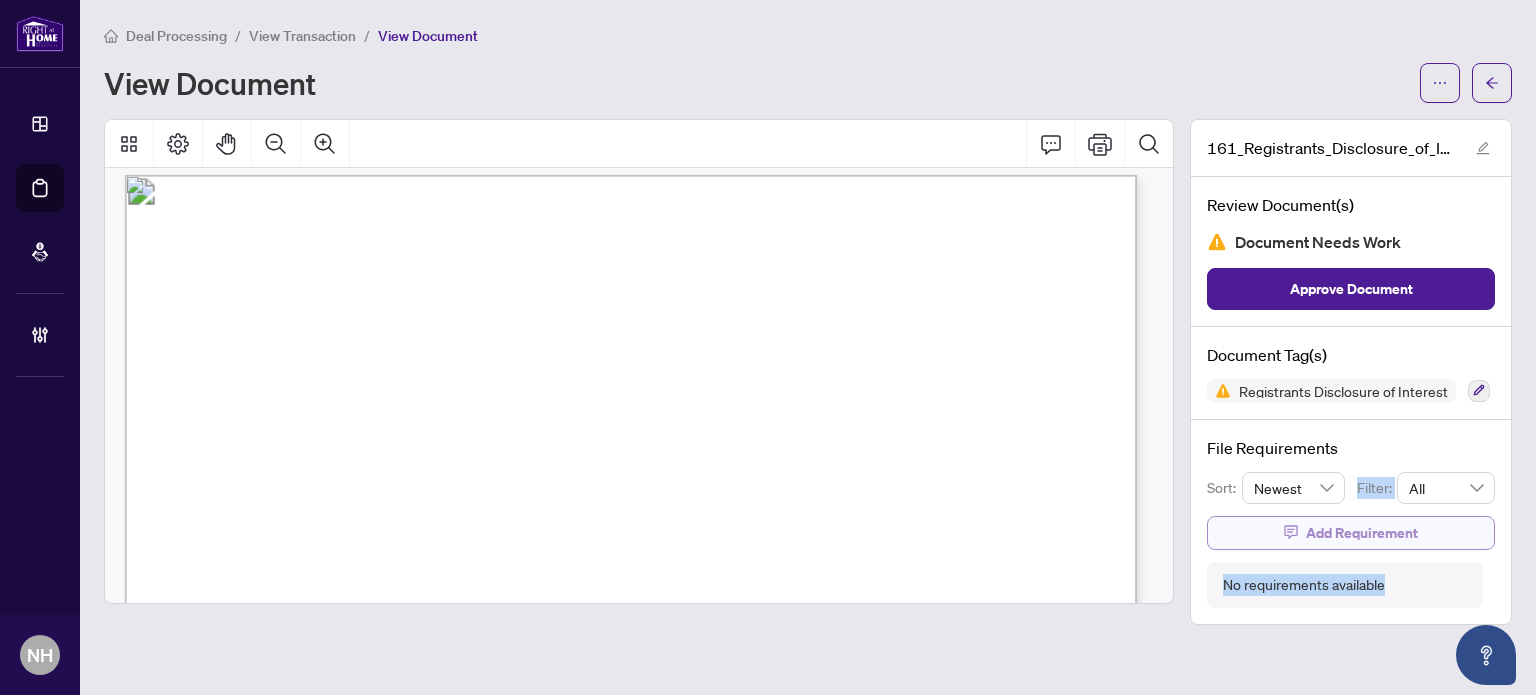 scroll, scrollTop: 12, scrollLeft: 0, axis: vertical 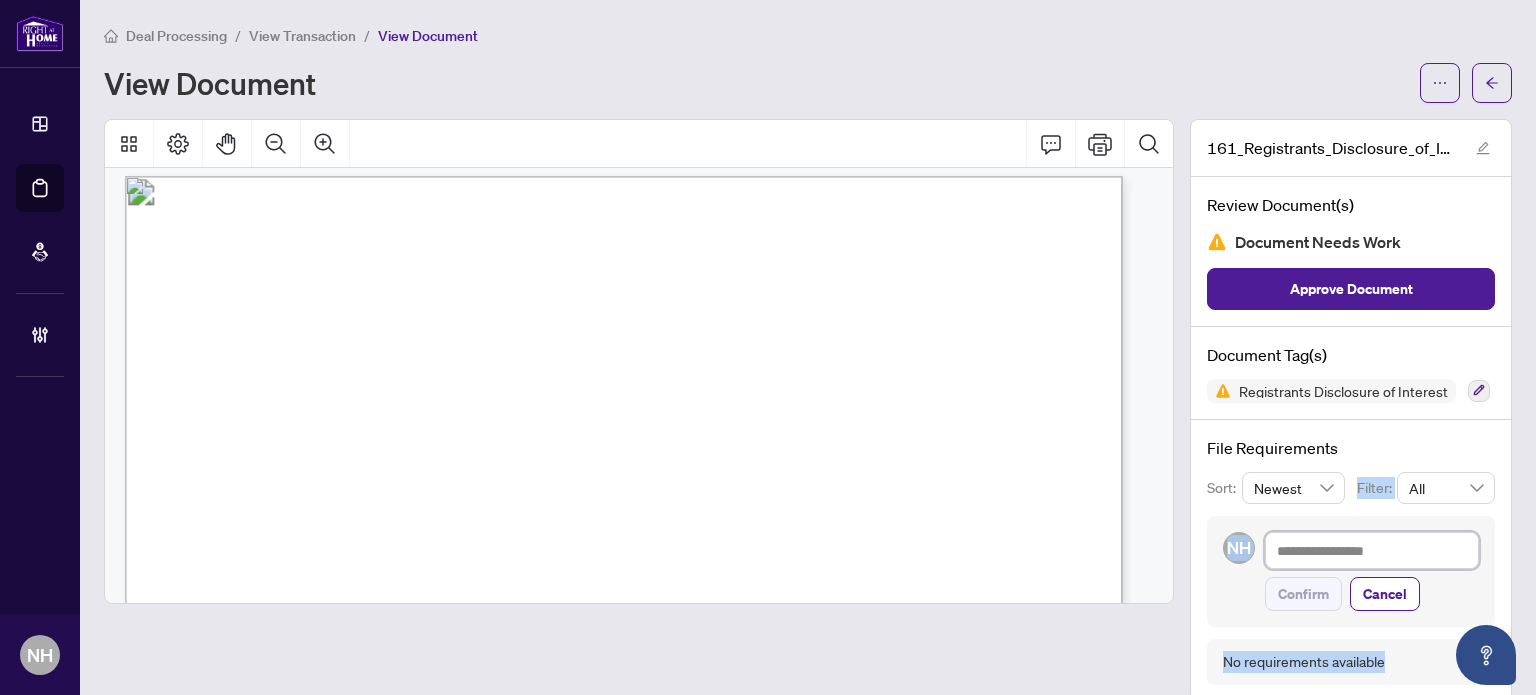 click at bounding box center (1372, 551) 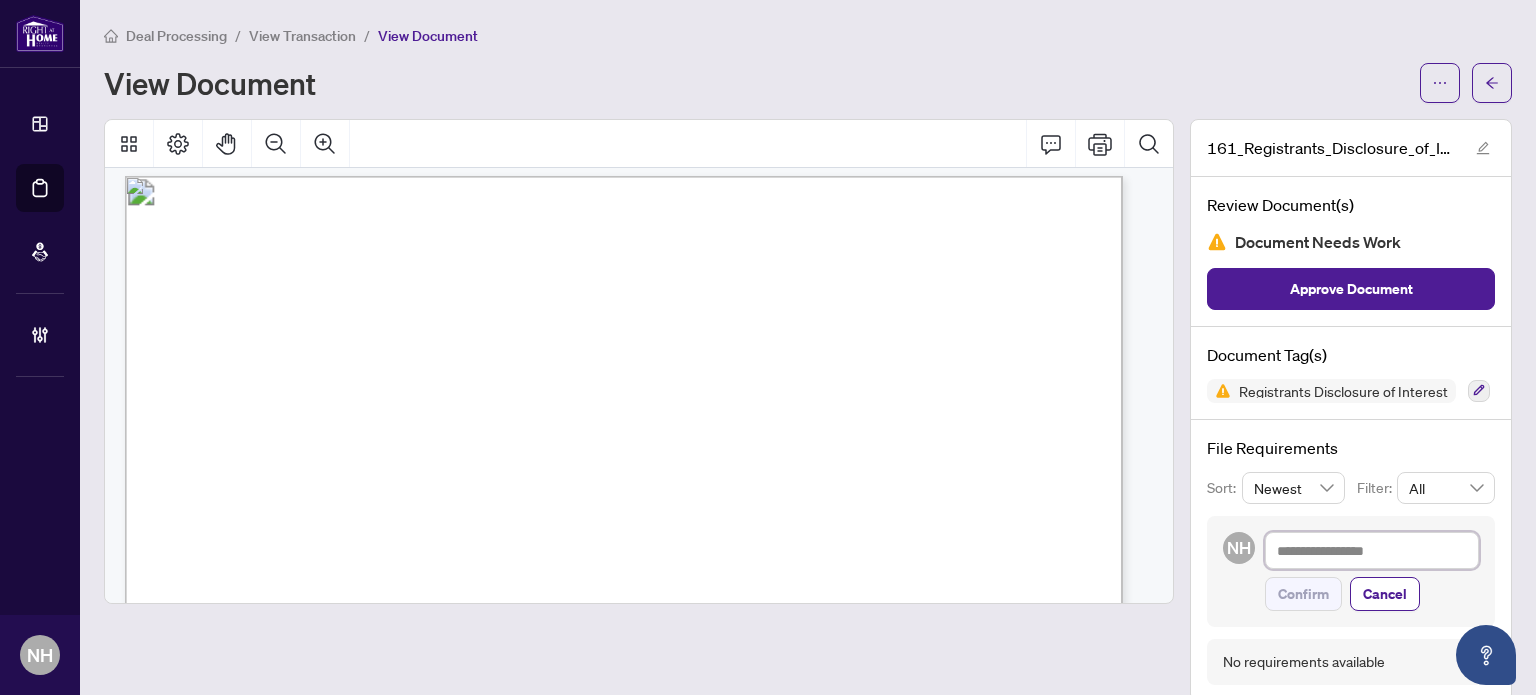 paste on "**********" 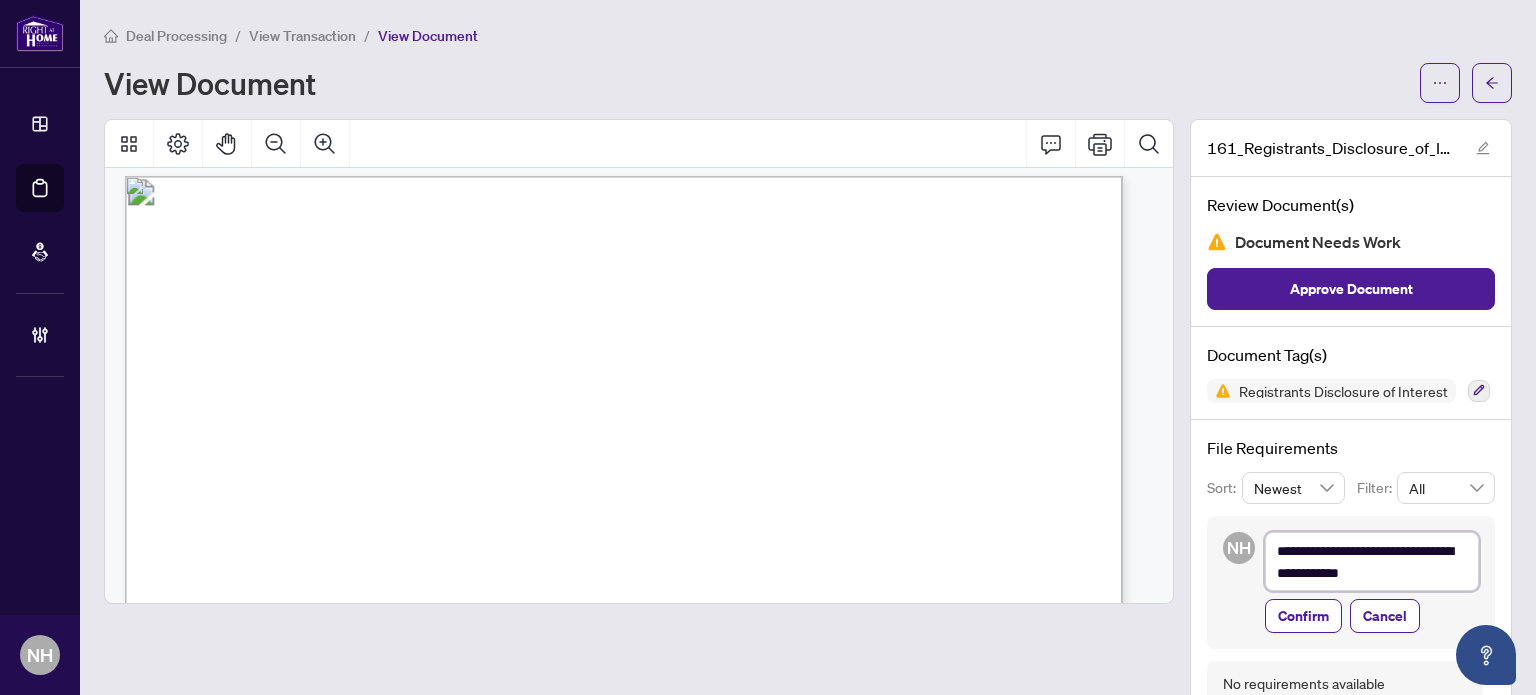 type on "**********" 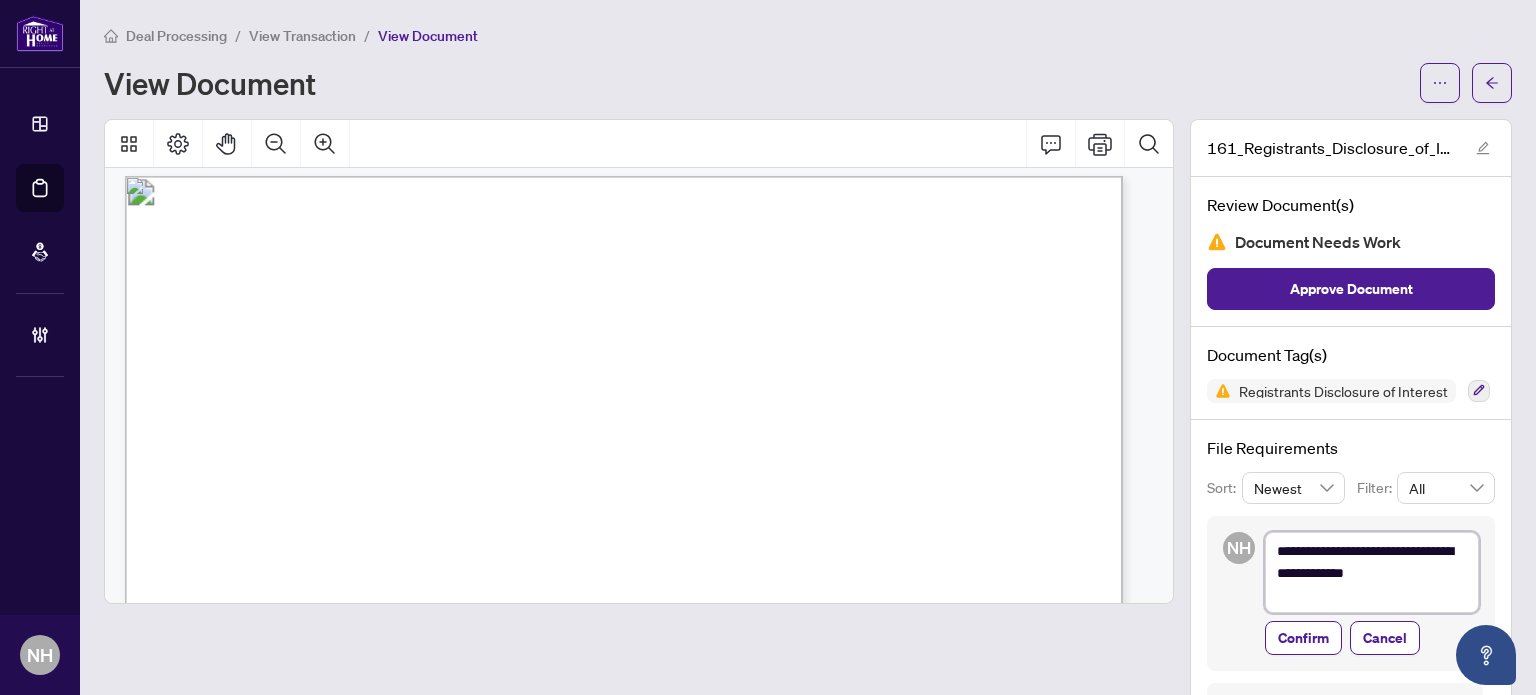 type on "**********" 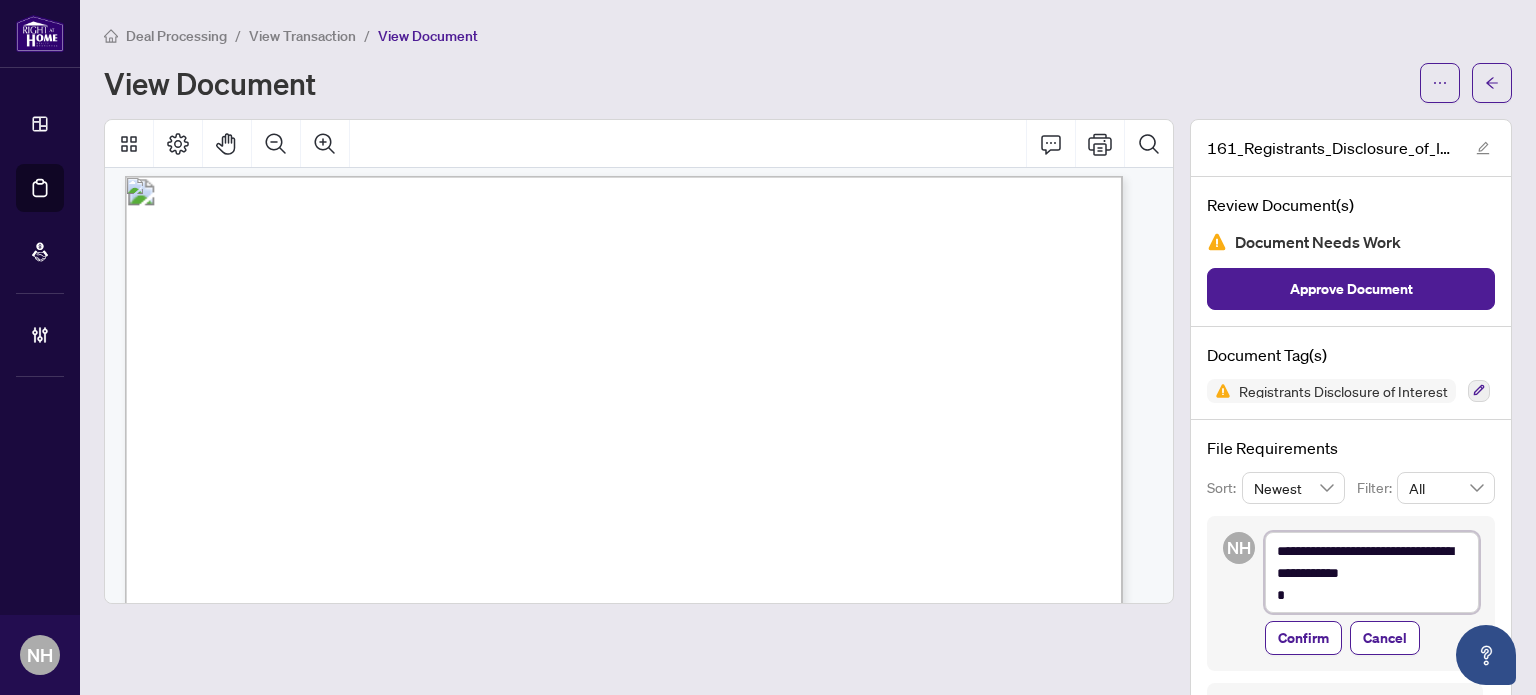 type on "**********" 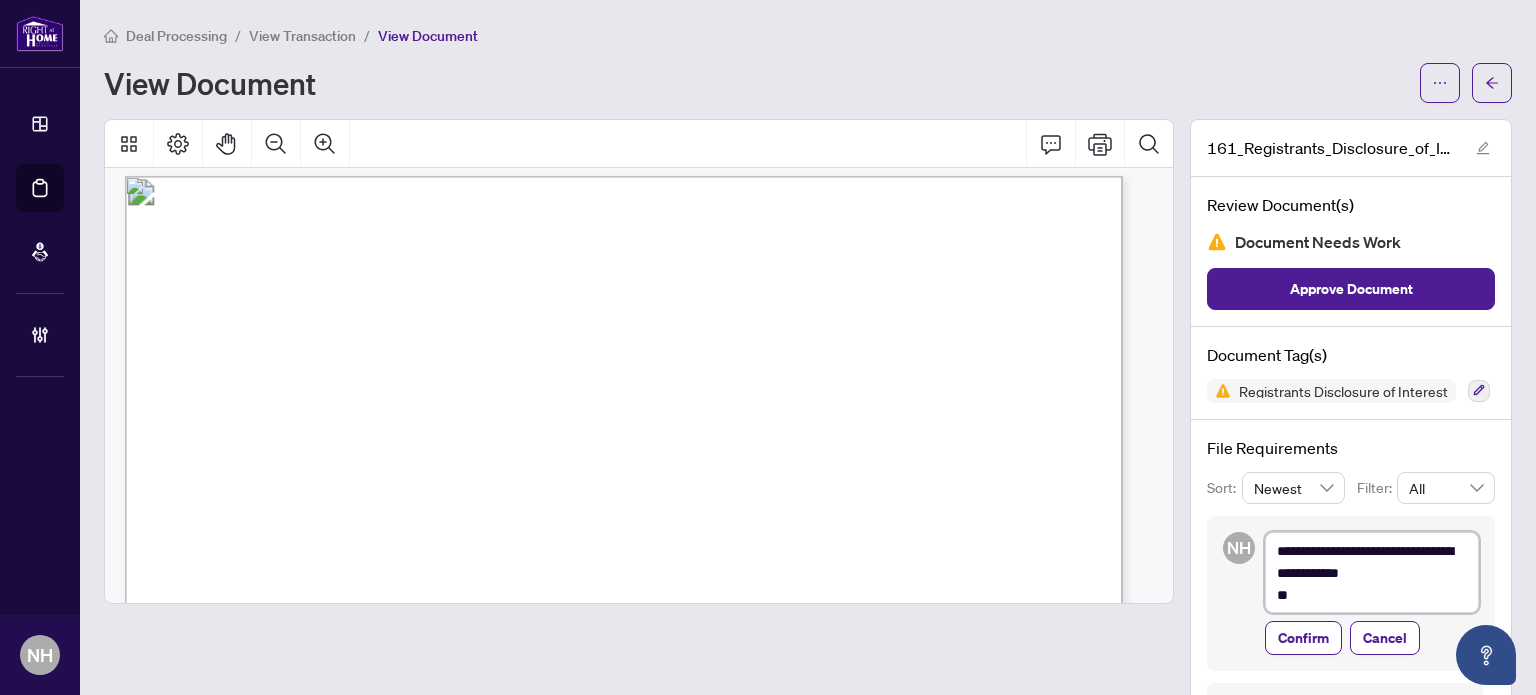 type on "**********" 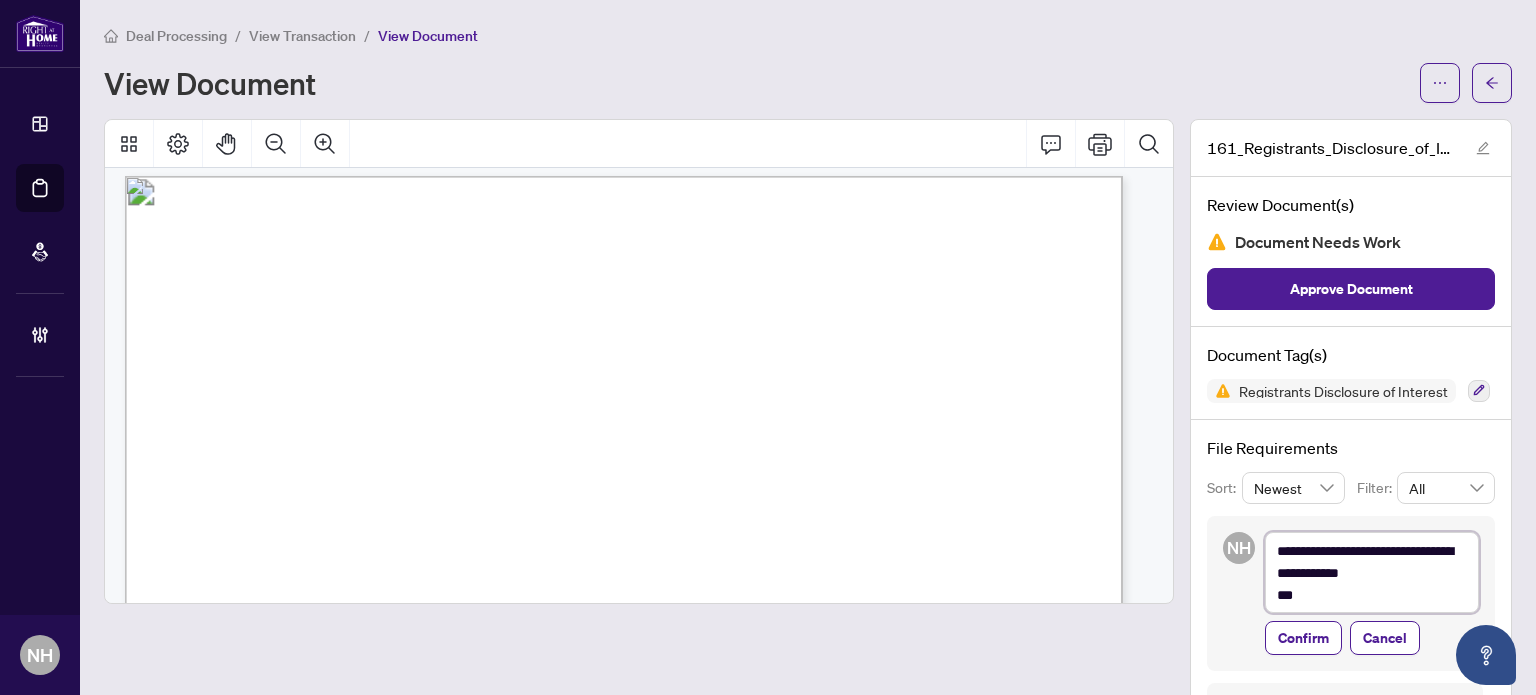 type on "**********" 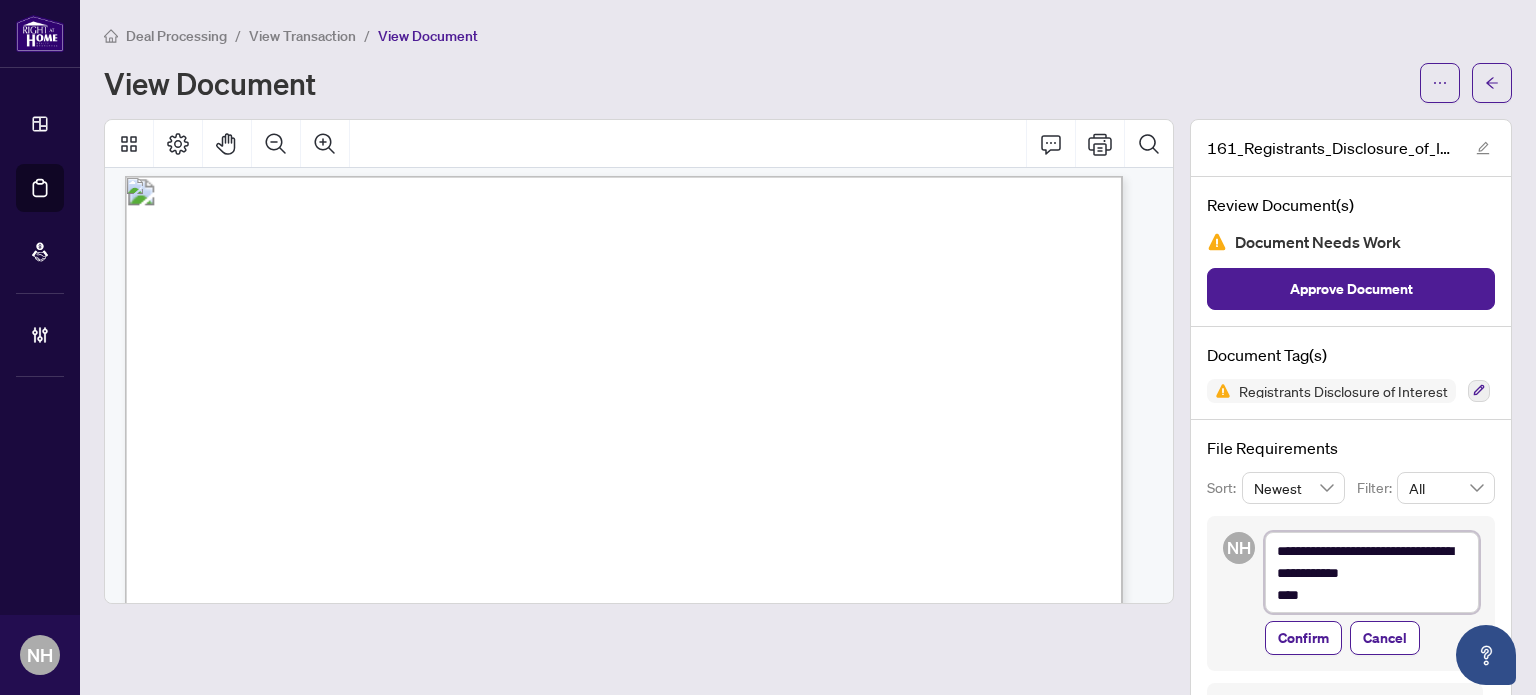type on "**********" 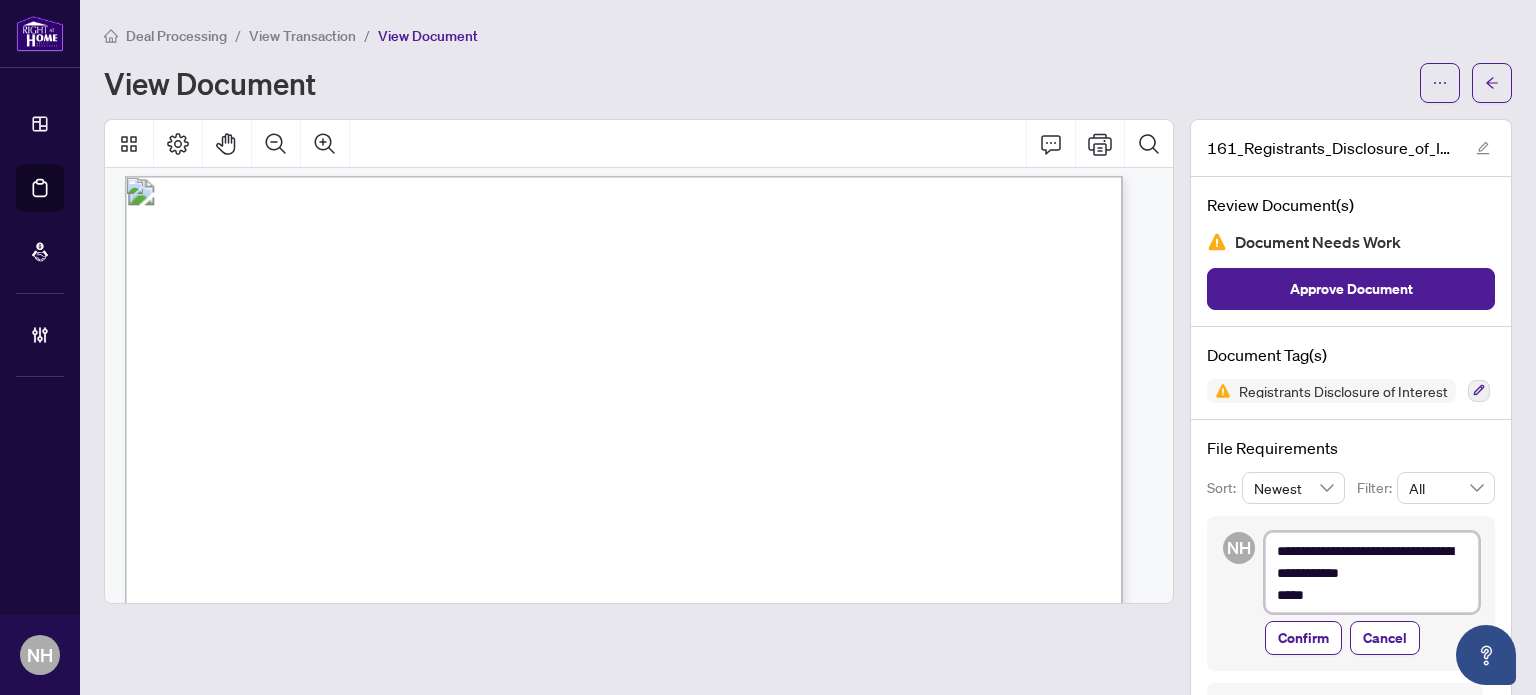 type on "**********" 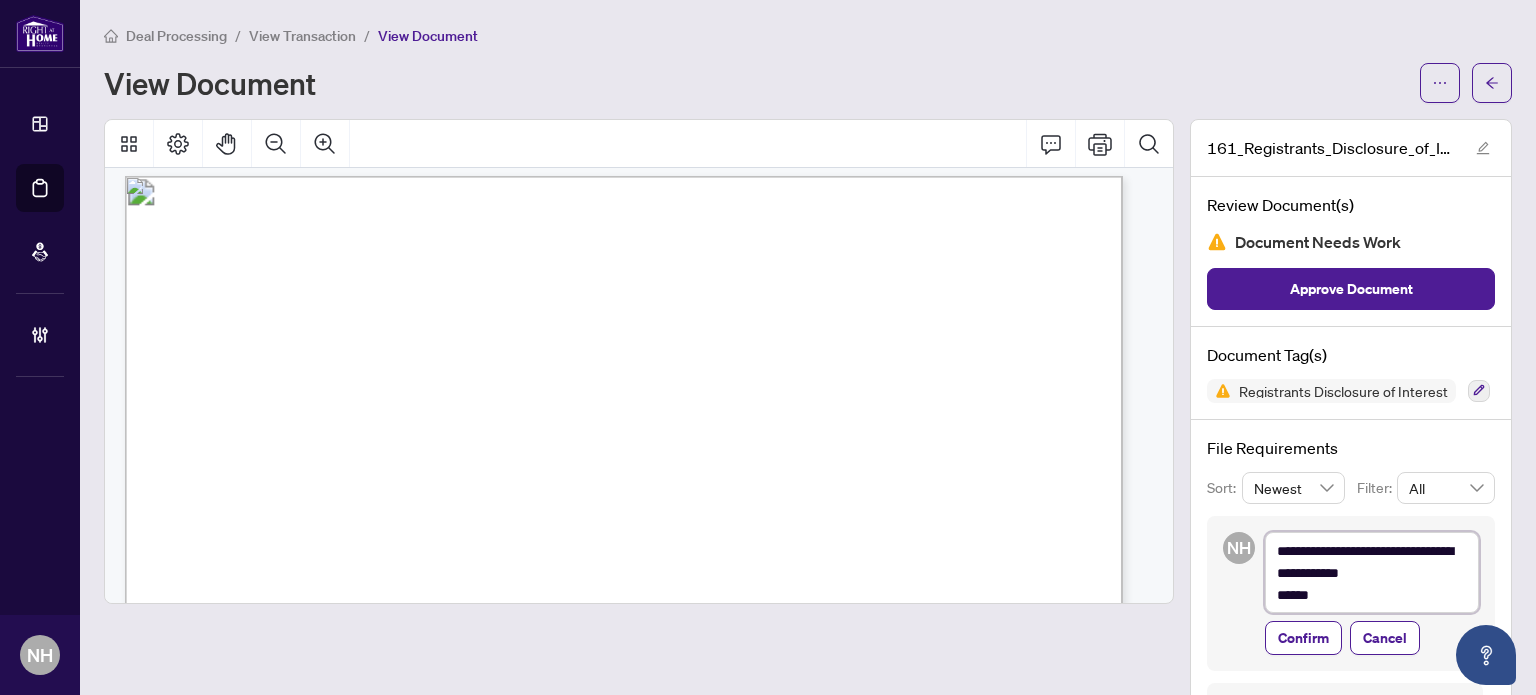 type on "**********" 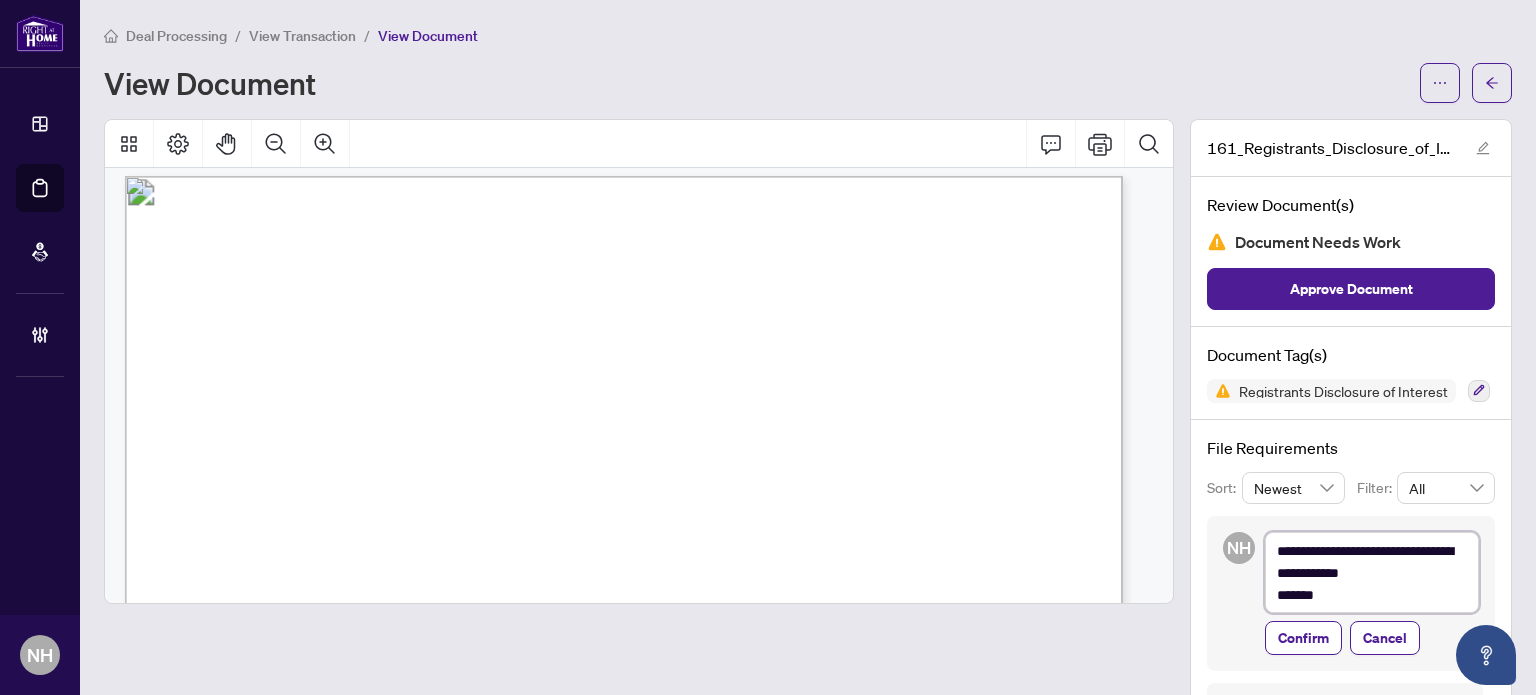 type on "**********" 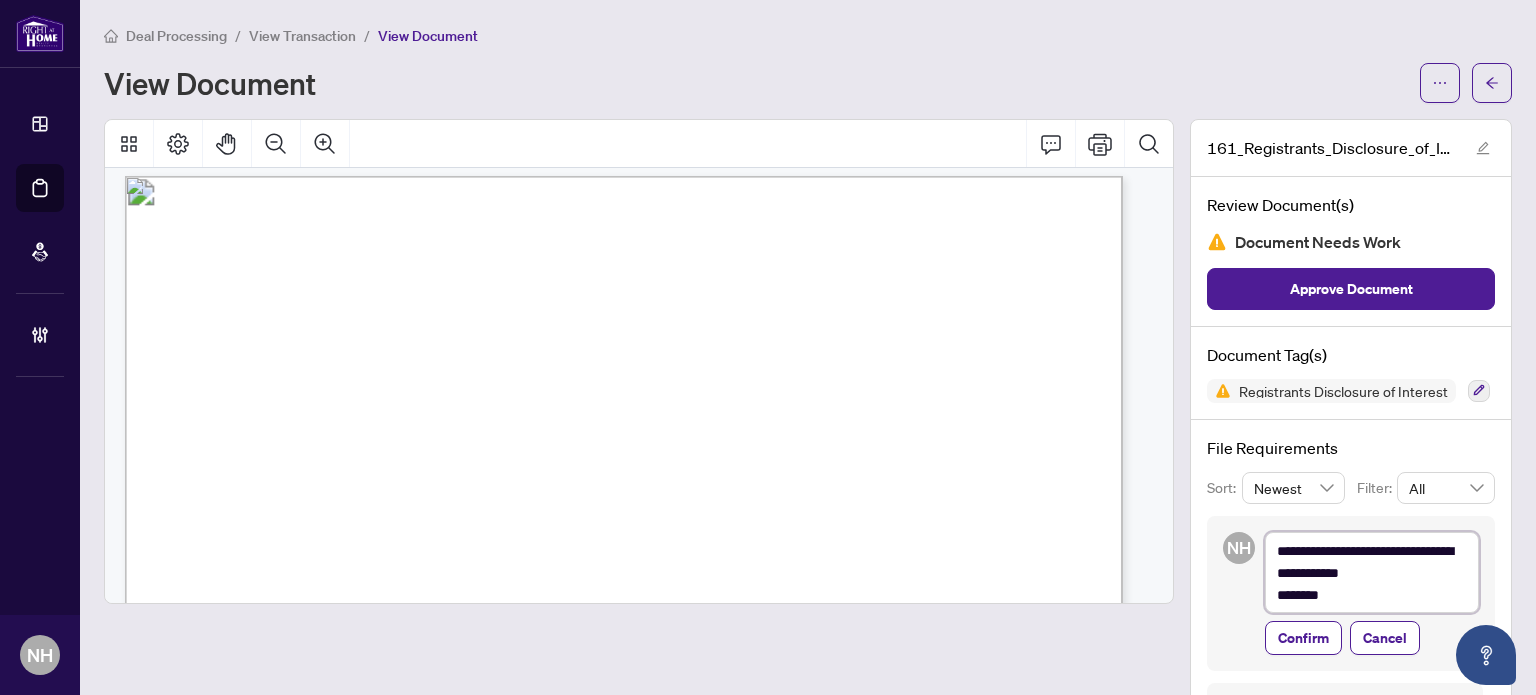 type on "**********" 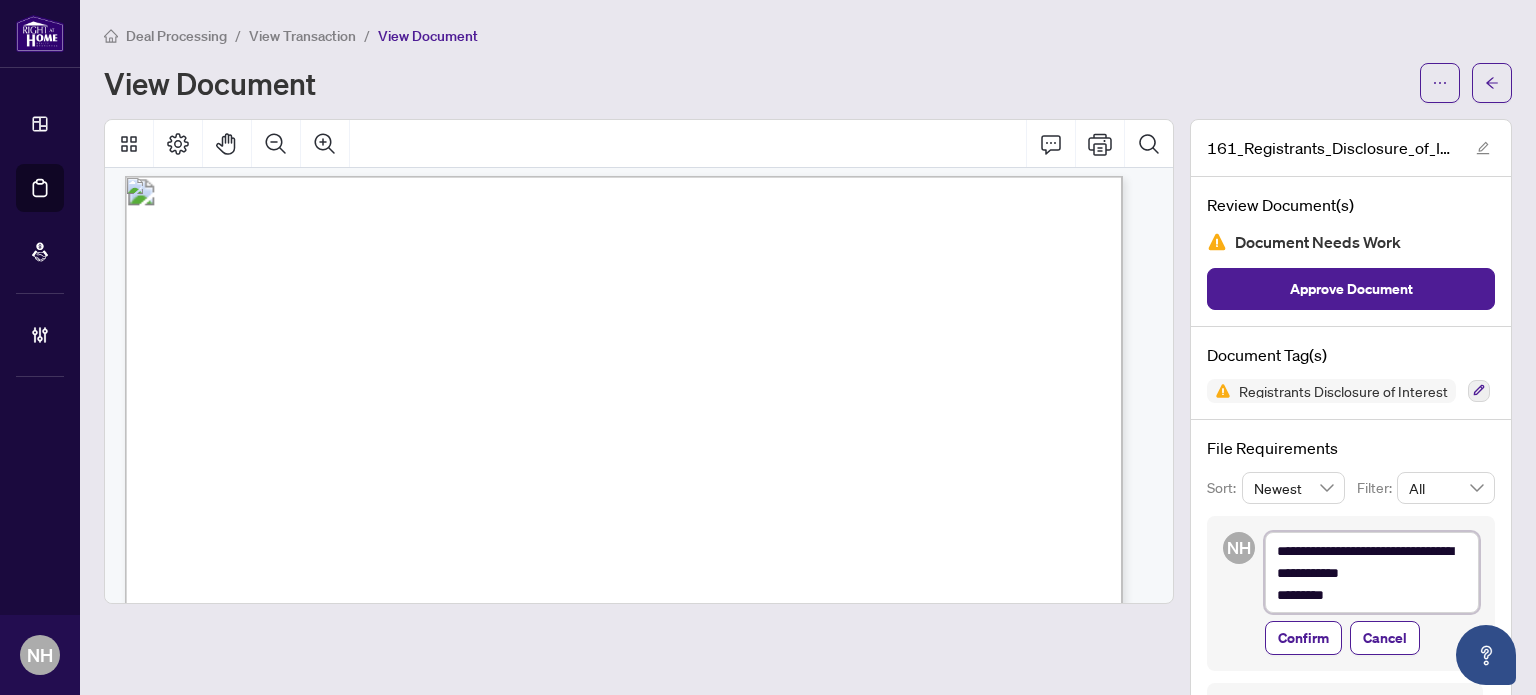 type on "**********" 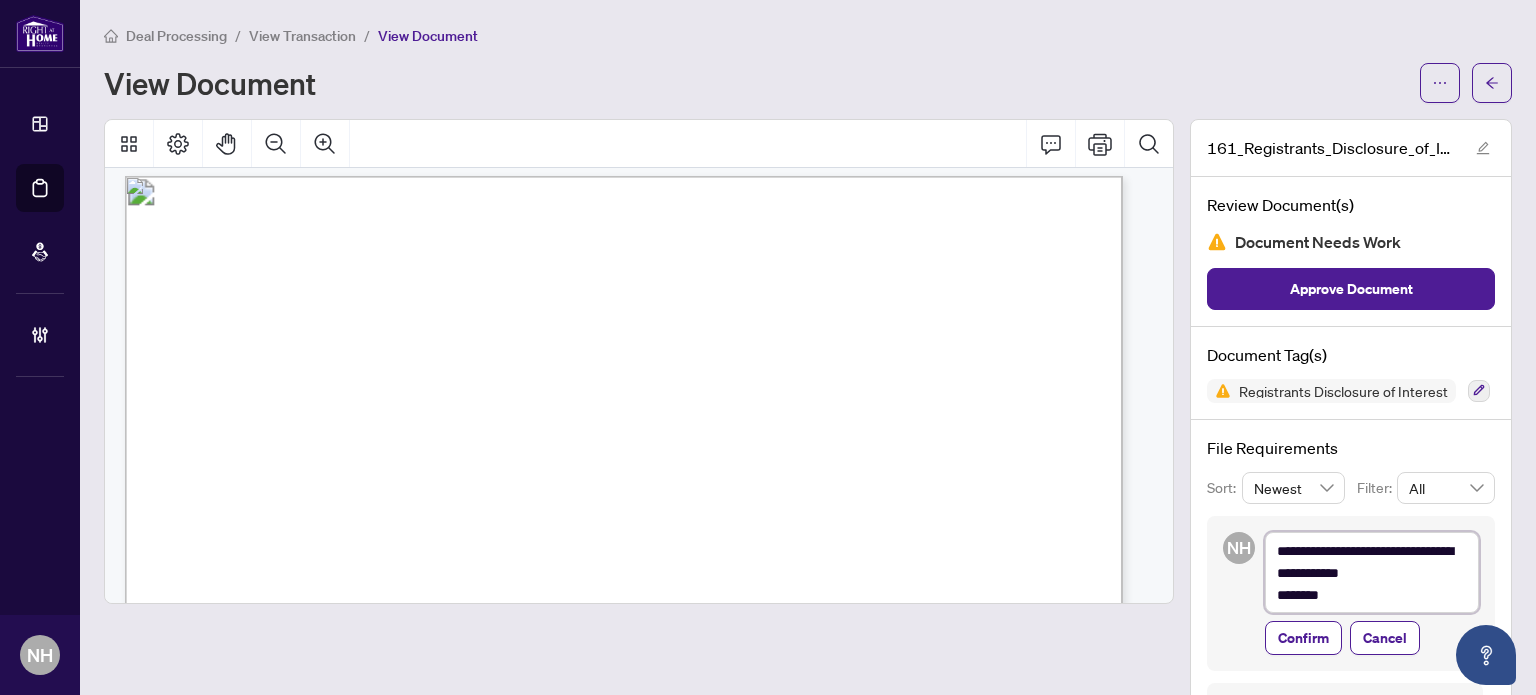 type on "**********" 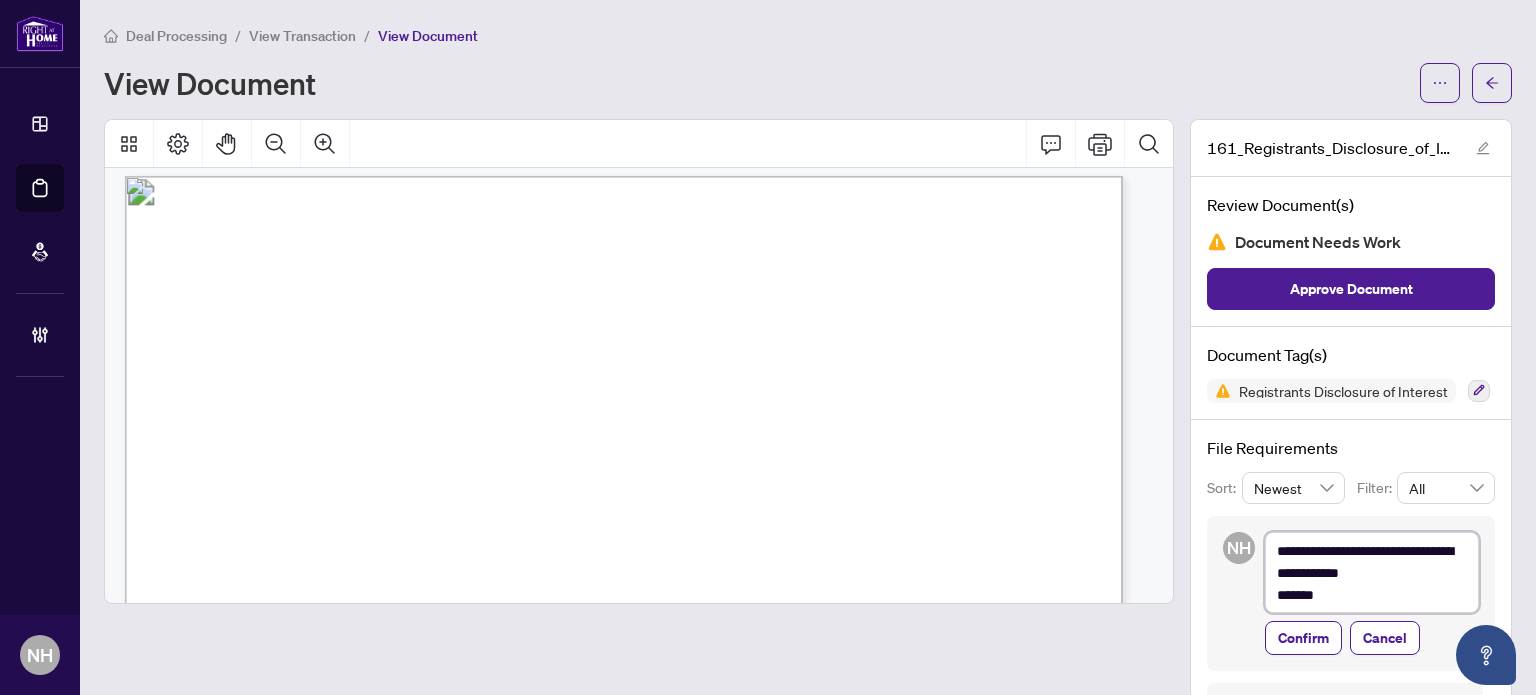 type on "**********" 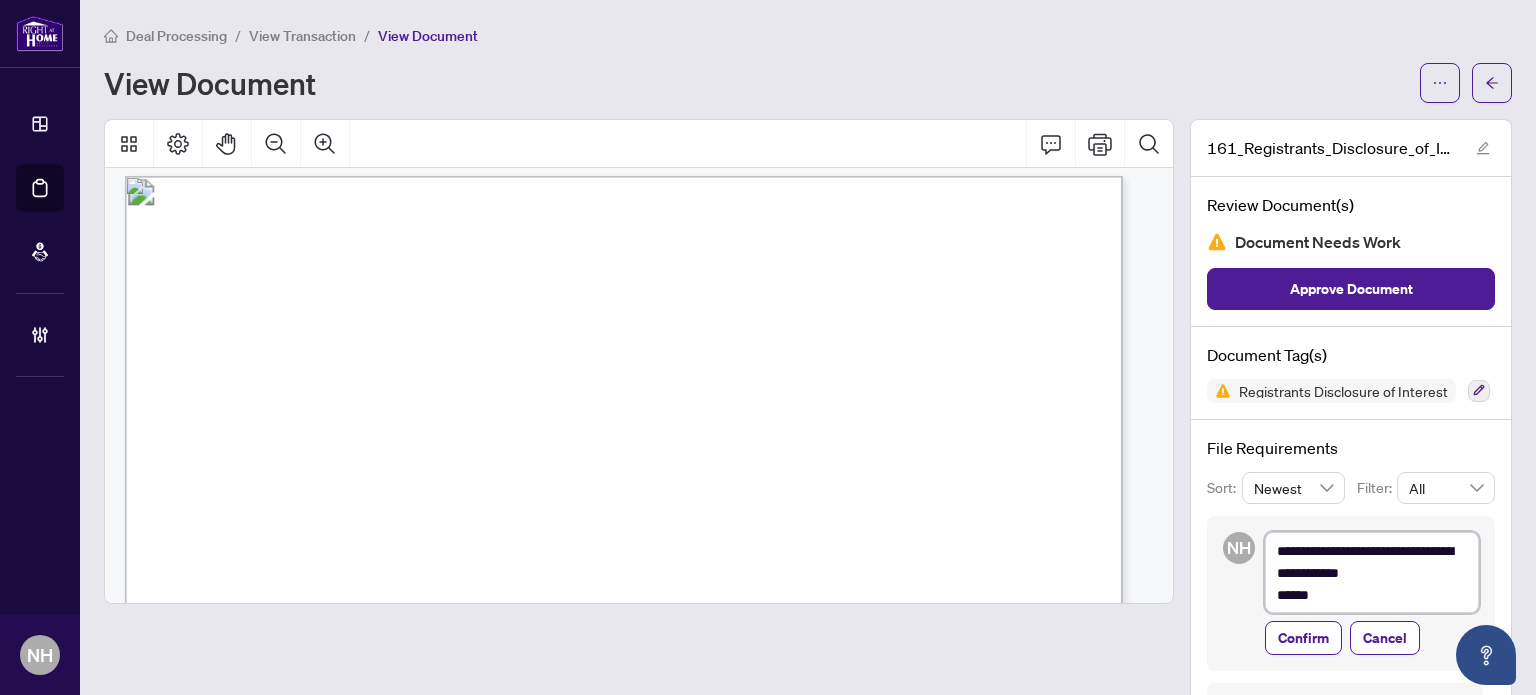 type on "**********" 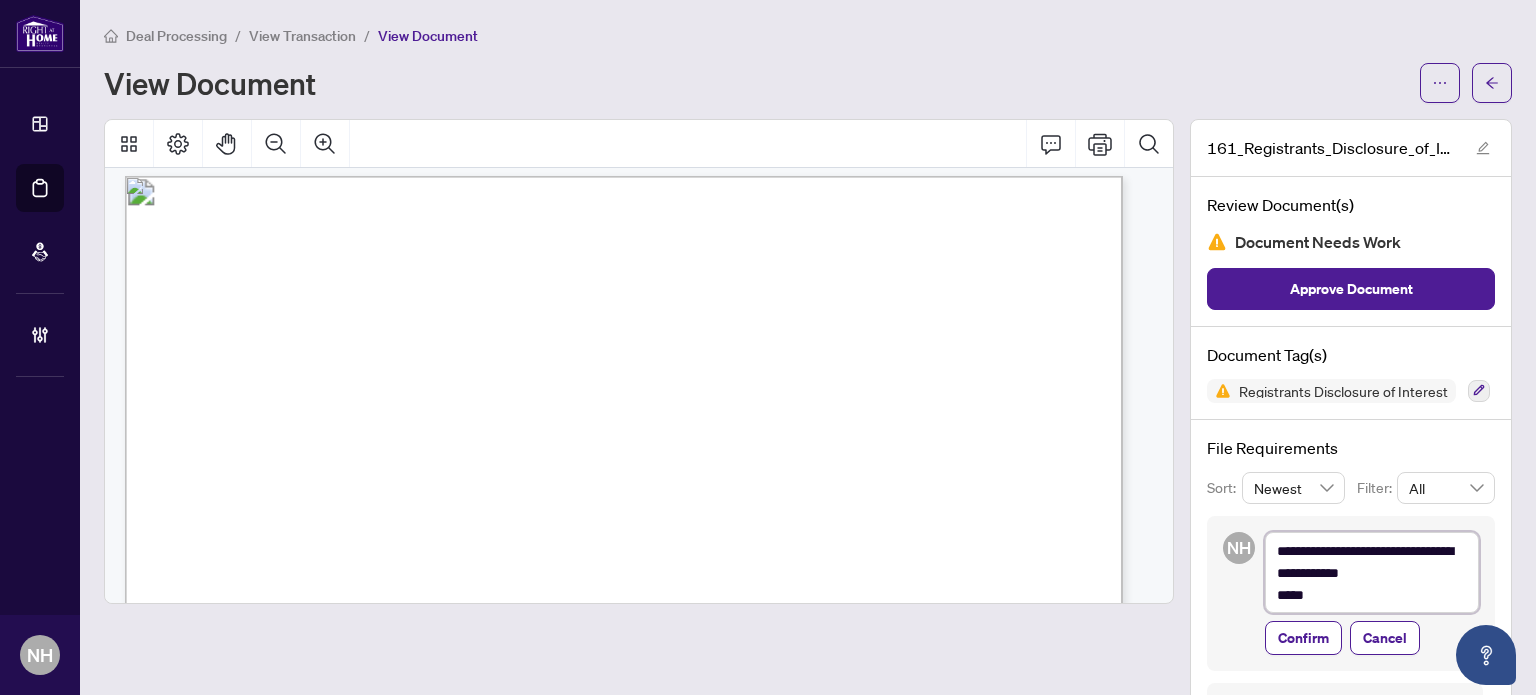 type on "**********" 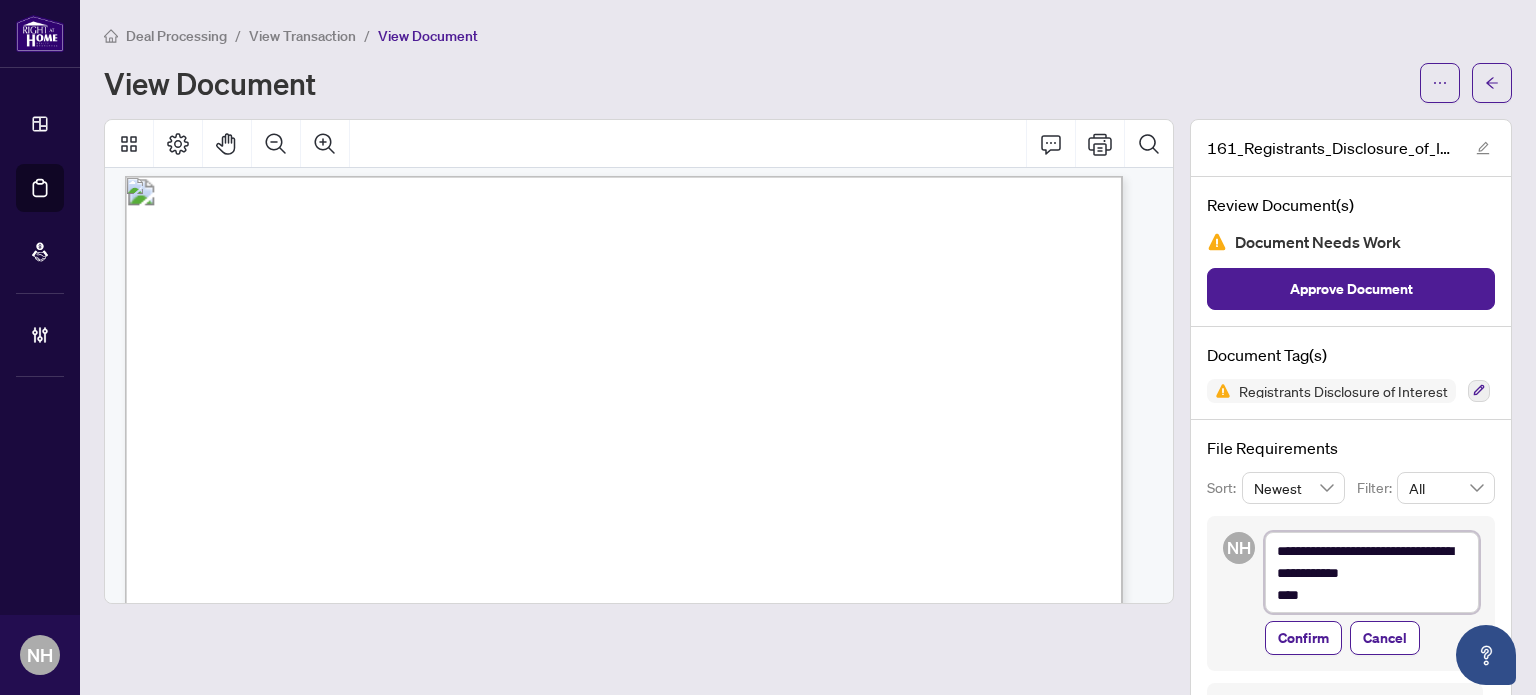 type on "**********" 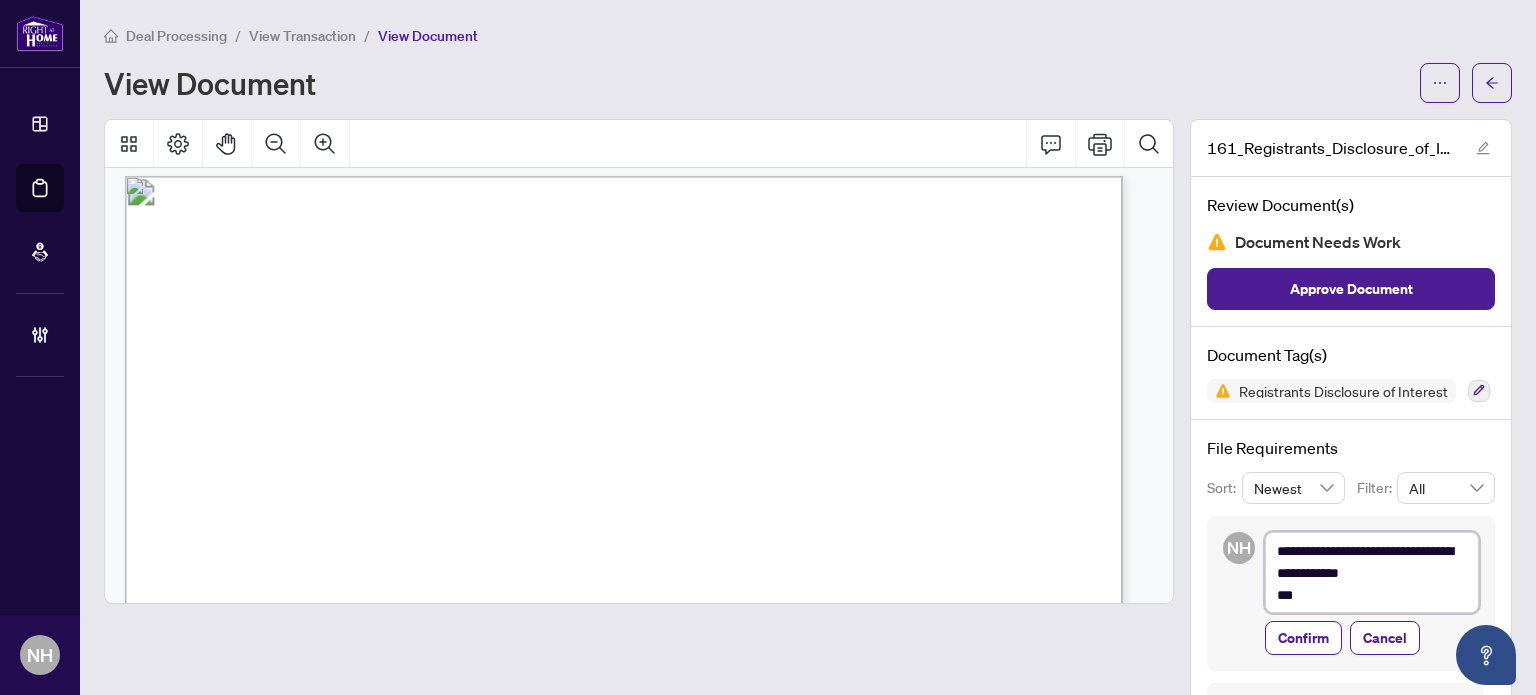 type on "**********" 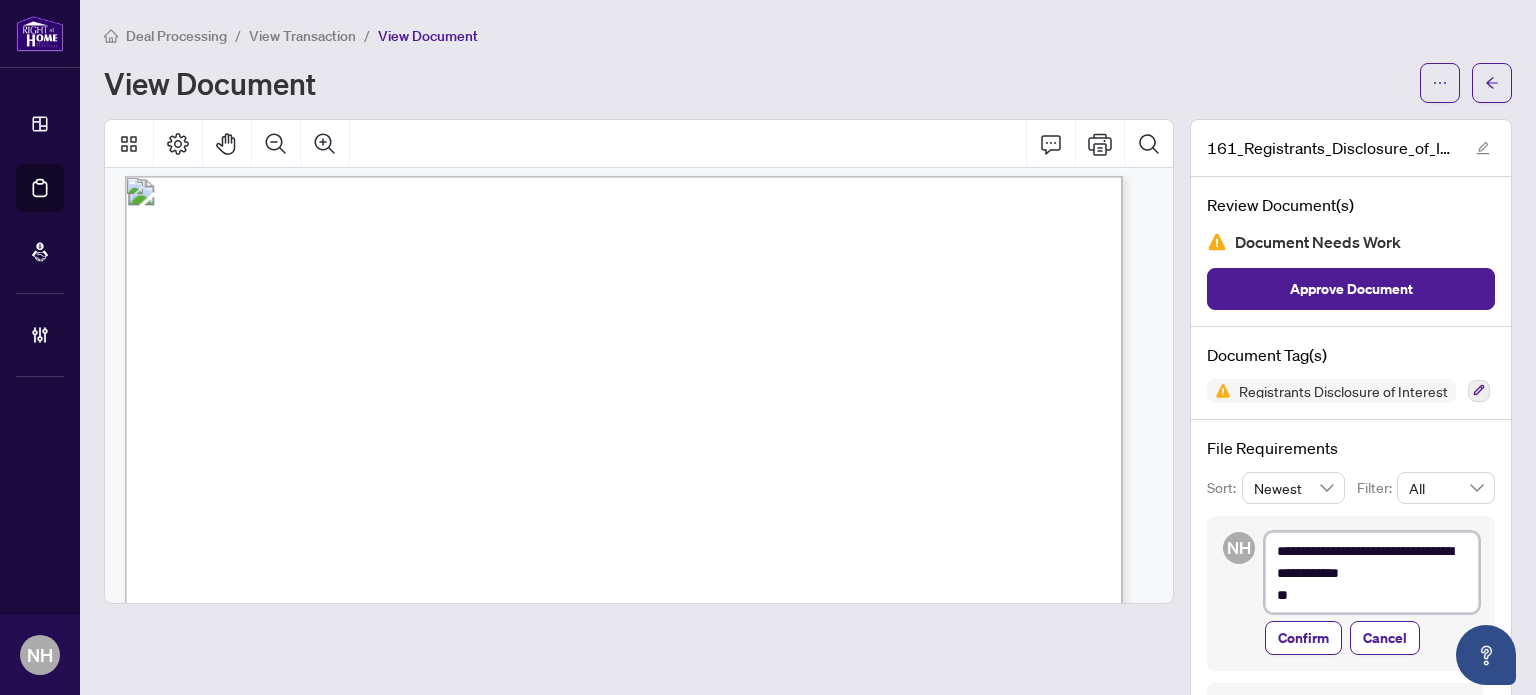 type on "**********" 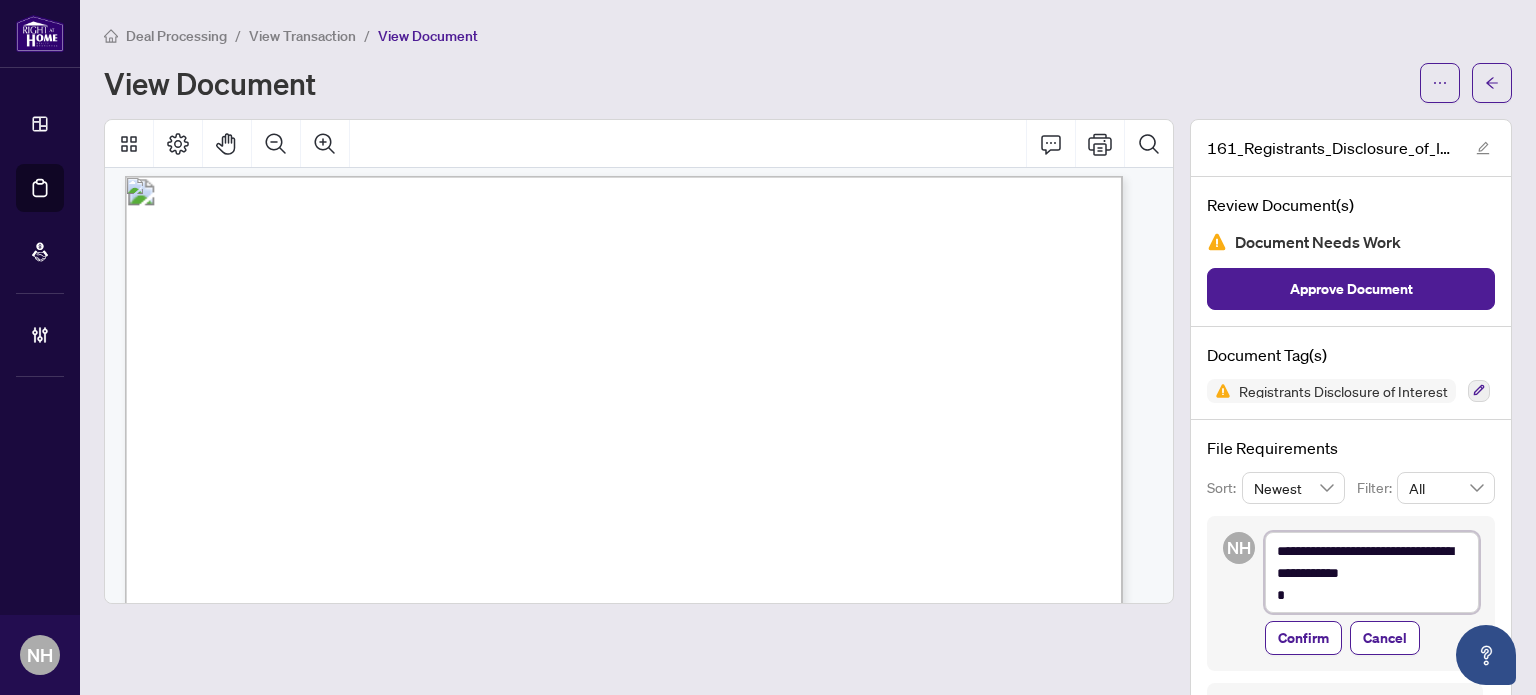 type on "**********" 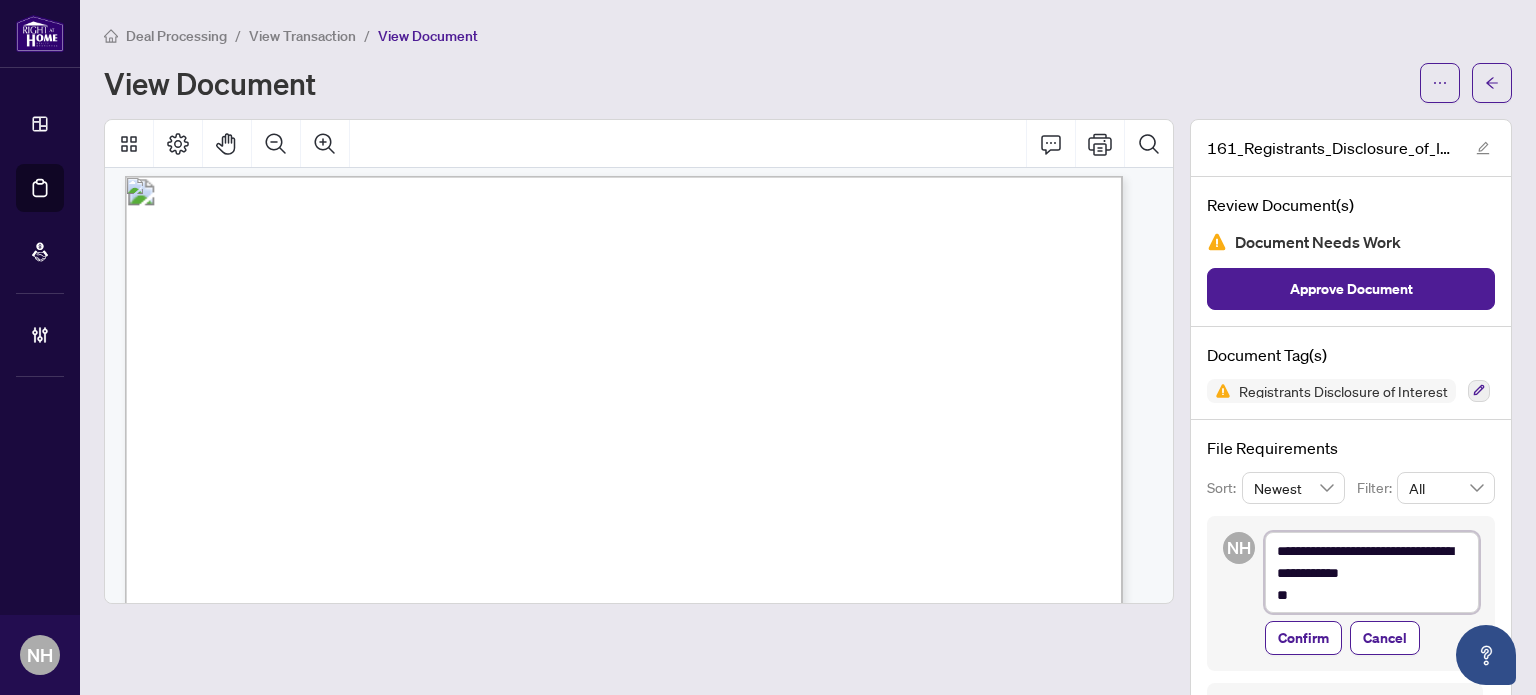 type on "**********" 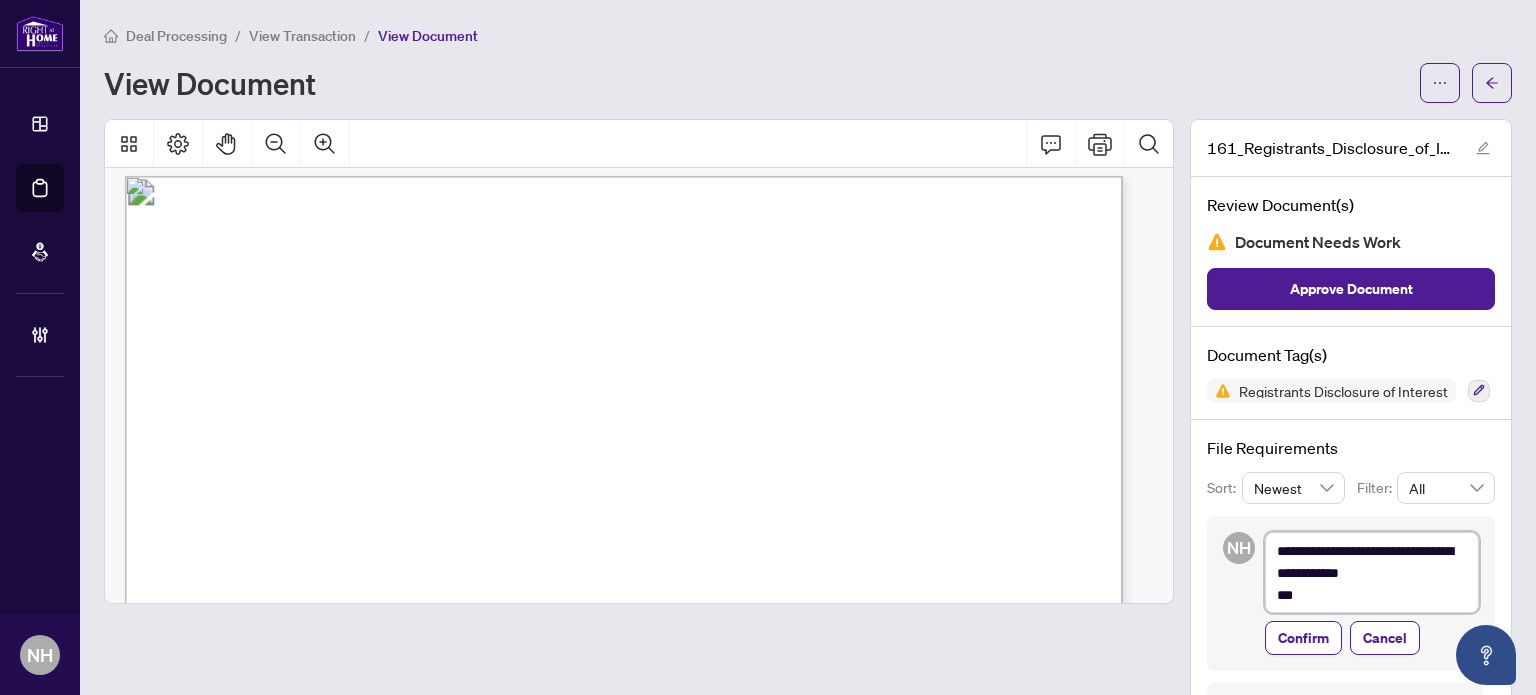 type on "**********" 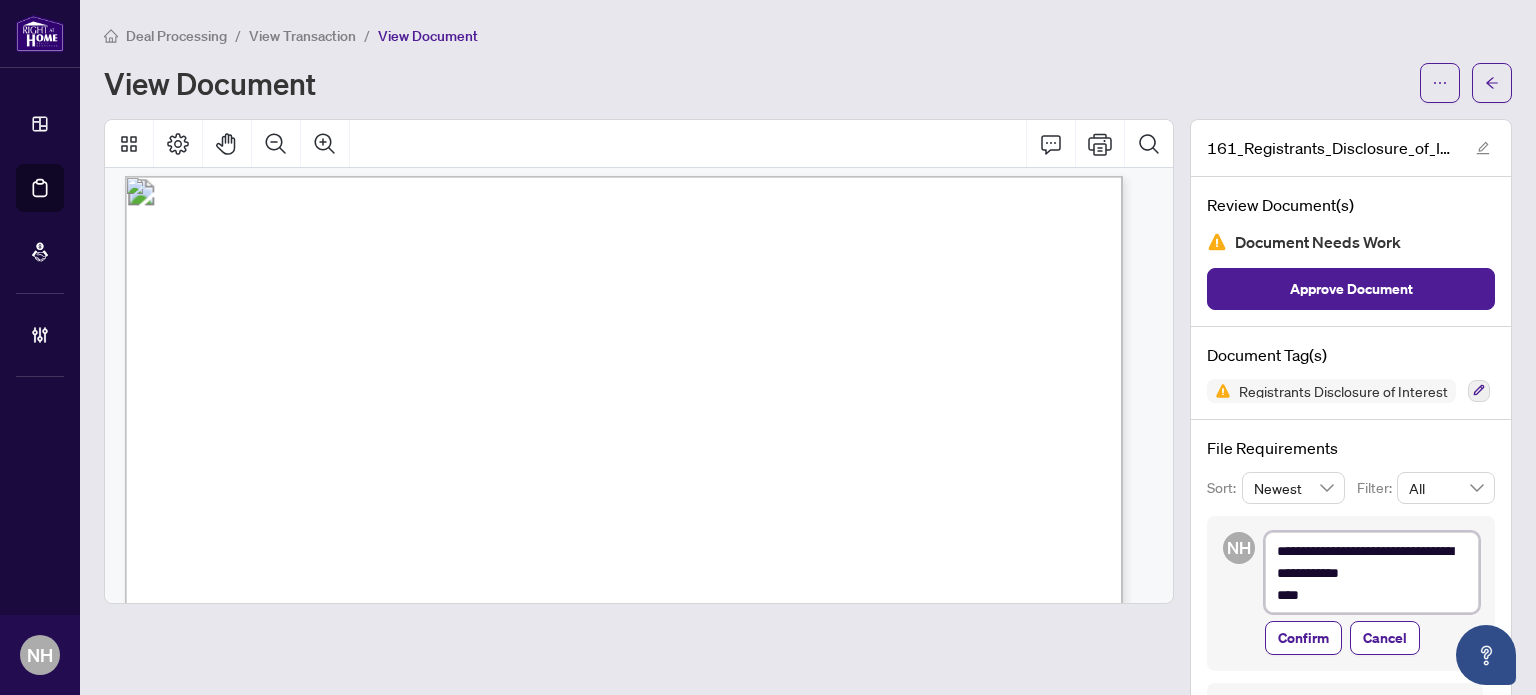 type on "**********" 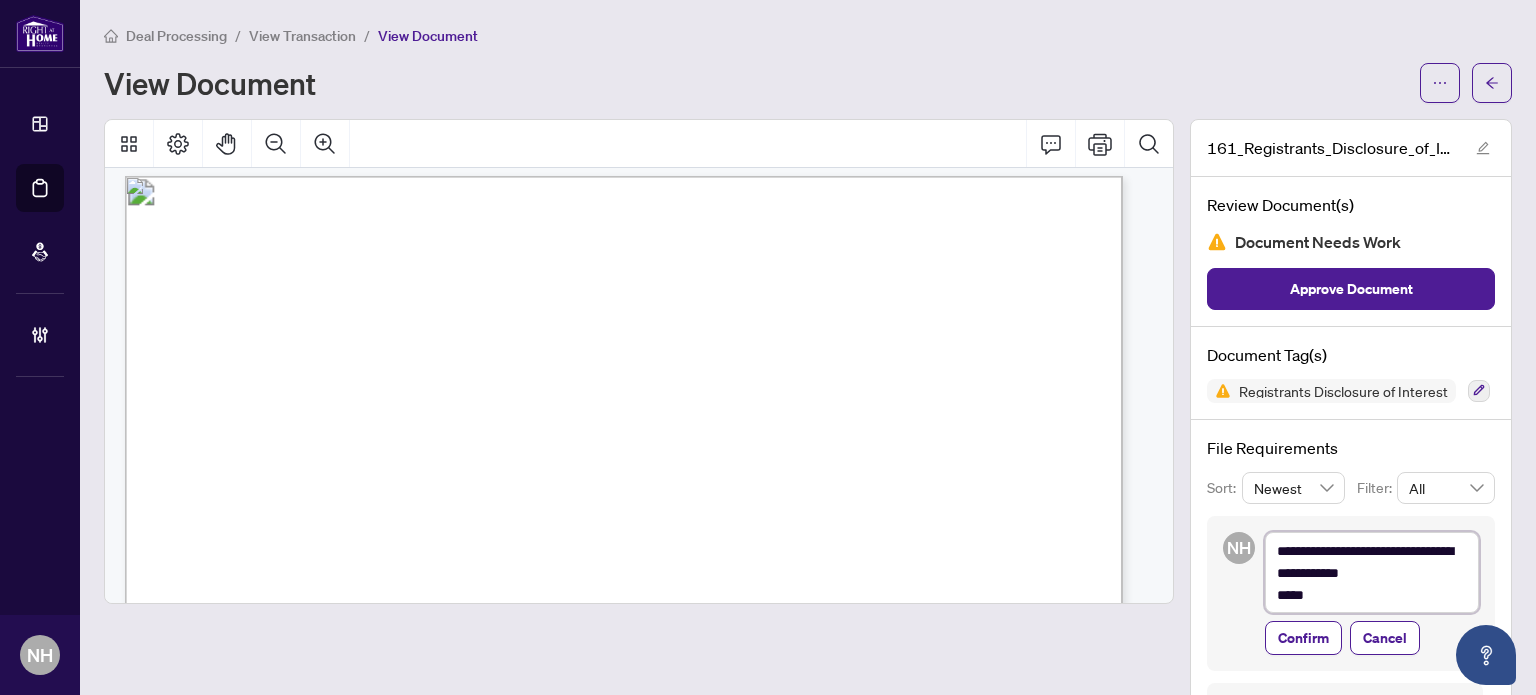 type on "**********" 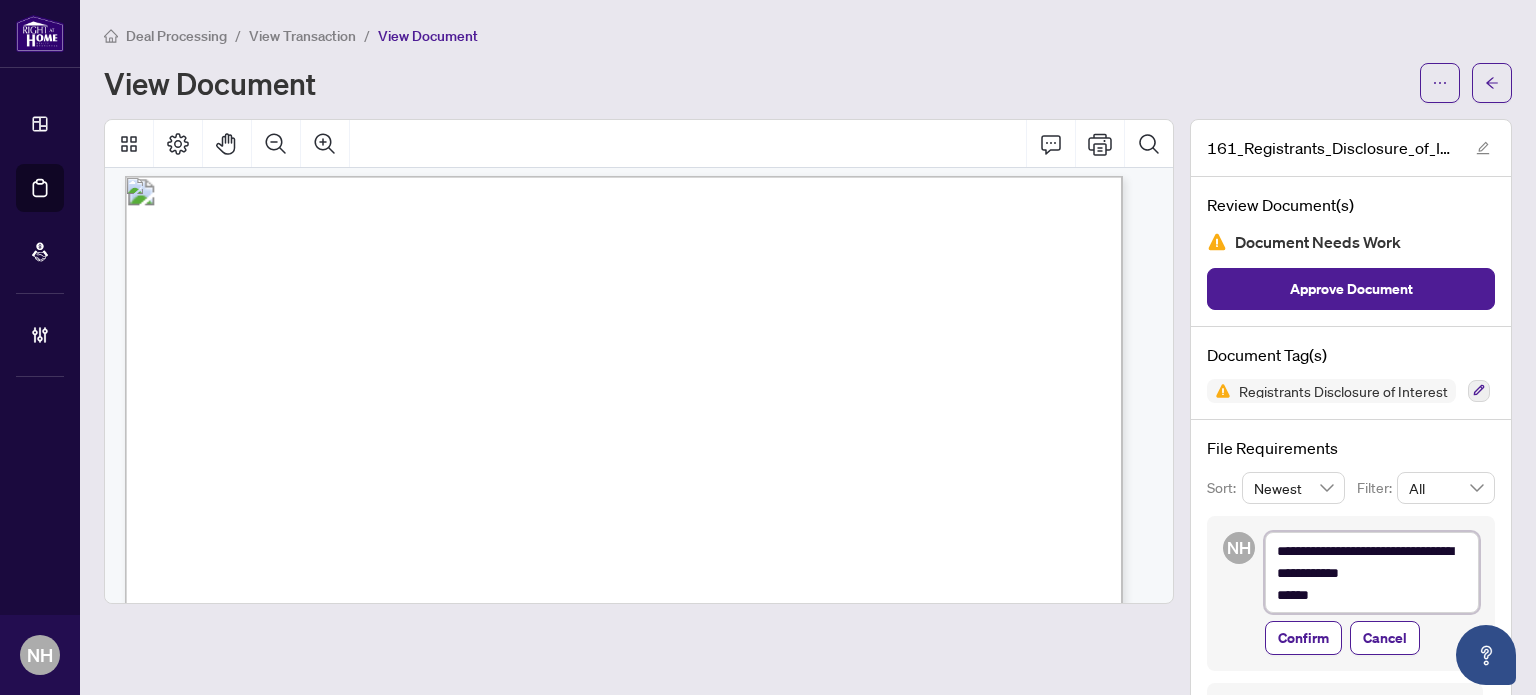 type on "**********" 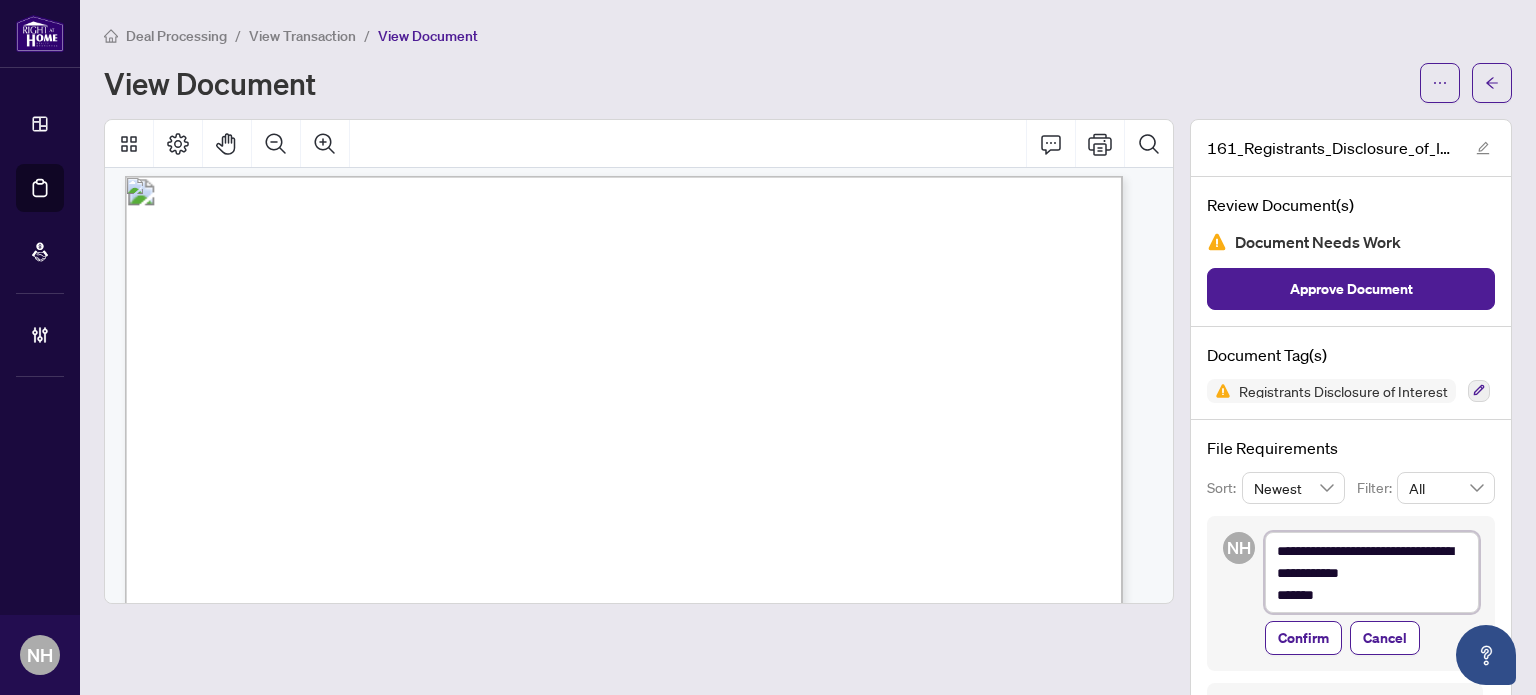 type on "**********" 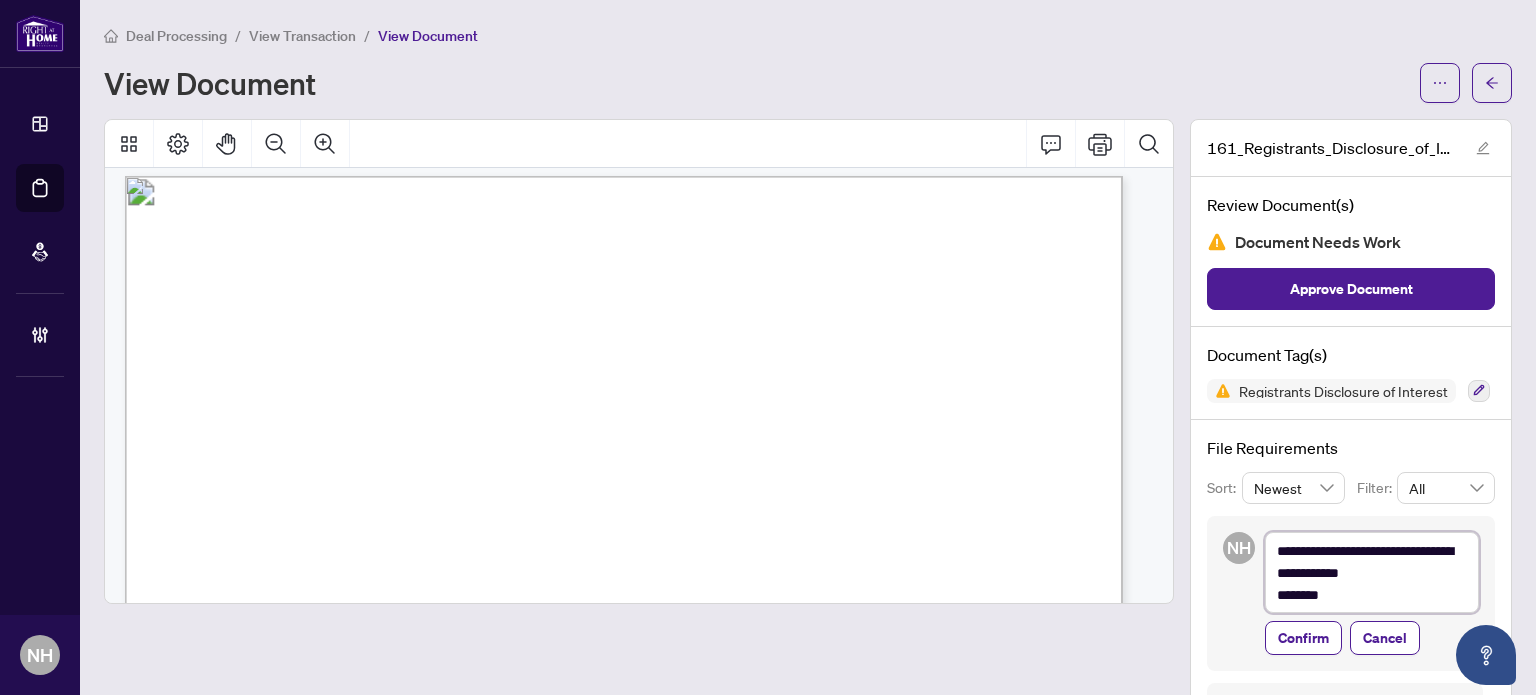 type on "**********" 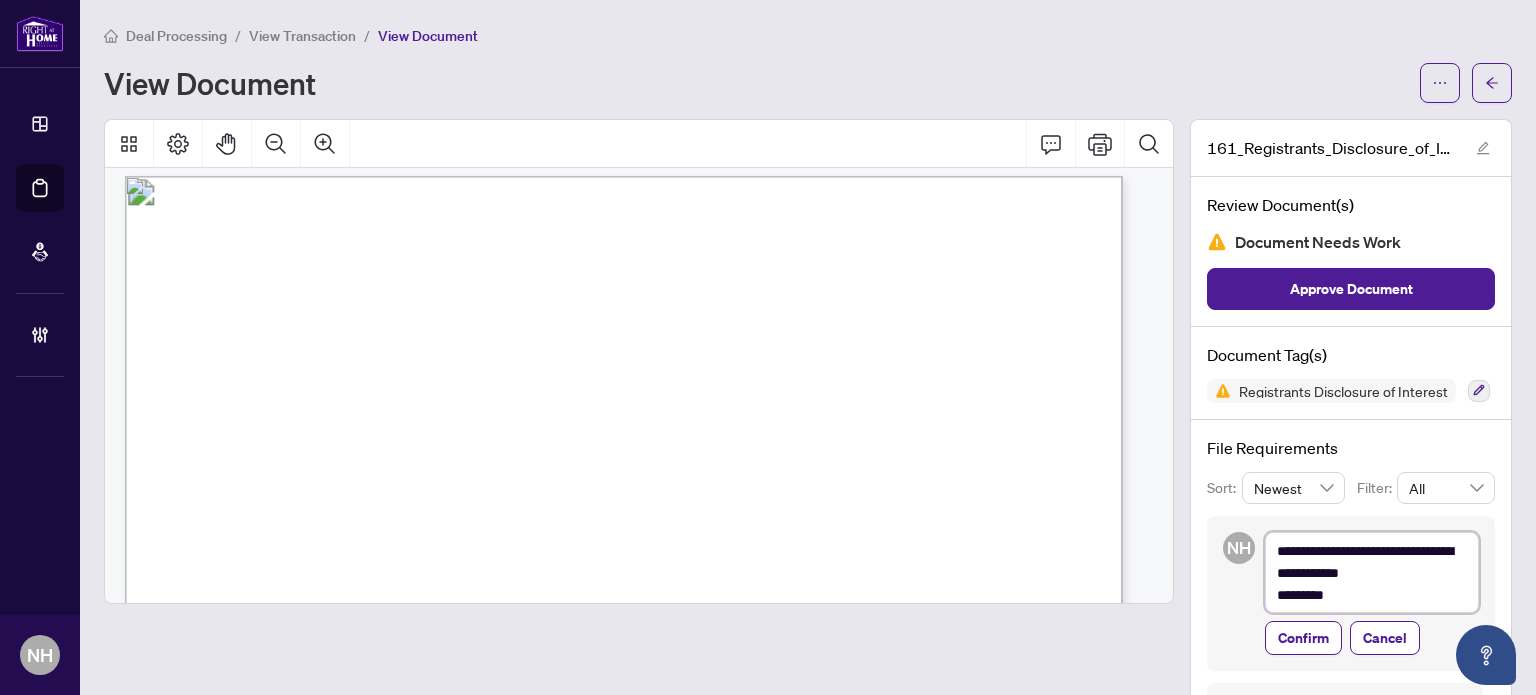 type on "**********" 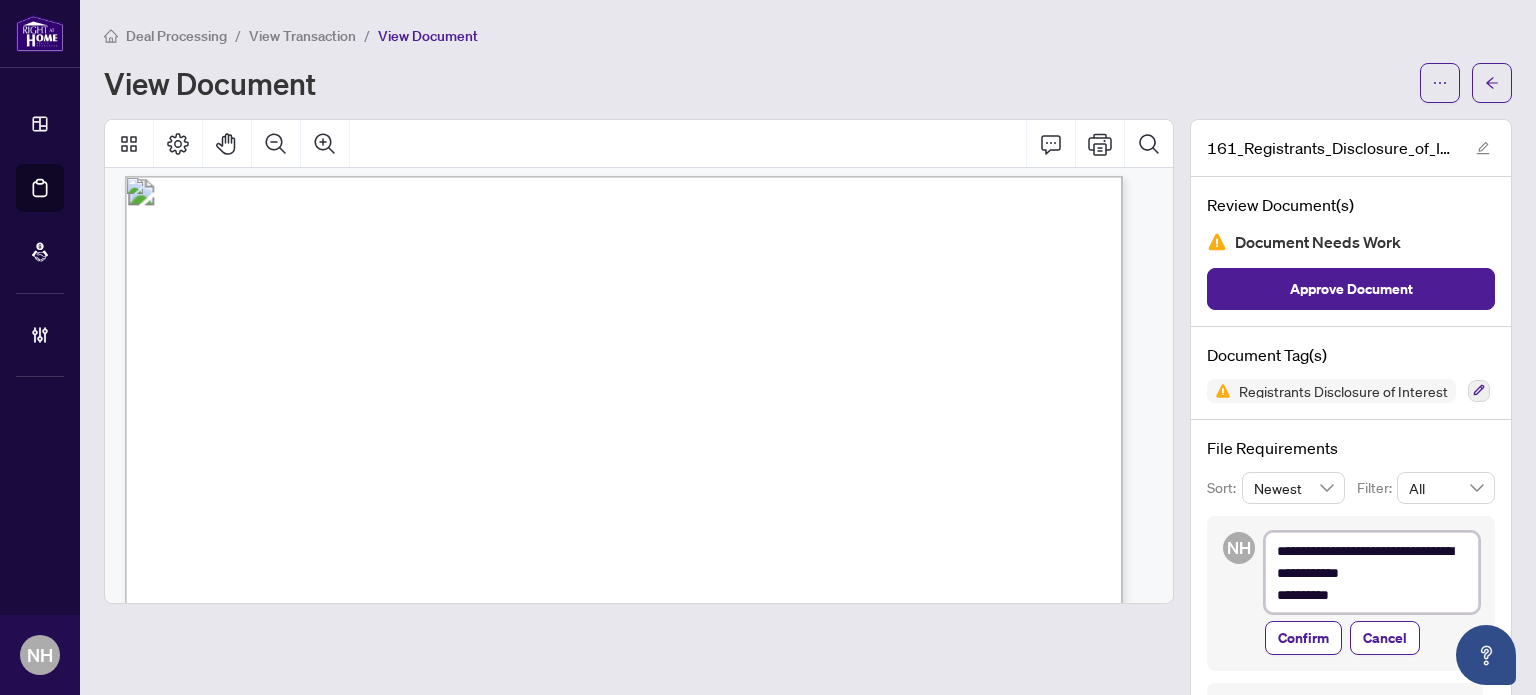 type on "**********" 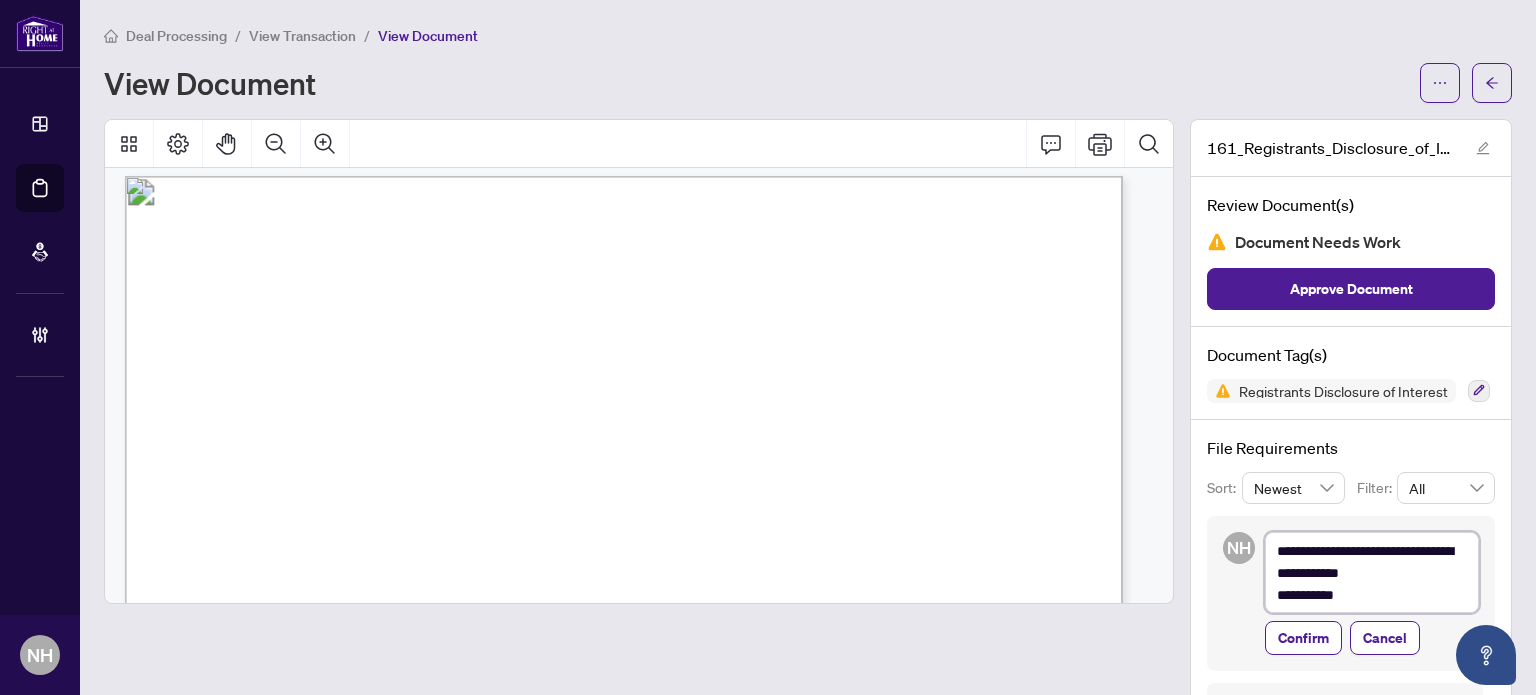 type on "**********" 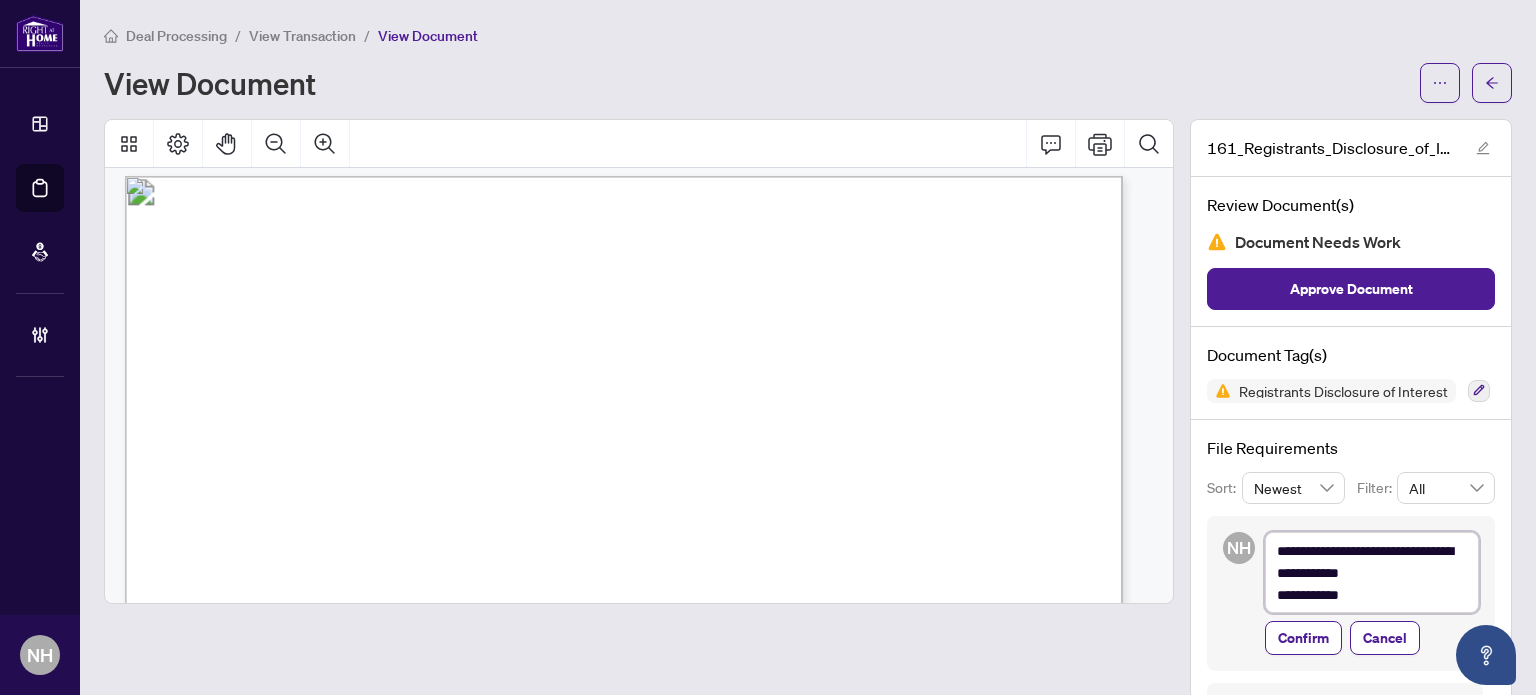 type on "**********" 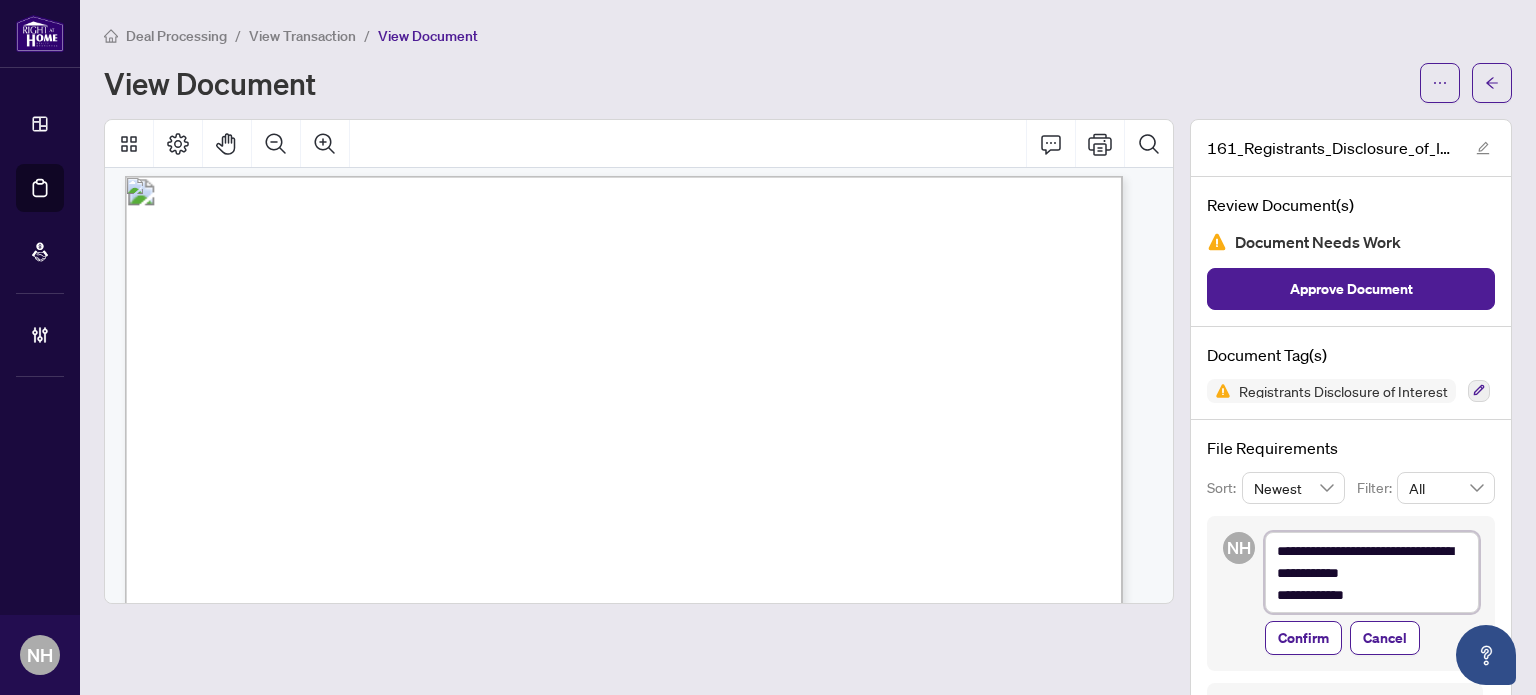 type on "**********" 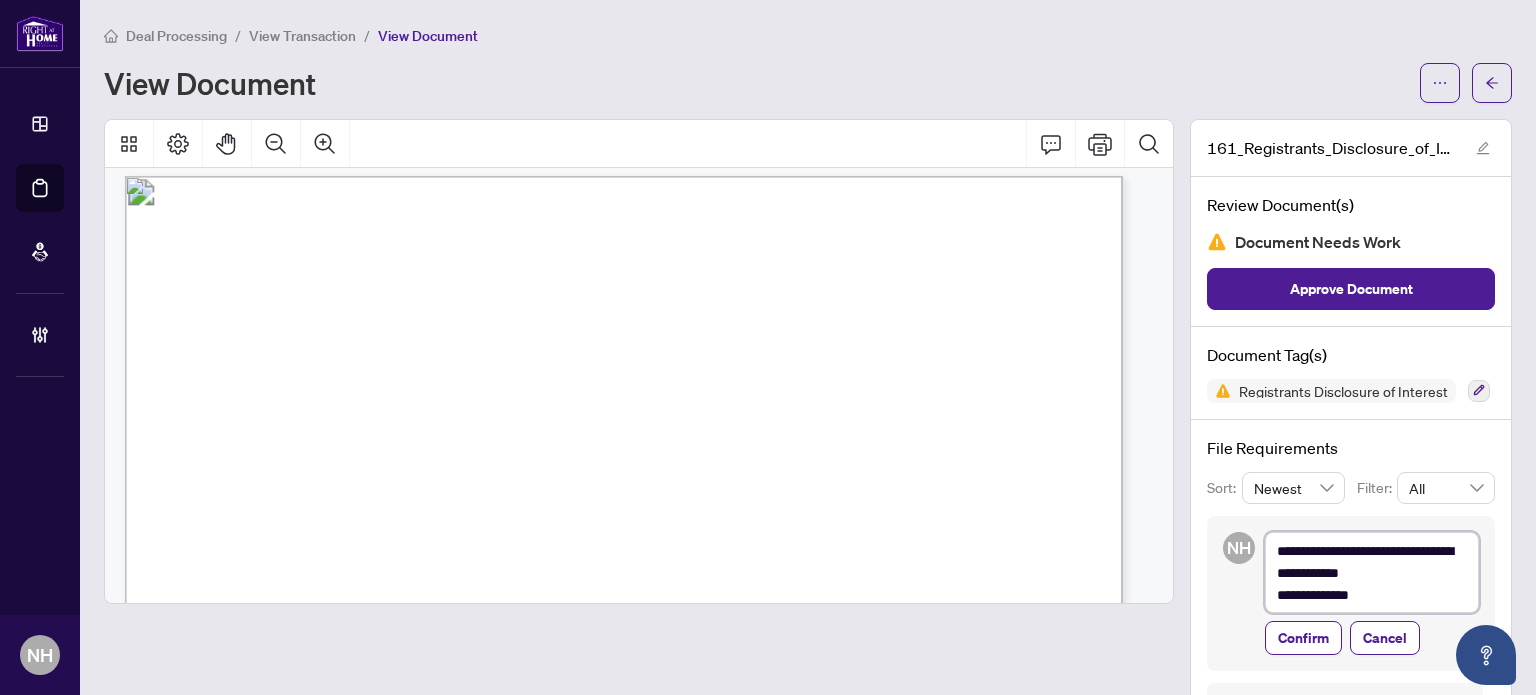 type on "**********" 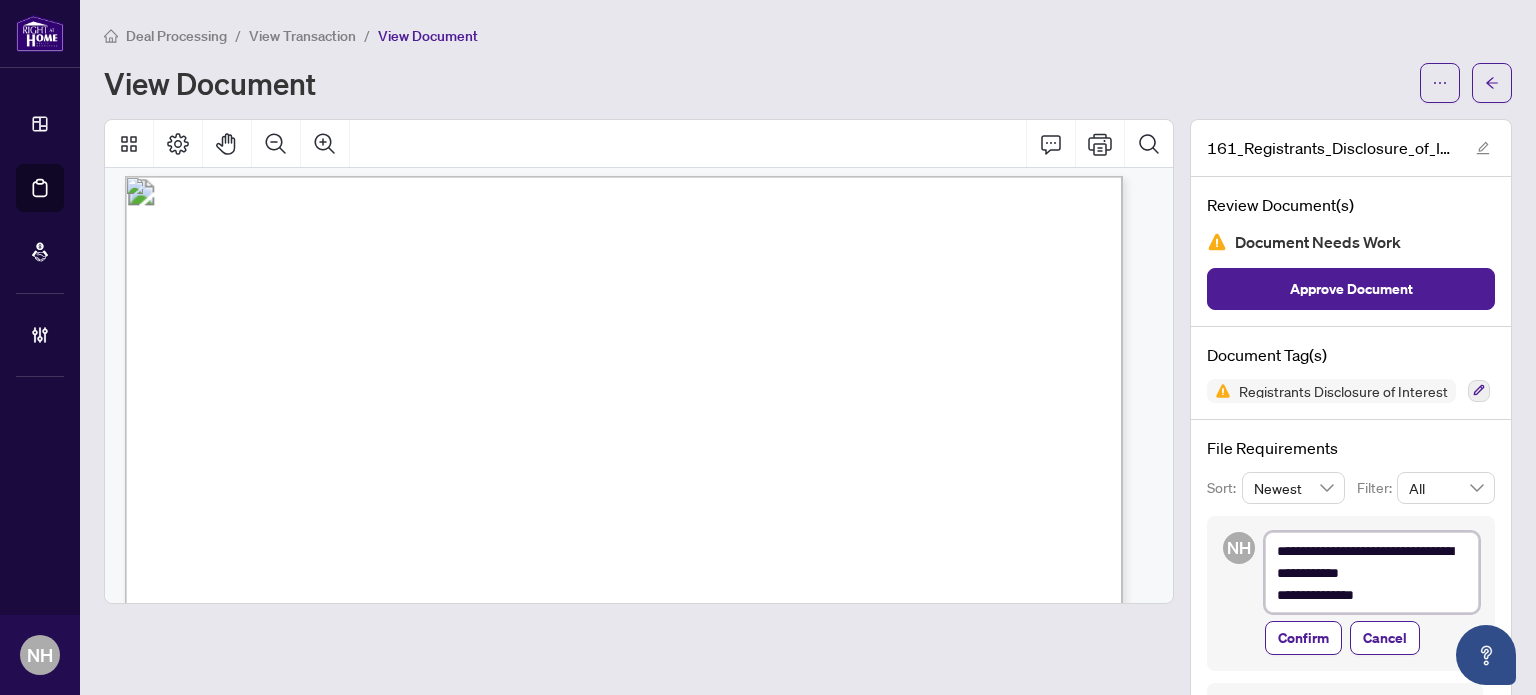type on "**********" 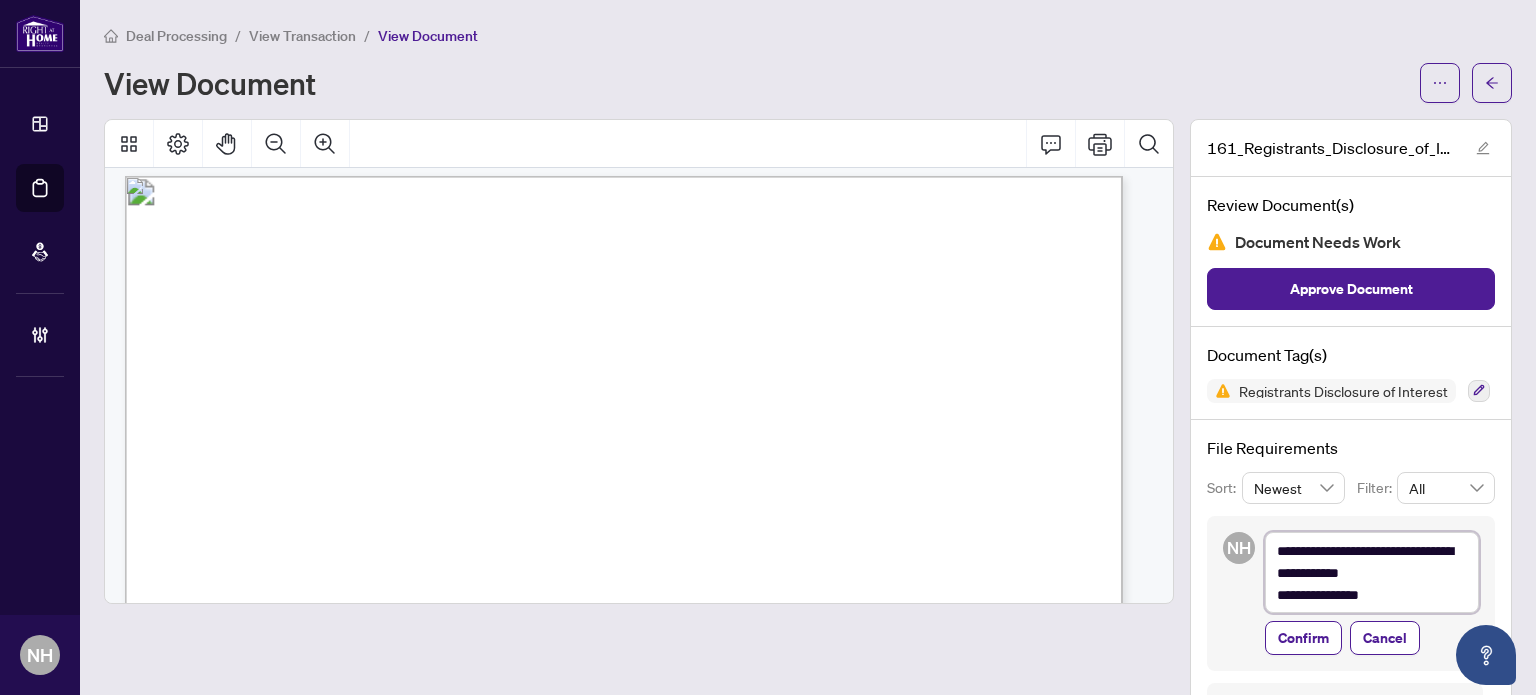 type on "**********" 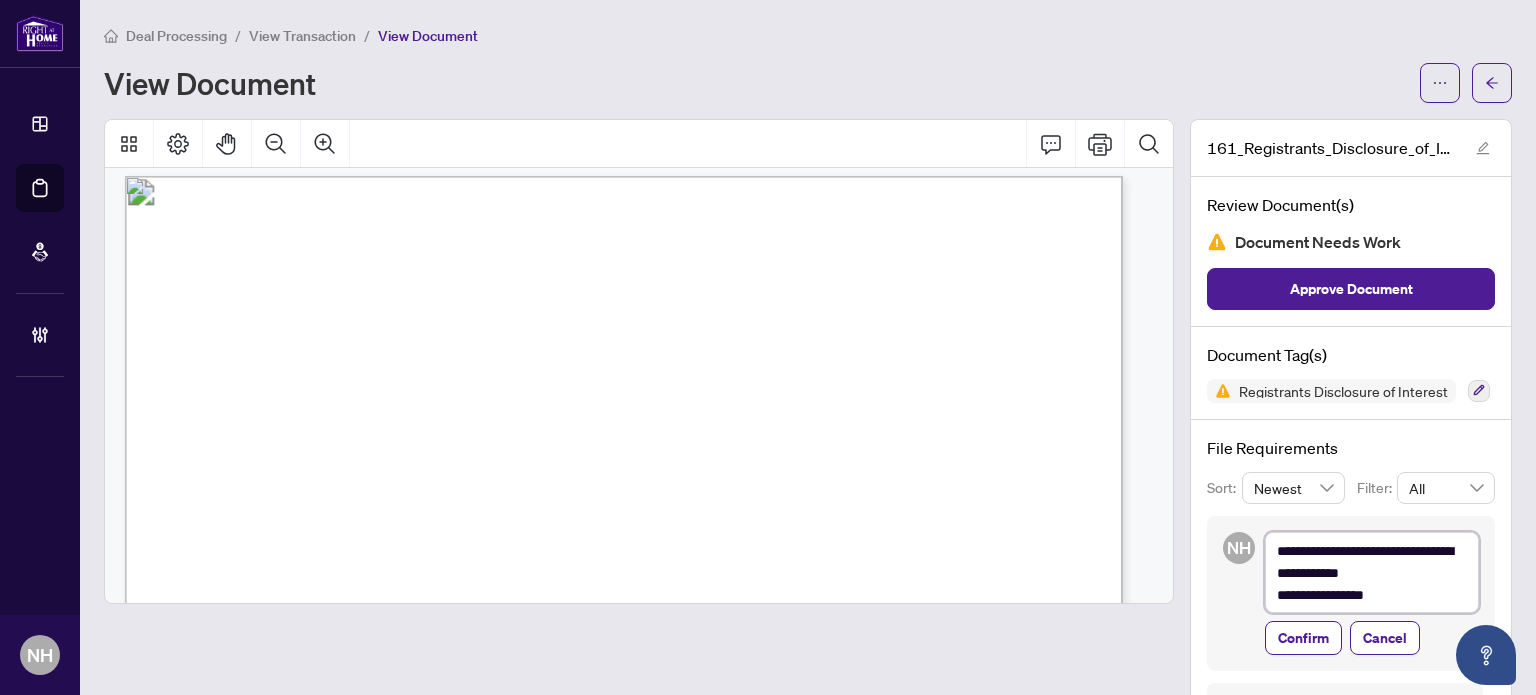 type on "**********" 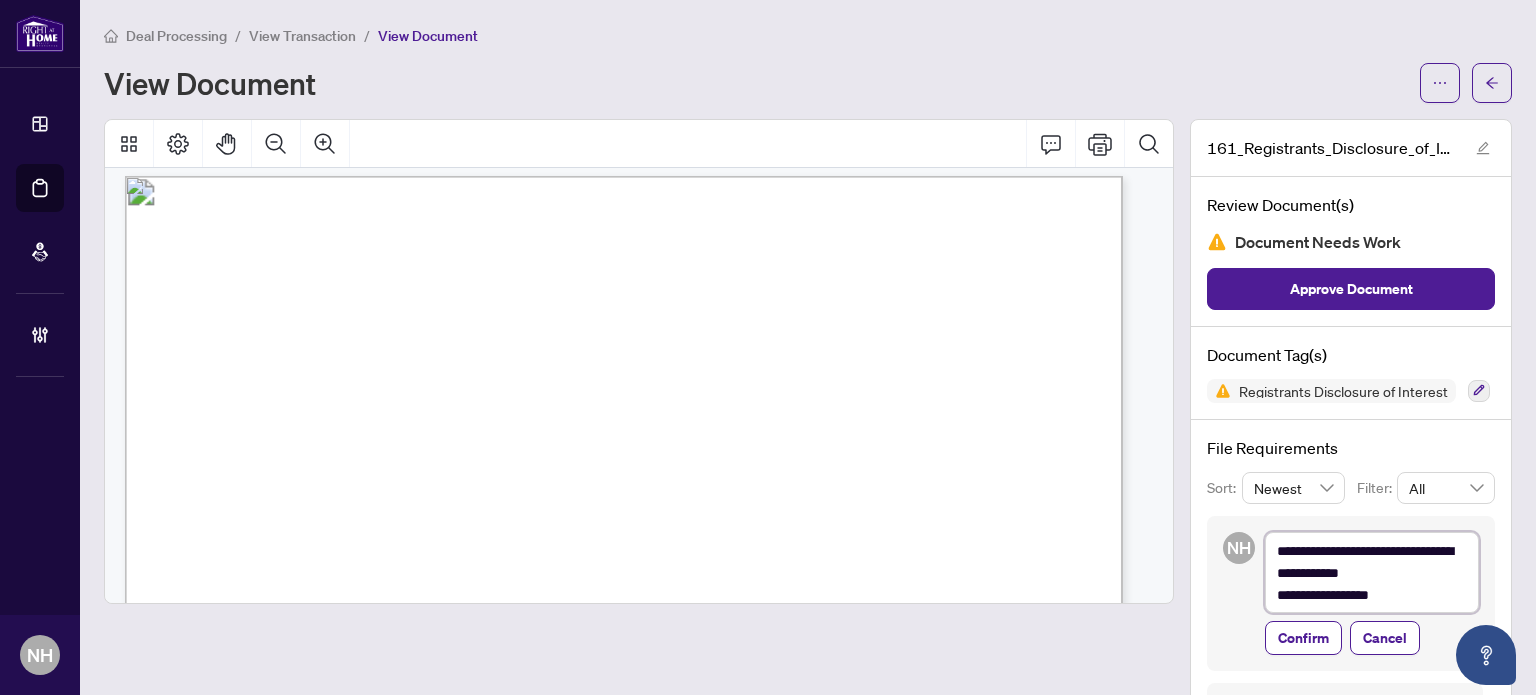 type on "**********" 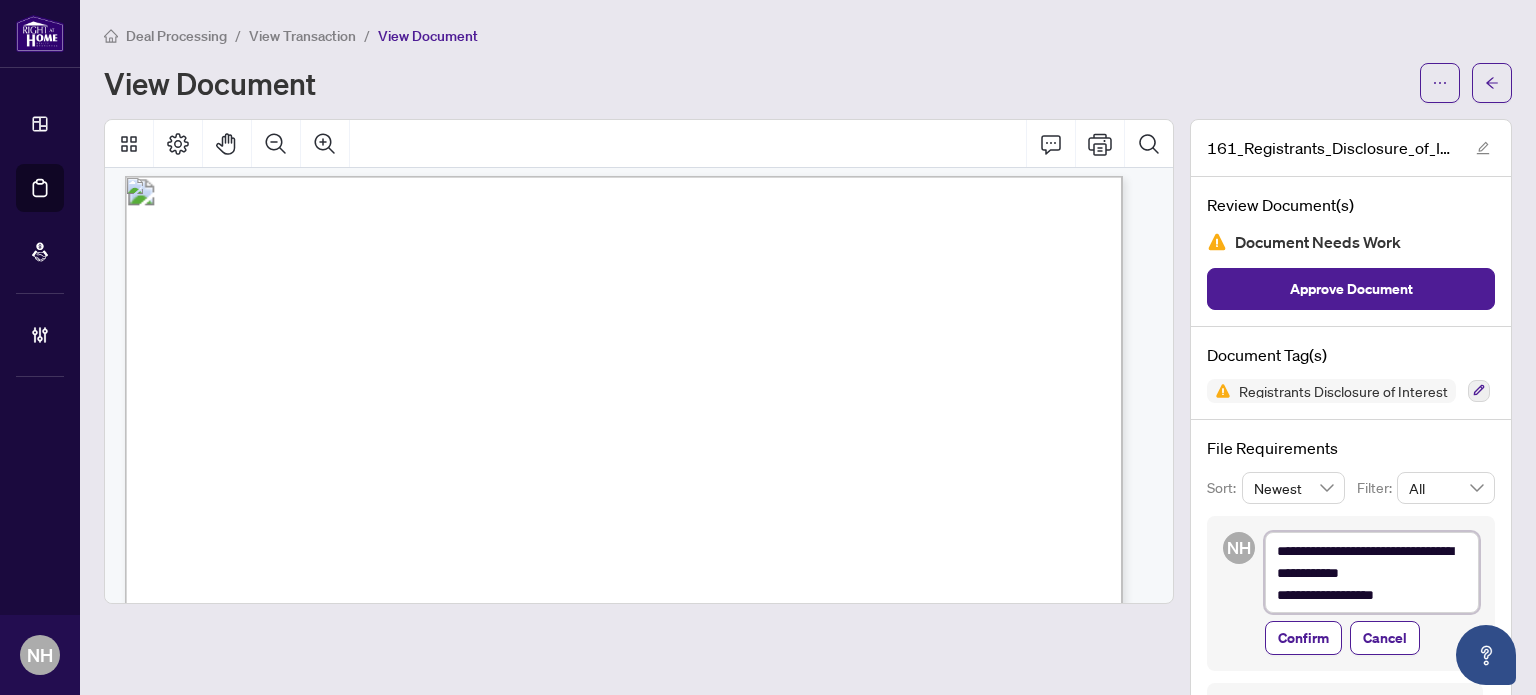 type on "**********" 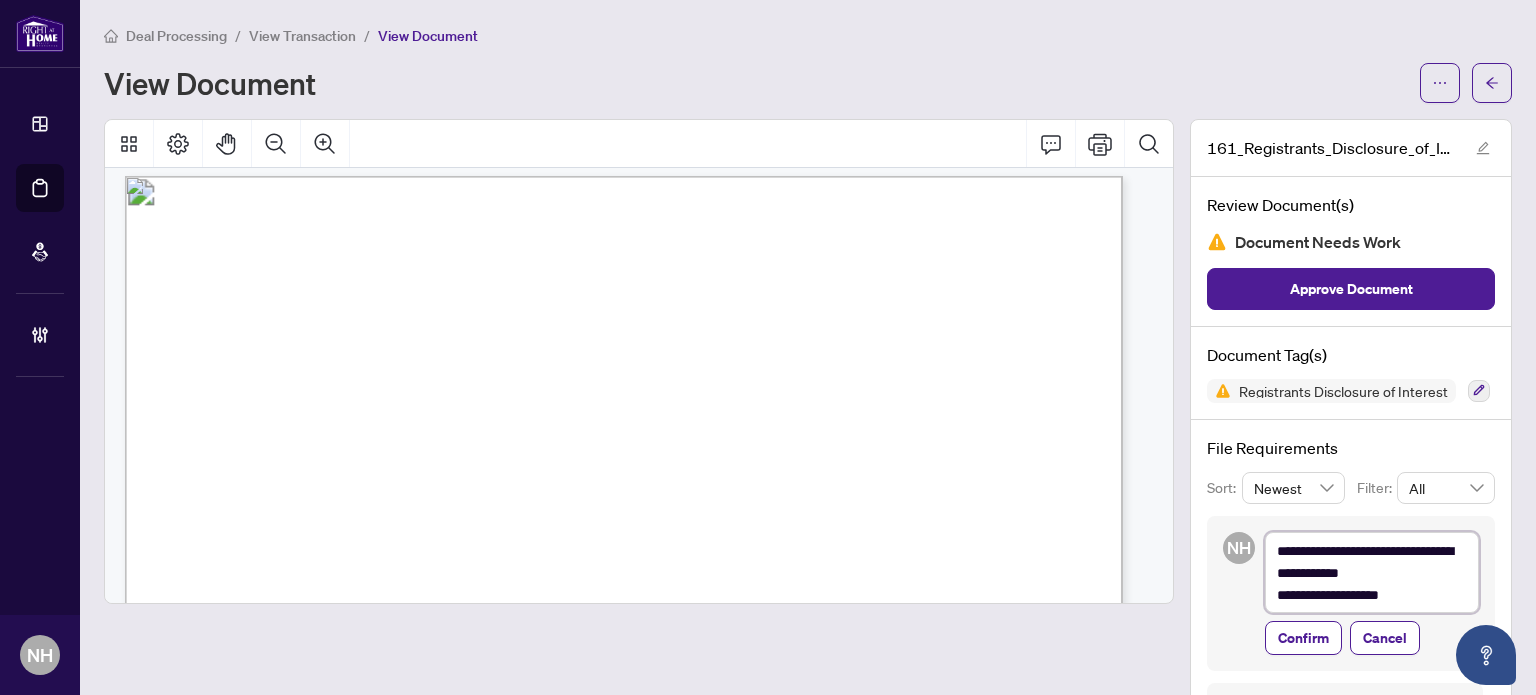 type on "**********" 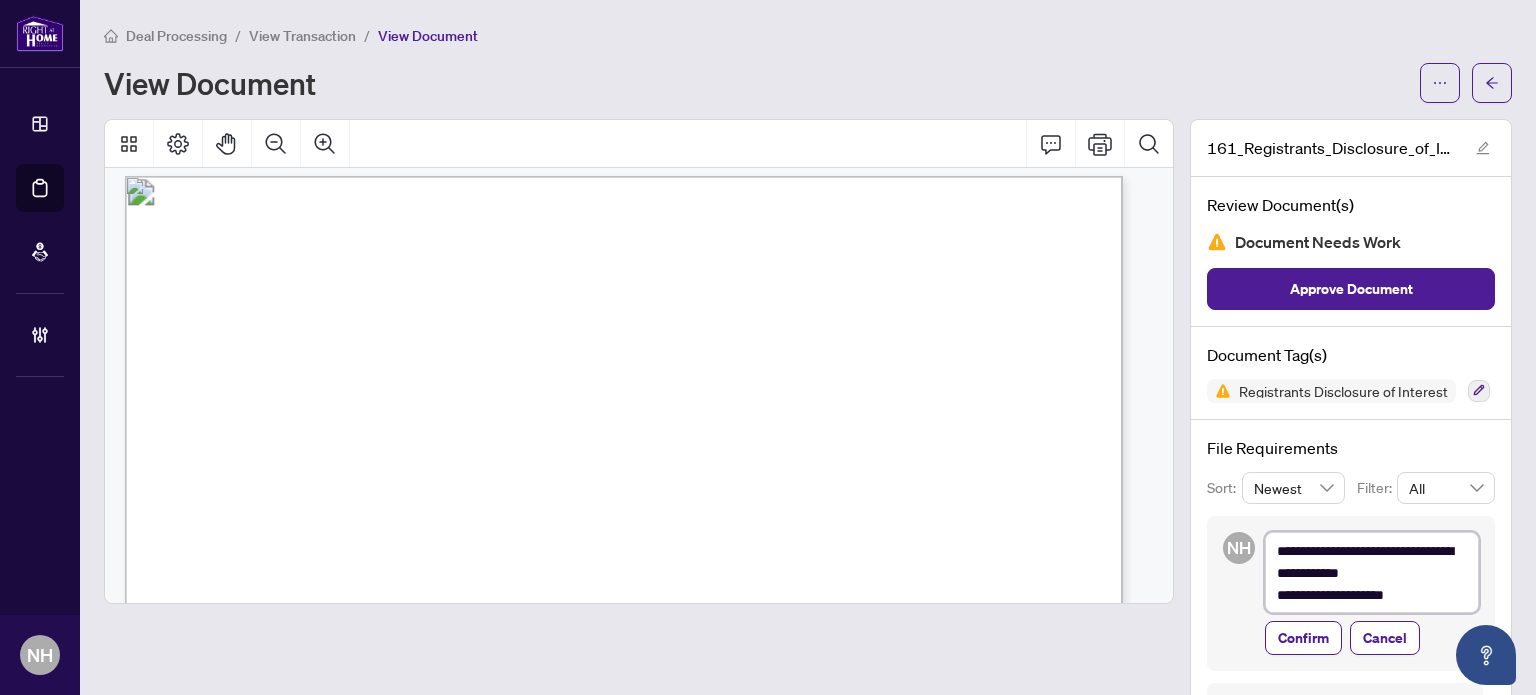 type on "**********" 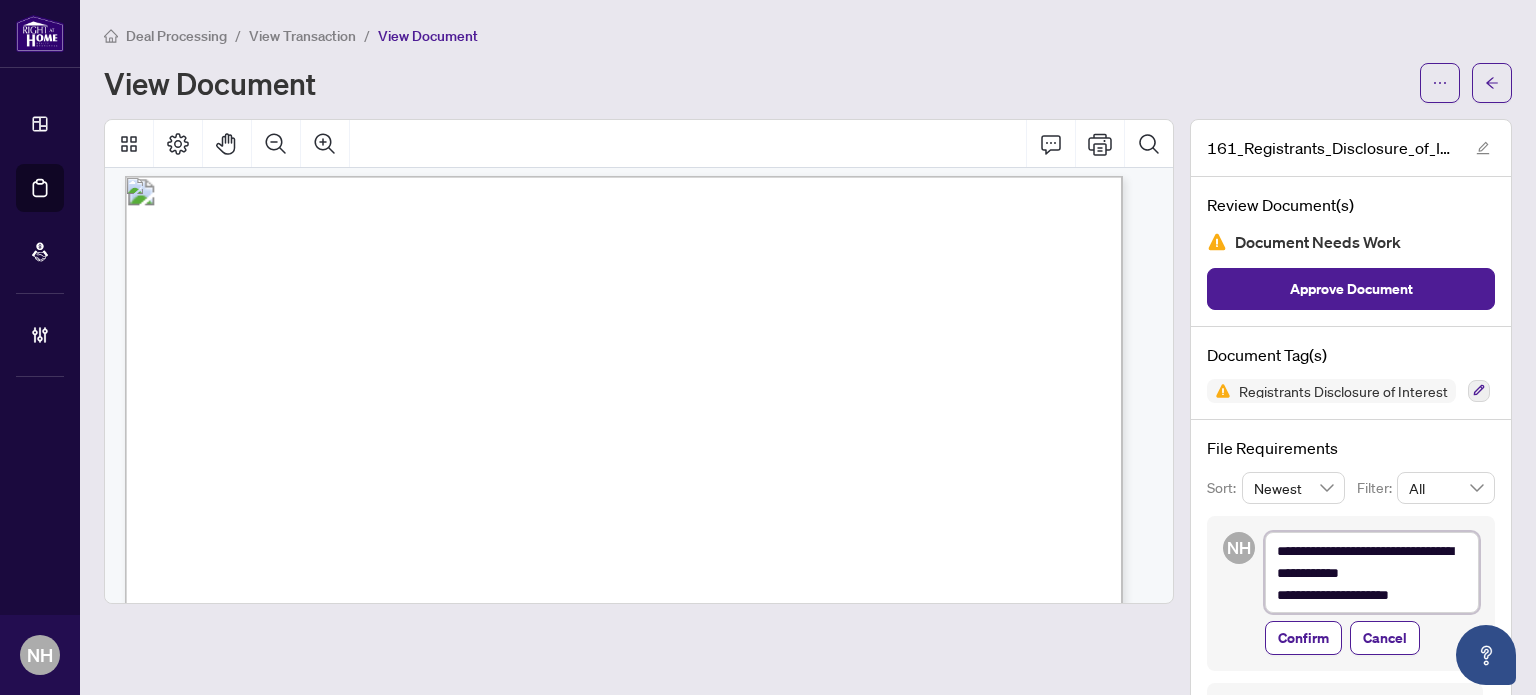 type on "**********" 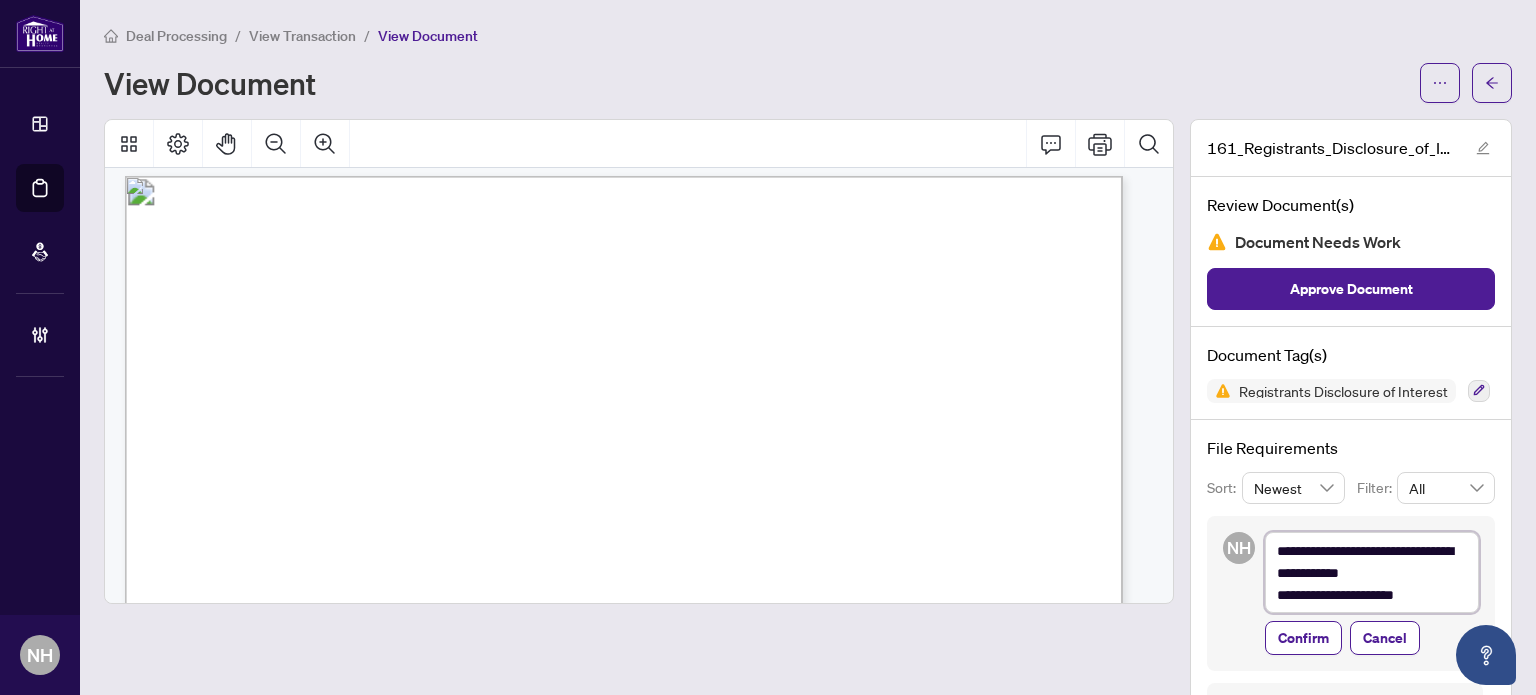 type on "**********" 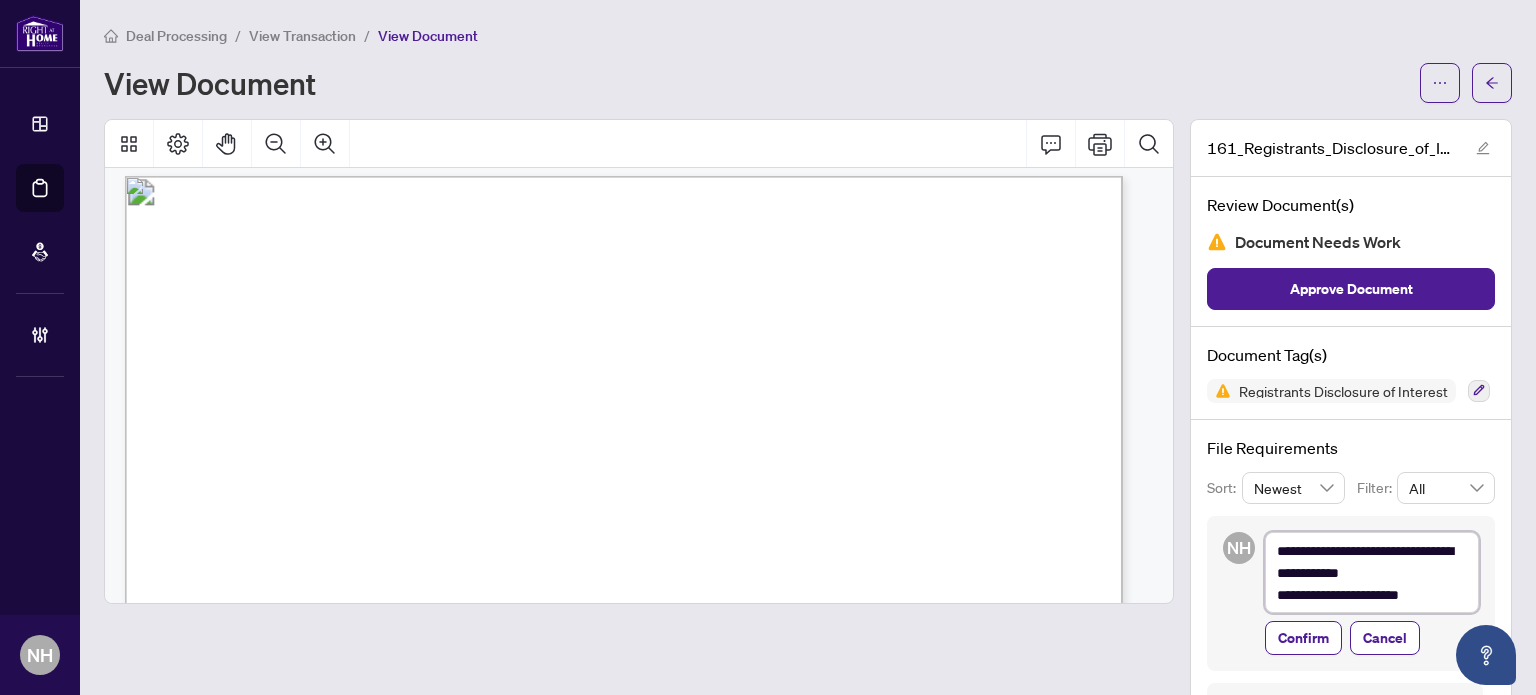 type on "**********" 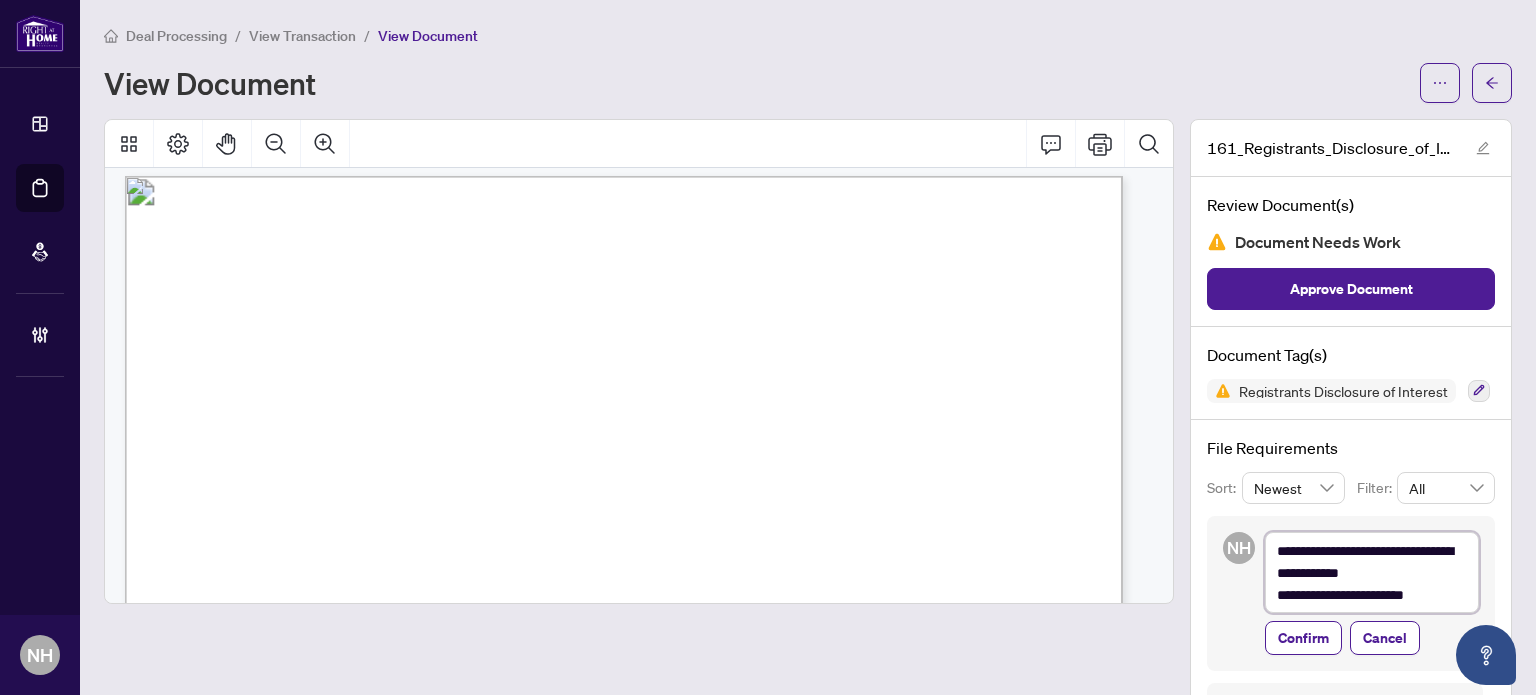 type on "**********" 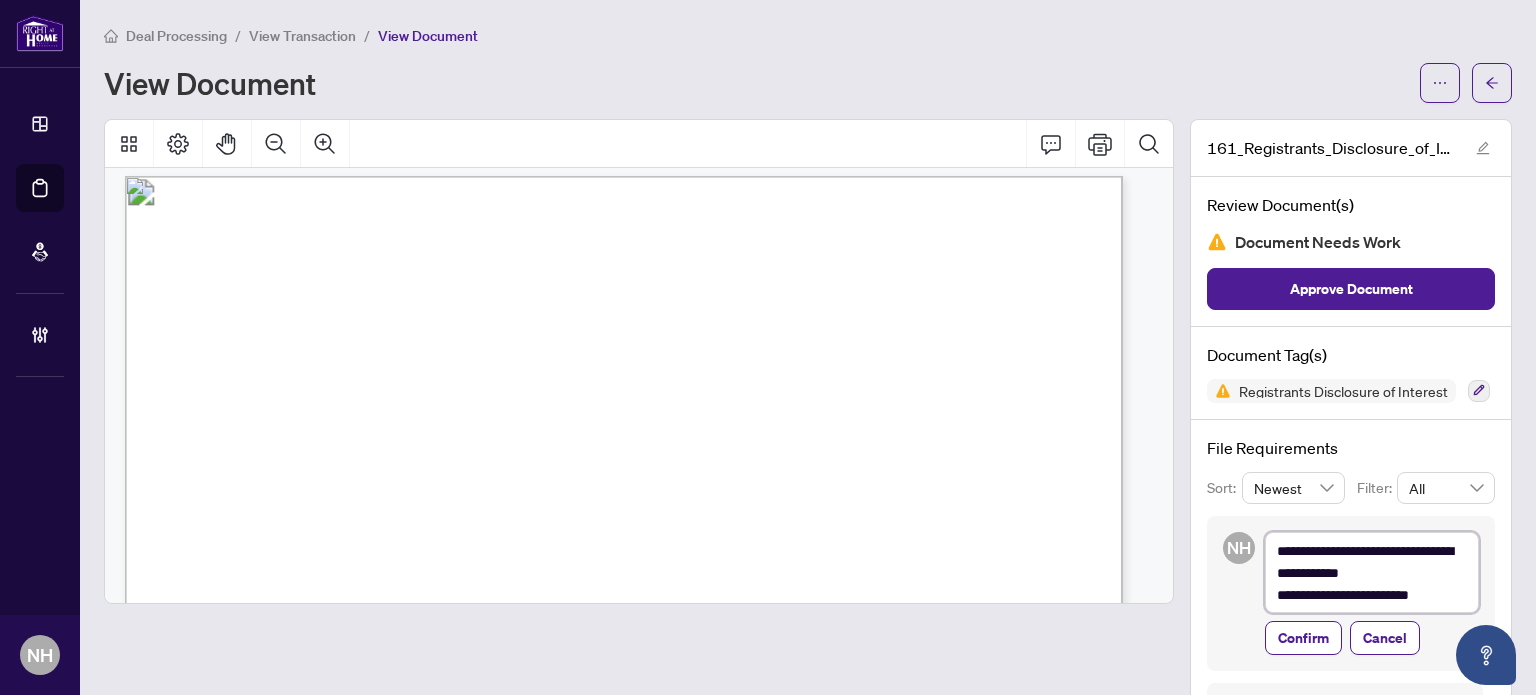 type on "**********" 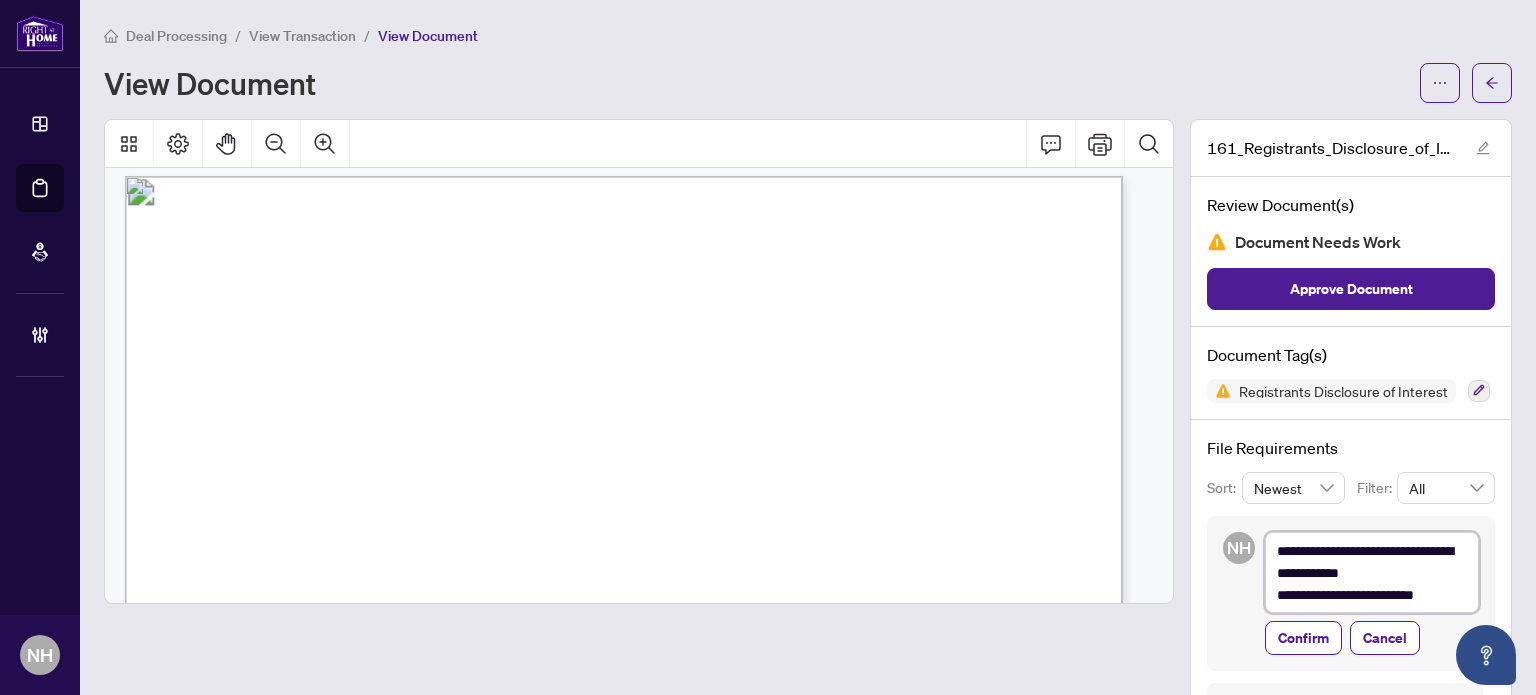 type on "**********" 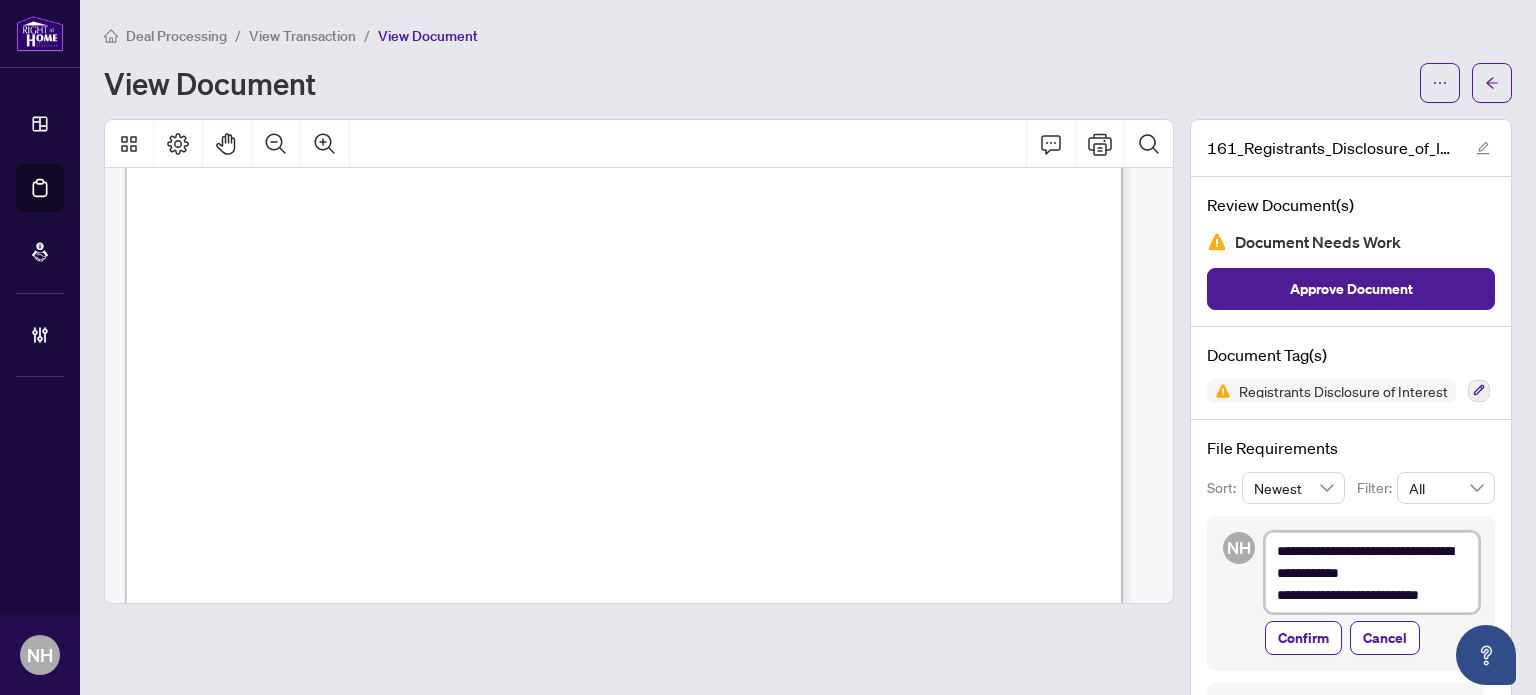 scroll, scrollTop: 612, scrollLeft: 0, axis: vertical 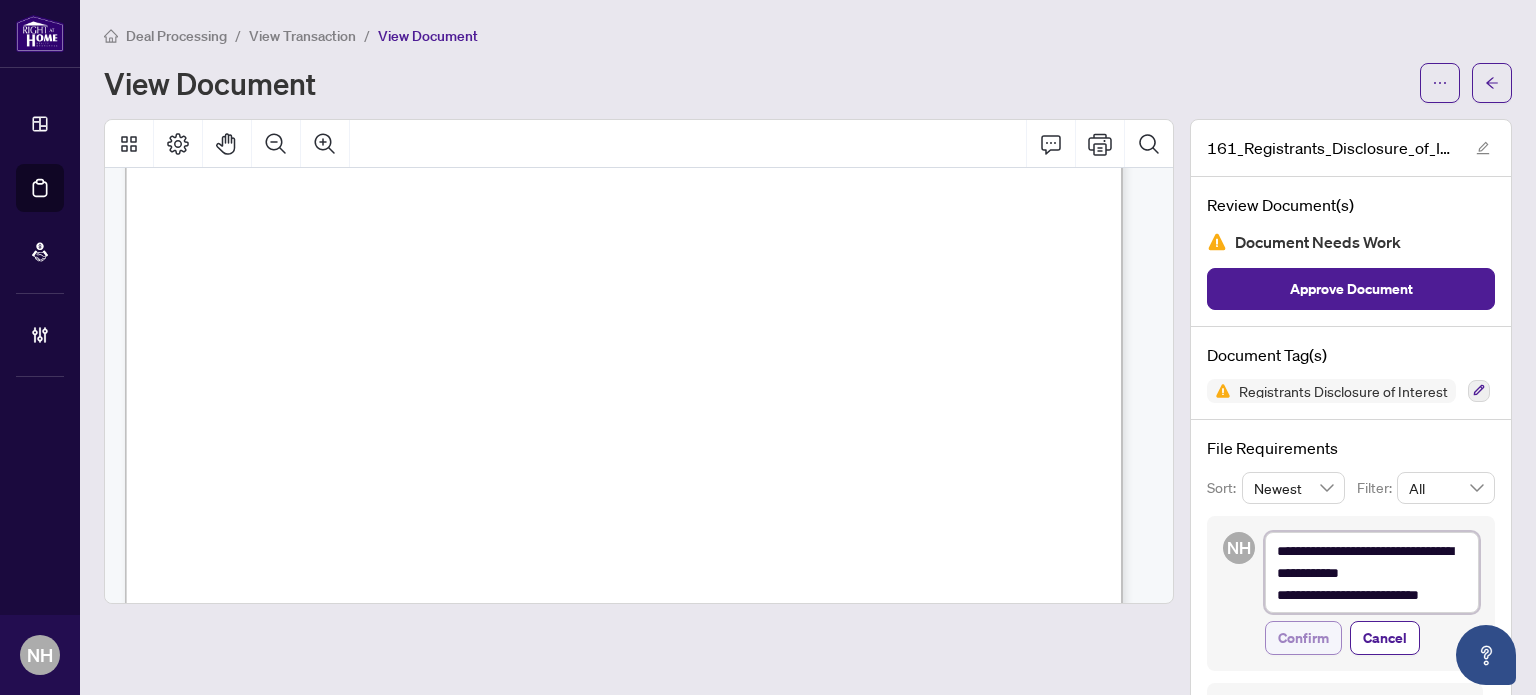 type on "**********" 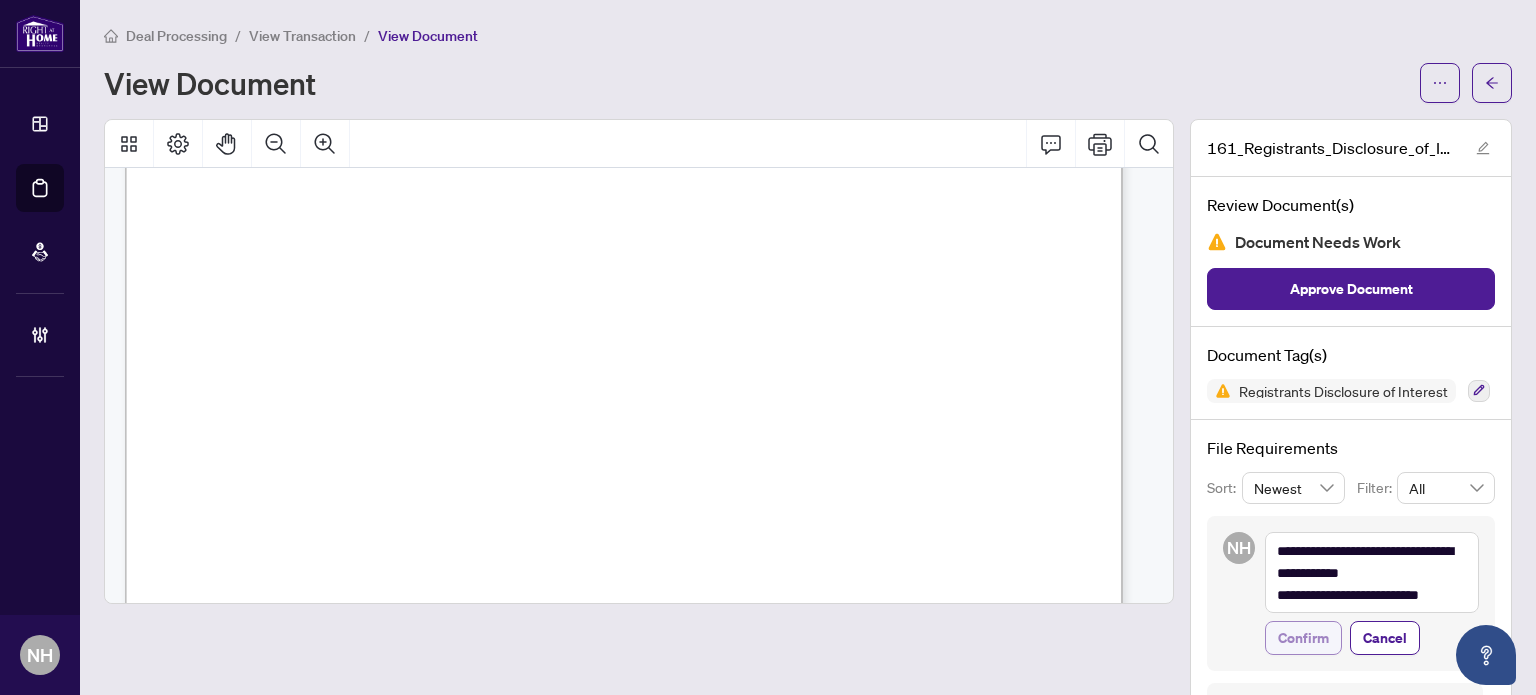 click on "Confirm" at bounding box center [1303, 638] 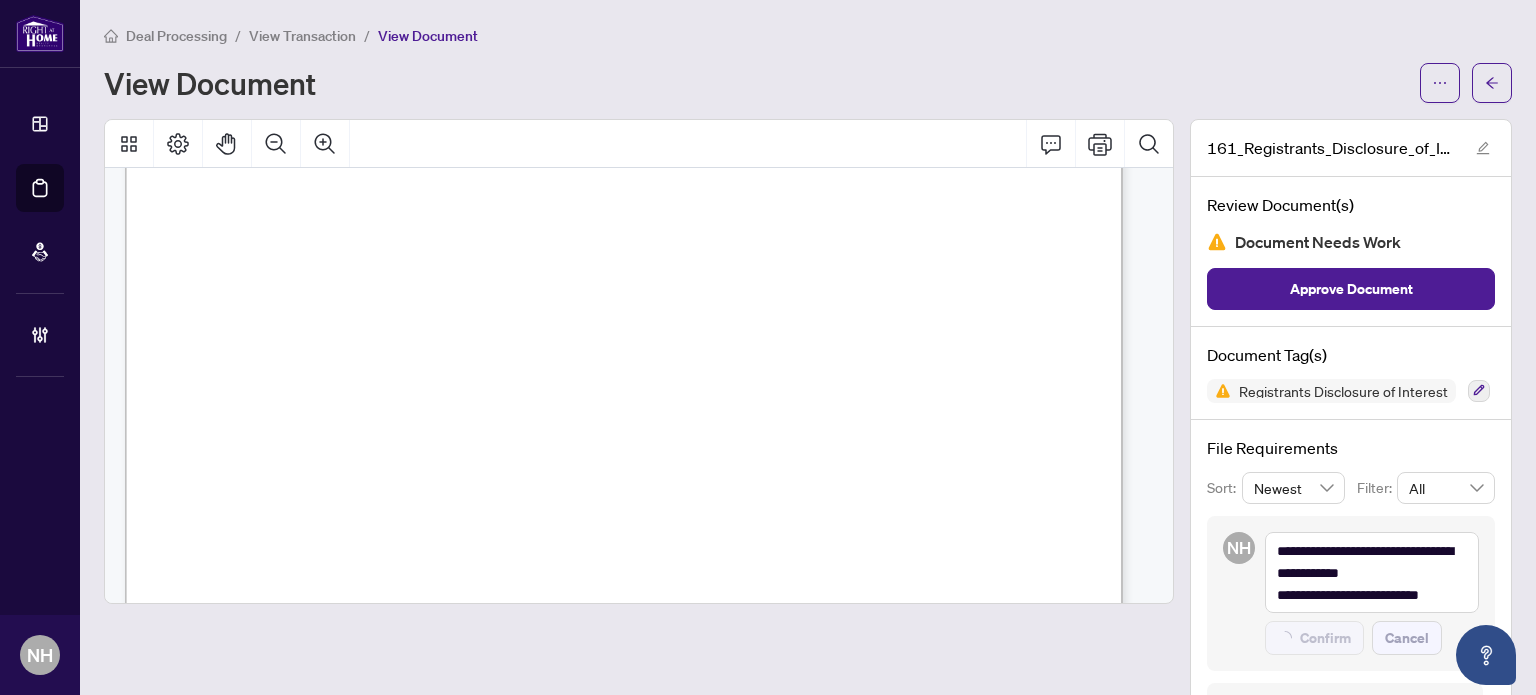 type on "**********" 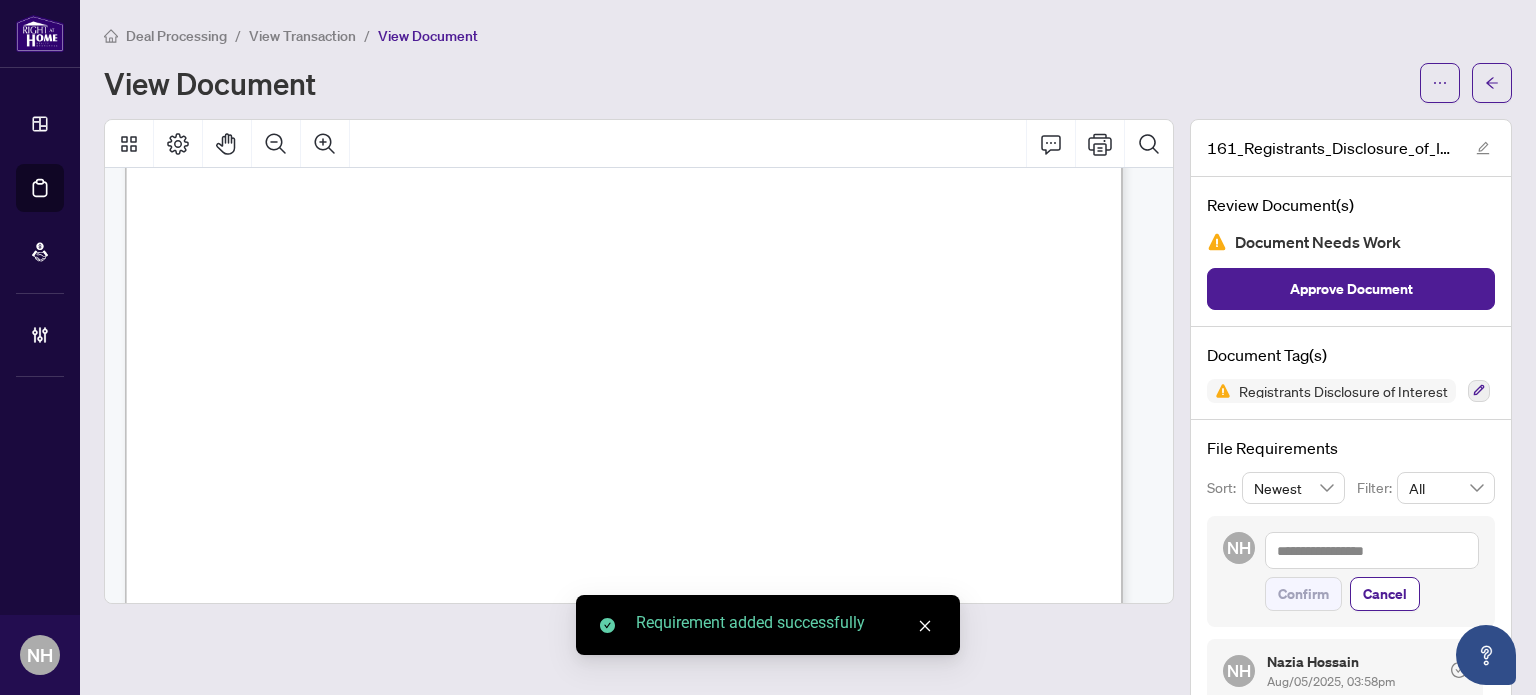 click on "View Transaction" at bounding box center (302, 36) 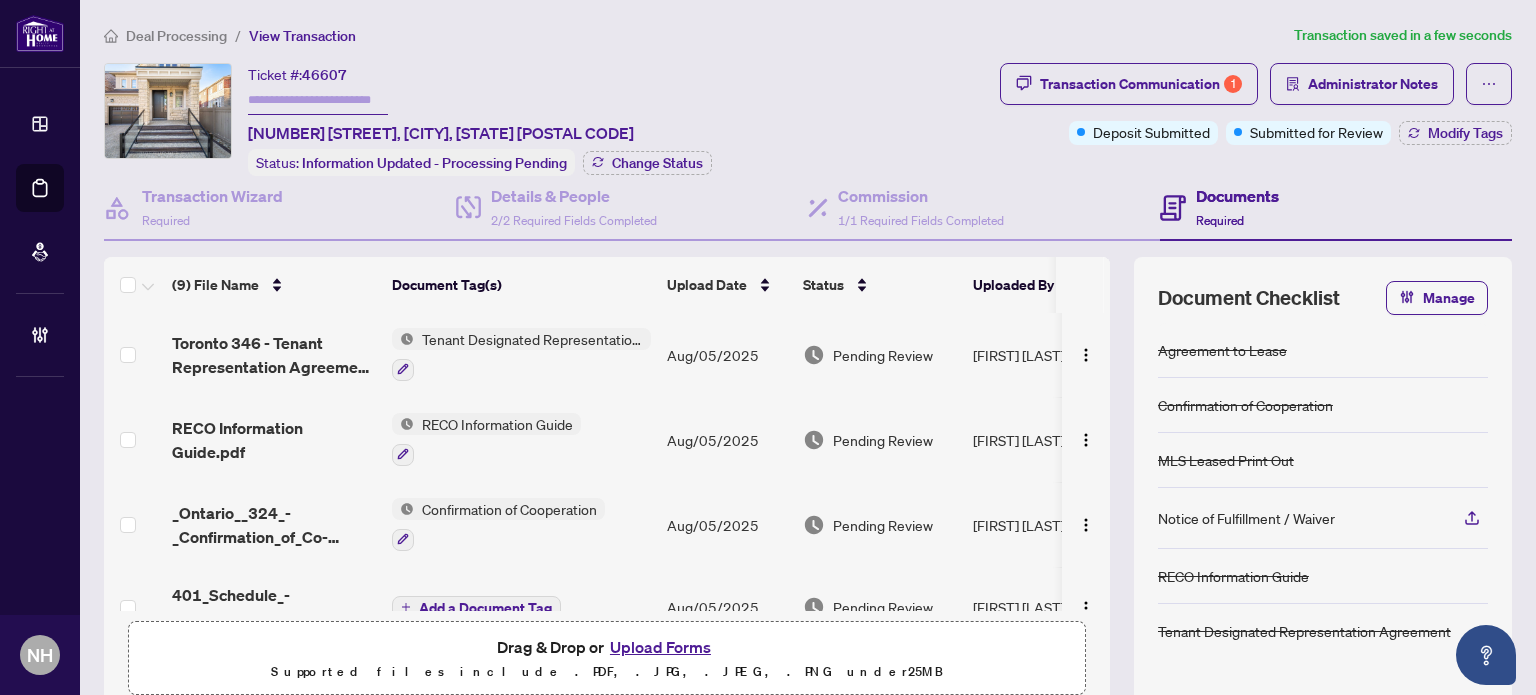 scroll, scrollTop: 200, scrollLeft: 0, axis: vertical 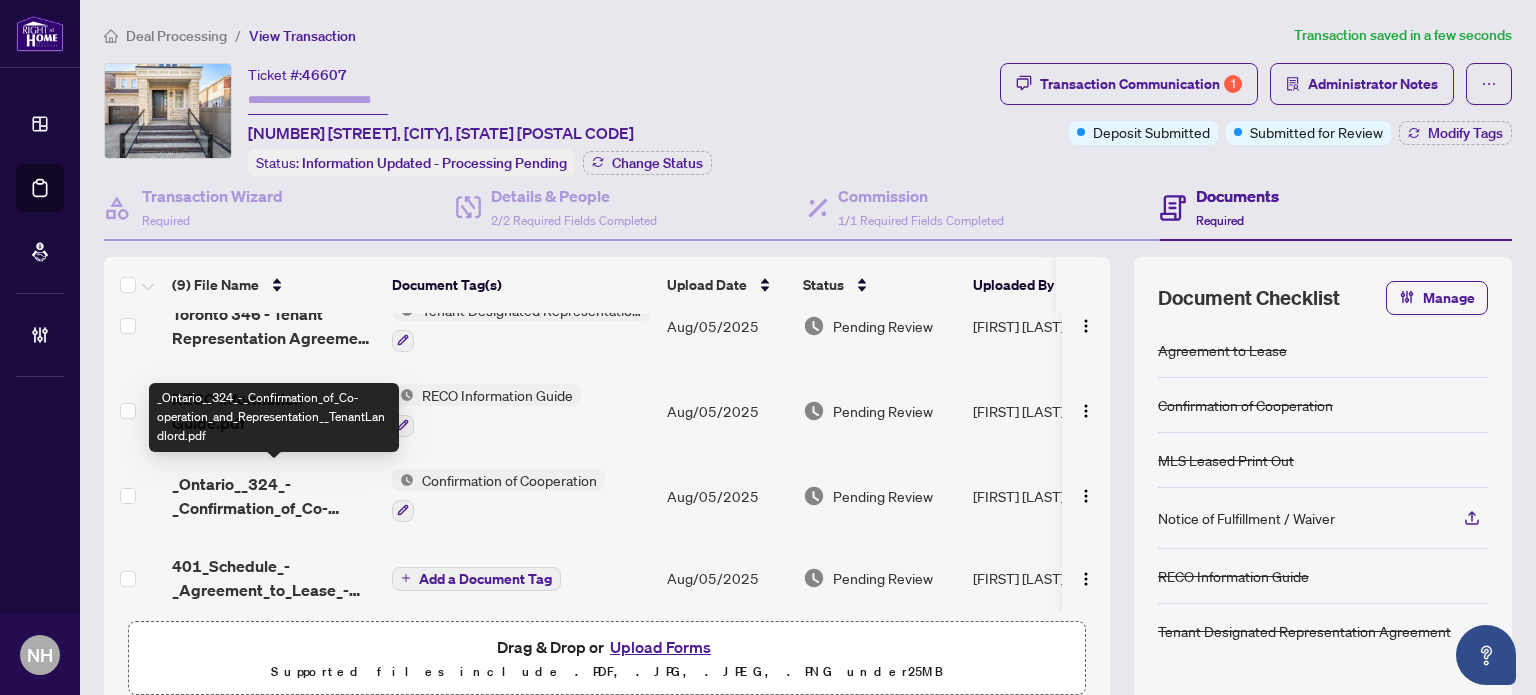 click on "_Ontario__324_-_Confirmation_of_Co-operation_and_Representation__TenantLandlord.pdf" at bounding box center [274, 496] 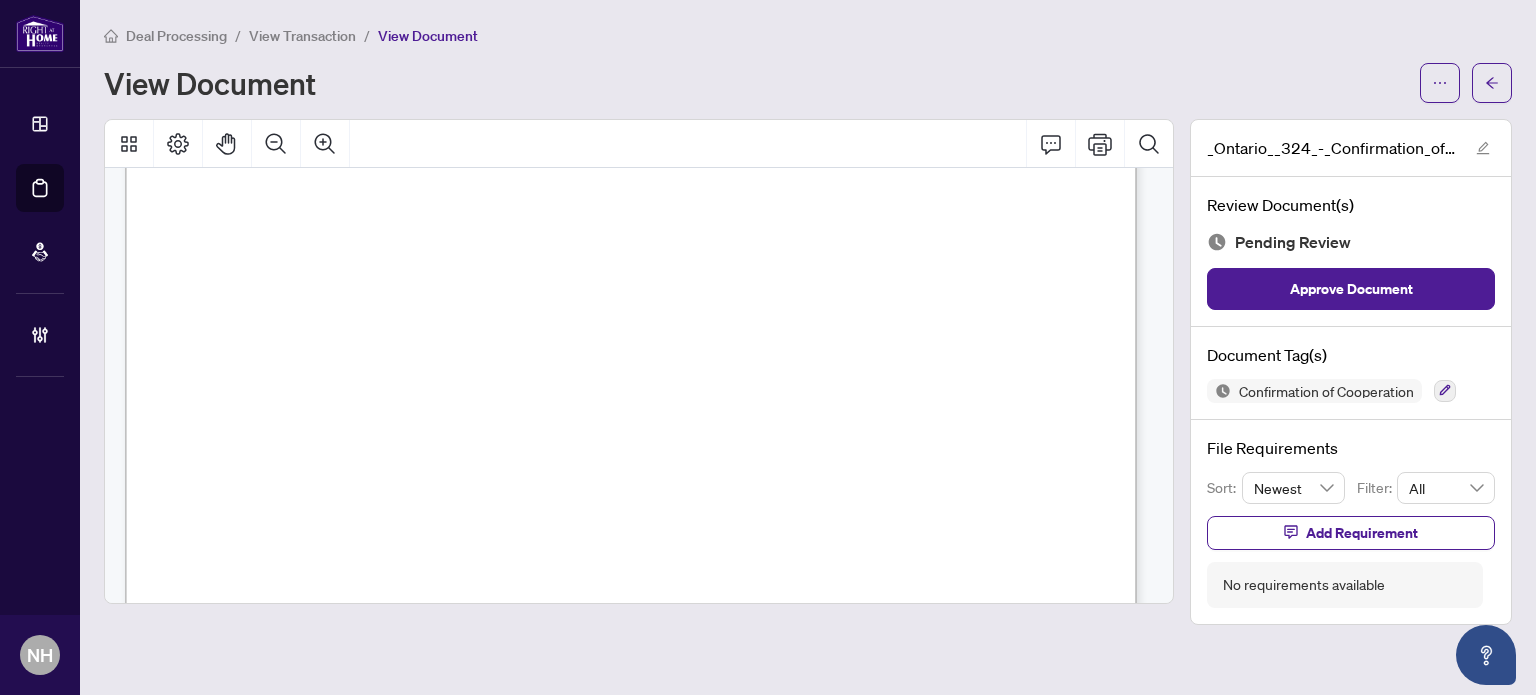 scroll, scrollTop: 700, scrollLeft: 0, axis: vertical 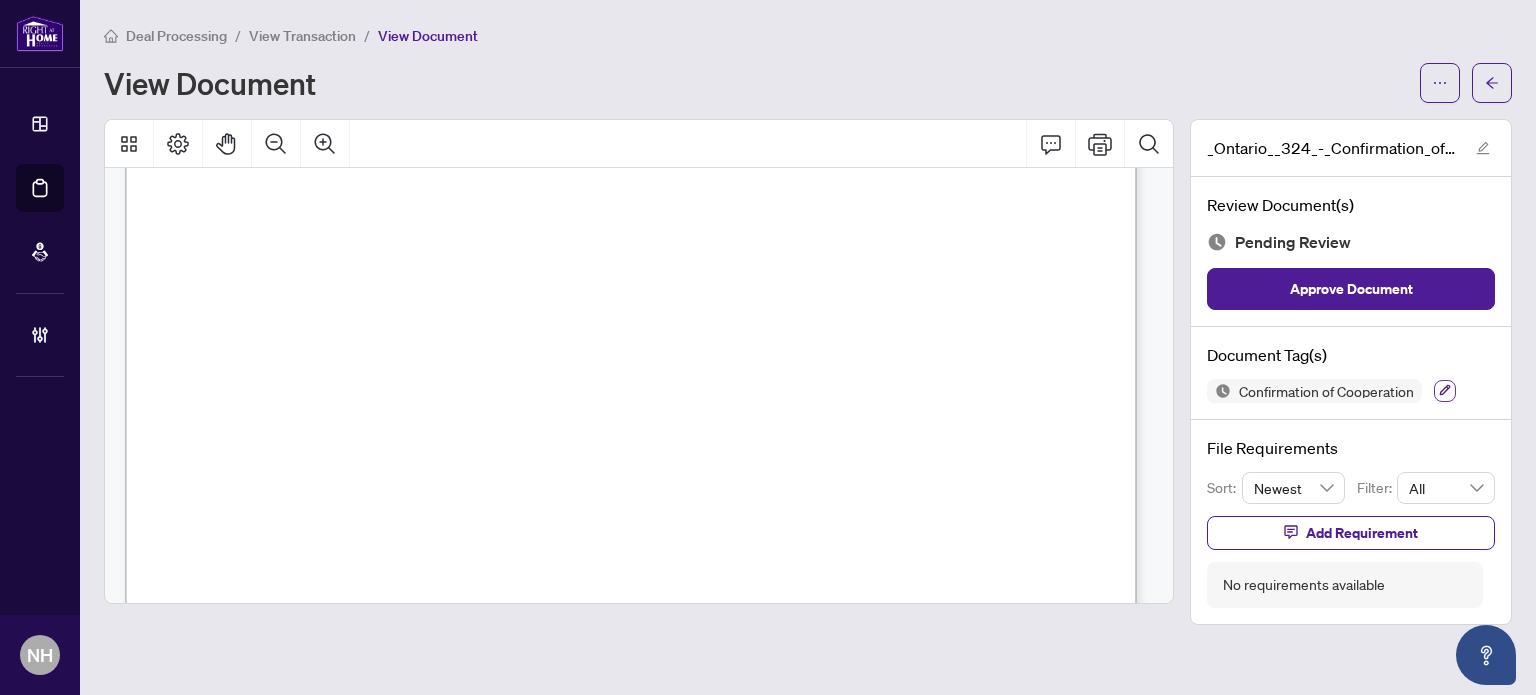 click at bounding box center [1445, 391] 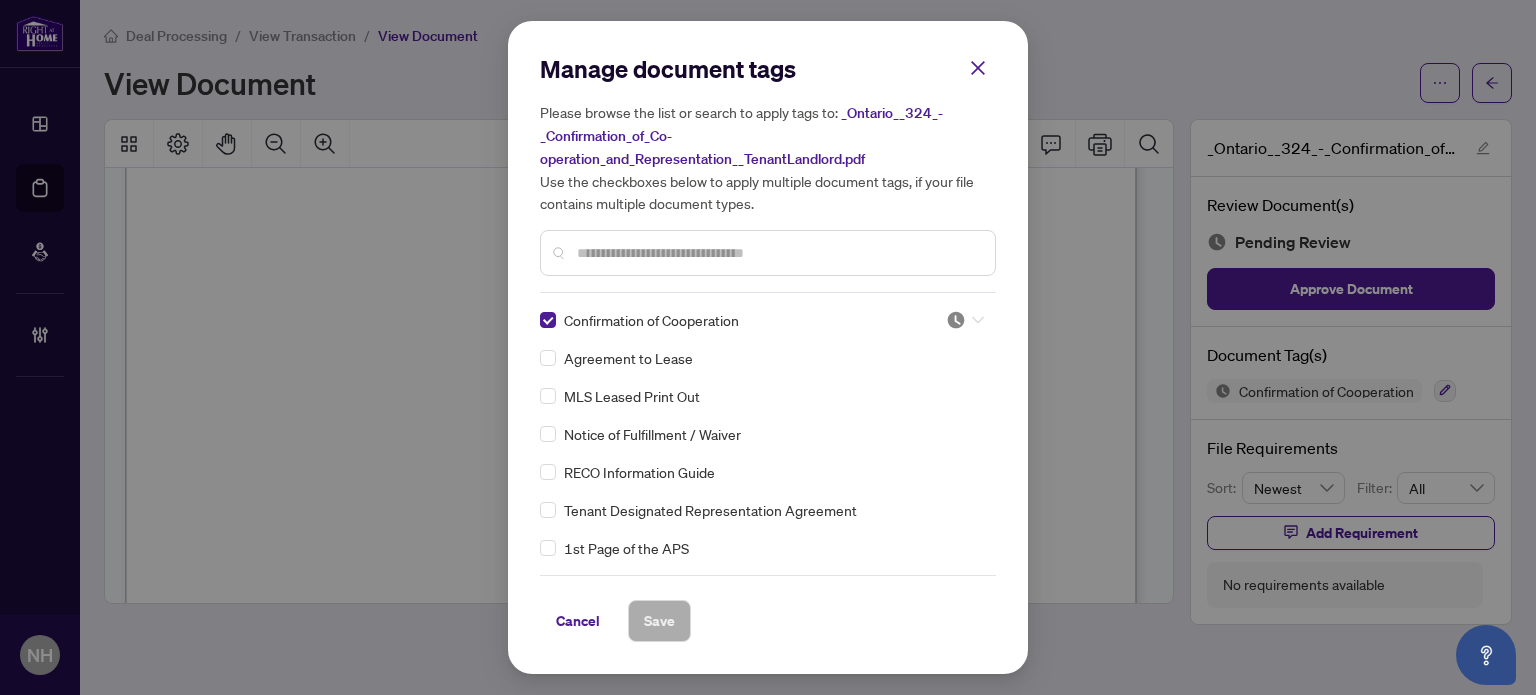 click at bounding box center [965, 320] 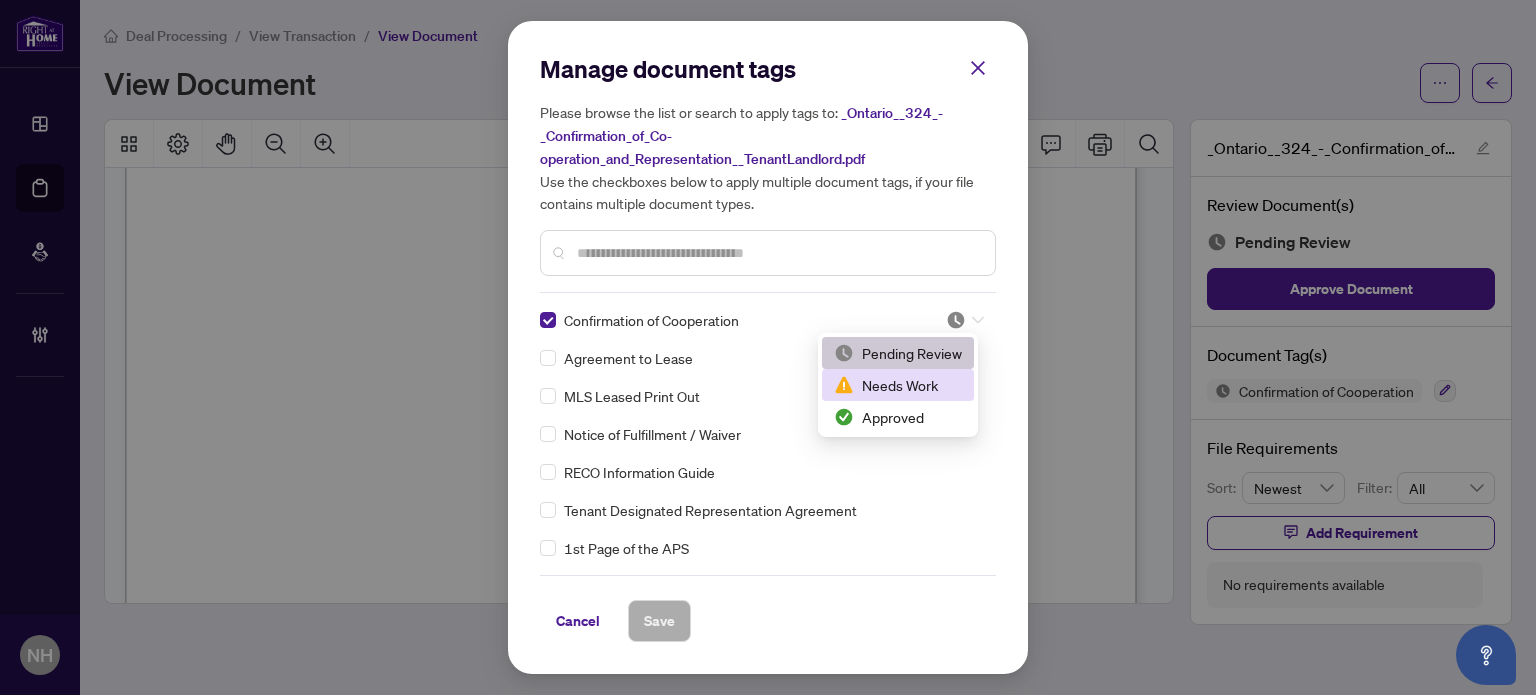 drag, startPoint x: 897, startPoint y: 387, endPoint x: 851, endPoint y: 423, distance: 58.412327 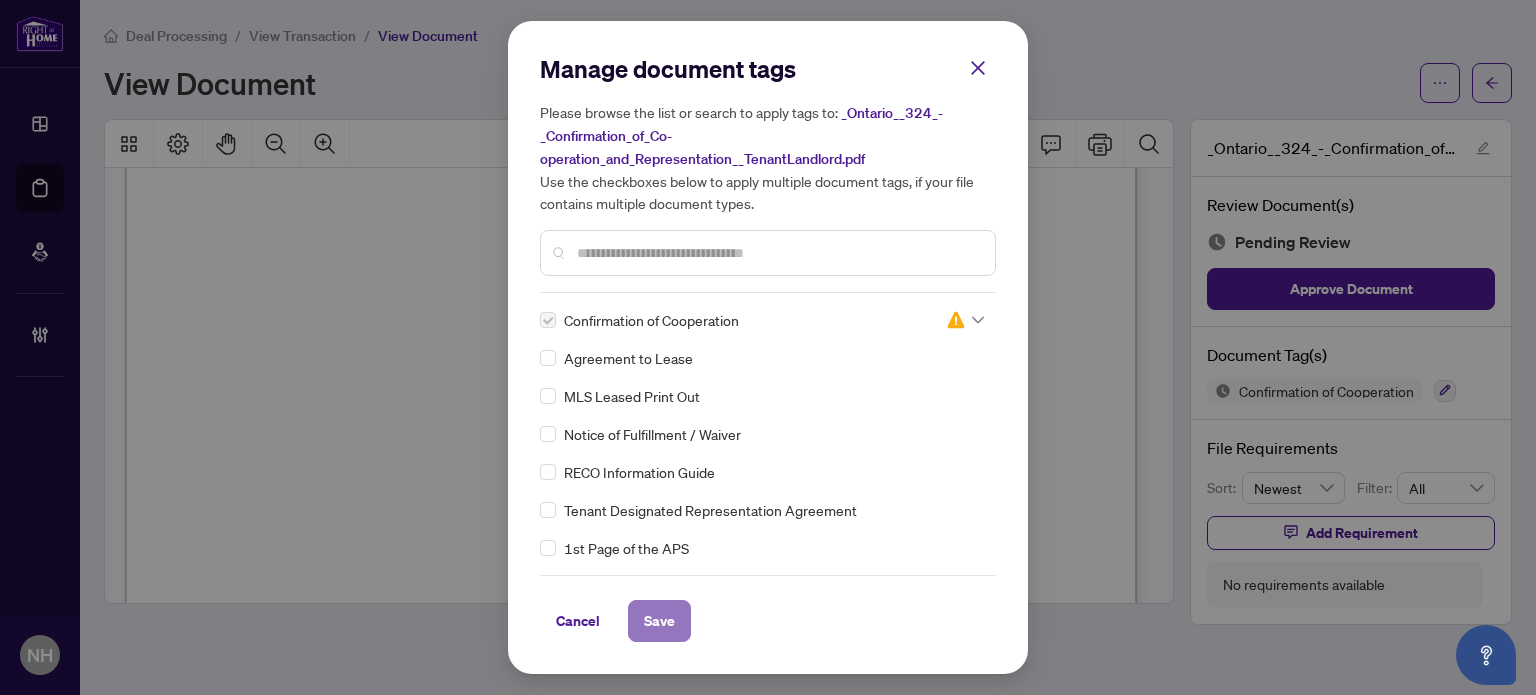 click on "Save" at bounding box center (659, 621) 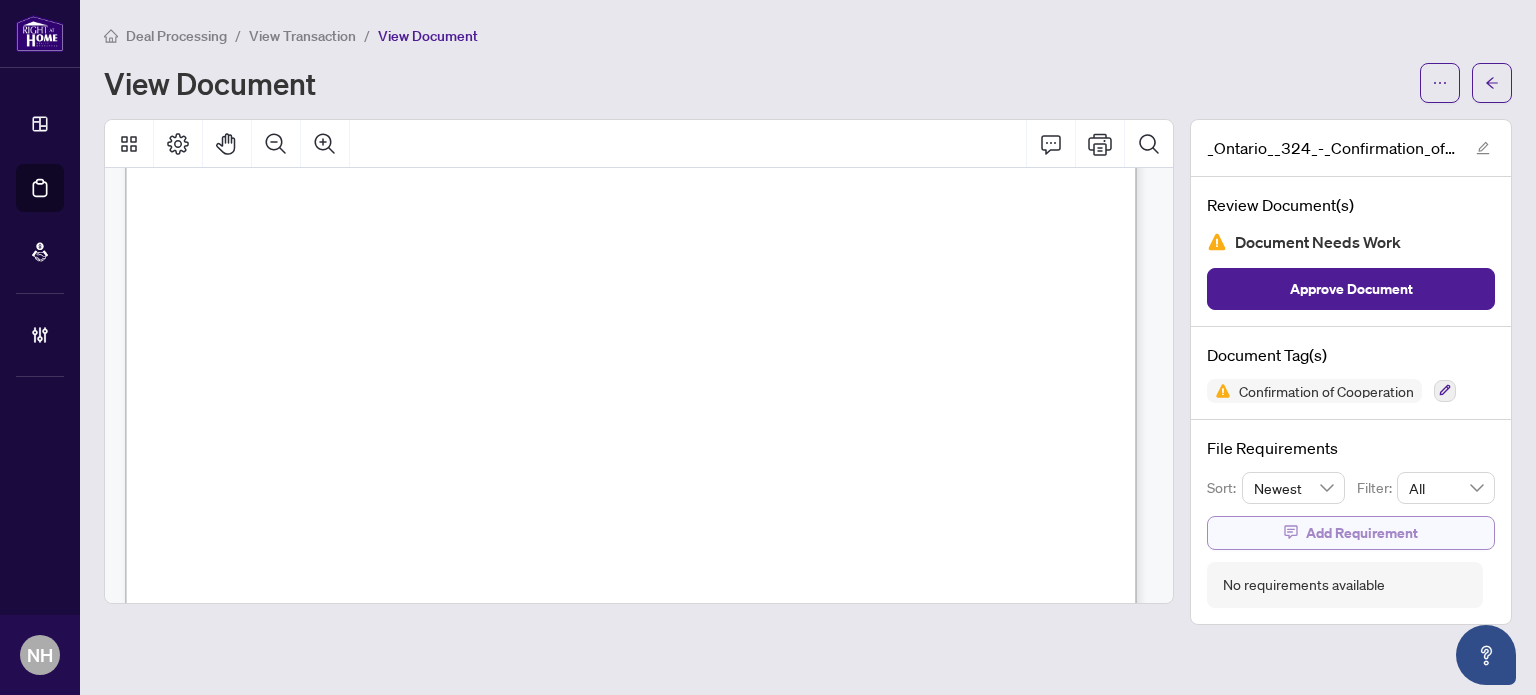 click on "Add Requirement" at bounding box center (1362, 533) 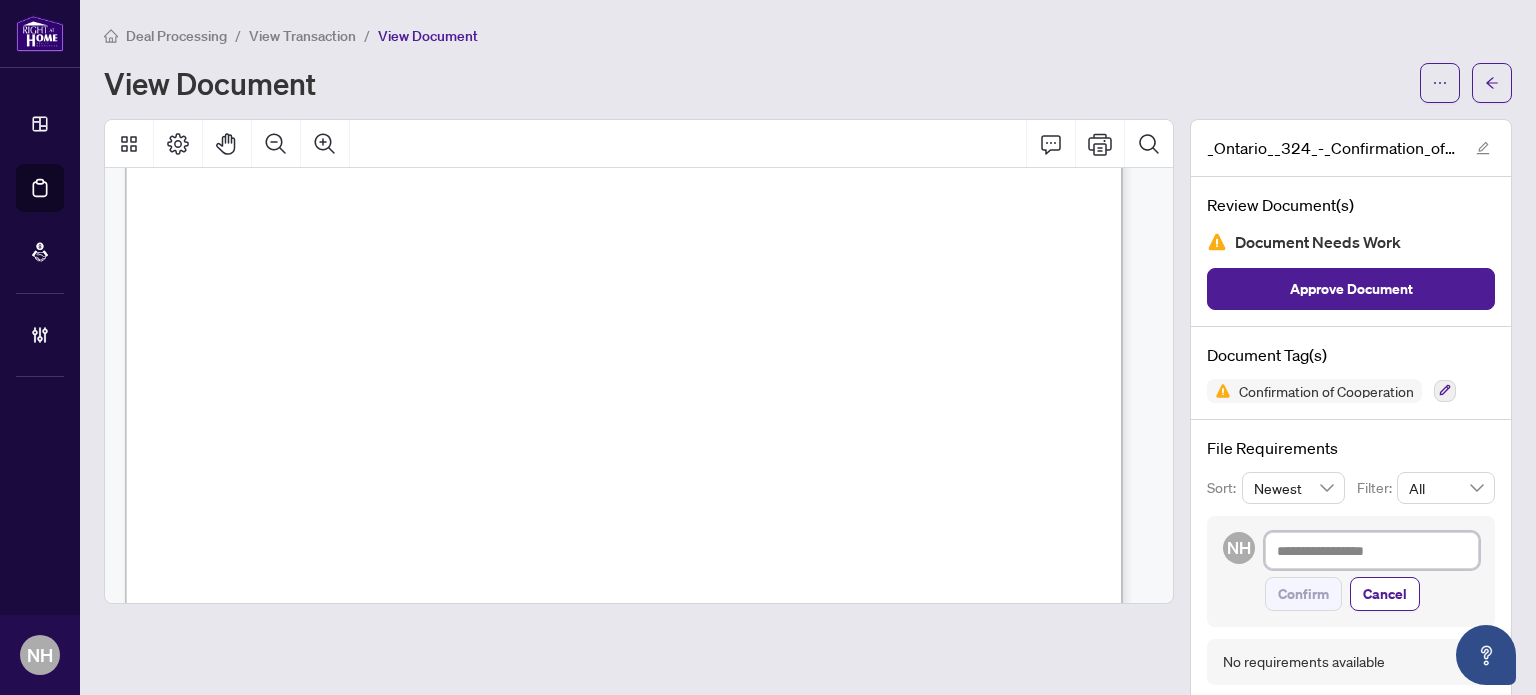 click at bounding box center [1372, 551] 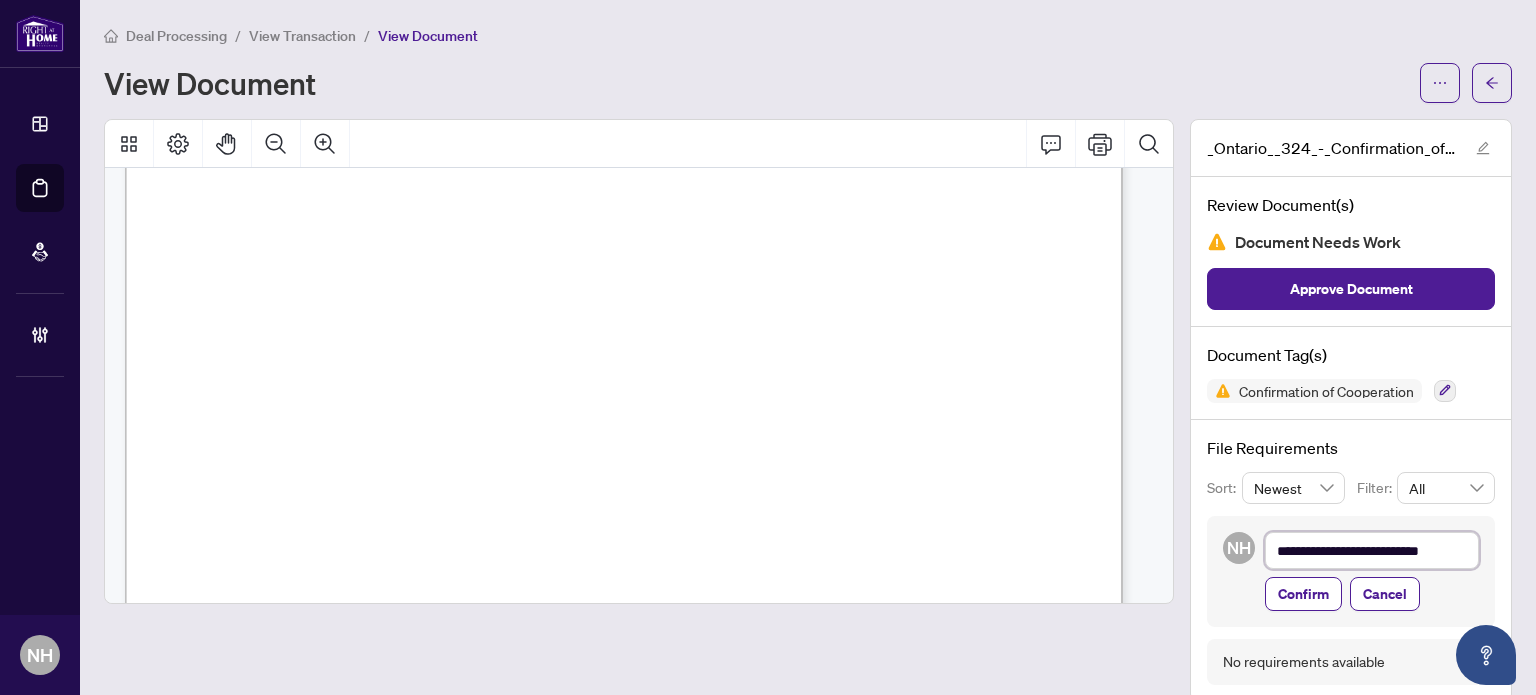 type on "**********" 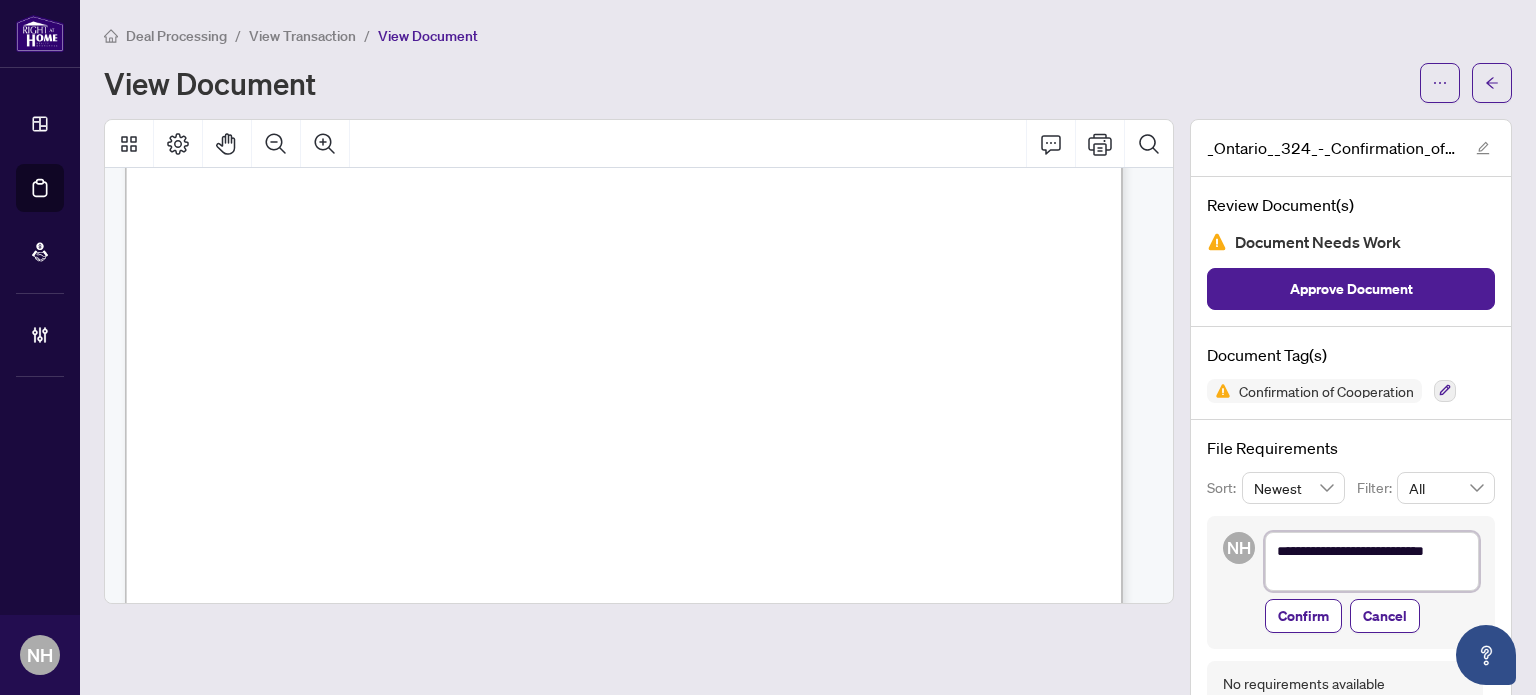 type on "**********" 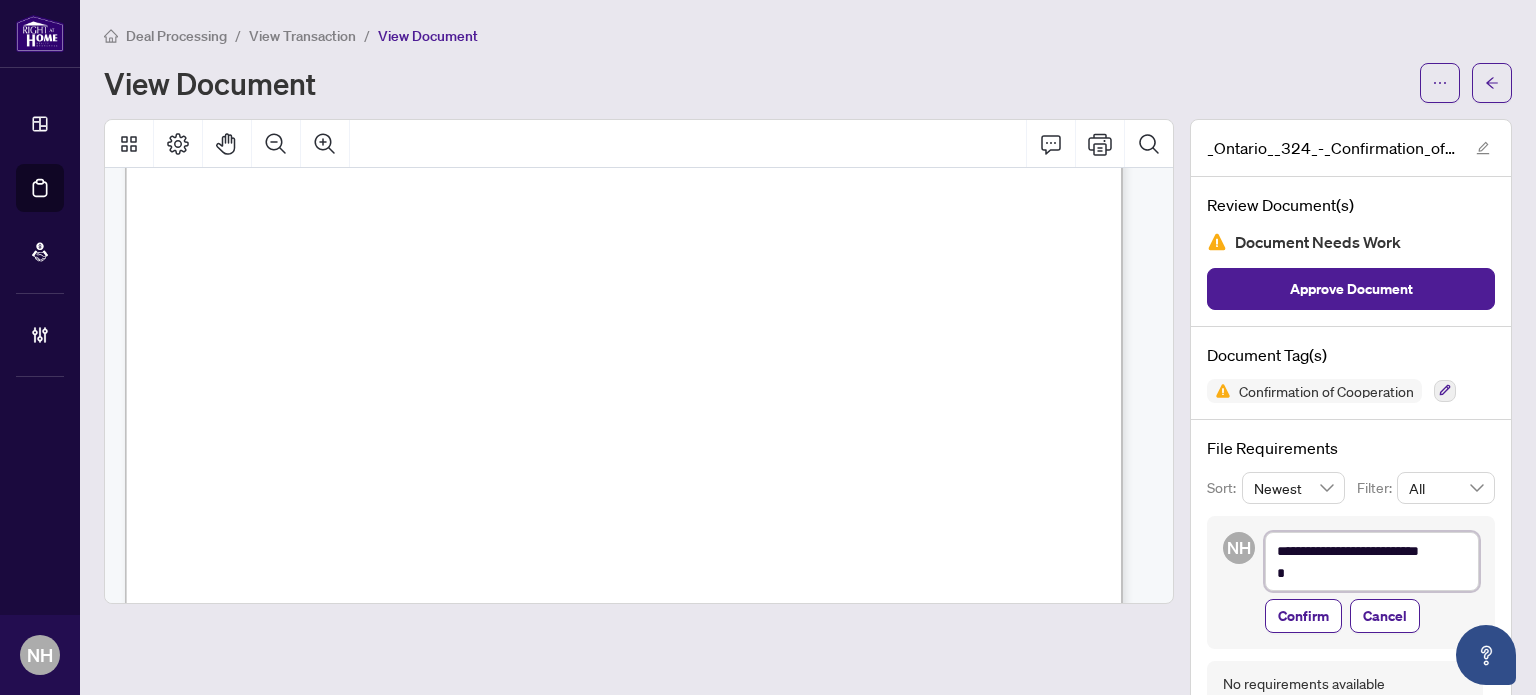 type on "**********" 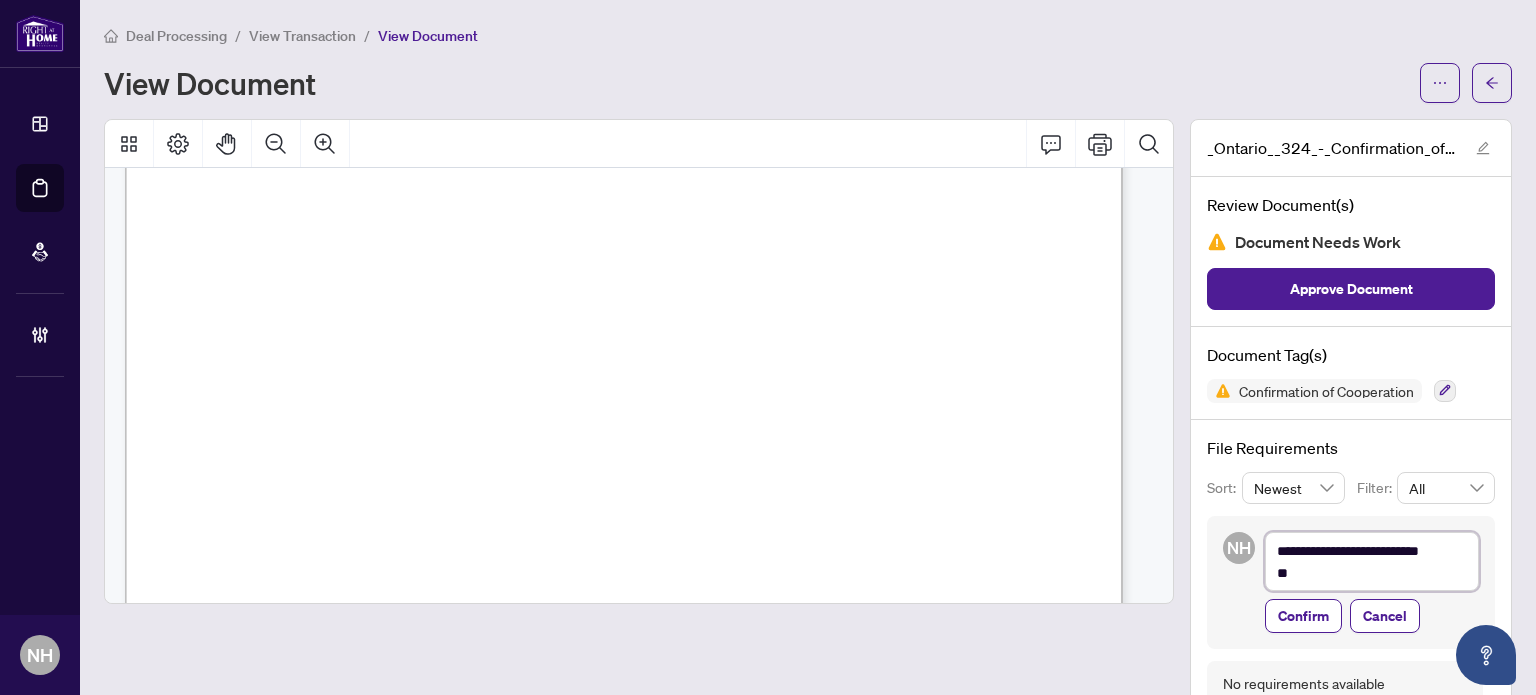 type on "**********" 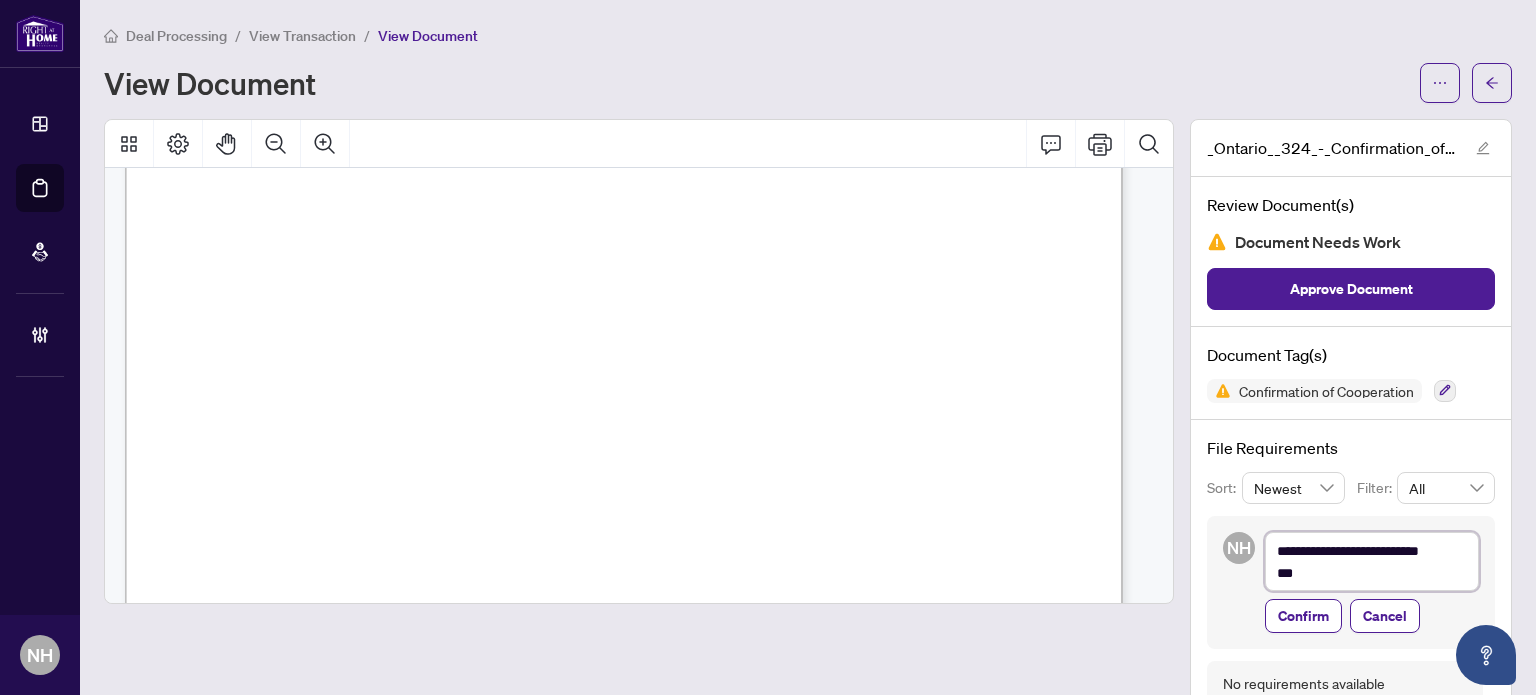 type on "**********" 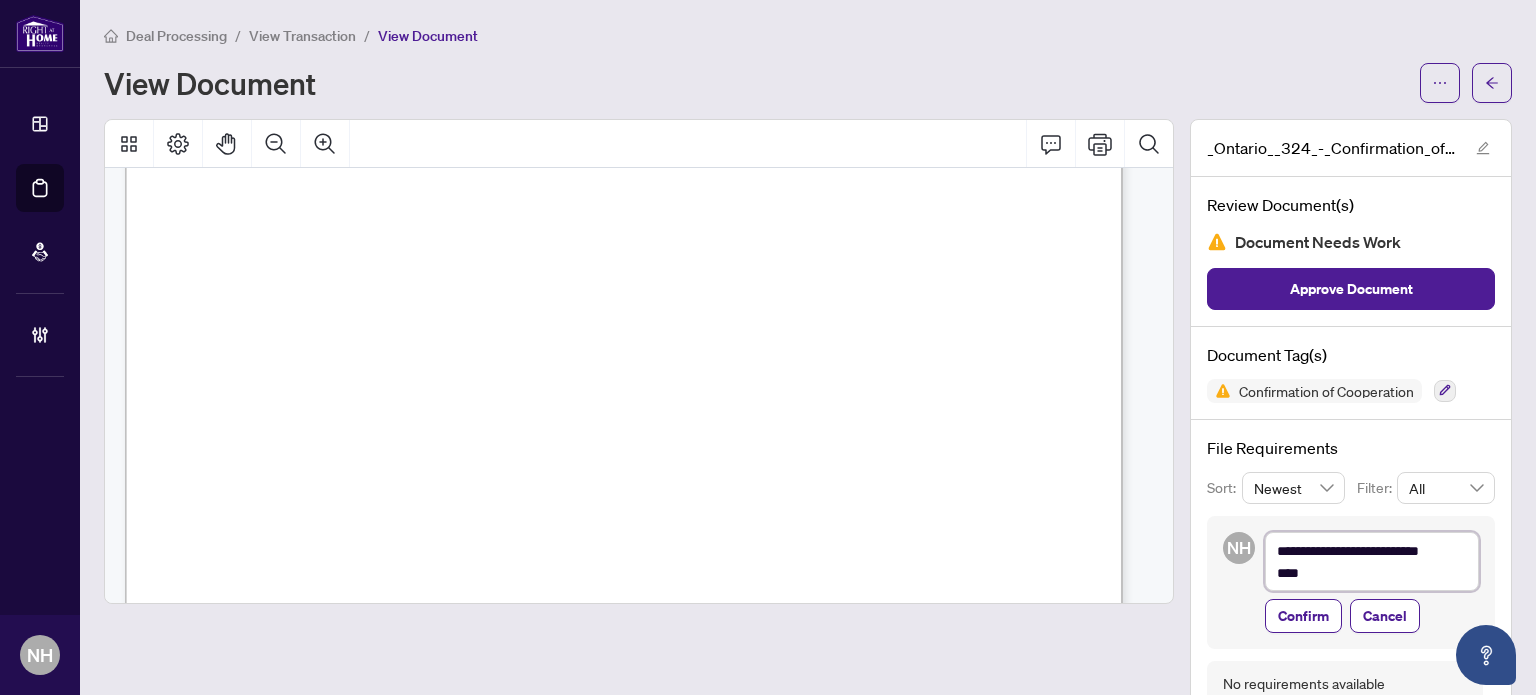 type on "**********" 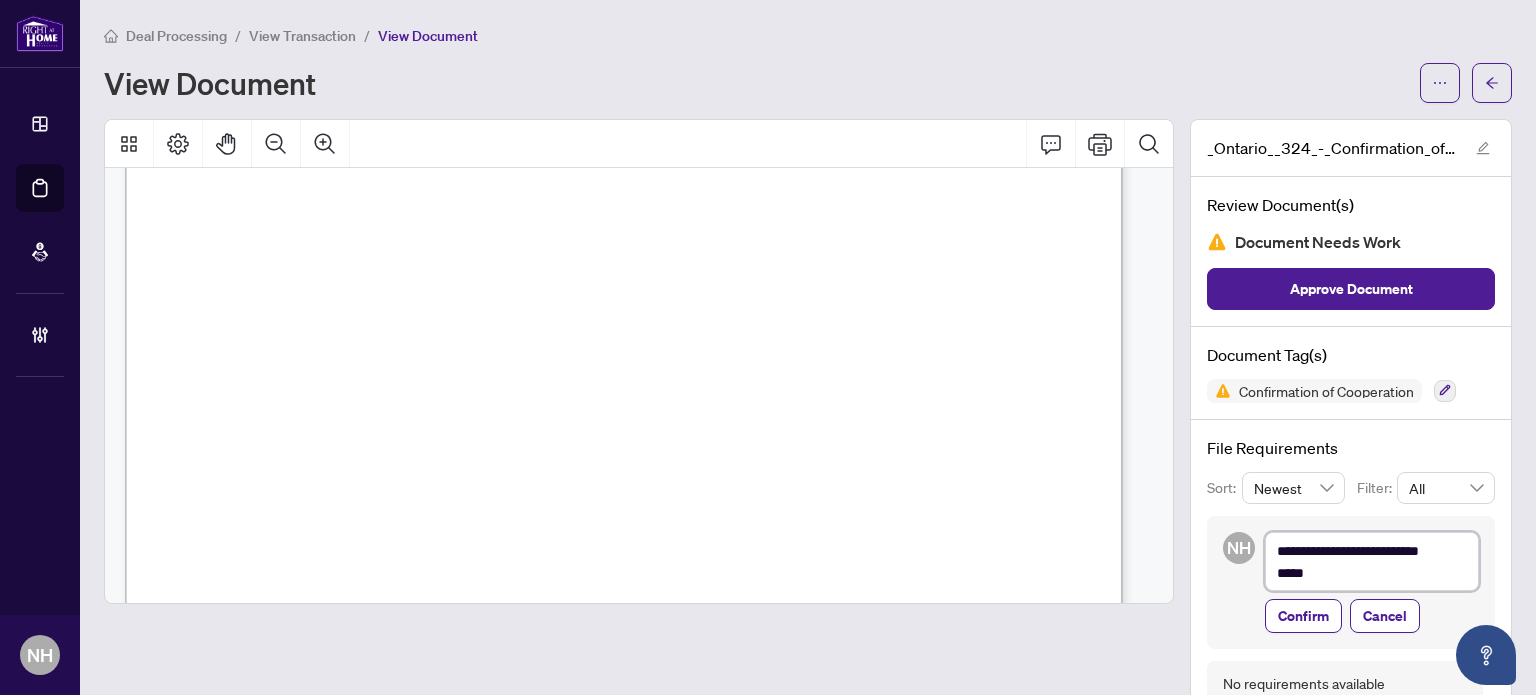 type on "**********" 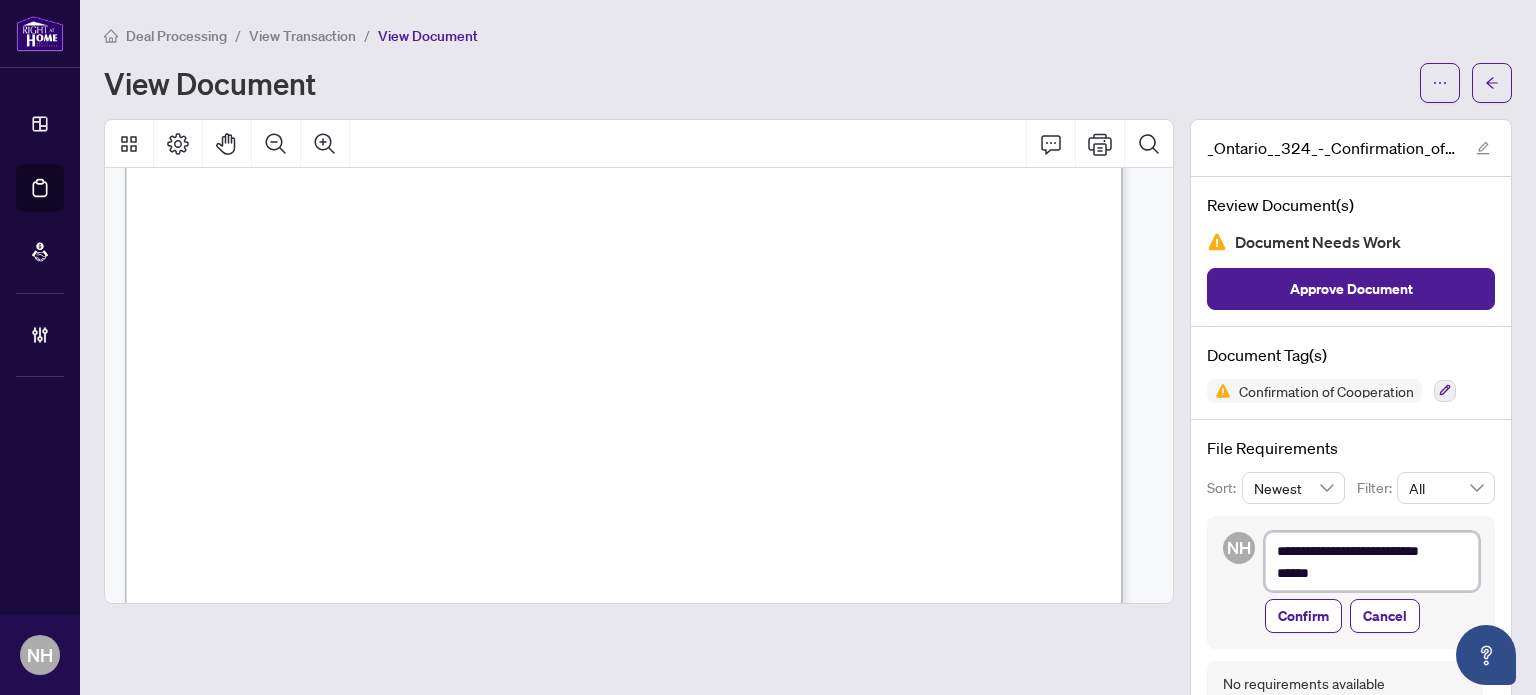 type on "**********" 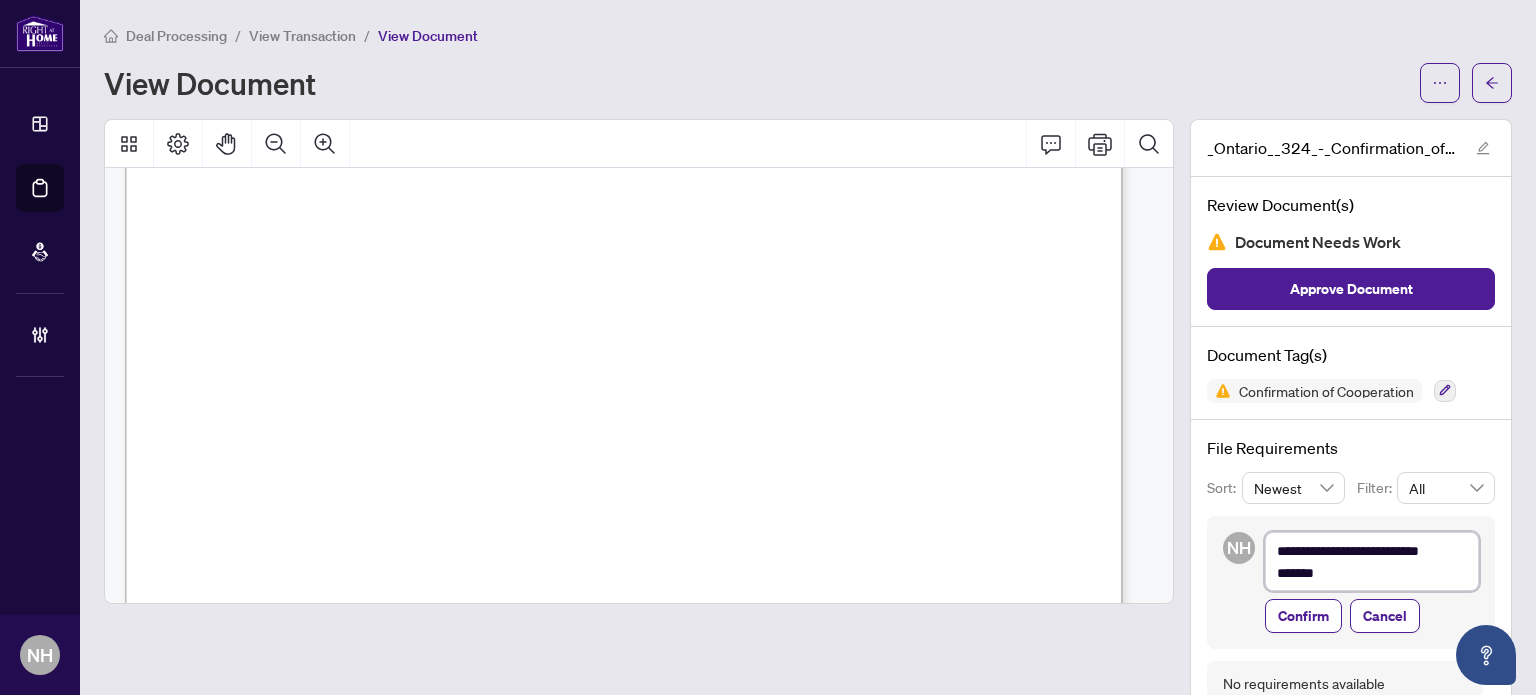 type on "**********" 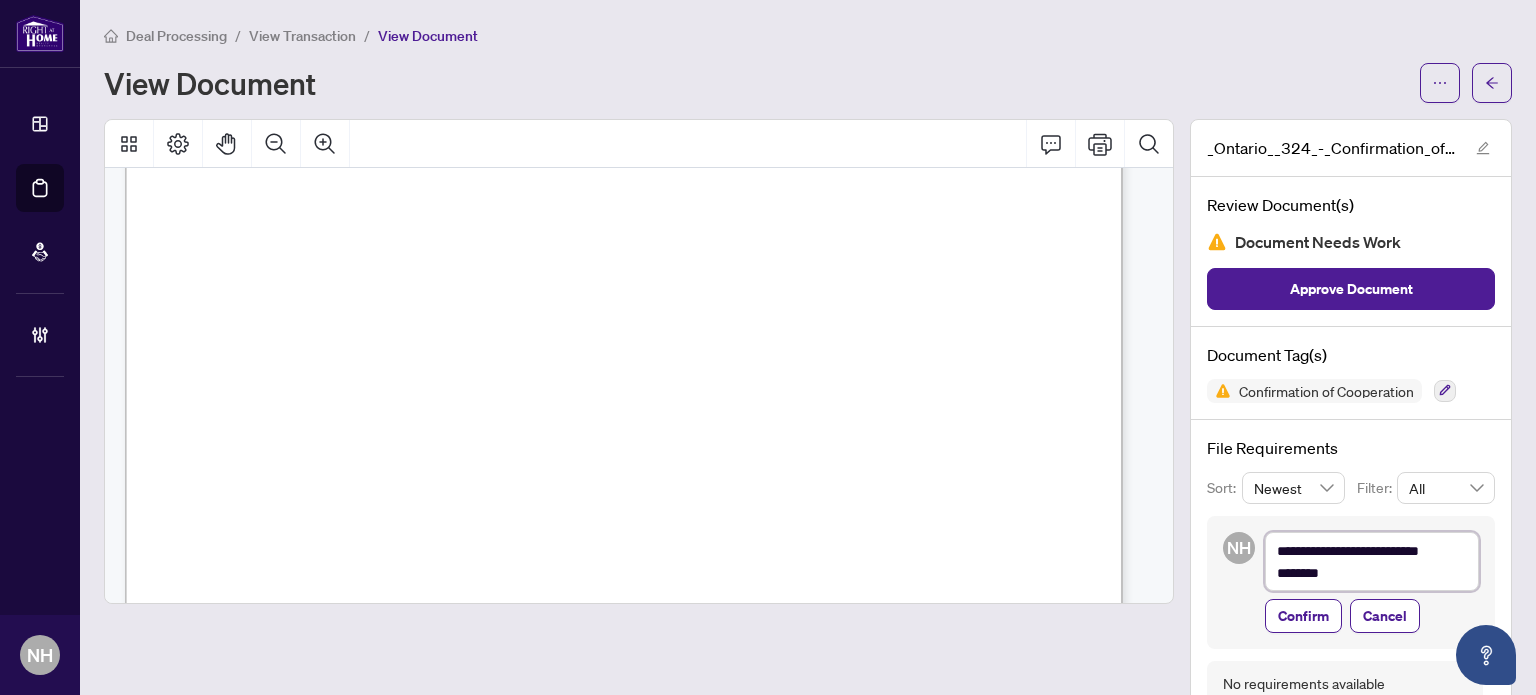 type on "**********" 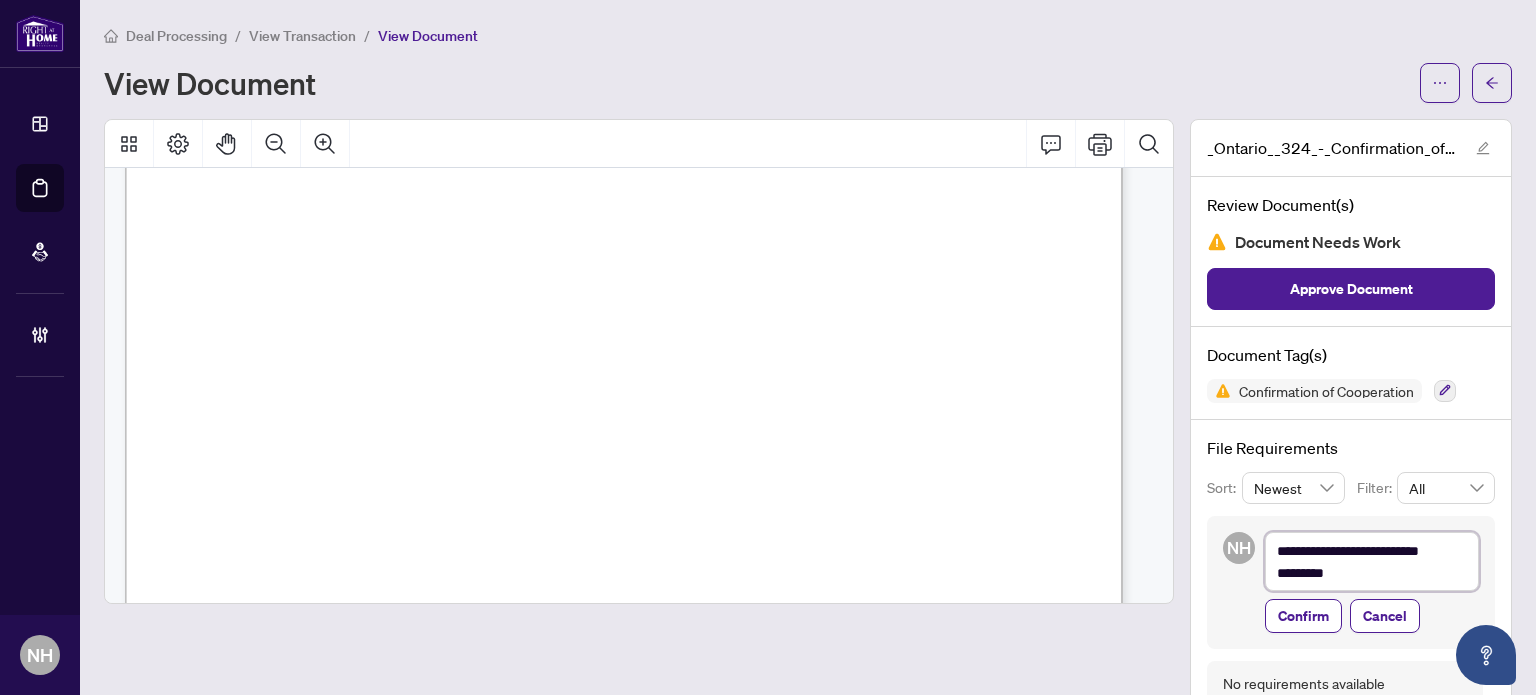 type on "**********" 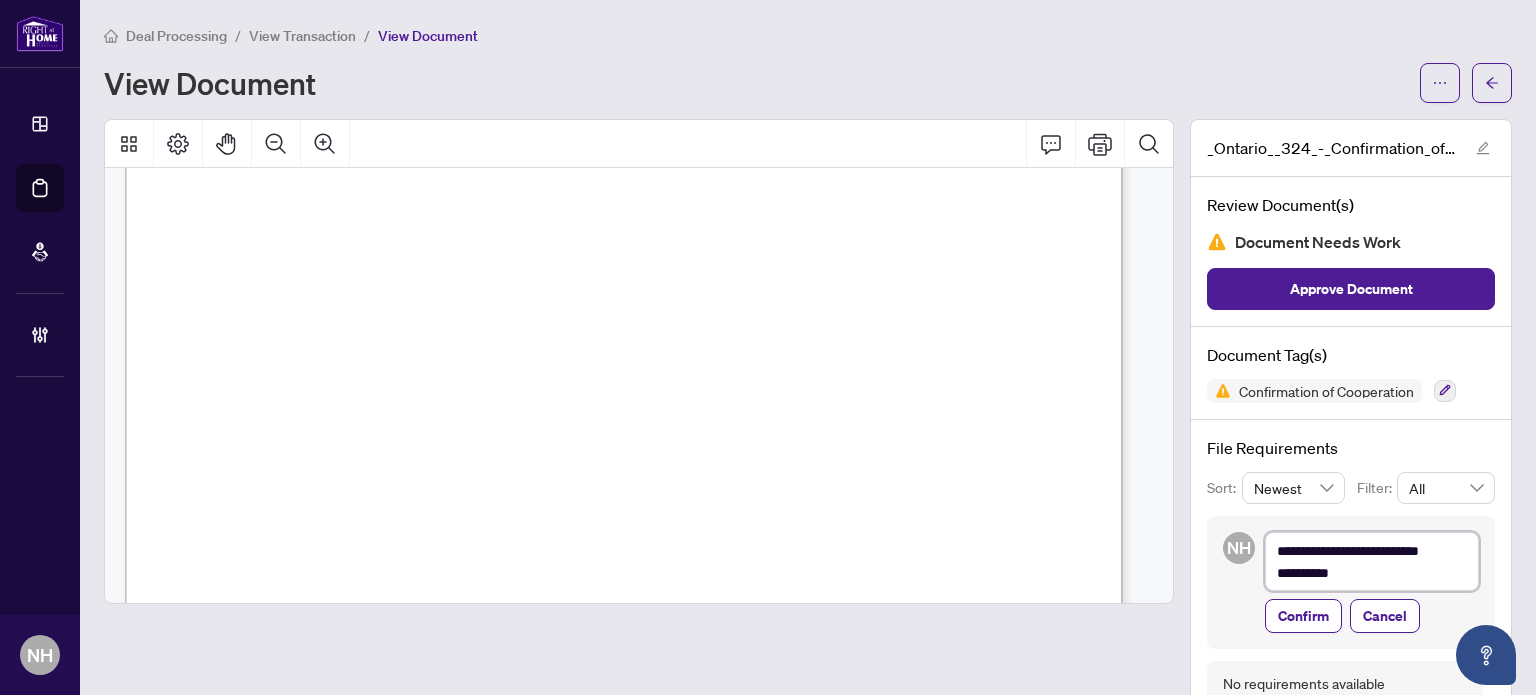 type on "**********" 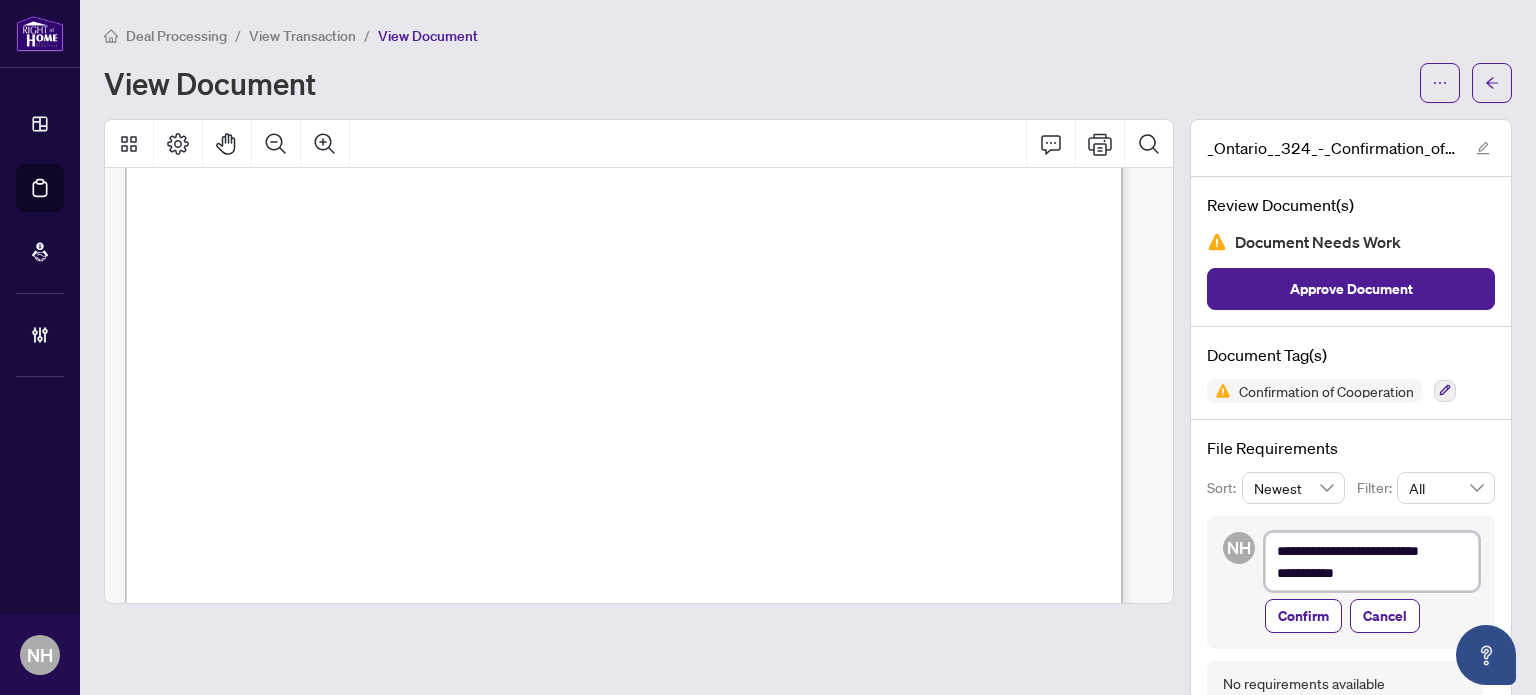 type on "**********" 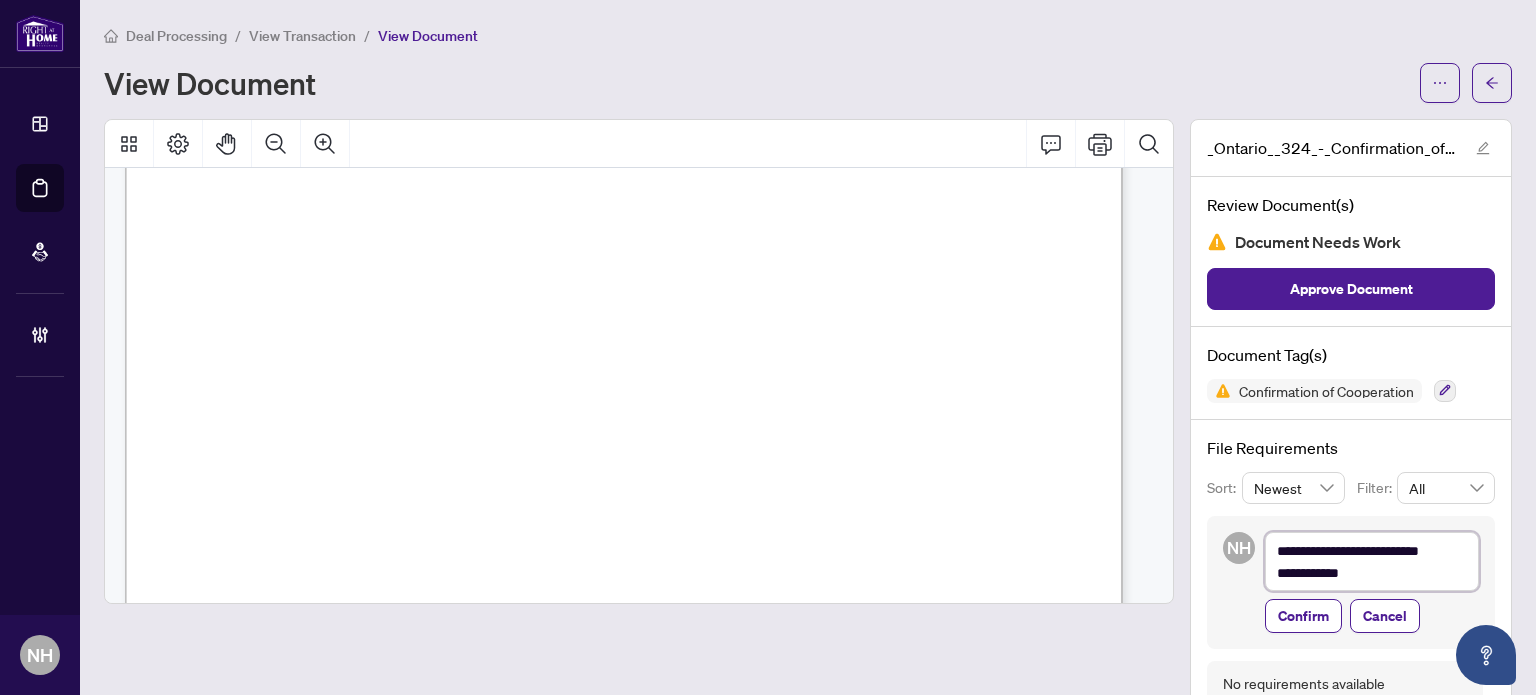 type on "**********" 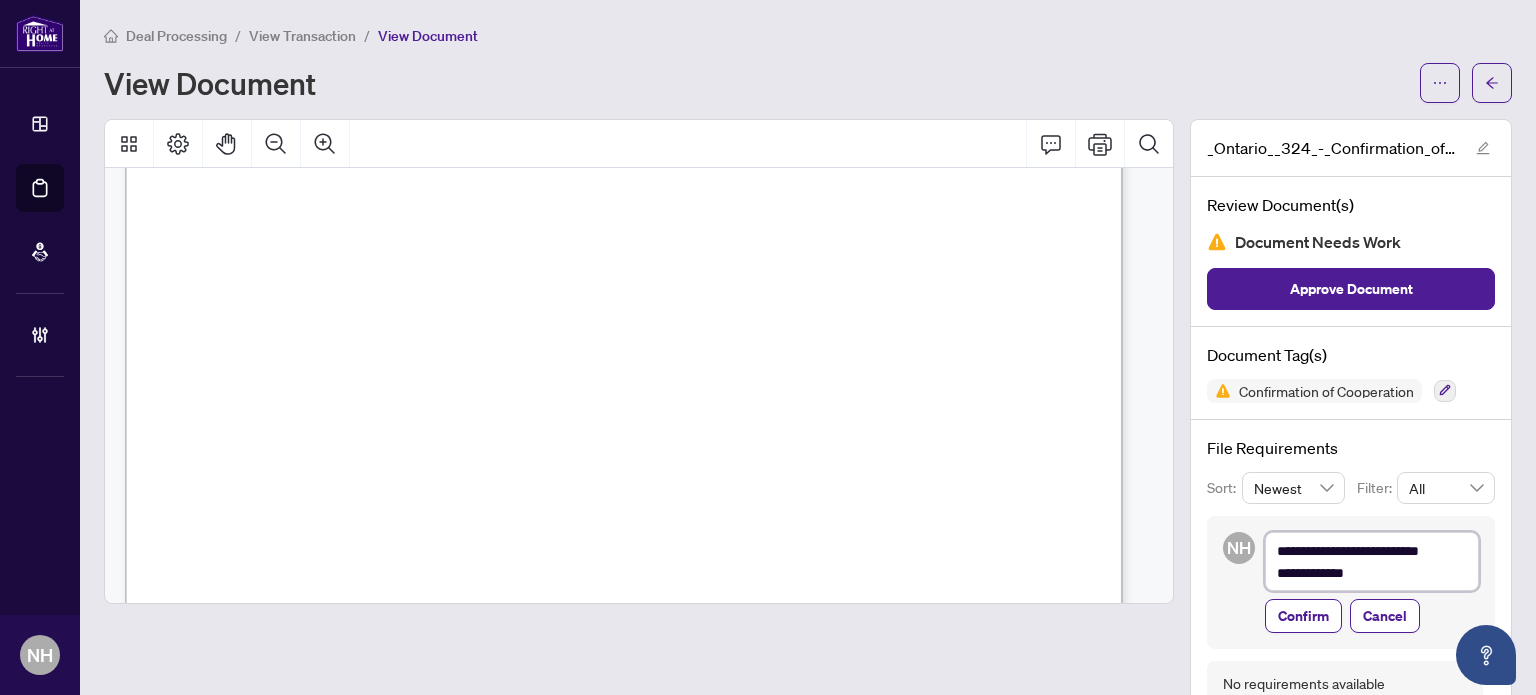 type on "**********" 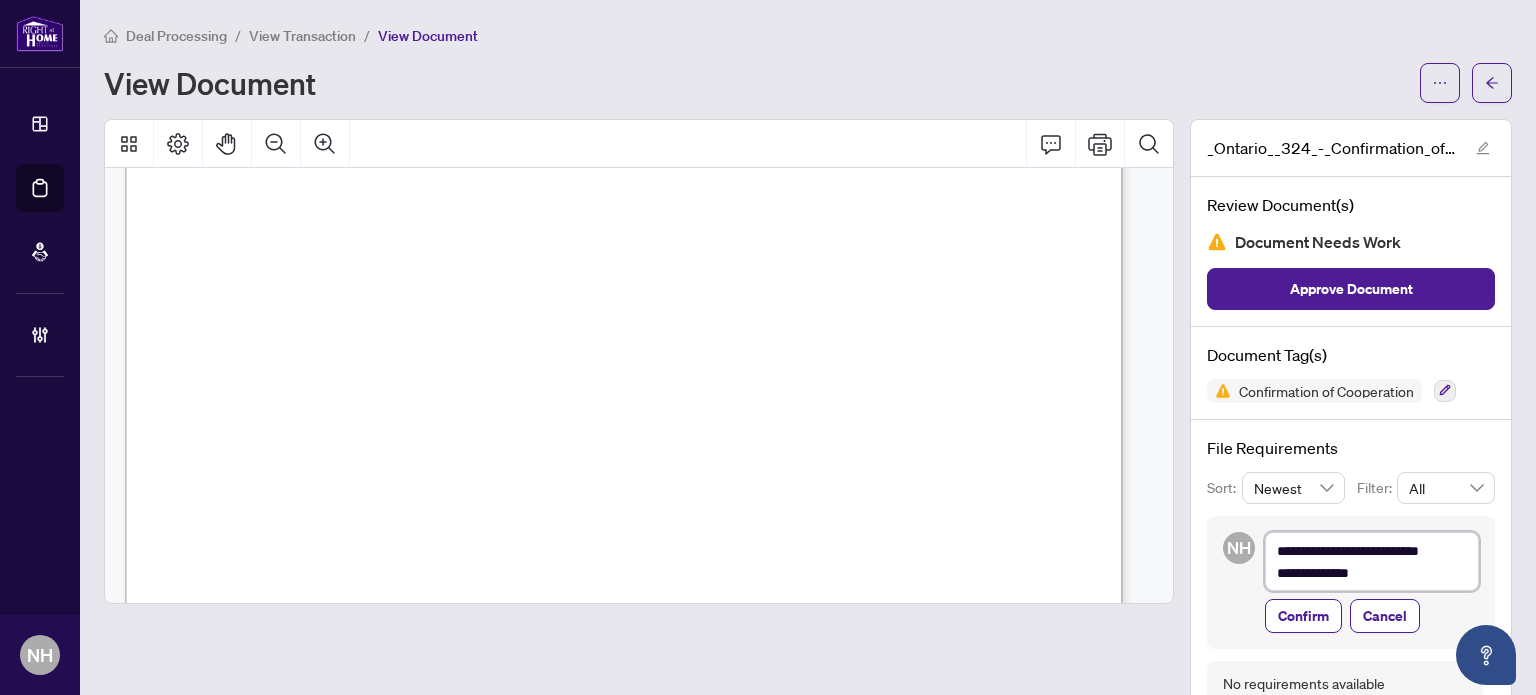type on "**********" 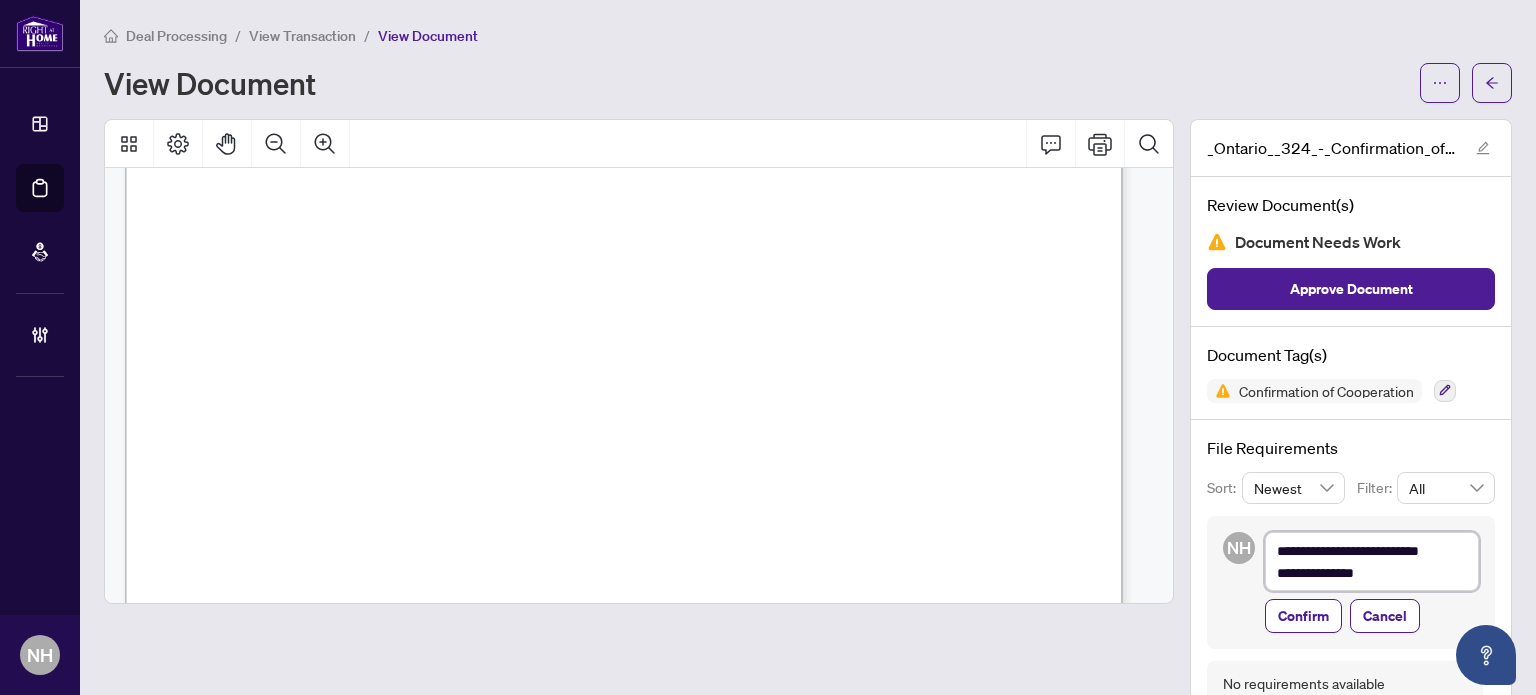 type on "**********" 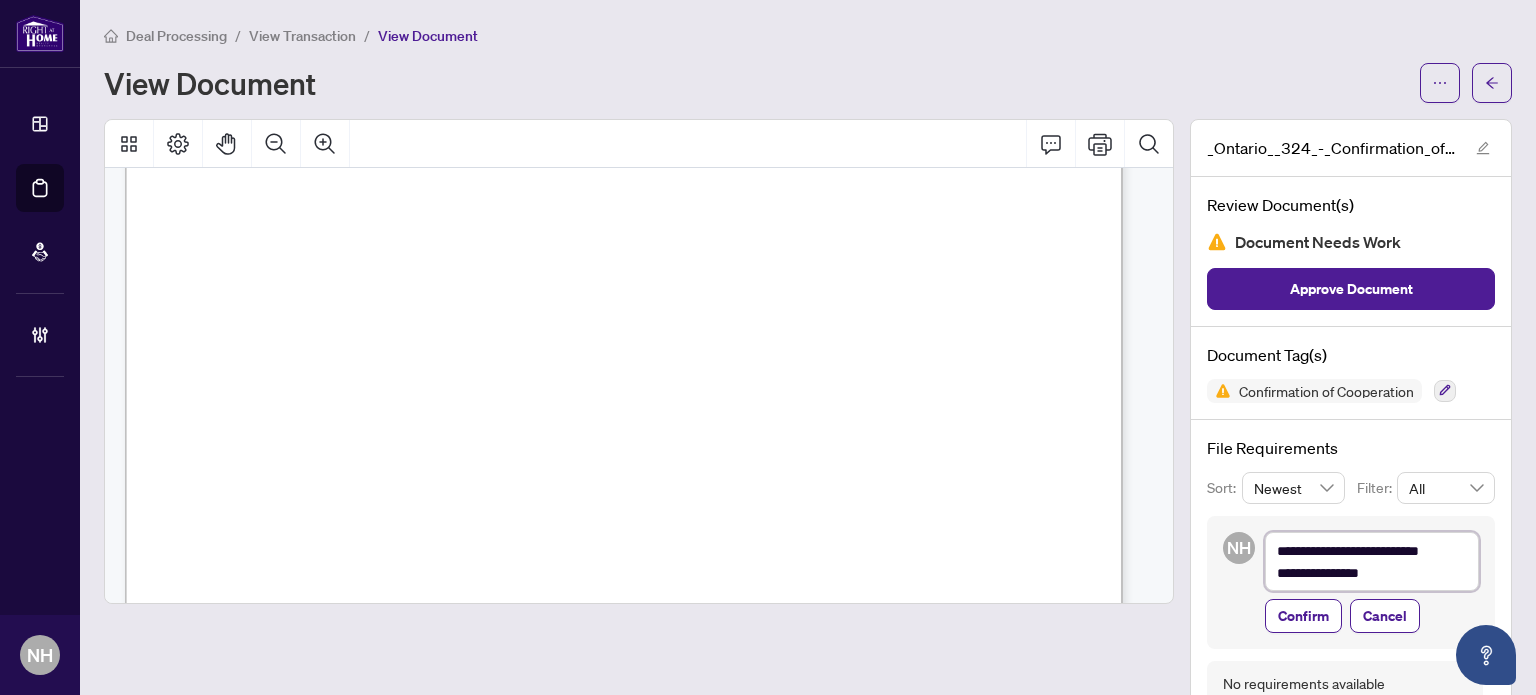 type on "**********" 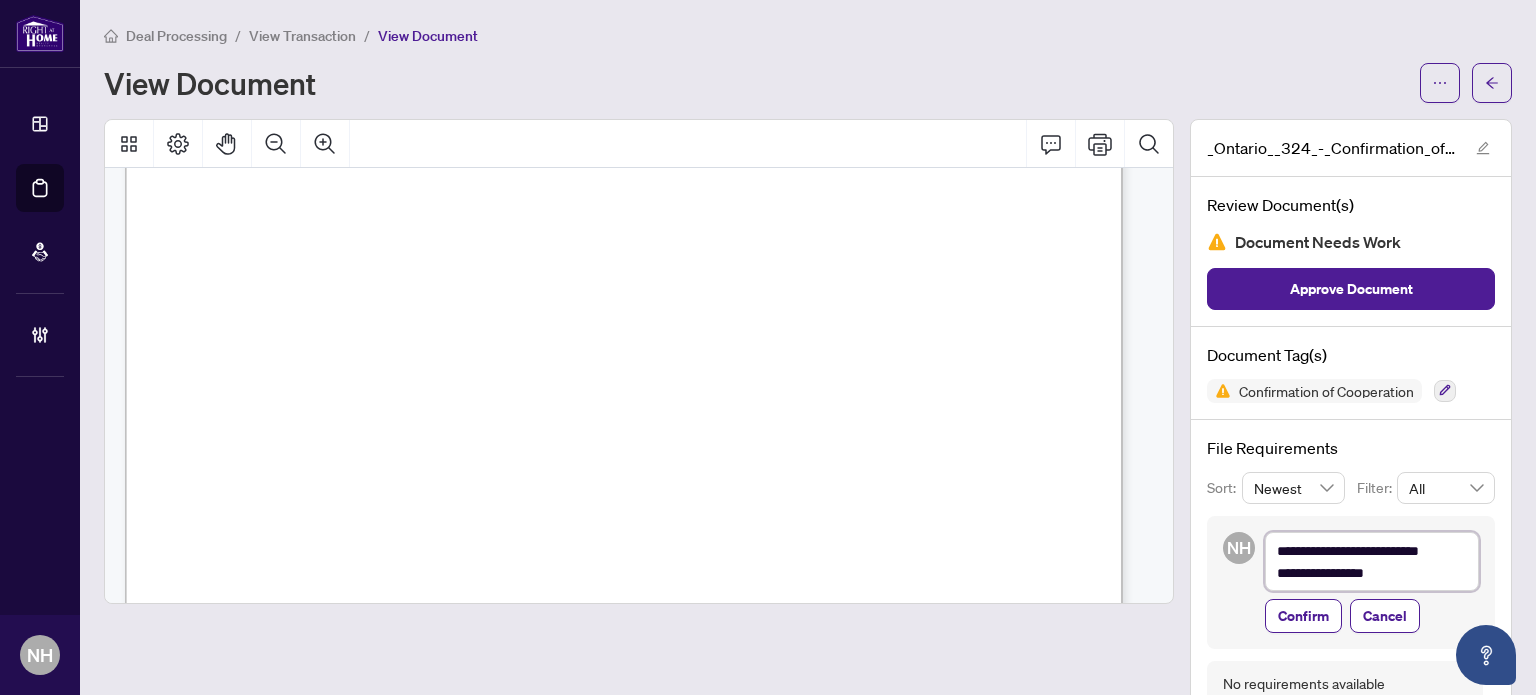 type on "**********" 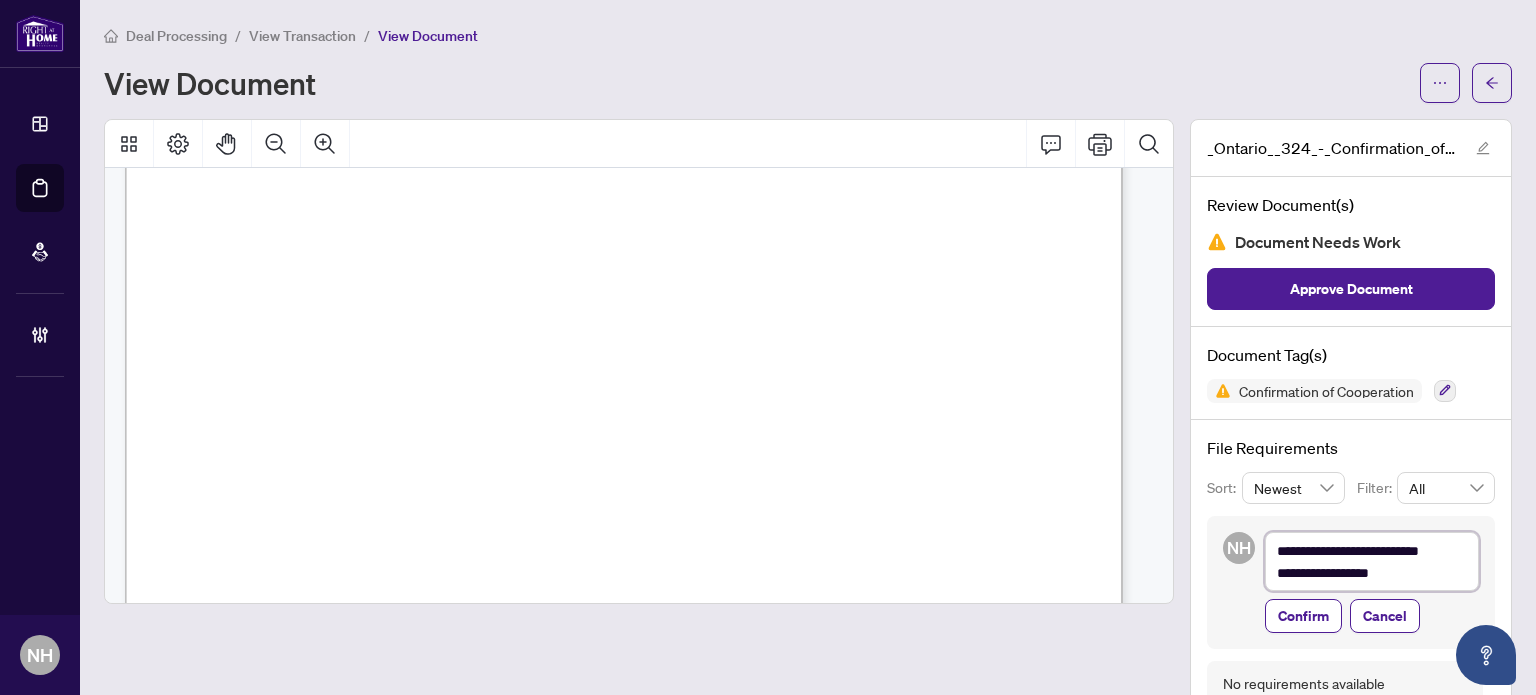type on "**********" 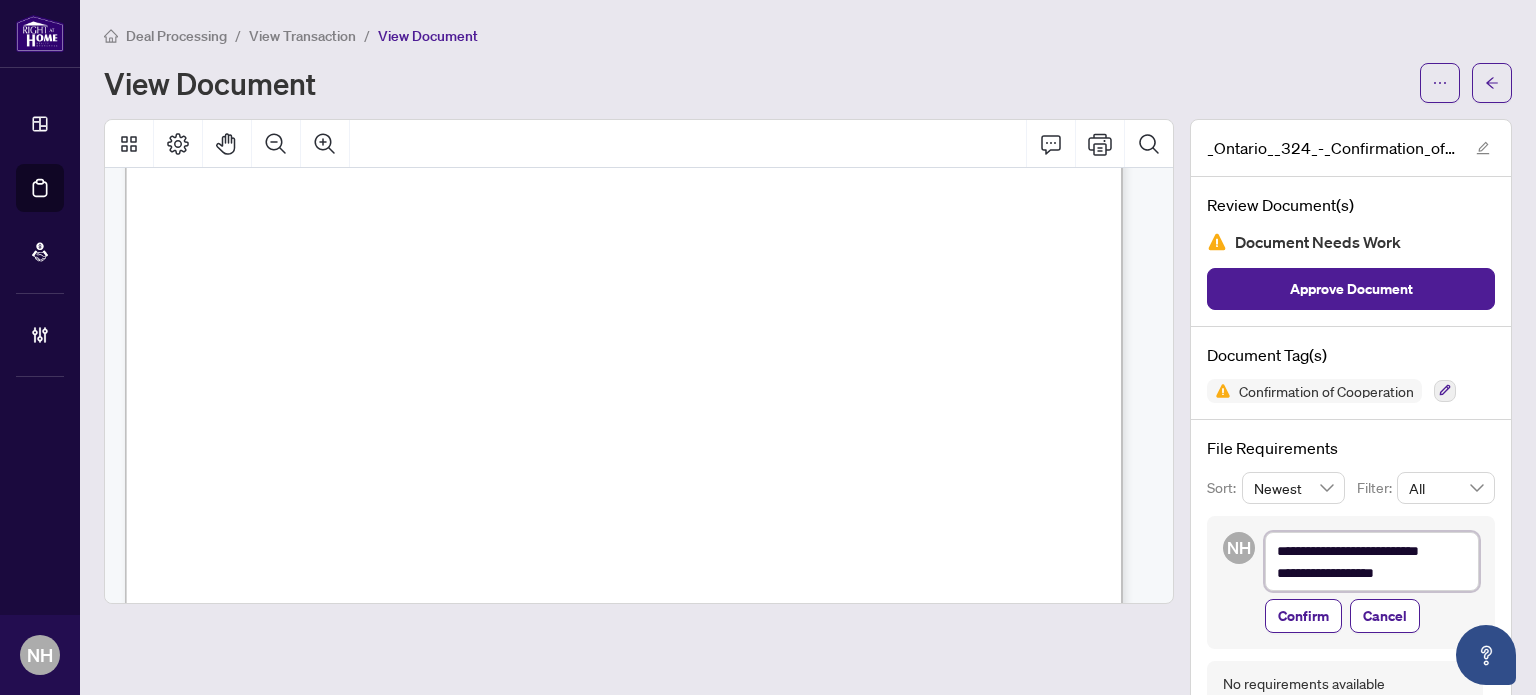 type on "**********" 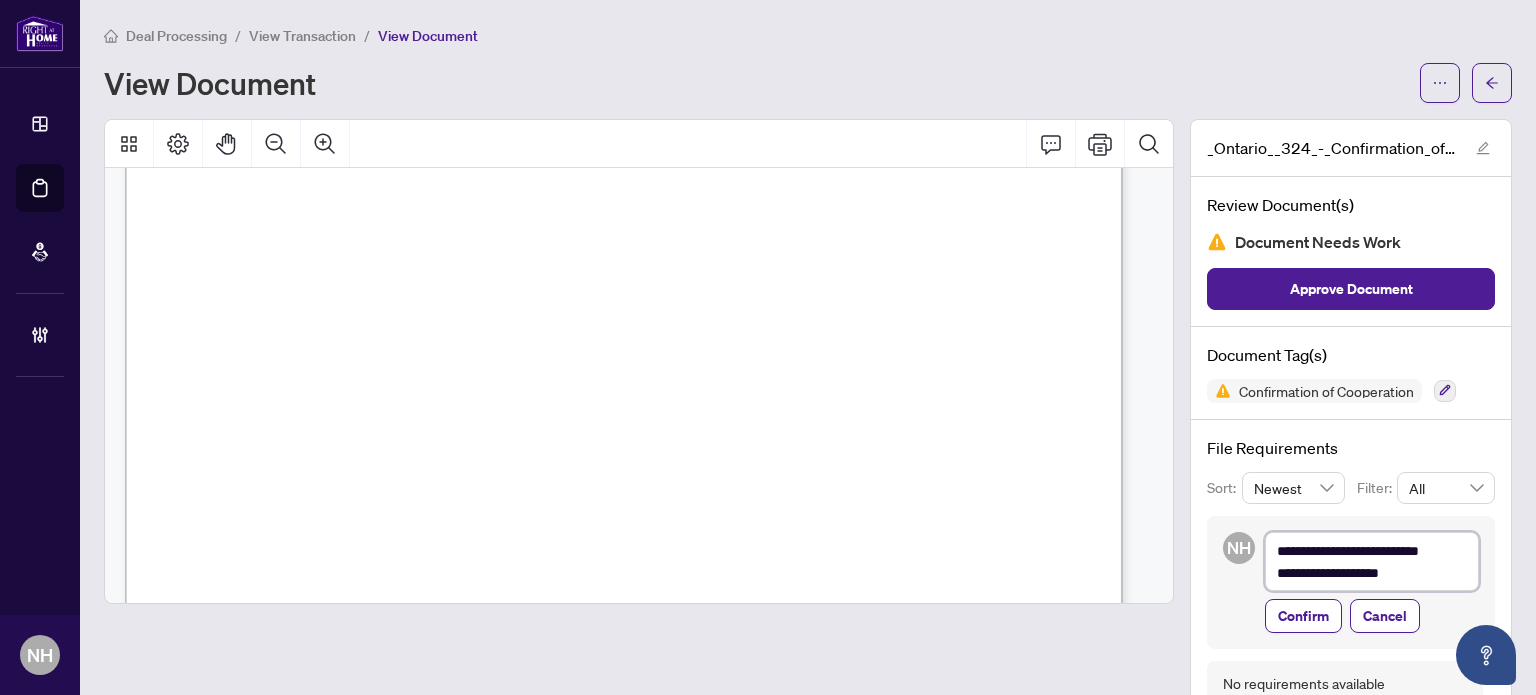 type on "**********" 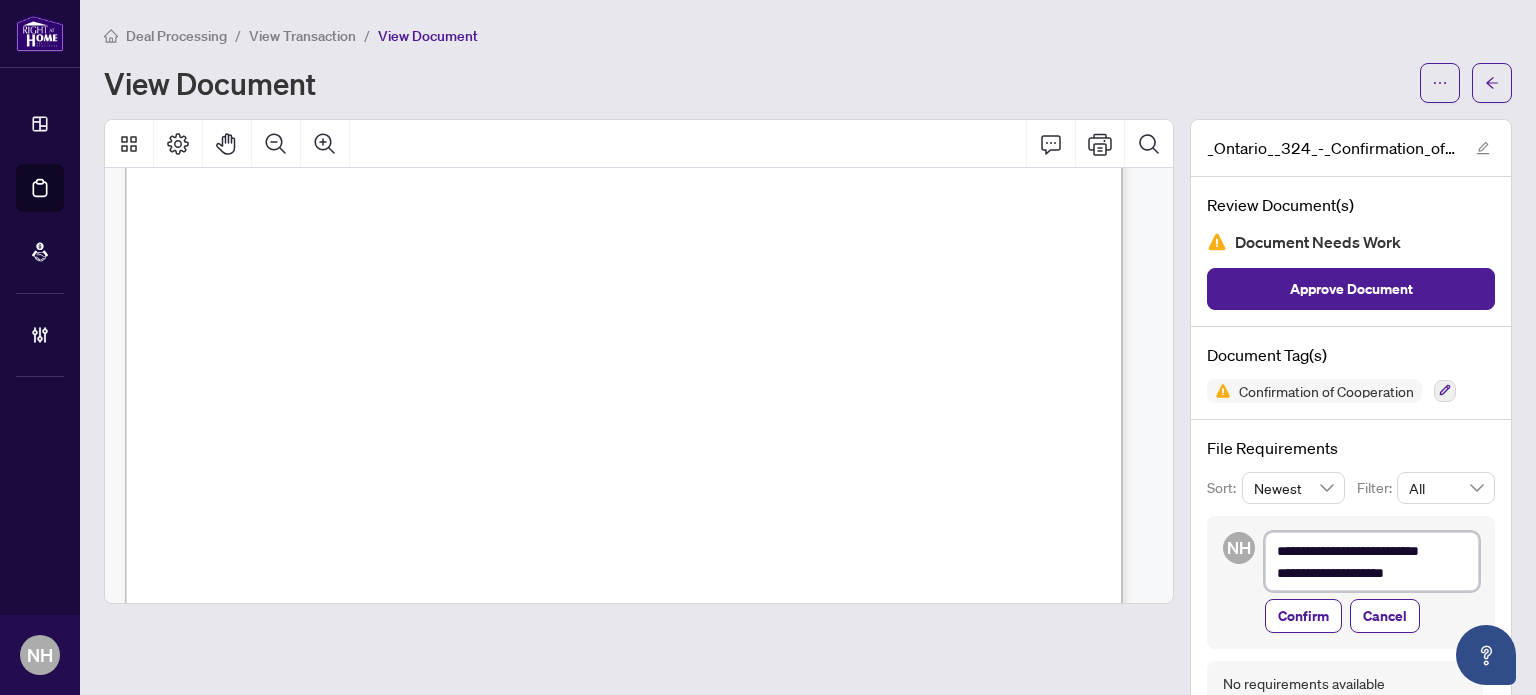type on "**********" 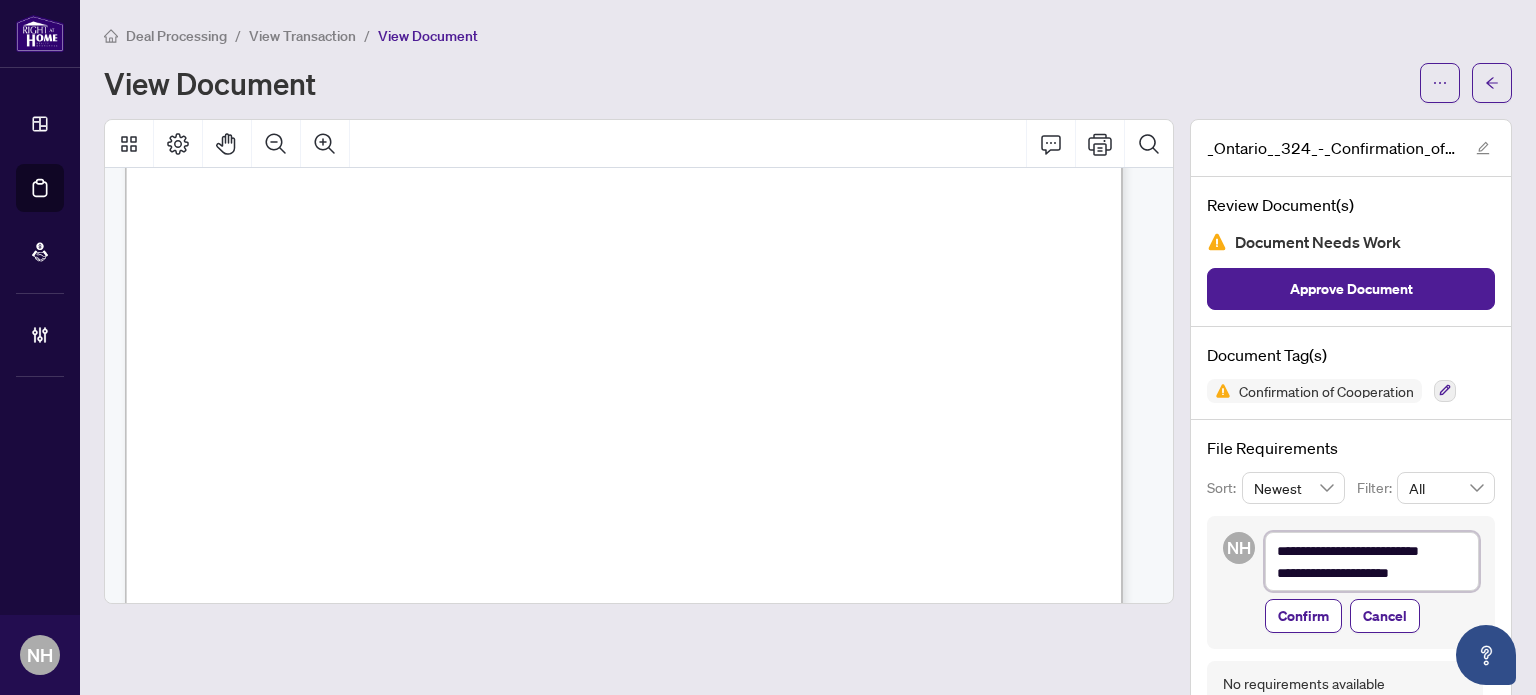 type on "**********" 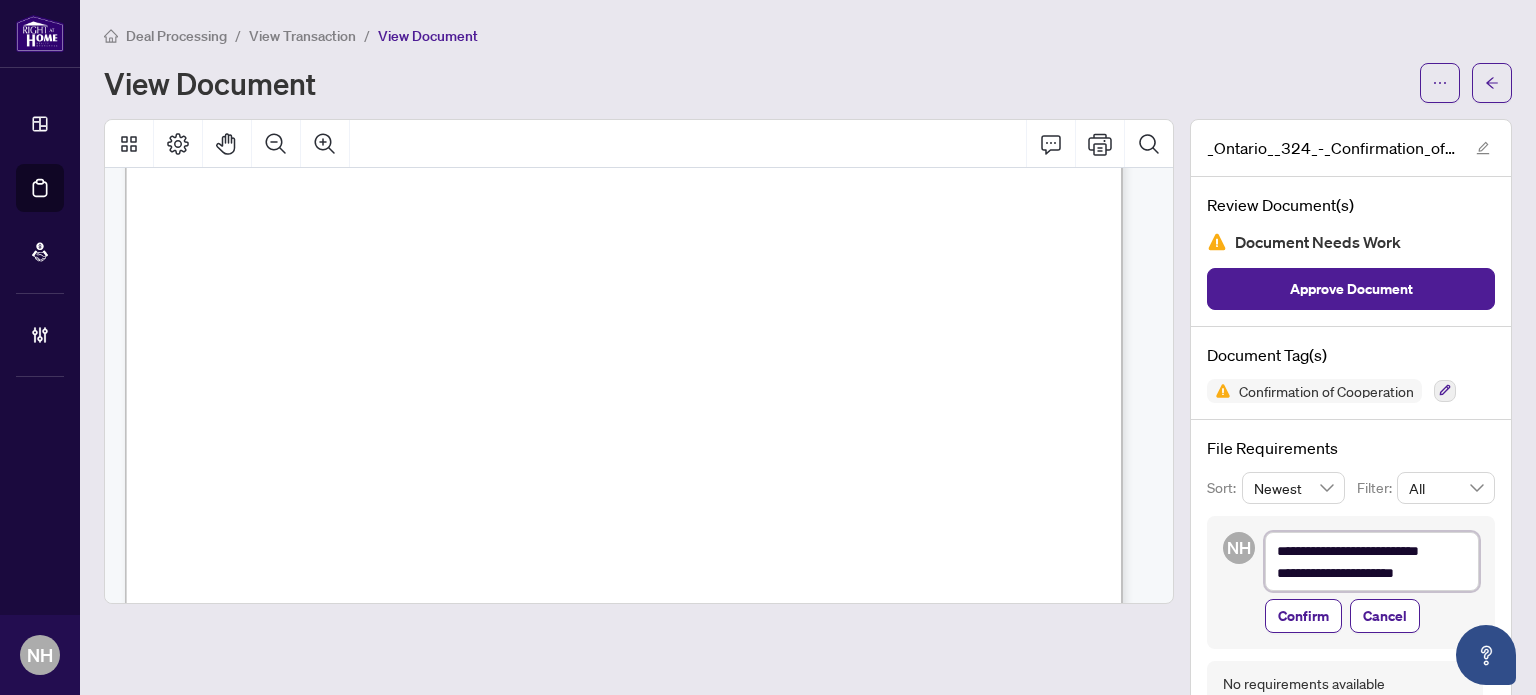 type on "**********" 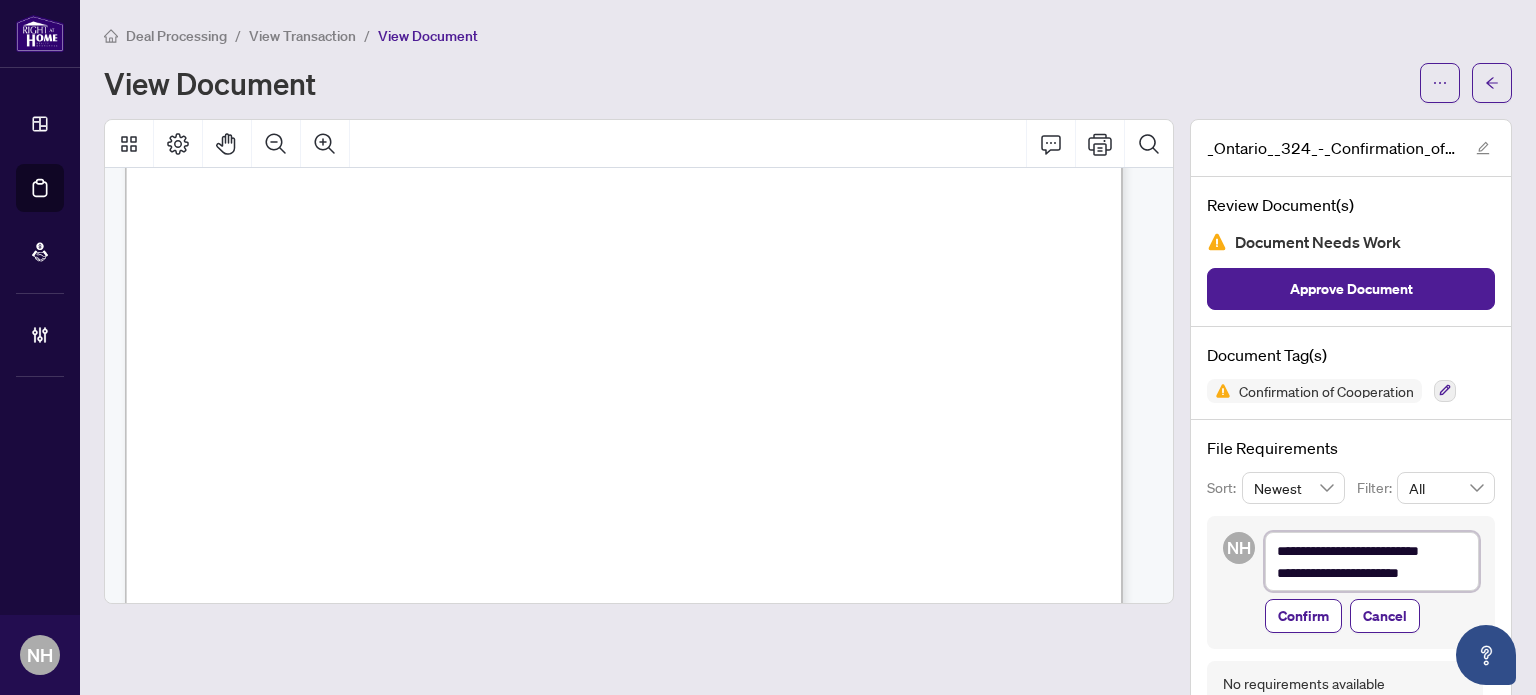 type on "**********" 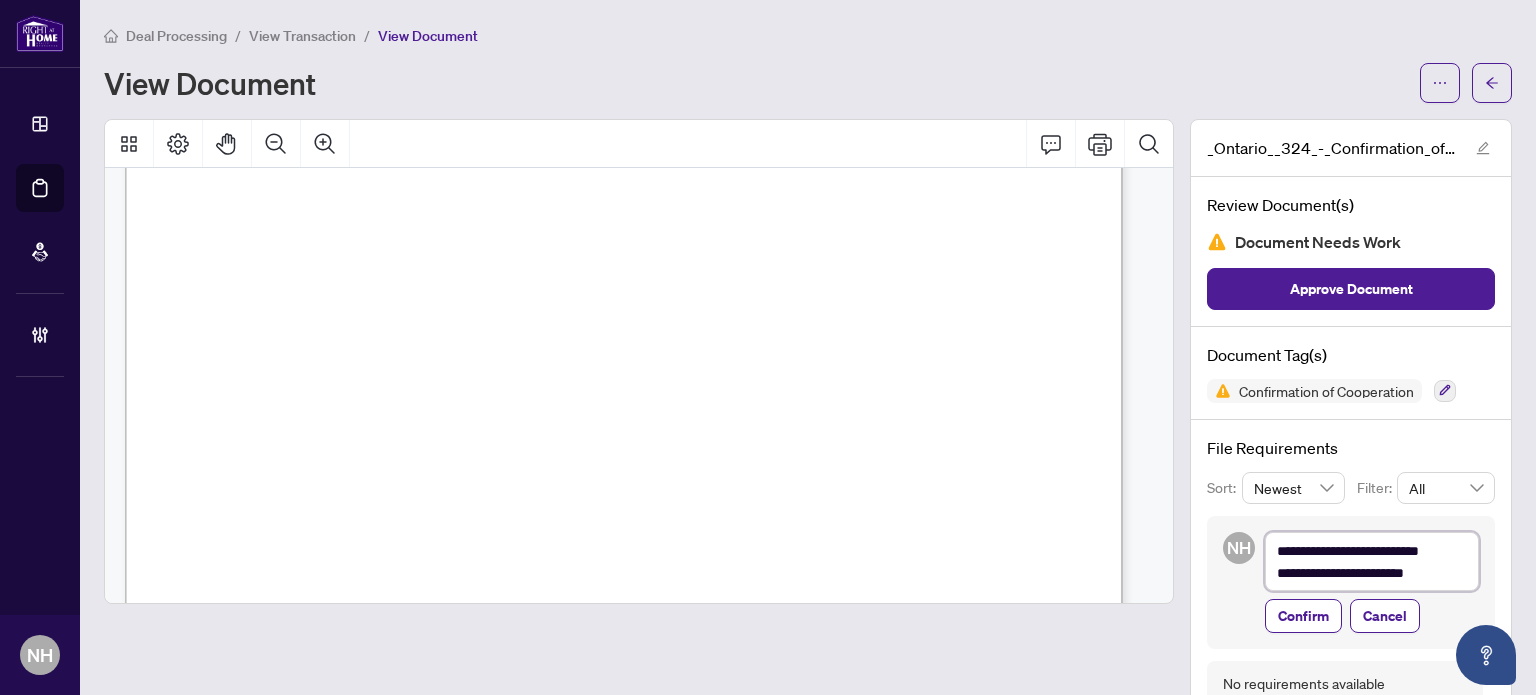 type on "**********" 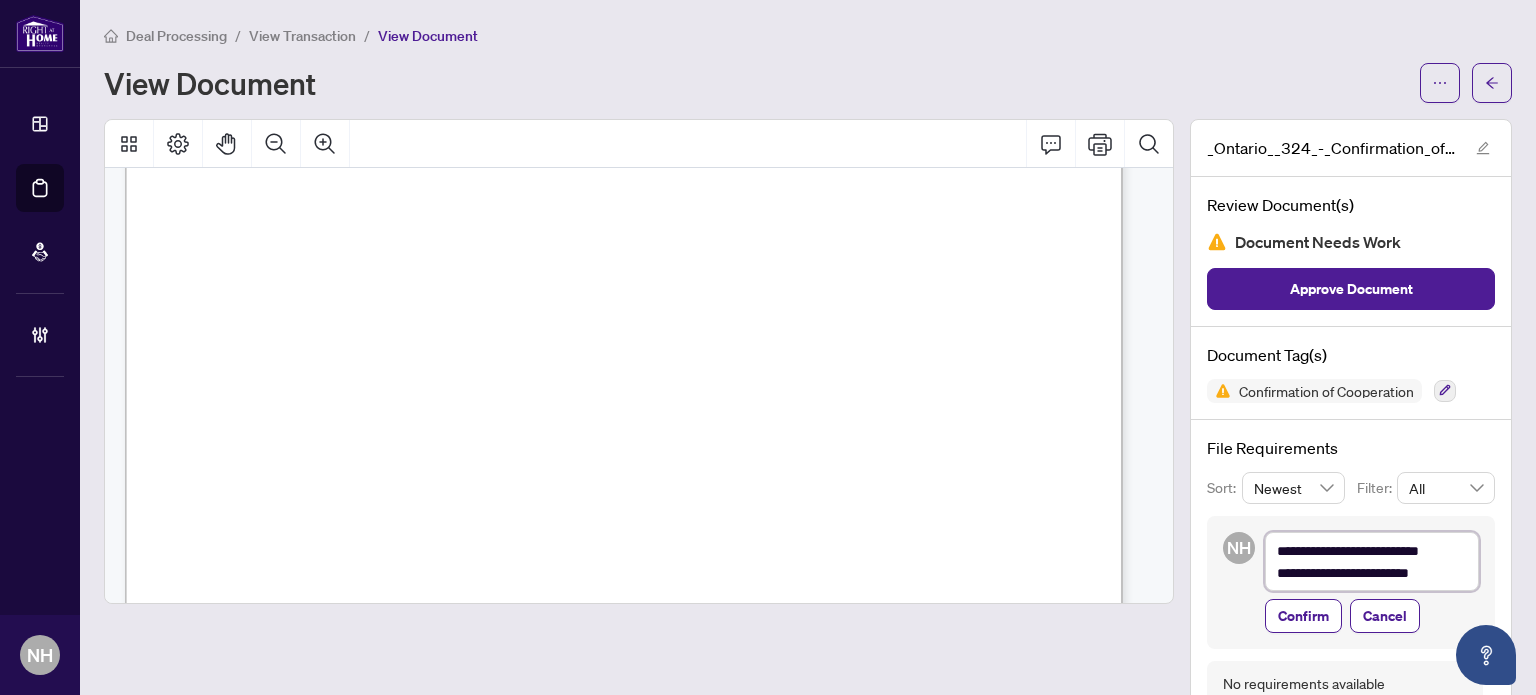 type on "**********" 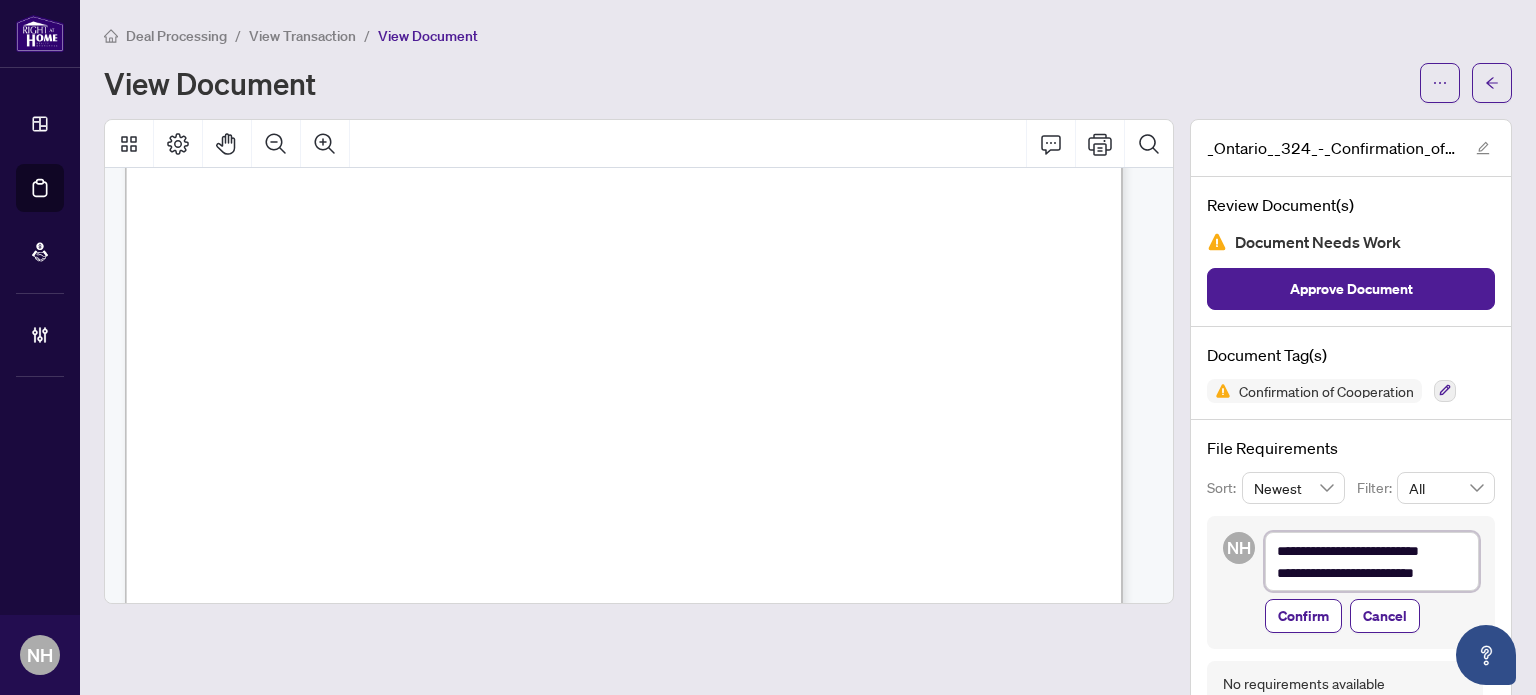 type on "**********" 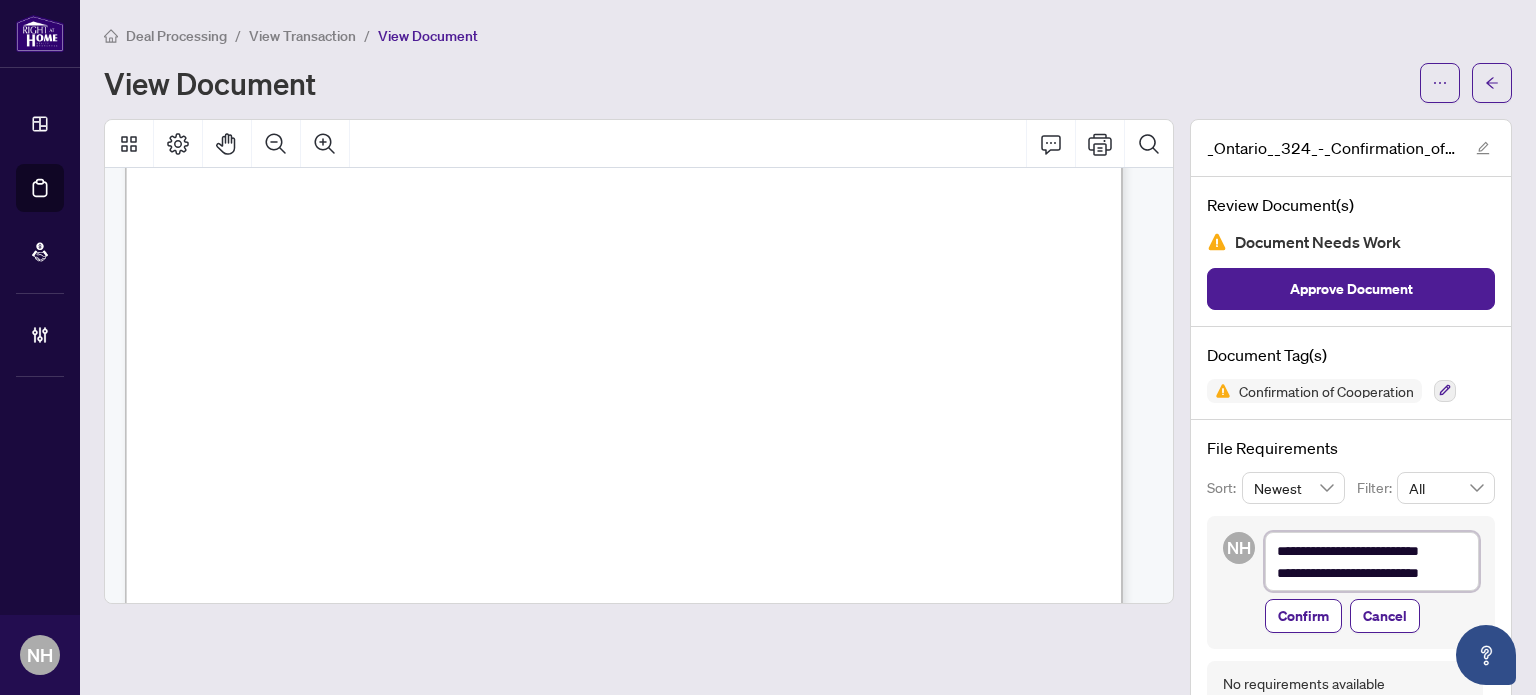 type on "**********" 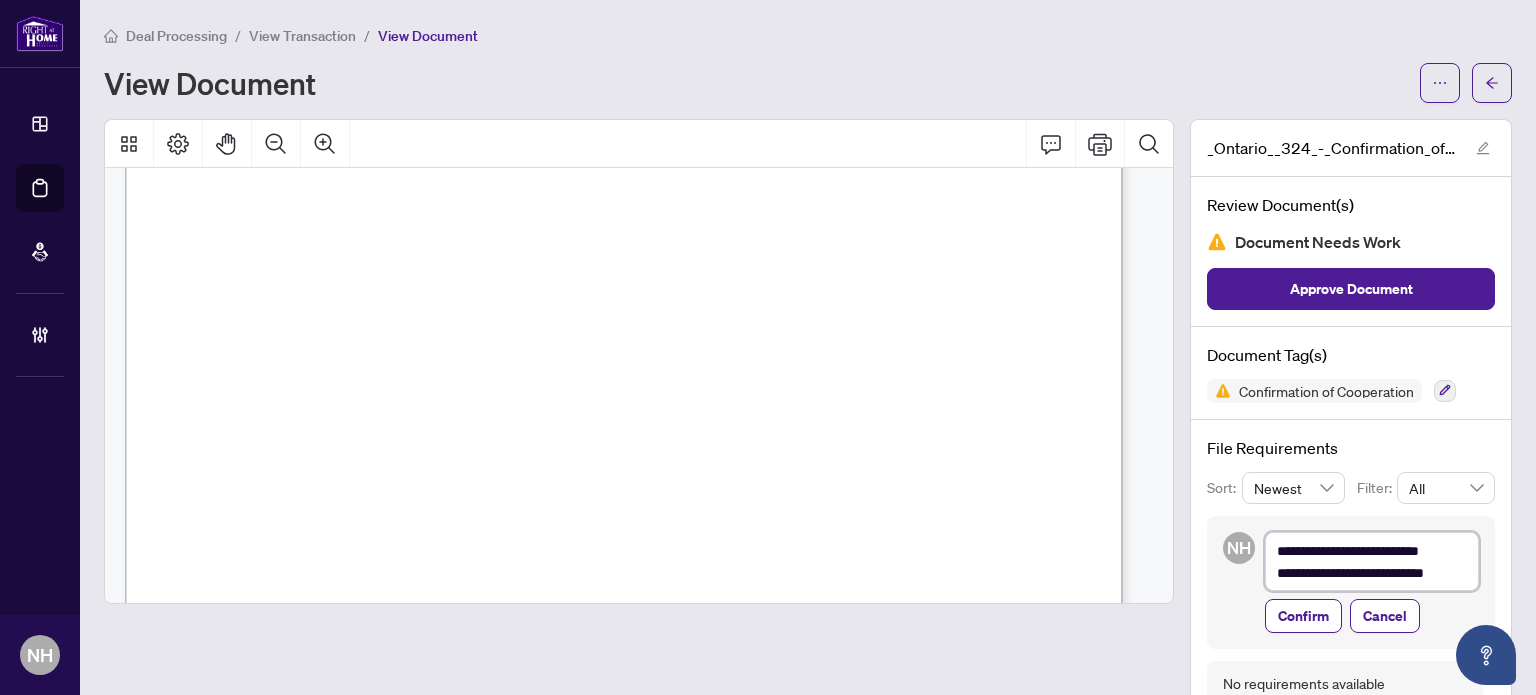 type on "**********" 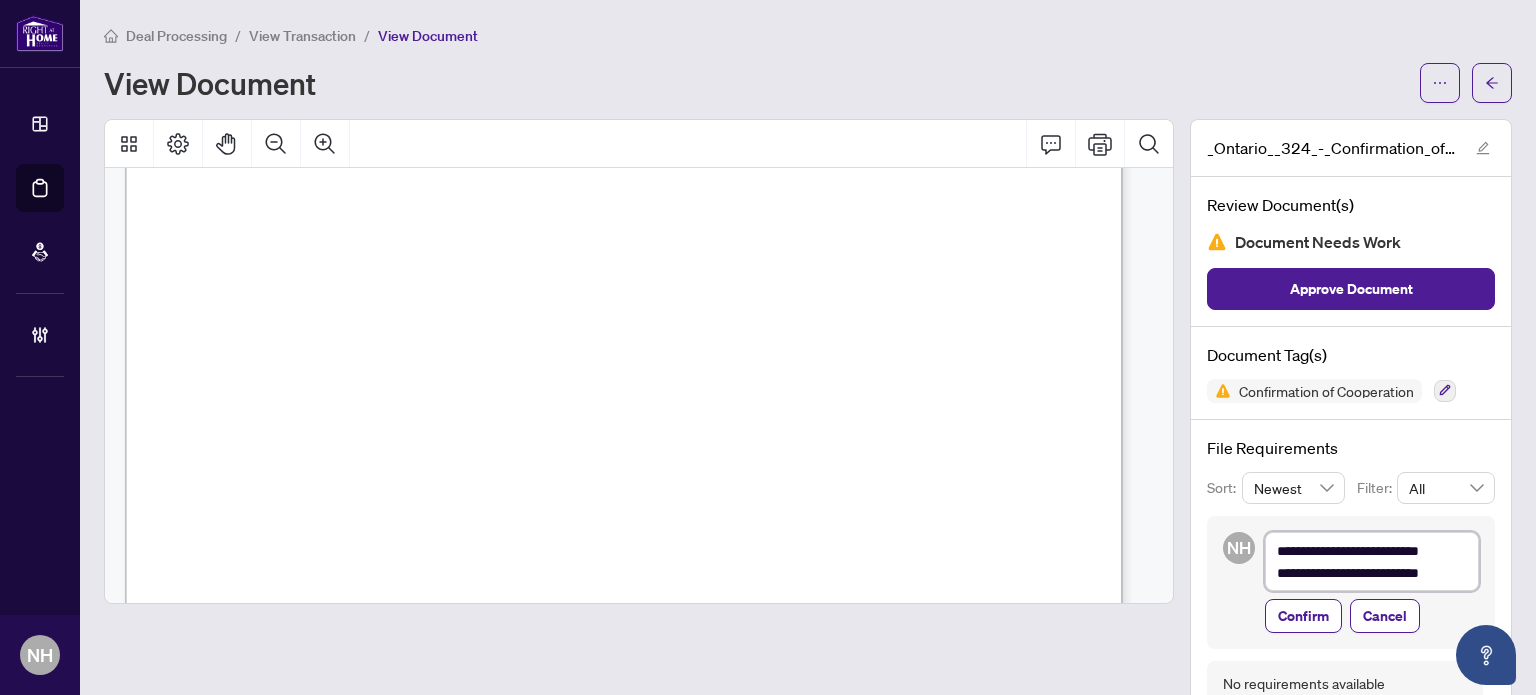 type on "**********" 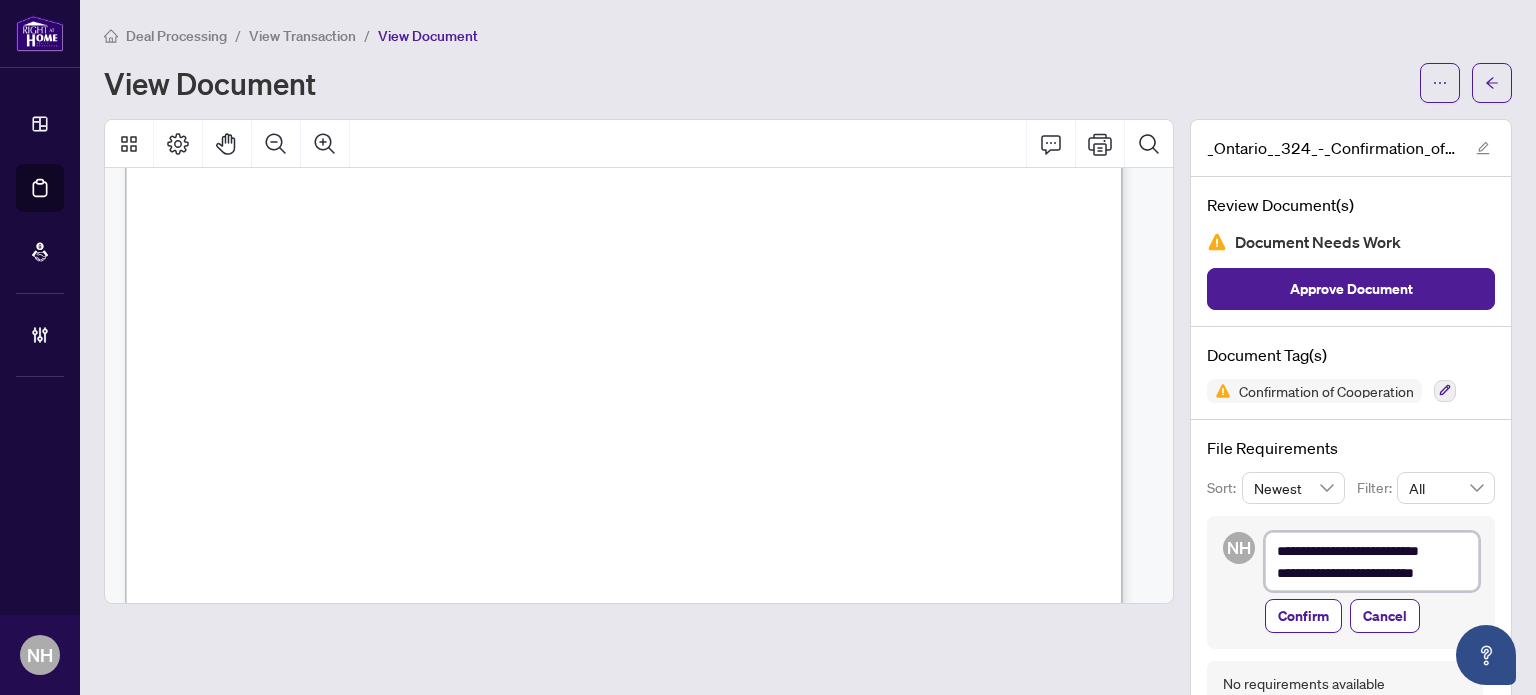 type on "**********" 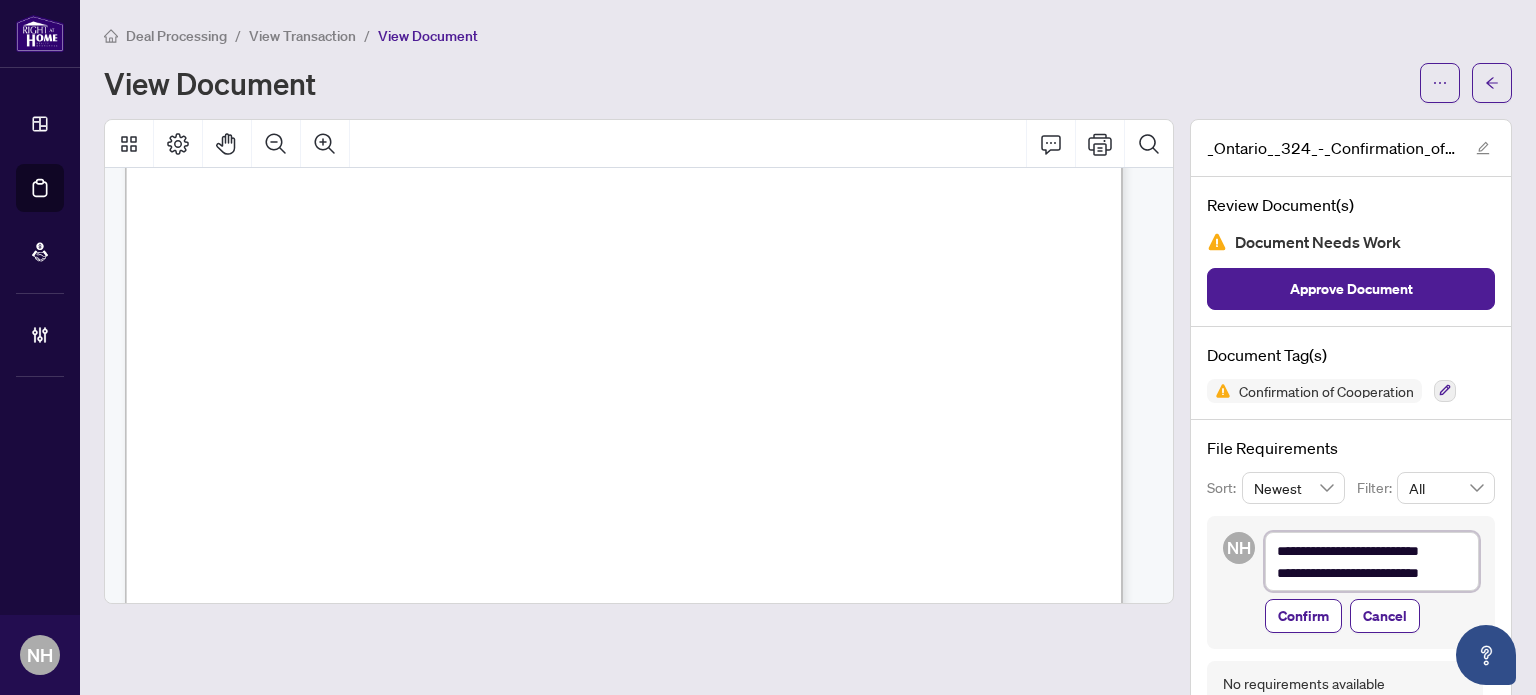 type on "**********" 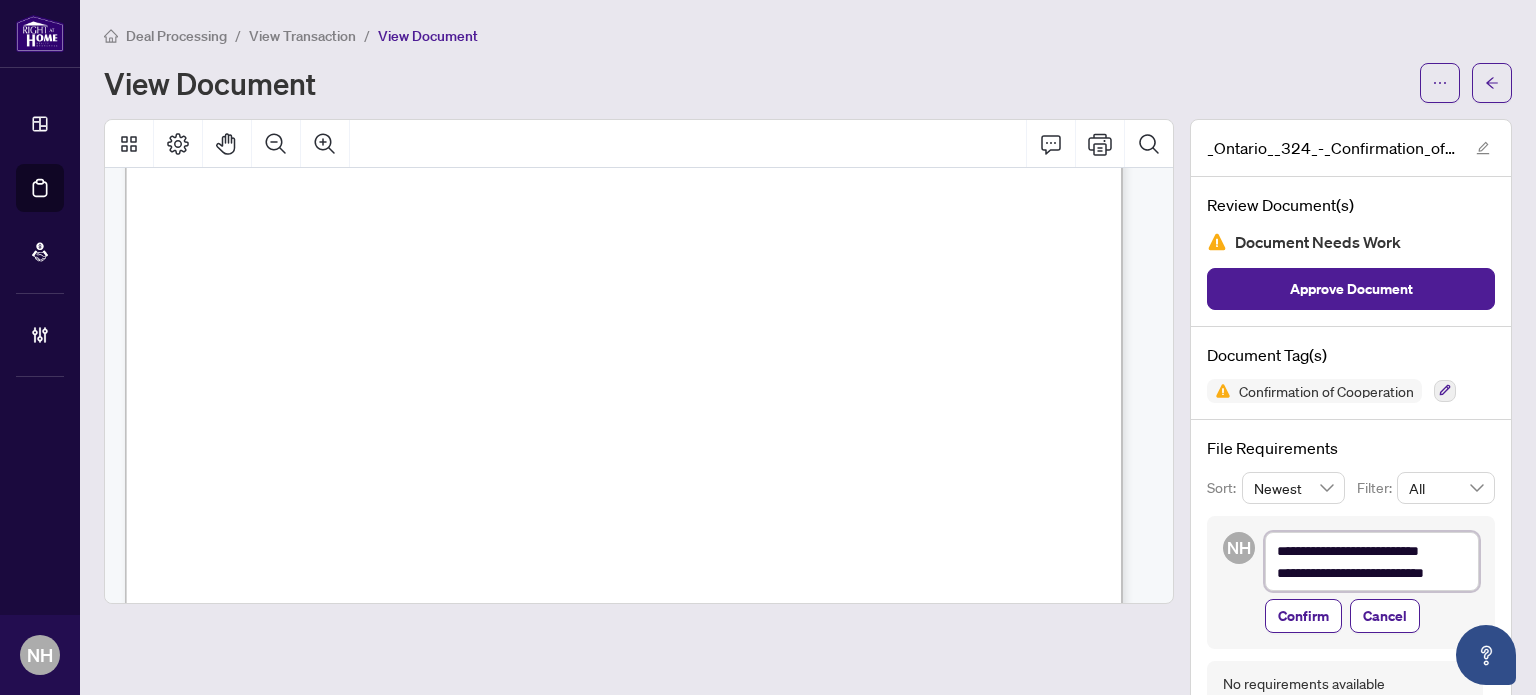 type on "**********" 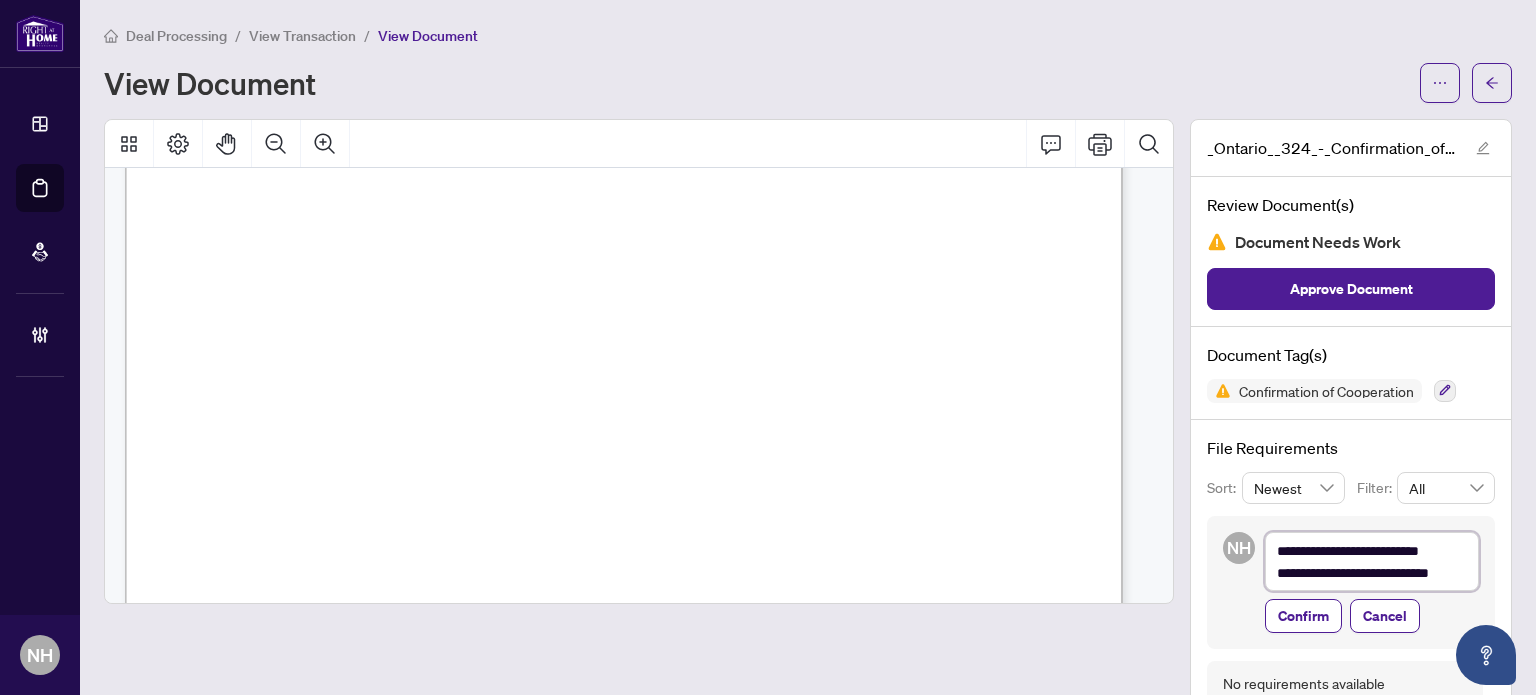 type on "**********" 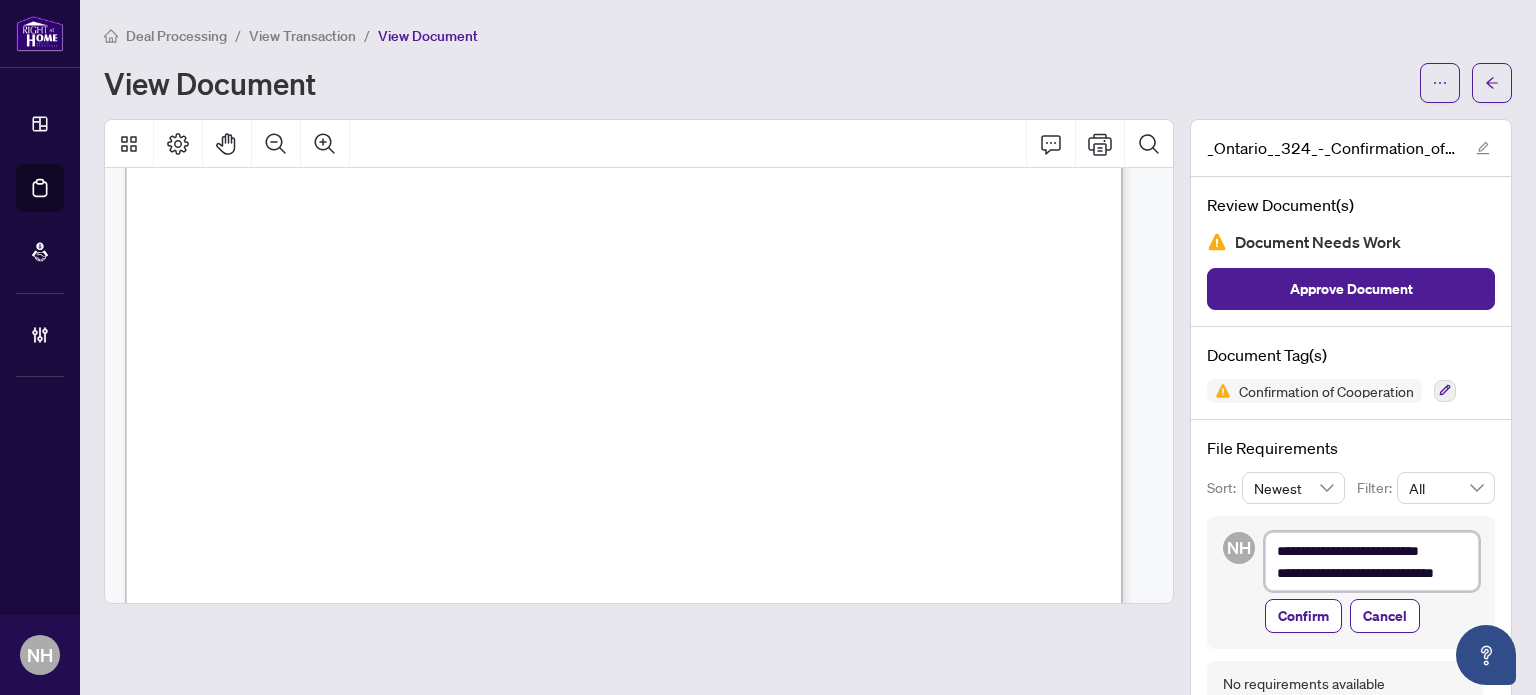type on "**********" 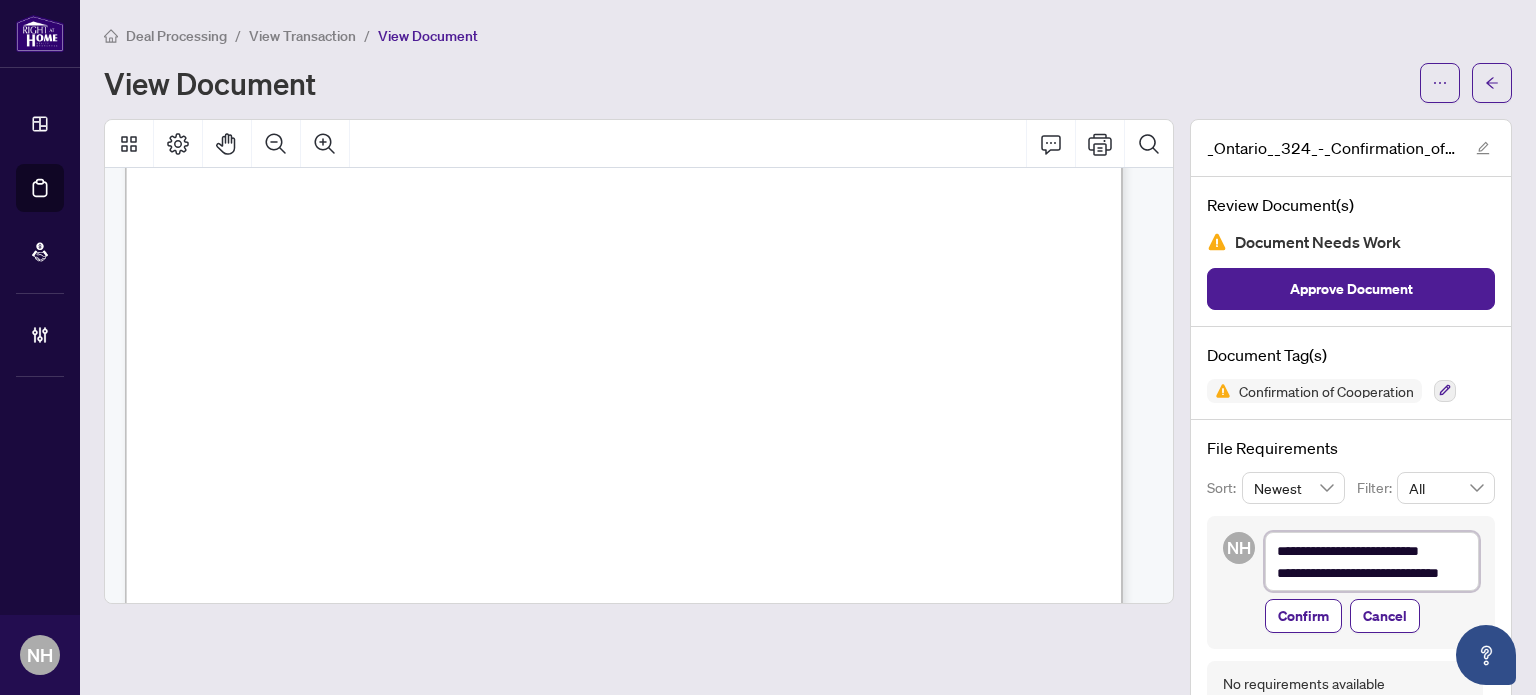 type on "**********" 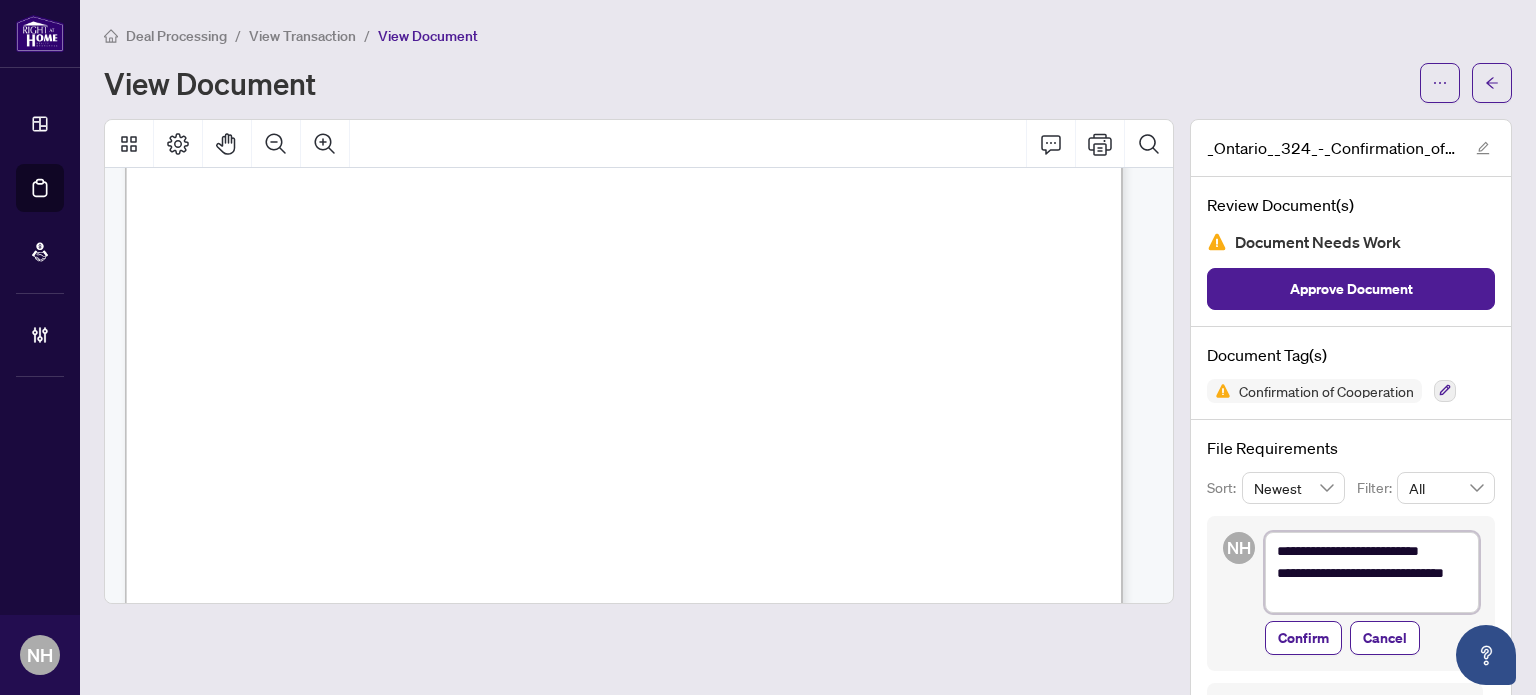 type on "**********" 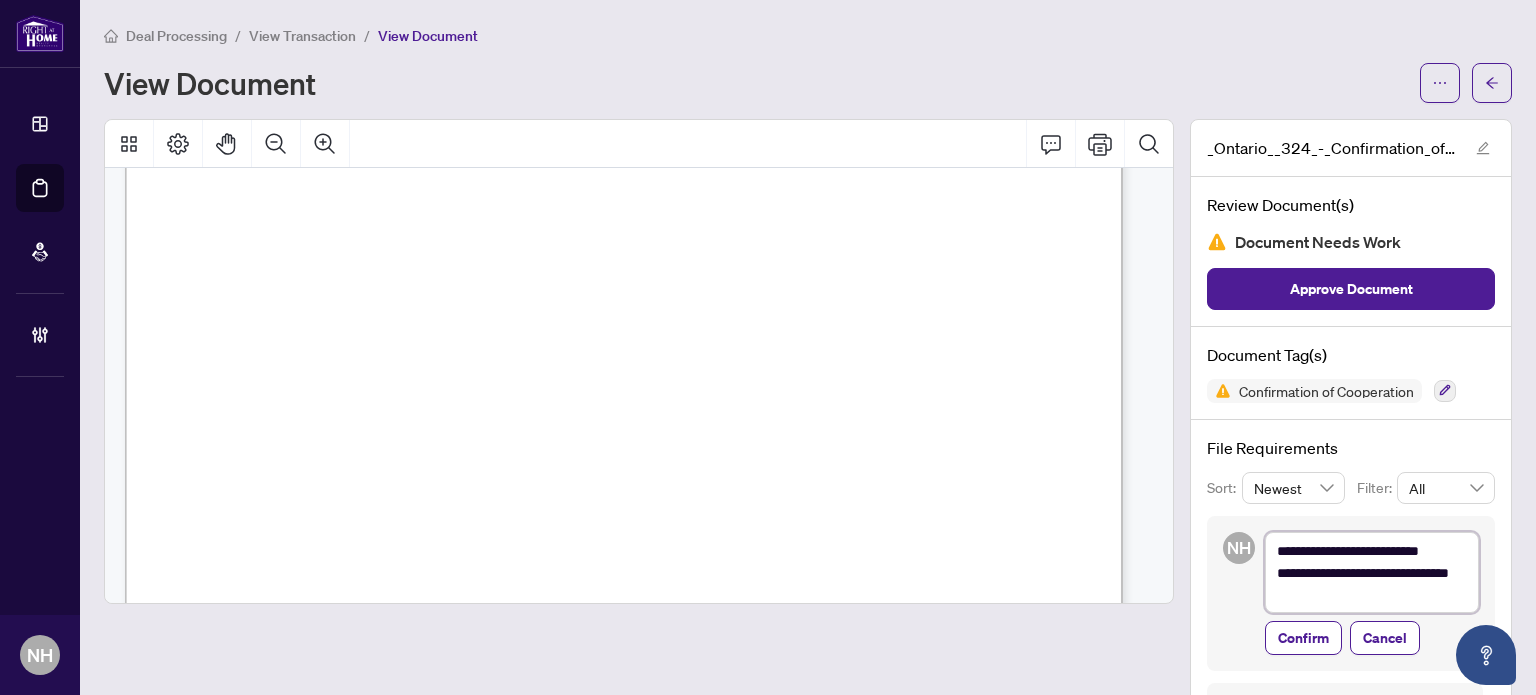type on "**********" 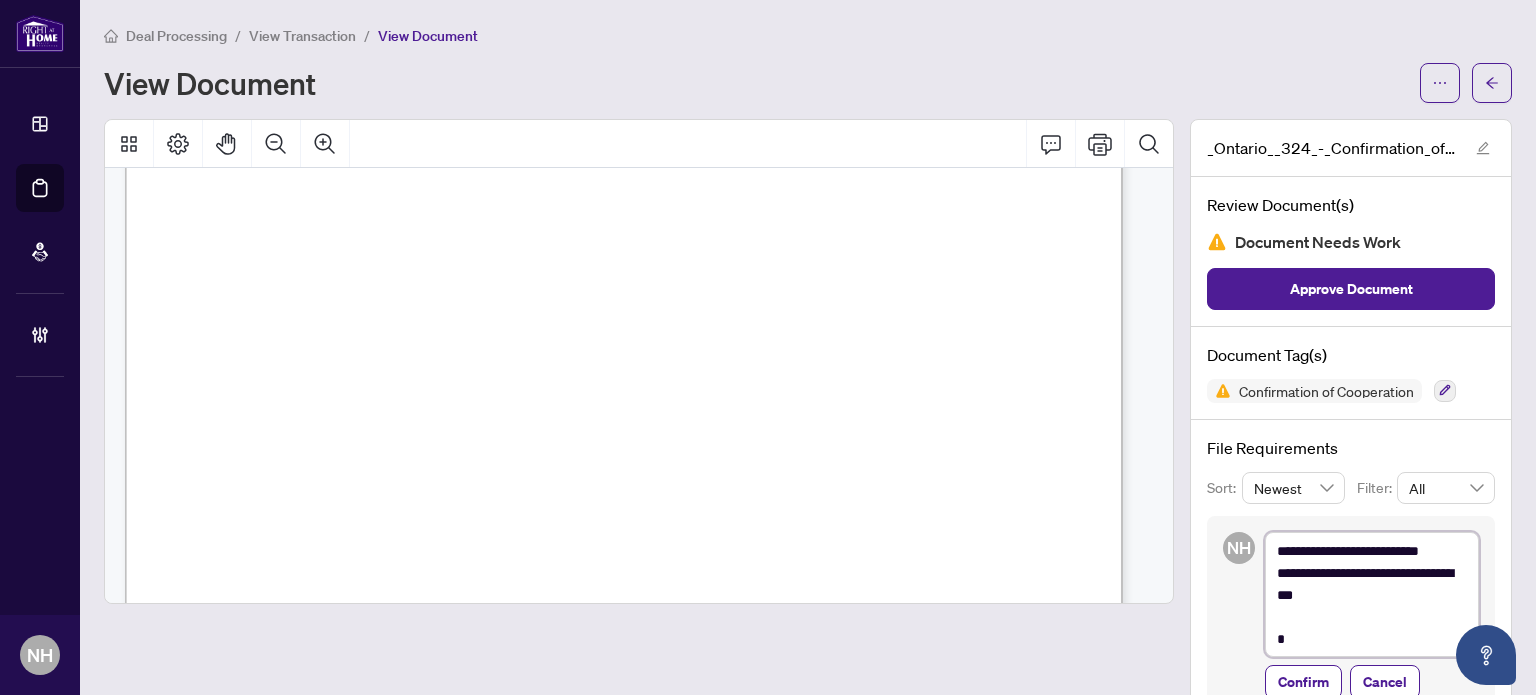scroll, scrollTop: 1490, scrollLeft: 0, axis: vertical 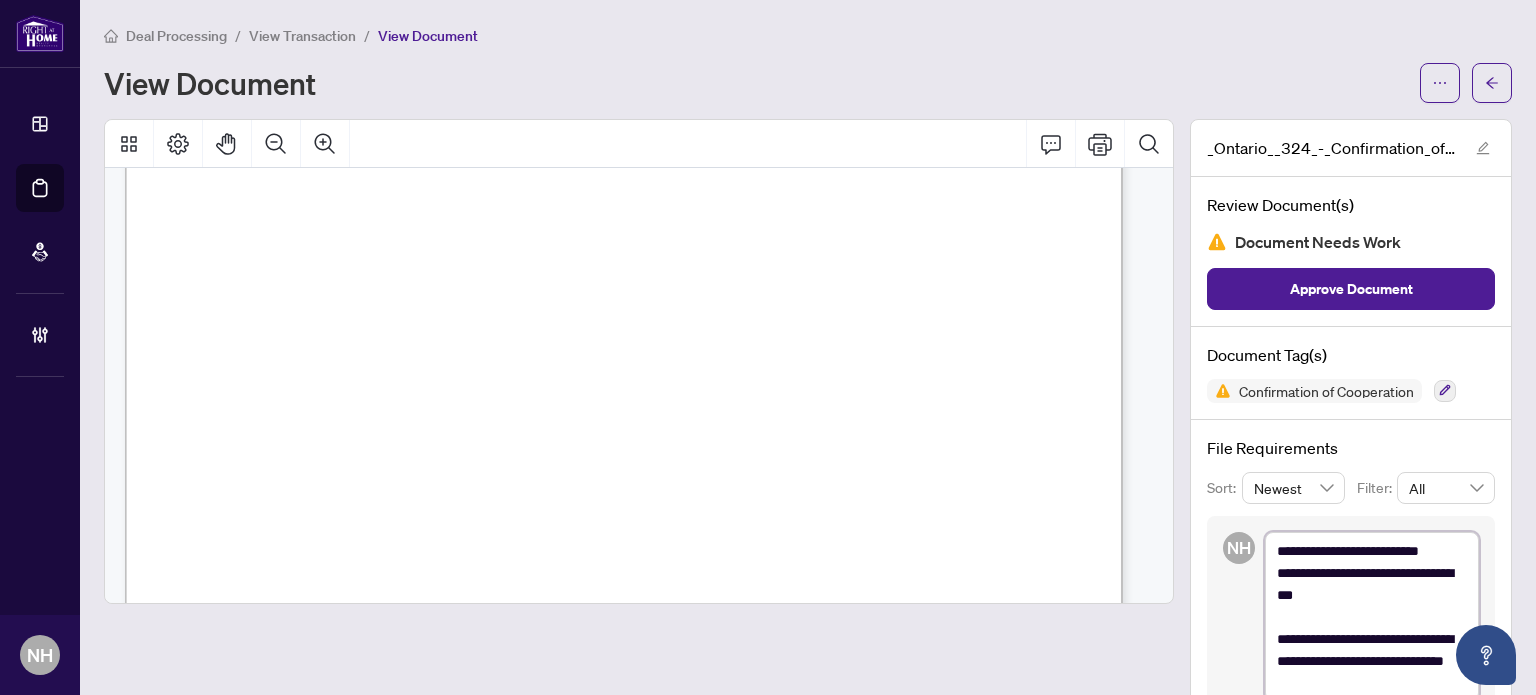 click on "**********" at bounding box center (1372, 617) 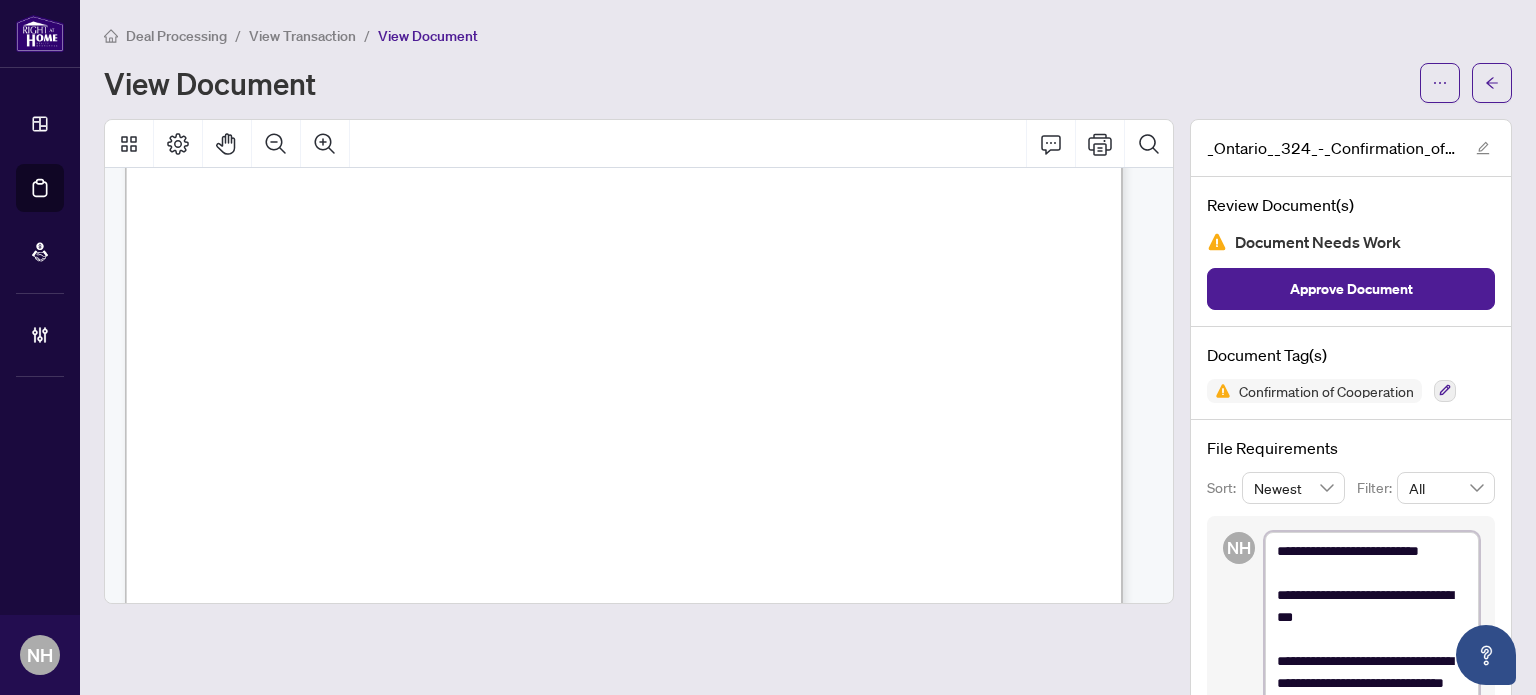 click on "**********" at bounding box center (1372, 628) 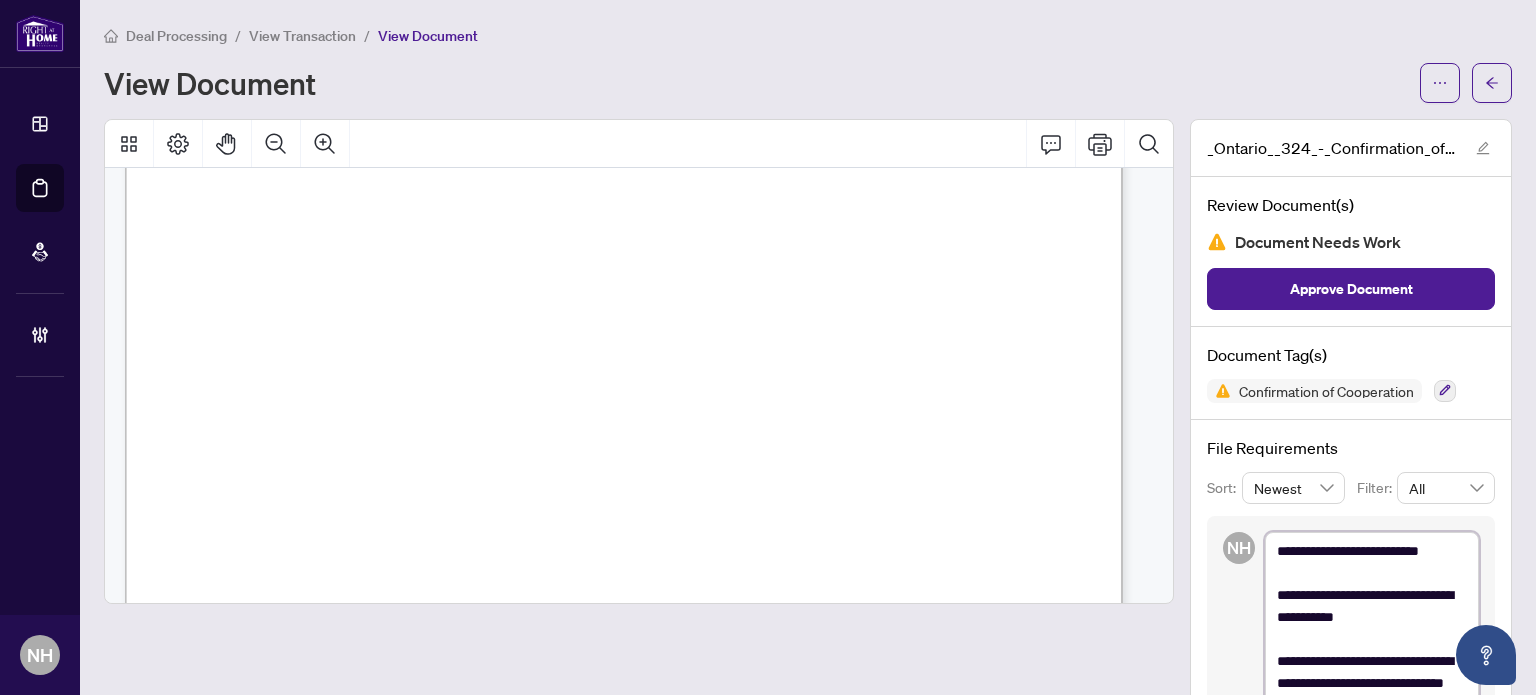 click on "**********" at bounding box center (1372, 628) 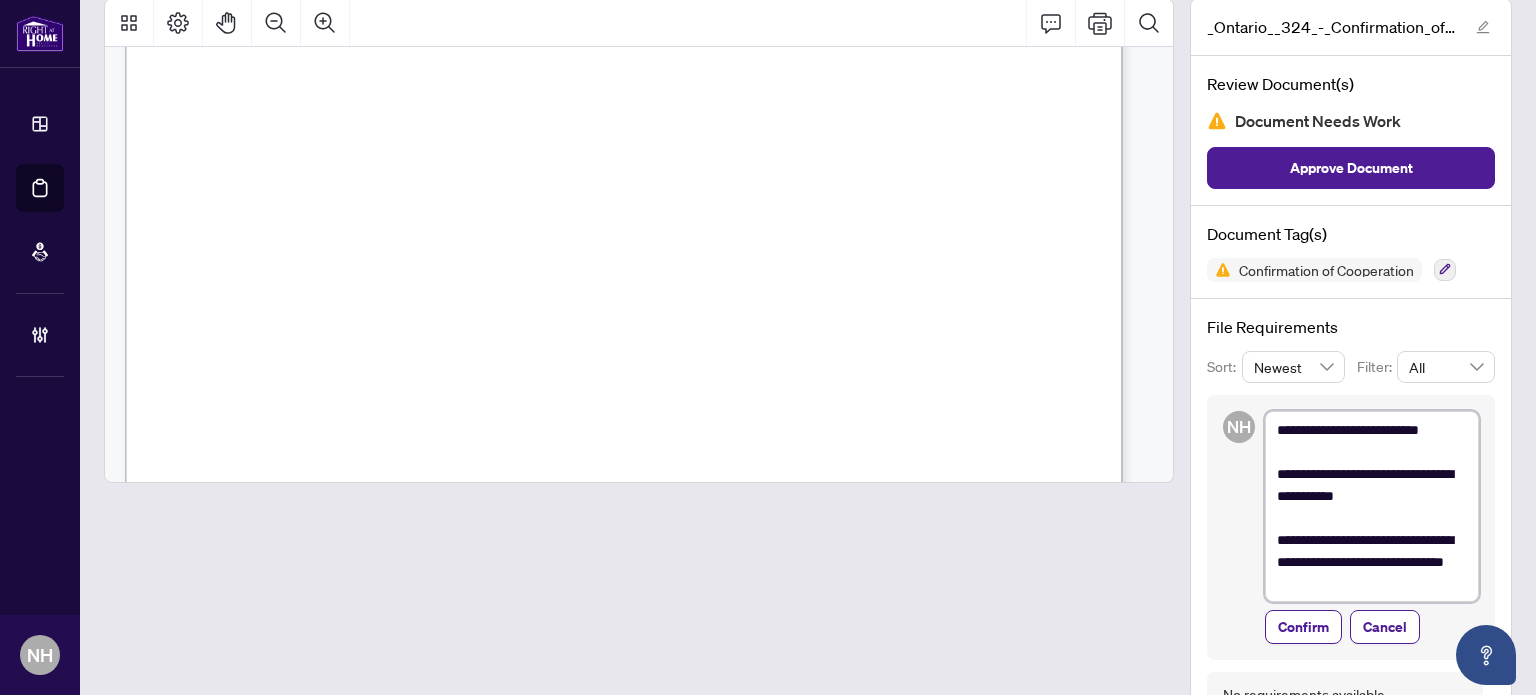 scroll, scrollTop: 181, scrollLeft: 0, axis: vertical 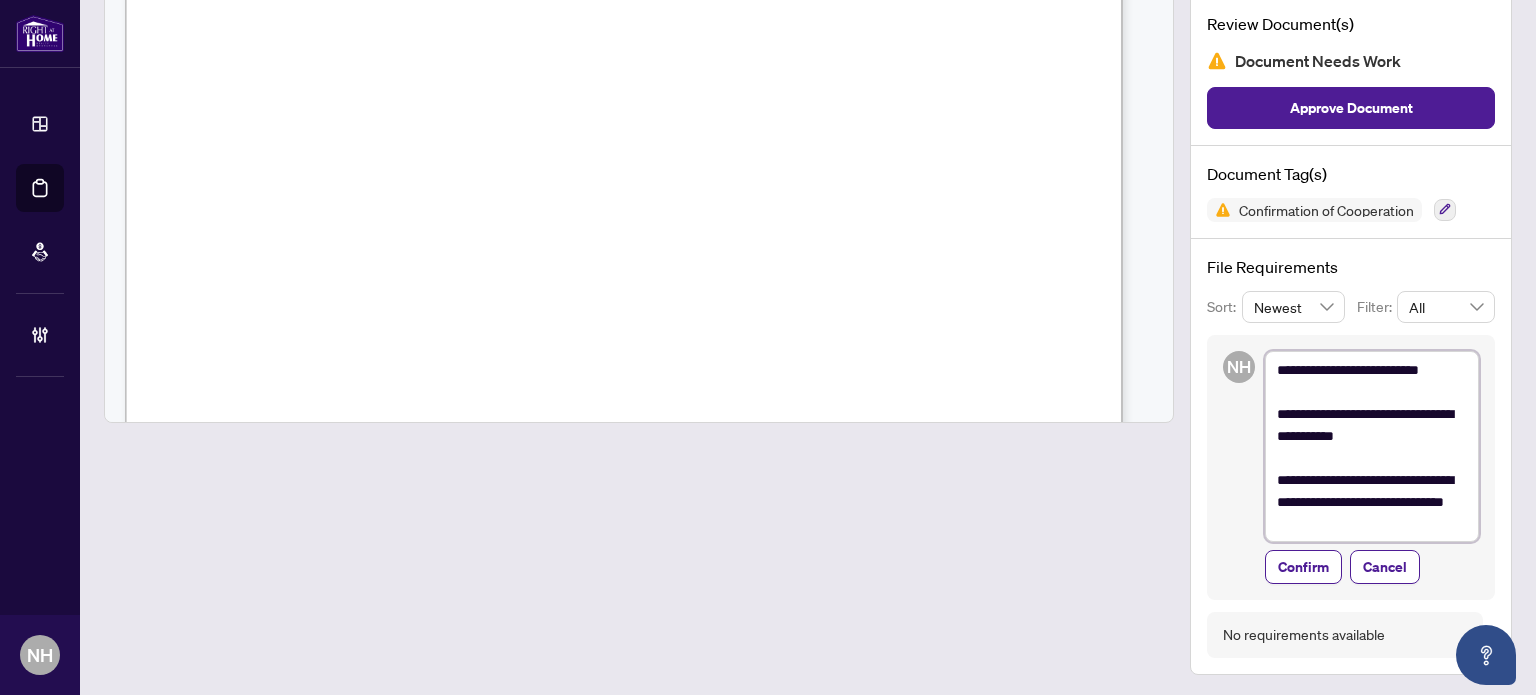 click on "**********" at bounding box center (1372, 447) 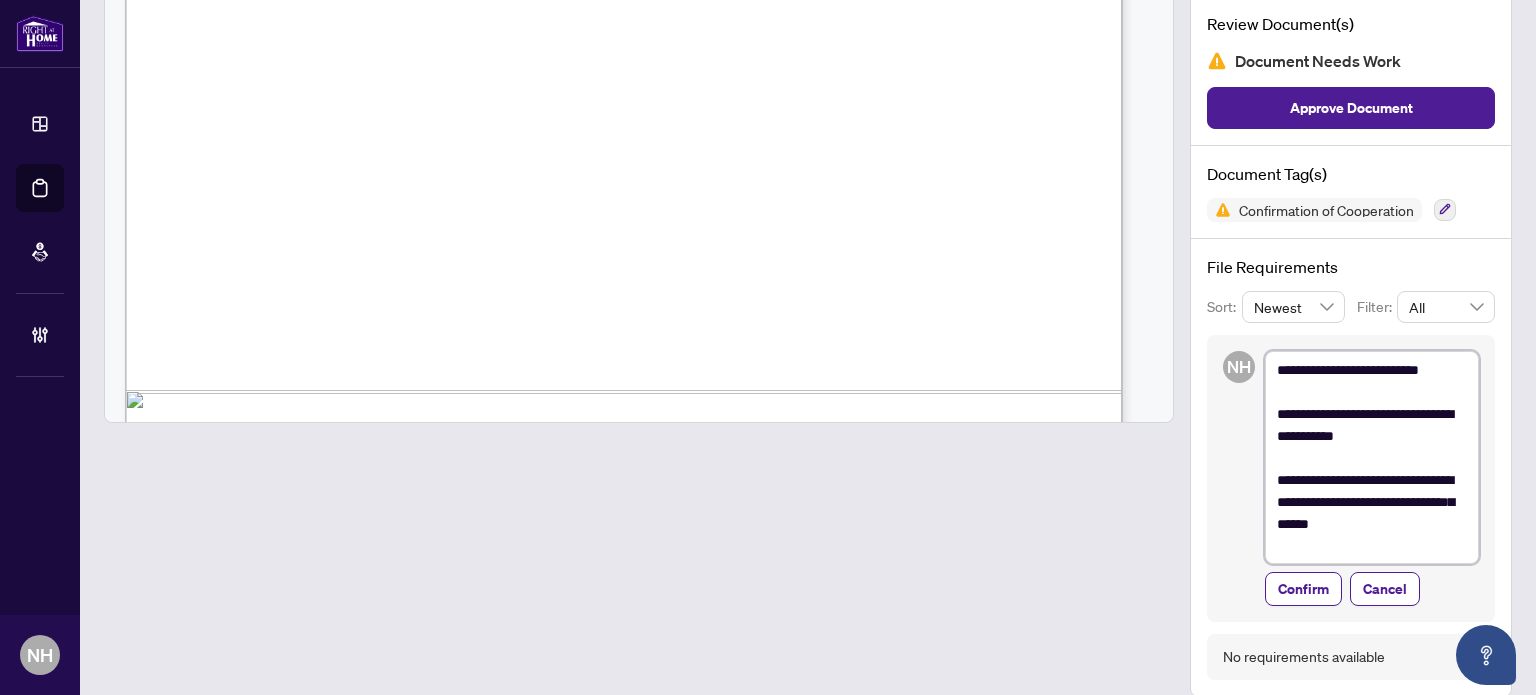 scroll, scrollTop: 2218, scrollLeft: 0, axis: vertical 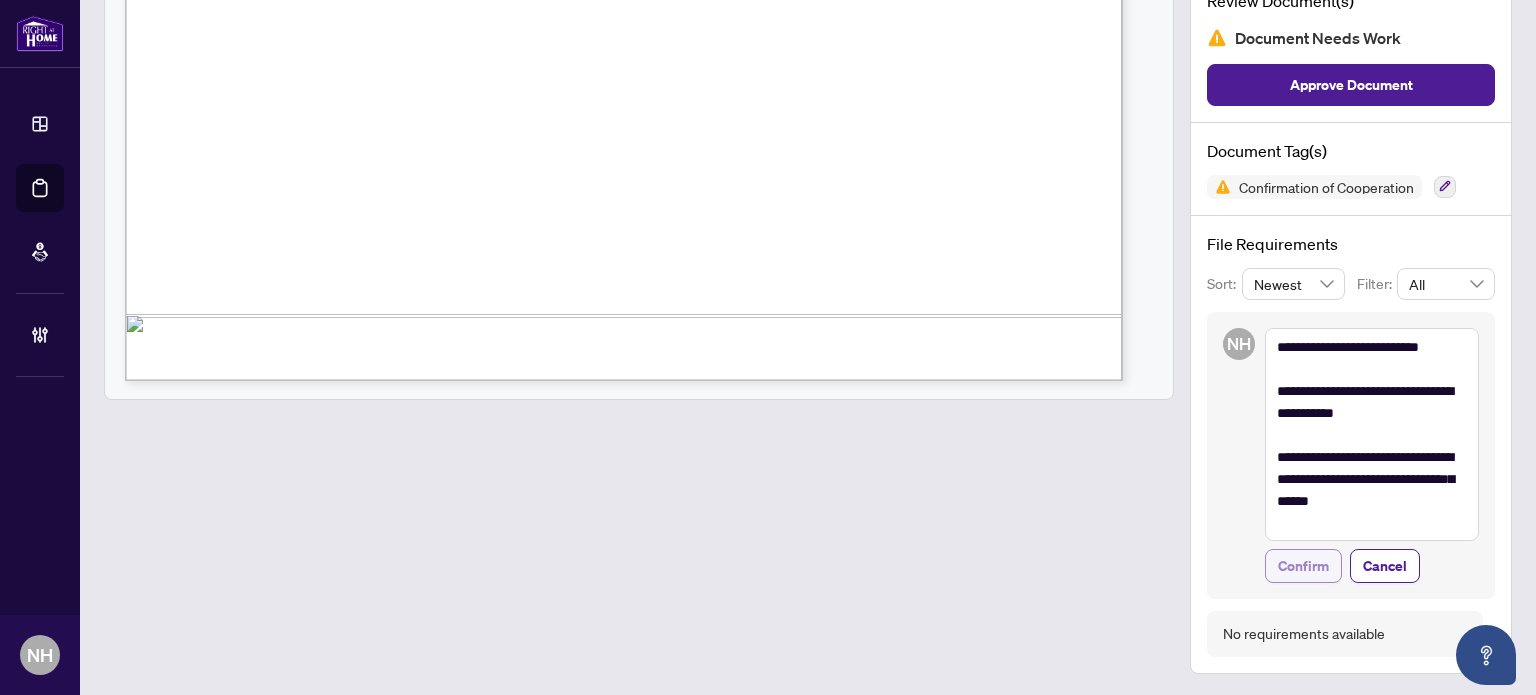 click on "Confirm" at bounding box center (1303, 566) 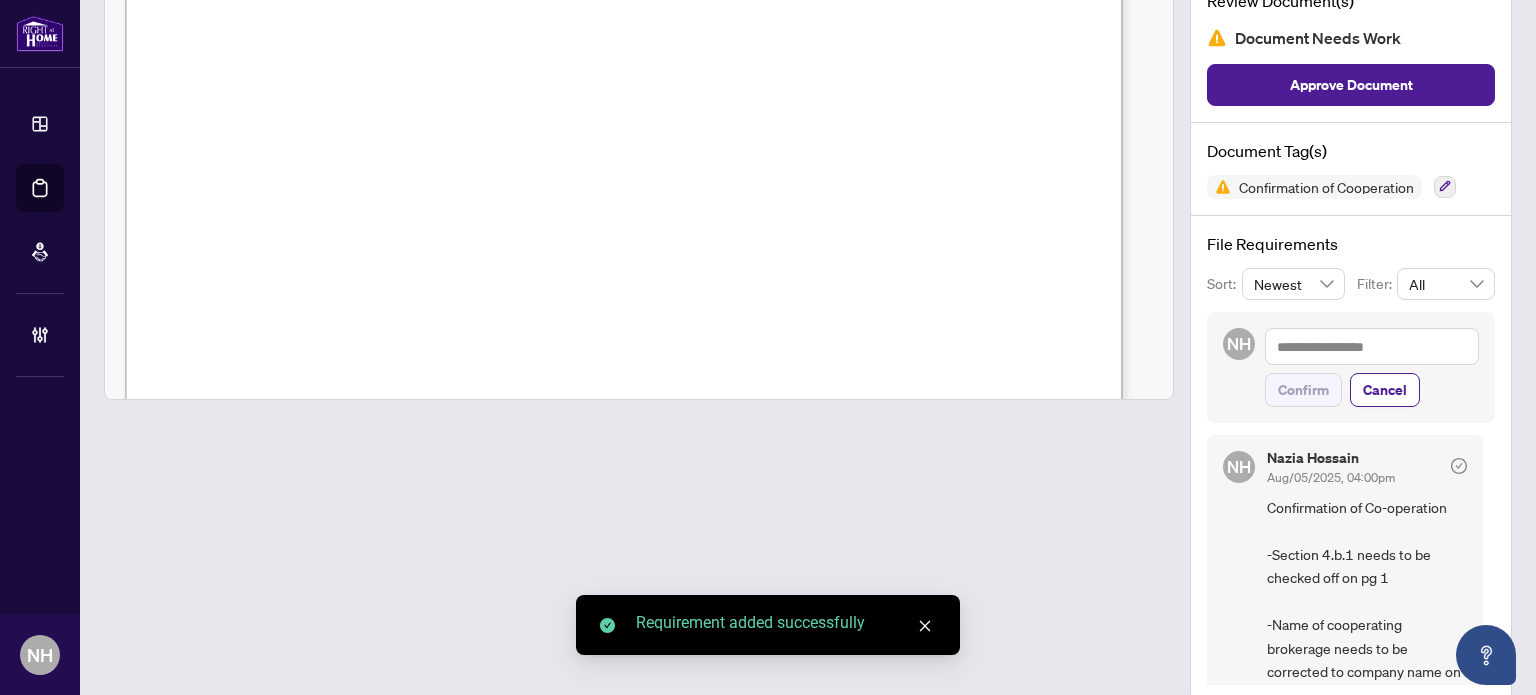 scroll, scrollTop: 0, scrollLeft: 0, axis: both 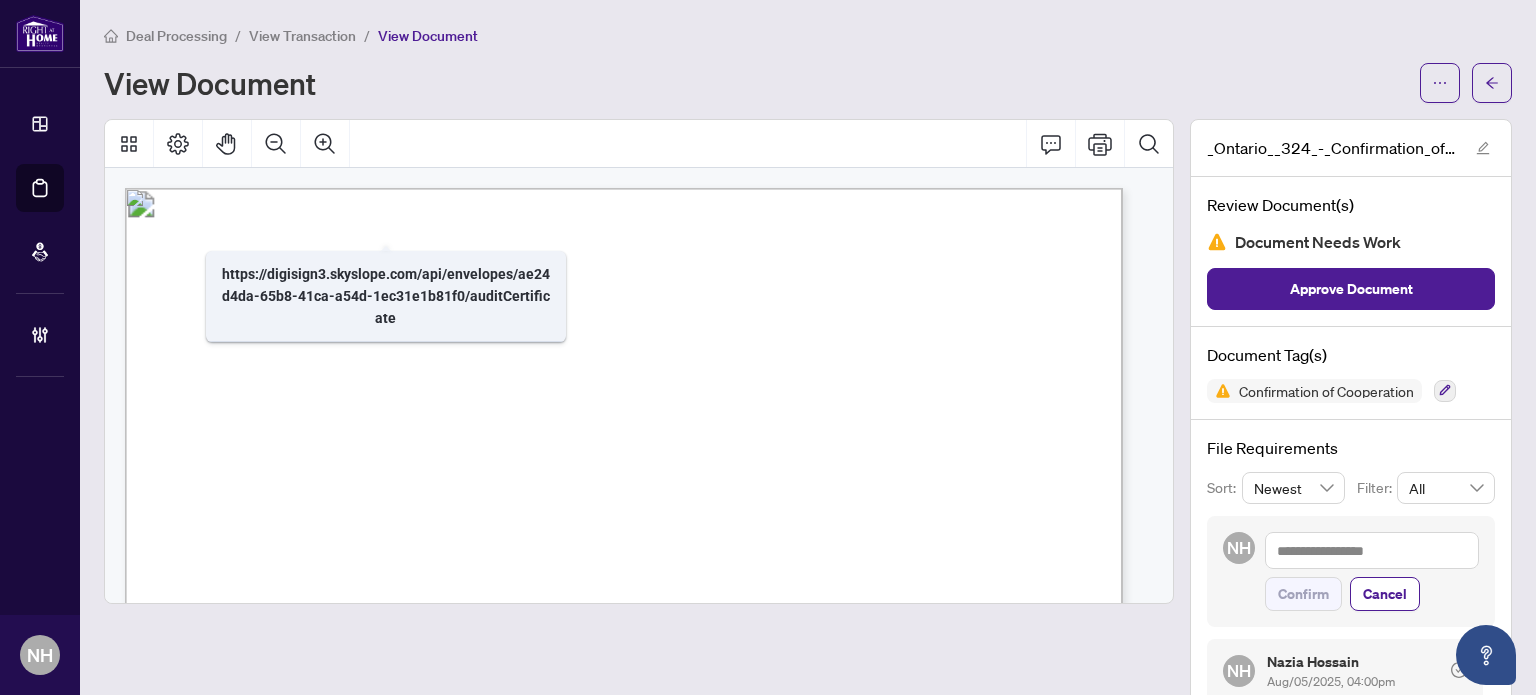 click on "View Transaction" at bounding box center [302, 36] 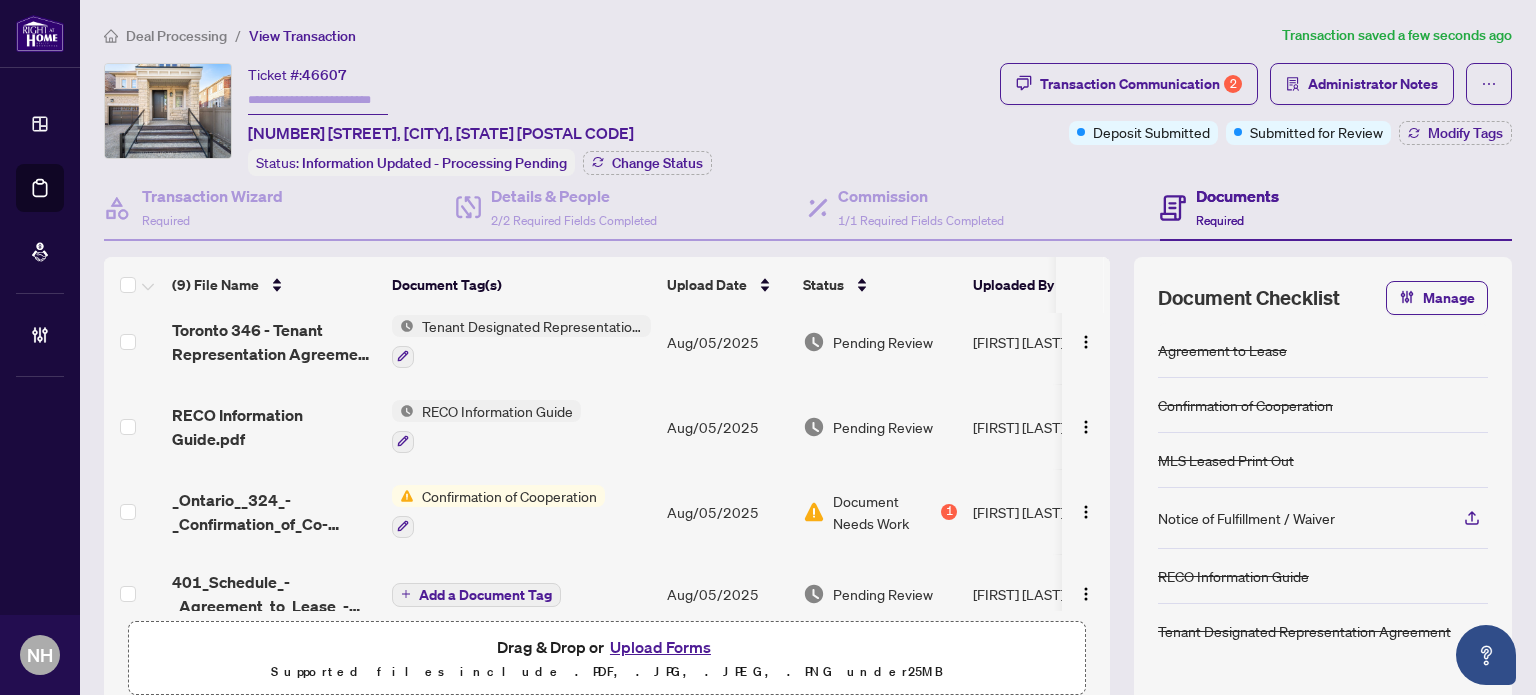scroll, scrollTop: 300, scrollLeft: 0, axis: vertical 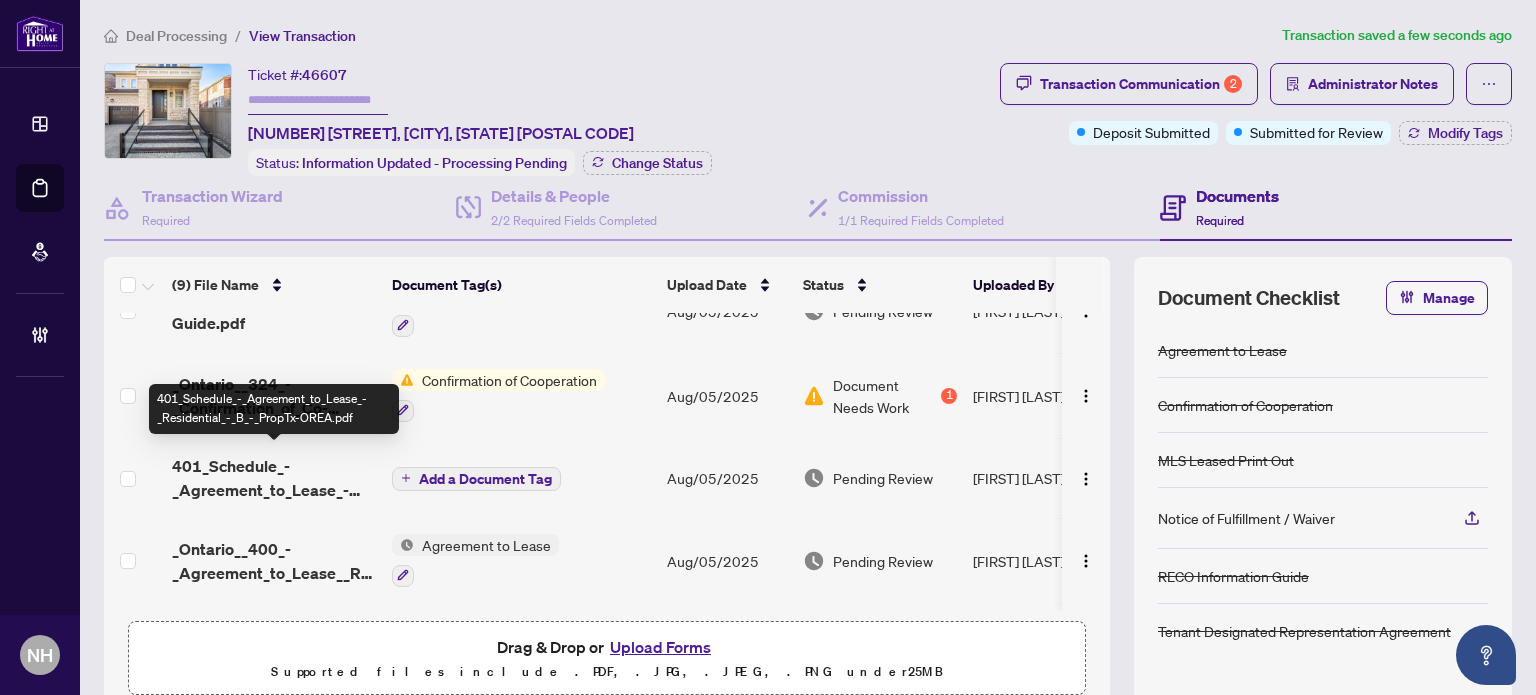 click on "401_Schedule_-_Agreement_to_Lease_-_Residential_-_B_-_PropTx-OREA.pdf" at bounding box center (274, 478) 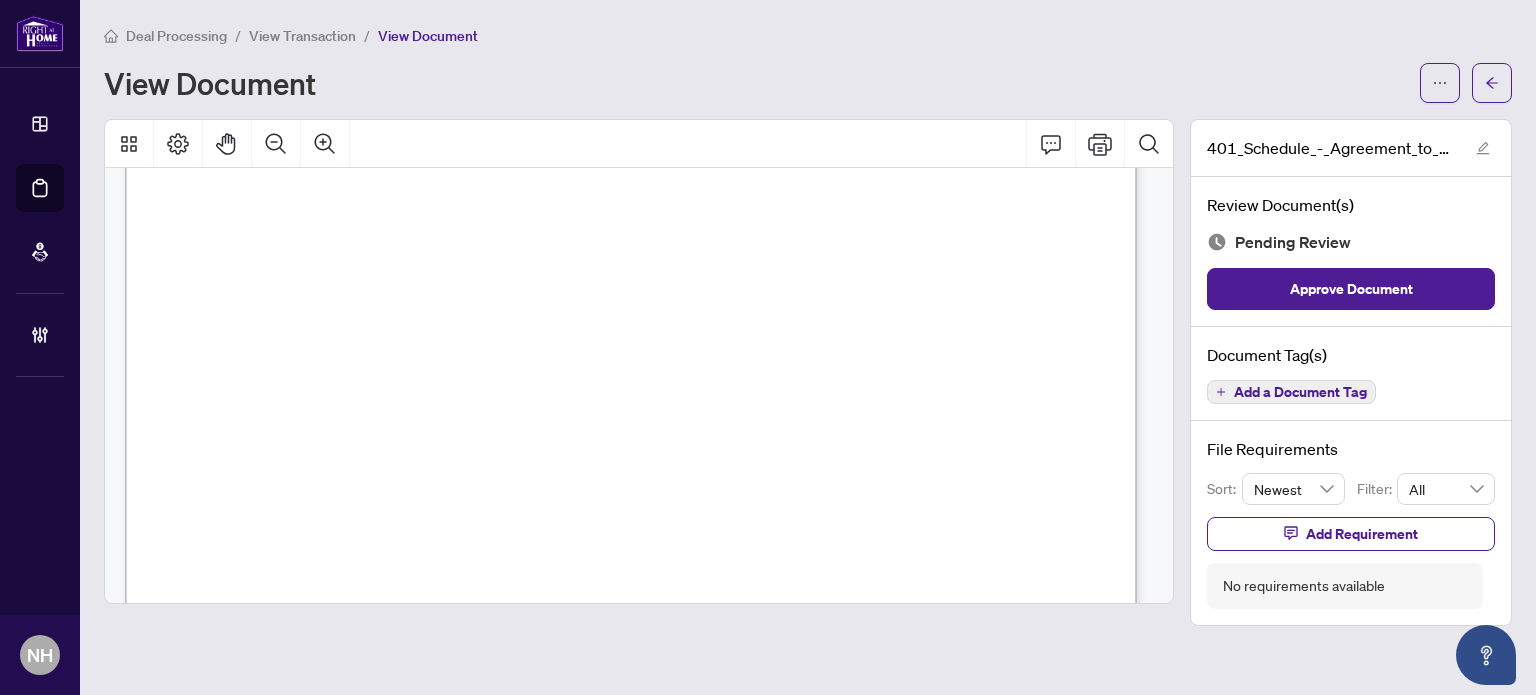 scroll, scrollTop: 913, scrollLeft: 0, axis: vertical 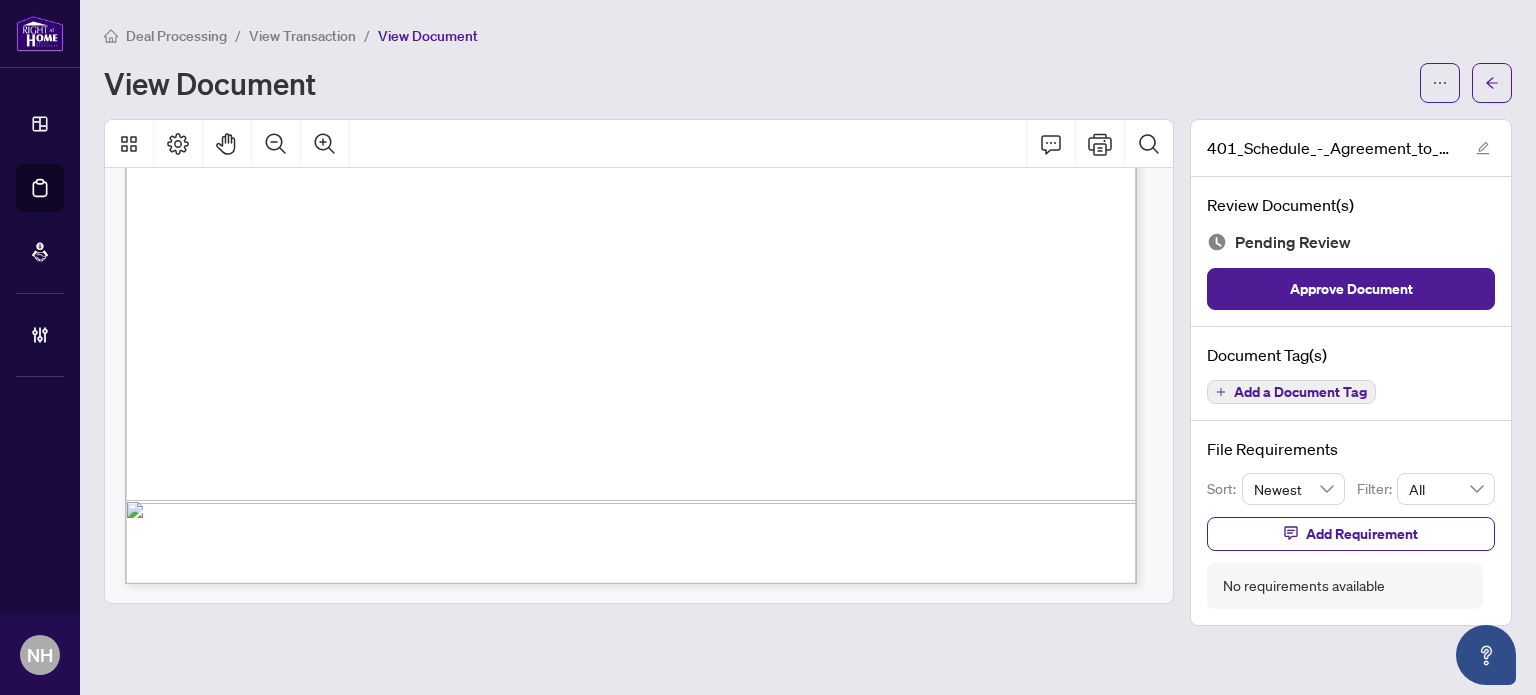 click on "Add a Document Tag" at bounding box center [1300, 392] 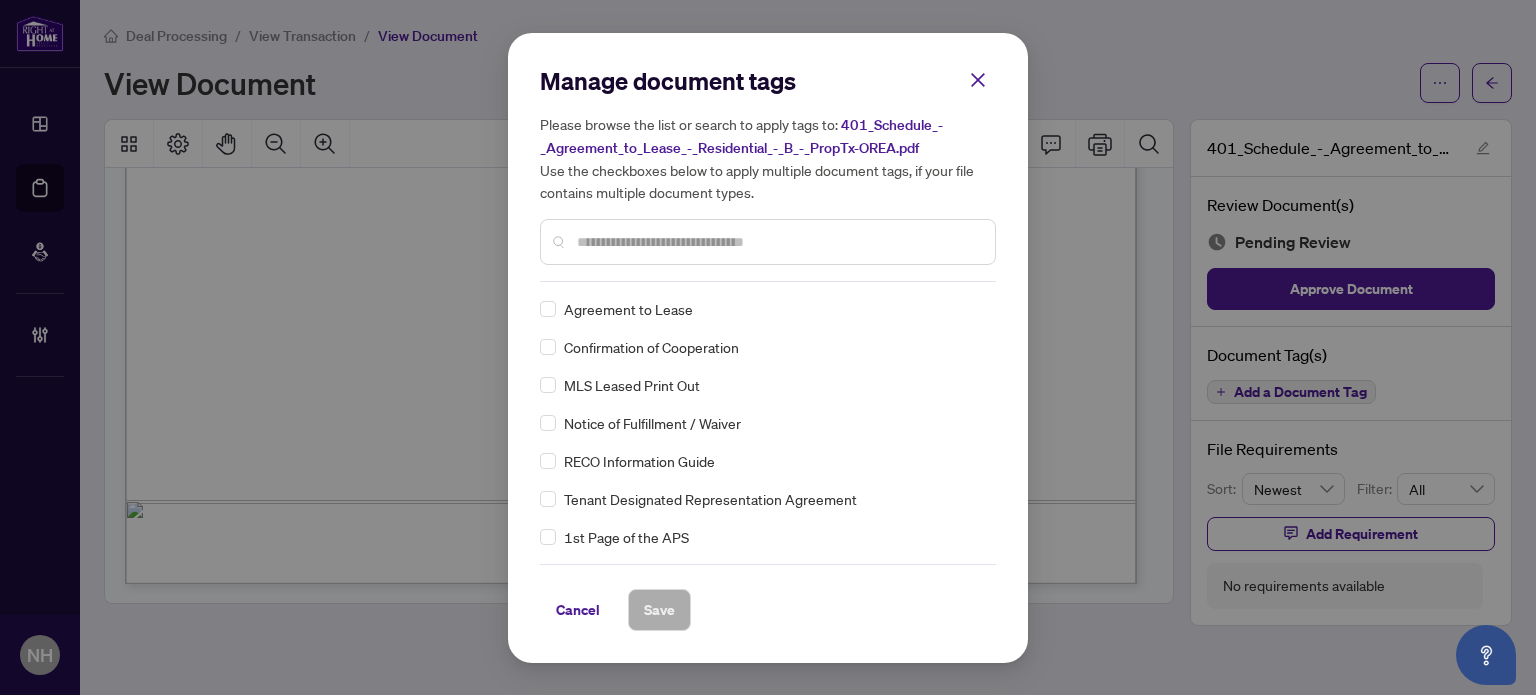 click at bounding box center (778, 242) 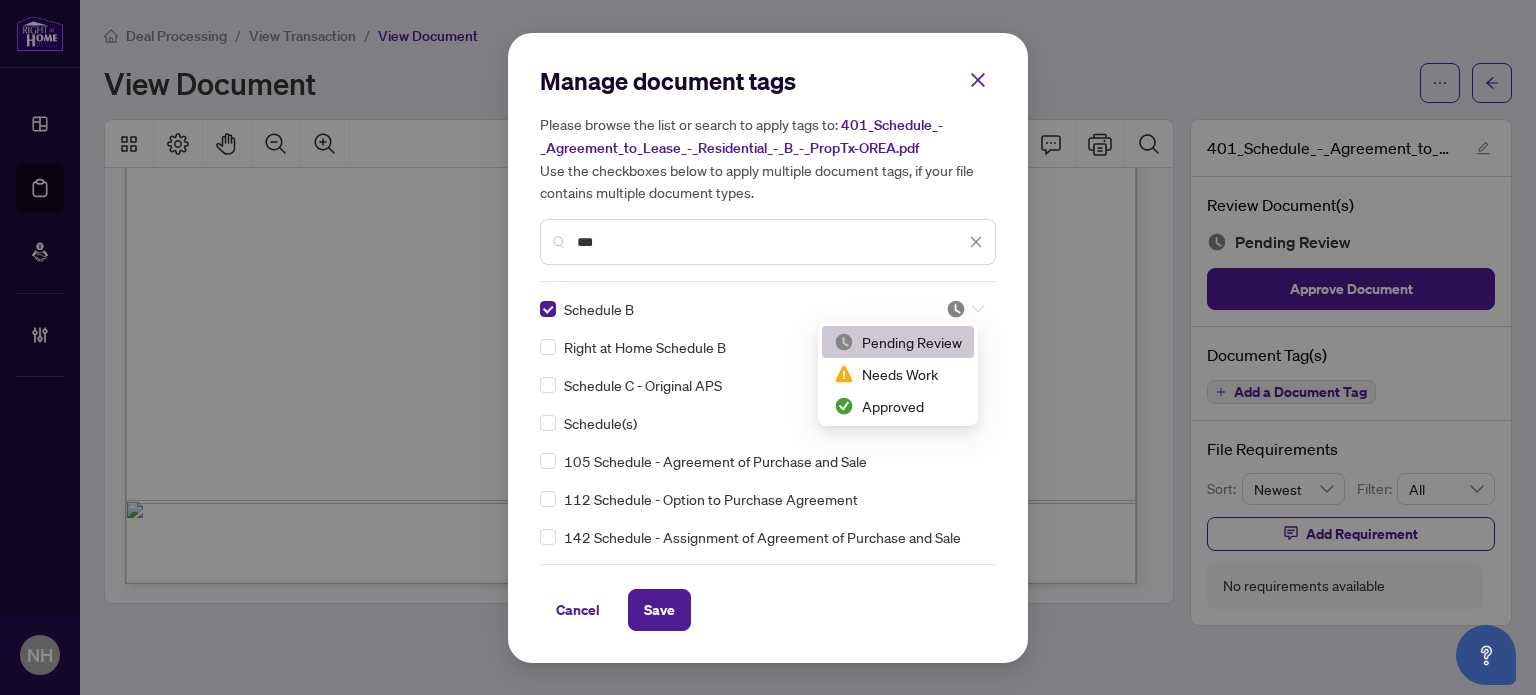 click at bounding box center (956, 309) 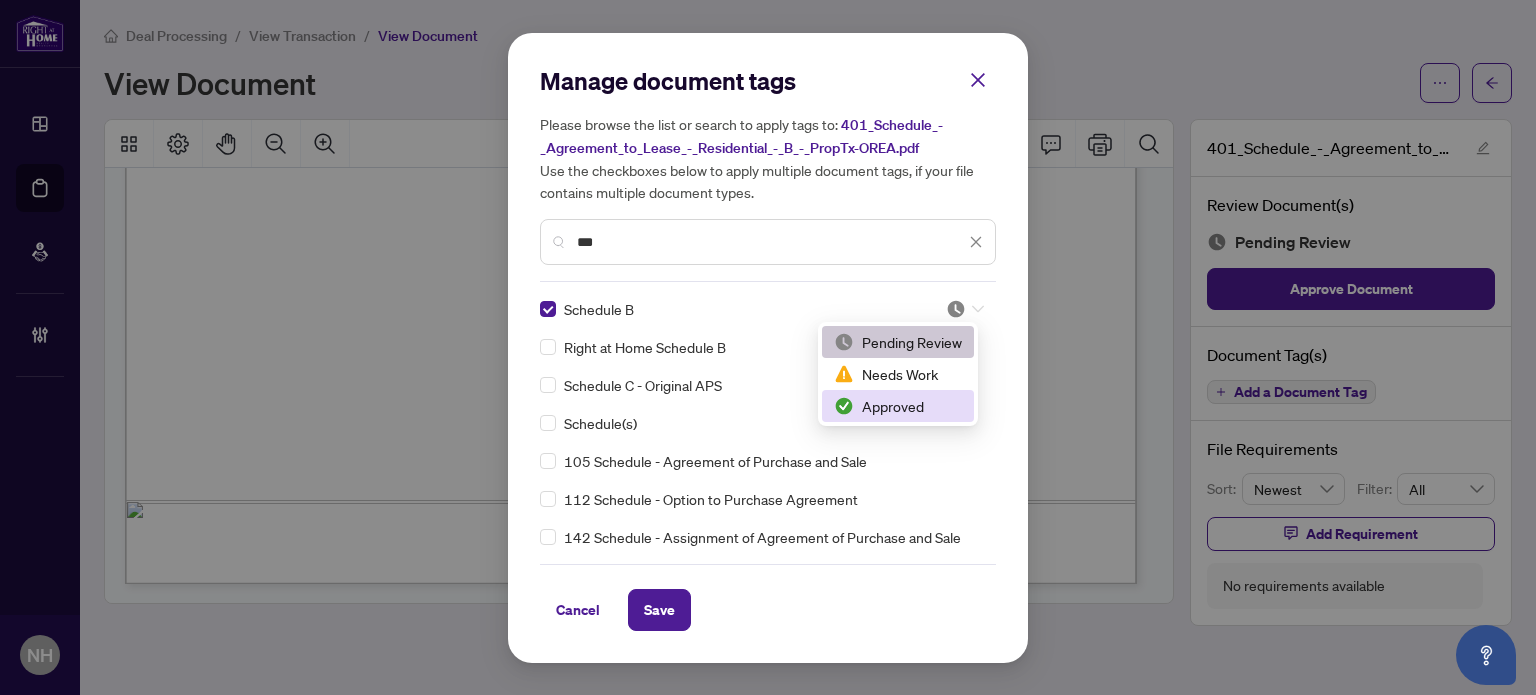 drag, startPoint x: 883, startPoint y: 406, endPoint x: 727, endPoint y: 541, distance: 206.30318 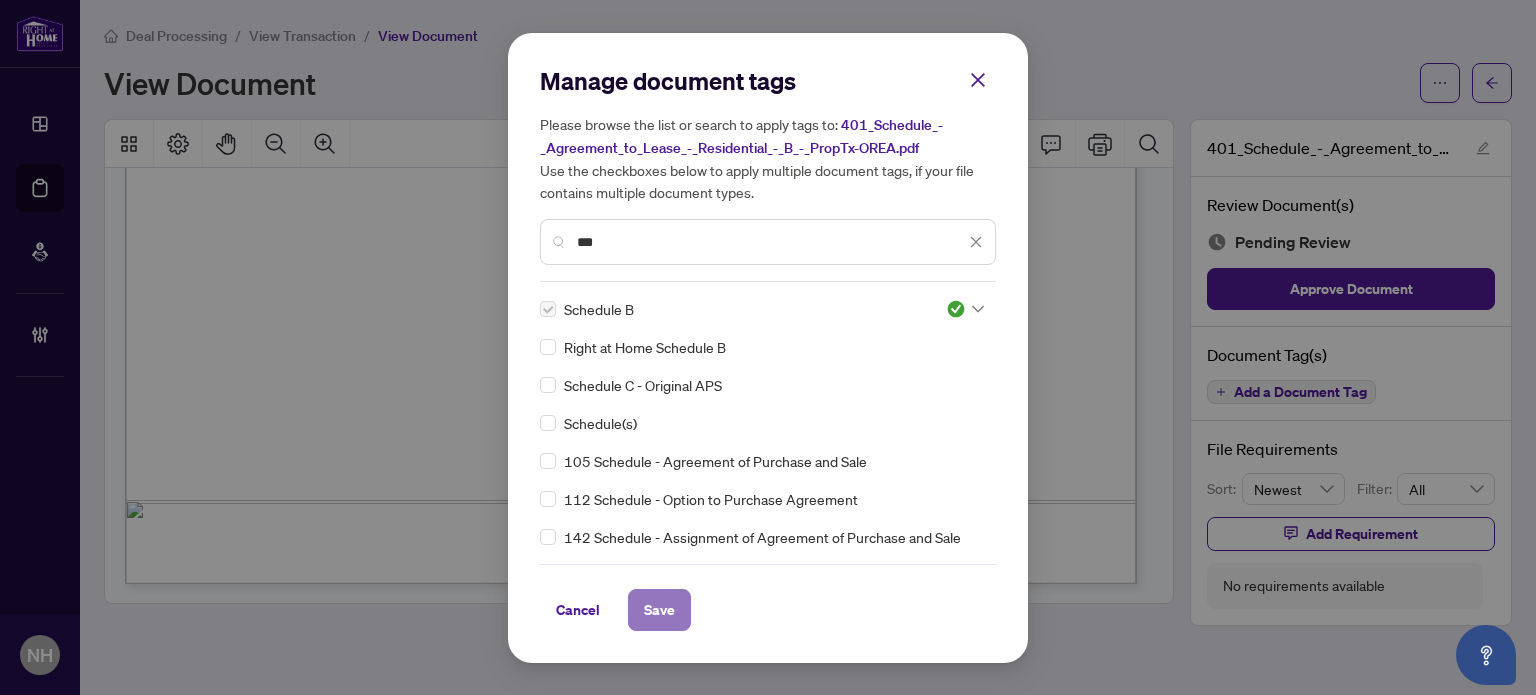 click on "Save" at bounding box center (659, 610) 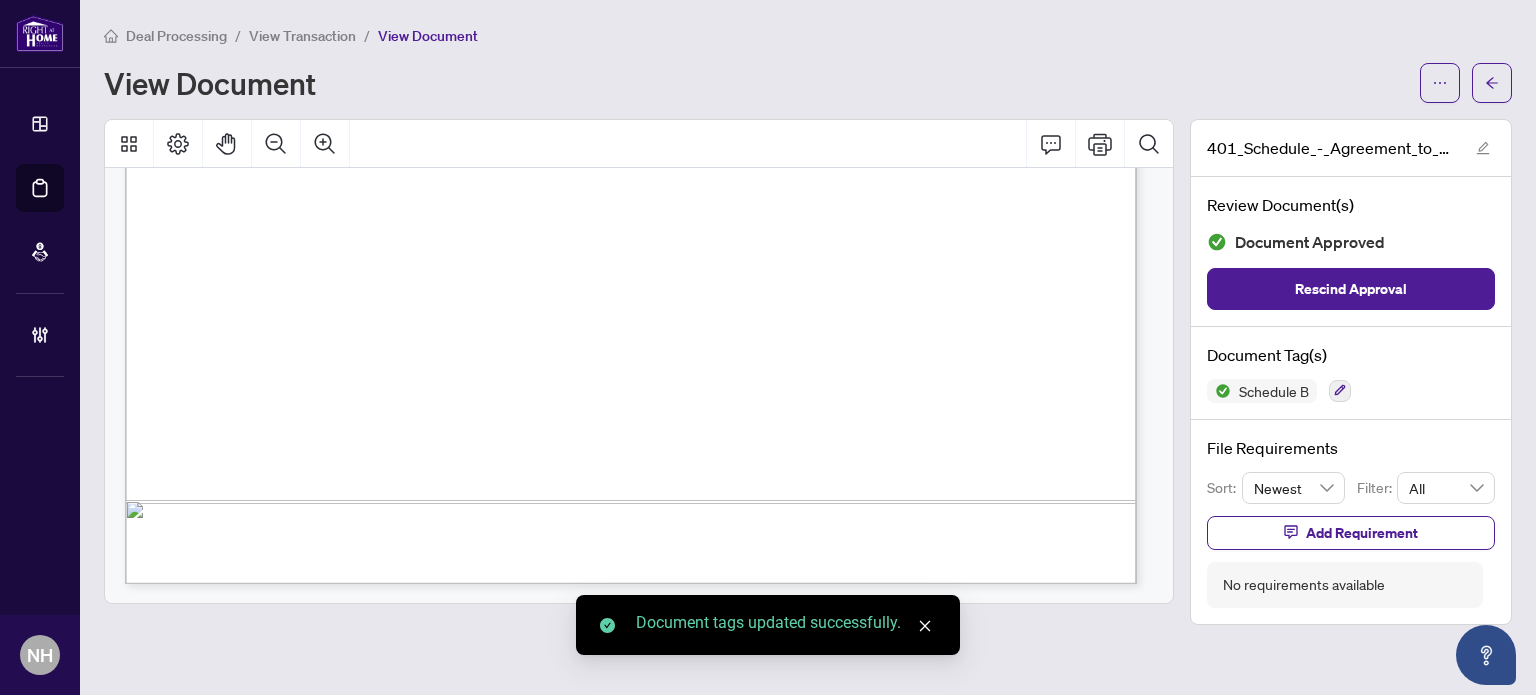 click on "View Transaction" at bounding box center (302, 36) 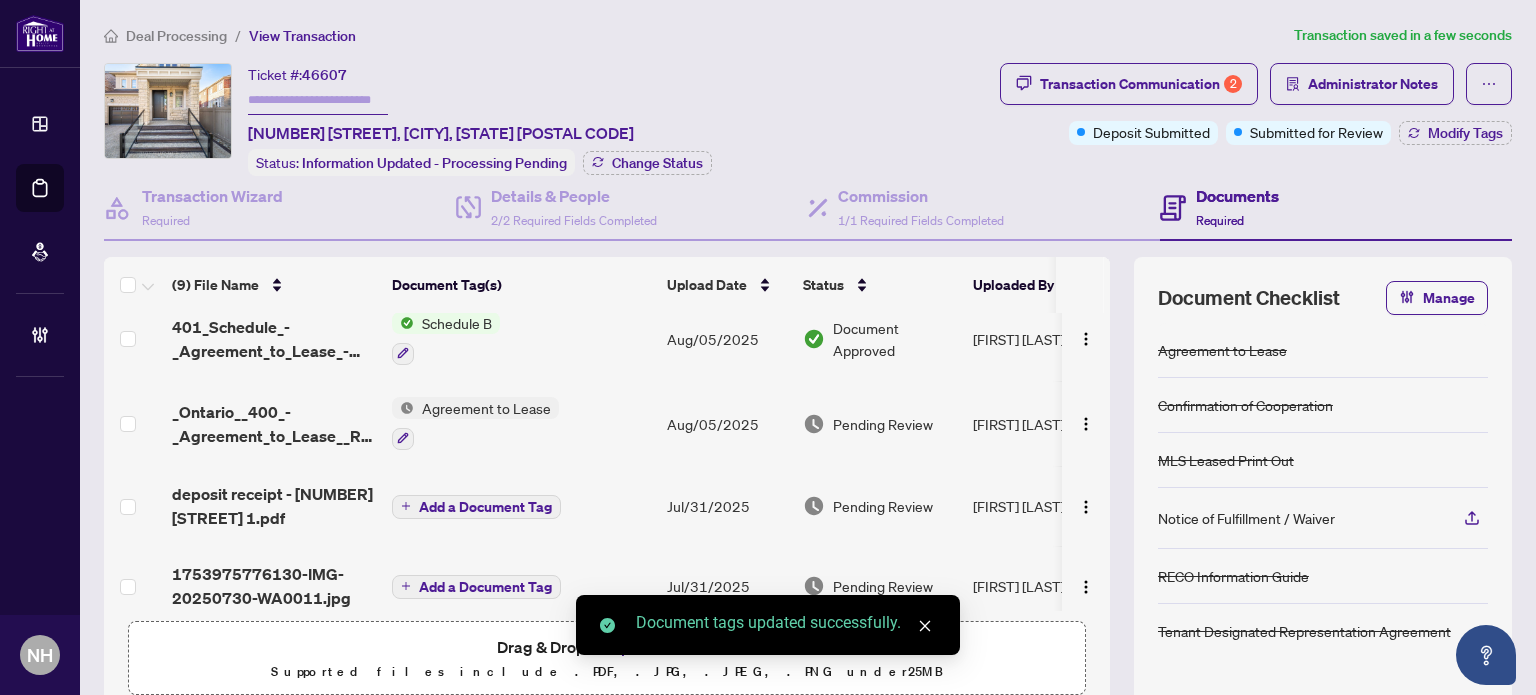 scroll, scrollTop: 459, scrollLeft: 0, axis: vertical 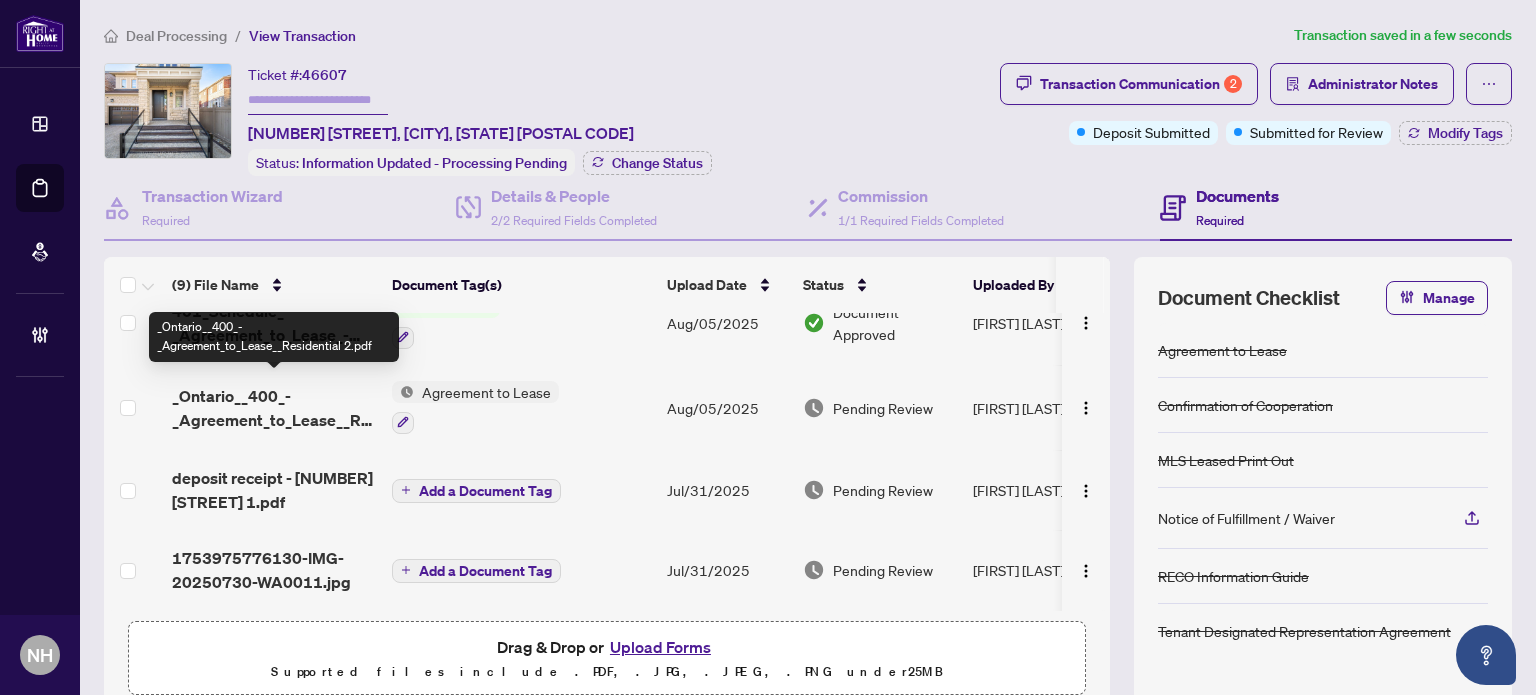 click on "_Ontario__400_-_Agreement_to_Lease__Residential 2.pdf" at bounding box center [274, 408] 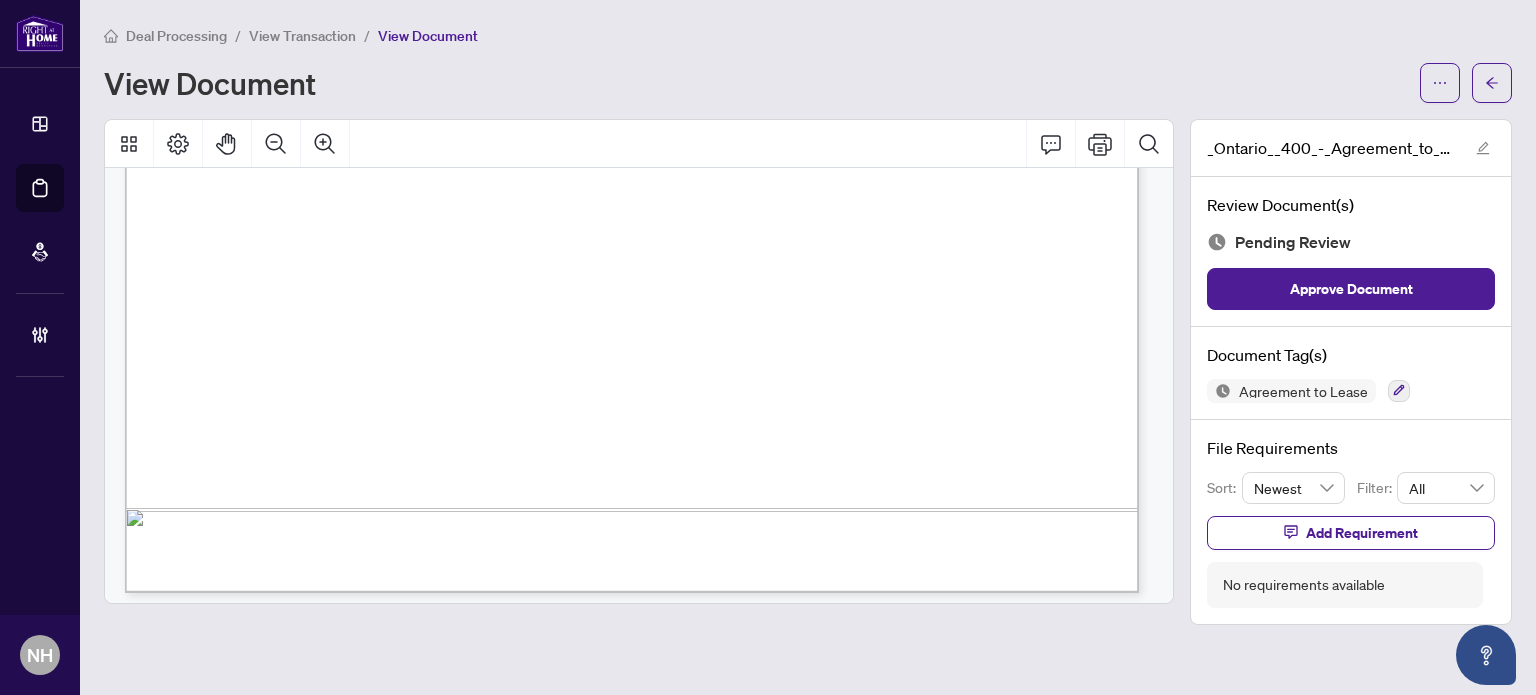 scroll, scrollTop: 4928, scrollLeft: 0, axis: vertical 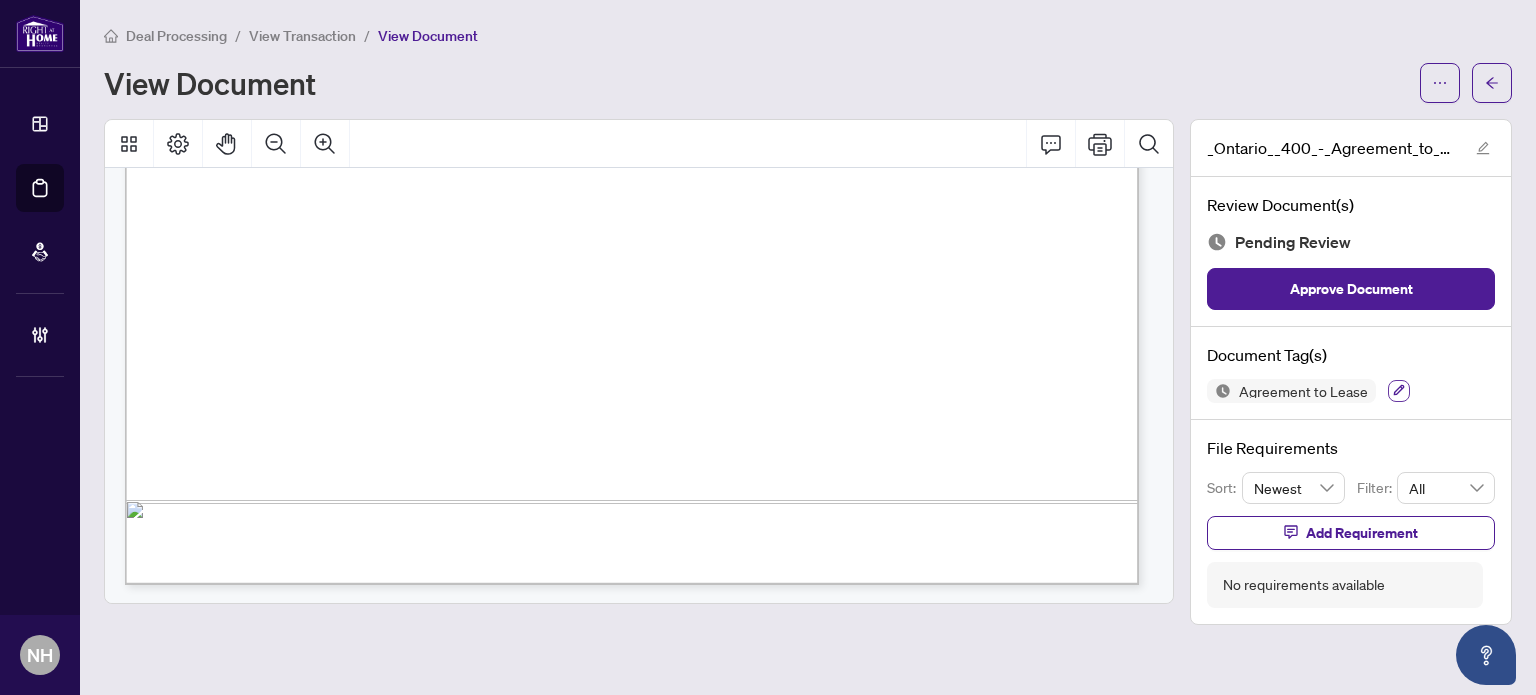 click 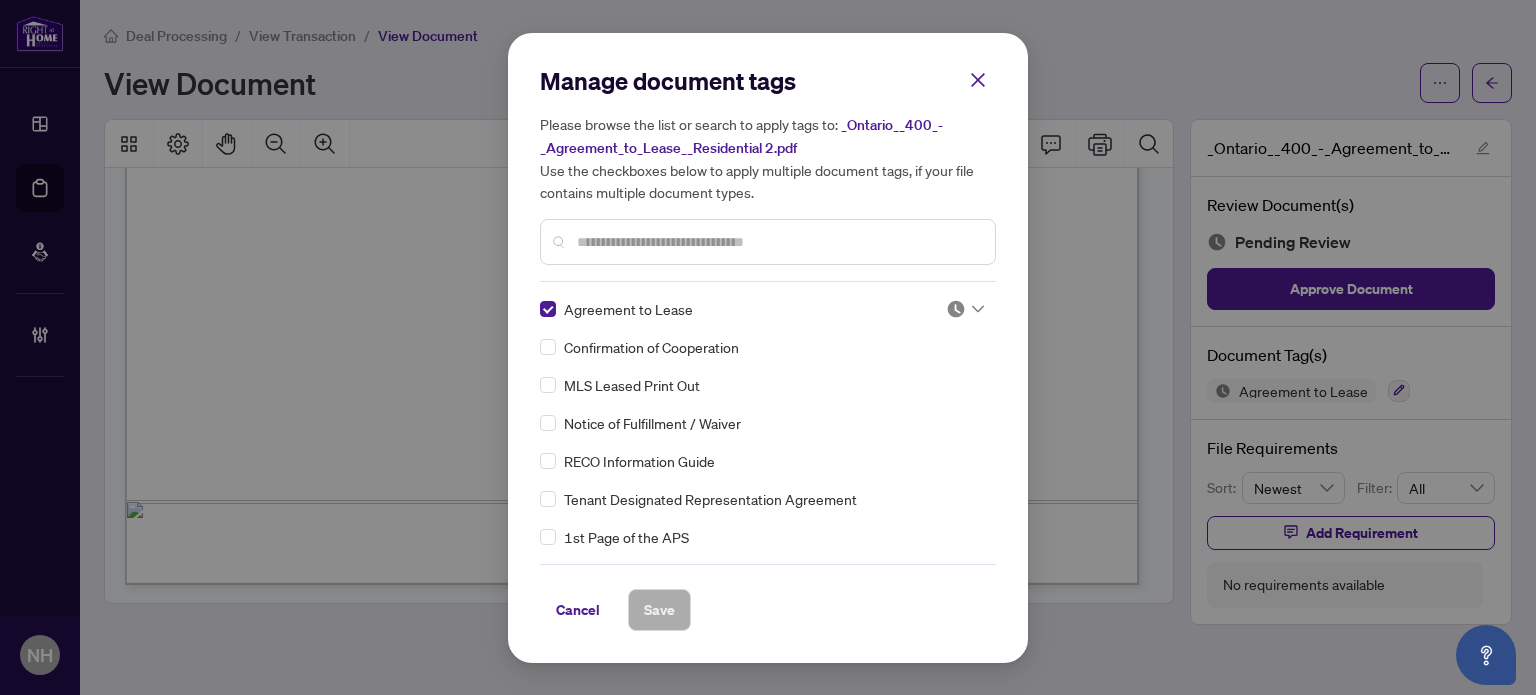 click 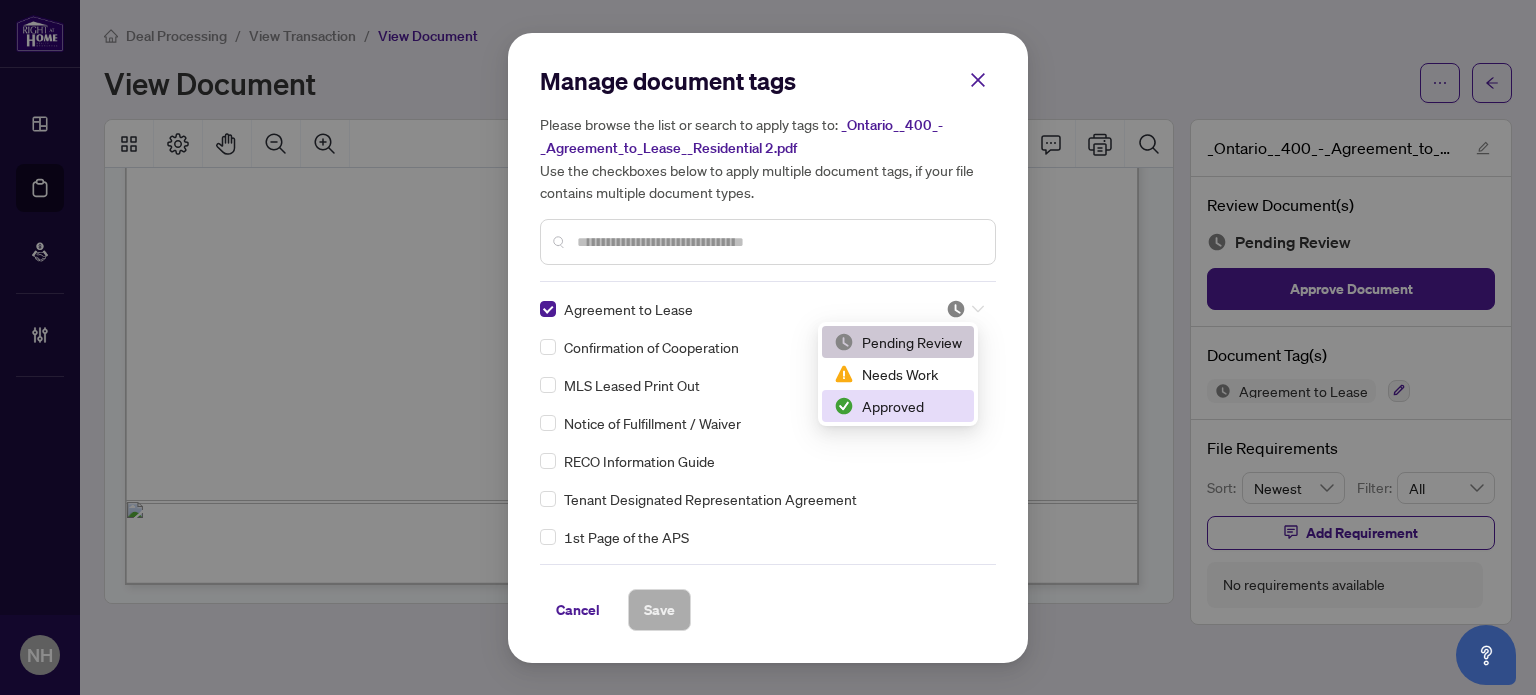 click on "Approved" at bounding box center (898, 406) 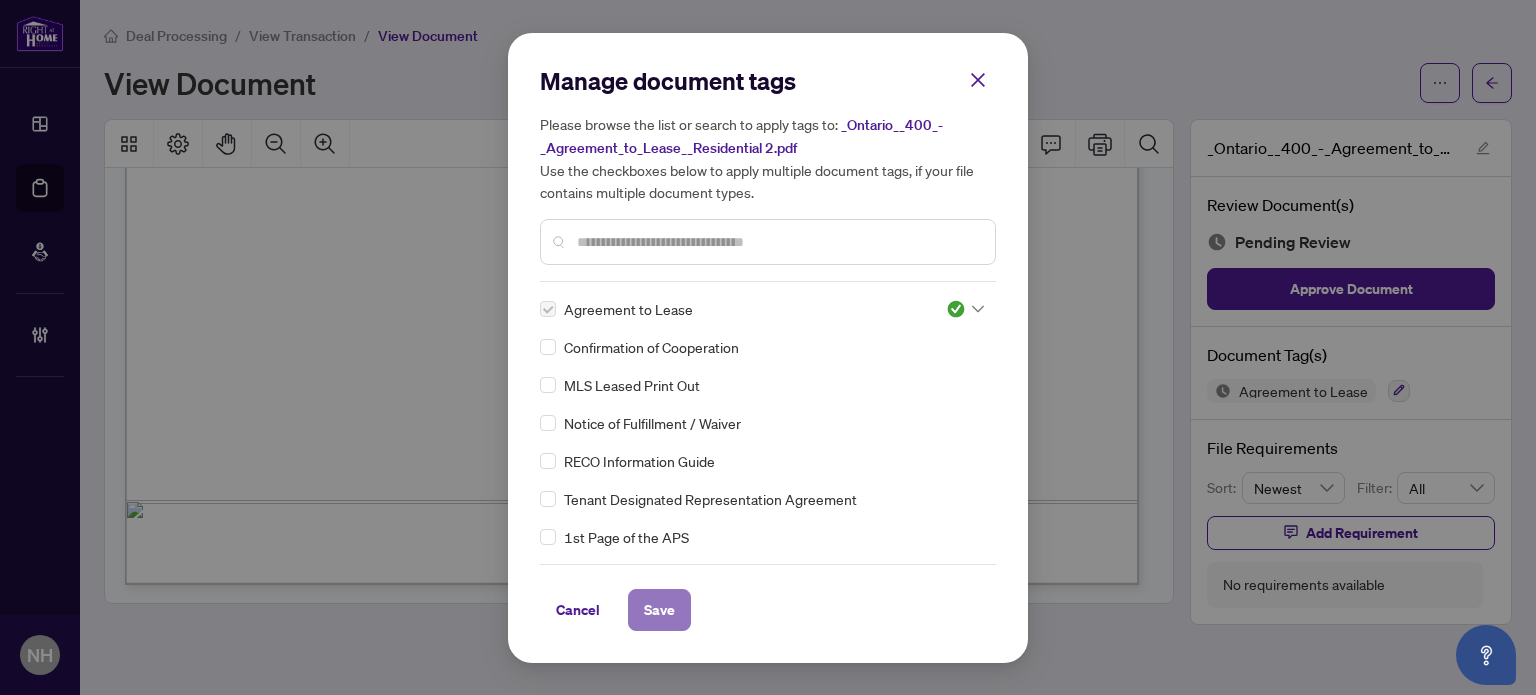 click on "Save" at bounding box center [659, 610] 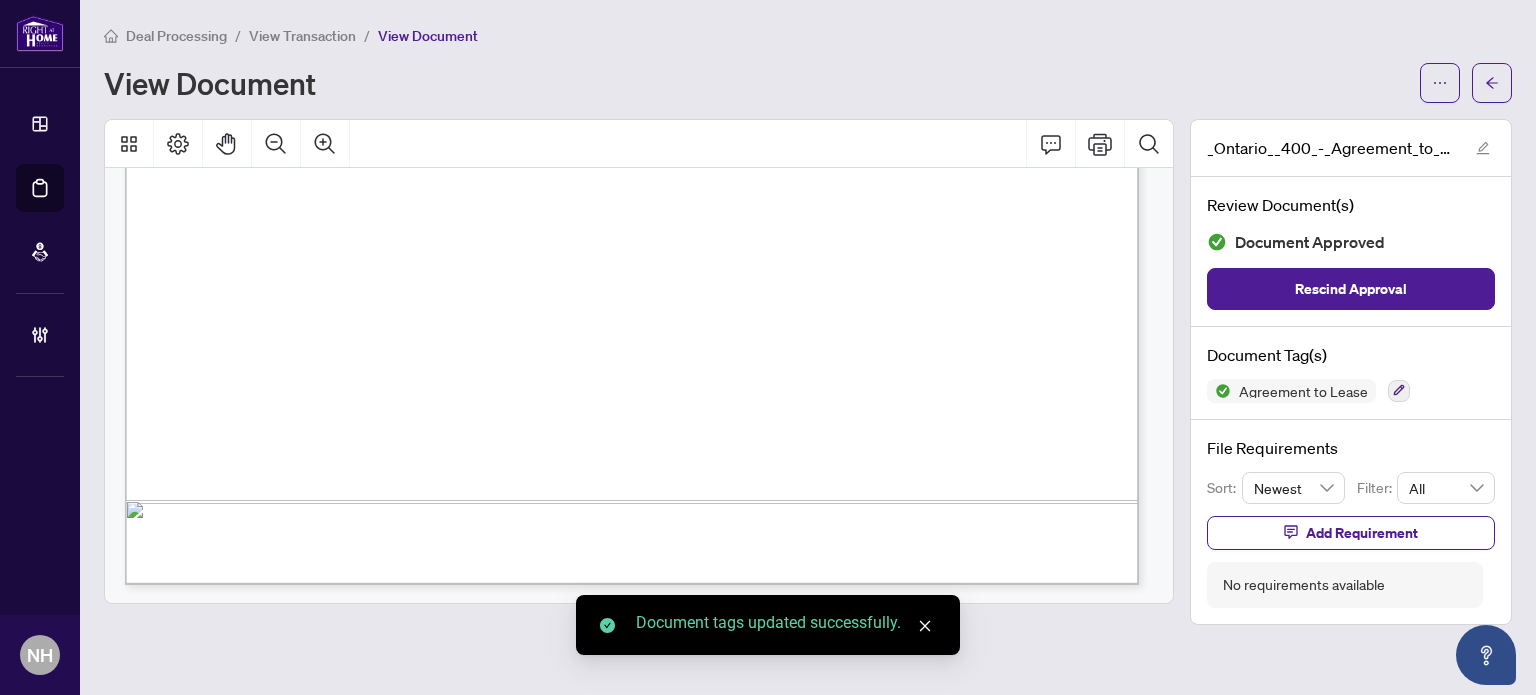 click on "View Transaction" at bounding box center (302, 36) 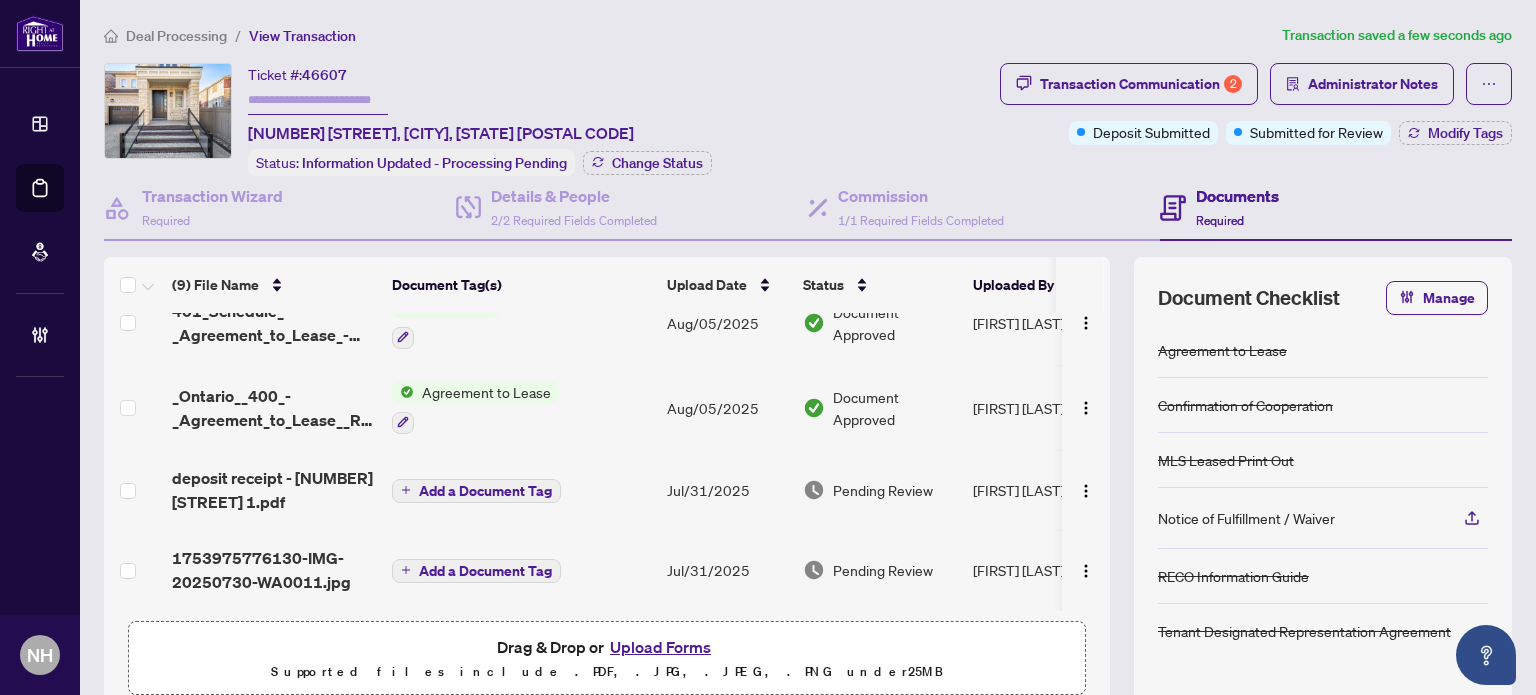 scroll, scrollTop: 459, scrollLeft: 0, axis: vertical 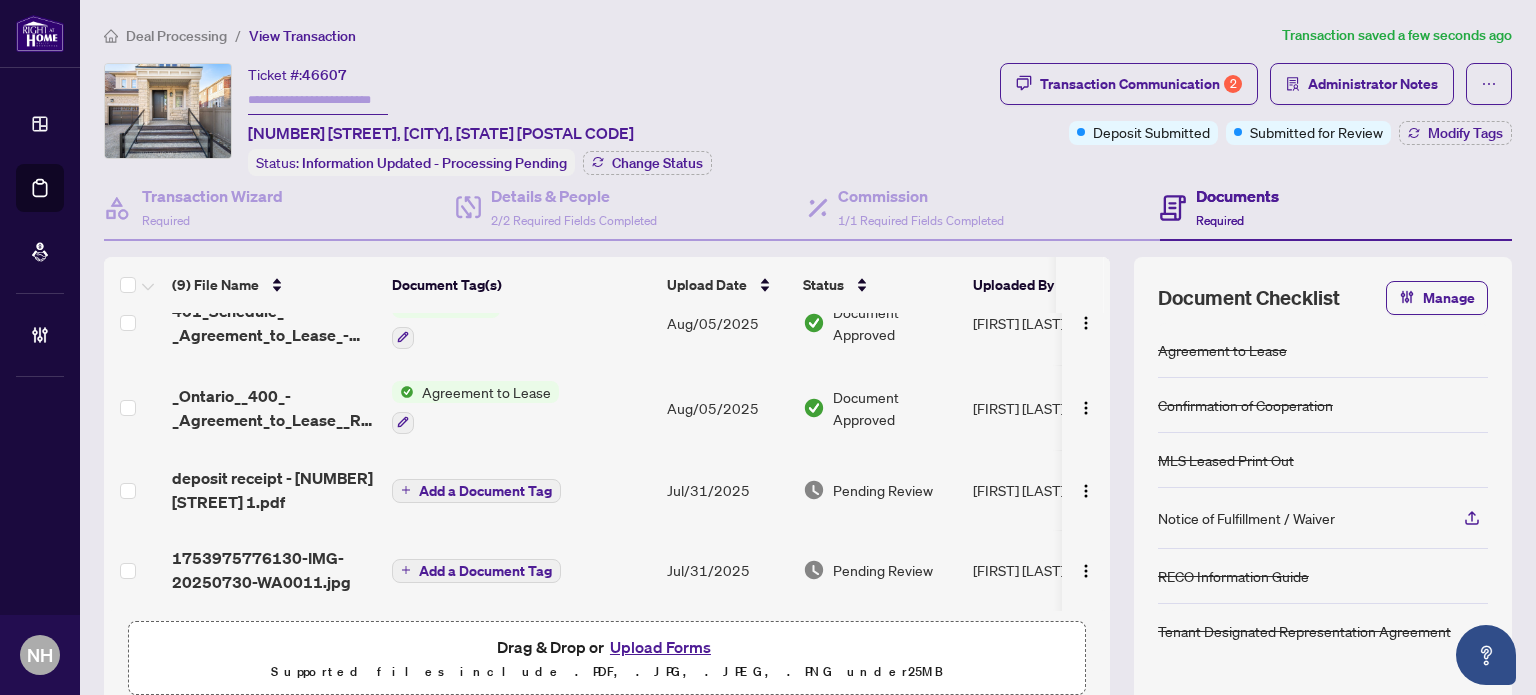 click on "deposit receipt - 447 George Ryan Avenue 1.pdf" at bounding box center (274, 490) 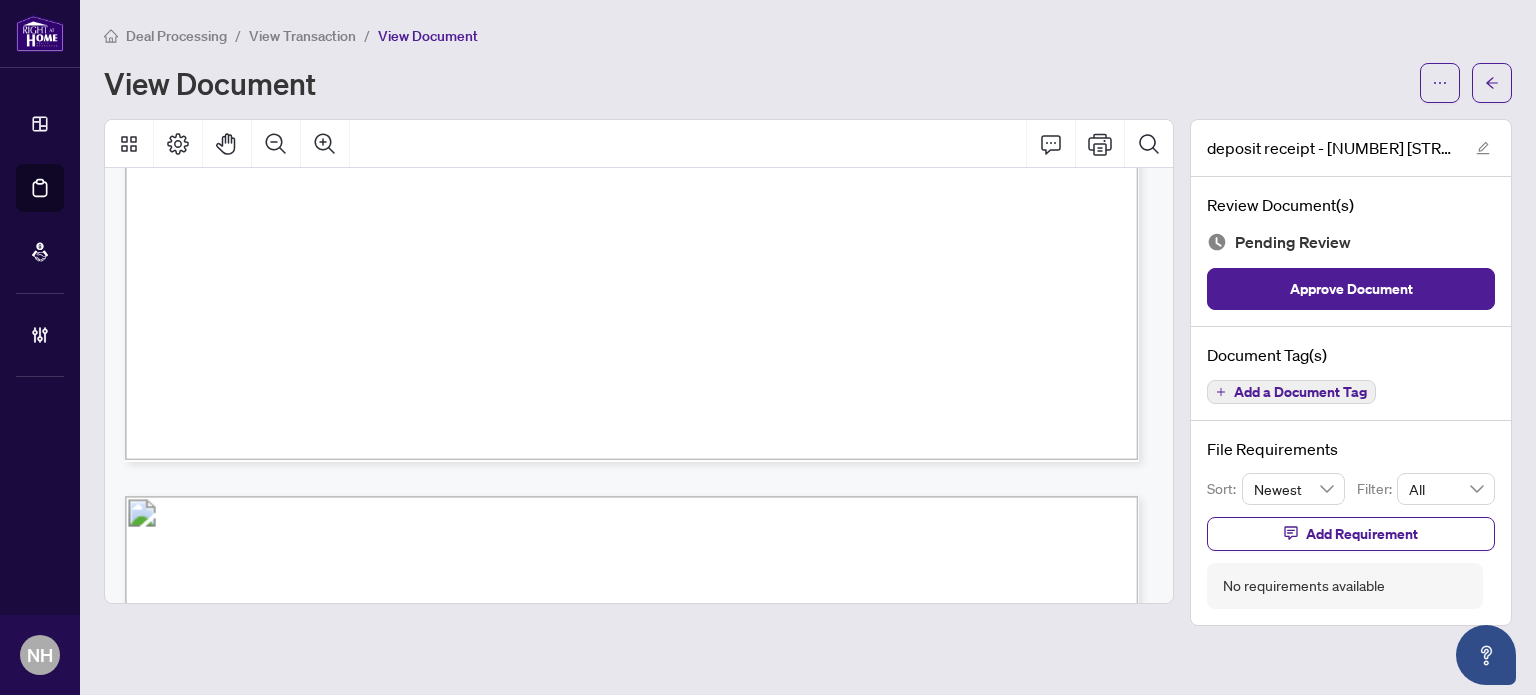 scroll, scrollTop: 0, scrollLeft: 0, axis: both 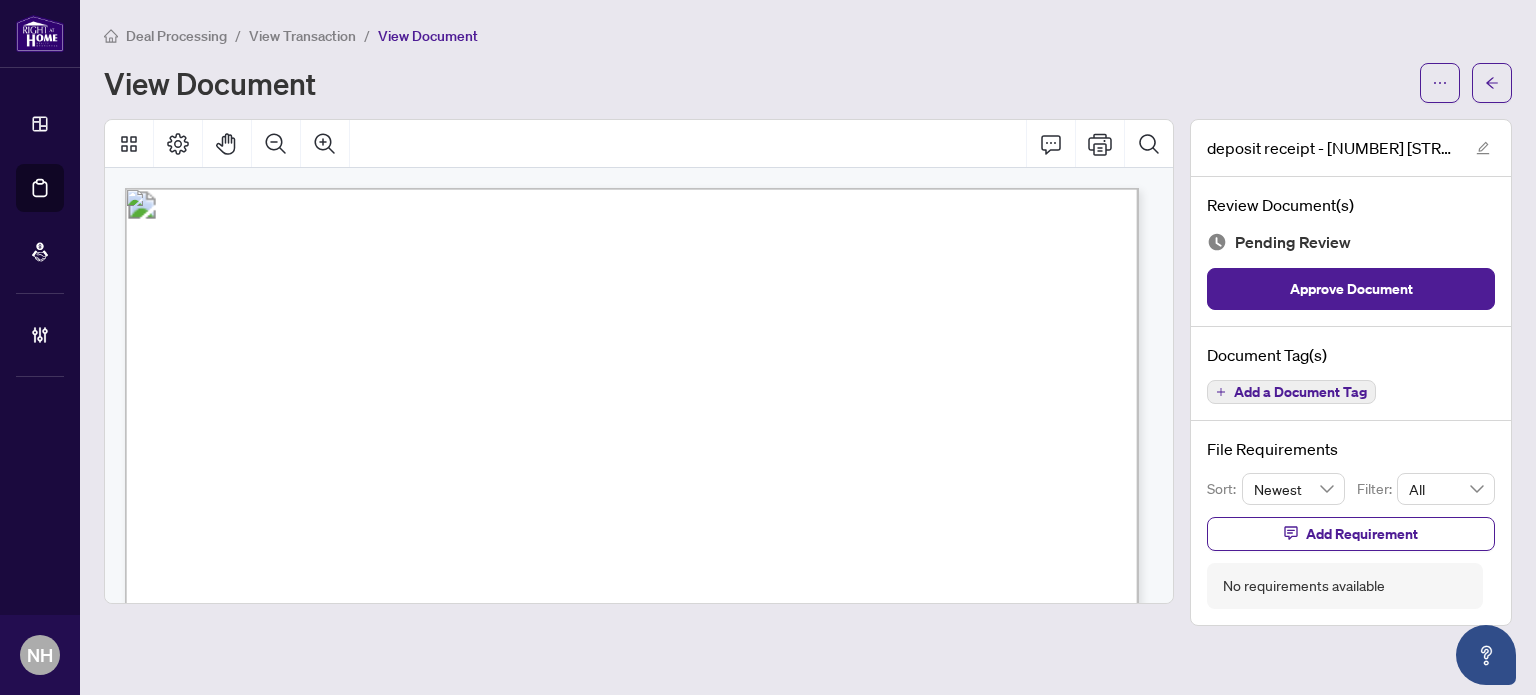 click on "Add a Document Tag" at bounding box center (1300, 392) 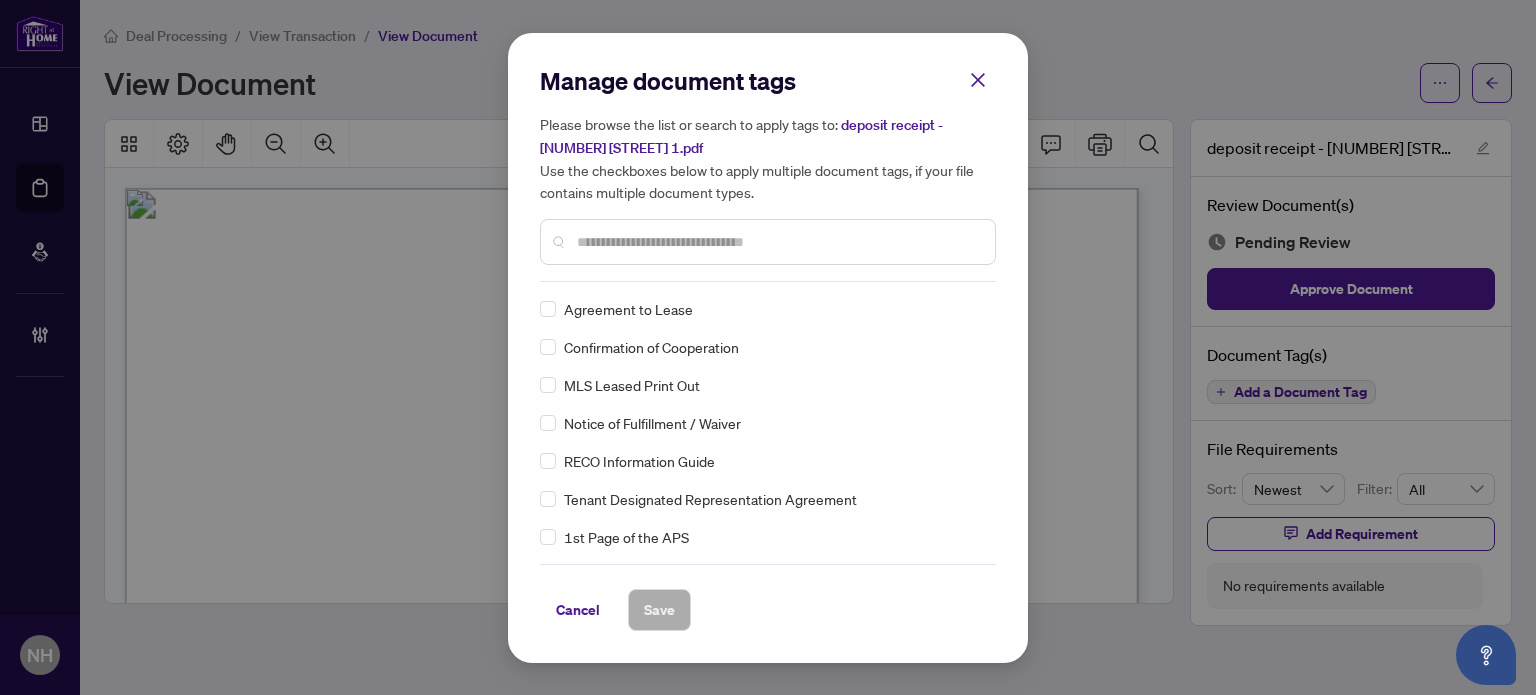 click at bounding box center [778, 242] 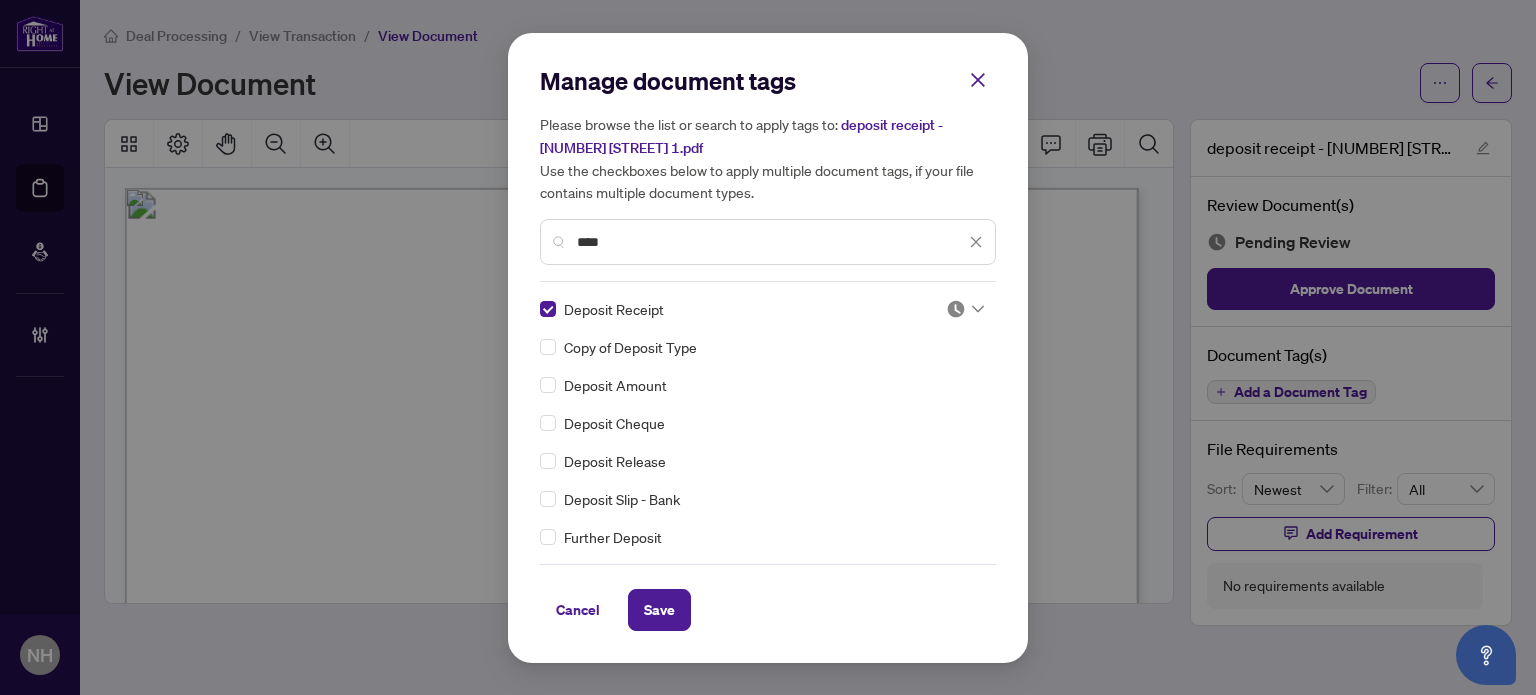 click 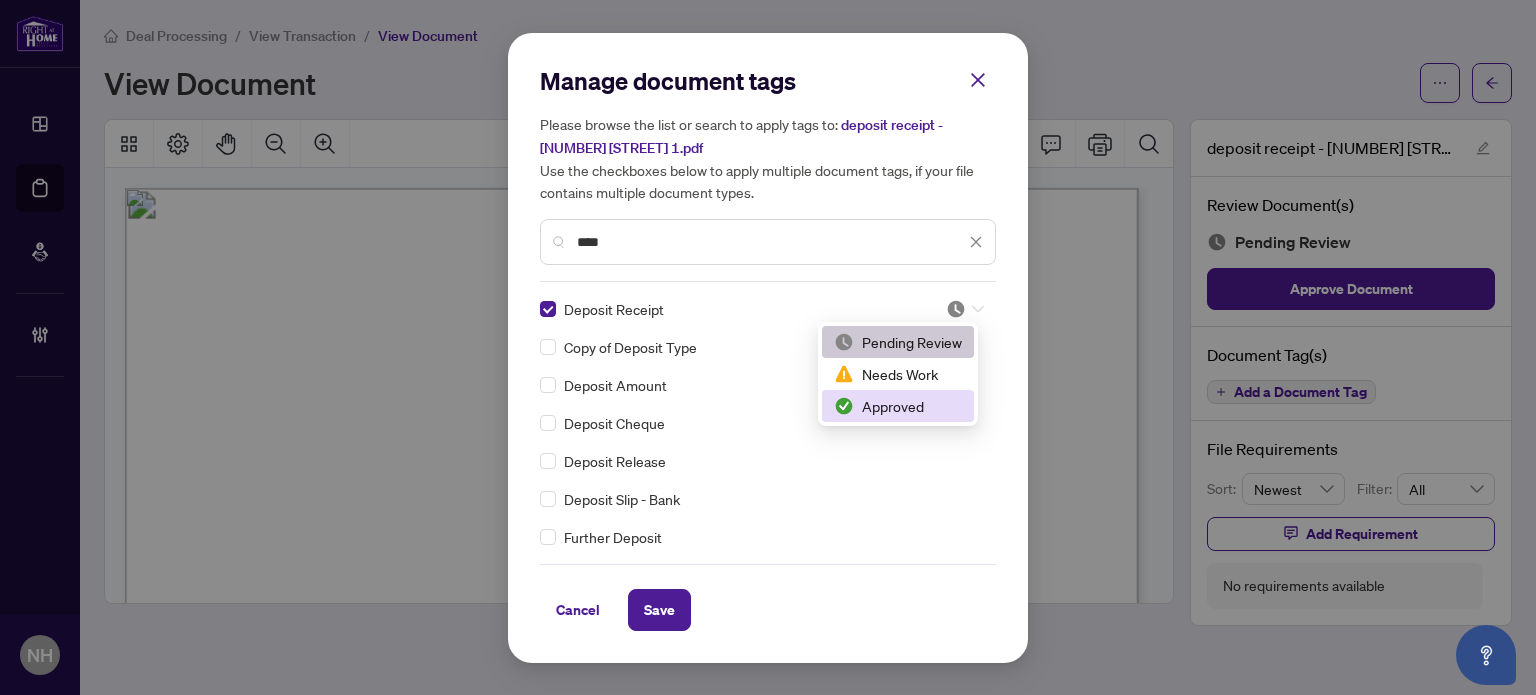click on "Approved" at bounding box center (898, 406) 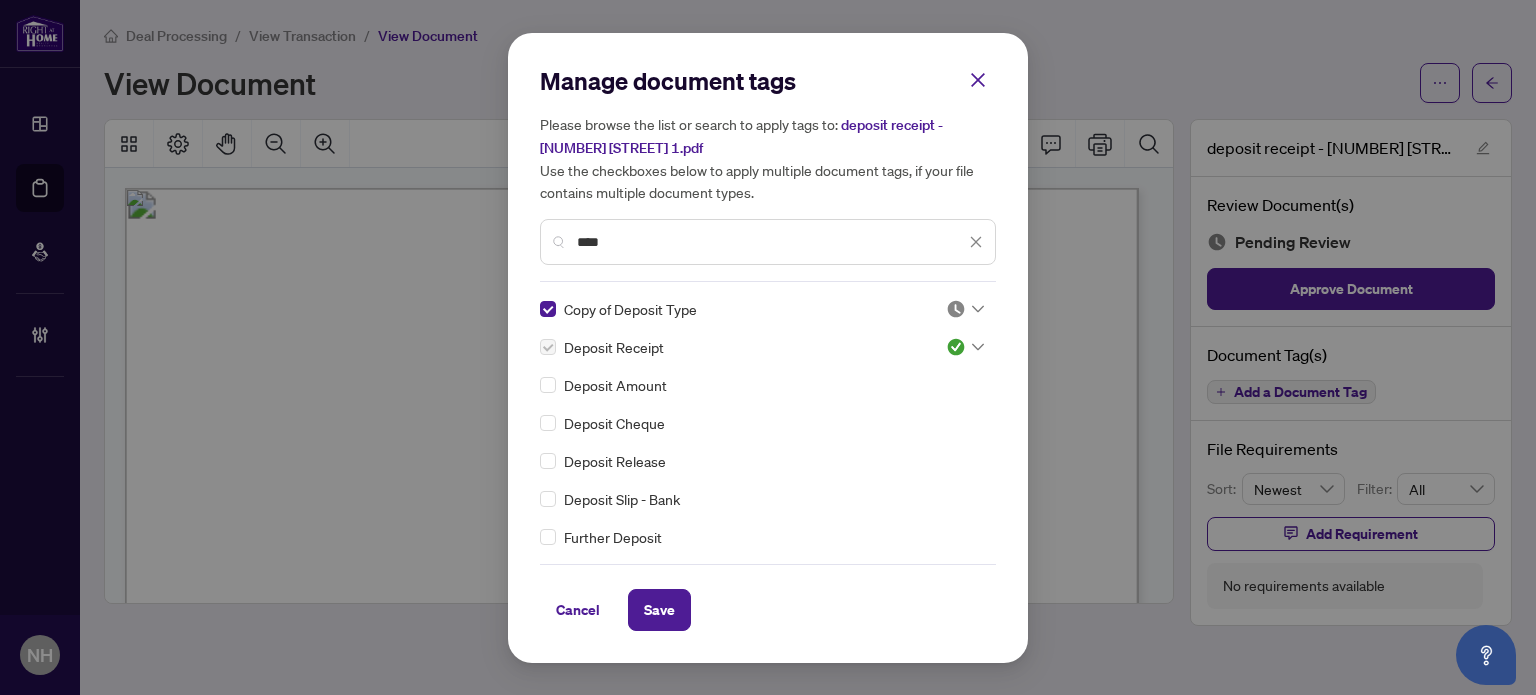 click at bounding box center [956, 309] 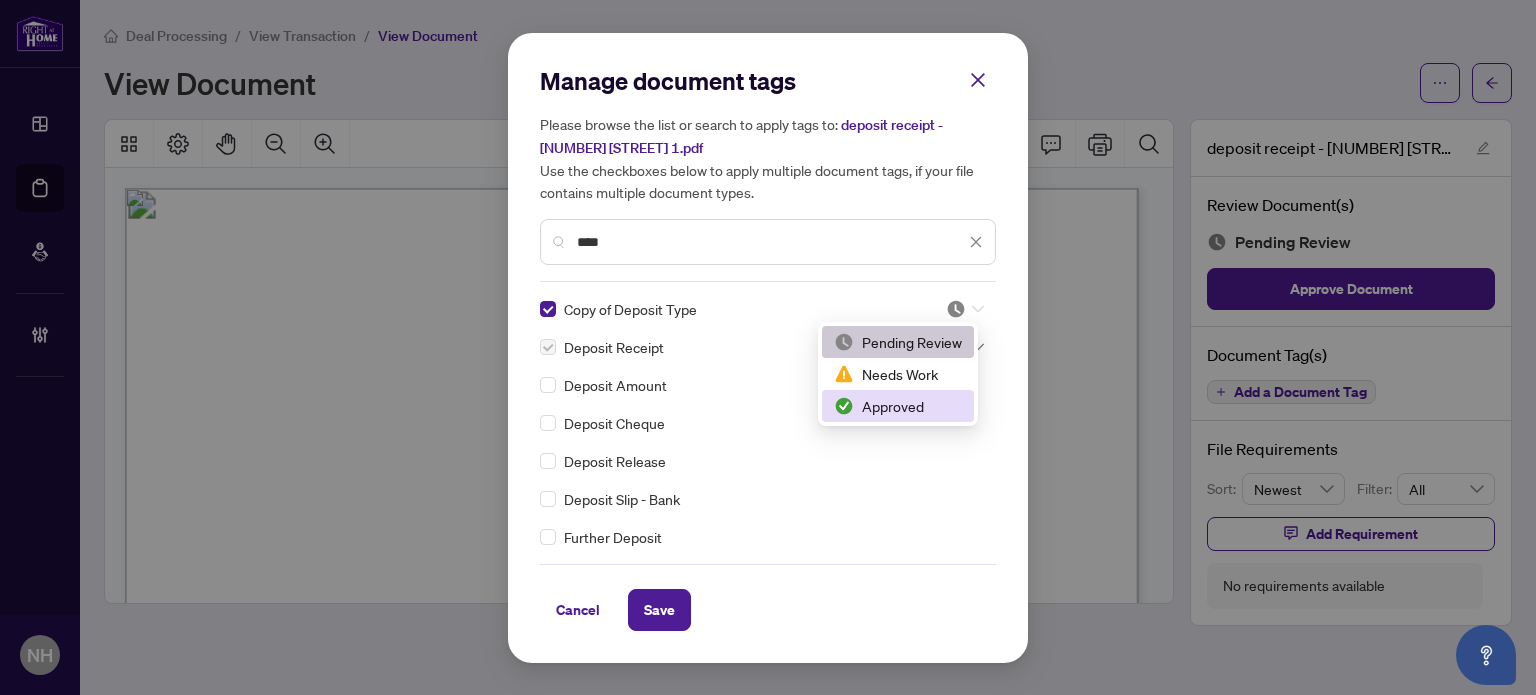 click on "Approved" at bounding box center (898, 406) 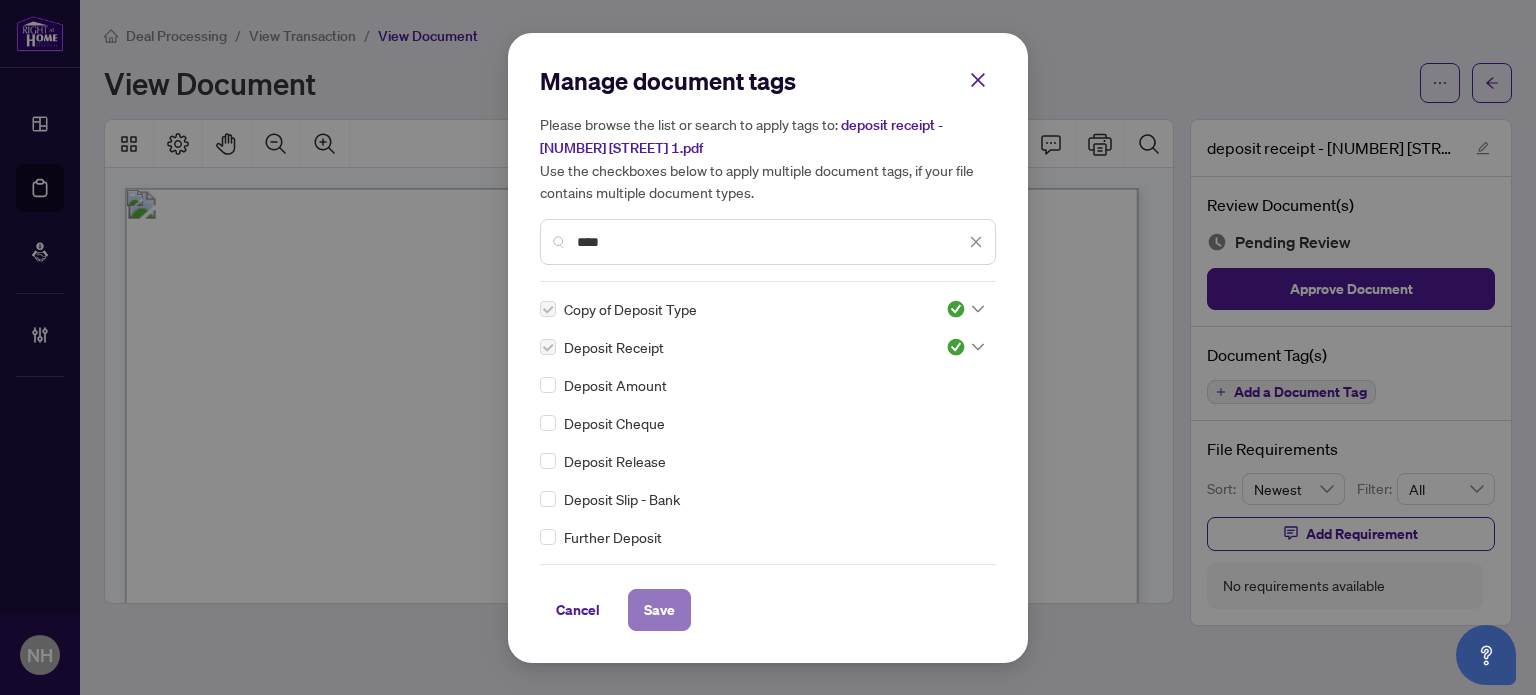 click on "Save" at bounding box center (659, 610) 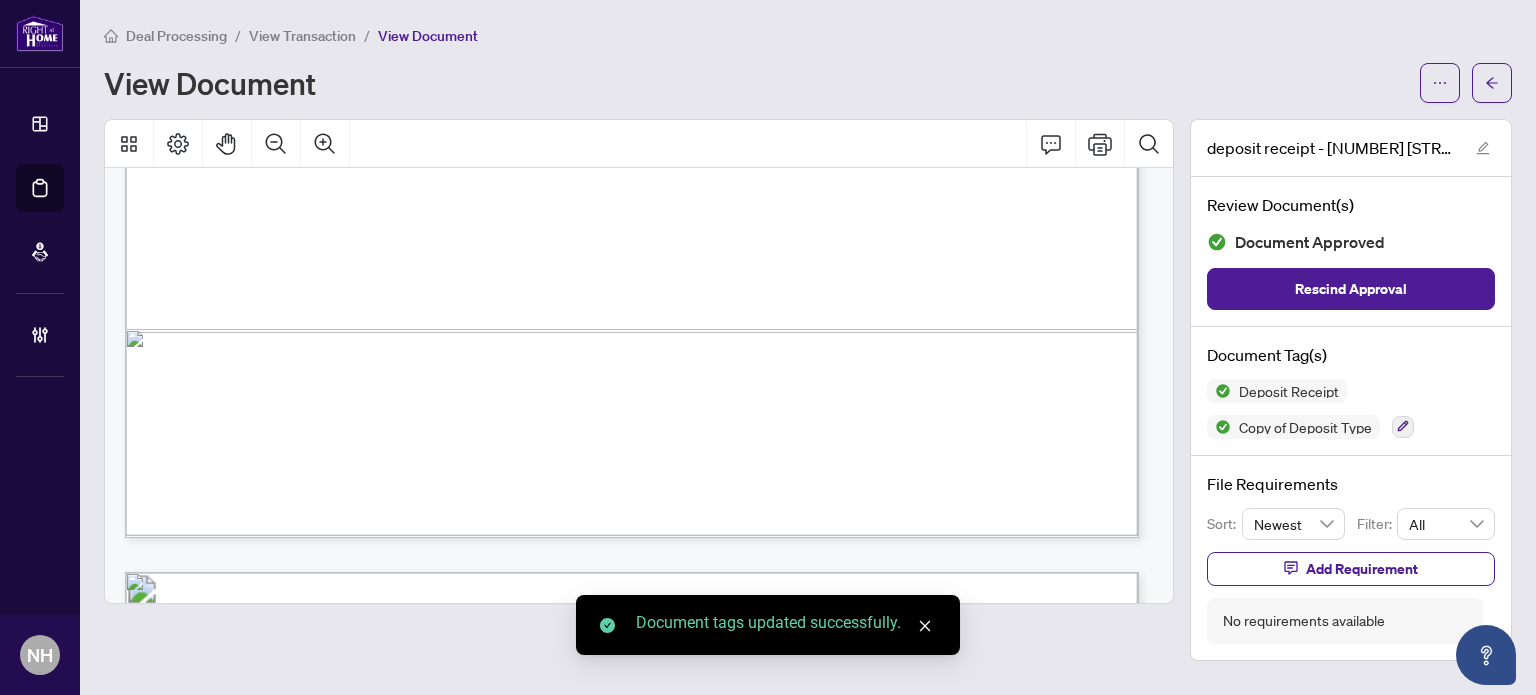 scroll, scrollTop: 2452, scrollLeft: 0, axis: vertical 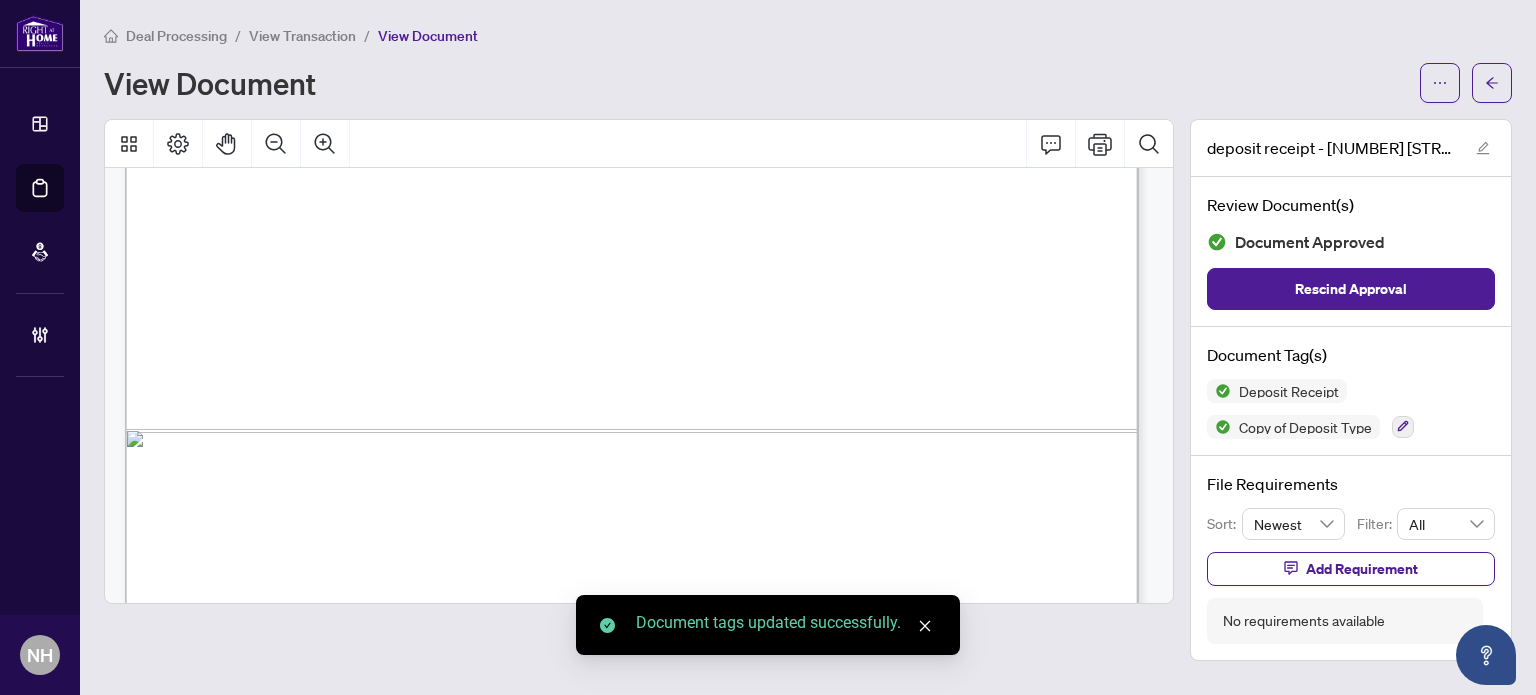 click on "View Transaction" at bounding box center (302, 36) 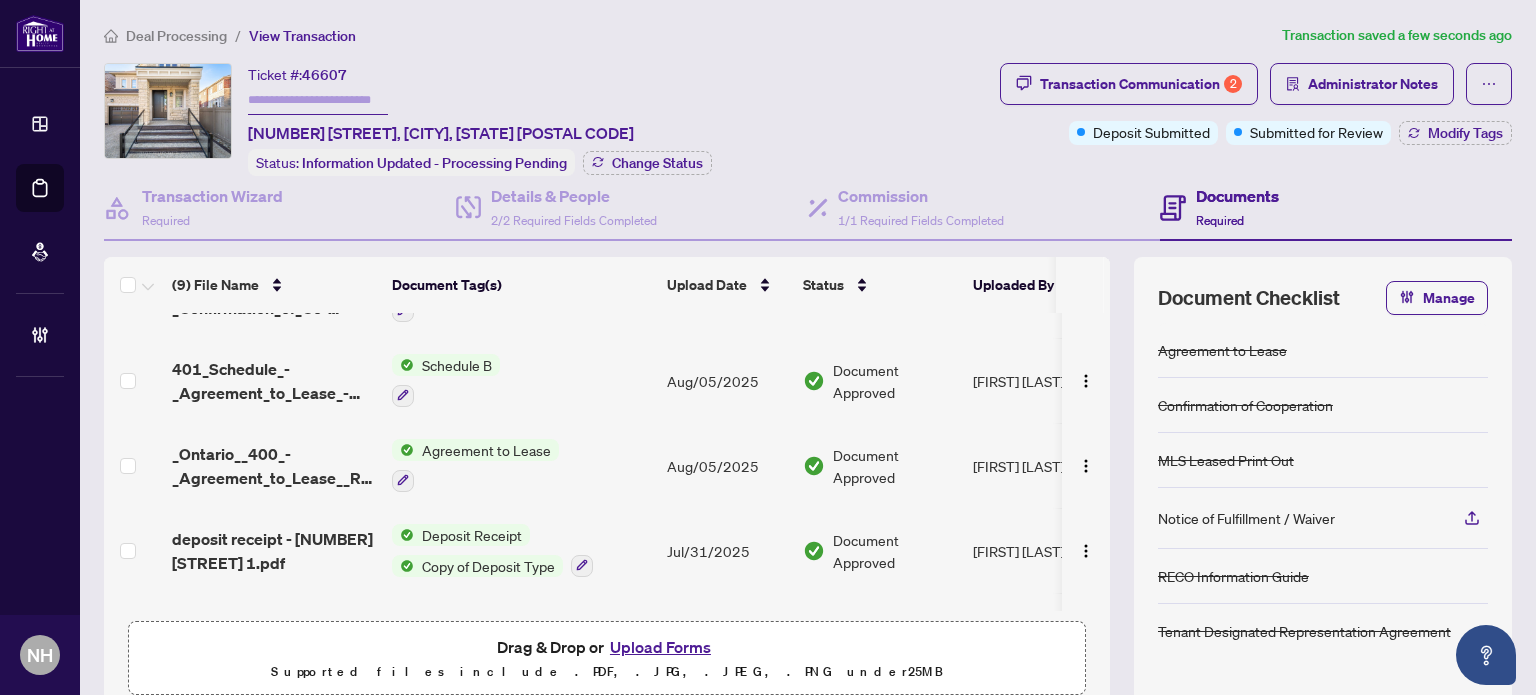 scroll, scrollTop: 463, scrollLeft: 0, axis: vertical 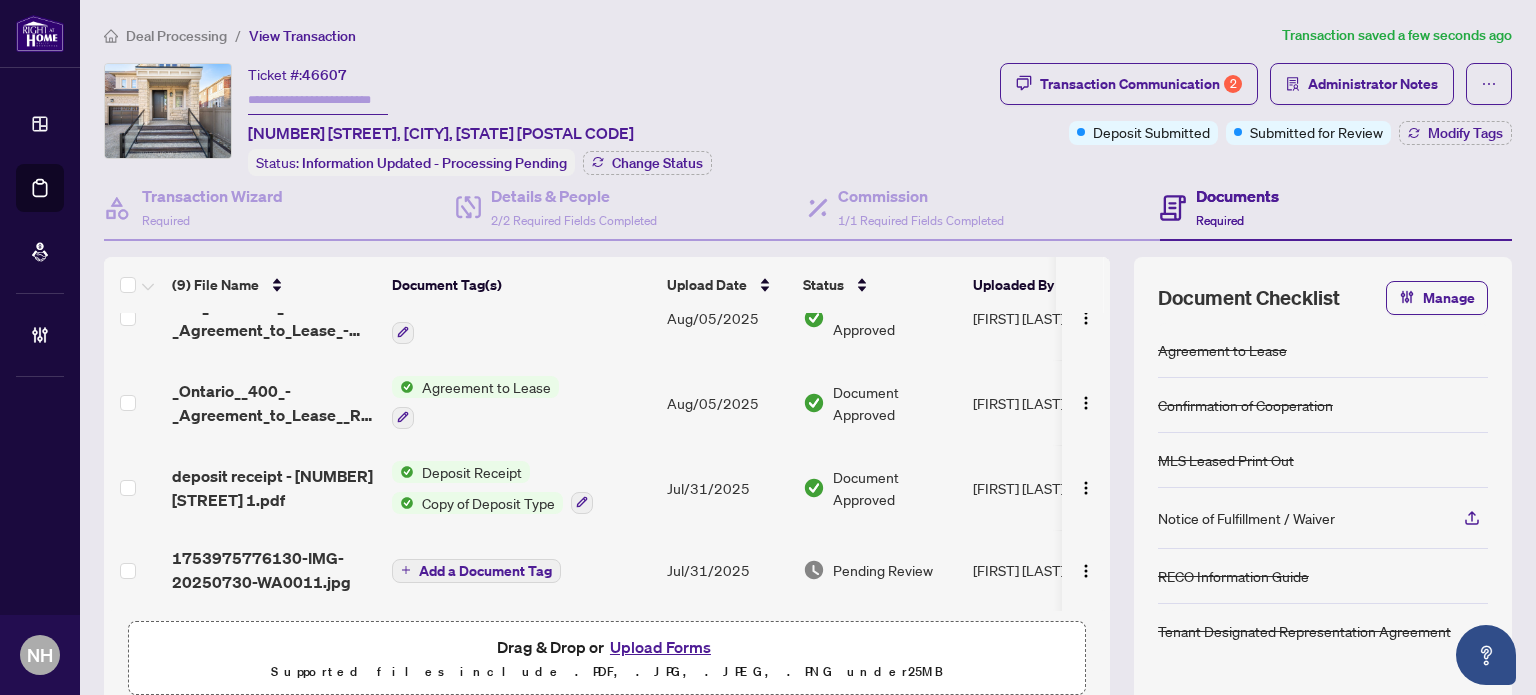 click on "1753975776130-IMG-20250730-WA0011.jpg" at bounding box center (274, 570) 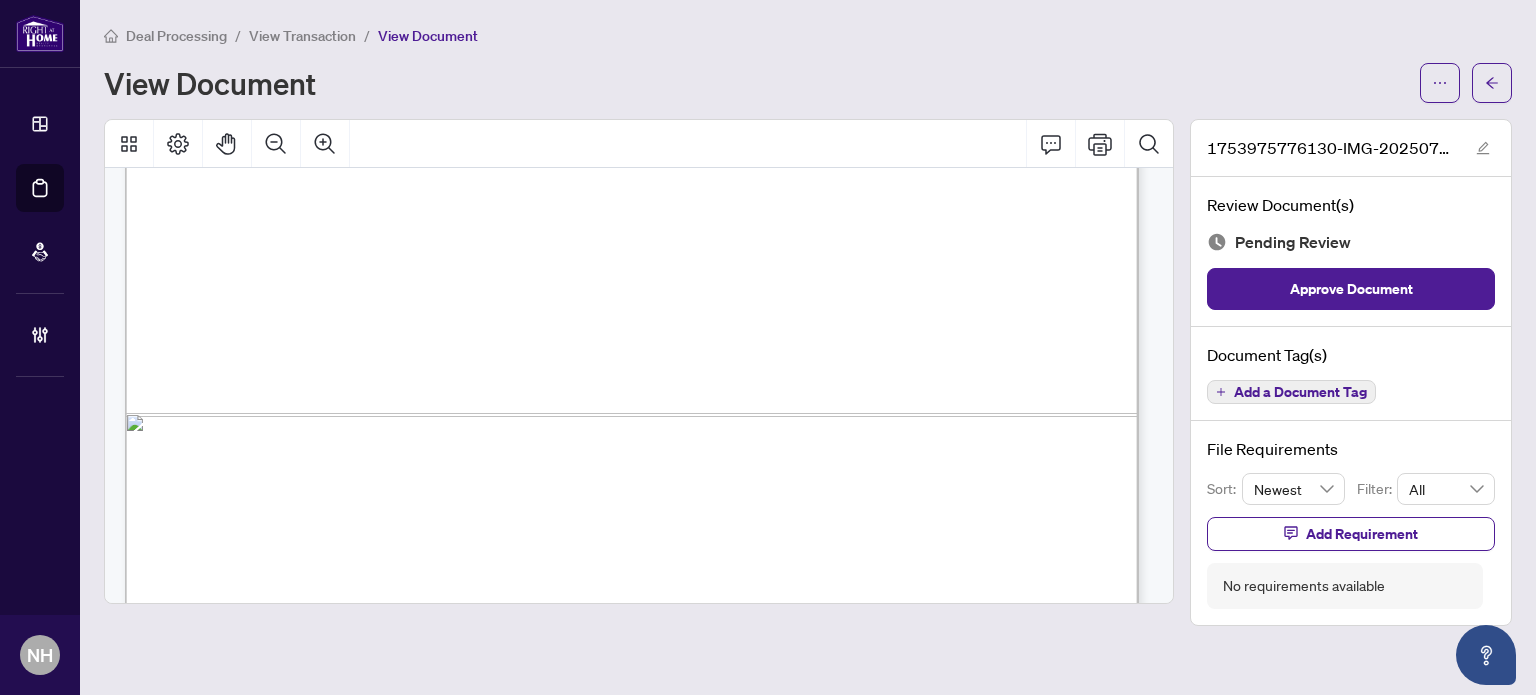 scroll, scrollTop: 1037, scrollLeft: 0, axis: vertical 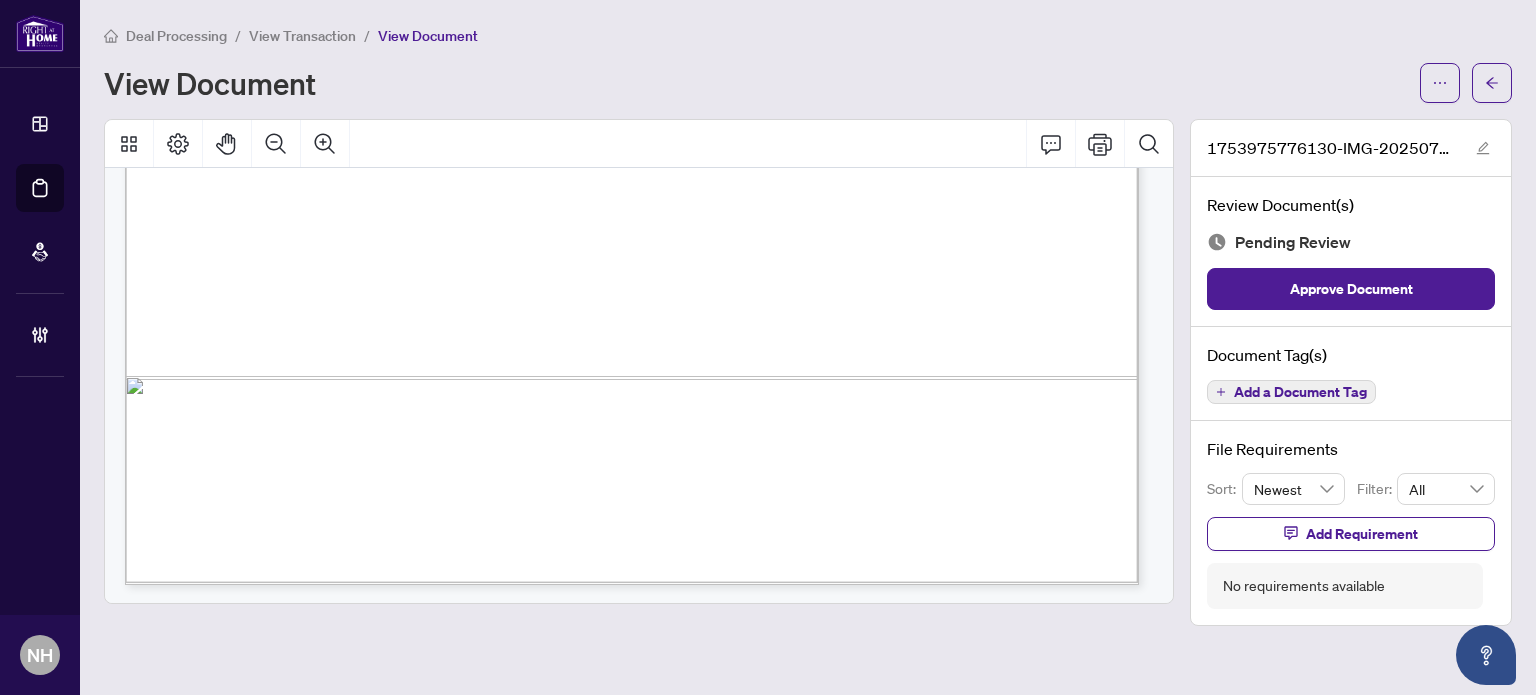 click on "Add a Document Tag" at bounding box center [1300, 392] 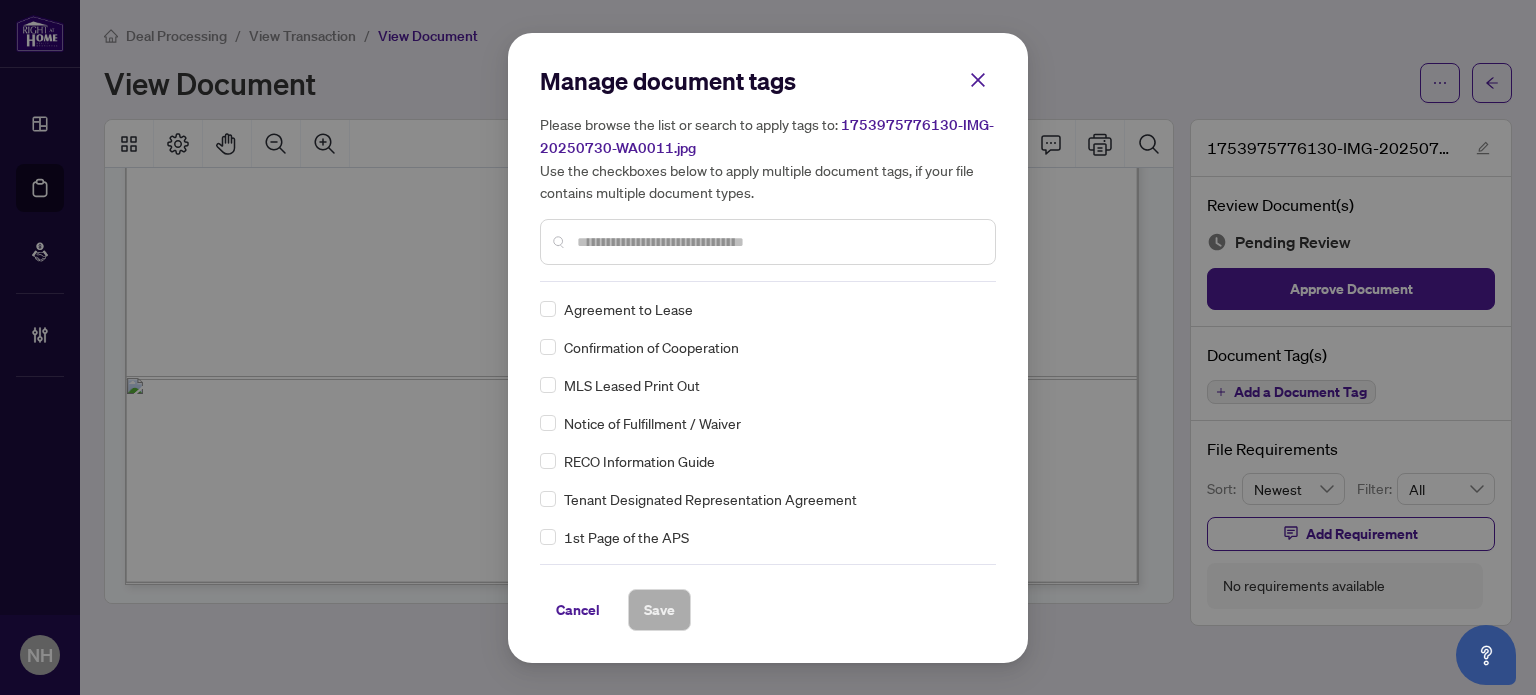 click at bounding box center [778, 242] 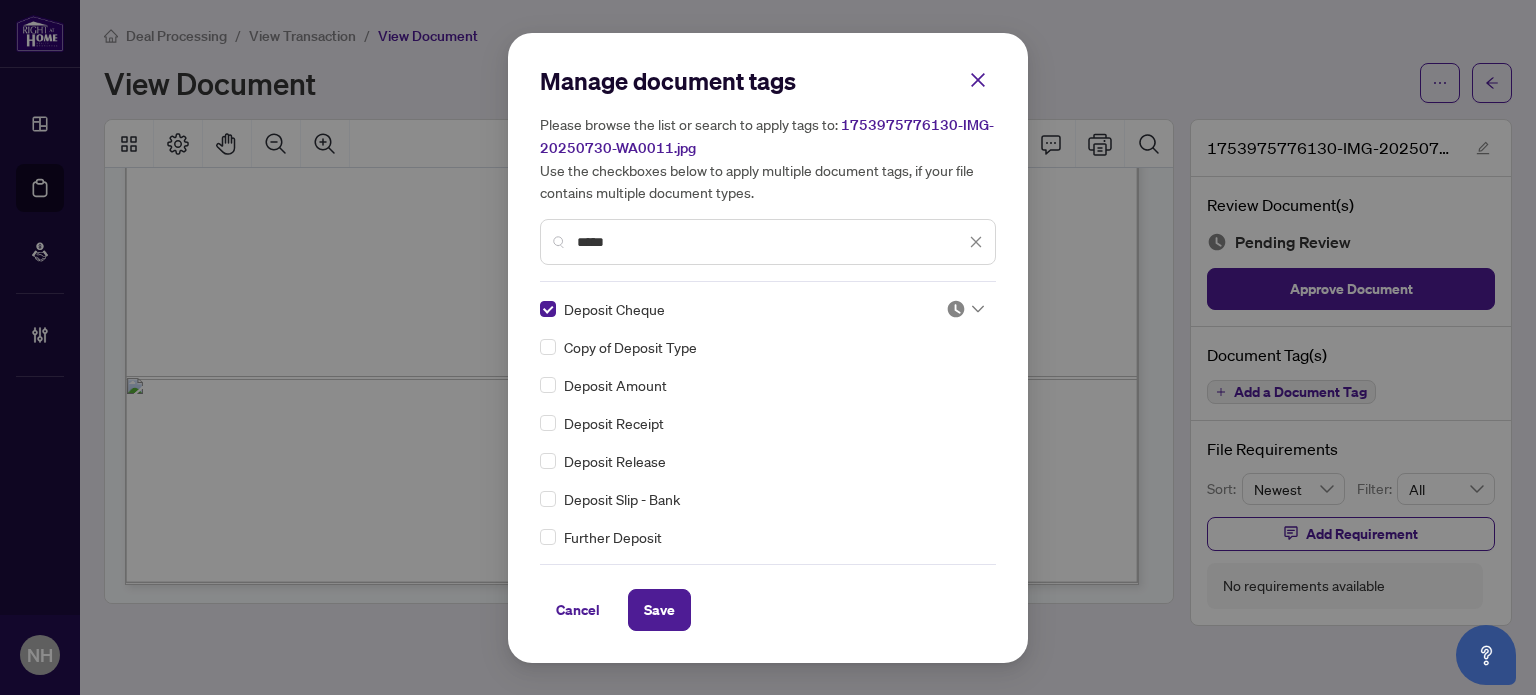 click at bounding box center [956, 309] 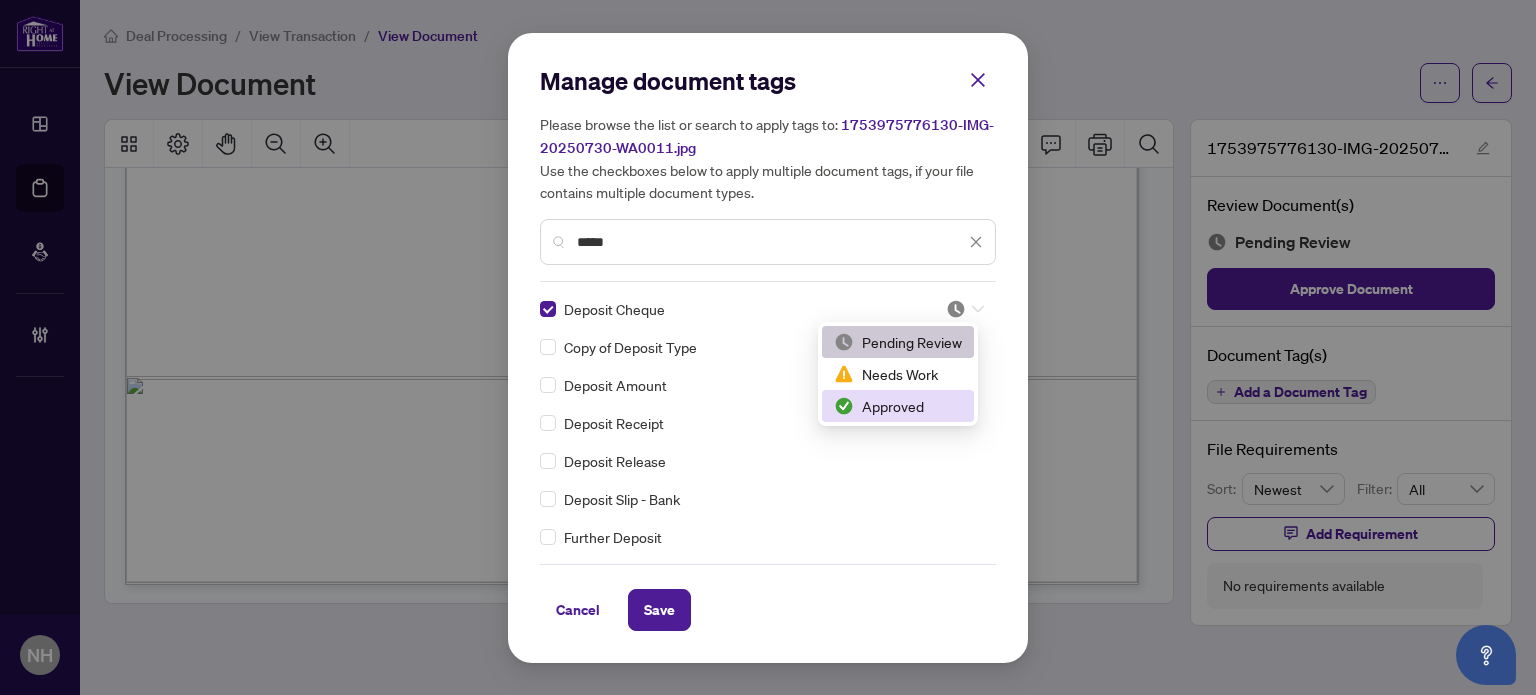 click on "Approved" at bounding box center (898, 406) 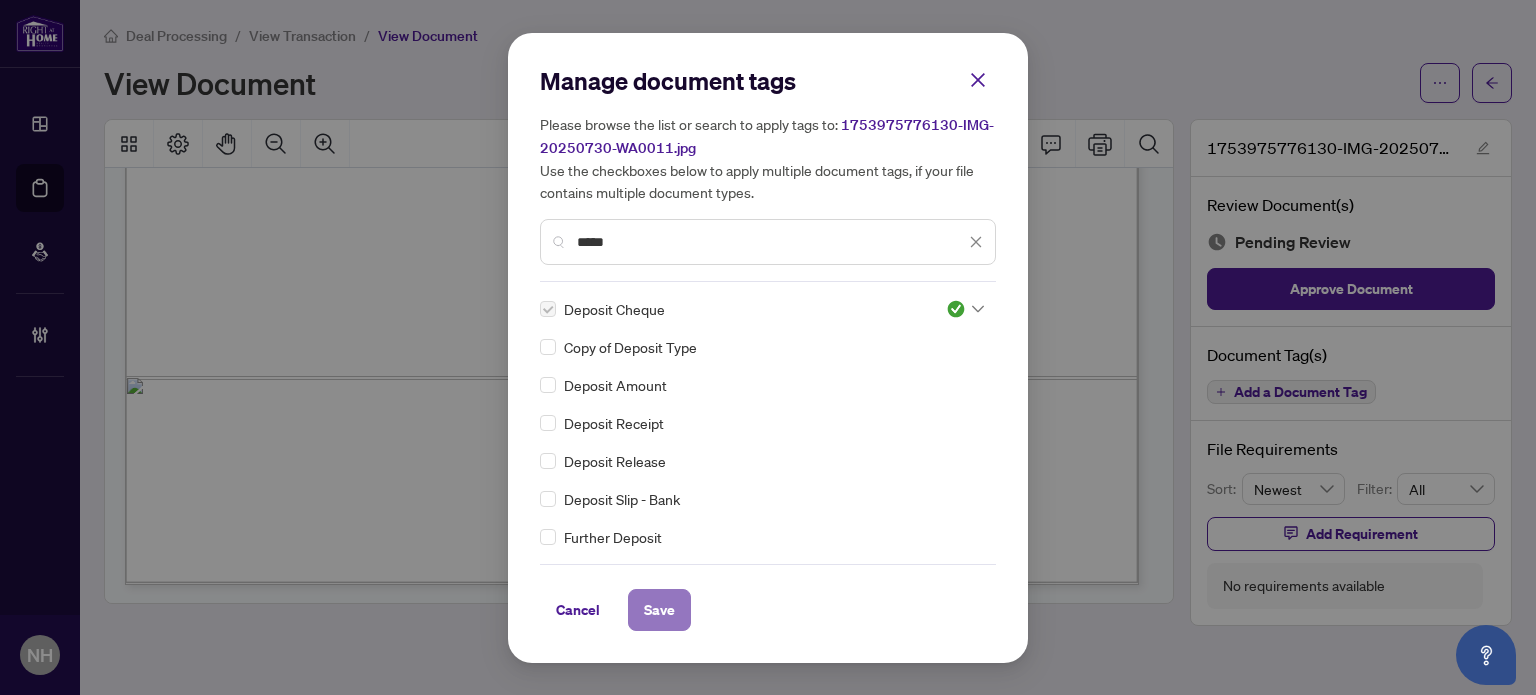 click on "Save" at bounding box center [659, 610] 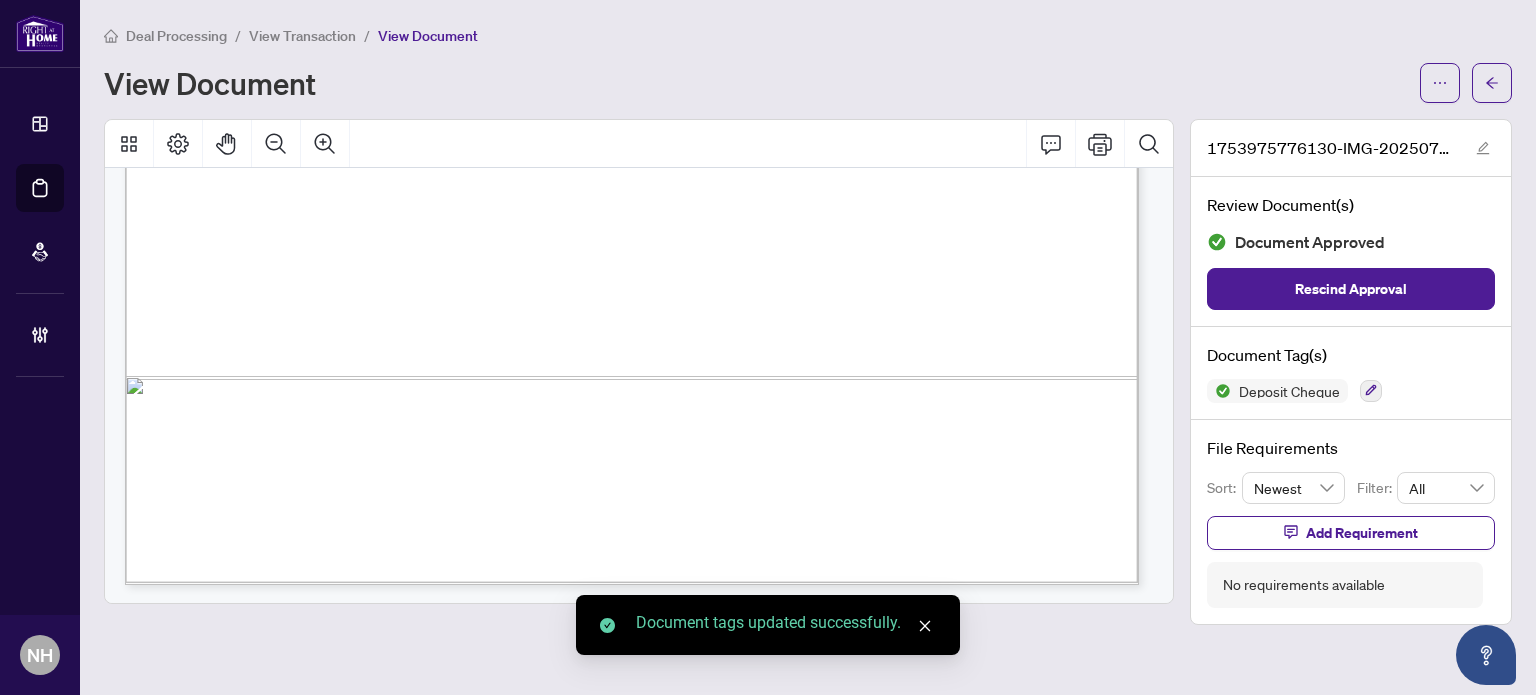 click on "View Transaction" at bounding box center [302, 36] 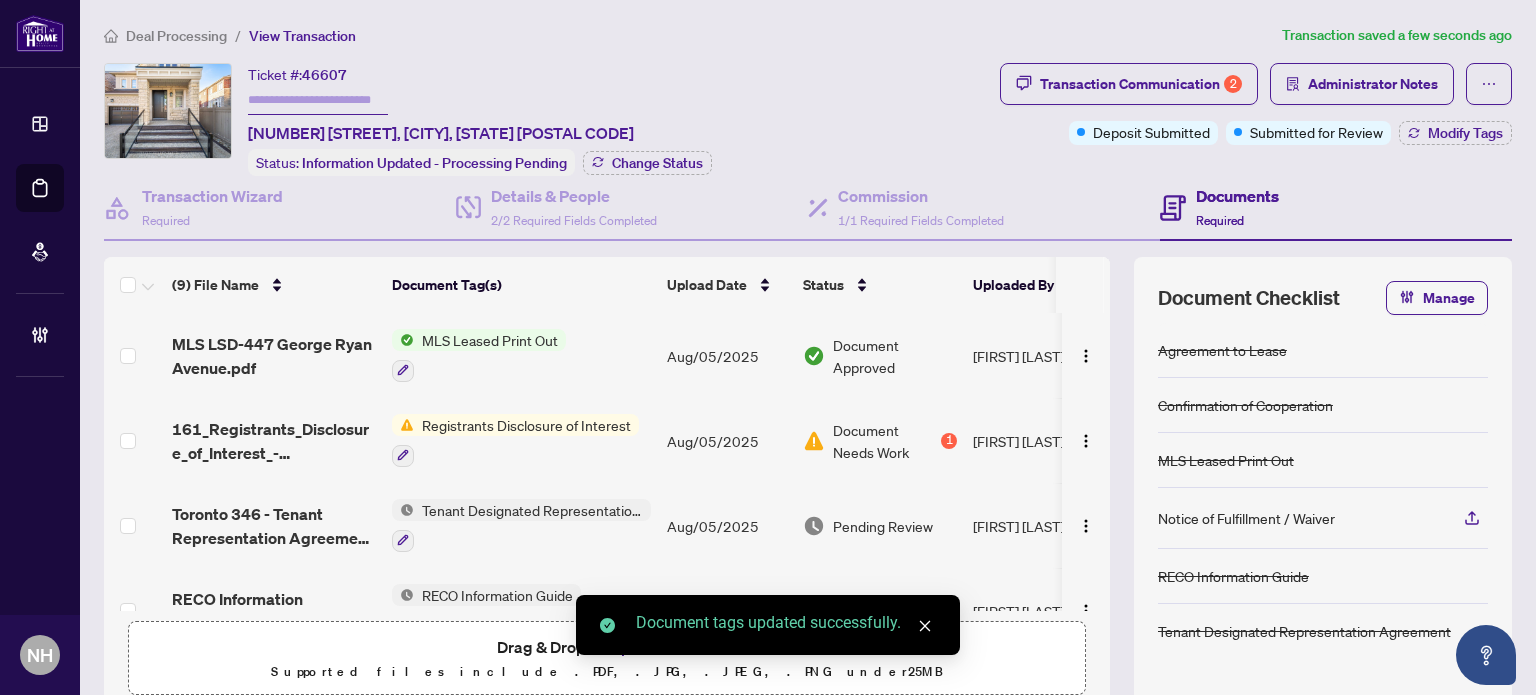 click on "Toronto 346 - Tenant Representation Agreement Authority for Lease or Purchase.pdf" at bounding box center (274, 526) 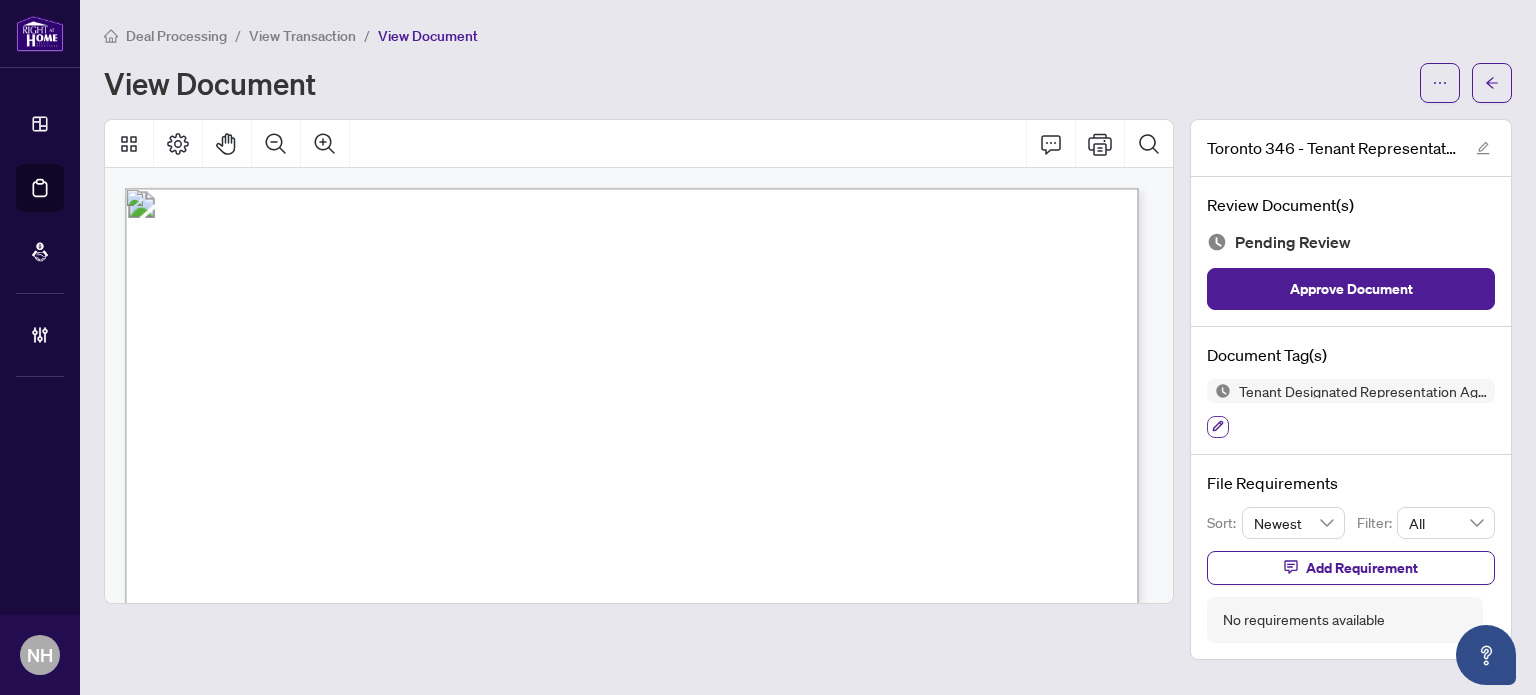 click 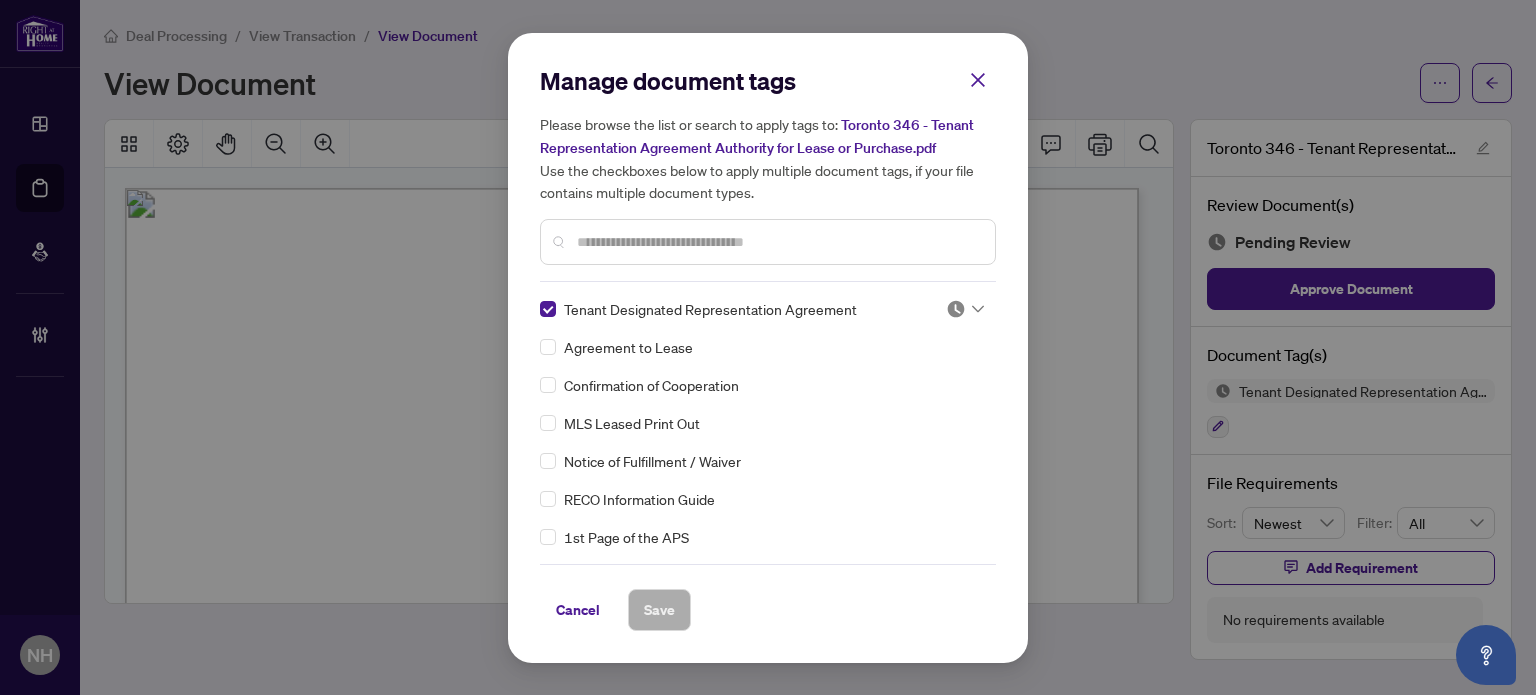 click at bounding box center [956, 309] 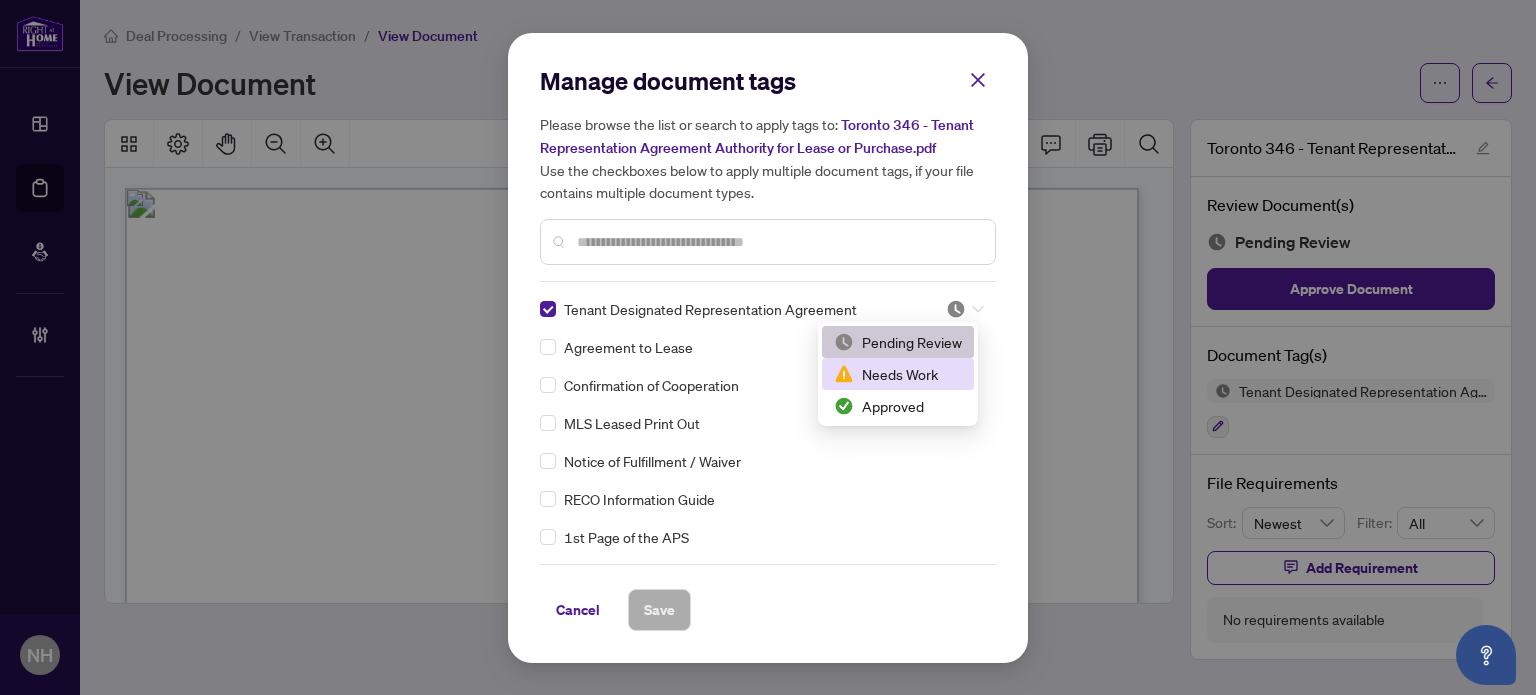 click on "Needs Work" at bounding box center (898, 374) 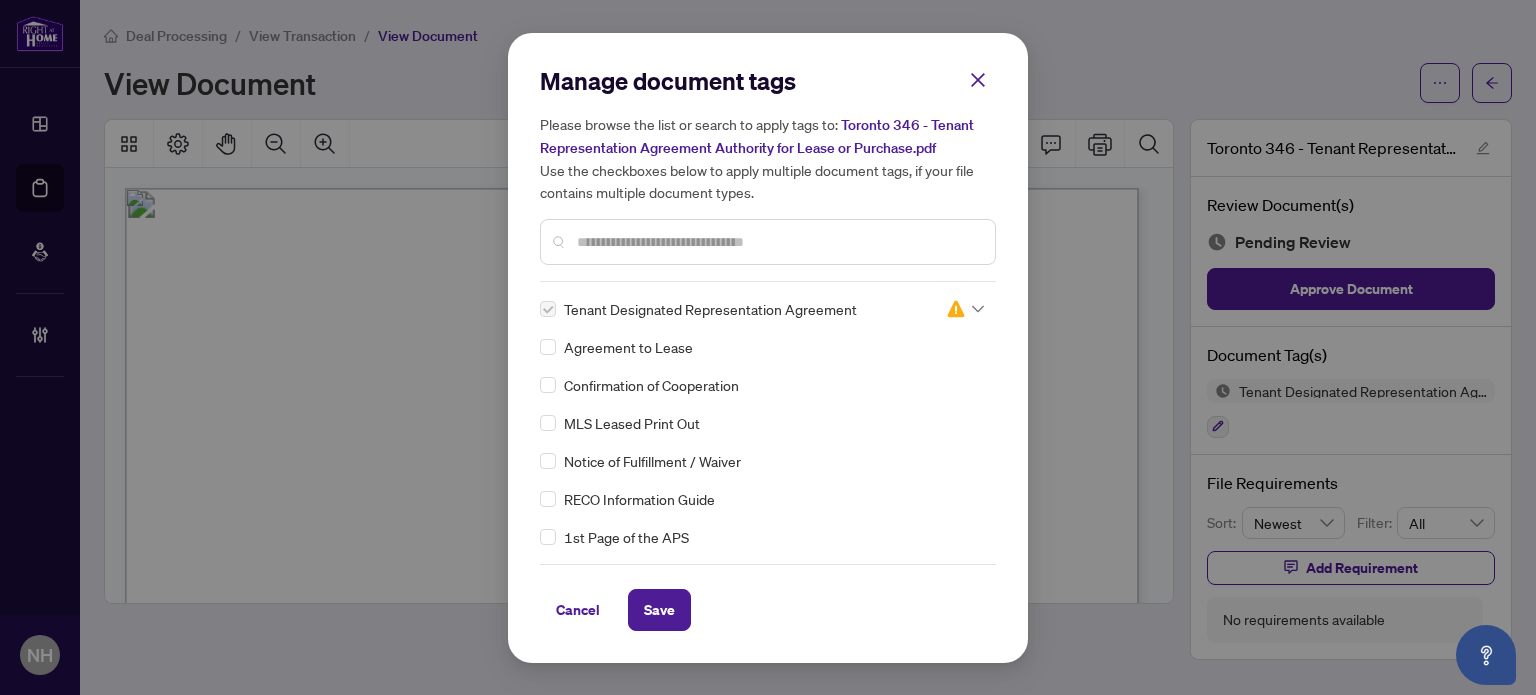 click on "Save" at bounding box center (659, 610) 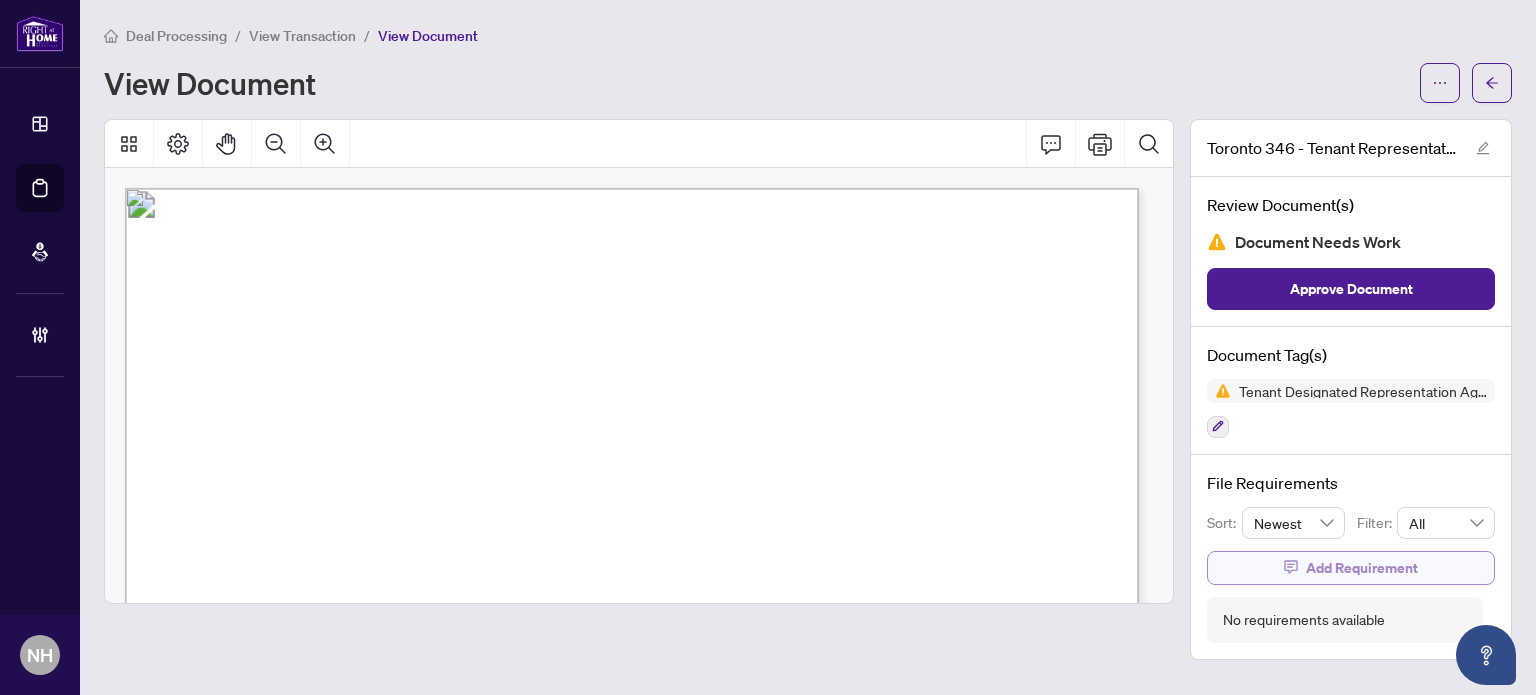 click on "Add Requirement" at bounding box center (1362, 568) 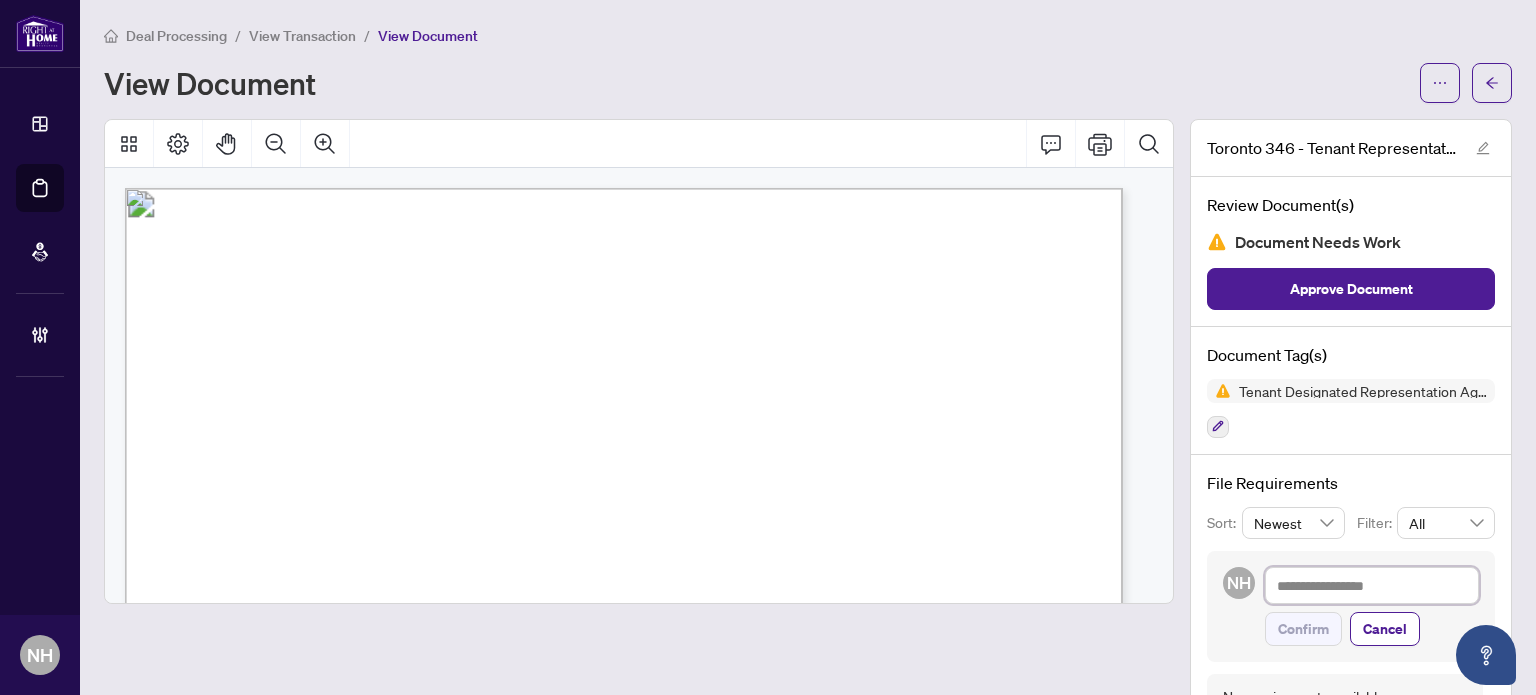 click at bounding box center [1372, 586] 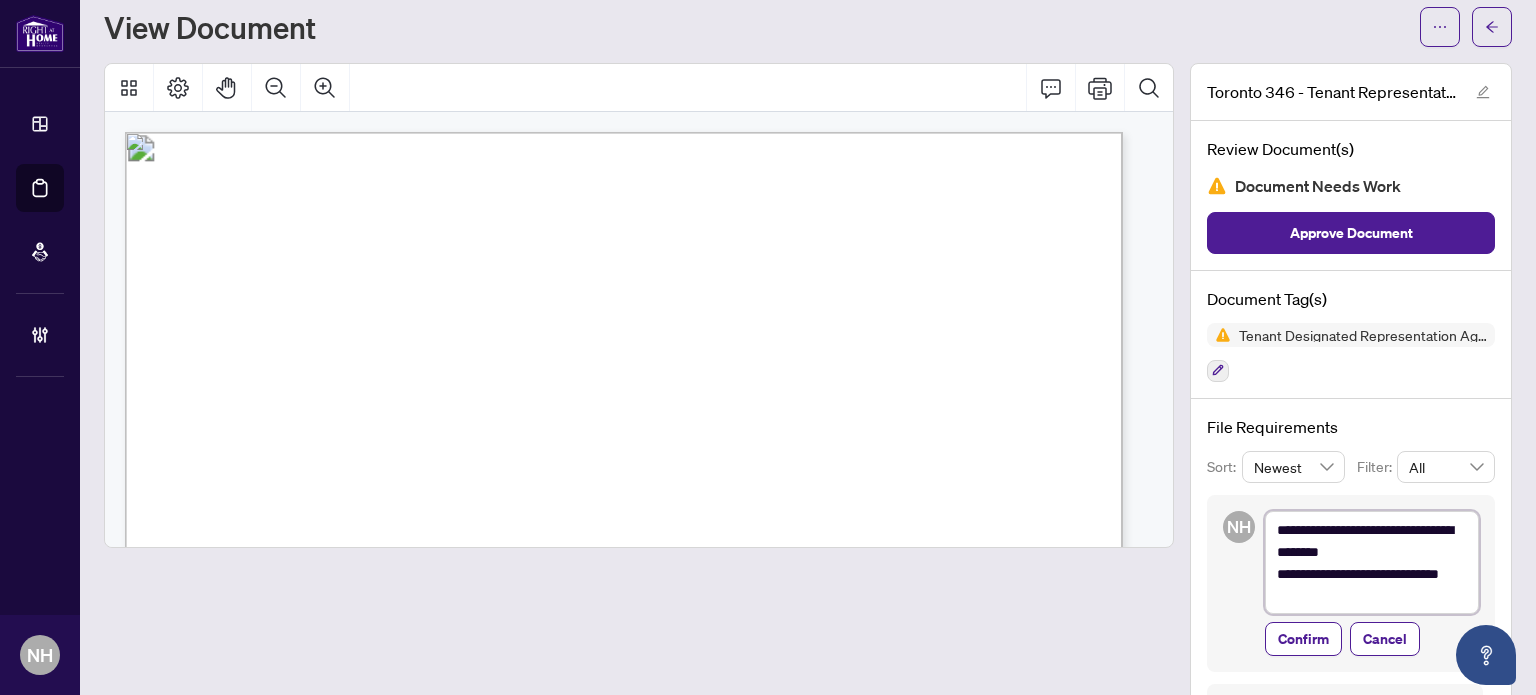 scroll, scrollTop: 100, scrollLeft: 0, axis: vertical 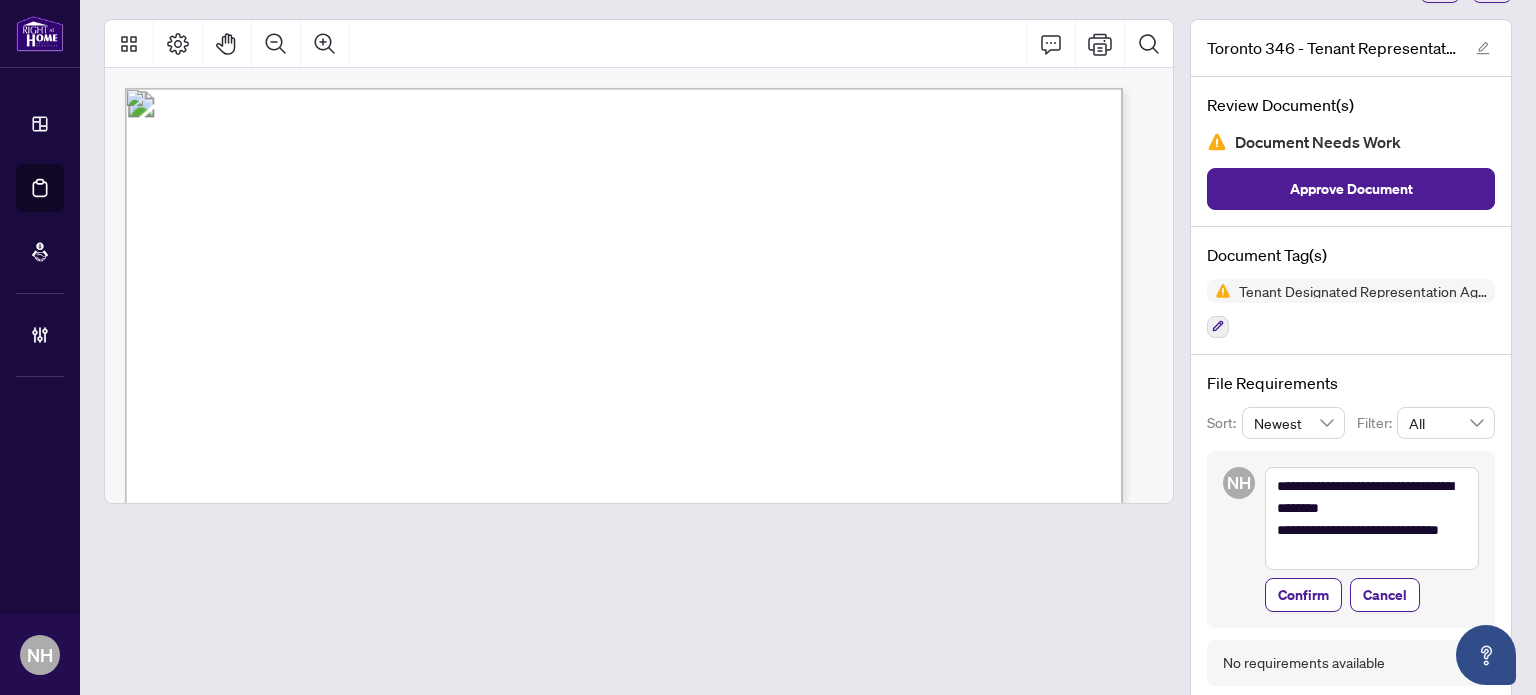click on "**********" at bounding box center (1351, 540) 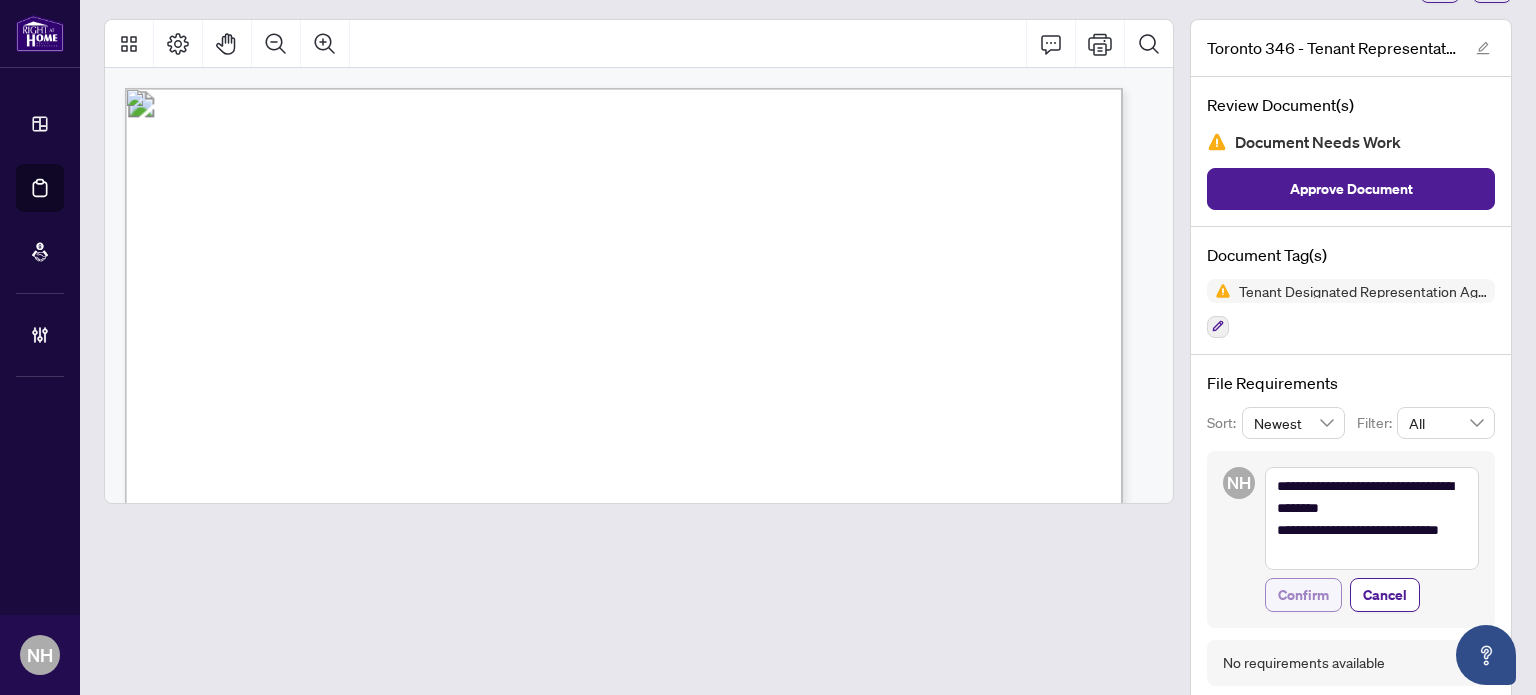 click on "Confirm" at bounding box center [1303, 595] 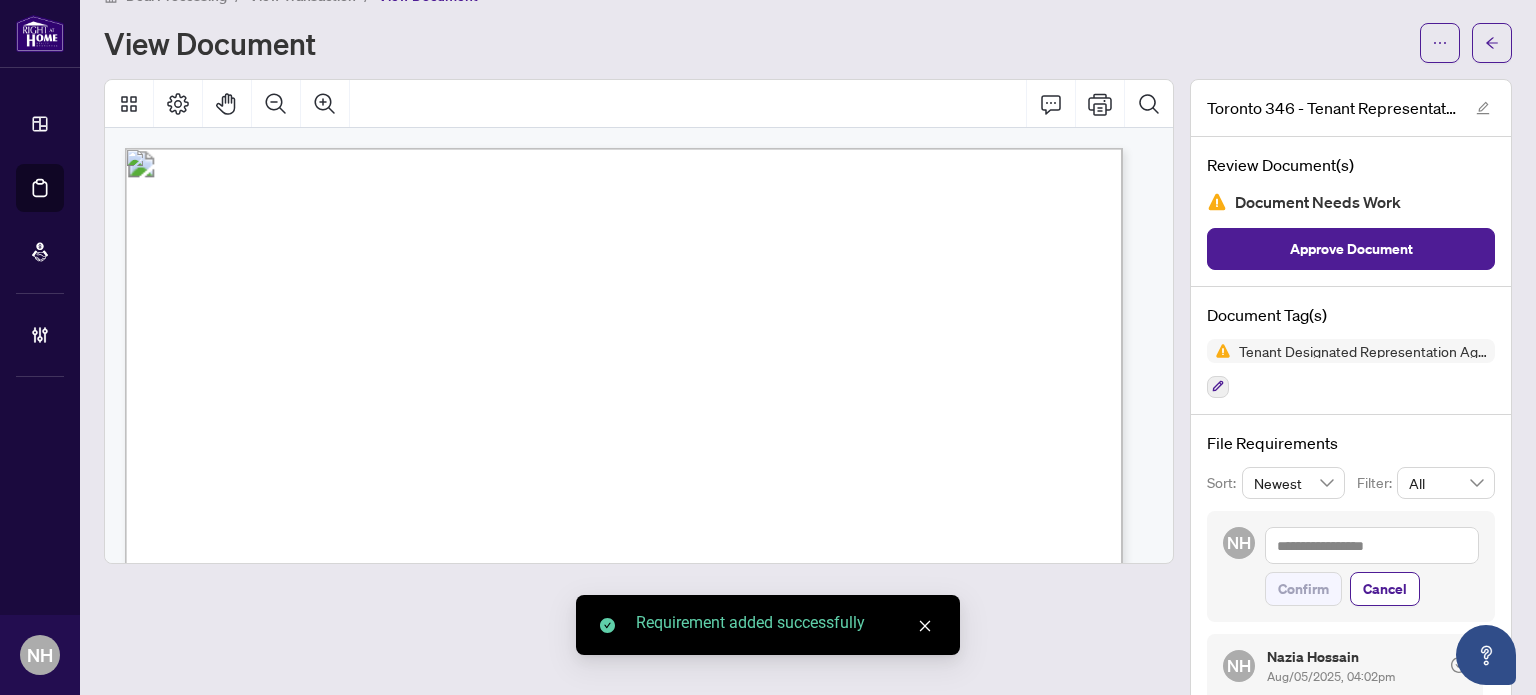scroll, scrollTop: 0, scrollLeft: 0, axis: both 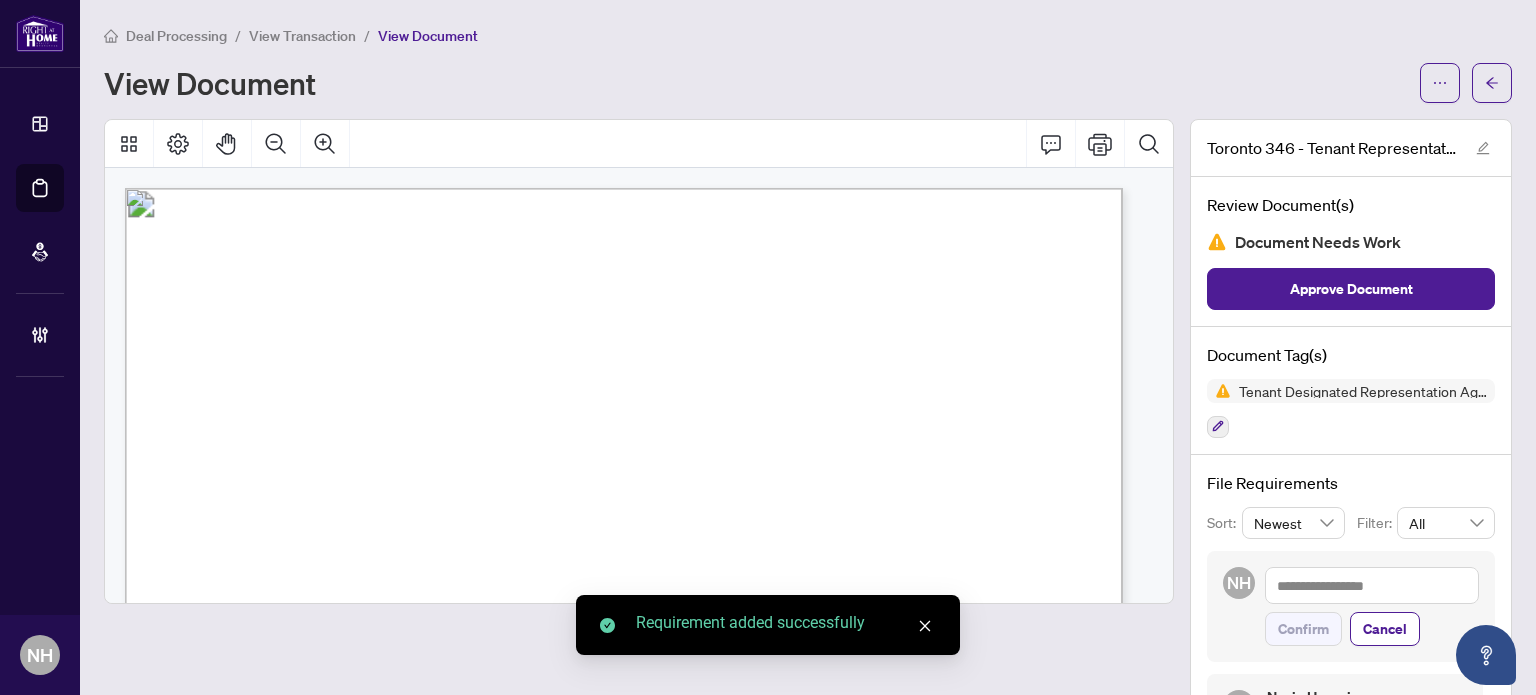 click on "View Transaction" at bounding box center [302, 36] 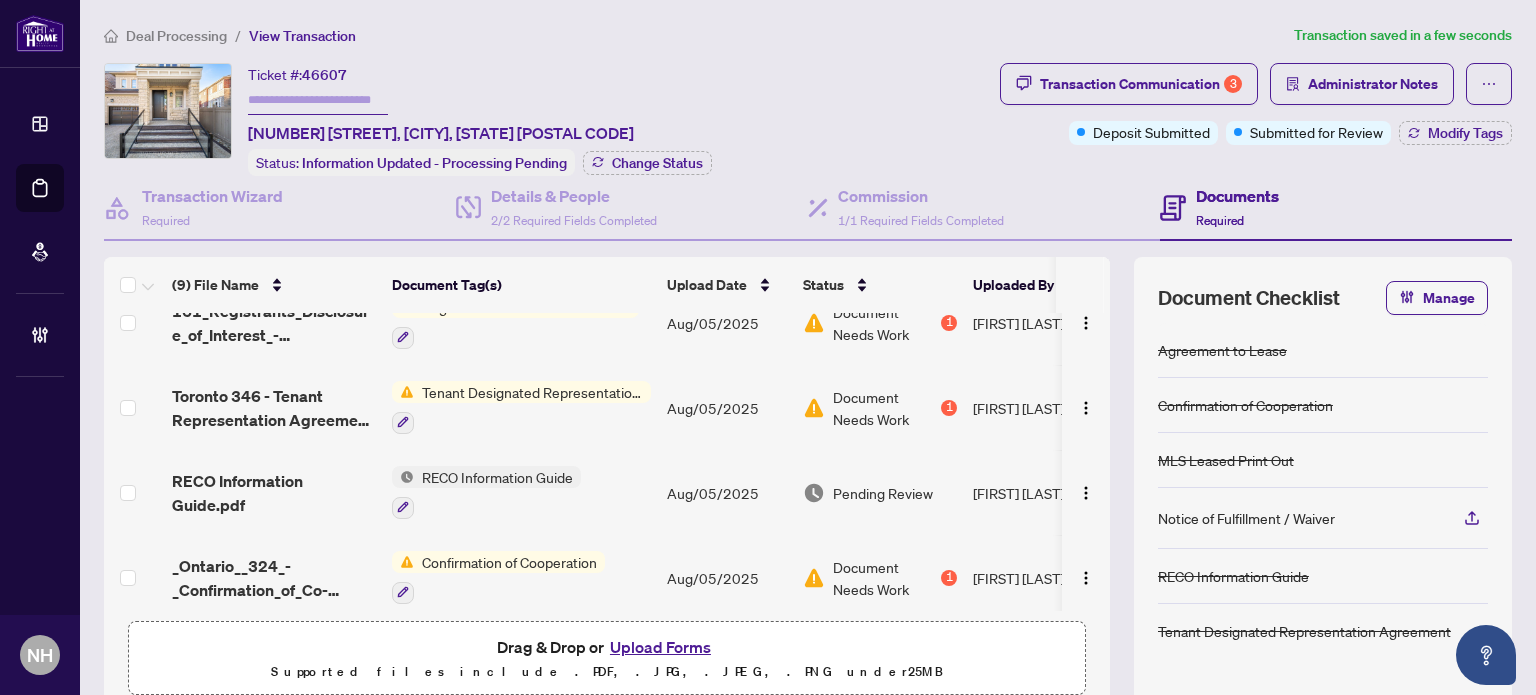scroll, scrollTop: 200, scrollLeft: 0, axis: vertical 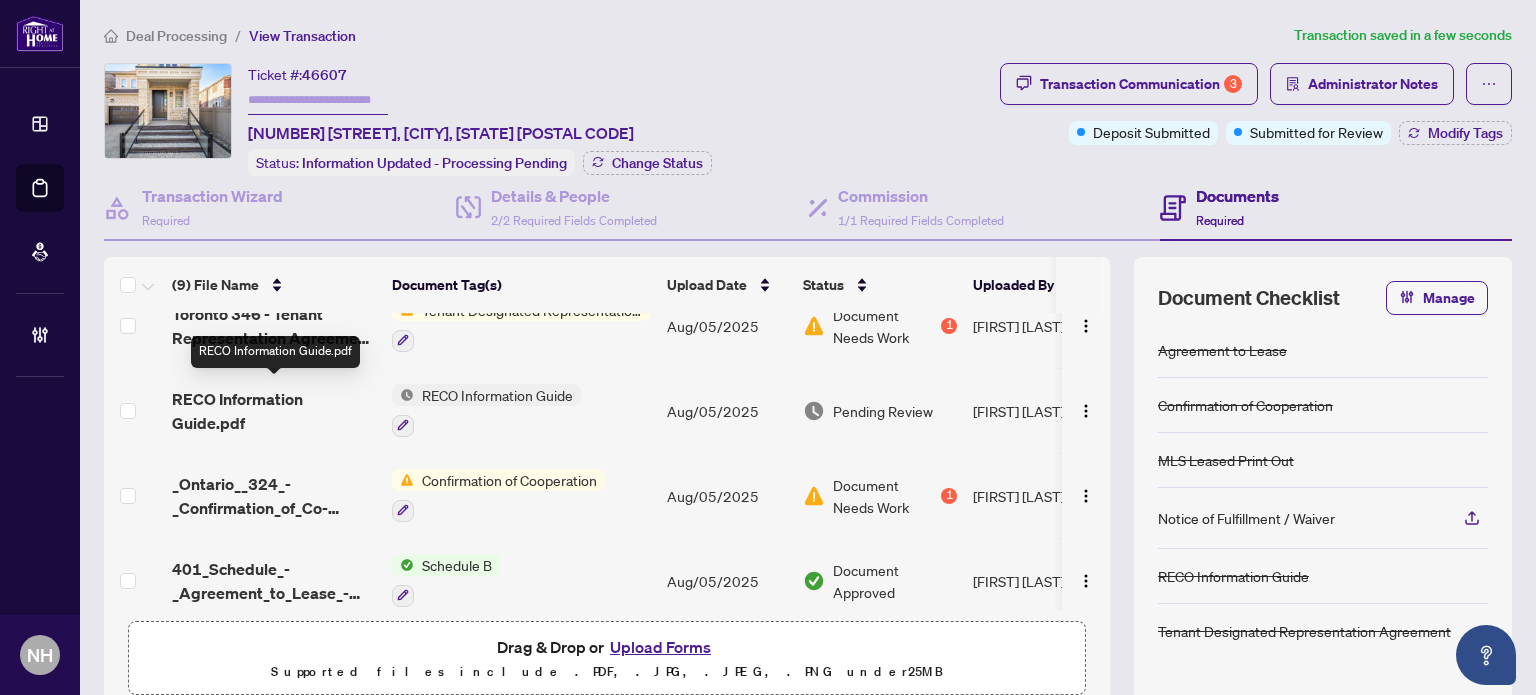 click on "RECO Information Guide.pdf" at bounding box center [274, 411] 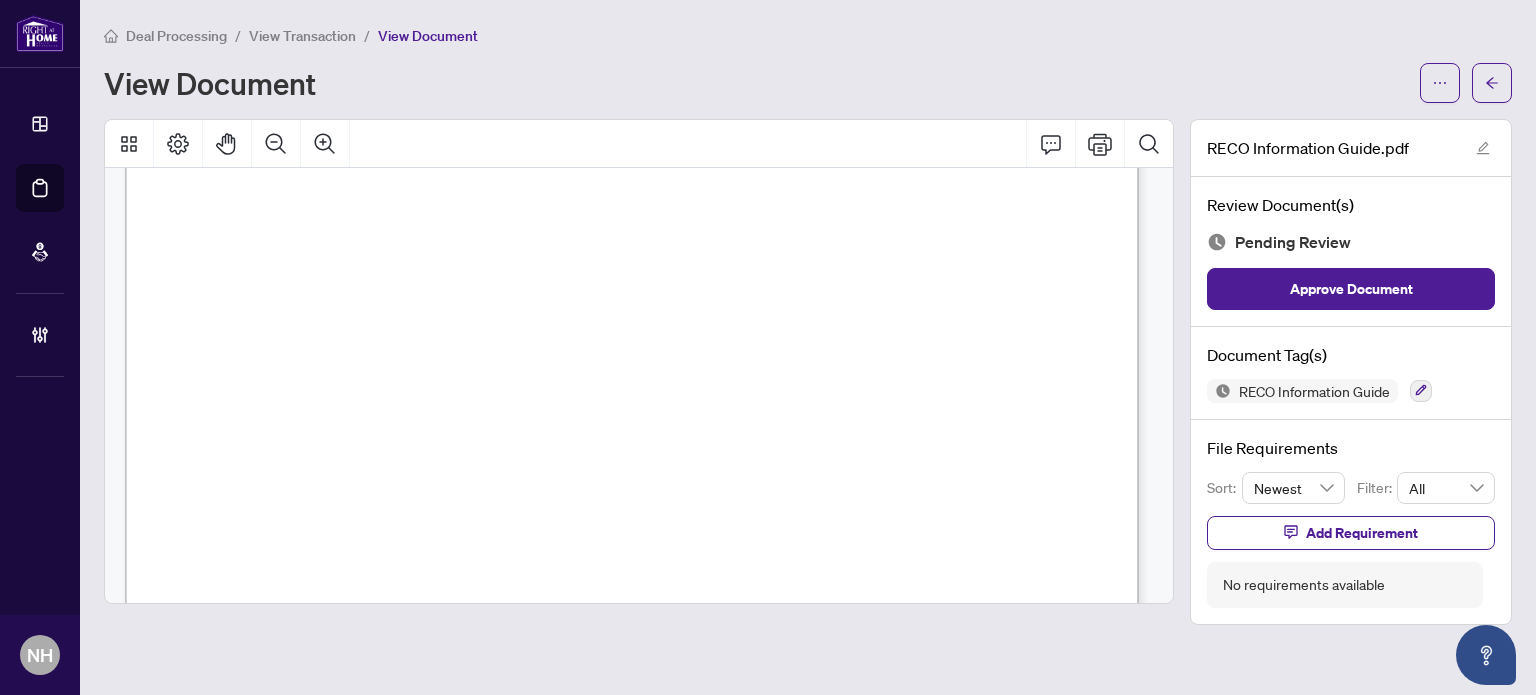 scroll, scrollTop: 17057, scrollLeft: 0, axis: vertical 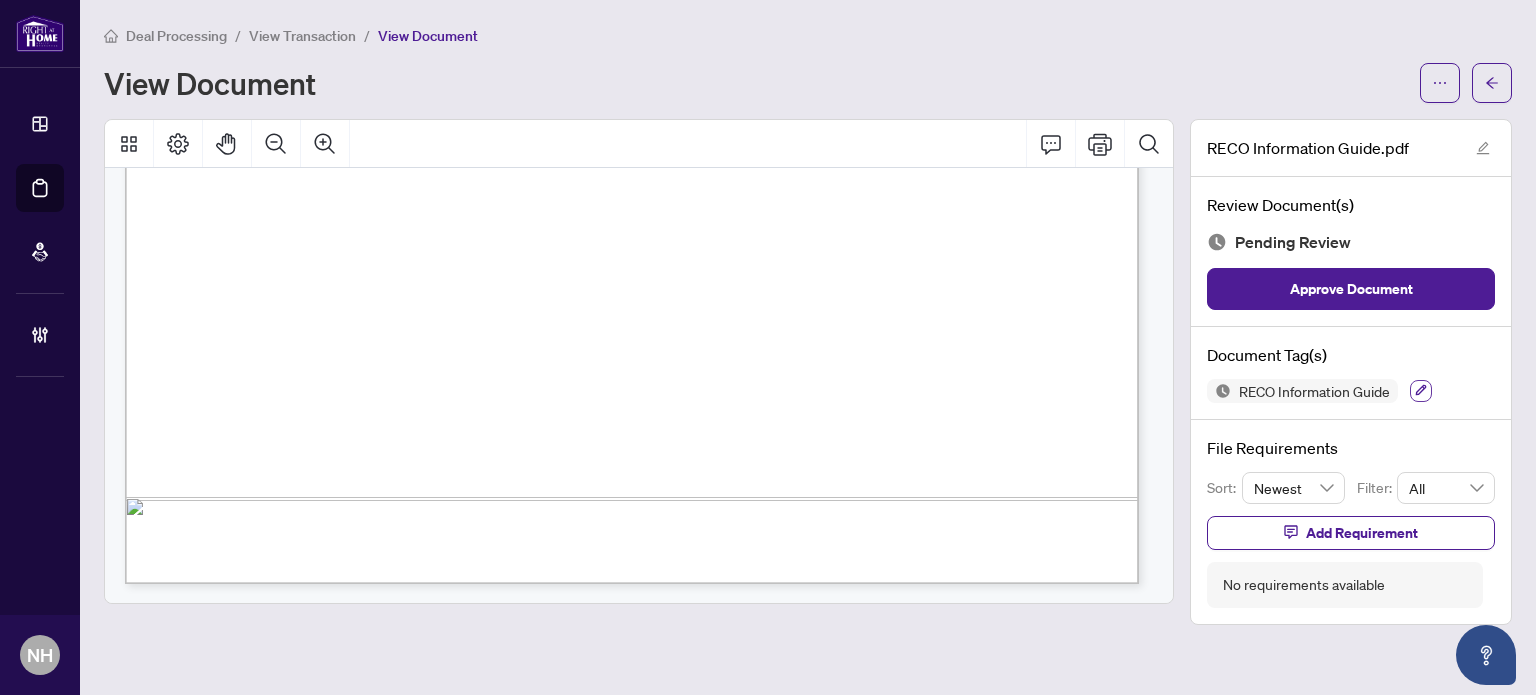 click at bounding box center [1421, 391] 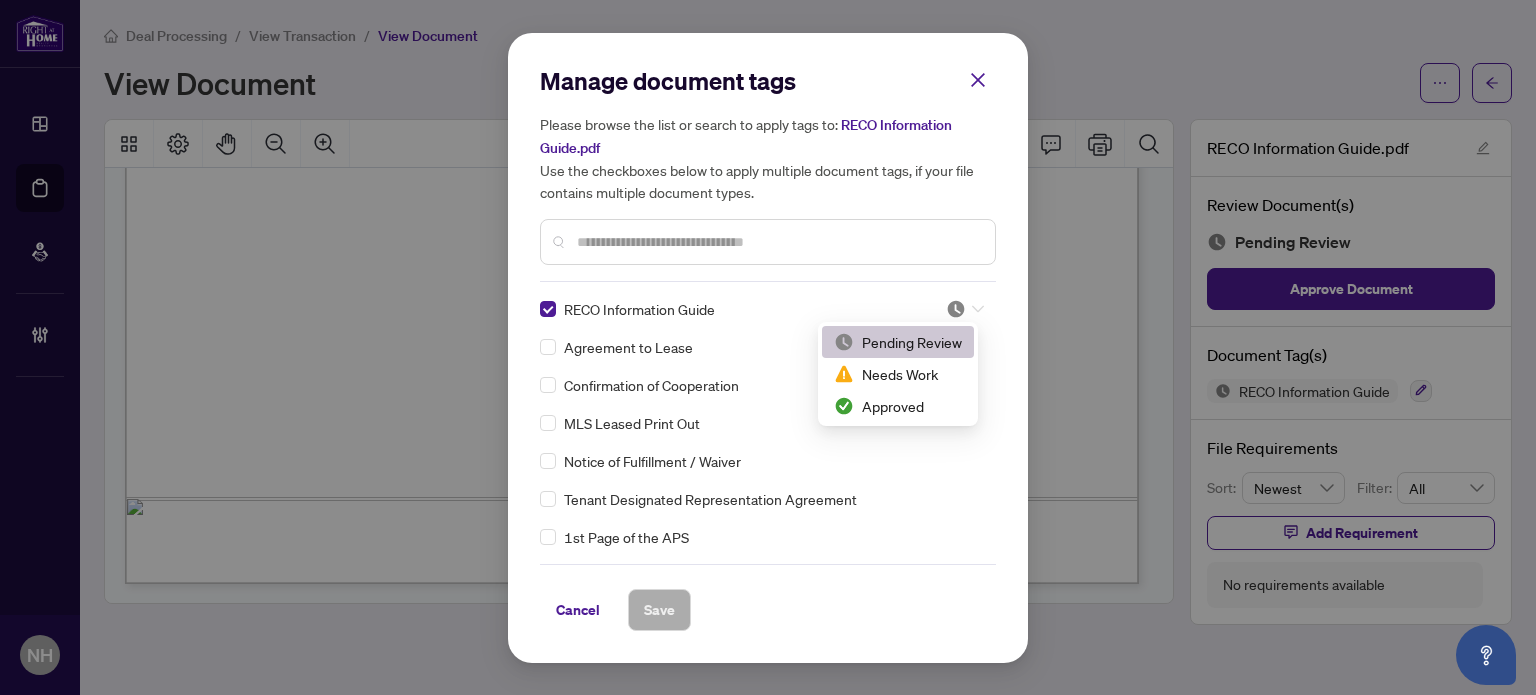 click 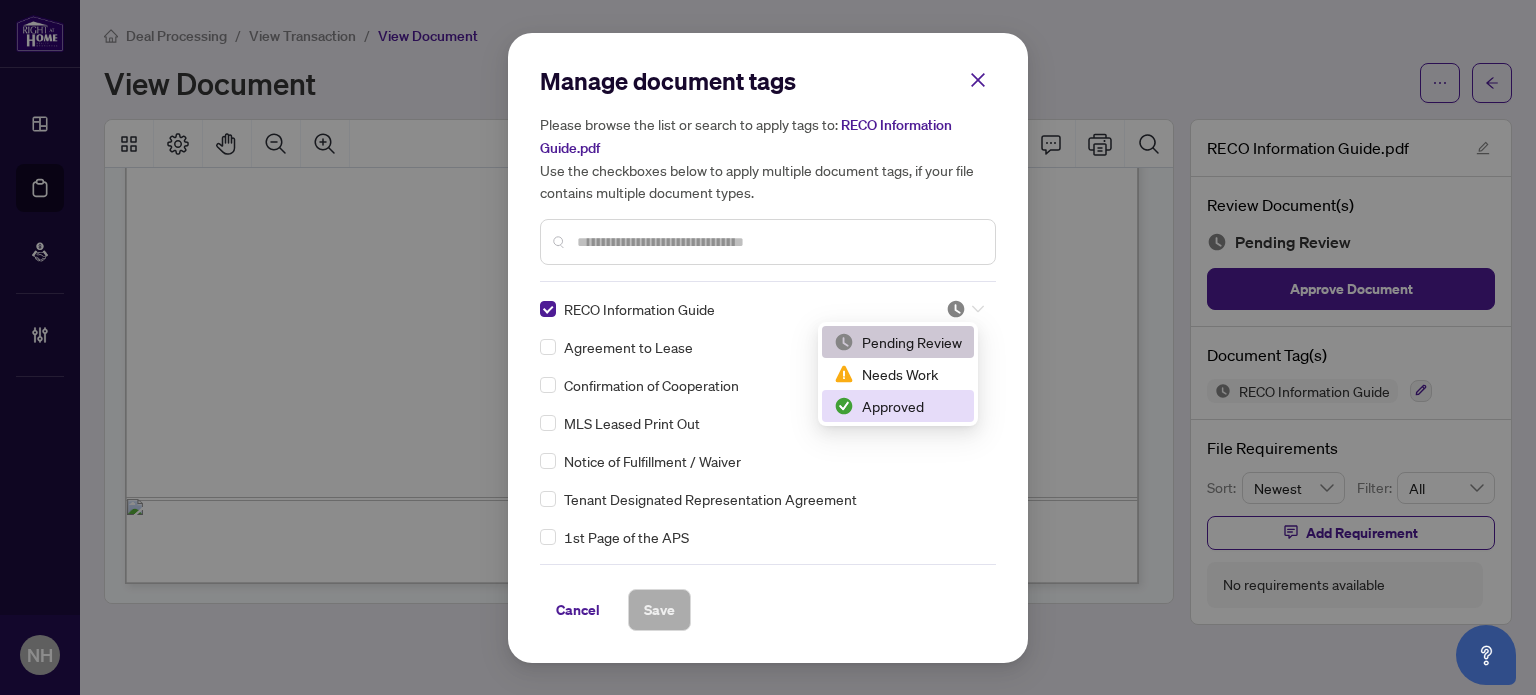 click on "Approved" at bounding box center [898, 406] 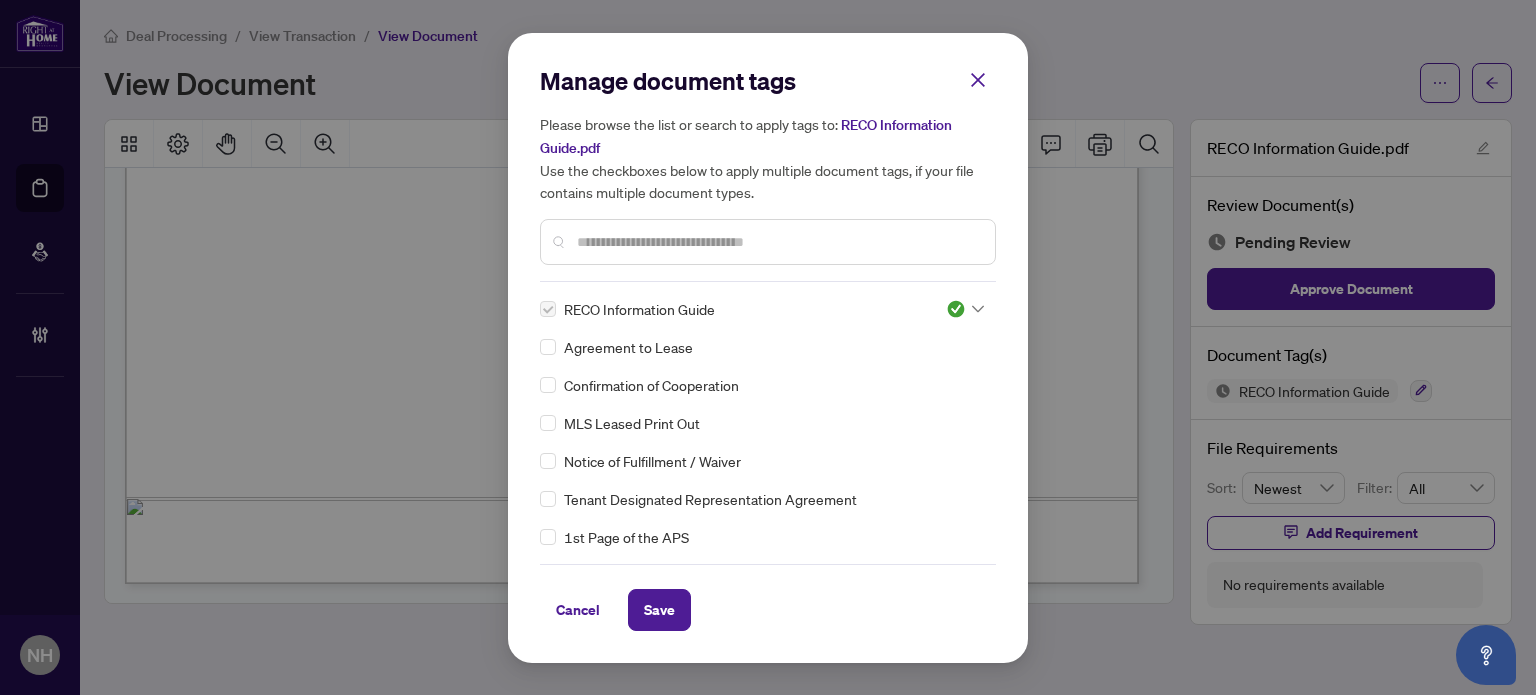 click on "Cancel Save" at bounding box center [768, 610] 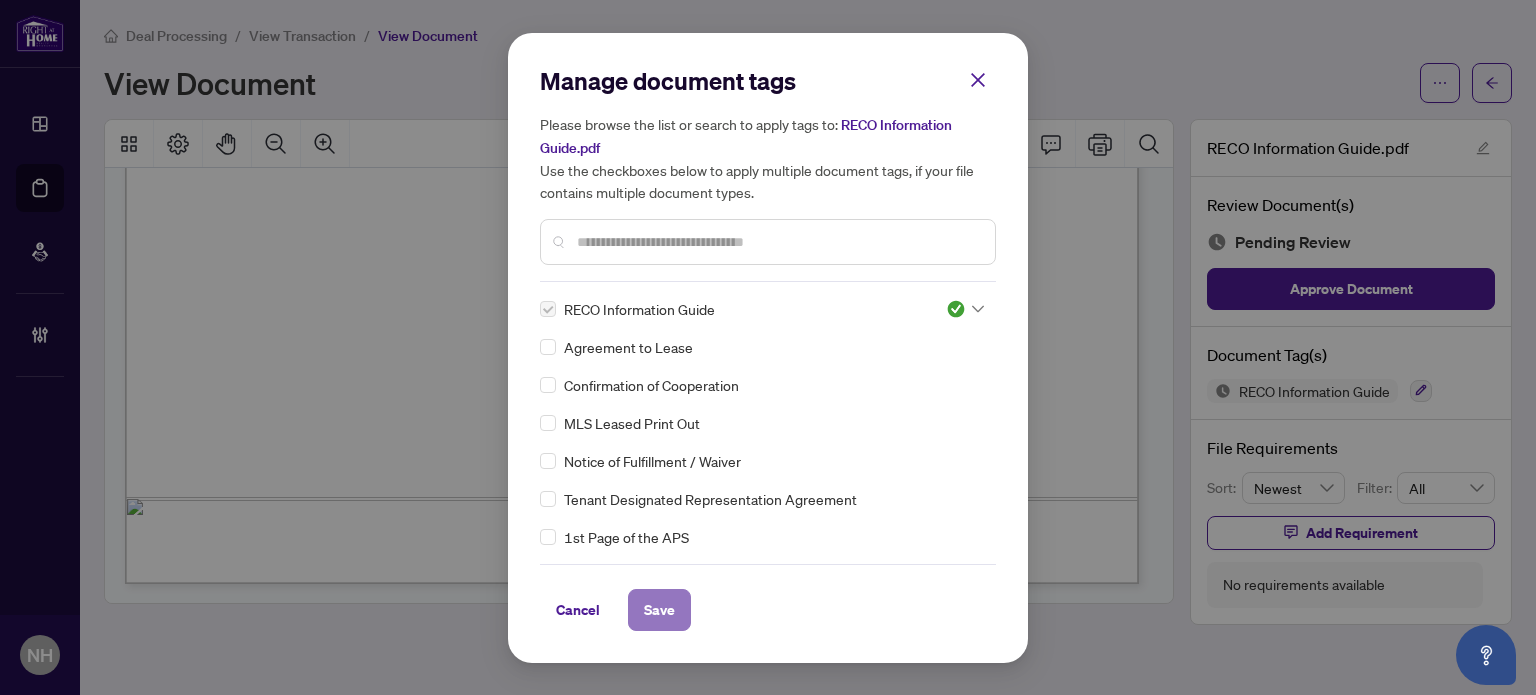 click on "Save" at bounding box center [659, 610] 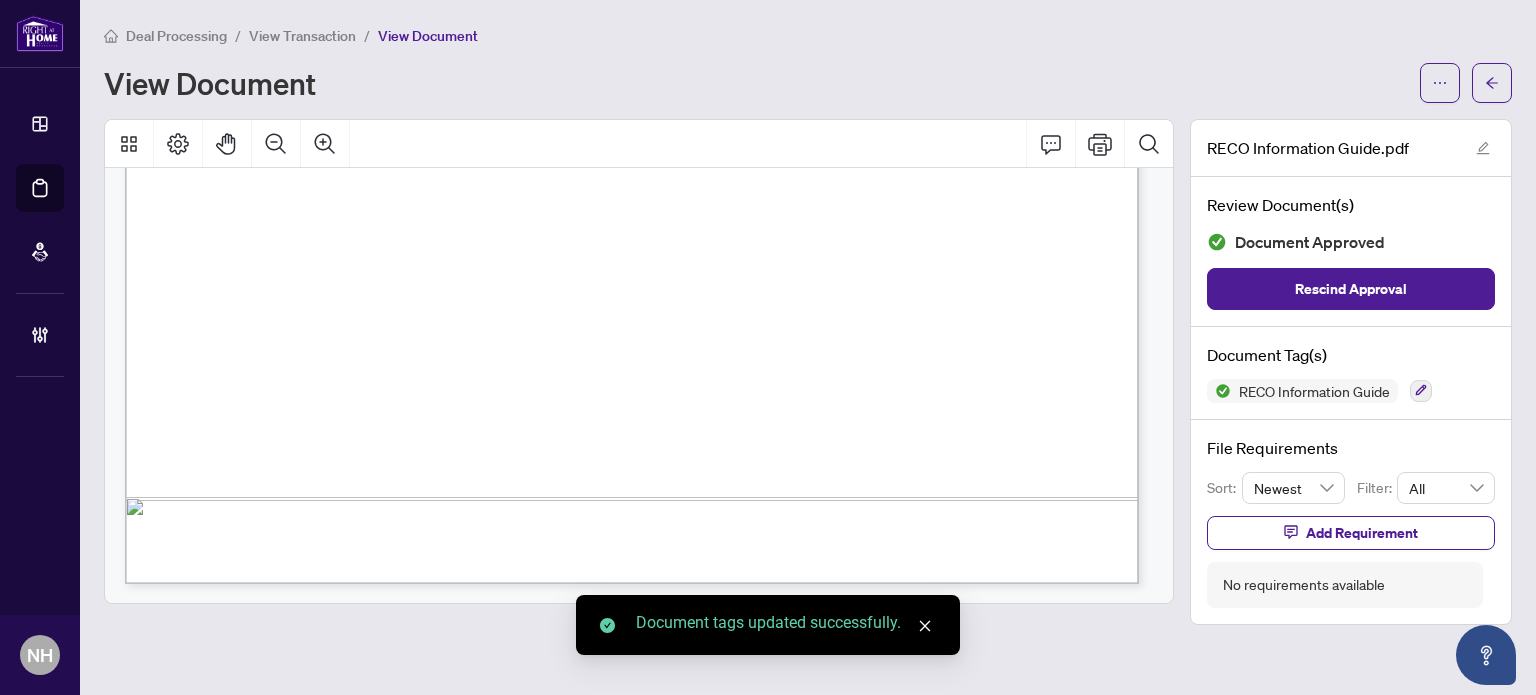 click on "View Transaction" at bounding box center [302, 36] 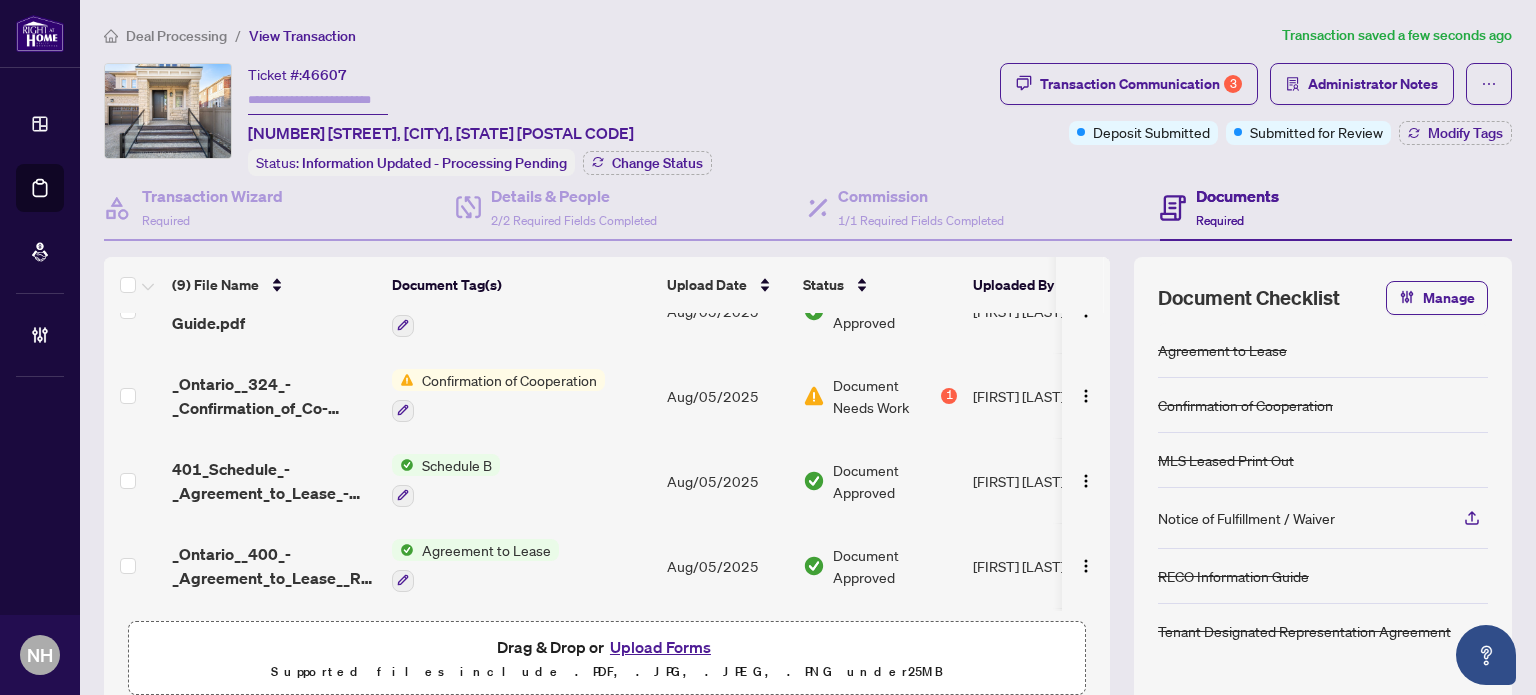 scroll, scrollTop: 468, scrollLeft: 0, axis: vertical 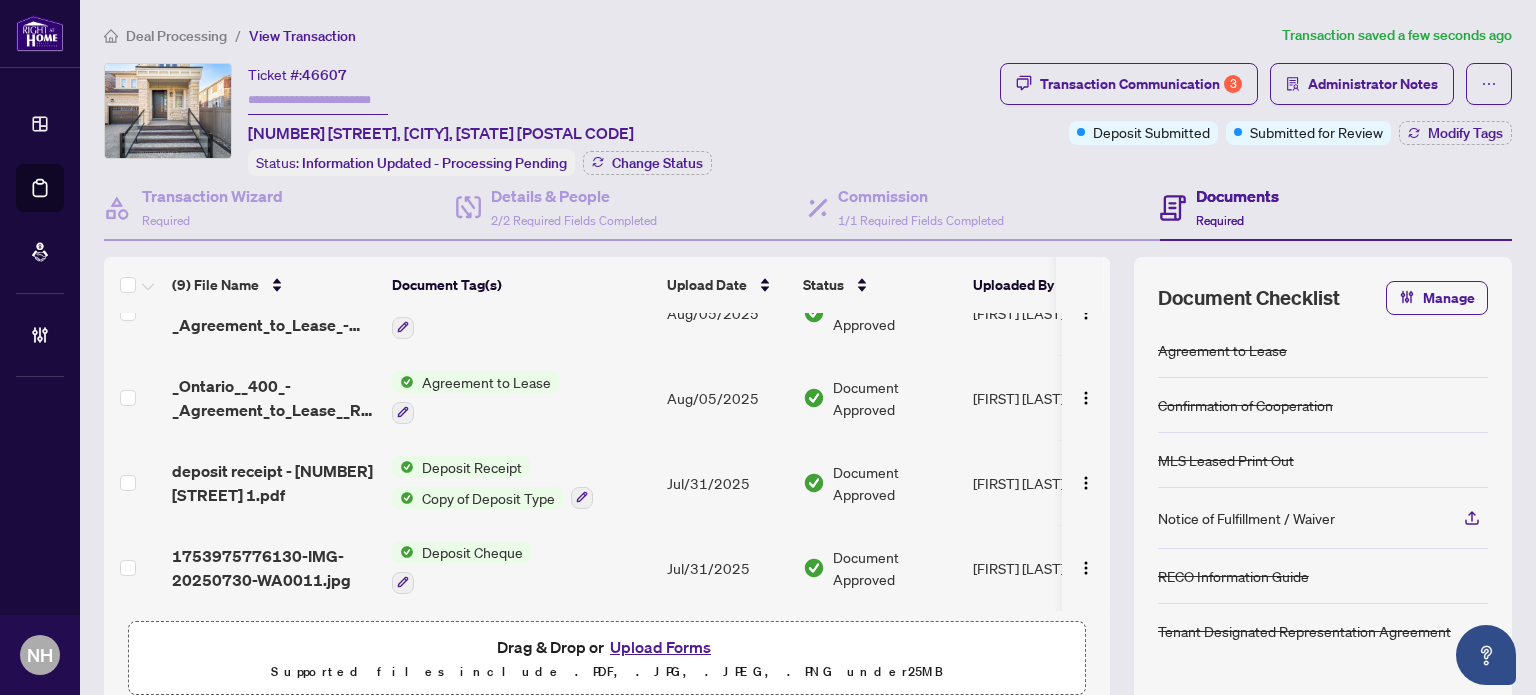 click on "_Ontario__400_-_Agreement_to_Lease__Residential 2.pdf" at bounding box center (274, 398) 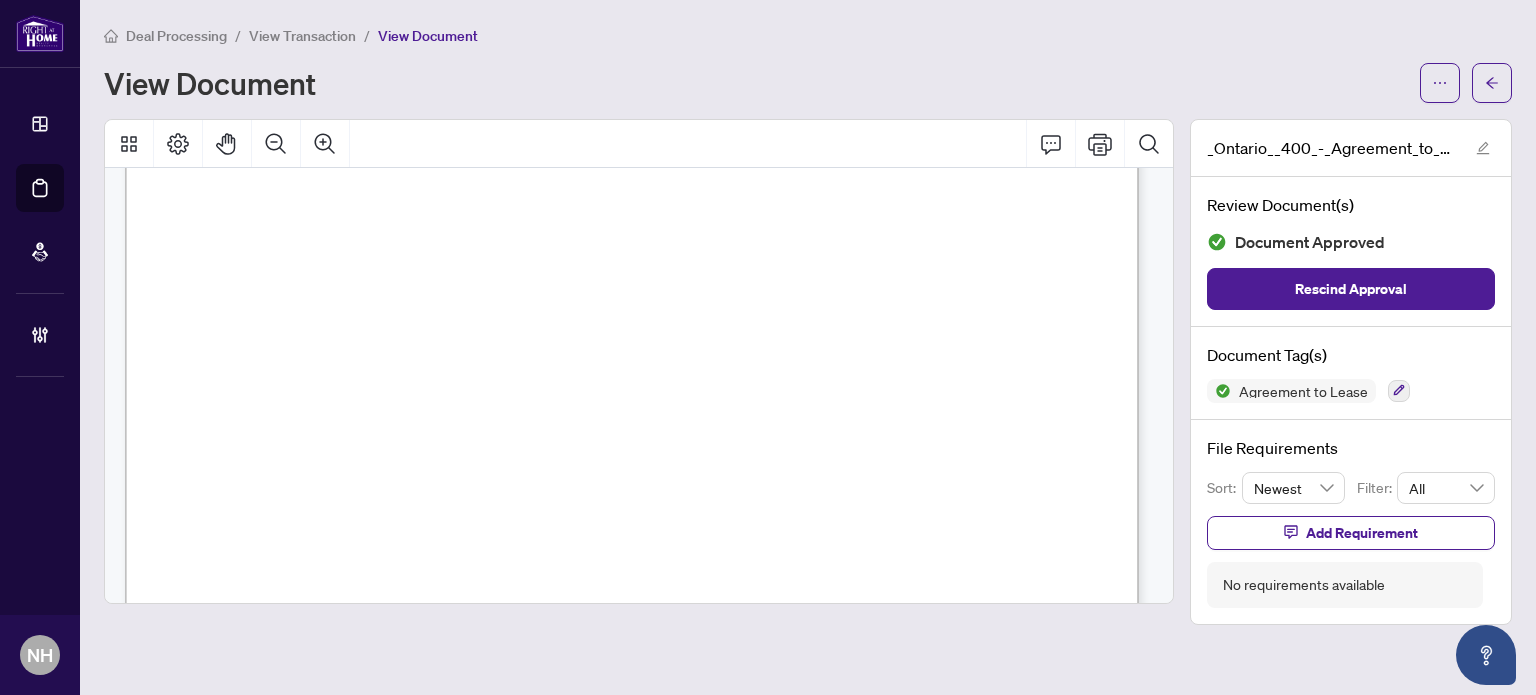 scroll, scrollTop: 0, scrollLeft: 0, axis: both 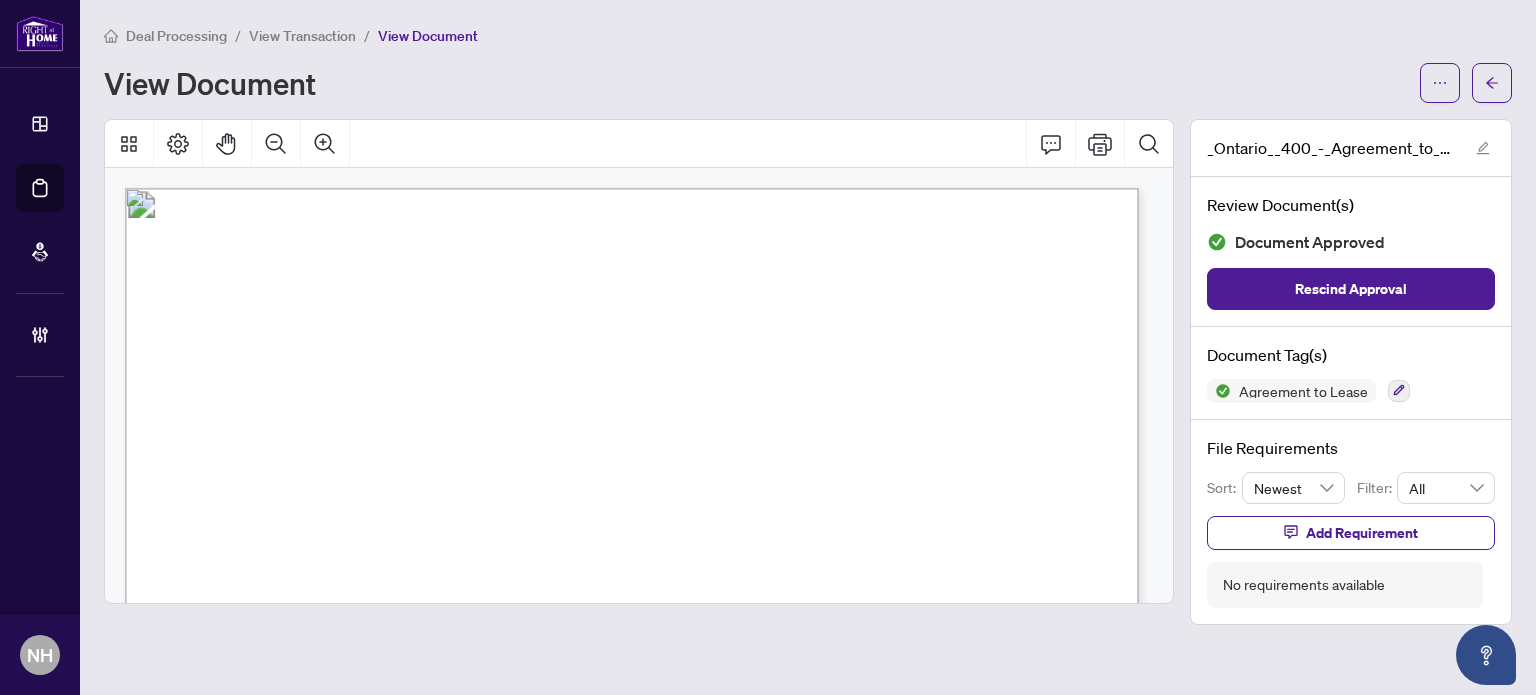 click on "View Transaction" at bounding box center [302, 36] 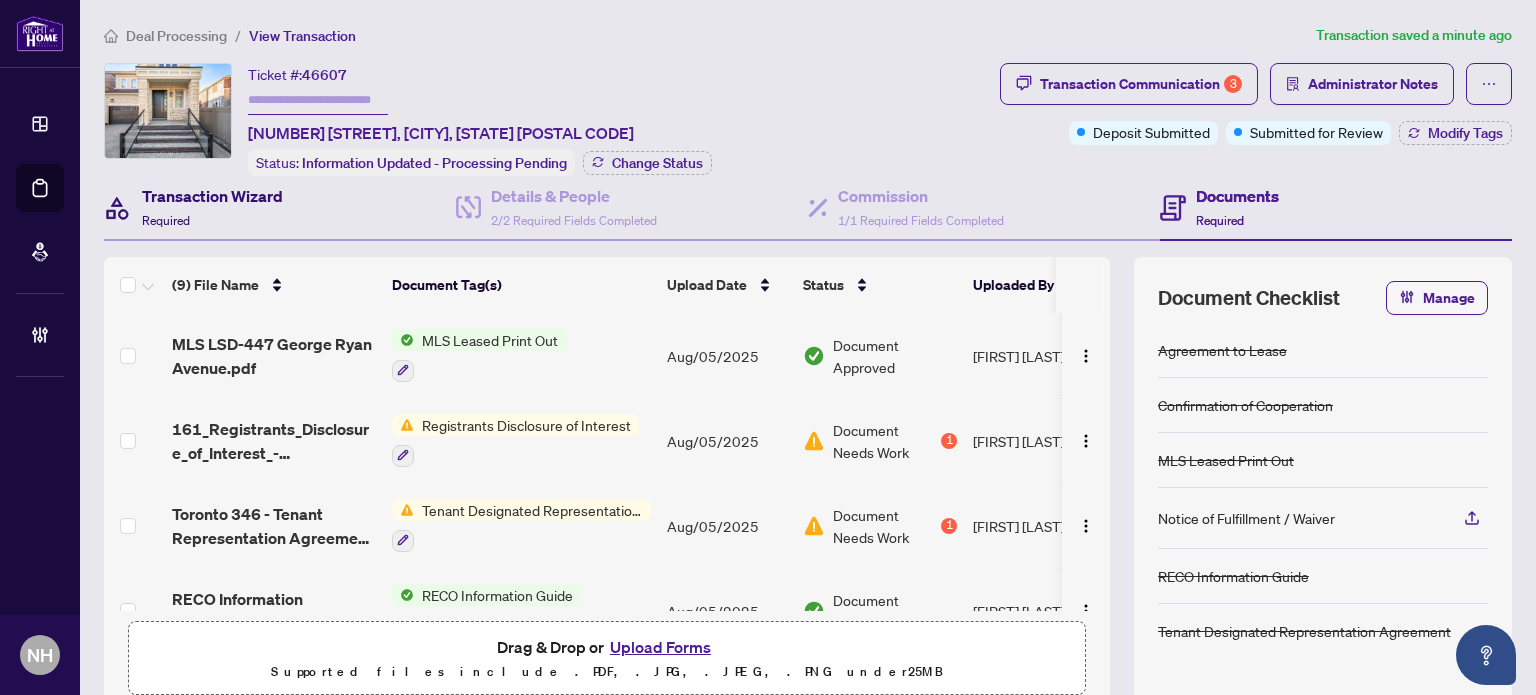 click on "Transaction Wizard" at bounding box center [212, 196] 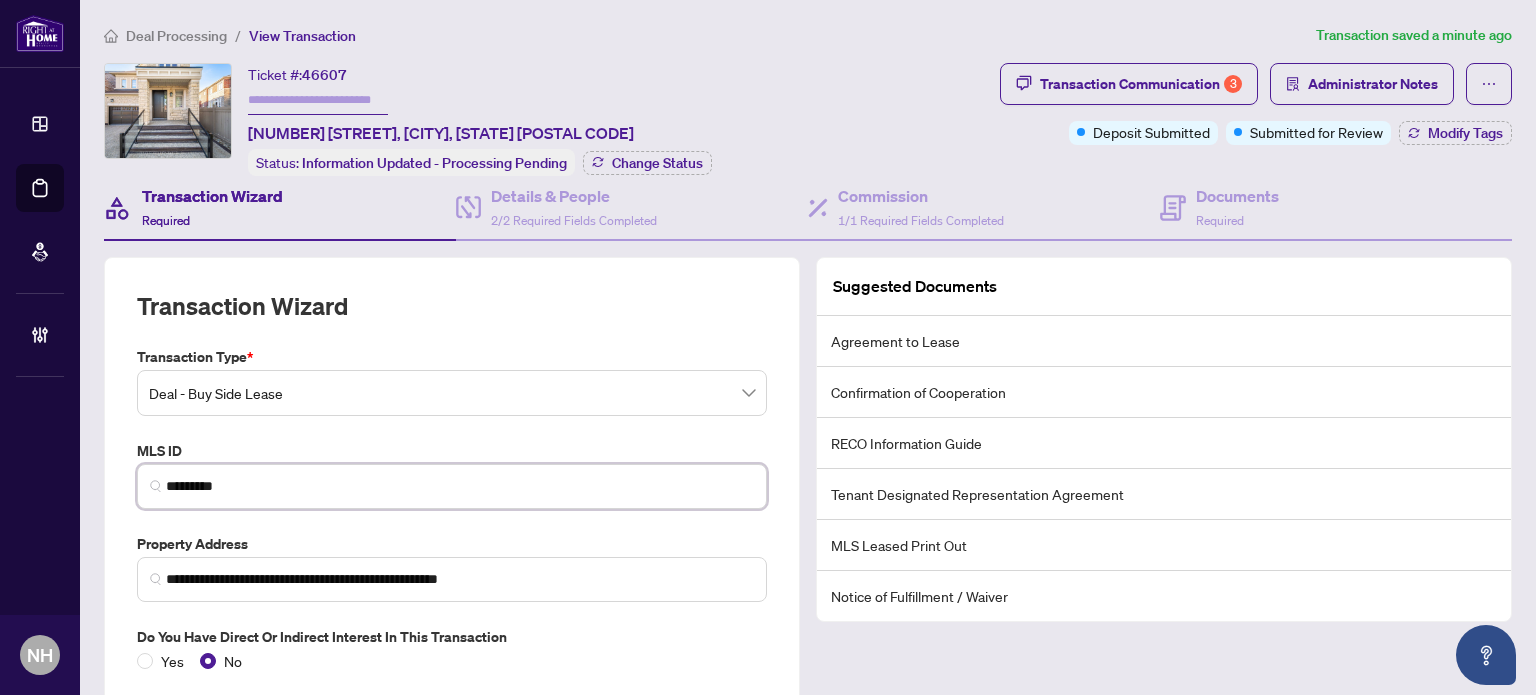 drag, startPoint x: 299, startPoint y: 477, endPoint x: 0, endPoint y: 403, distance: 308.02112 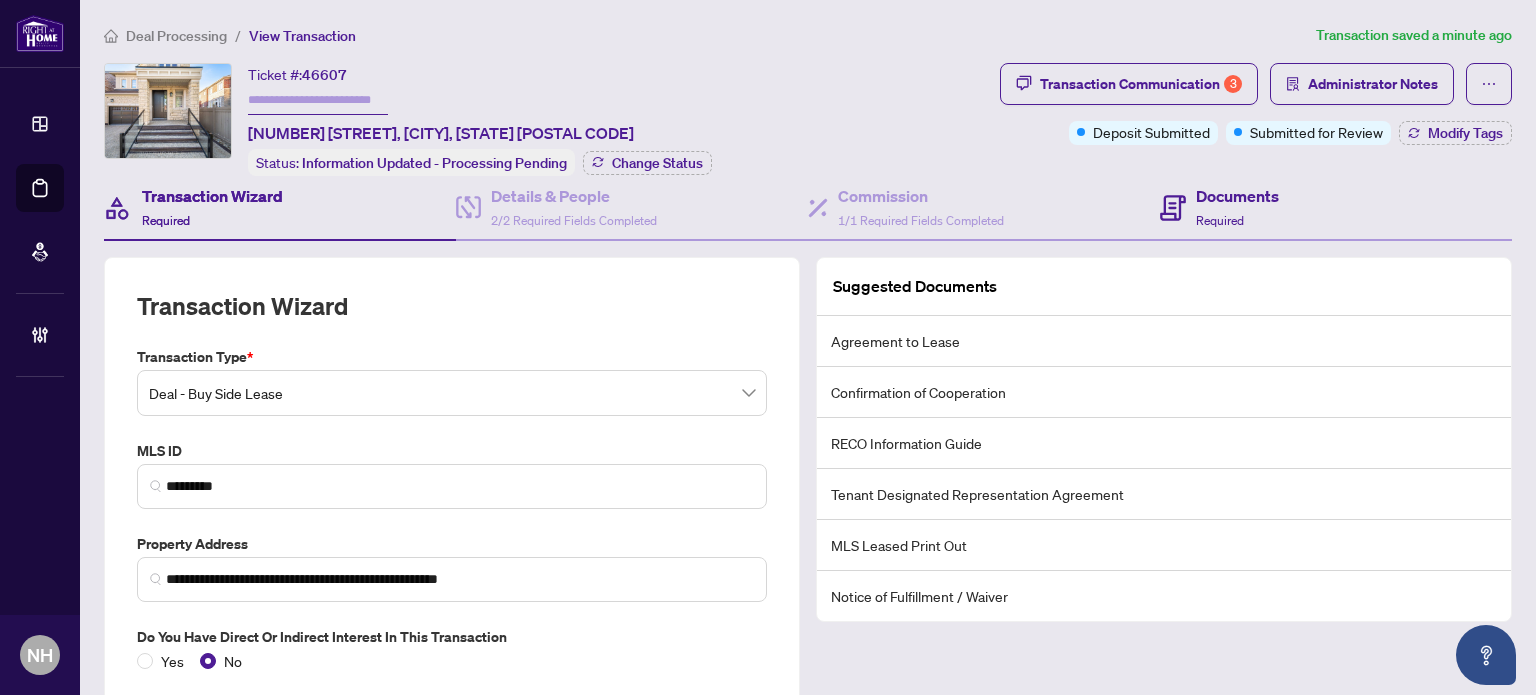 click on "Documents Required" at bounding box center (1336, 208) 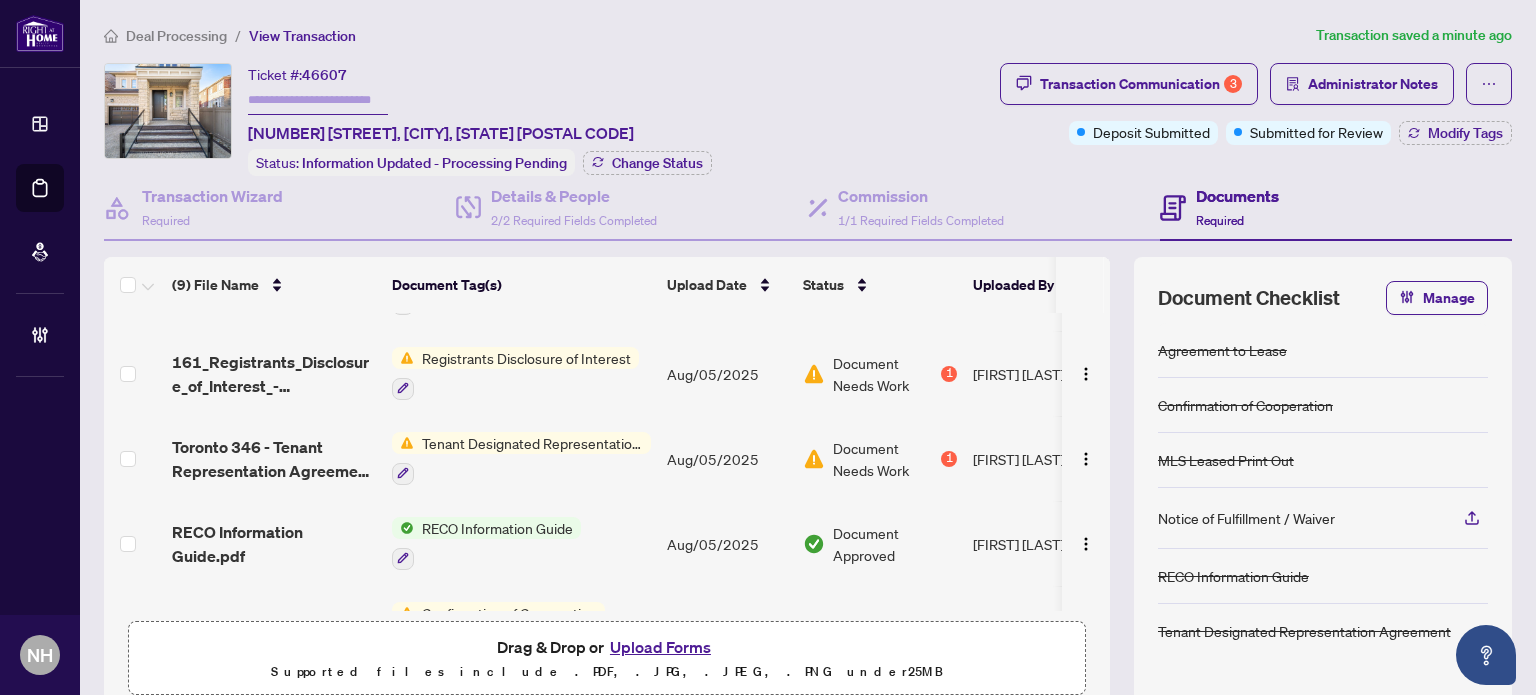 scroll, scrollTop: 100, scrollLeft: 0, axis: vertical 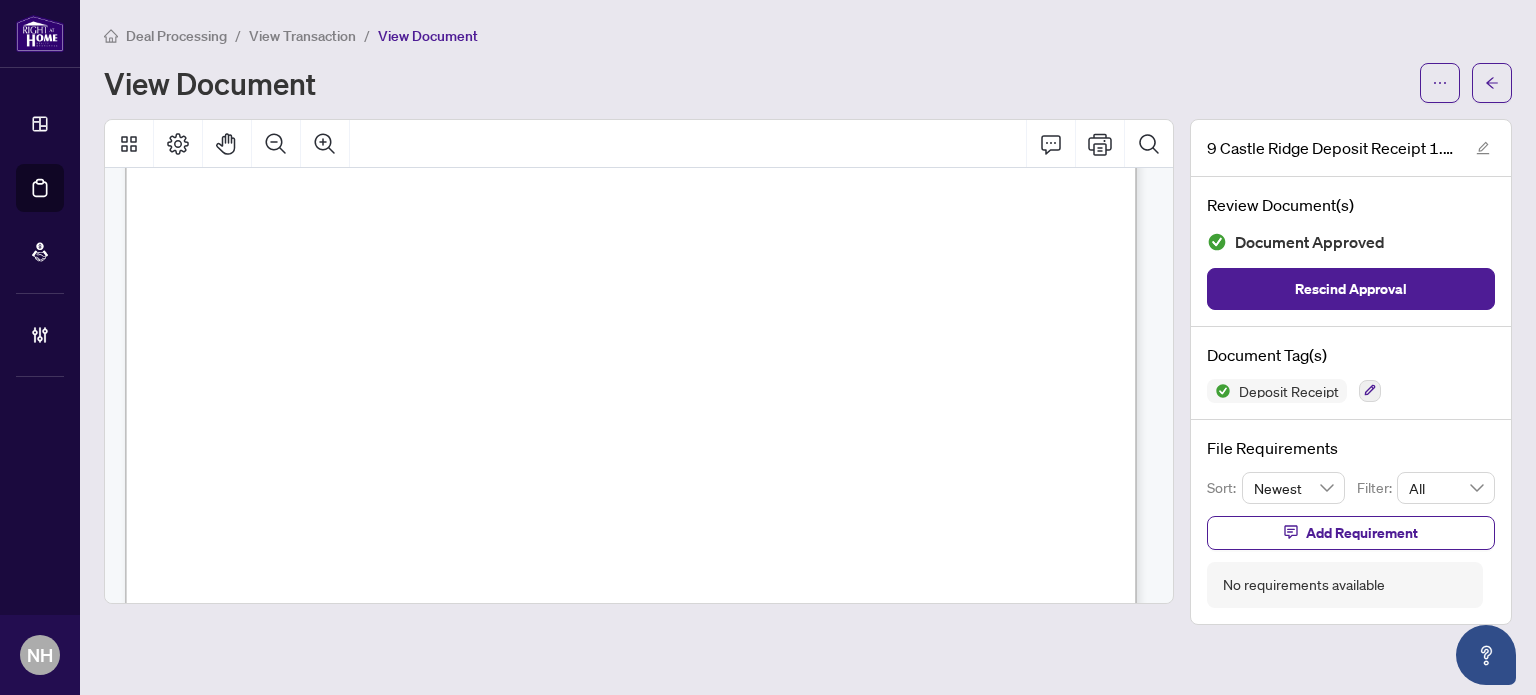 click on "Deal Processing" at bounding box center [176, 36] 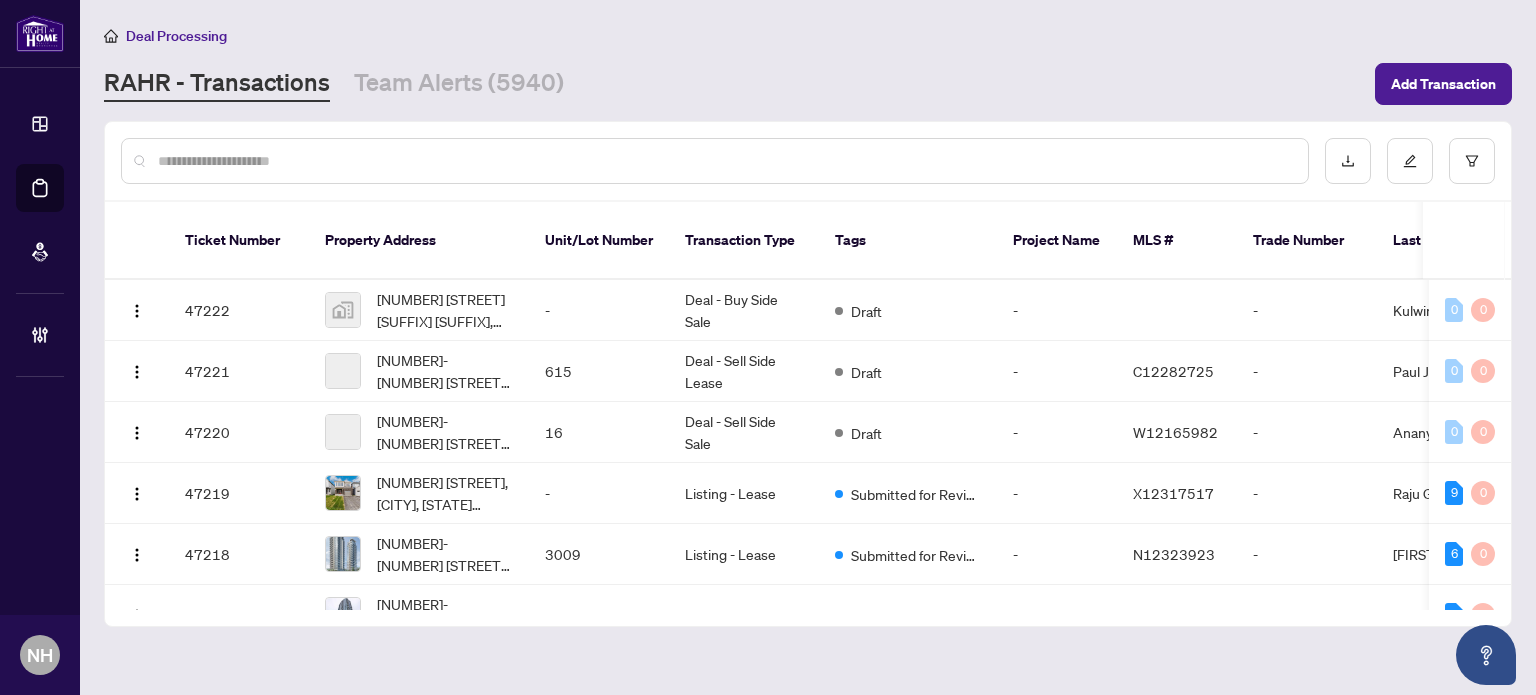 click at bounding box center (725, 161) 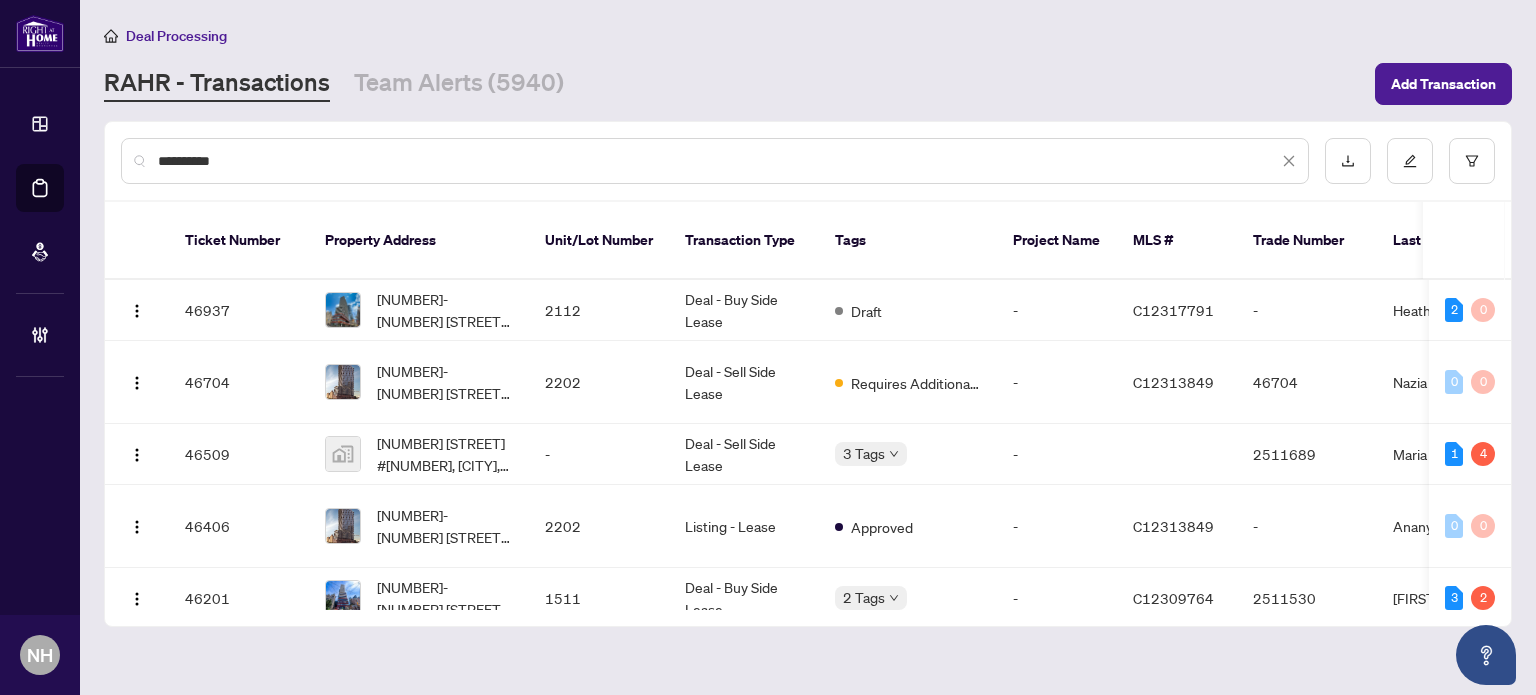 type on "**********" 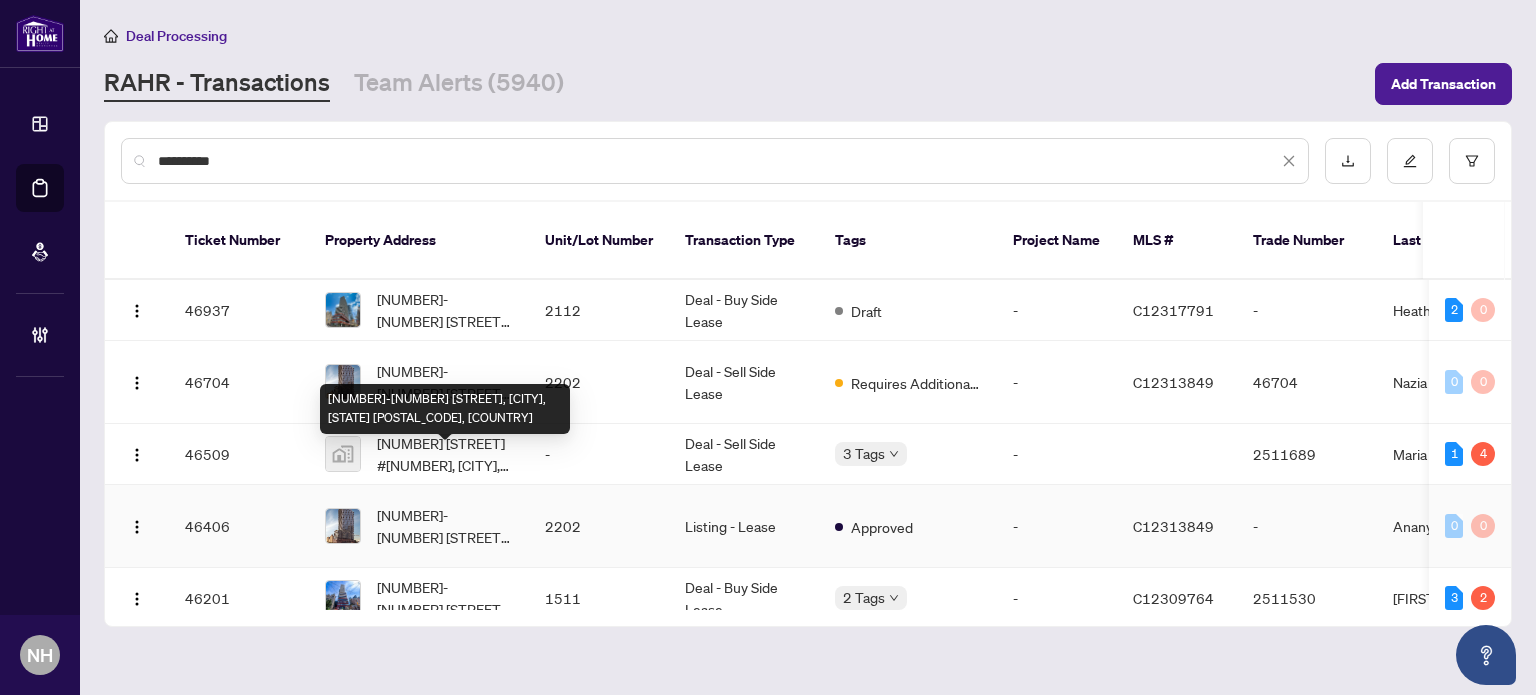 click on "2202-280 Dundas St, Toronto, Ontario M5T 0E3, Canada" at bounding box center (445, 526) 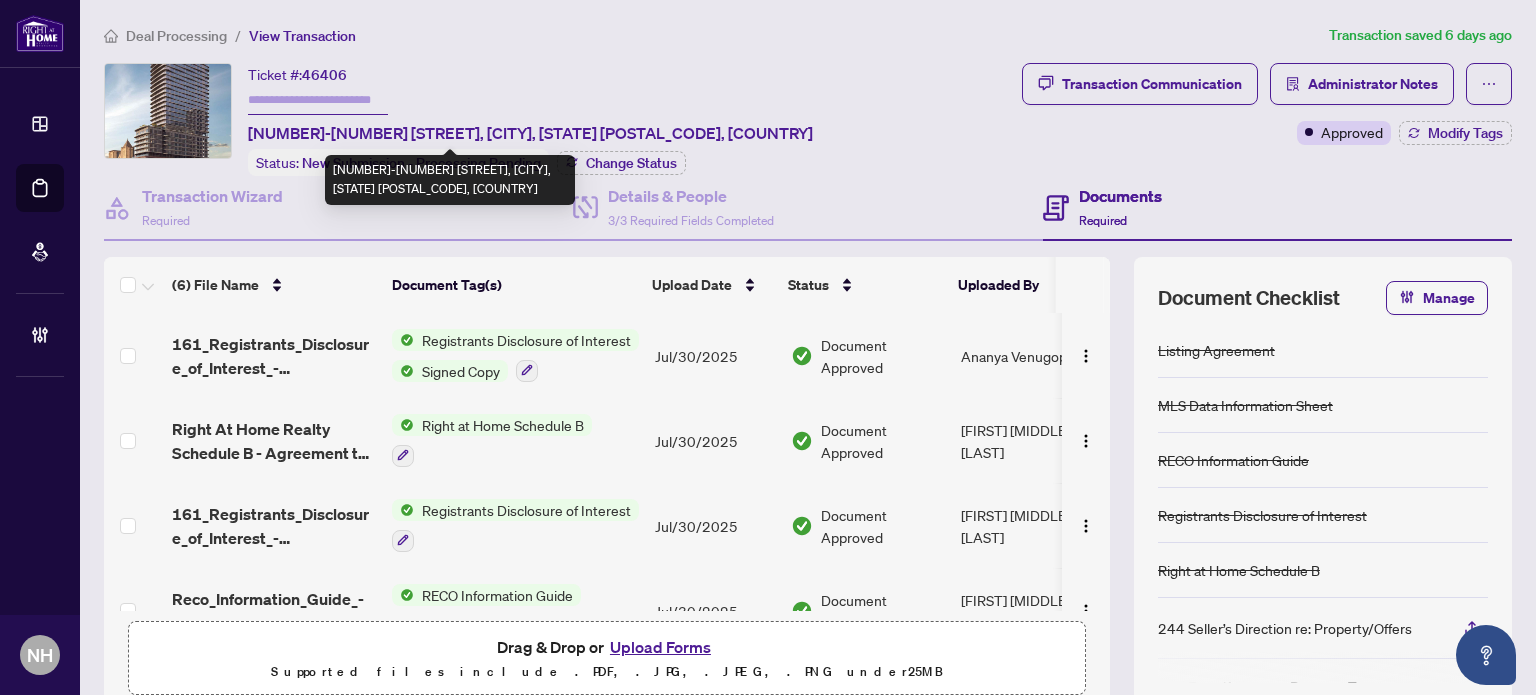 click at bounding box center (318, 100) 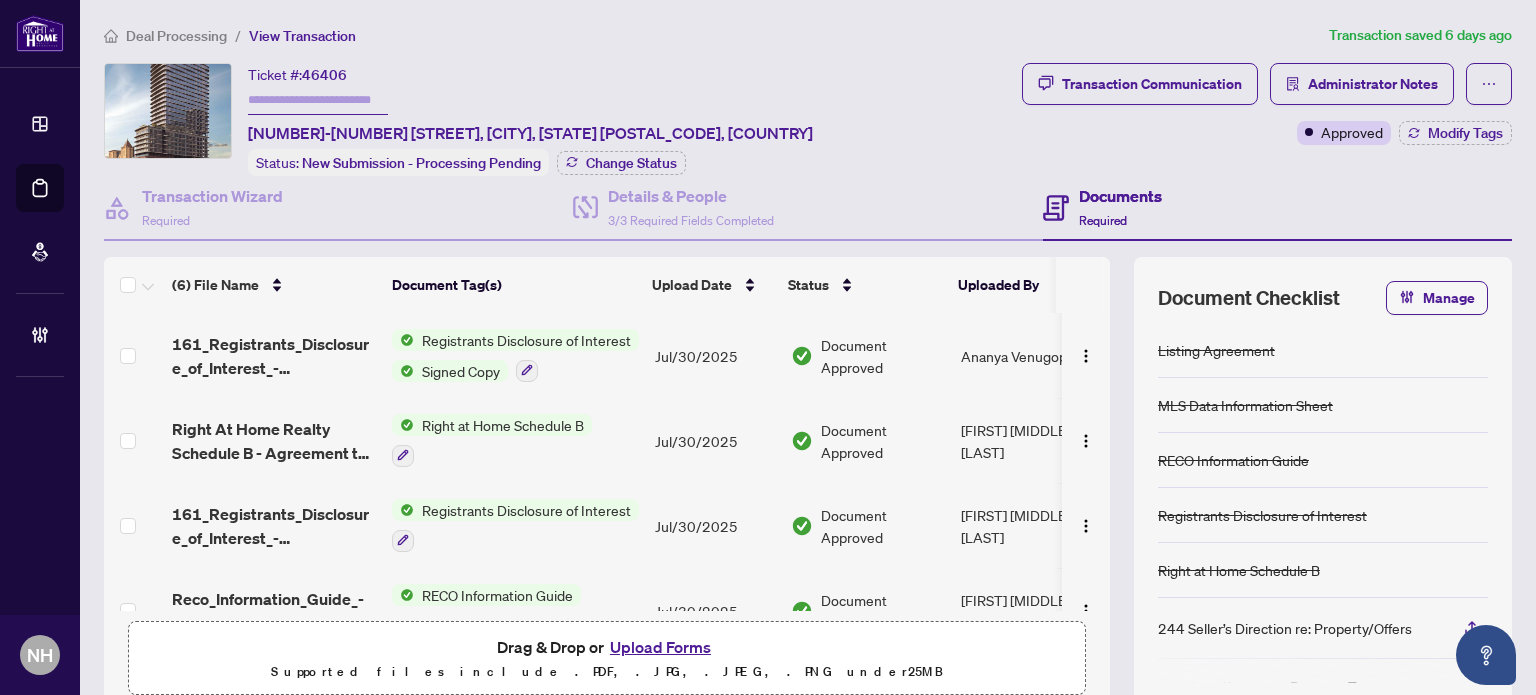 paste on "*******" 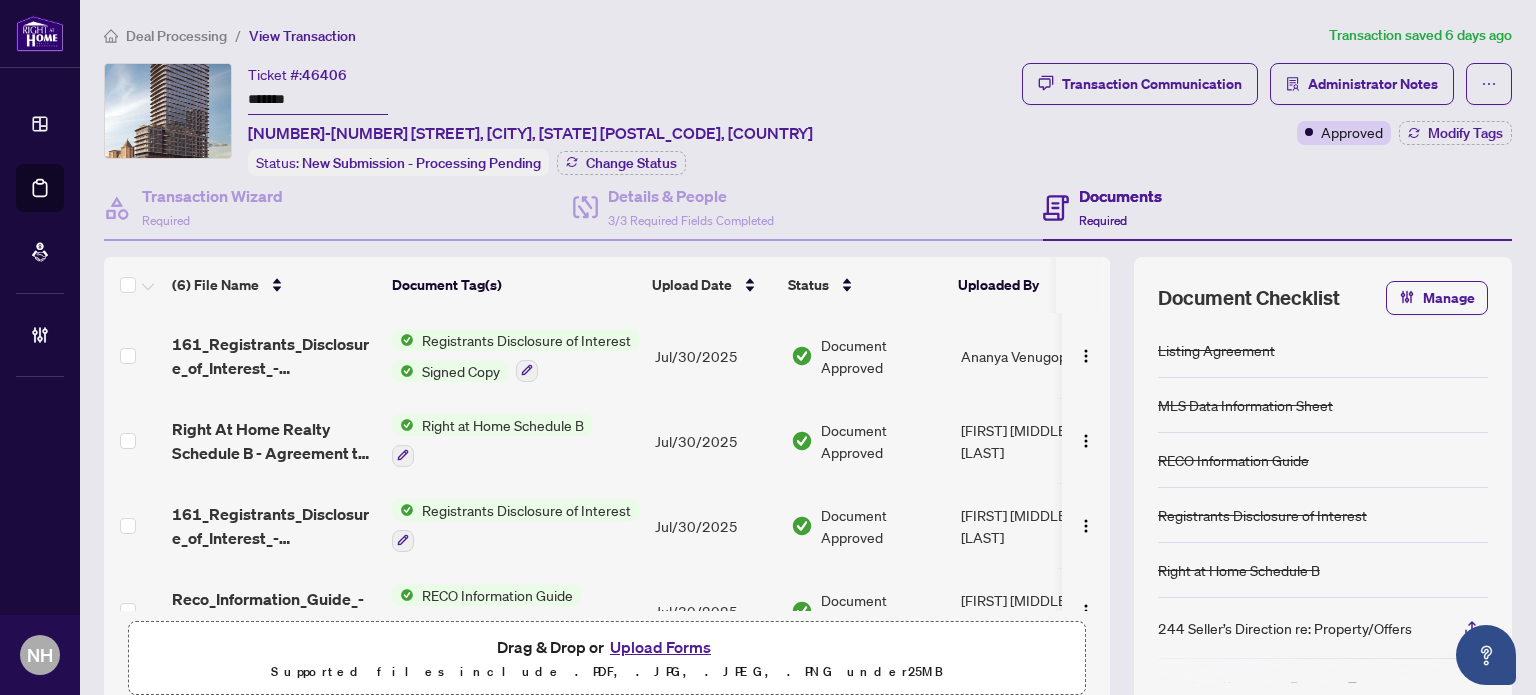 type on "*******" 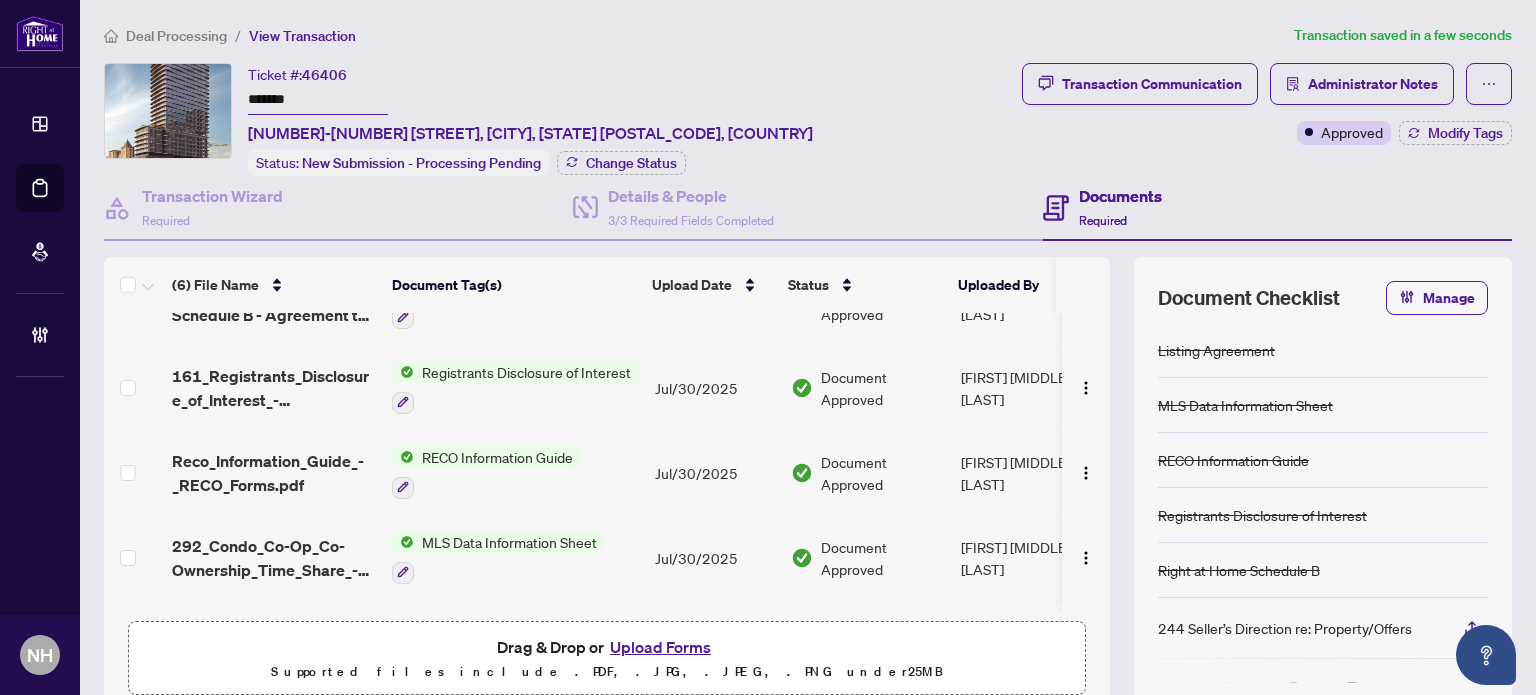 scroll, scrollTop: 200, scrollLeft: 0, axis: vertical 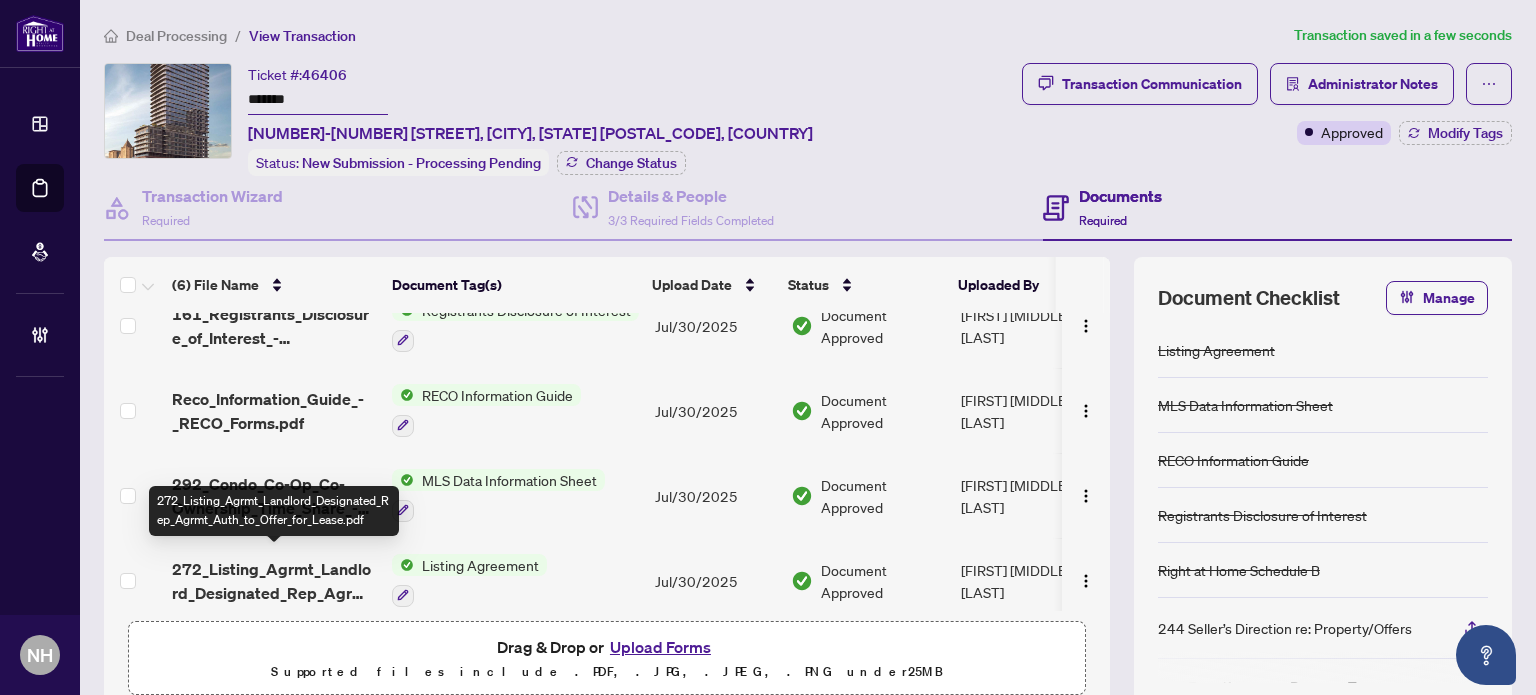 click on "272_Listing_Agrmt_Landlord_Designated_Rep_Agrmt_Auth_to_Offer_for_Lease.pdf" at bounding box center [274, 581] 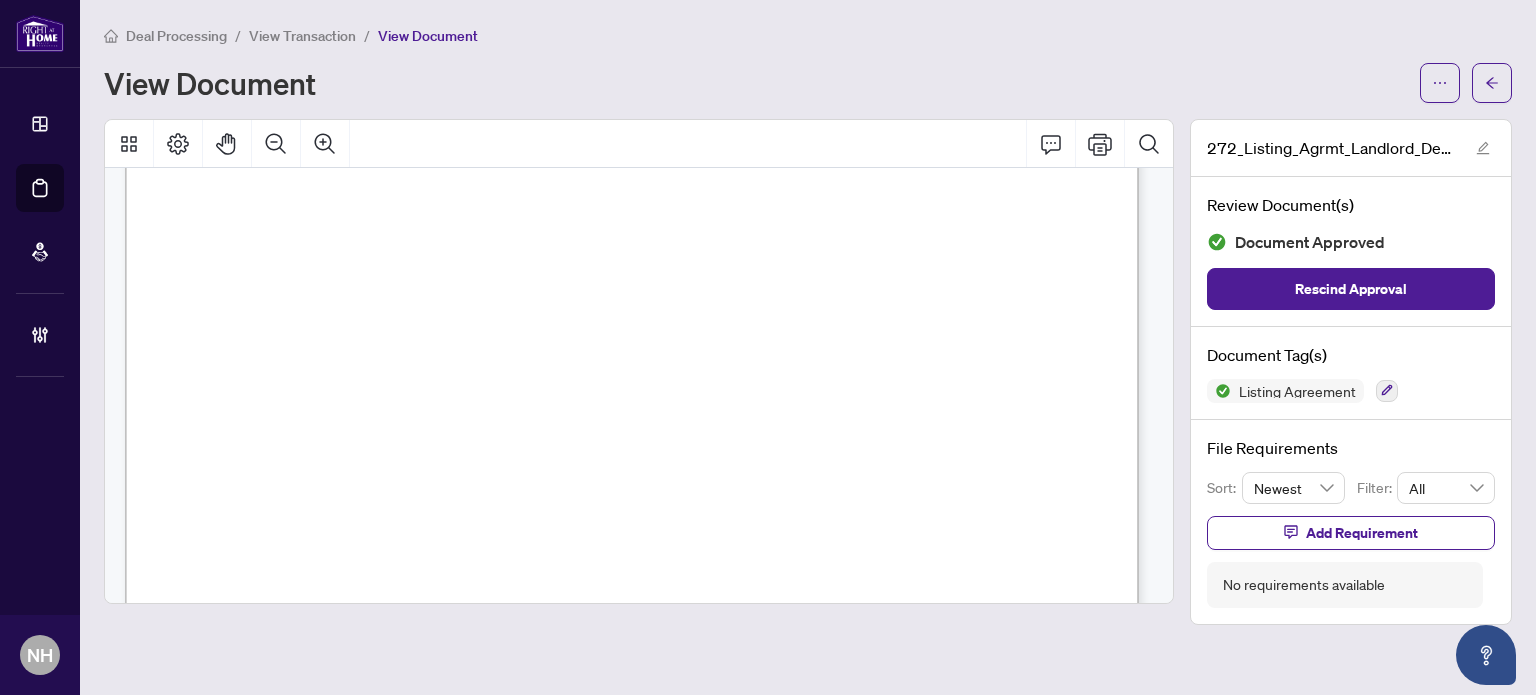 scroll, scrollTop: 800, scrollLeft: 0, axis: vertical 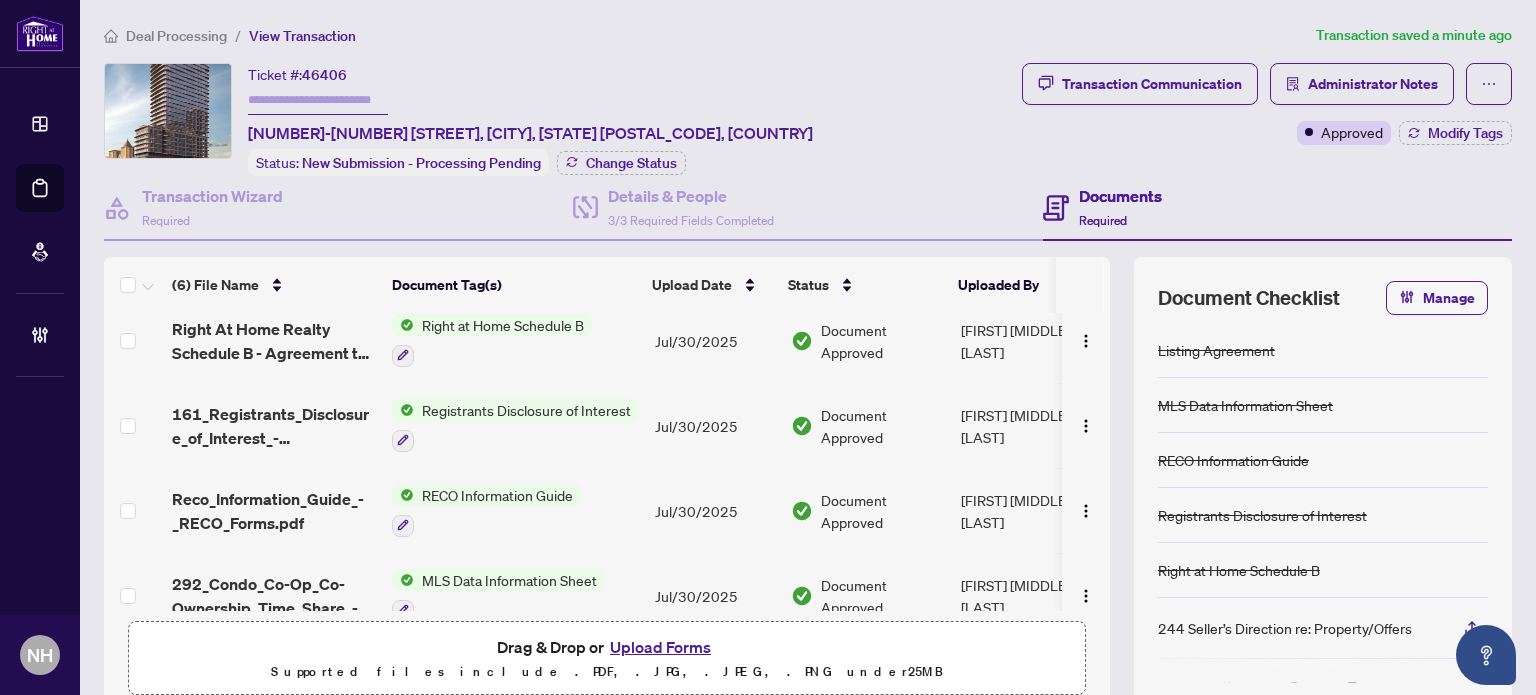 click on "Reco_Information_Guide_-_RECO_Forms.pdf" at bounding box center [274, 511] 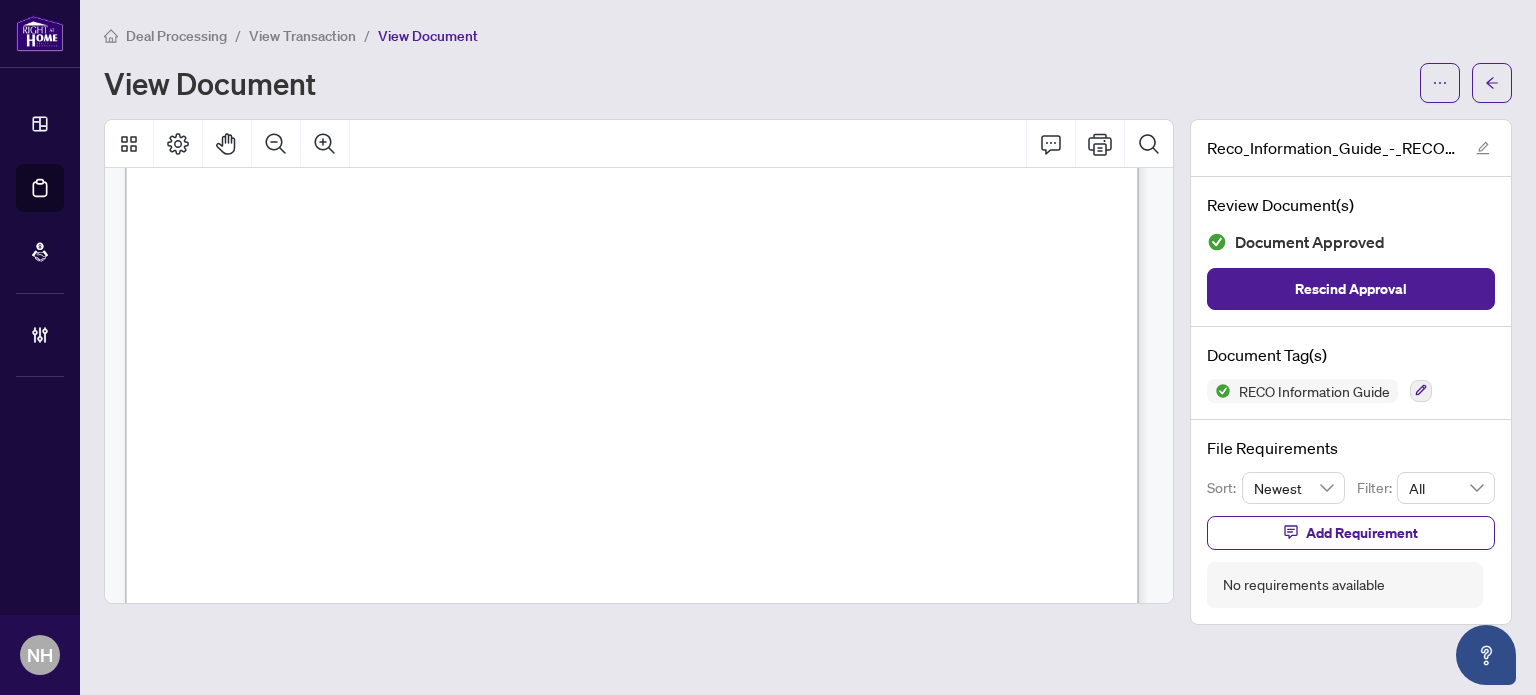scroll, scrollTop: 16346, scrollLeft: 0, axis: vertical 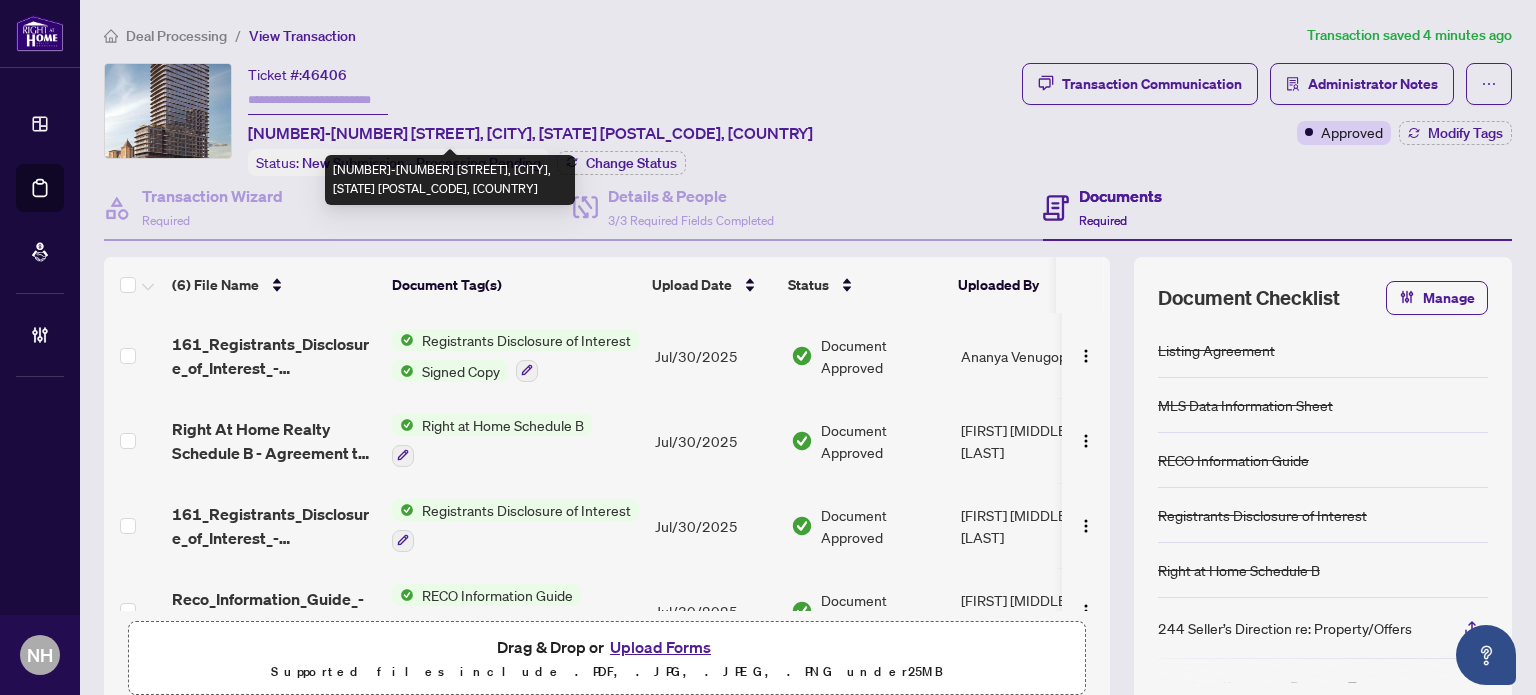click at bounding box center [318, 100] 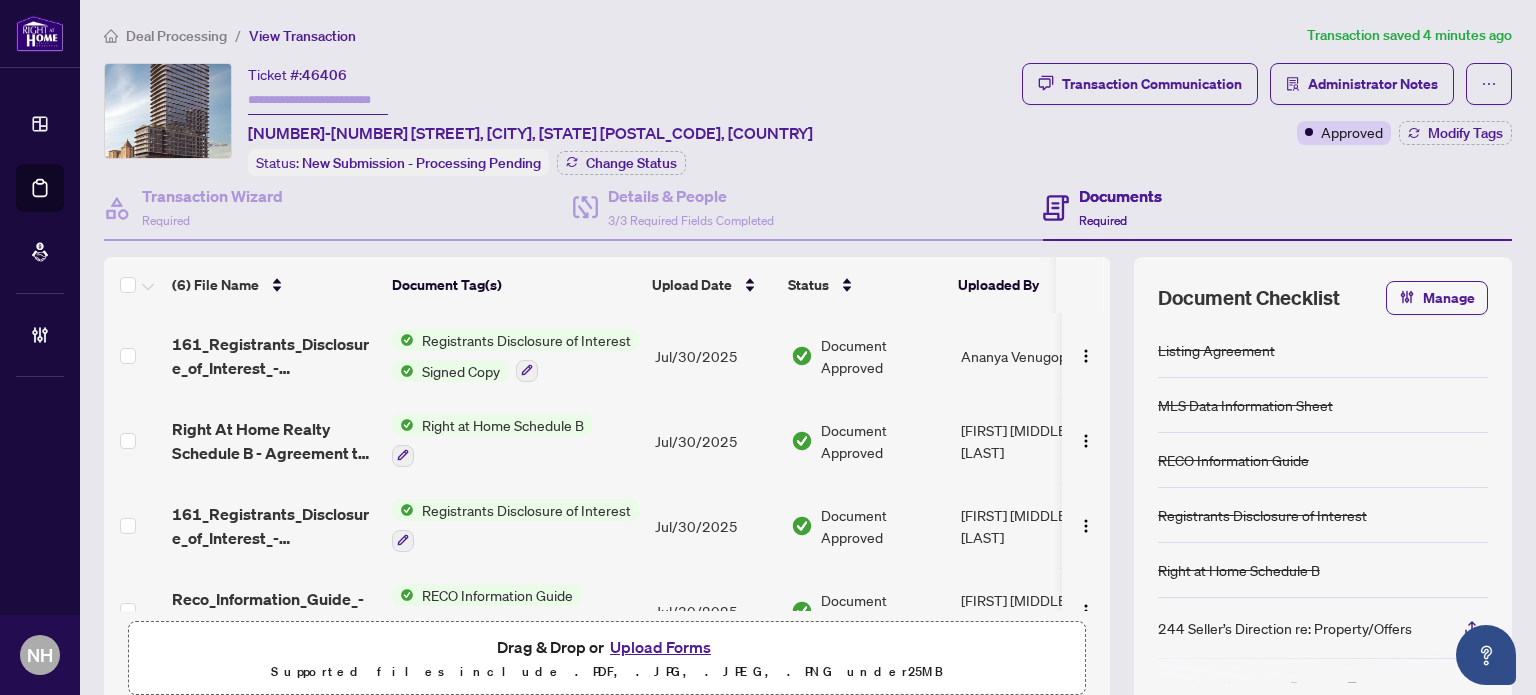 paste on "*******" 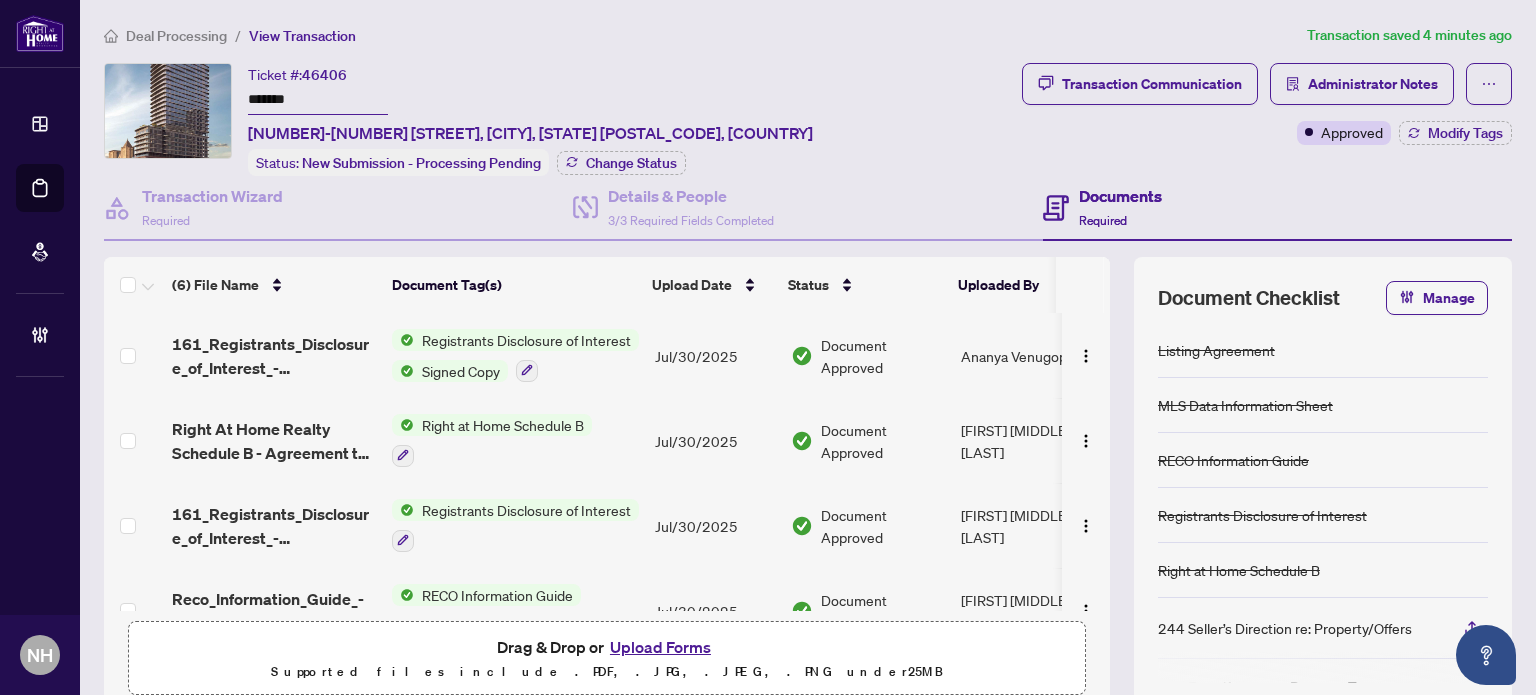 type on "*******" 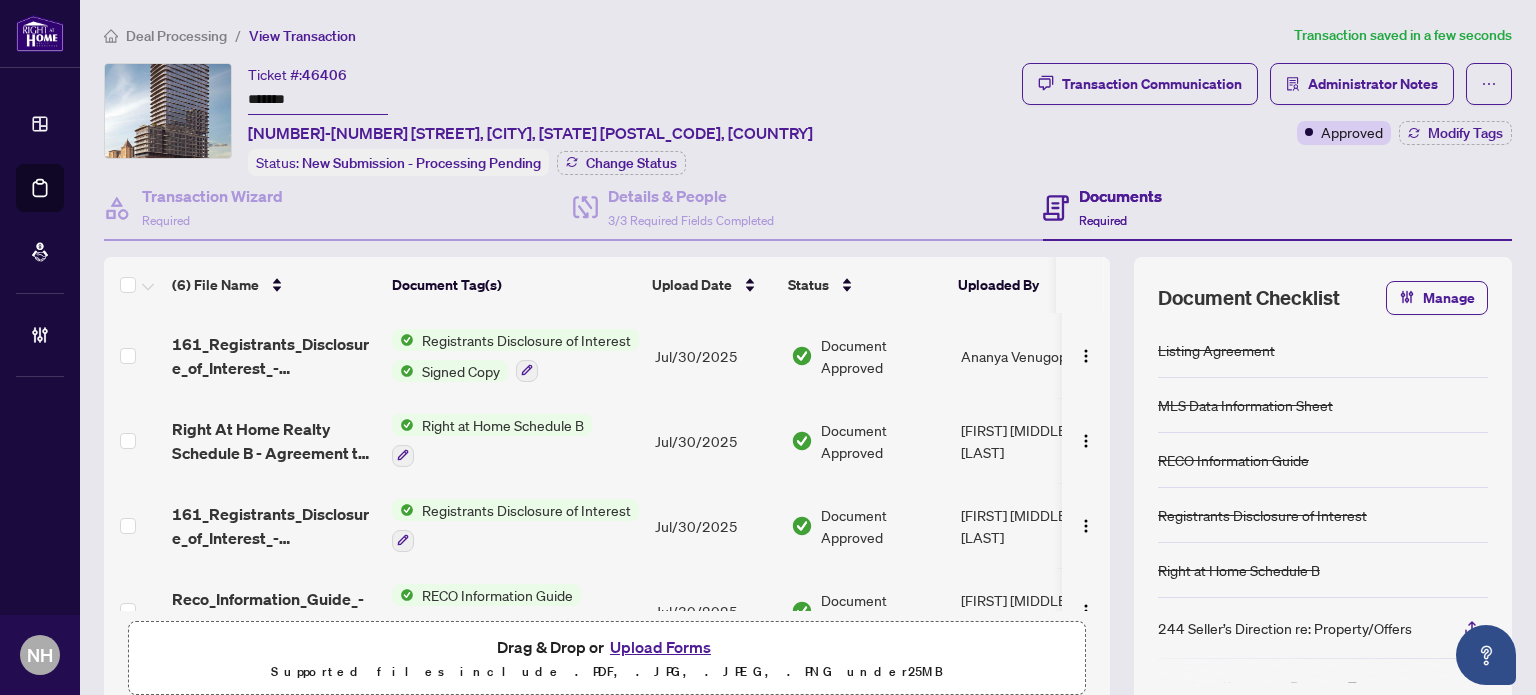 click on "Deal Processing" at bounding box center [176, 36] 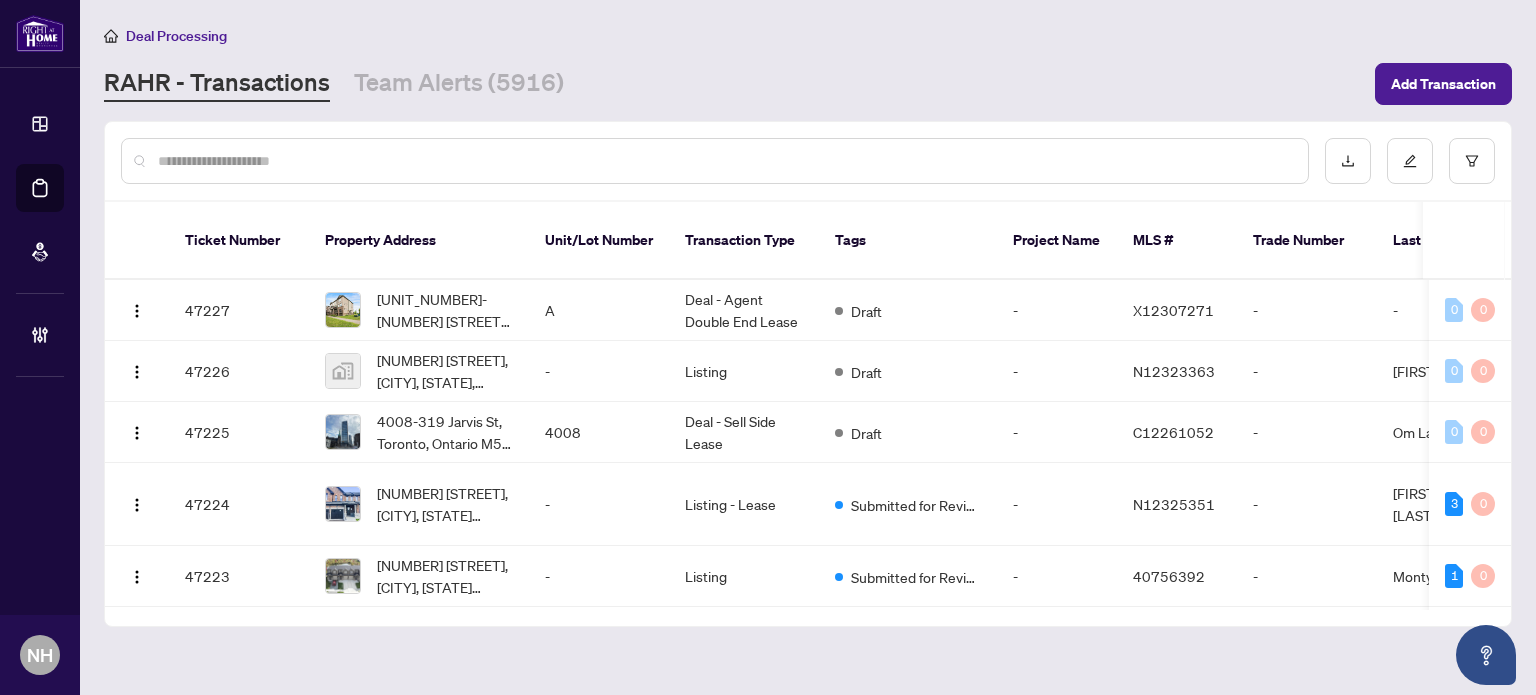 click at bounding box center [725, 161] 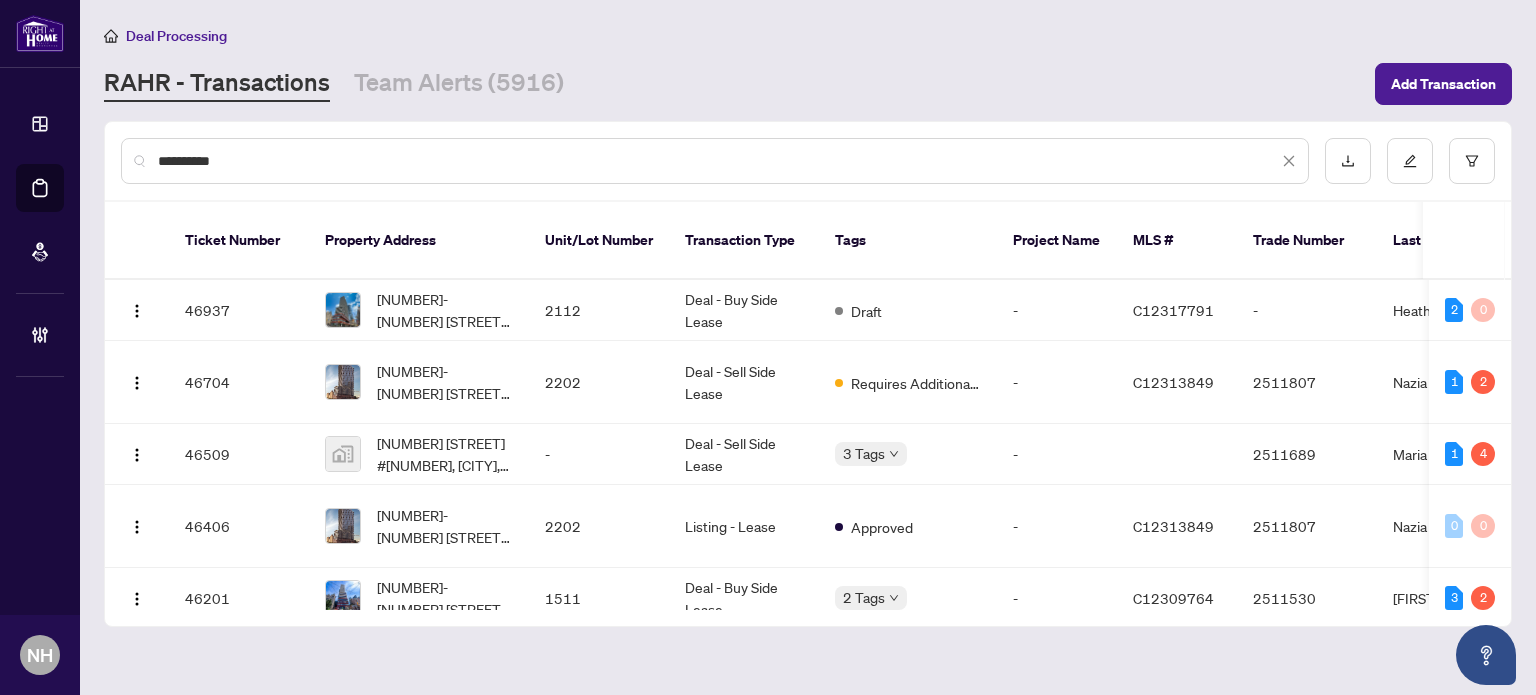 type on "**********" 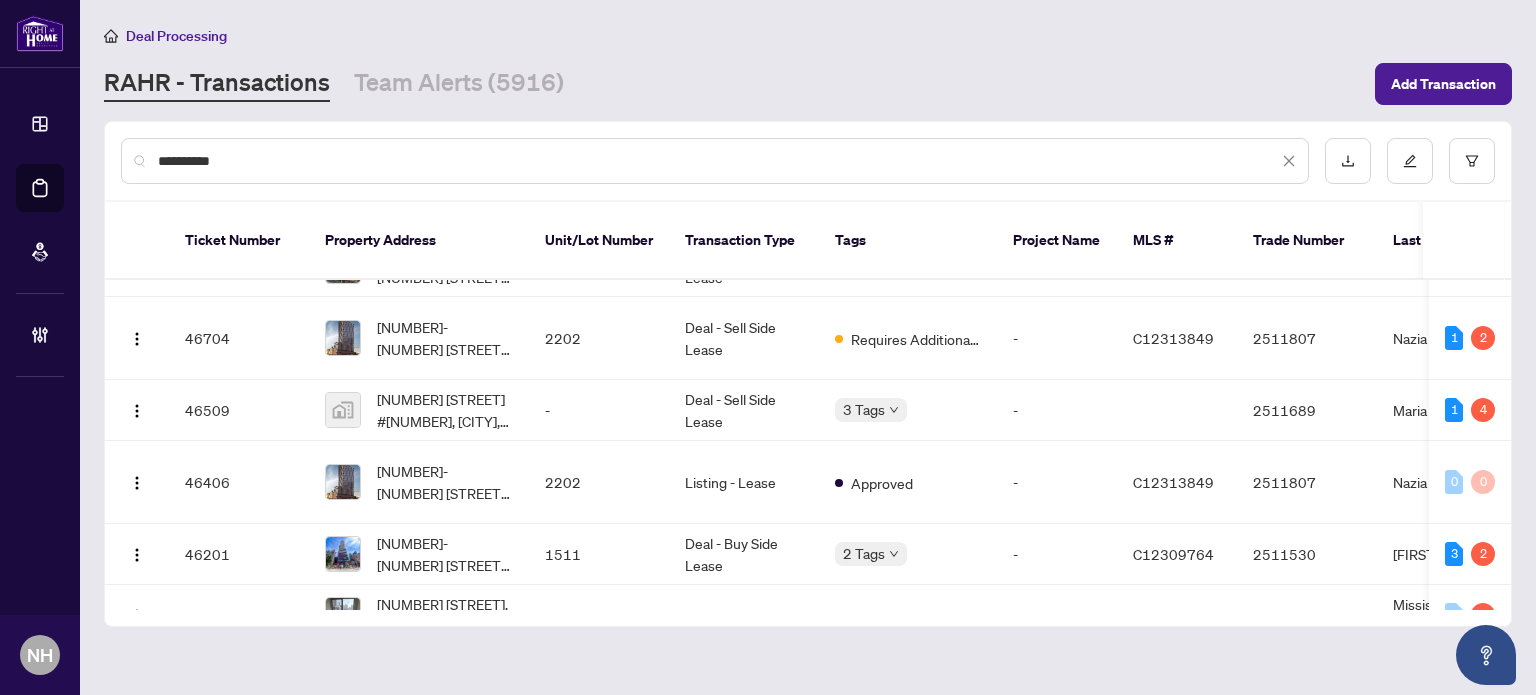 scroll, scrollTop: 0, scrollLeft: 0, axis: both 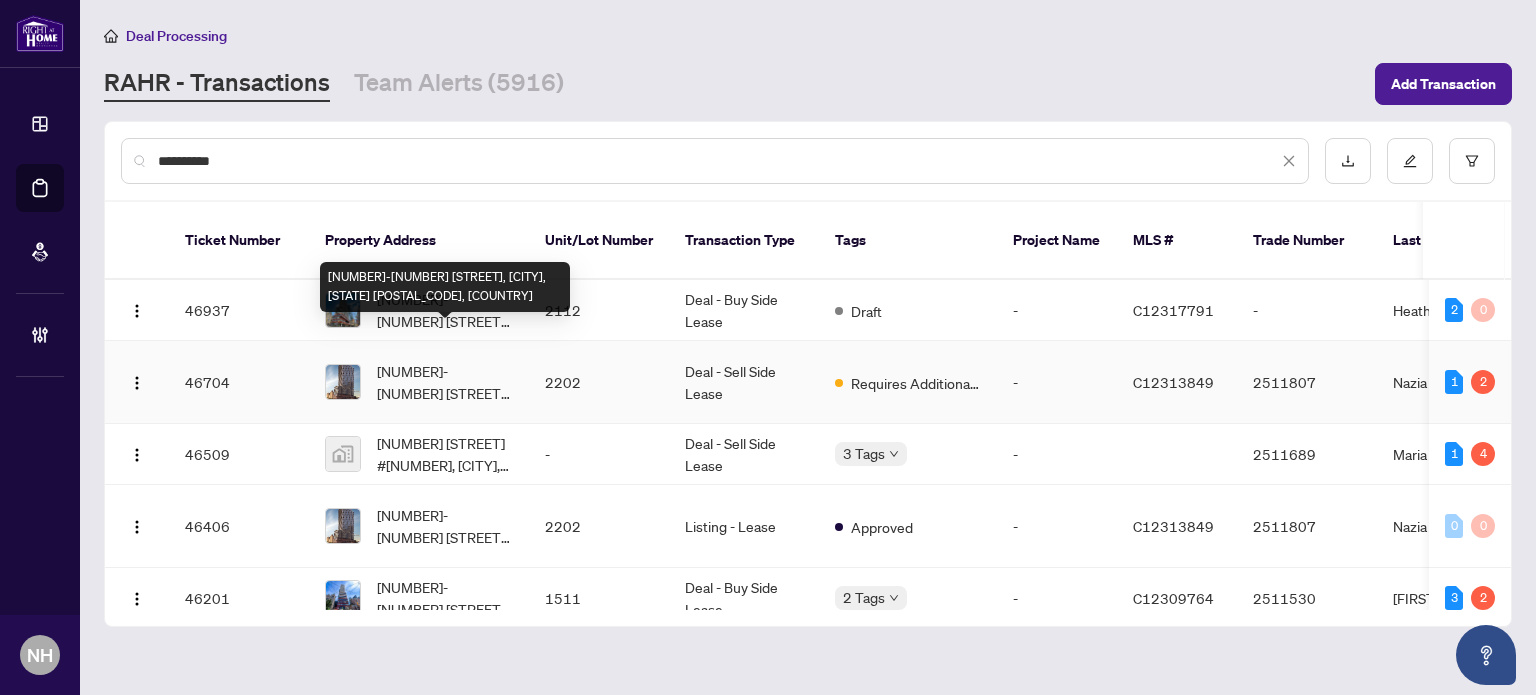 click on "[NUMBER]-[NUMBER] [STREET], [CITY], [STATE] [POSTAL CODE]" at bounding box center (445, 382) 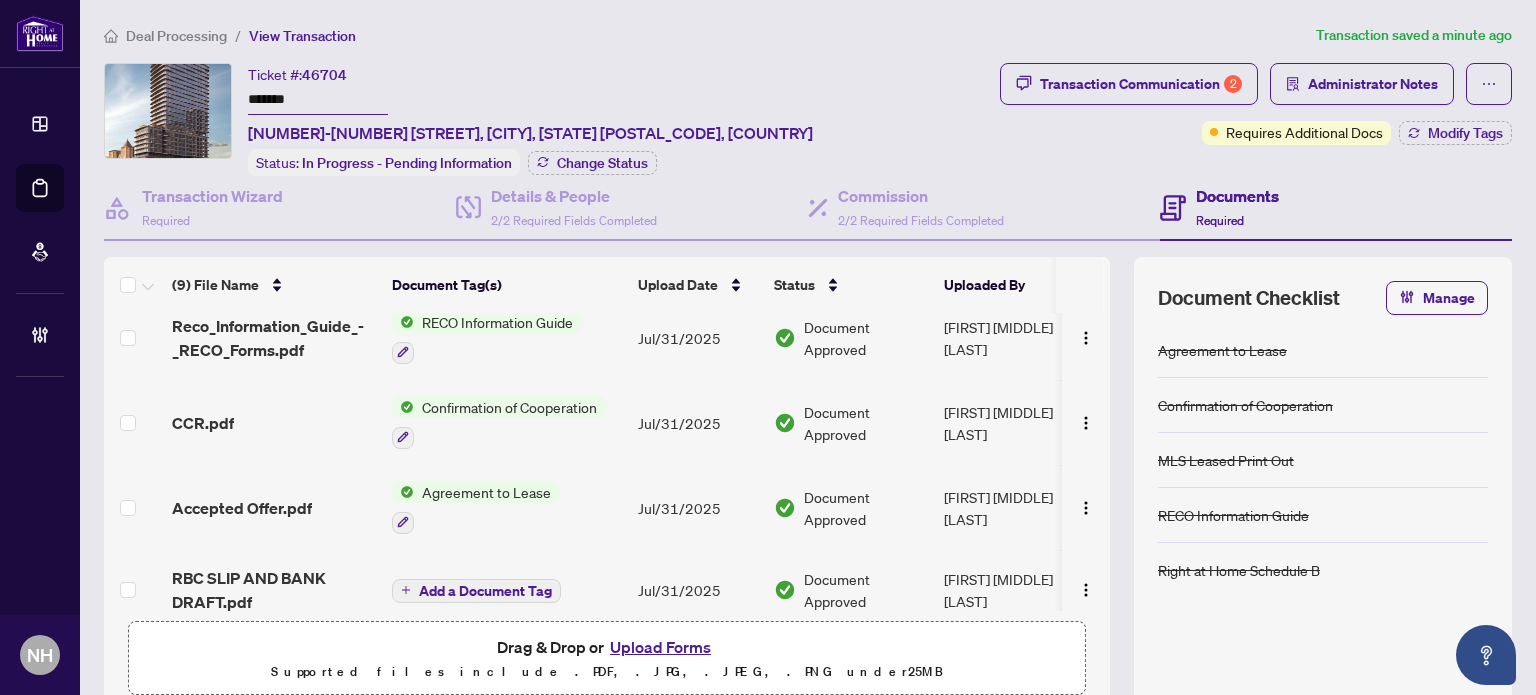 scroll, scrollTop: 459, scrollLeft: 0, axis: vertical 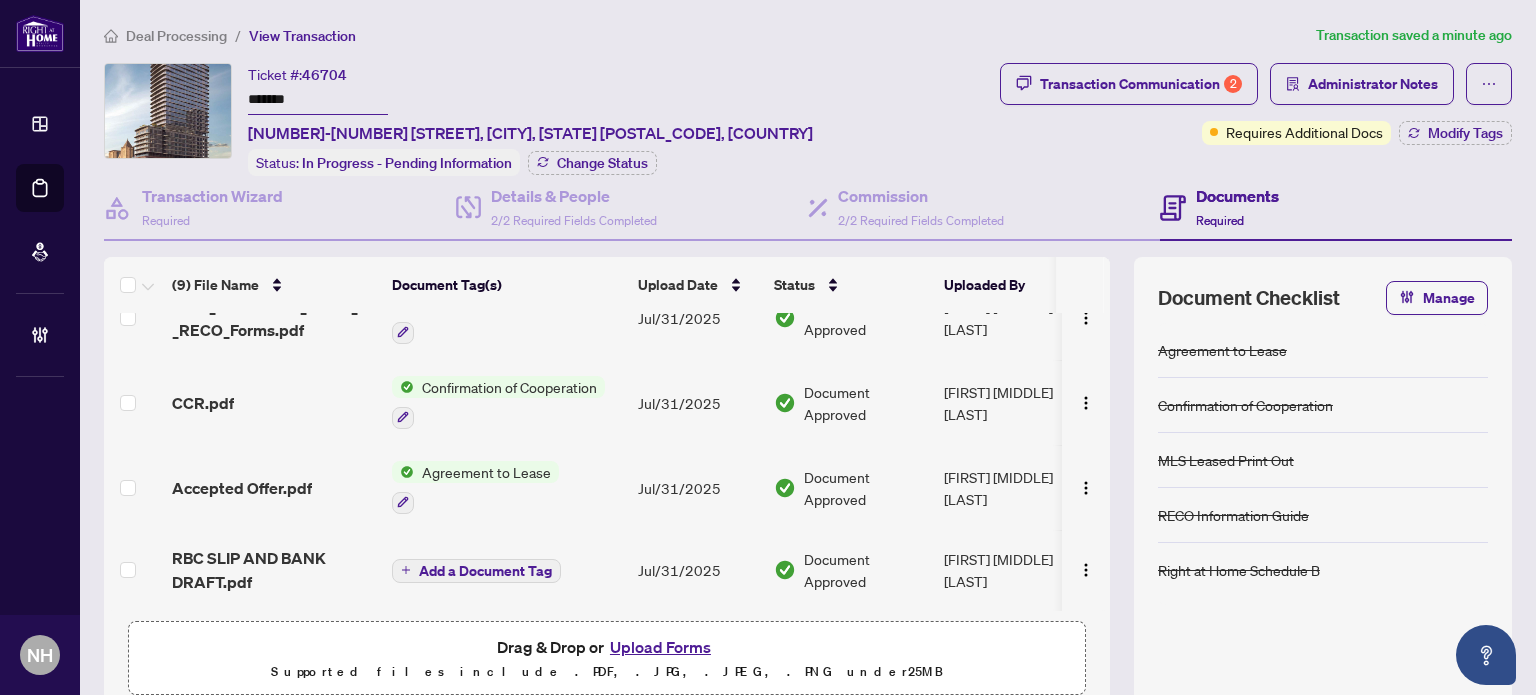 click on "CCR.pdf" at bounding box center (203, 403) 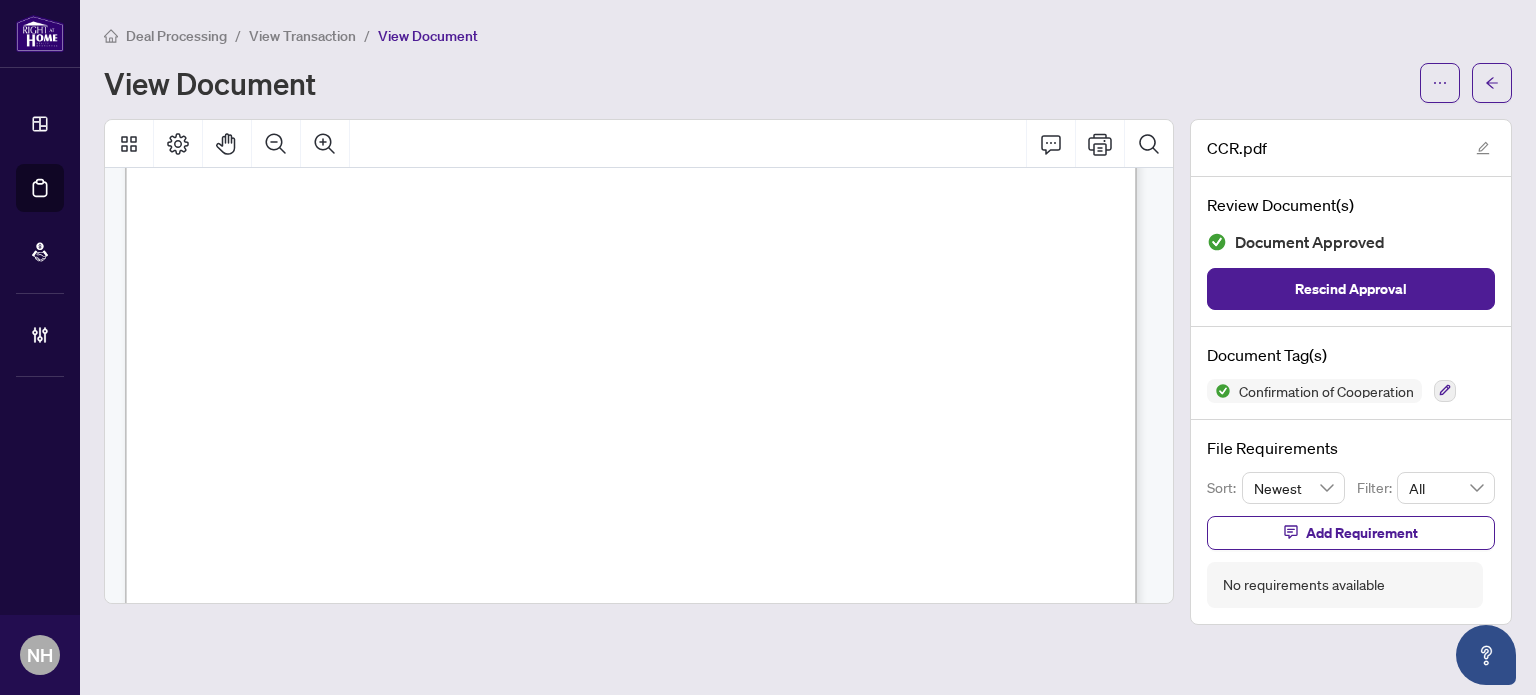 scroll, scrollTop: 1600, scrollLeft: 0, axis: vertical 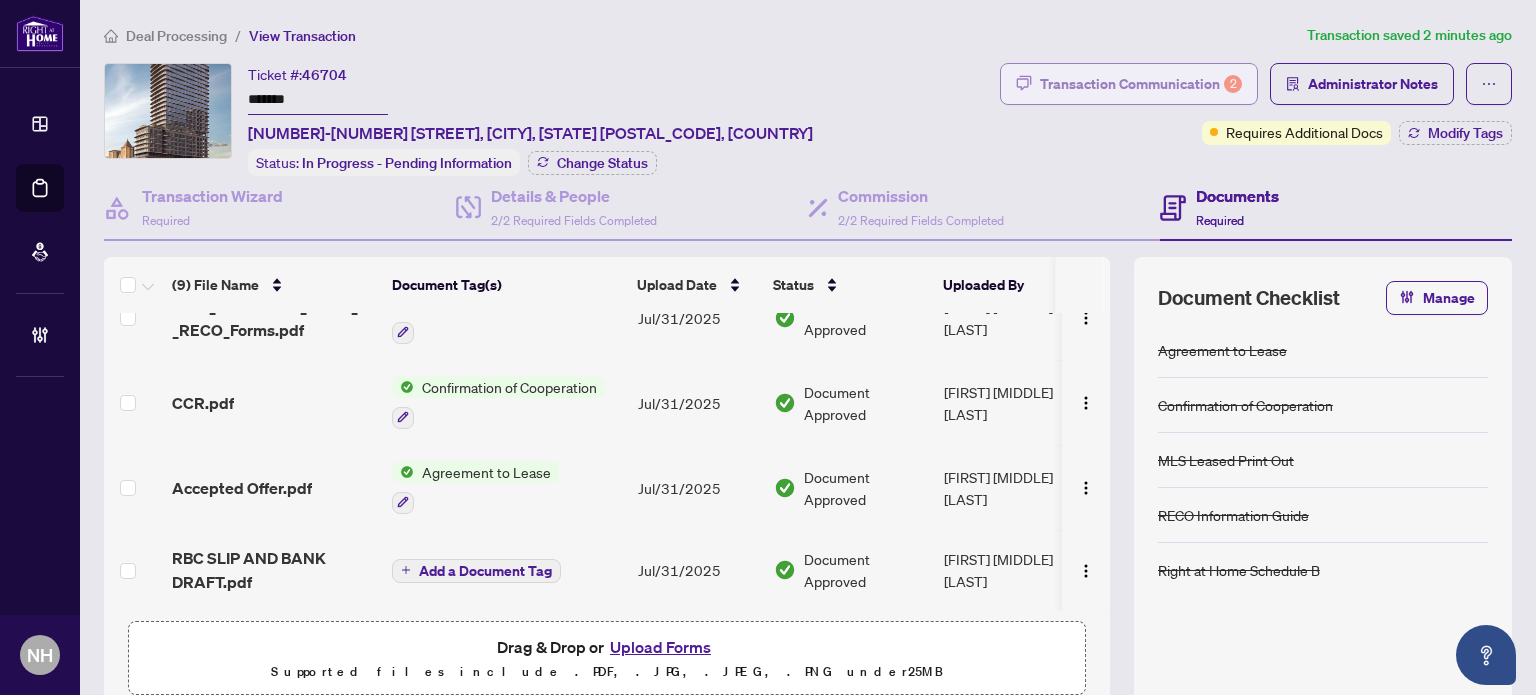 click on "Transaction Communication 2" at bounding box center (1141, 84) 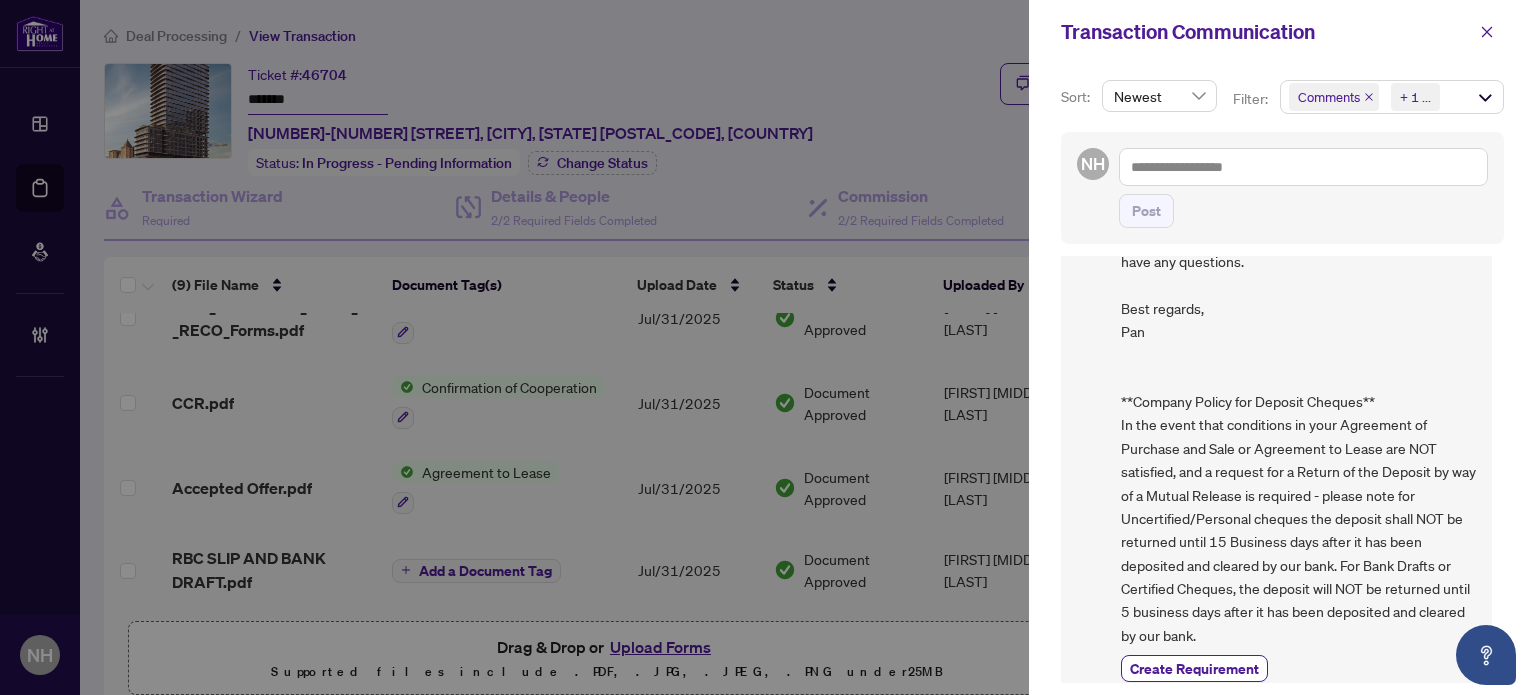 scroll, scrollTop: 1208, scrollLeft: 0, axis: vertical 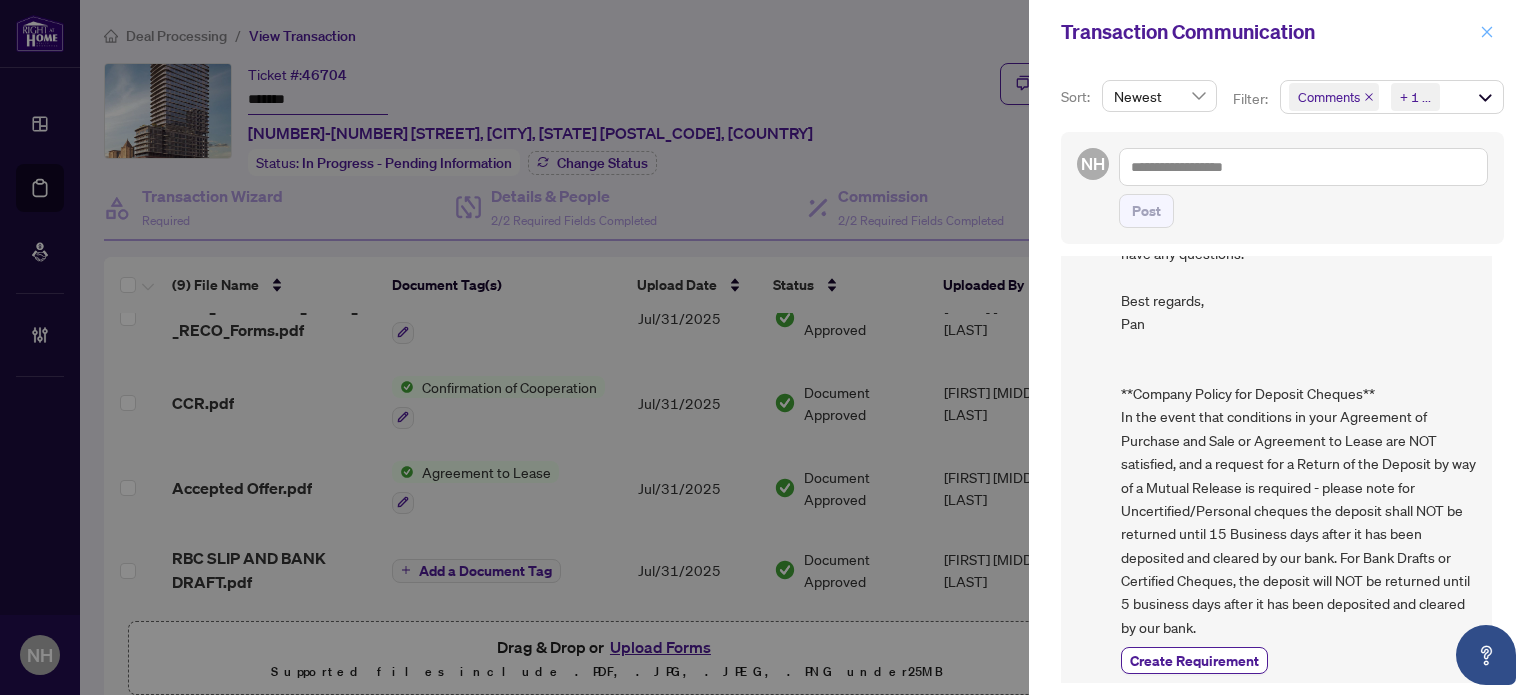 click 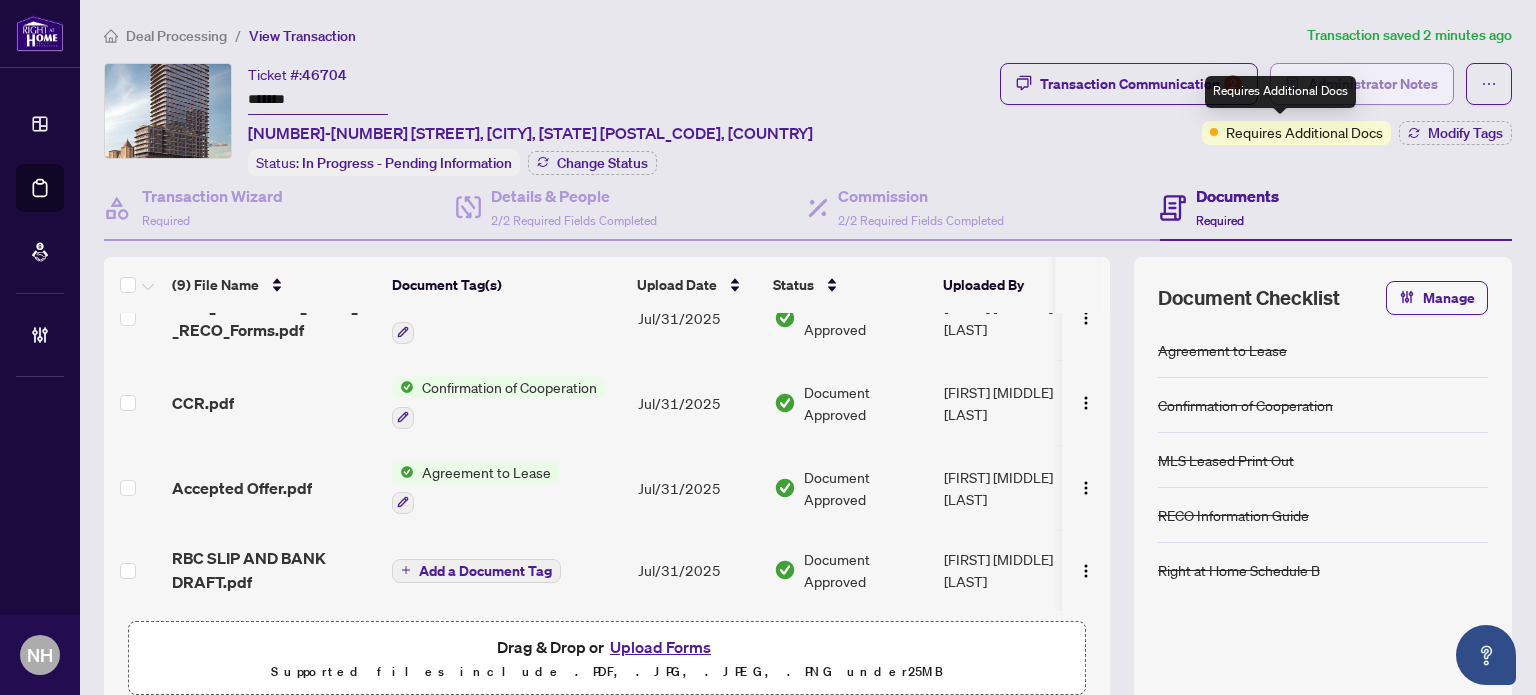 click on "Administrator Notes" at bounding box center (1373, 84) 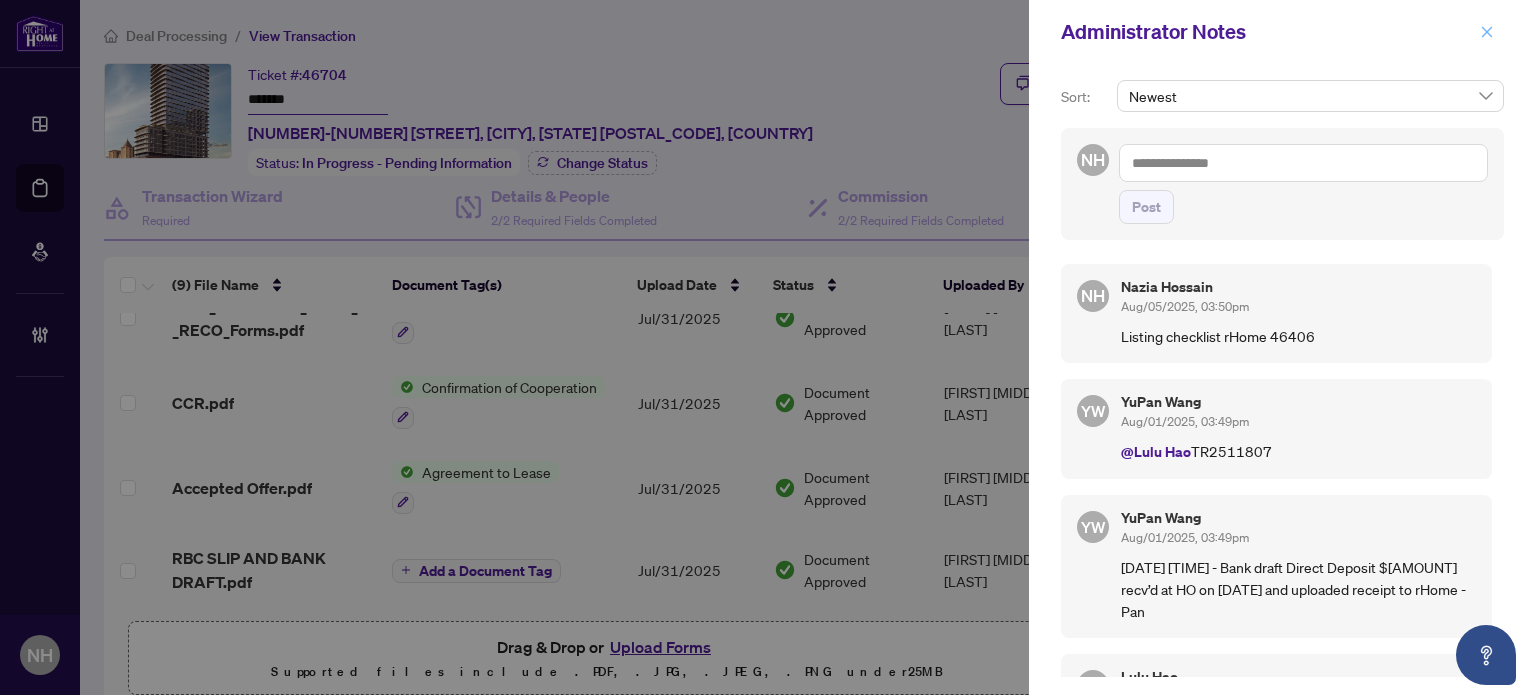 click at bounding box center (1487, 32) 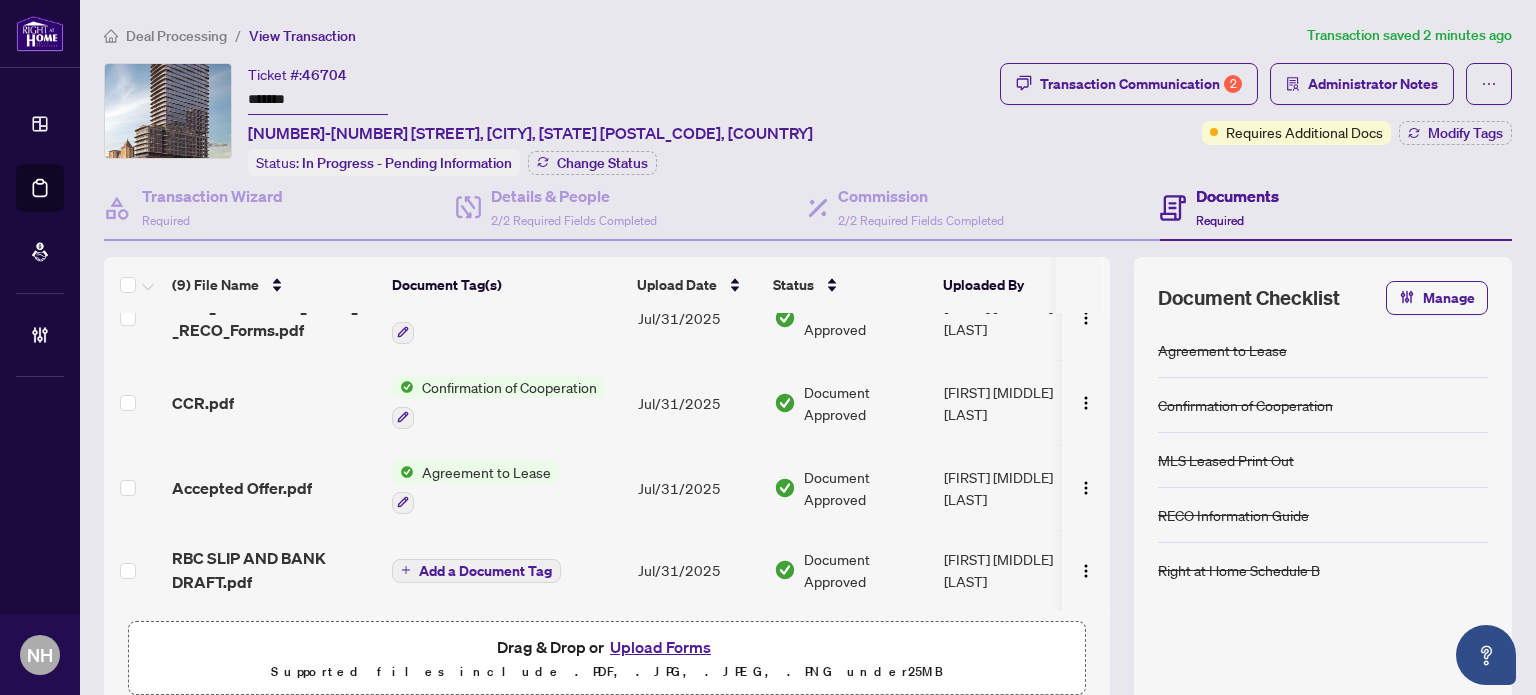 click on "Deal Processing" at bounding box center [176, 36] 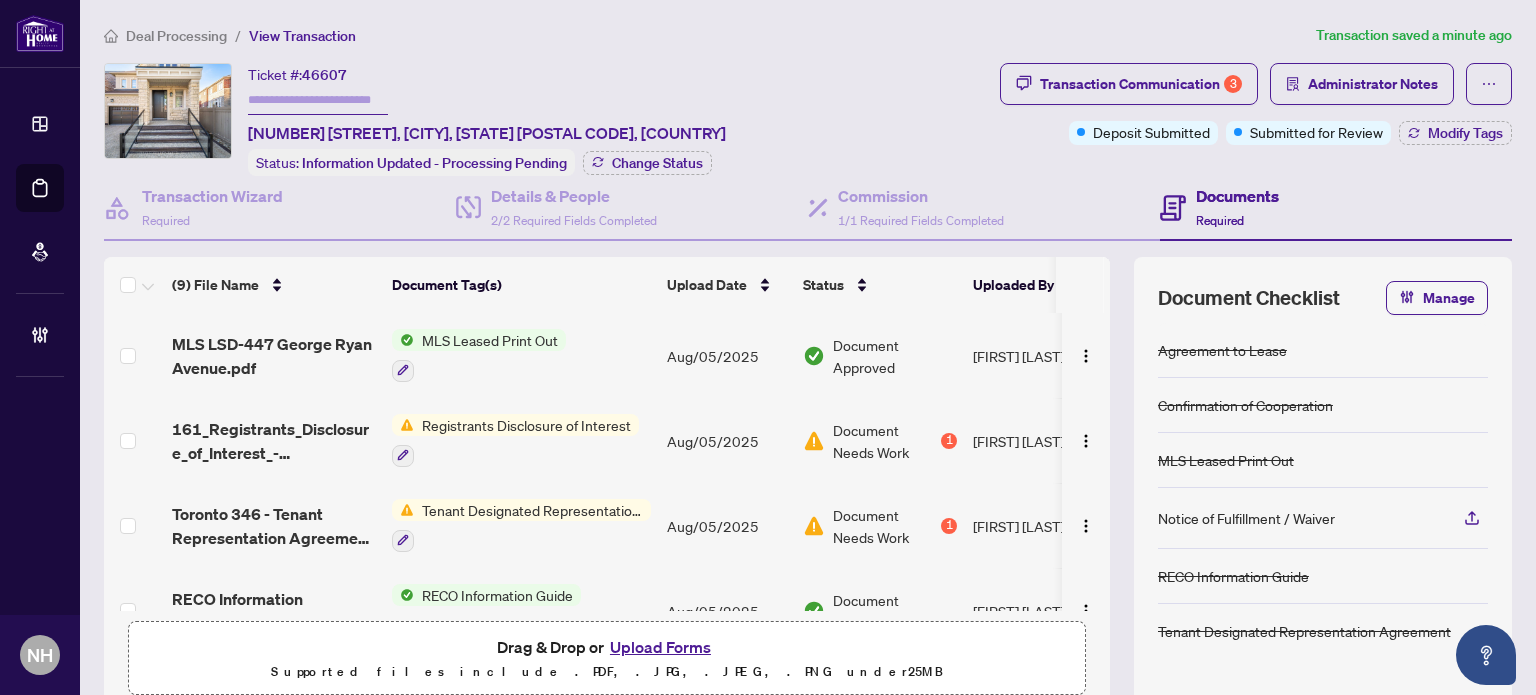 scroll, scrollTop: 0, scrollLeft: 0, axis: both 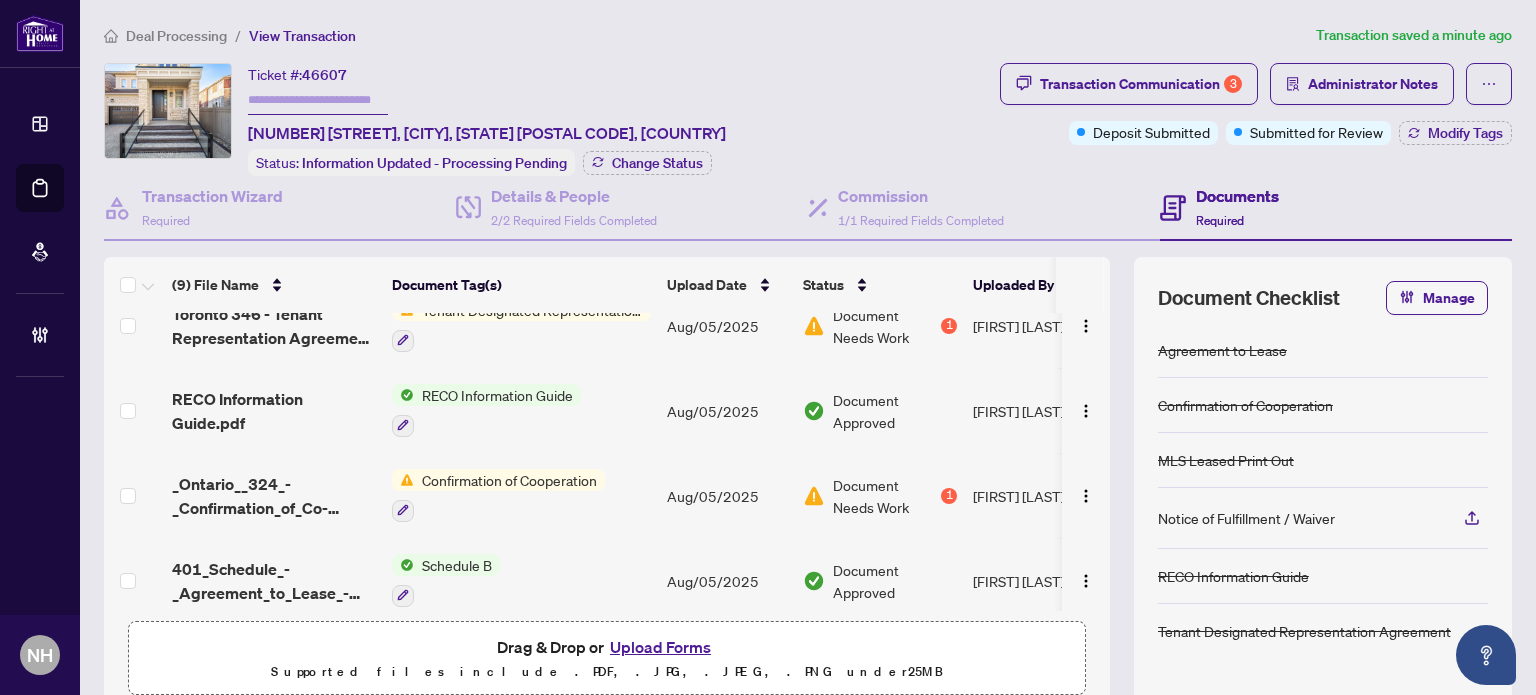 click on "_Ontario__324_-_Confirmation_of_Co-operation_and_Representation__TenantLandlord.pdf" at bounding box center [274, 496] 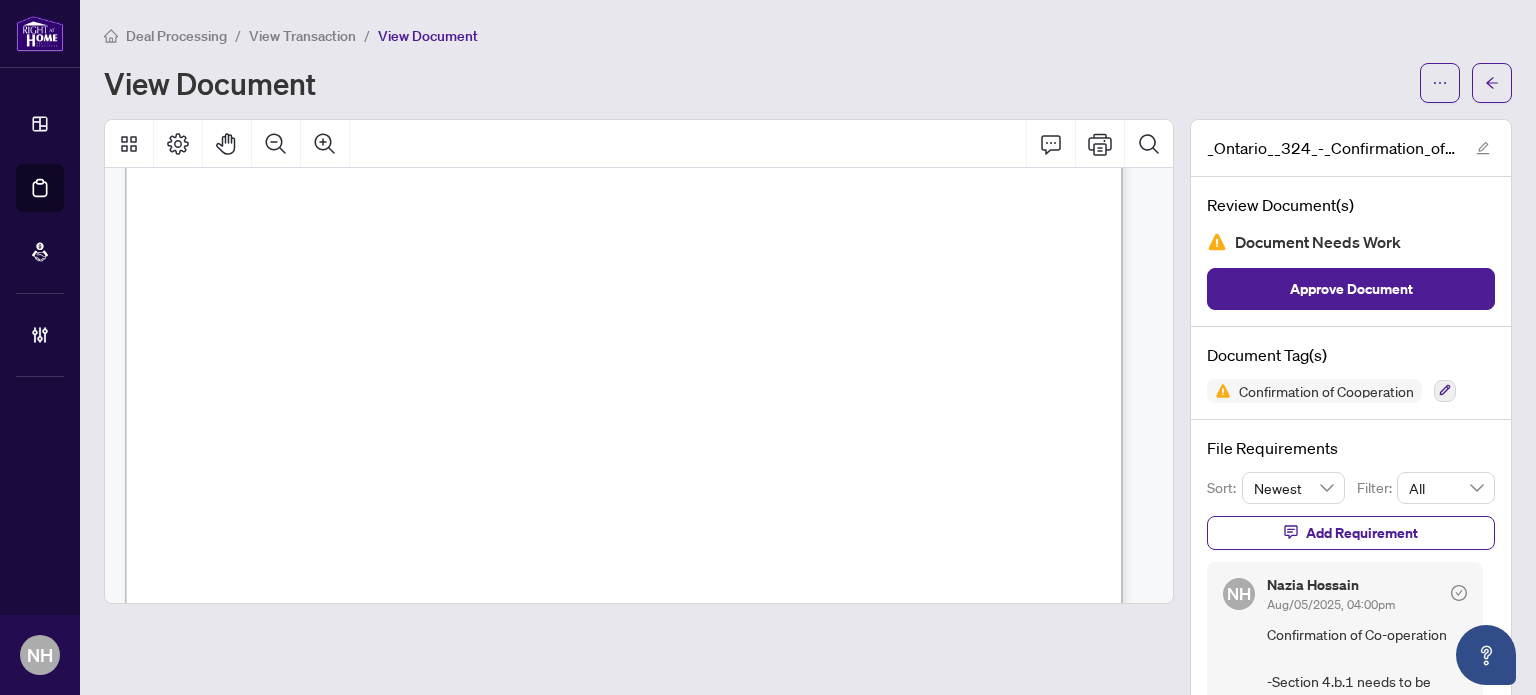 scroll, scrollTop: 1200, scrollLeft: 0, axis: vertical 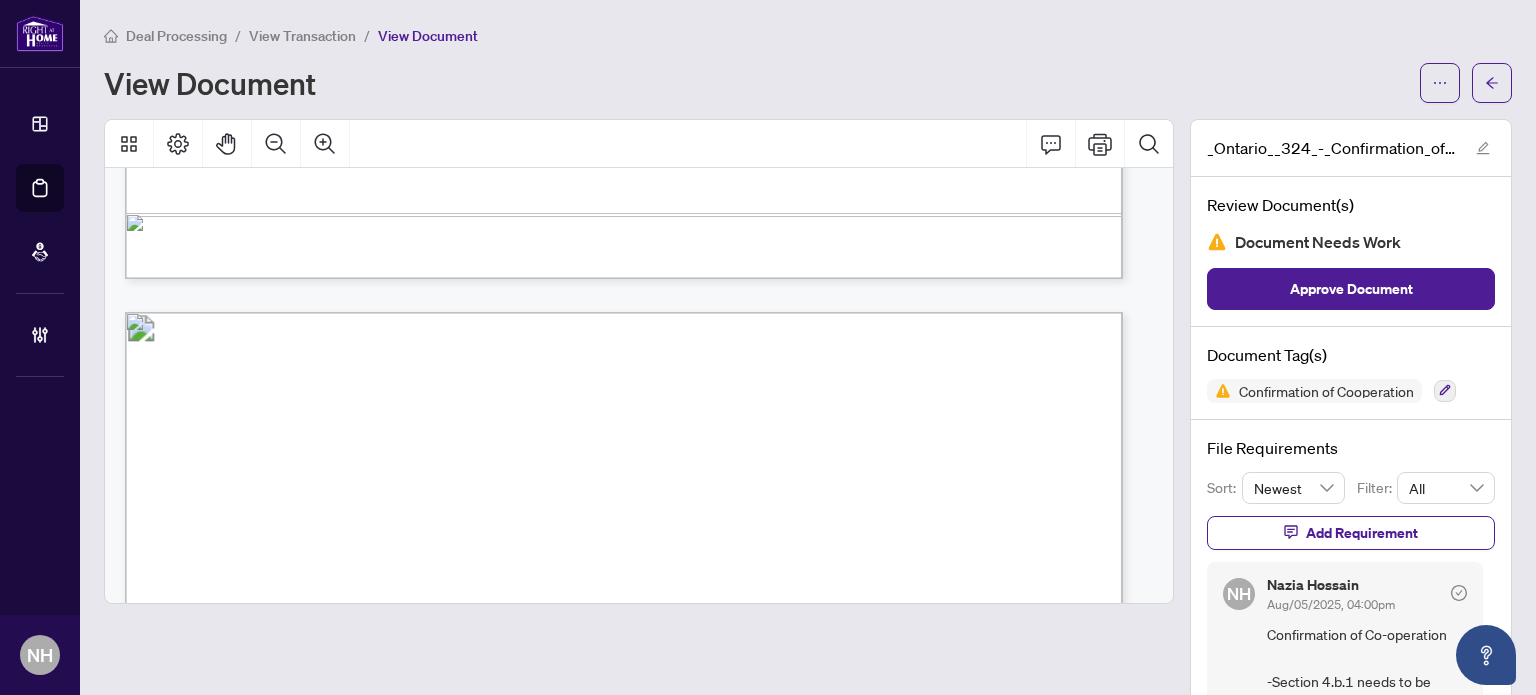 click on "View Transaction" at bounding box center [302, 36] 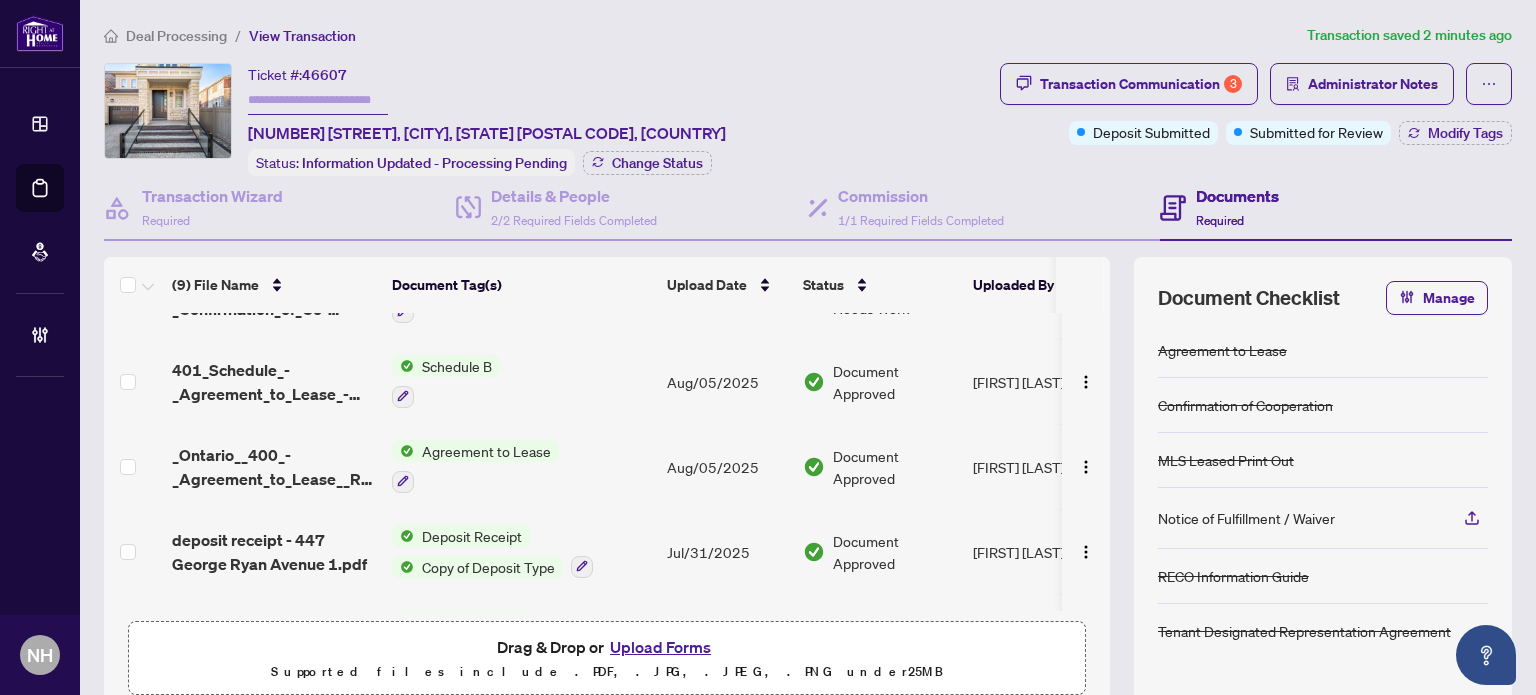 scroll, scrollTop: 400, scrollLeft: 0, axis: vertical 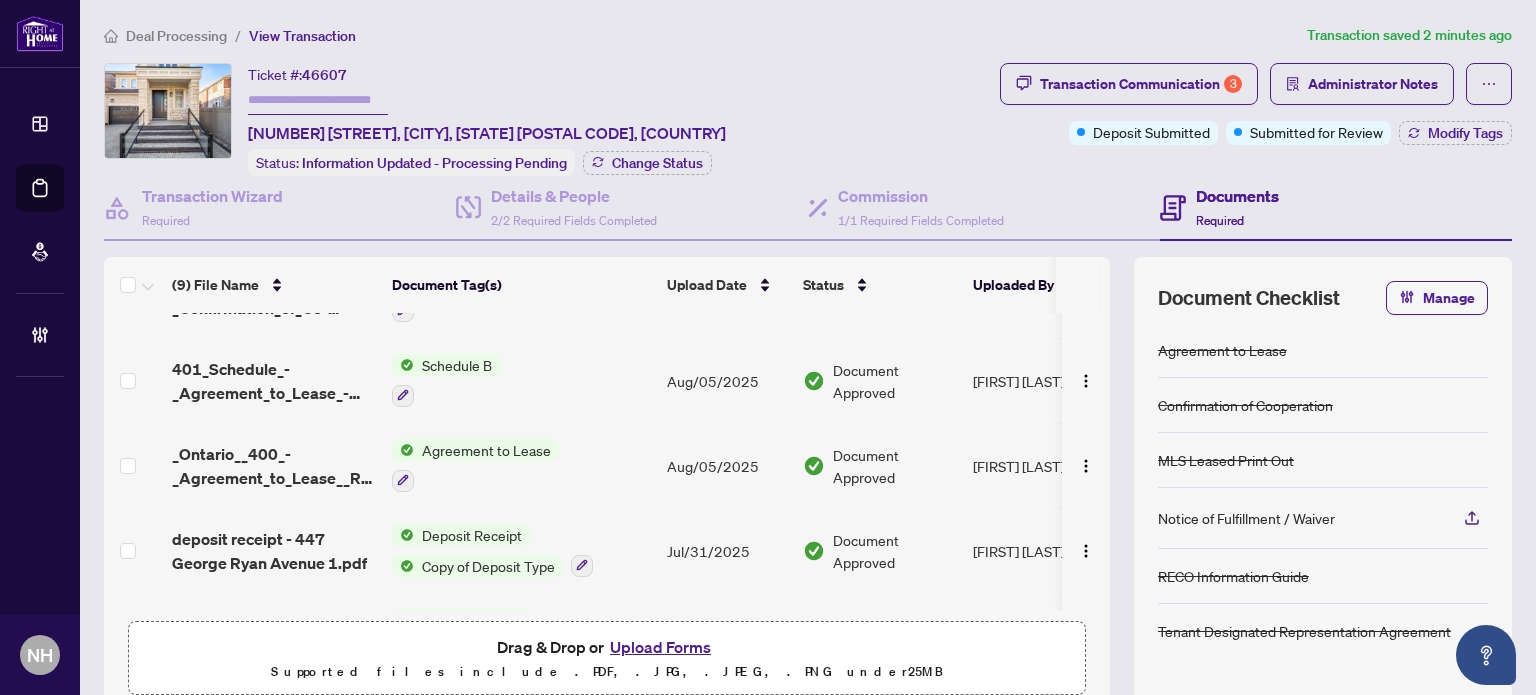 click on "_Ontario__400_-_Agreement_to_Lease__Residential 2.pdf" at bounding box center [274, 466] 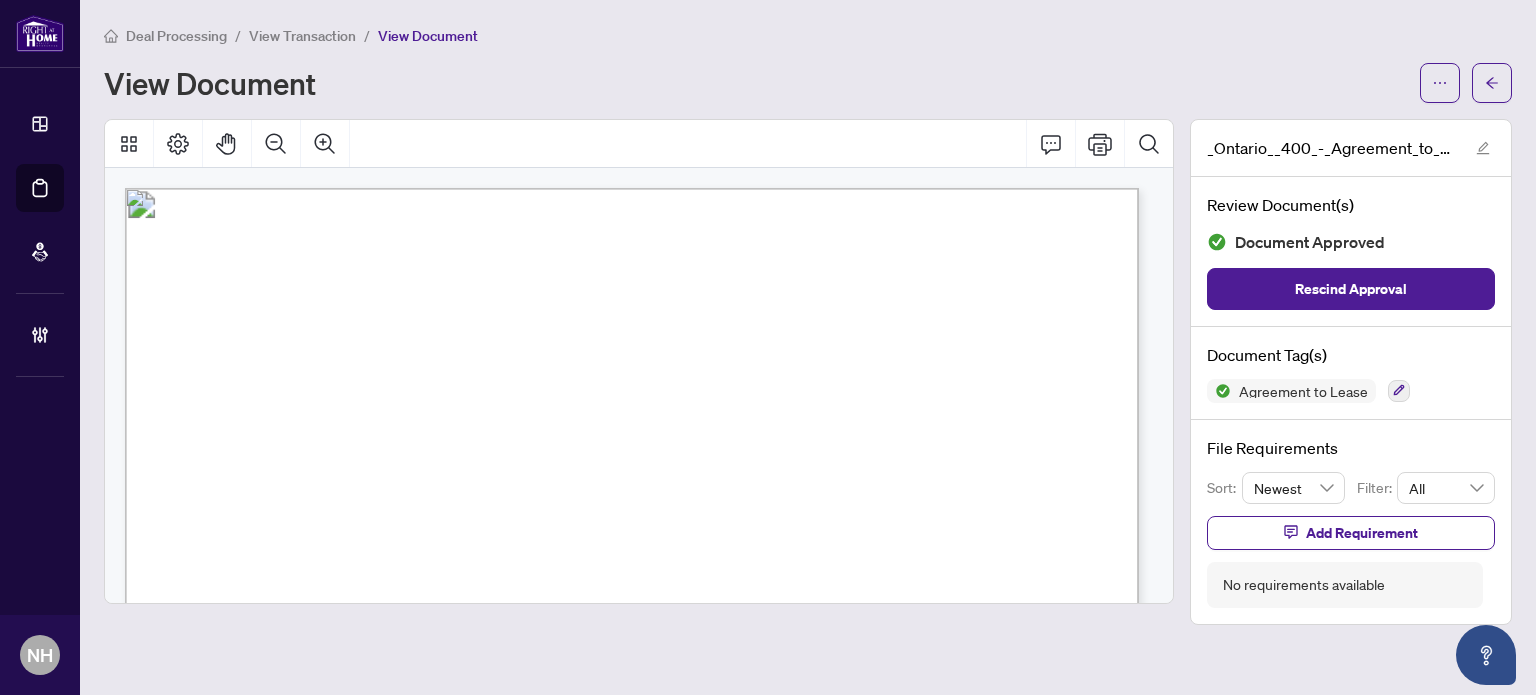 click on "View Transaction" at bounding box center (302, 36) 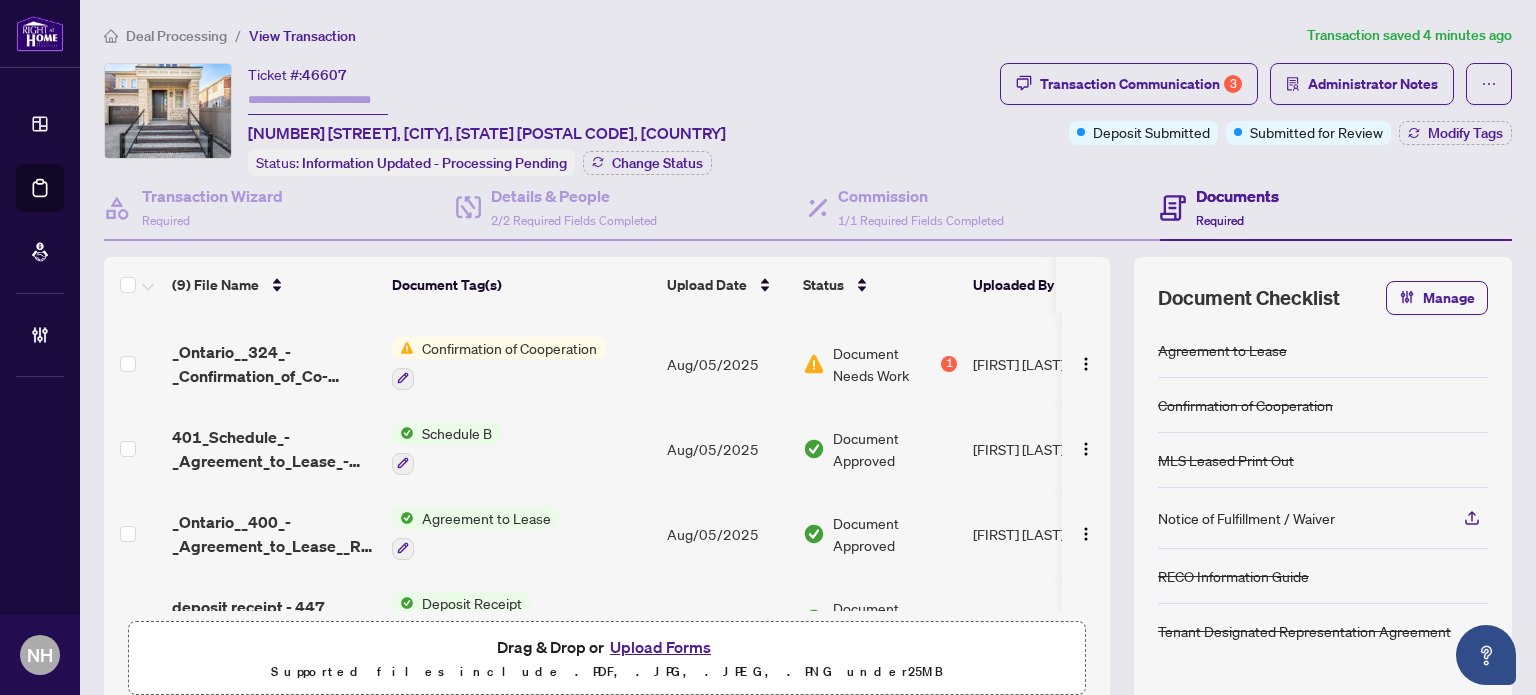 scroll, scrollTop: 300, scrollLeft: 0, axis: vertical 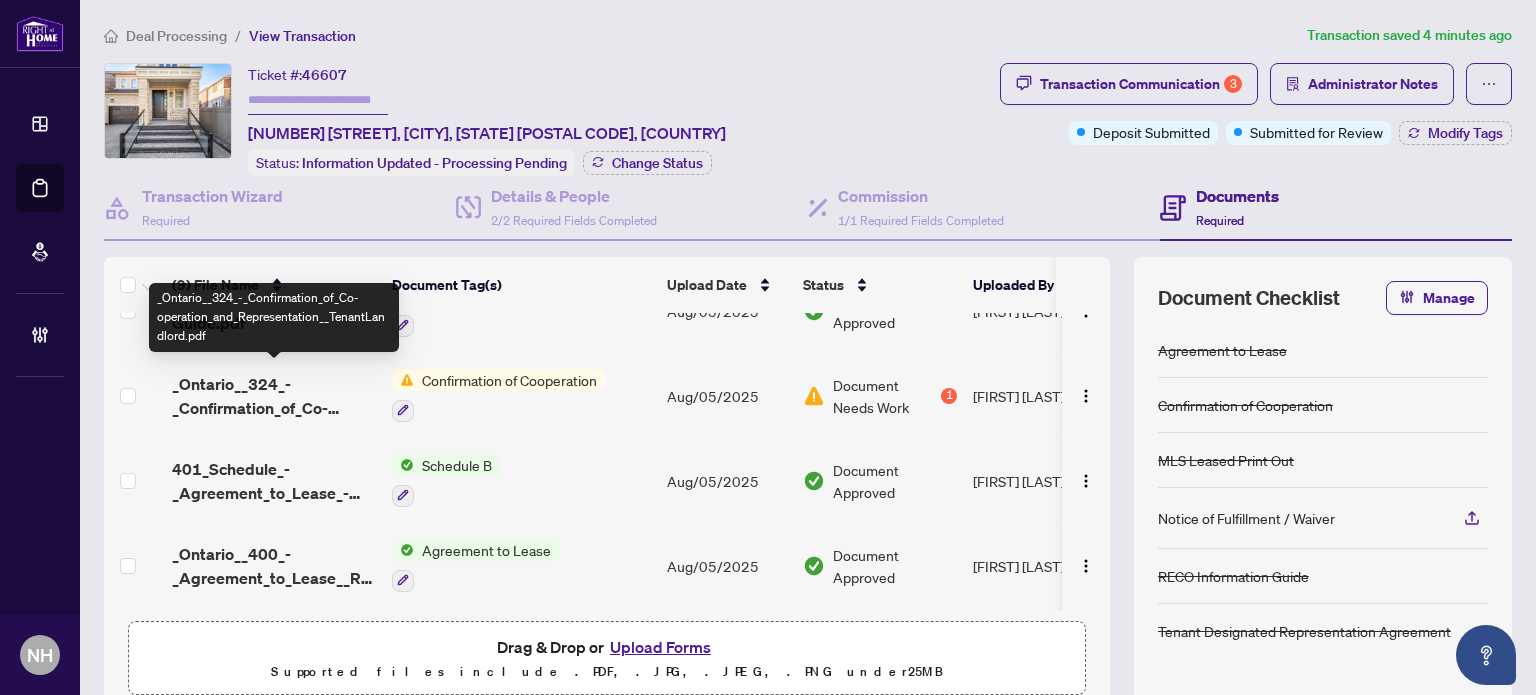 click on "_Ontario__324_-_Confirmation_of_Co-operation_and_Representation__TenantLandlord.pdf" at bounding box center [274, 396] 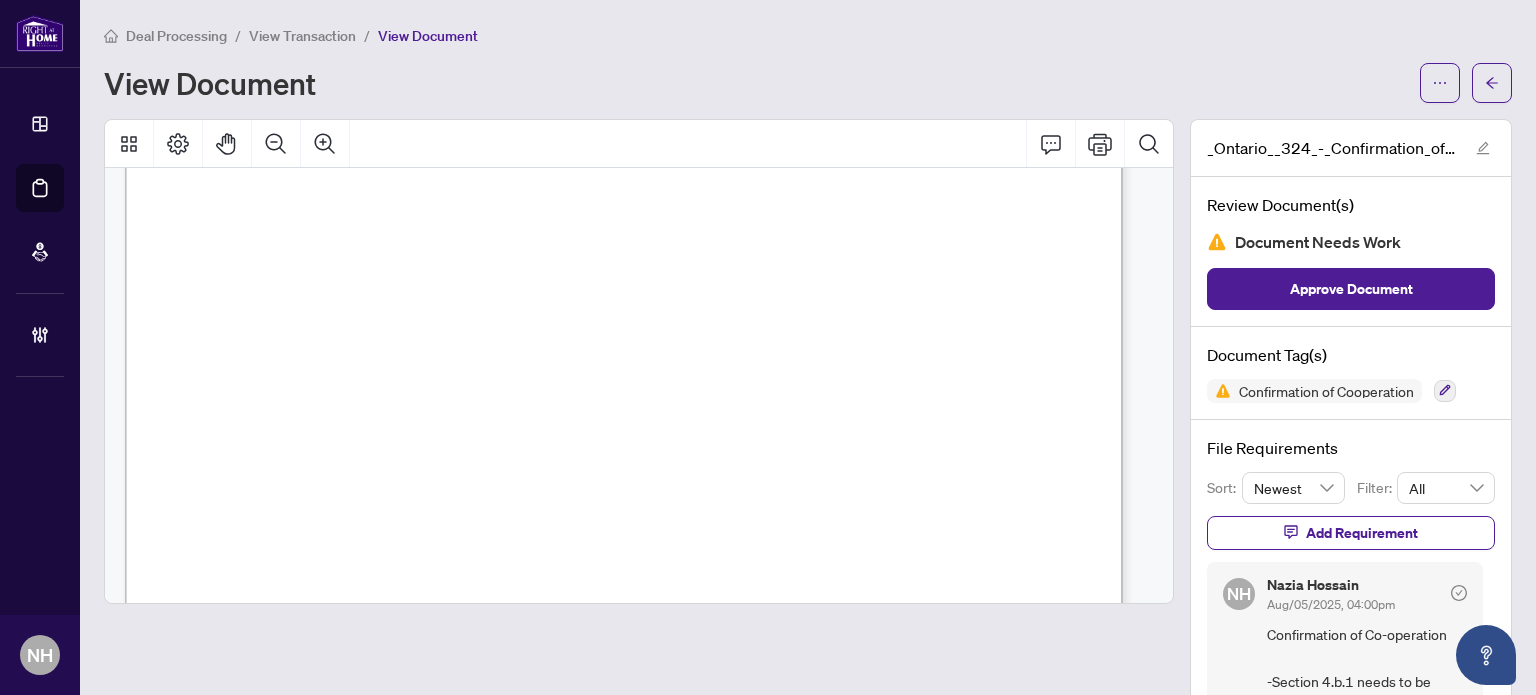 scroll, scrollTop: 1400, scrollLeft: 0, axis: vertical 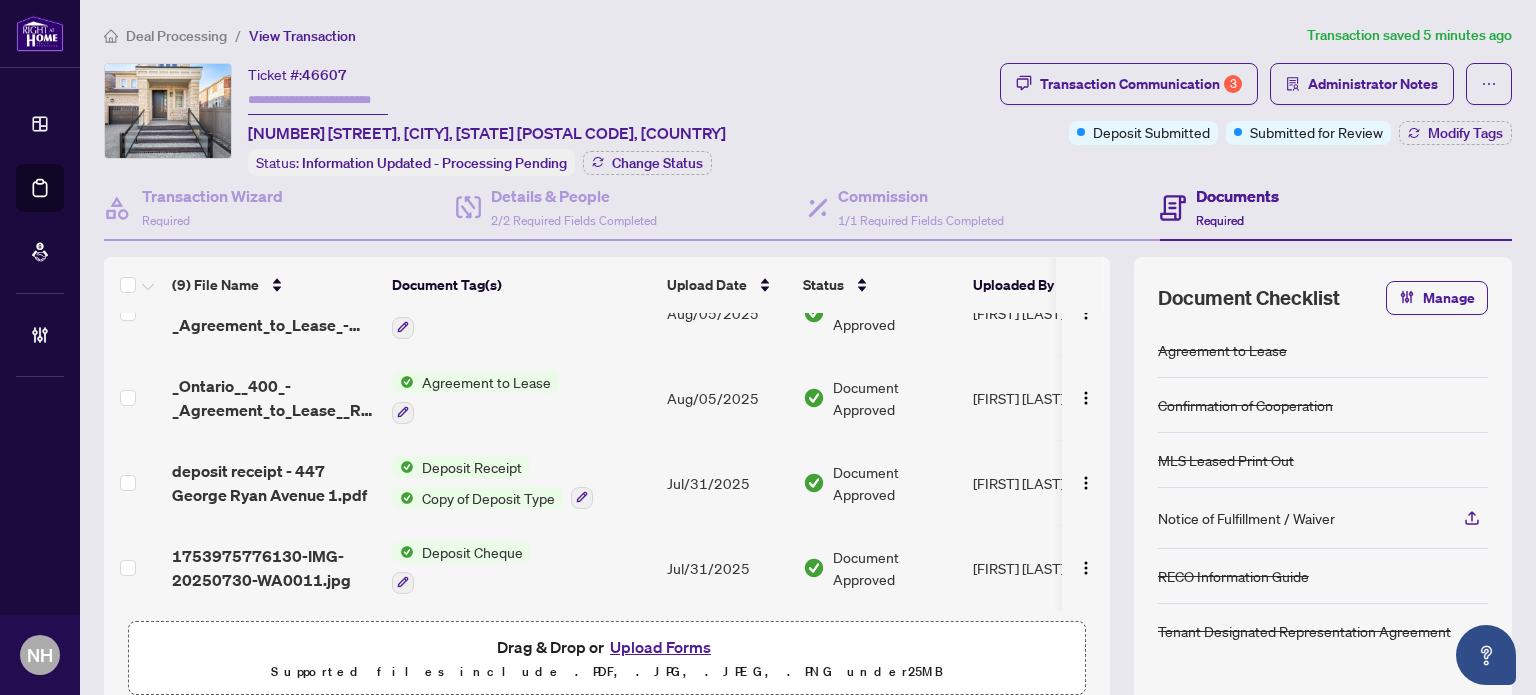 click on "deposit receipt - [NUMBER] [STREET] 1.pdf" at bounding box center (274, 483) 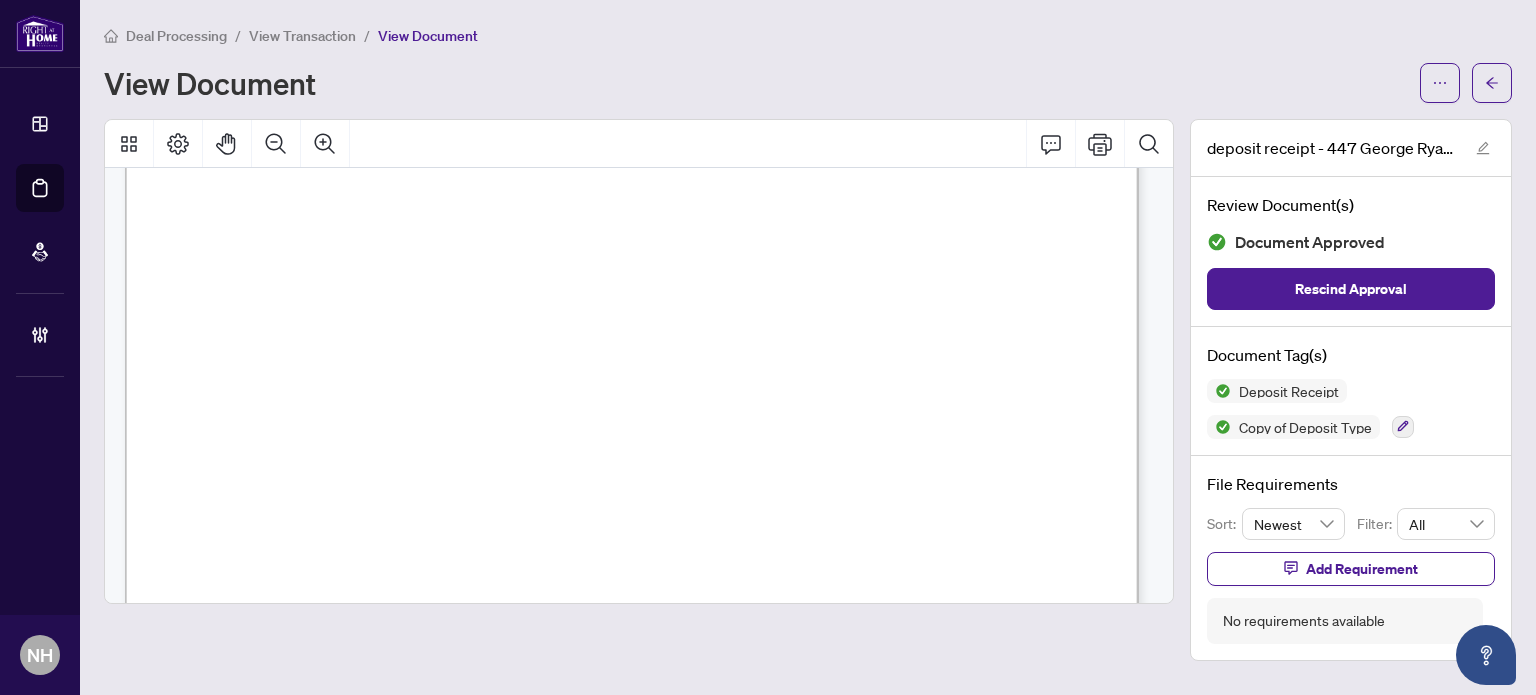 scroll, scrollTop: 400, scrollLeft: 0, axis: vertical 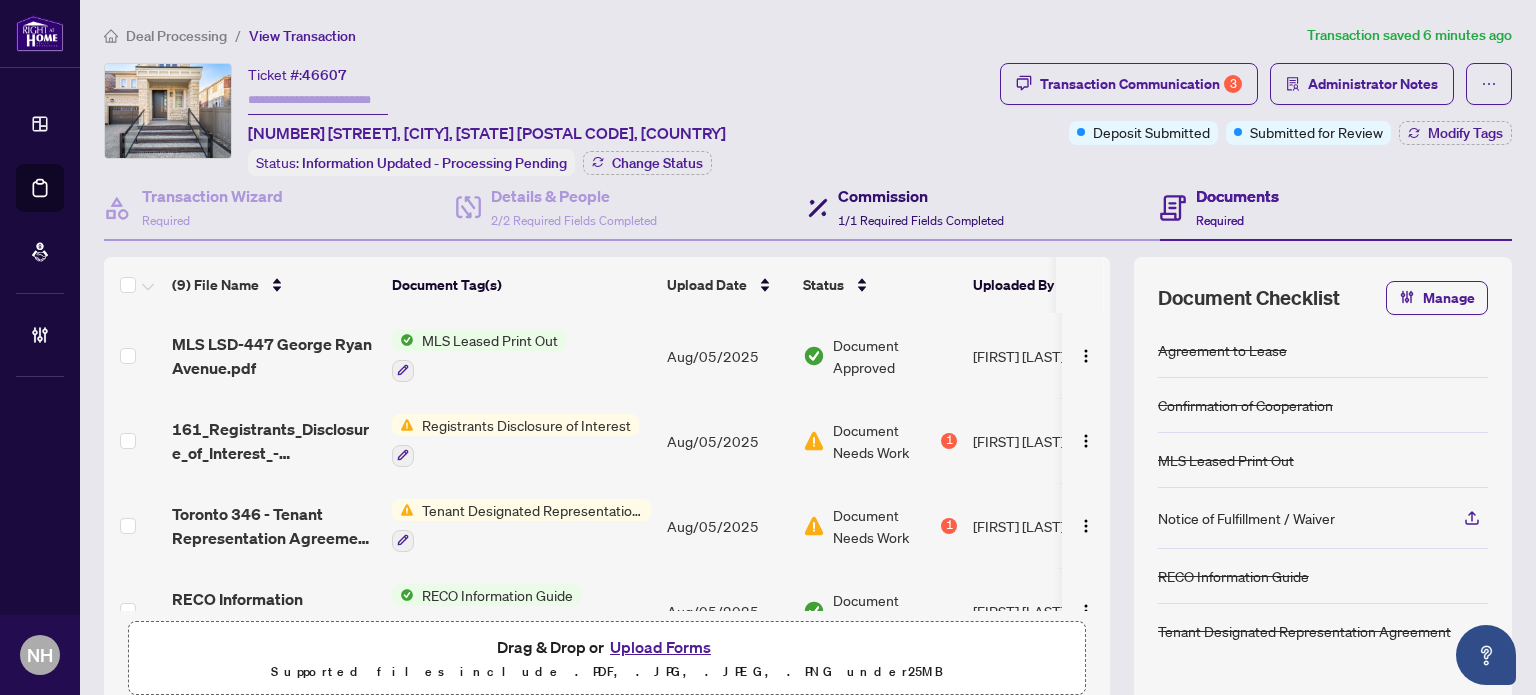 click on "1/1 Required Fields Completed" at bounding box center [921, 220] 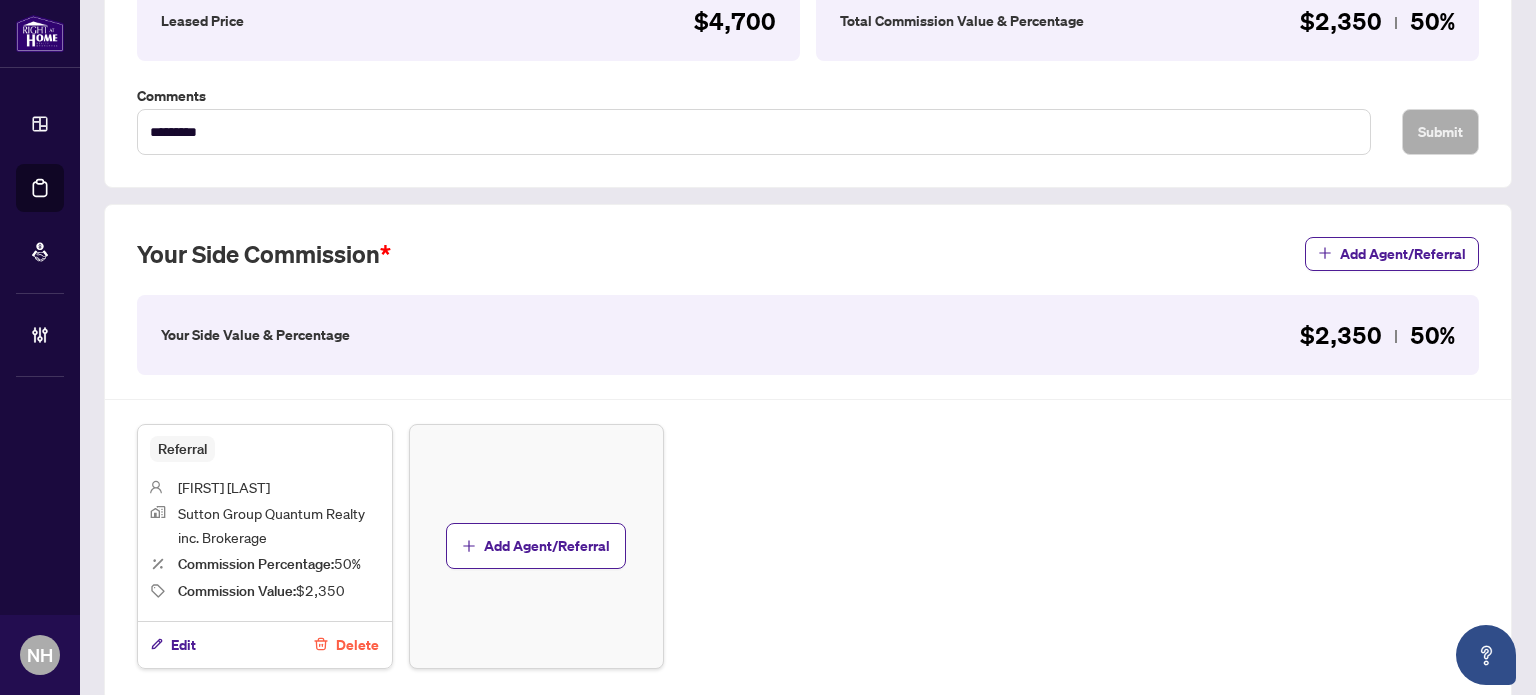 scroll, scrollTop: 400, scrollLeft: 0, axis: vertical 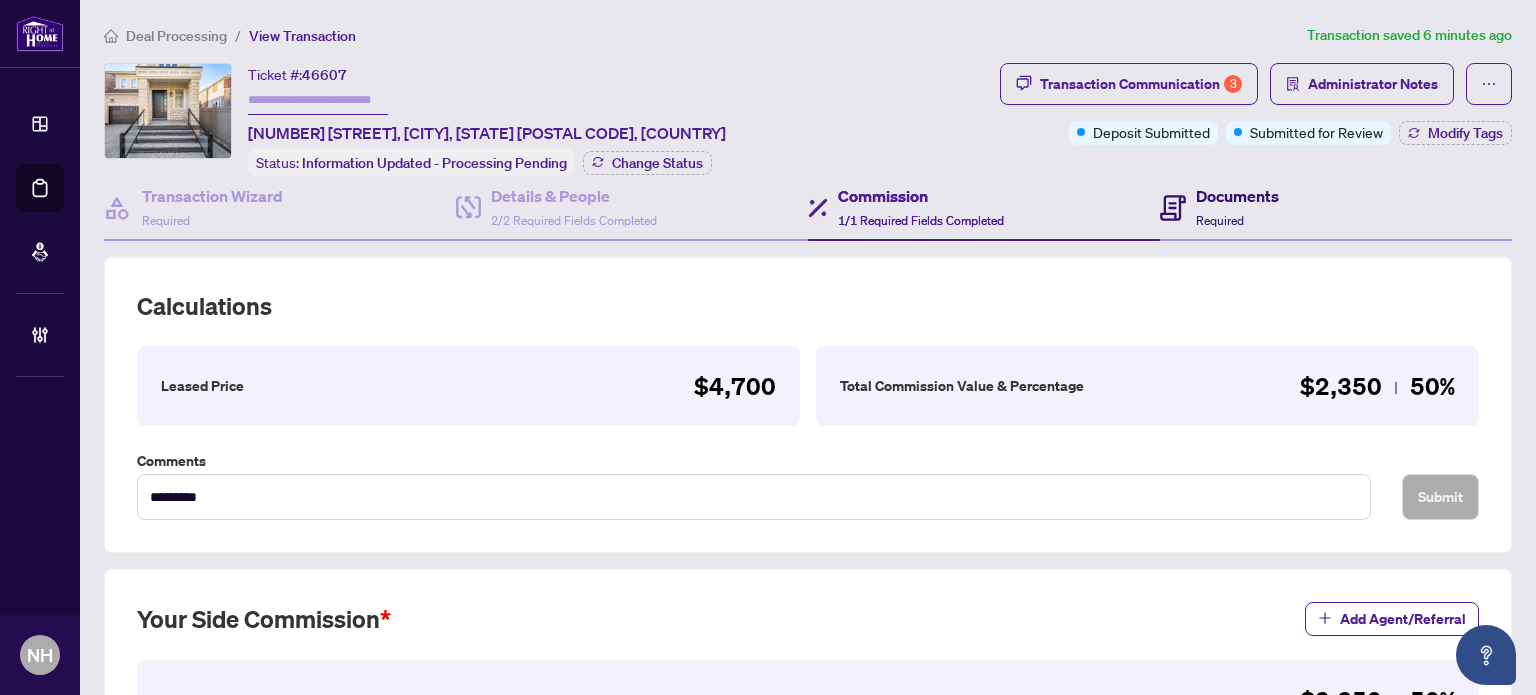 click on "Documents Required" at bounding box center [1237, 207] 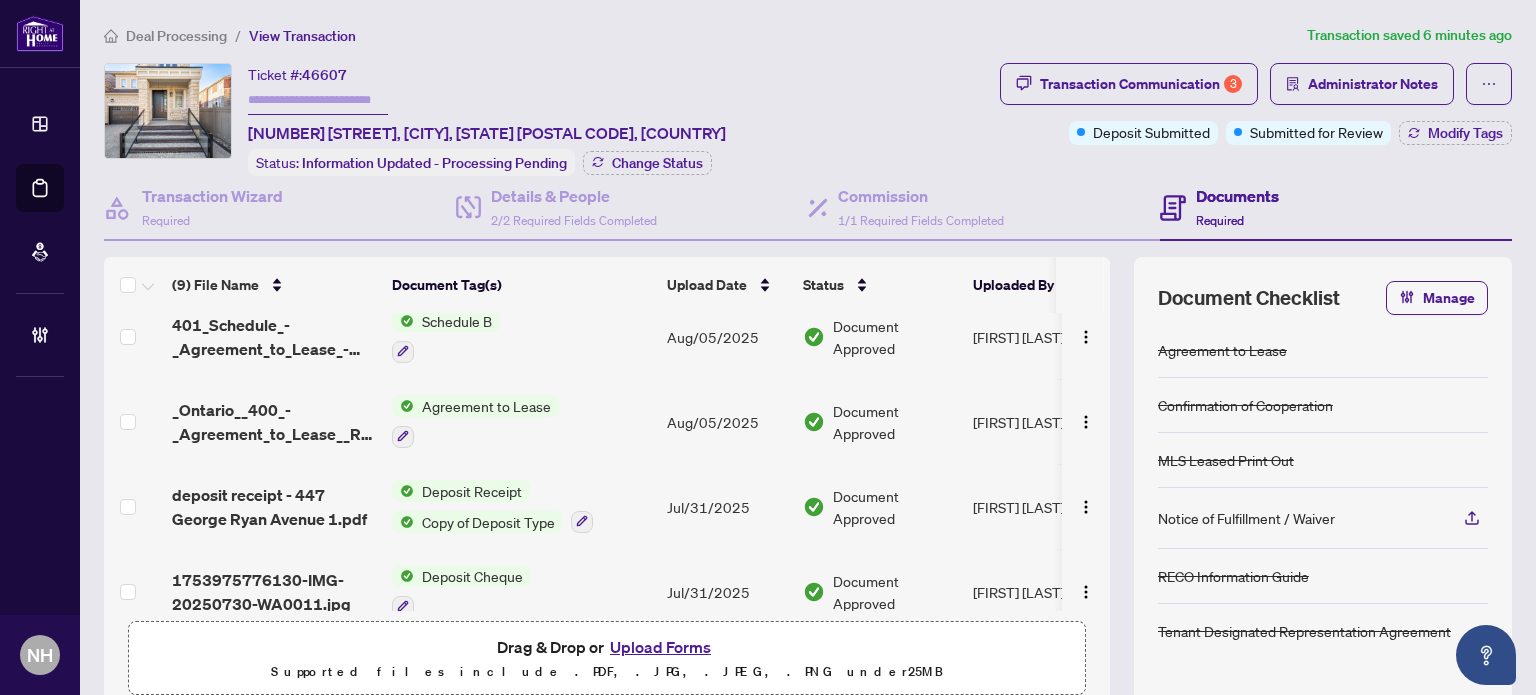 scroll, scrollTop: 468, scrollLeft: 0, axis: vertical 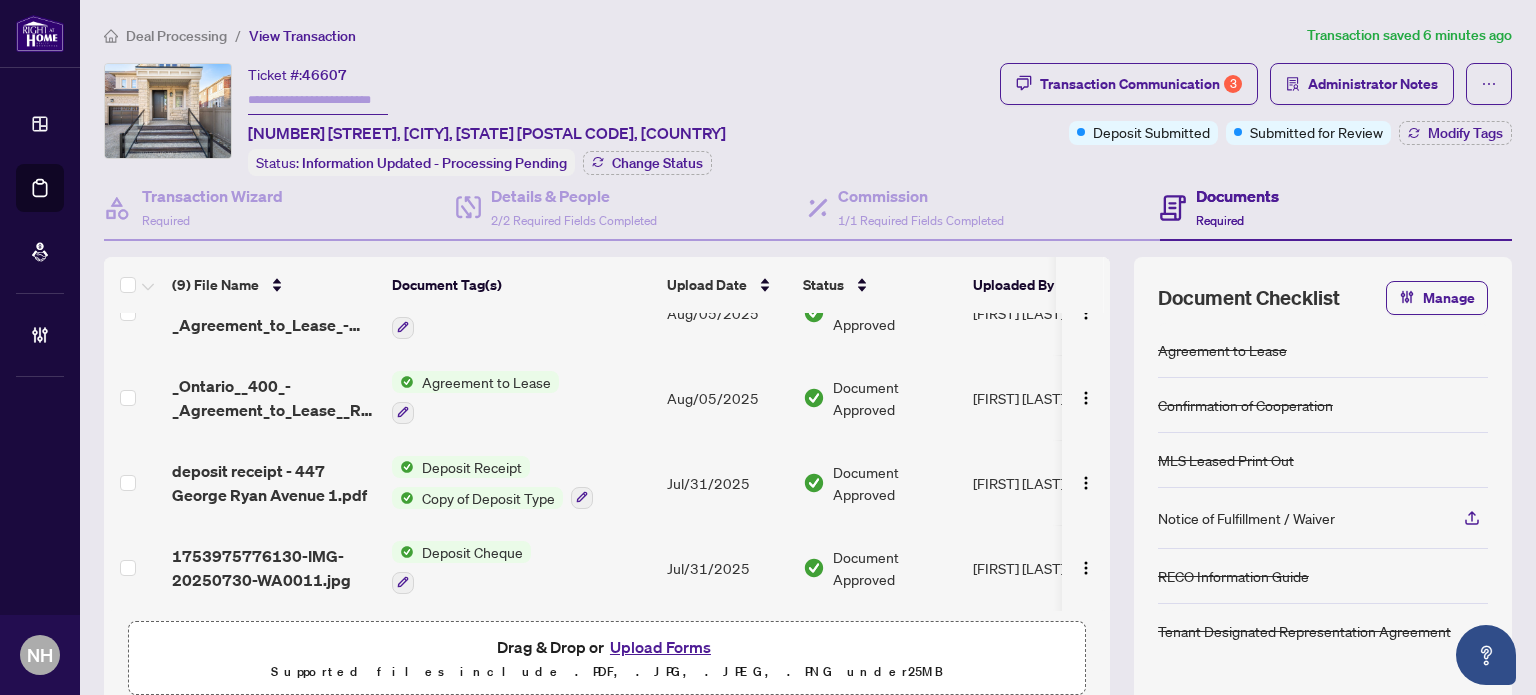 click on "Documents" at bounding box center (1237, 196) 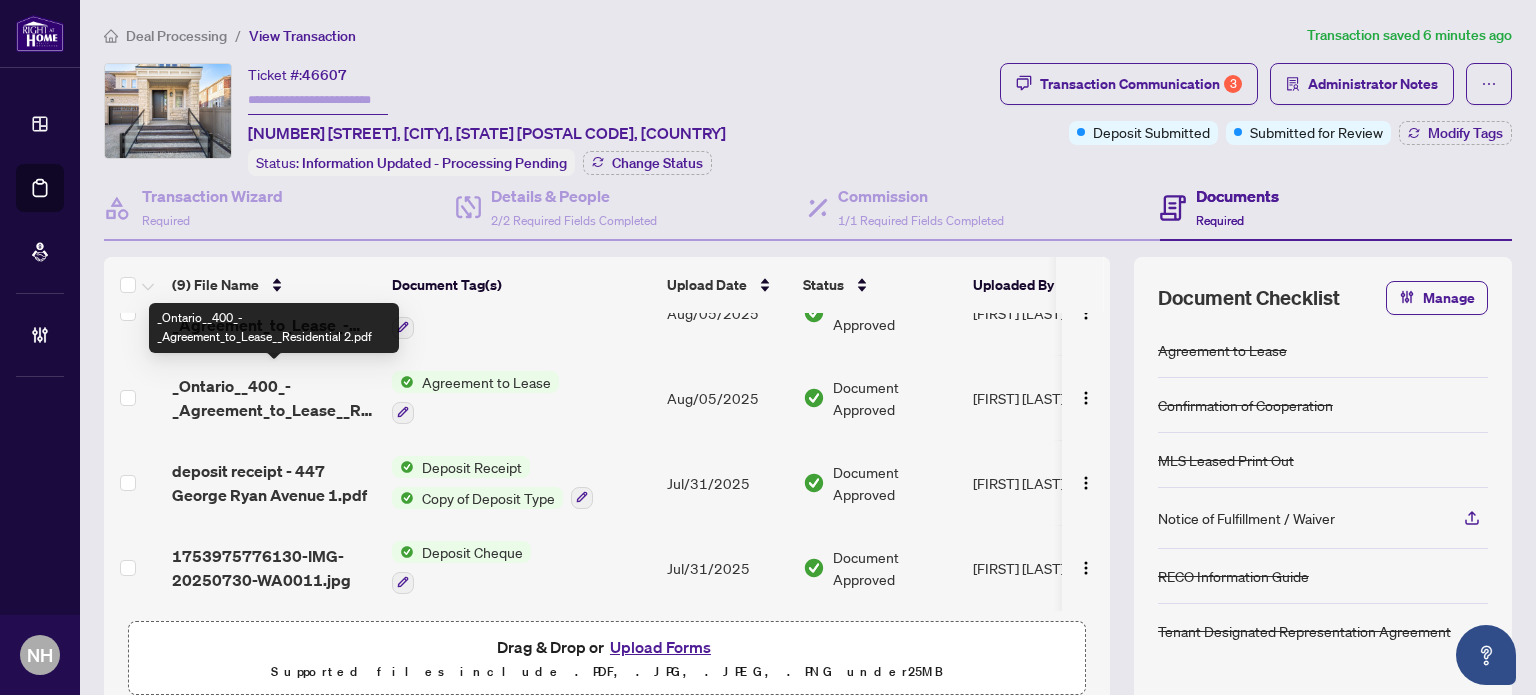 click on "_Ontario__400_-_Agreement_to_Lease__Residential 2.pdf" at bounding box center [274, 398] 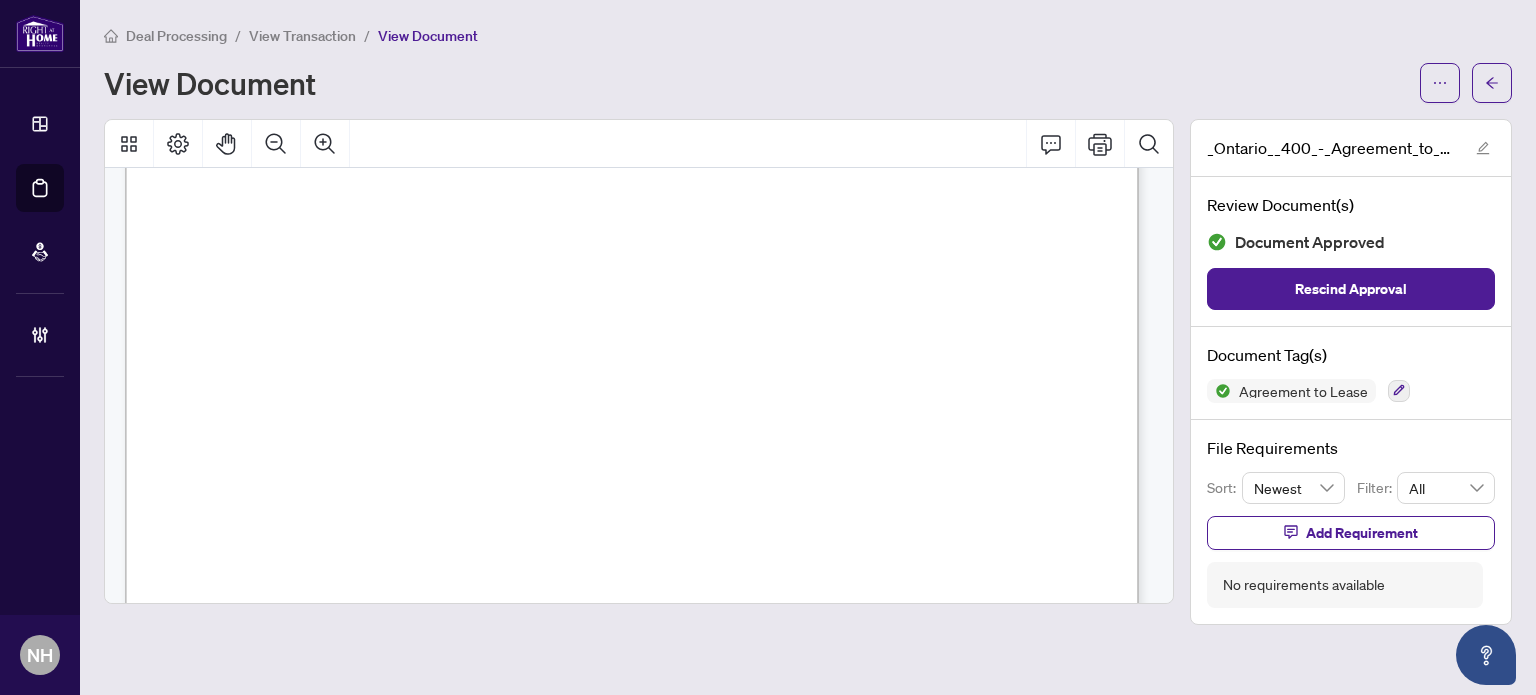 scroll, scrollTop: 3100, scrollLeft: 0, axis: vertical 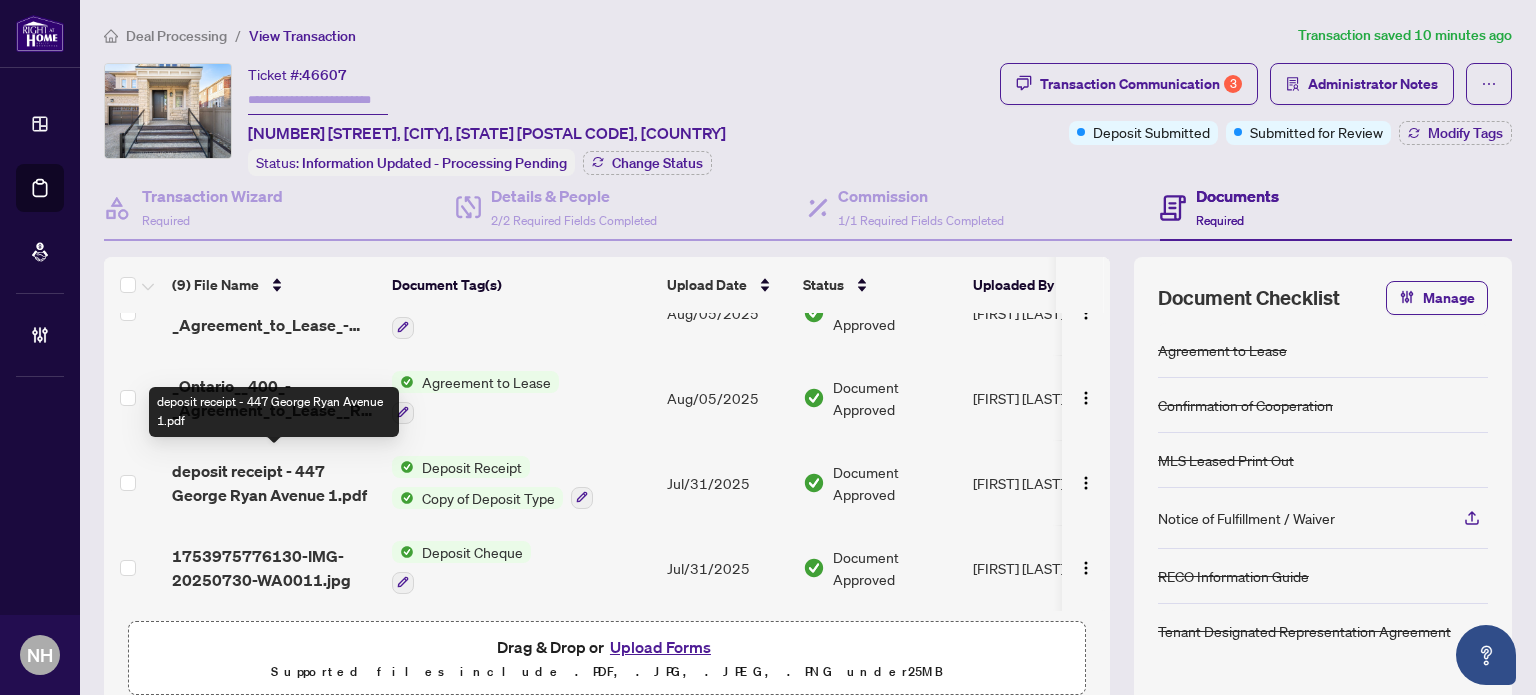 click on "deposit receipt - [NUMBER] [STREET] 1.pdf" at bounding box center [274, 483] 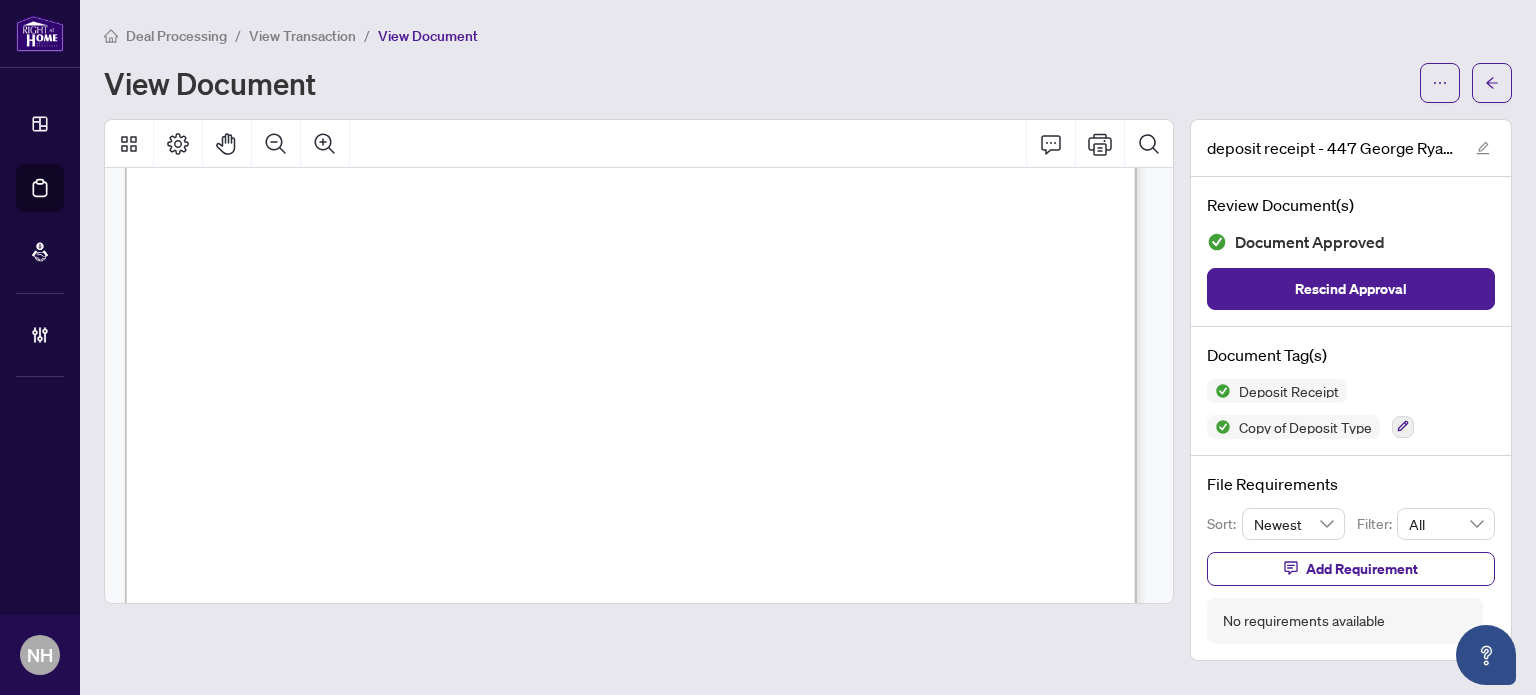 scroll, scrollTop: 0, scrollLeft: 0, axis: both 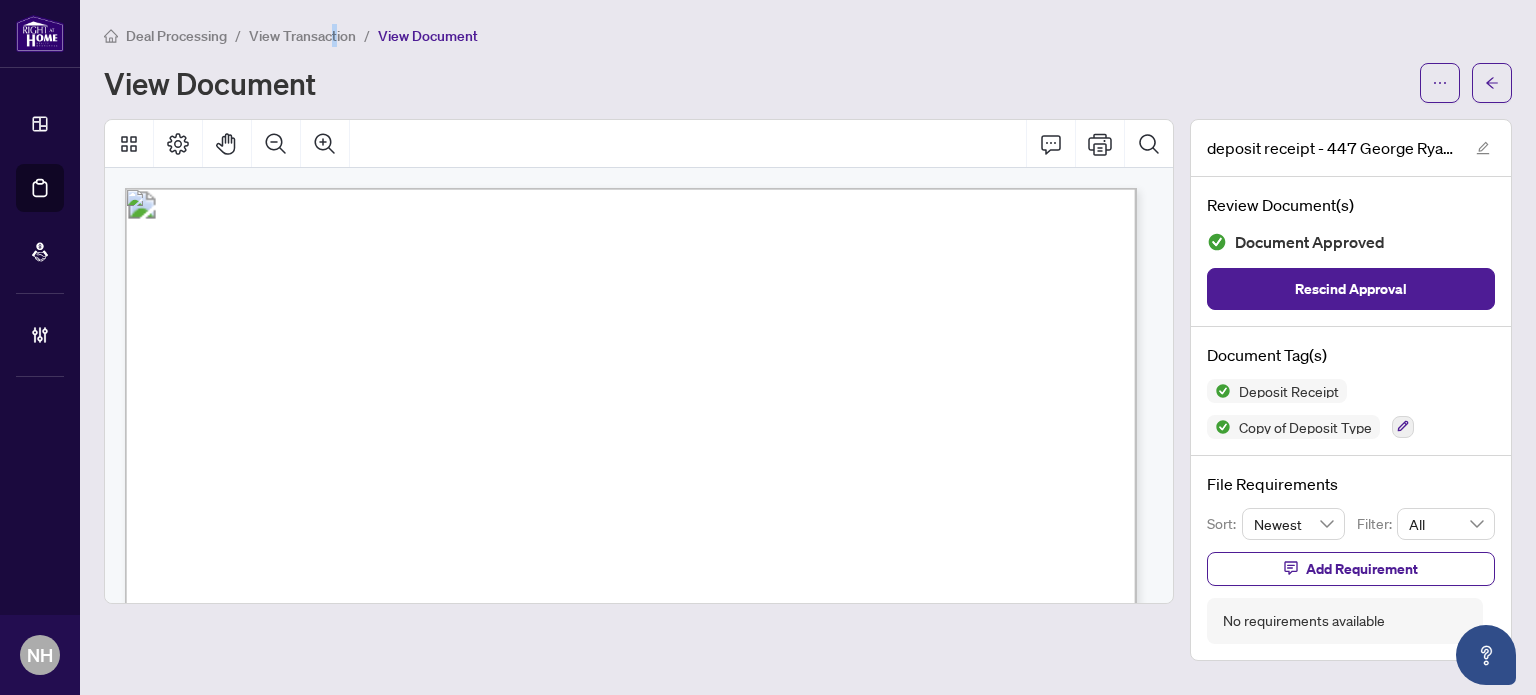 click on "View Transaction" at bounding box center [302, 36] 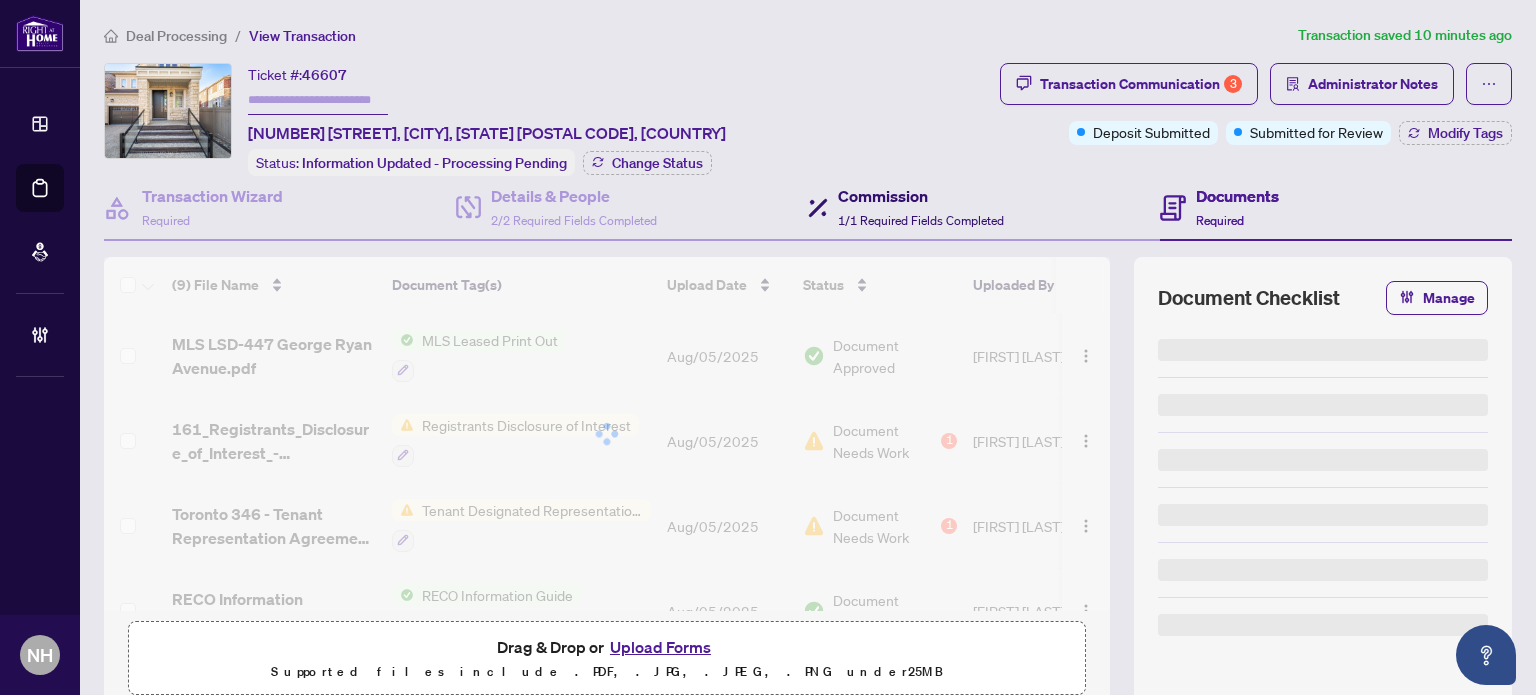 click on "Commission" at bounding box center (921, 196) 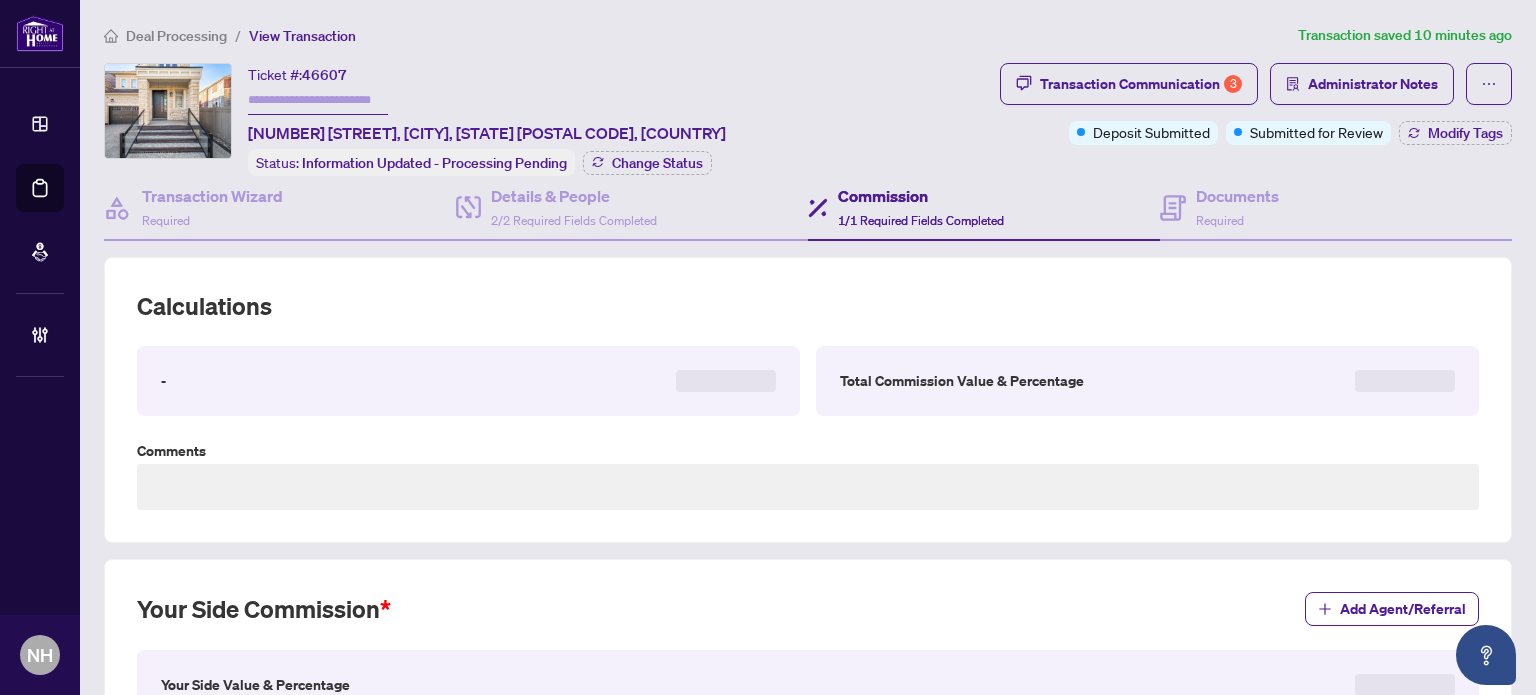 type on "*********" 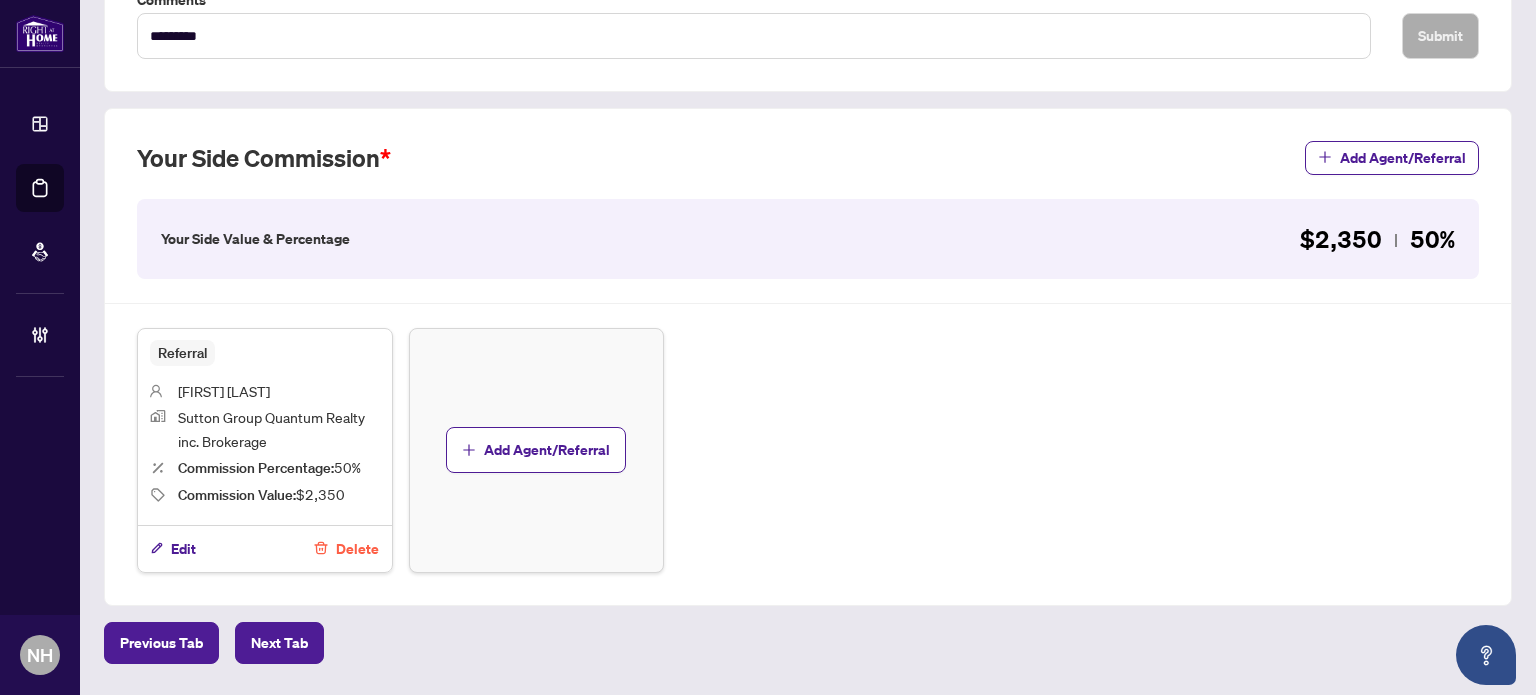 scroll, scrollTop: 513, scrollLeft: 0, axis: vertical 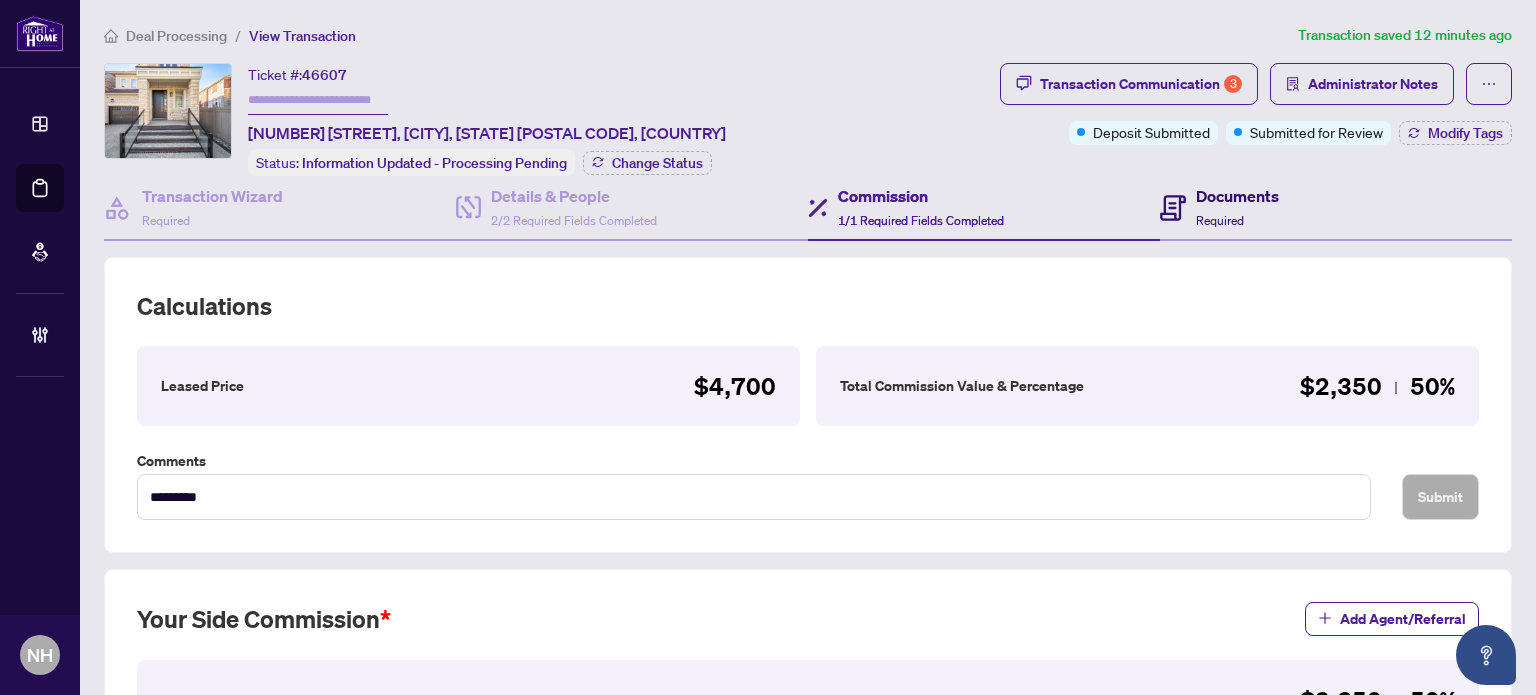 click on "Documents" at bounding box center [1237, 196] 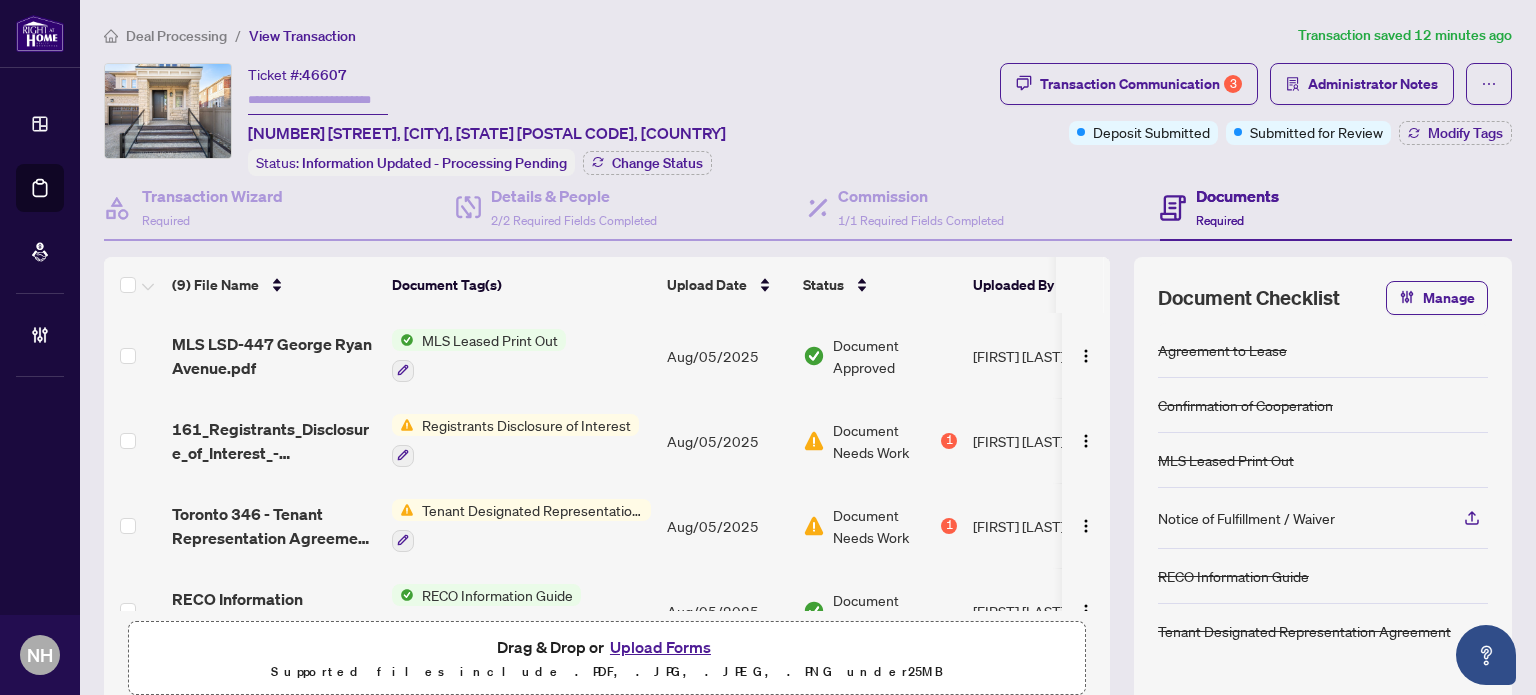 click on "Upload Forms" at bounding box center [660, 647] 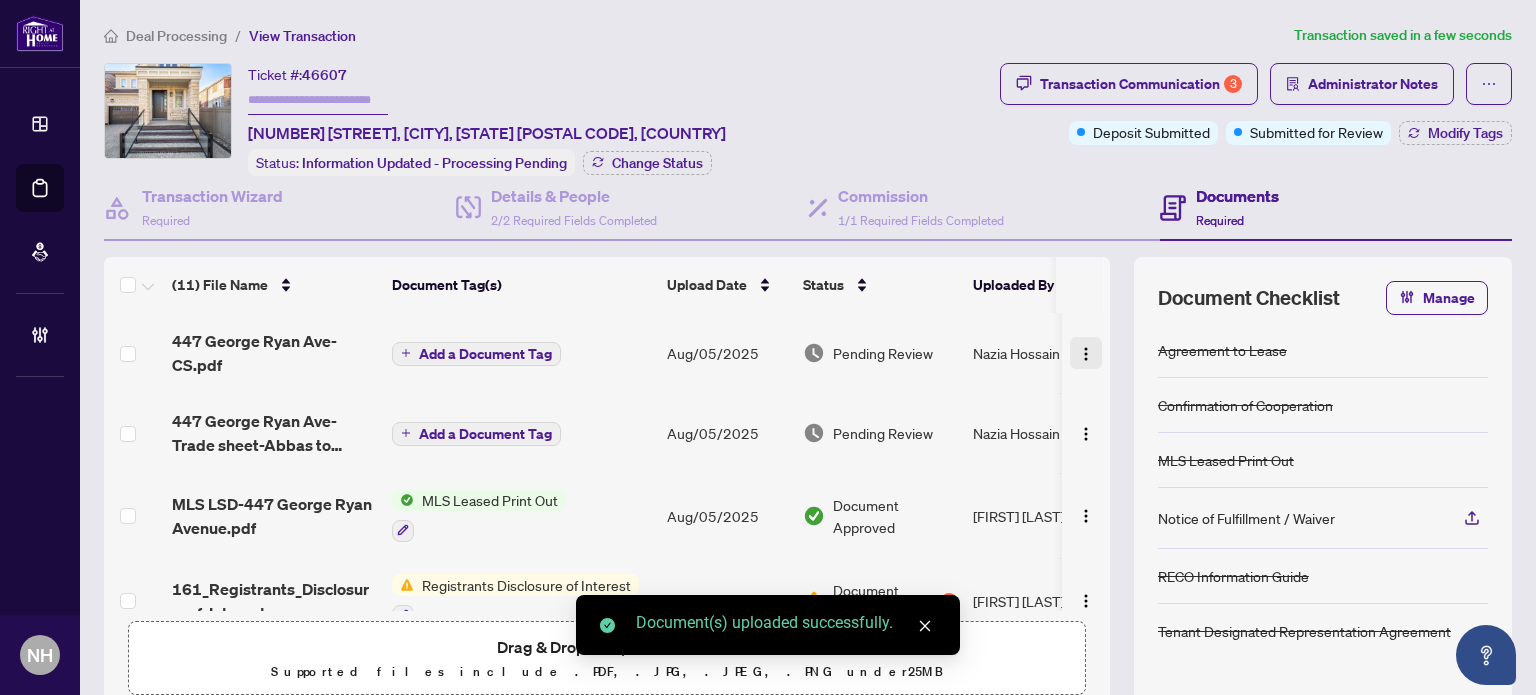 click at bounding box center [1086, 354] 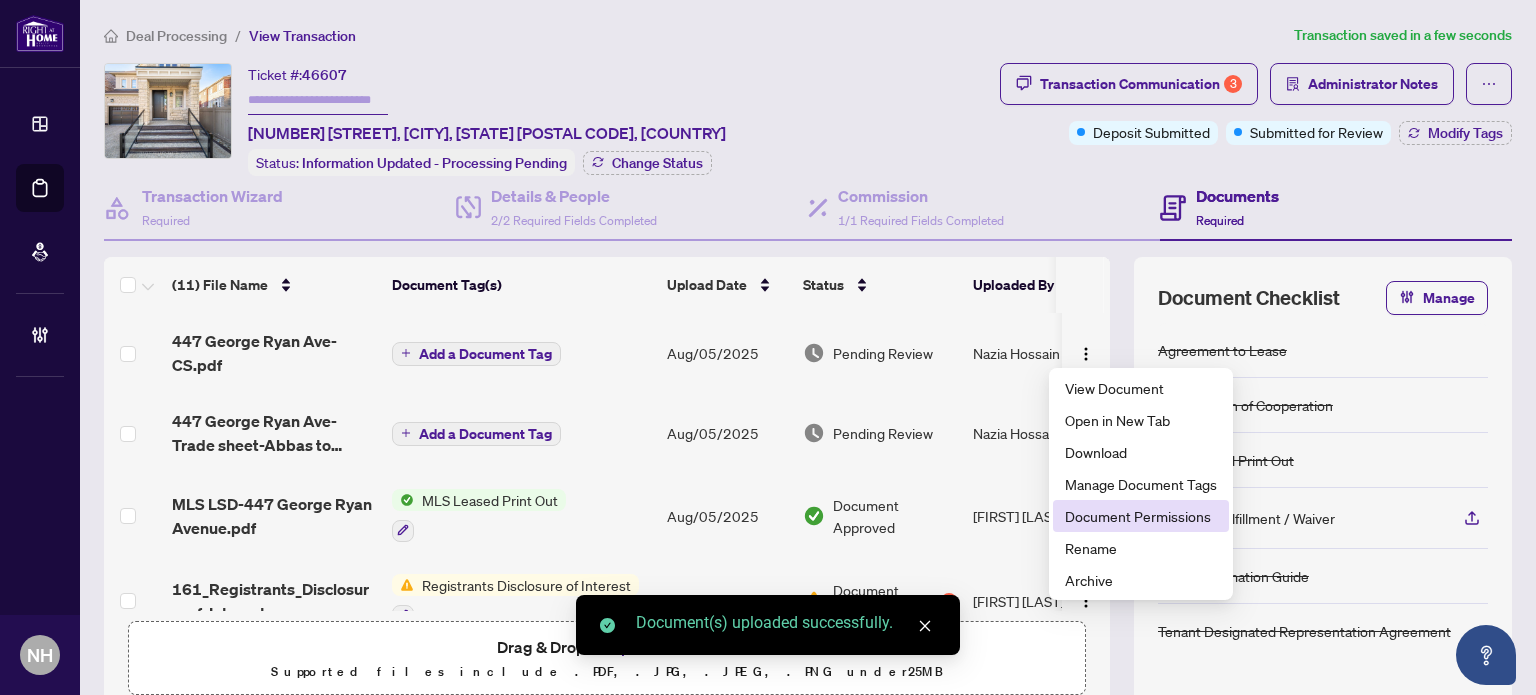 click on "Document Permissions" at bounding box center (1141, 516) 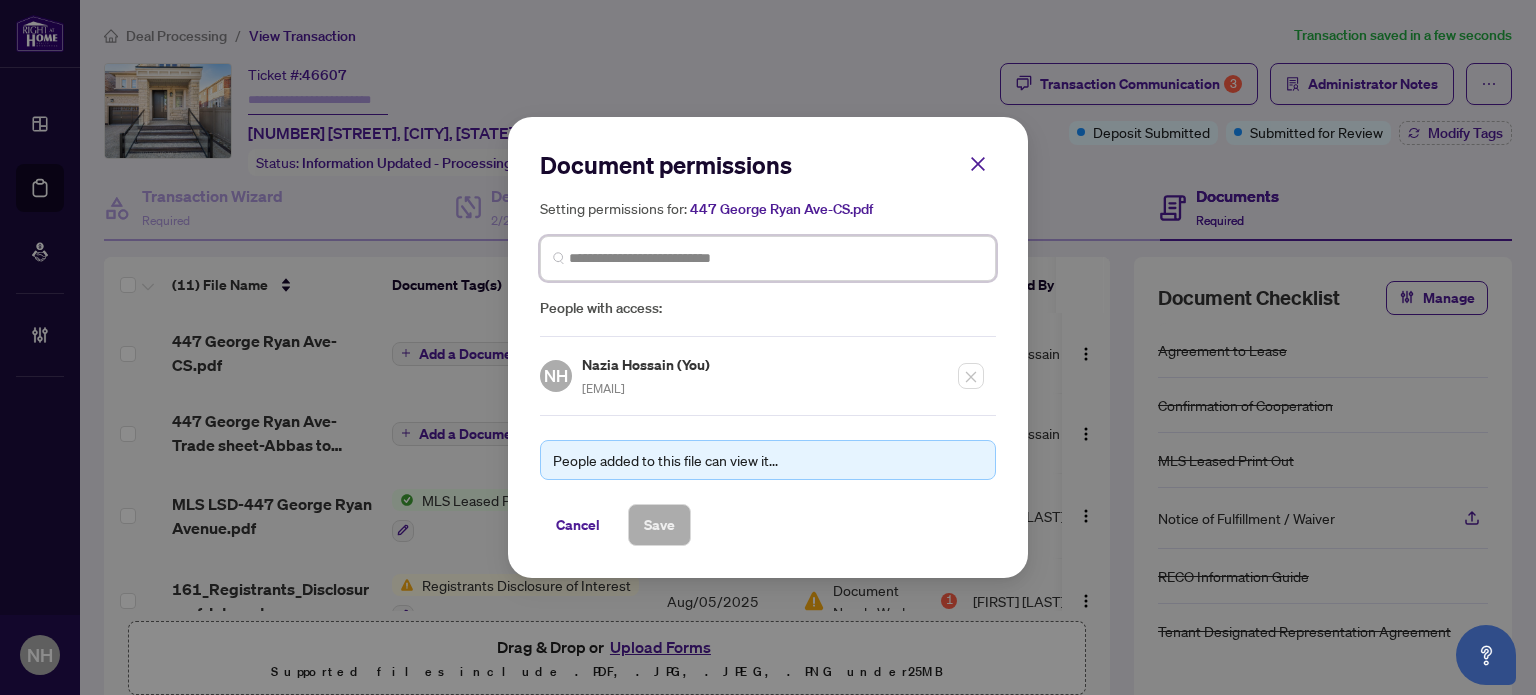 click at bounding box center (776, 258) 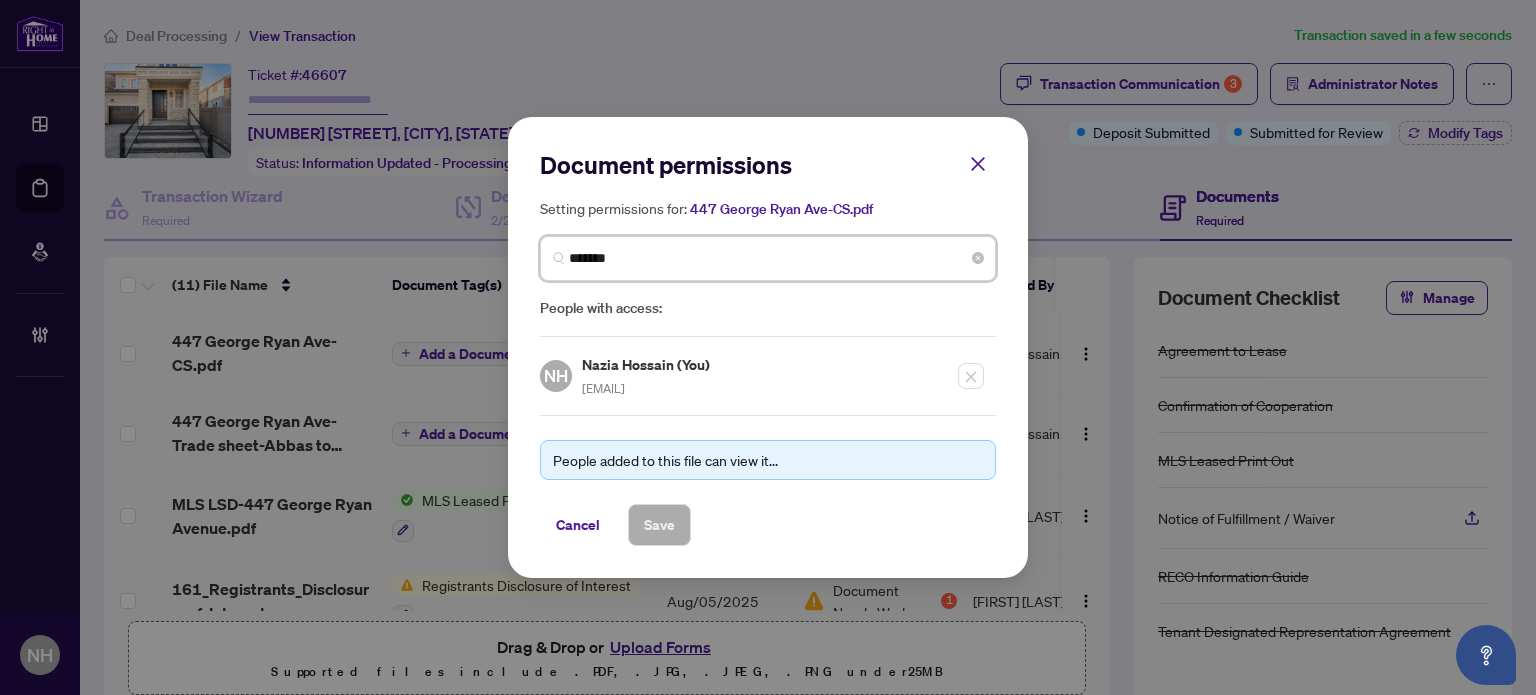 type on "********" 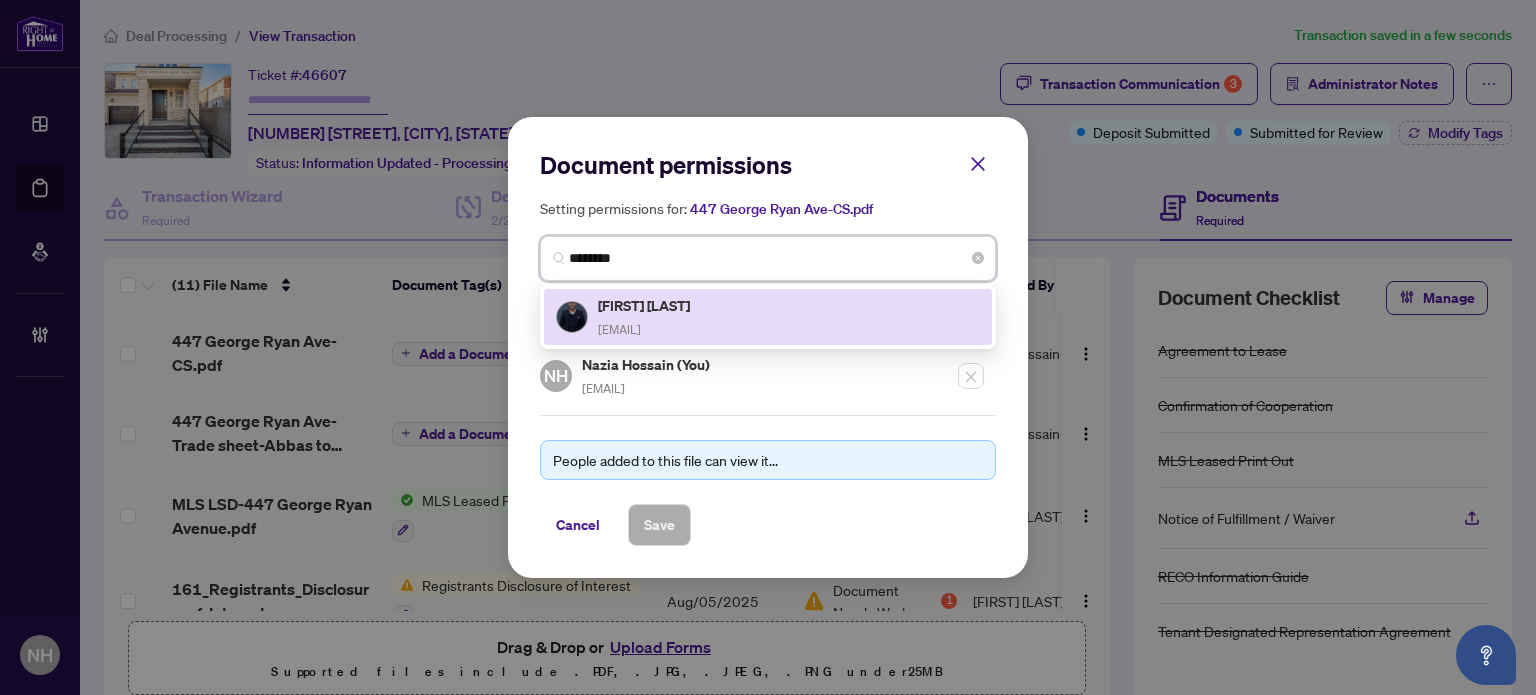click on "[FIRST] [LAST]" at bounding box center [645, 305] 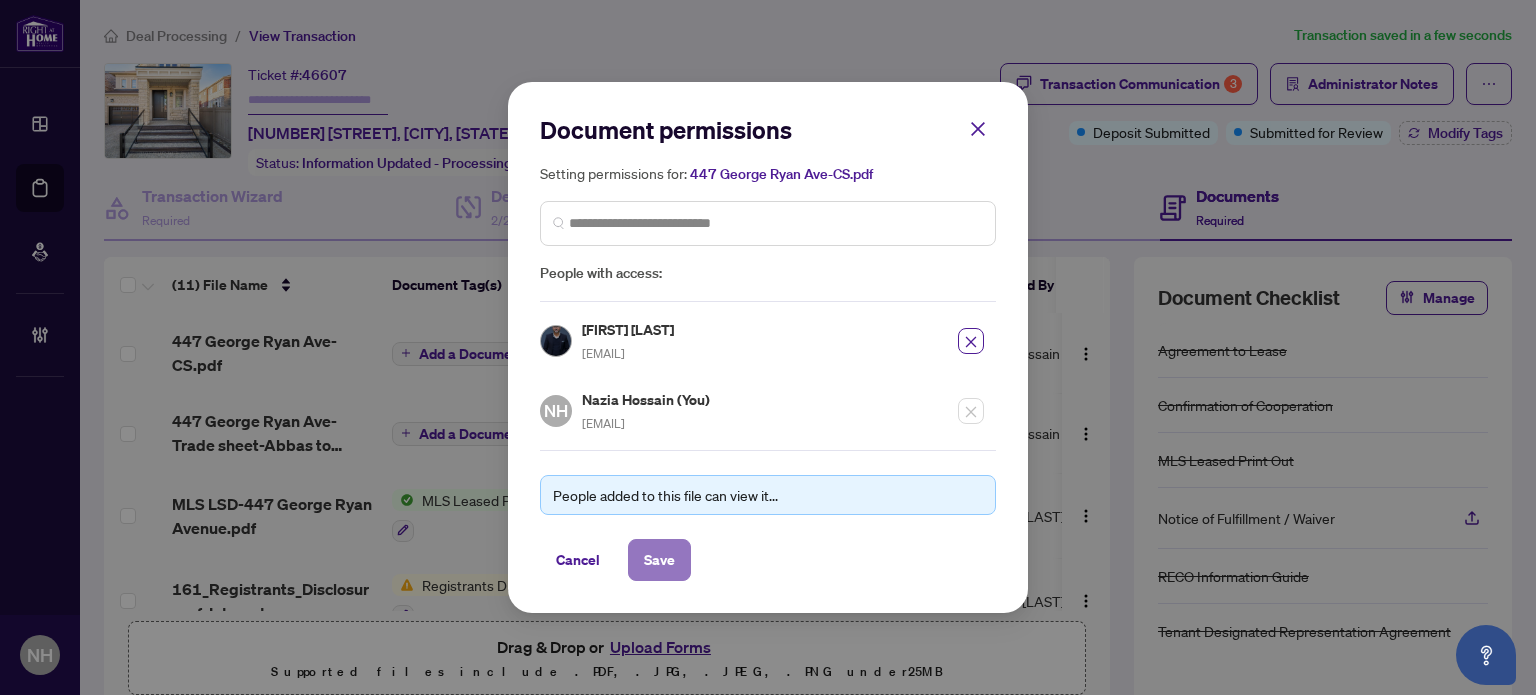 click on "Save" at bounding box center [659, 560] 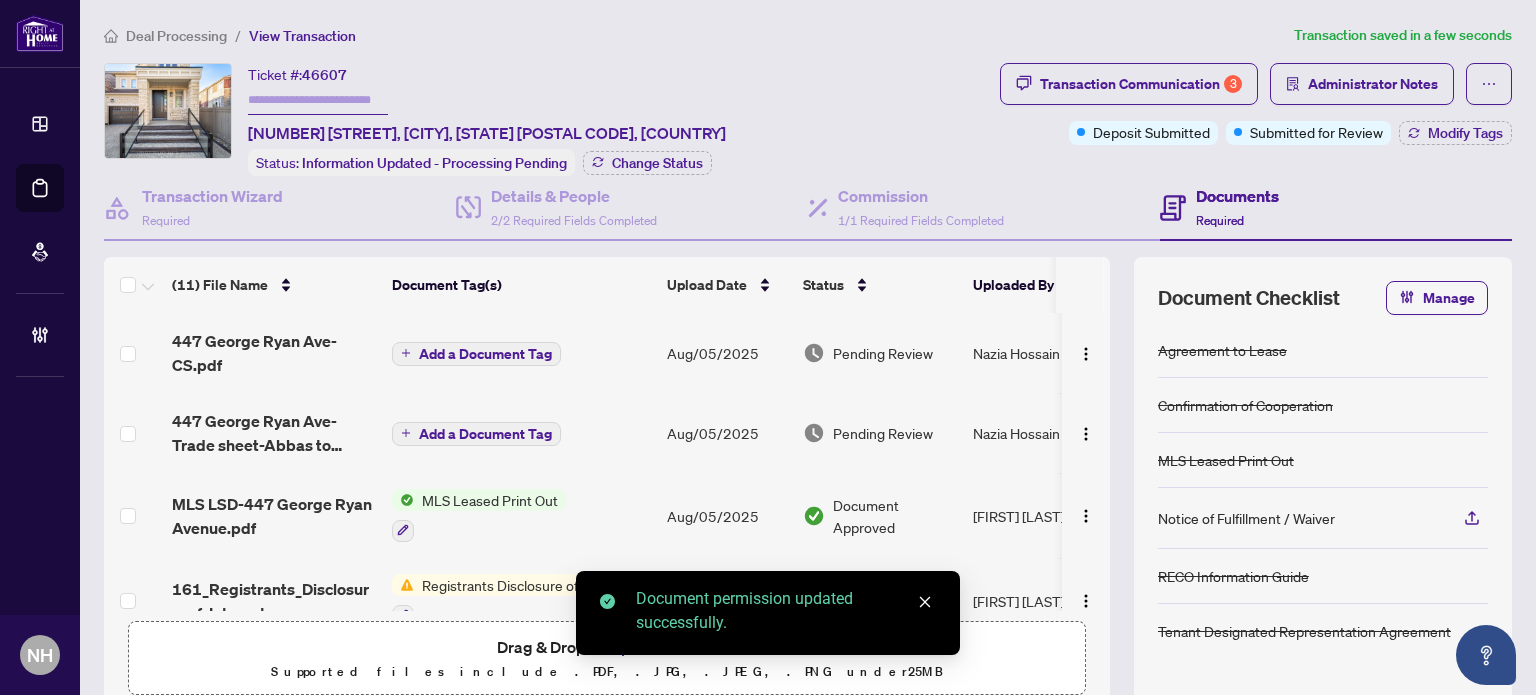 click at bounding box center [1086, 434] 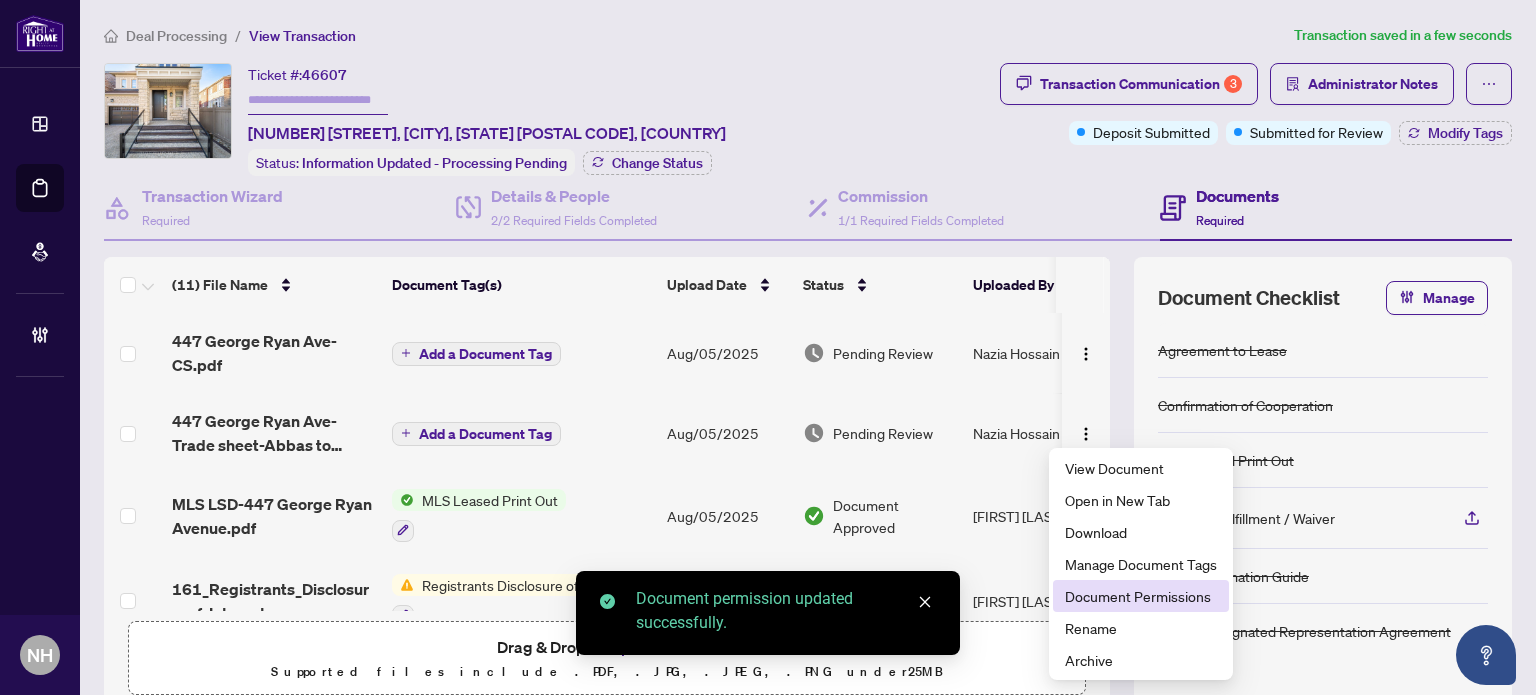 click on "Document Permissions" at bounding box center (1141, 596) 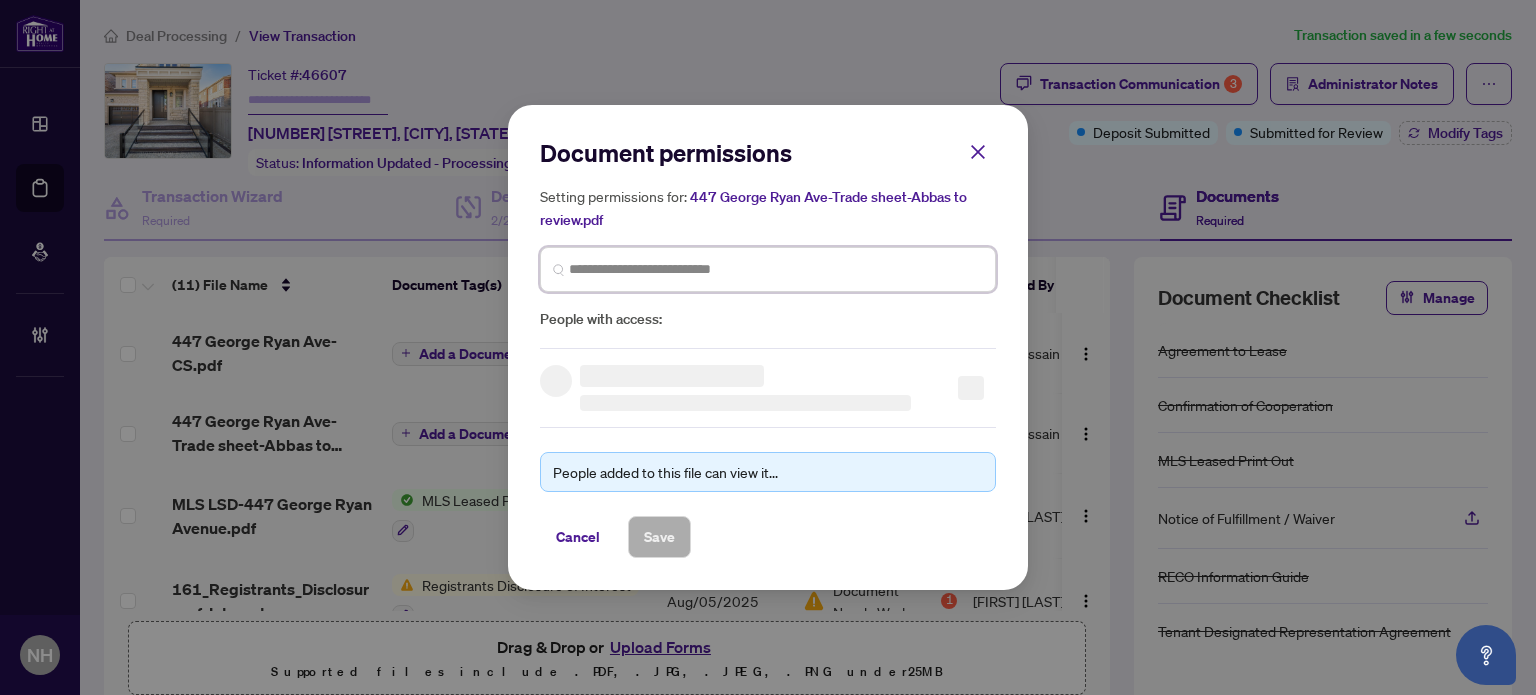 click at bounding box center [0, 0] 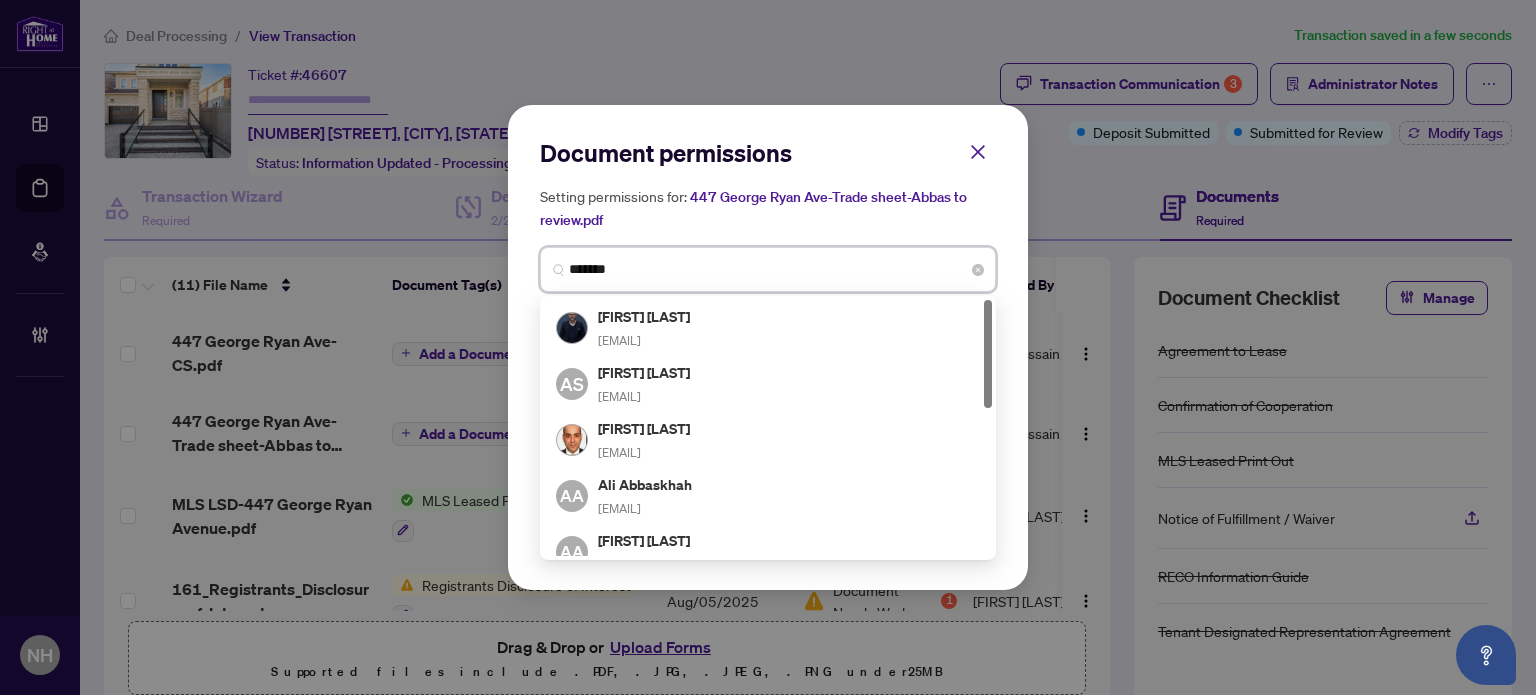 type on "********" 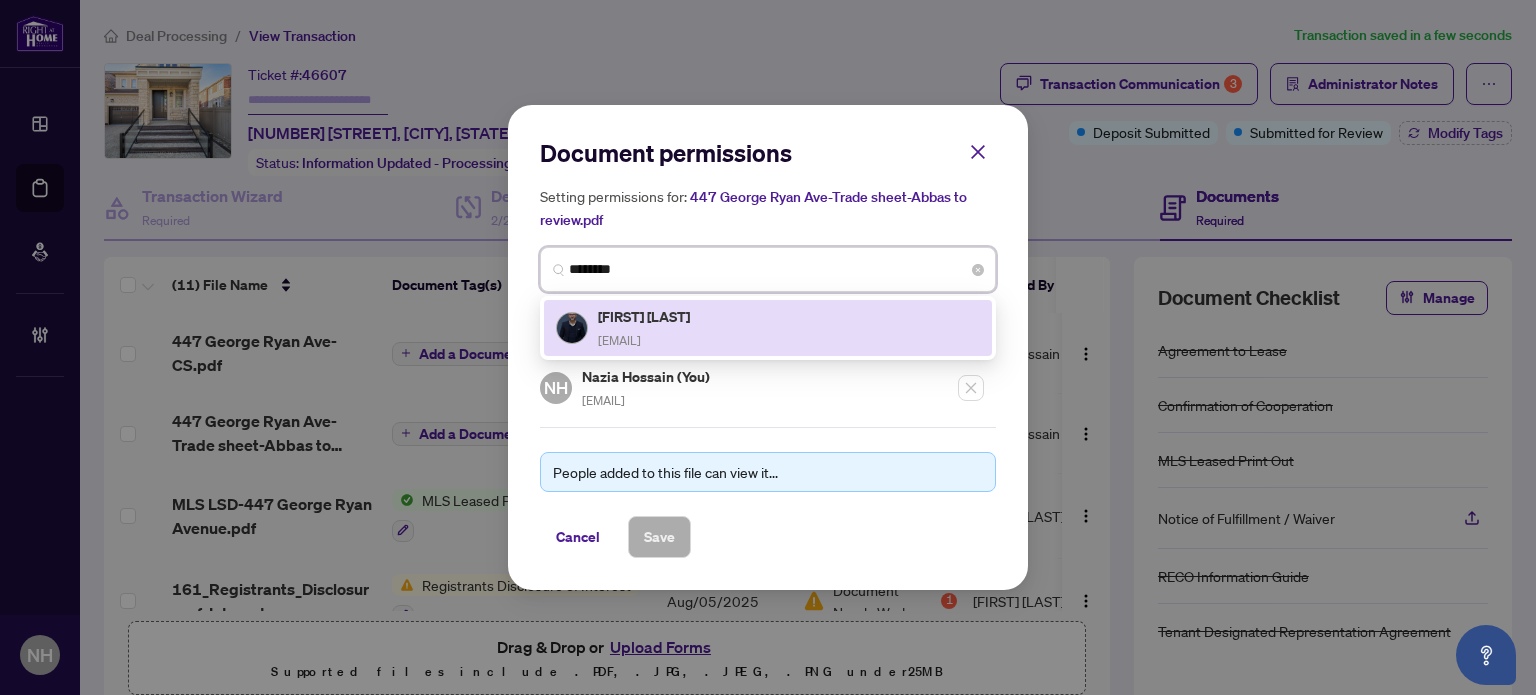 click on "[FIRST] [LAST]" at bounding box center [645, 316] 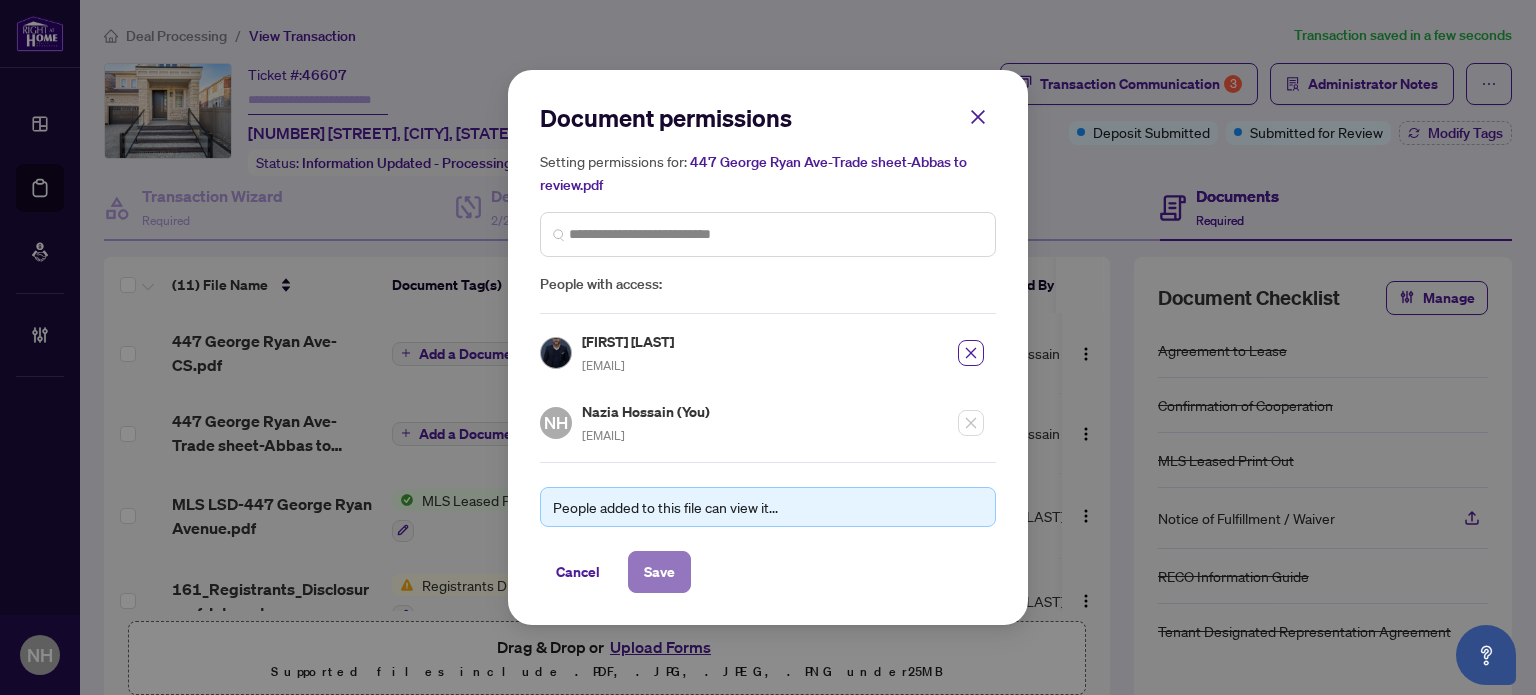 click on "Save" at bounding box center (659, 572) 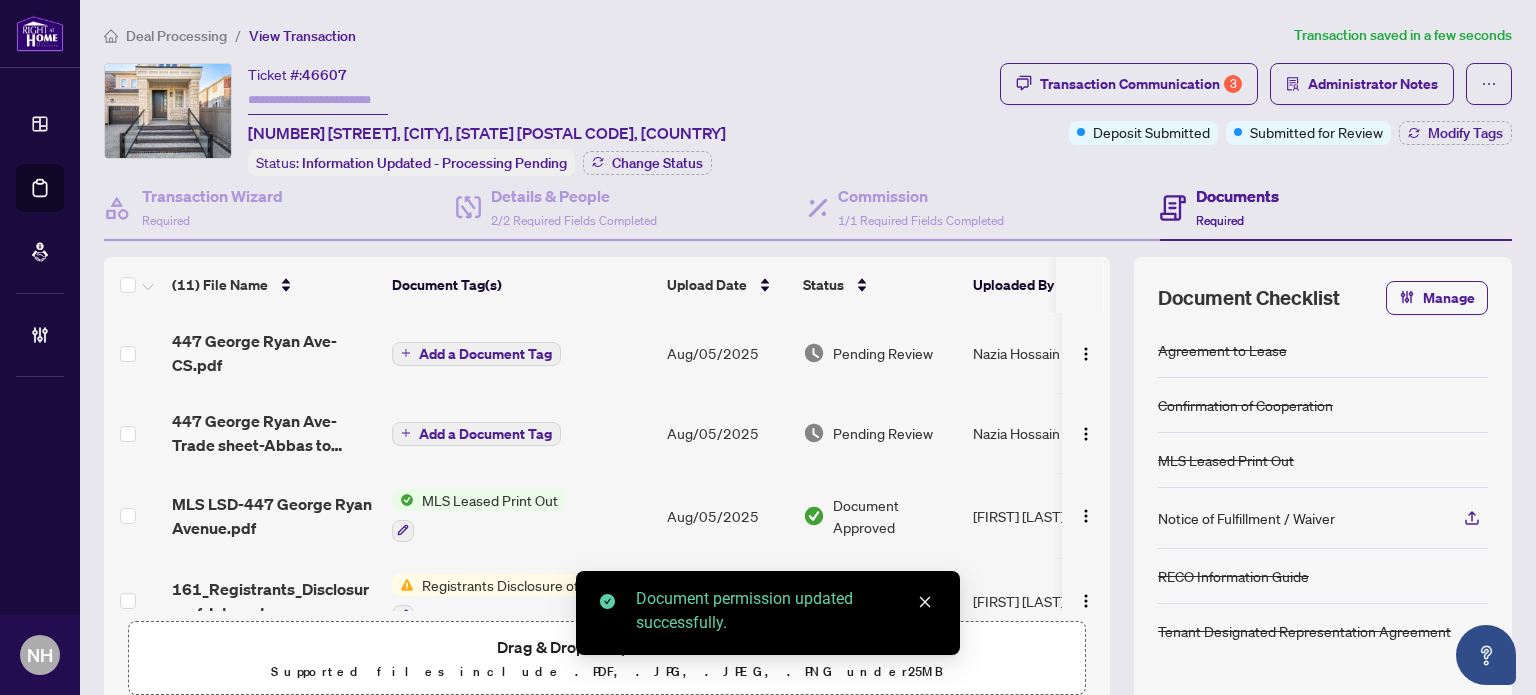 click on "Add a Document Tag" at bounding box center (485, 354) 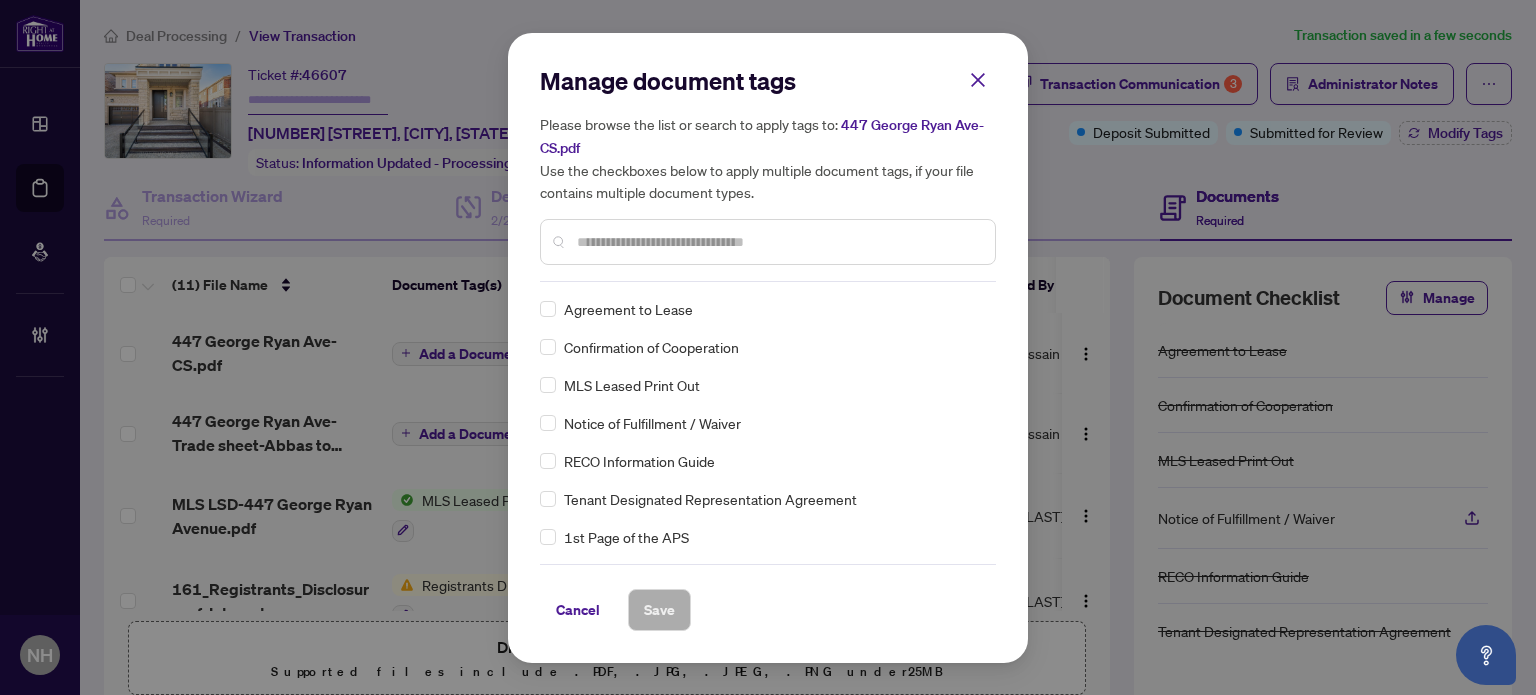 click at bounding box center (778, 242) 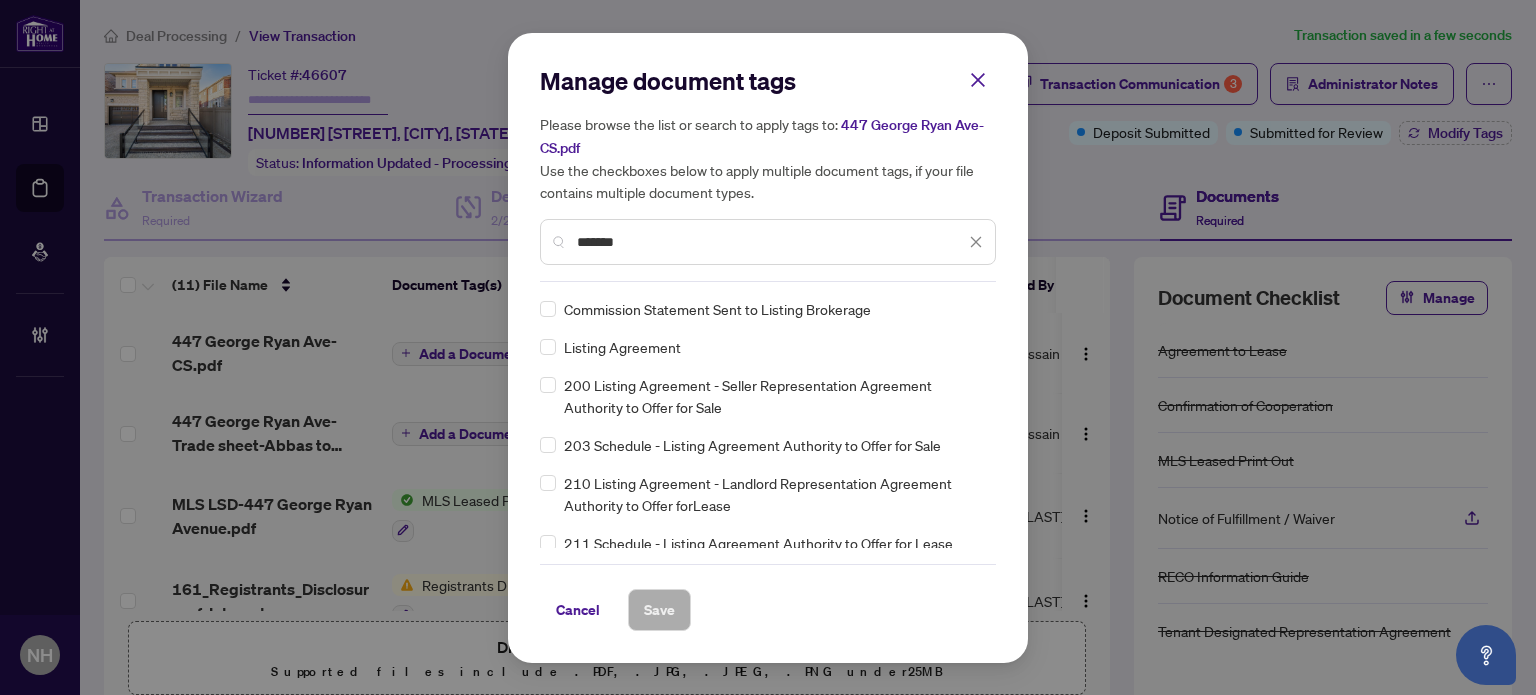 type on "*******" 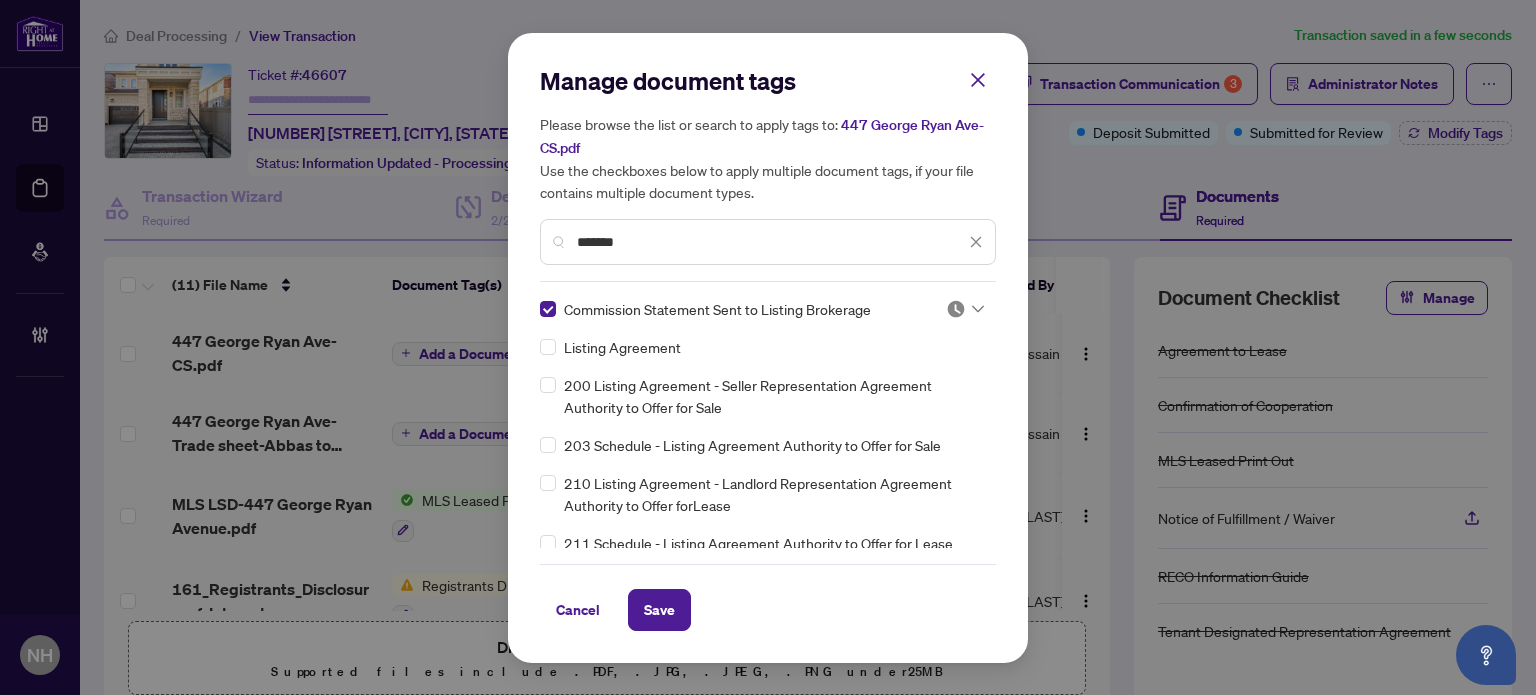 click at bounding box center (965, 309) 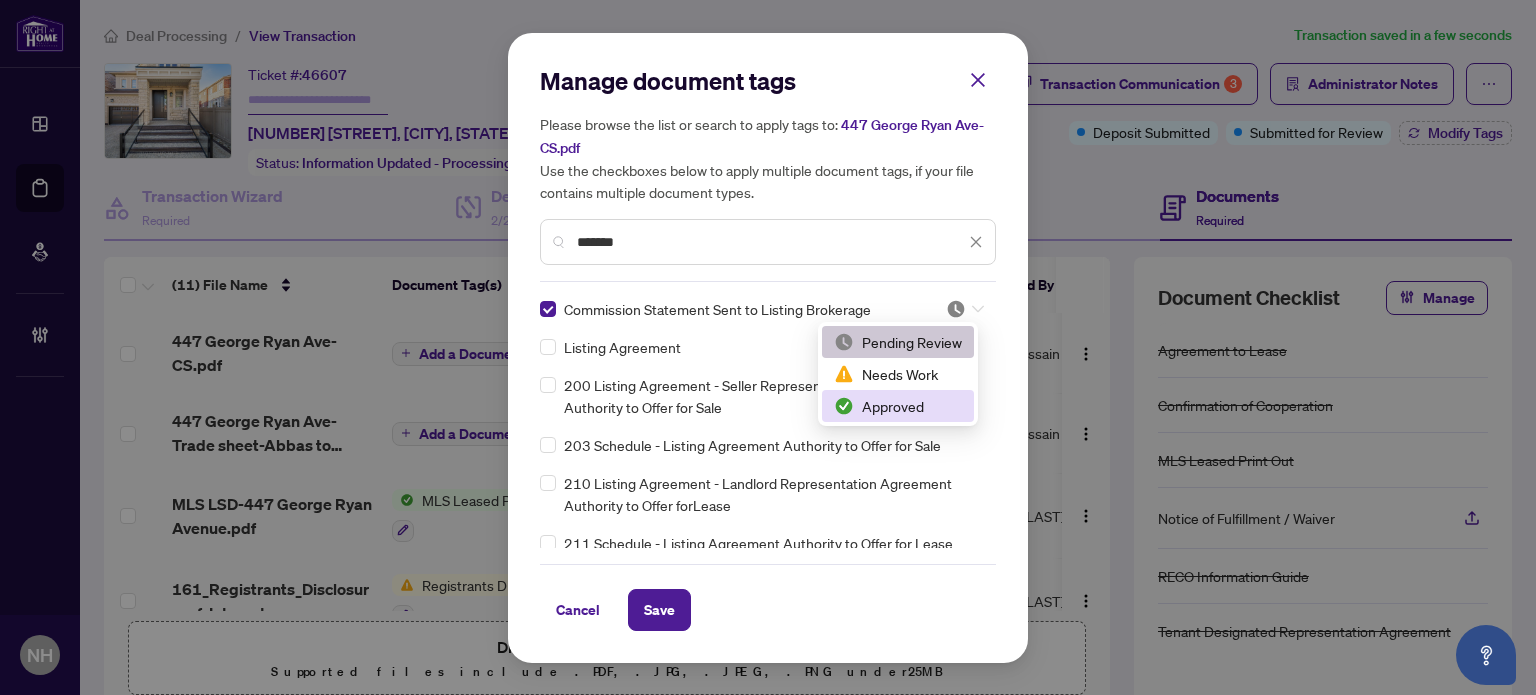click on "Approved" at bounding box center (898, 406) 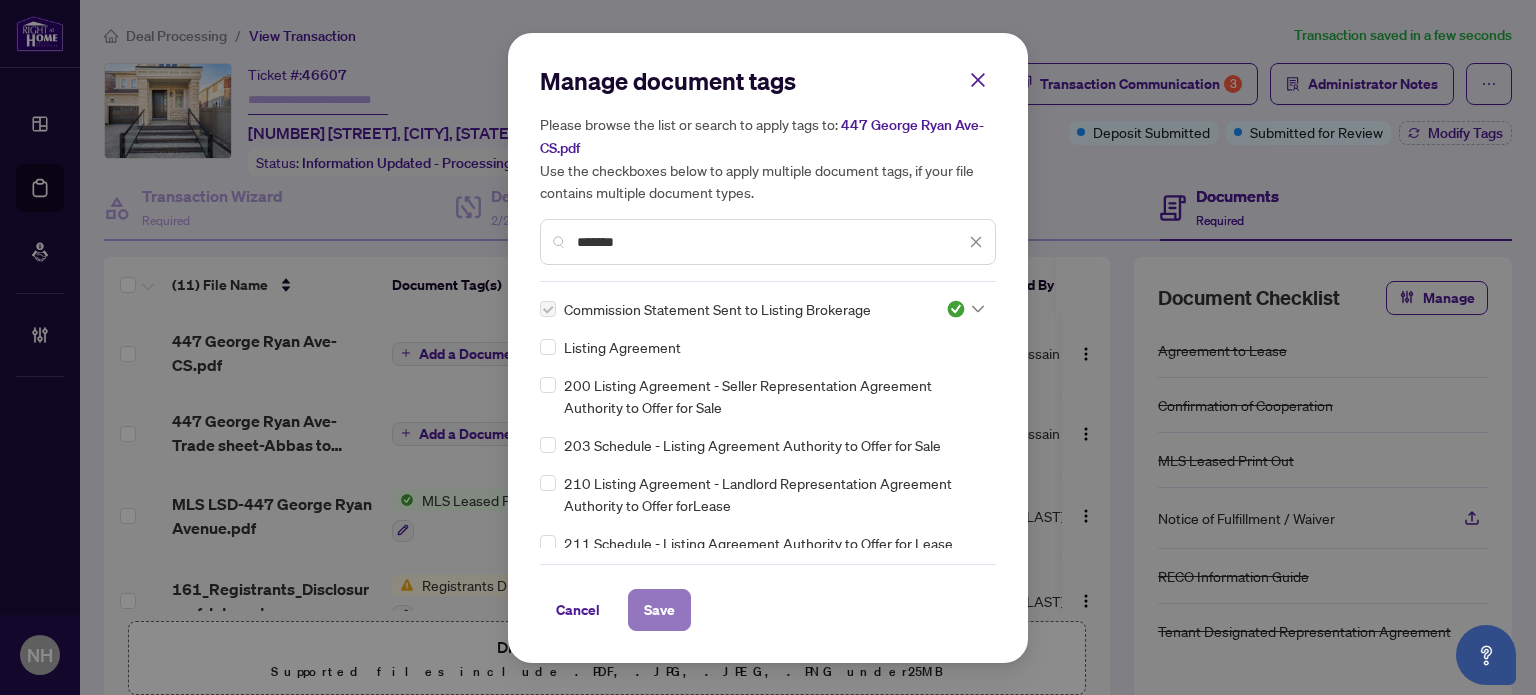 click on "Save" at bounding box center [659, 610] 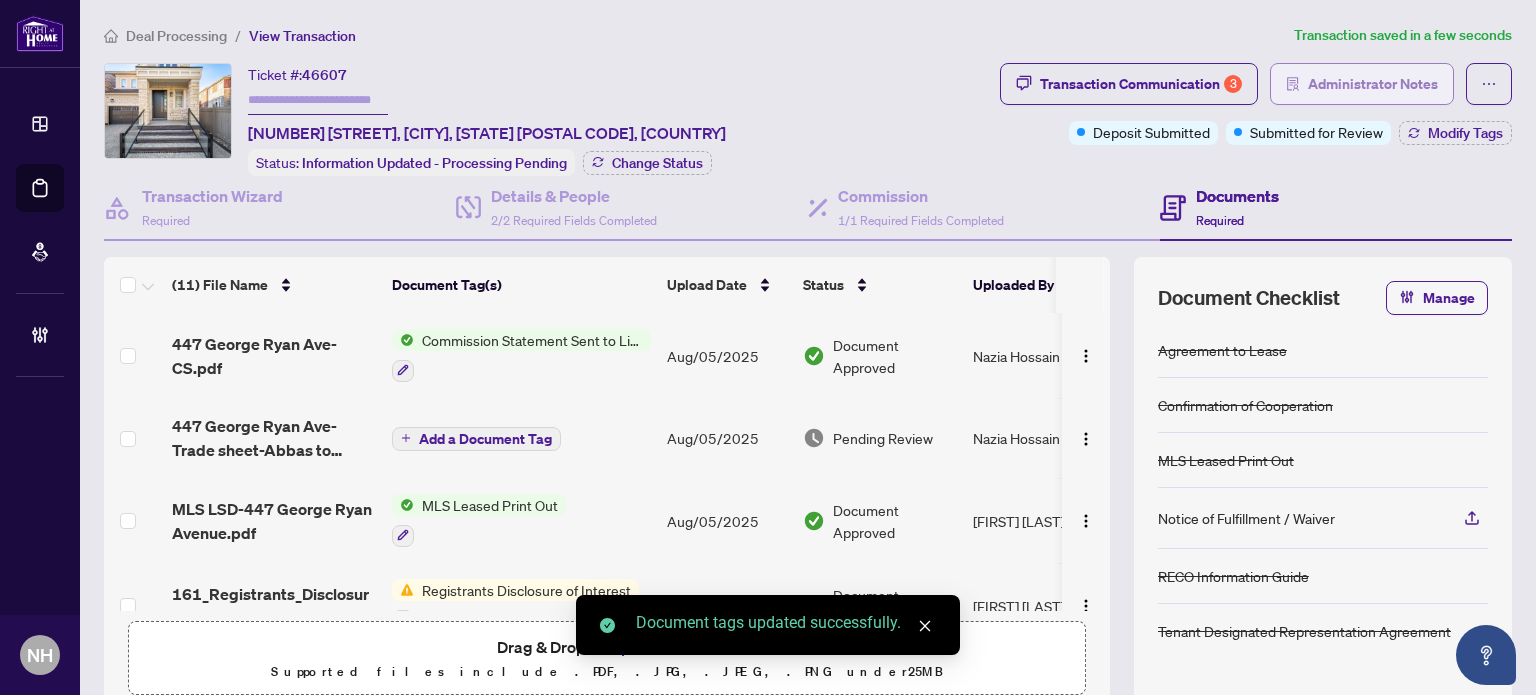 click on "Administrator Notes" at bounding box center (1373, 84) 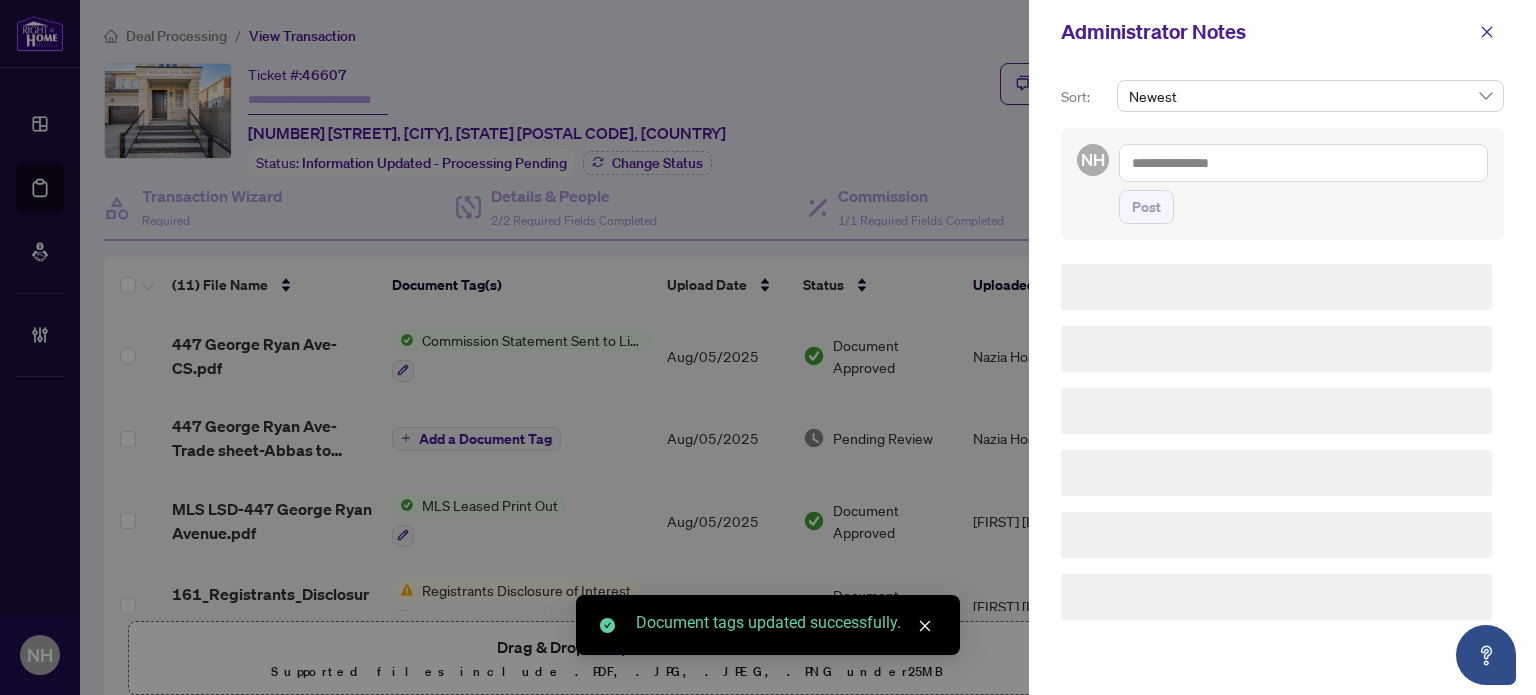 click at bounding box center [1303, 163] 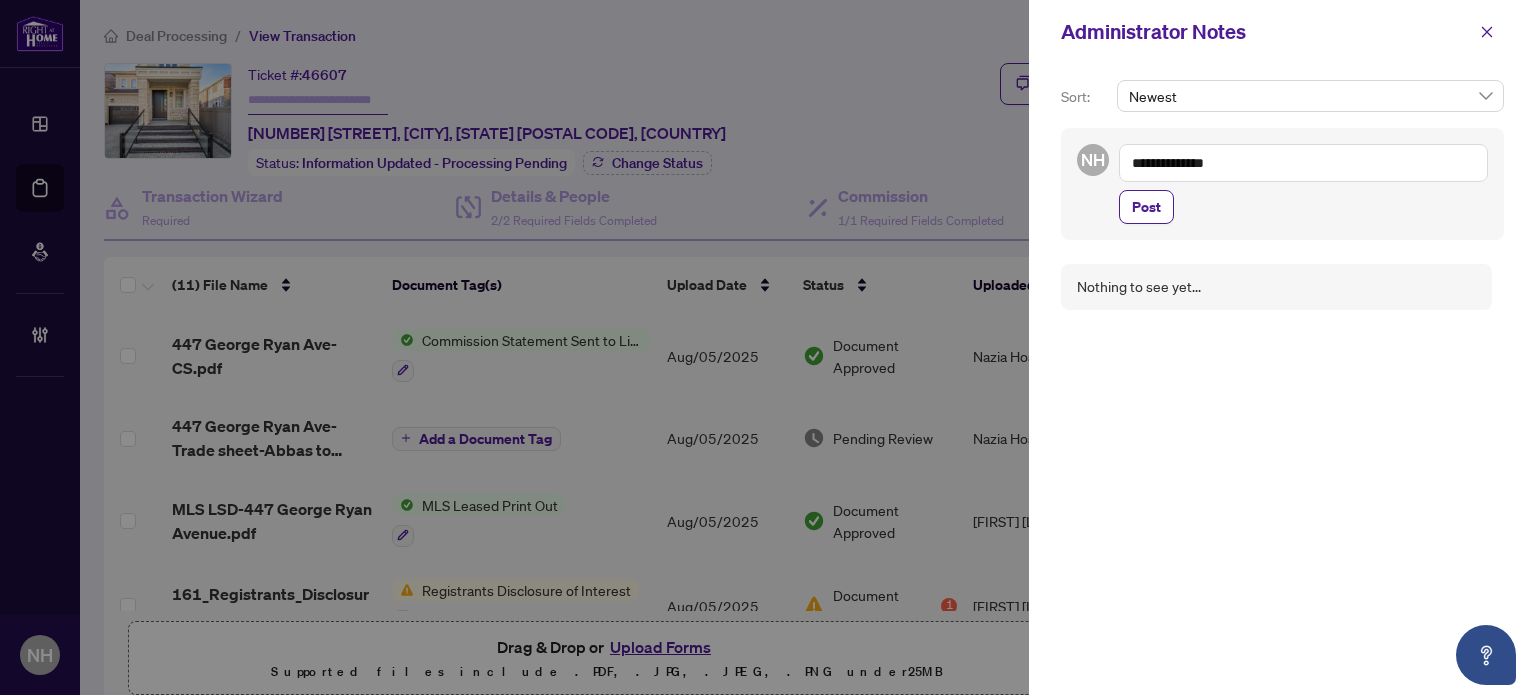 paste on "**********" 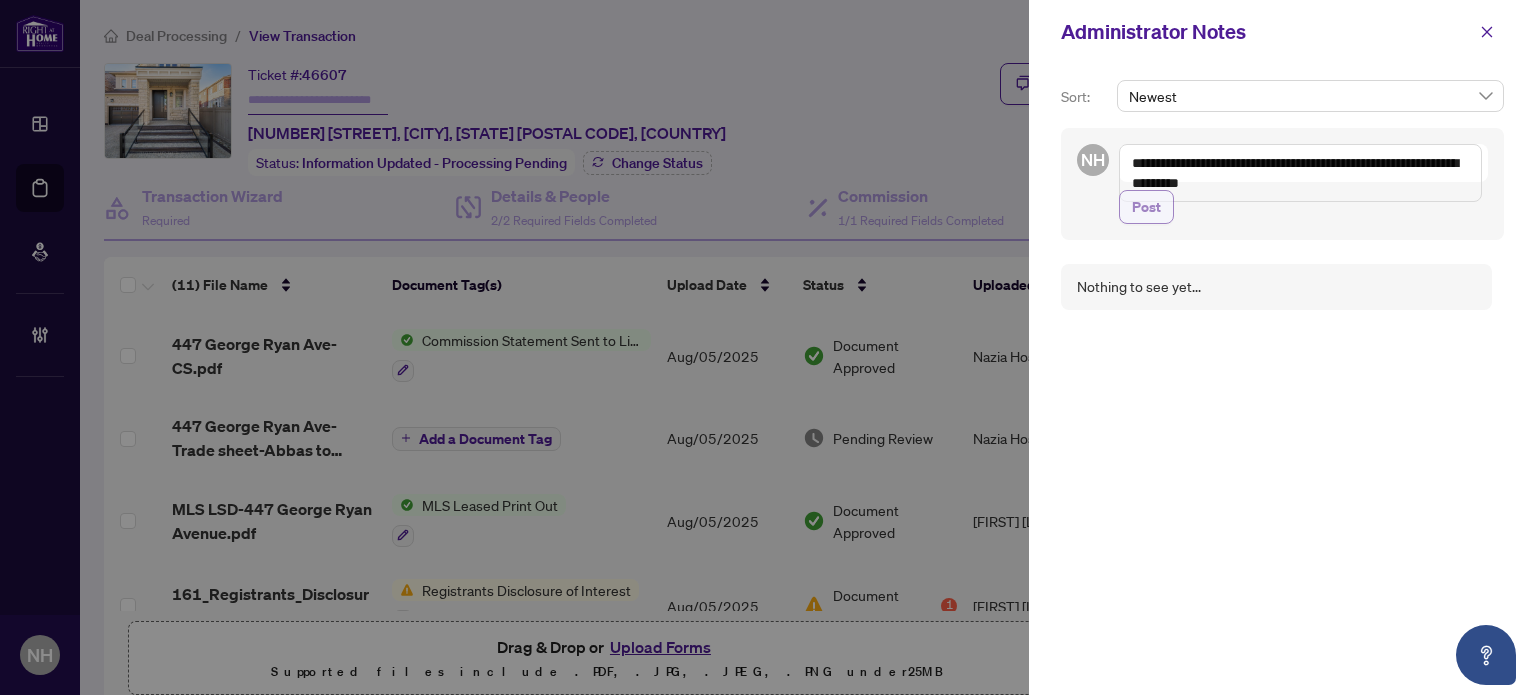 type on "**********" 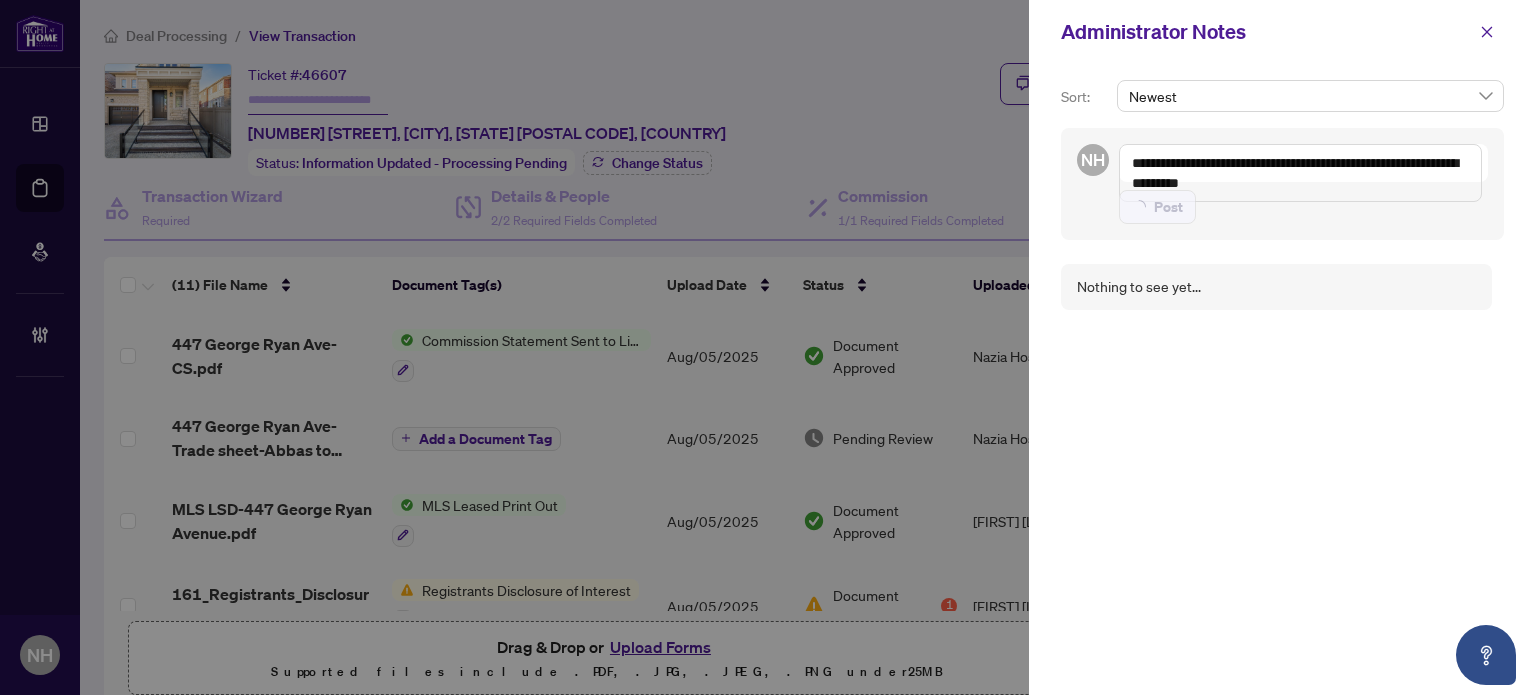 type 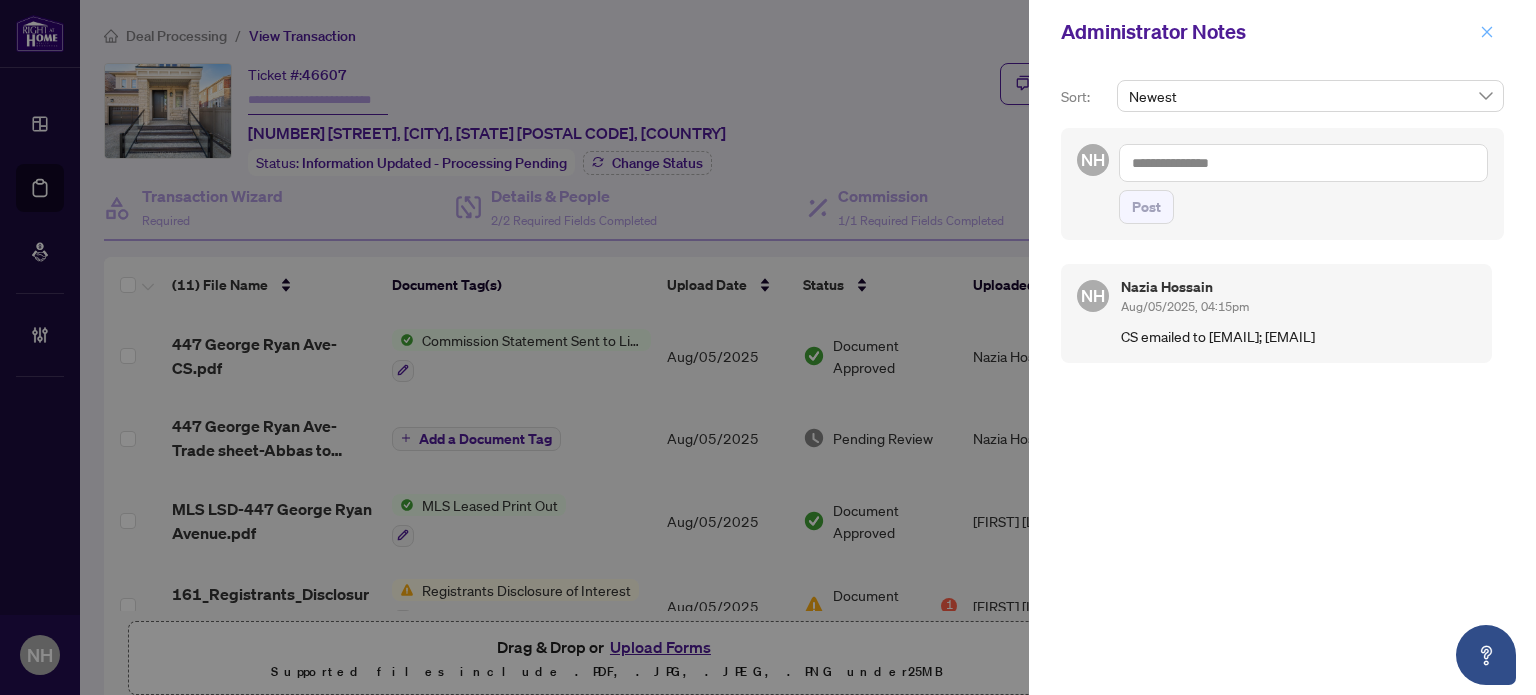 click 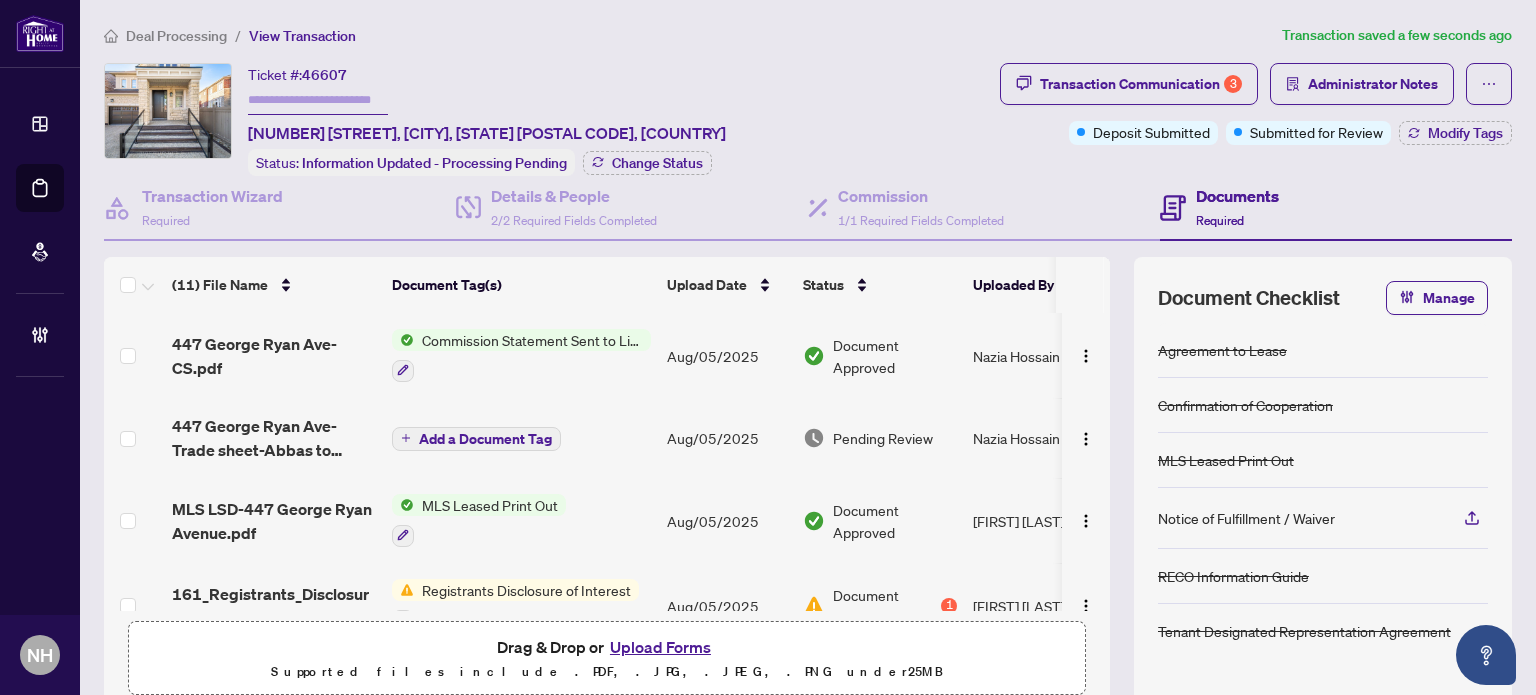 click at bounding box center [318, 100] 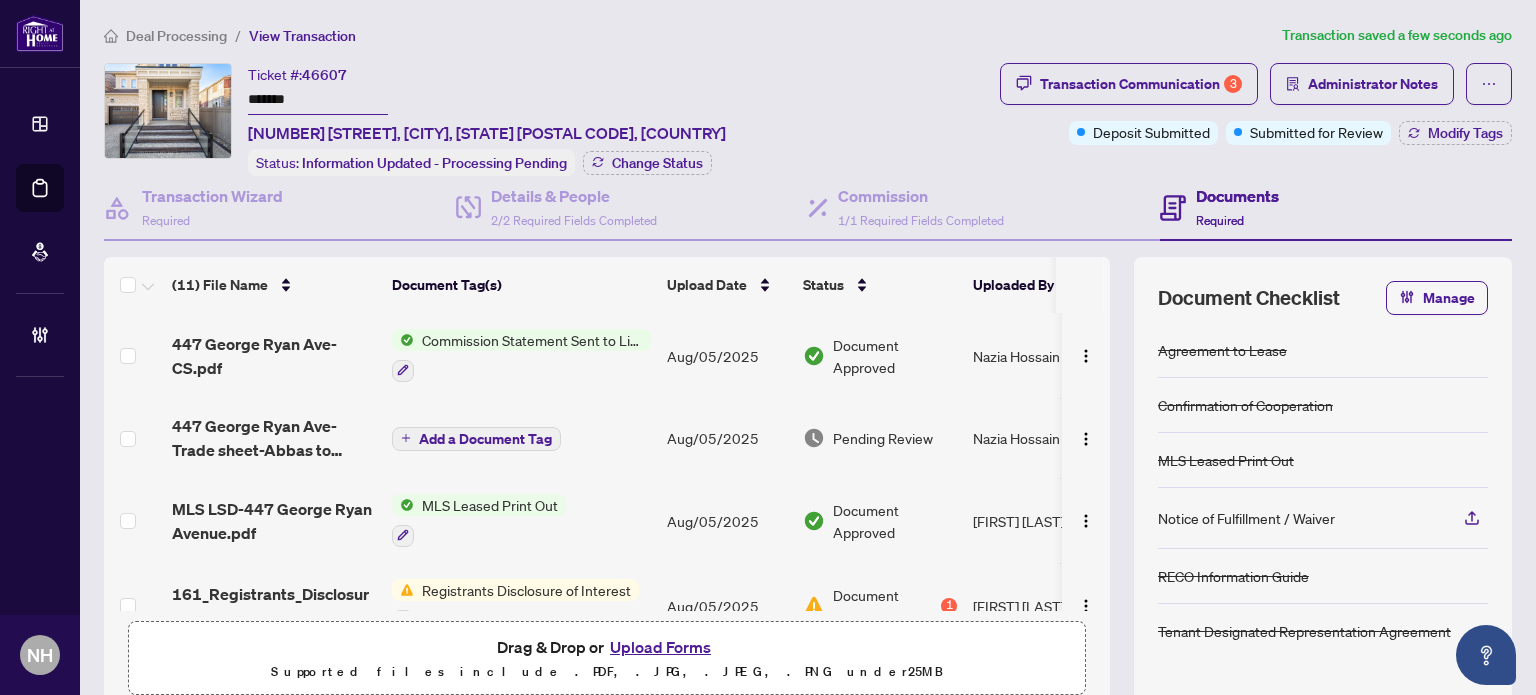 type on "*******" 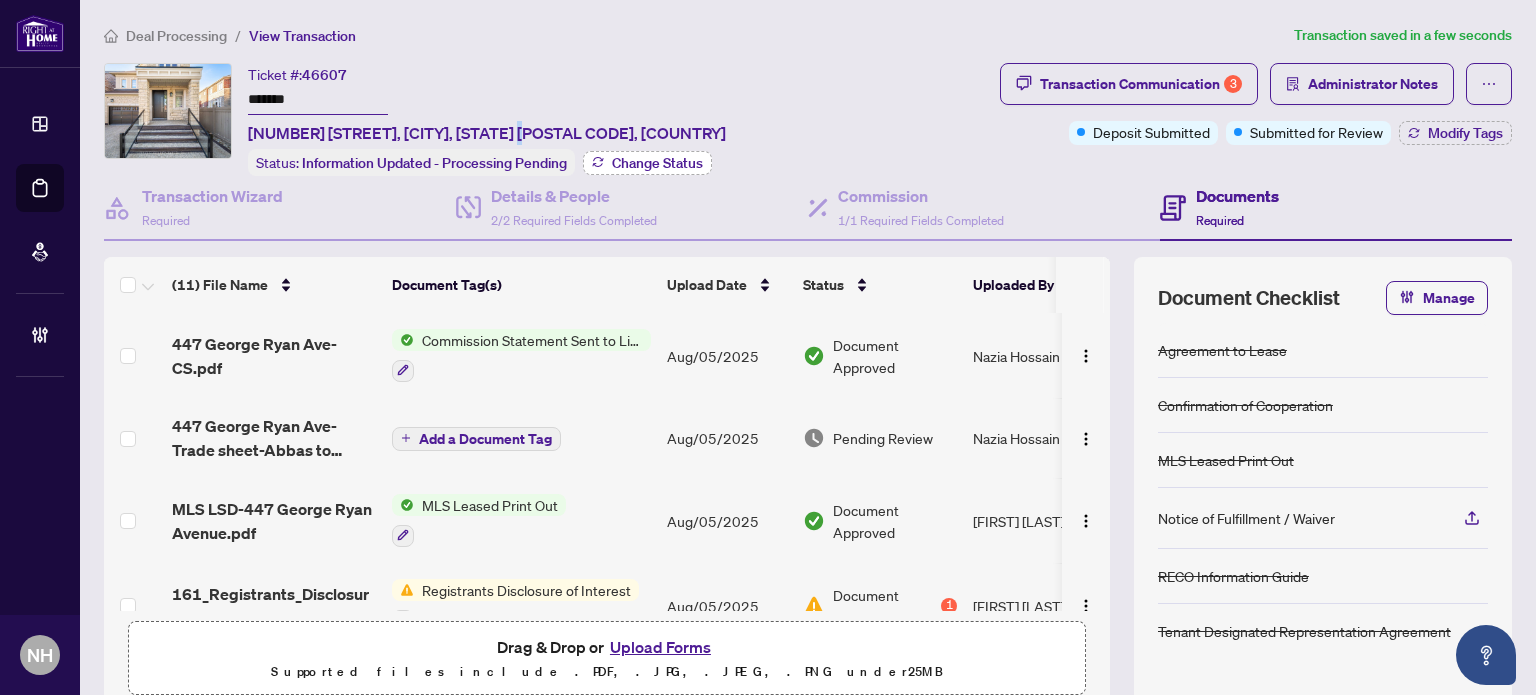 click on "Change Status" at bounding box center [657, 163] 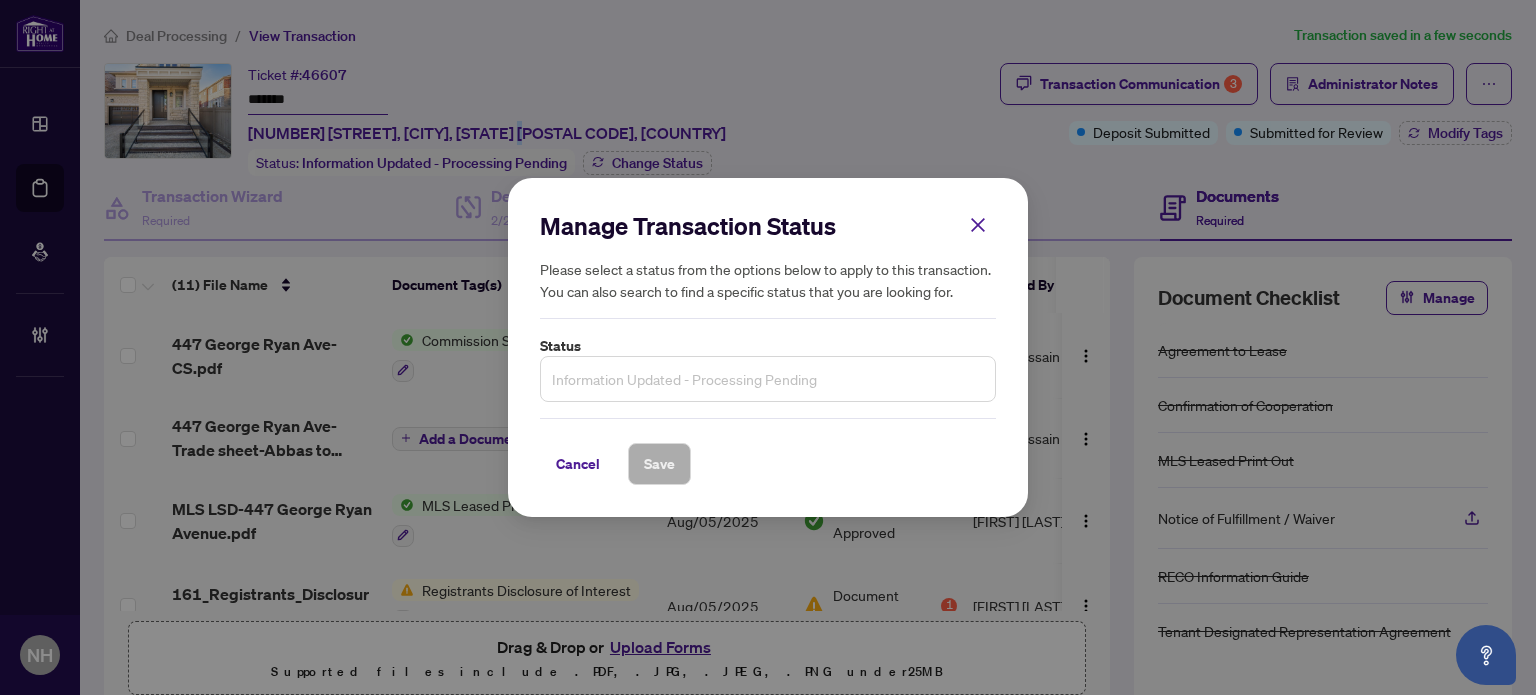 click on "Information Updated - Processing Pending" at bounding box center [768, 379] 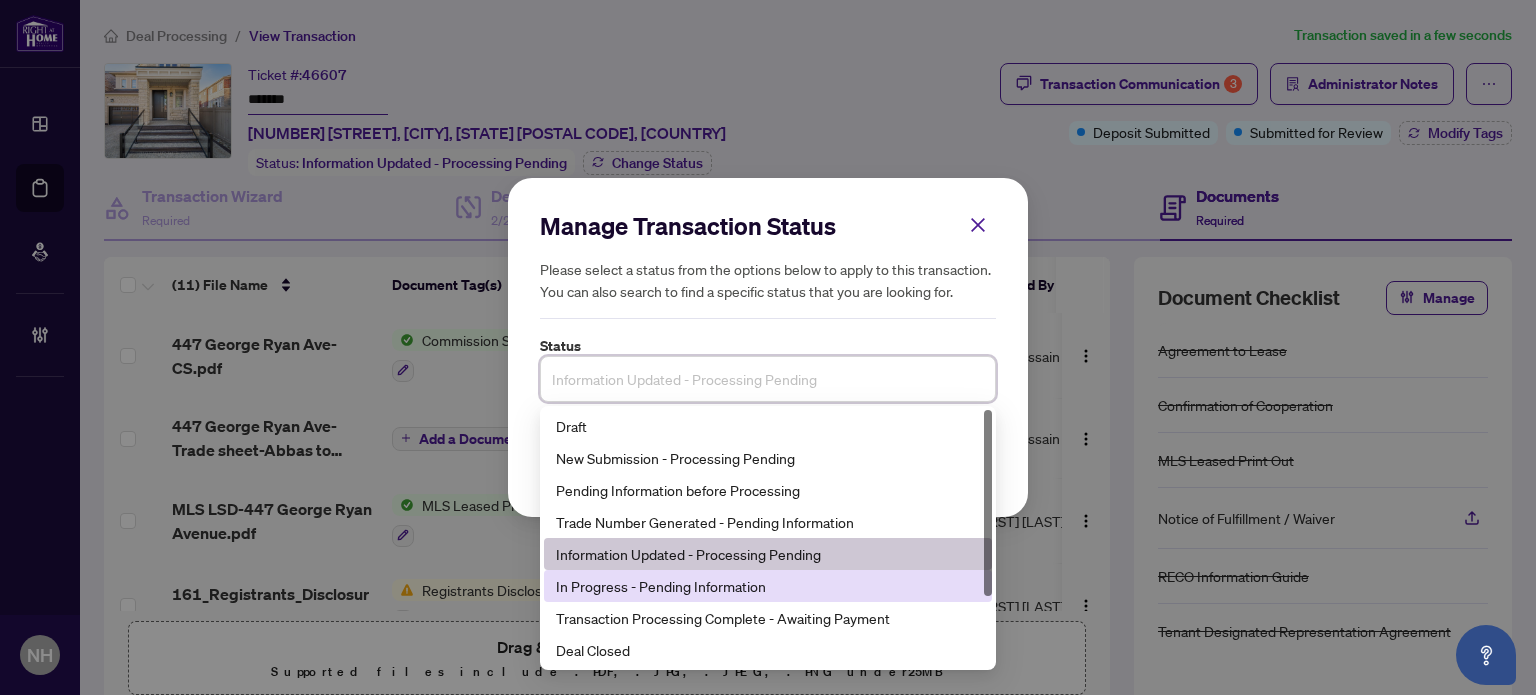 click on "In Progress - Pending Information" at bounding box center [768, 586] 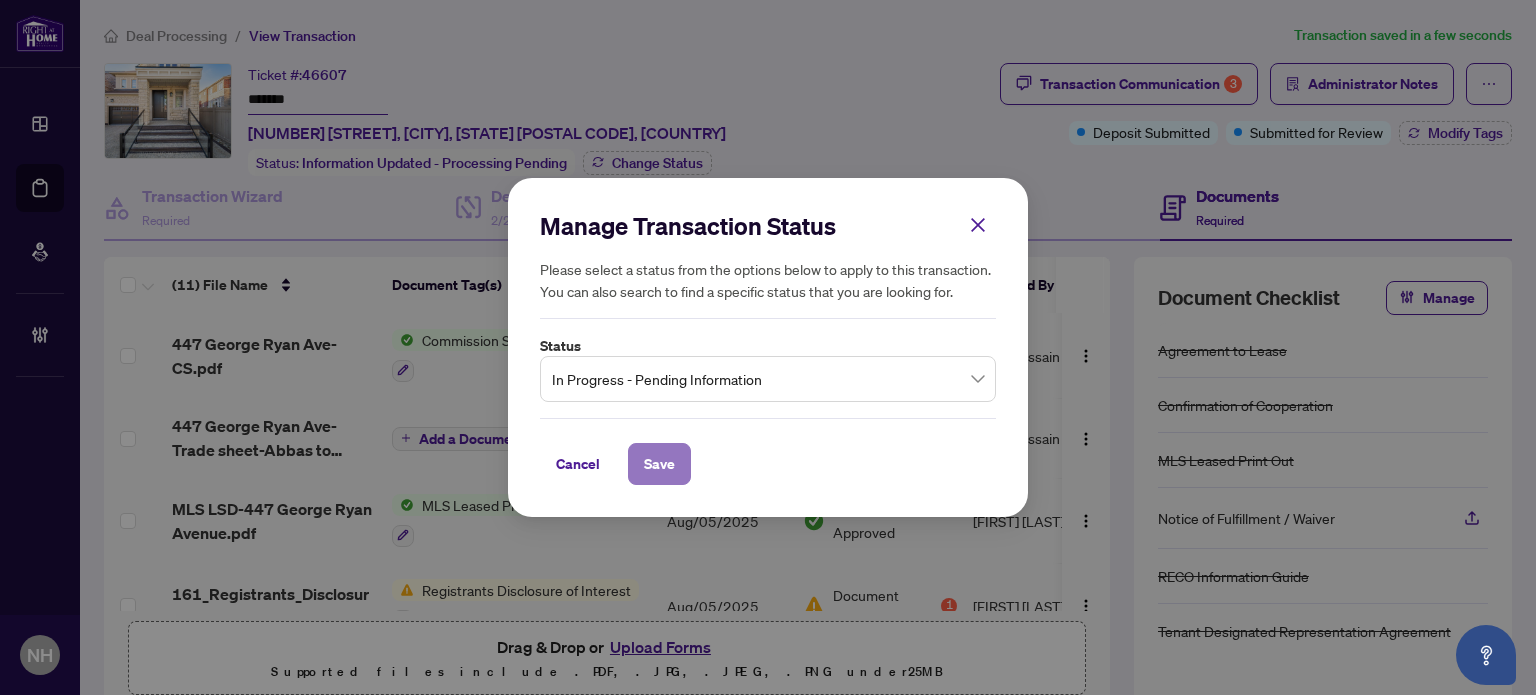 click on "Save" at bounding box center [659, 464] 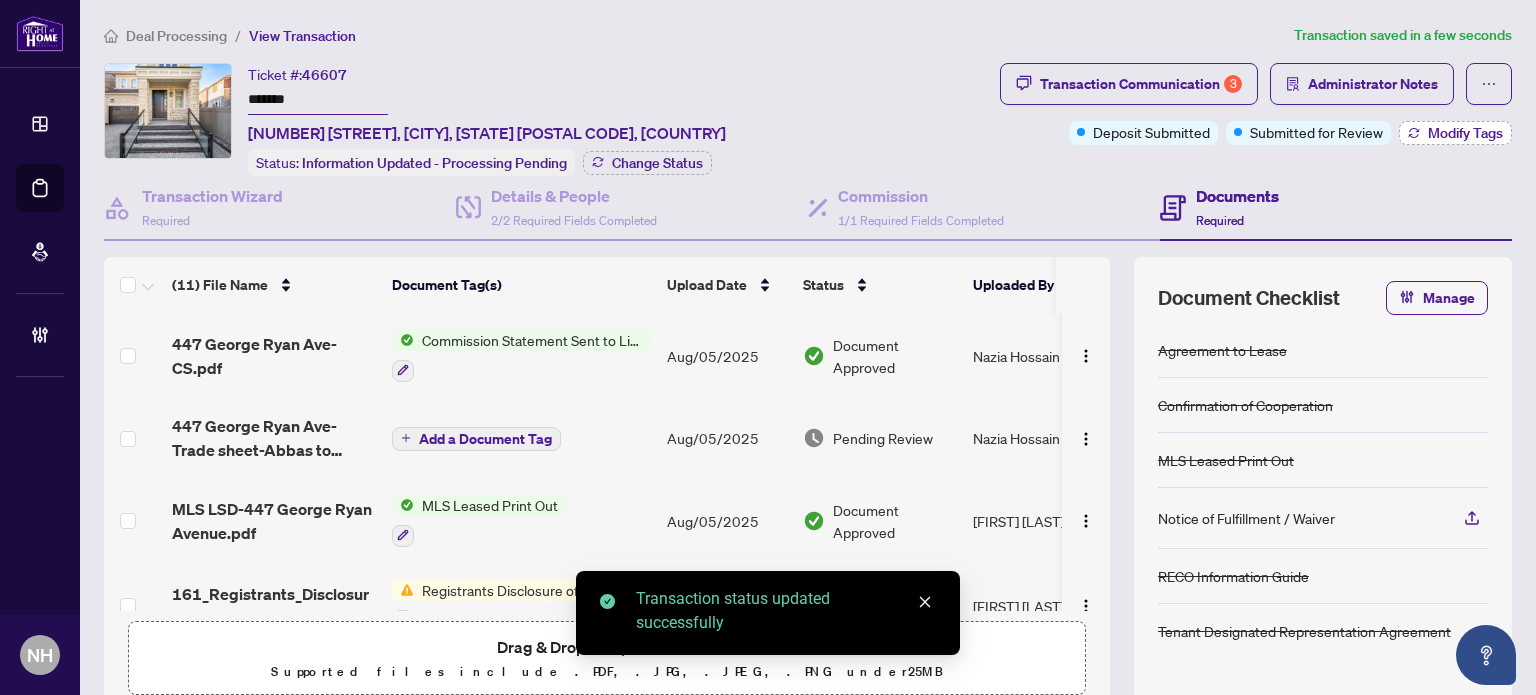 click on "Modify Tags" at bounding box center [1465, 133] 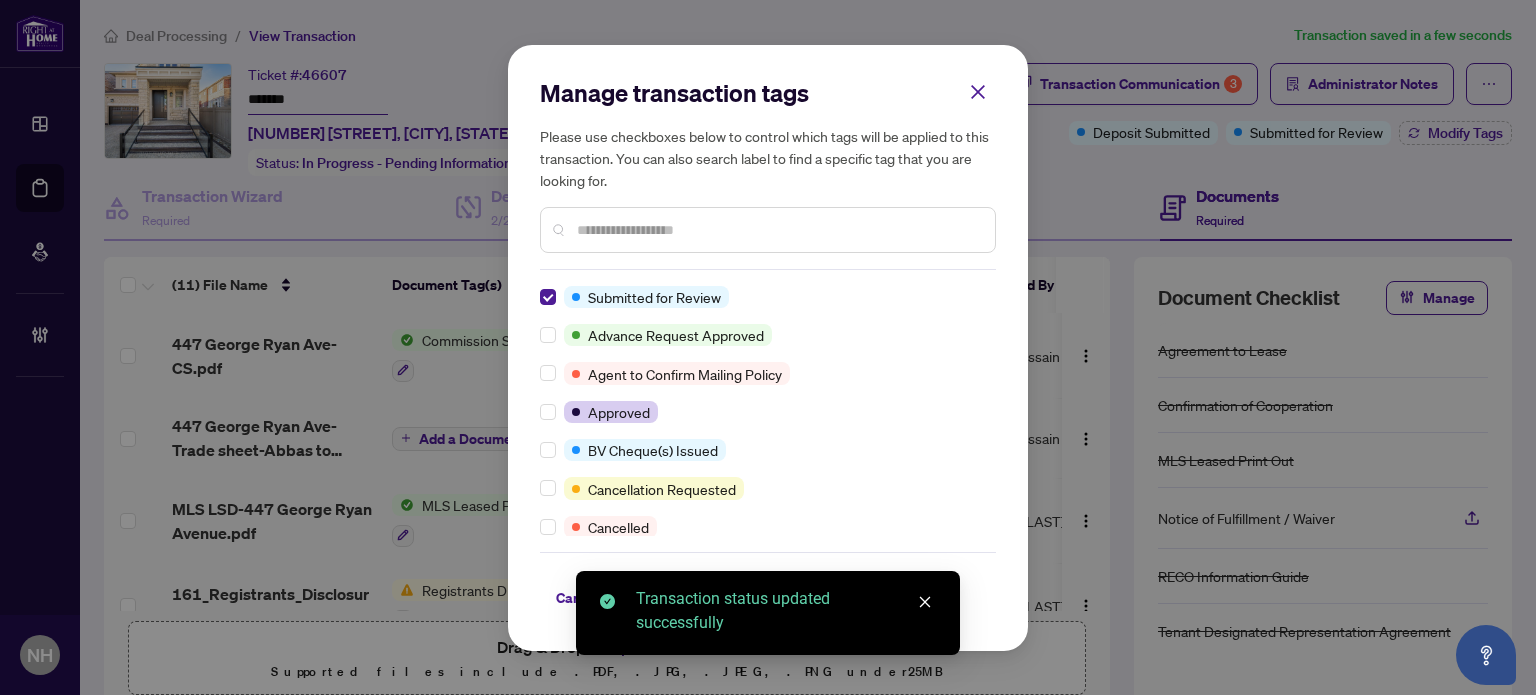 scroll, scrollTop: 0, scrollLeft: 0, axis: both 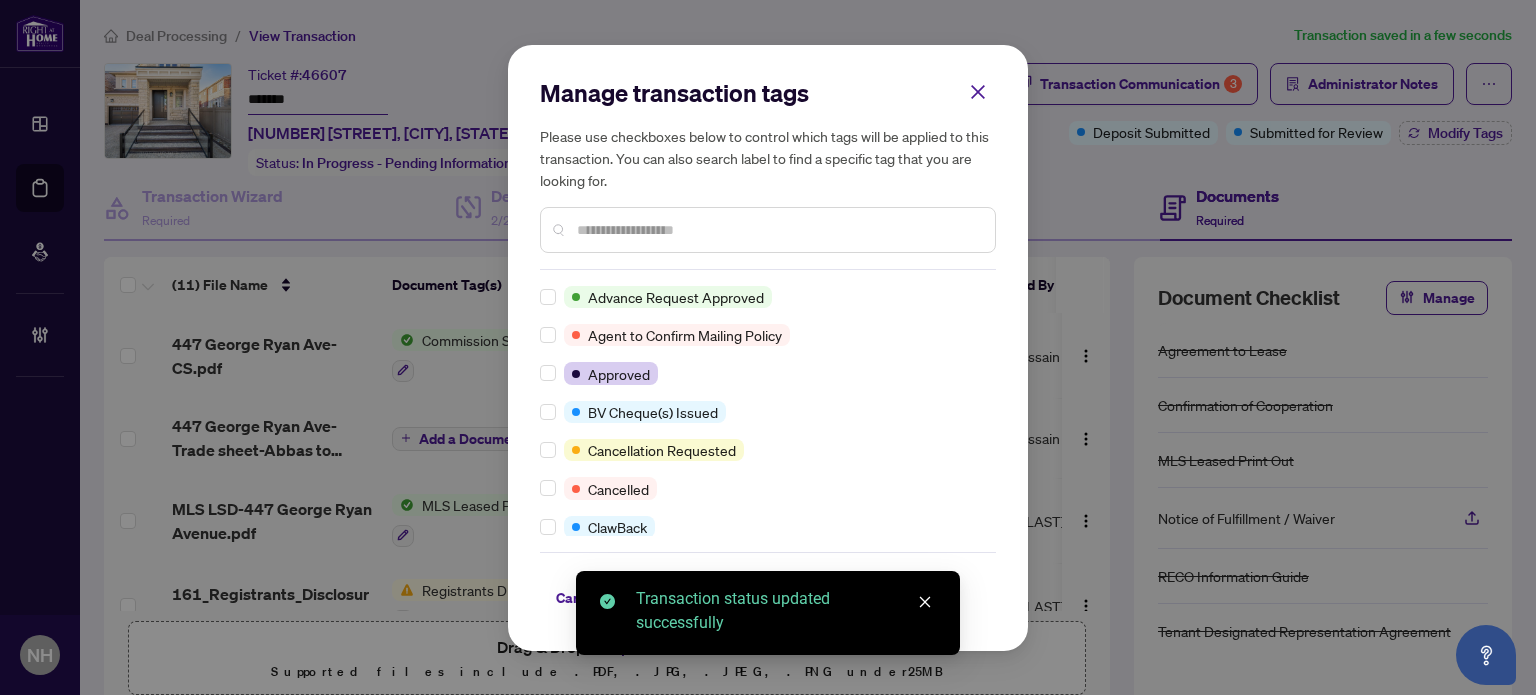 click at bounding box center (778, 230) 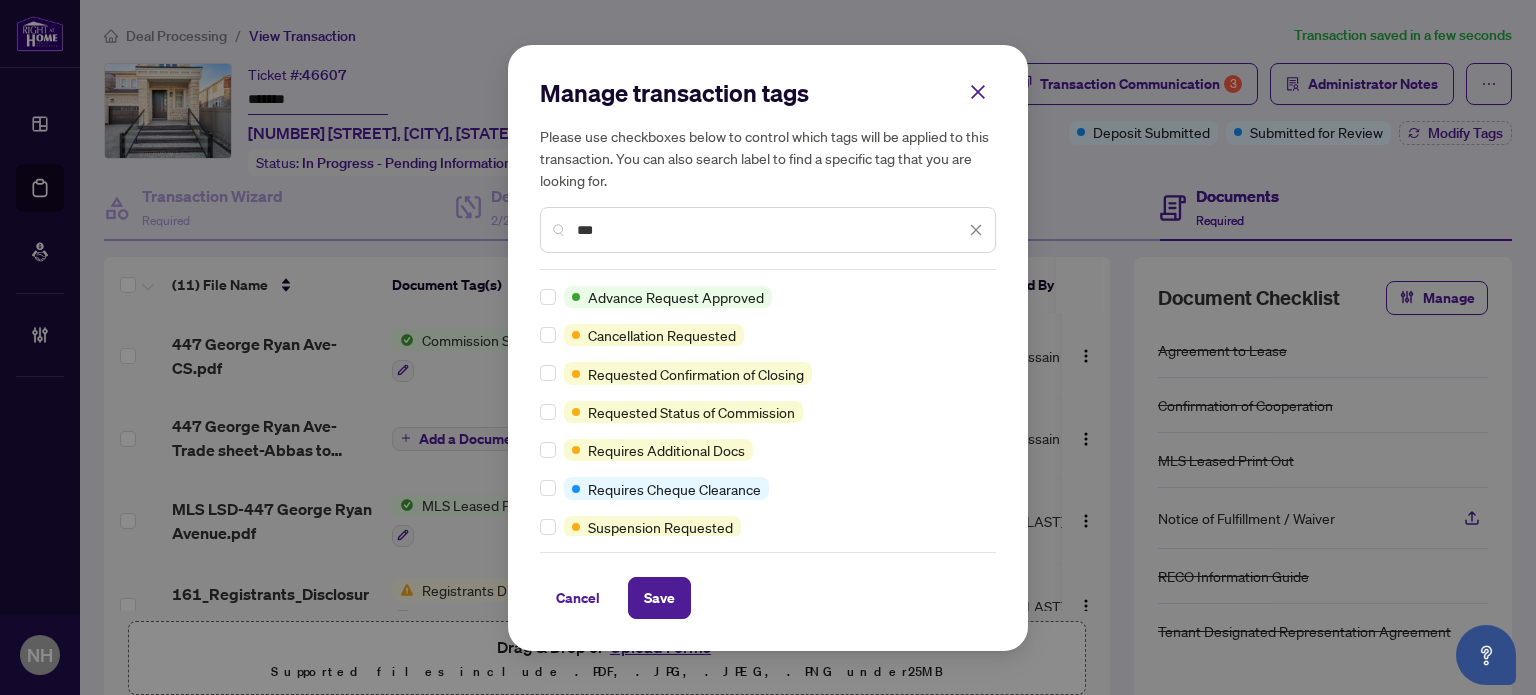 type on "***" 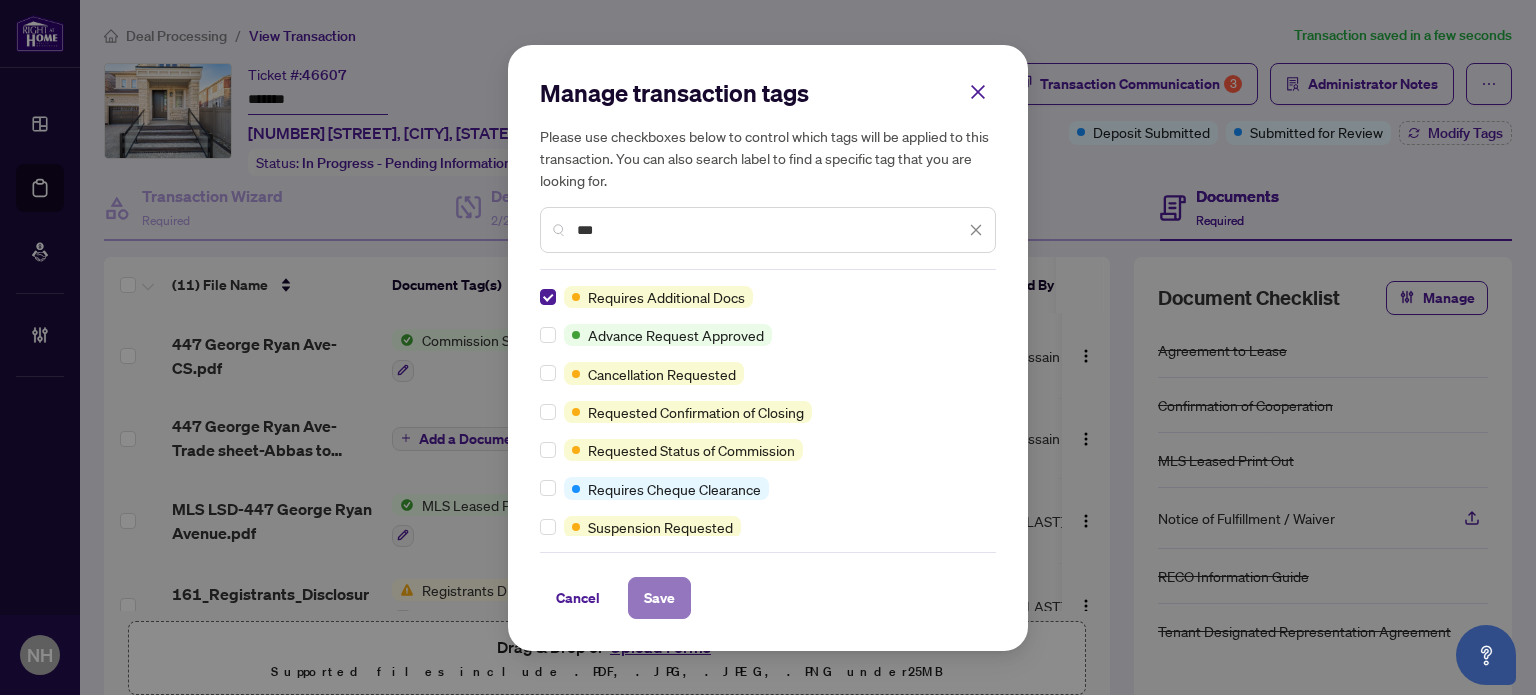 click on "Save" at bounding box center [659, 598] 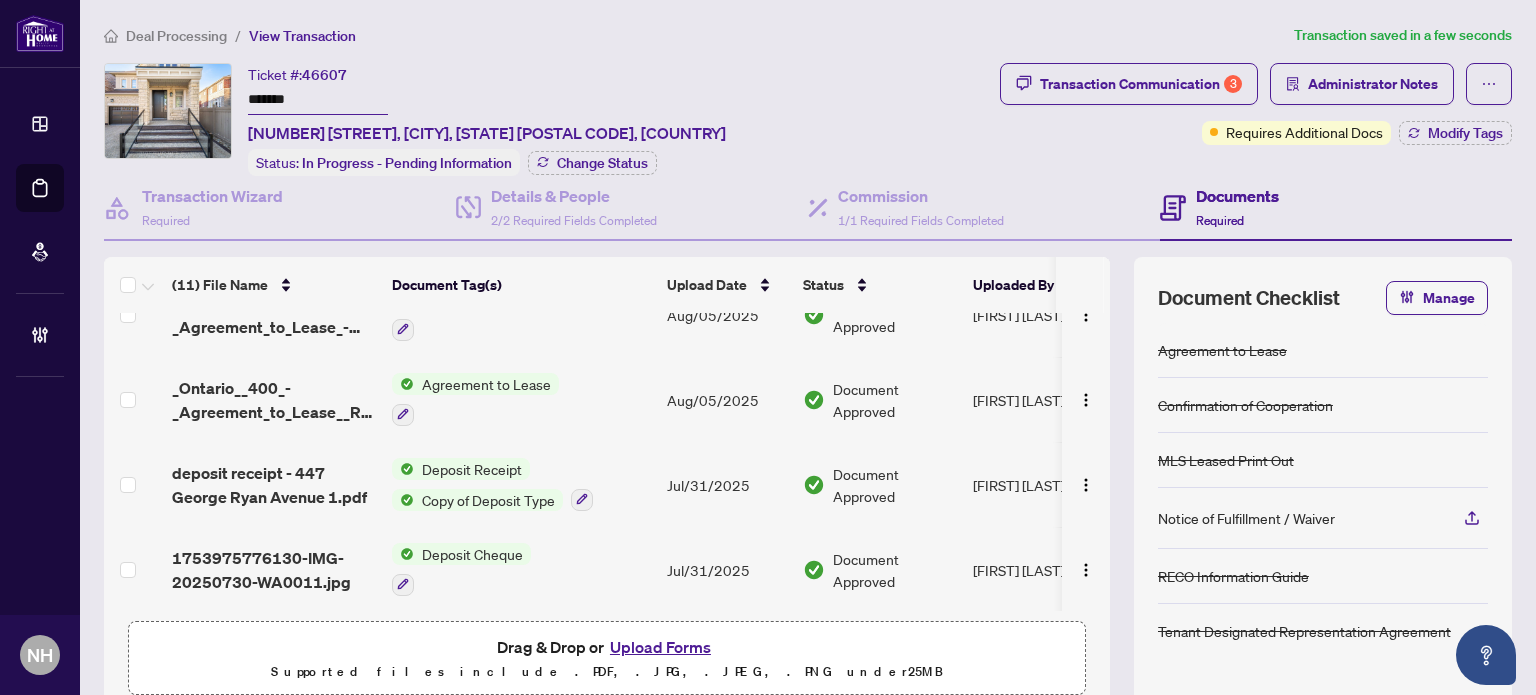 scroll, scrollTop: 632, scrollLeft: 0, axis: vertical 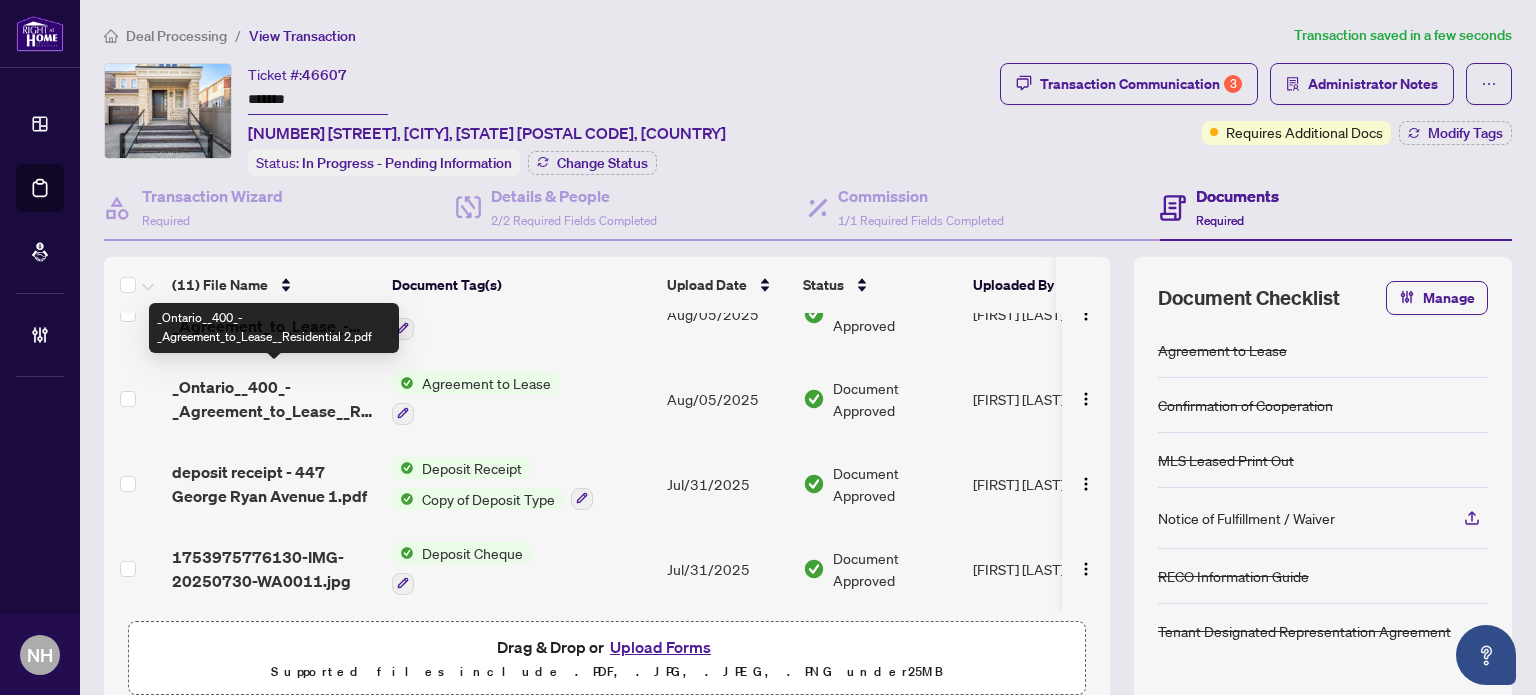 click on "_Ontario__400_-_Agreement_to_Lease__Residential 2.pdf" at bounding box center [274, 399] 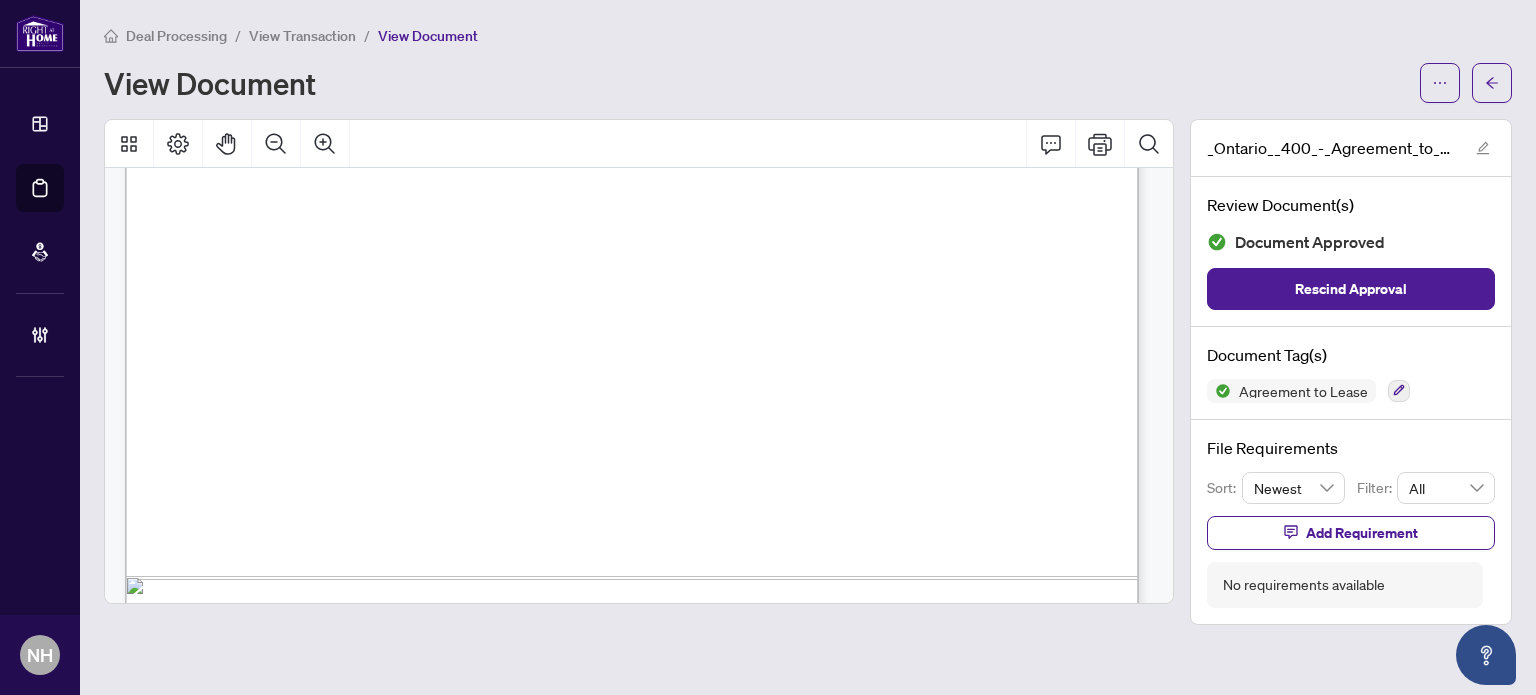 scroll, scrollTop: 4928, scrollLeft: 0, axis: vertical 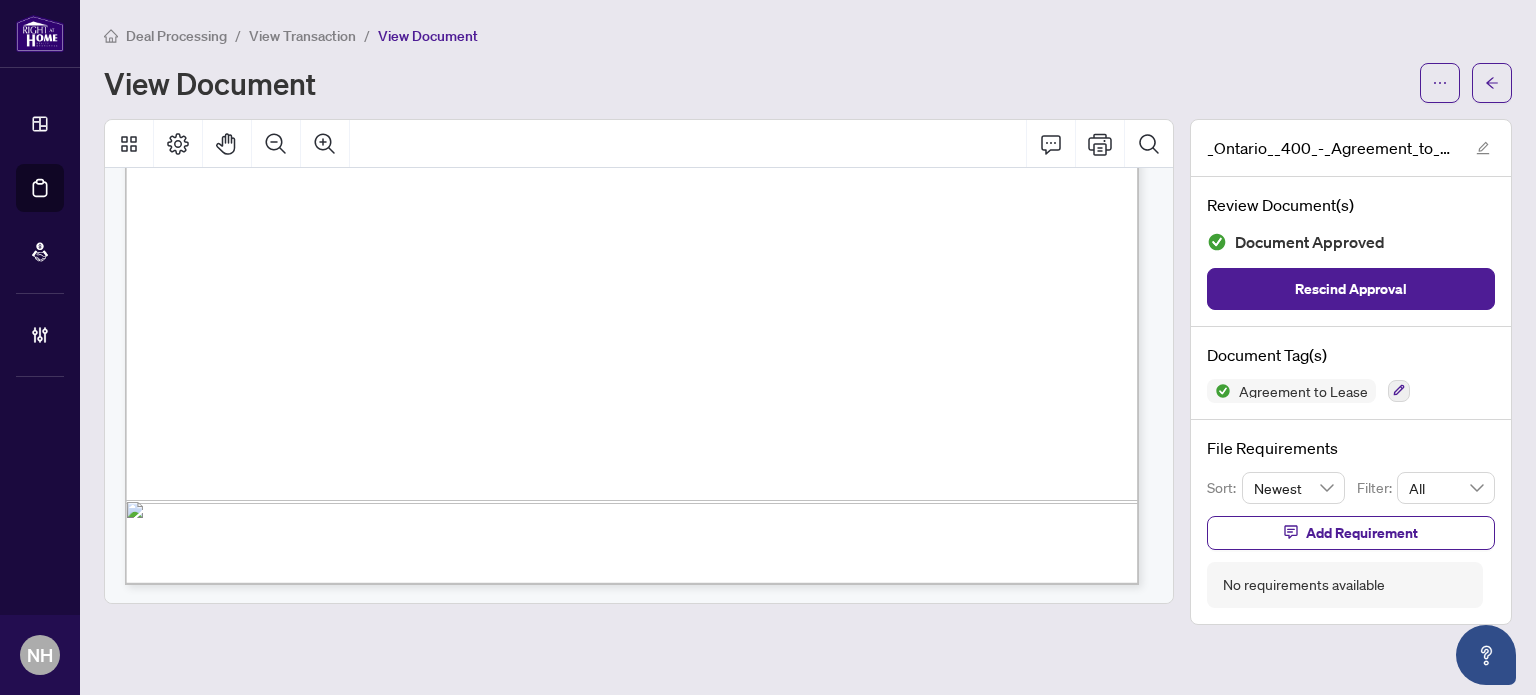 click on "View Transaction" at bounding box center (302, 36) 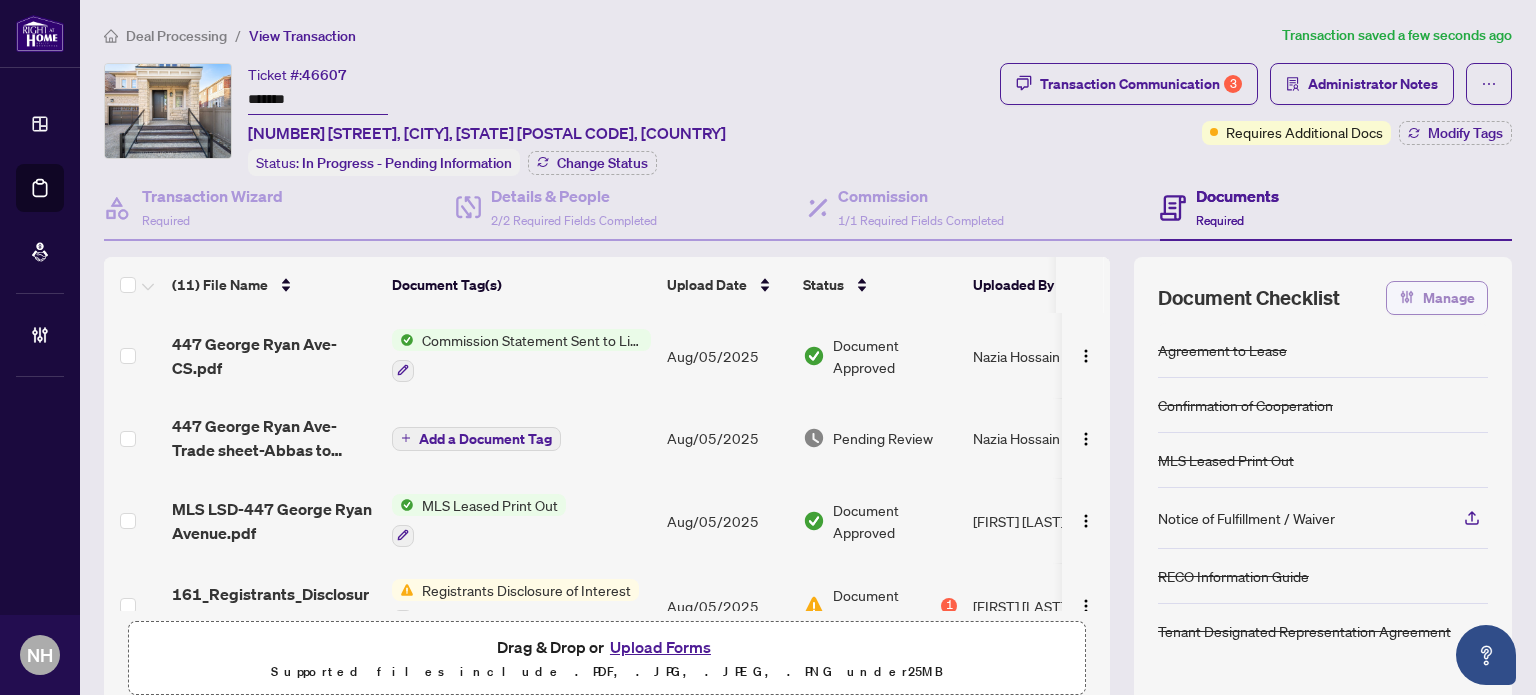 click on "Manage" at bounding box center (1449, 298) 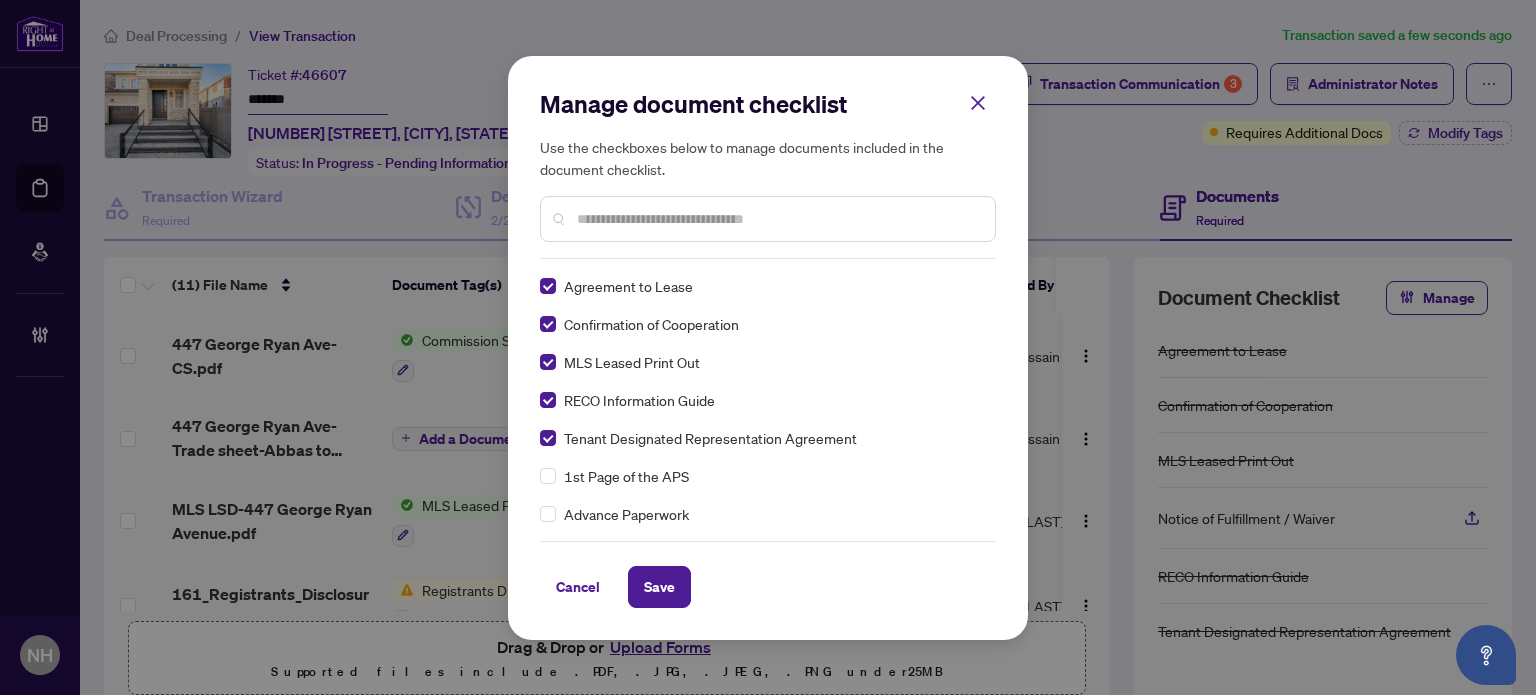 scroll, scrollTop: 0, scrollLeft: 0, axis: both 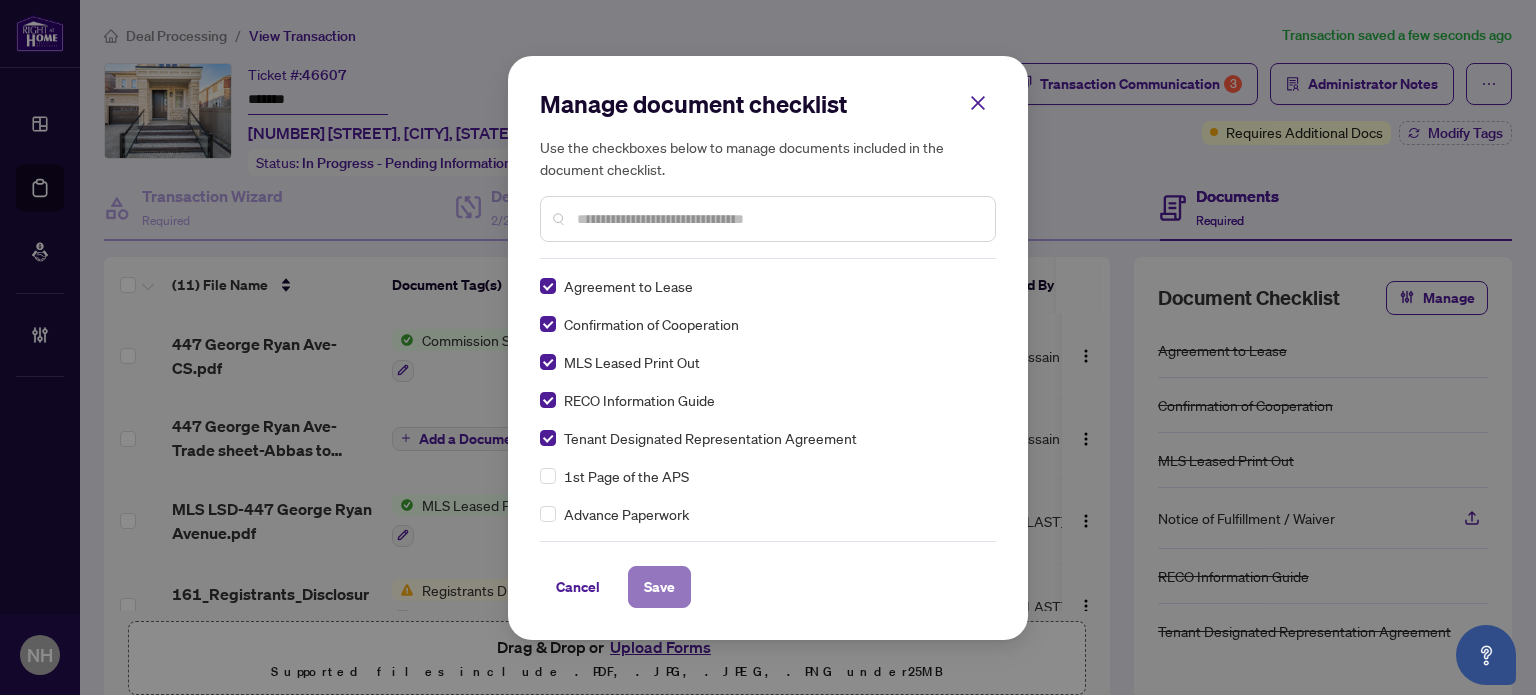 click on "Save" at bounding box center (659, 587) 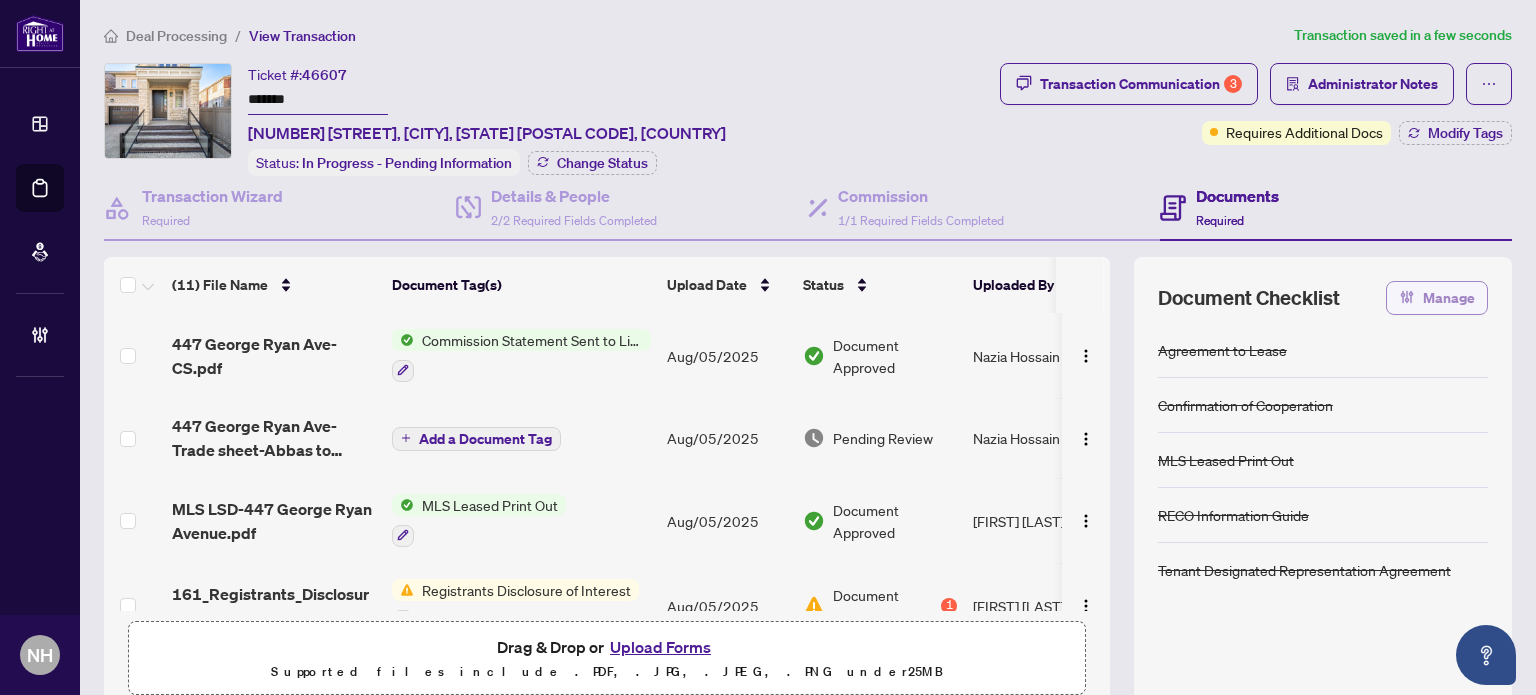 click on "Manage" at bounding box center [1449, 298] 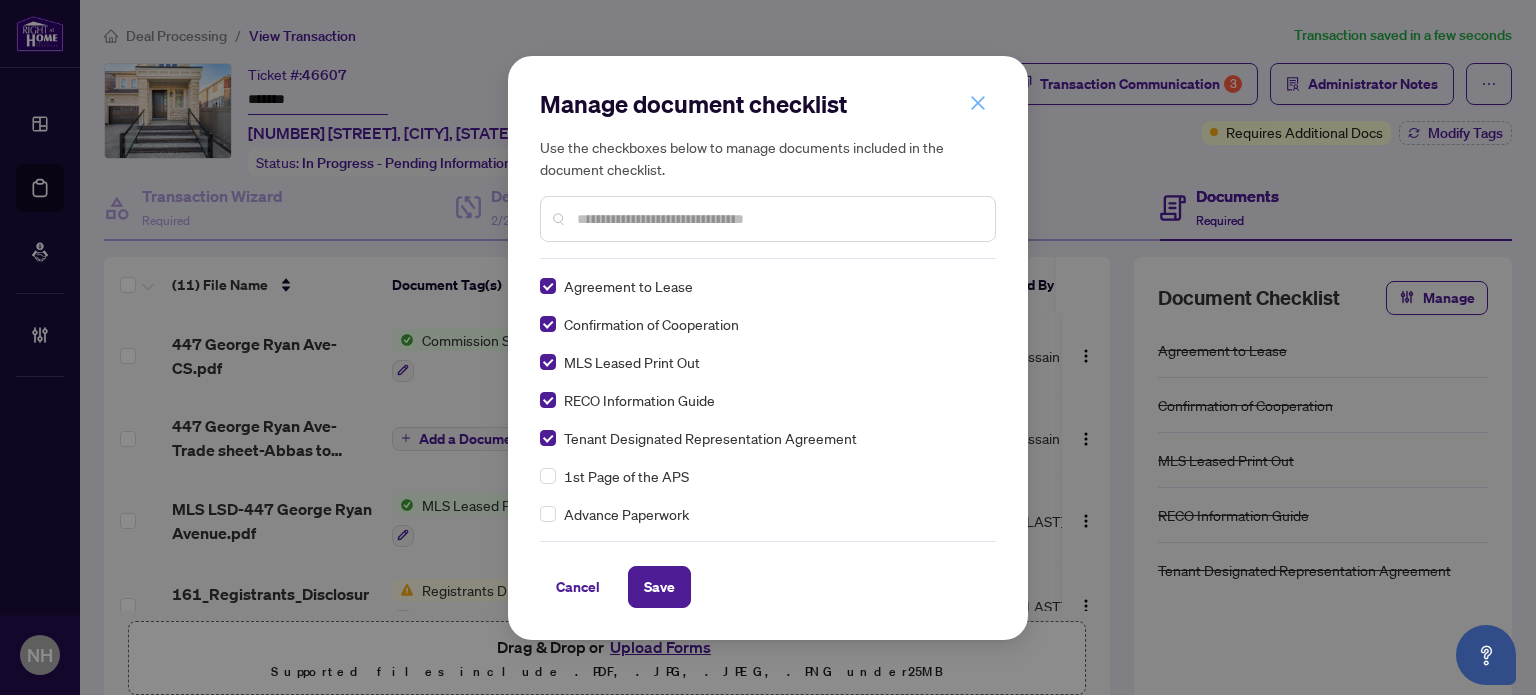 click 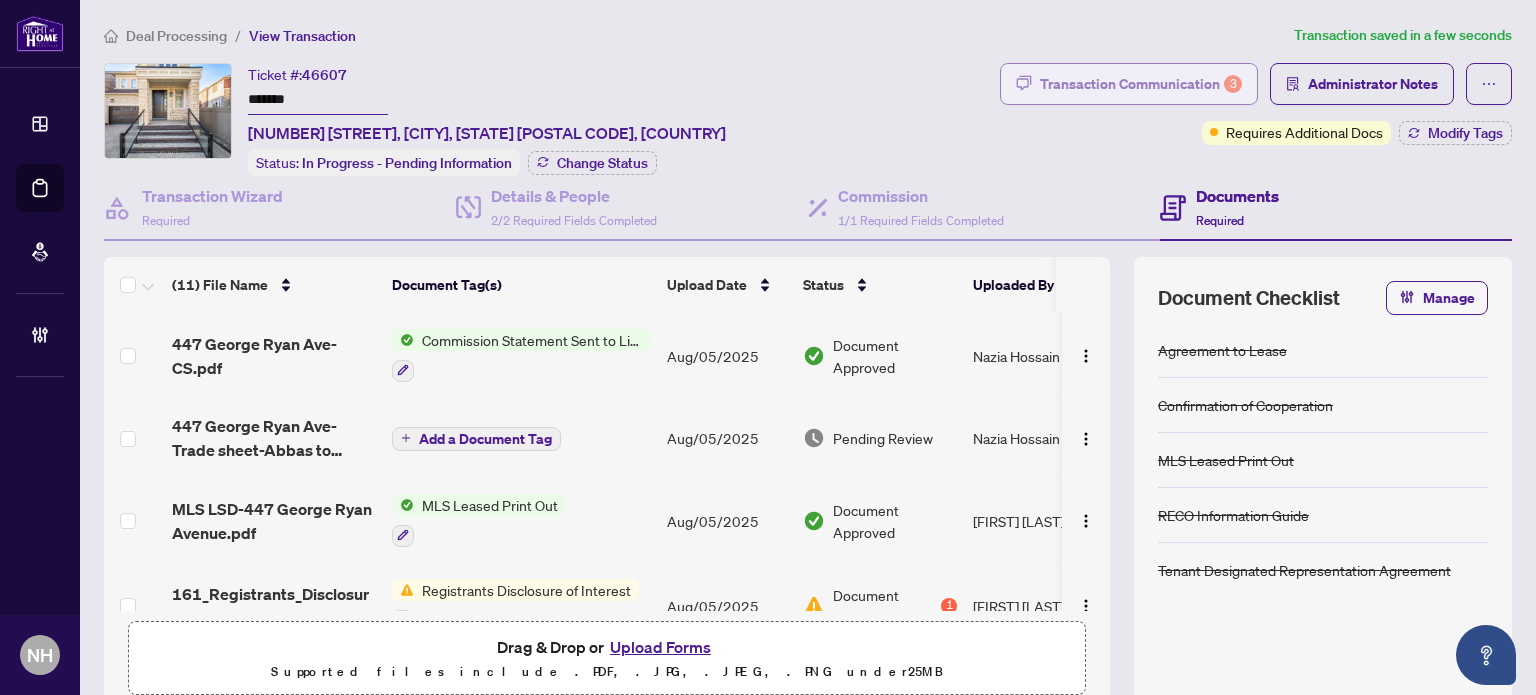 click on "Transaction Communication 3" at bounding box center (1141, 84) 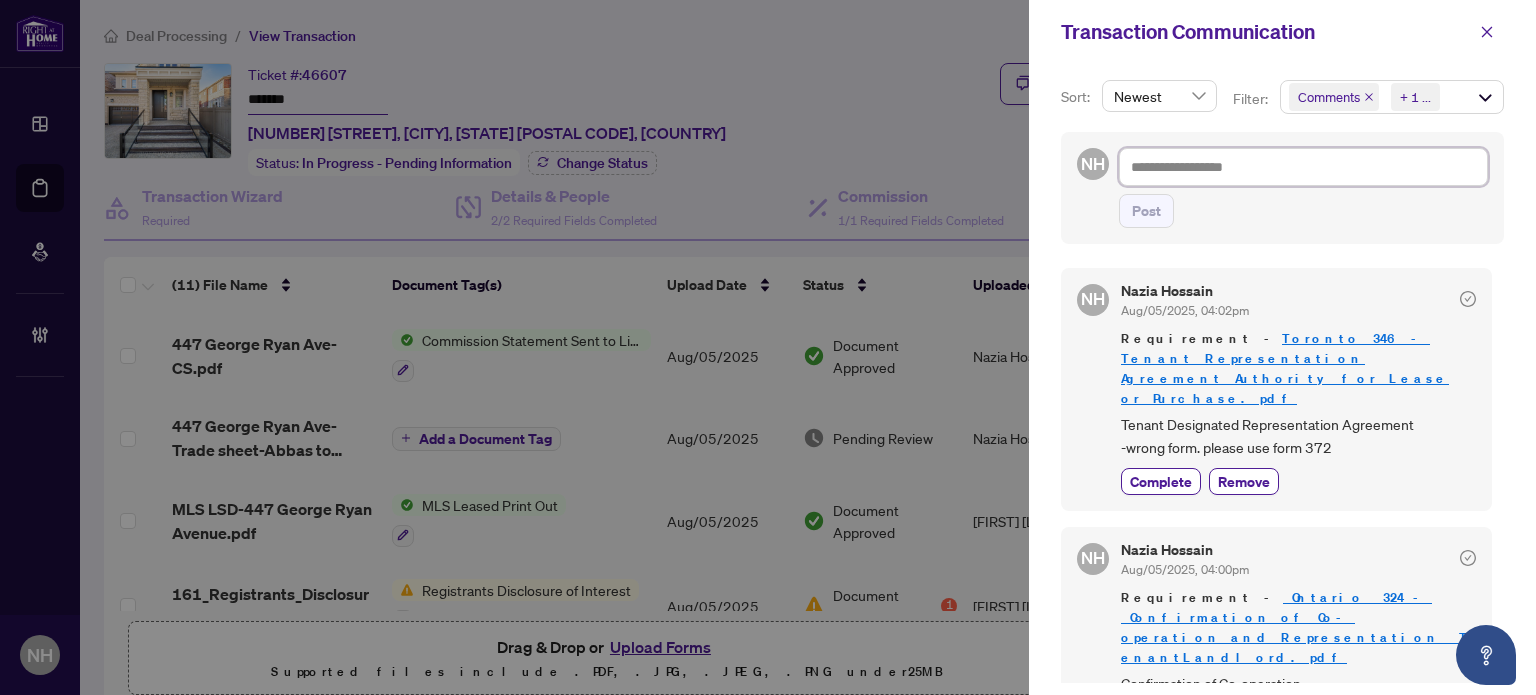 click at bounding box center (1303, 167) 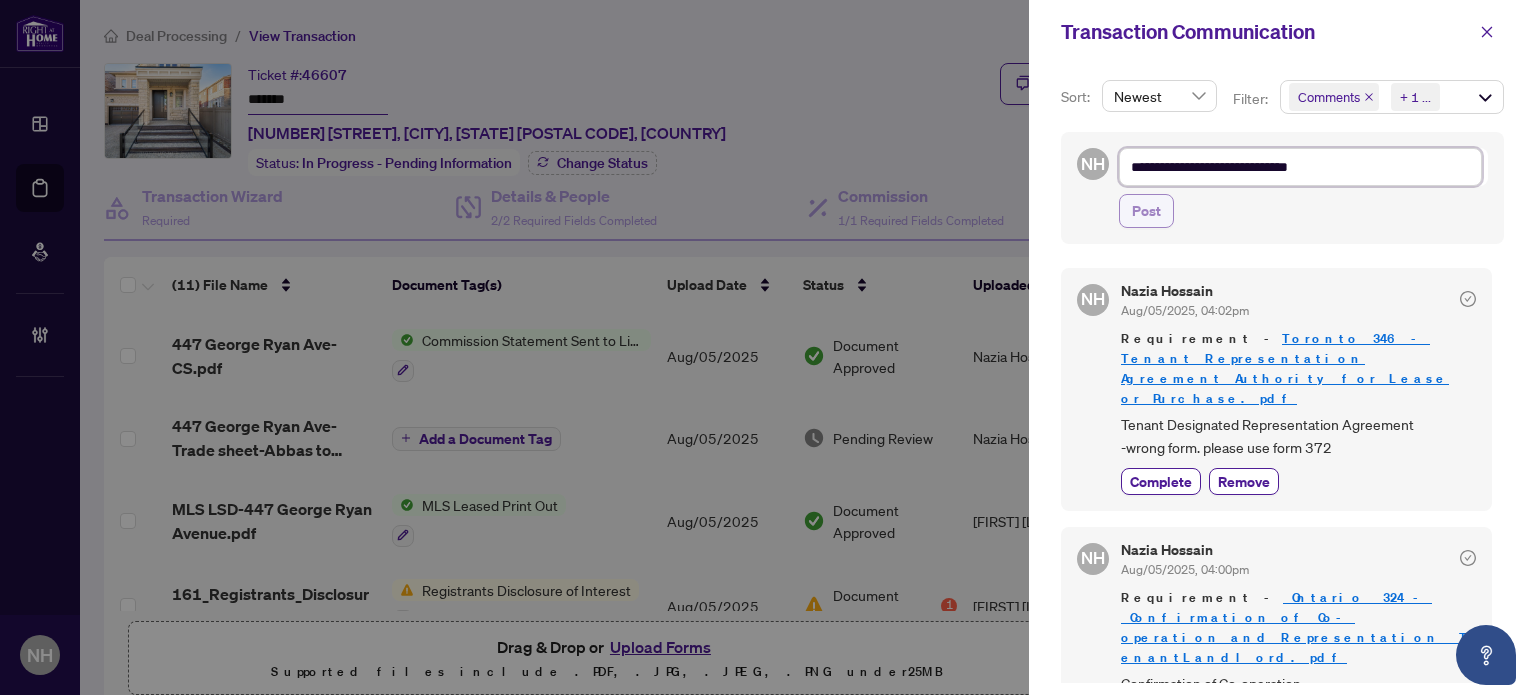 type on "**********" 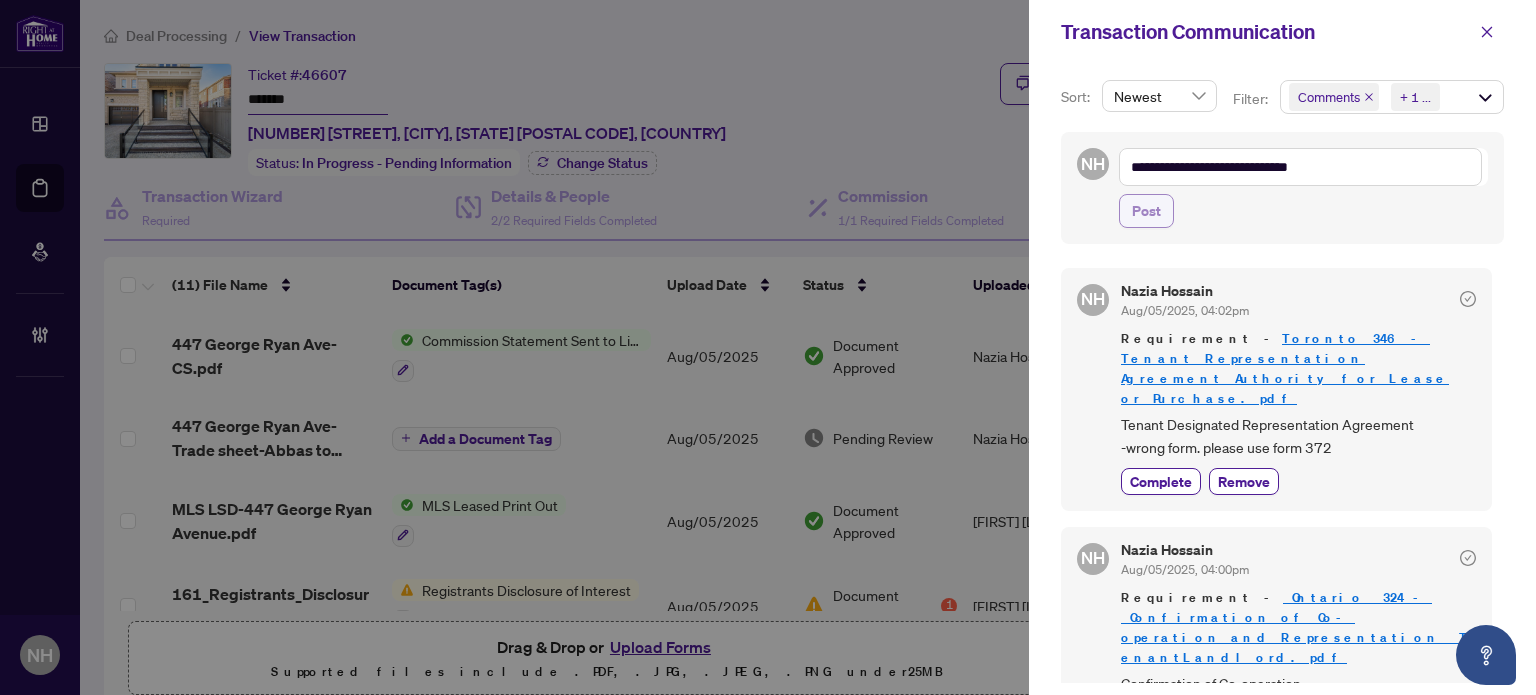 click on "Post" at bounding box center (1146, 211) 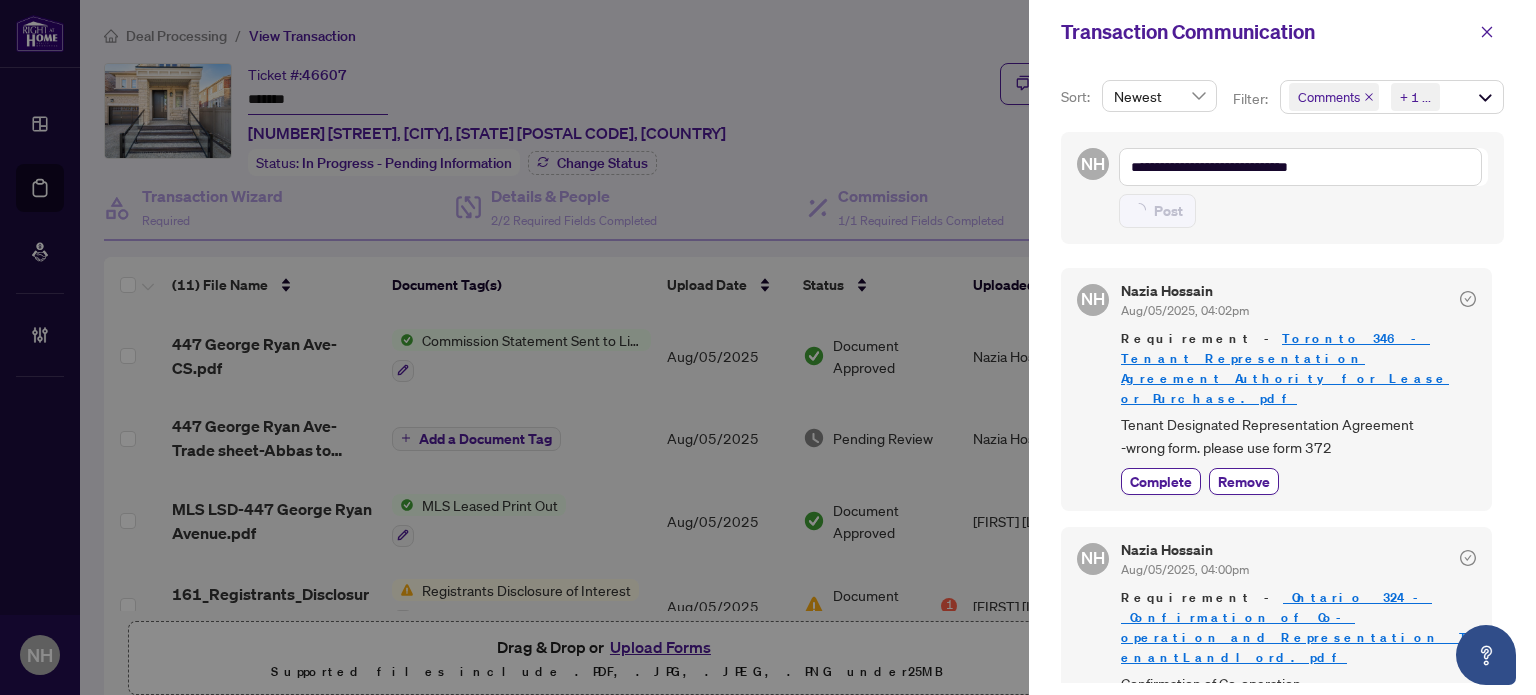 type on "**********" 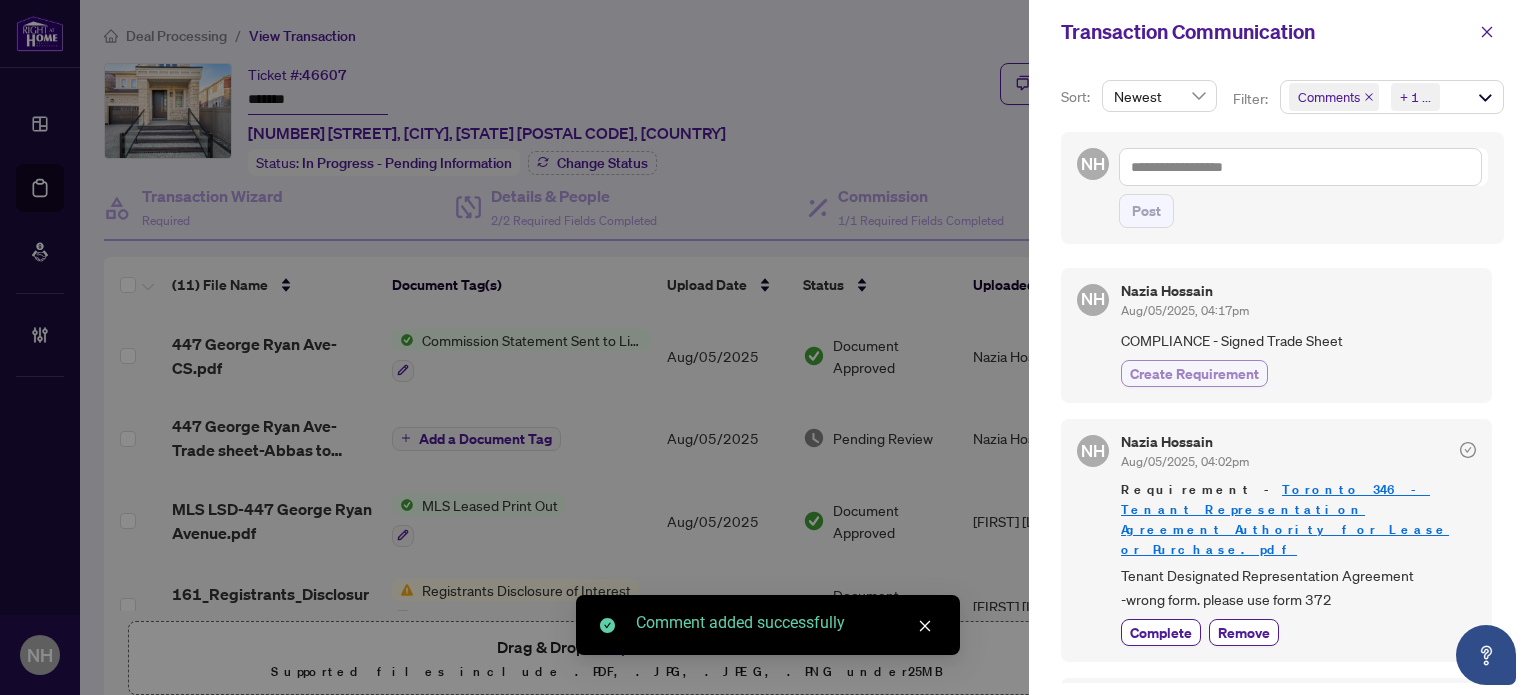click on "Create Requirement" at bounding box center (1194, 373) 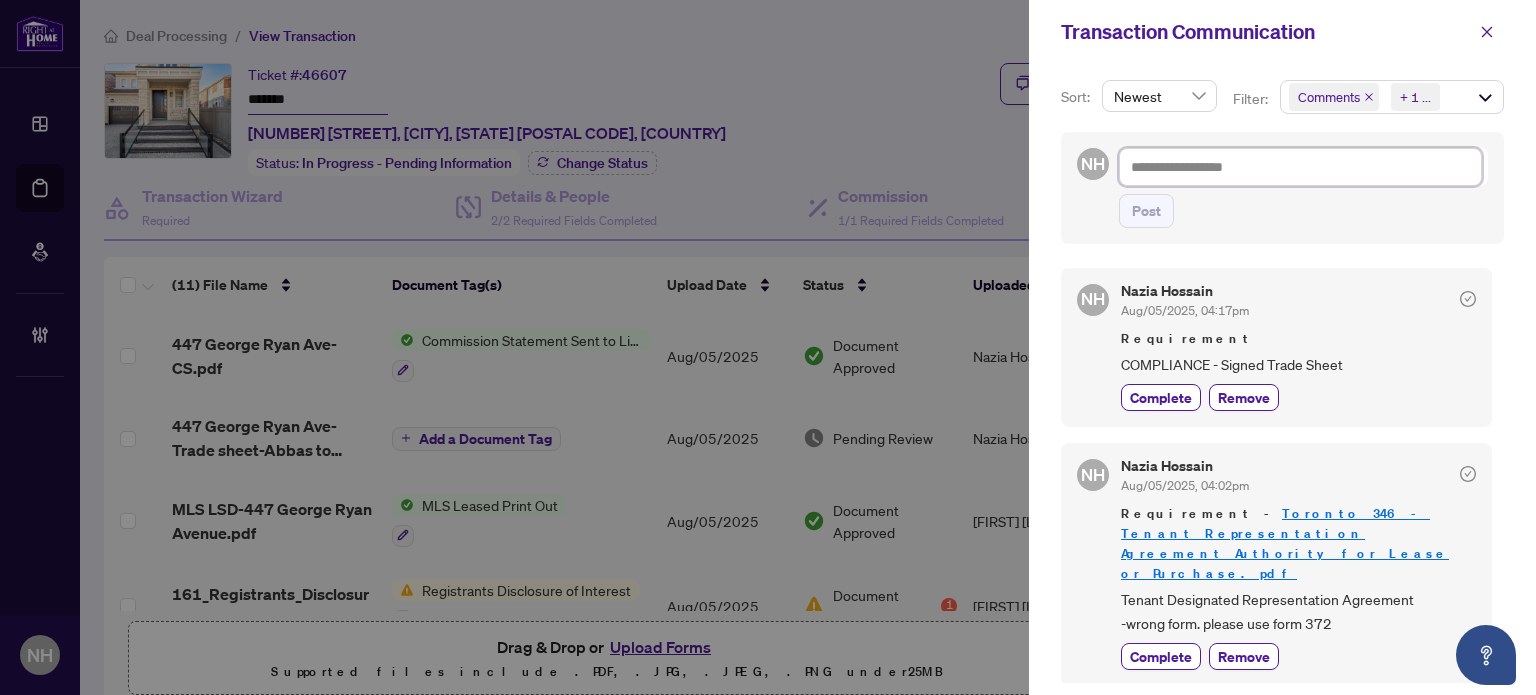 click at bounding box center [1300, 167] 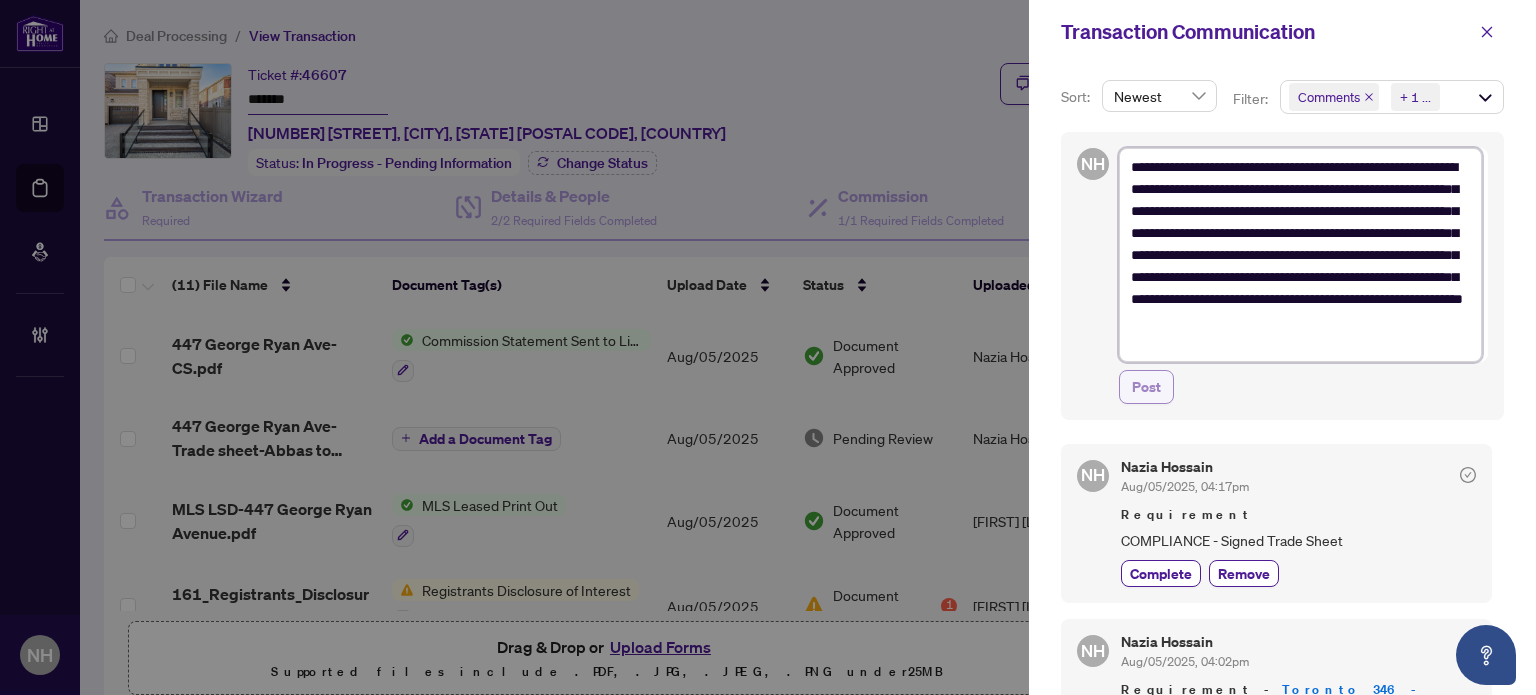 type on "**********" 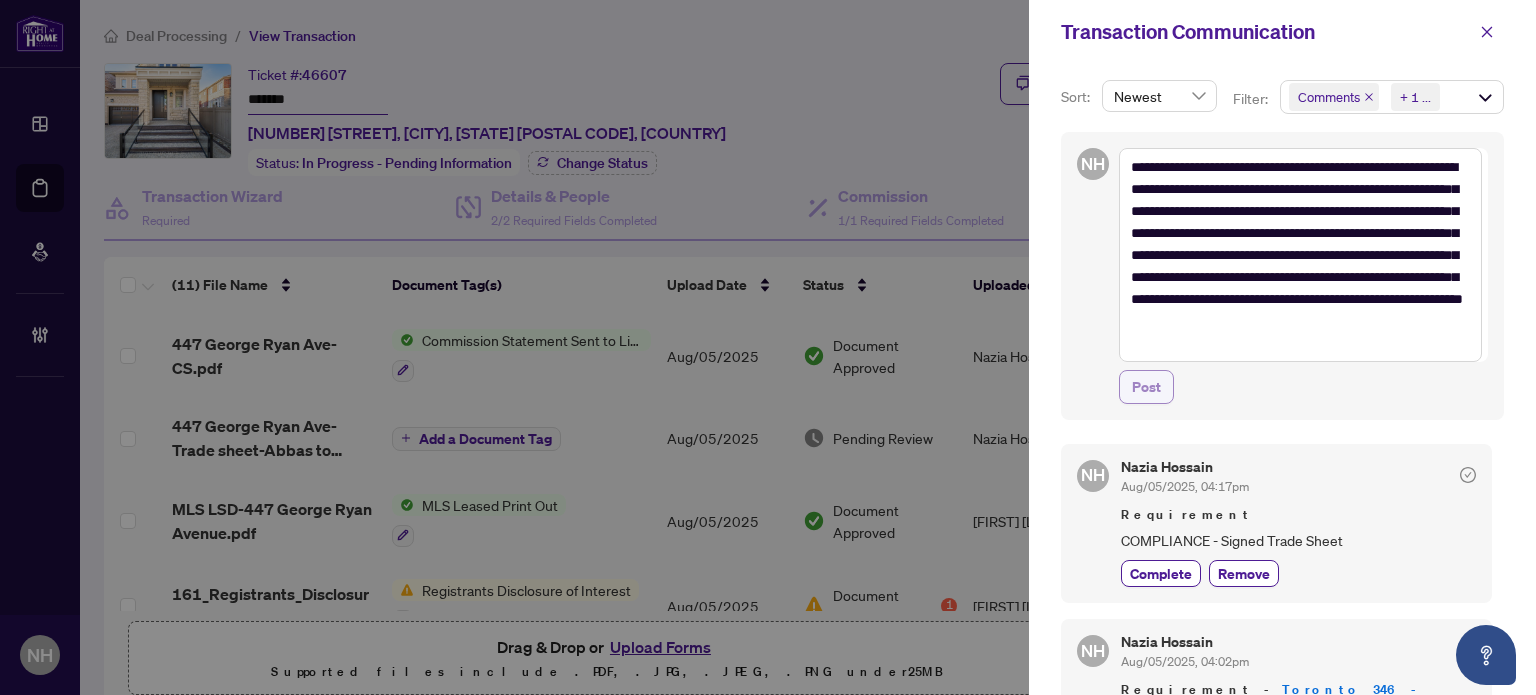 click on "Post" at bounding box center (1146, 387) 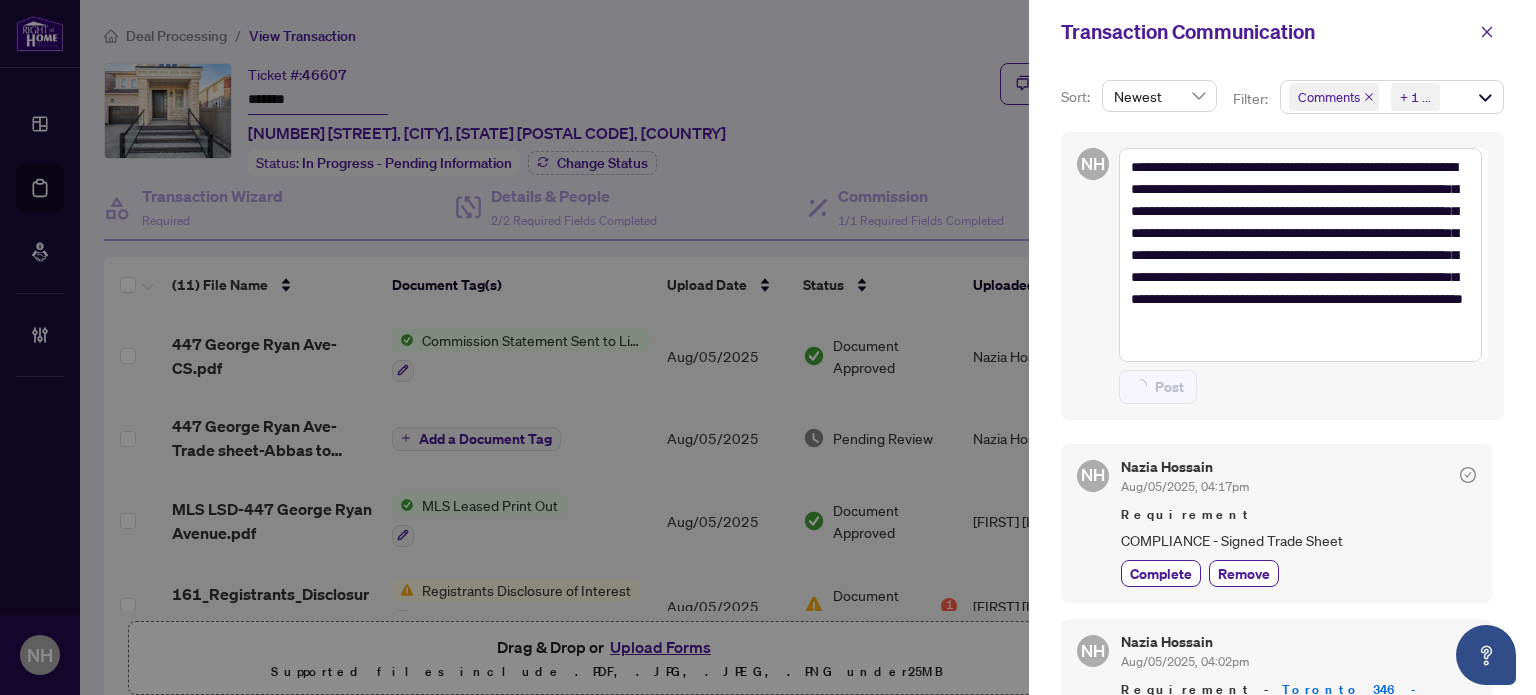 type on "**********" 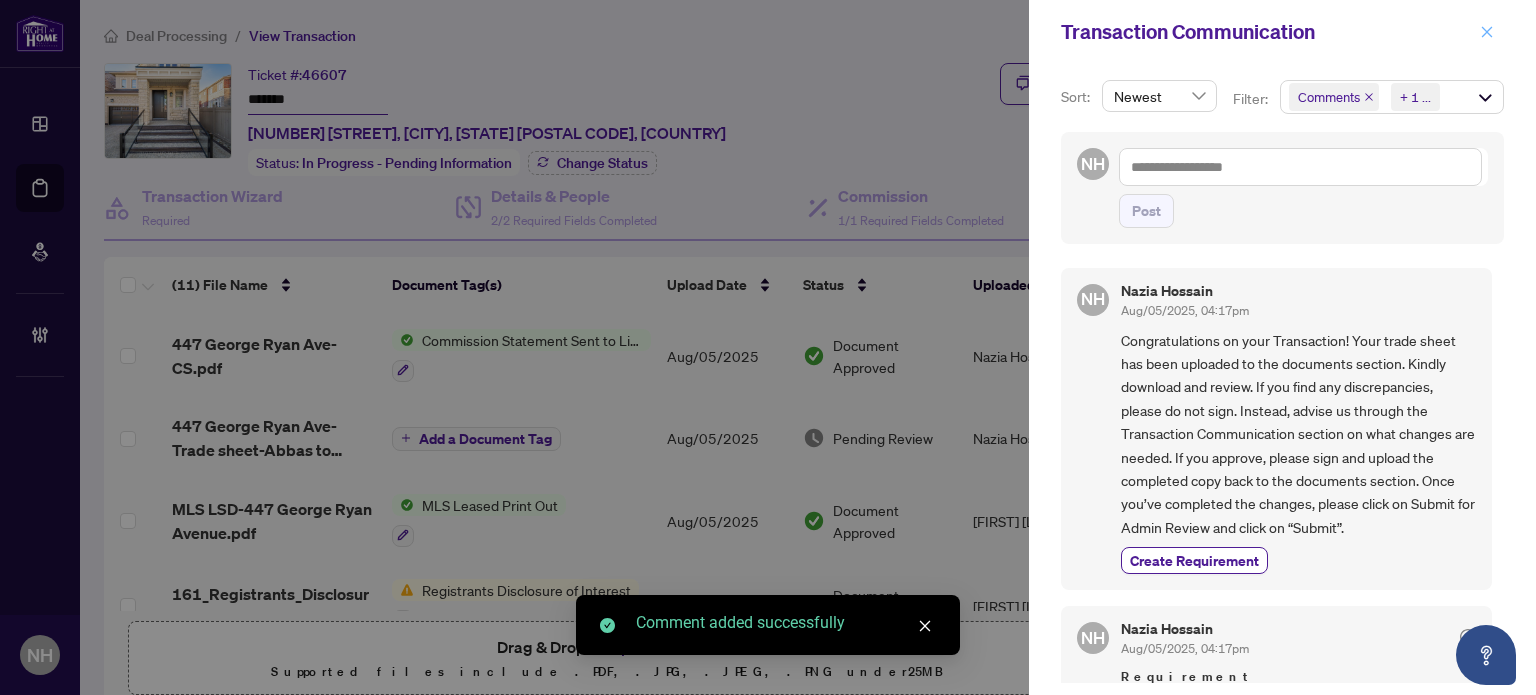 click 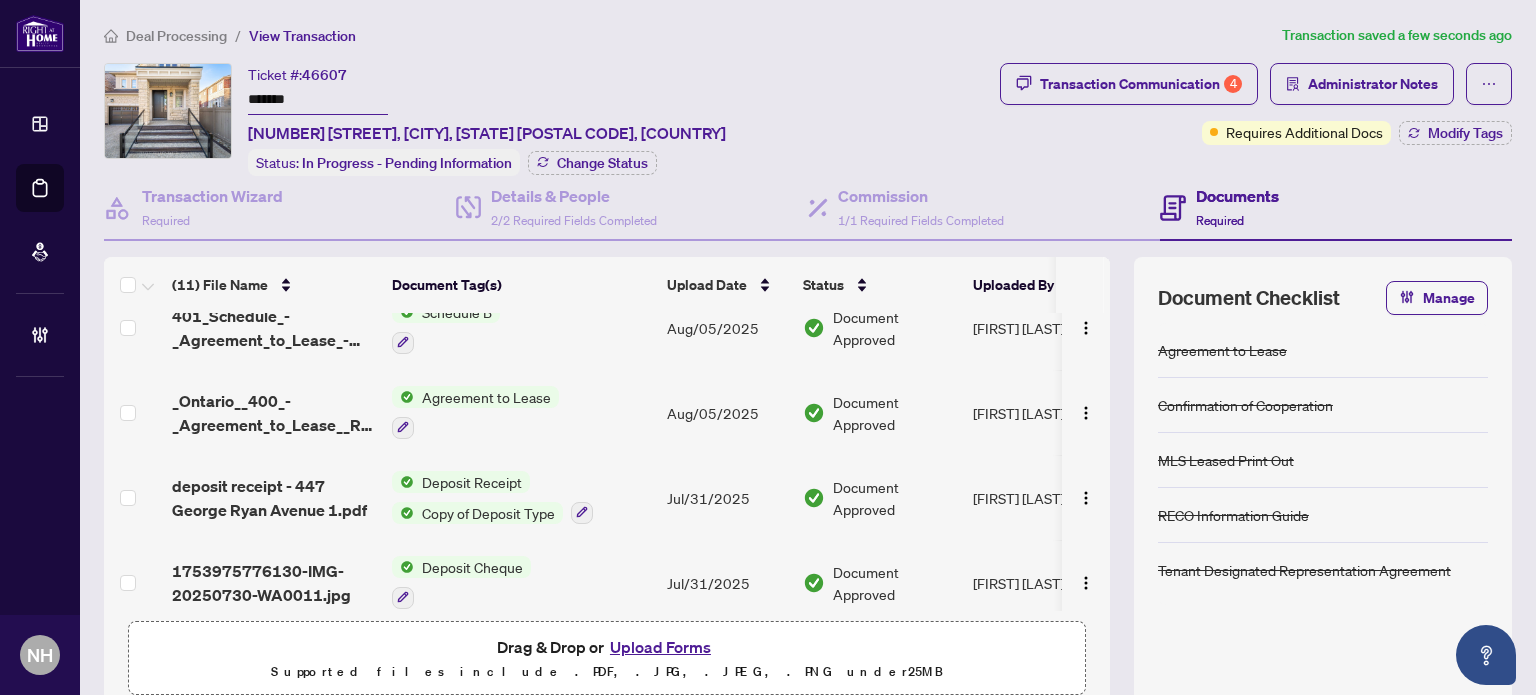 scroll, scrollTop: 632, scrollLeft: 0, axis: vertical 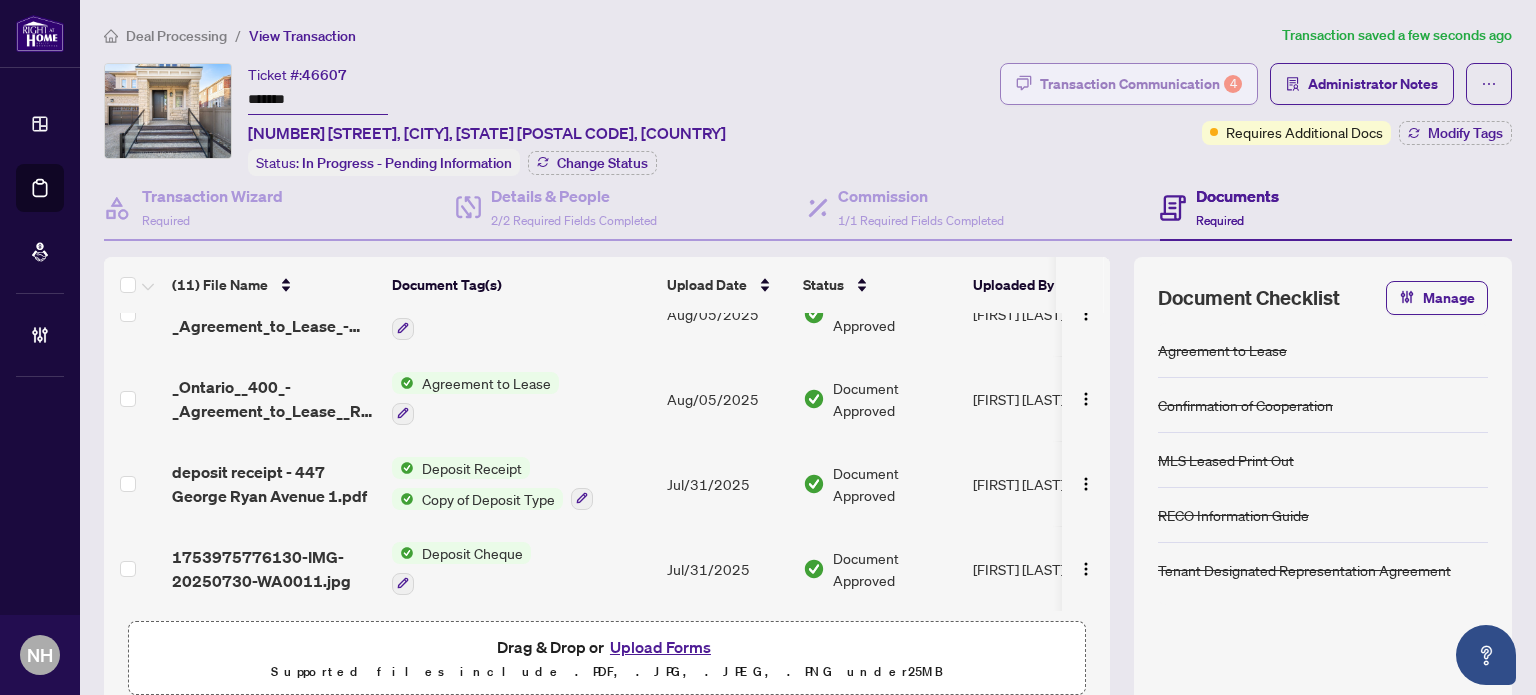 click on "Transaction Communication 4" at bounding box center [1141, 84] 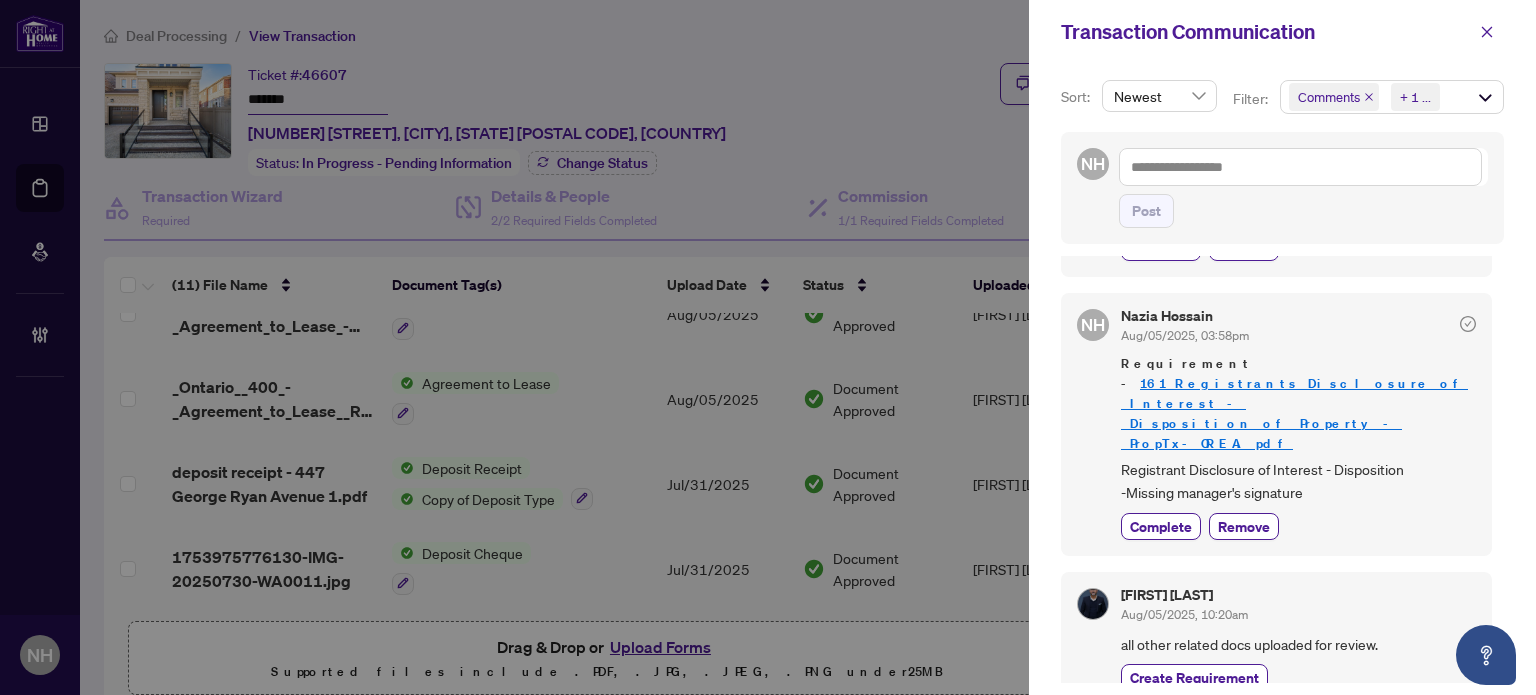 scroll, scrollTop: 1265, scrollLeft: 0, axis: vertical 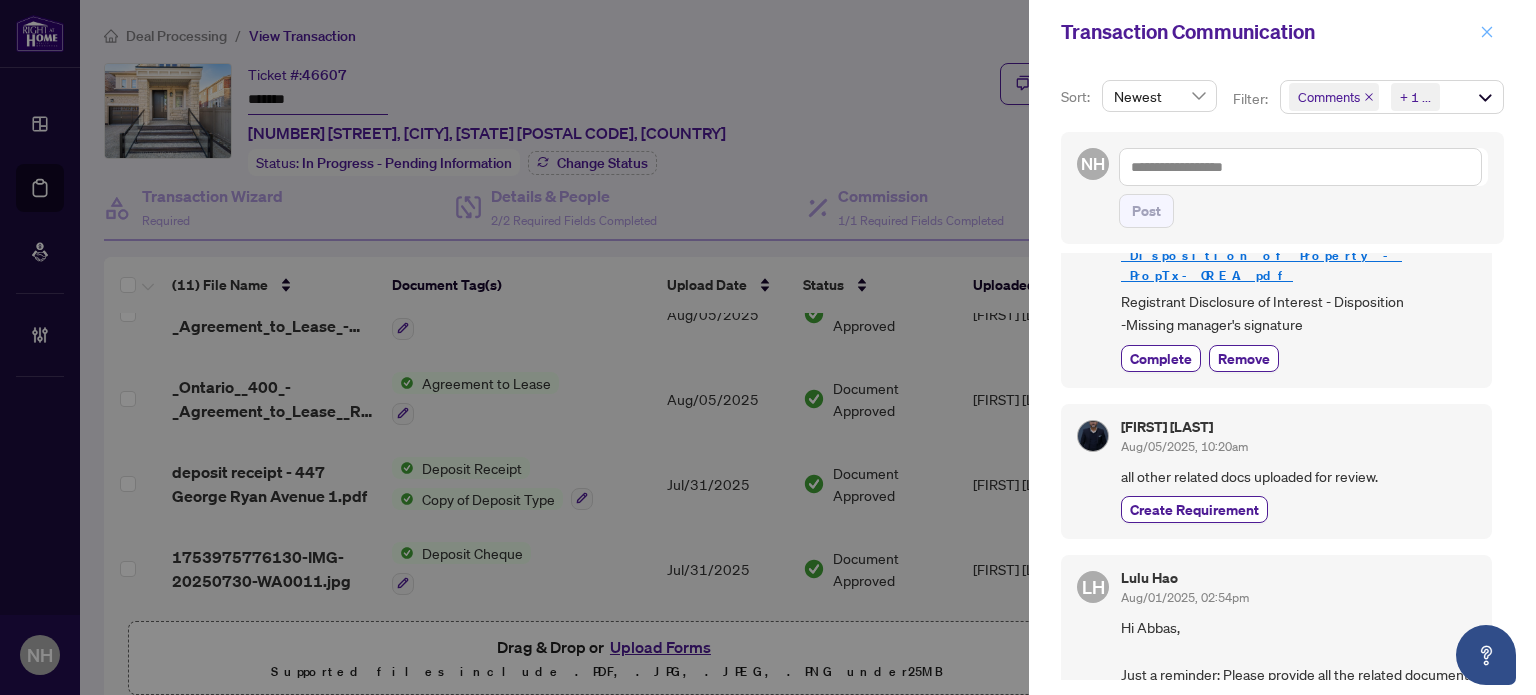 click 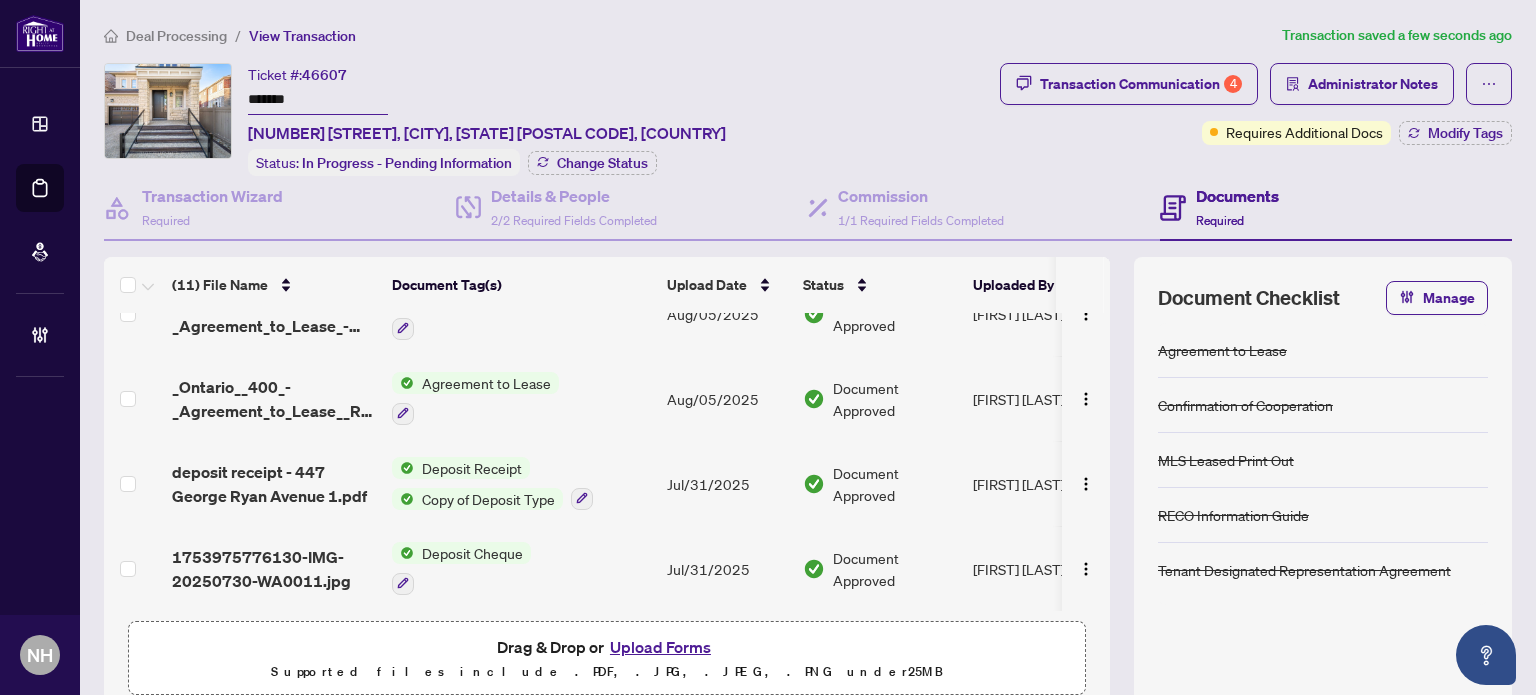 drag, startPoint x: 311, startPoint y: 106, endPoint x: 28, endPoint y: 39, distance: 290.82297 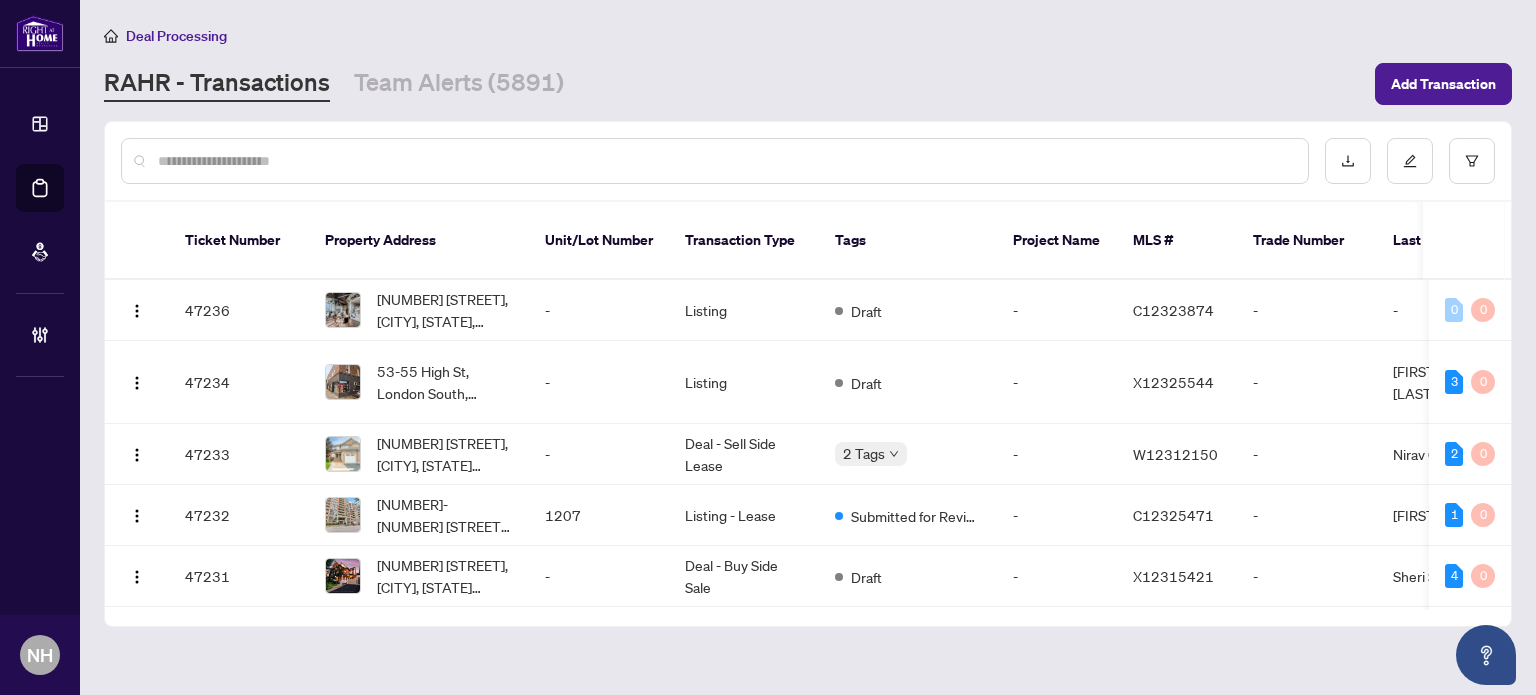 click at bounding box center [715, 161] 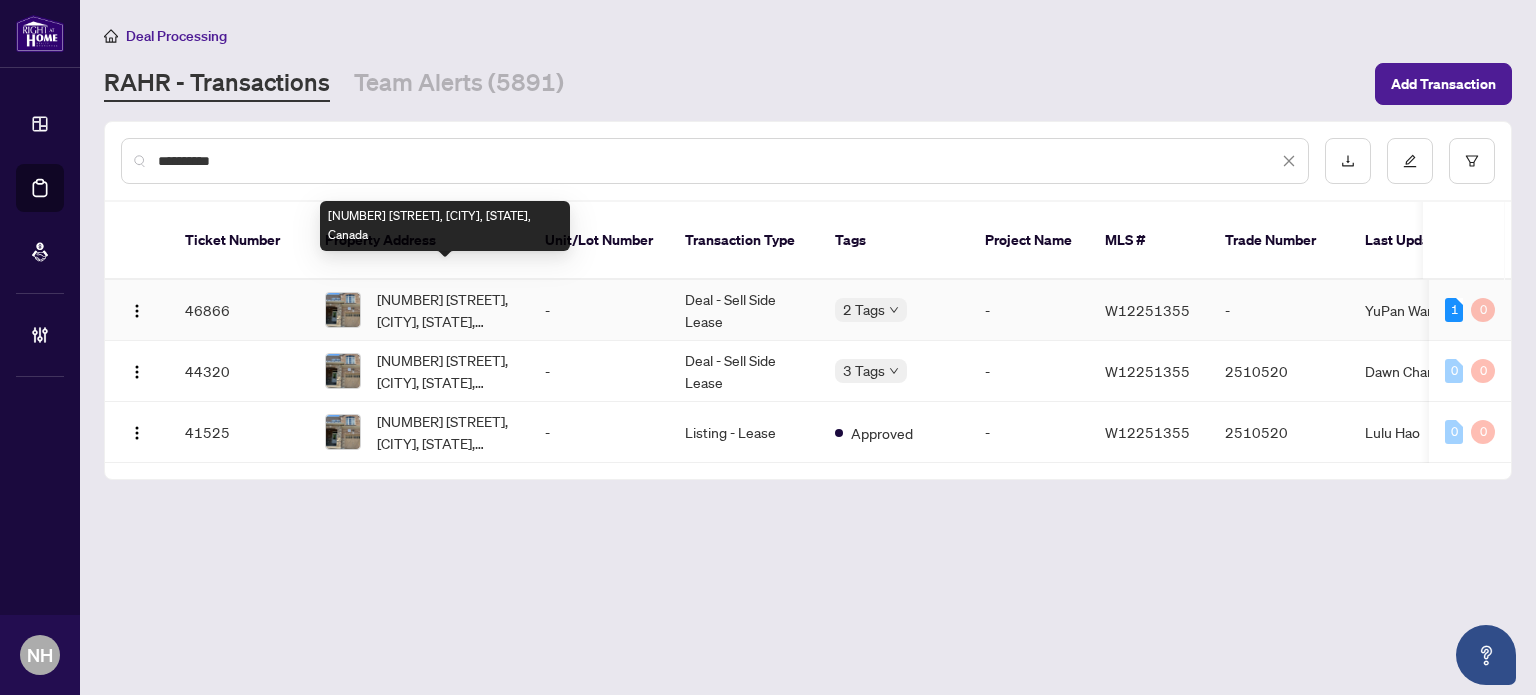 type on "**********" 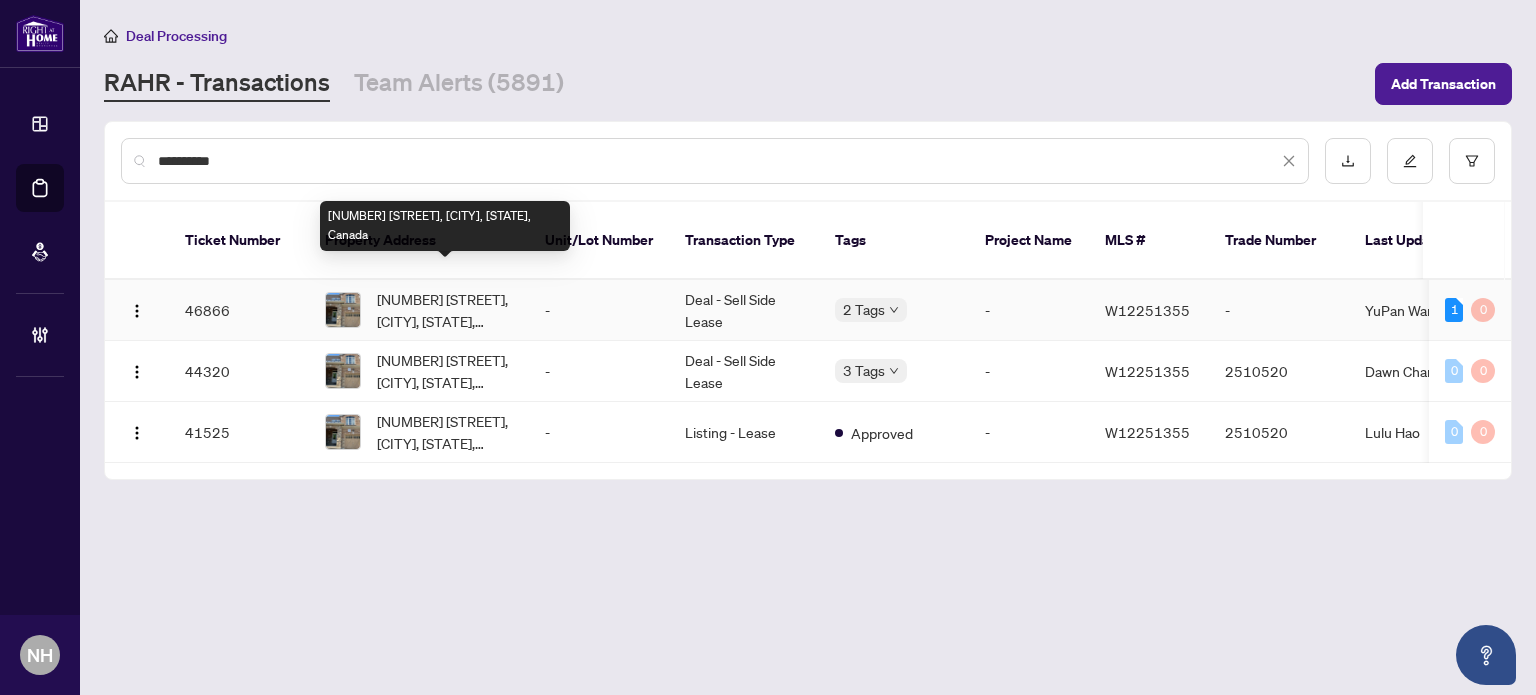 click on "777 Megson Terr, Milton, Ontario L9T 8K6, Canada" at bounding box center [445, 310] 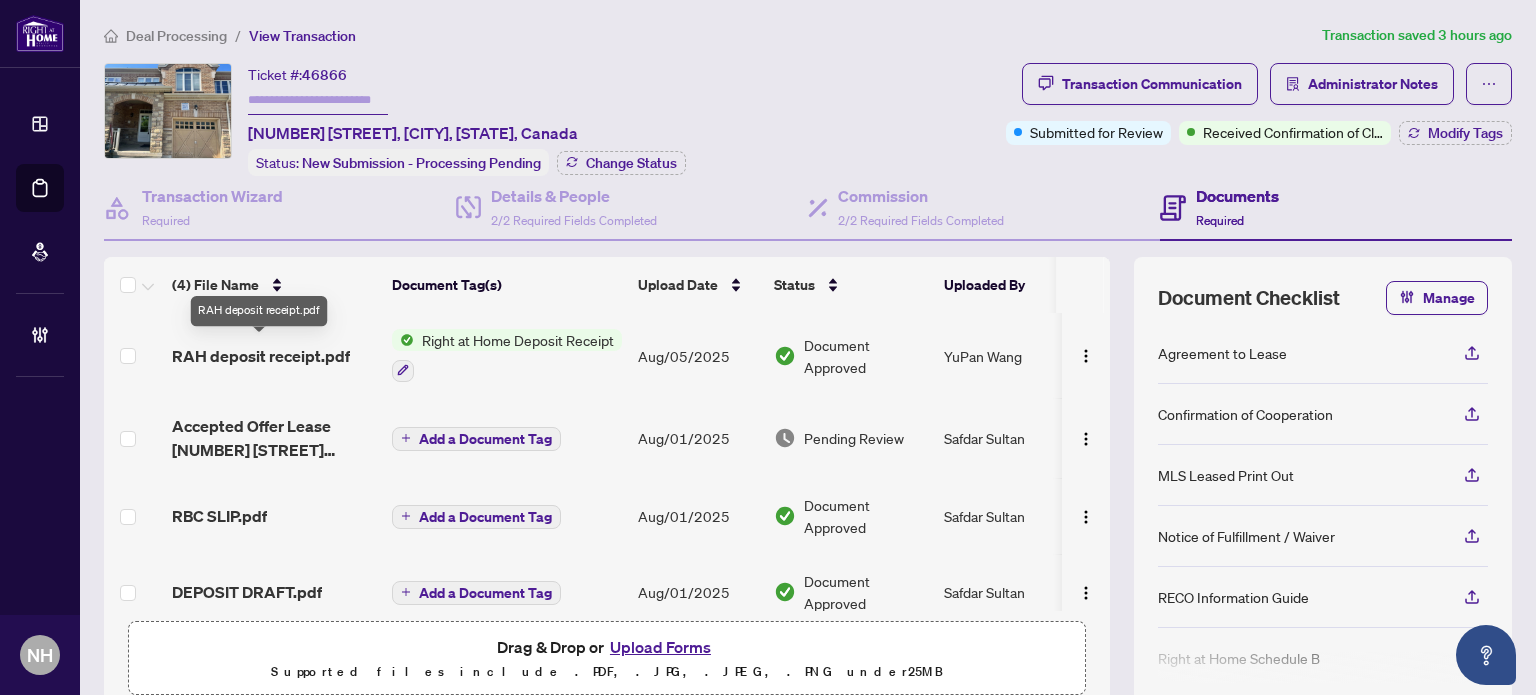 click on "RAH deposit receipt.pdf" at bounding box center [261, 356] 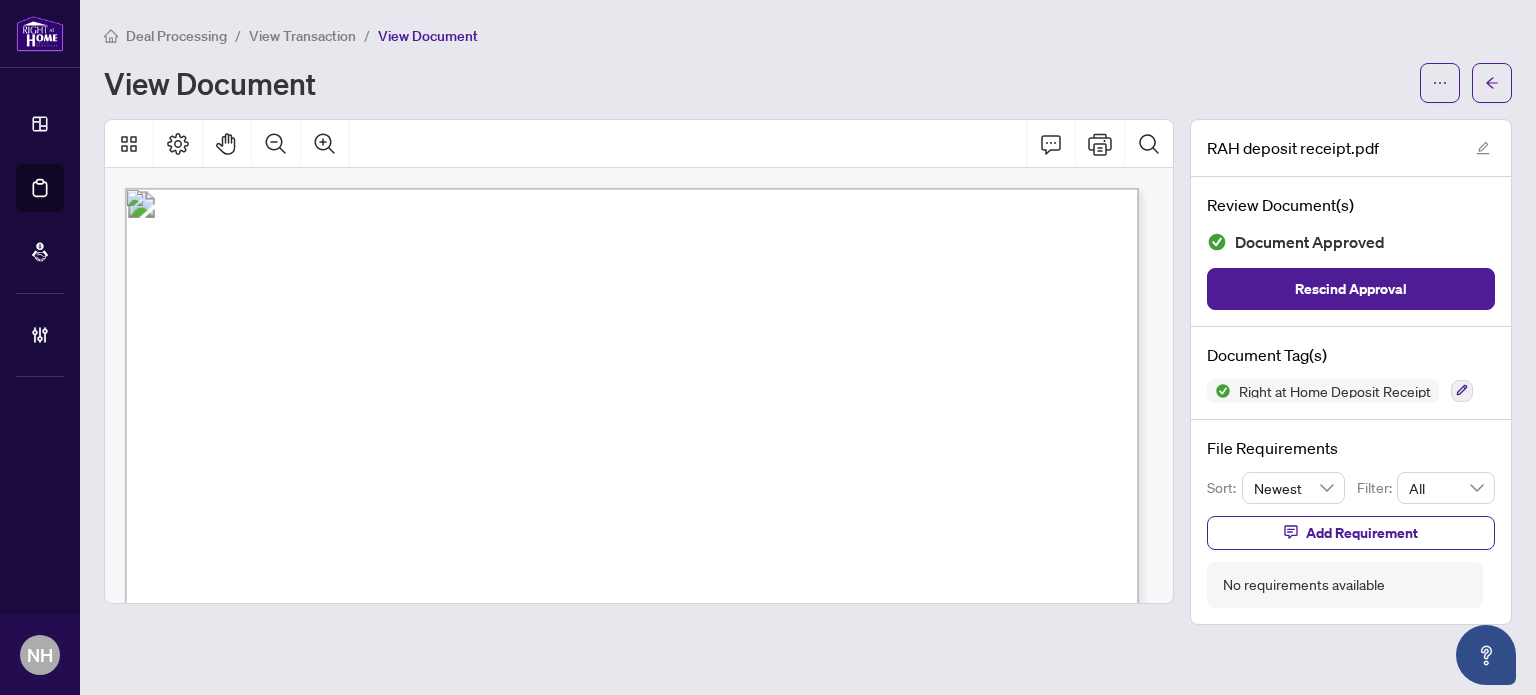 scroll, scrollTop: 300, scrollLeft: 0, axis: vertical 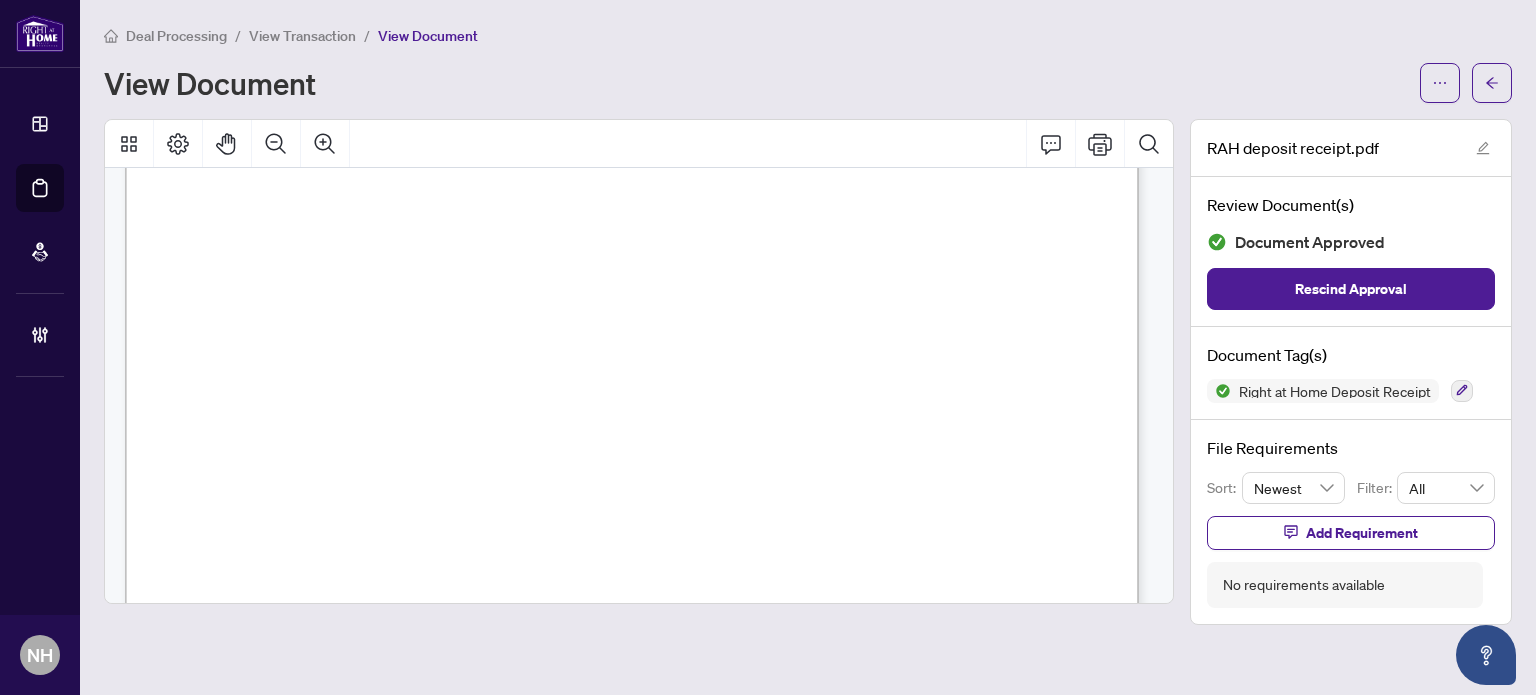 click on "View Transaction" at bounding box center [302, 36] 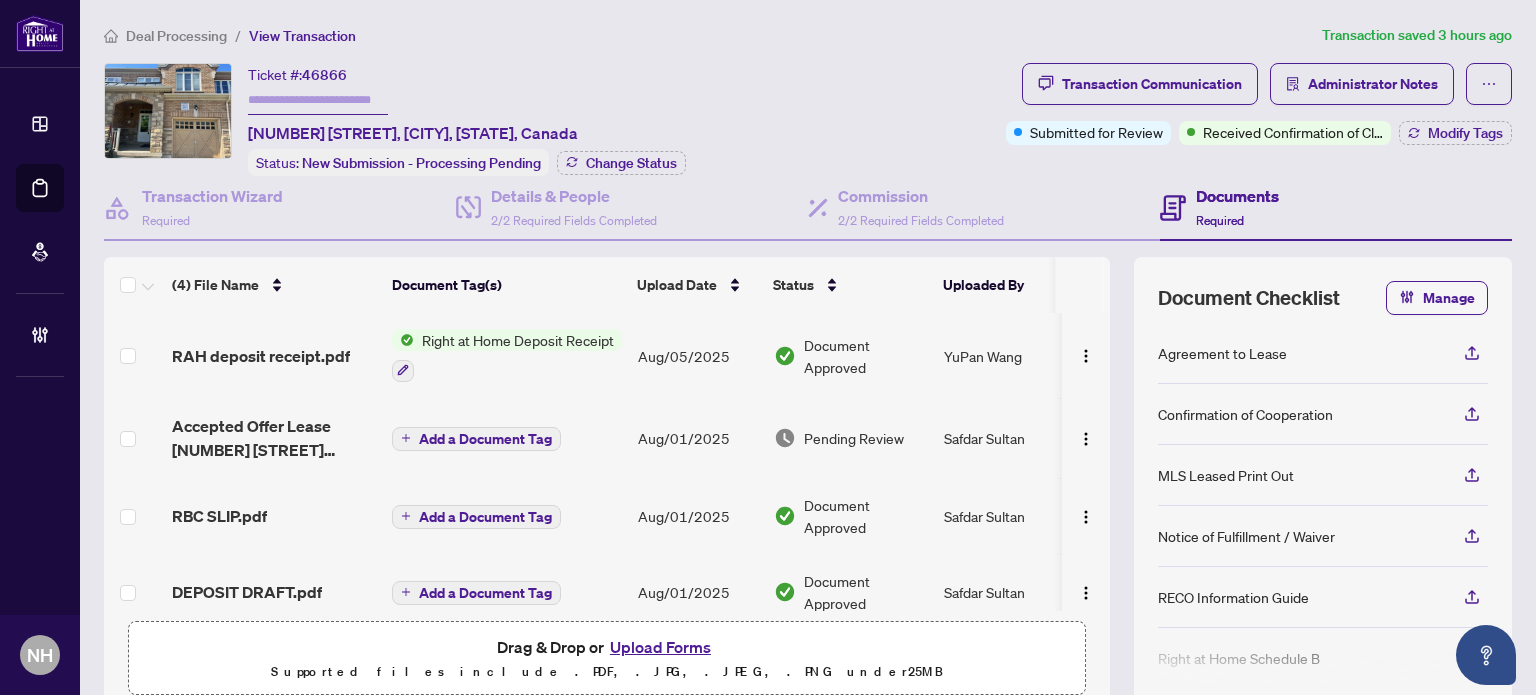 click on "Accepted Offer Lease 777 Megson Terr Milton.pdf" at bounding box center [274, 438] 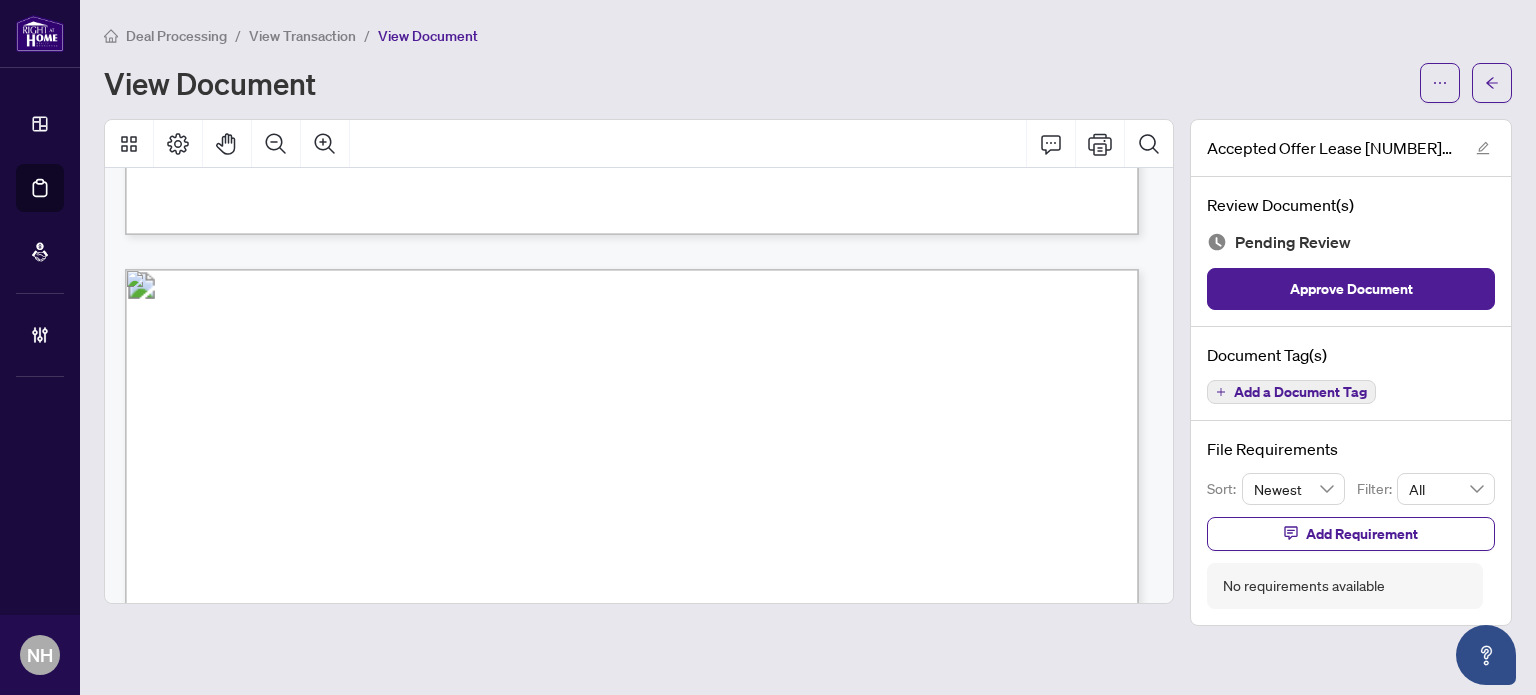 scroll, scrollTop: 6700, scrollLeft: 0, axis: vertical 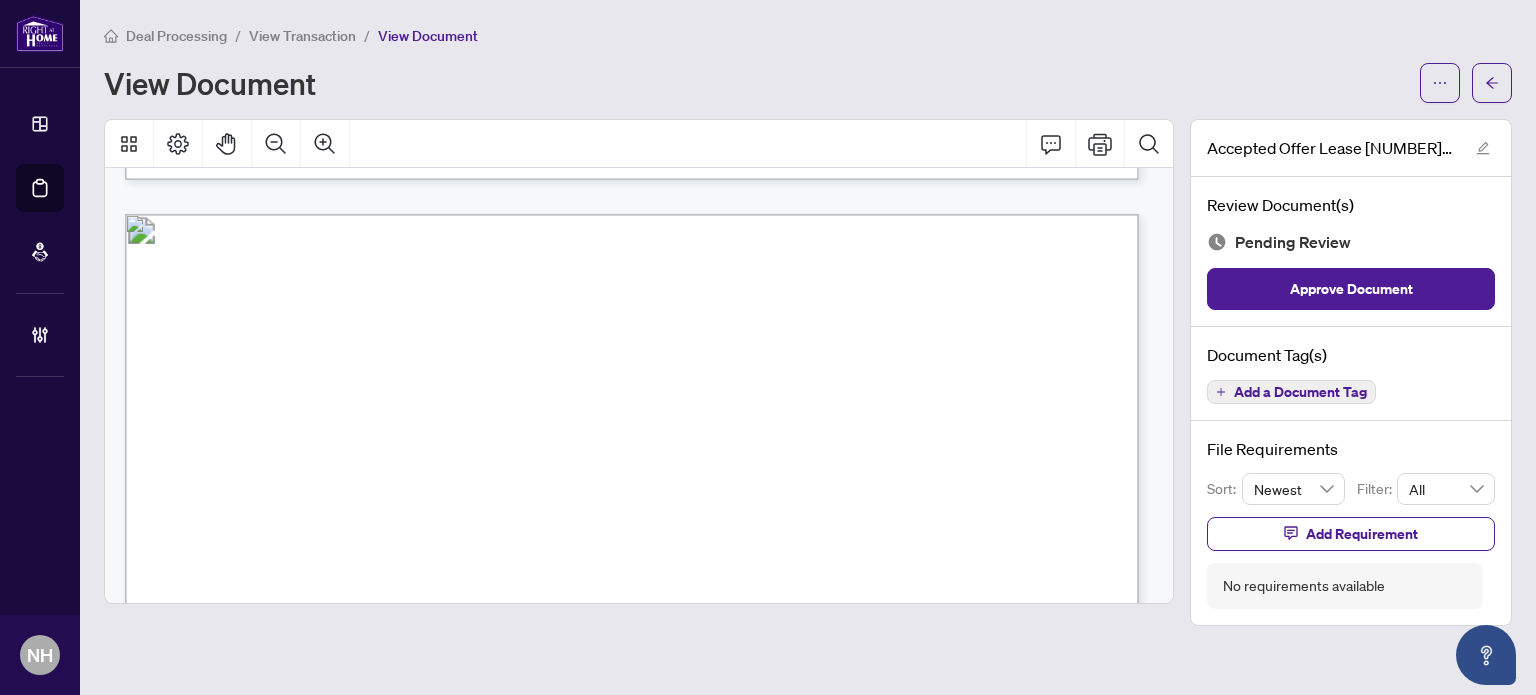 click on "Add a Document Tag" at bounding box center (1300, 392) 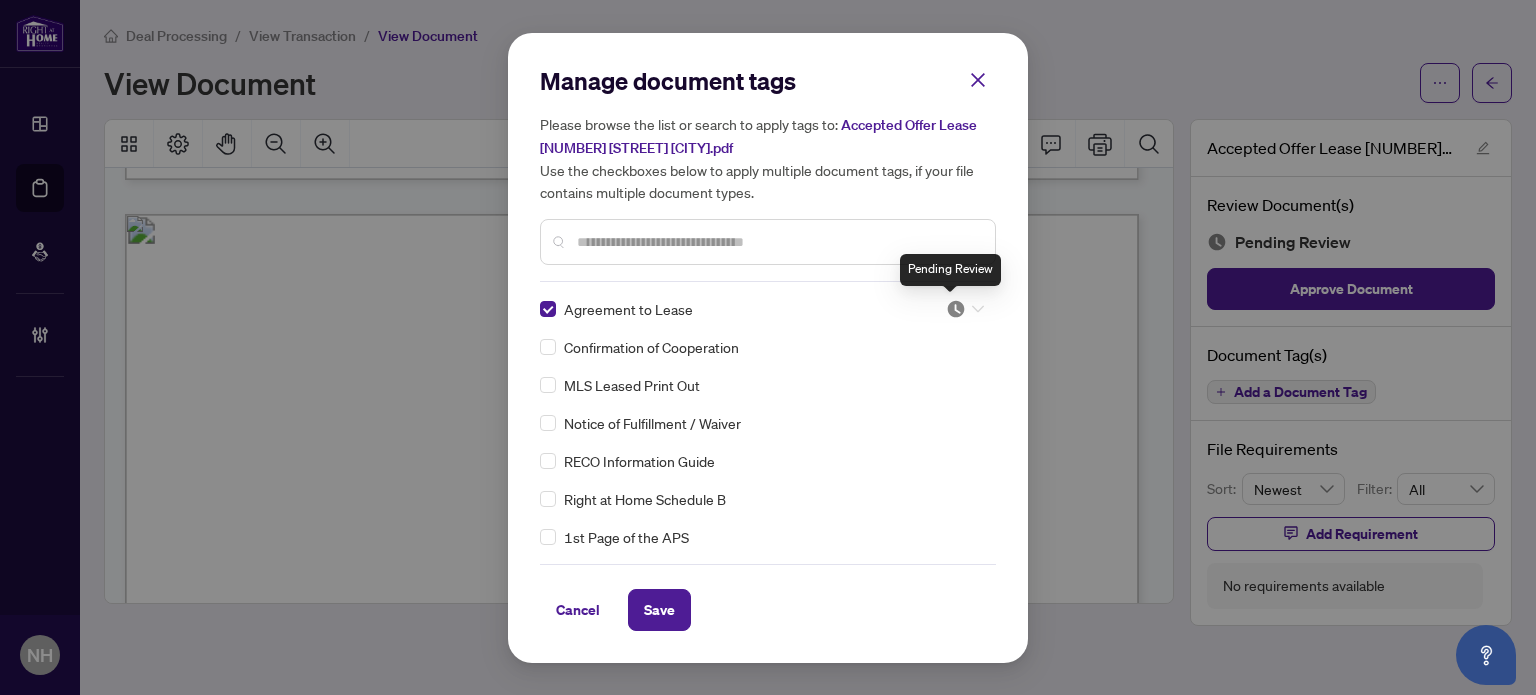 click at bounding box center (956, 309) 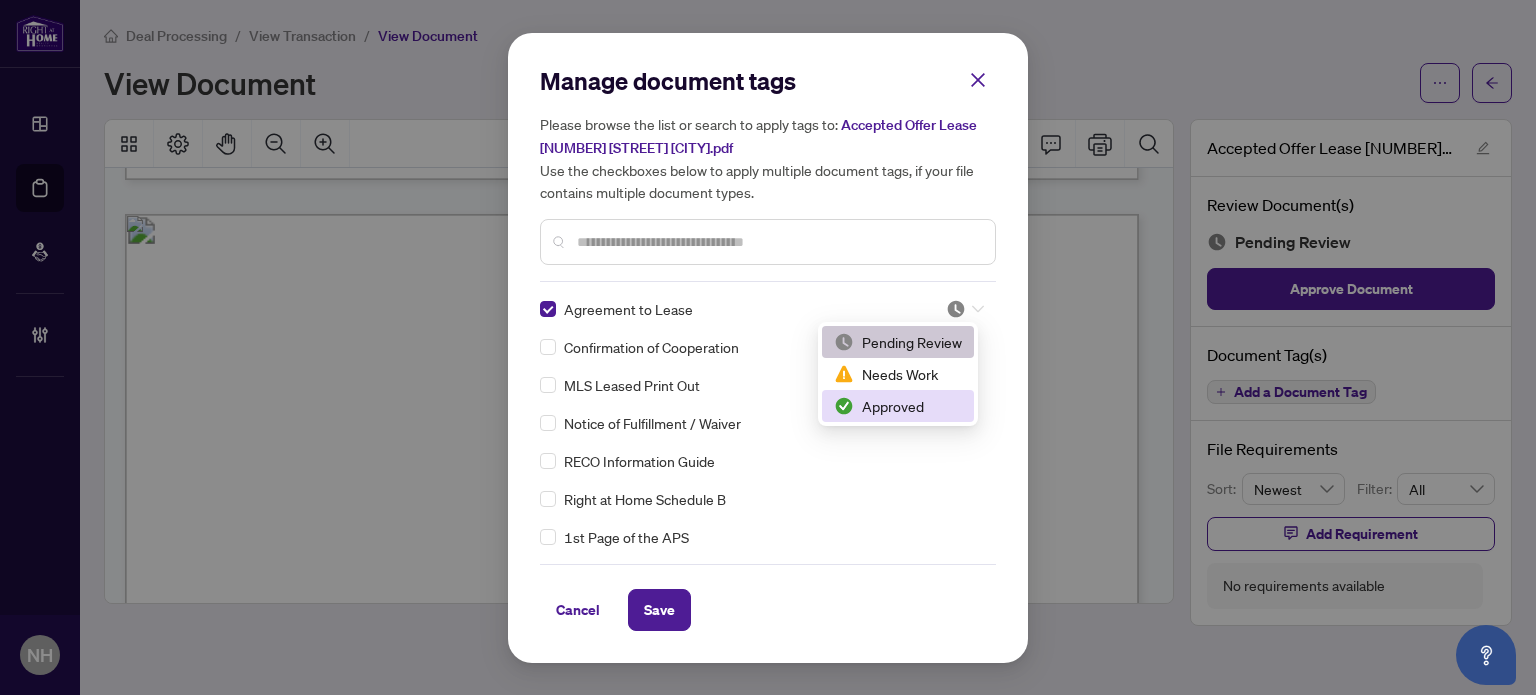 click on "Approved" at bounding box center (898, 406) 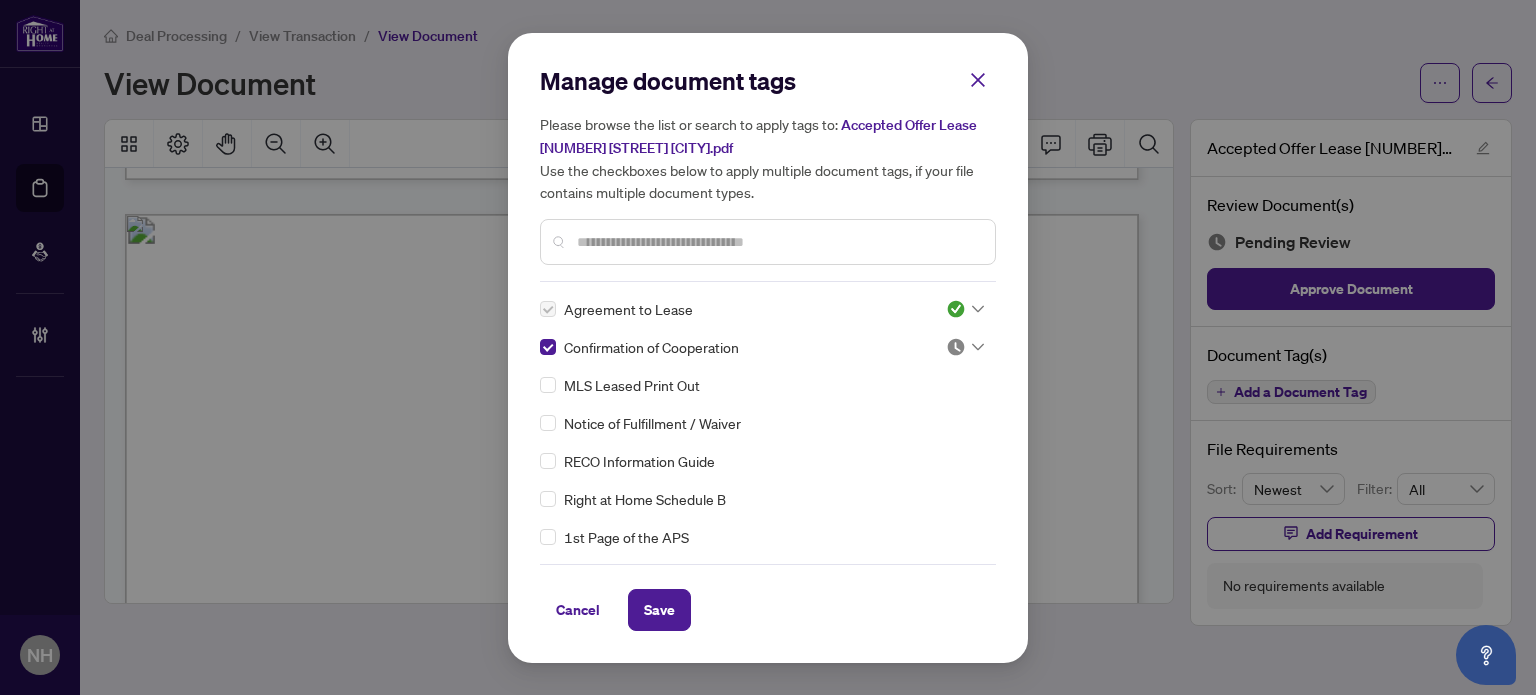 click at bounding box center (956, 347) 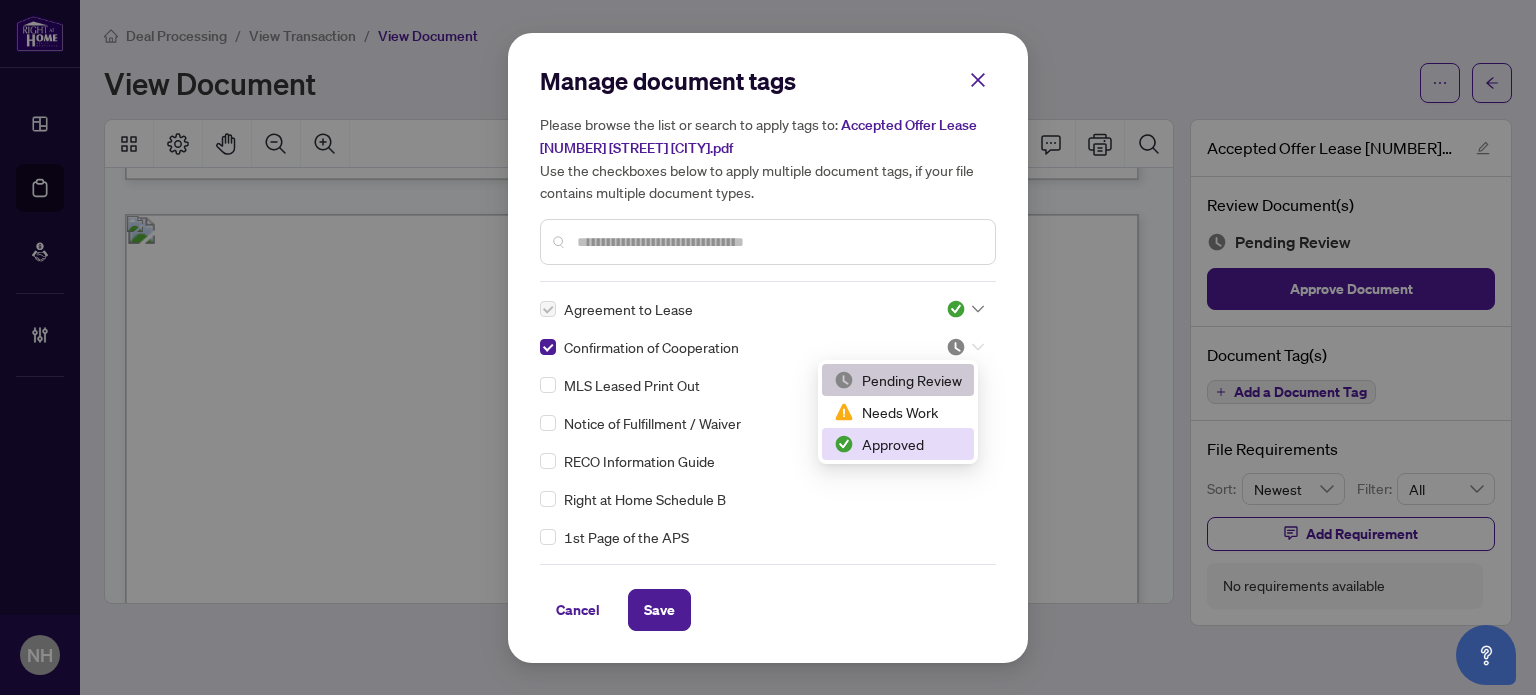 click on "Approved" at bounding box center (898, 444) 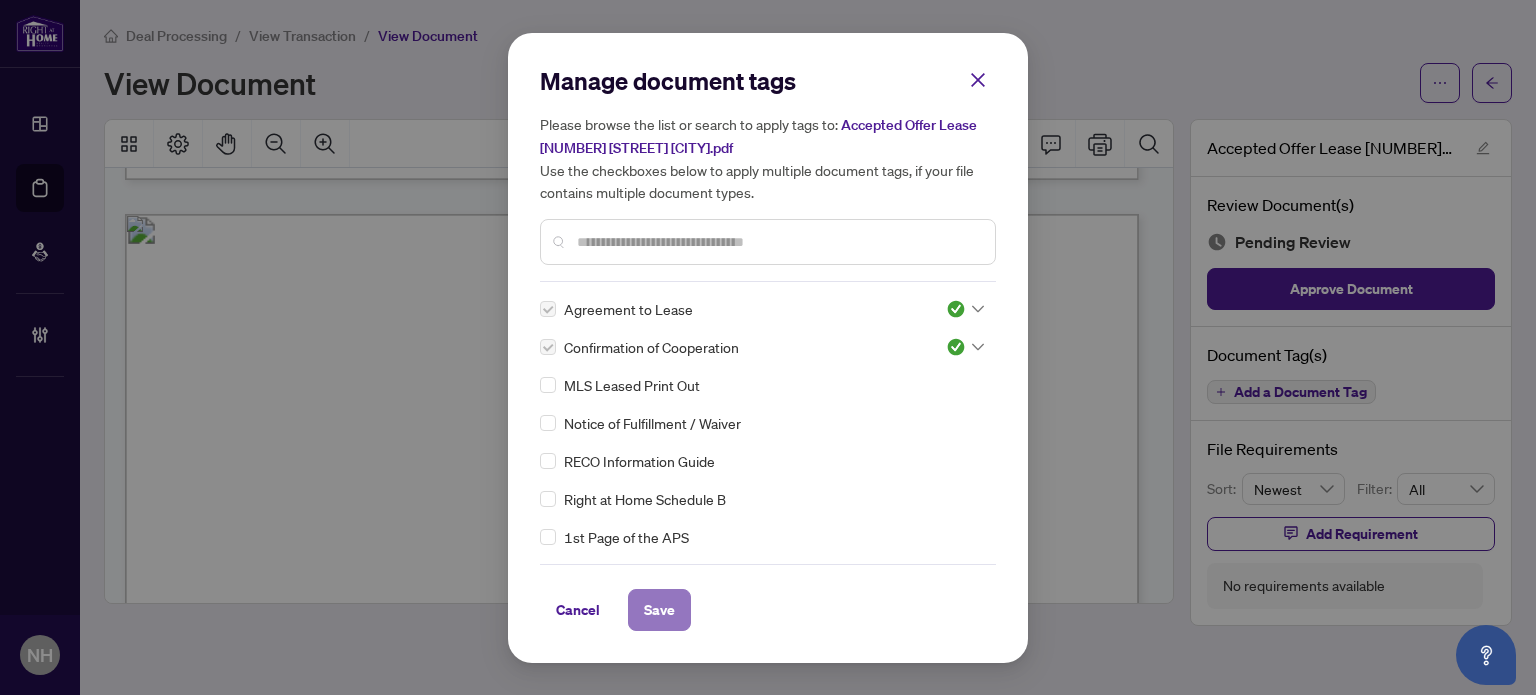 click on "Save" at bounding box center [659, 610] 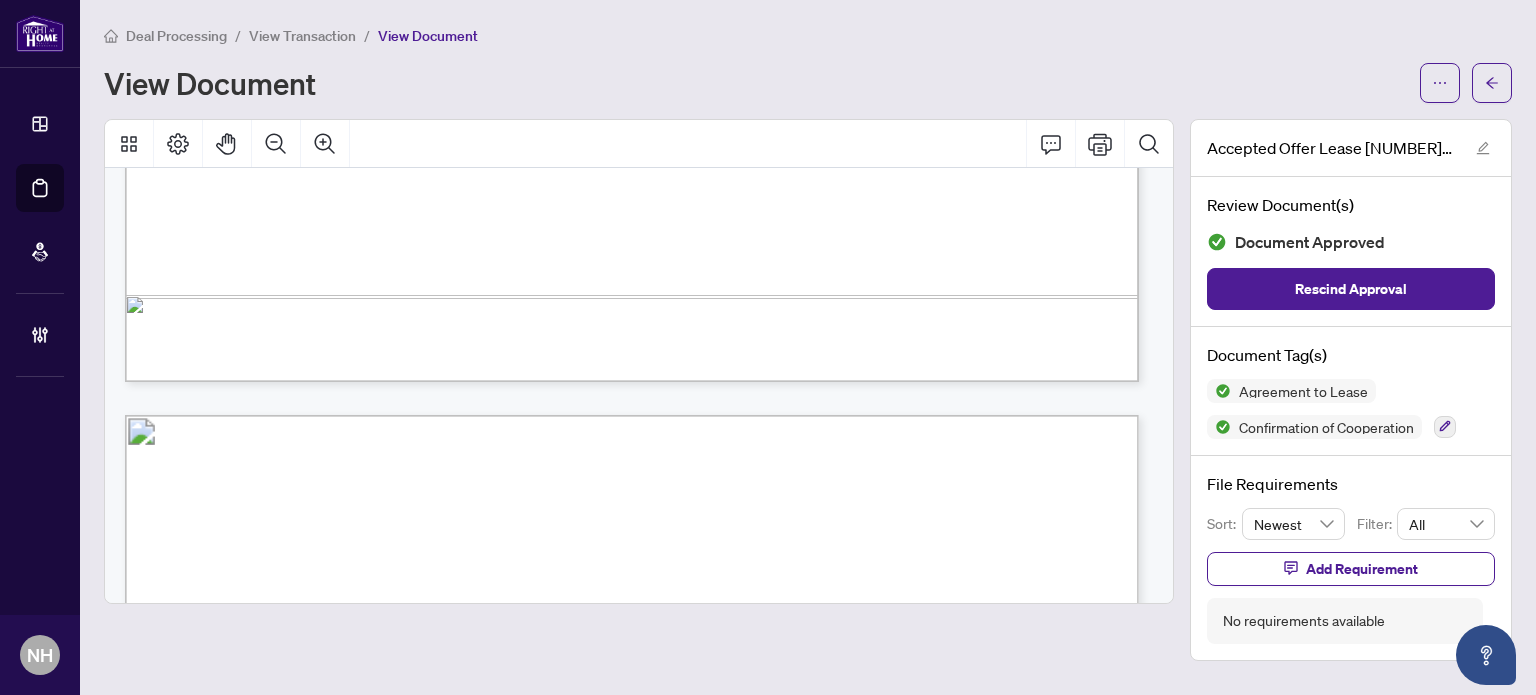 scroll, scrollTop: 10700, scrollLeft: 0, axis: vertical 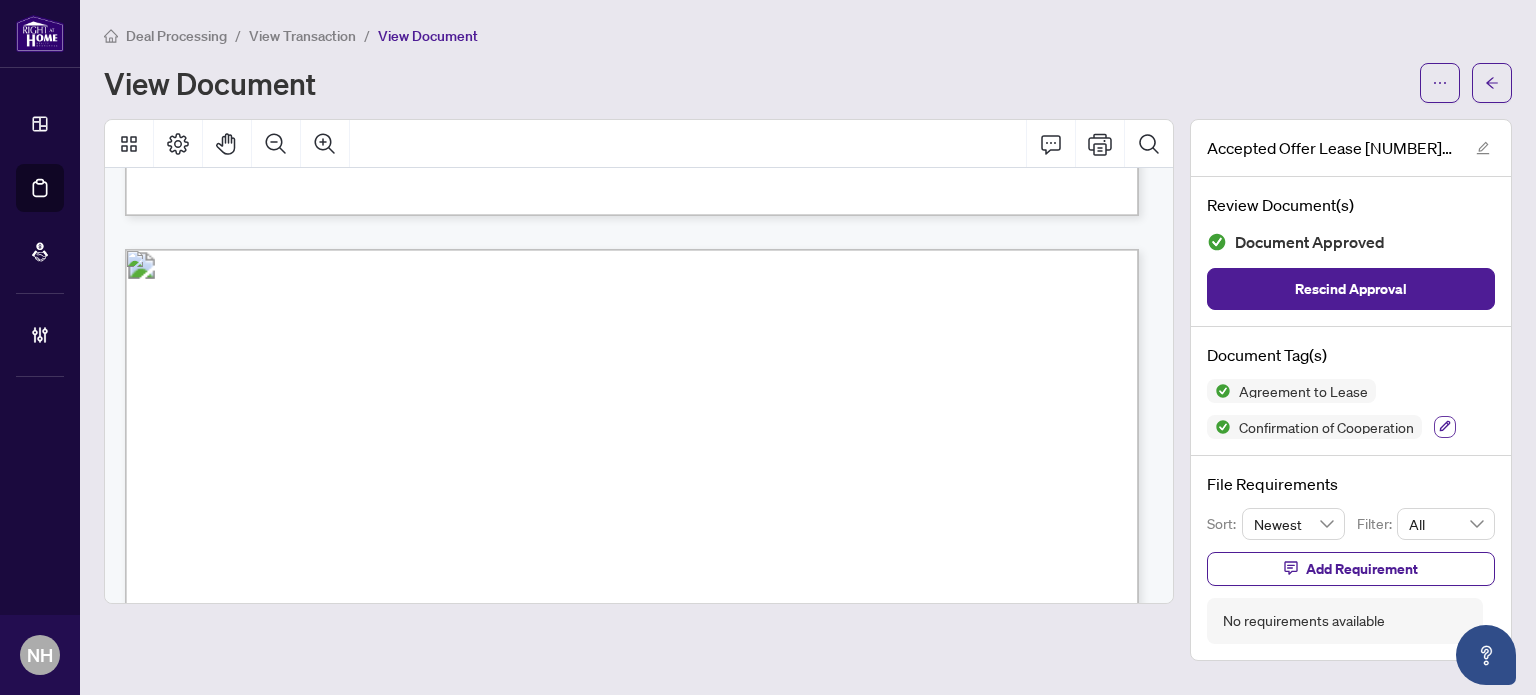 click 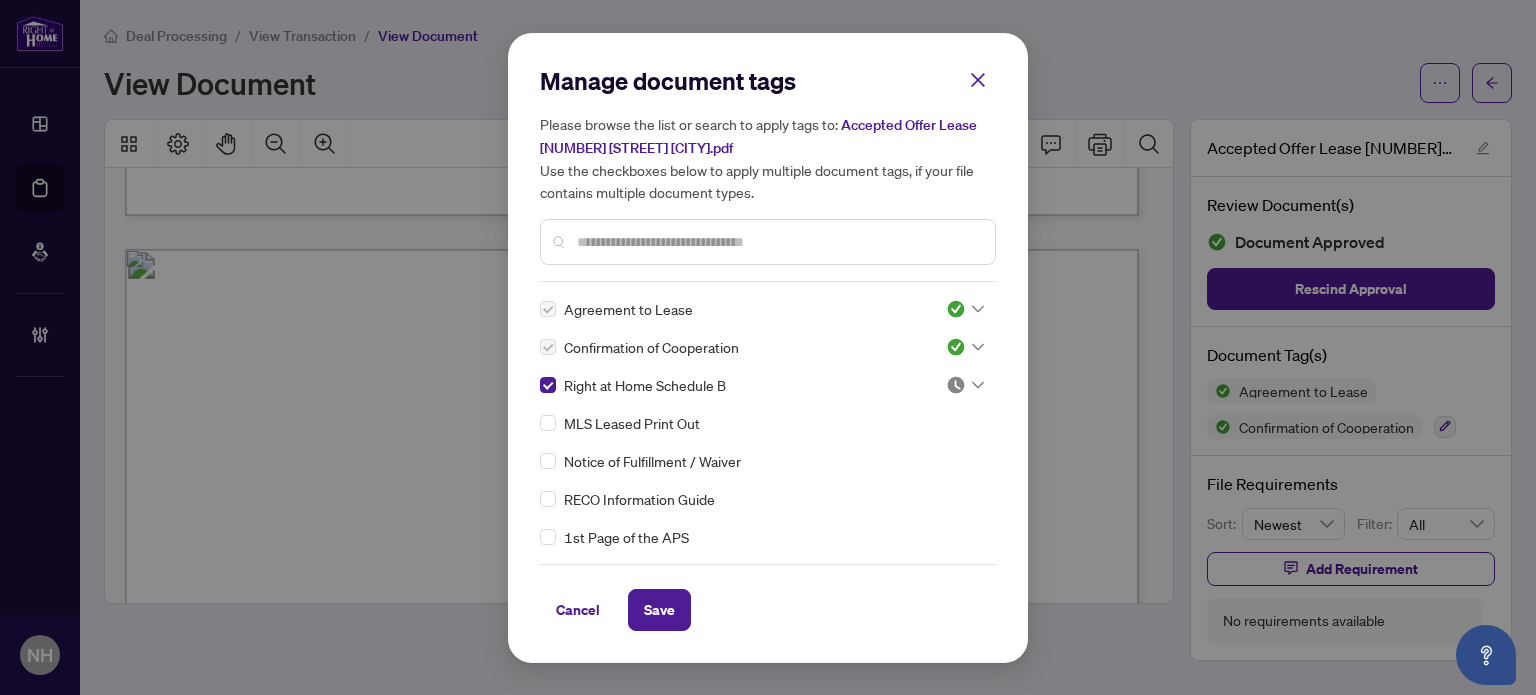 click at bounding box center [956, 385] 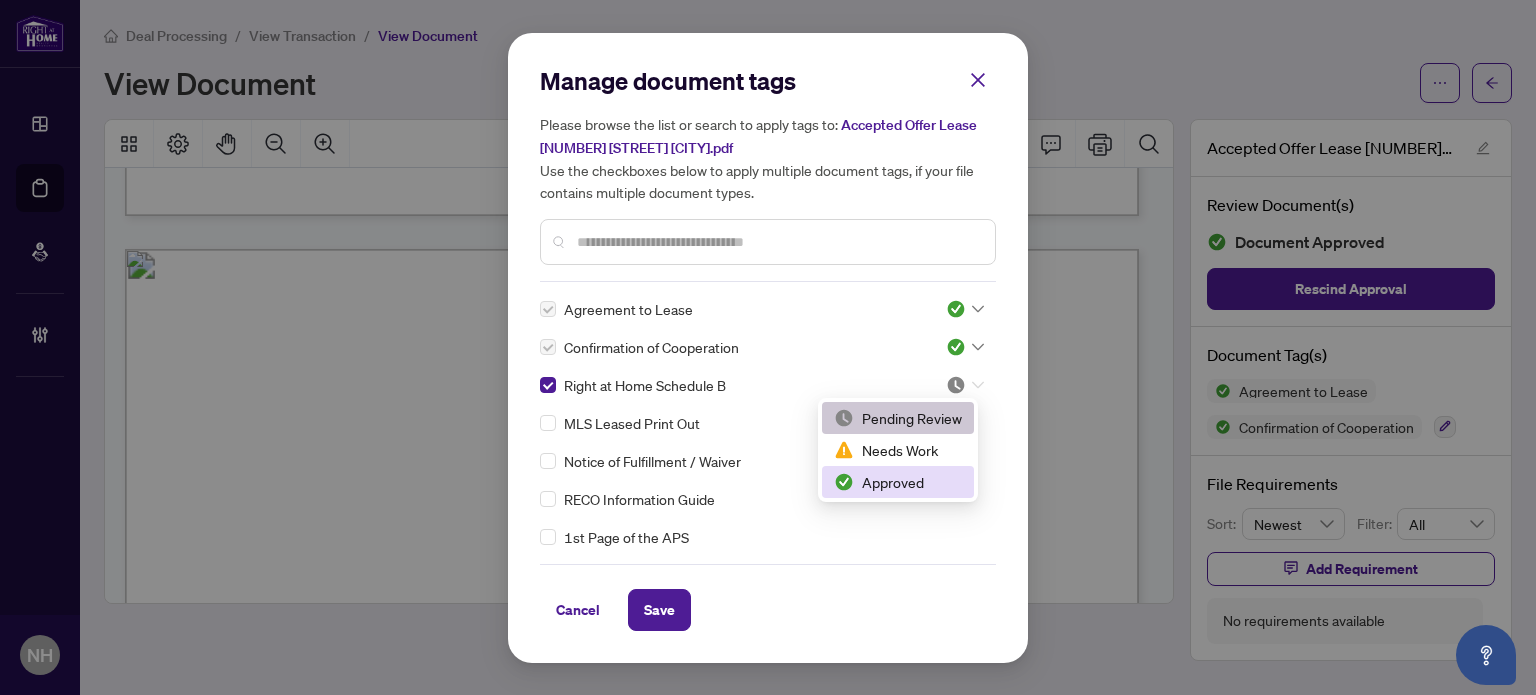 drag, startPoint x: 886, startPoint y: 478, endPoint x: 756, endPoint y: 384, distance: 160.42444 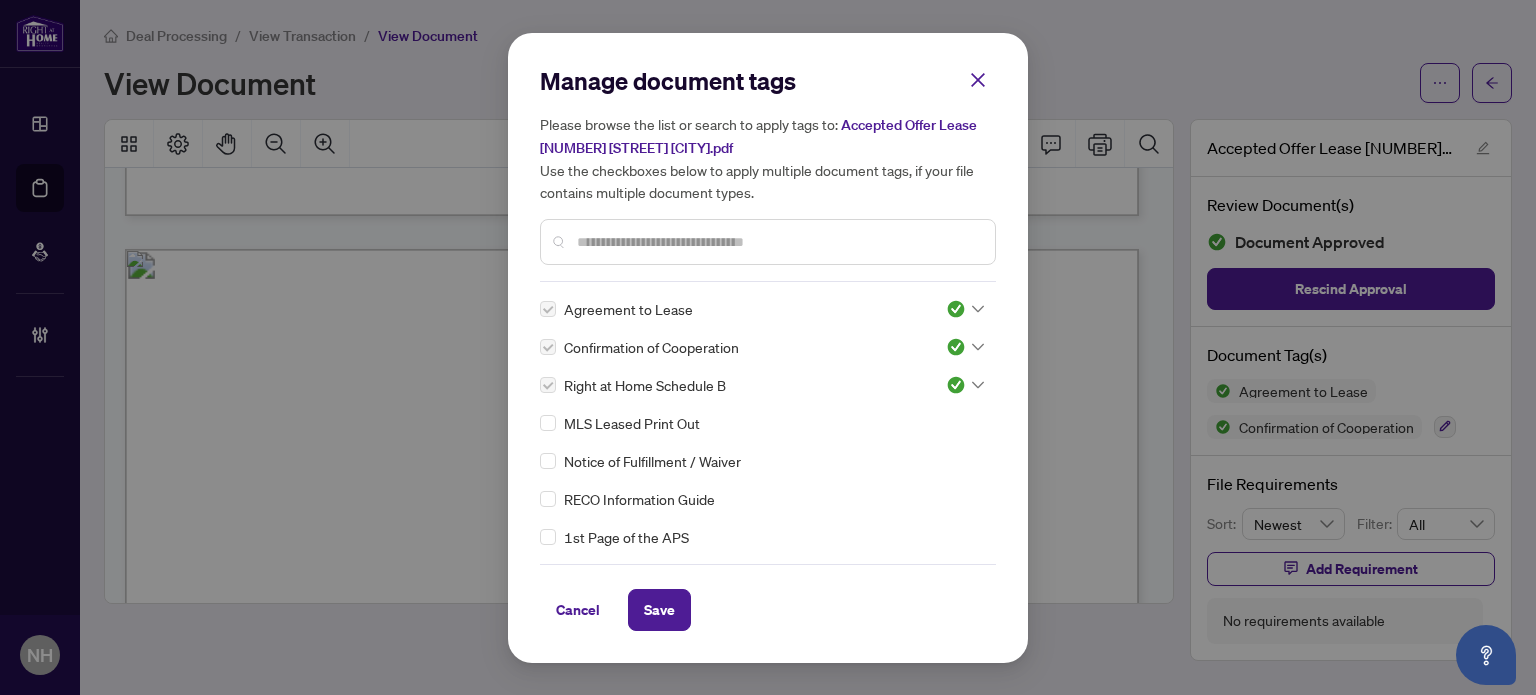 click at bounding box center [778, 242] 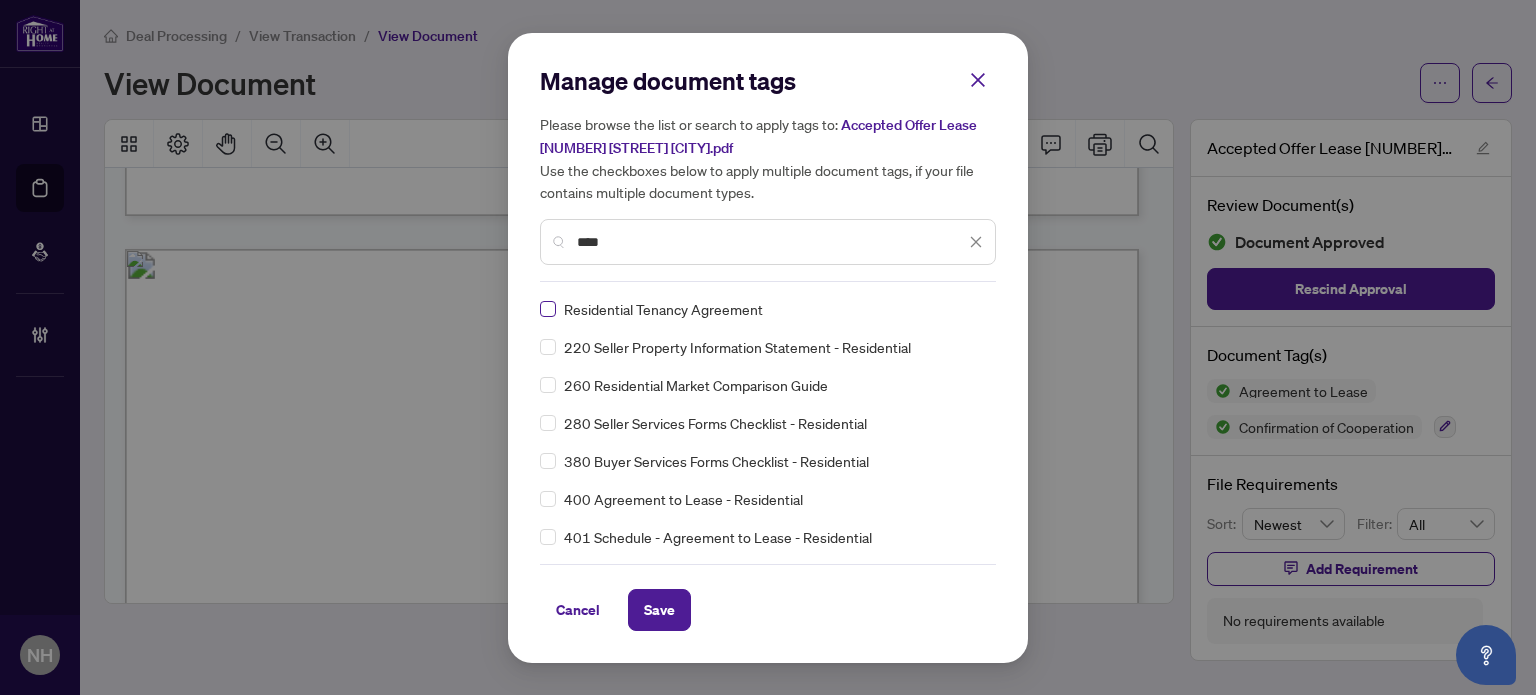 type on "****" 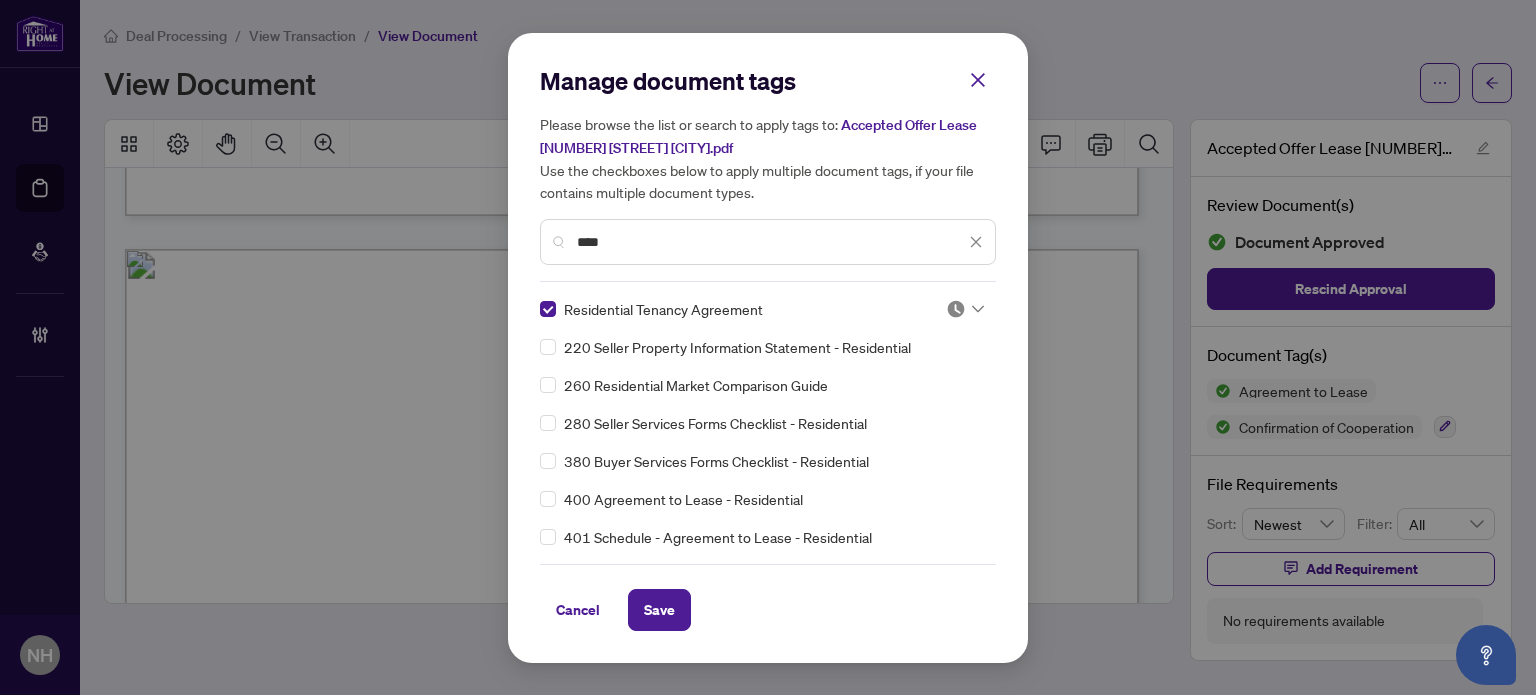click at bounding box center [956, 309] 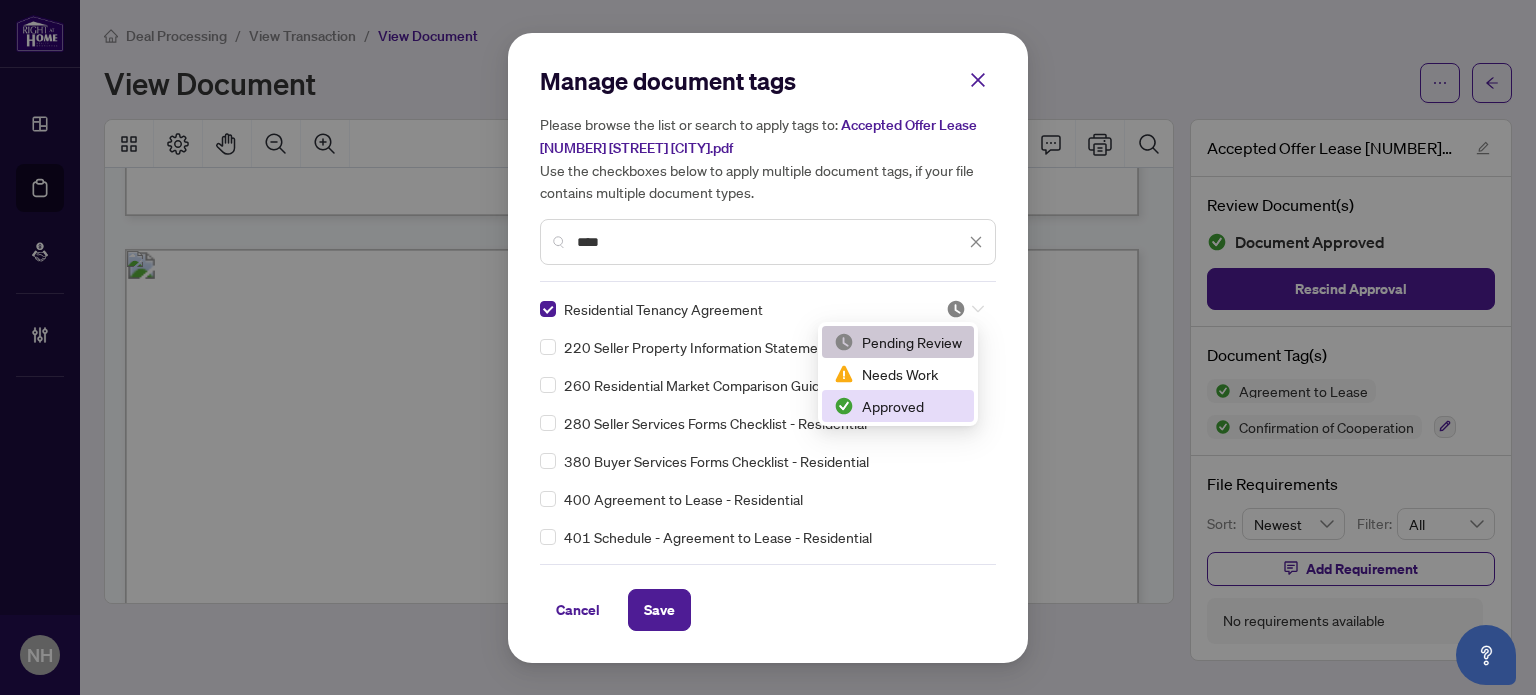 click on "Approved" at bounding box center [898, 406] 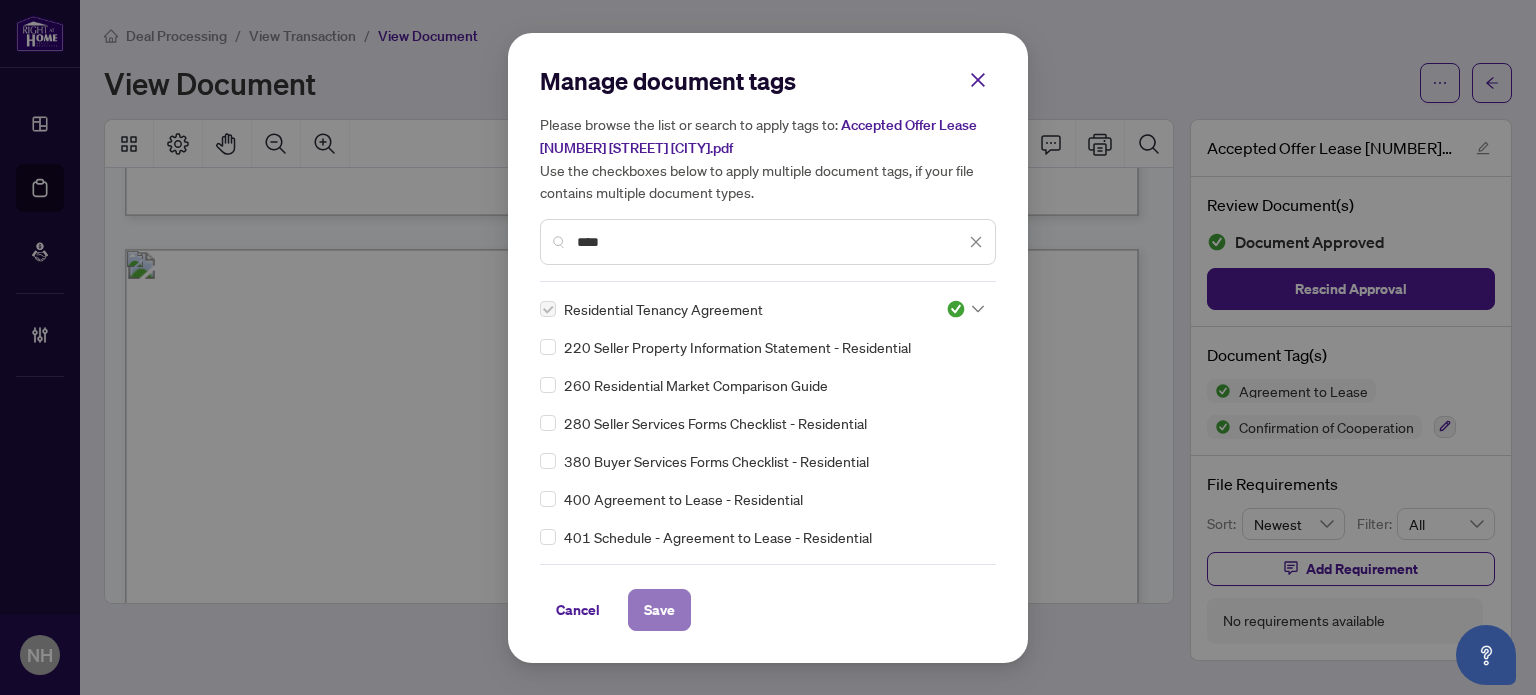 click on "Save" at bounding box center (659, 610) 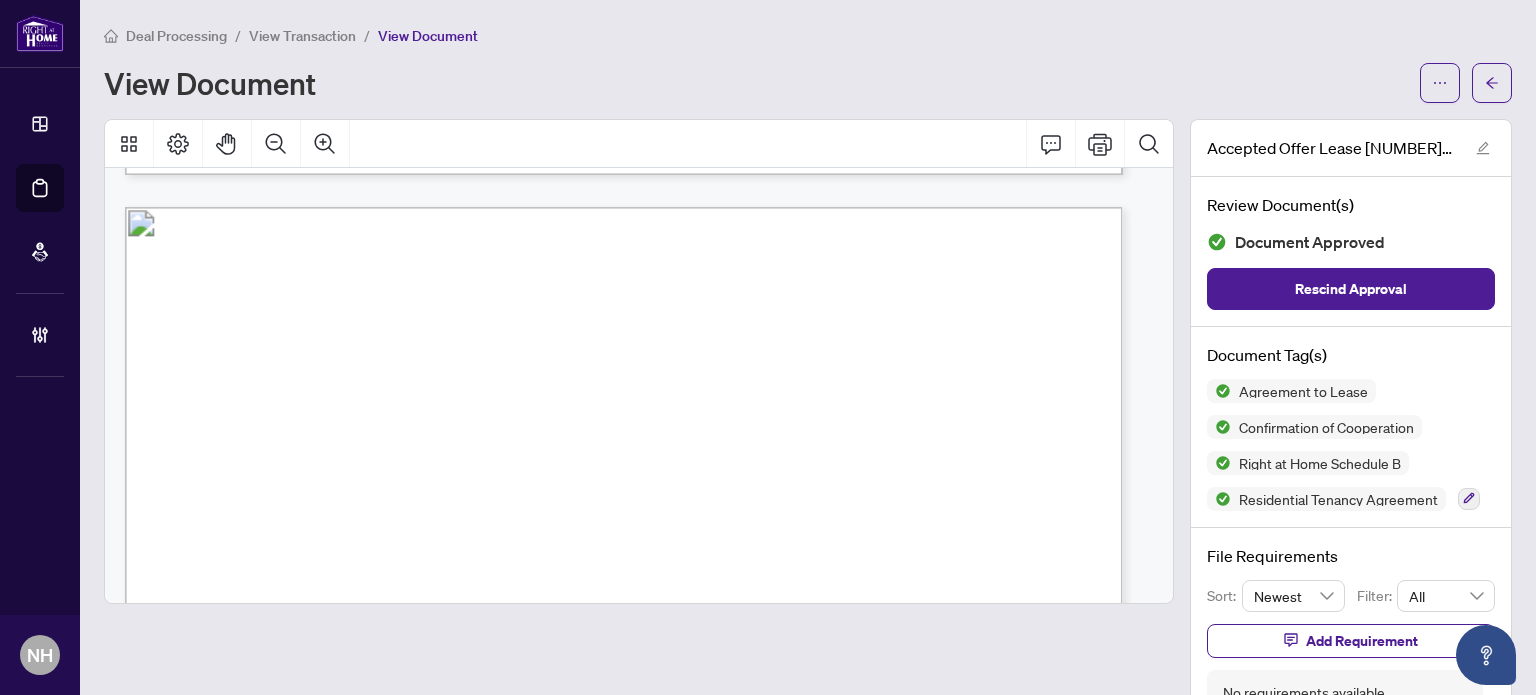 scroll, scrollTop: 30428, scrollLeft: 0, axis: vertical 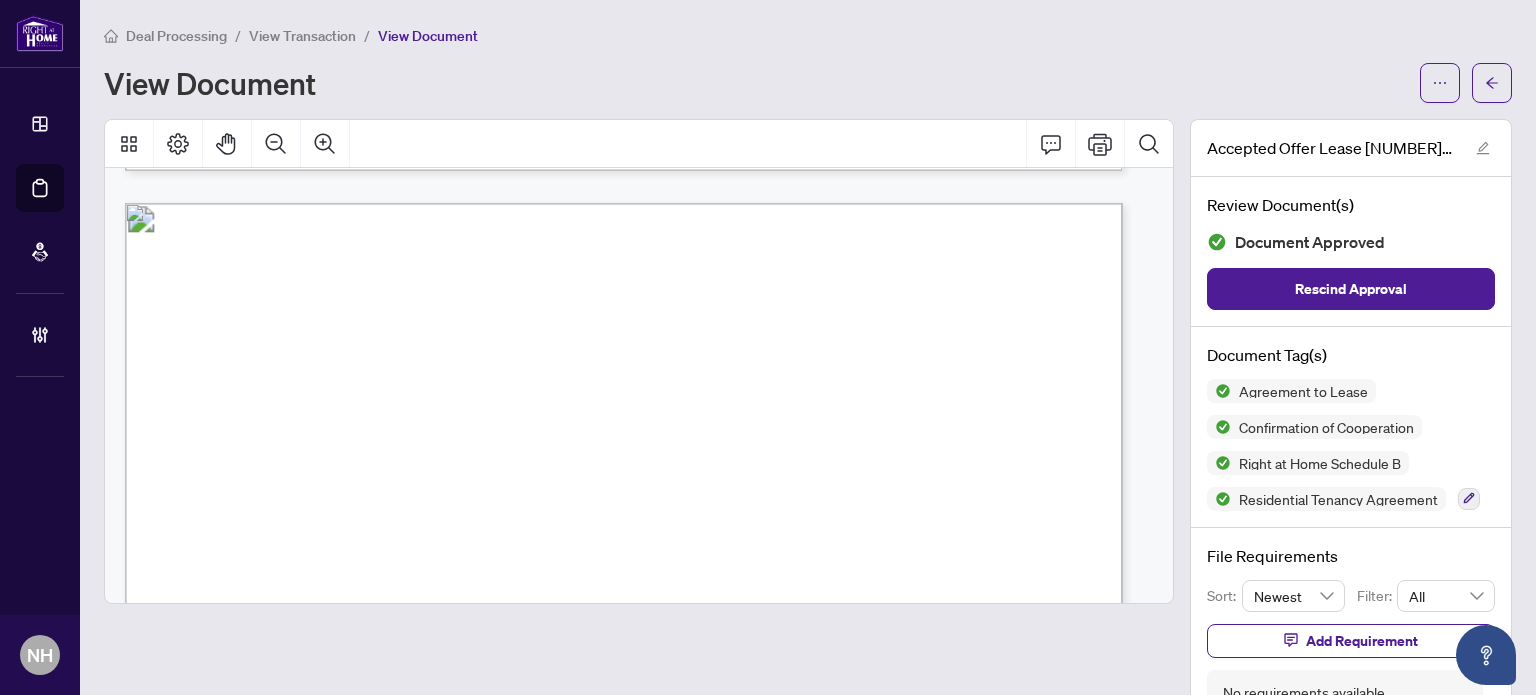 click on "View Transaction" at bounding box center [302, 36] 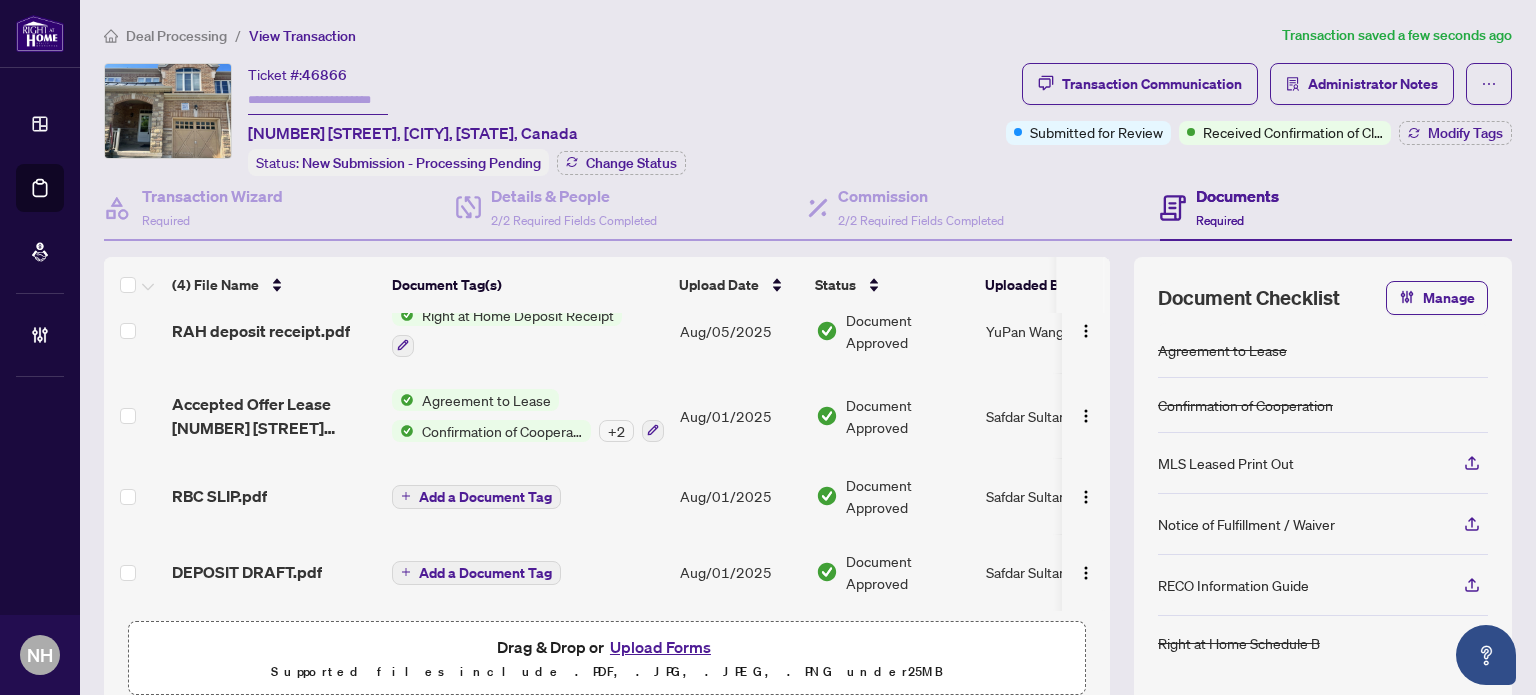 scroll, scrollTop: 0, scrollLeft: 0, axis: both 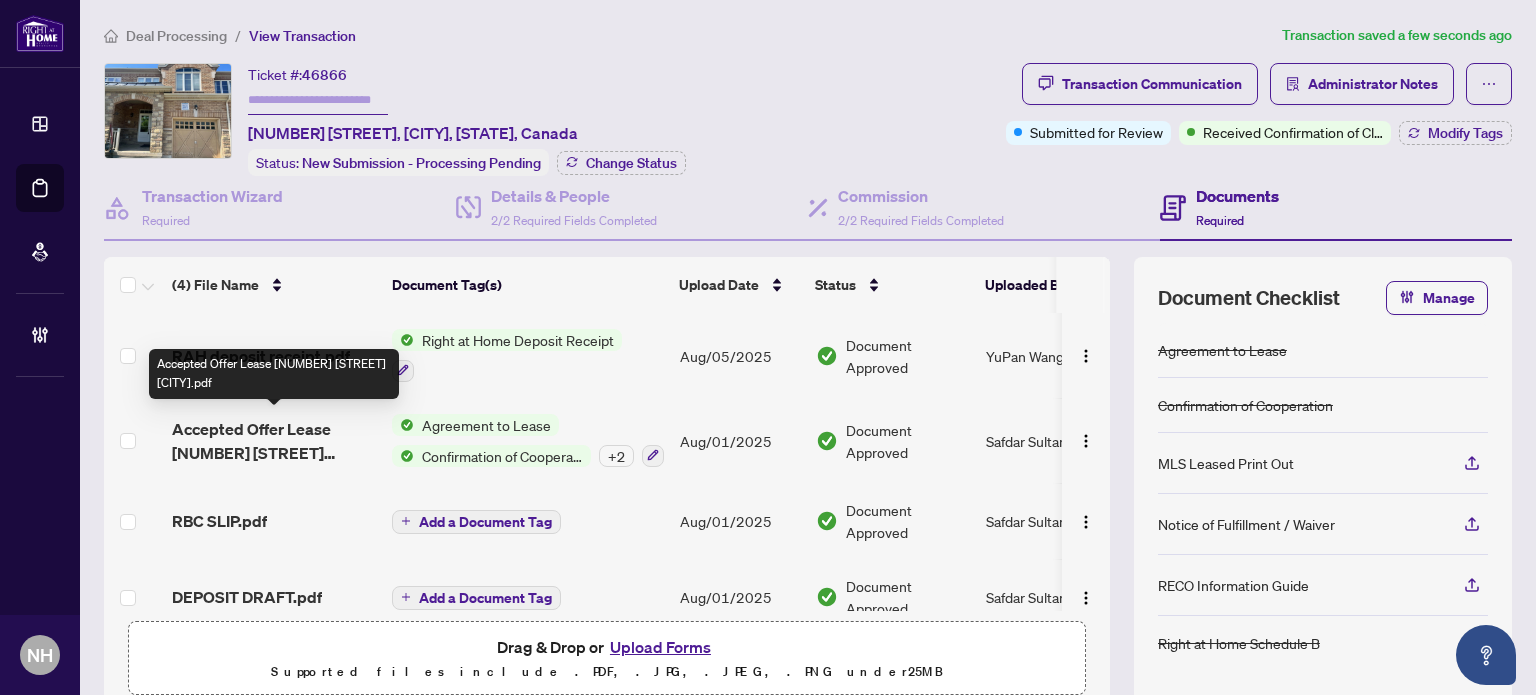 click on "Accepted Offer Lease 777 Megson Terr Milton.pdf" at bounding box center [274, 441] 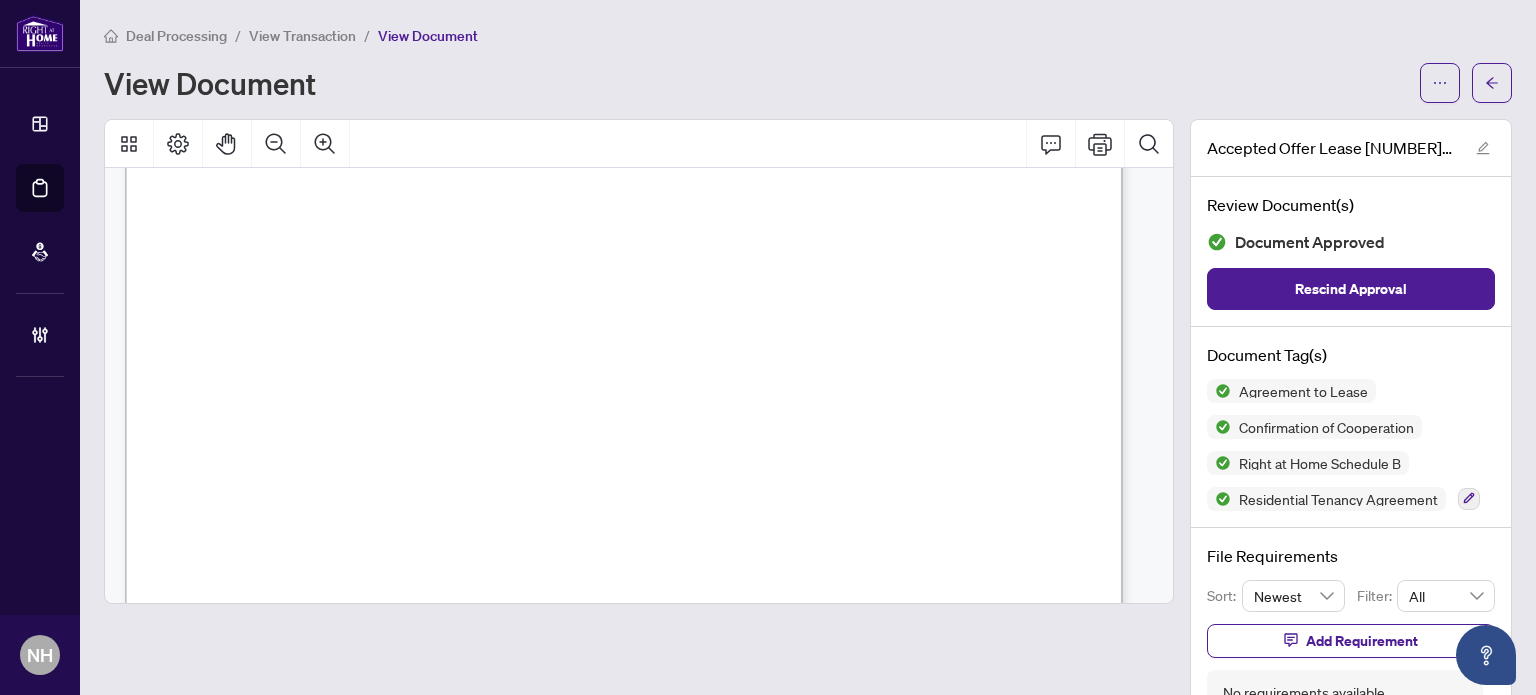 scroll, scrollTop: 100, scrollLeft: 0, axis: vertical 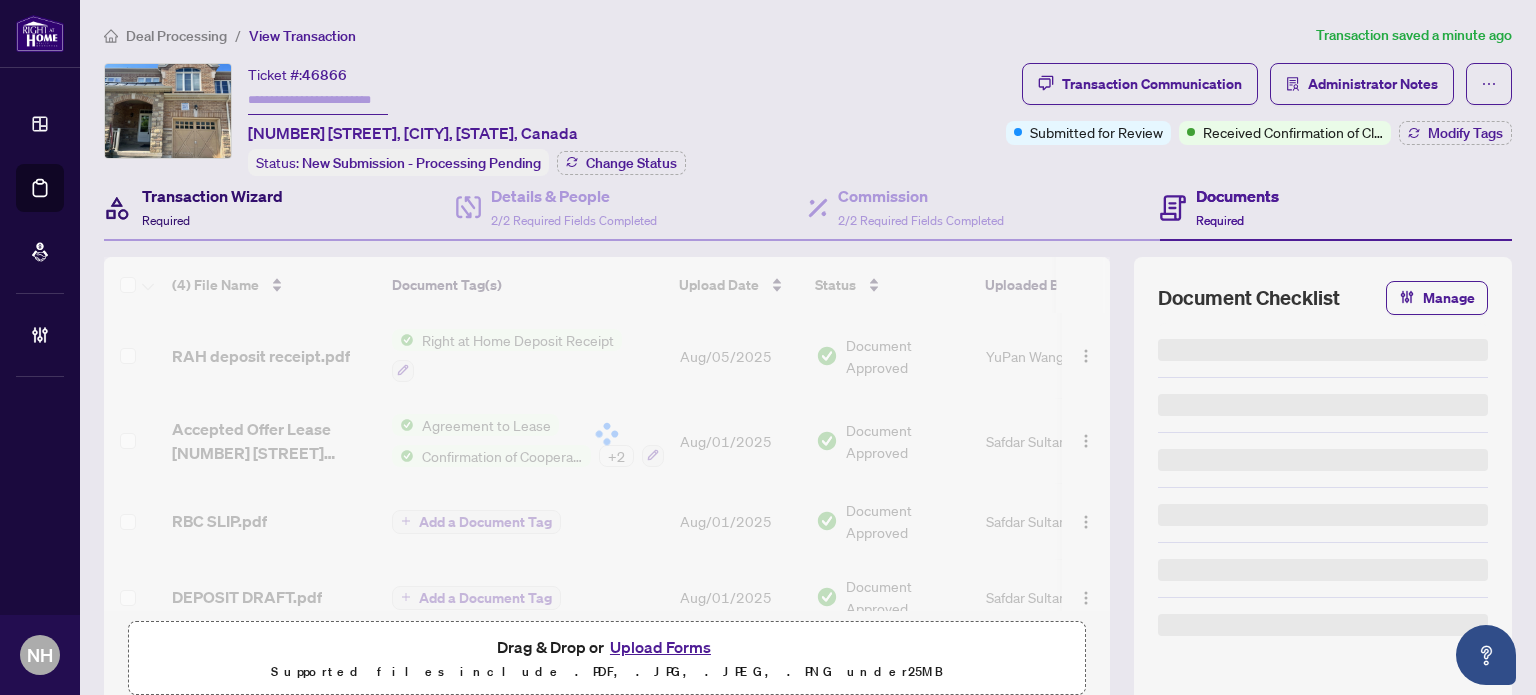 click on "Transaction Wizard" at bounding box center [212, 196] 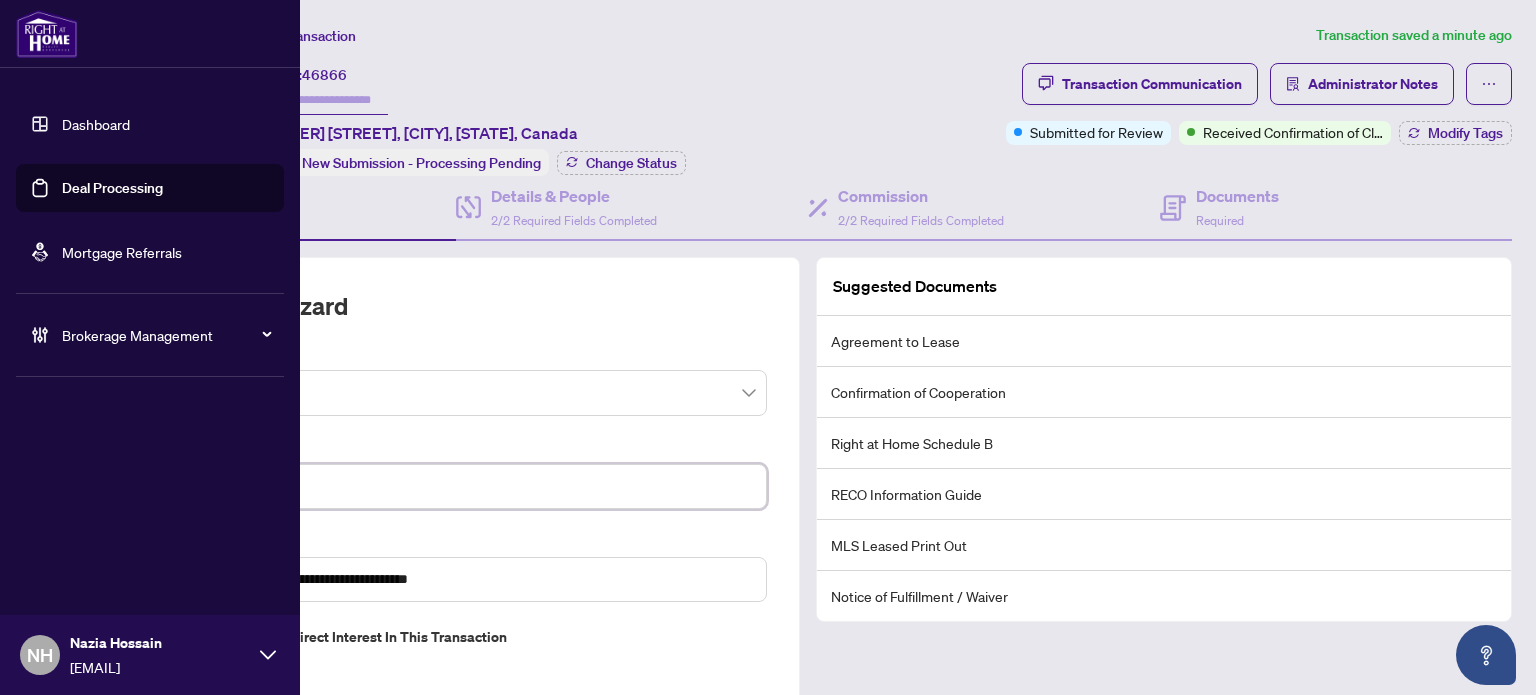 click on "**********" at bounding box center (768, 347) 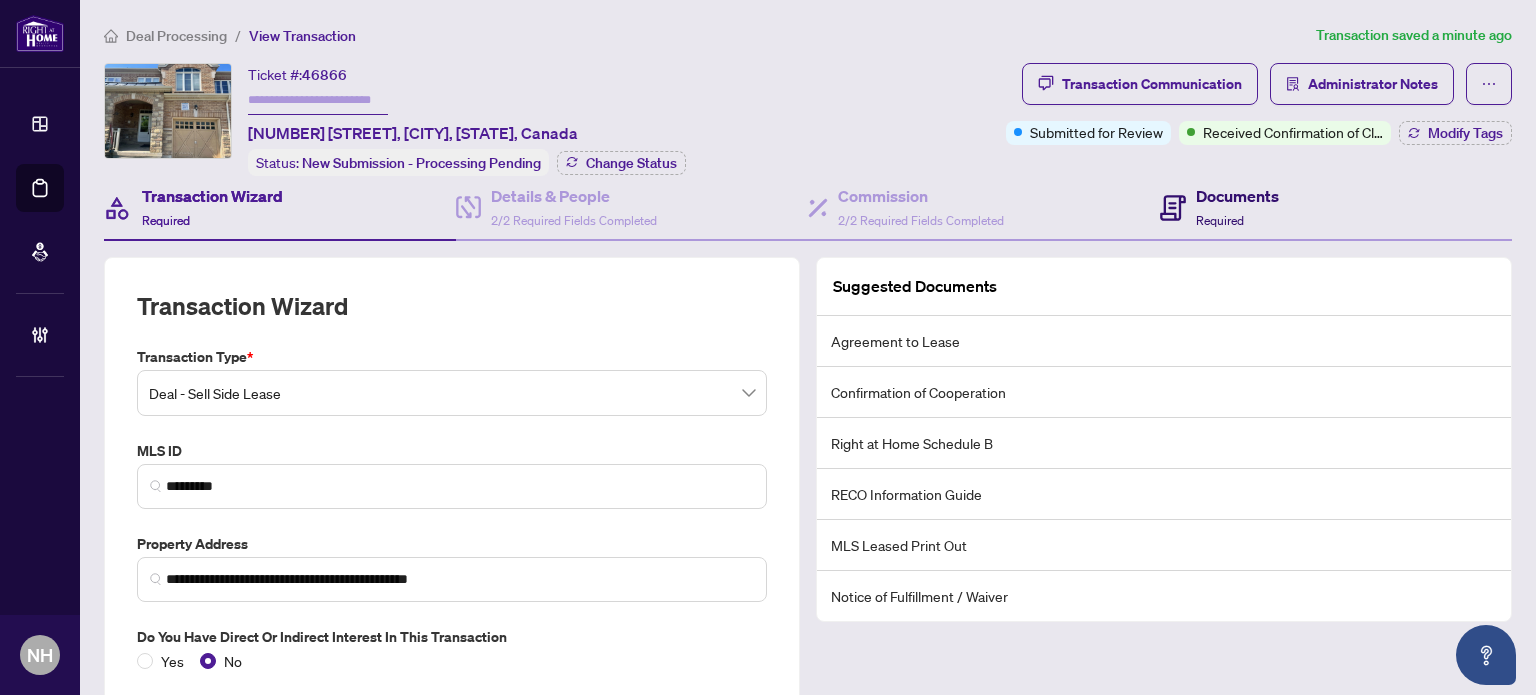click on "Documents" at bounding box center (1237, 196) 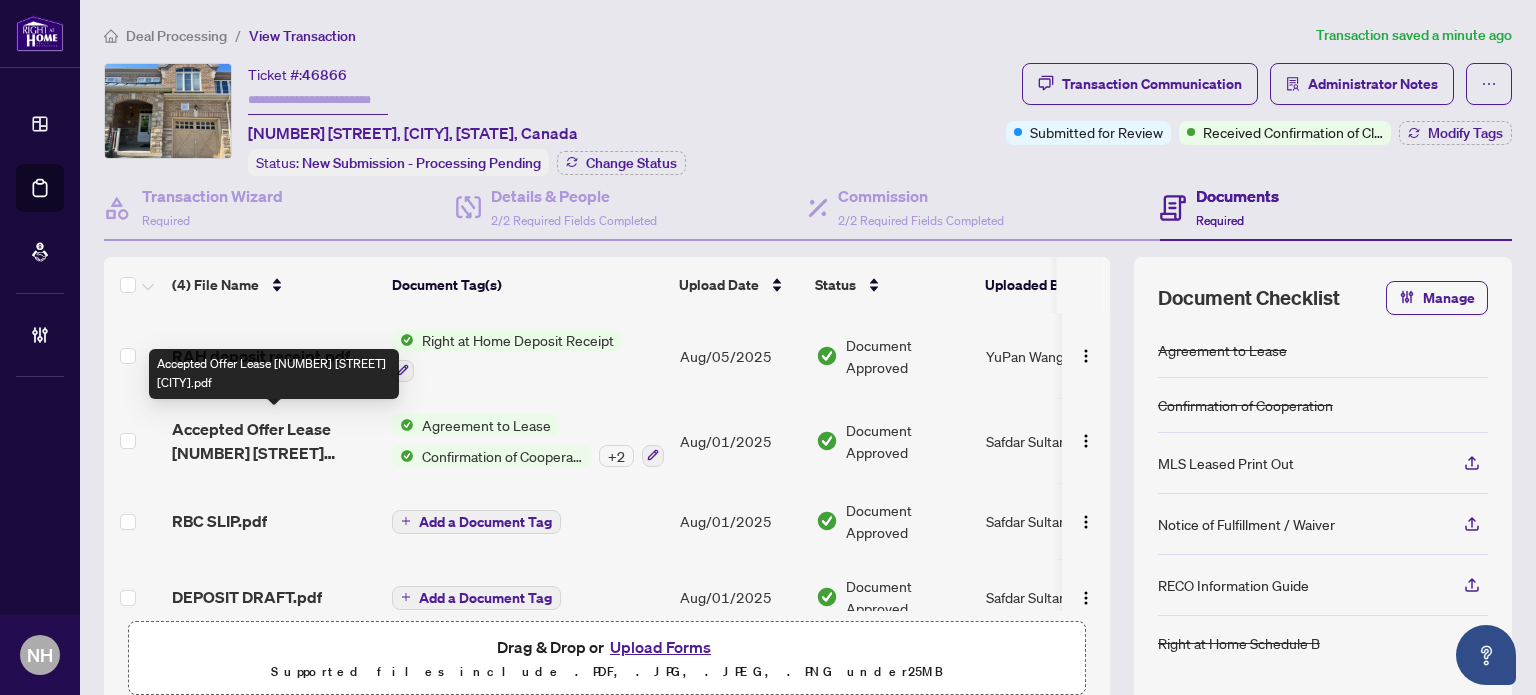 click on "Accepted Offer Lease 777 Megson Terr Milton.pdf" at bounding box center [274, 441] 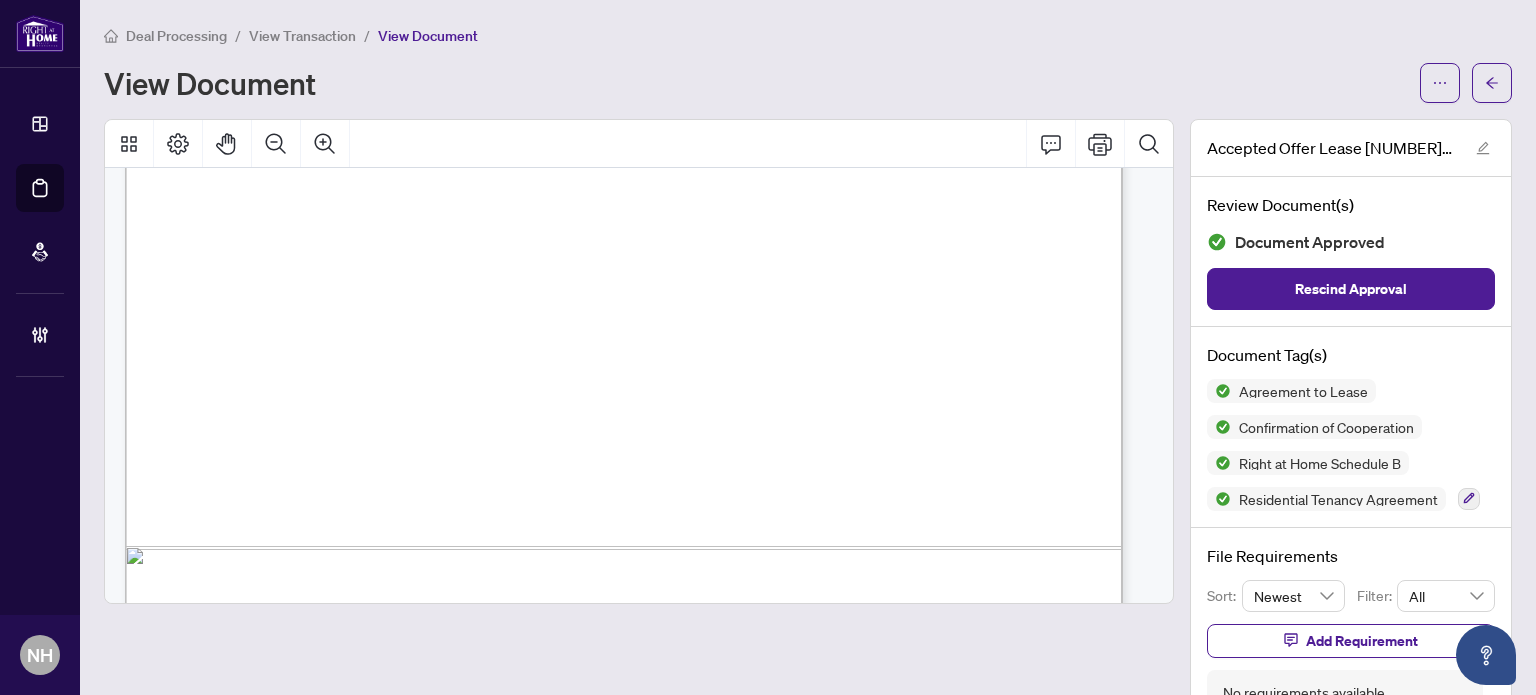 scroll, scrollTop: 7400, scrollLeft: 0, axis: vertical 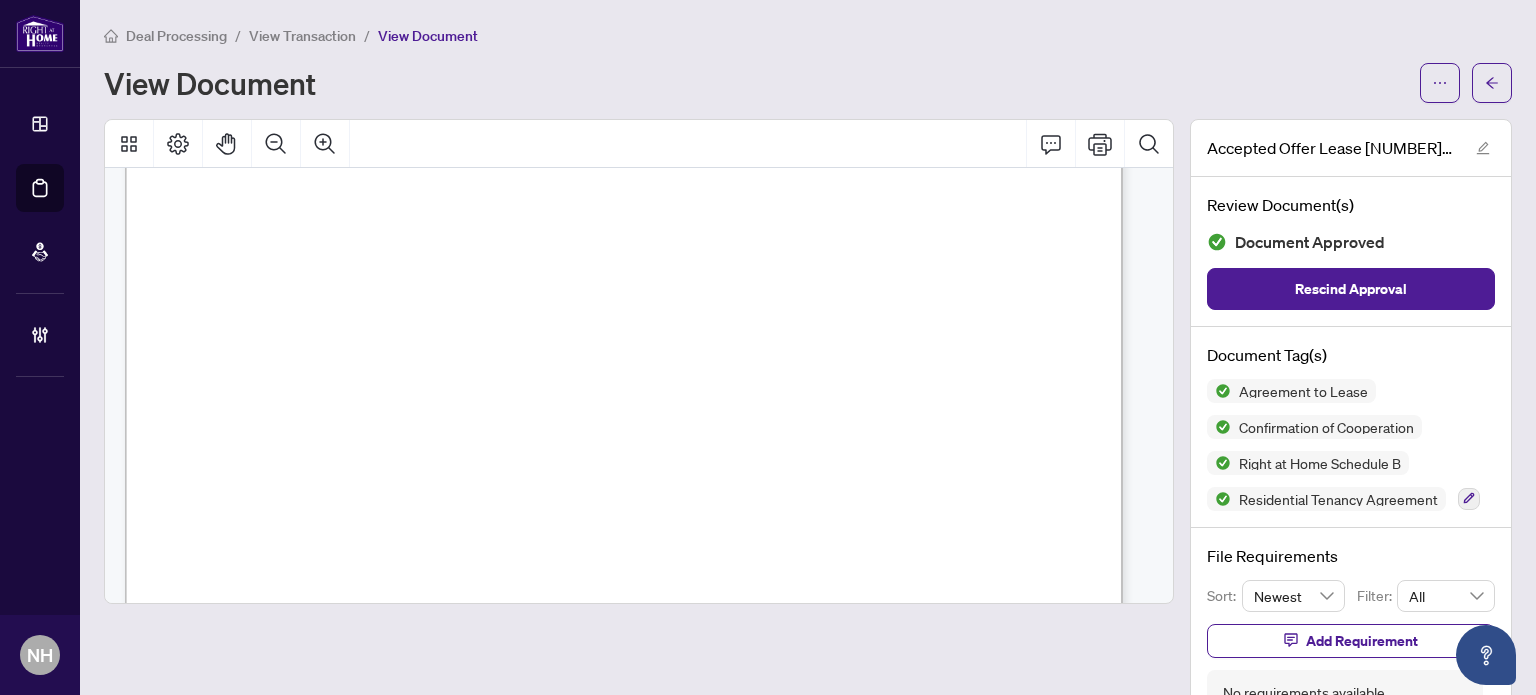 click on "View Transaction" at bounding box center (302, 35) 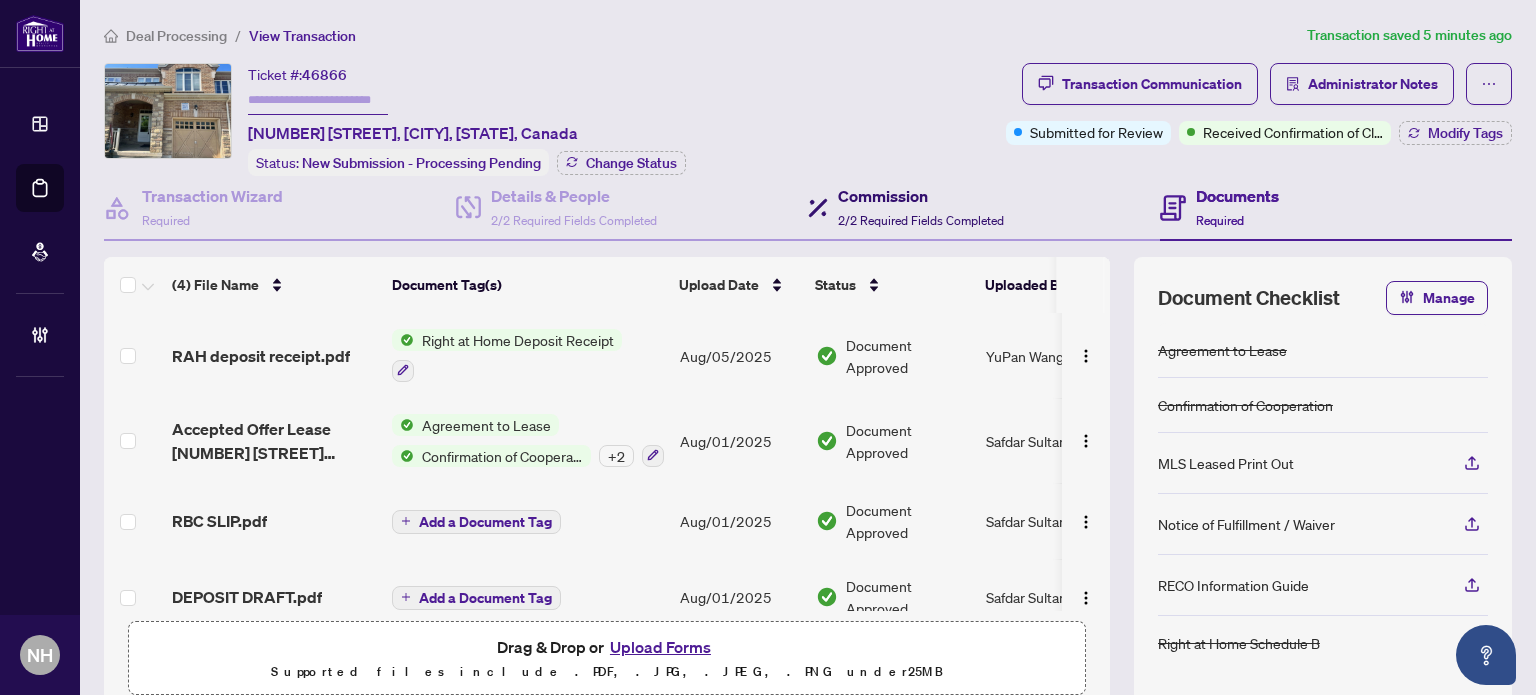 click on "2/2 Required Fields Completed" at bounding box center (921, 220) 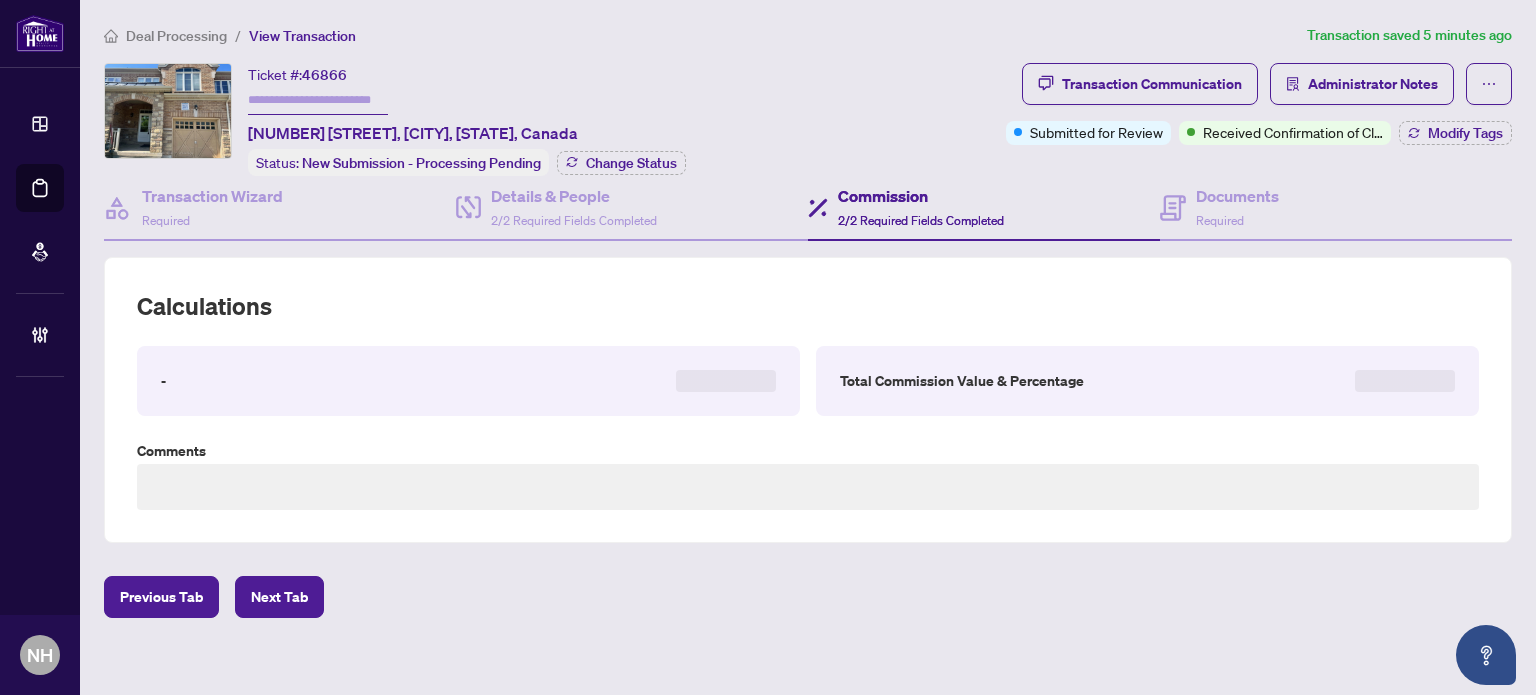 type on "**********" 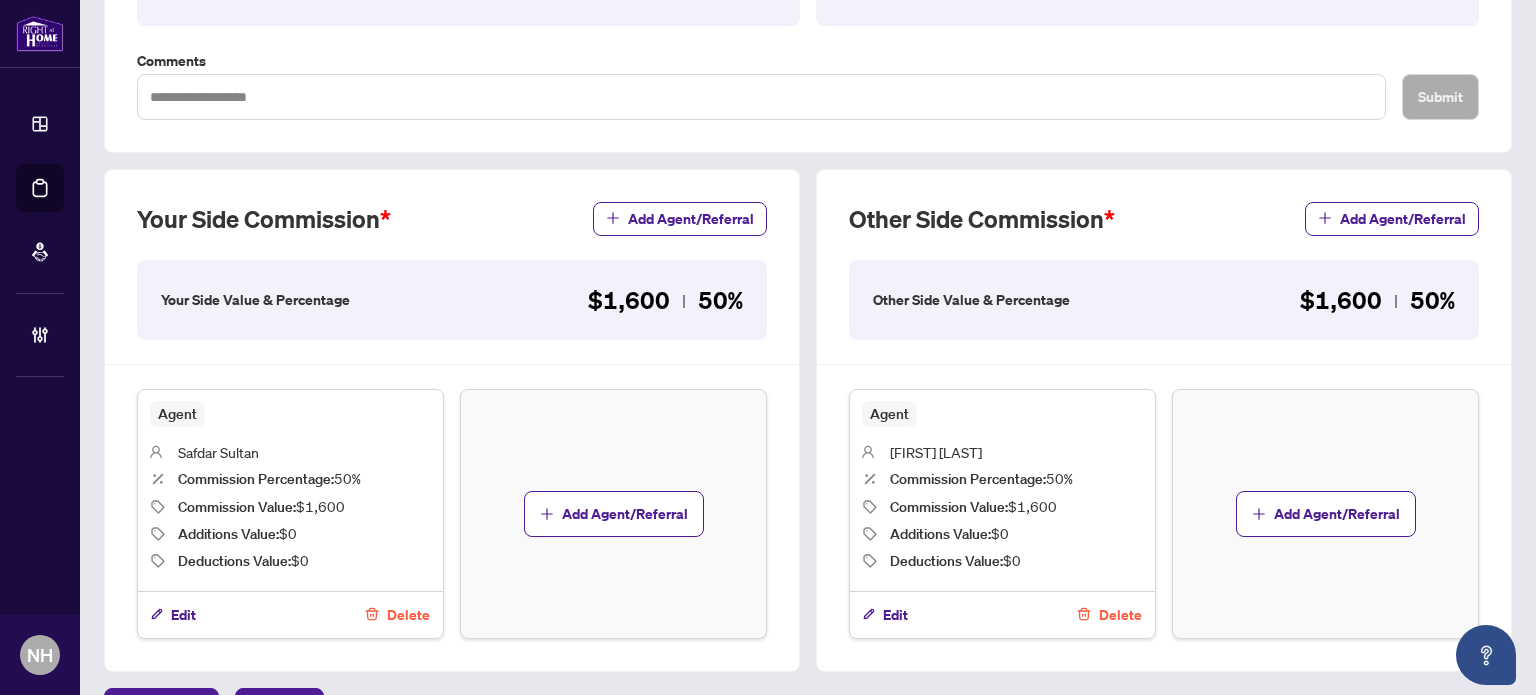 scroll, scrollTop: 500, scrollLeft: 0, axis: vertical 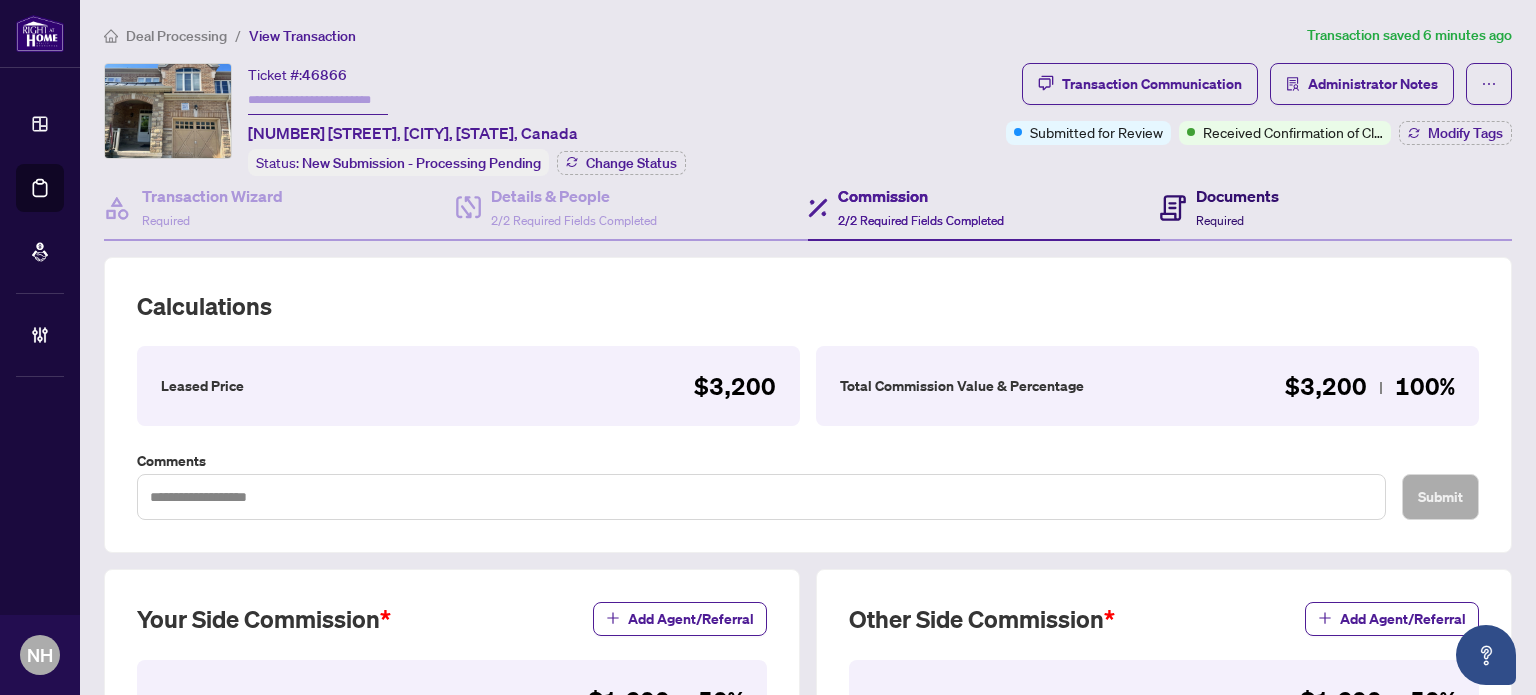 click on "Documents" at bounding box center [1237, 196] 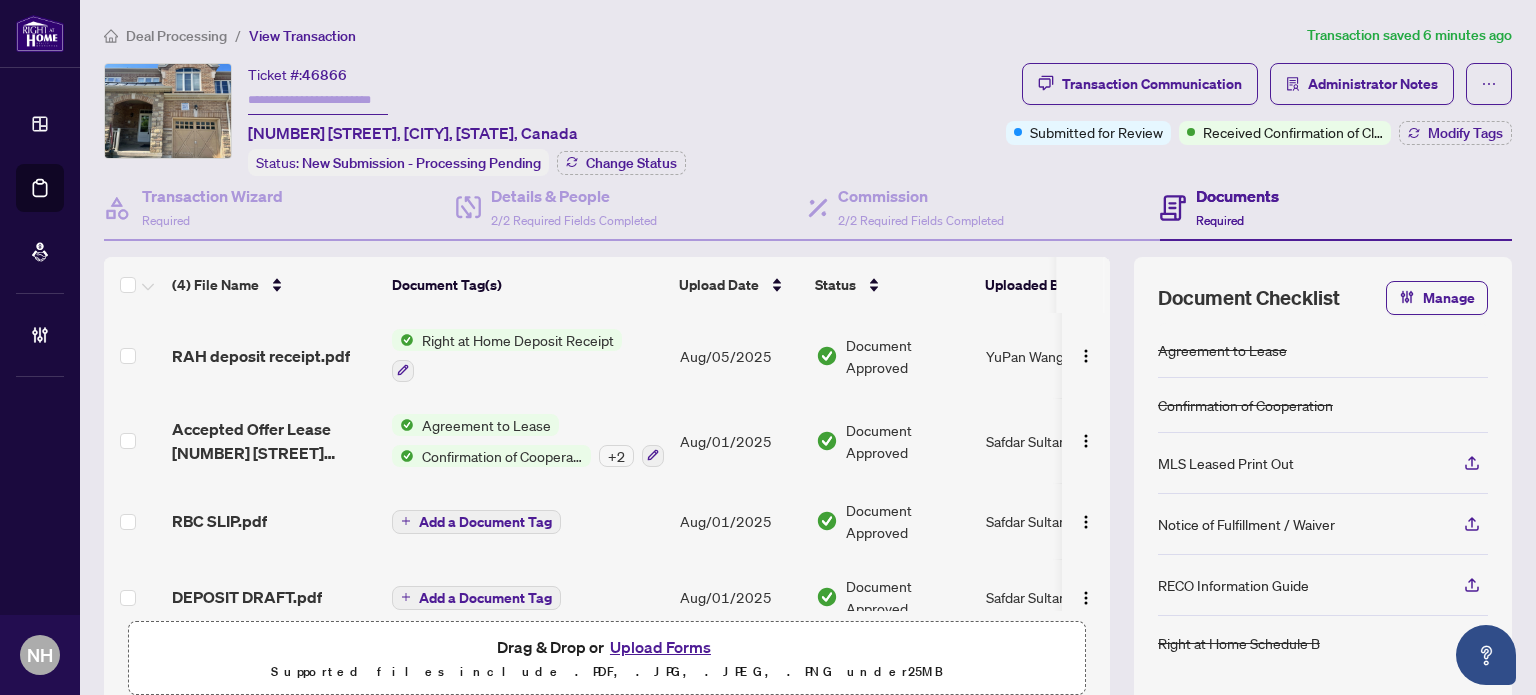 click at bounding box center (318, 100) 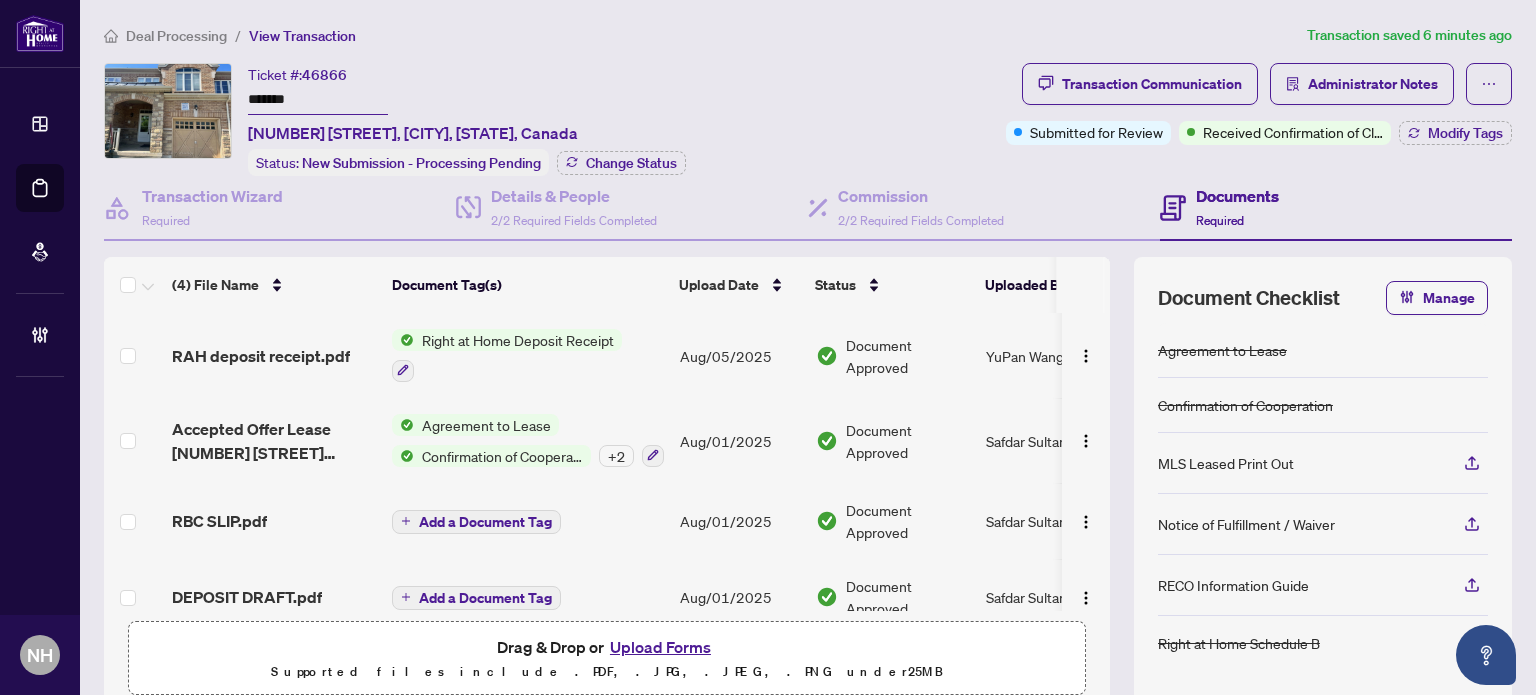 type on "*******" 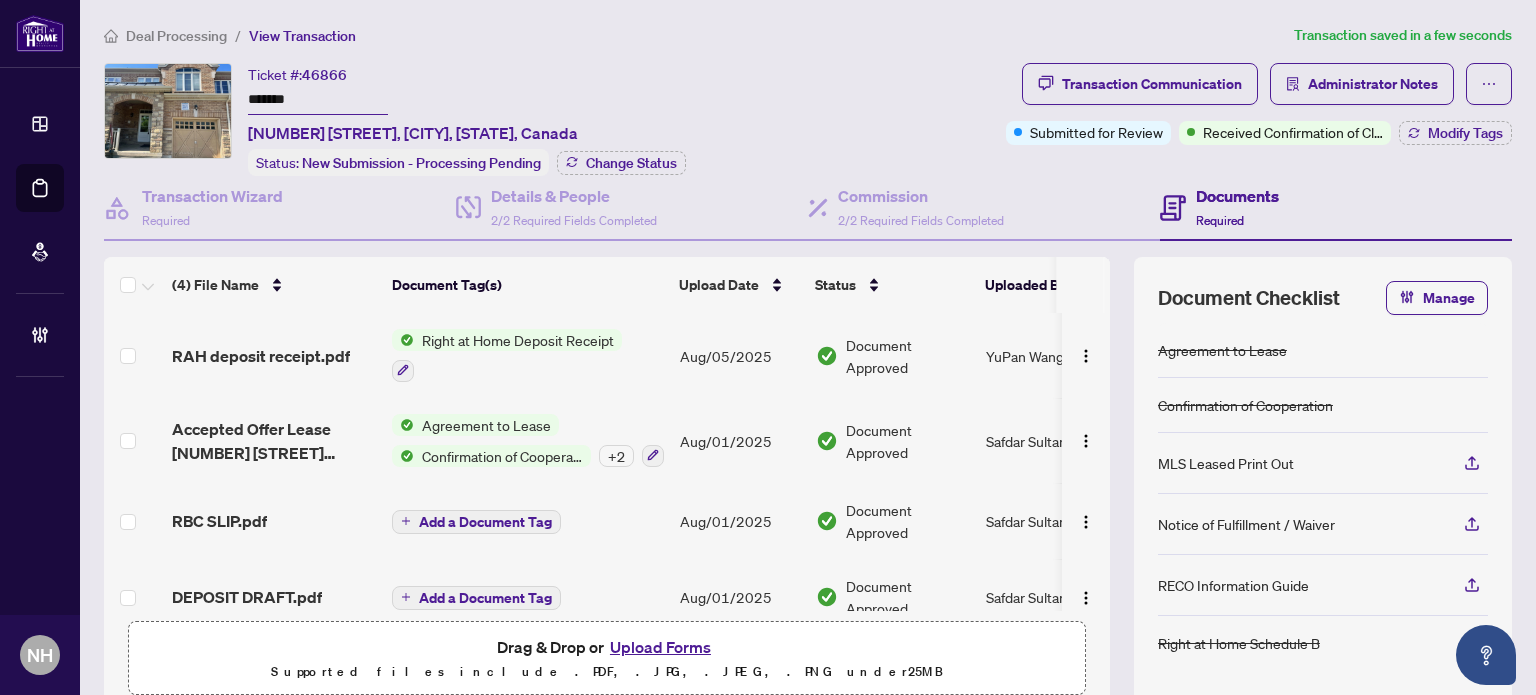 click on "Upload Forms" at bounding box center [660, 647] 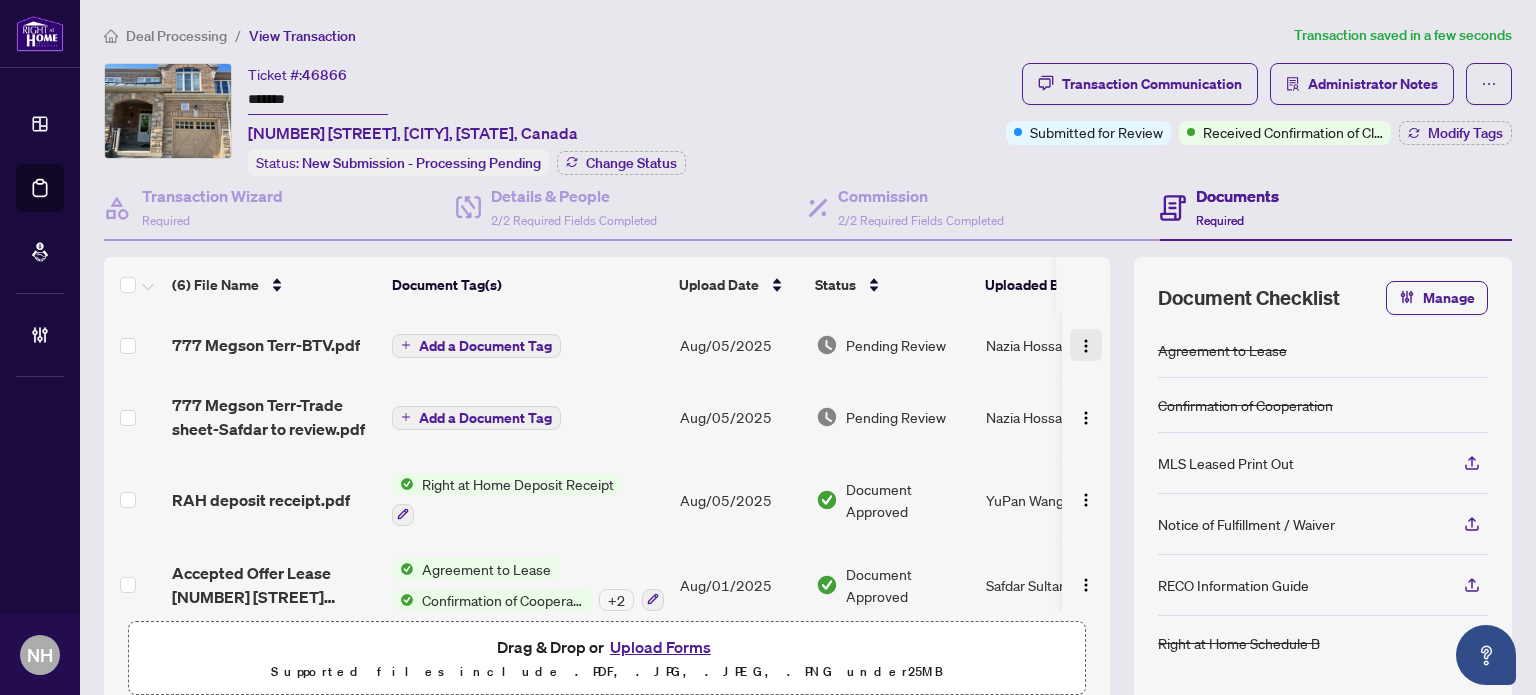 click at bounding box center [1086, 346] 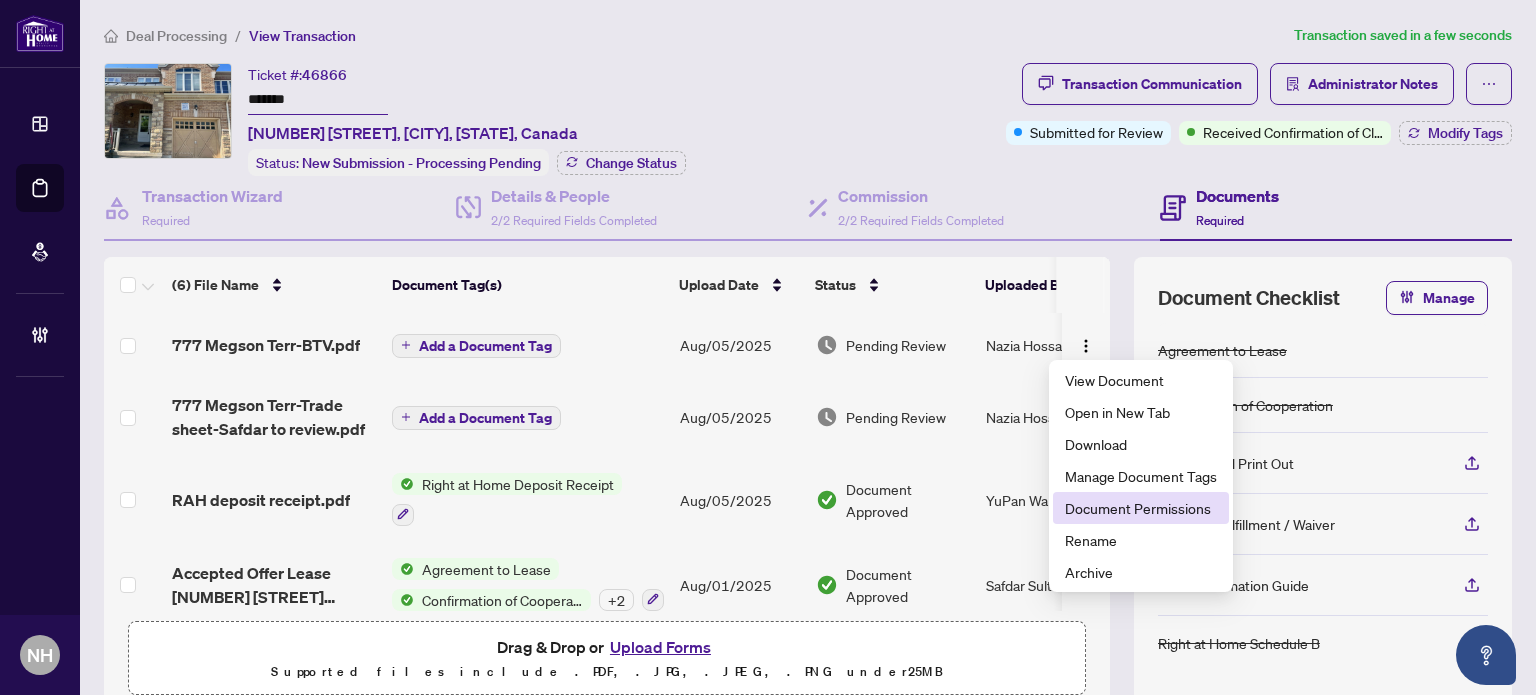 click on "Document Permissions" at bounding box center (1141, 508) 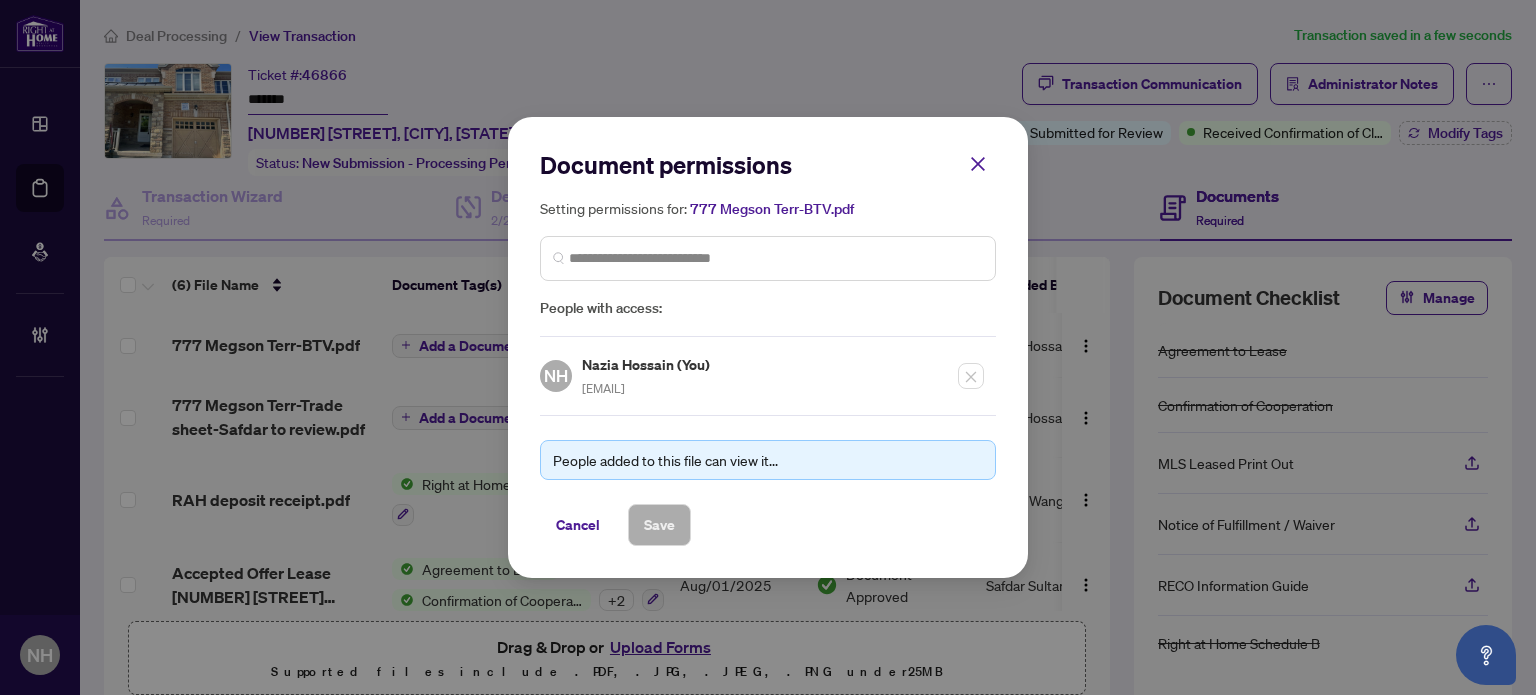 click at bounding box center [768, 258] 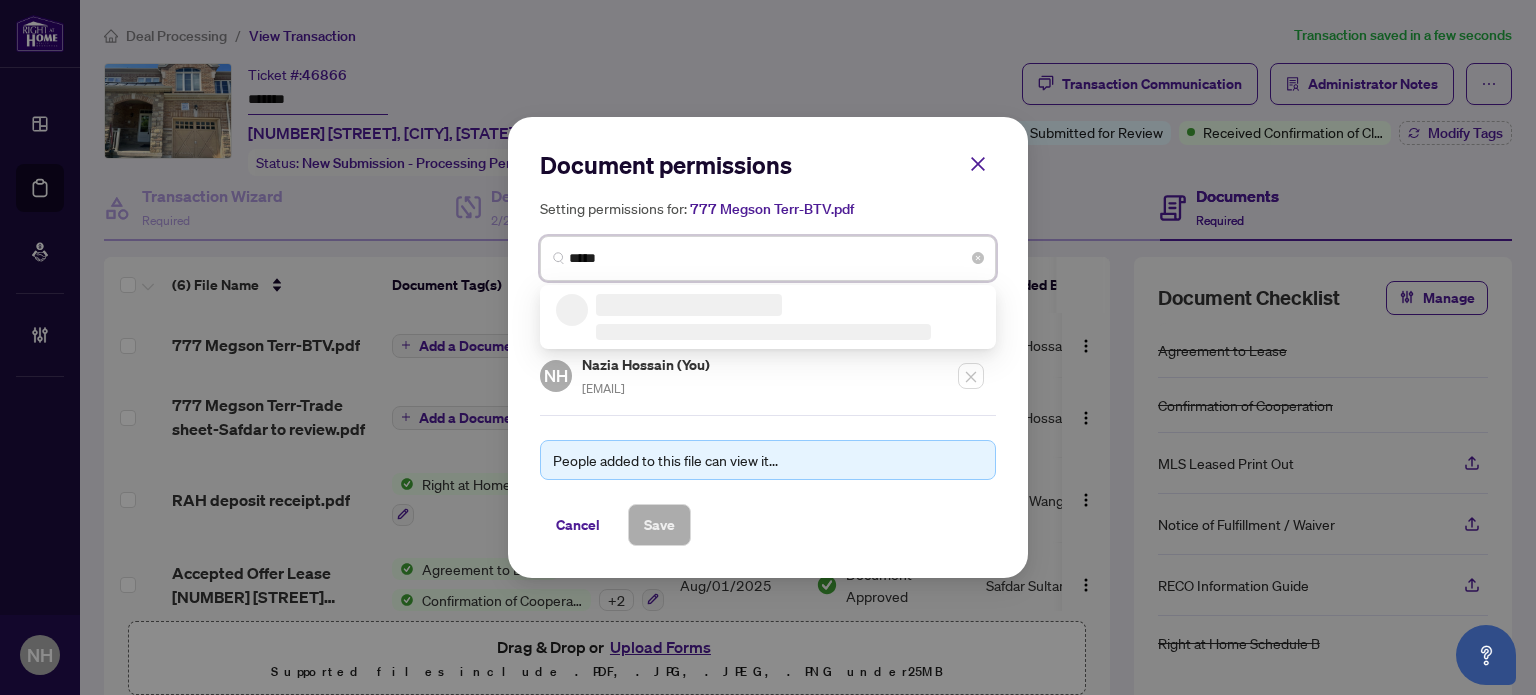 type on "******" 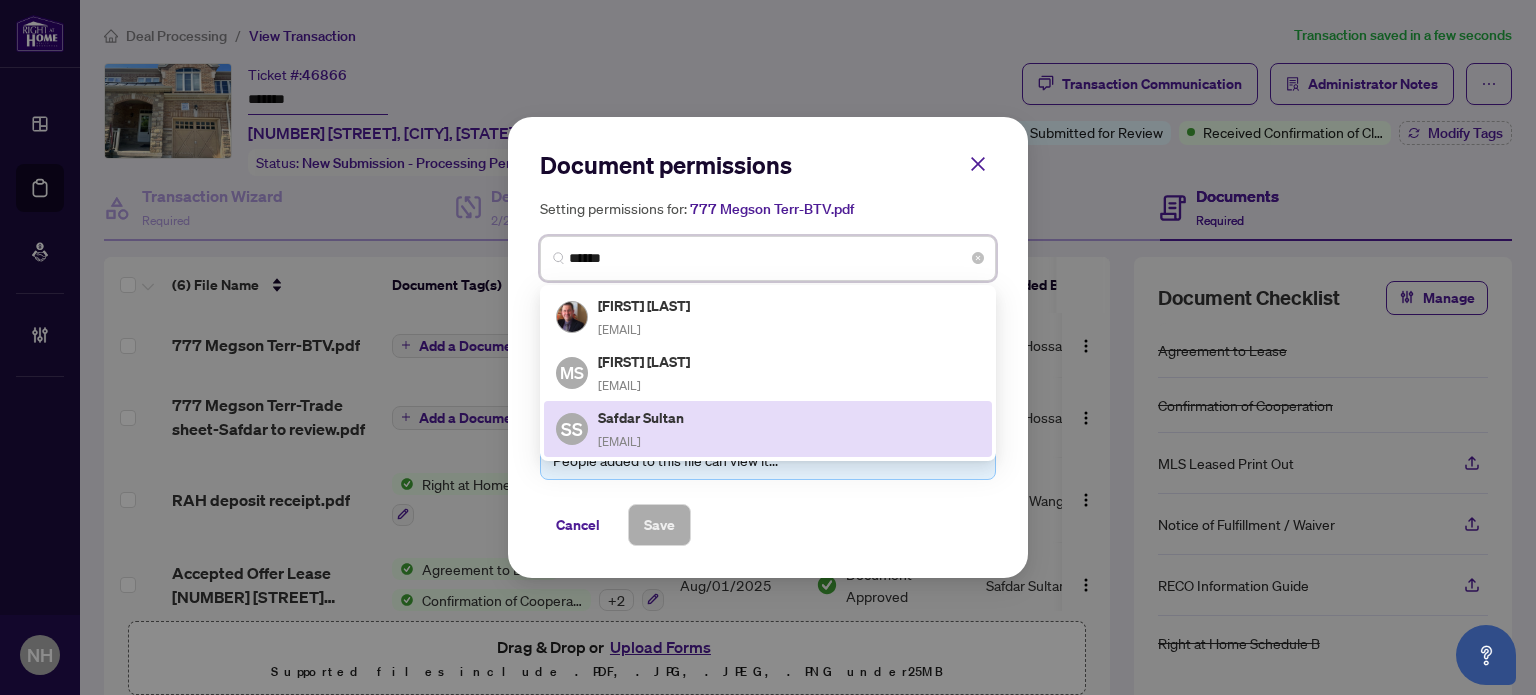 click on "safdar.estates@gmail.com" at bounding box center [619, 441] 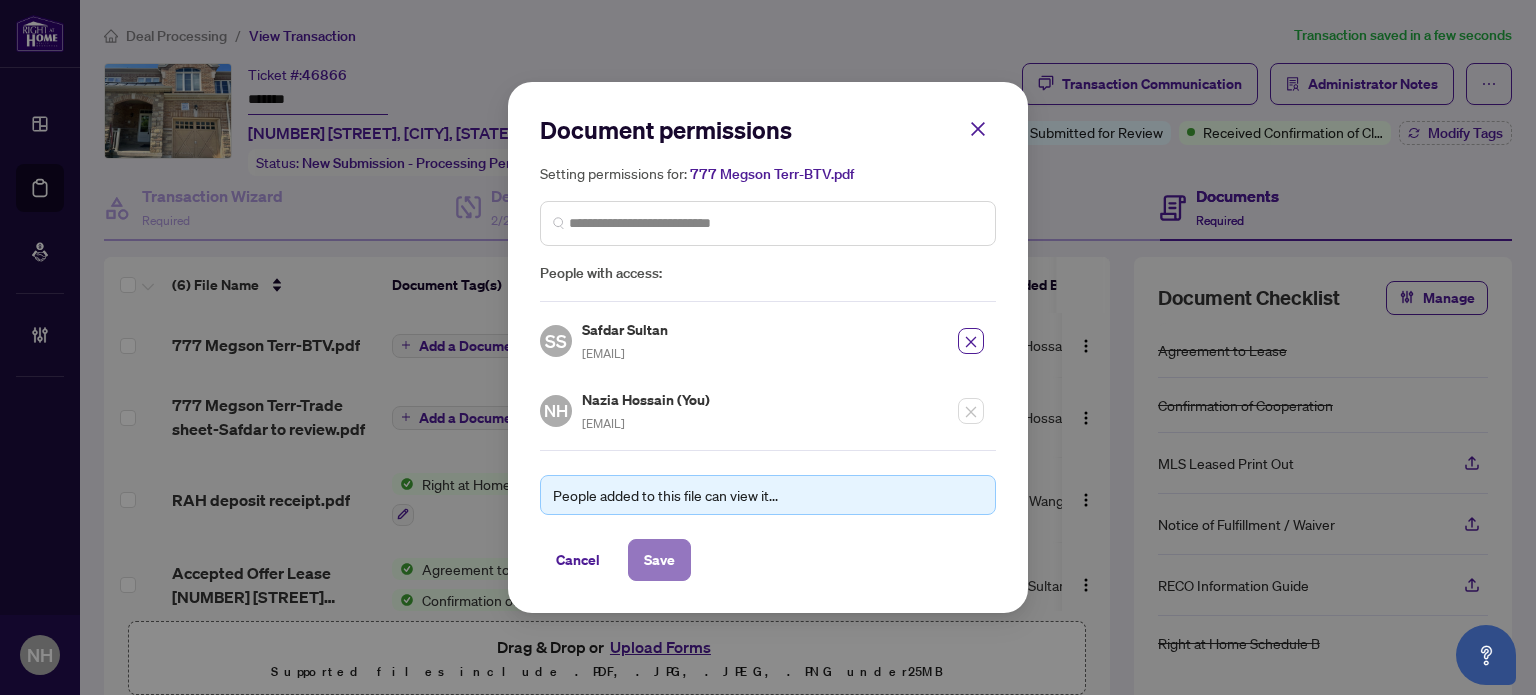 click on "Save" at bounding box center [659, 560] 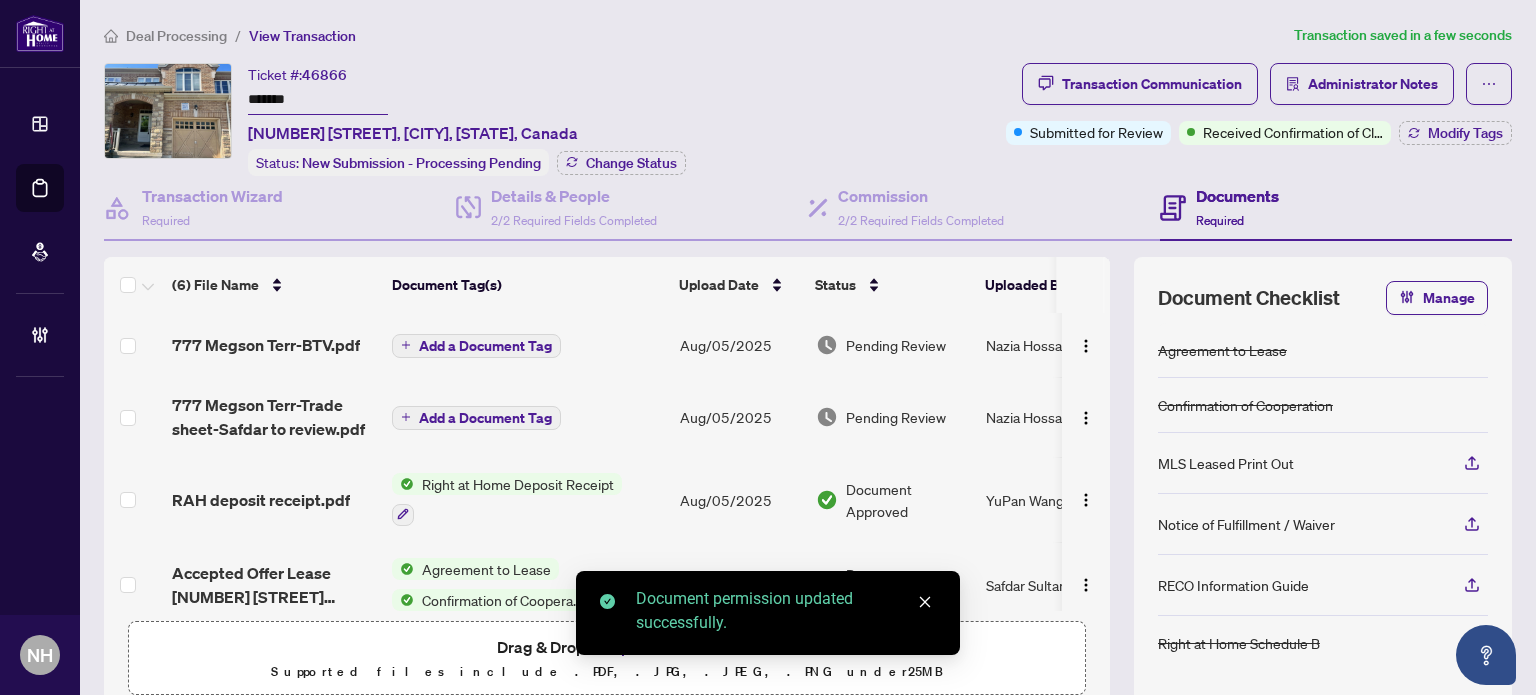 click at bounding box center (1086, 418) 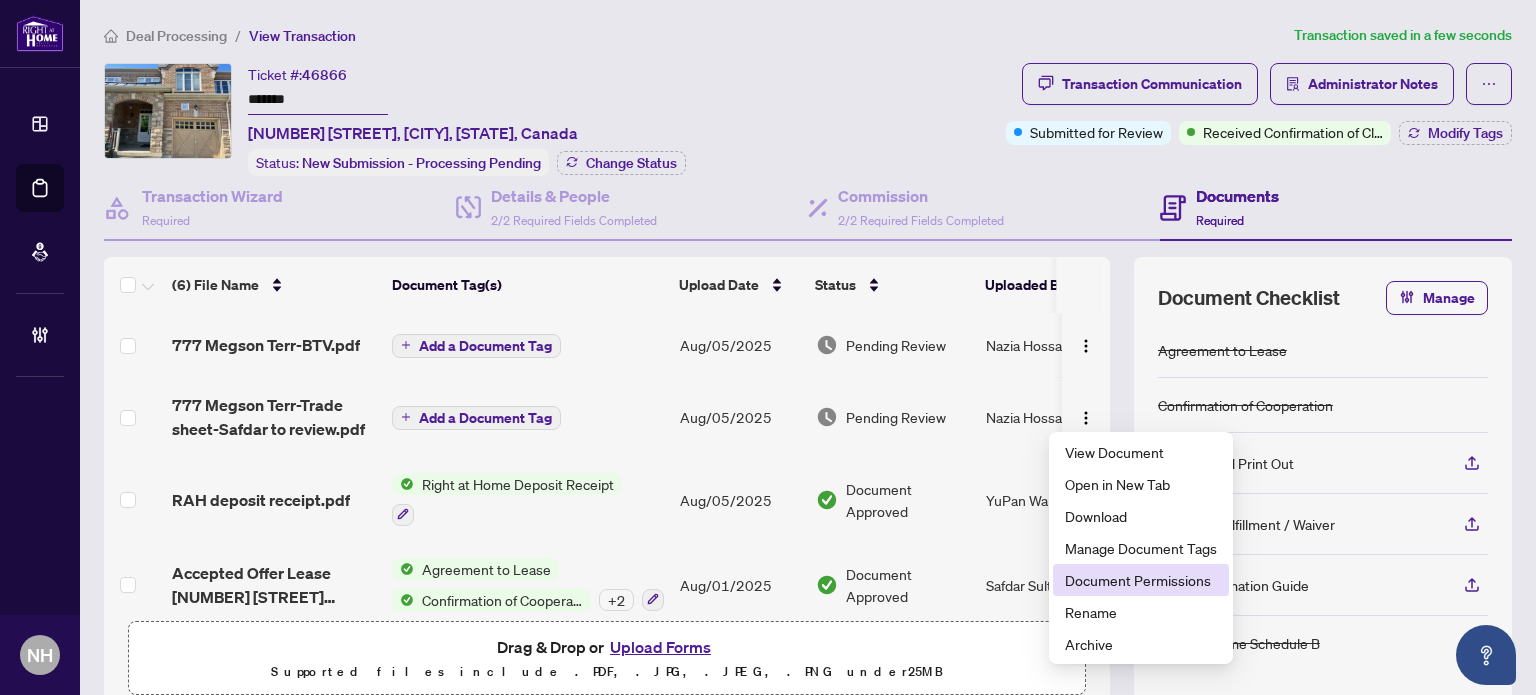click on "Document Permissions" at bounding box center [1141, 580] 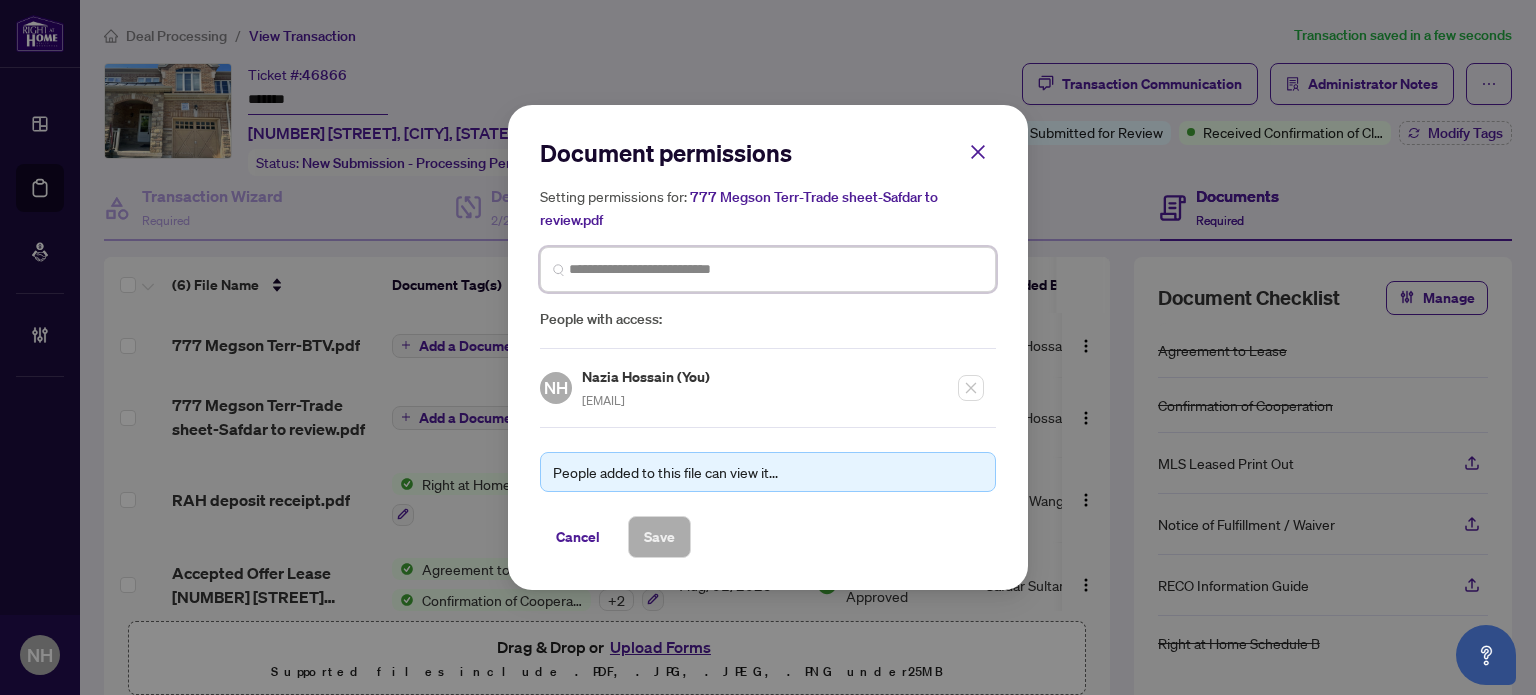 click at bounding box center [0, 0] 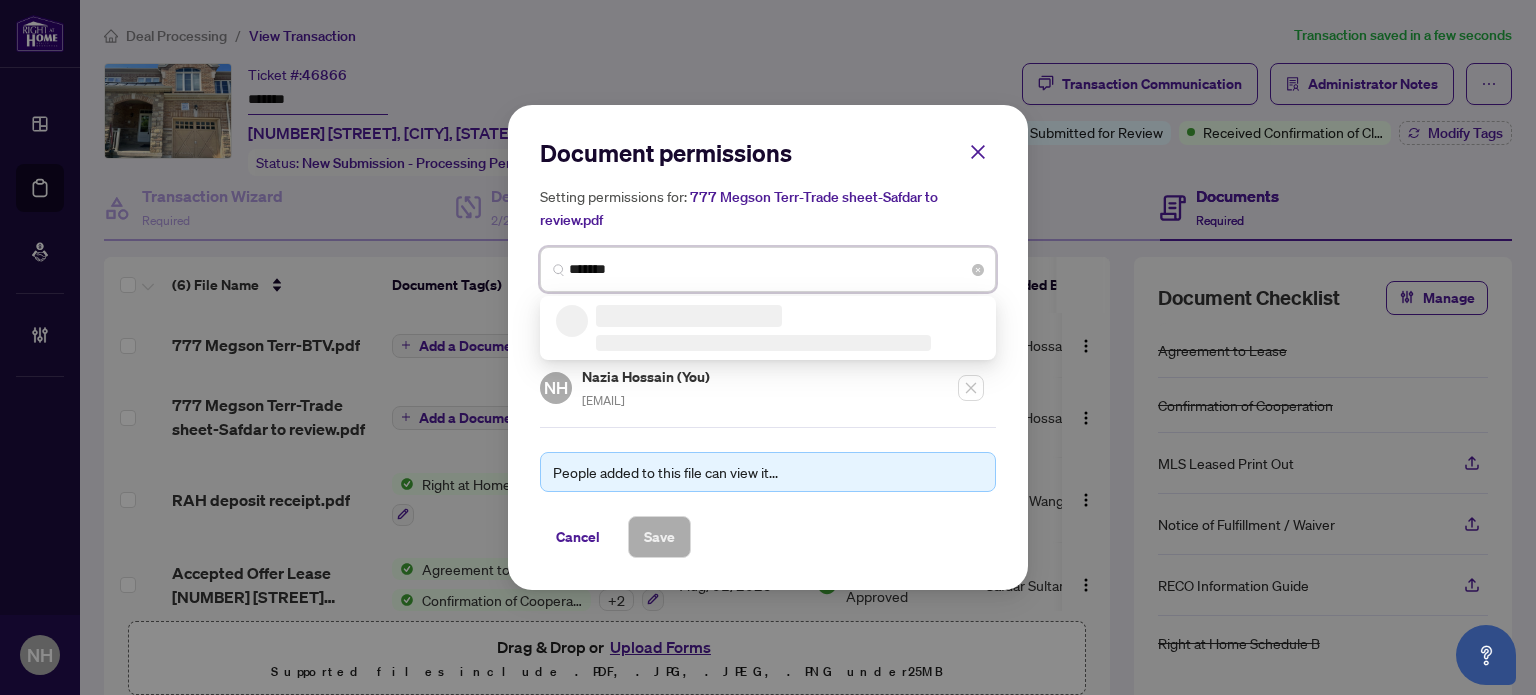 type on "********" 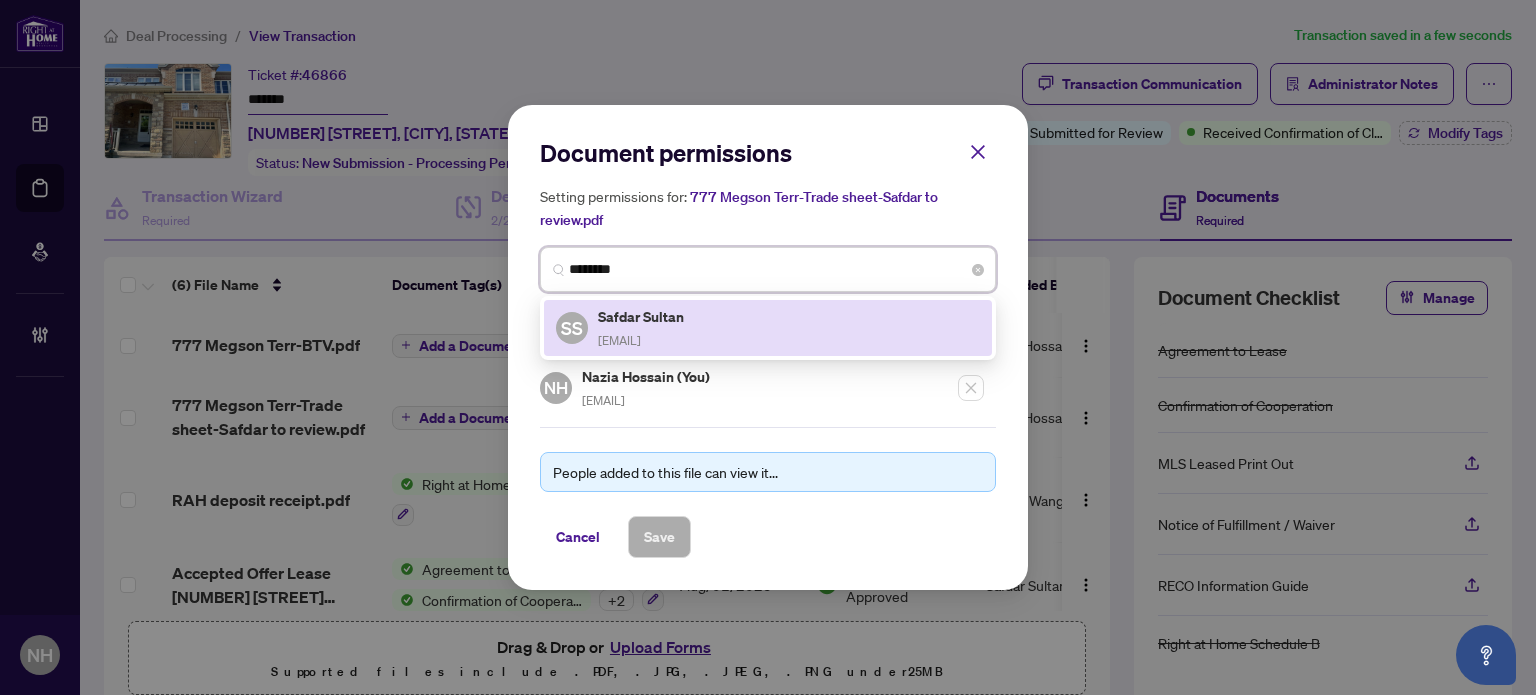 click on "safdar.estates@gmail.com" at bounding box center (619, 340) 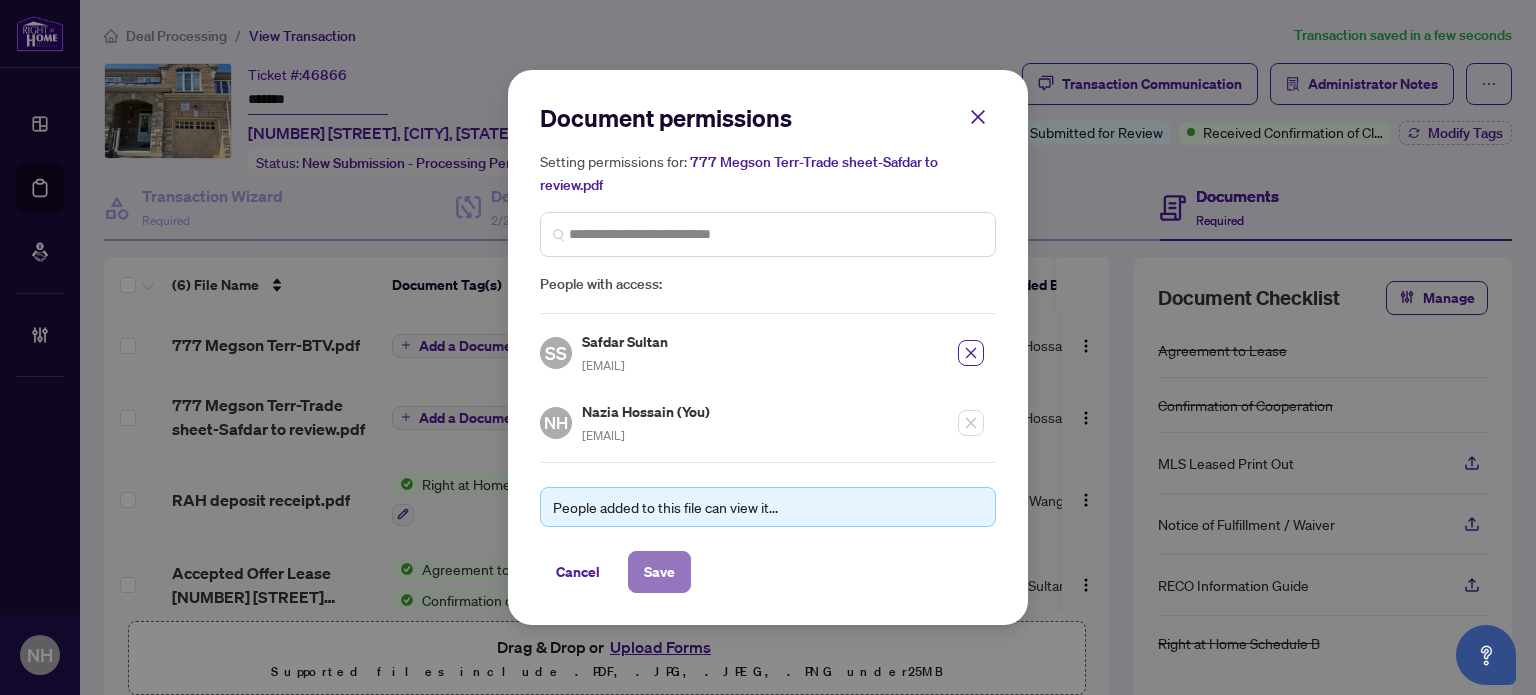 click on "Save" at bounding box center [659, 572] 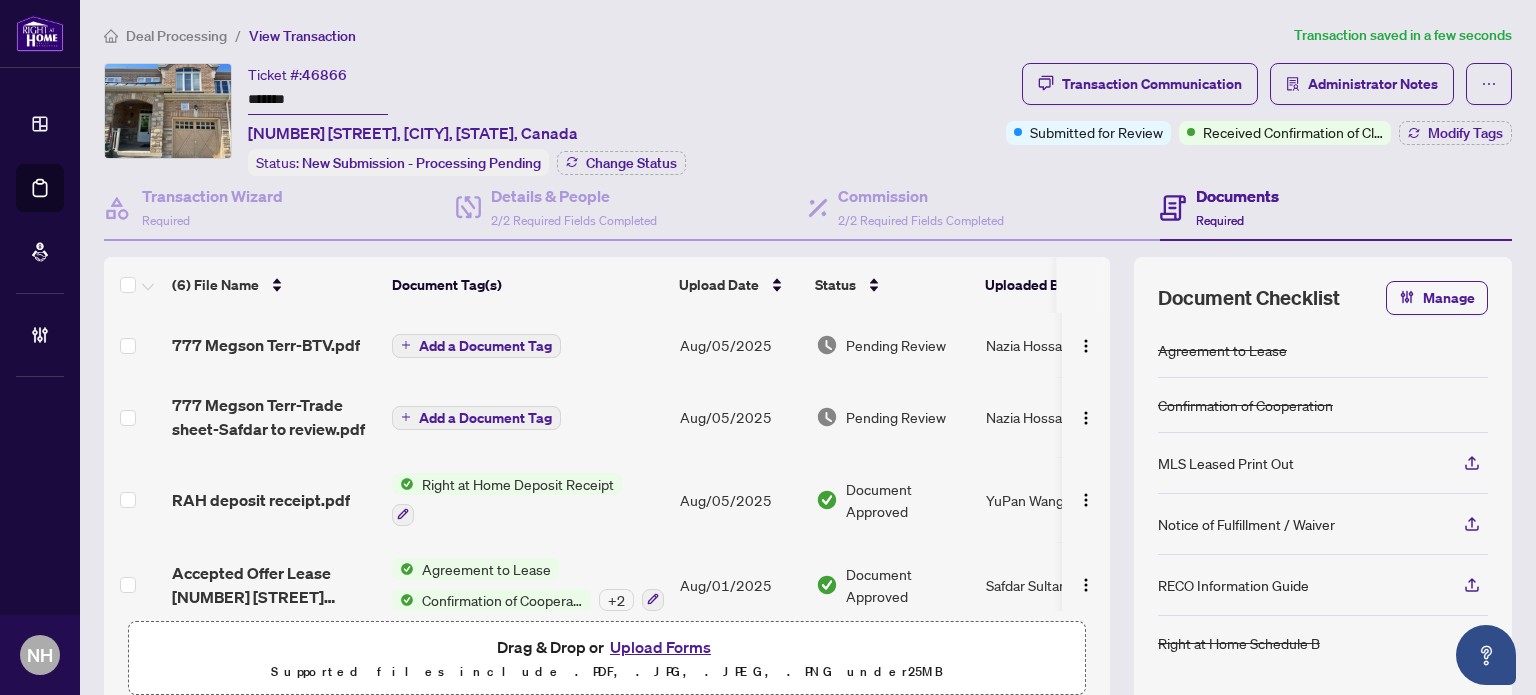 click on "Add a Document Tag" at bounding box center [485, 346] 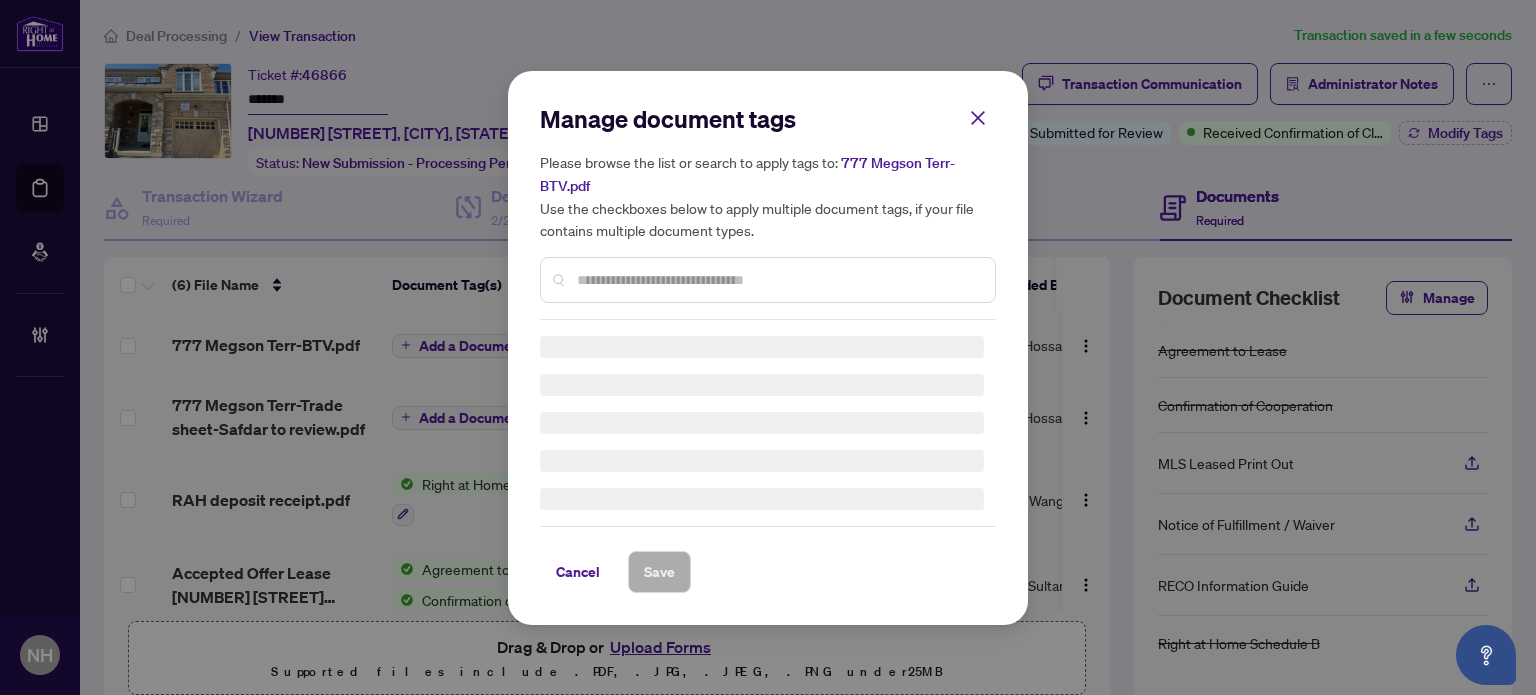 click on "Manage document tags Please browse the list or search to apply tags to:   777 Megson Terr-BTV.pdf   Use the checkboxes below to apply multiple document tags, if your file contains multiple document types." at bounding box center [768, 211] 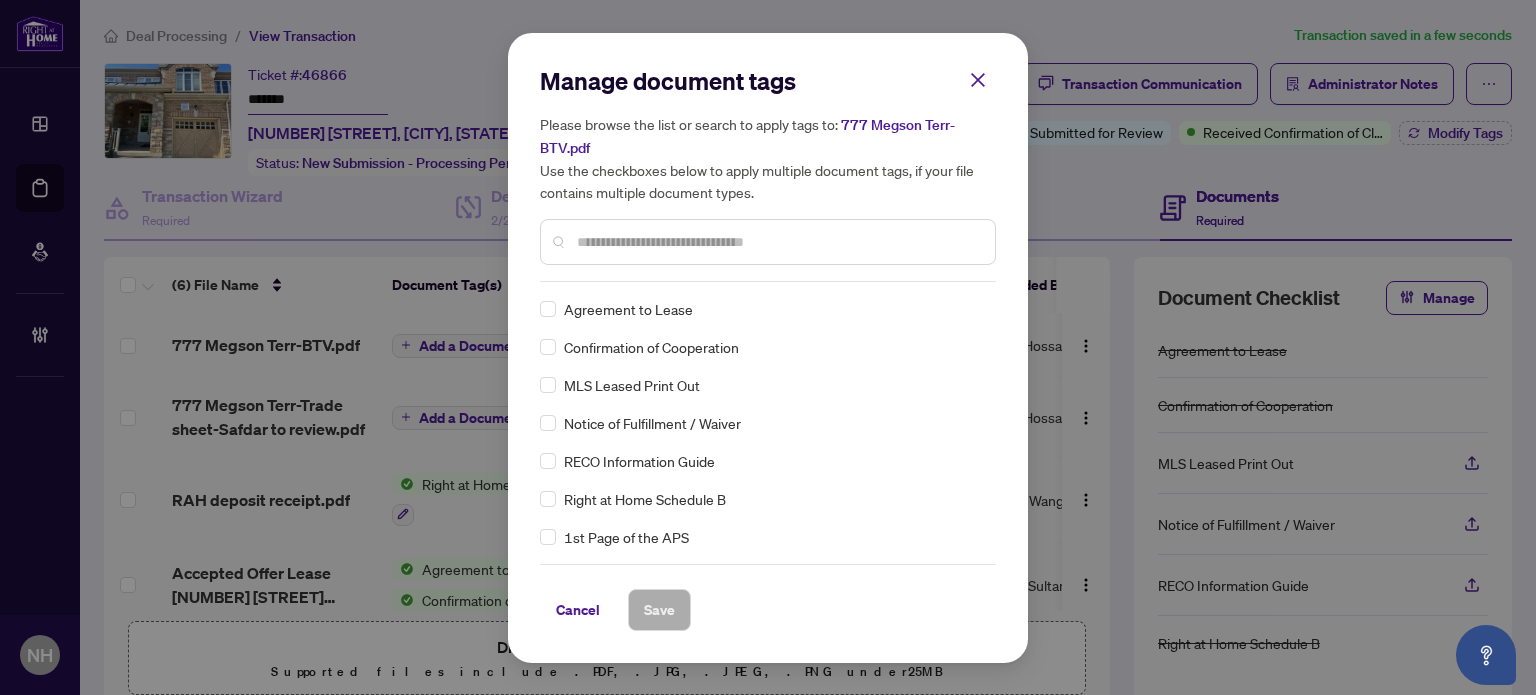 click at bounding box center (778, 242) 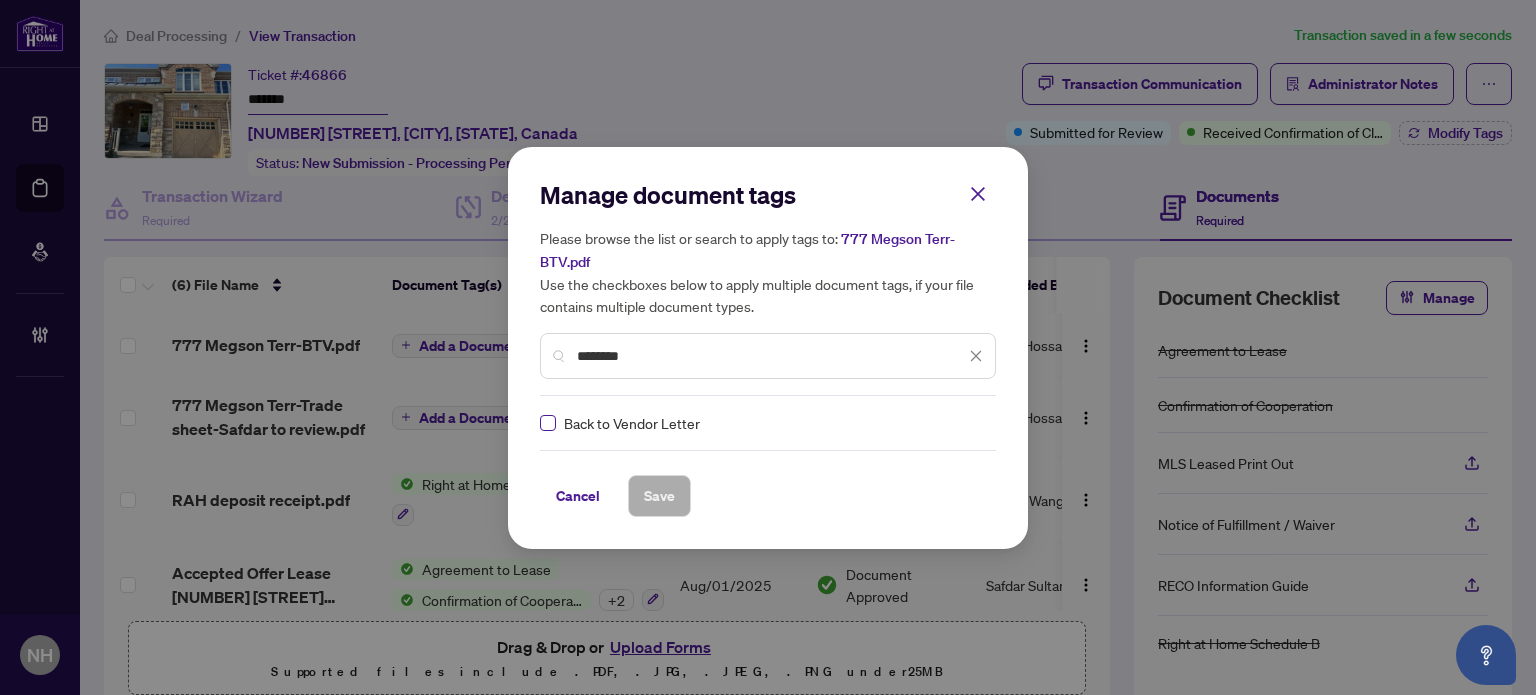 type on "*******" 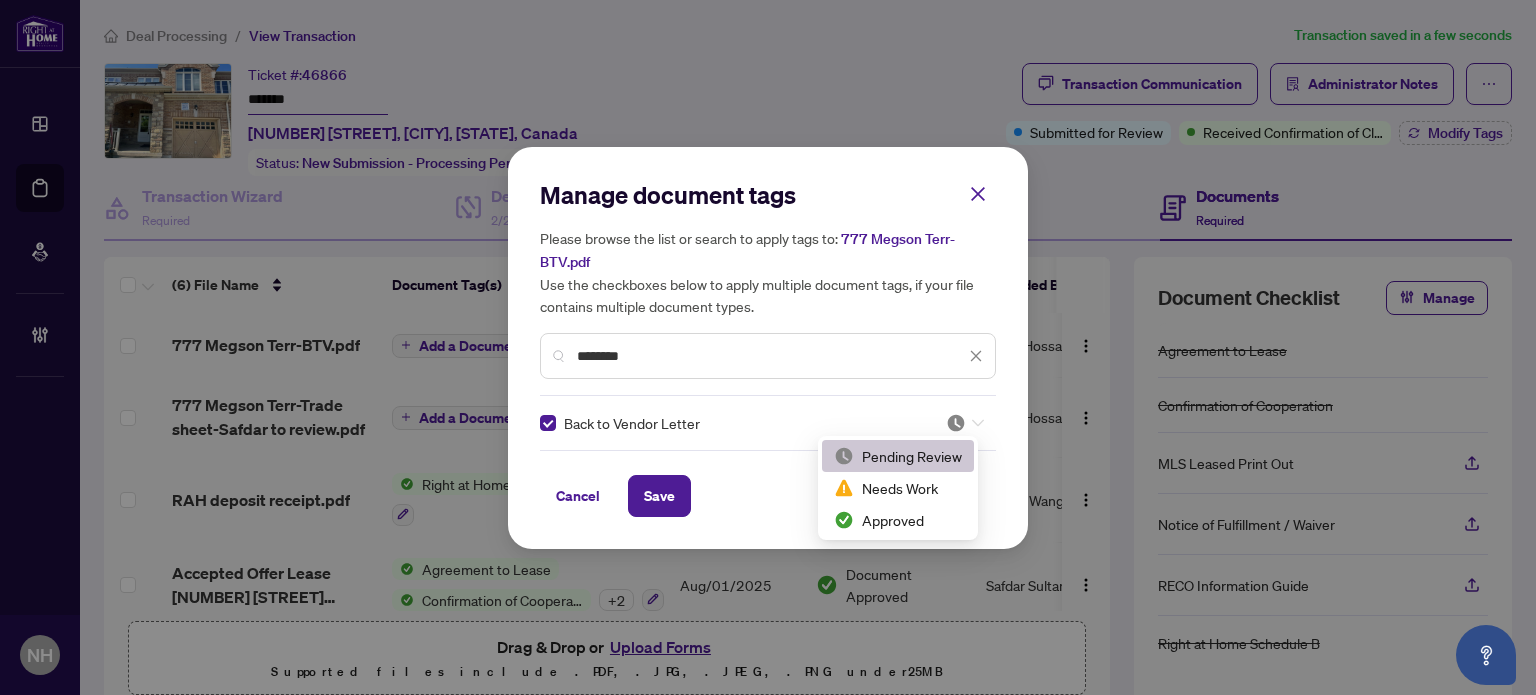 click at bounding box center [965, 423] 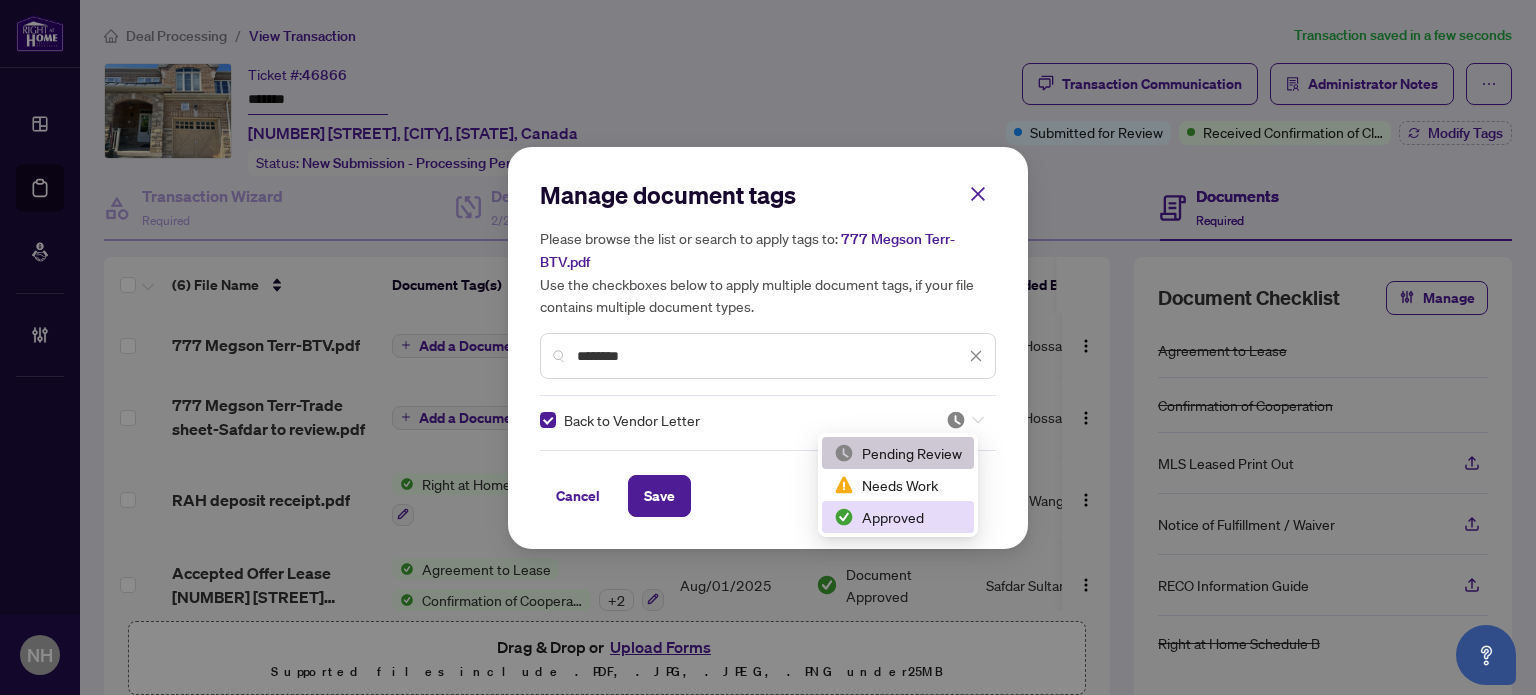 click on "Approved" at bounding box center [898, 517] 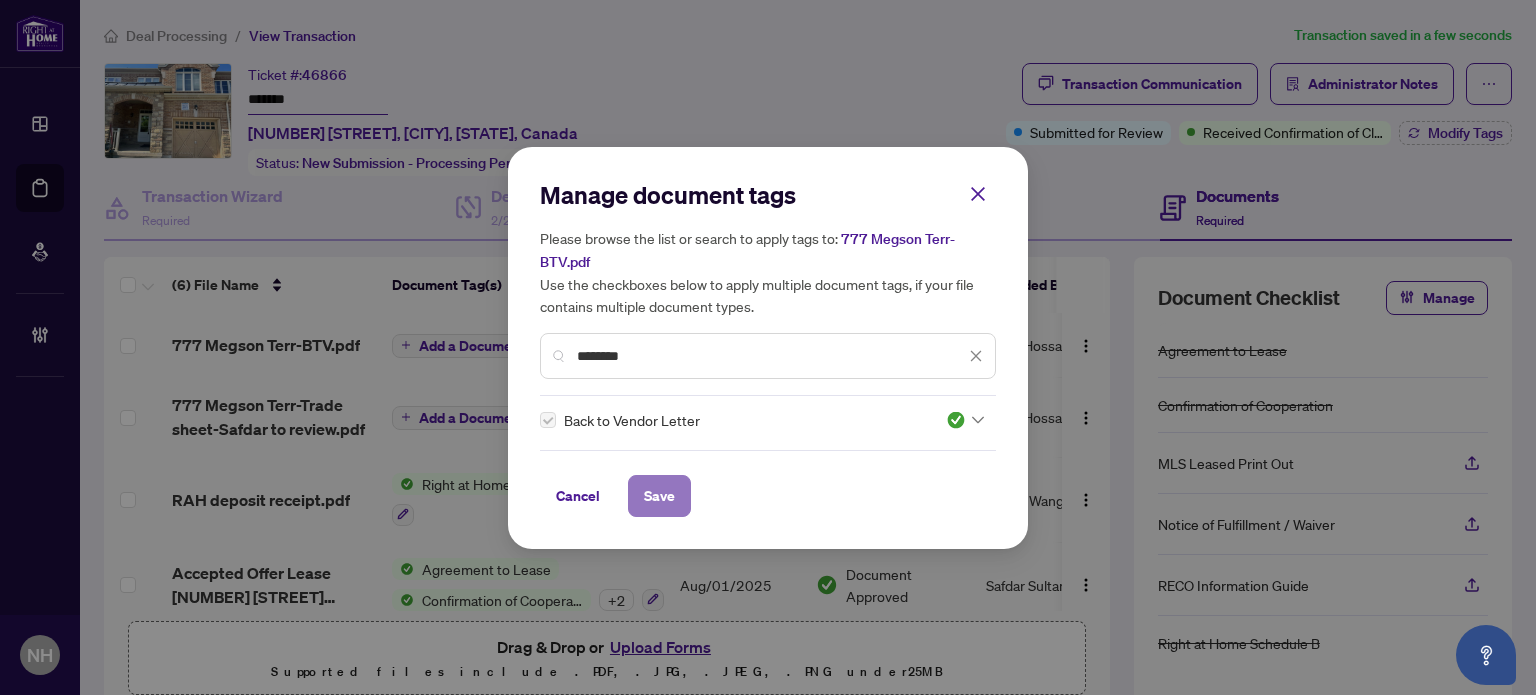 click on "Save" at bounding box center [659, 496] 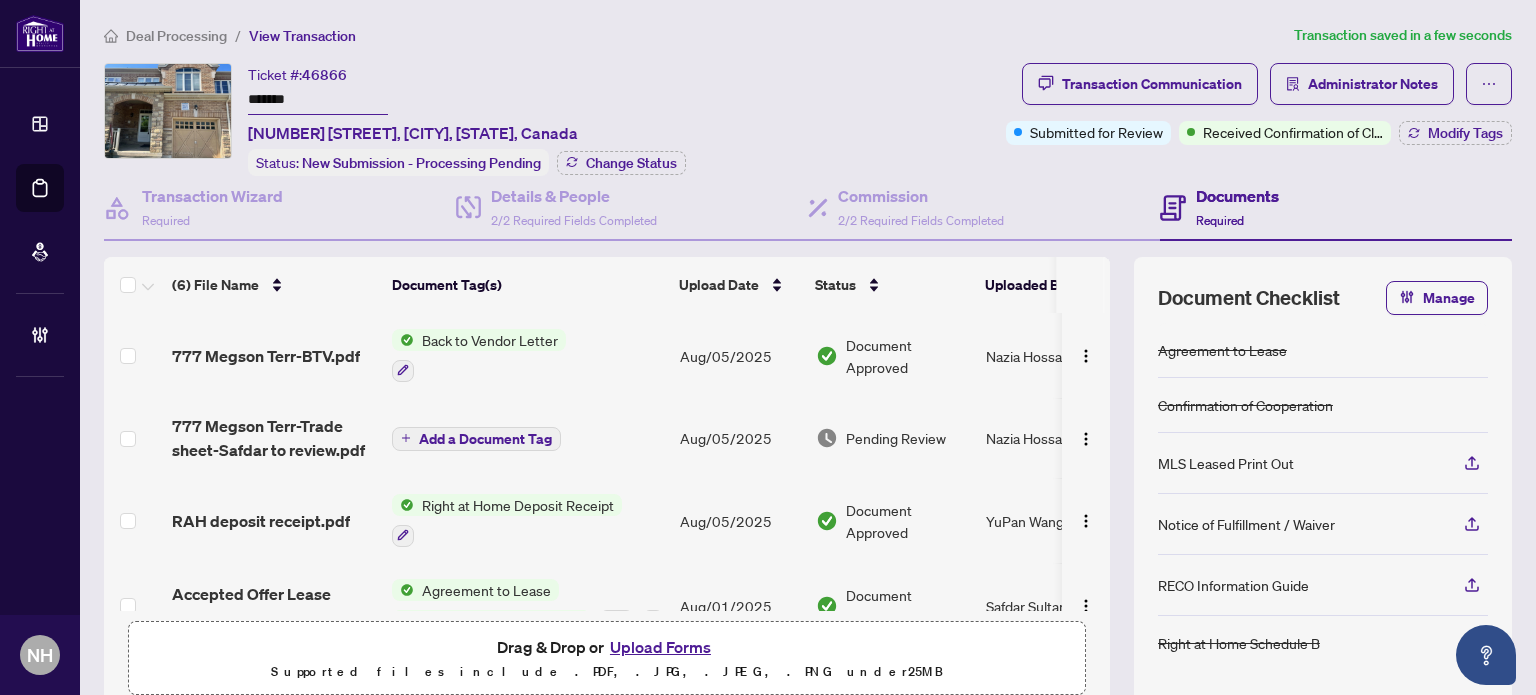 click on "*******" at bounding box center [318, 100] 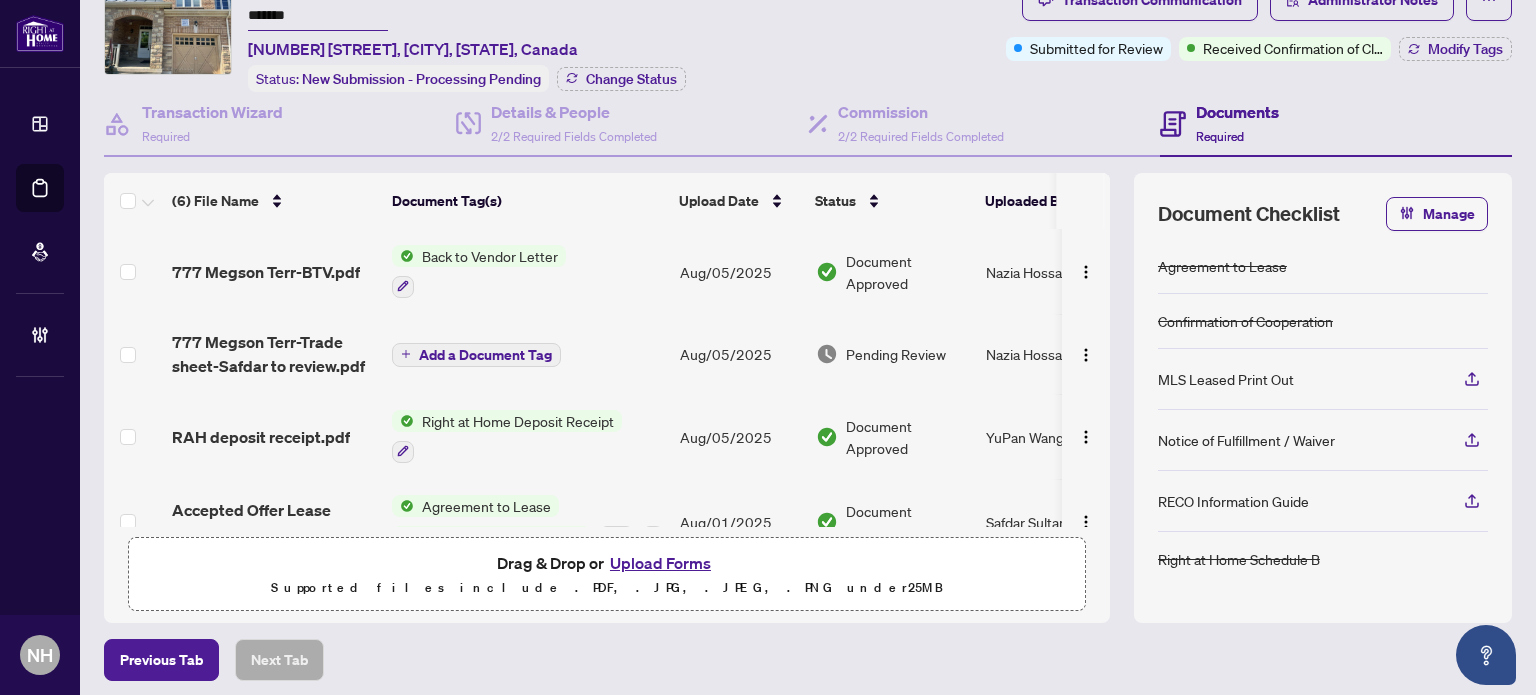 scroll, scrollTop: 159, scrollLeft: 0, axis: vertical 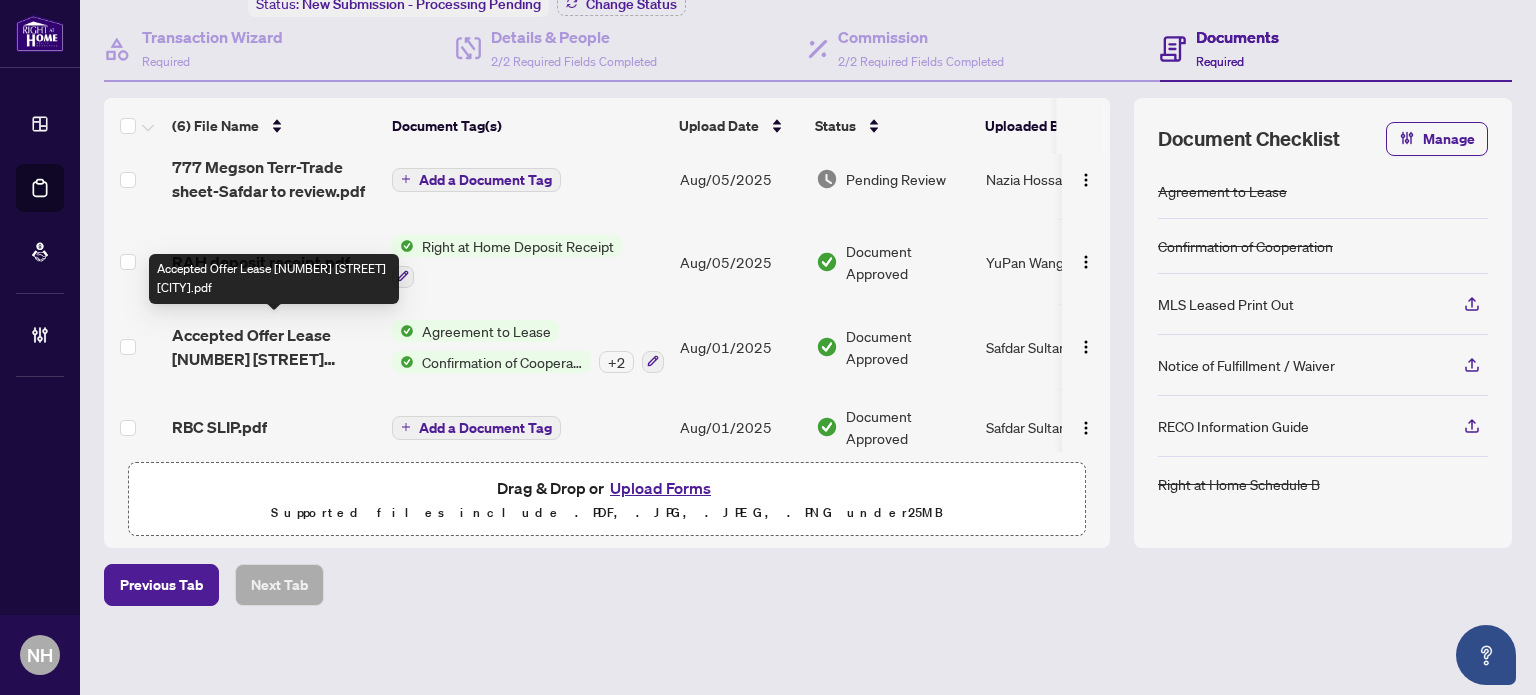 click on "Accepted Offer Lease 777 Megson Terr Milton.pdf" at bounding box center [274, 347] 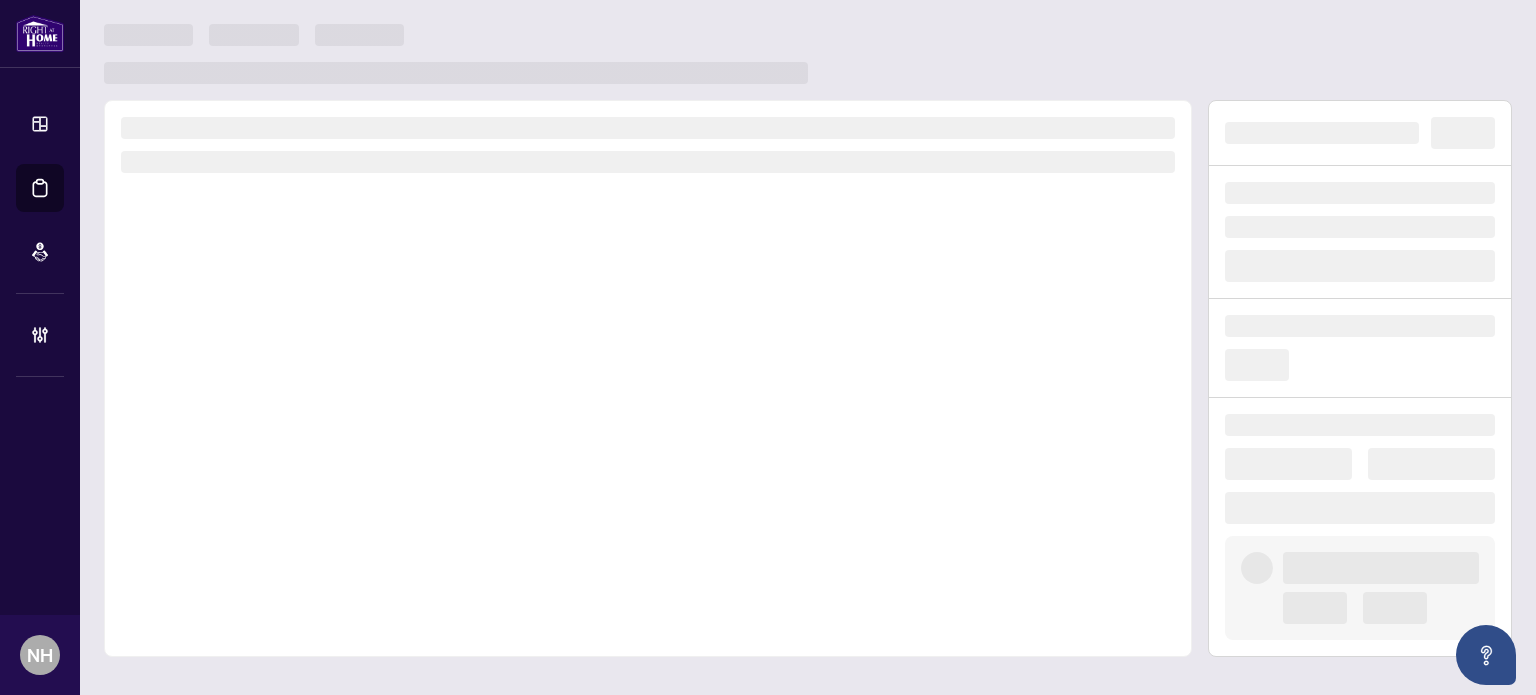 scroll, scrollTop: 0, scrollLeft: 0, axis: both 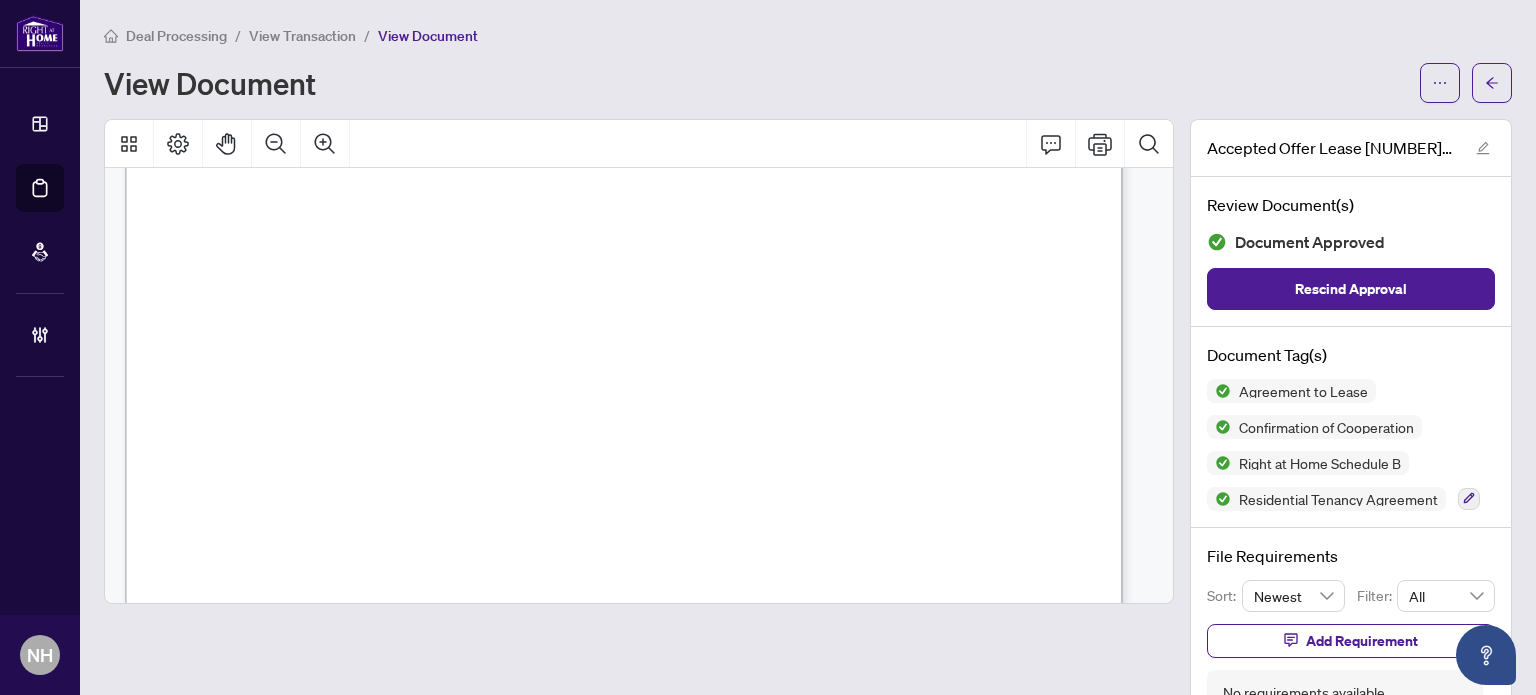 click on "View Transaction" at bounding box center (302, 36) 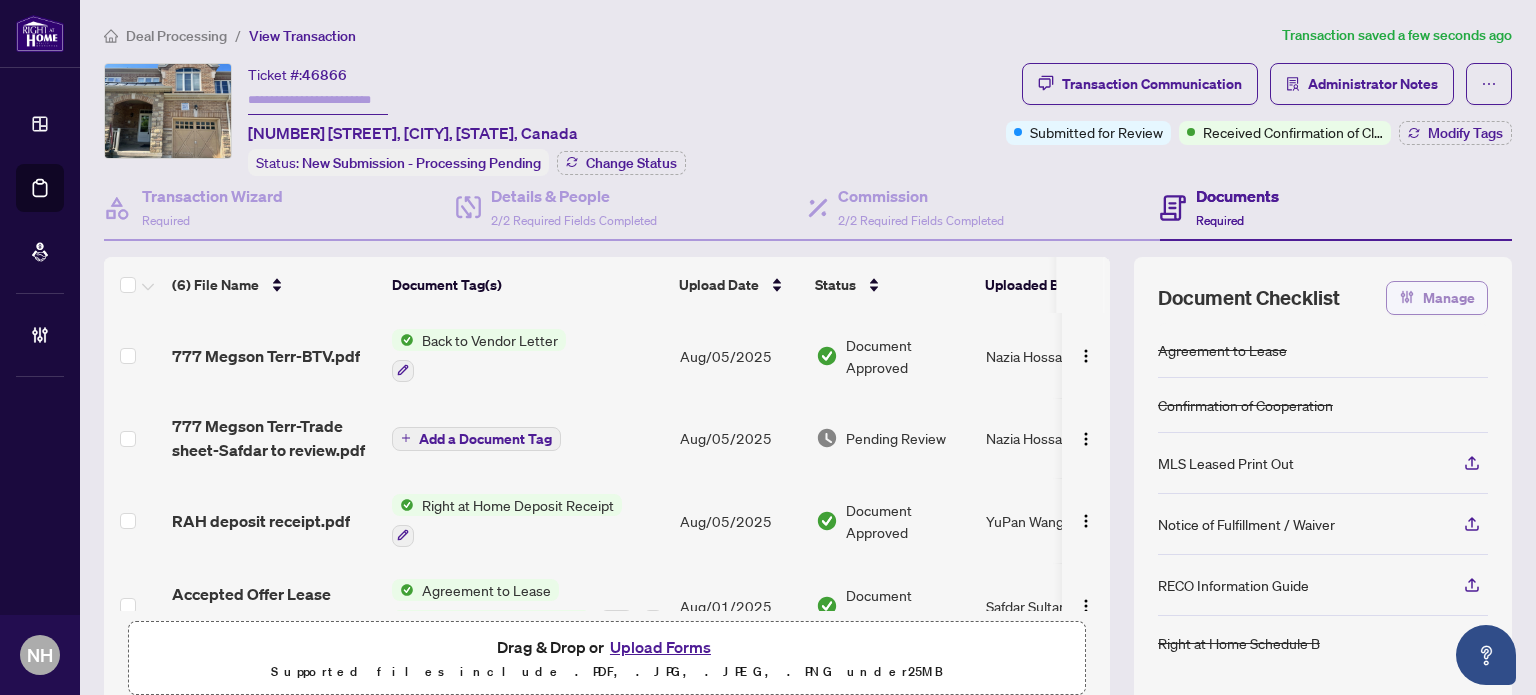 click 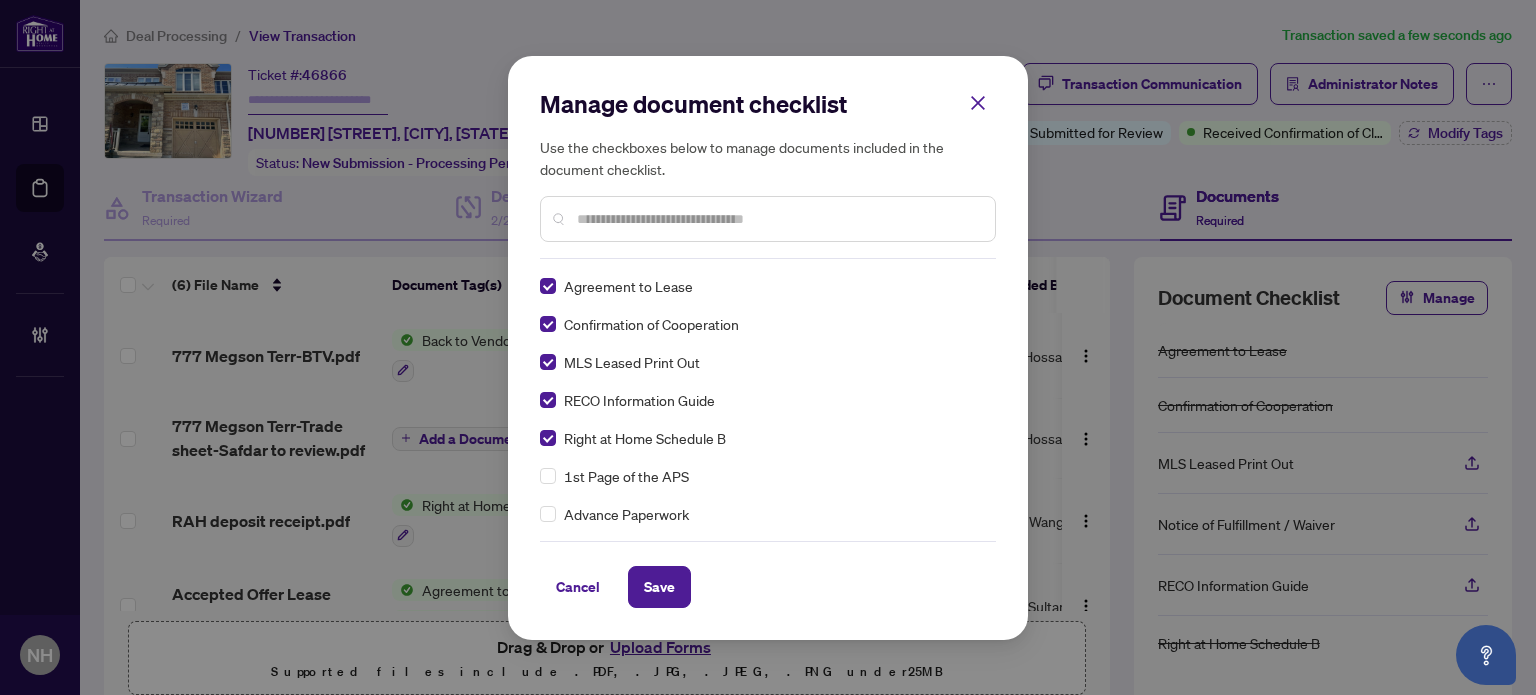 scroll, scrollTop: 0, scrollLeft: 0, axis: both 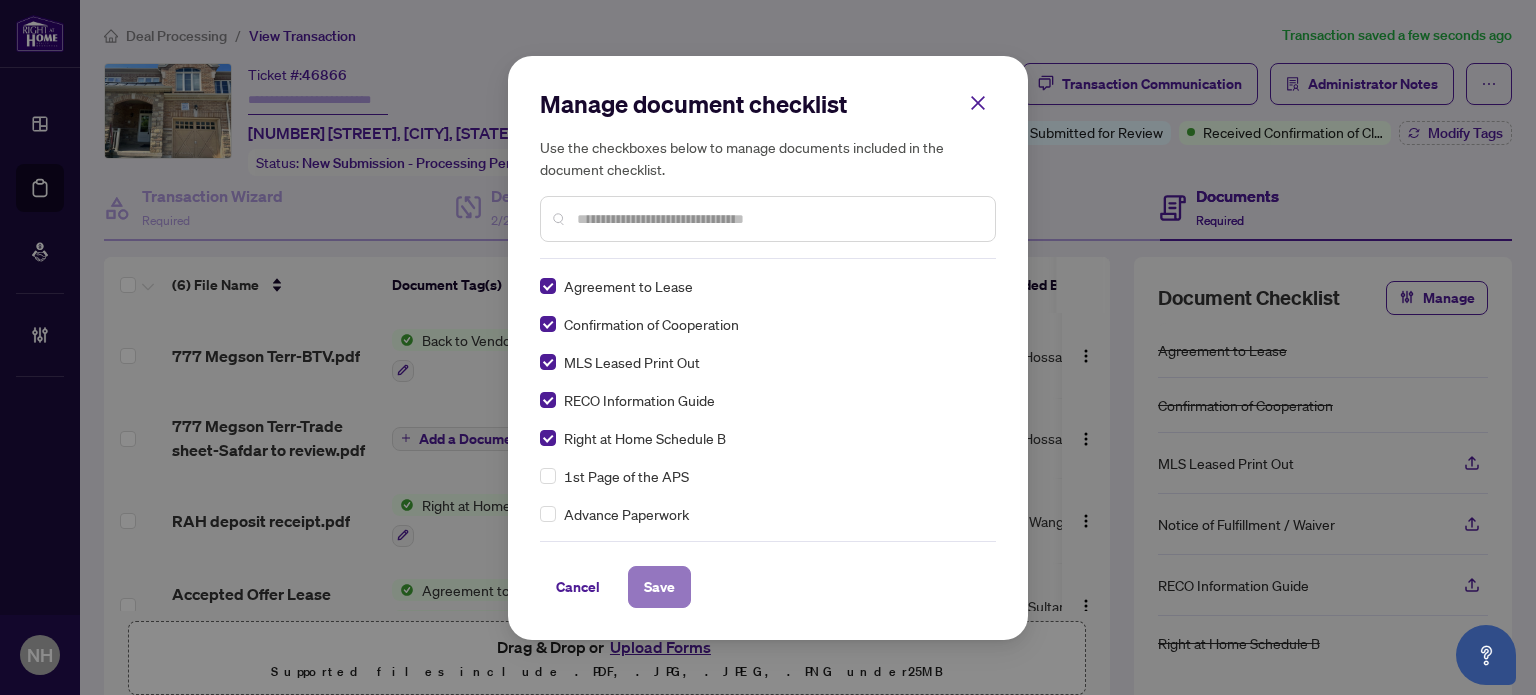 click on "Save" at bounding box center (659, 587) 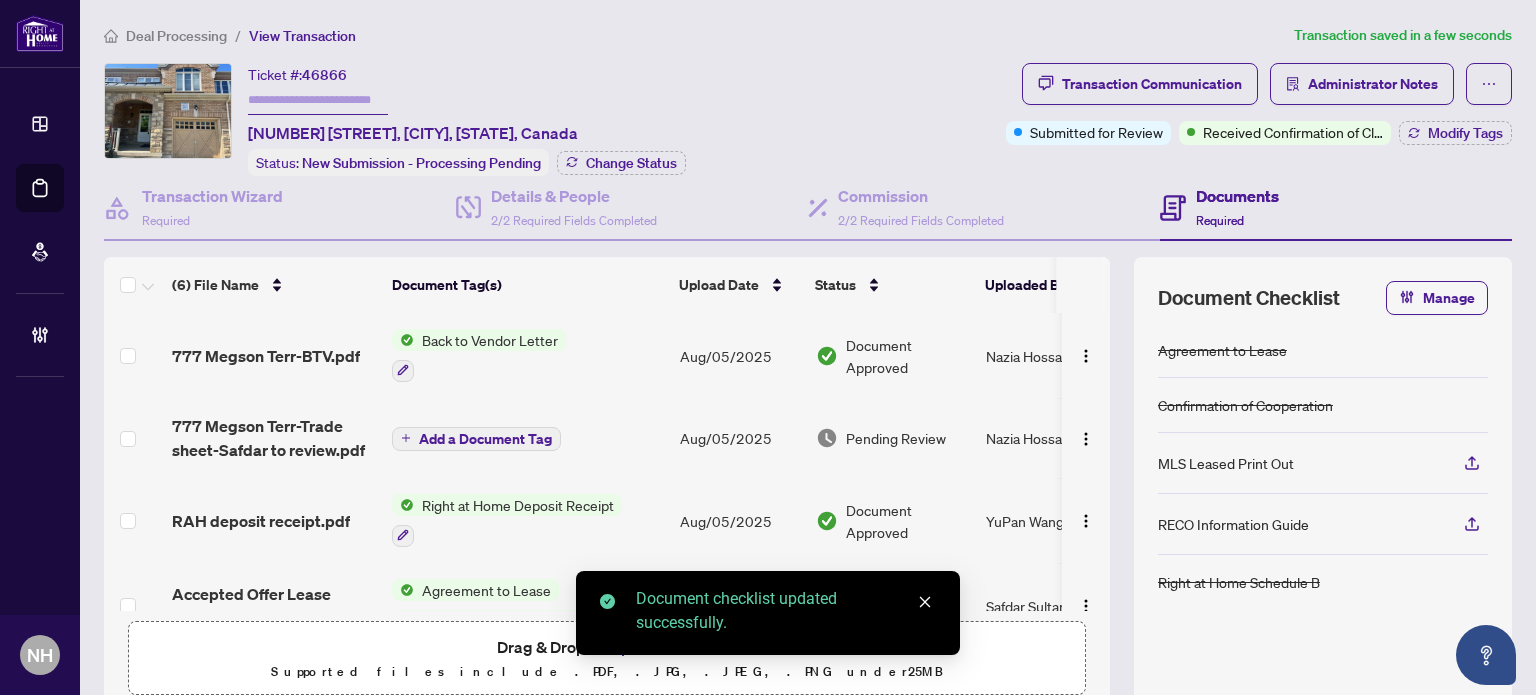 click at bounding box center (318, 100) 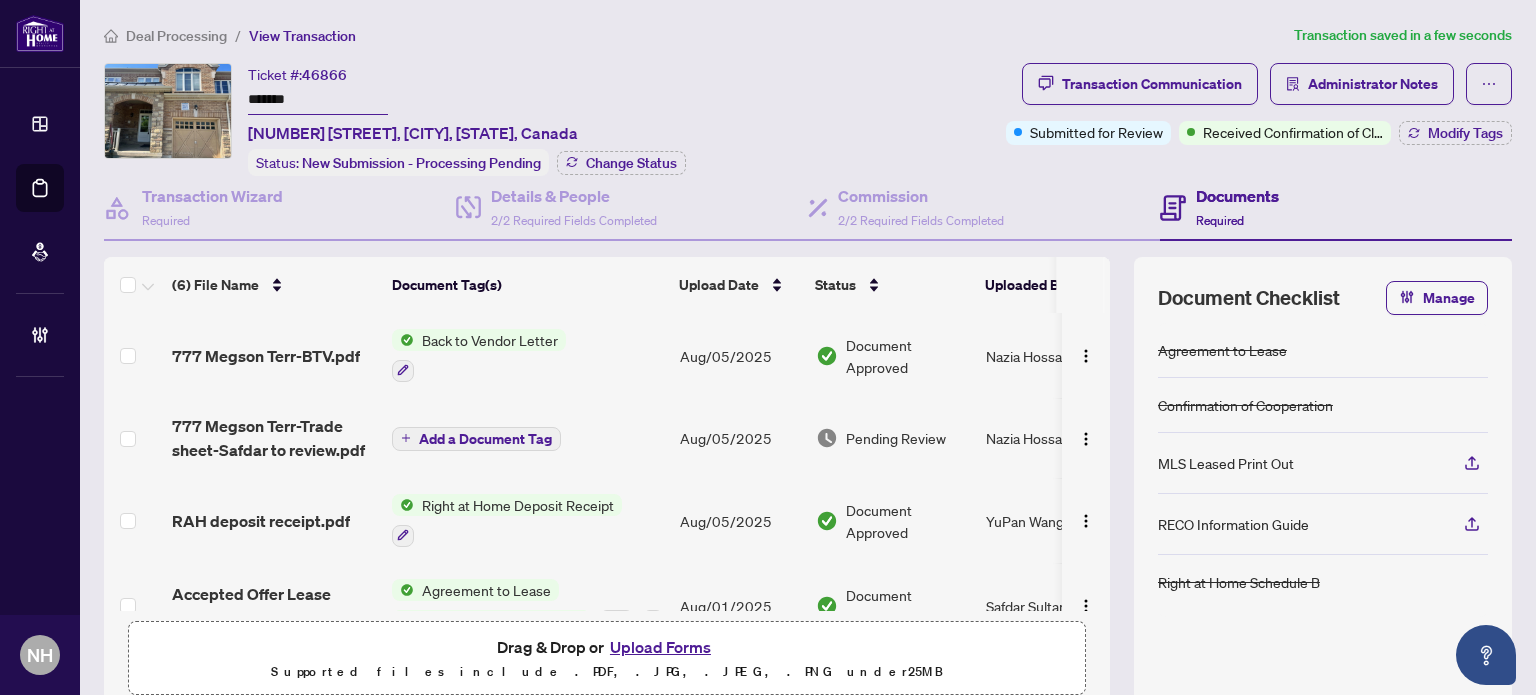 type on "*******" 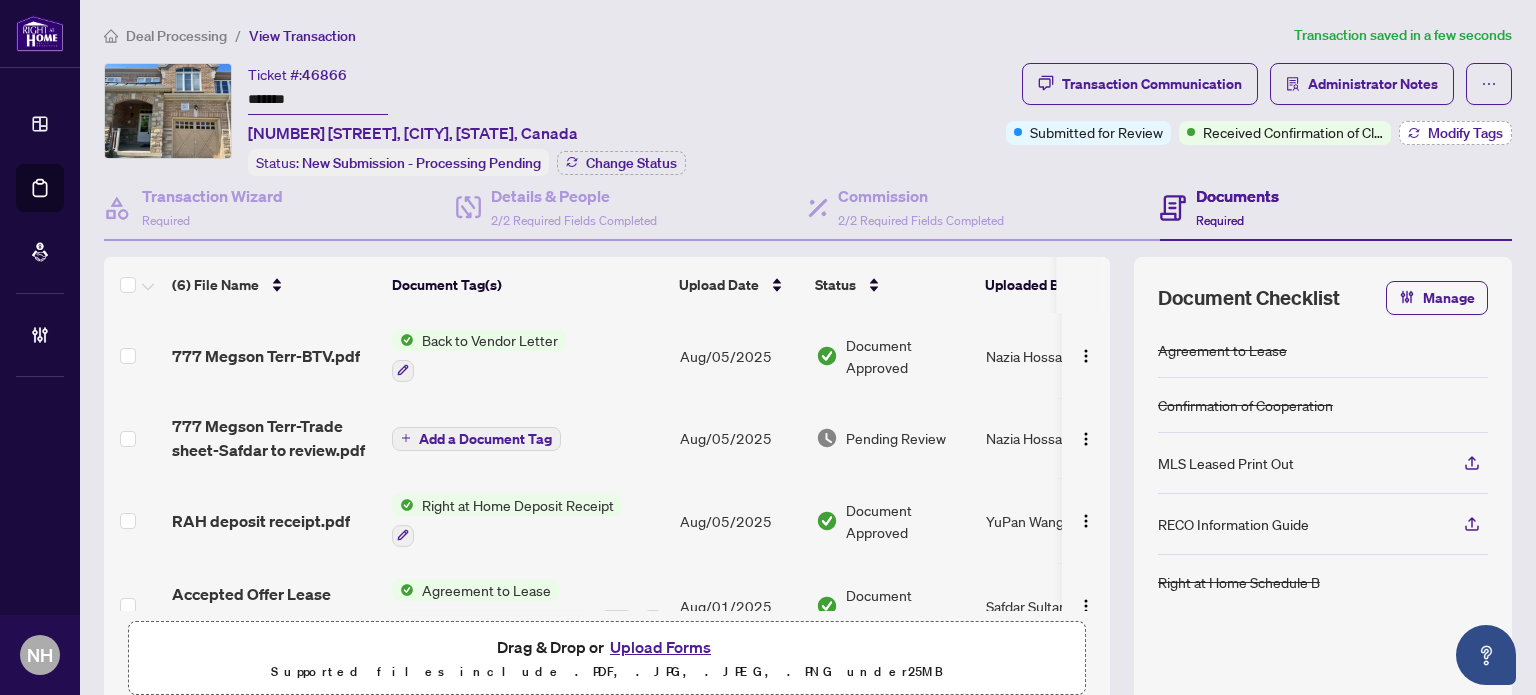 click on "Modify Tags" at bounding box center [1465, 133] 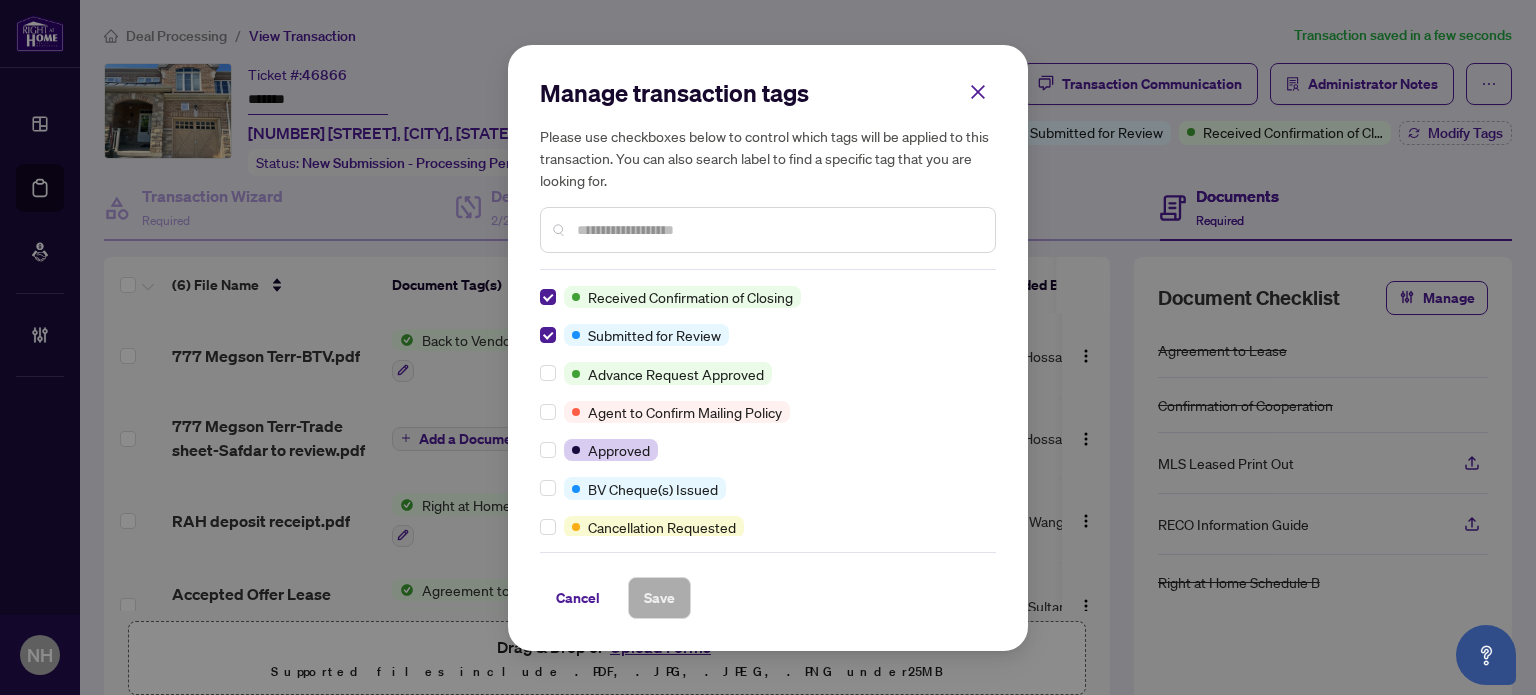 scroll, scrollTop: 0, scrollLeft: 0, axis: both 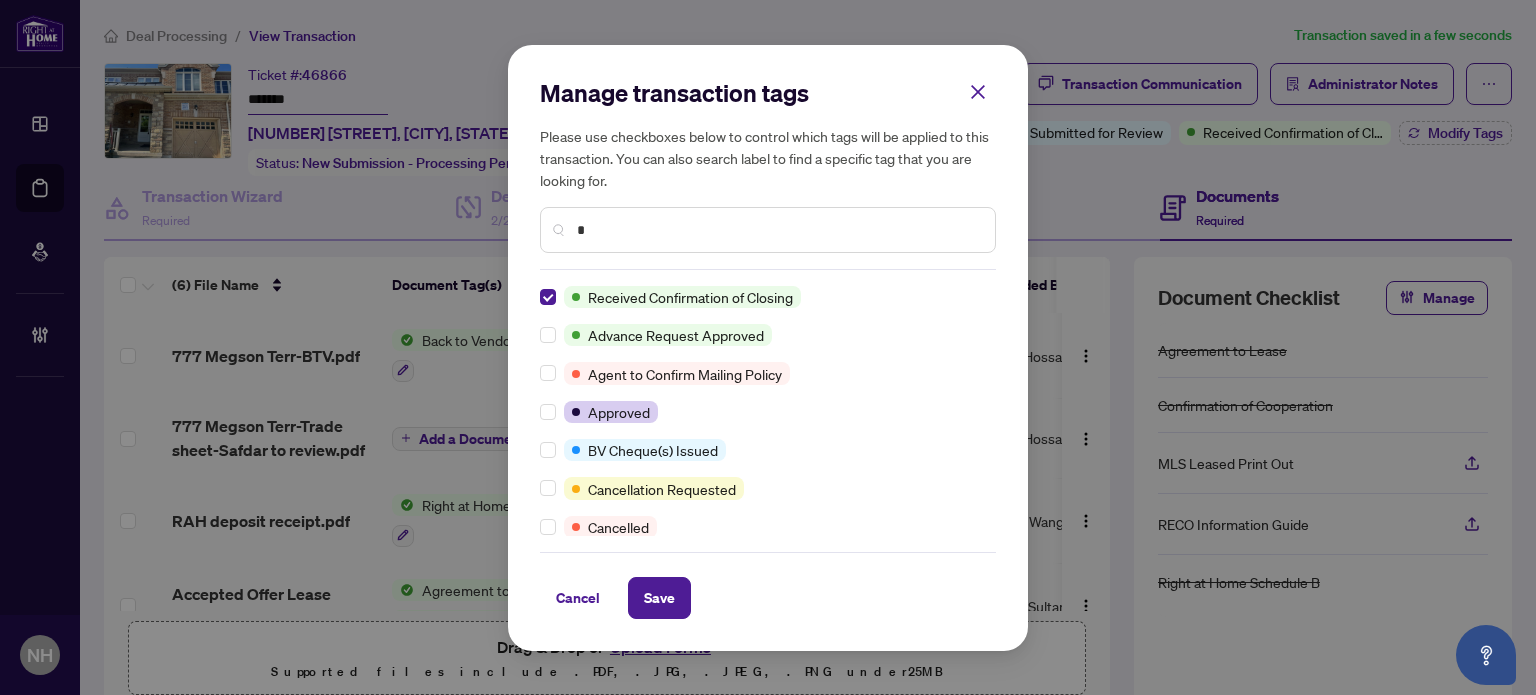 click on "*" at bounding box center (778, 230) 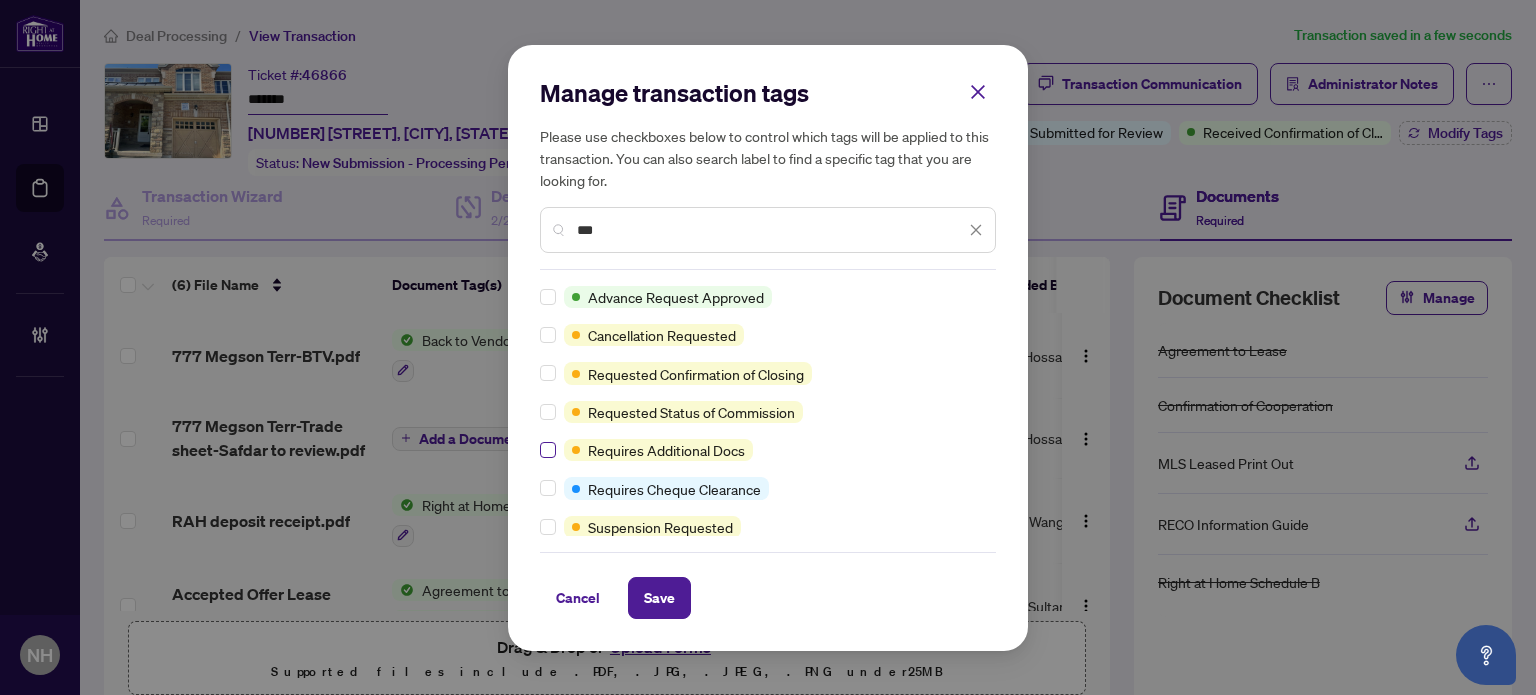 type on "***" 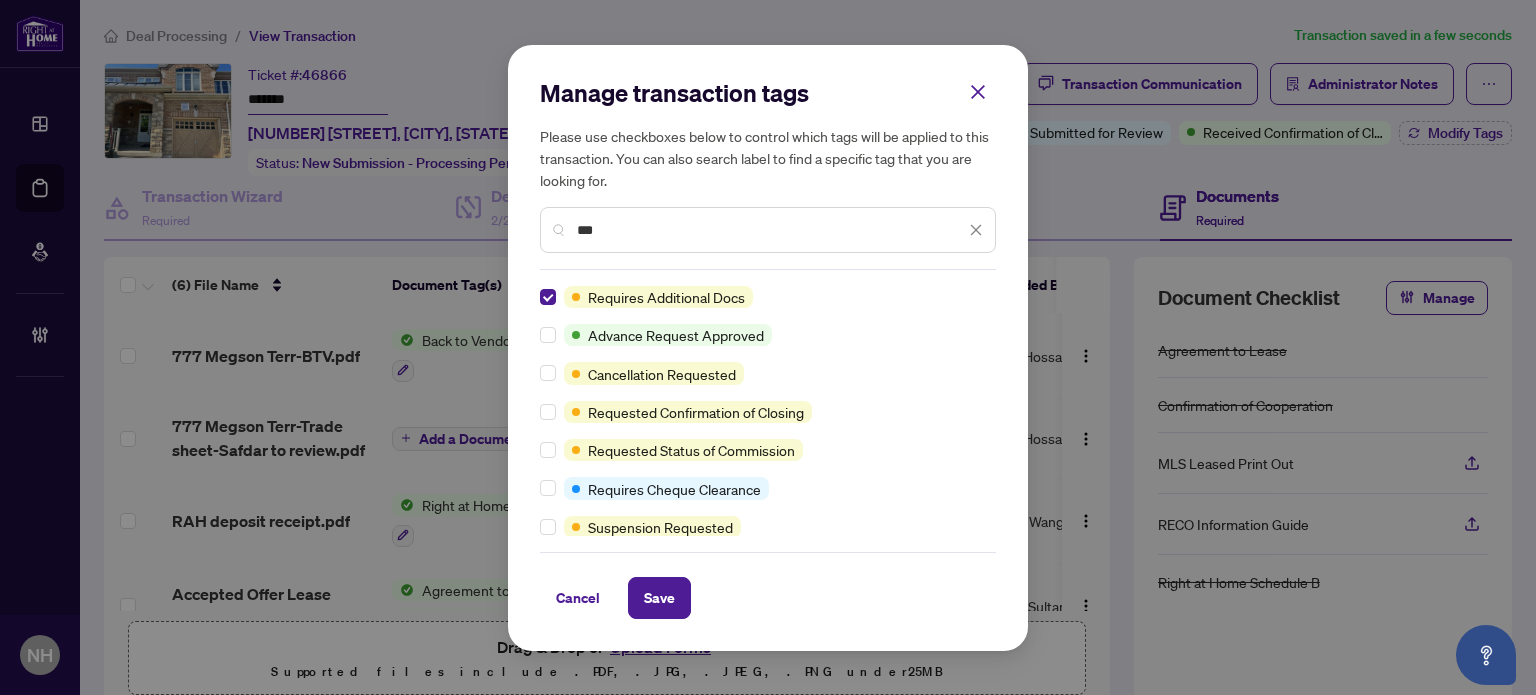 drag, startPoint x: 668, startPoint y: 597, endPoint x: 600, endPoint y: 527, distance: 97.59098 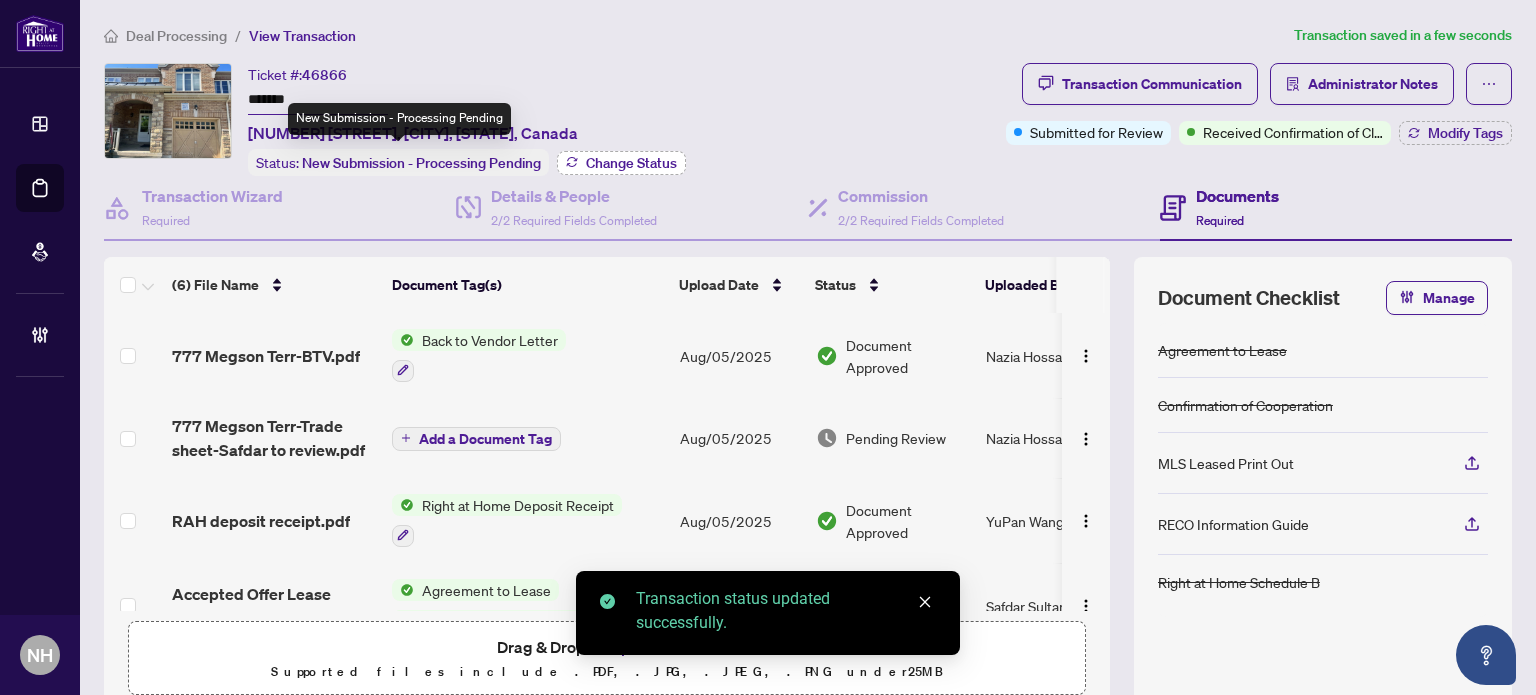 click on "Change Status" at bounding box center (631, 163) 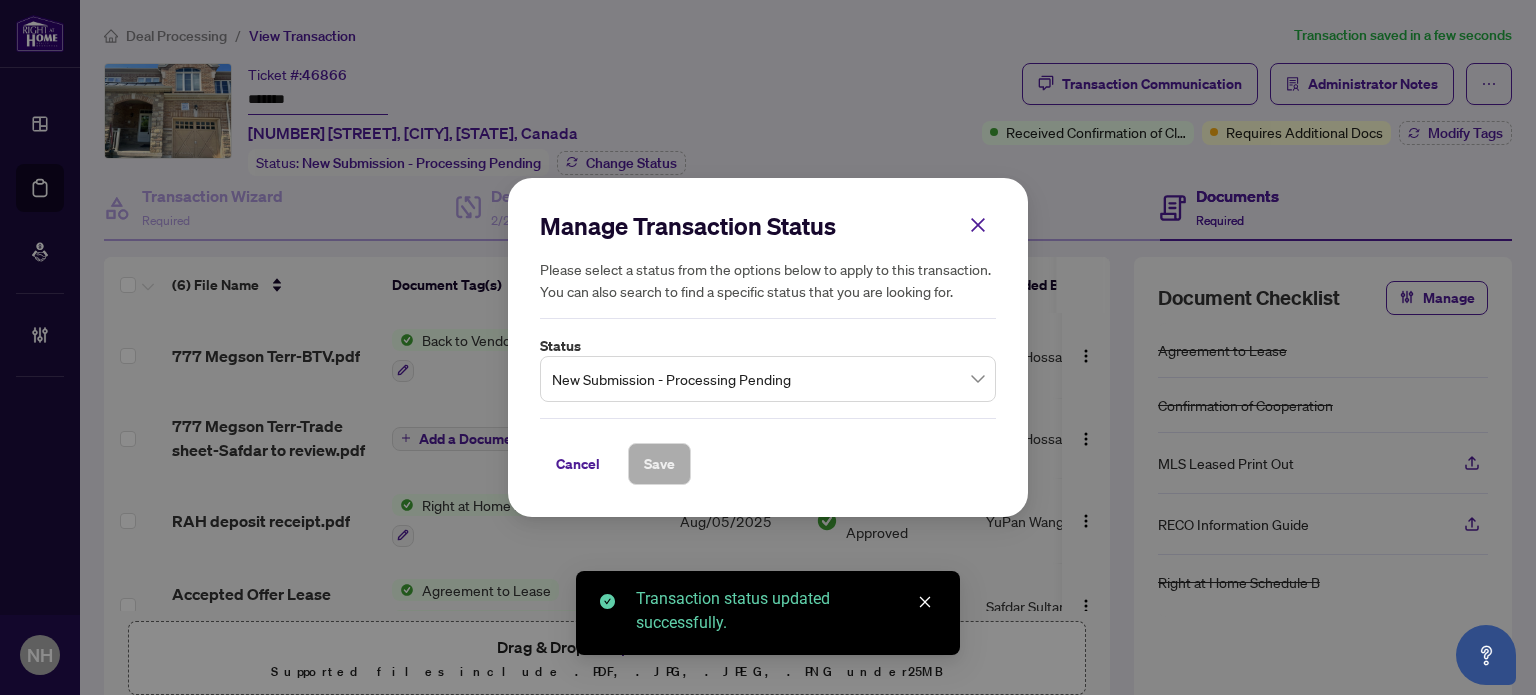 click on "New Submission - Processing Pending" at bounding box center (768, 379) 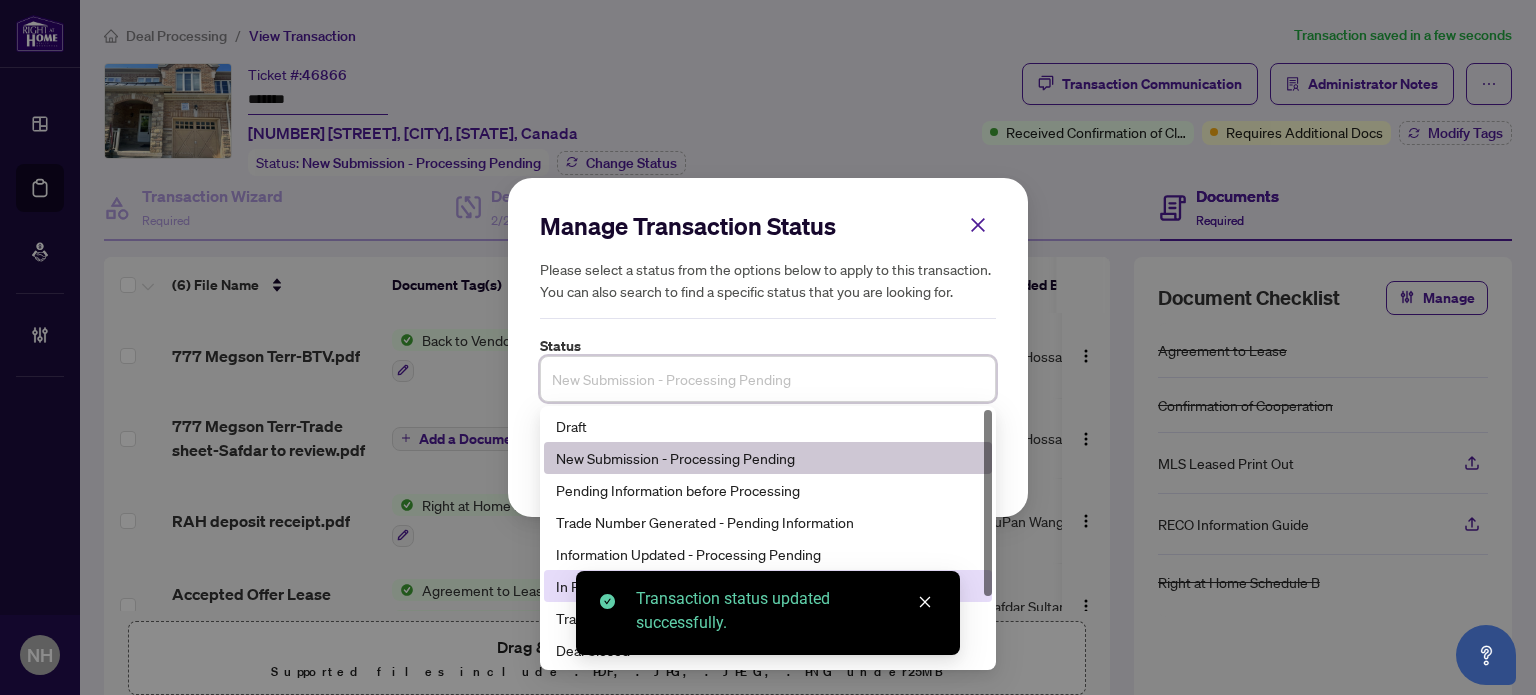 click on "In Progress - Pending Information" at bounding box center (768, 586) 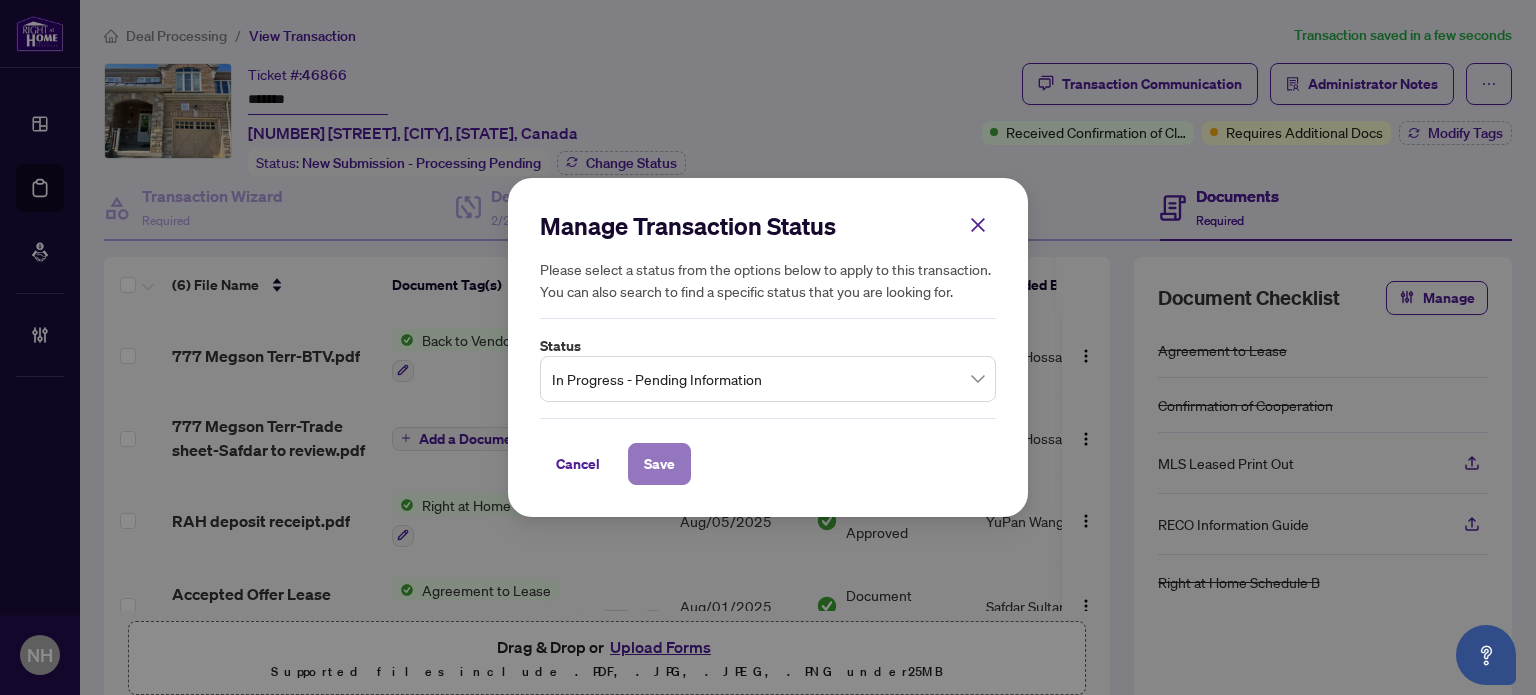 click on "Save" at bounding box center (659, 464) 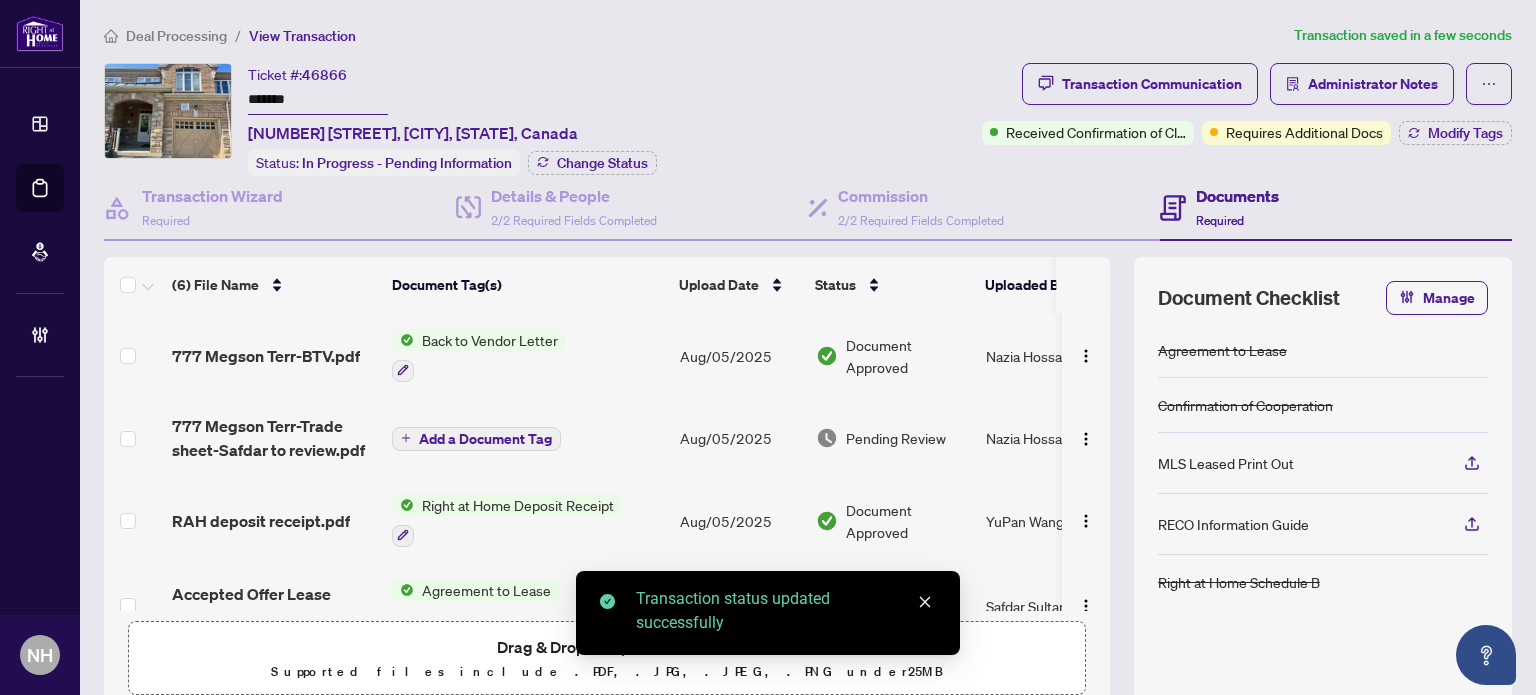 drag, startPoint x: 314, startPoint y: 101, endPoint x: 120, endPoint y: 45, distance: 201.92078 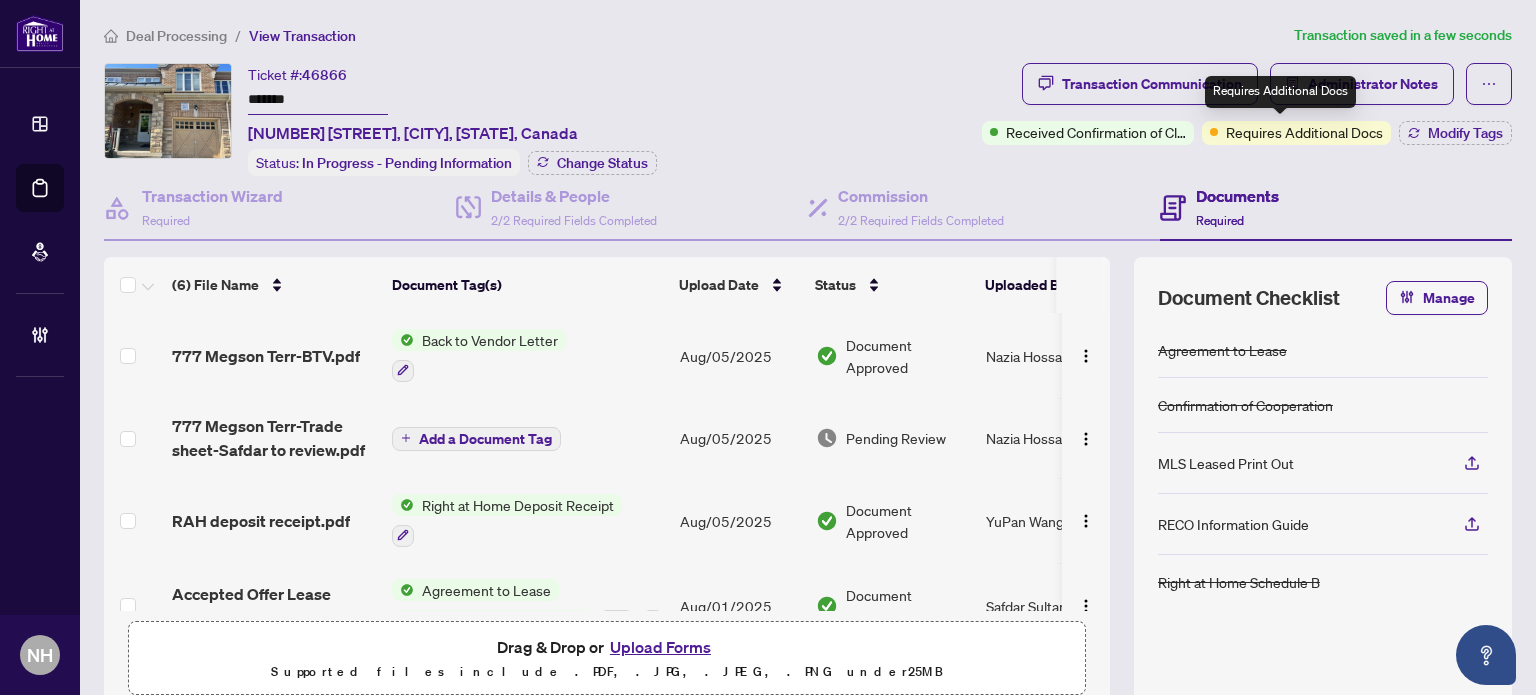 click on "Requires Additional Docs" at bounding box center [1280, 92] 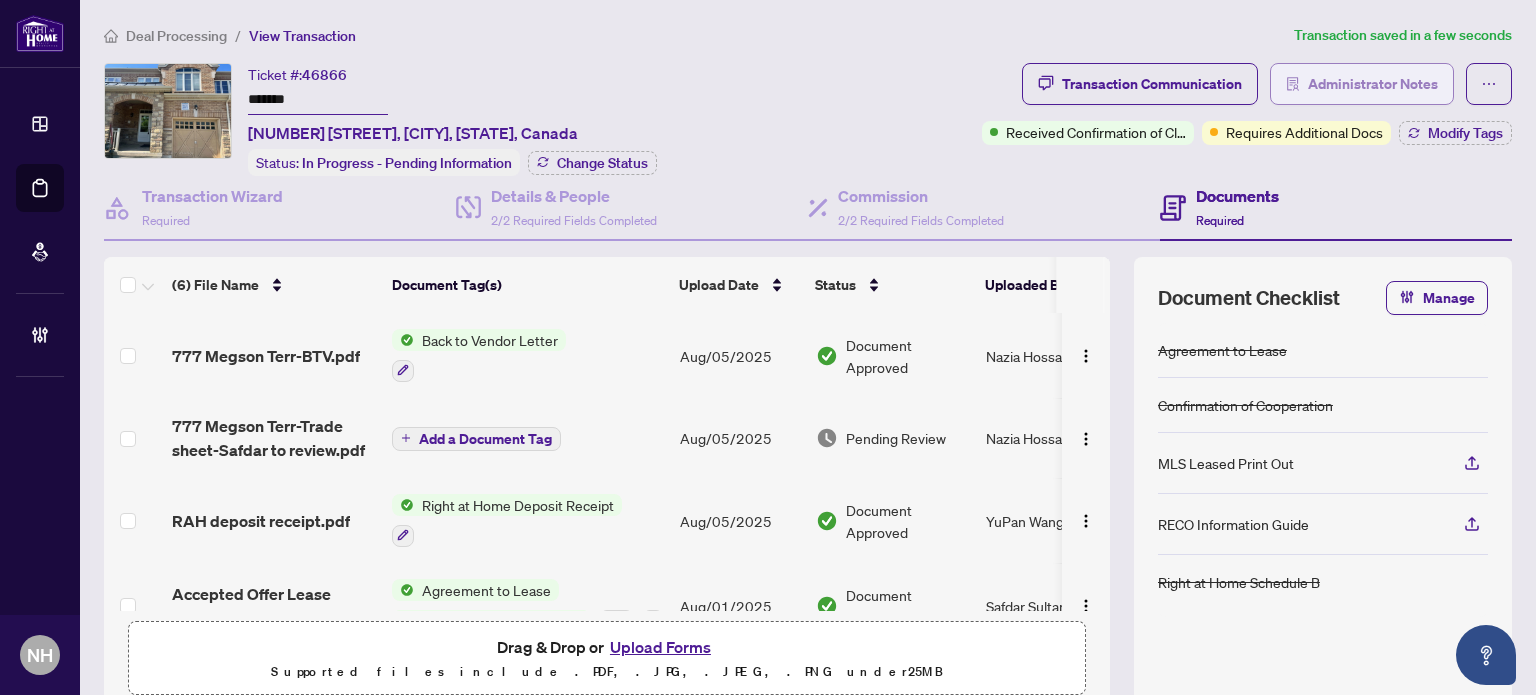 click on "Administrator Notes" at bounding box center [1373, 84] 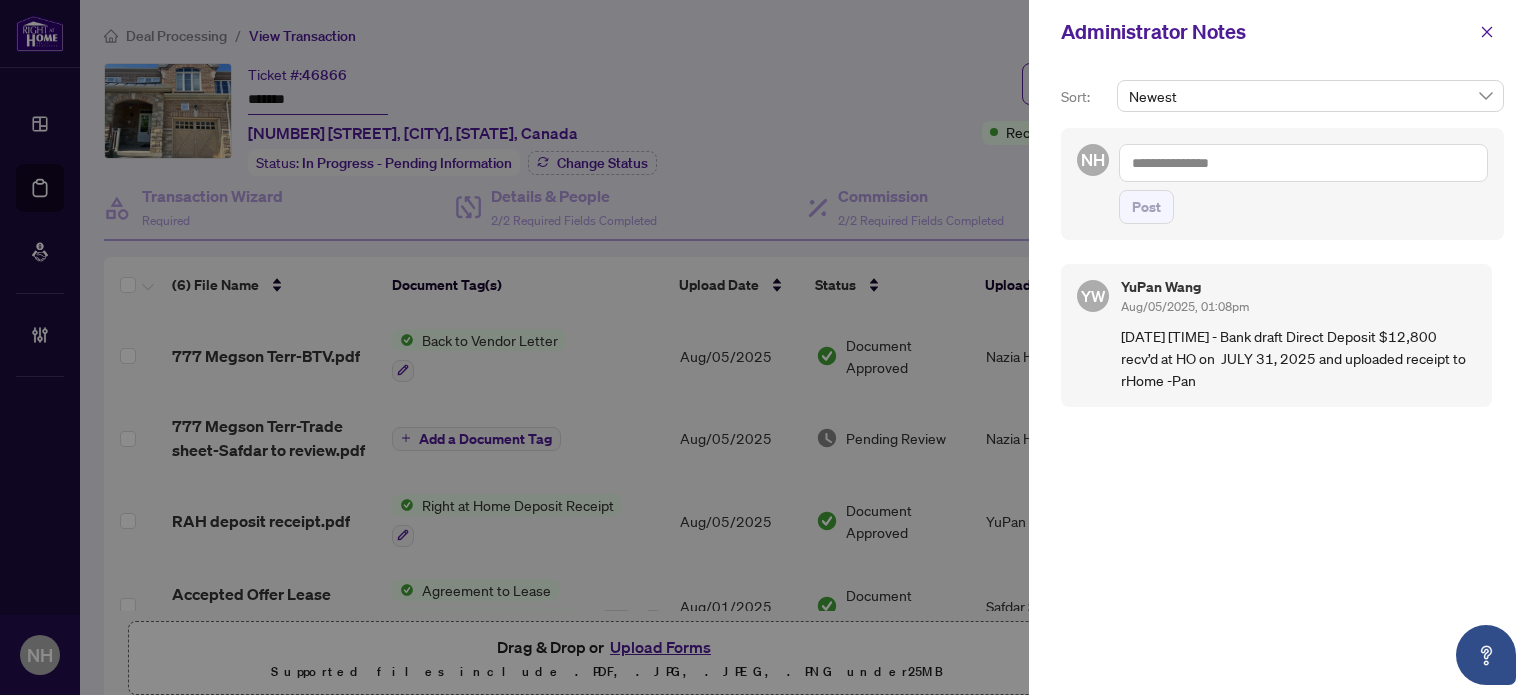 click at bounding box center [1303, 163] 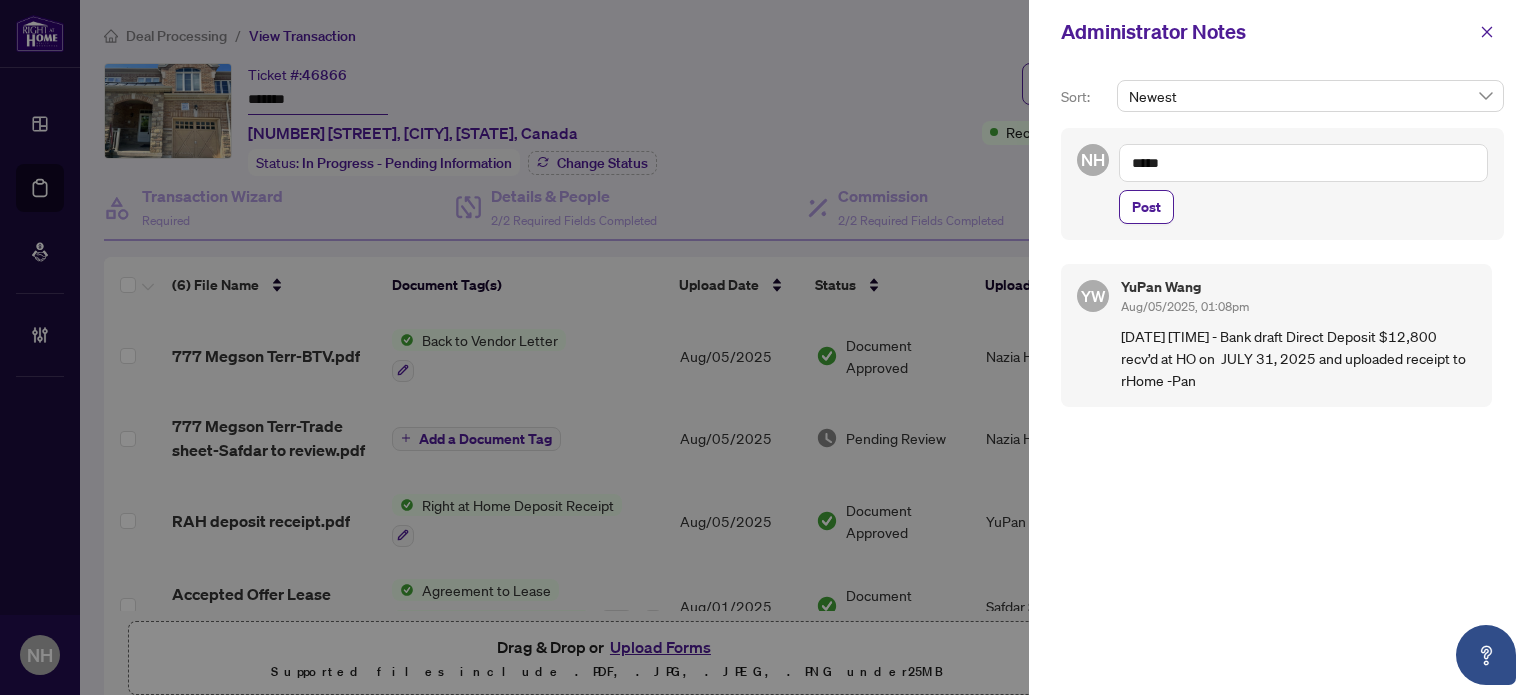 click on "*****" at bounding box center (1303, 163) 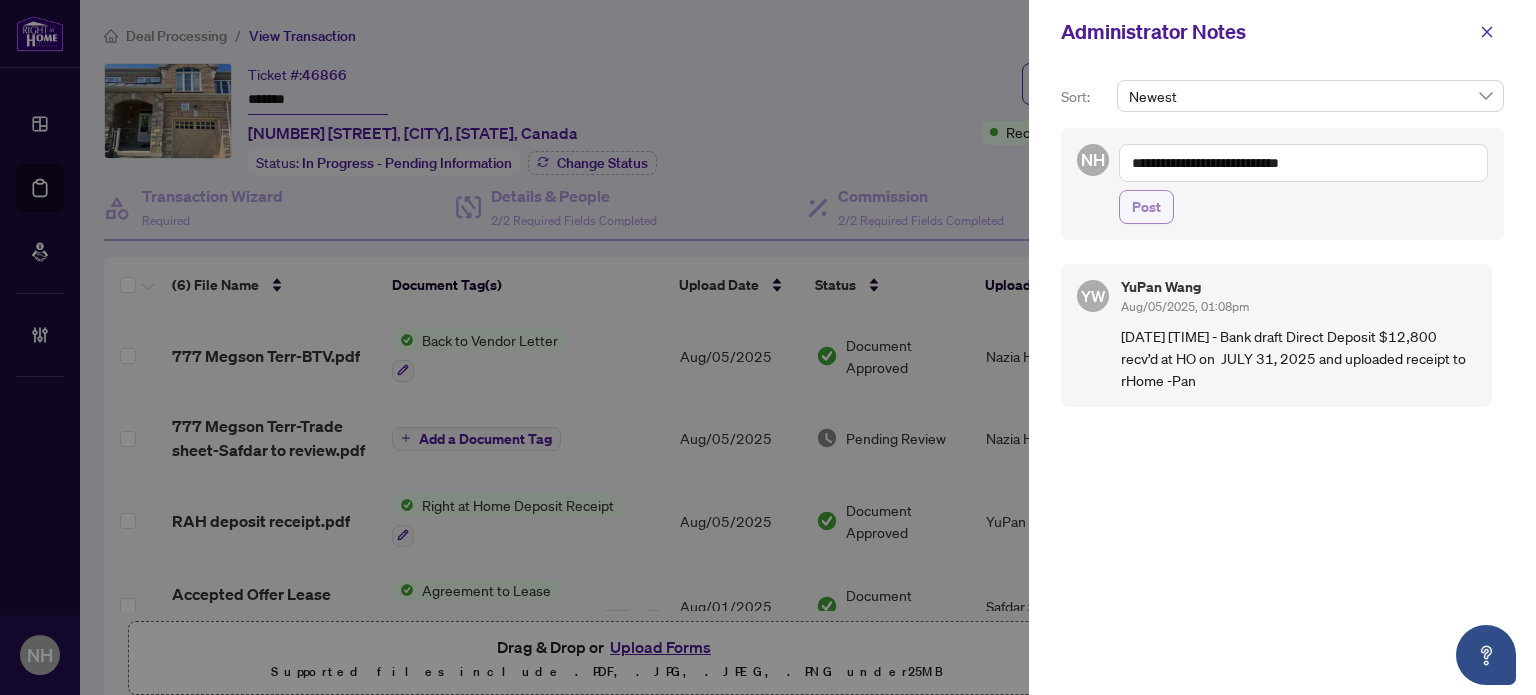 type on "**********" 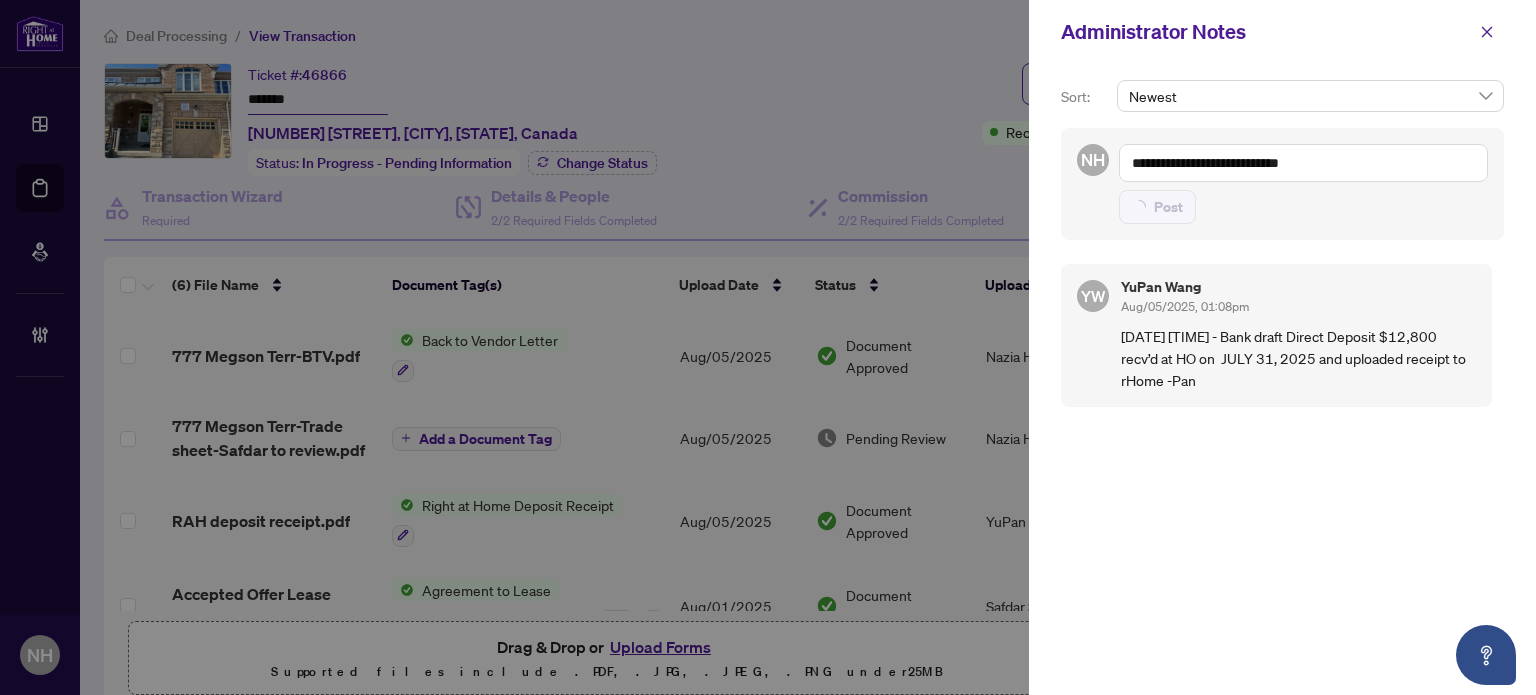 type 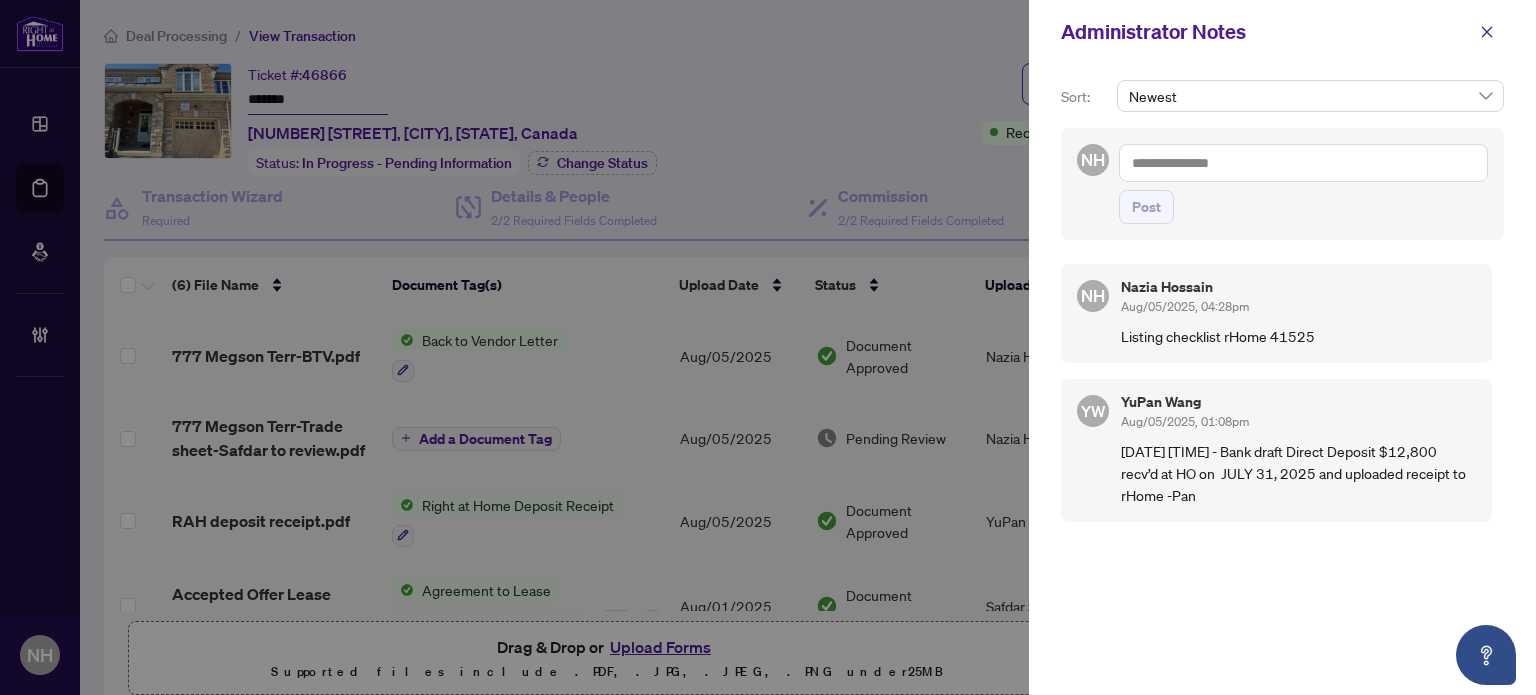 click 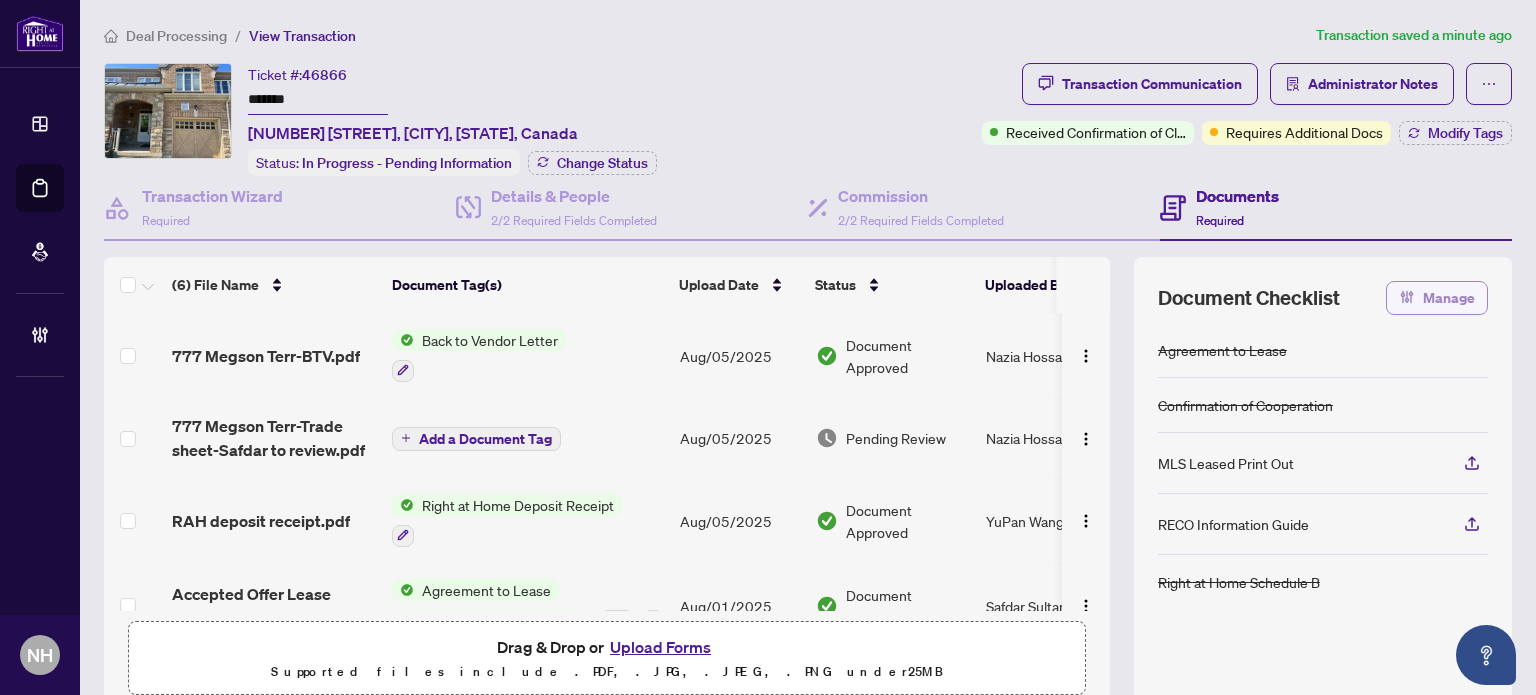 click on "Manage" at bounding box center (1437, 298) 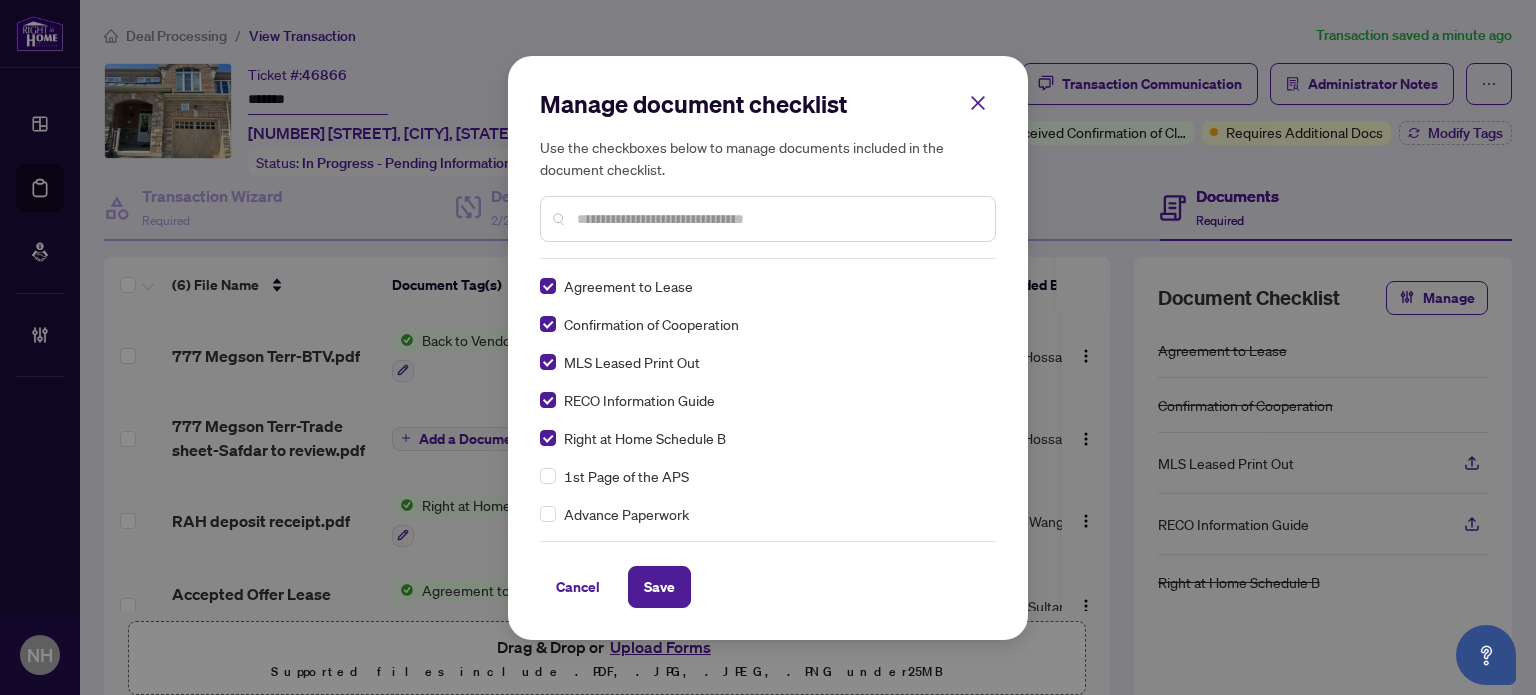 scroll, scrollTop: 0, scrollLeft: 0, axis: both 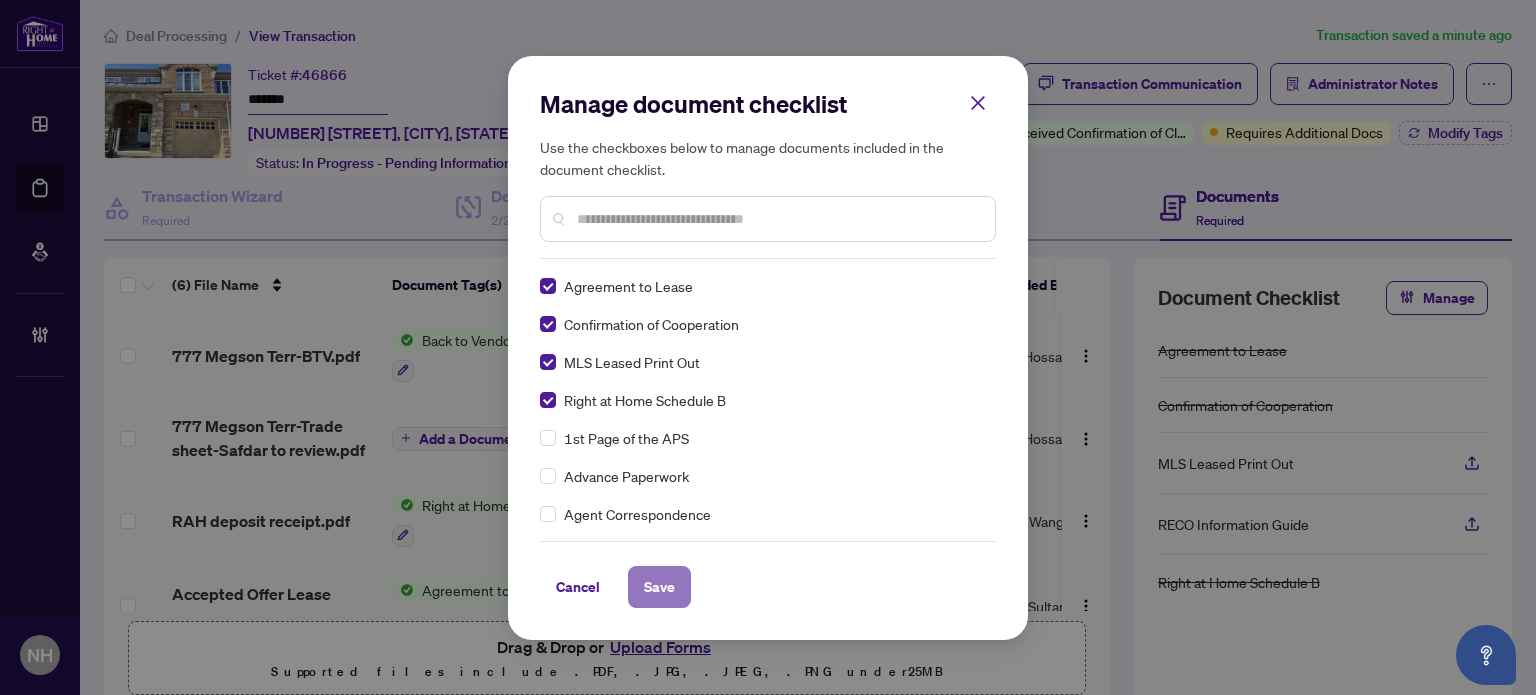 click on "Save" at bounding box center [659, 587] 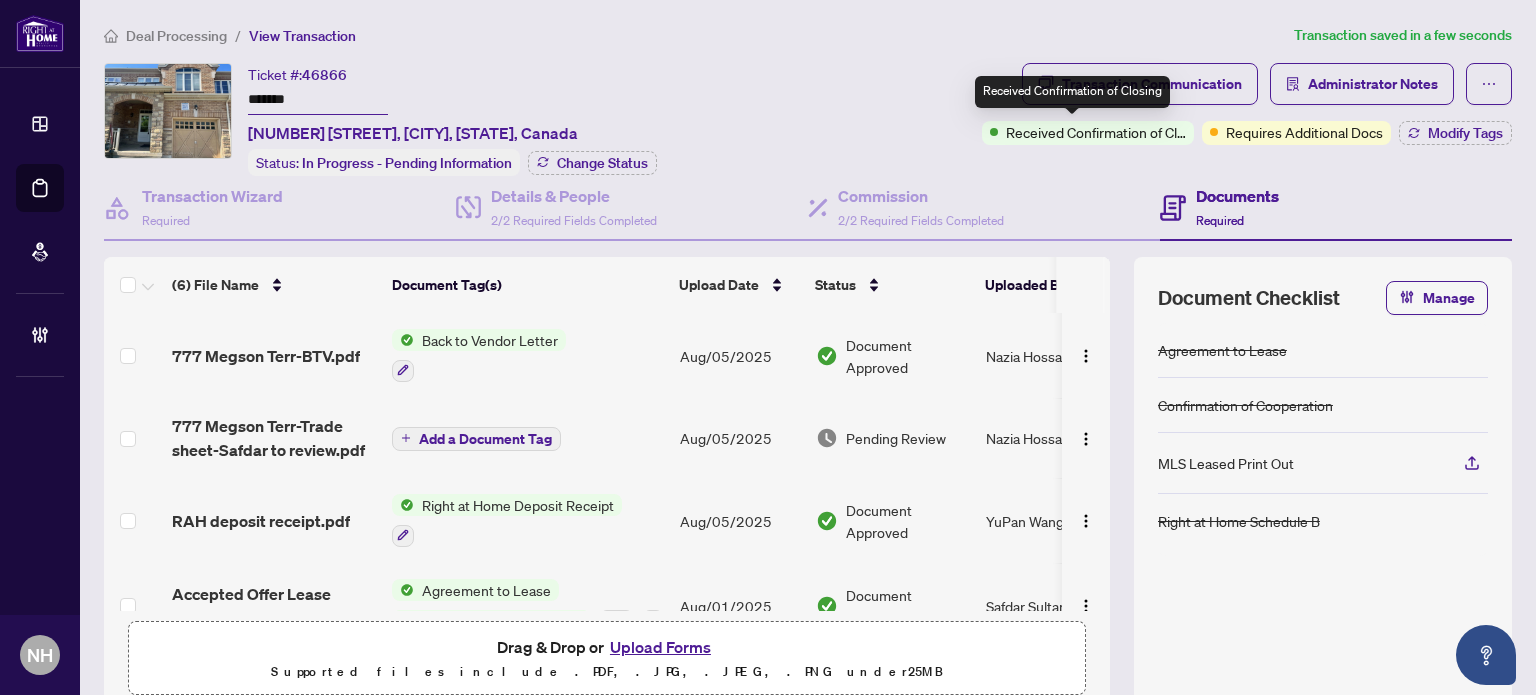 click on "Received Confirmation of Closing" at bounding box center [1072, 92] 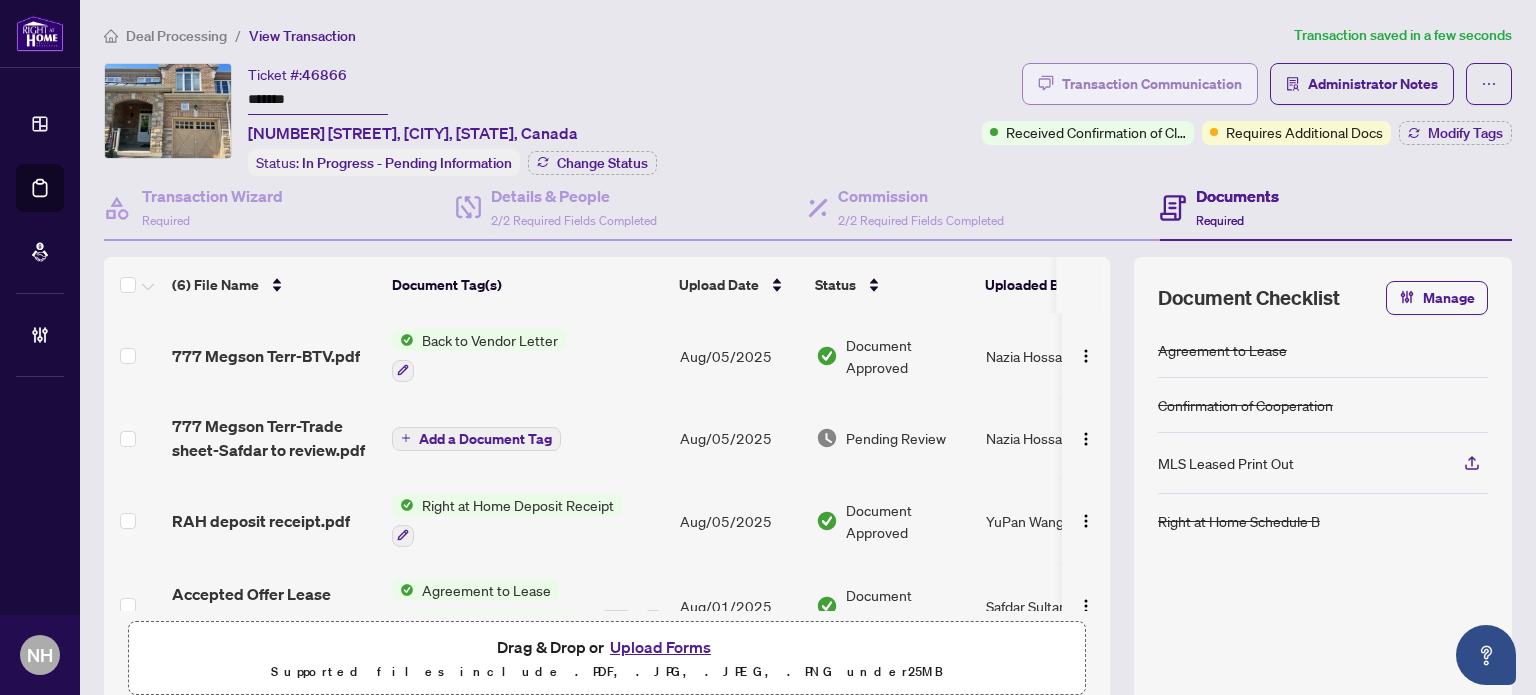 click on "Transaction Communication" at bounding box center (1152, 84) 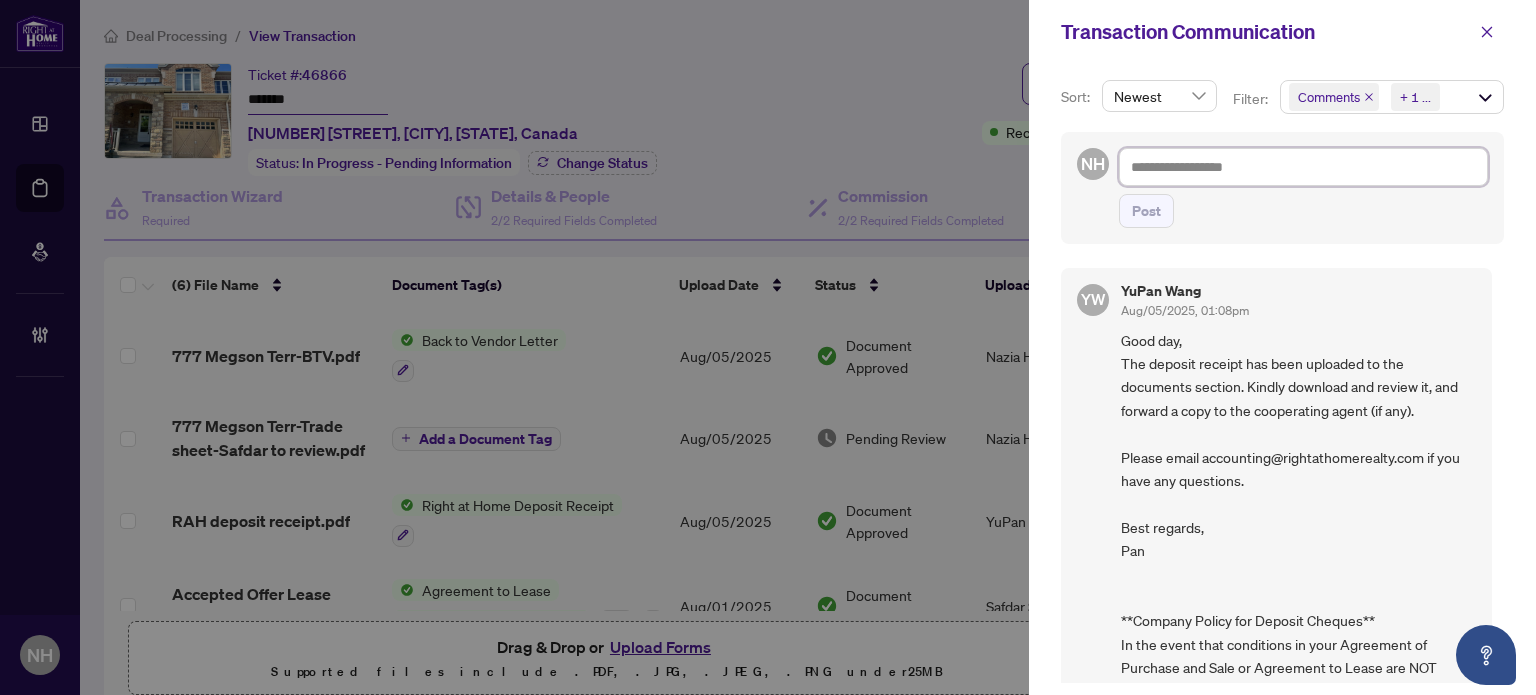 click at bounding box center (1303, 167) 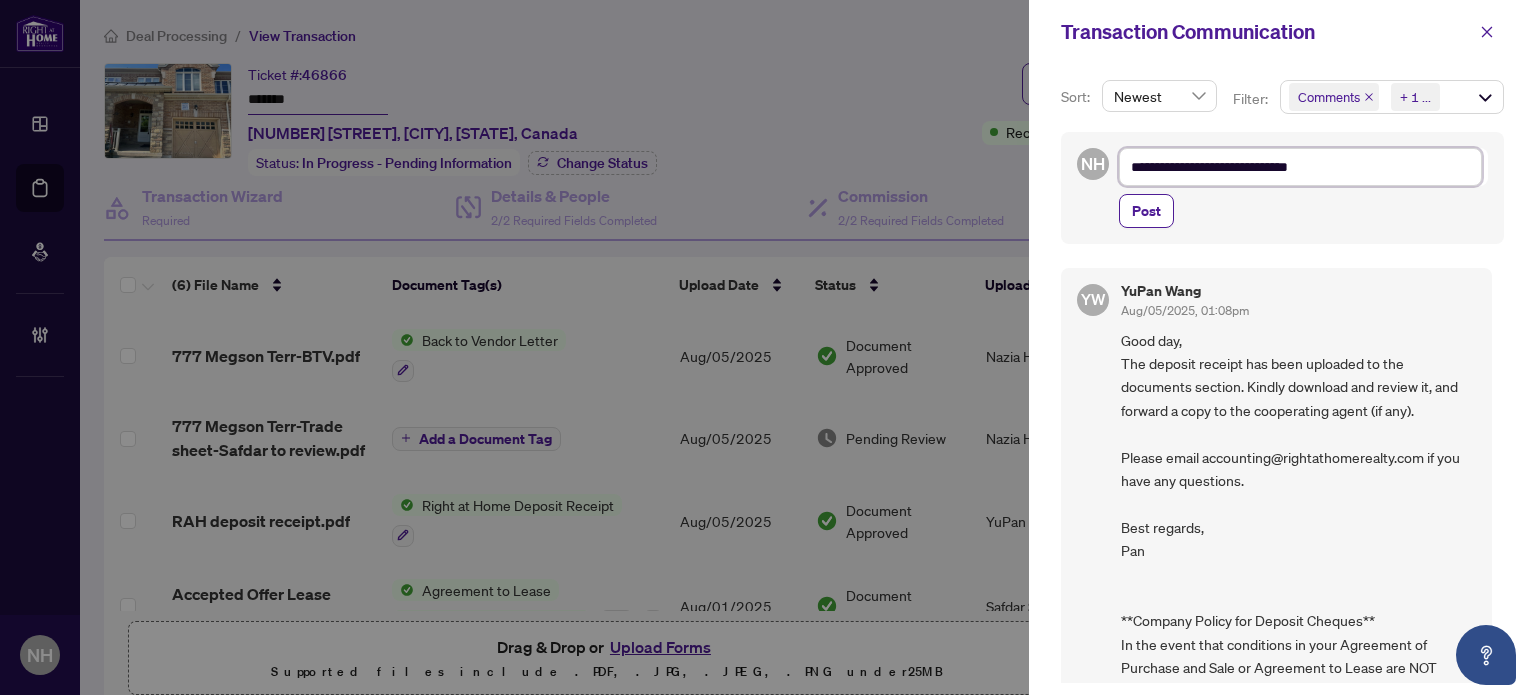 type on "**********" 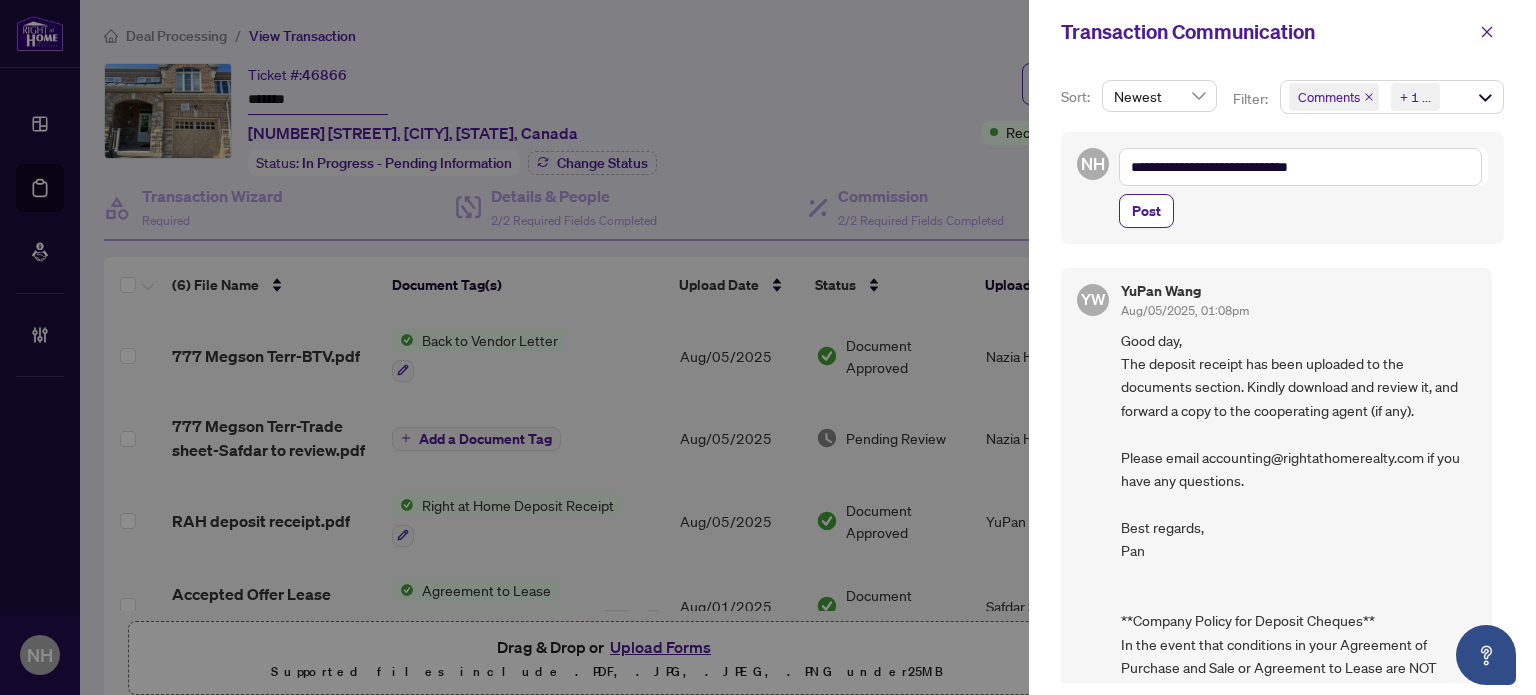 click on "**********" at bounding box center [1282, 188] 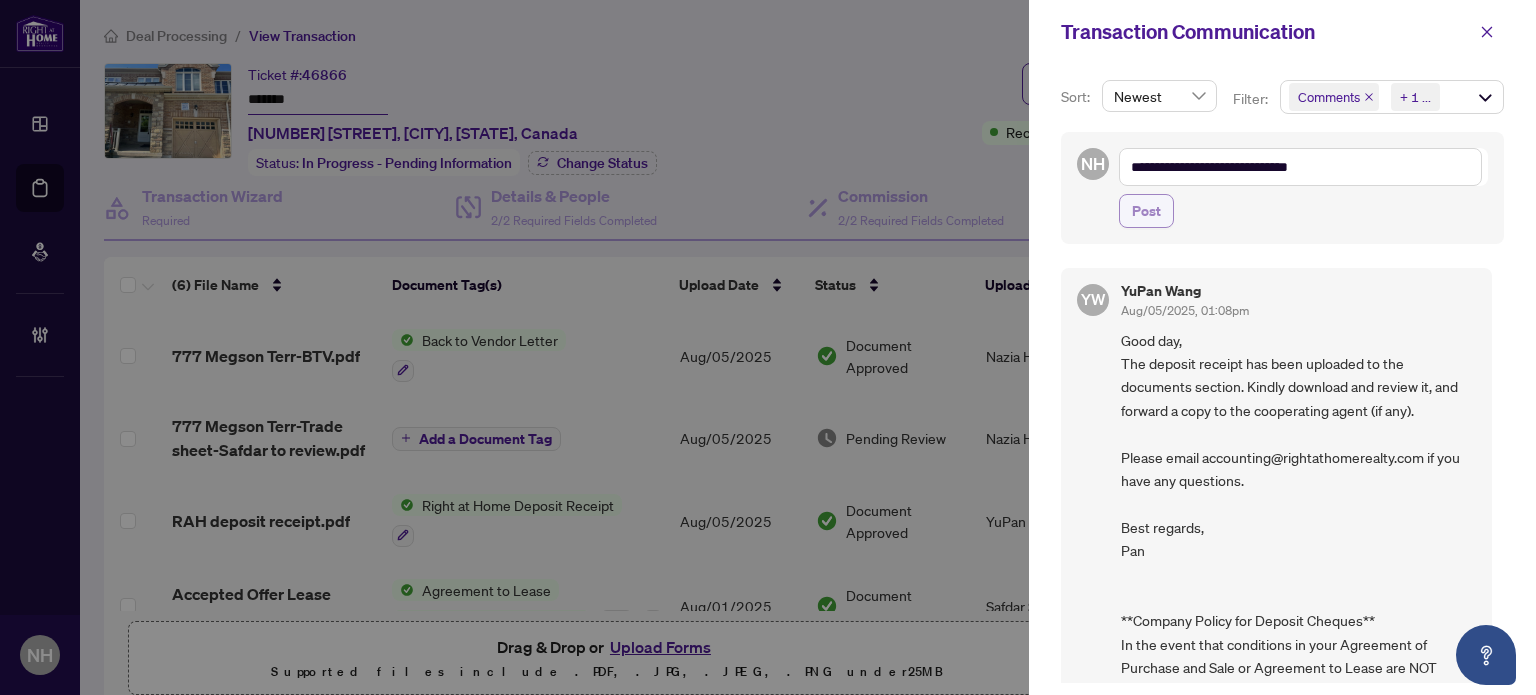 click on "Post" at bounding box center (1146, 211) 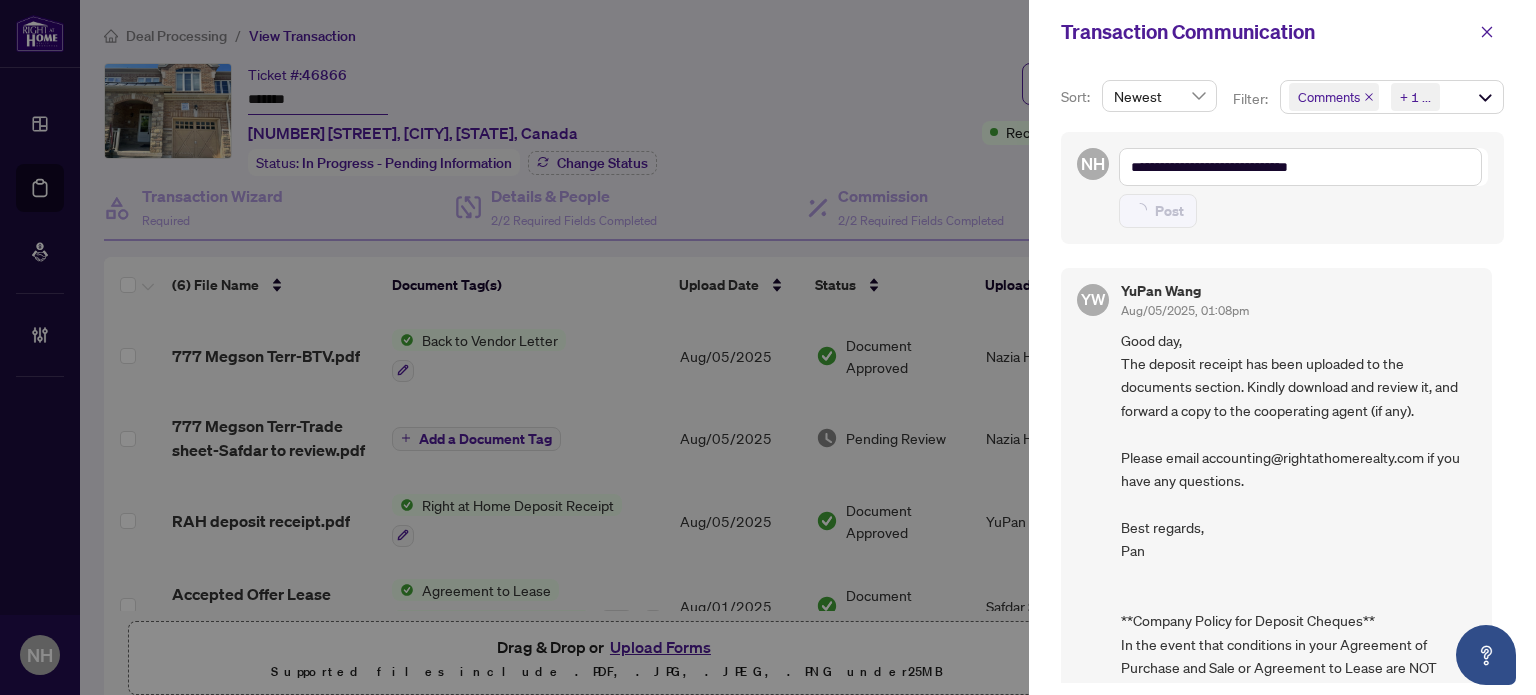 type on "**********" 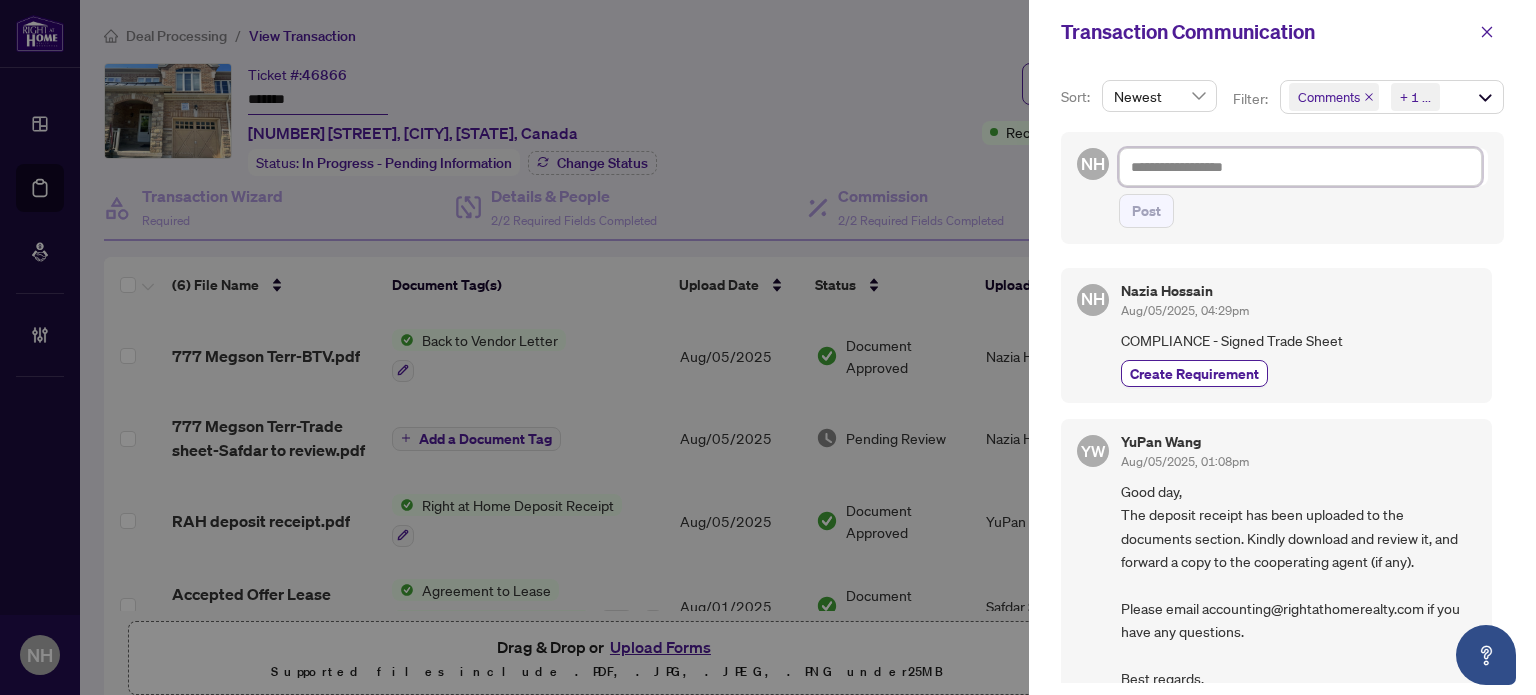 click at bounding box center [1300, 167] 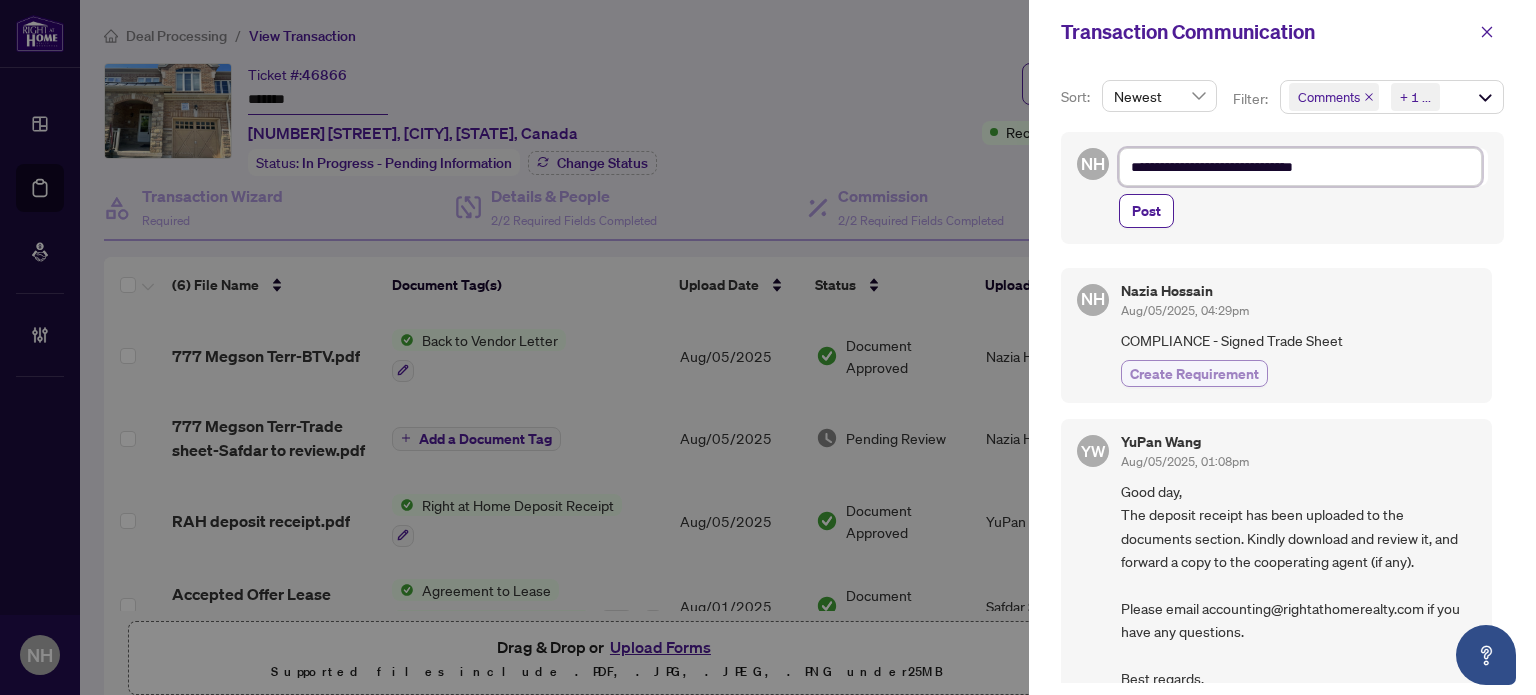 type on "**********" 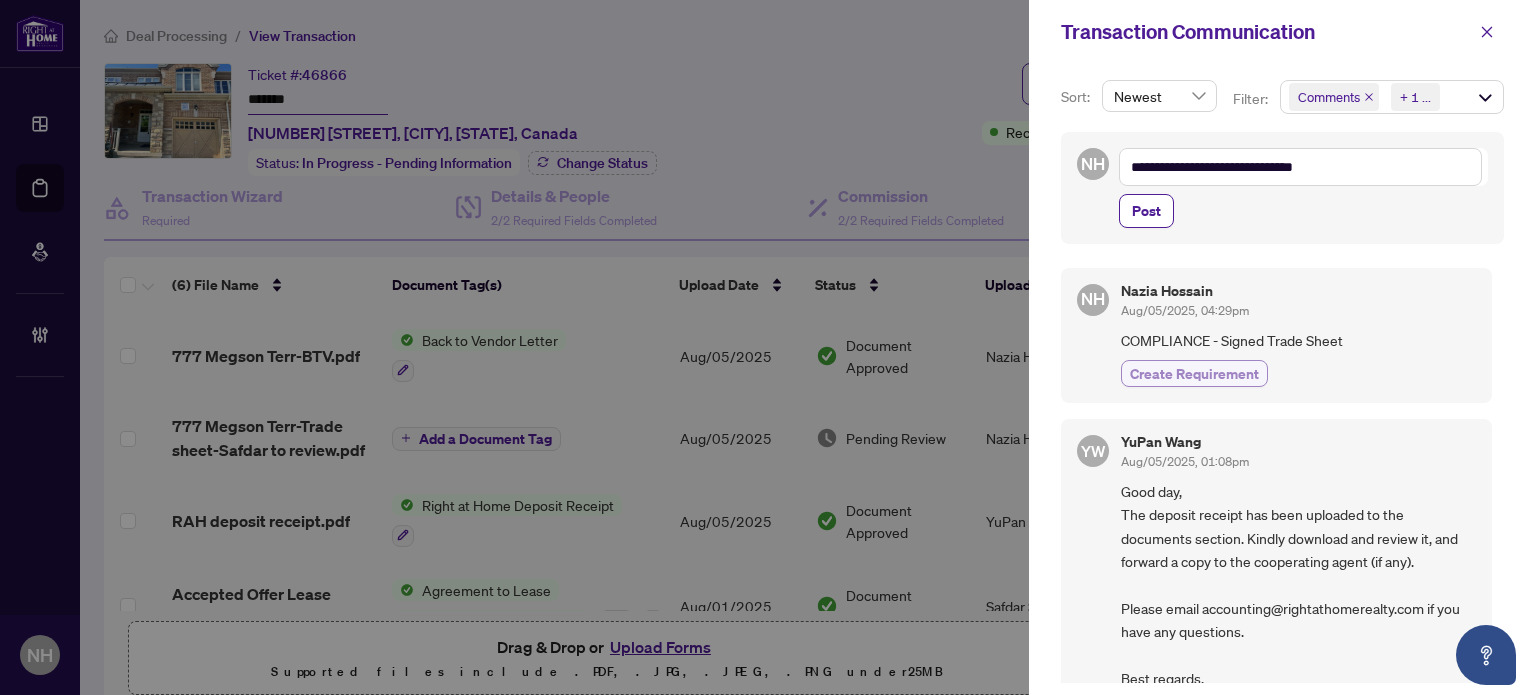 click on "Create Requirement" at bounding box center [1194, 373] 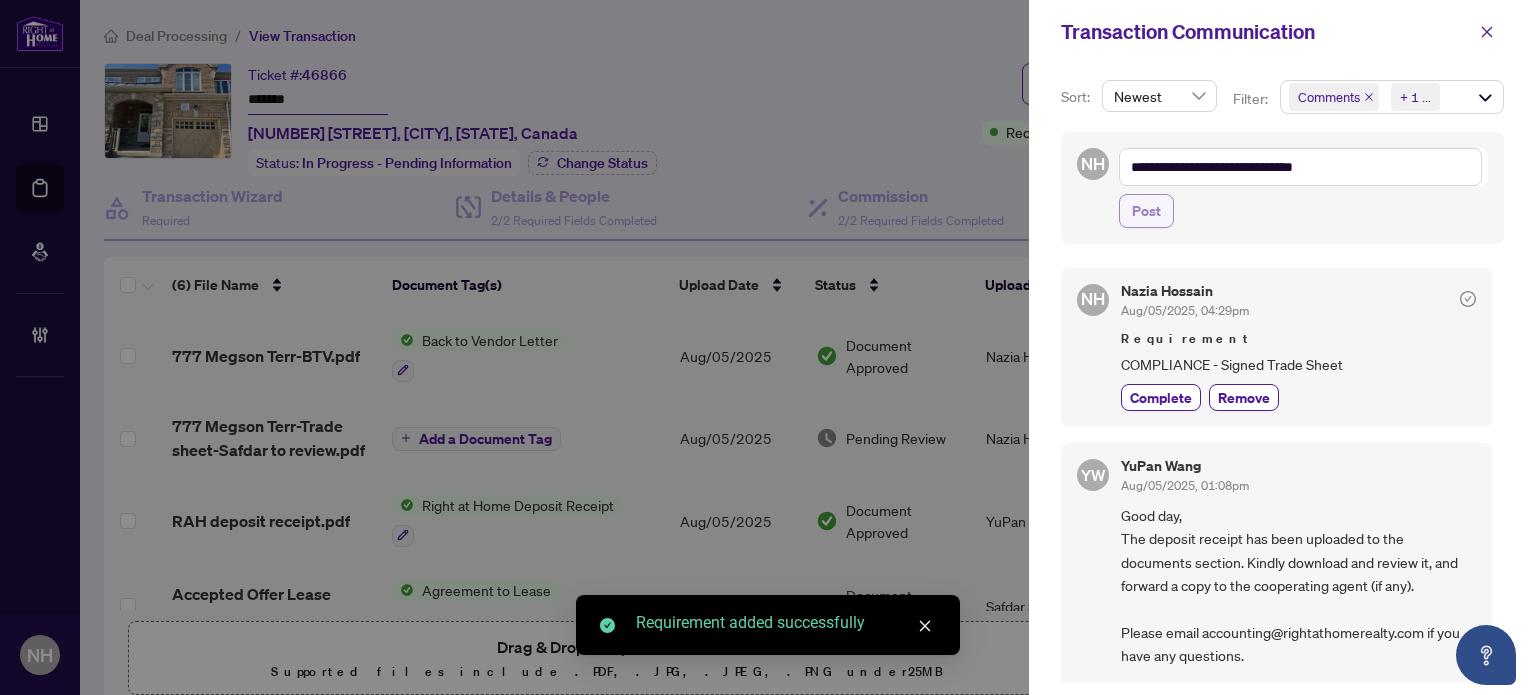 click on "Post" at bounding box center (1146, 211) 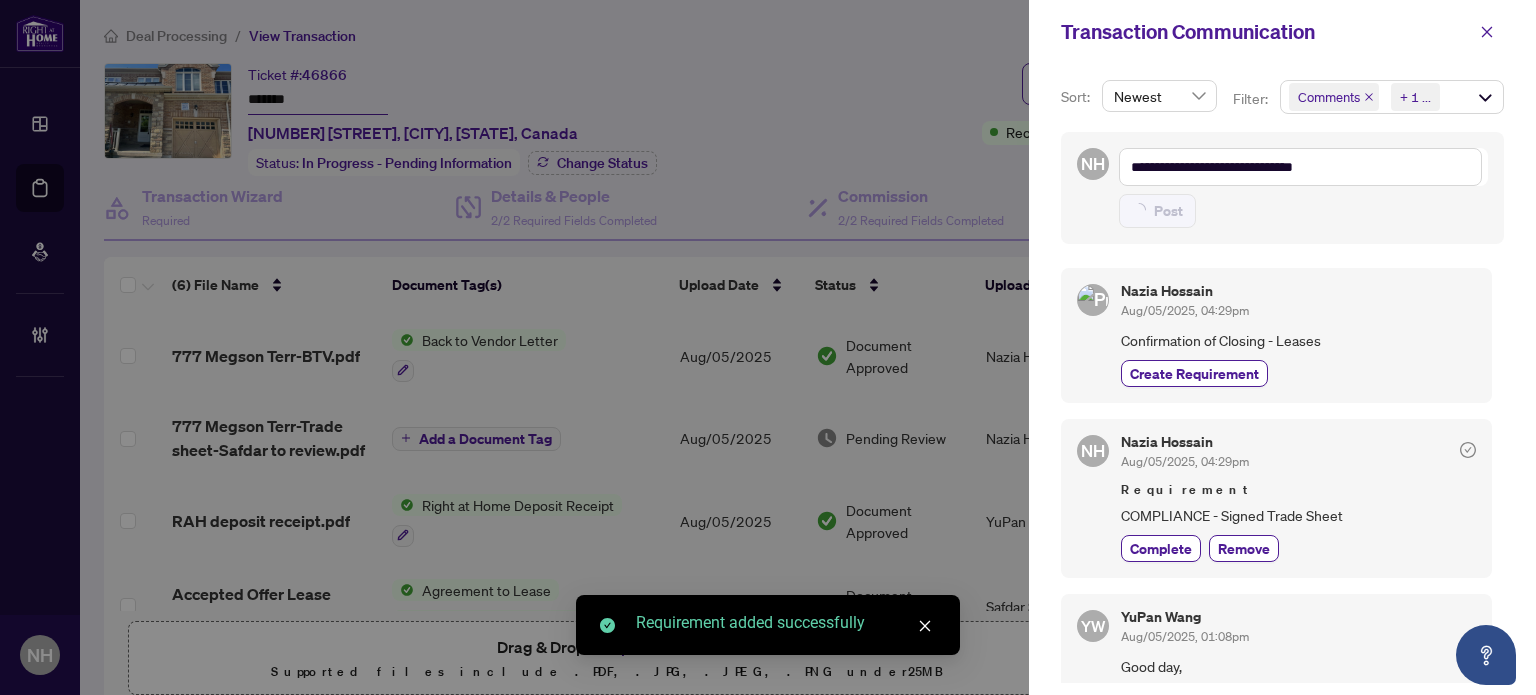 type on "**********" 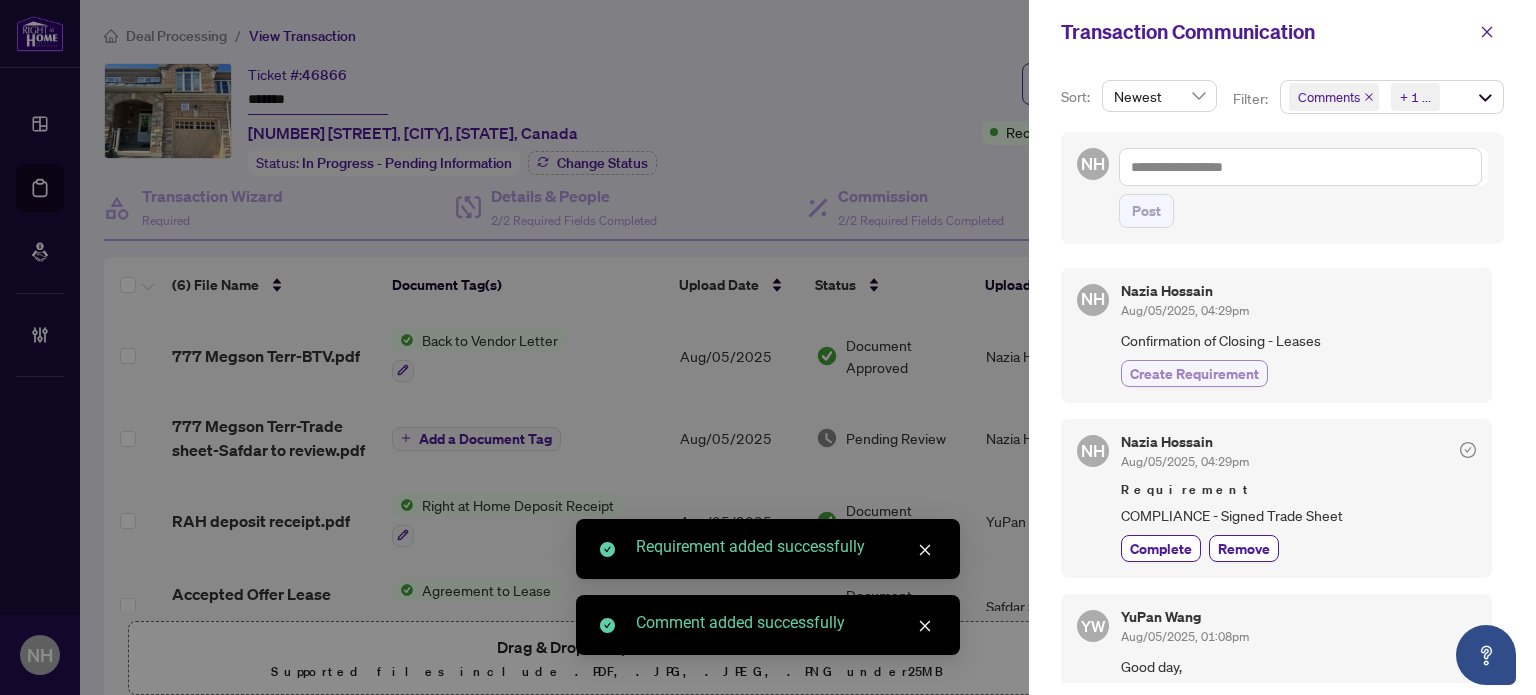 click on "Create Requirement" at bounding box center (1194, 373) 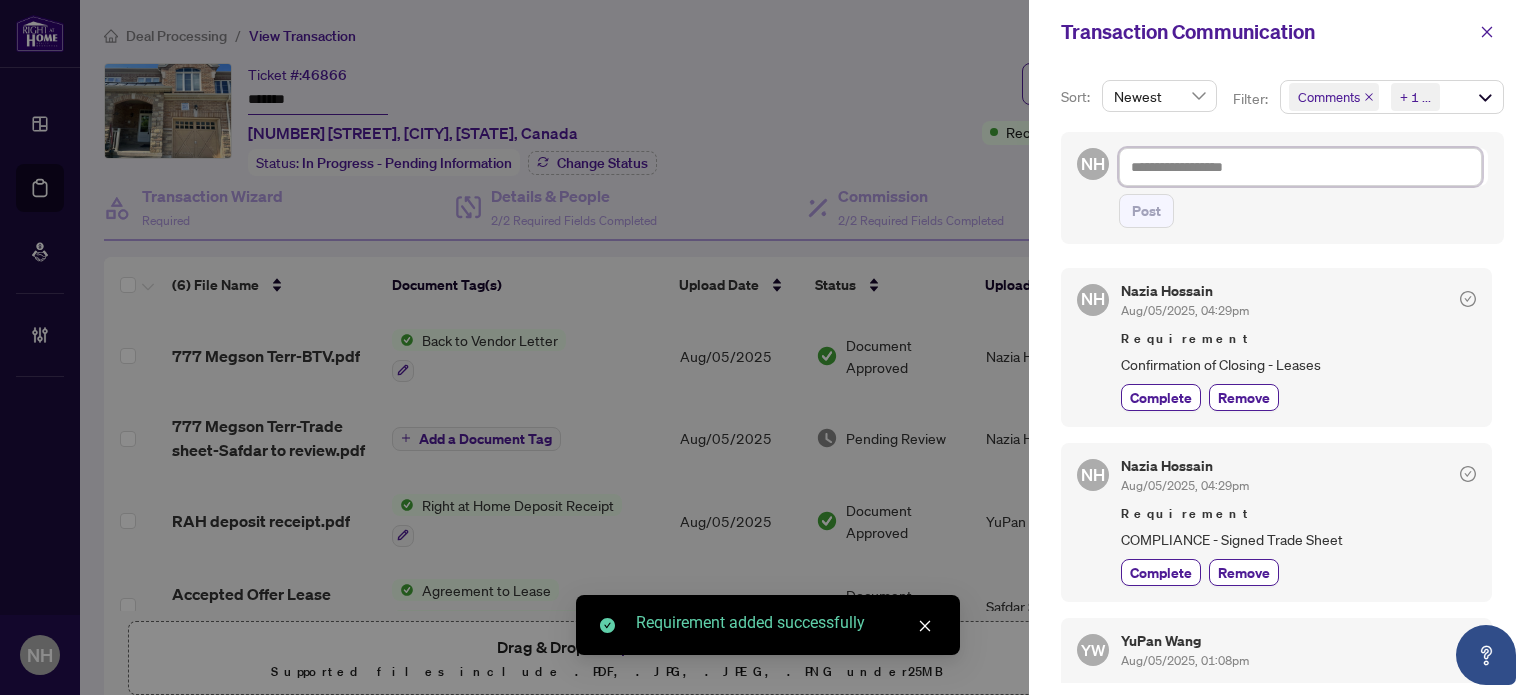 click at bounding box center [1300, 167] 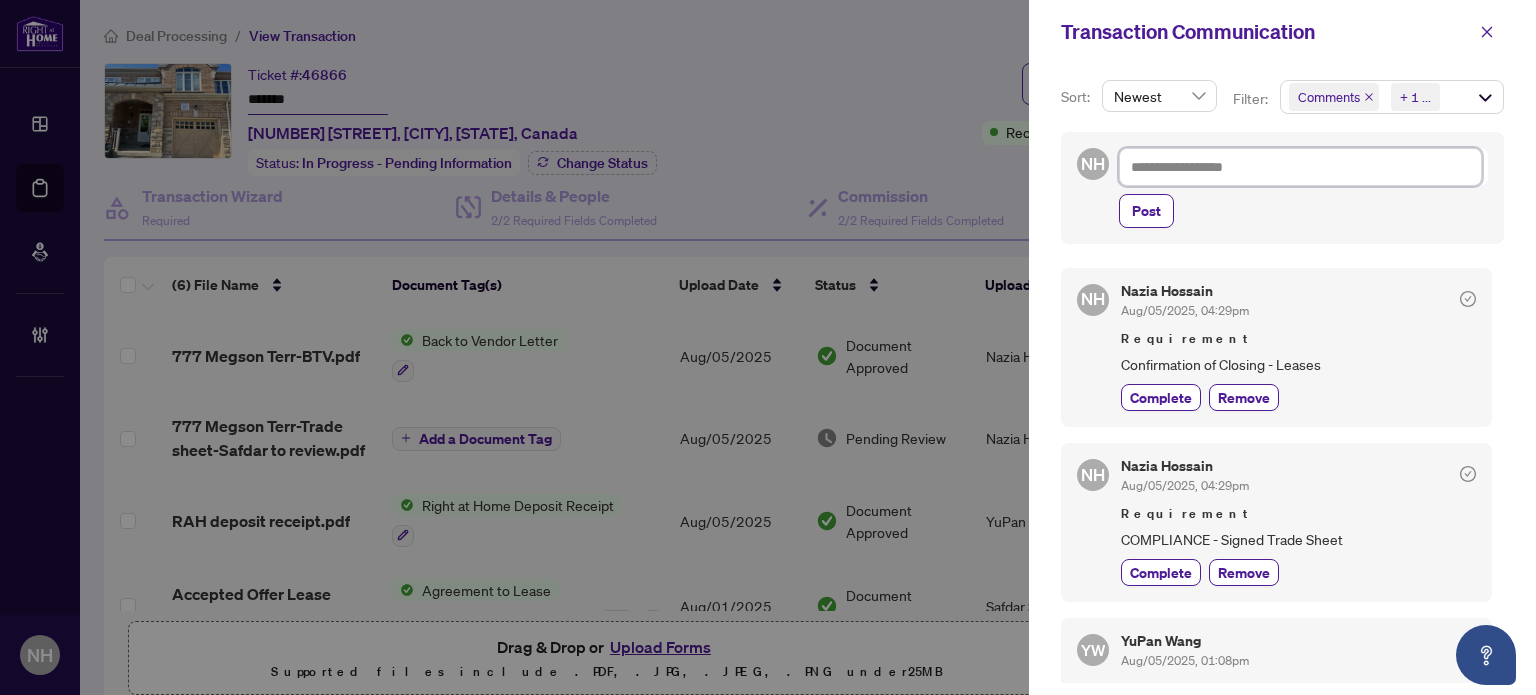 type on "**********" 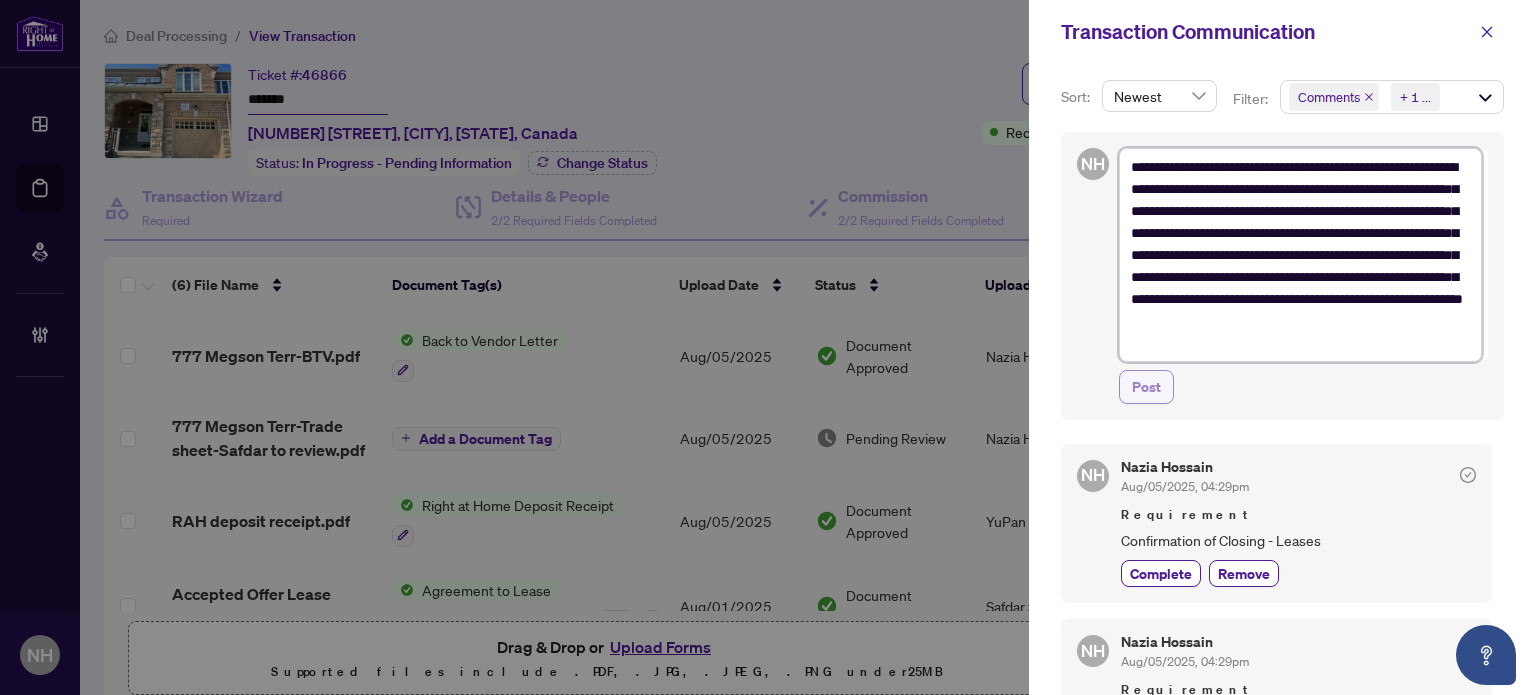 type on "**********" 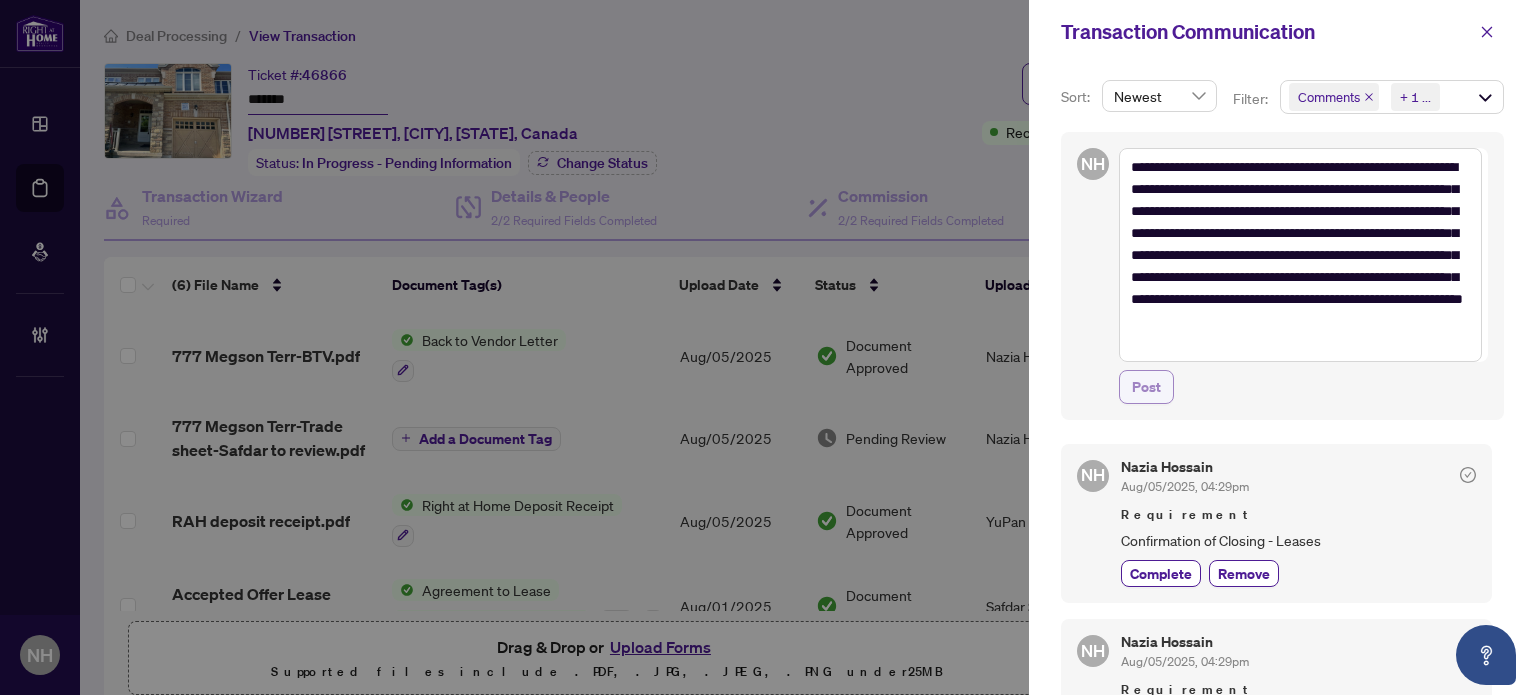 click on "Post" at bounding box center (1146, 387) 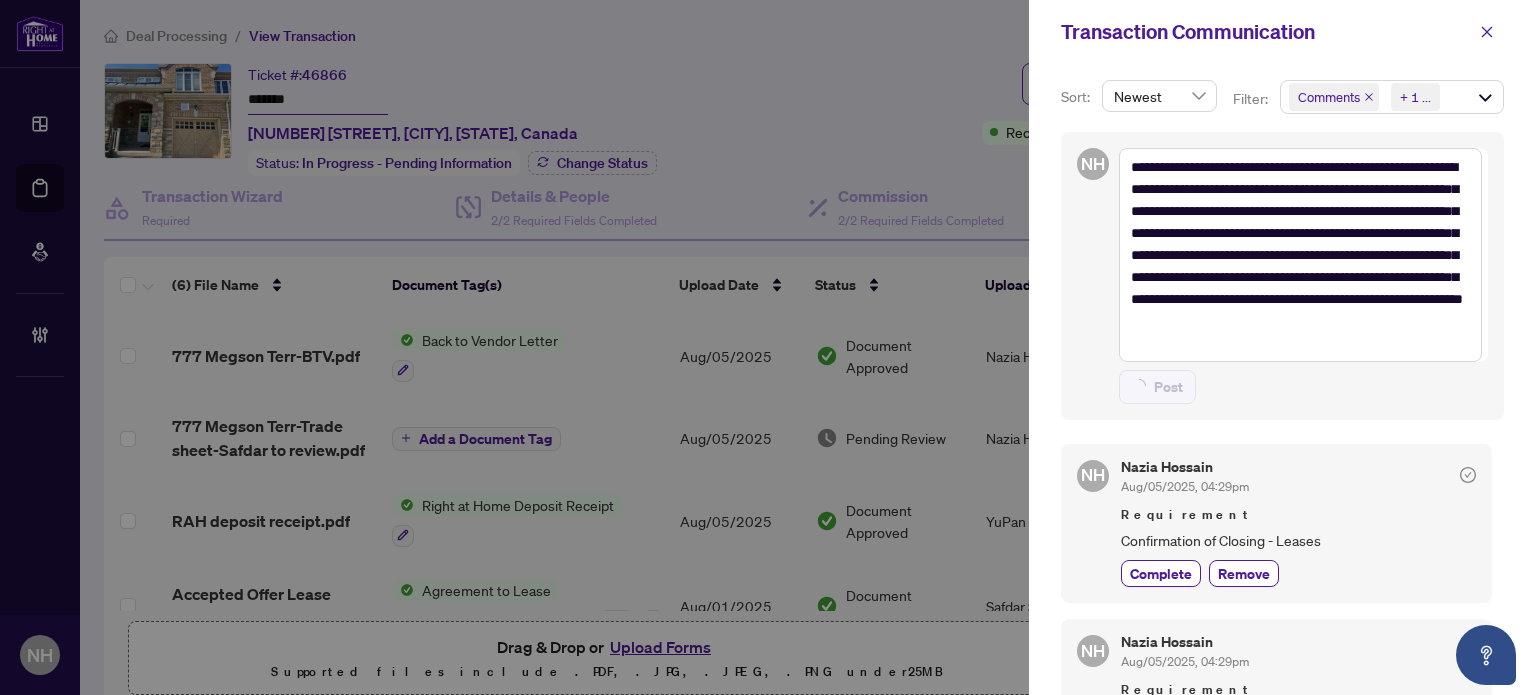 type on "**********" 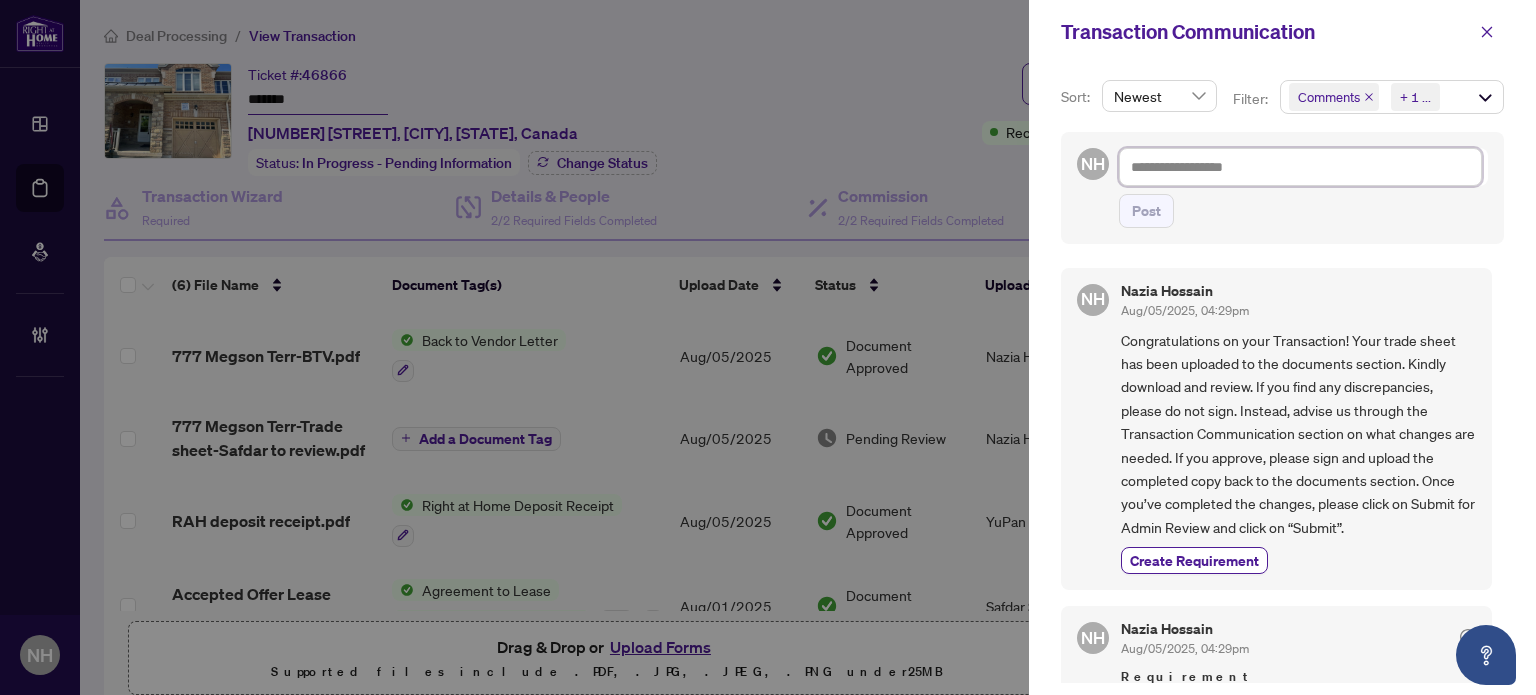 click at bounding box center [1300, 167] 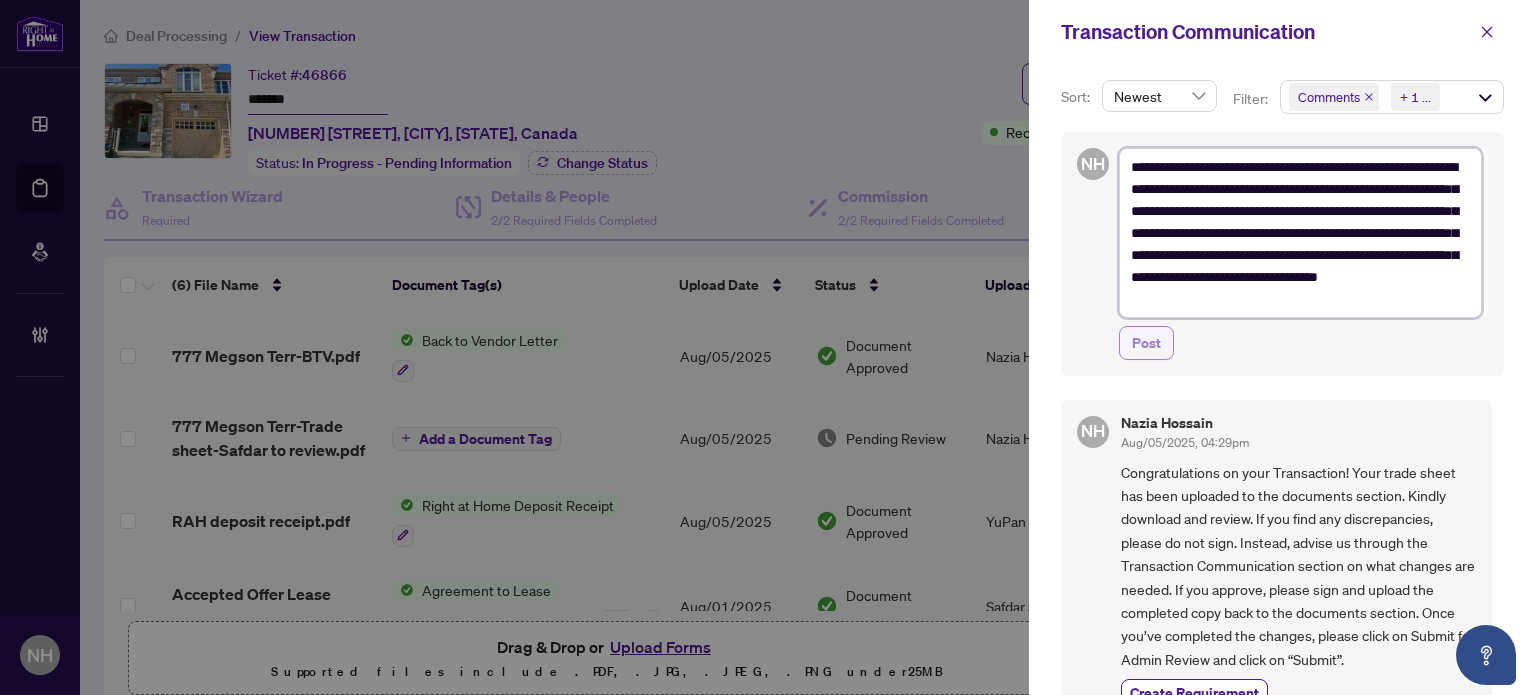 type on "**********" 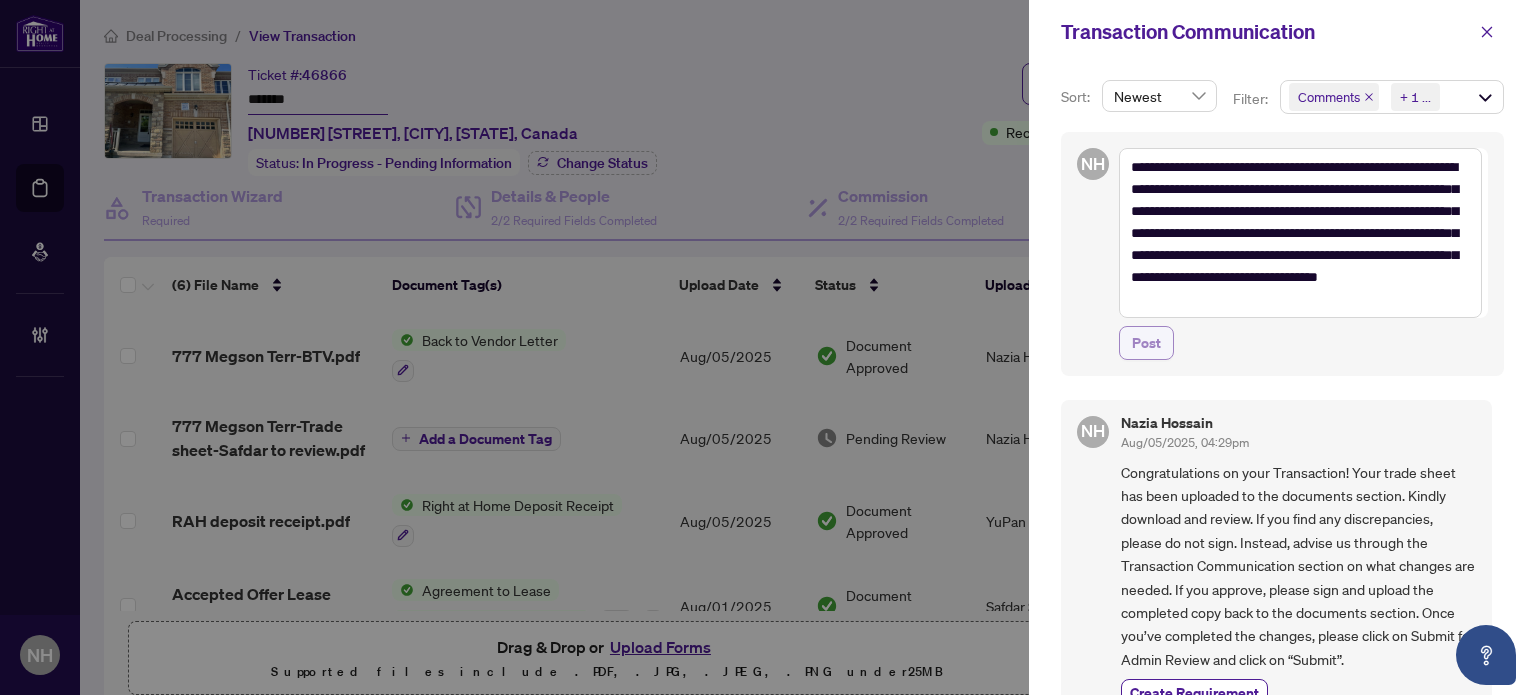click on "Post" at bounding box center (1146, 343) 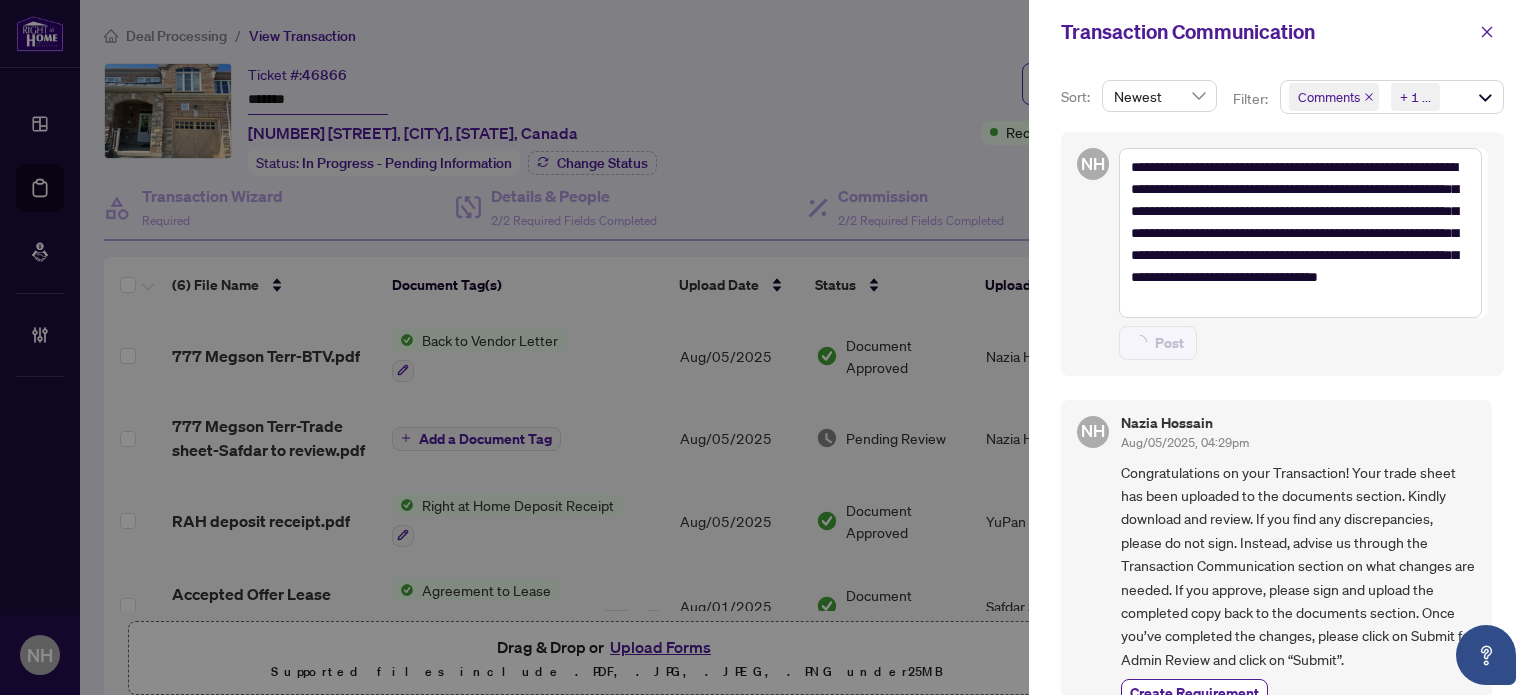 type on "**********" 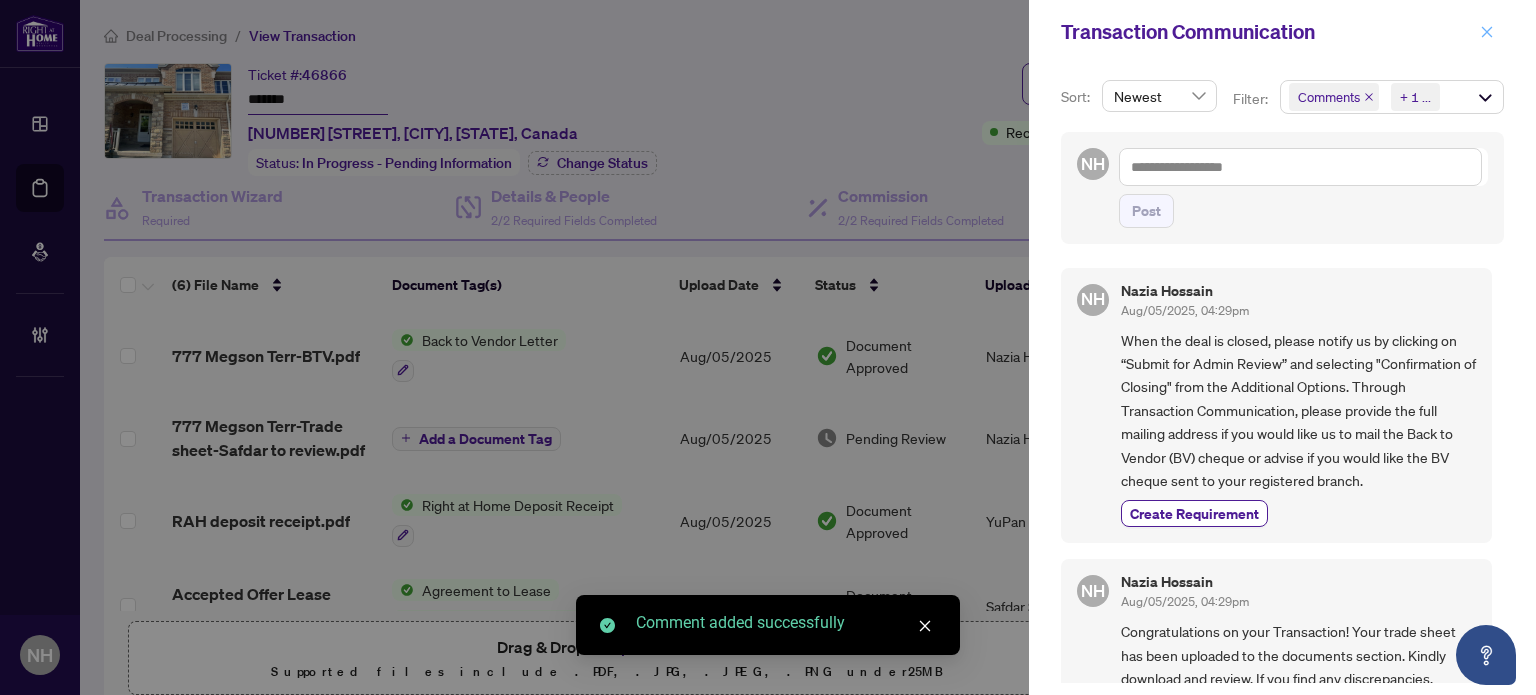 click 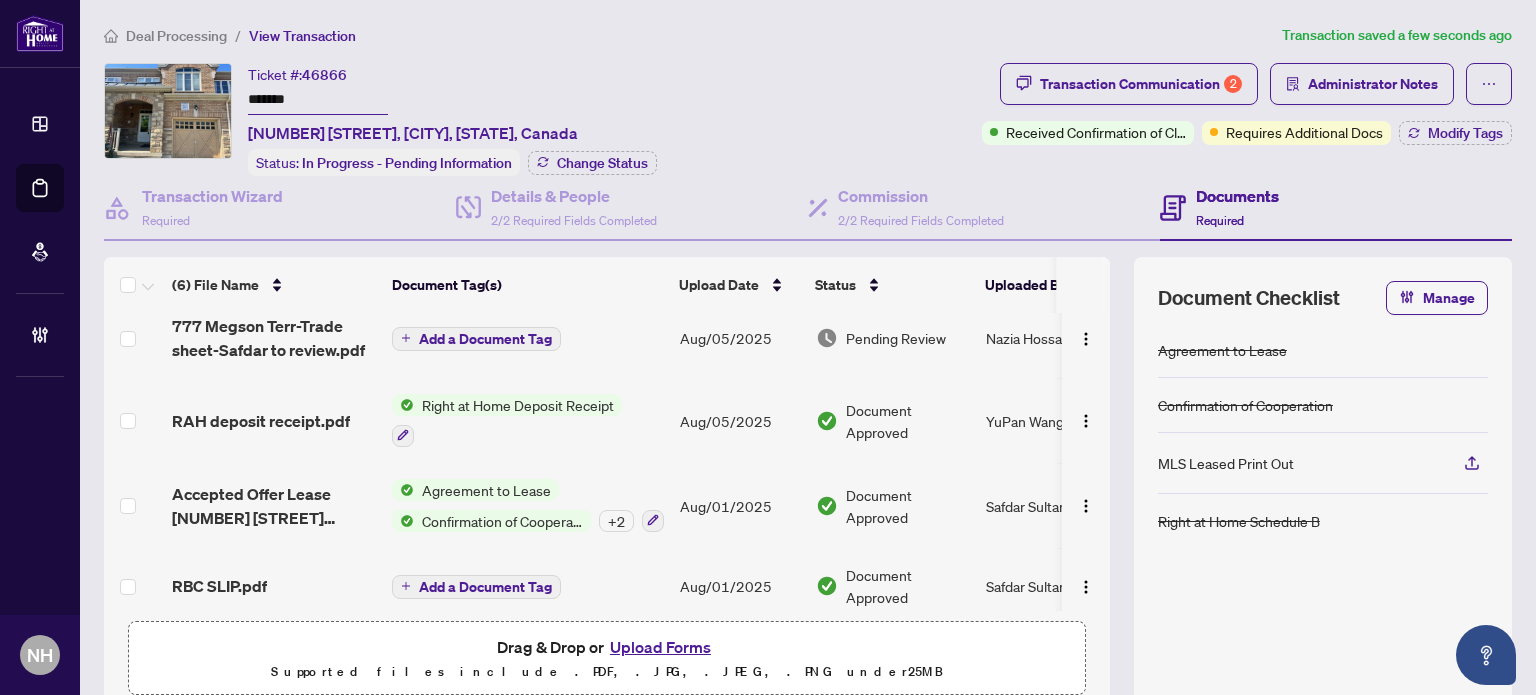 scroll, scrollTop: 193, scrollLeft: 0, axis: vertical 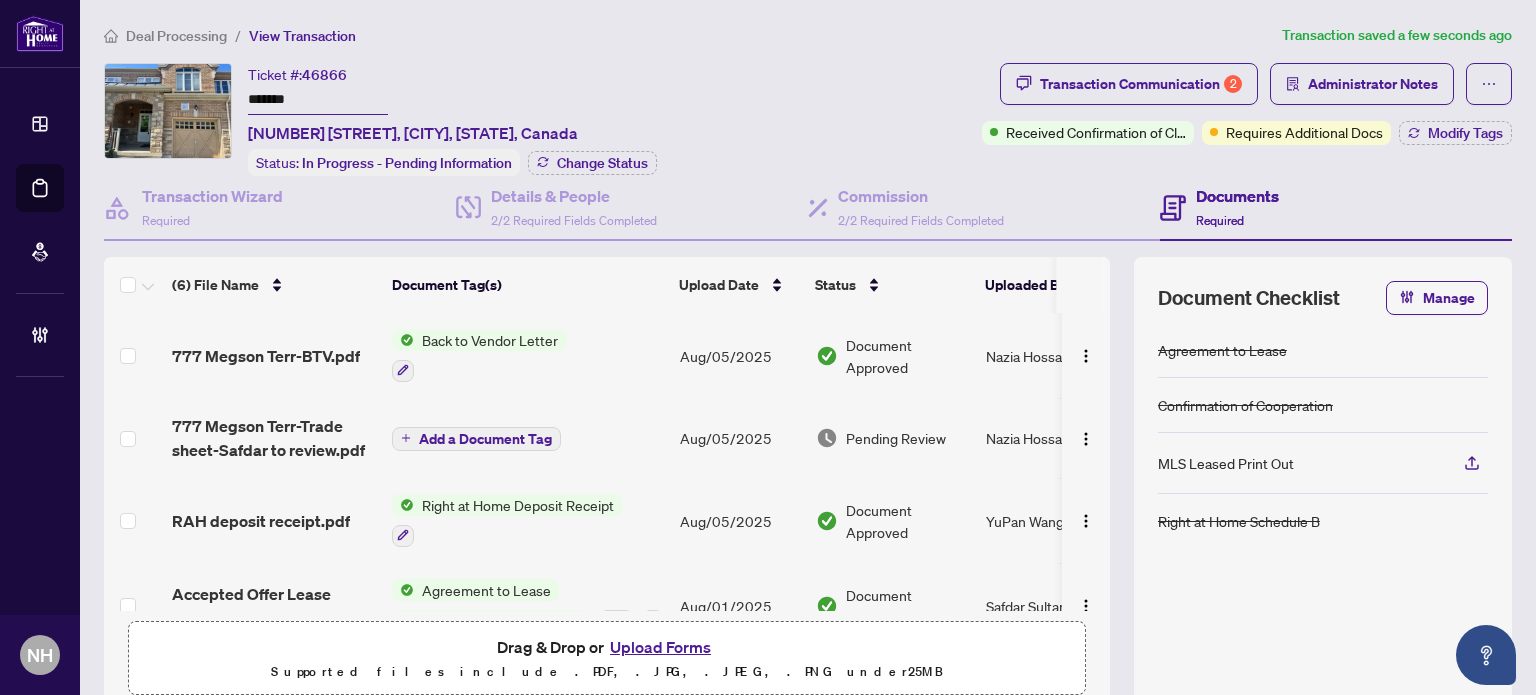 drag, startPoint x: 316, startPoint y: 96, endPoint x: 127, endPoint y: 56, distance: 193.18643 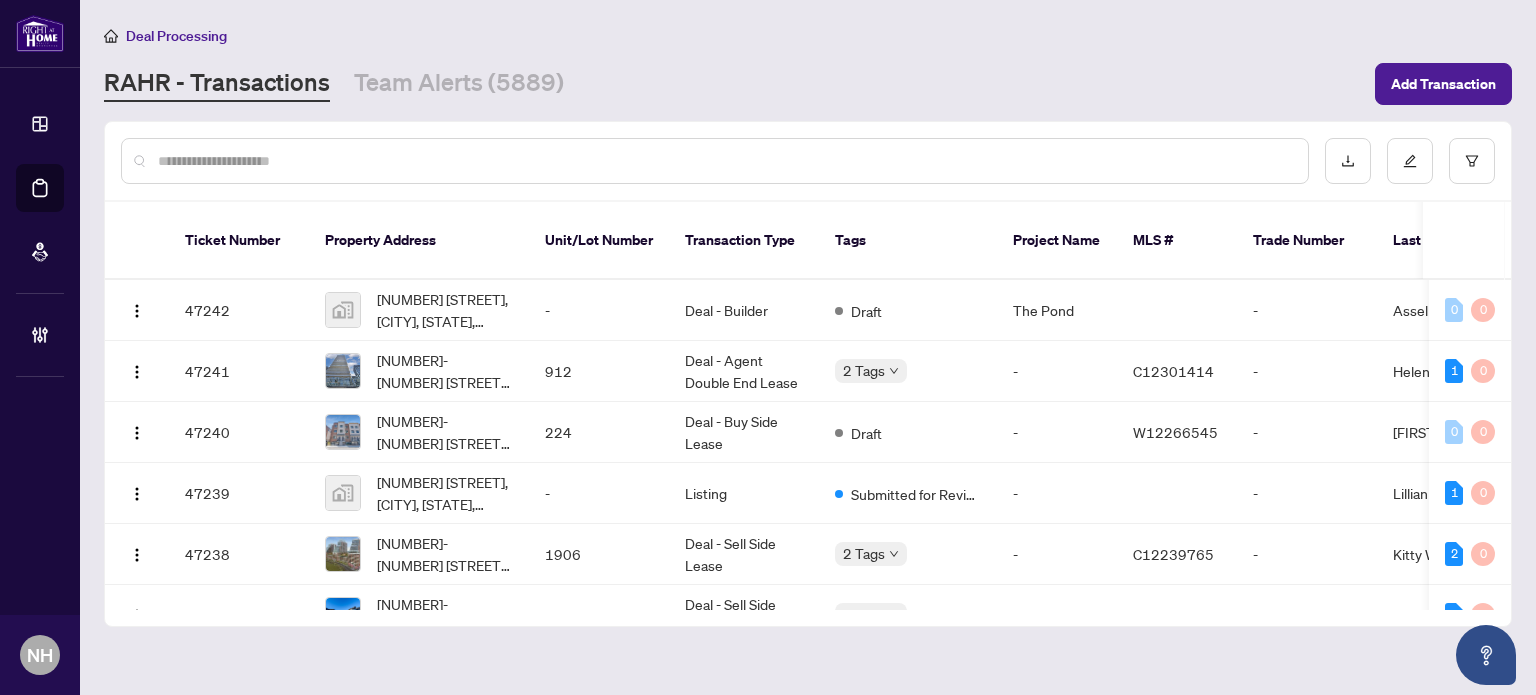 click at bounding box center (725, 161) 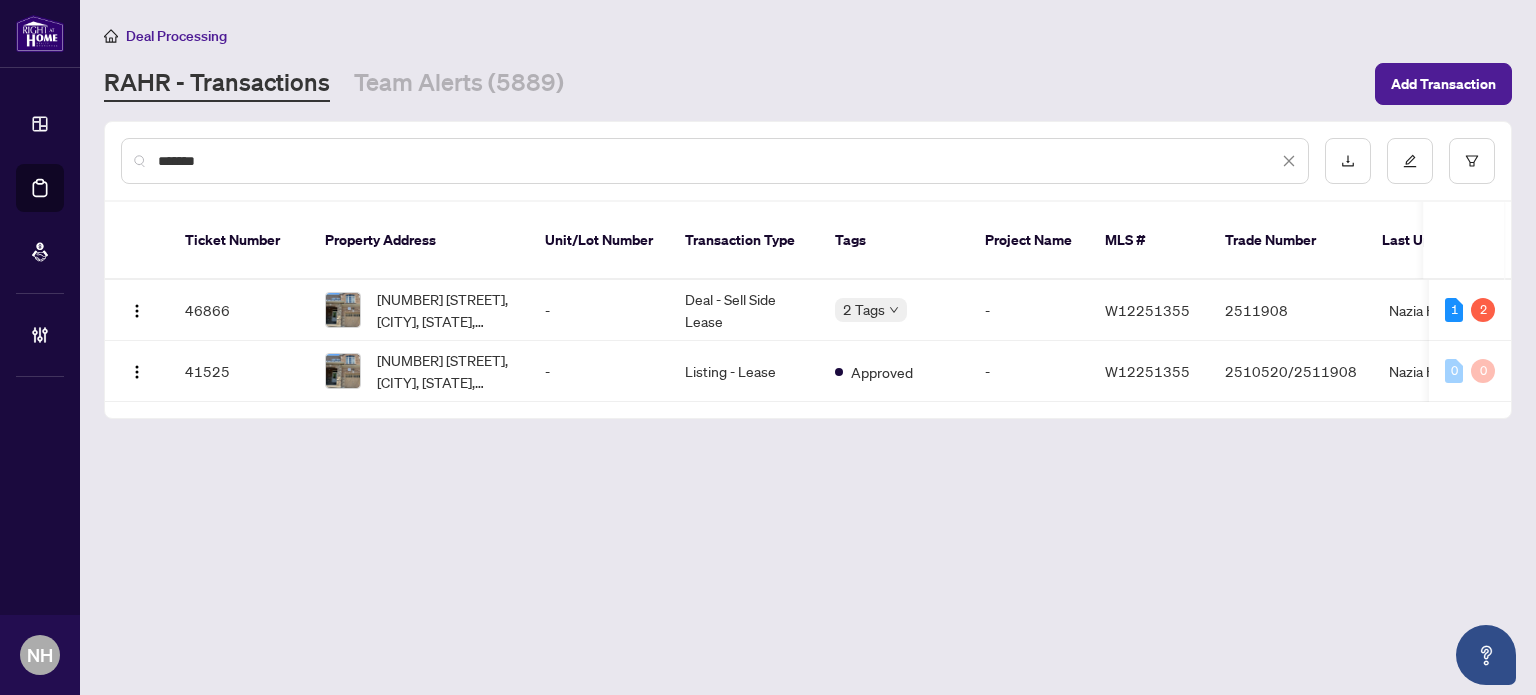 type on "*******" 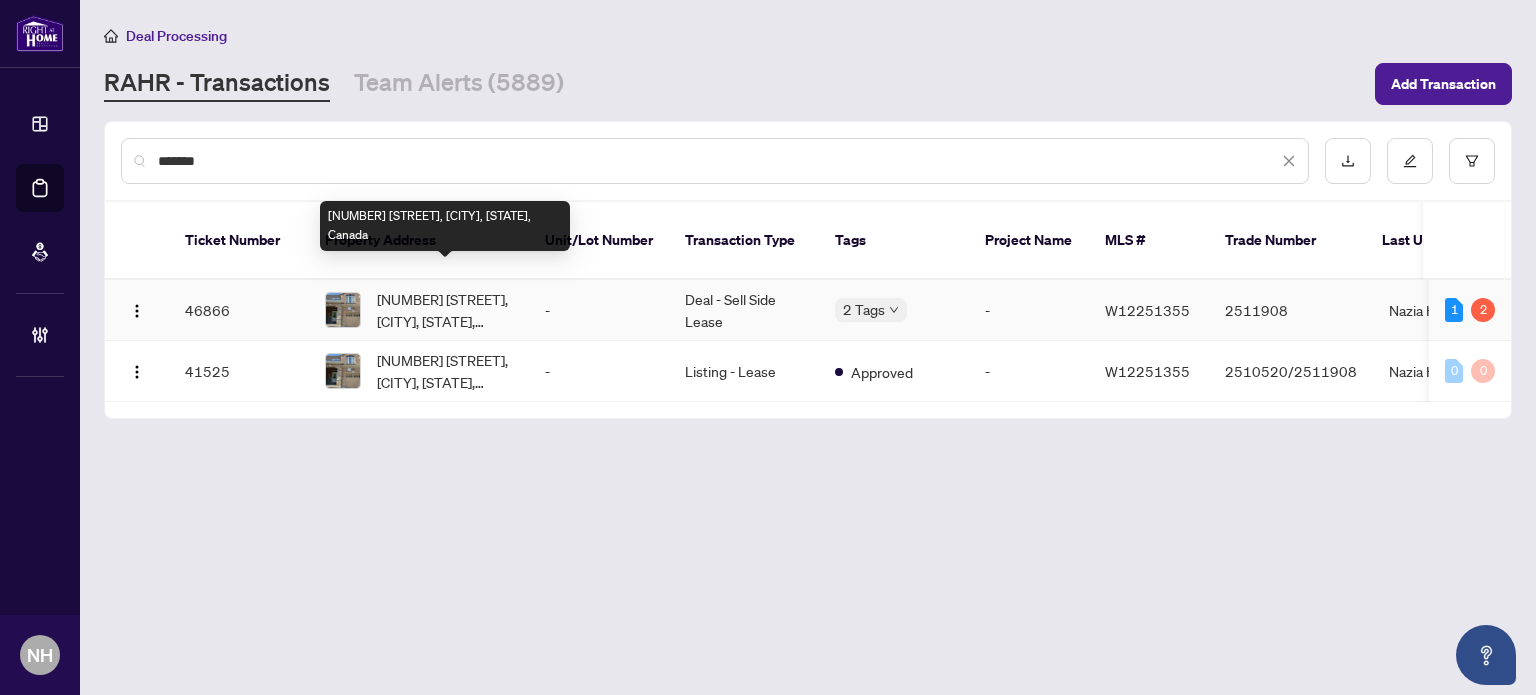 click on "777 Megson Terr, Milton, Ontario L9T 8K6, Canada" at bounding box center (445, 310) 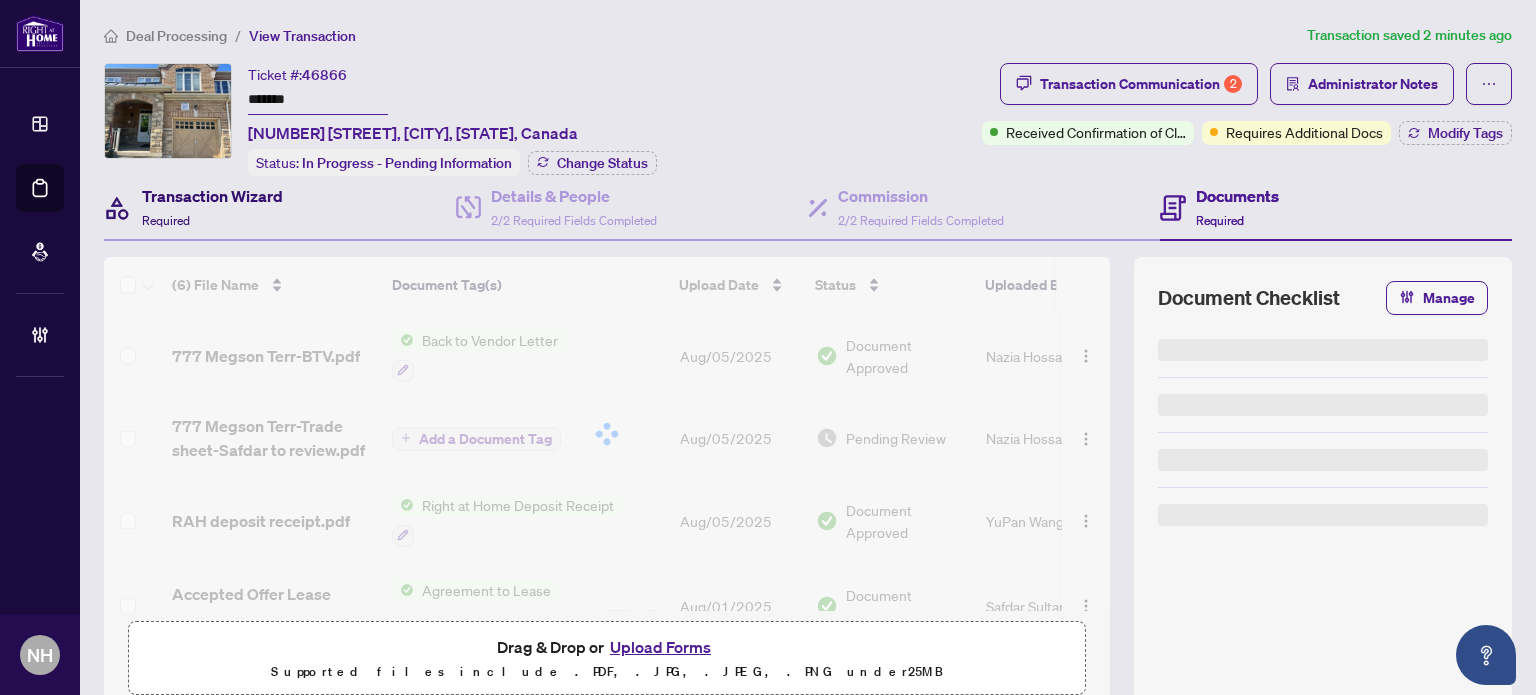 click on "Transaction Wizard" at bounding box center (212, 196) 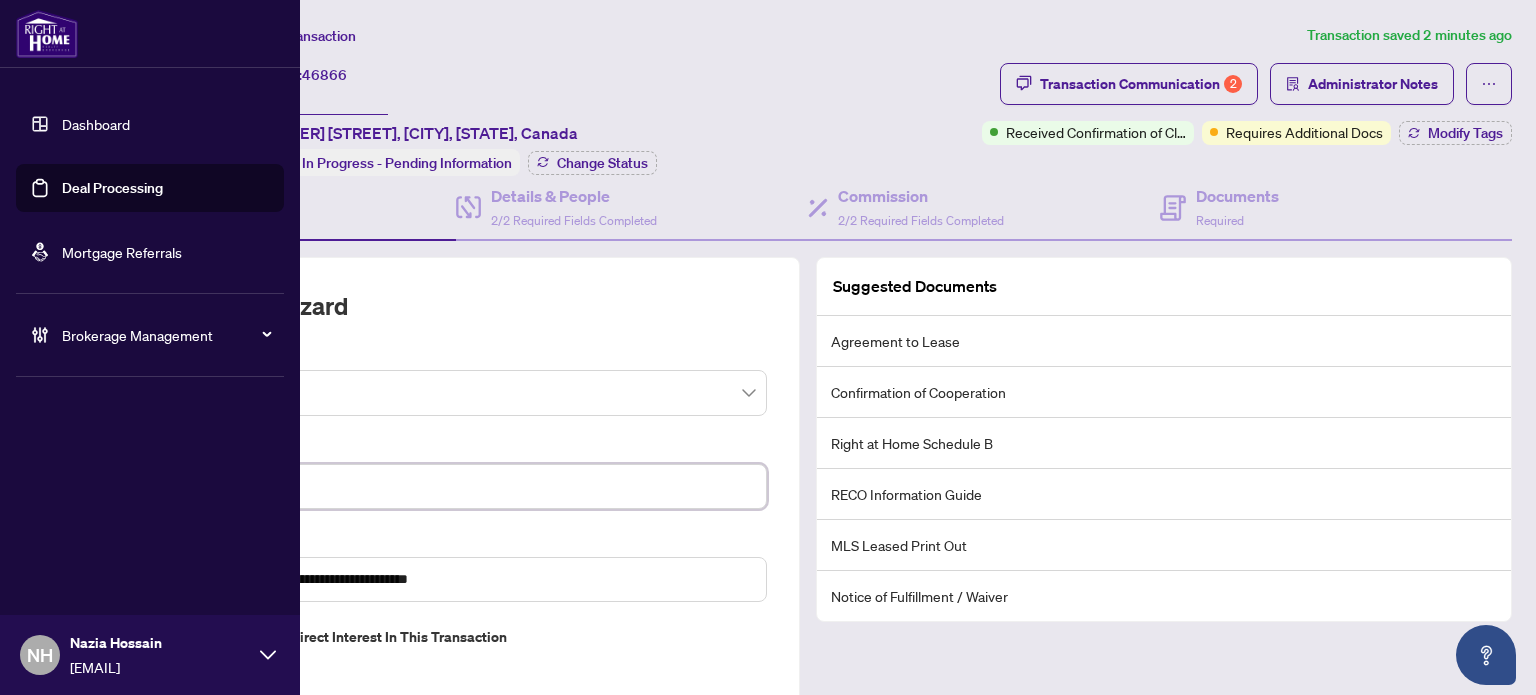drag, startPoint x: 46, startPoint y: 411, endPoint x: 20, endPoint y: 405, distance: 26.683329 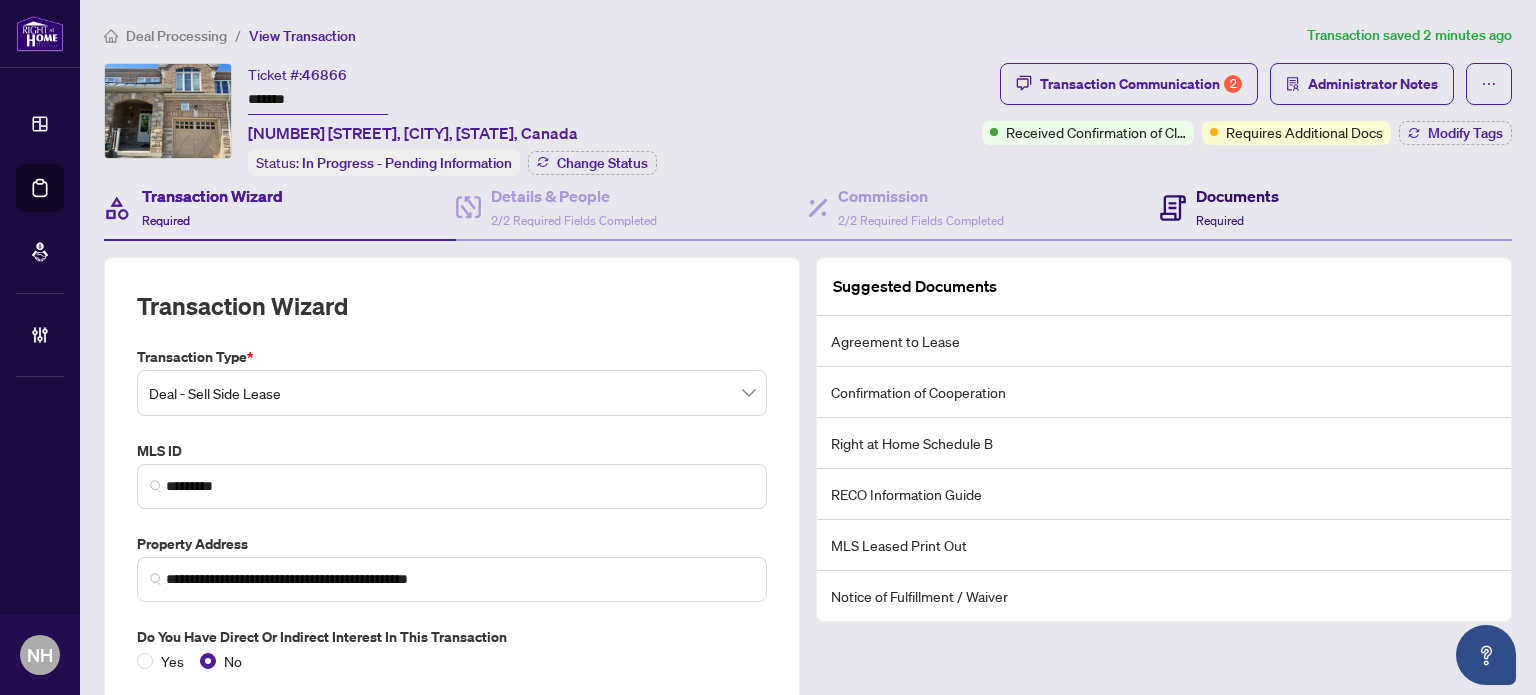 click on "Documents" at bounding box center [1237, 196] 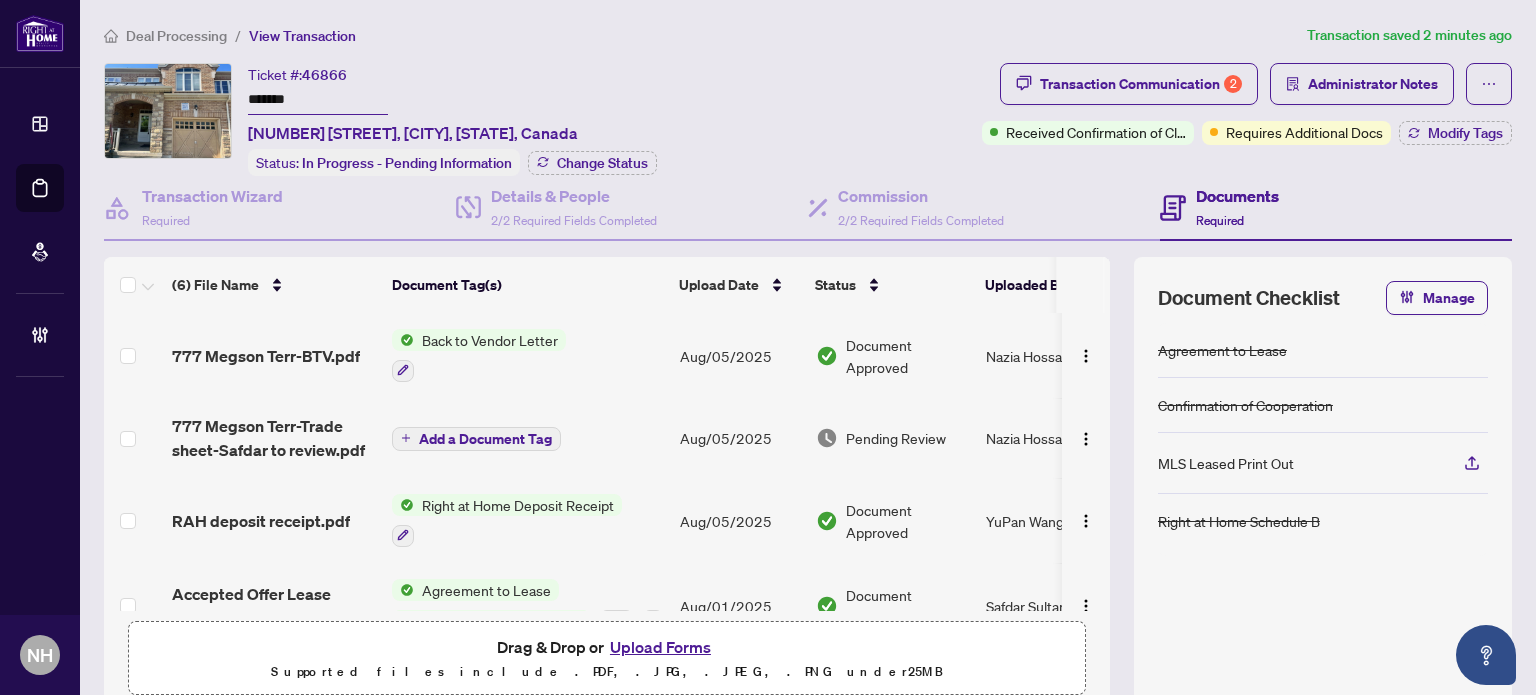 click on "Upload Forms" at bounding box center [660, 647] 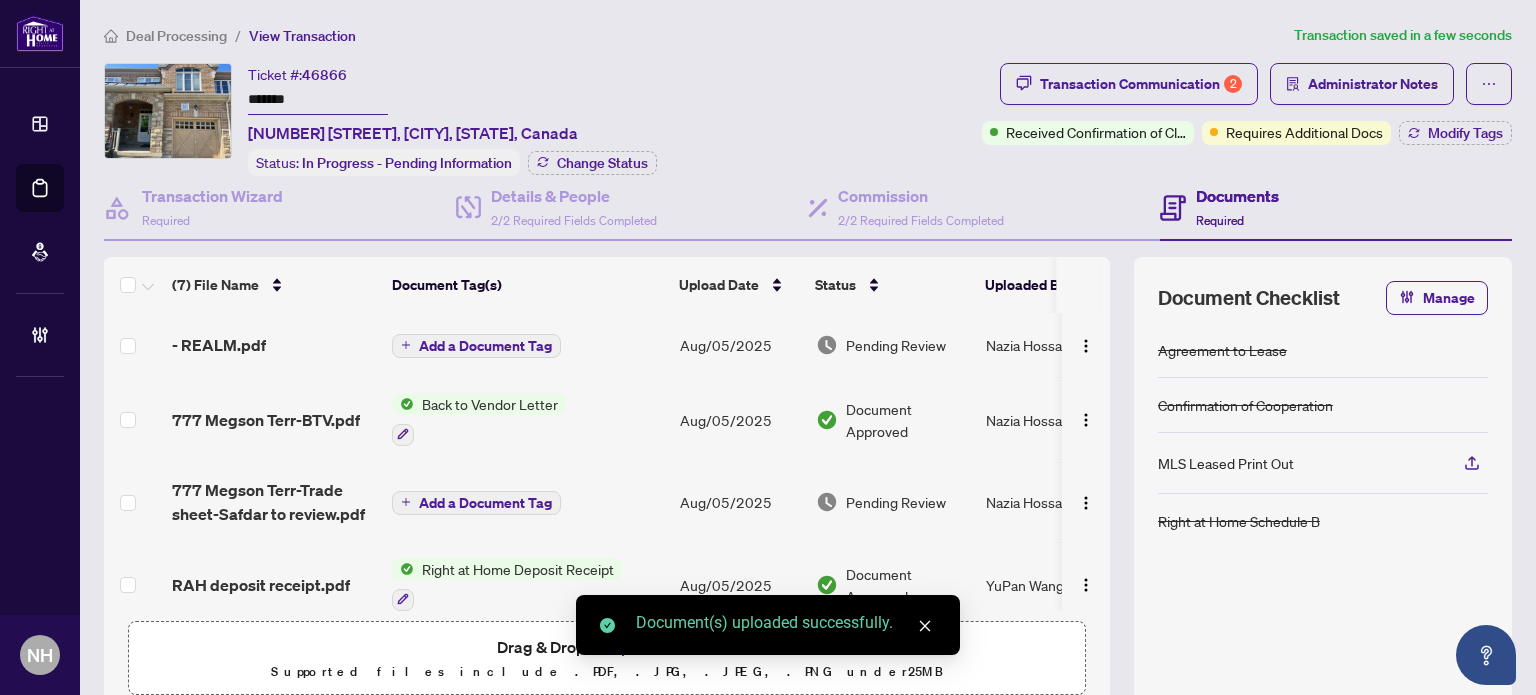 click on "Add a Document Tag" at bounding box center (485, 346) 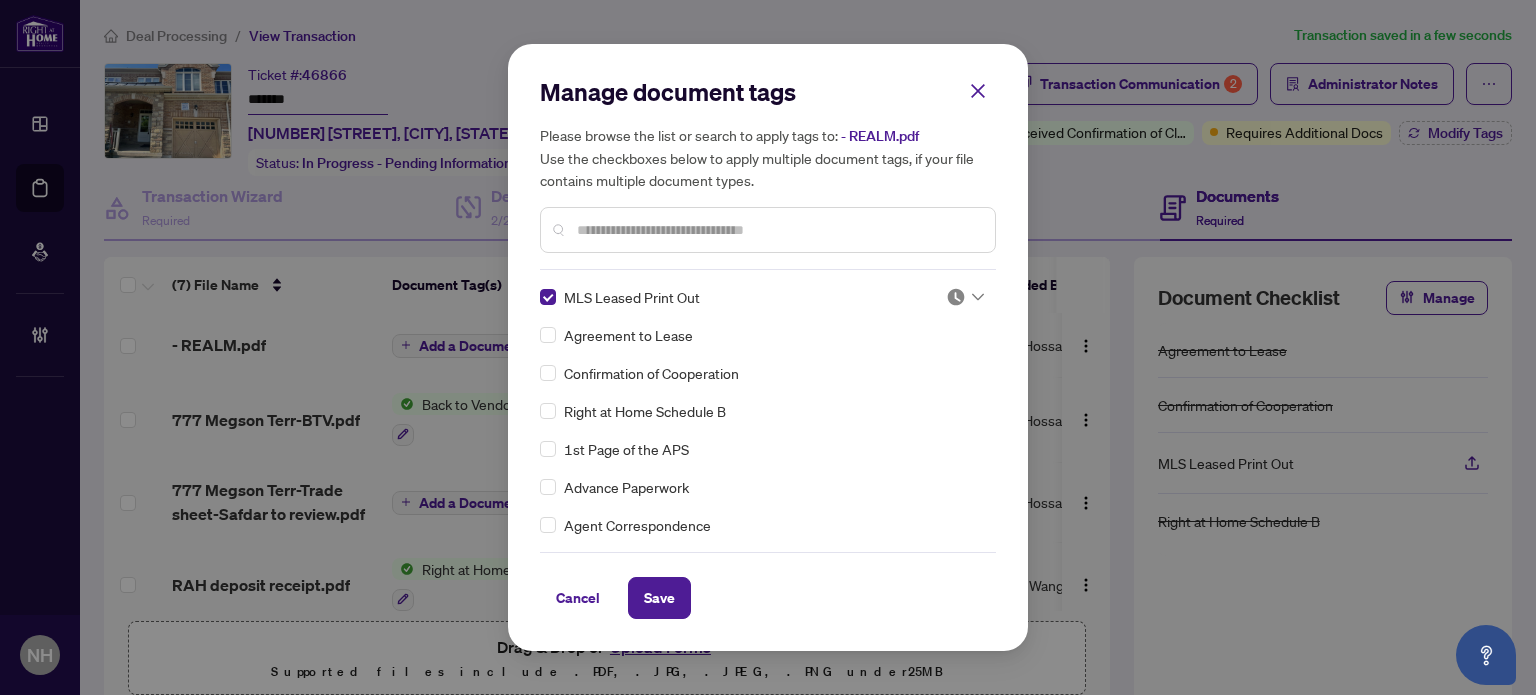 click at bounding box center [956, 297] 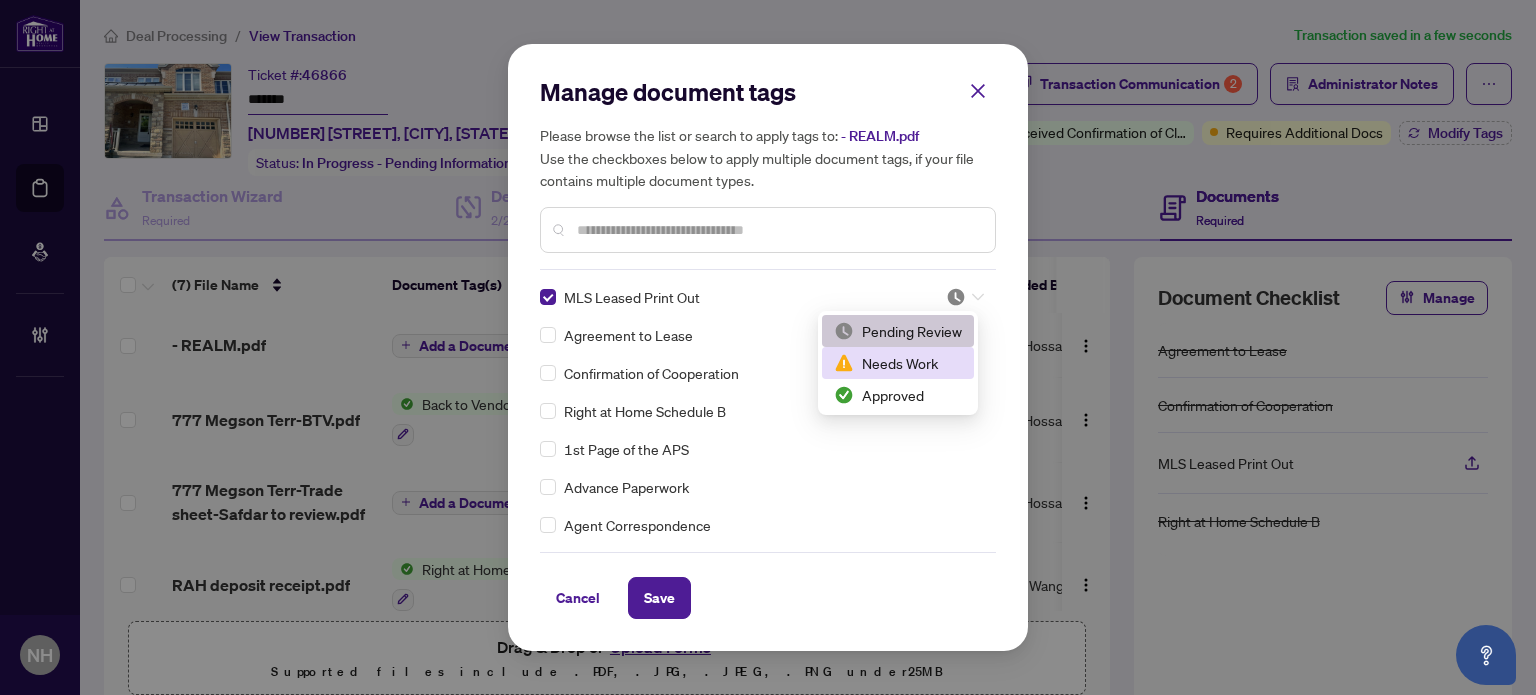 drag, startPoint x: 936, startPoint y: 360, endPoint x: 933, endPoint y: 375, distance: 15.297058 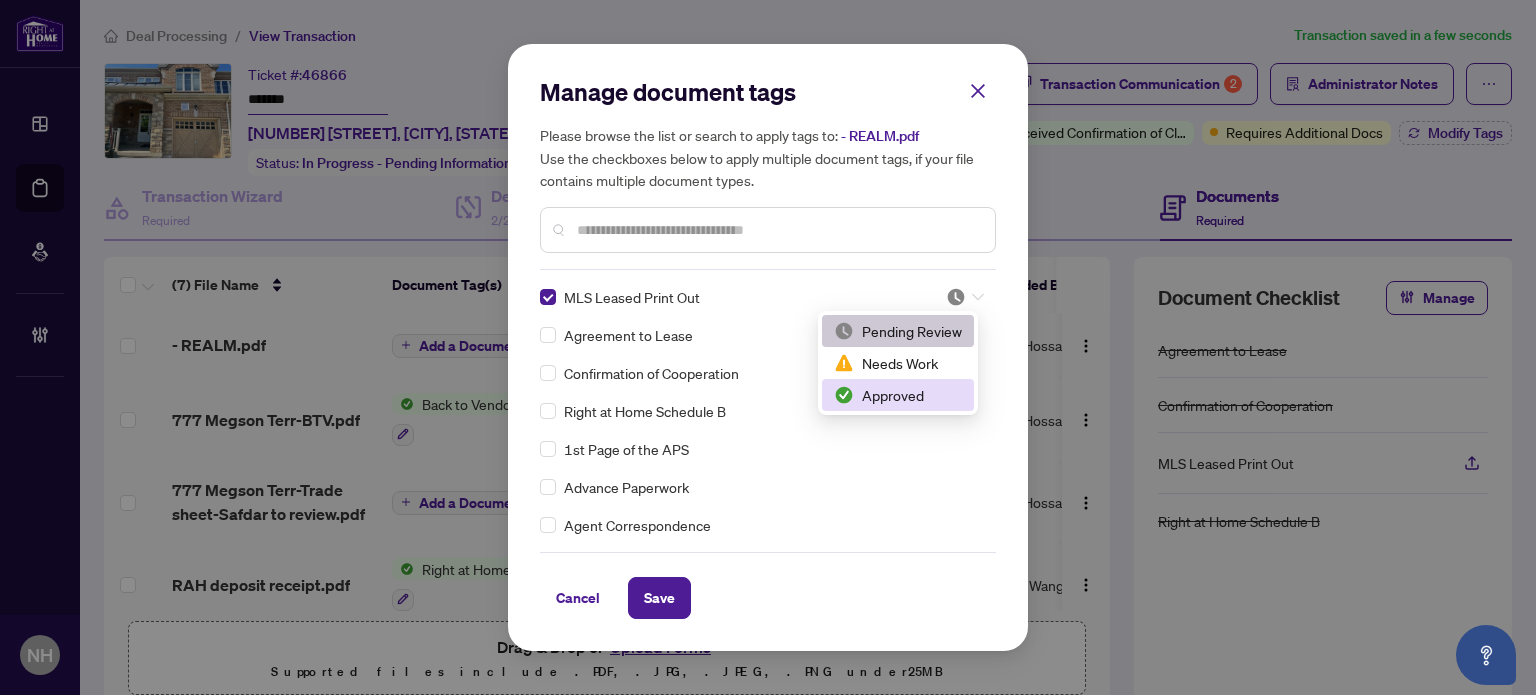 click on "Approved" at bounding box center [898, 395] 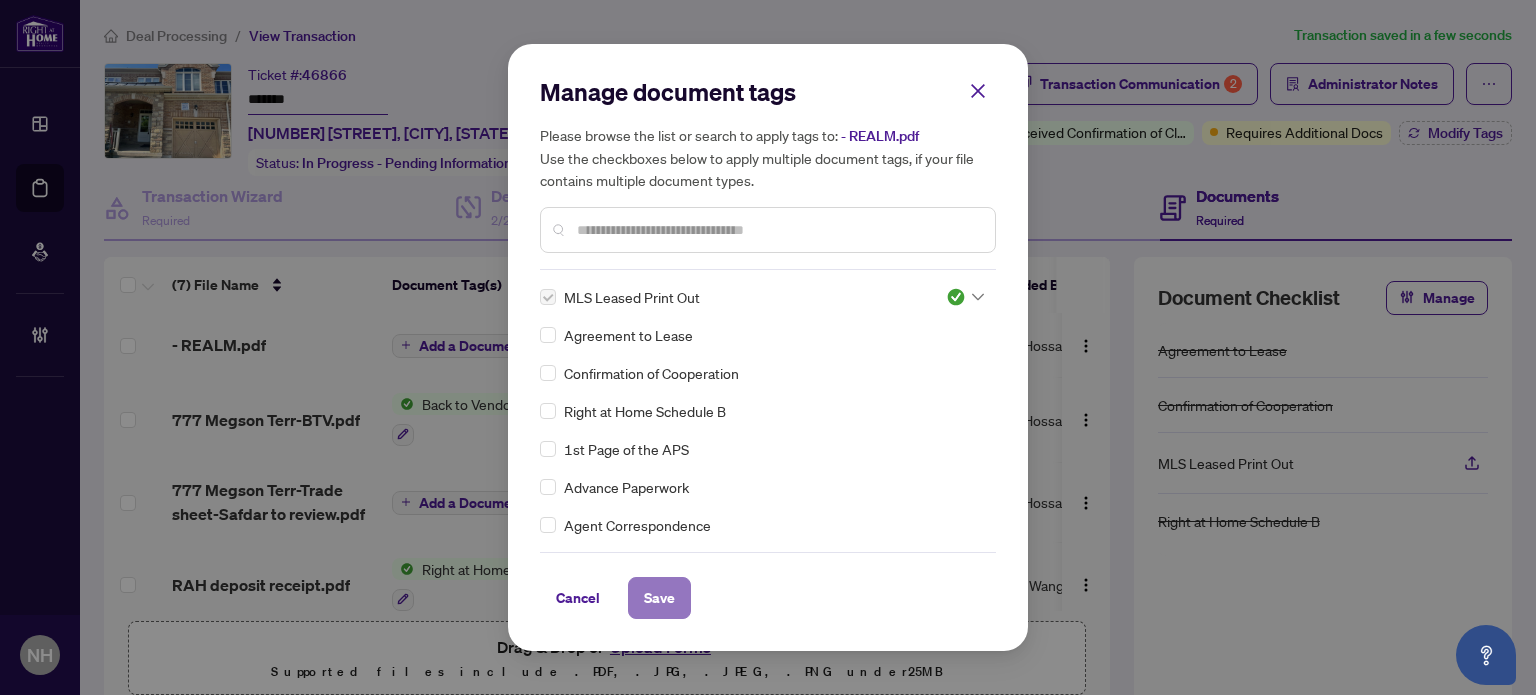 click on "Save" at bounding box center [659, 598] 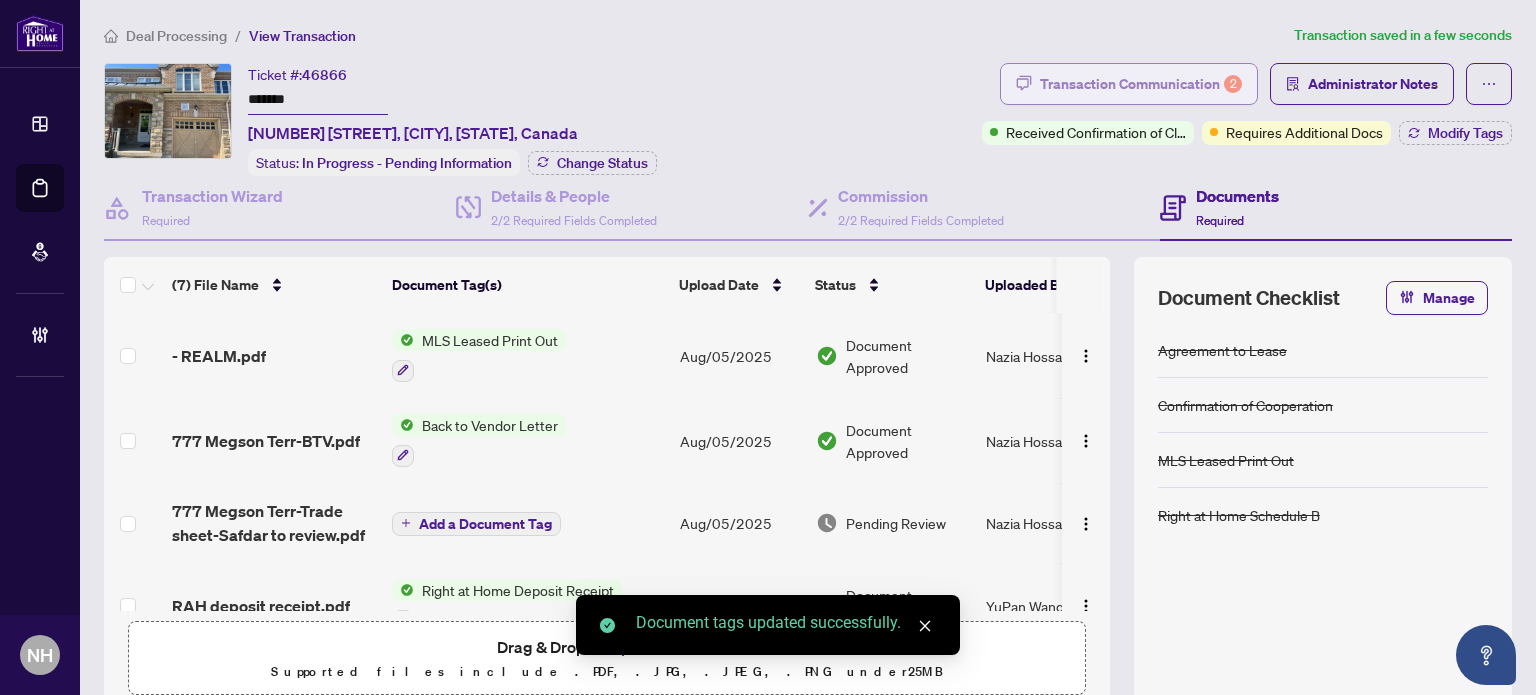 click on "Transaction Communication 2" at bounding box center (1141, 84) 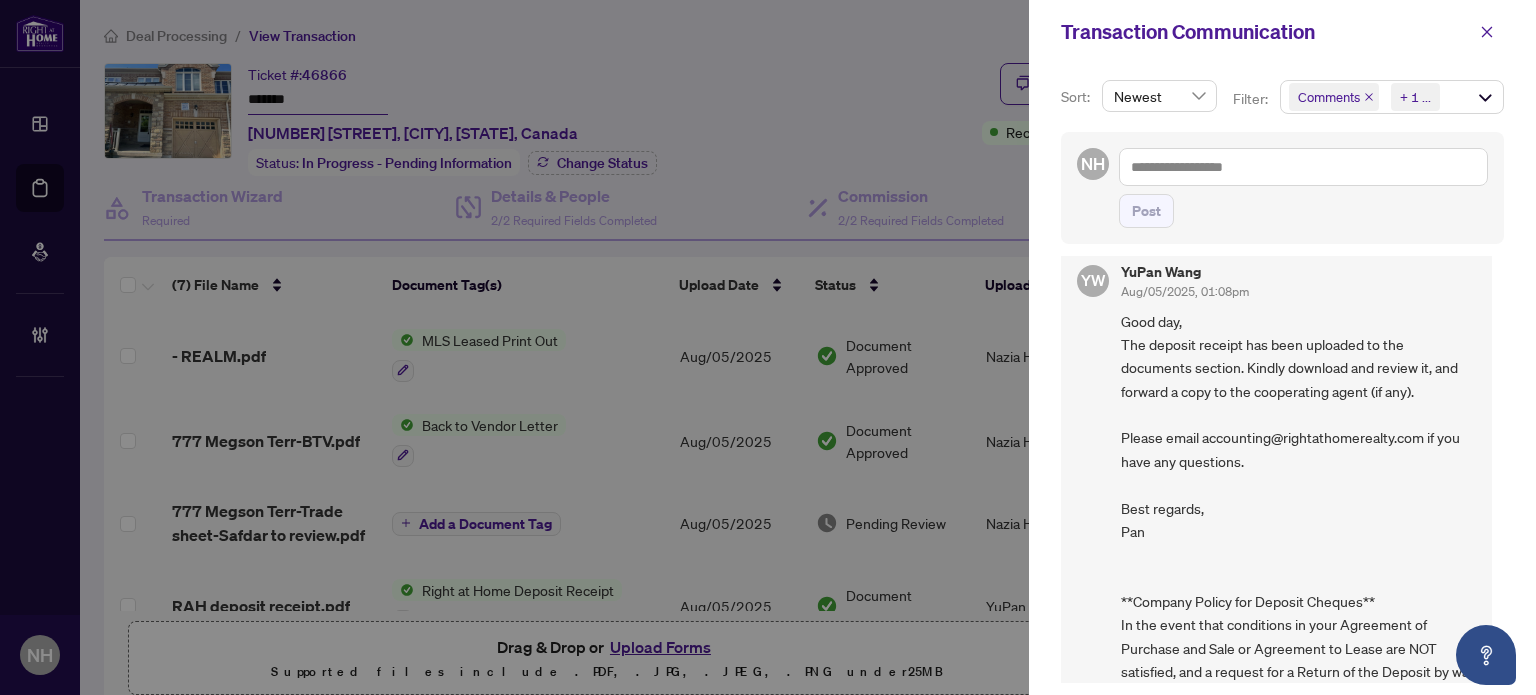 scroll, scrollTop: 1208, scrollLeft: 0, axis: vertical 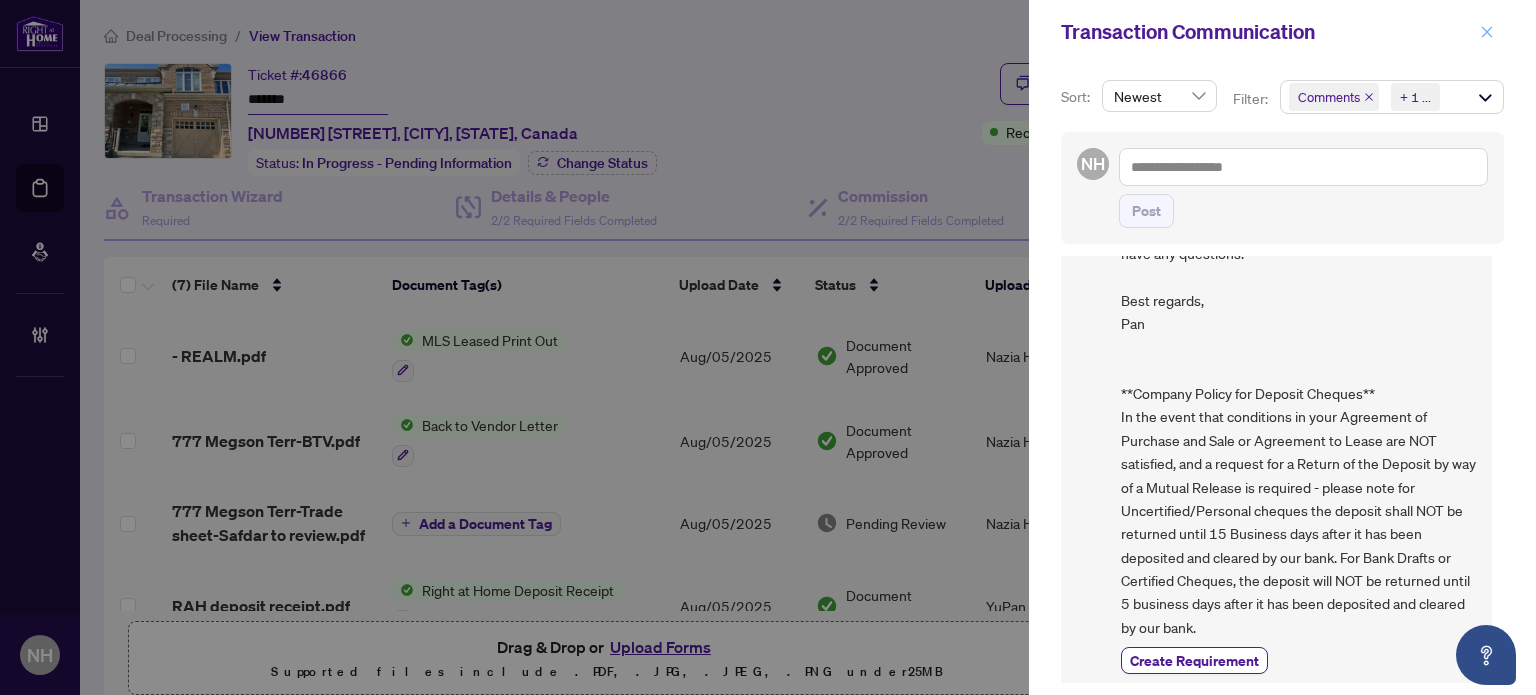 click 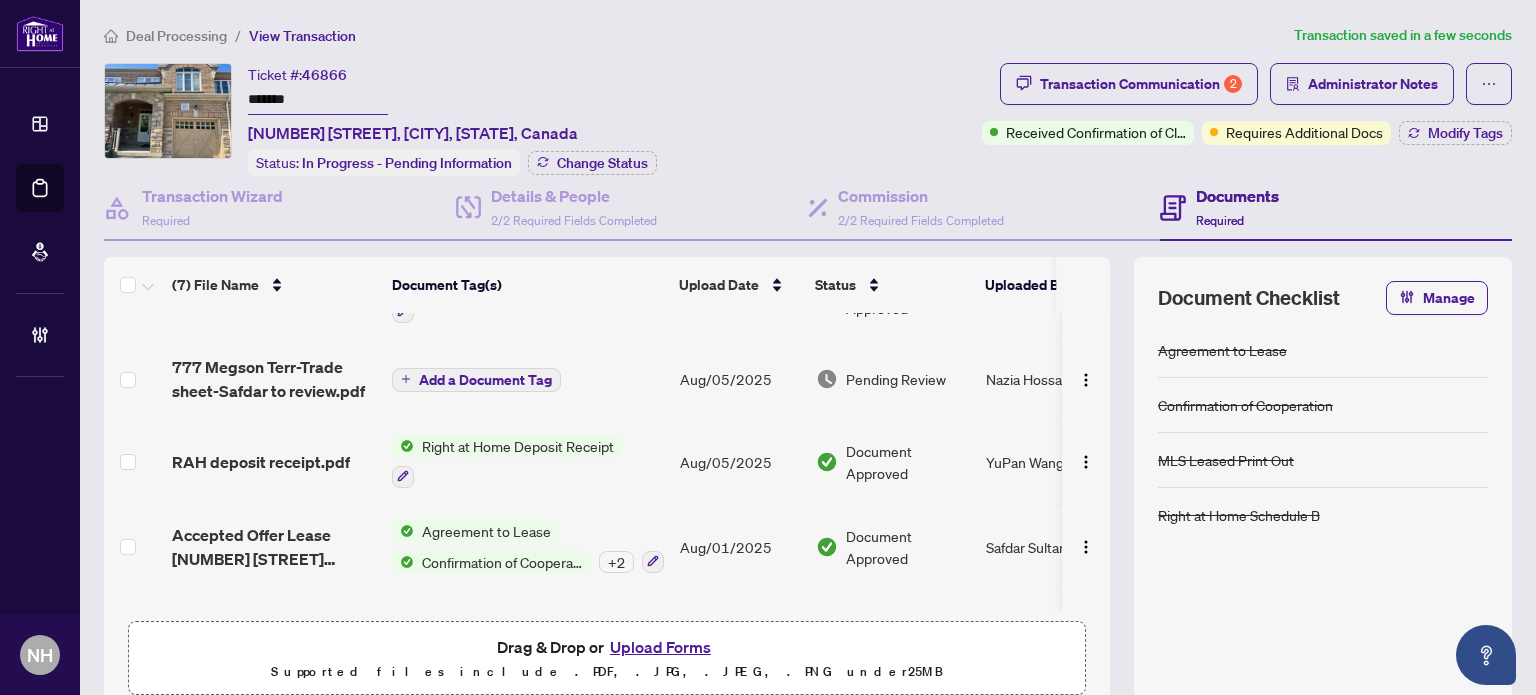 scroll, scrollTop: 78, scrollLeft: 0, axis: vertical 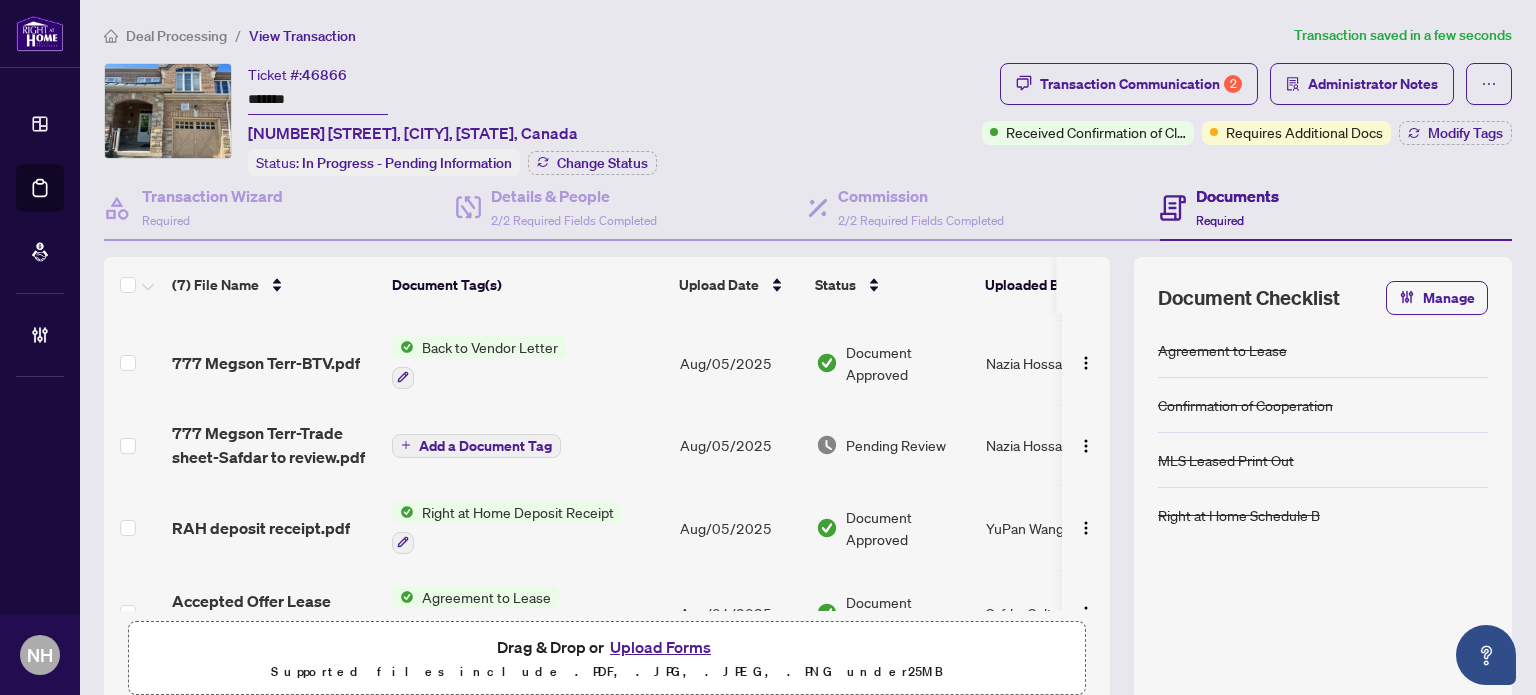 click on "Deal Processing" at bounding box center [176, 36] 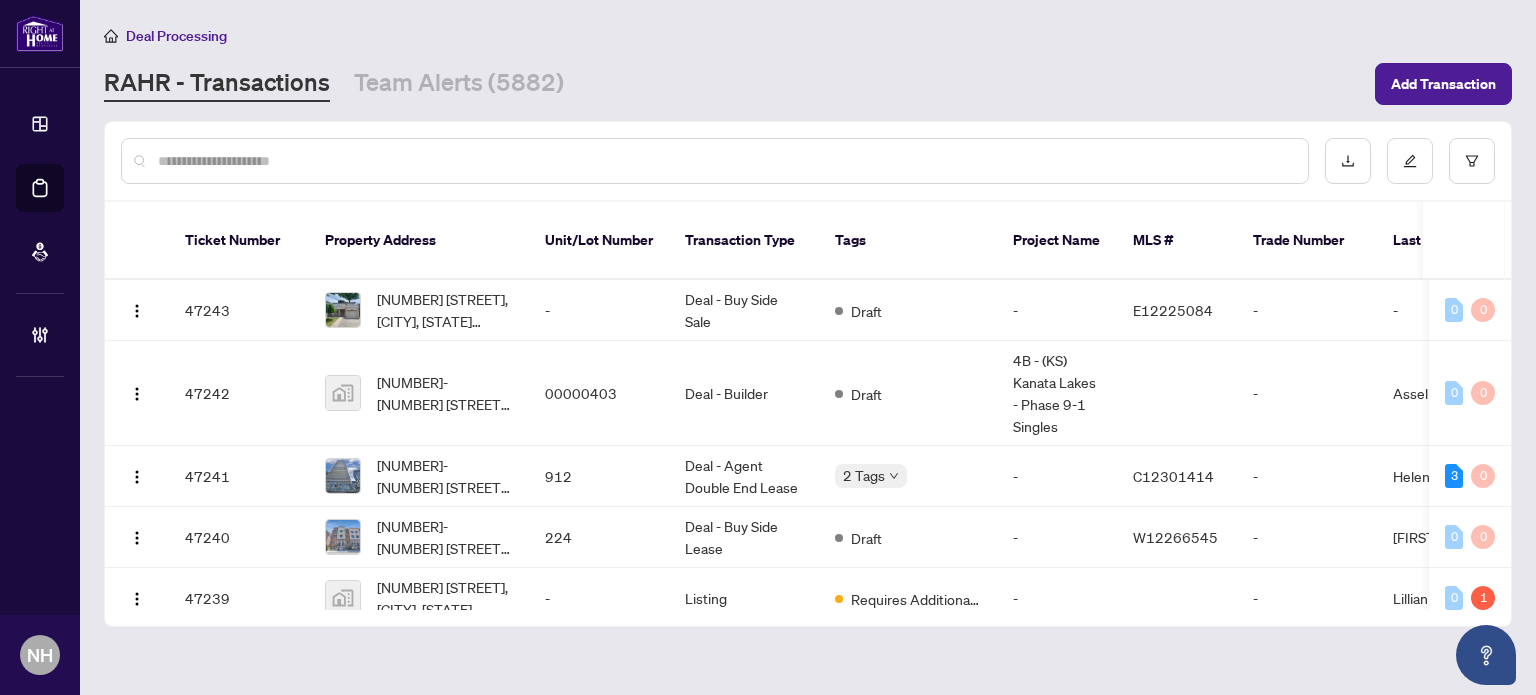 click at bounding box center (715, 161) 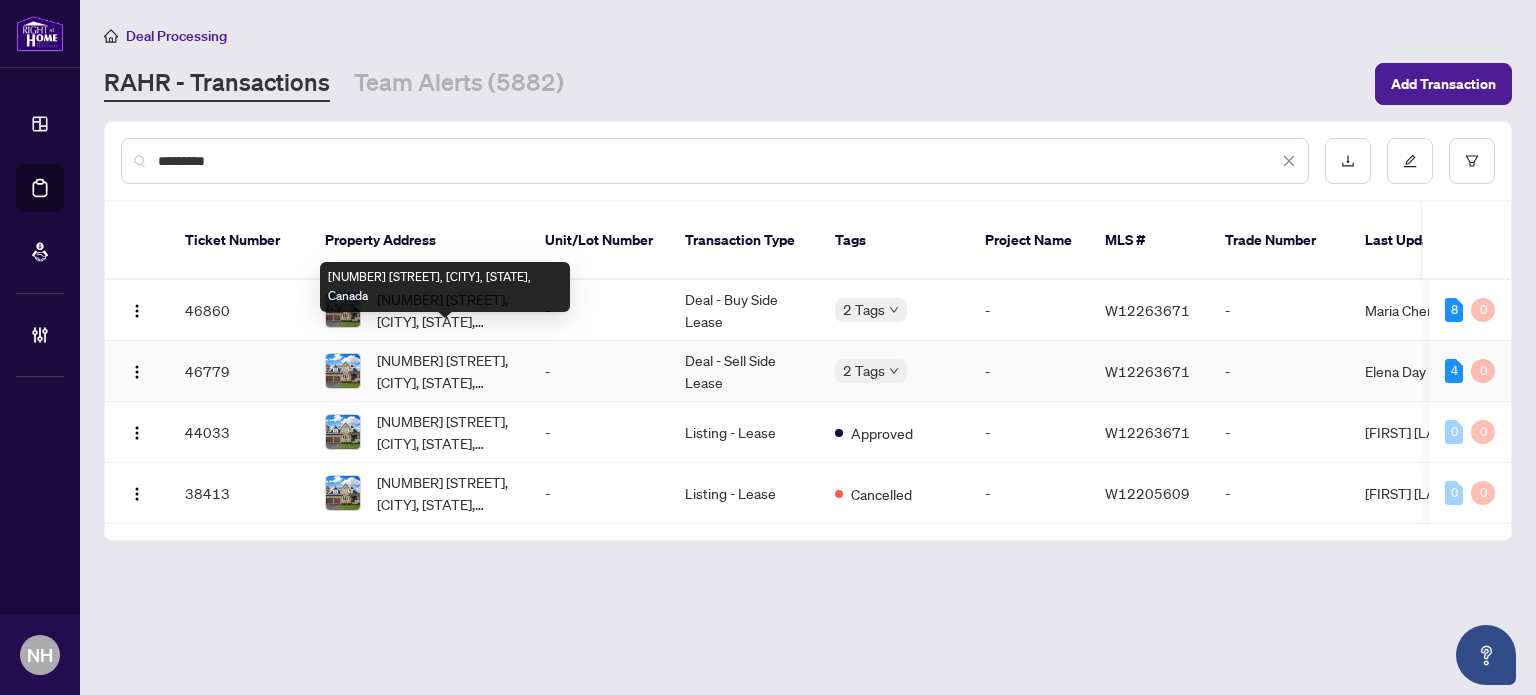 type on "*********" 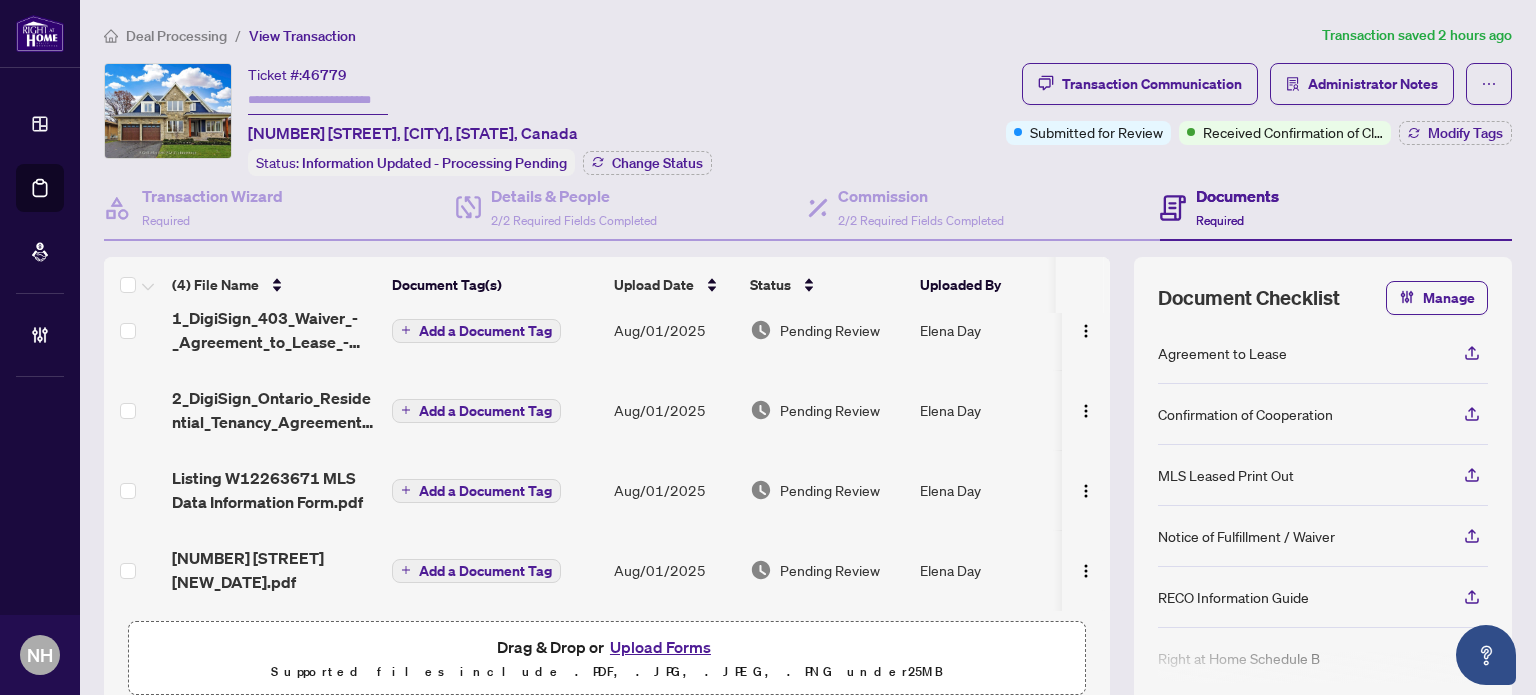 scroll, scrollTop: 0, scrollLeft: 0, axis: both 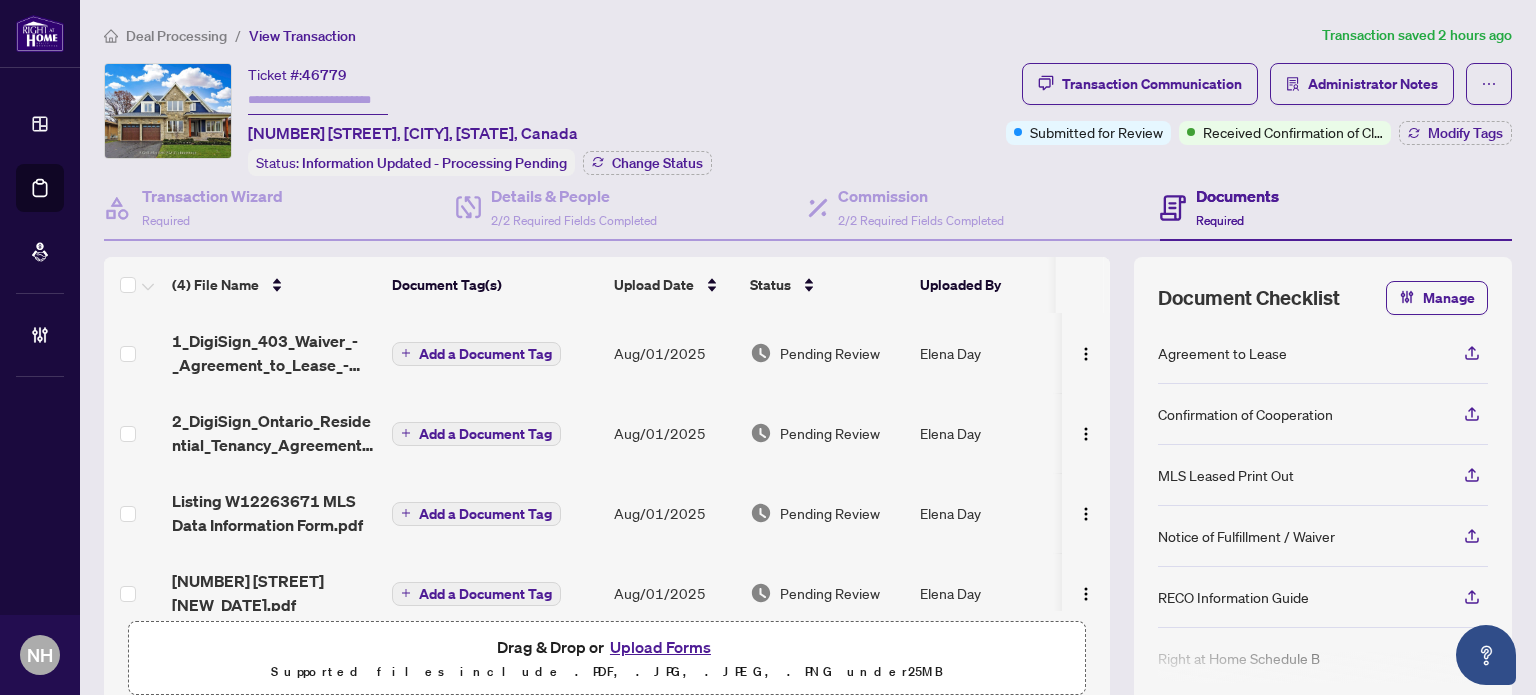 click on "Deal Processing" at bounding box center [176, 36] 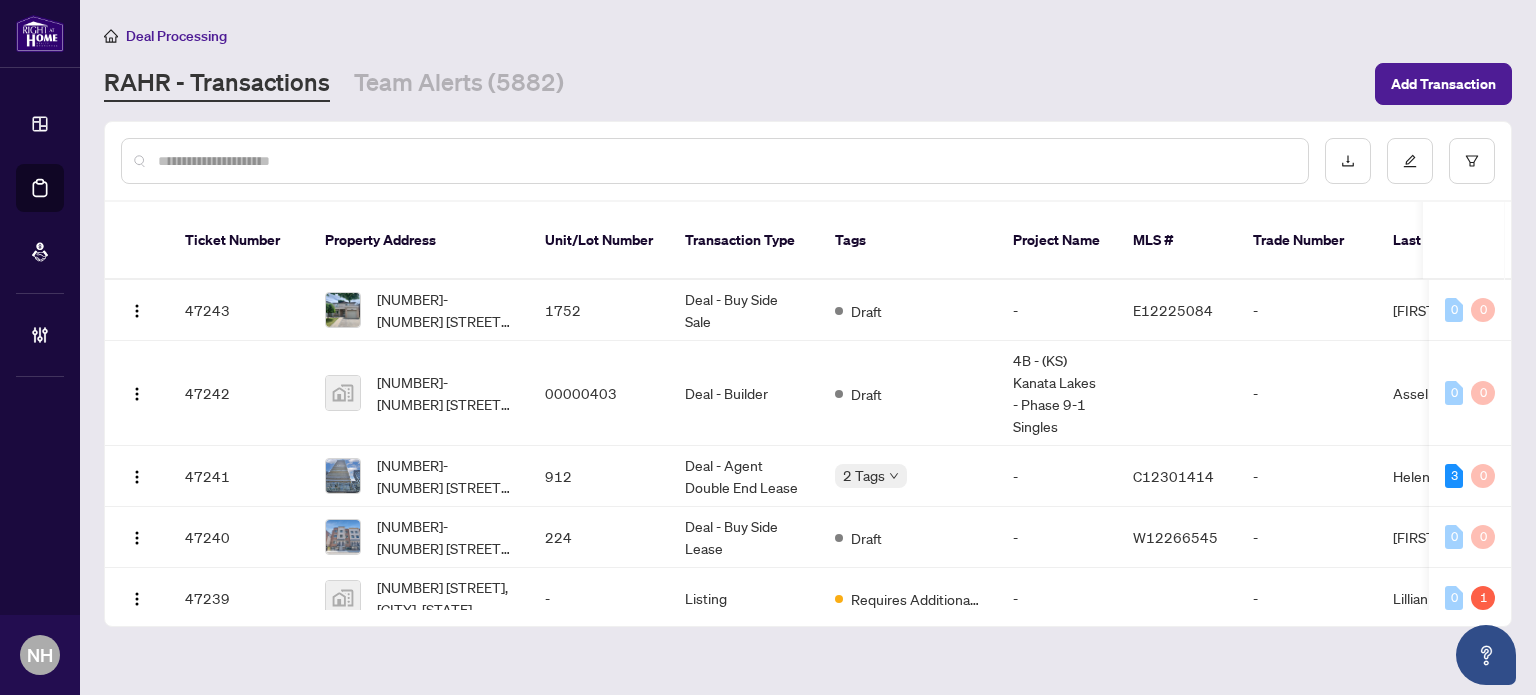 click at bounding box center (725, 161) 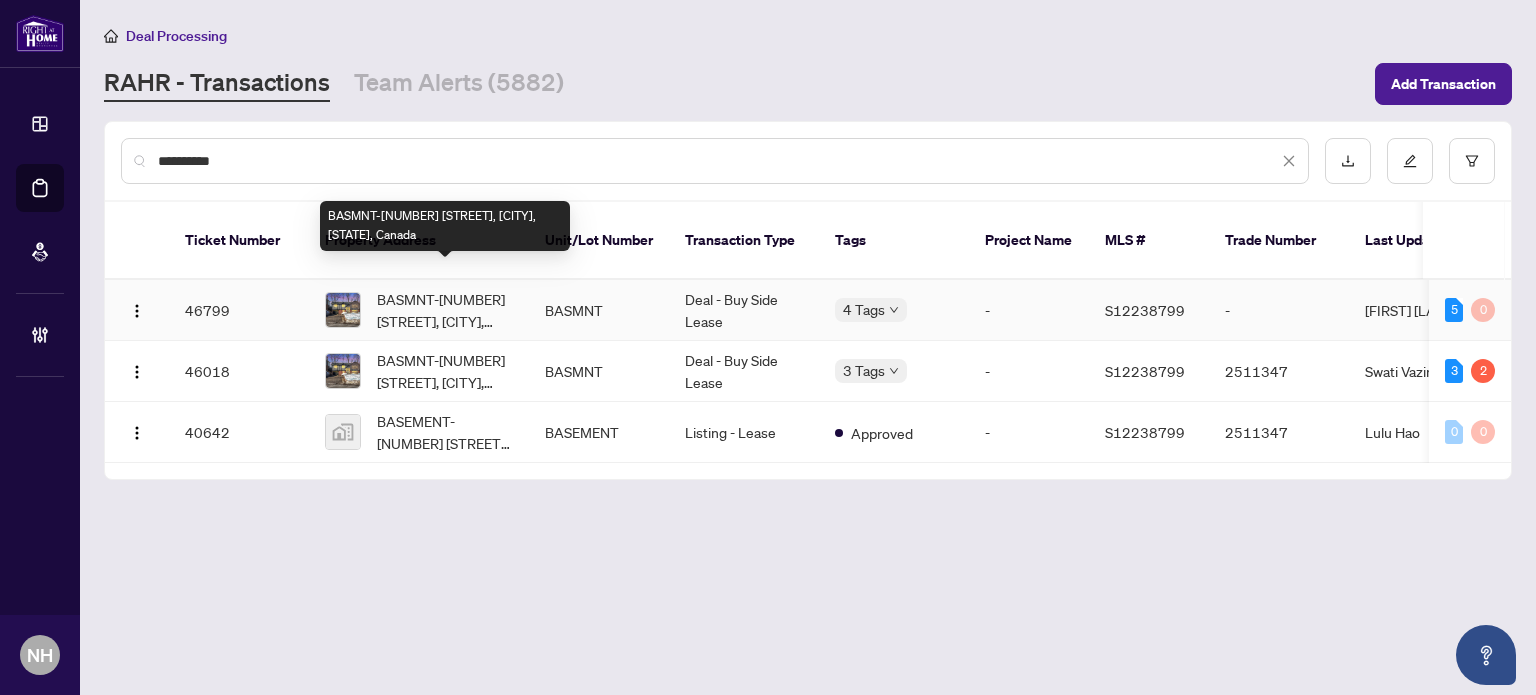 type on "**********" 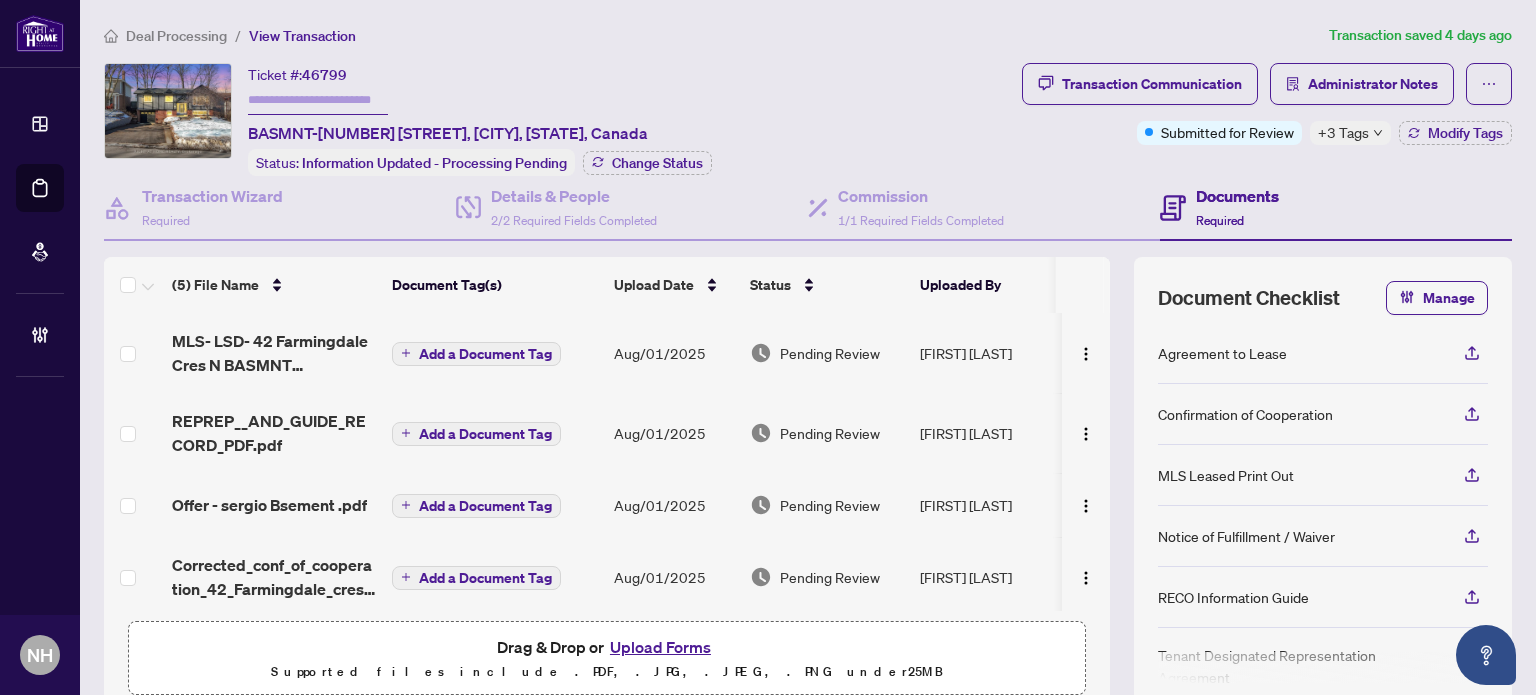 scroll, scrollTop: 92, scrollLeft: 0, axis: vertical 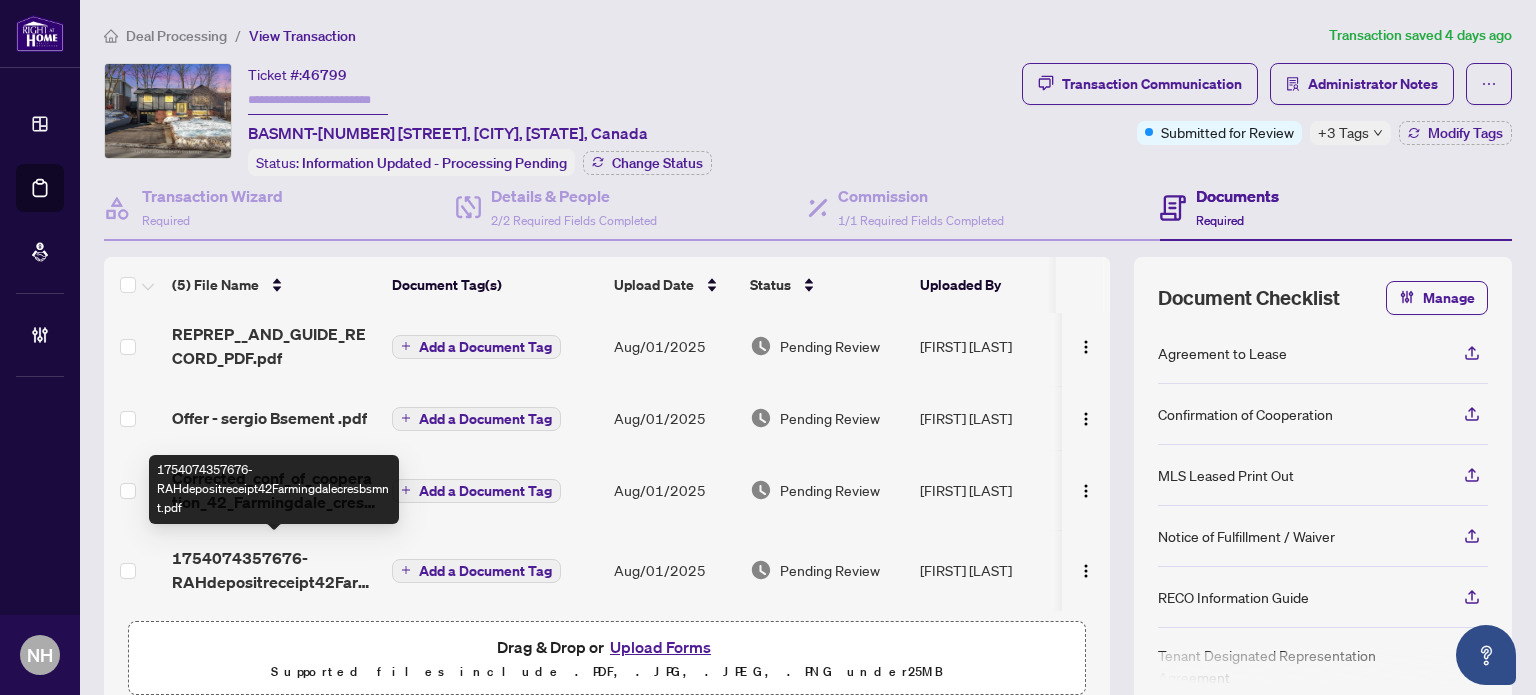 click on "1754074357676-RAHdepositreceipt42Farmingdalecresbsmnt.pdf" at bounding box center [274, 570] 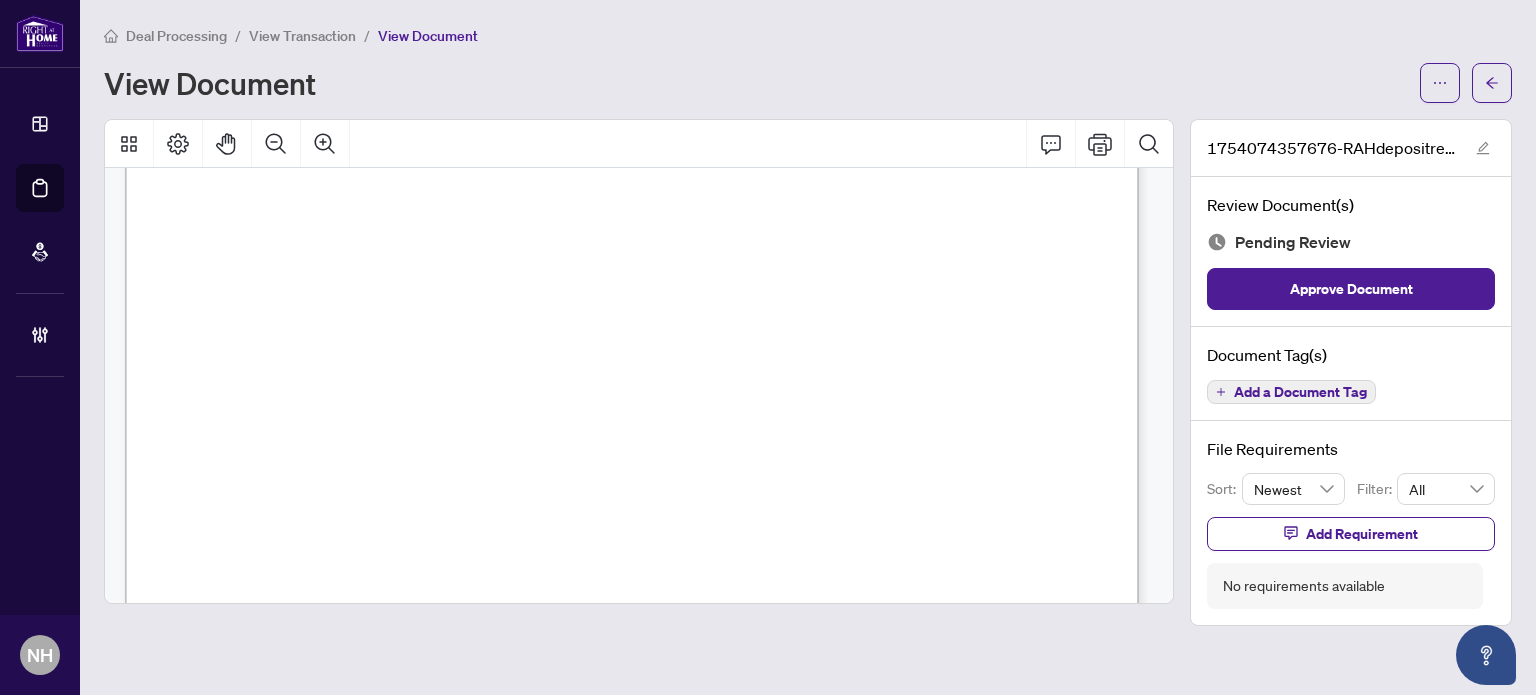 scroll, scrollTop: 500, scrollLeft: 0, axis: vertical 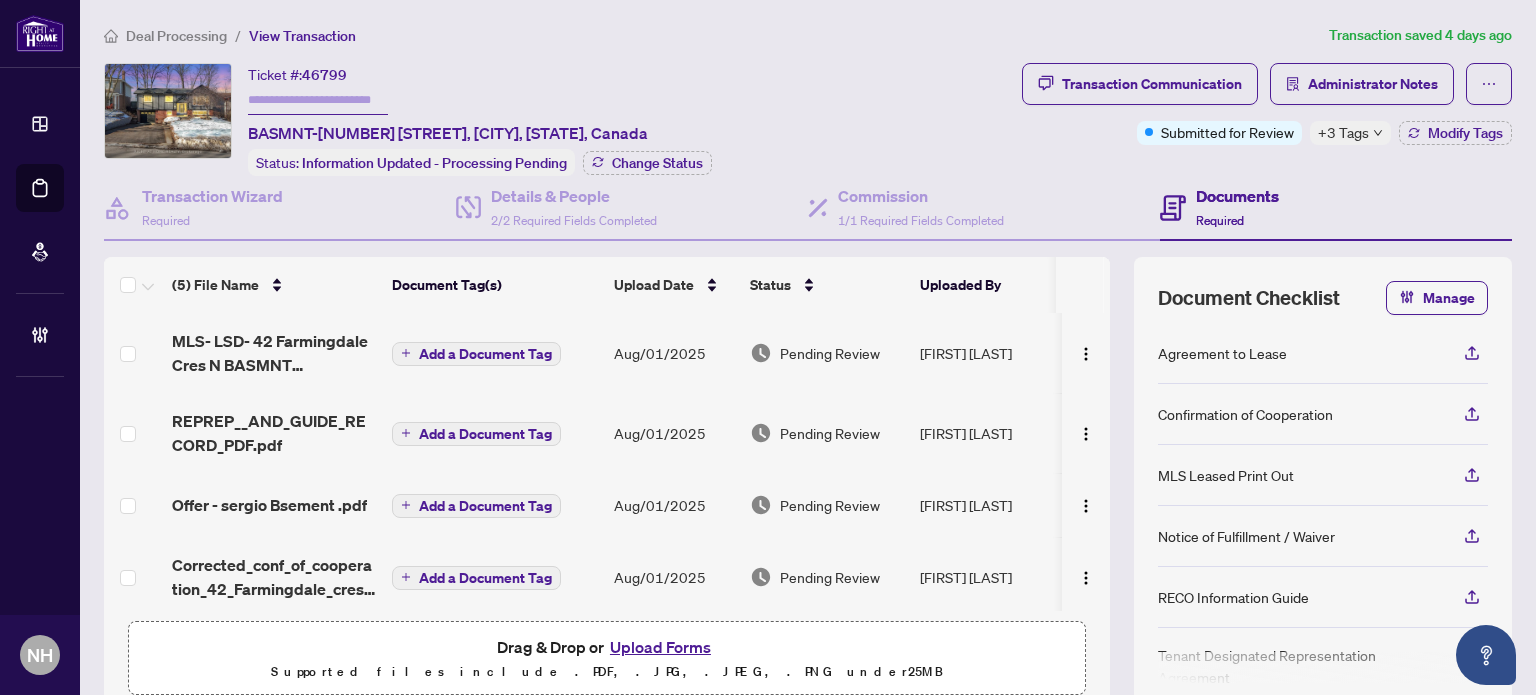 click on "Deal Processing" at bounding box center [176, 36] 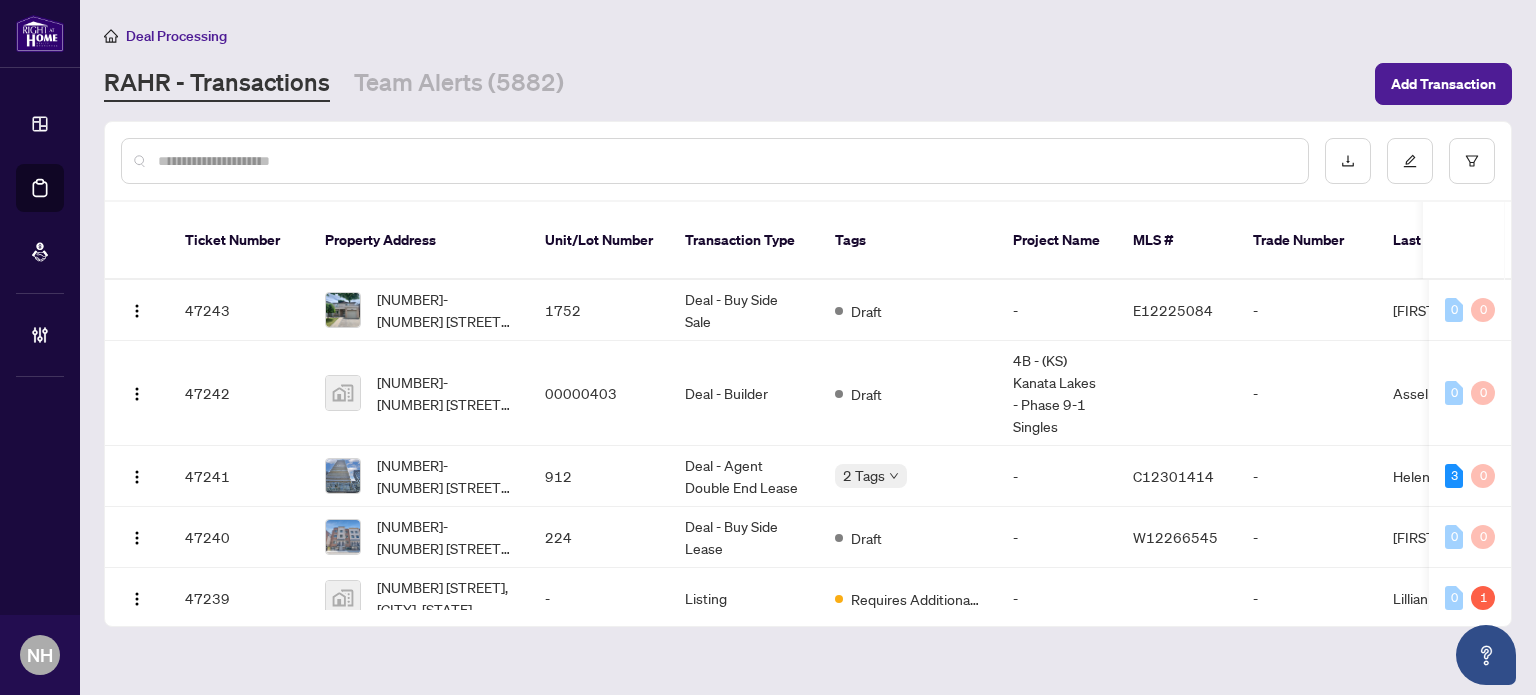 click at bounding box center [725, 161] 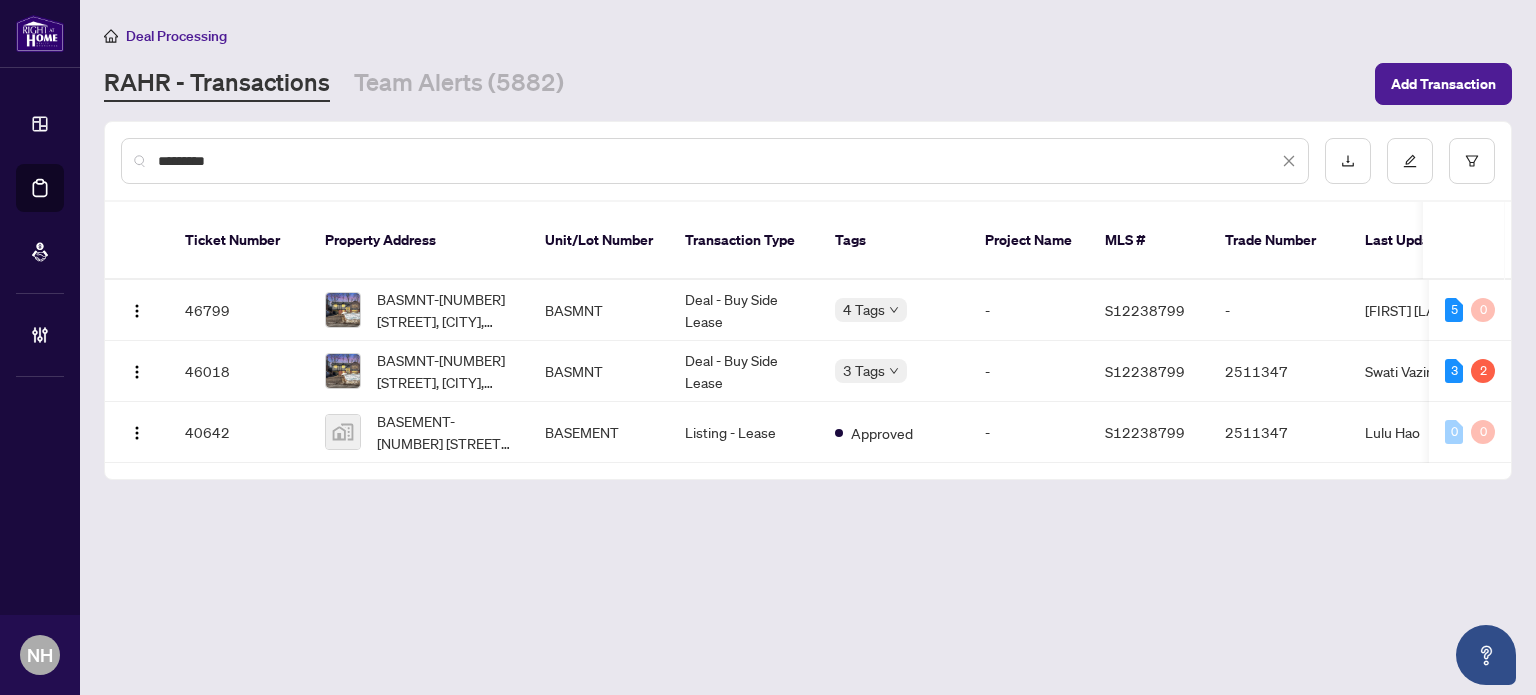 drag, startPoint x: 284, startPoint y: 166, endPoint x: 0, endPoint y: 39, distance: 311.10287 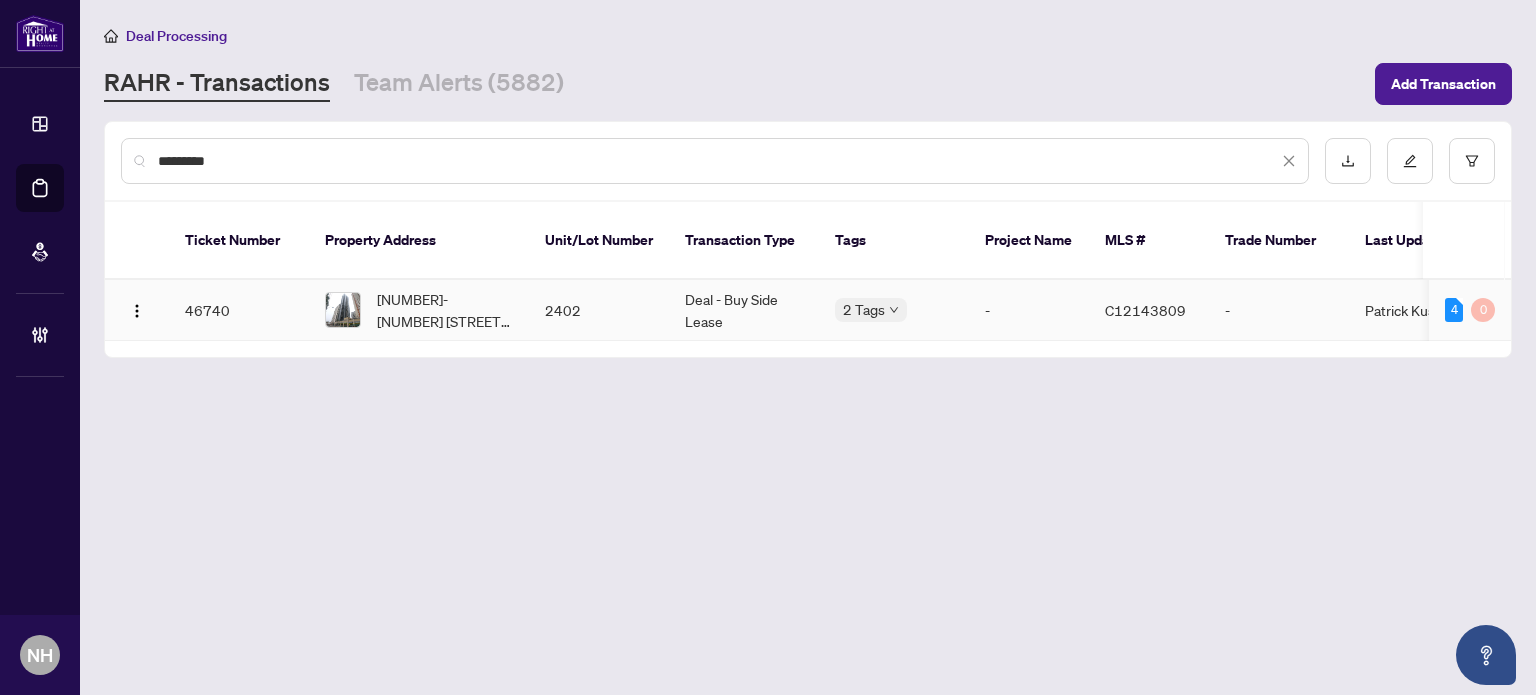 type on "*********" 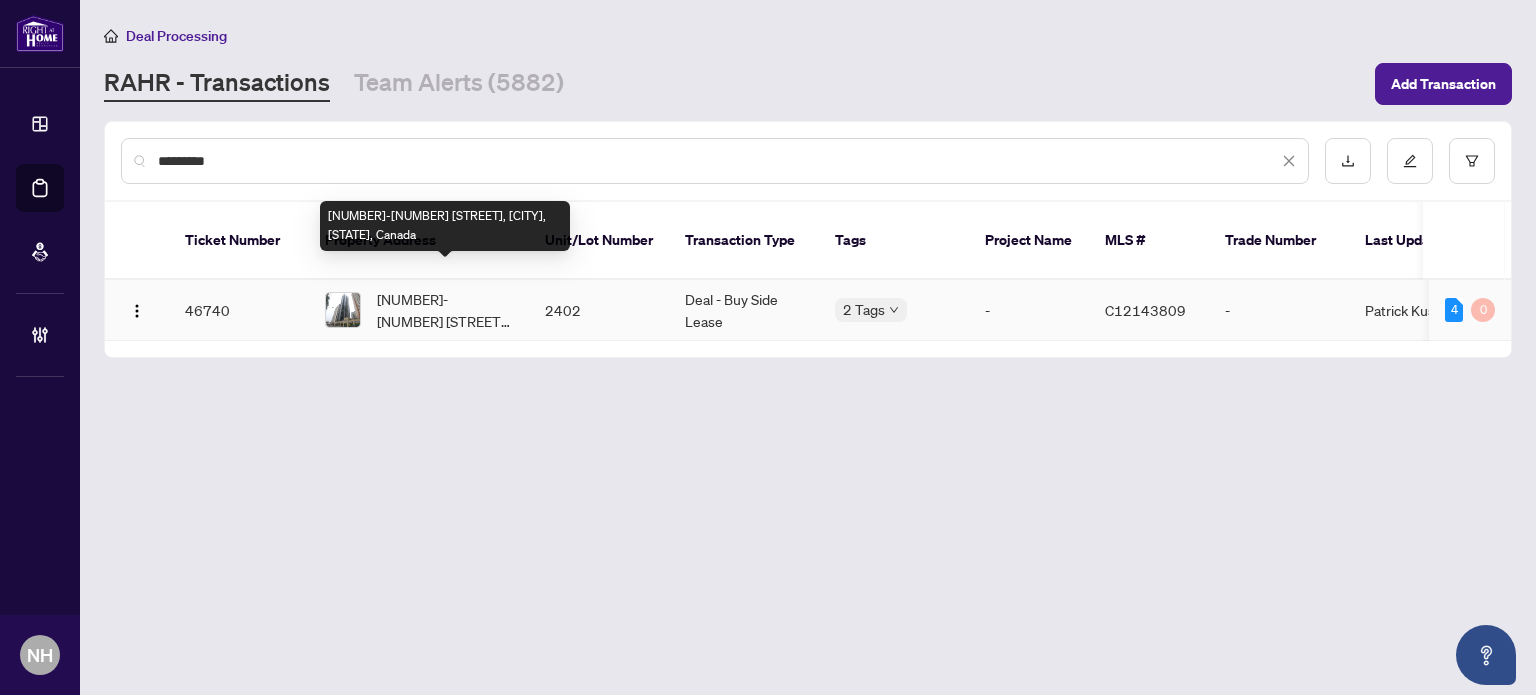 click on "2402-561 Sherbourne St, Toronto, Ontario M4X 0A1, Canada" at bounding box center (445, 310) 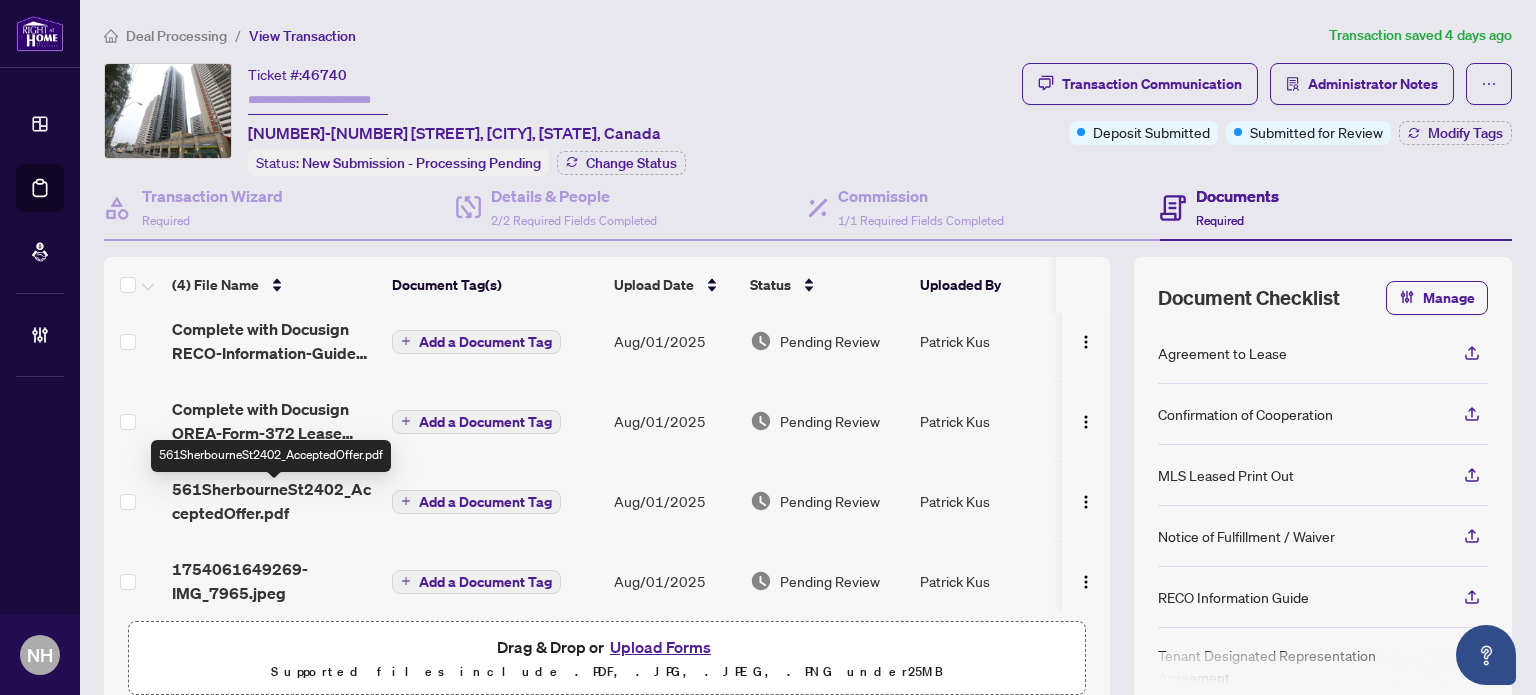 scroll, scrollTop: 28, scrollLeft: 0, axis: vertical 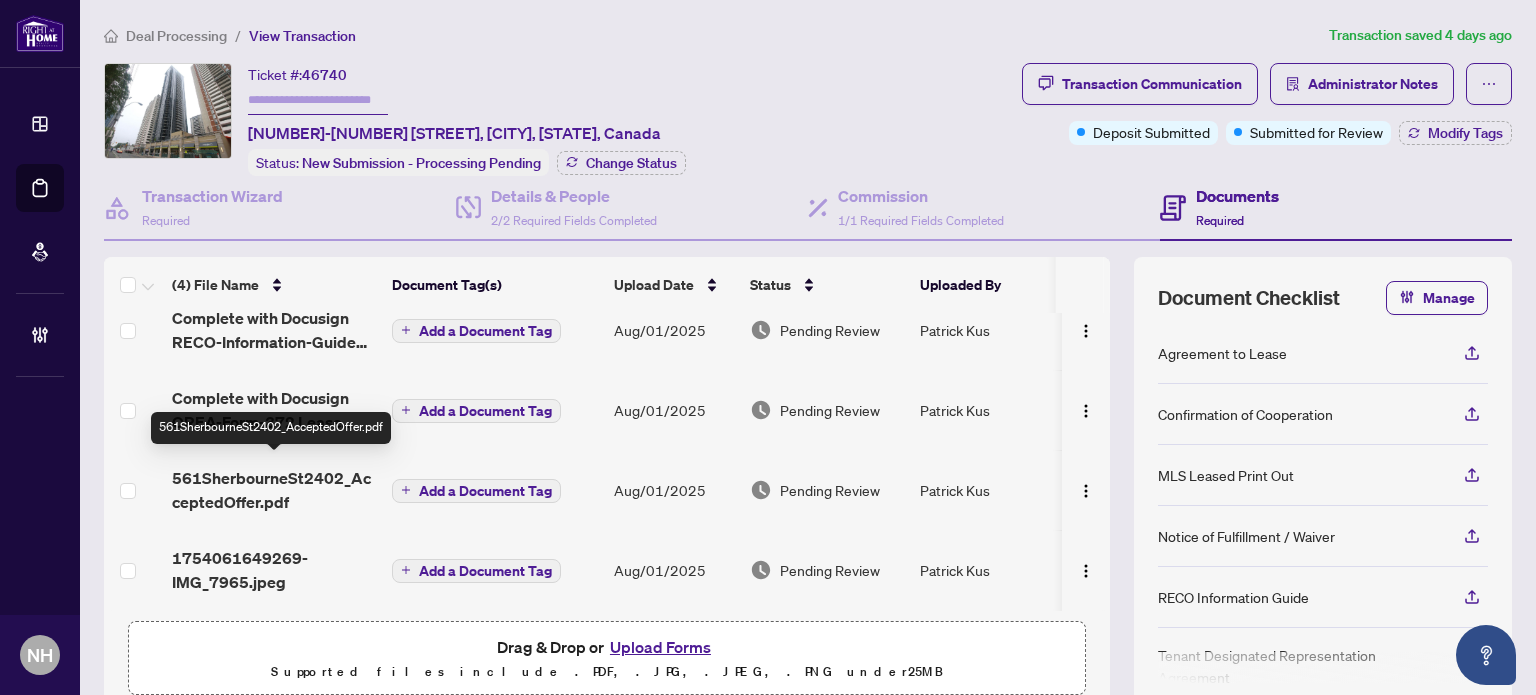 click on "561SherbourneSt2402_AcceptedOffer.pdf" at bounding box center [274, 490] 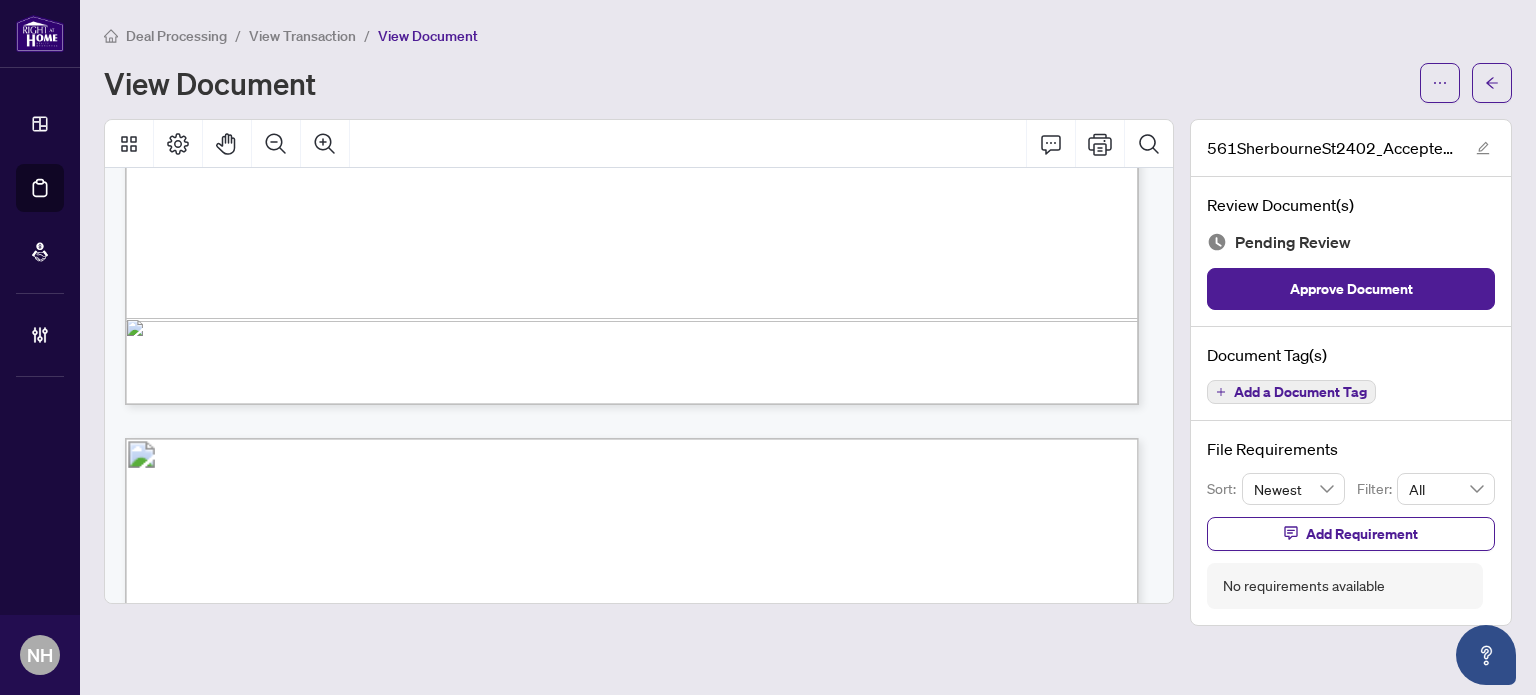 scroll, scrollTop: 2500, scrollLeft: 0, axis: vertical 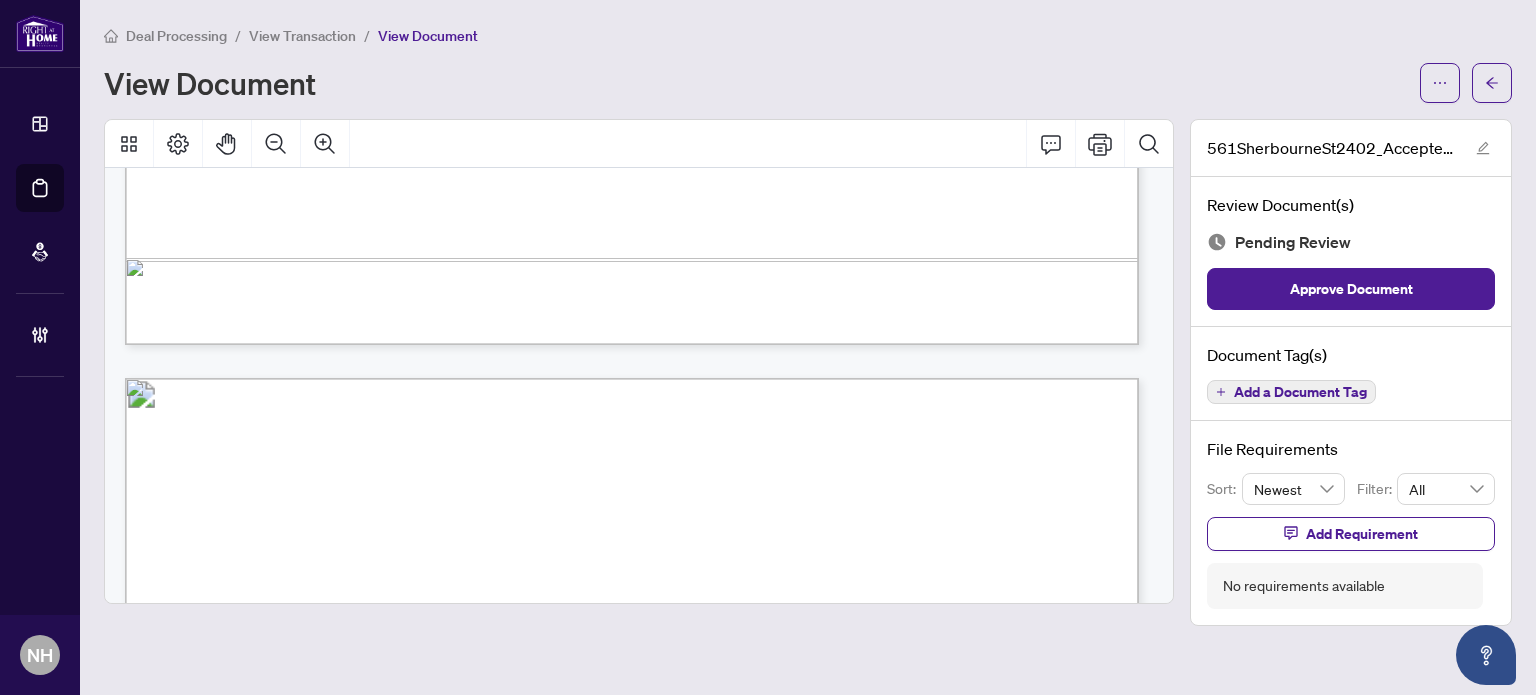 click on "Add a Document Tag" at bounding box center [1300, 392] 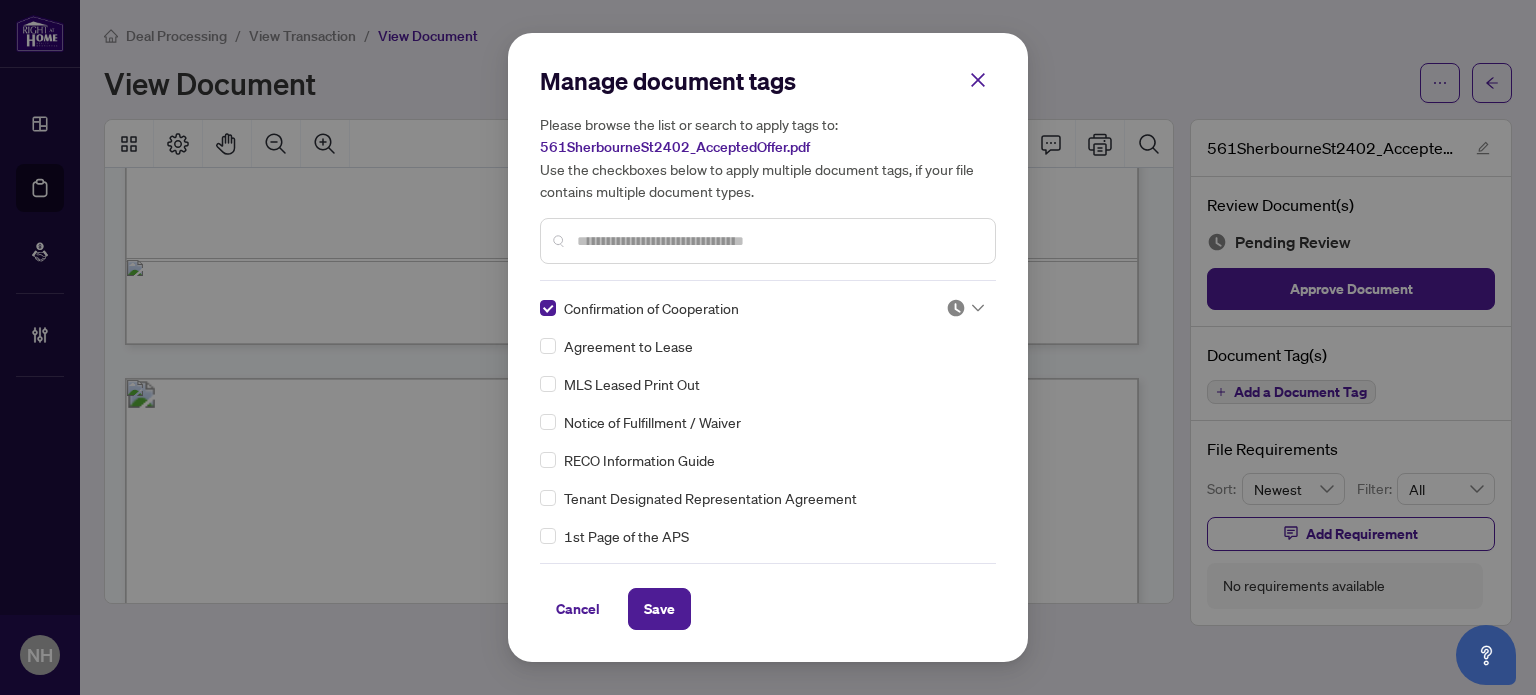 click at bounding box center (956, 308) 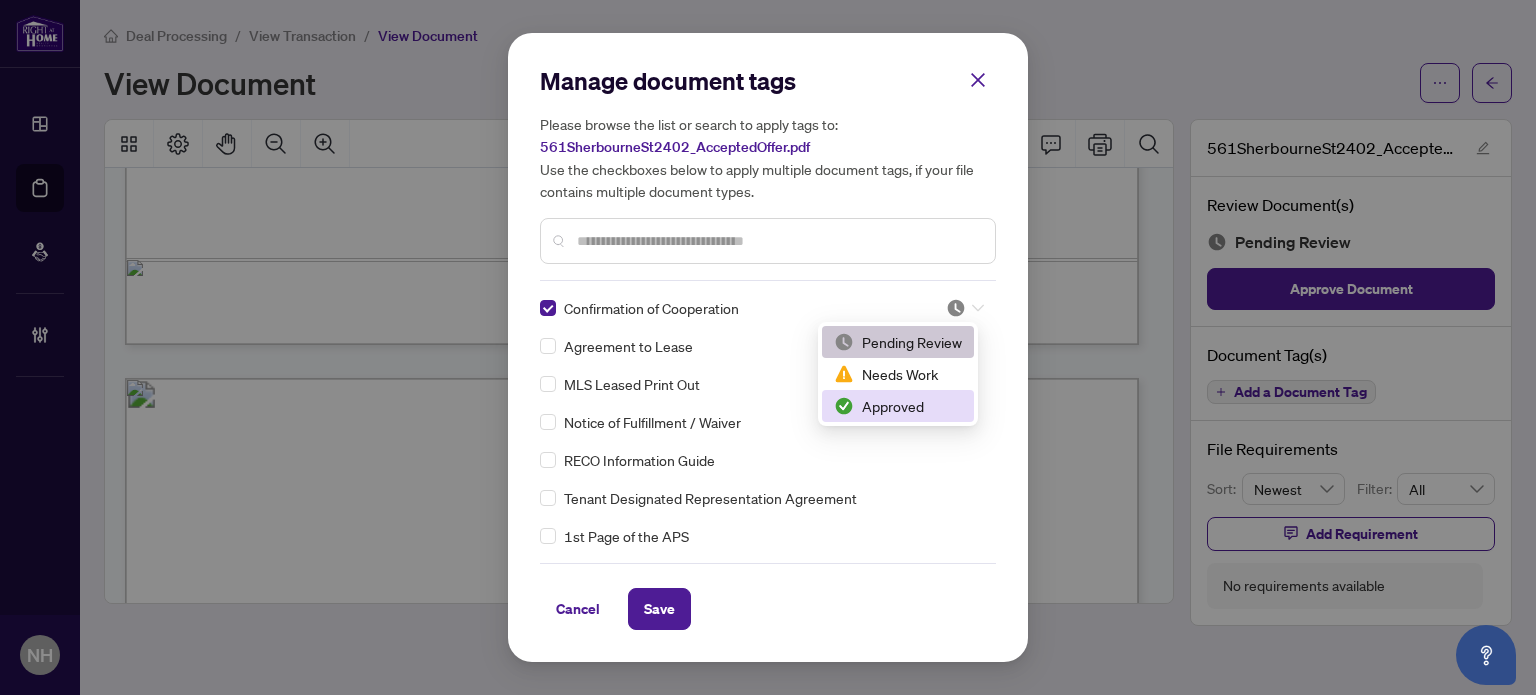 click on "Approved" at bounding box center (898, 406) 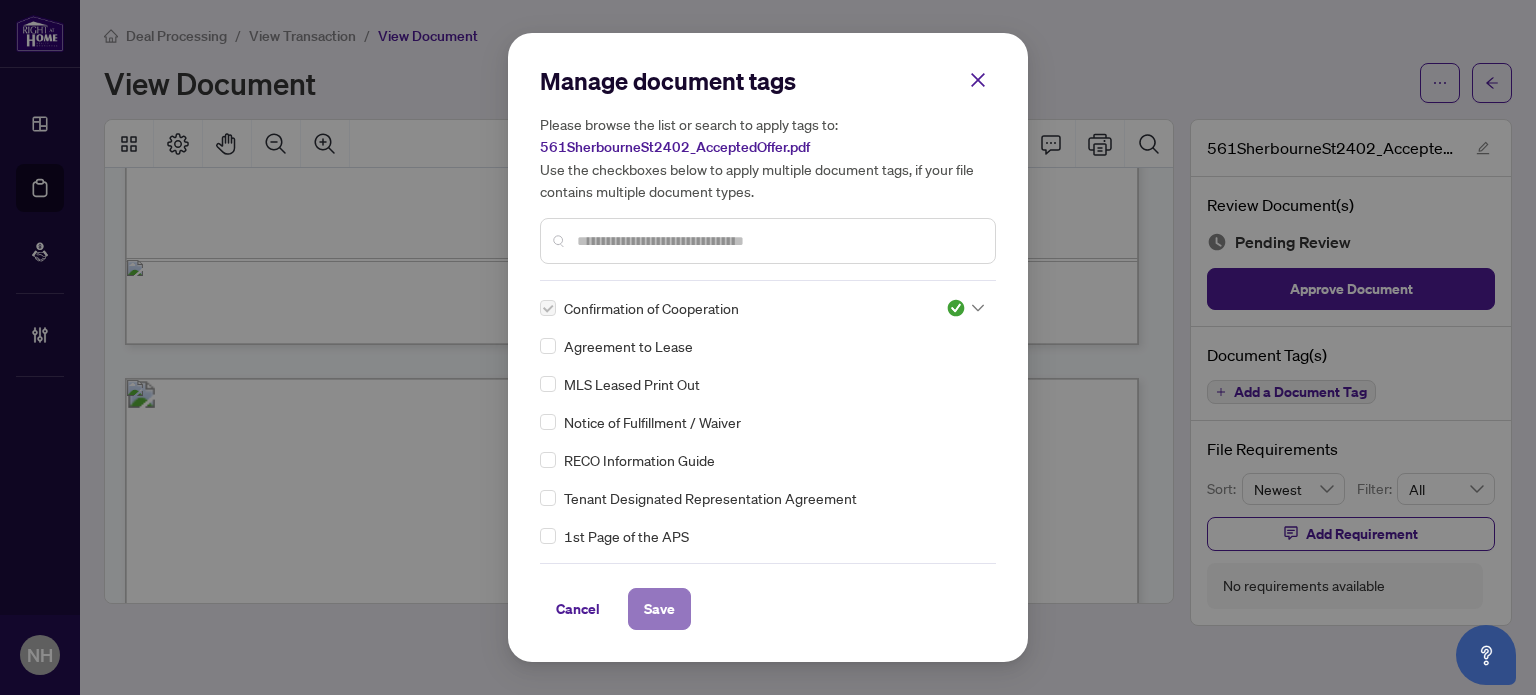 click on "Save" at bounding box center (659, 609) 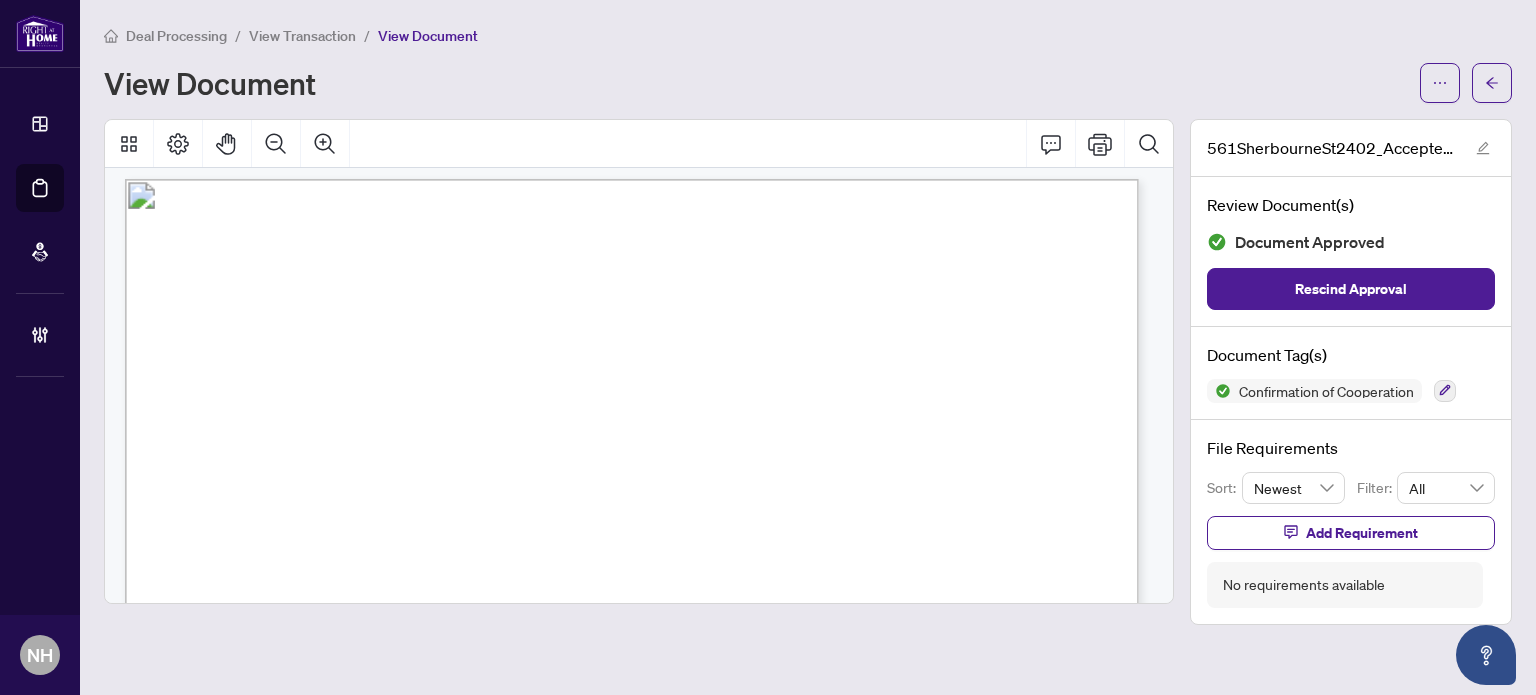 scroll, scrollTop: 8200, scrollLeft: 0, axis: vertical 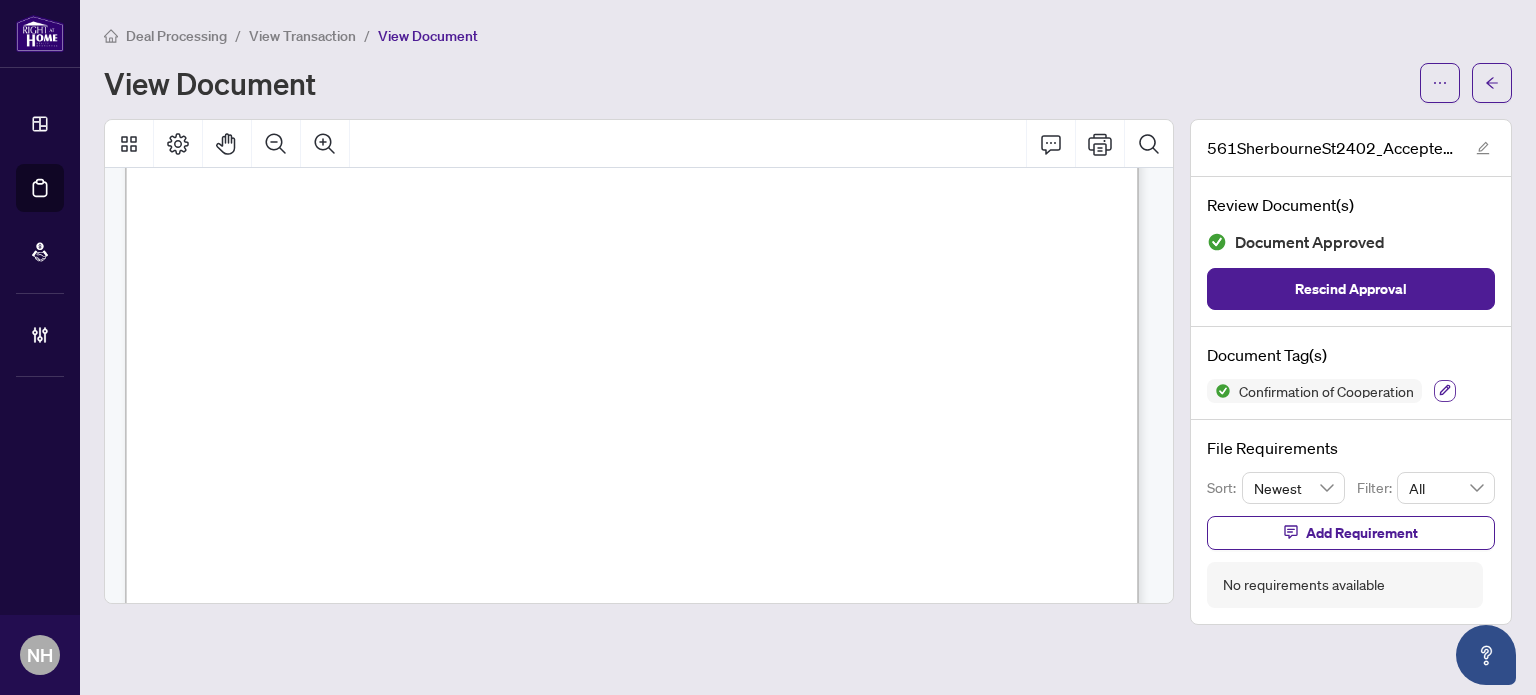 click 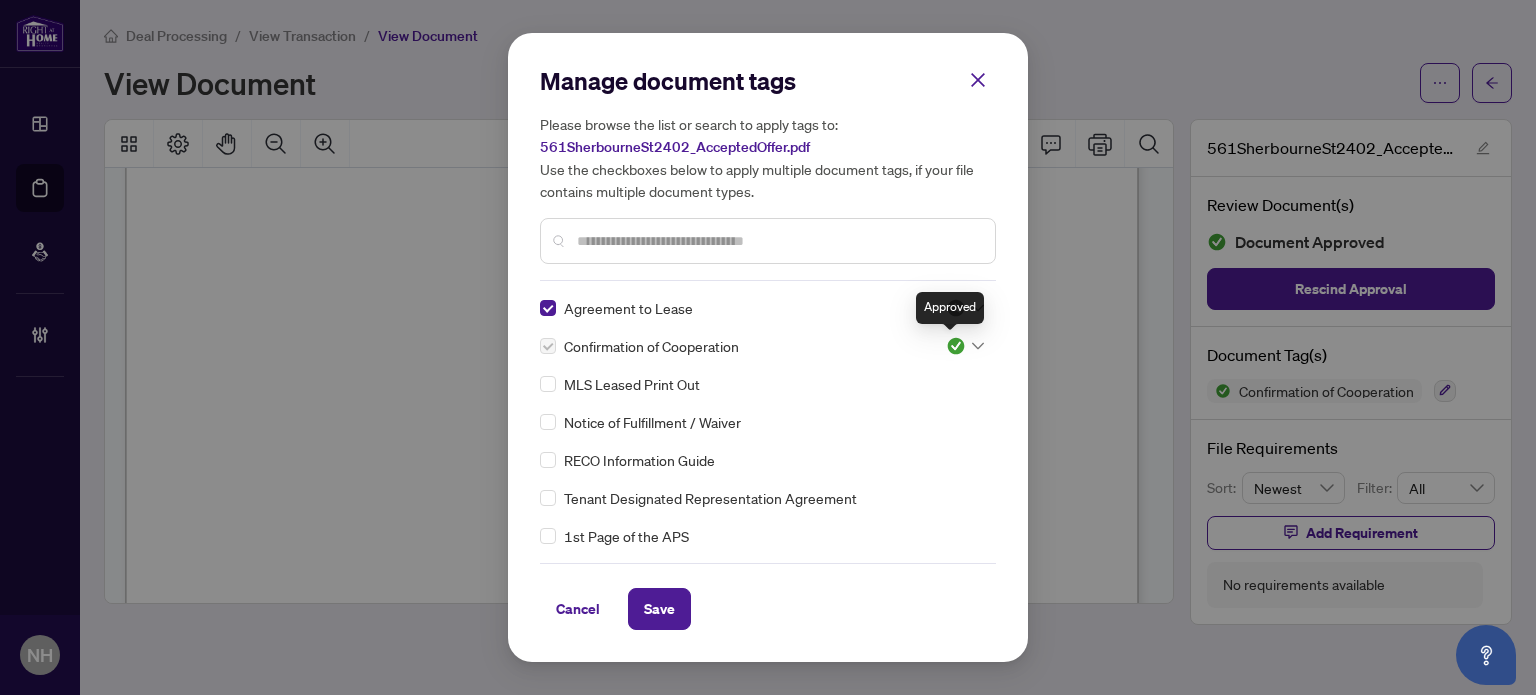 click on "Approved" at bounding box center [950, 308] 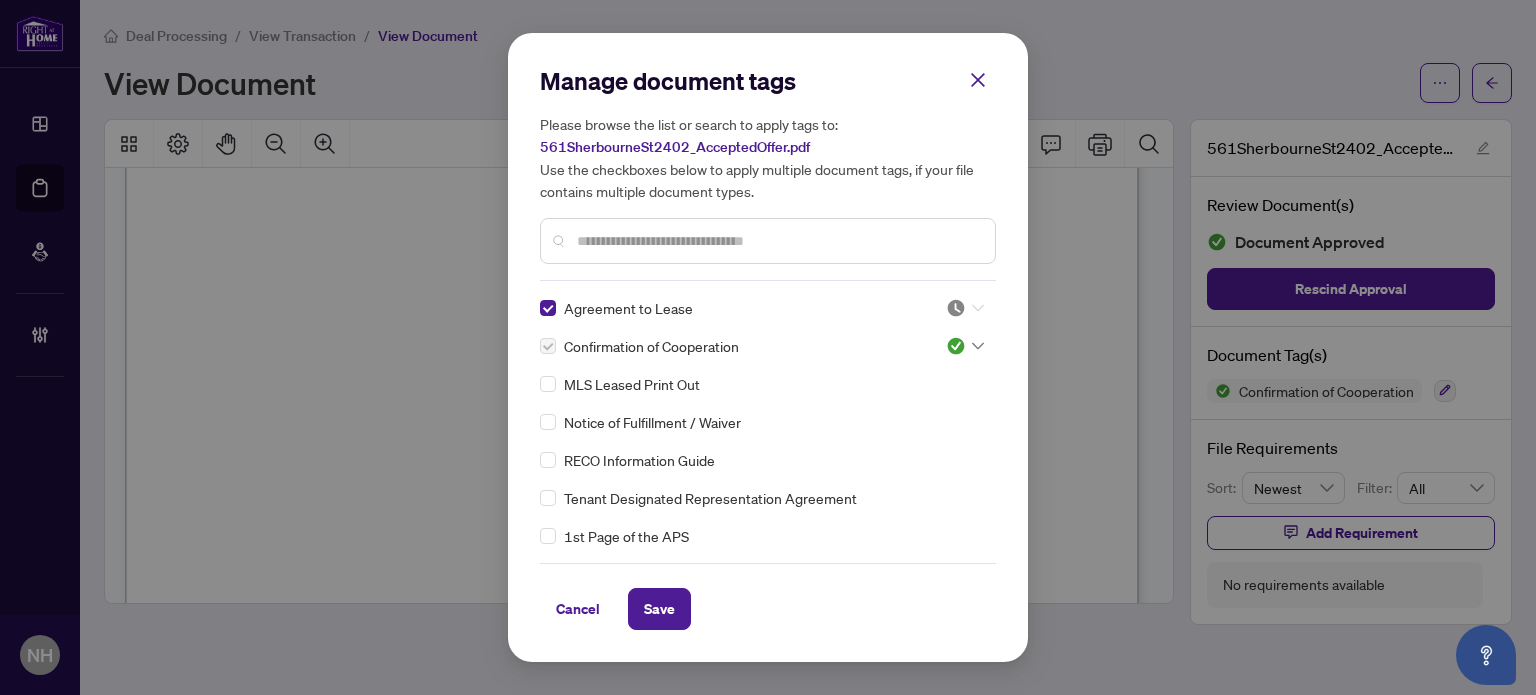 click 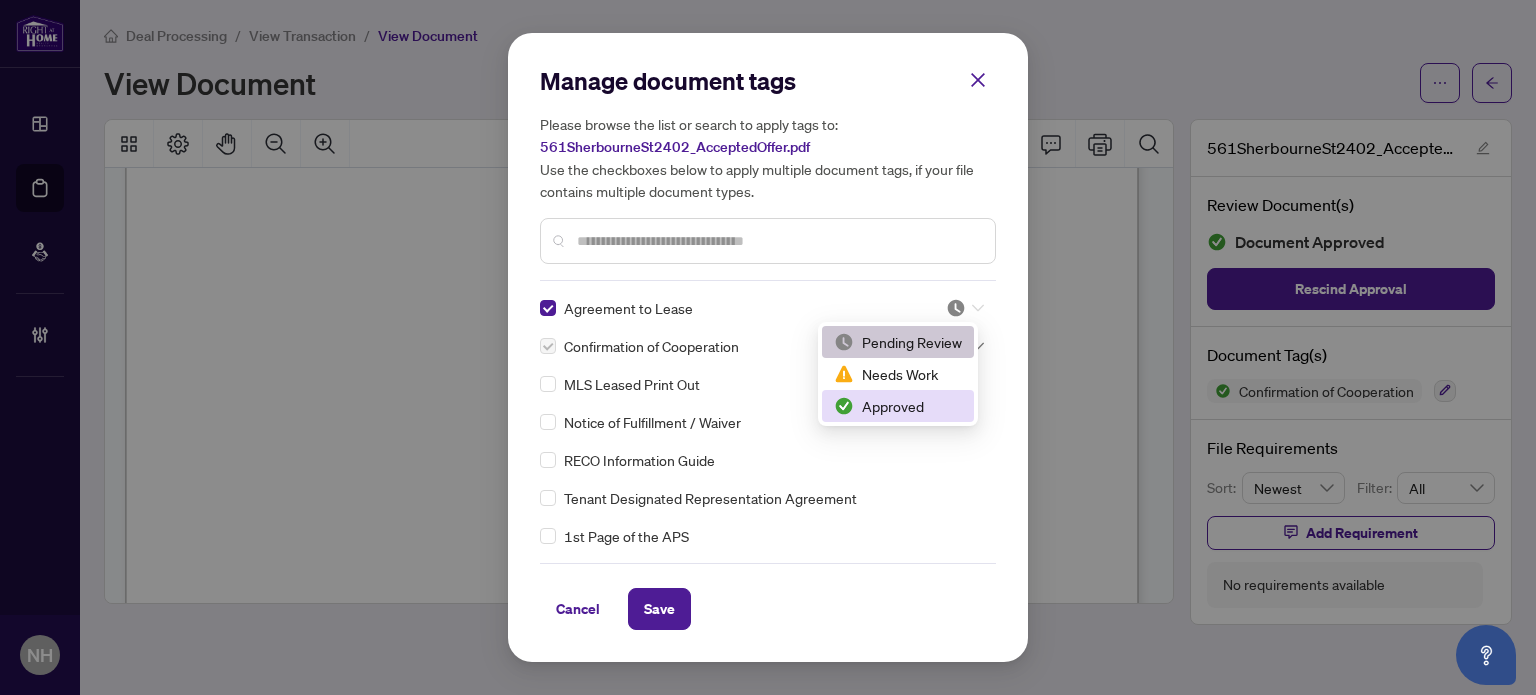 click on "Approved" at bounding box center [898, 406] 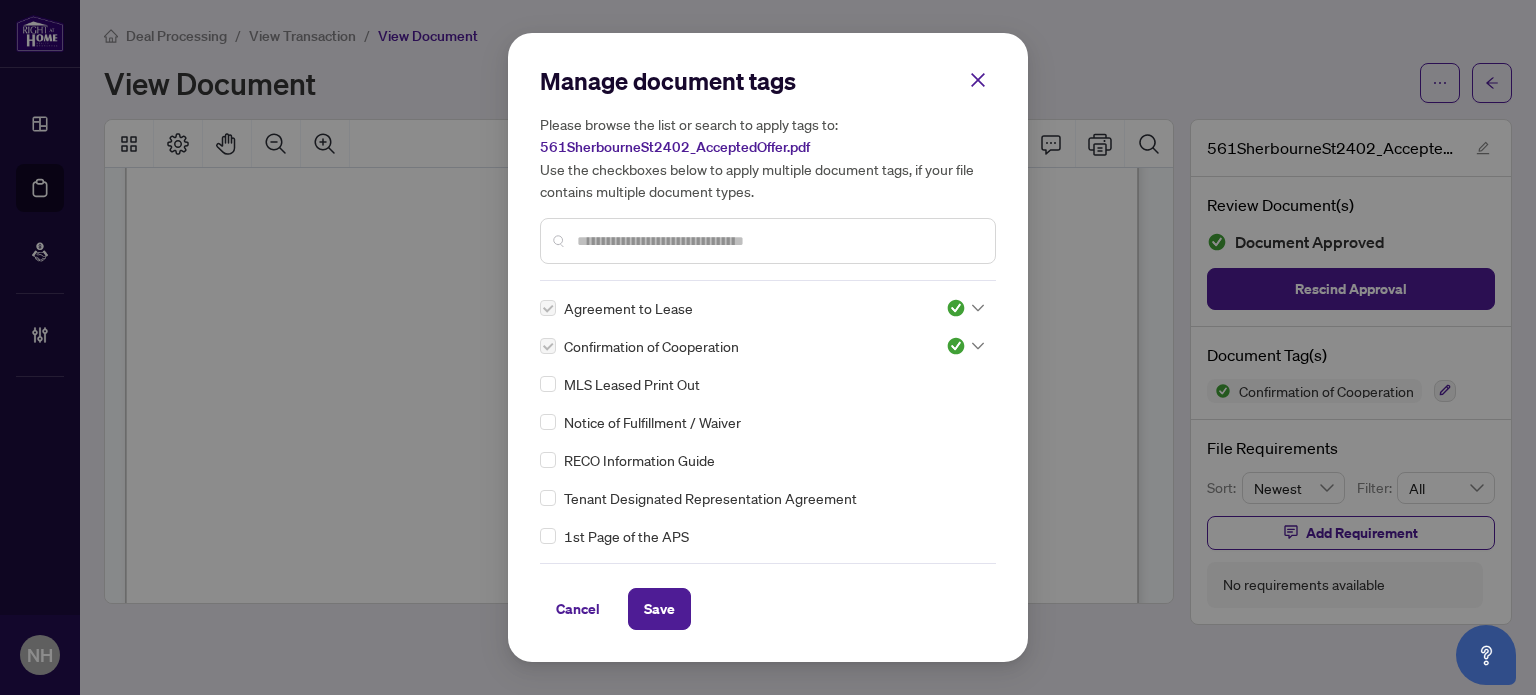 click at bounding box center [768, 241] 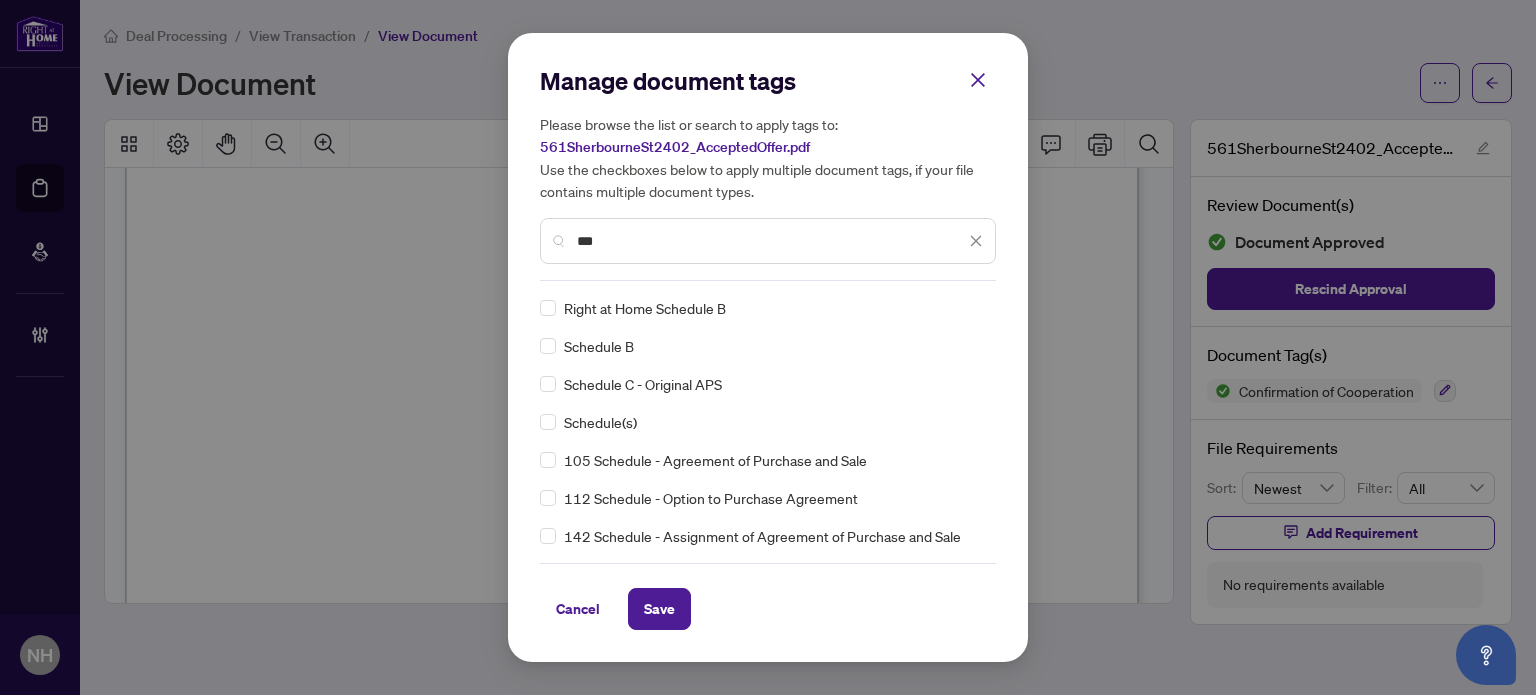 type on "***" 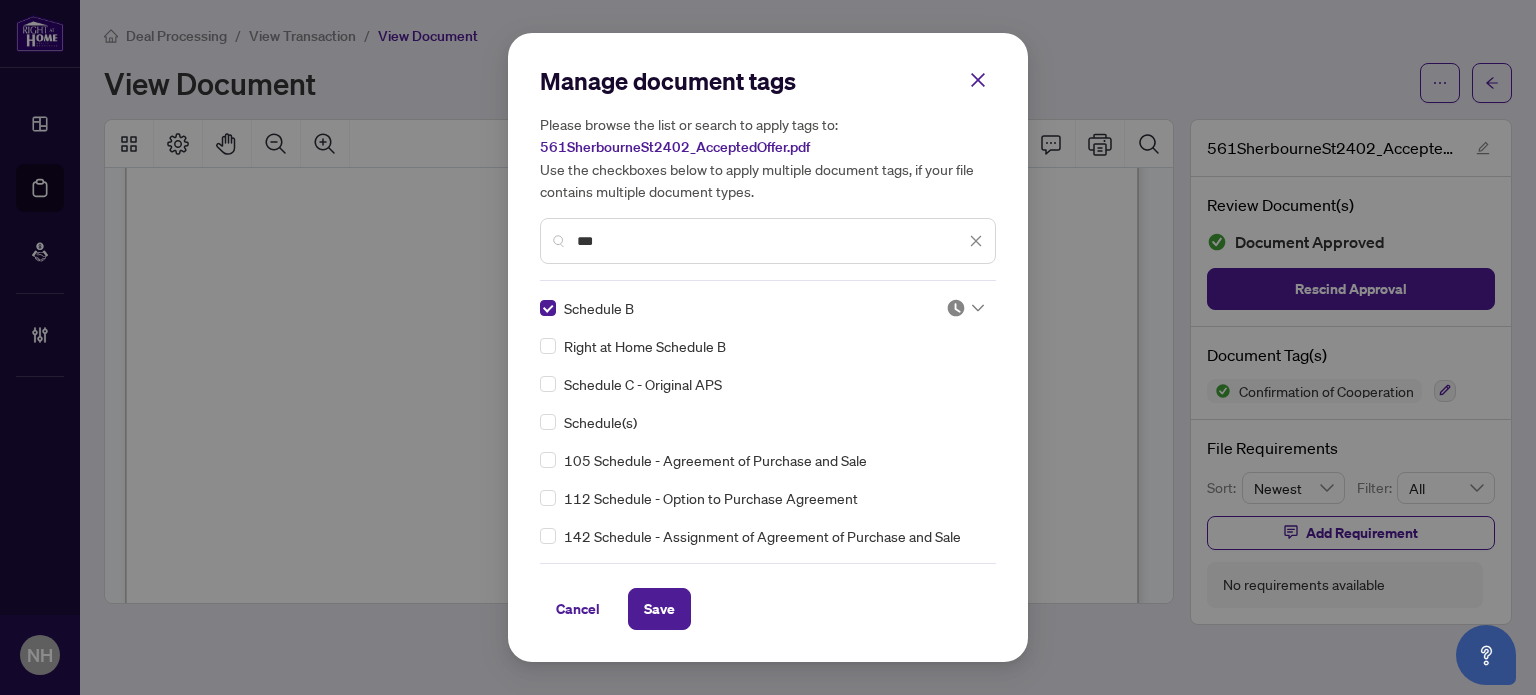 click on "Schedule B Right at Home Schedule B Schedule C - Original APS Schedule(s) 105 Schedule - Agreement of Purchase and Sale 112 Schedule - Option to Purchase Agreement 142 Schedule - Assignment of Agreement of Purchase and Sale 203 Schedule - Listing Agreement Authority to Offer for Sale 211 Schedule - Listing Agreement Authority to Offer for Lease 221 Seller Property Information Statement - Schedule forCondominium 222 Seller Property Information Statement - Schedule forWater Supply, Waste Disposal, Access, Shoreline, Utilities 303 Schedule - Buyer Representation Agreement 347 Schedule - Tenant Representation Agreement 401 Schedule - Agreement to Lease - Residential 504 Schedule - Agreement of Purchase and Sale Business in Leased Premises 505 Schedule - Agreement of Purchase and Sale - Commercial 512 Schedule - Agreement to Lease - Commercial 516 Schedule - Agreement to Sub-Lease -Commercial 523 Schedule - Listing Agreement - Commercial Authority to Offer for Sale" at bounding box center [768, 422] 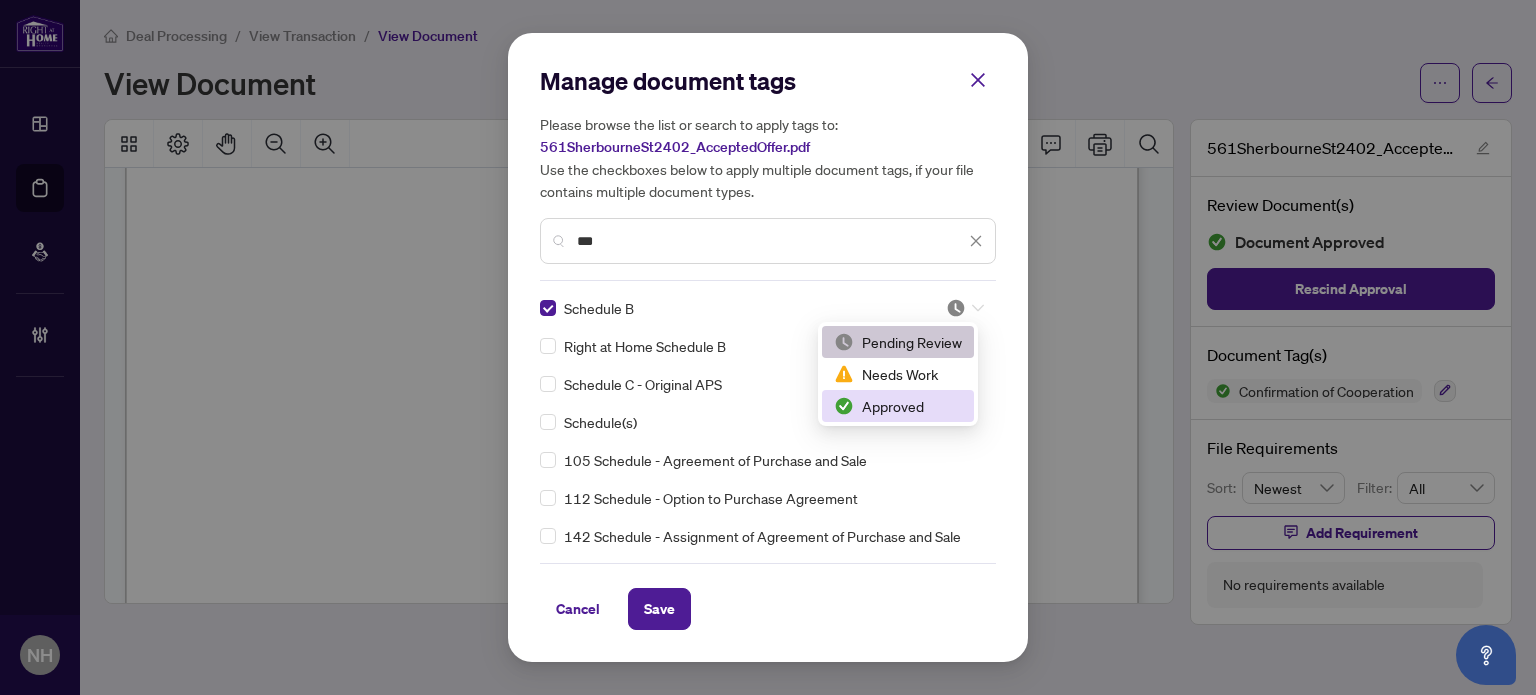 click on "Approved" at bounding box center [898, 406] 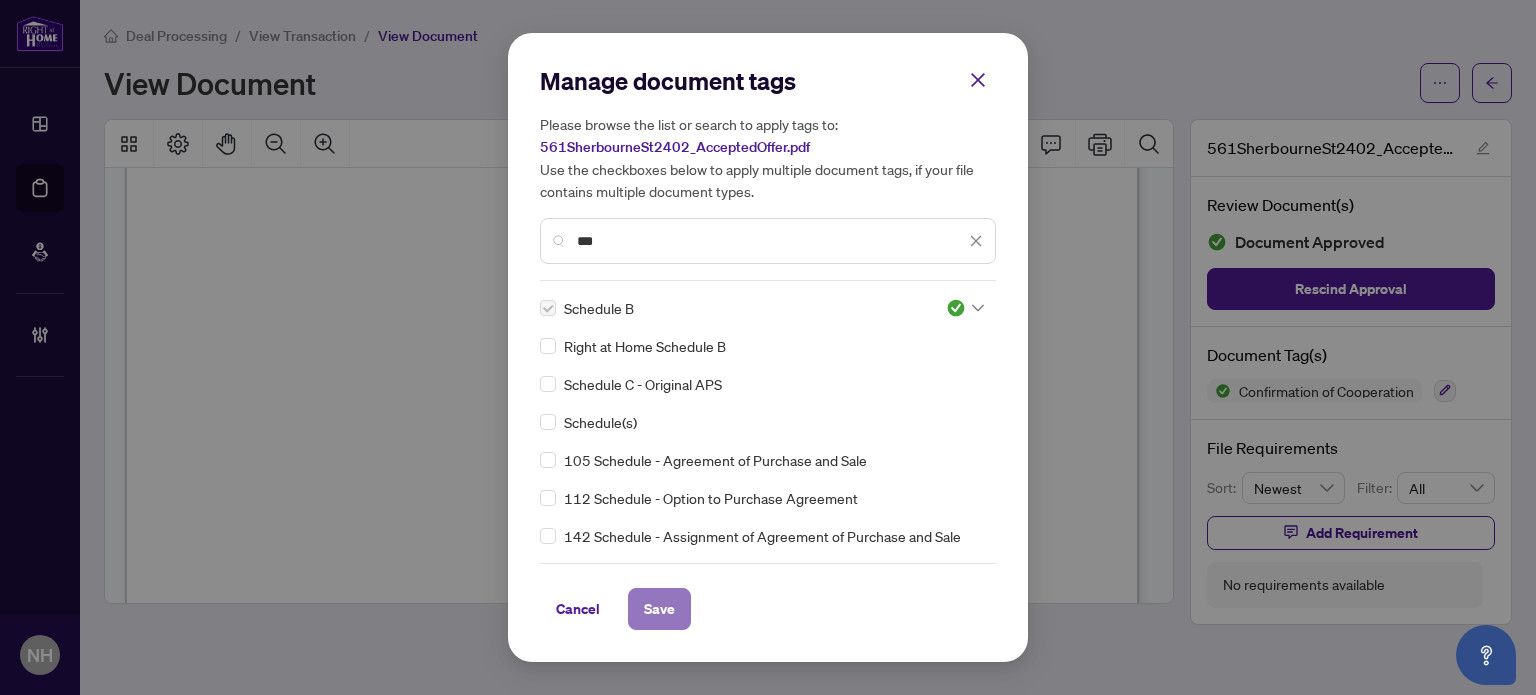 click on "Save" at bounding box center (659, 609) 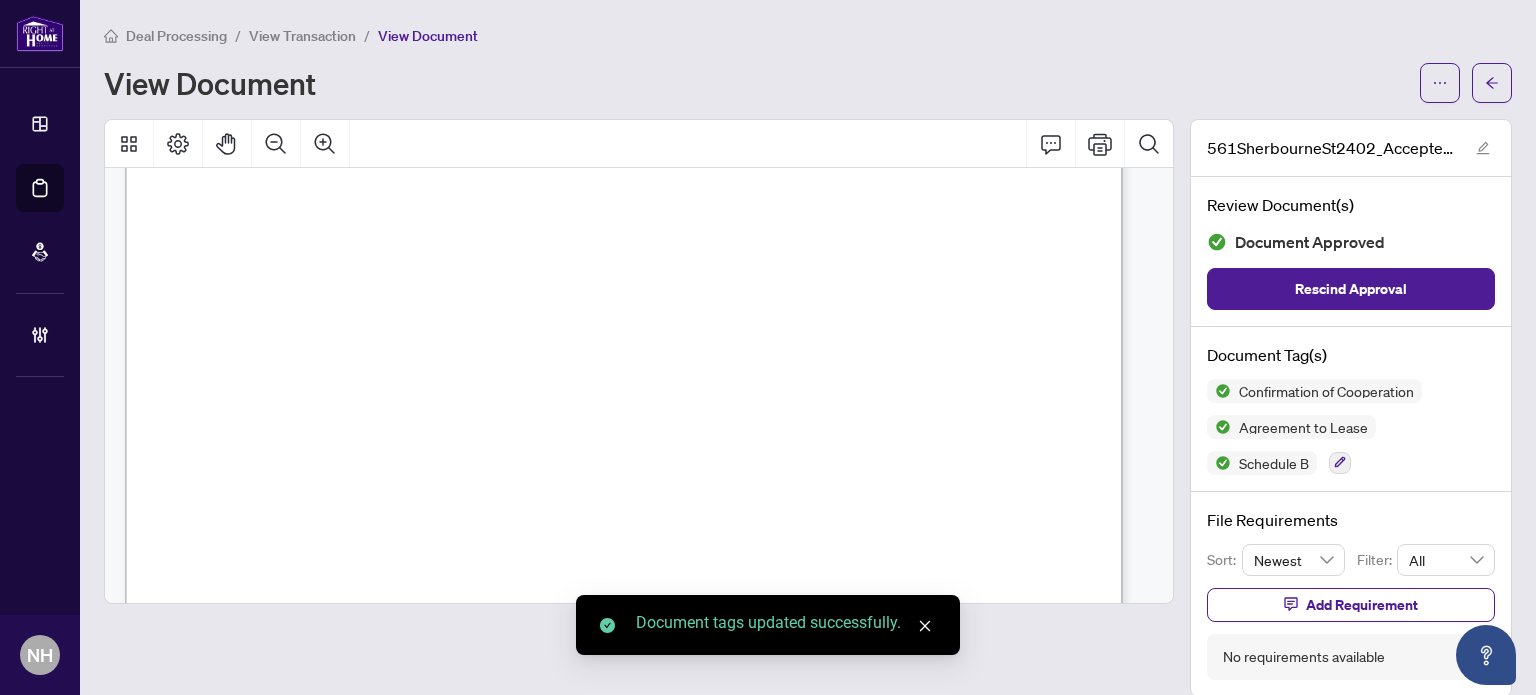 scroll, scrollTop: 8068, scrollLeft: 0, axis: vertical 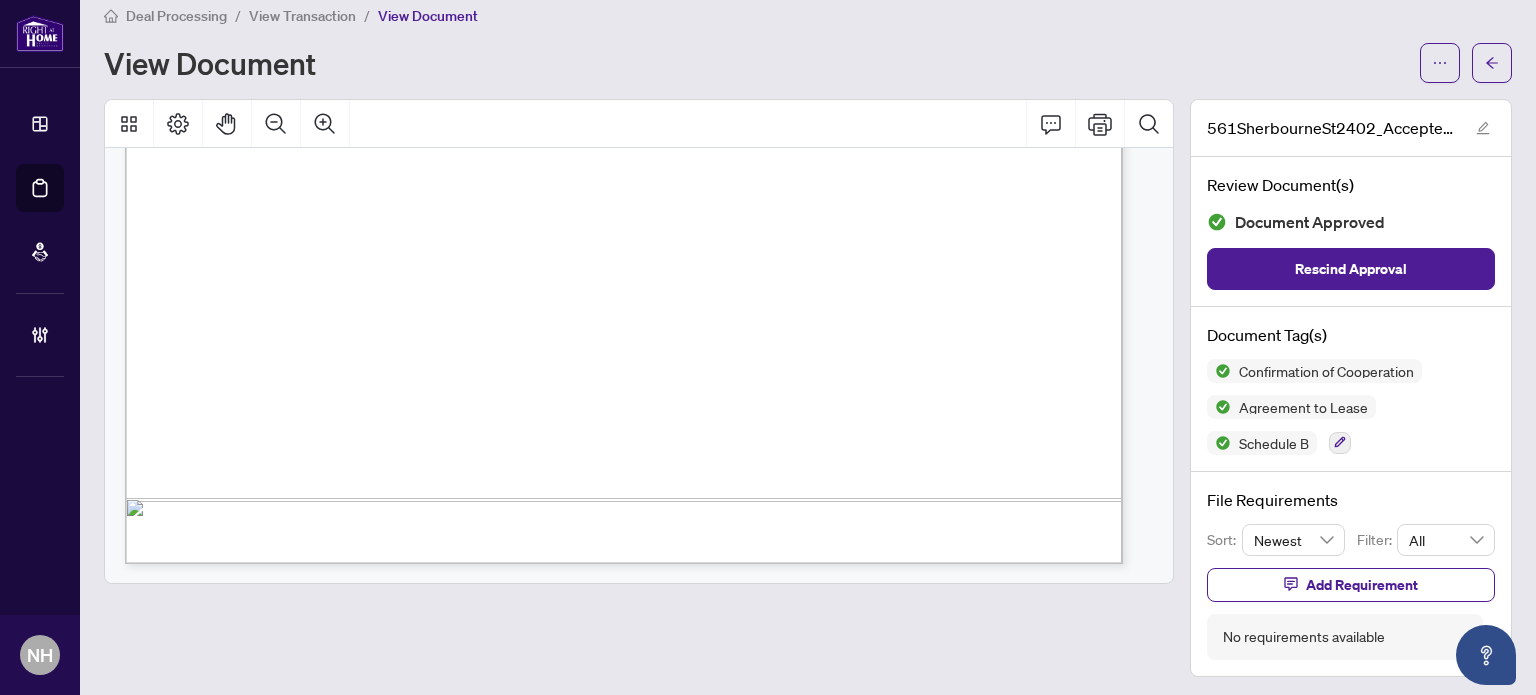 click on "View Transaction" at bounding box center (302, 15) 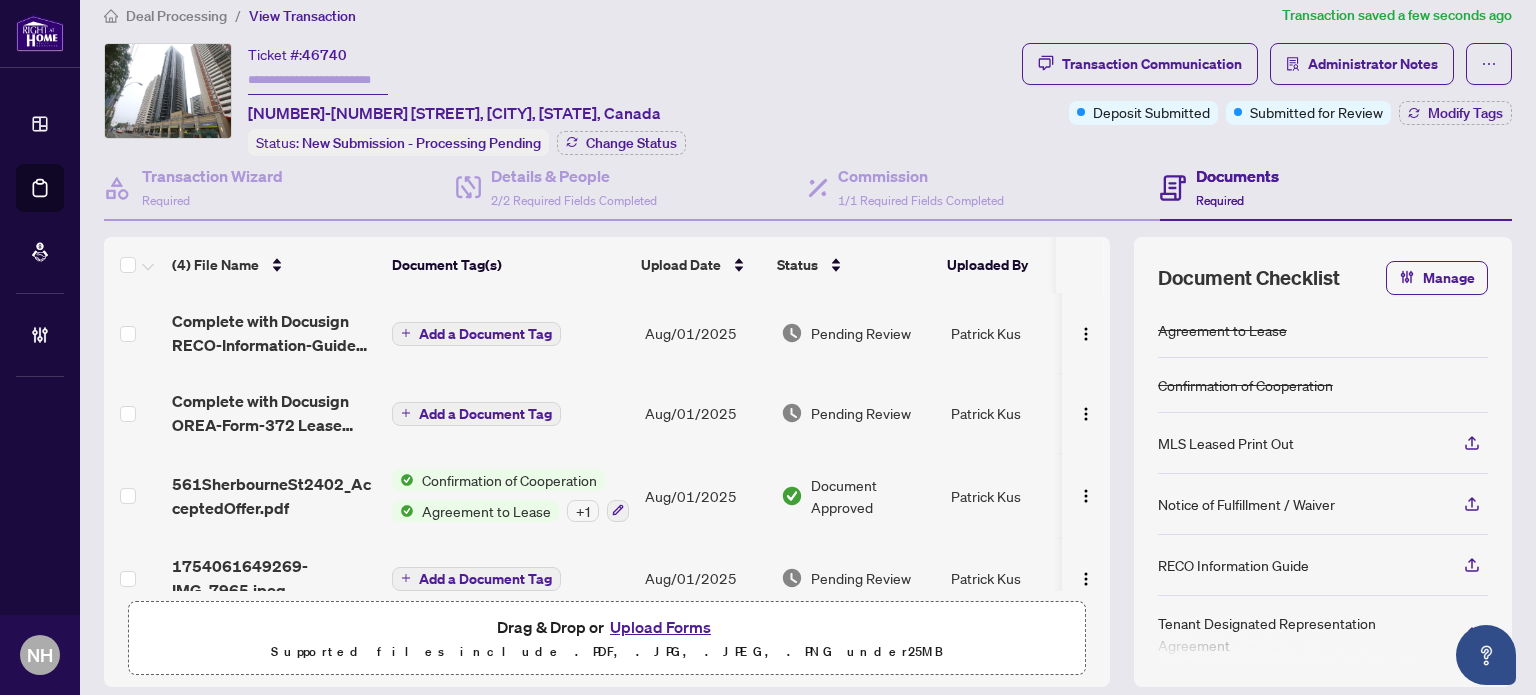 scroll, scrollTop: 32, scrollLeft: 0, axis: vertical 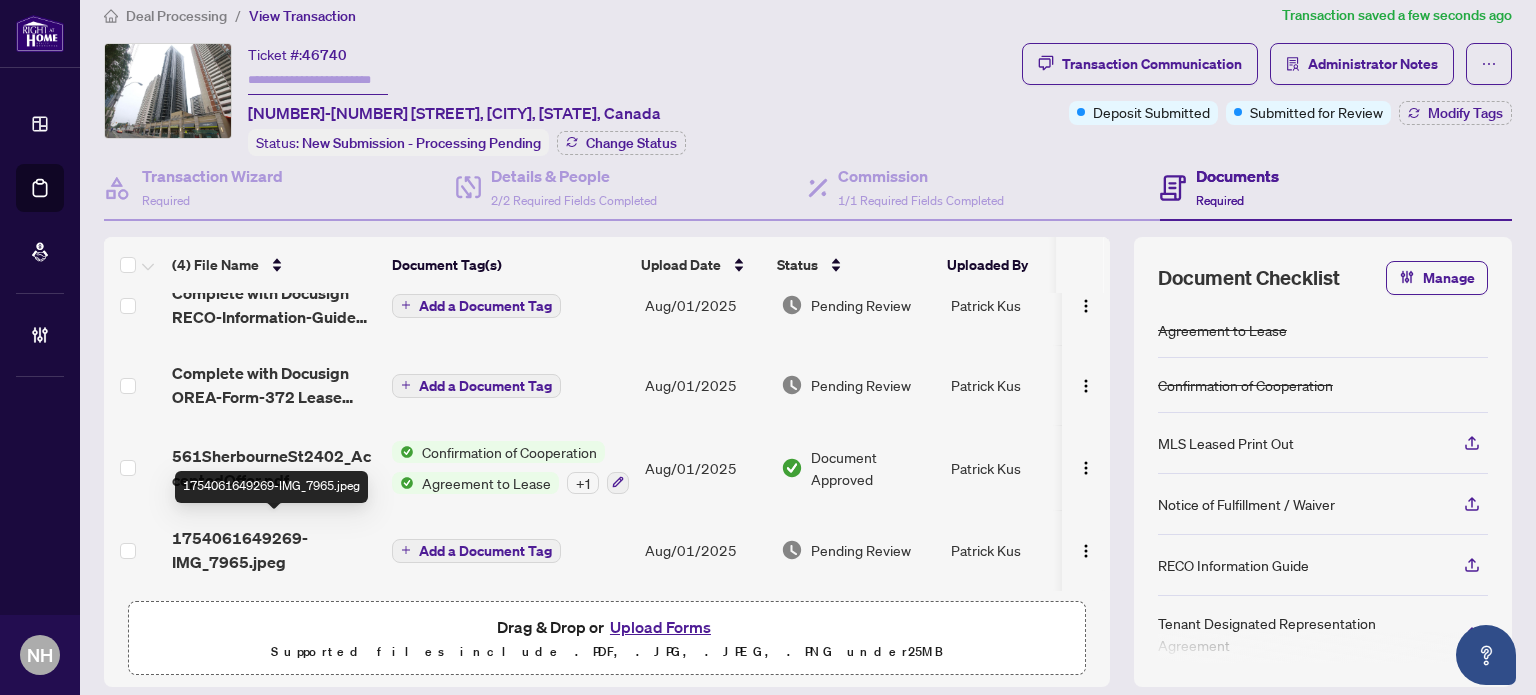 click on "1754061649269-IMG_7965.jpeg" at bounding box center [274, 550] 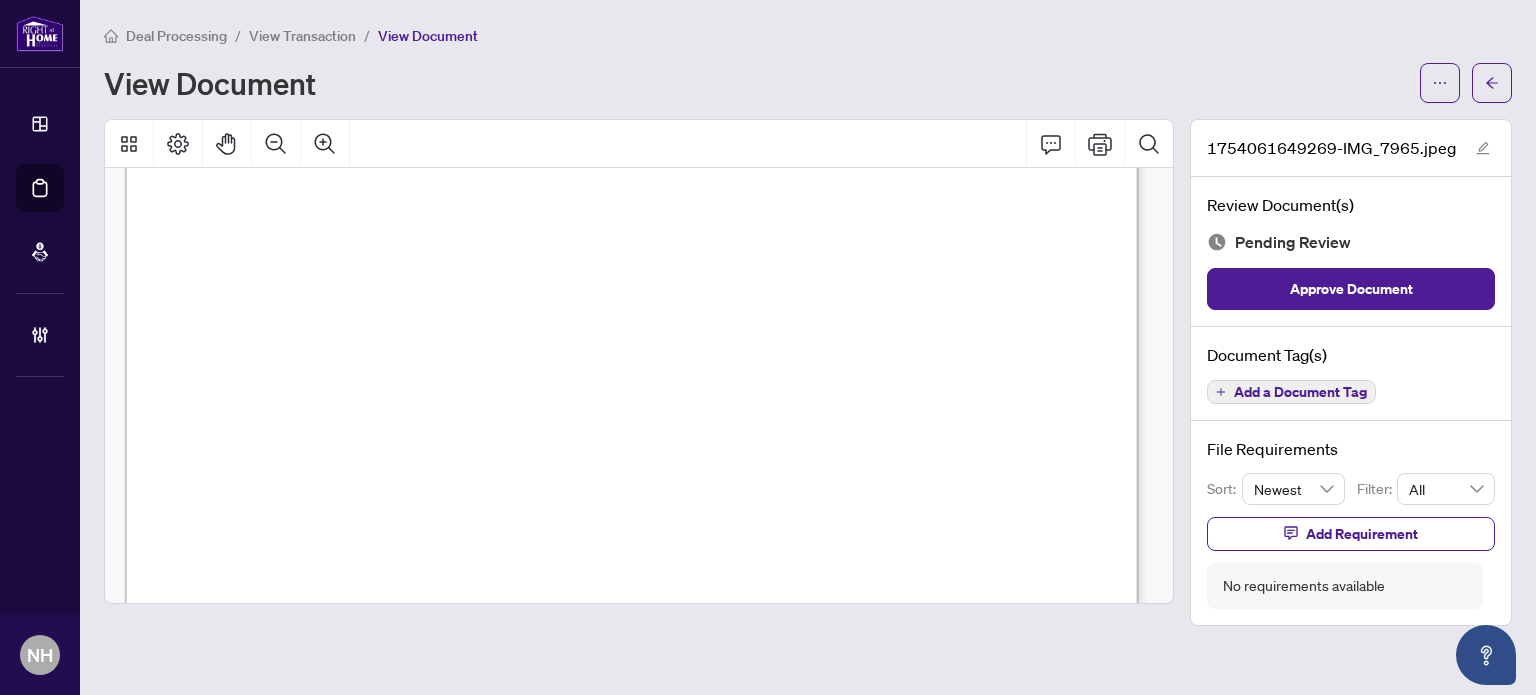 scroll, scrollTop: 0, scrollLeft: 0, axis: both 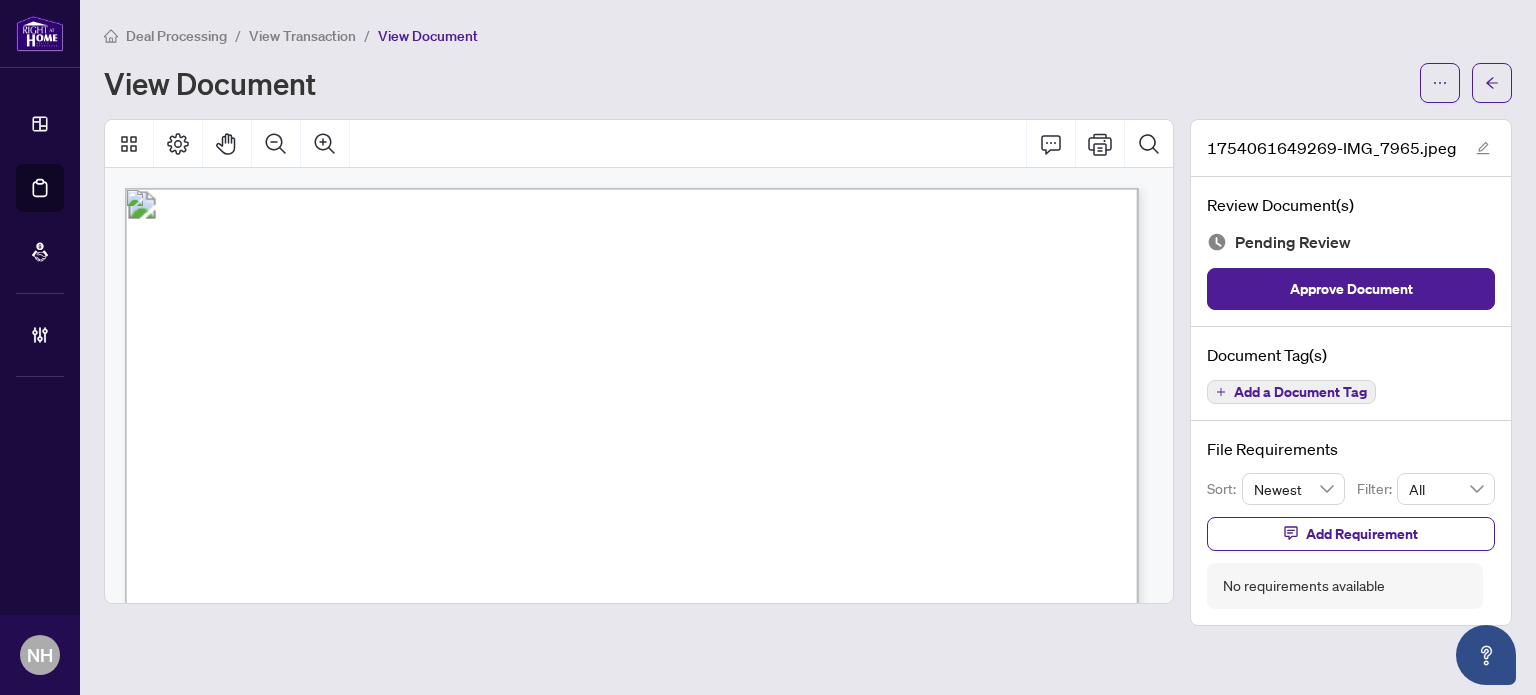 click on "Add a Document Tag" at bounding box center [1300, 392] 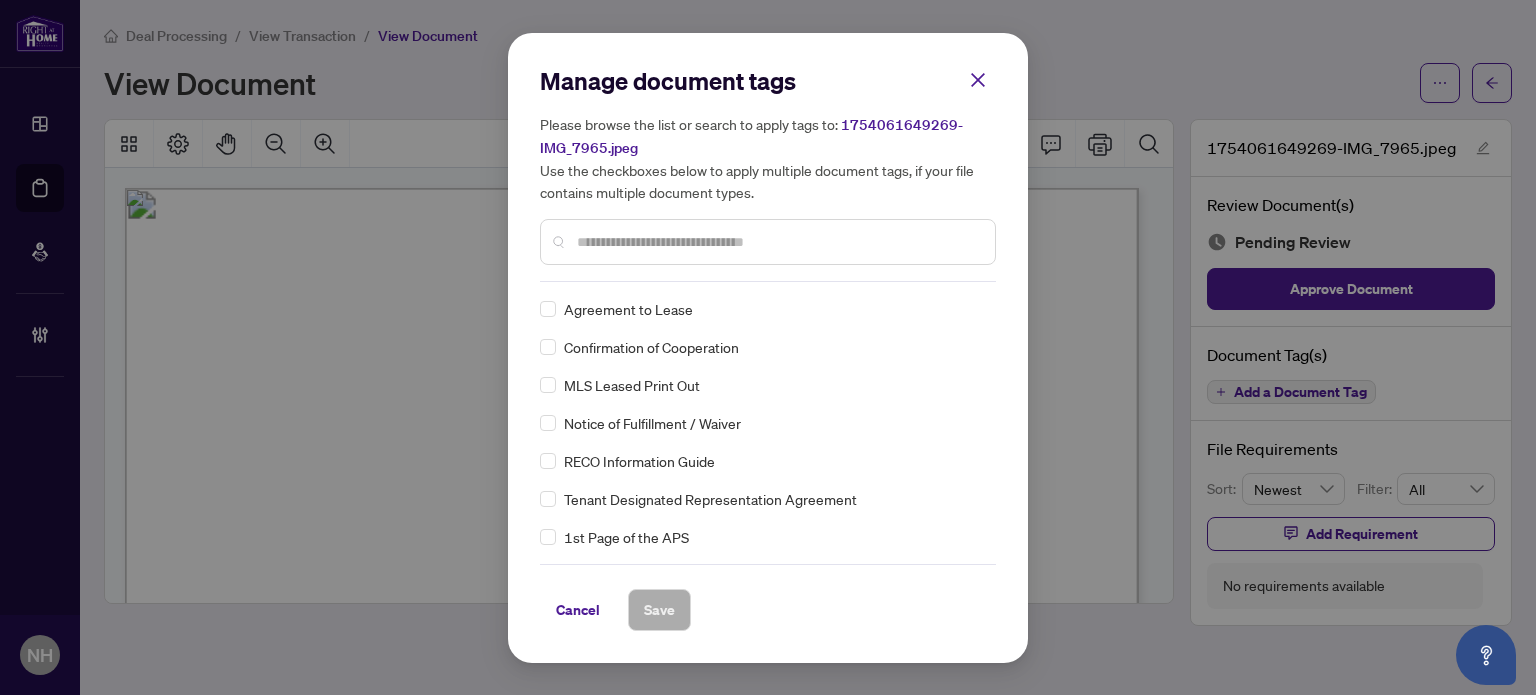 click at bounding box center [778, 242] 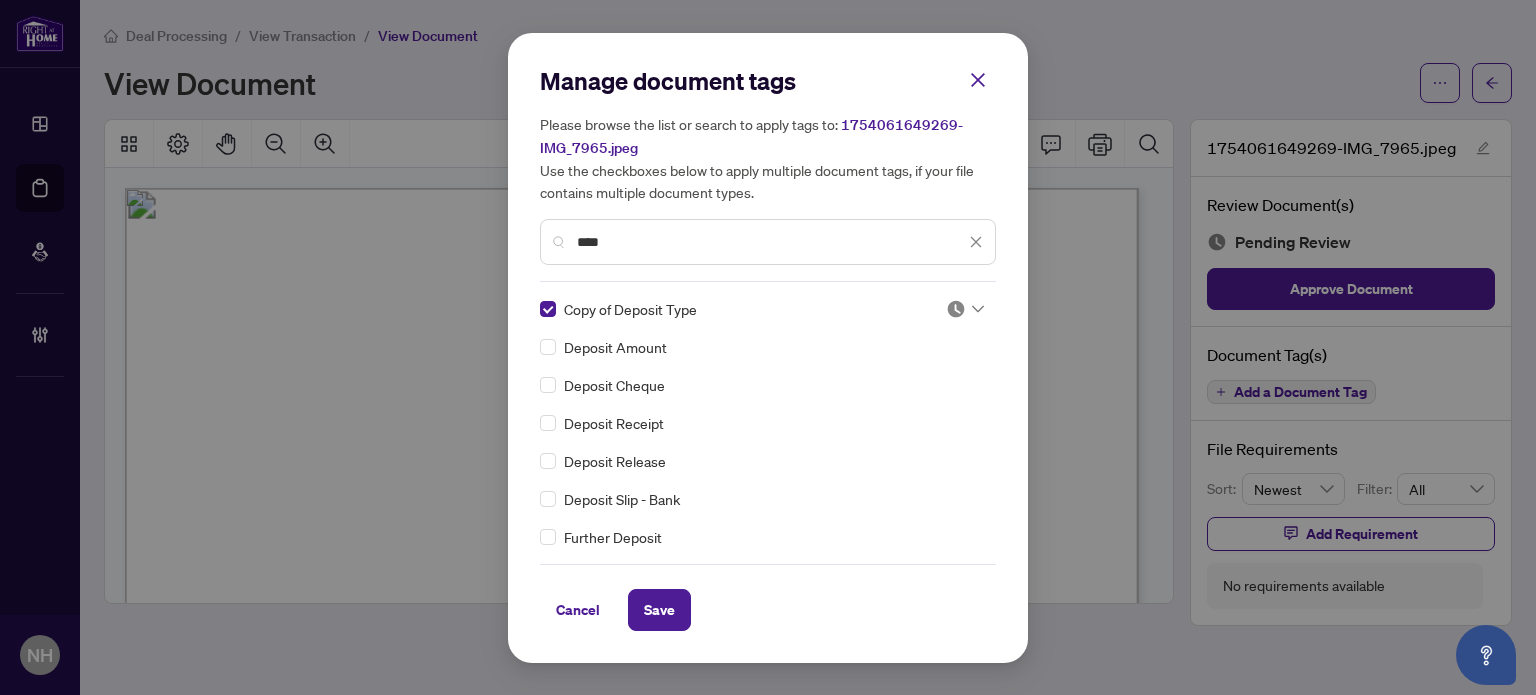 click at bounding box center (965, 309) 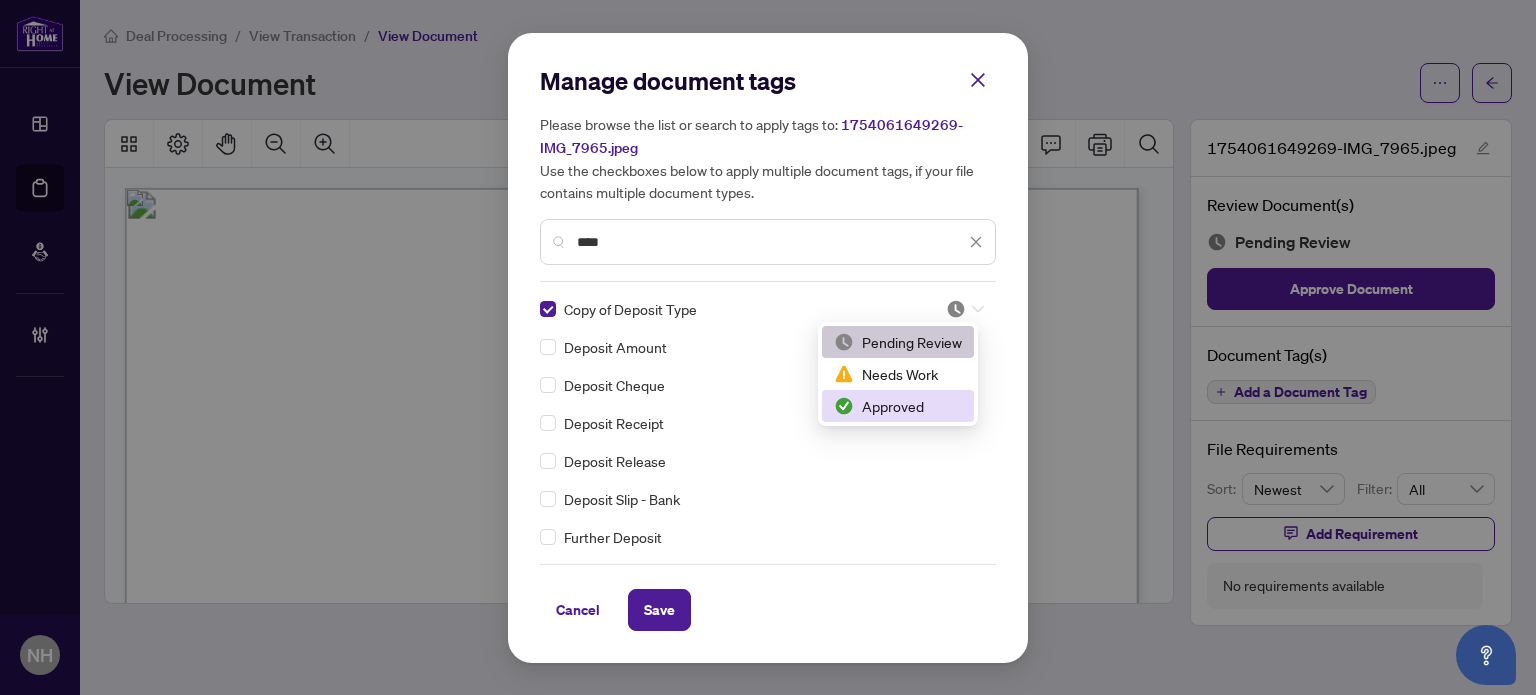 click on "Approved" at bounding box center (898, 406) 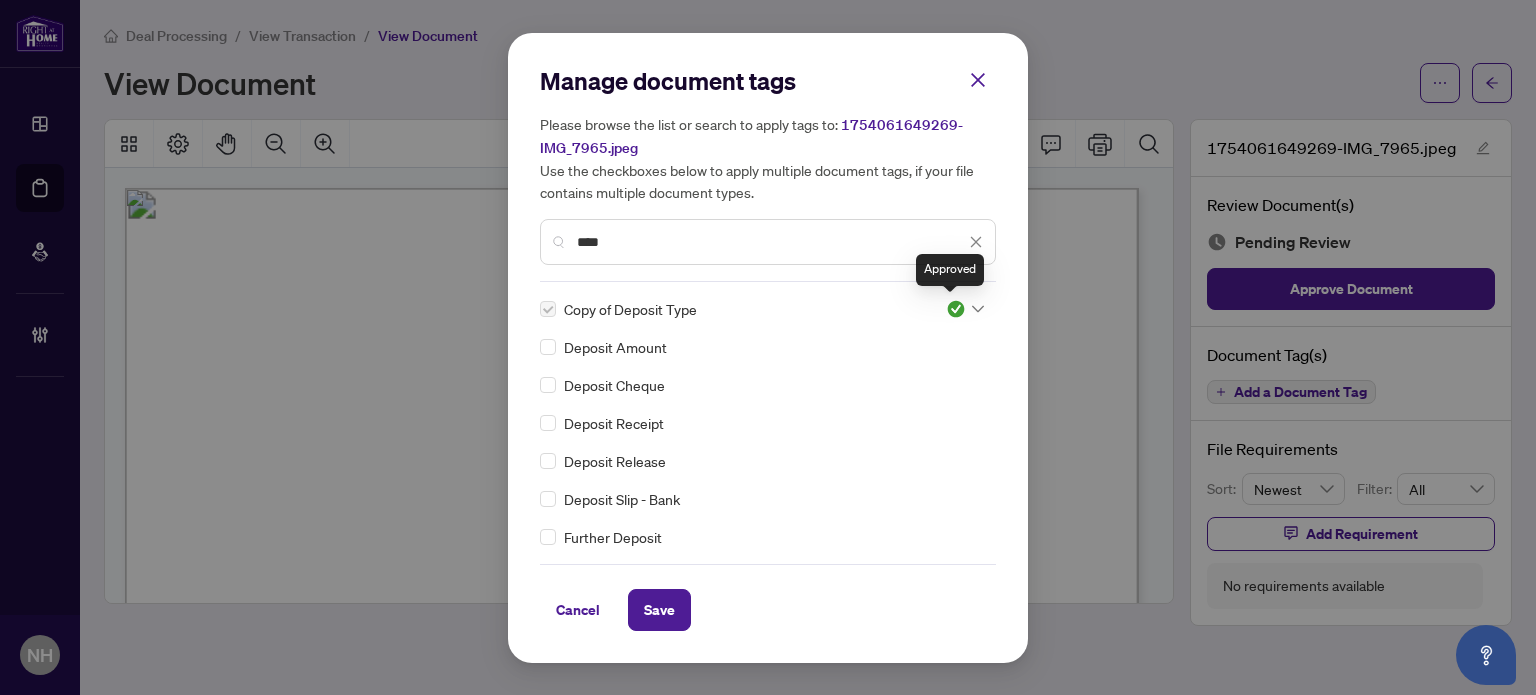 click at bounding box center (965, 309) 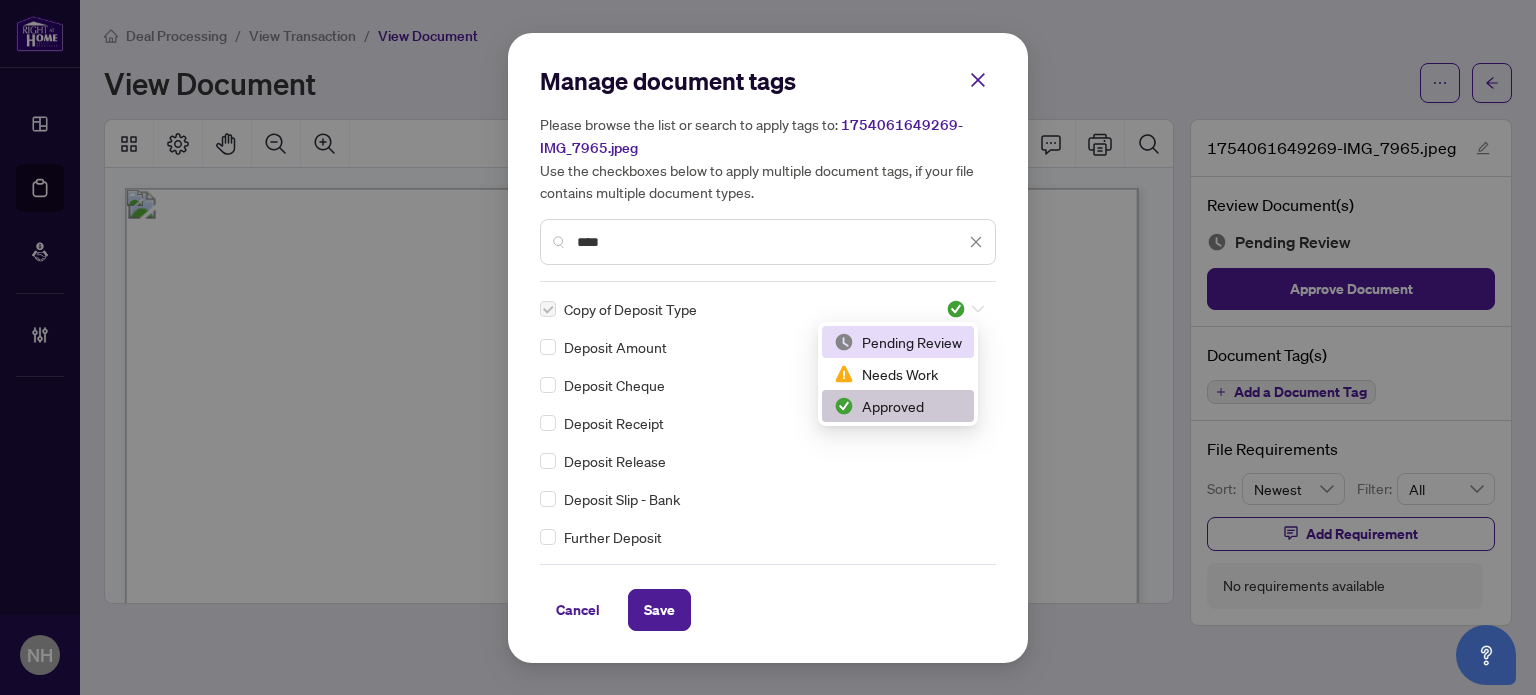 click on "Pending Review" at bounding box center (898, 342) 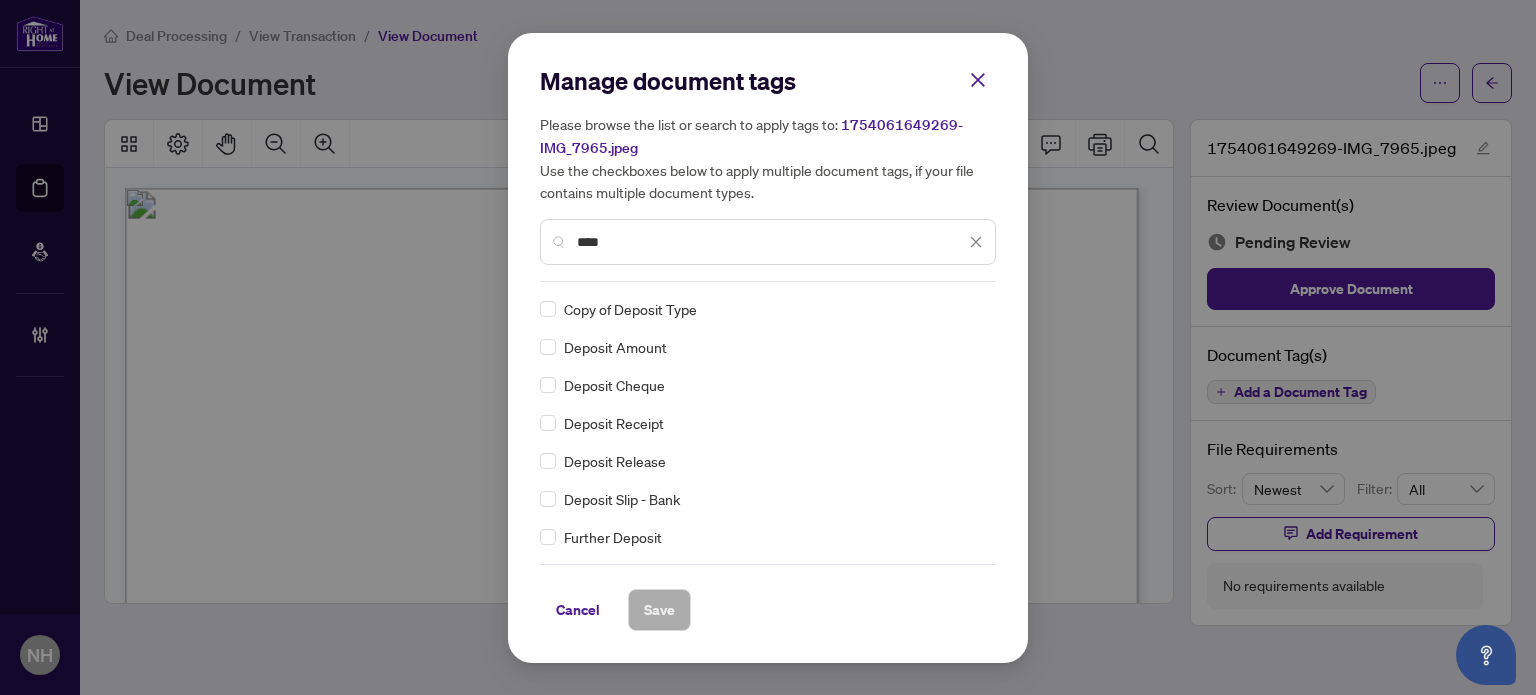 drag, startPoint x: 360, startPoint y: 107, endPoint x: 260, endPoint y: 52, distance: 114.12712 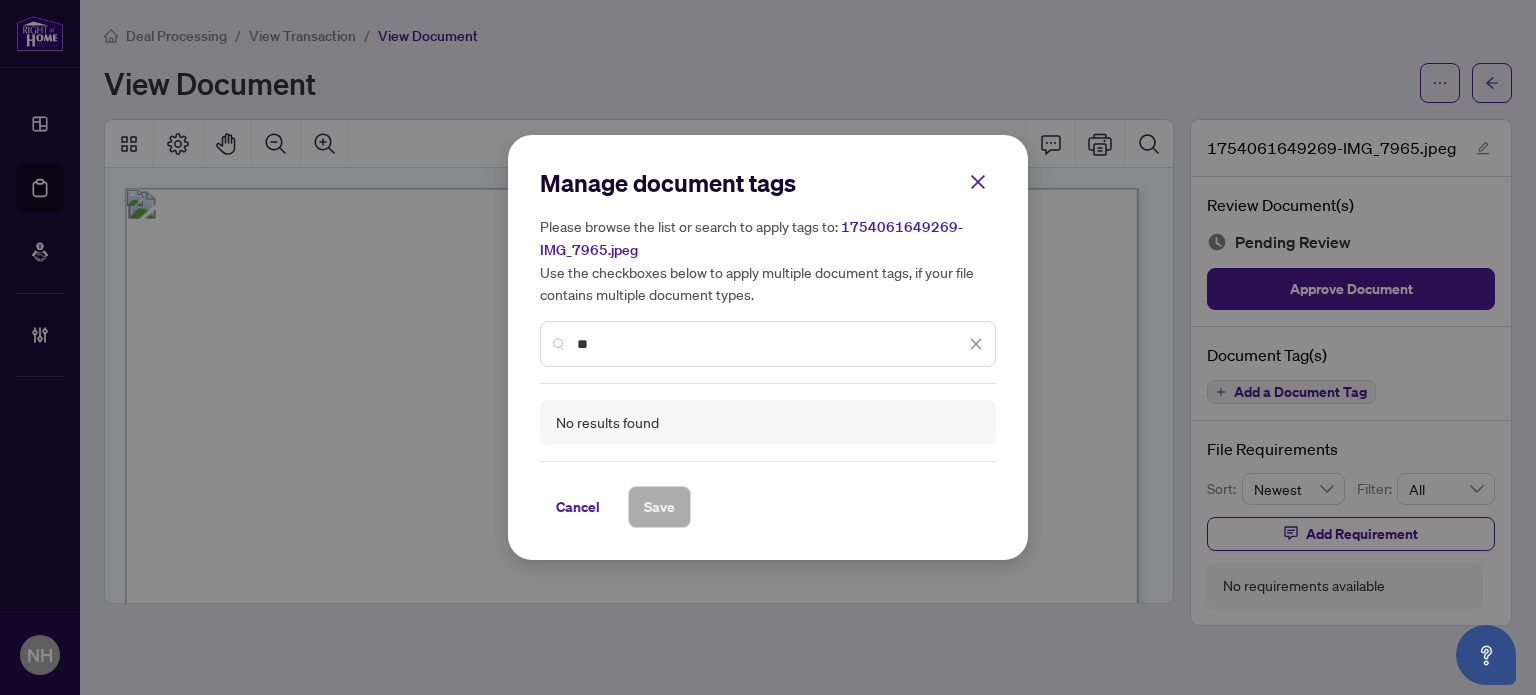 type on "*" 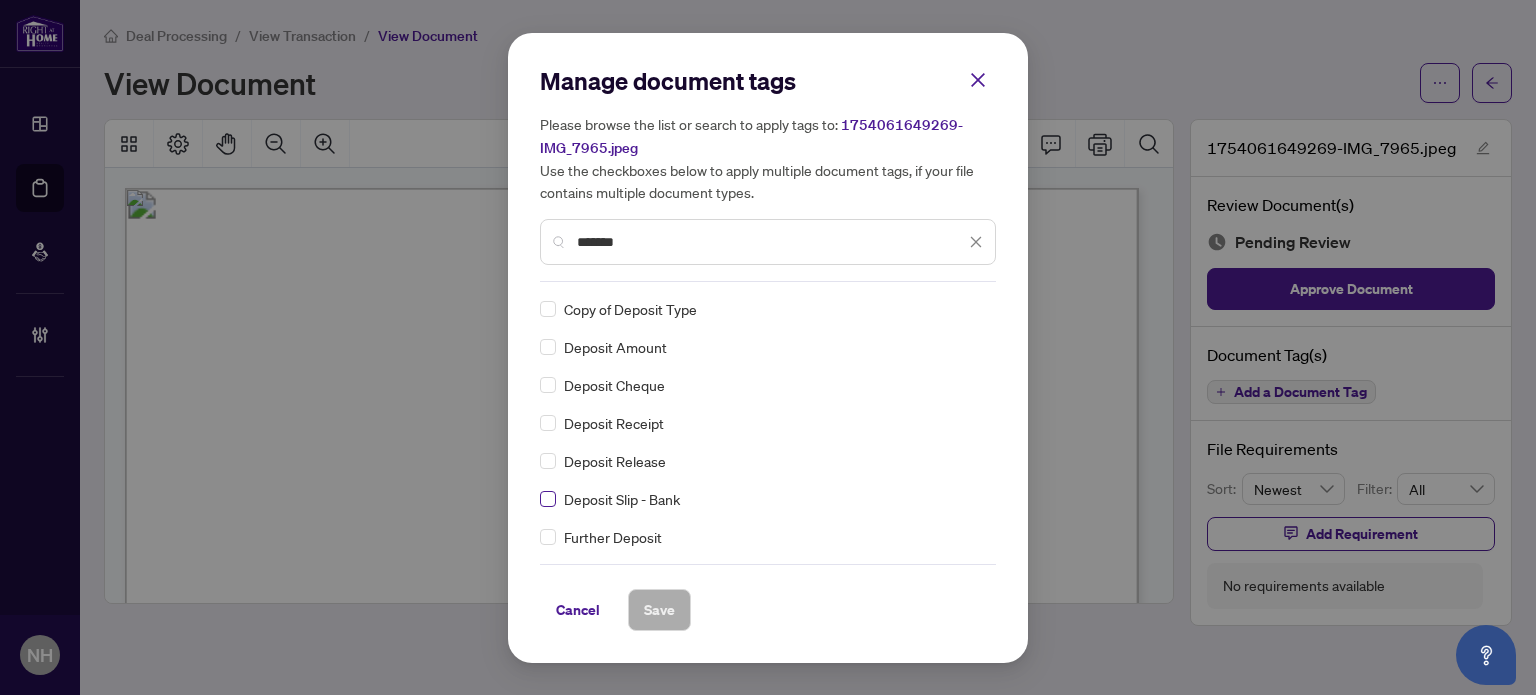 type on "*******" 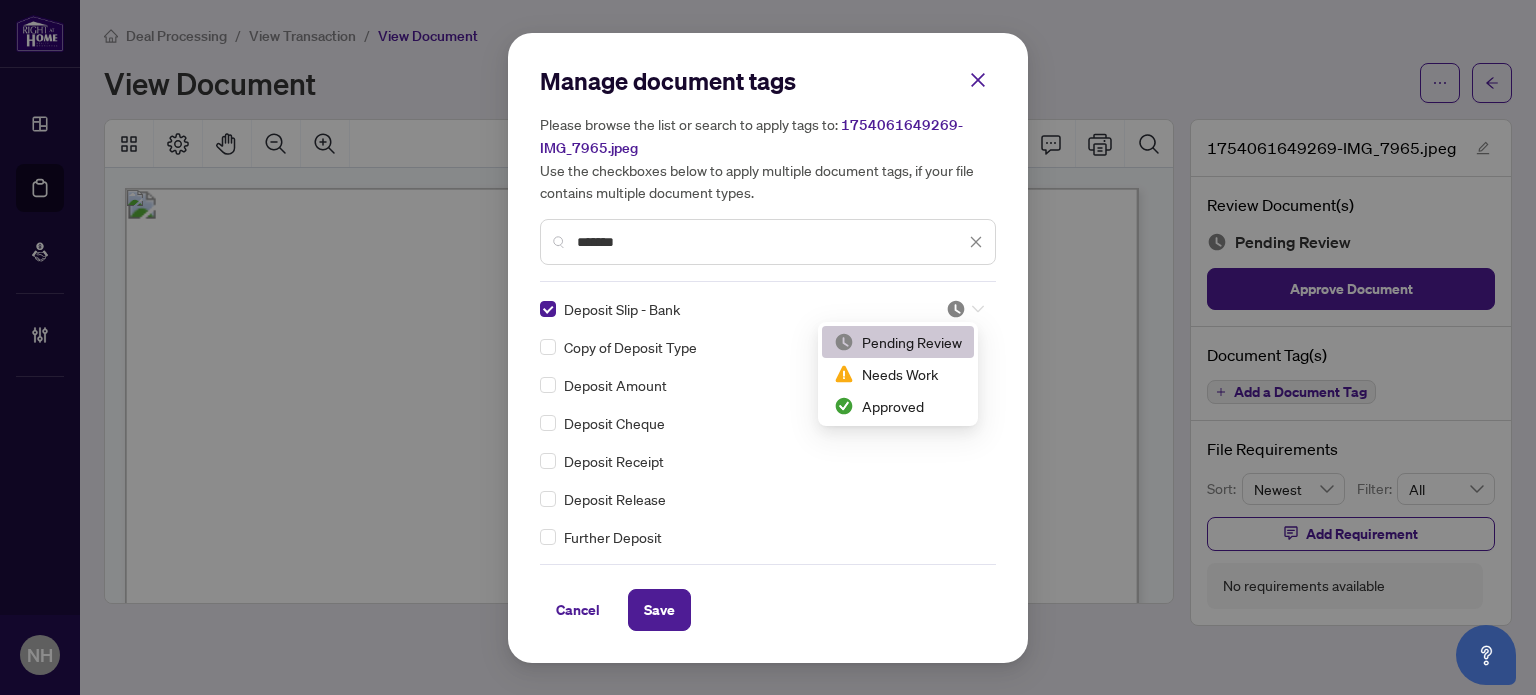 click at bounding box center (965, 309) 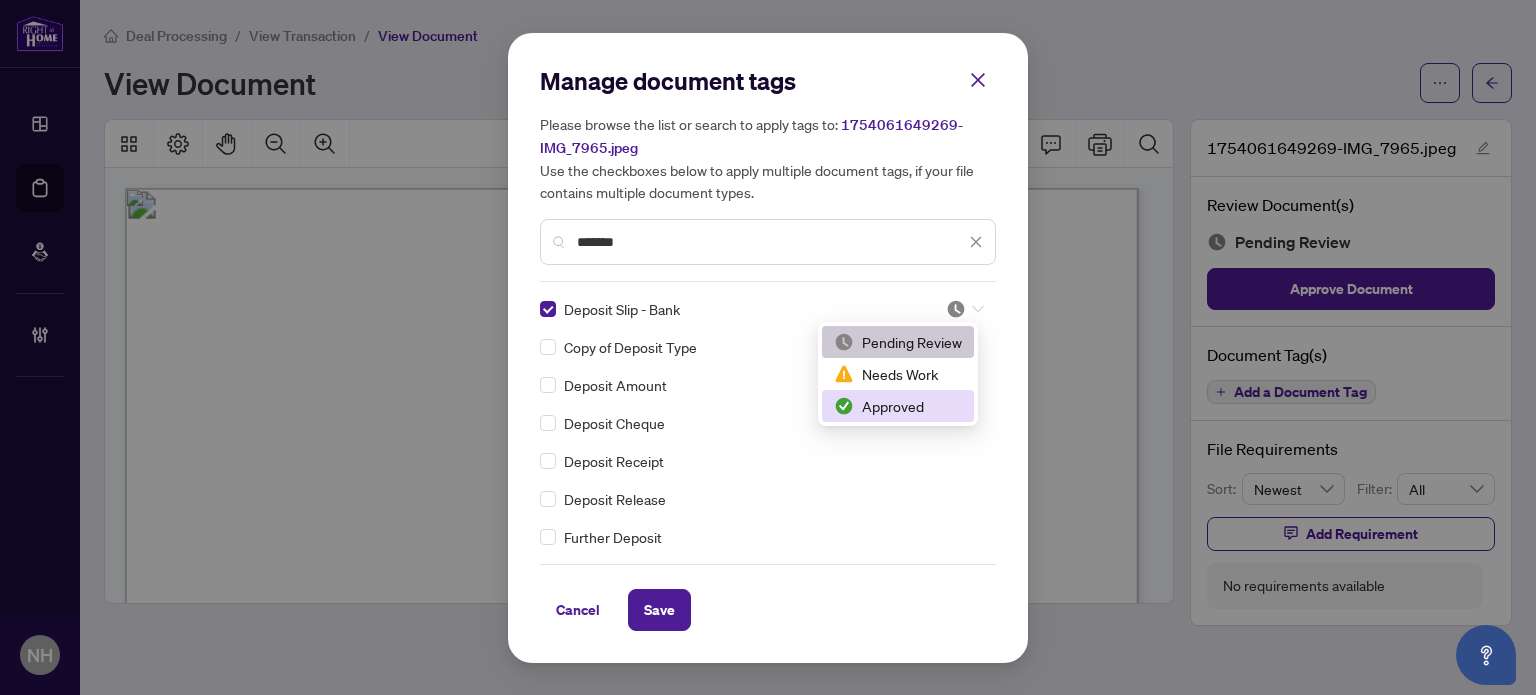 click on "Approved" at bounding box center [898, 406] 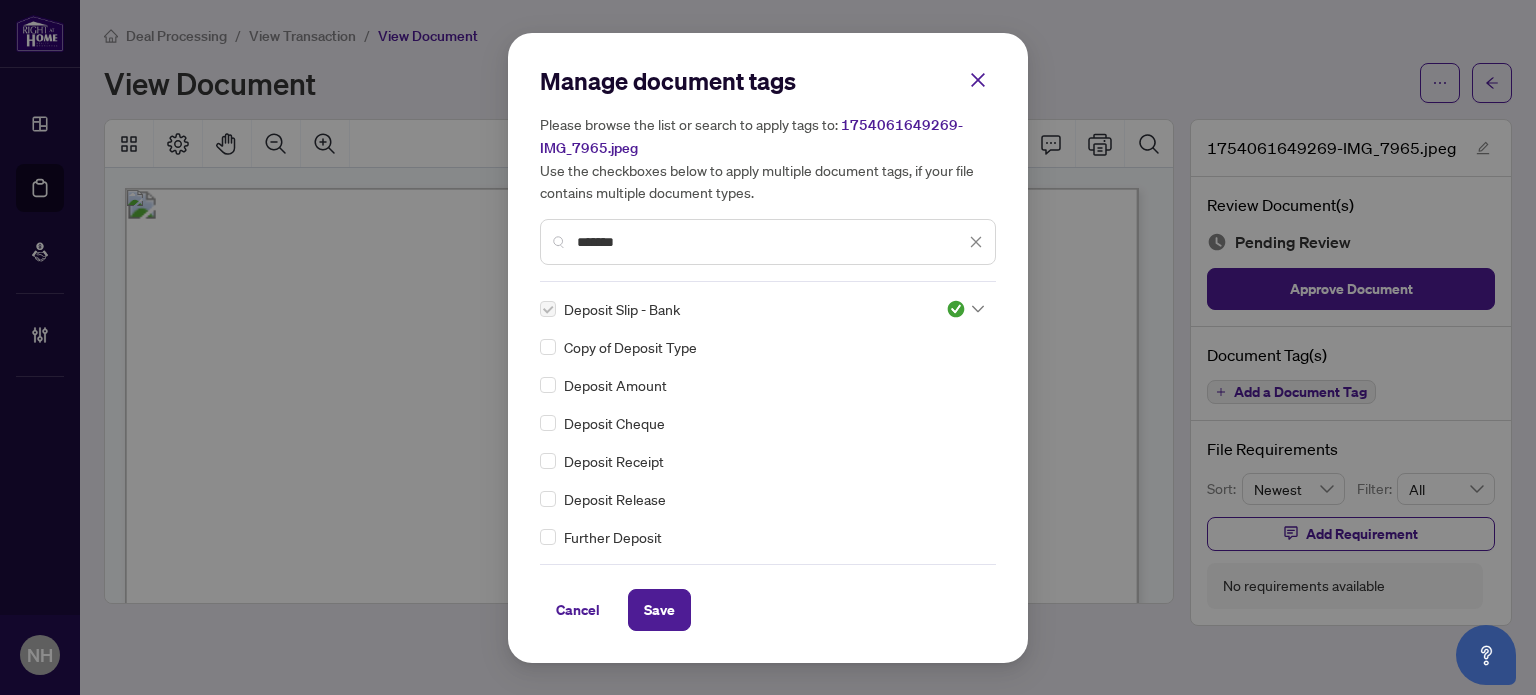 drag, startPoint x: 654, startPoint y: 608, endPoint x: 603, endPoint y: 428, distance: 187.08554 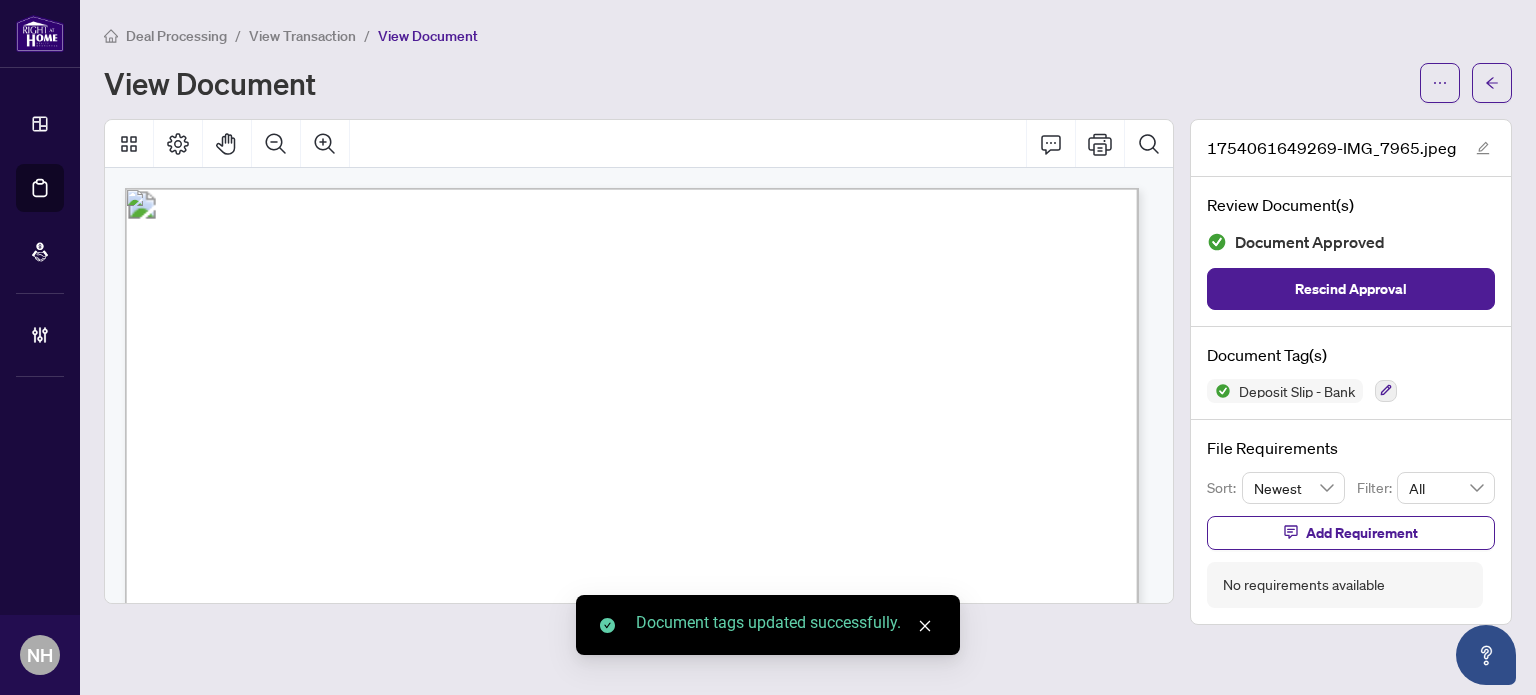 click on "View Transaction" at bounding box center [302, 36] 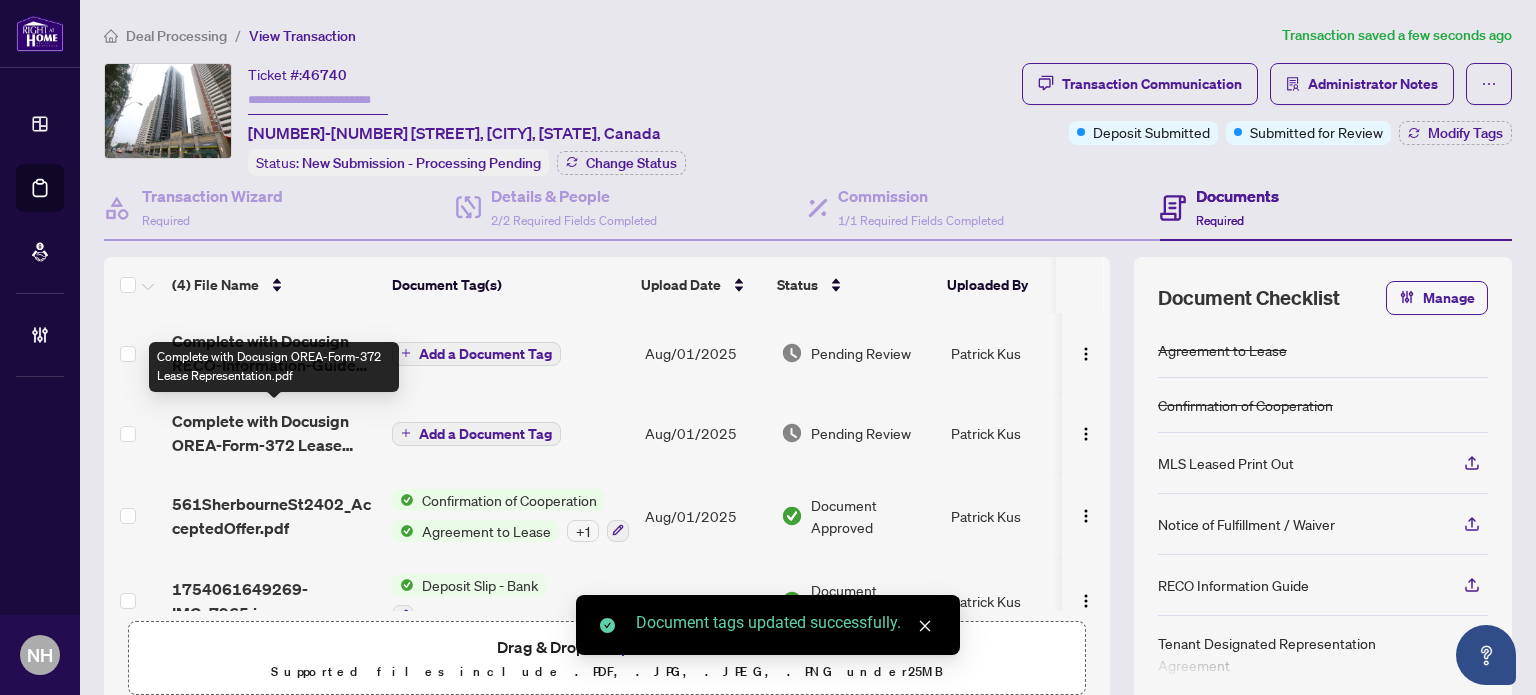click on "Complete with Docusign OREA-Form-372 Lease Representation.pdf" at bounding box center (274, 433) 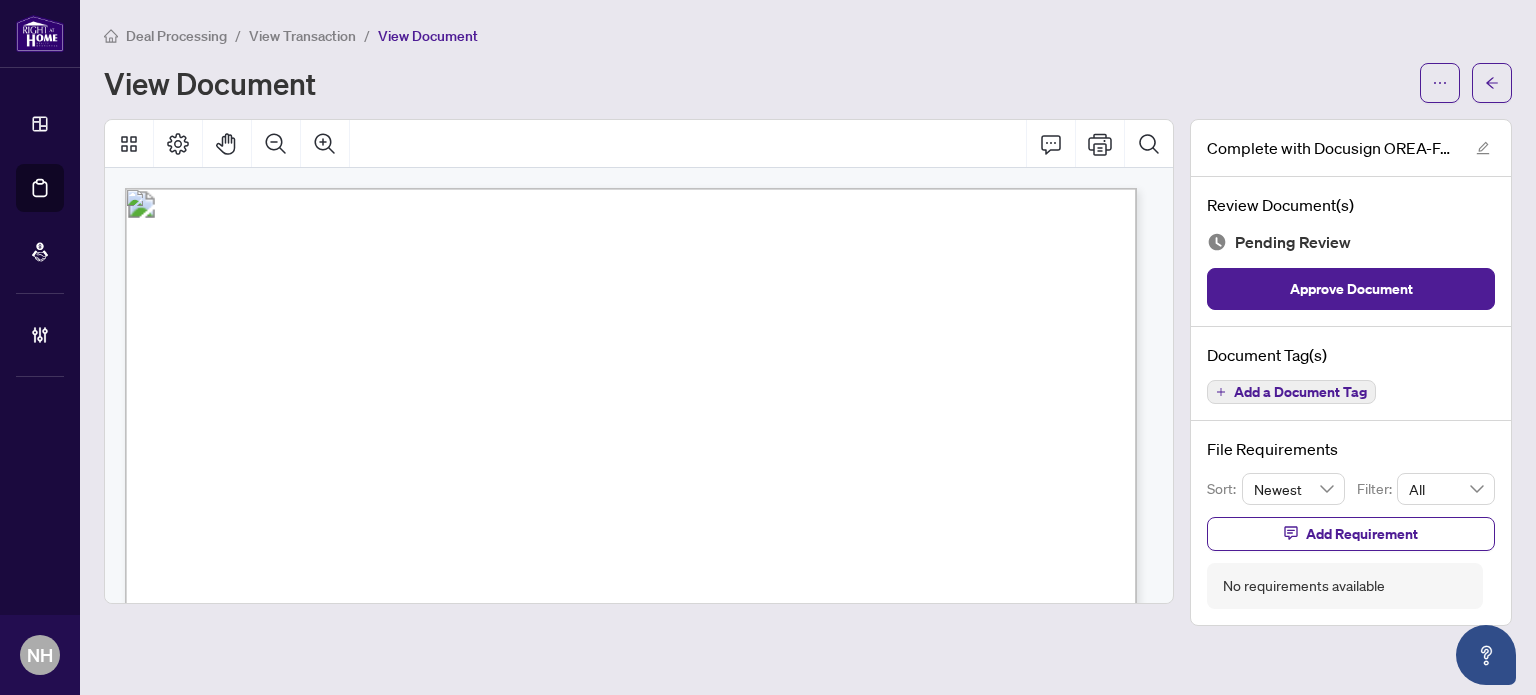 click on "View Transaction" at bounding box center (302, 36) 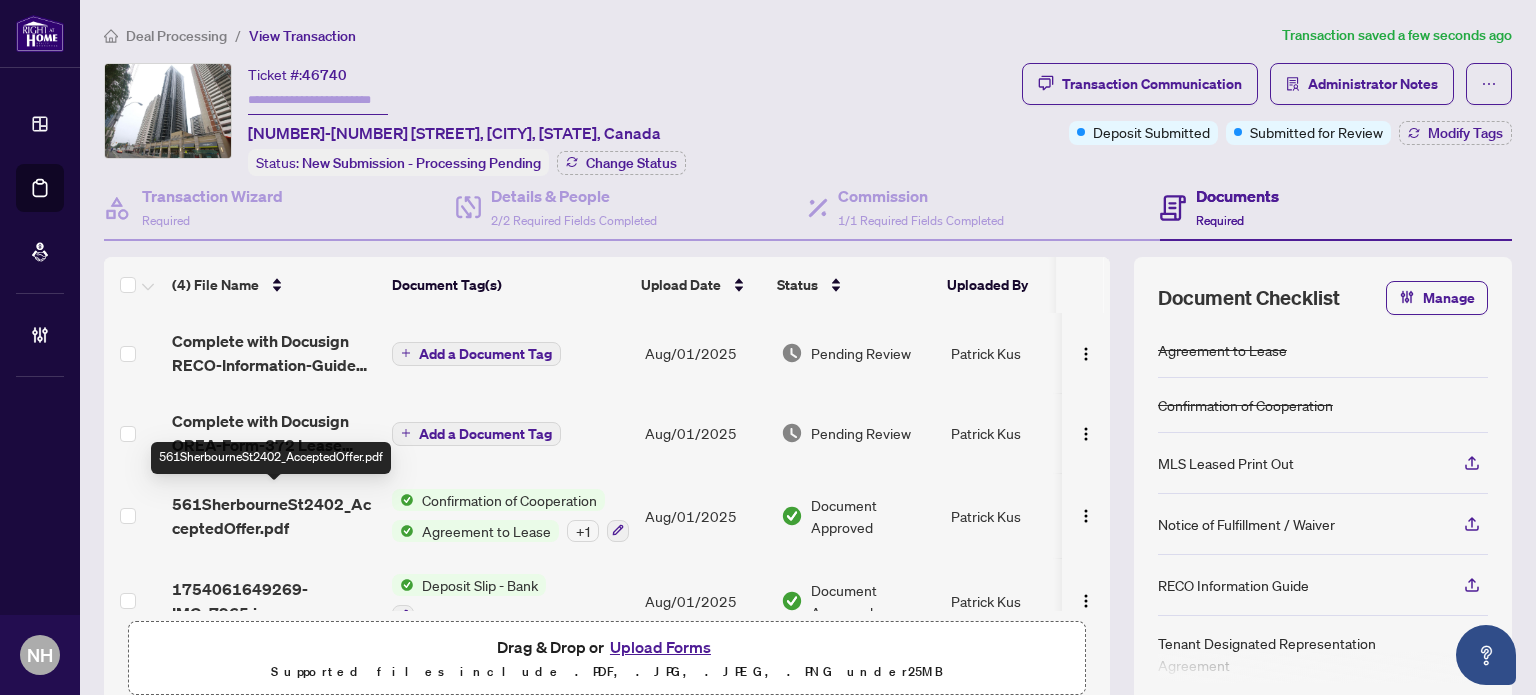 click on "561SherbourneSt2402_AcceptedOffer.pdf" at bounding box center [274, 516] 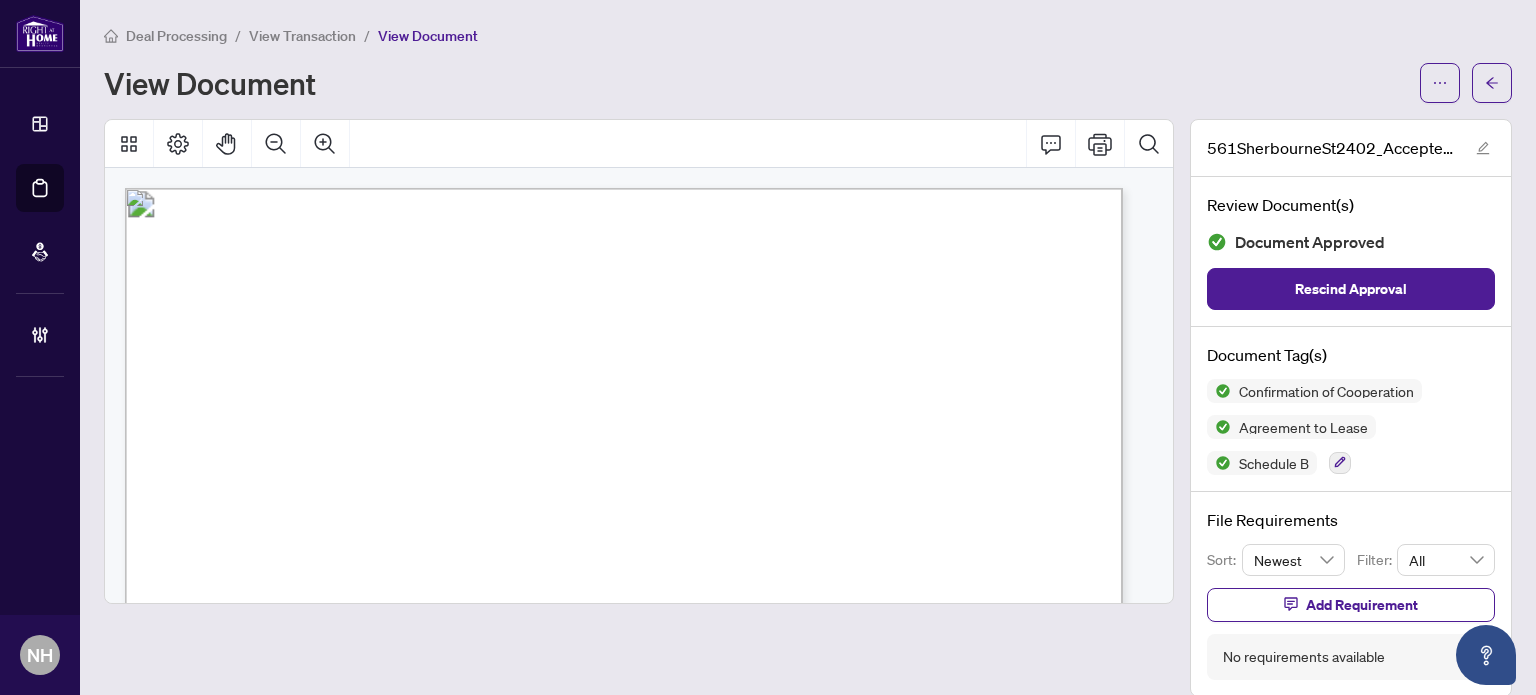 click on "View Transaction" at bounding box center (302, 36) 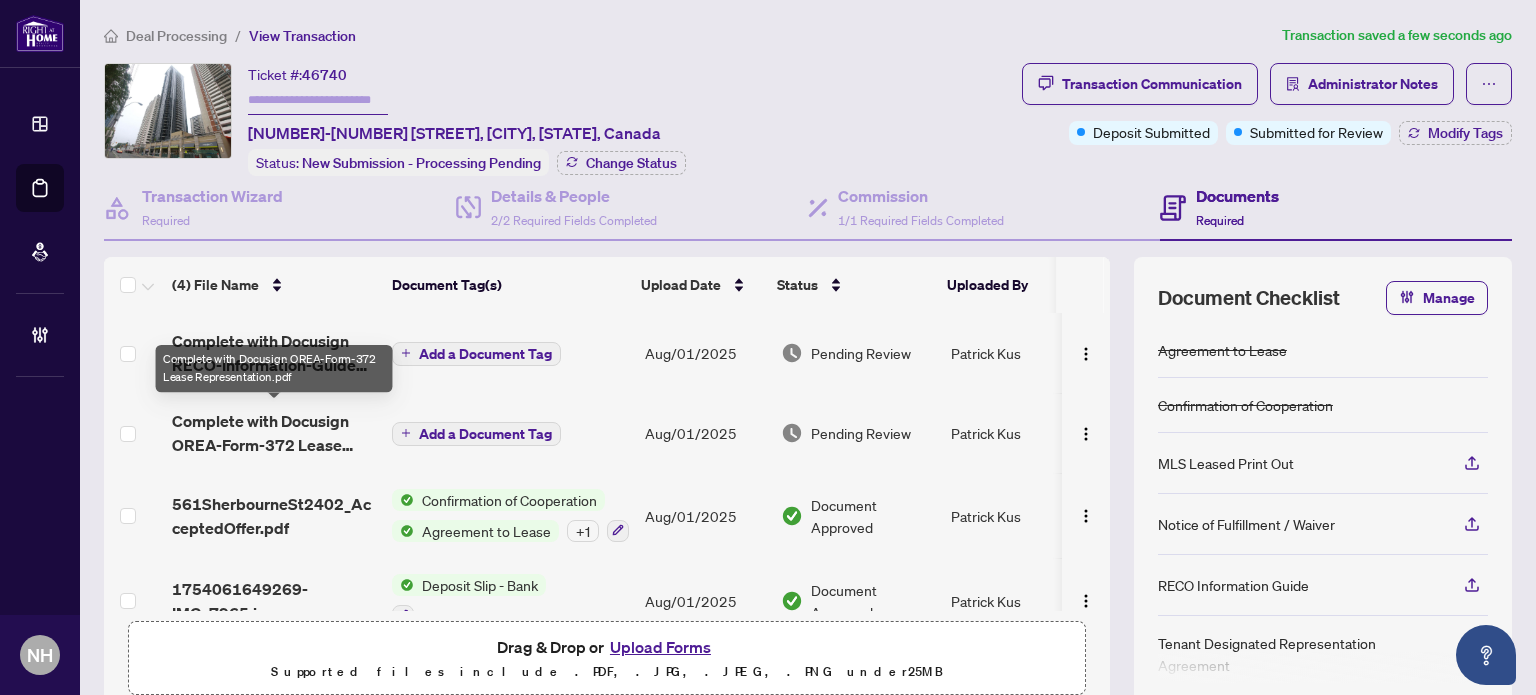 click on "Complete with Docusign OREA-Form-372 Lease Representation.pdf" at bounding box center [274, 433] 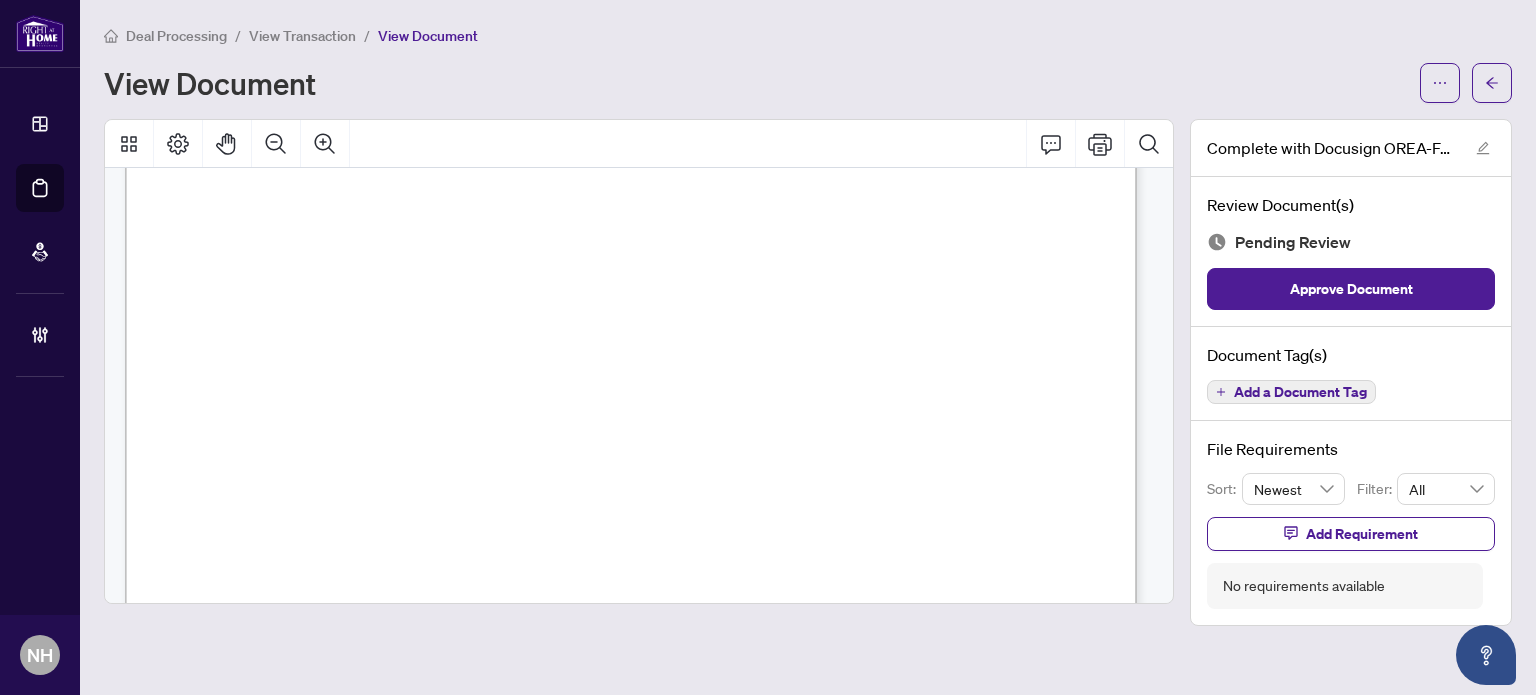 scroll, scrollTop: 3600, scrollLeft: 0, axis: vertical 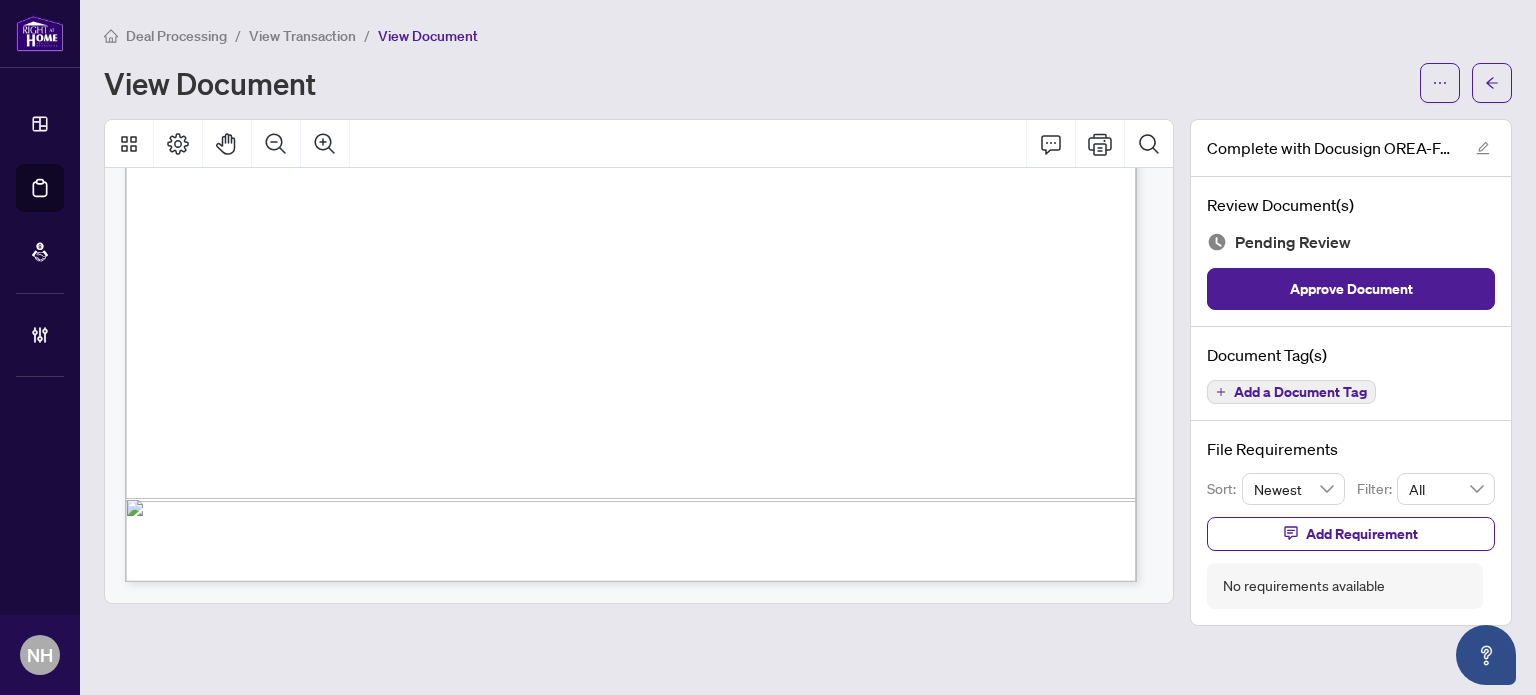 click on "Add a Document Tag" at bounding box center (1300, 392) 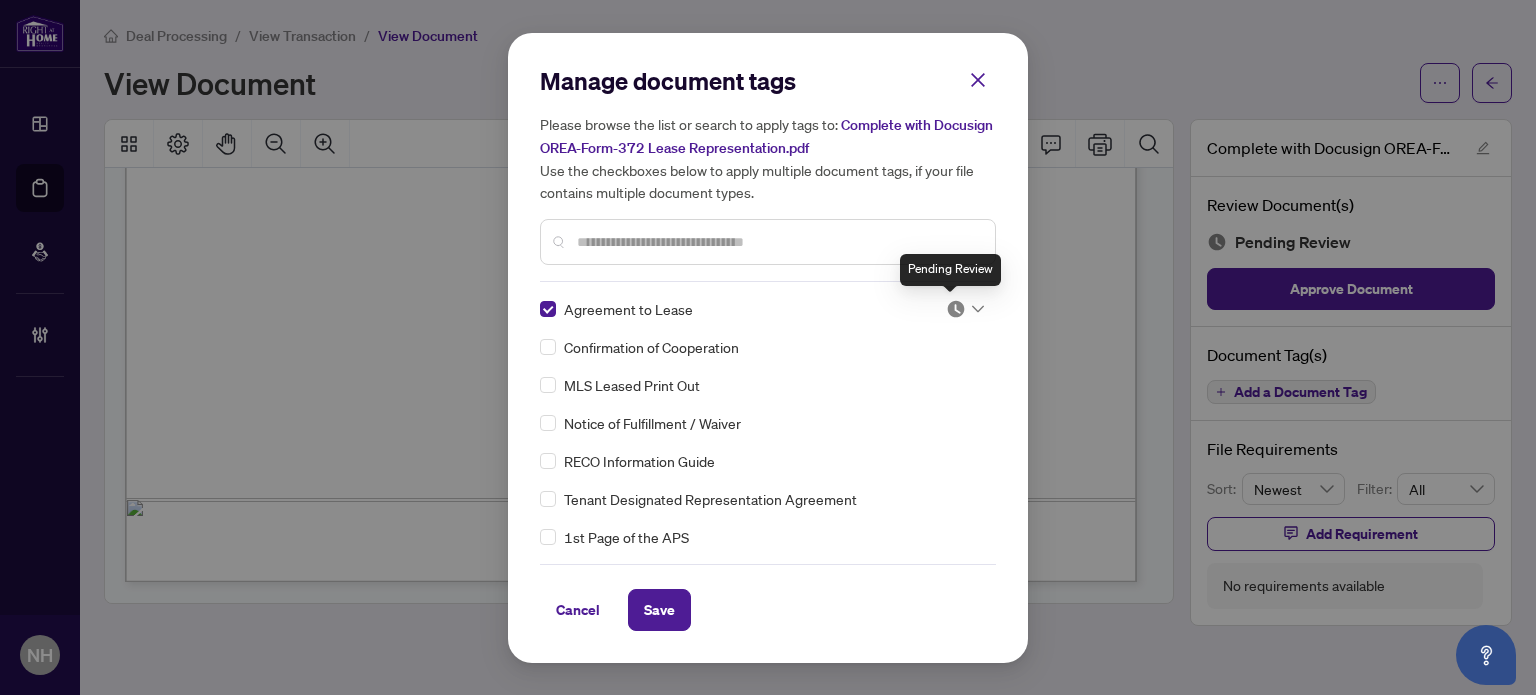 click at bounding box center [956, 309] 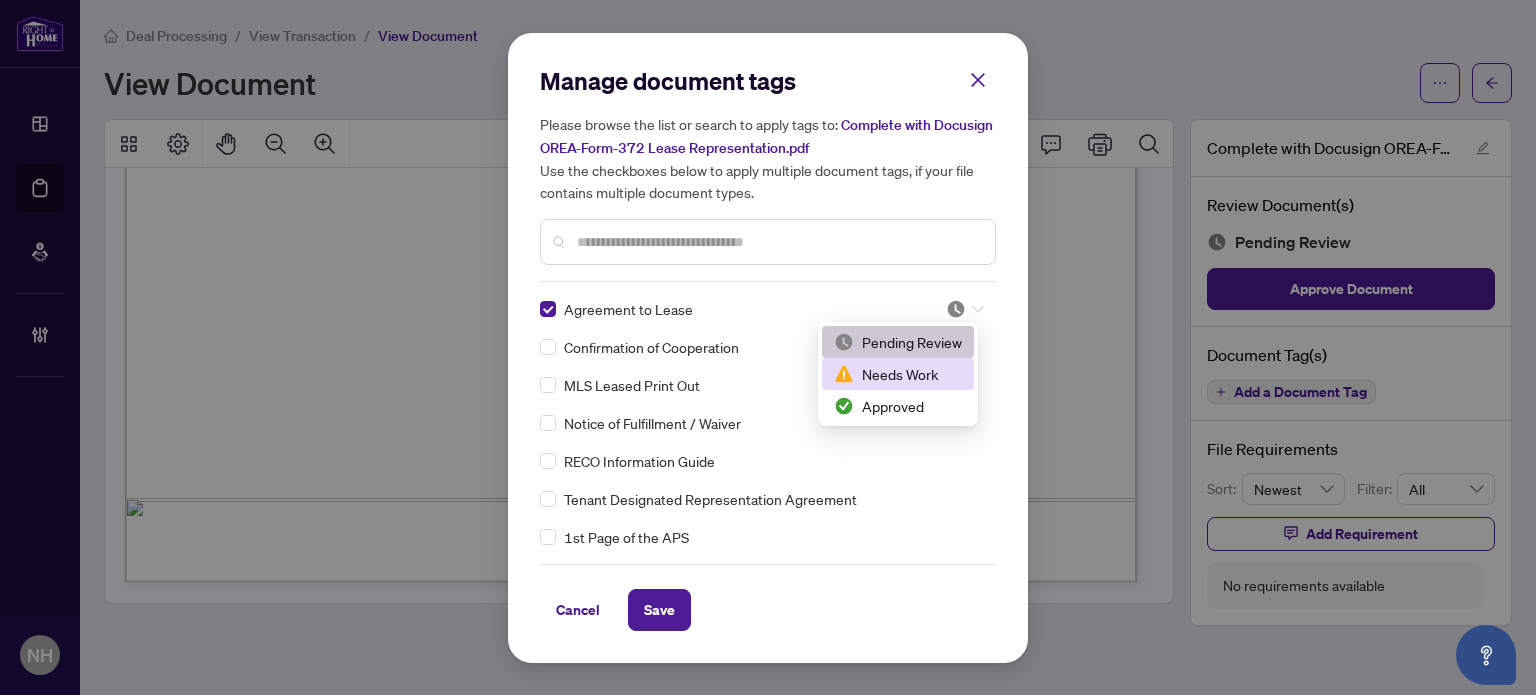 click on "Needs Work" at bounding box center [898, 374] 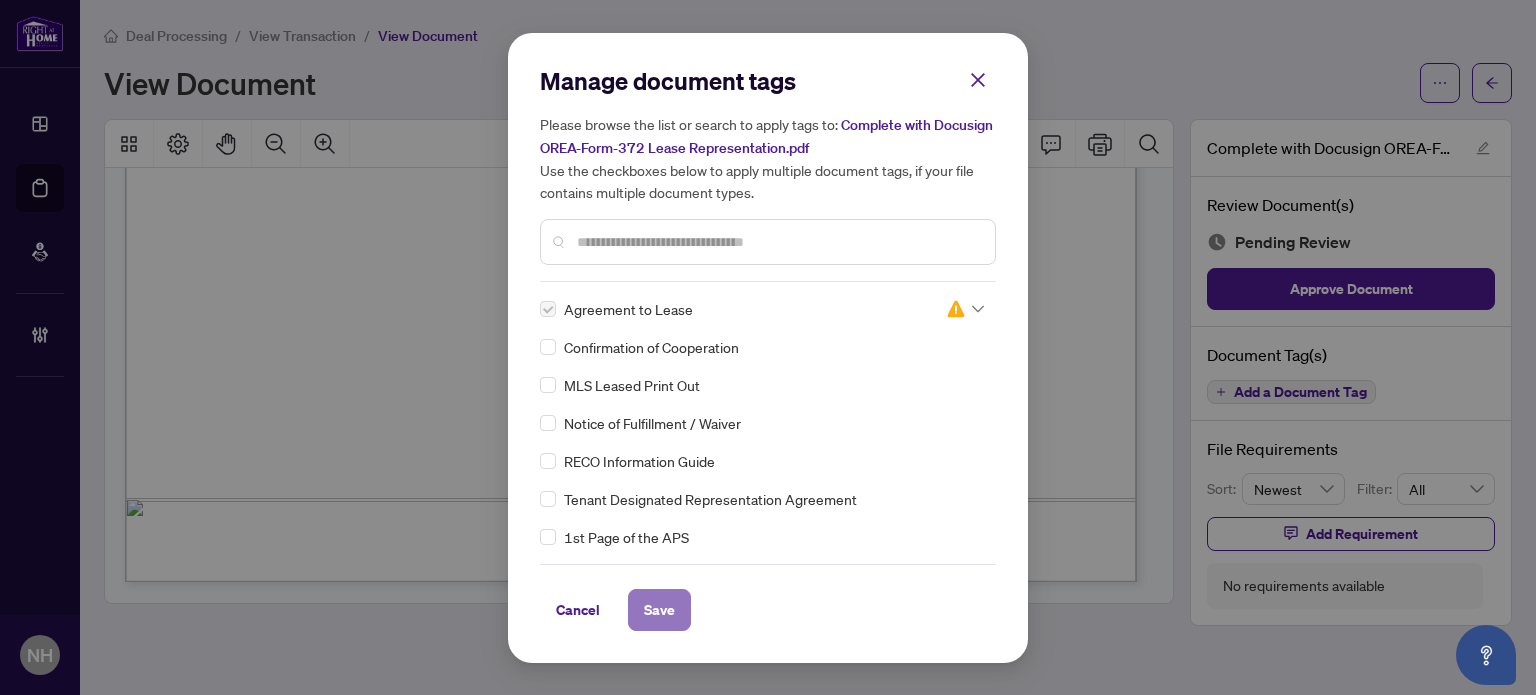 click on "Save" at bounding box center (659, 610) 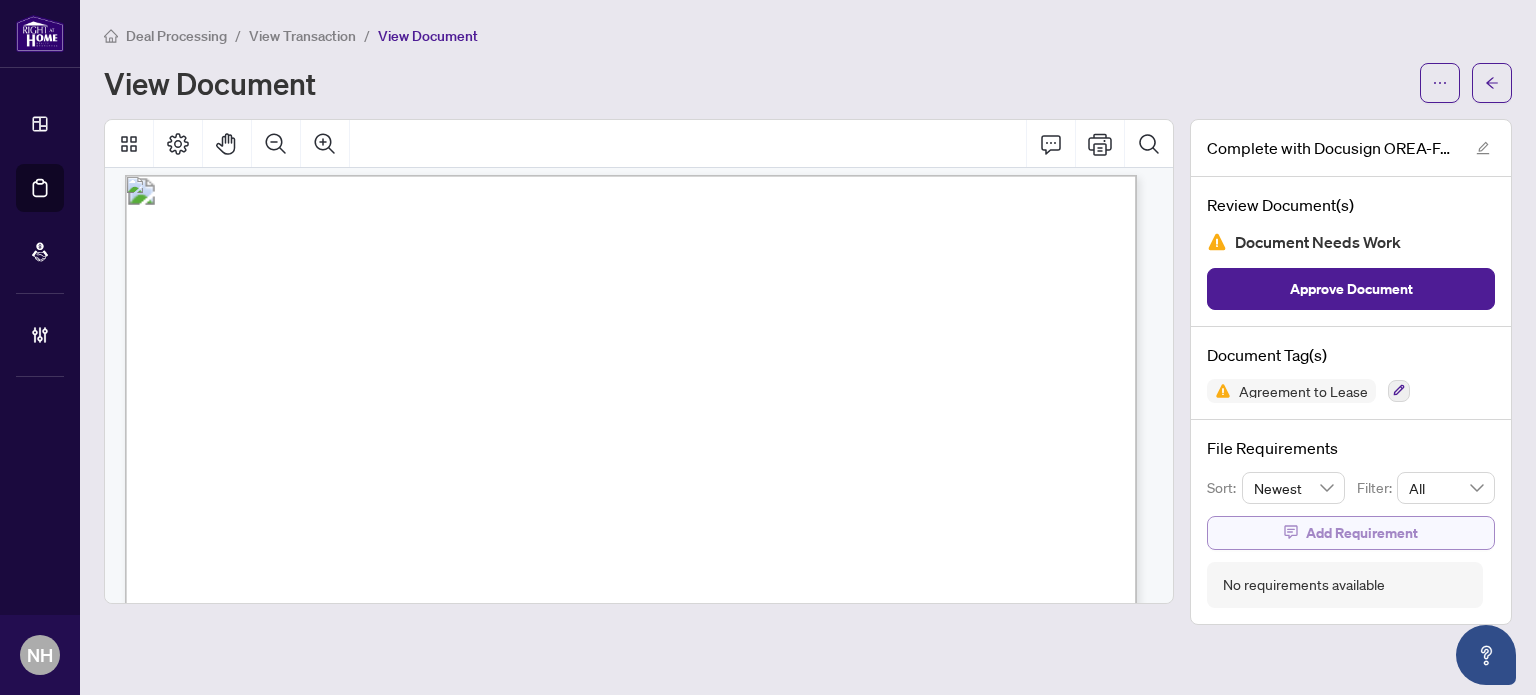 click on "Add Requirement" at bounding box center [1362, 533] 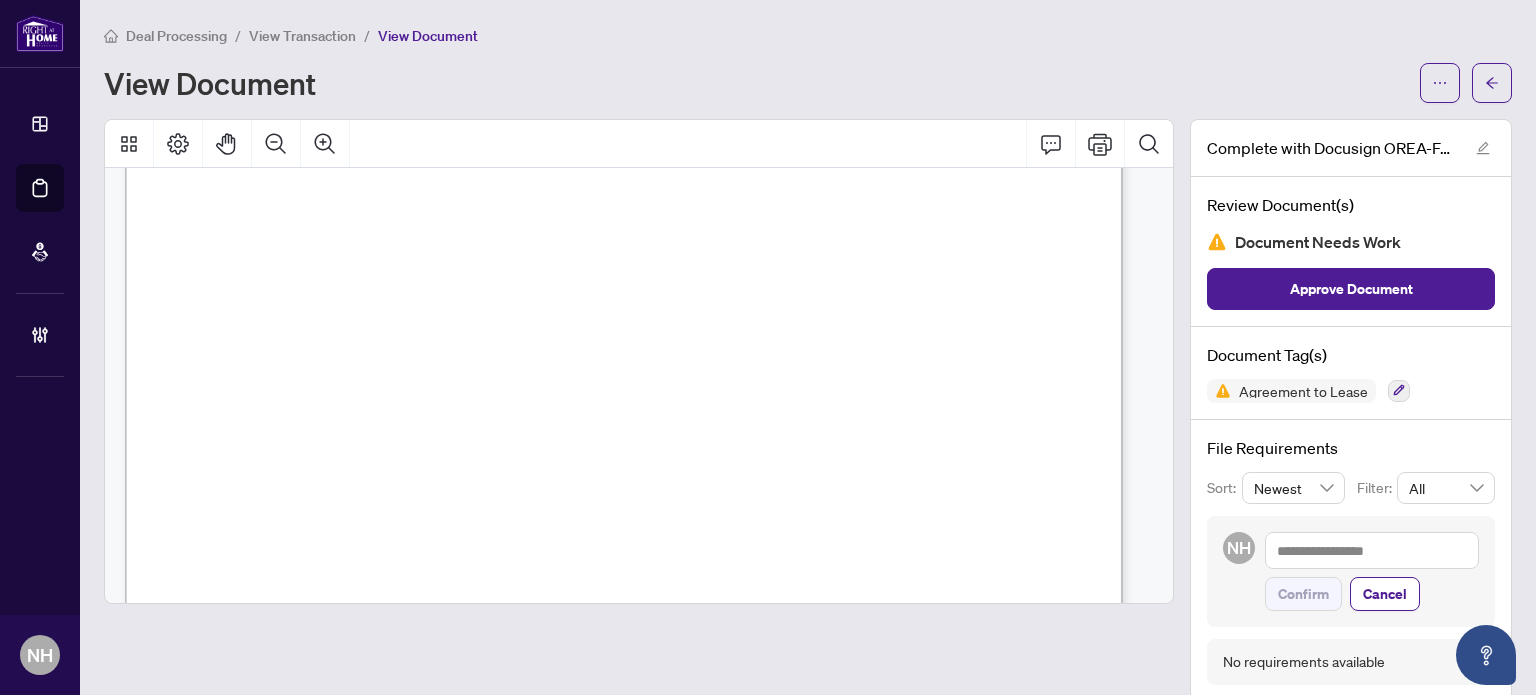 scroll, scrollTop: 3266, scrollLeft: 0, axis: vertical 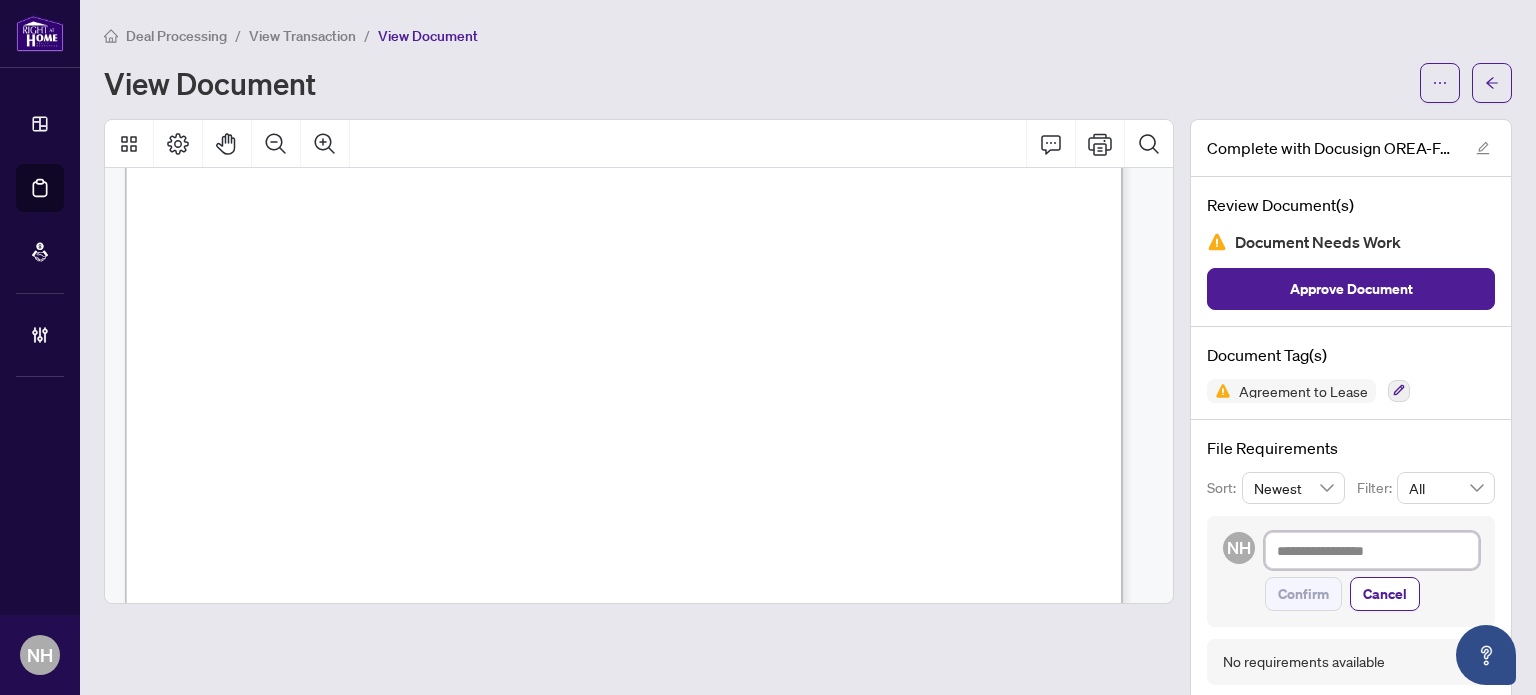 click at bounding box center (1372, 551) 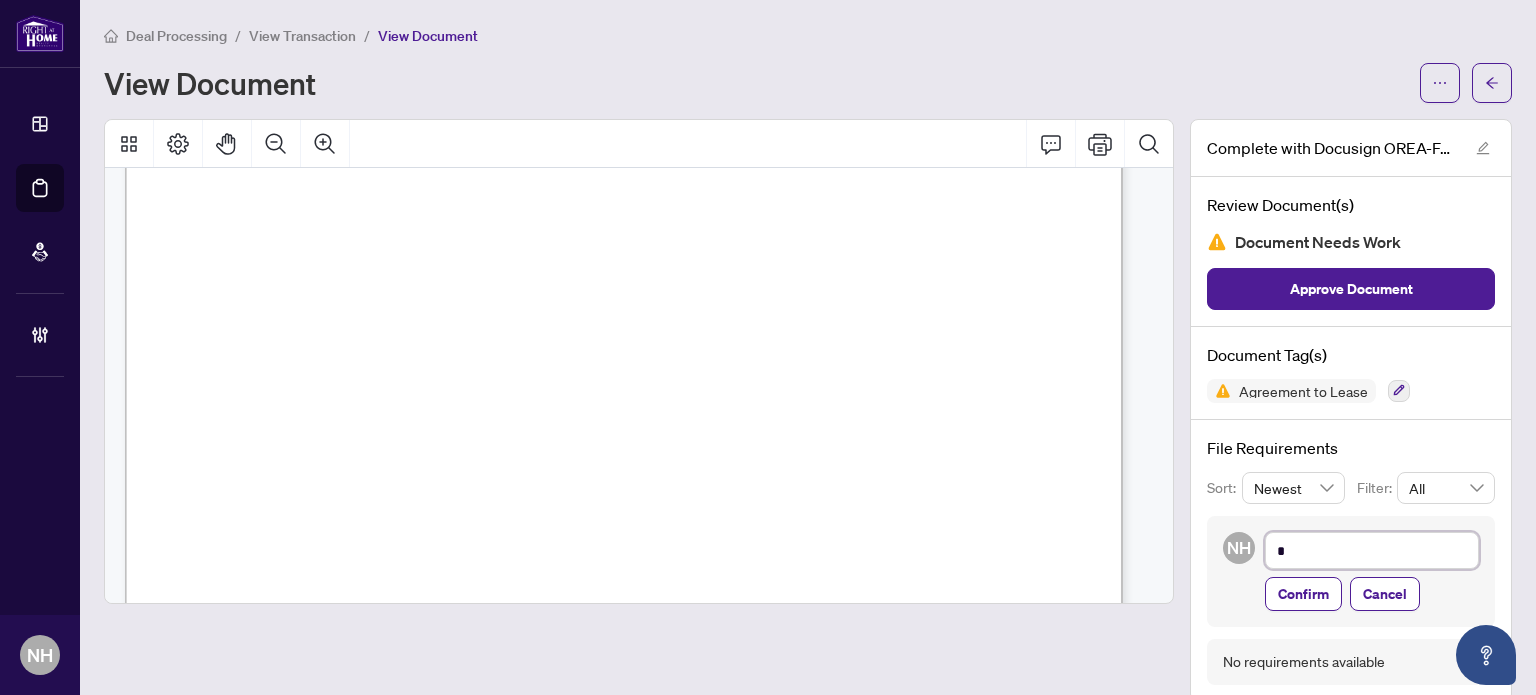 type on "**" 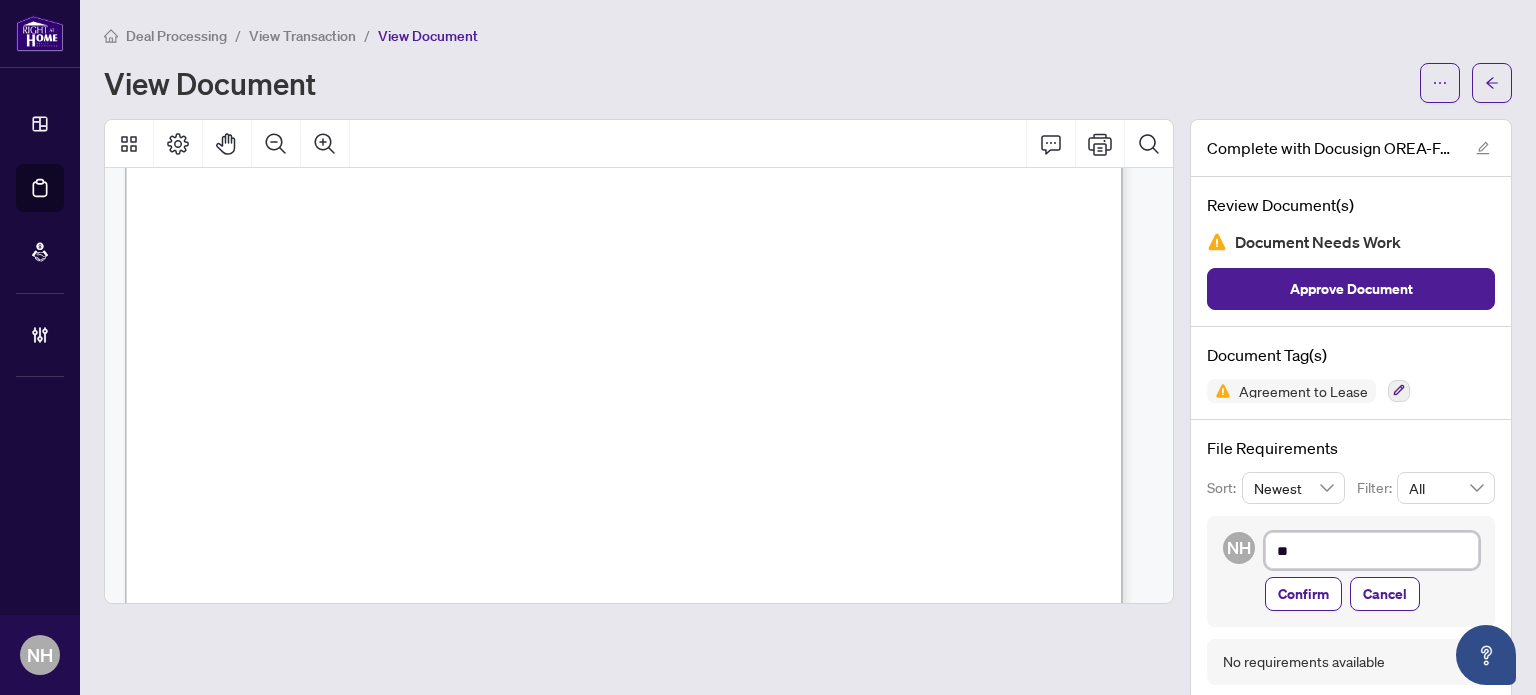 type on "***" 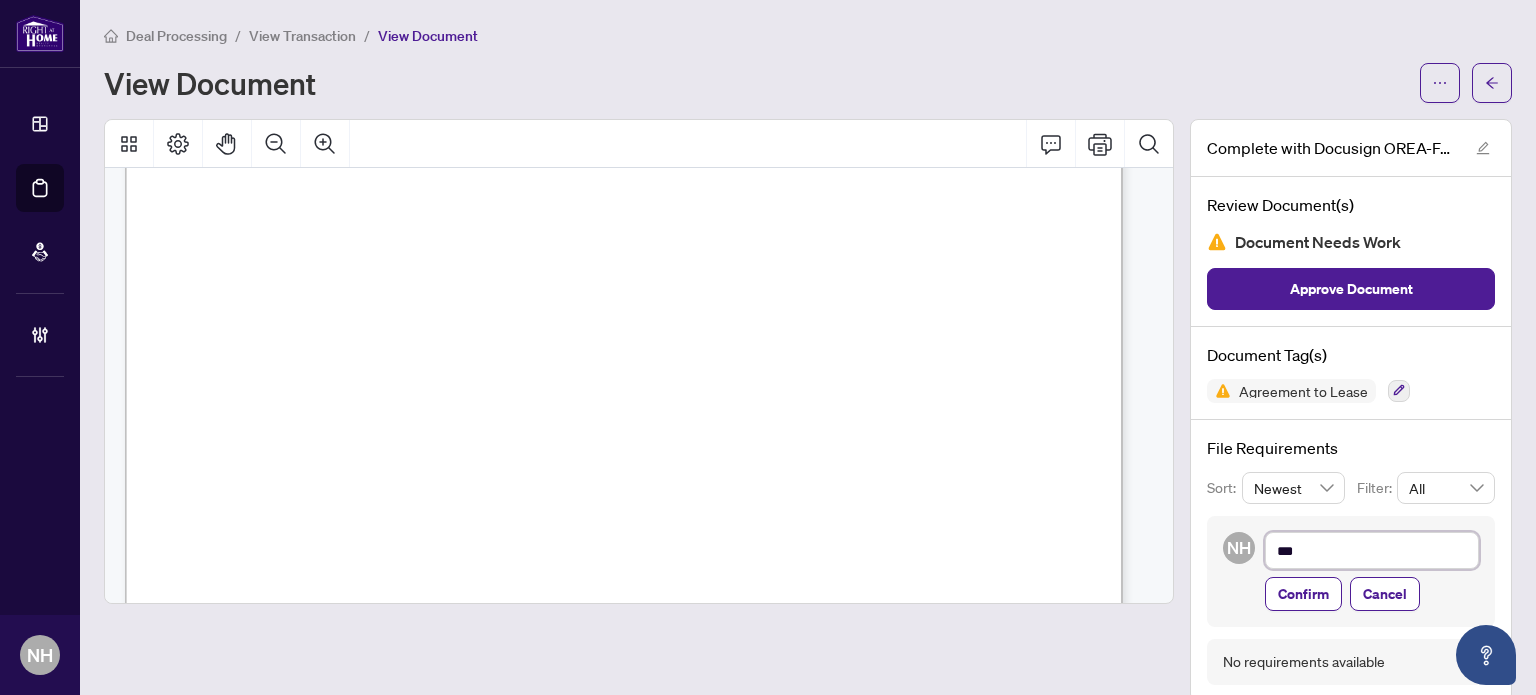 type on "****" 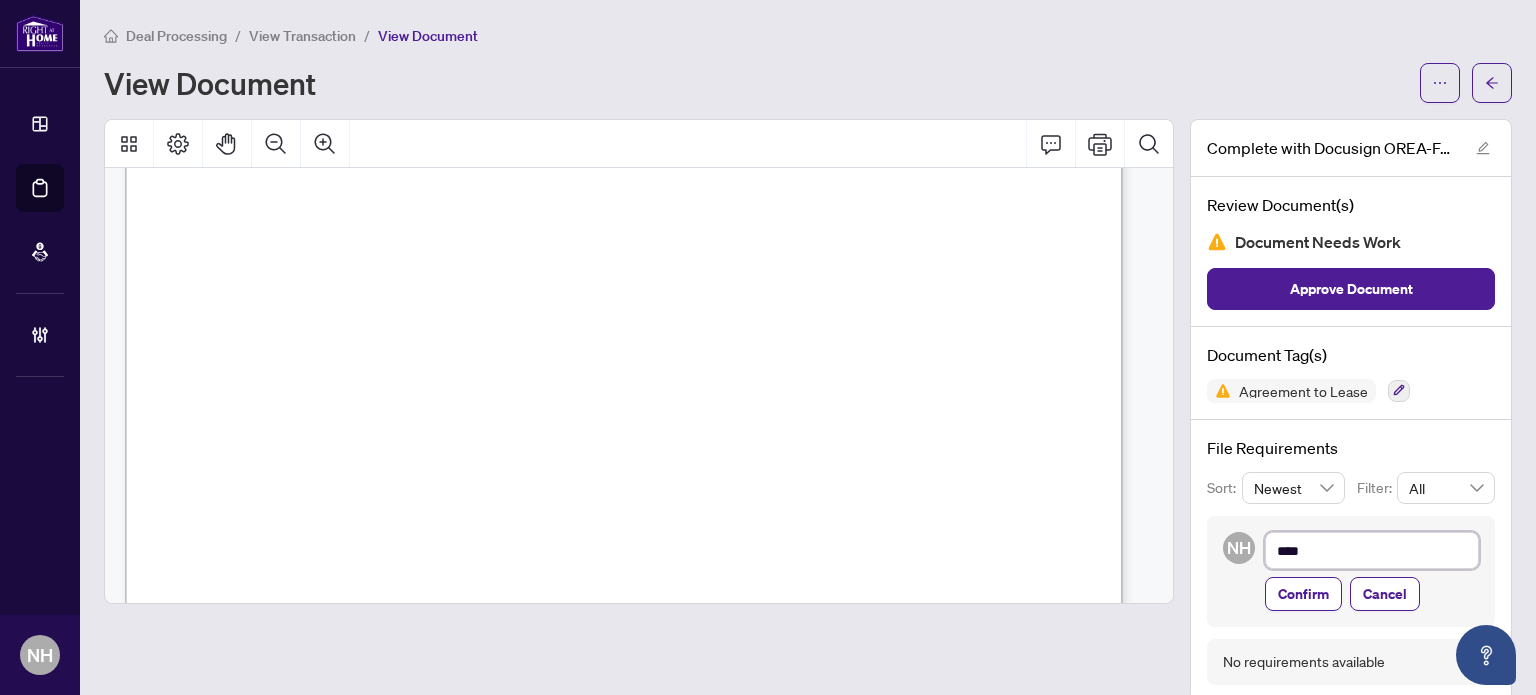type on "*****" 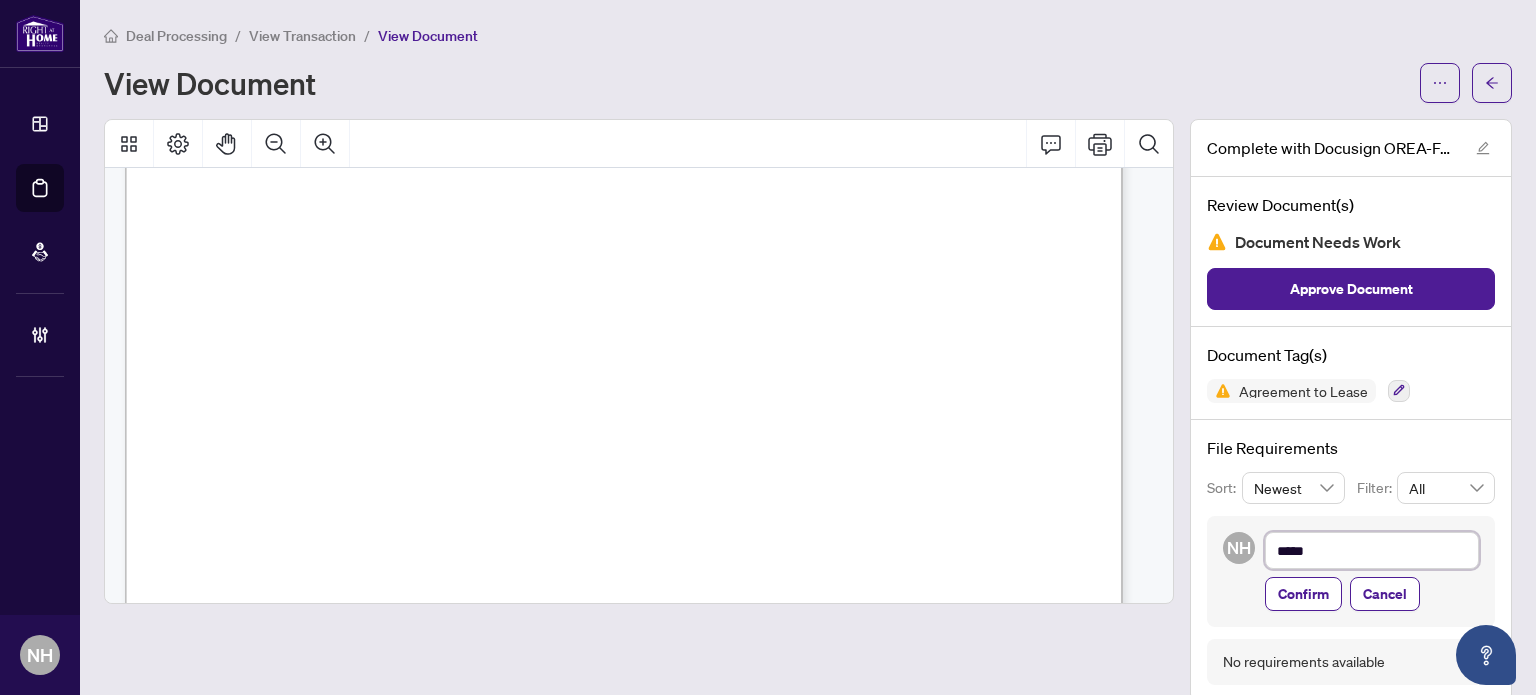 type on "******" 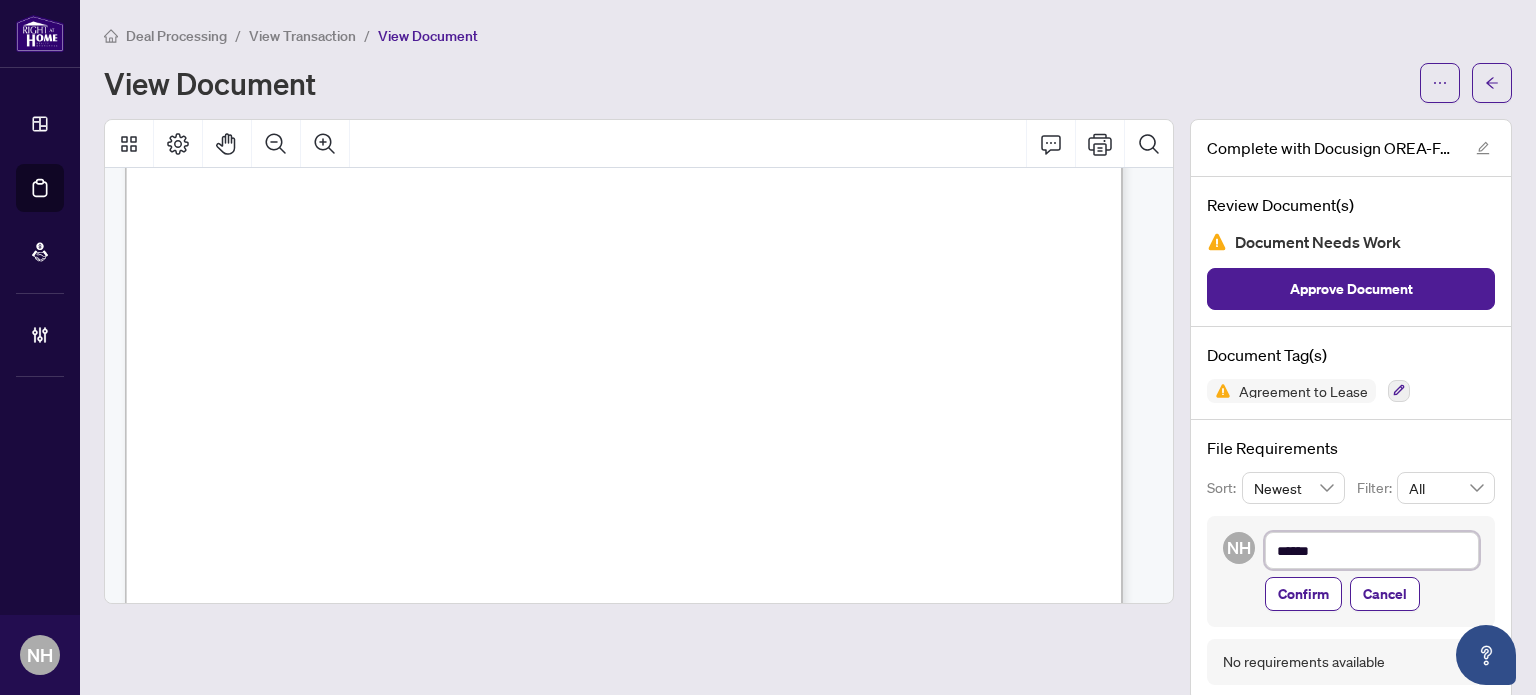 type on "*******" 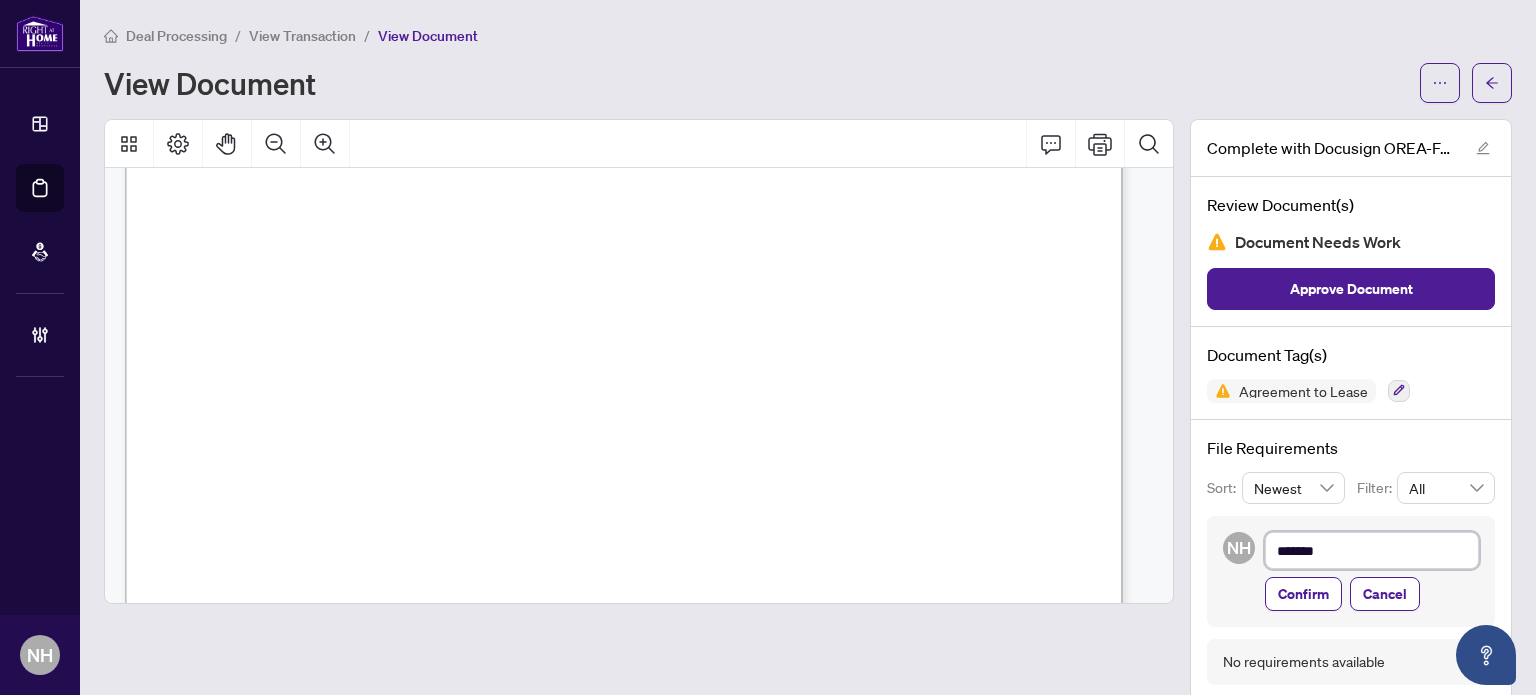 type on "********" 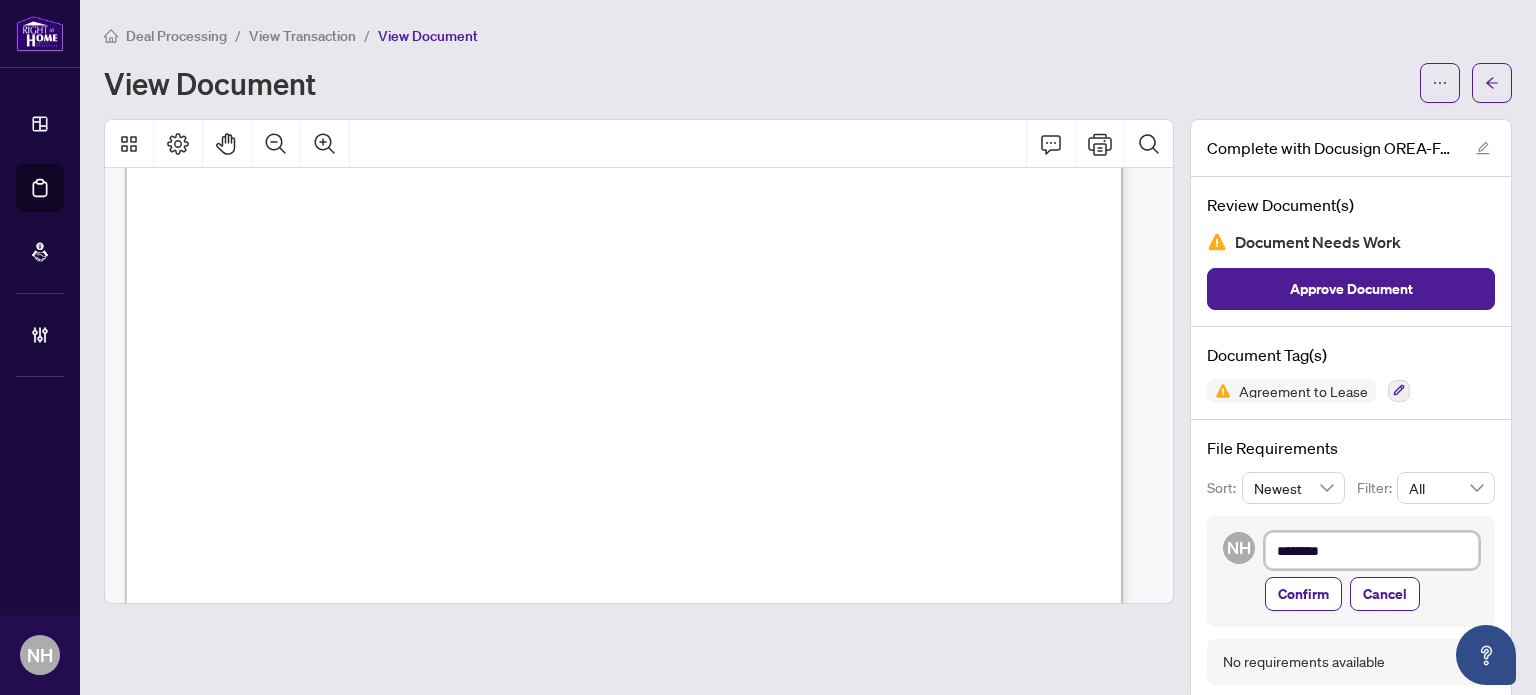 type on "*********" 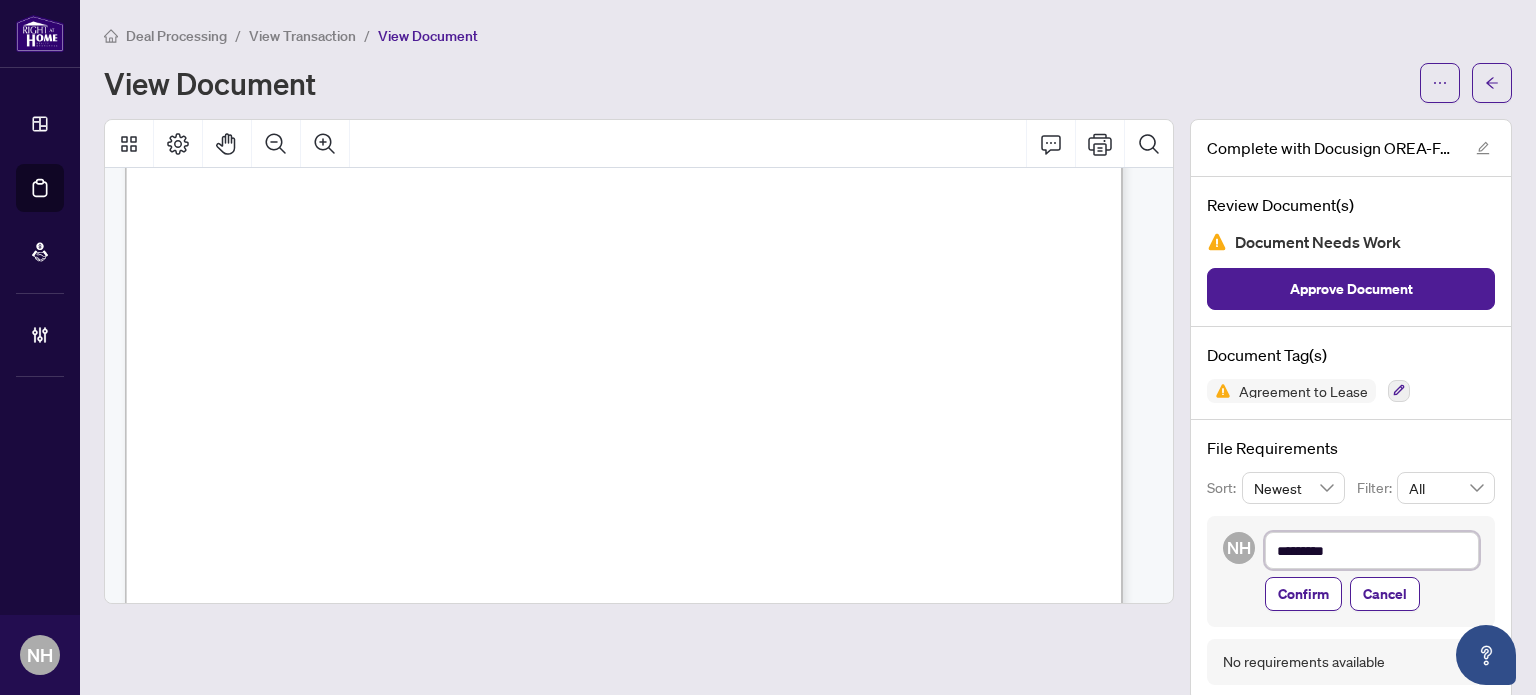 type on "*********" 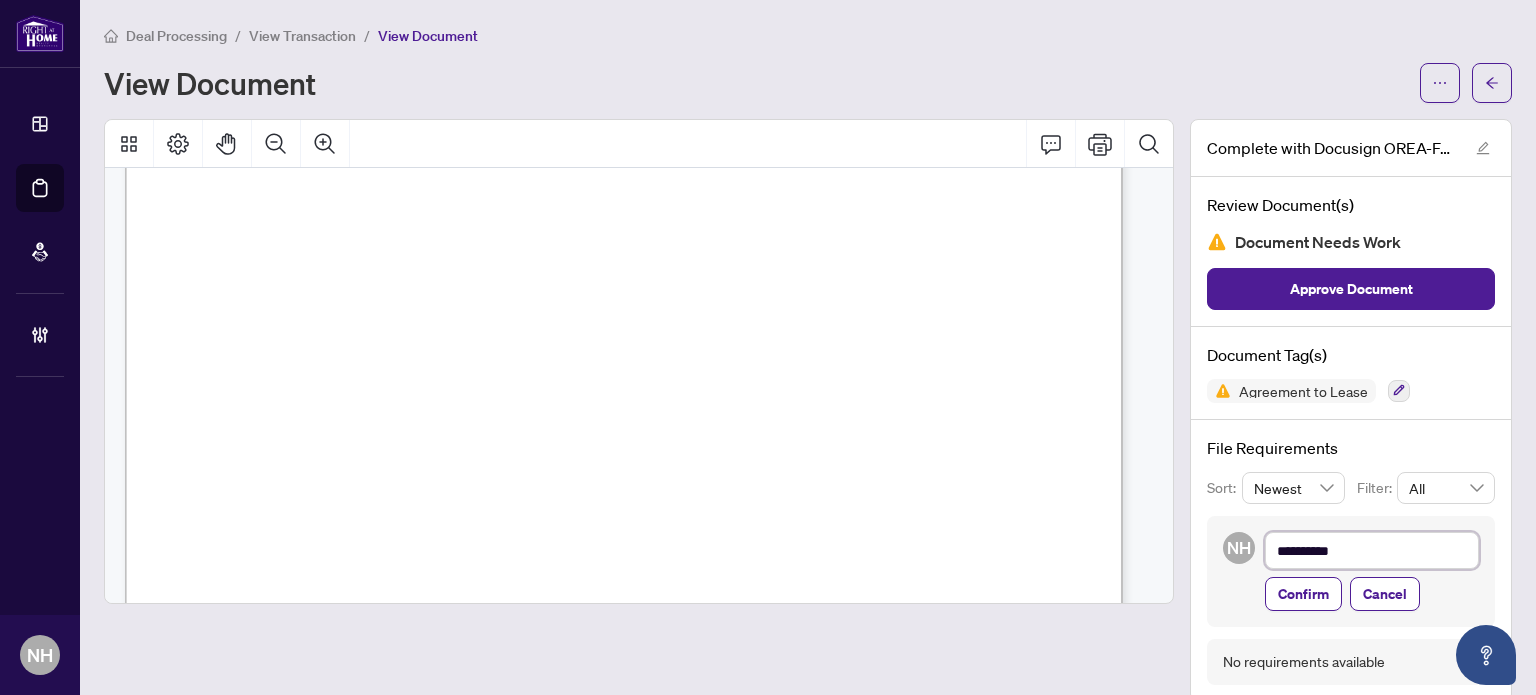 type on "**********" 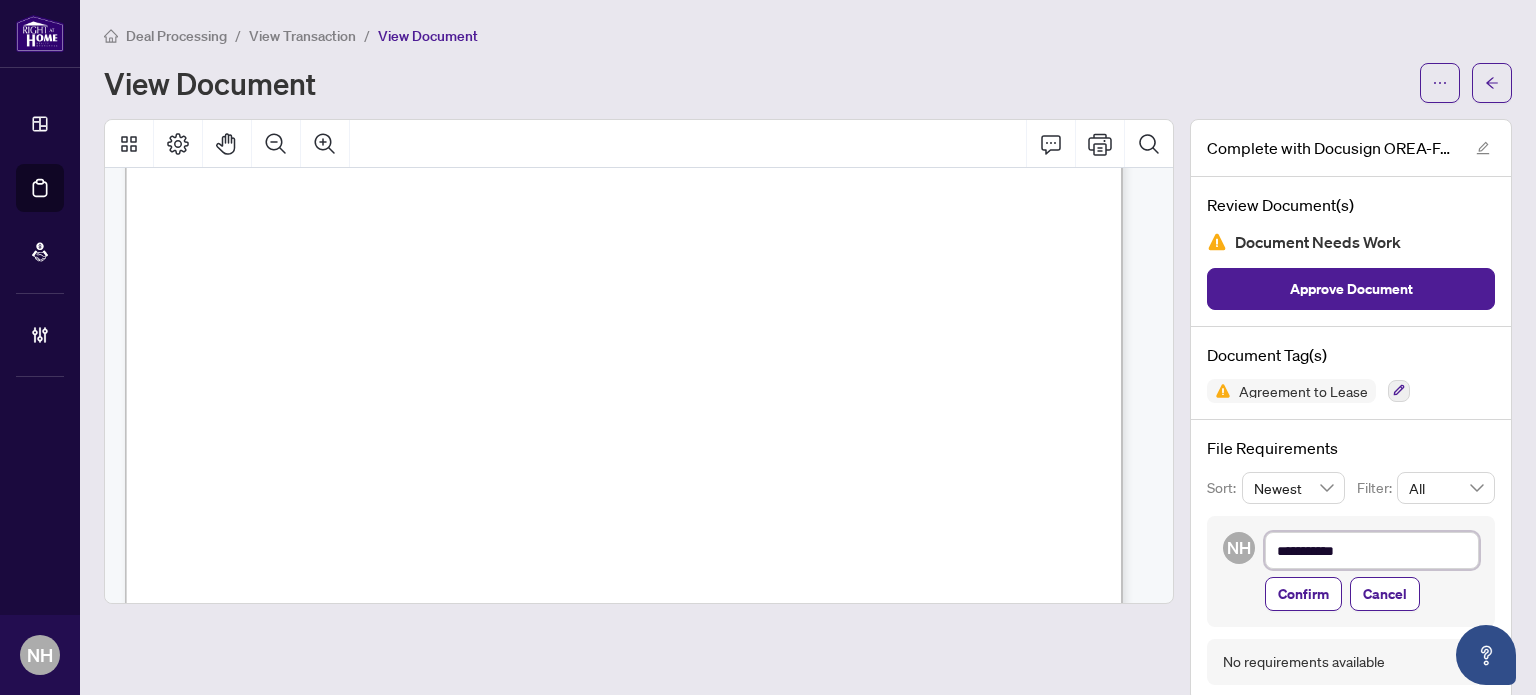 type on "**********" 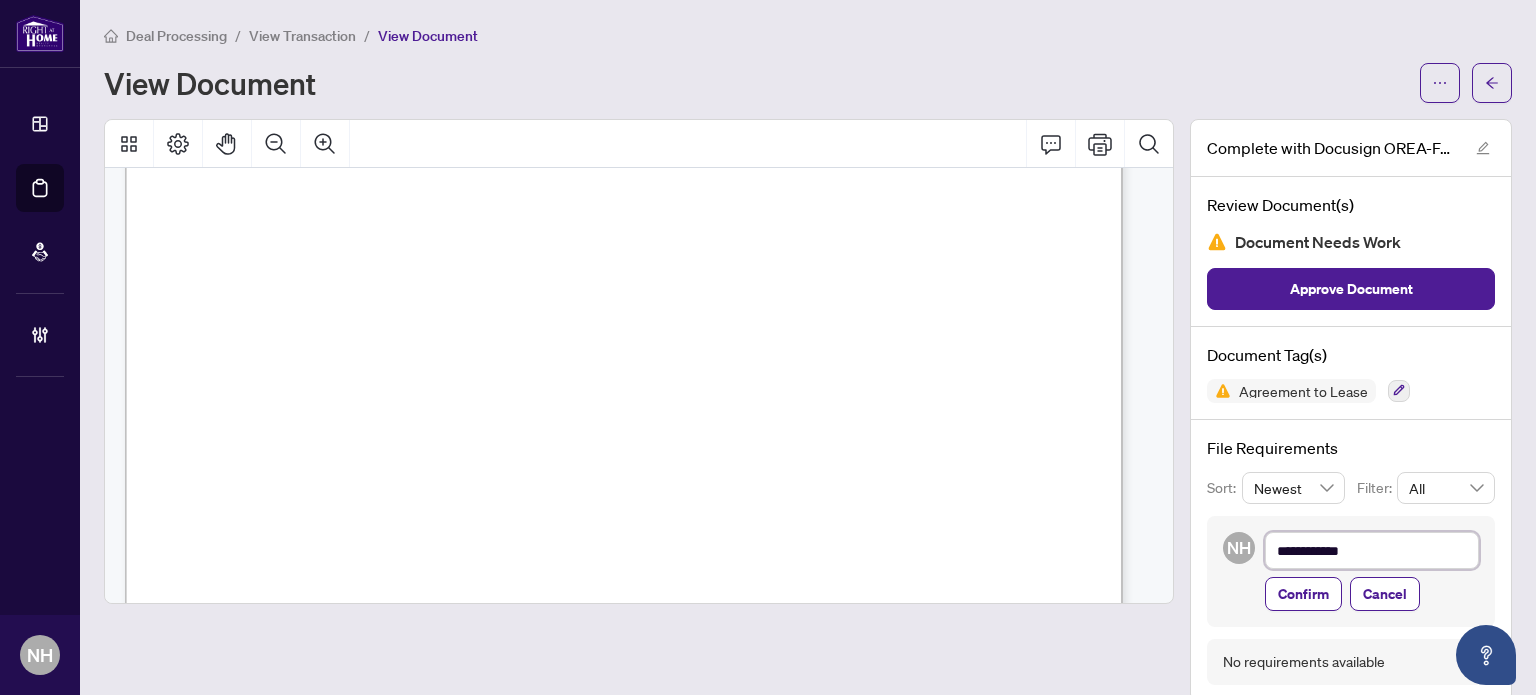 type on "**********" 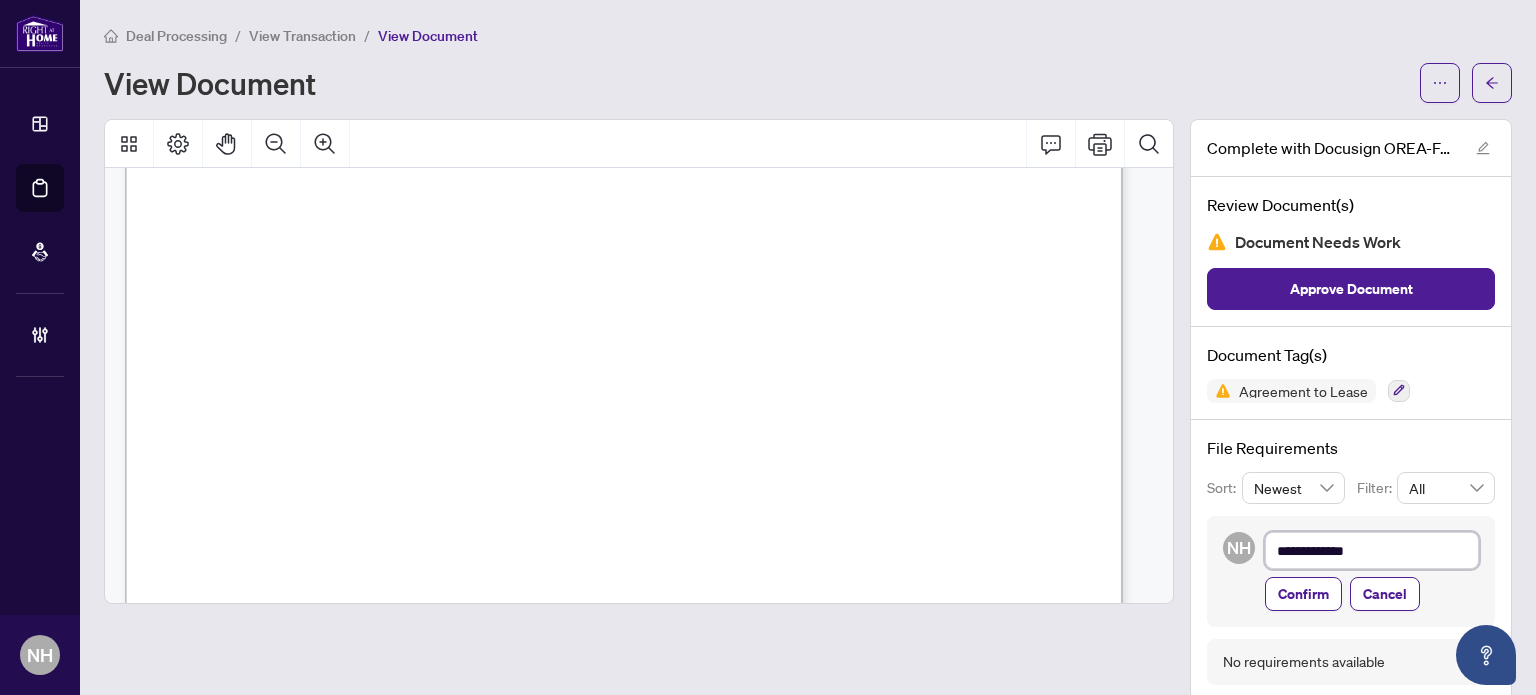 type on "**********" 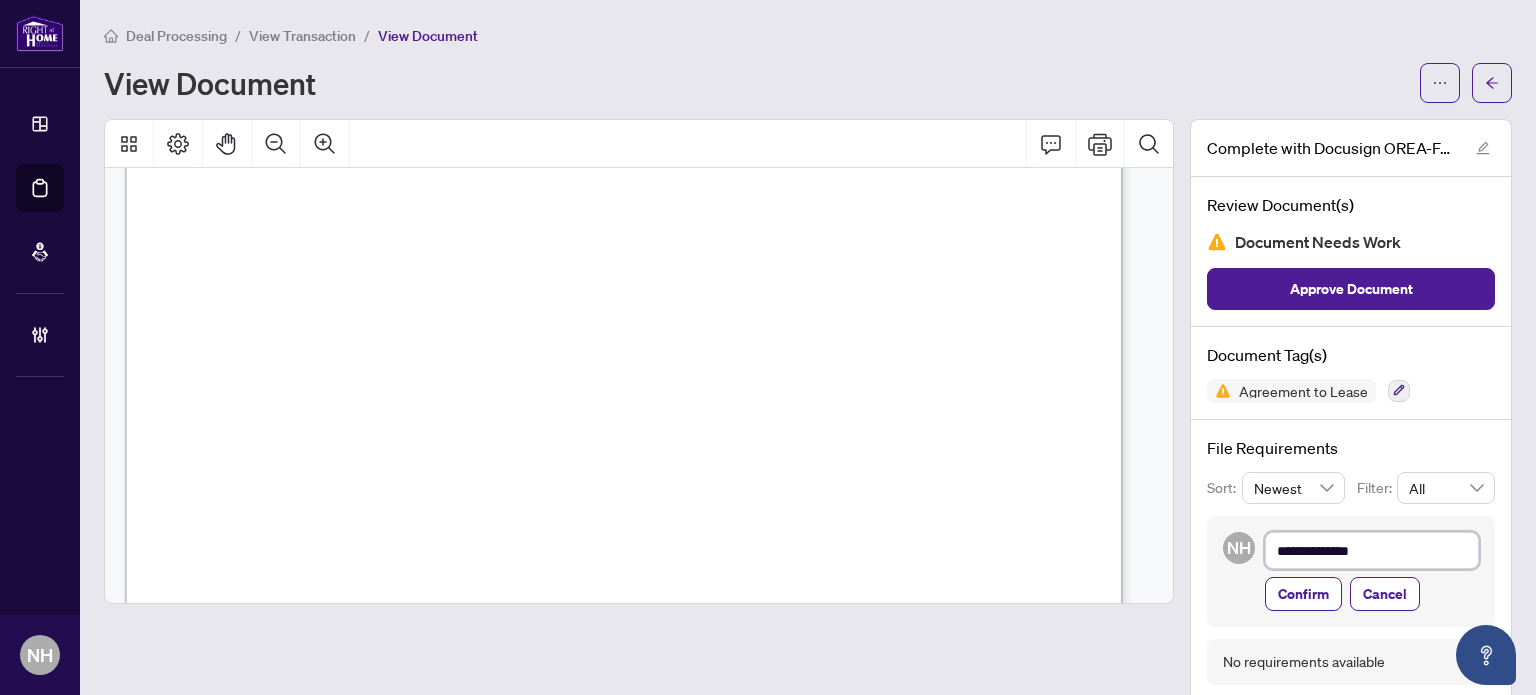 type on "**********" 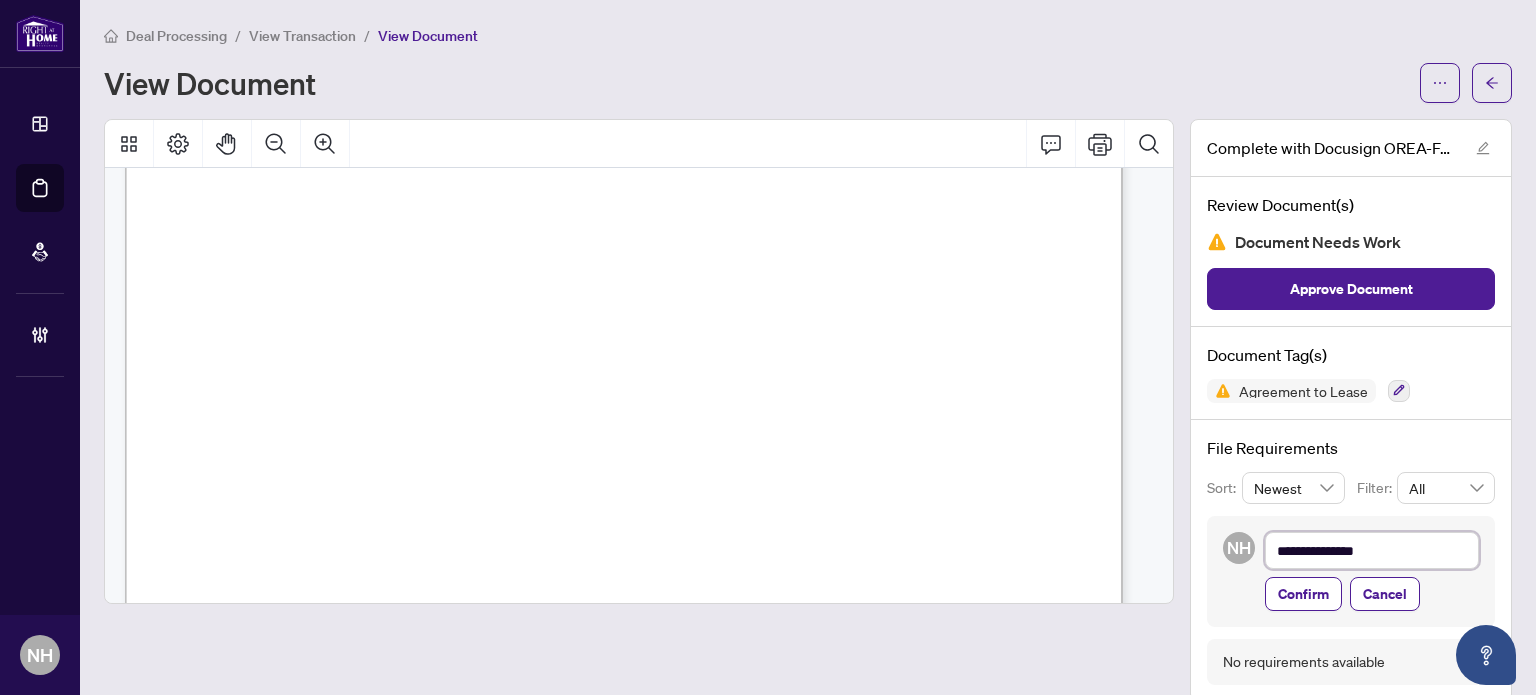 type on "**********" 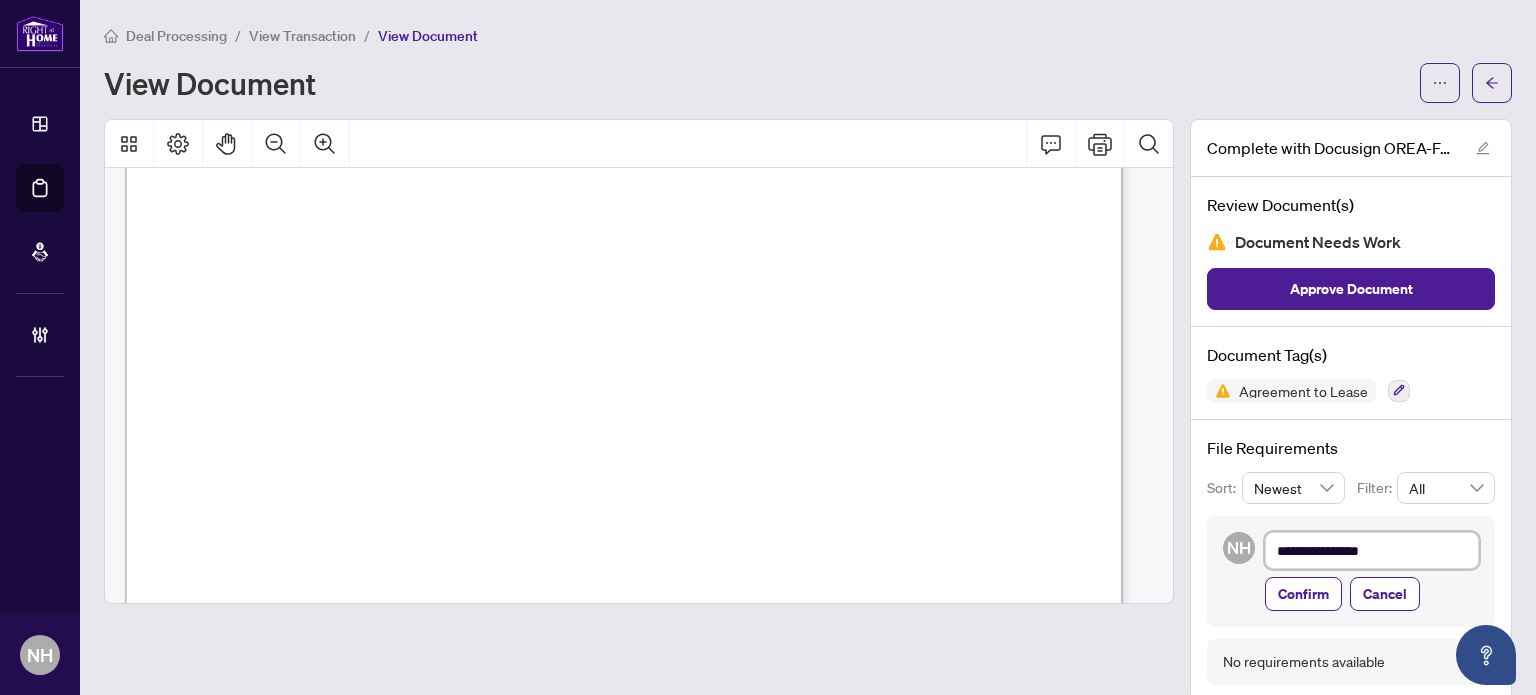 type on "**********" 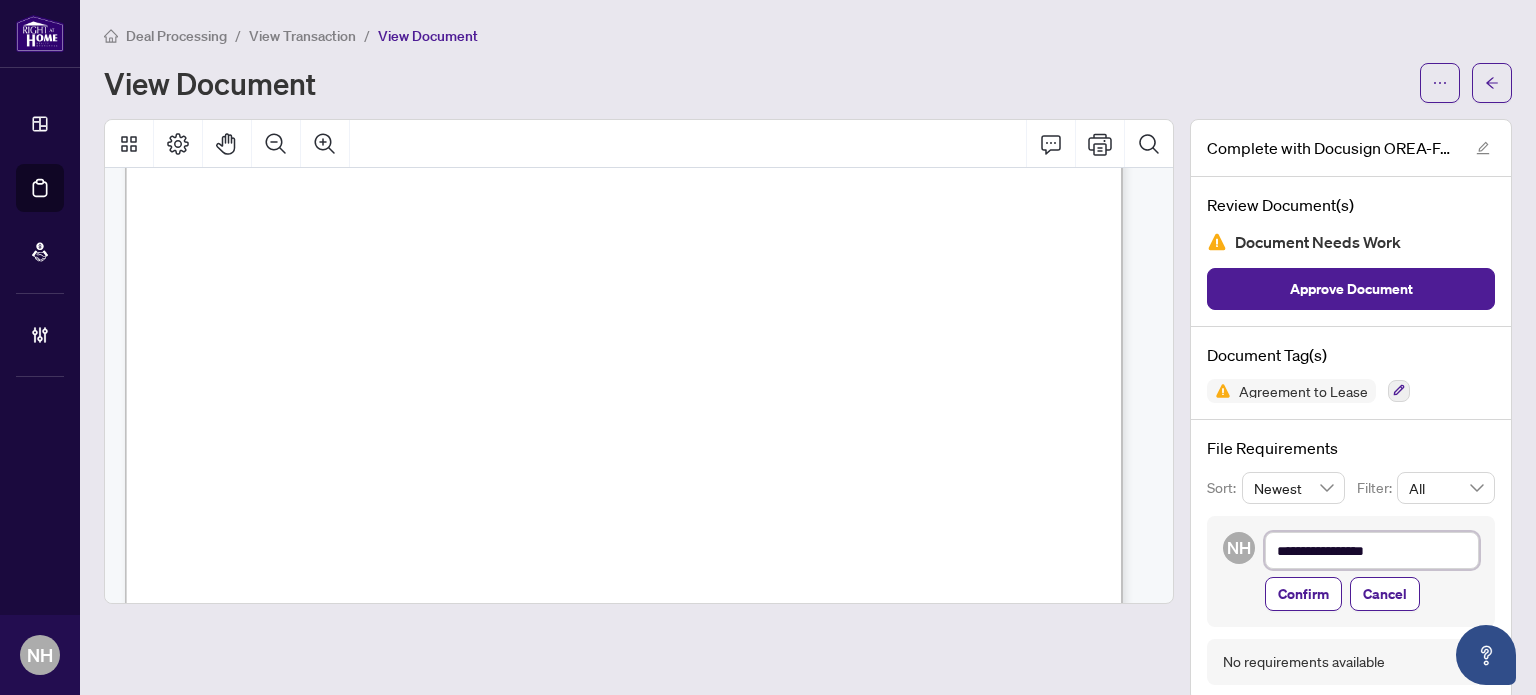 type on "**********" 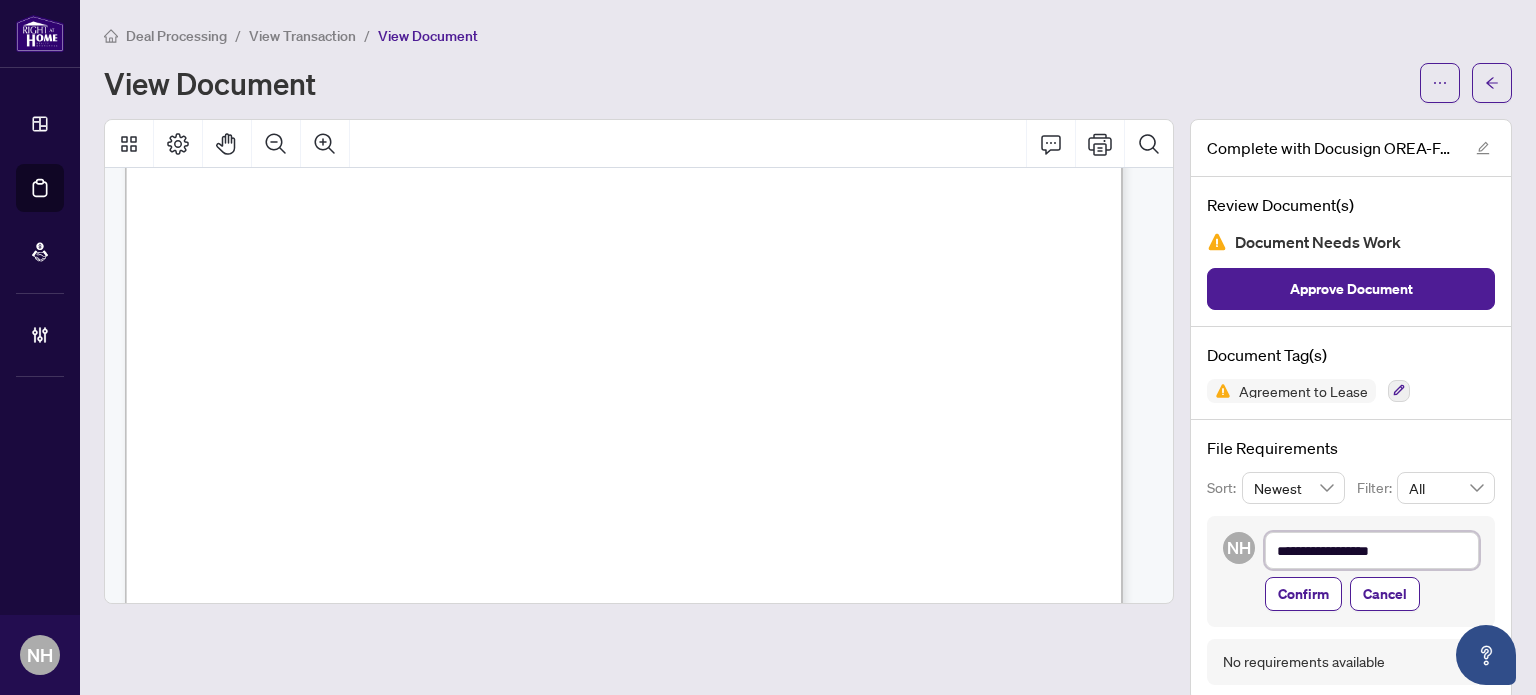 type on "**********" 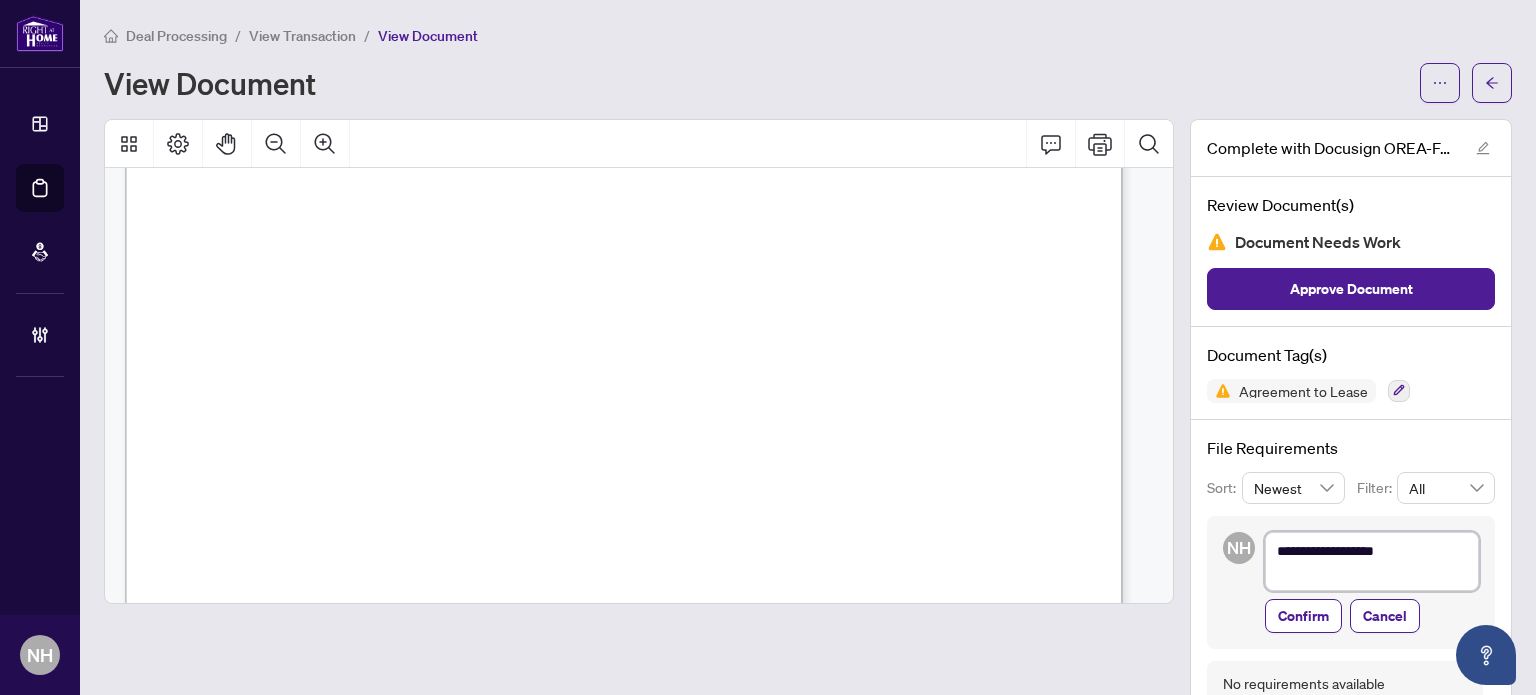 type on "**********" 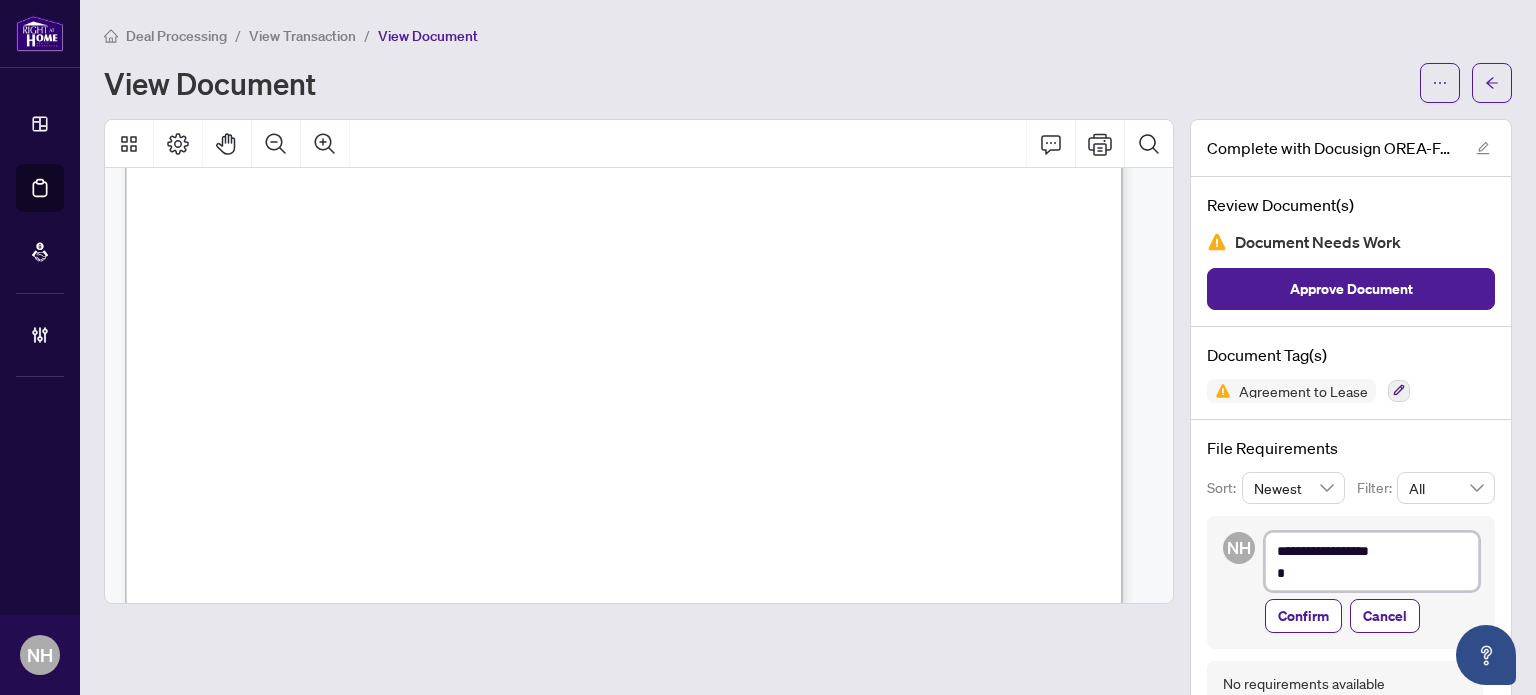 type on "**********" 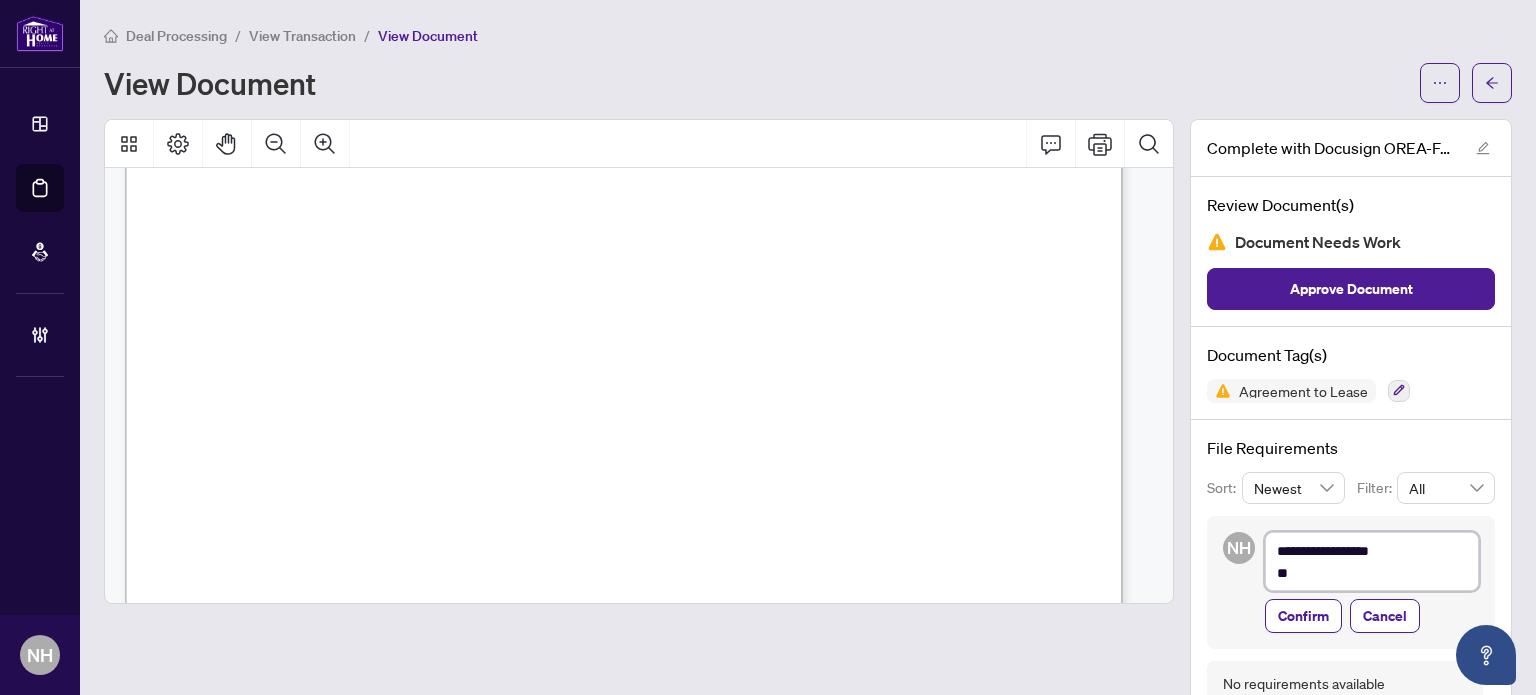 type on "**********" 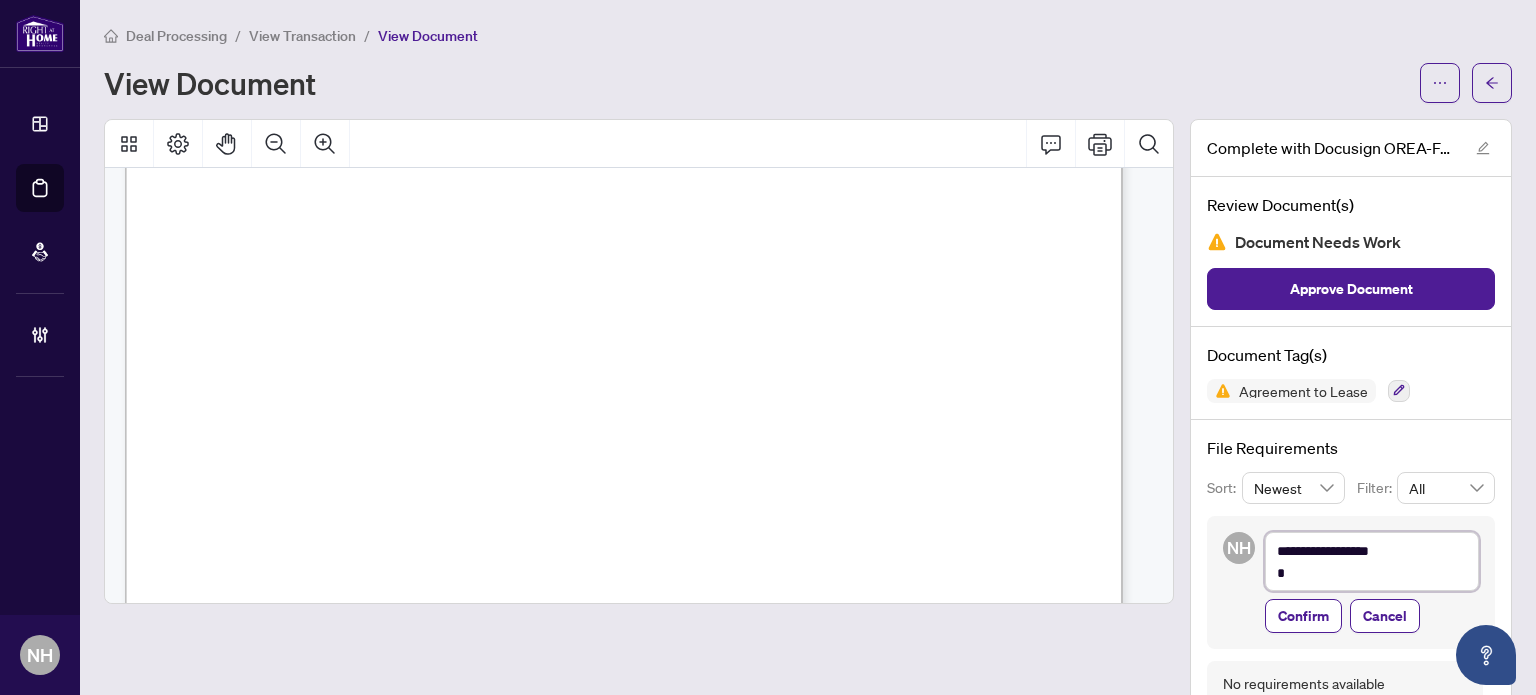 type on "**********" 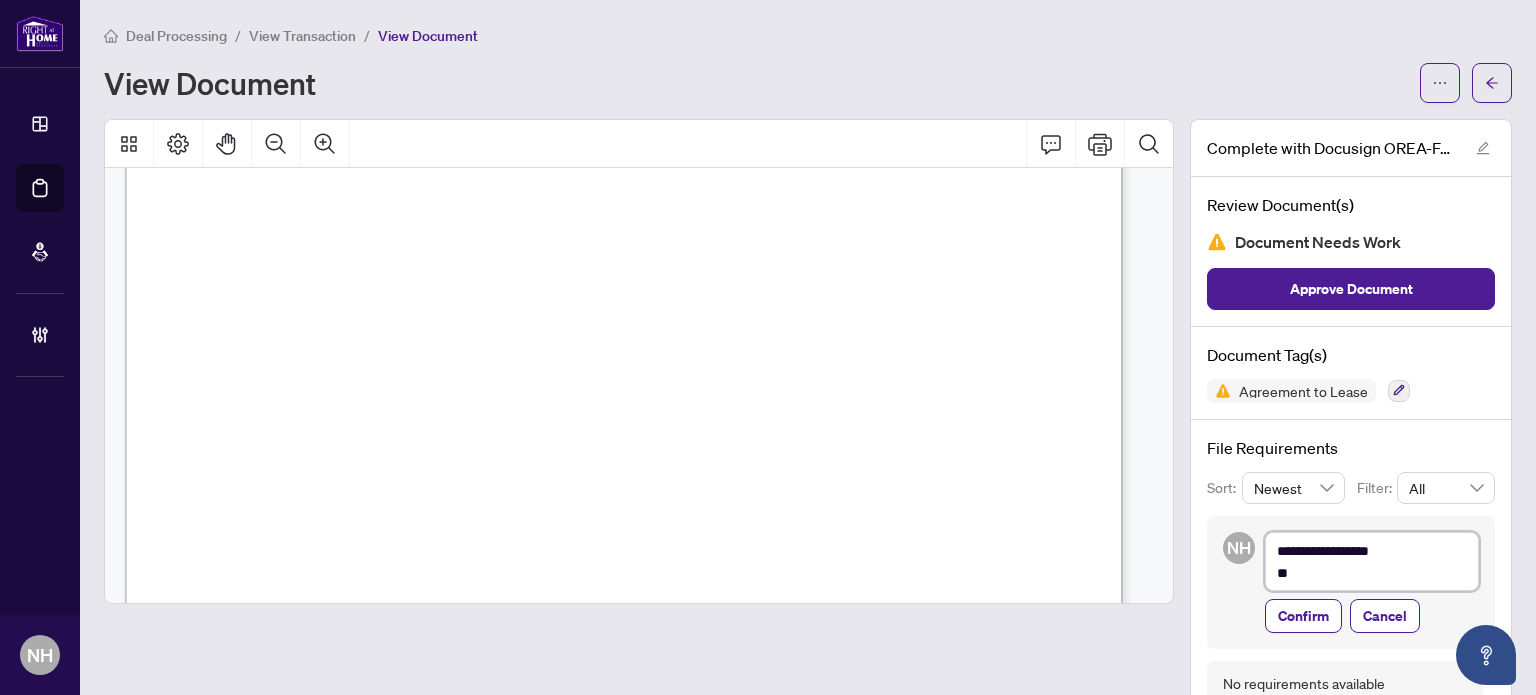 type on "**********" 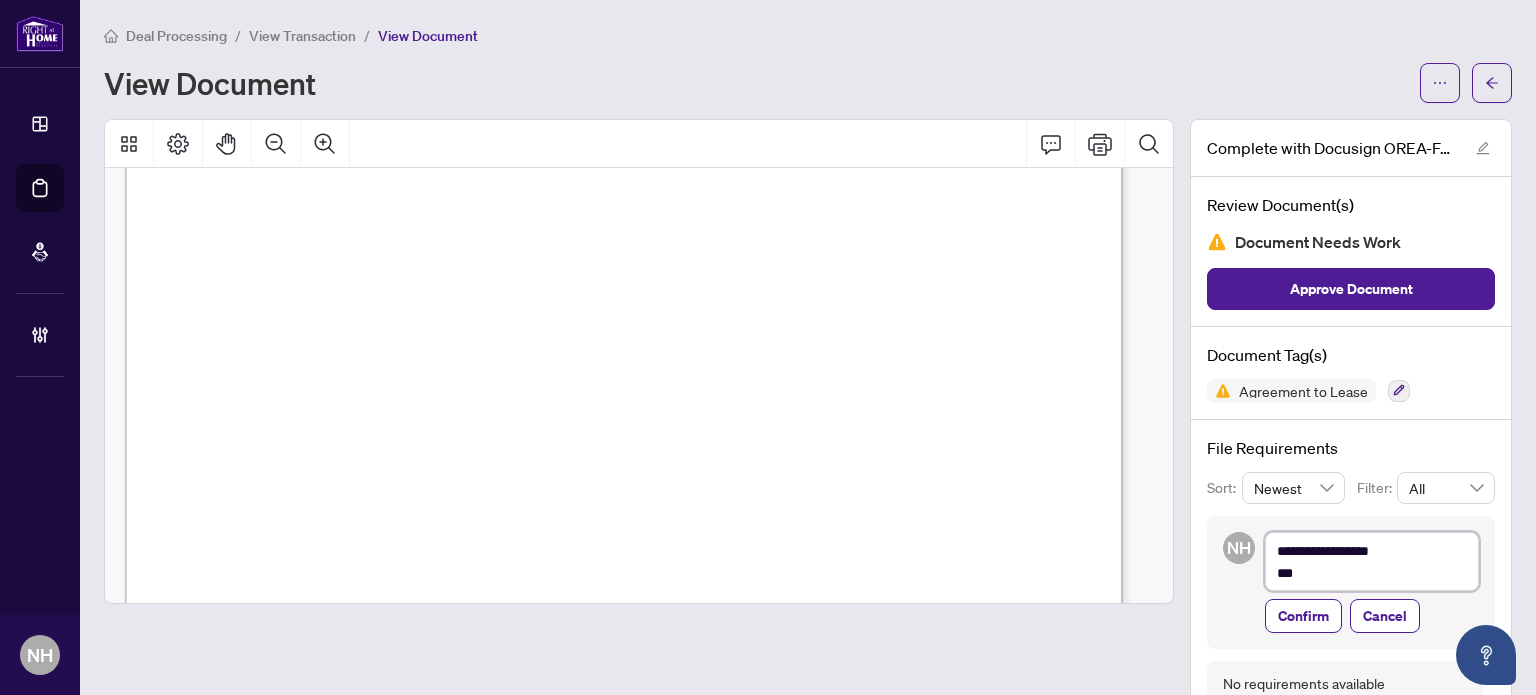 type on "**********" 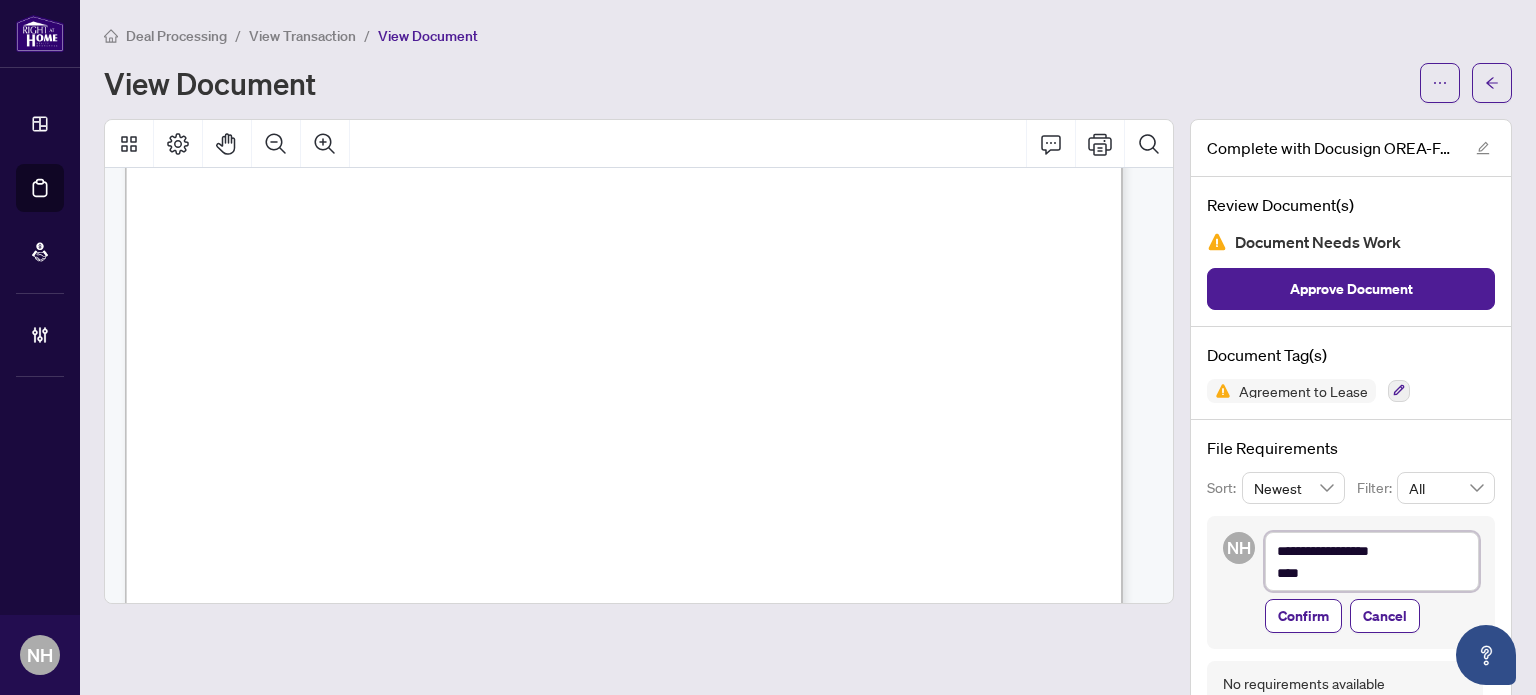 type on "**********" 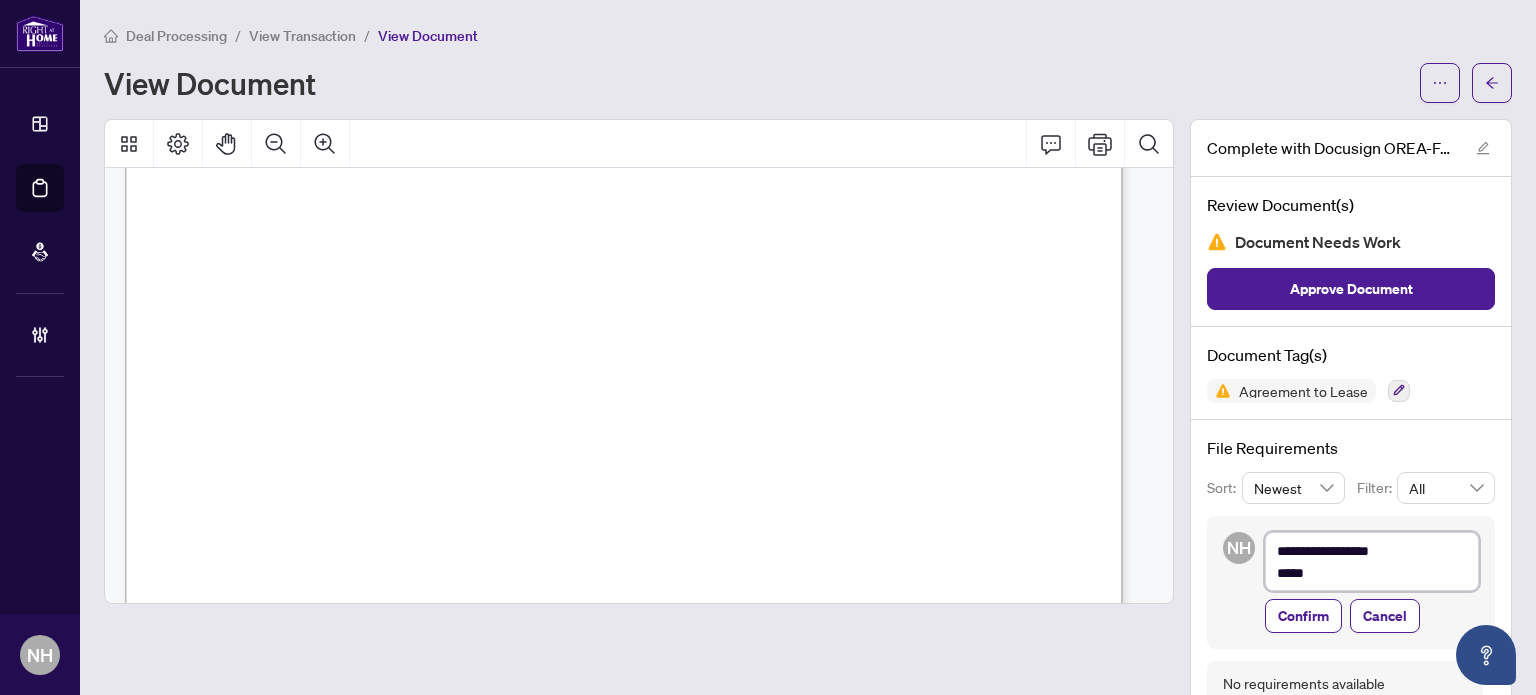 type on "**********" 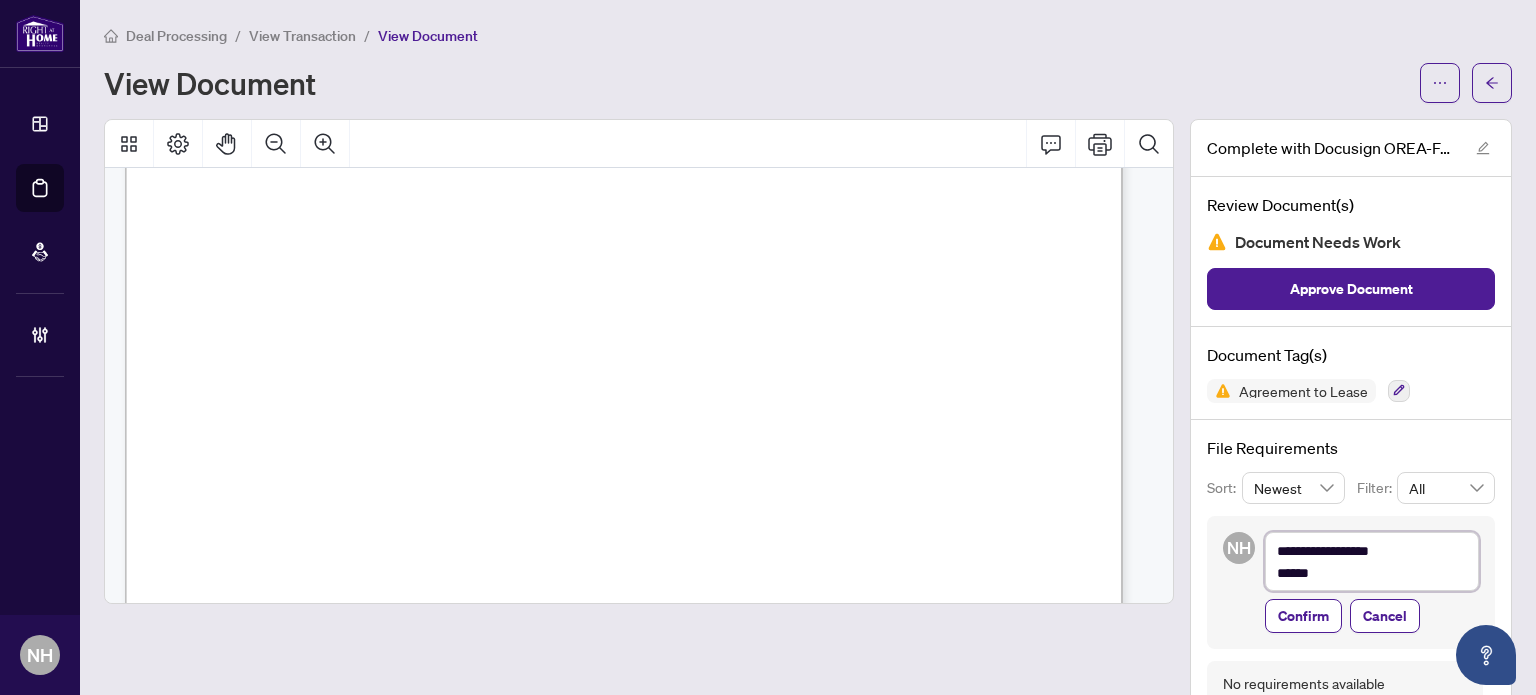 type on "**********" 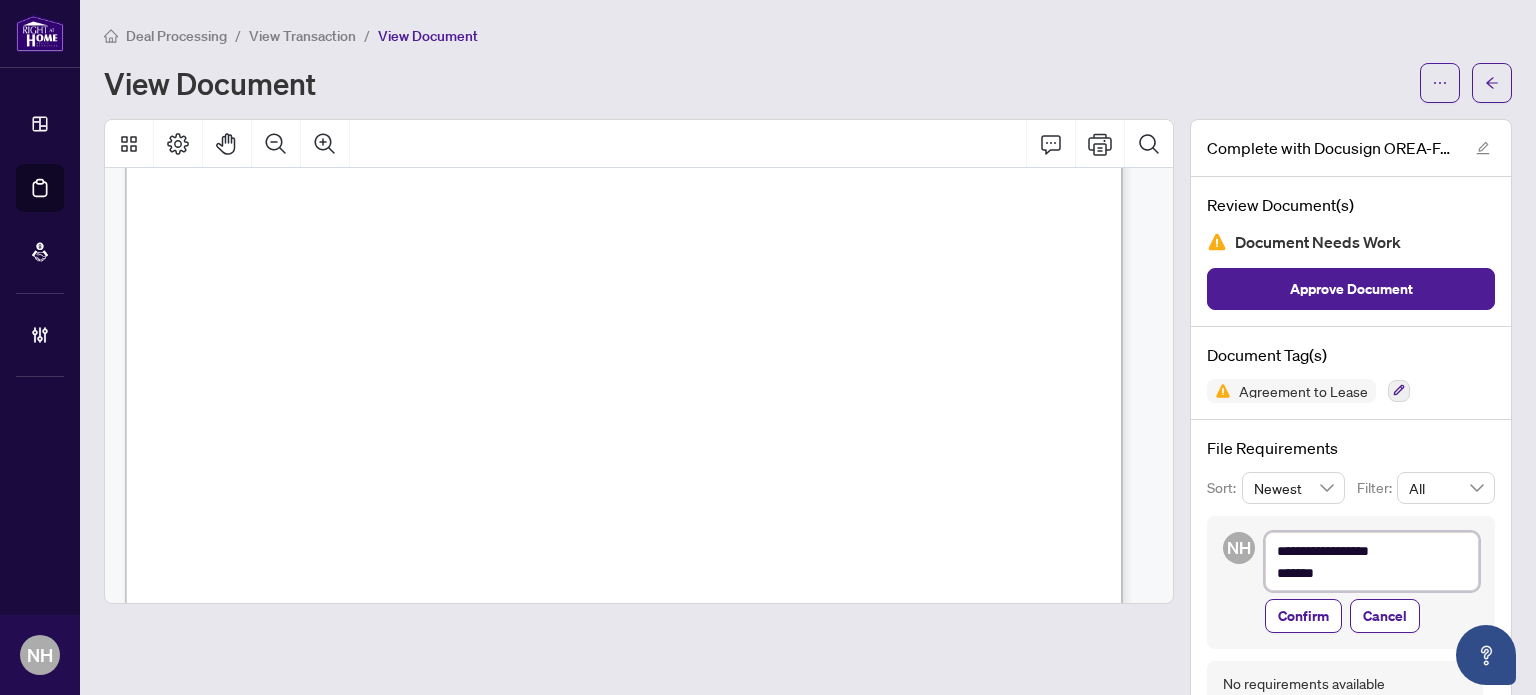 type on "**********" 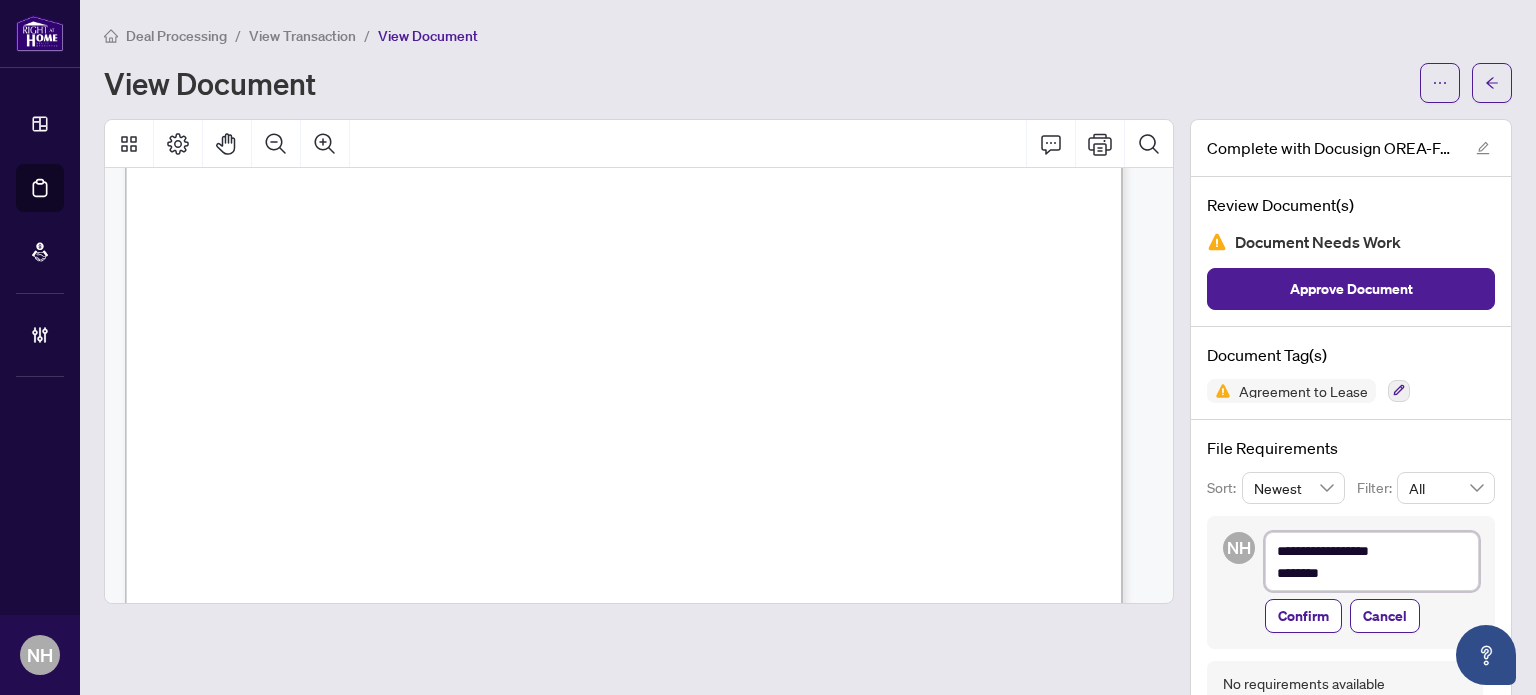 type on "**********" 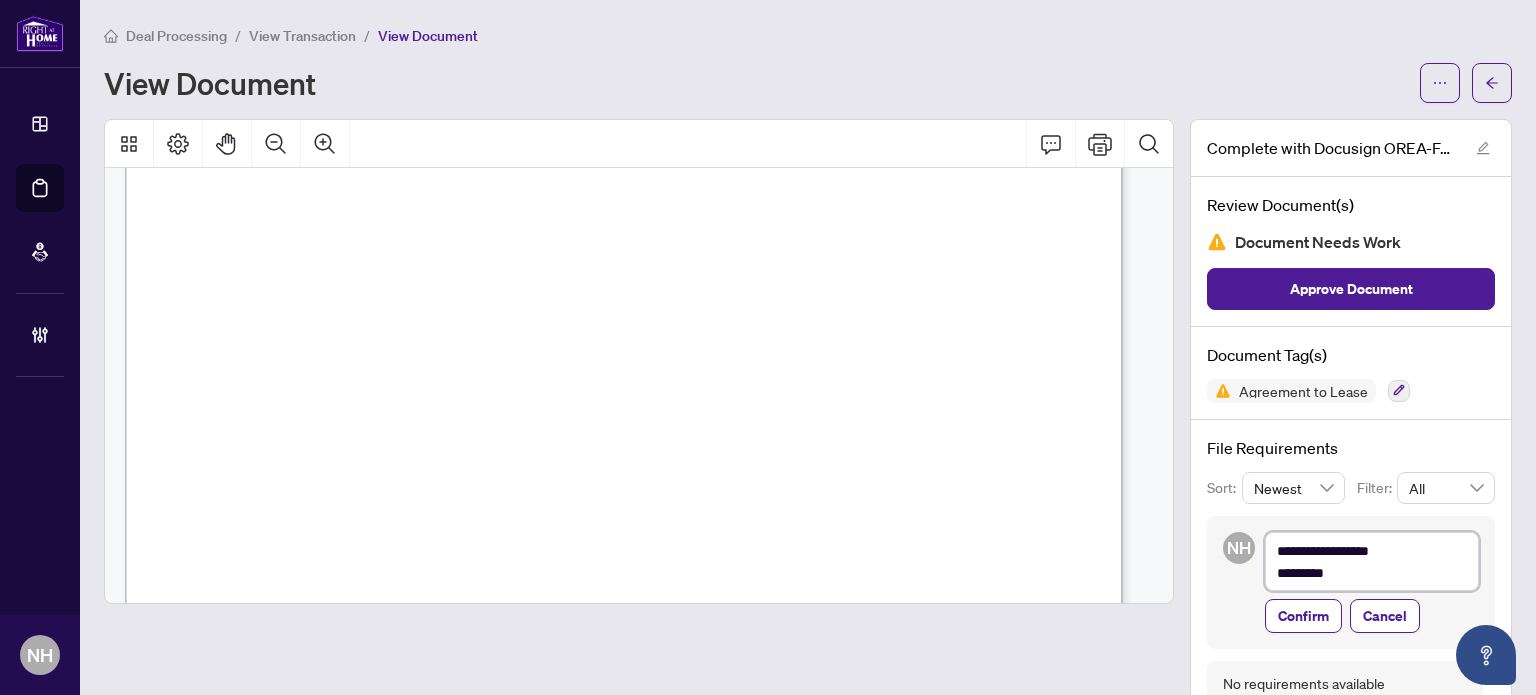 type on "**********" 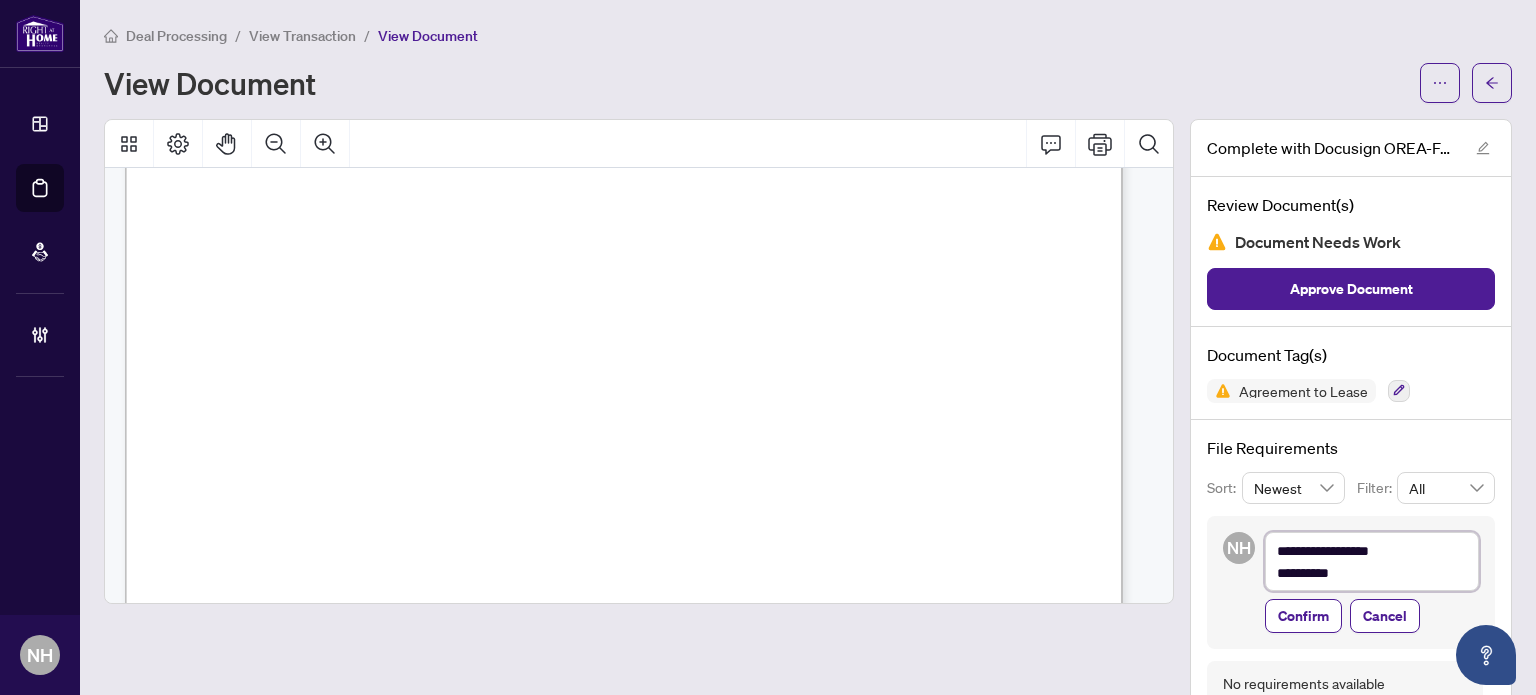 type on "**********" 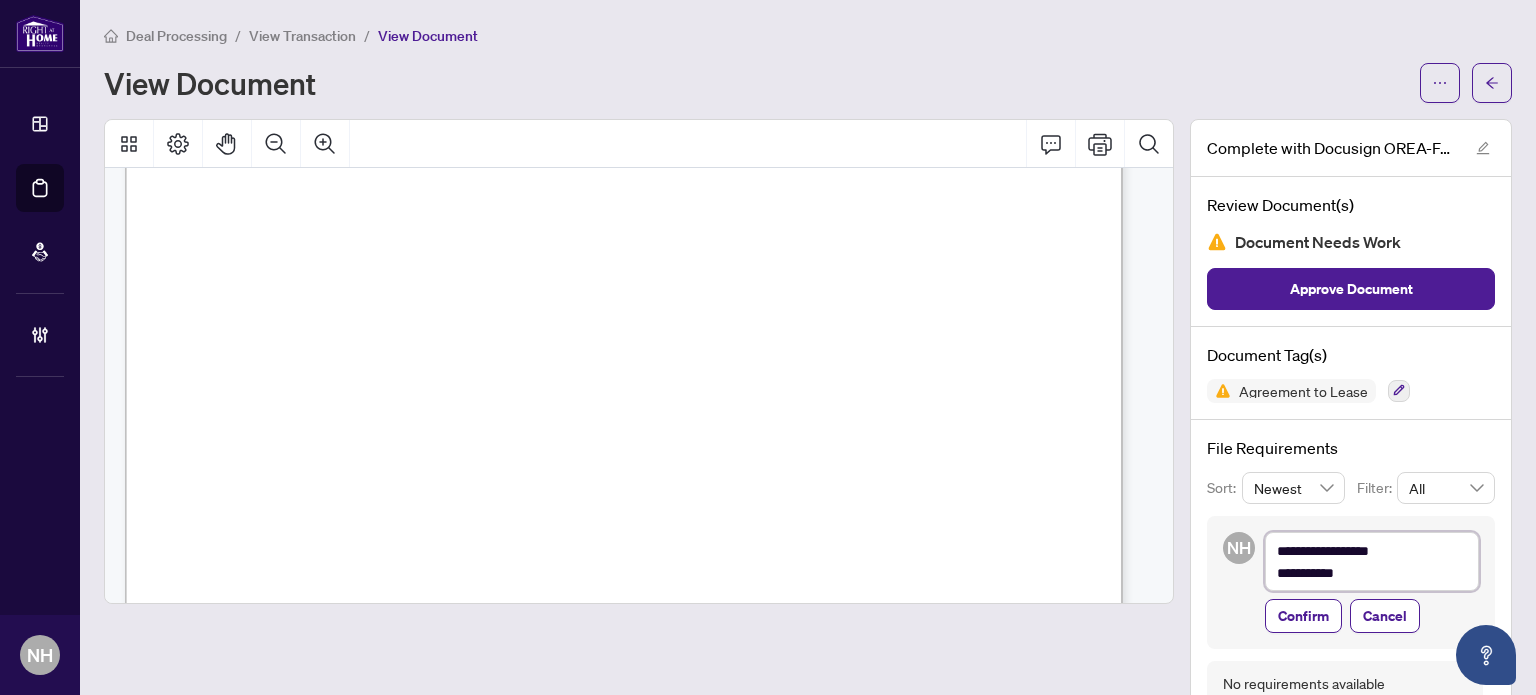 type on "**********" 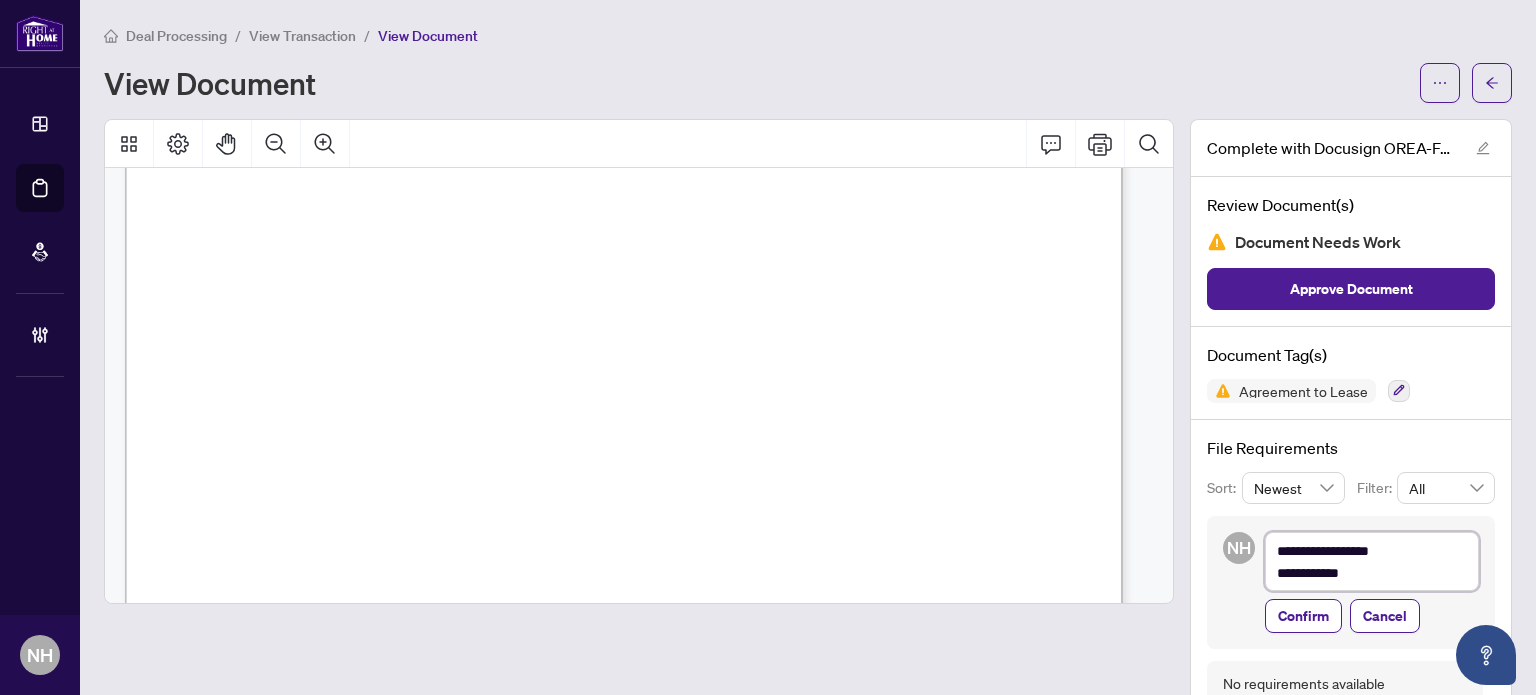 type on "**********" 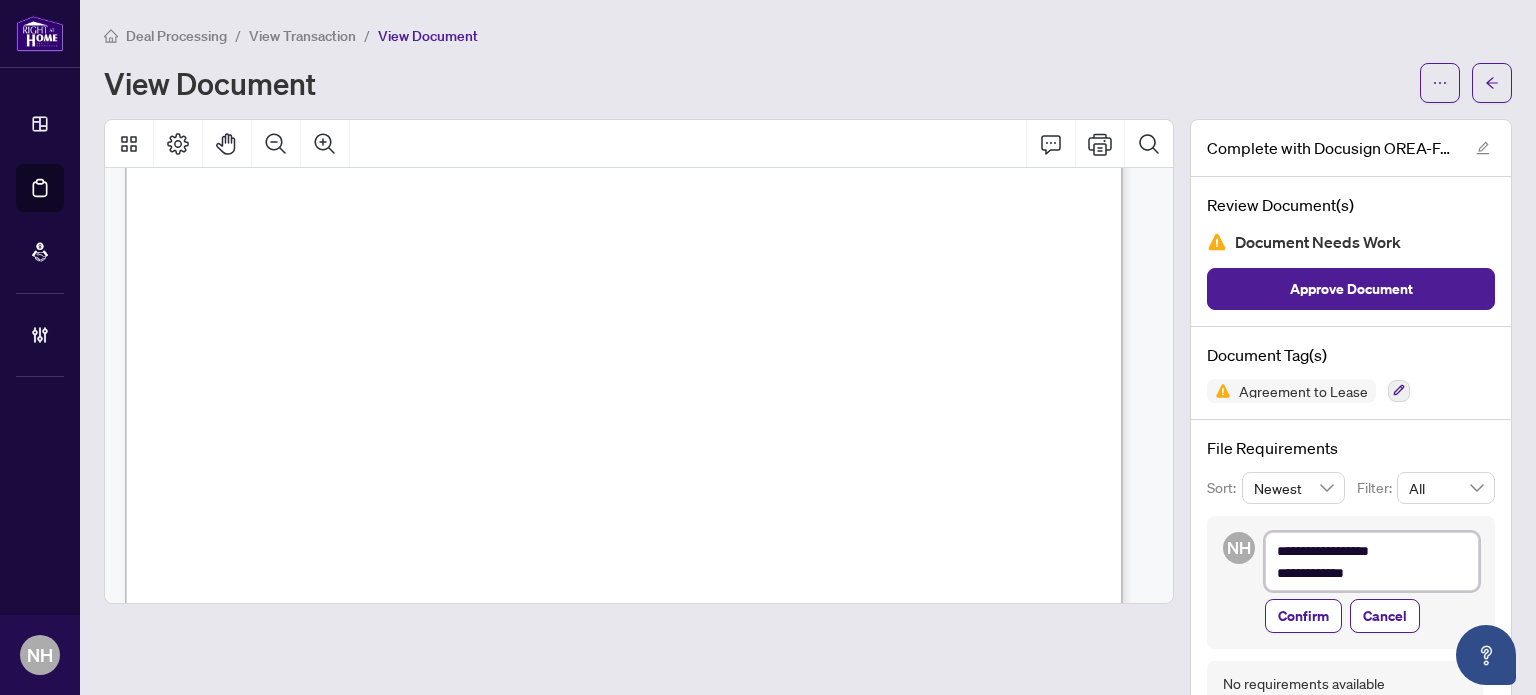 type on "**********" 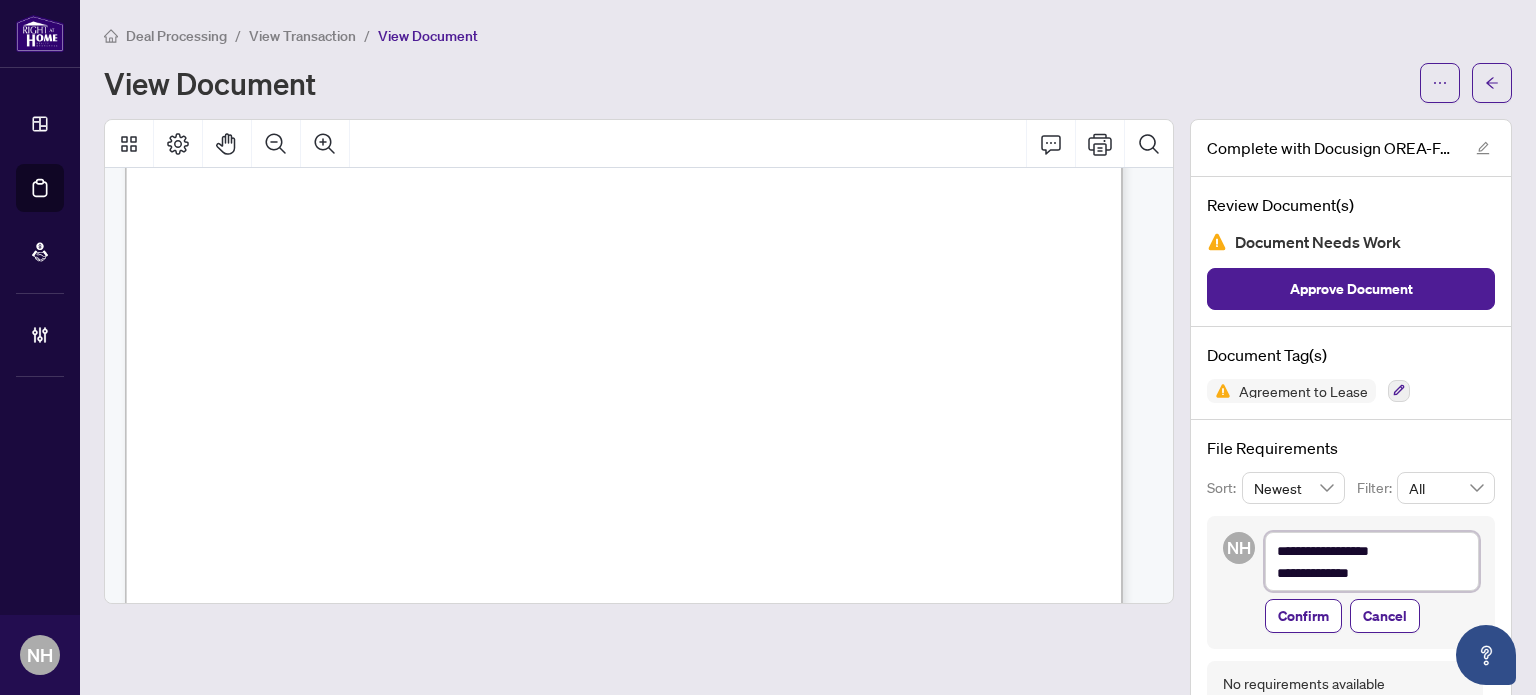 type on "**********" 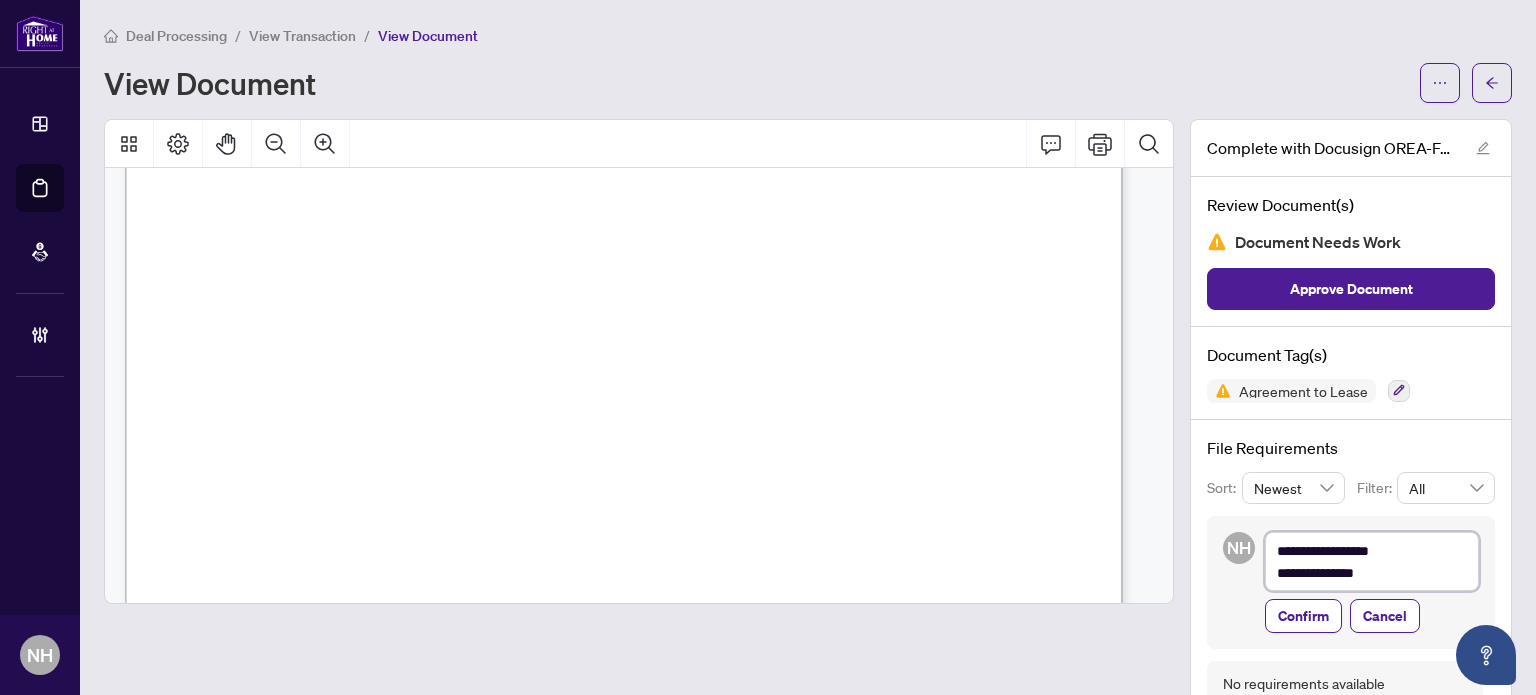 type on "**********" 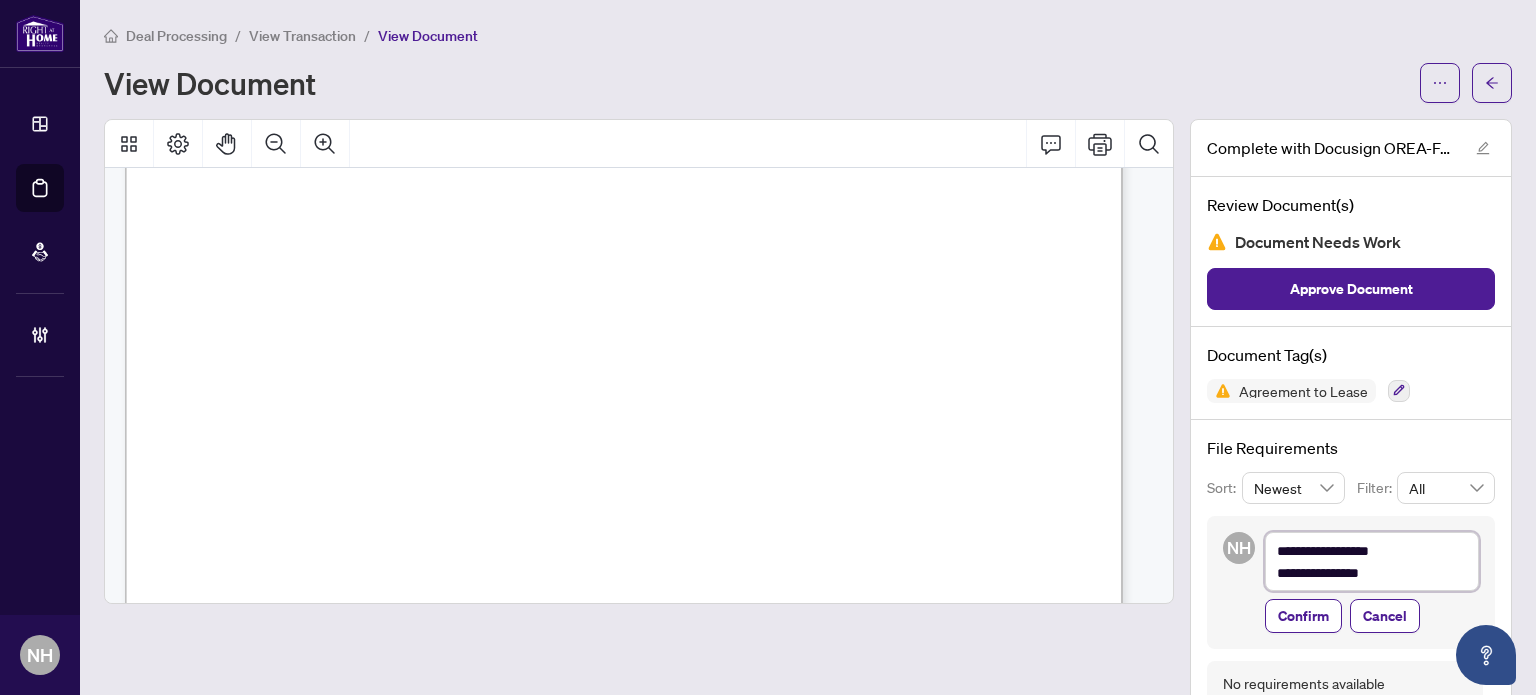 type on "**********" 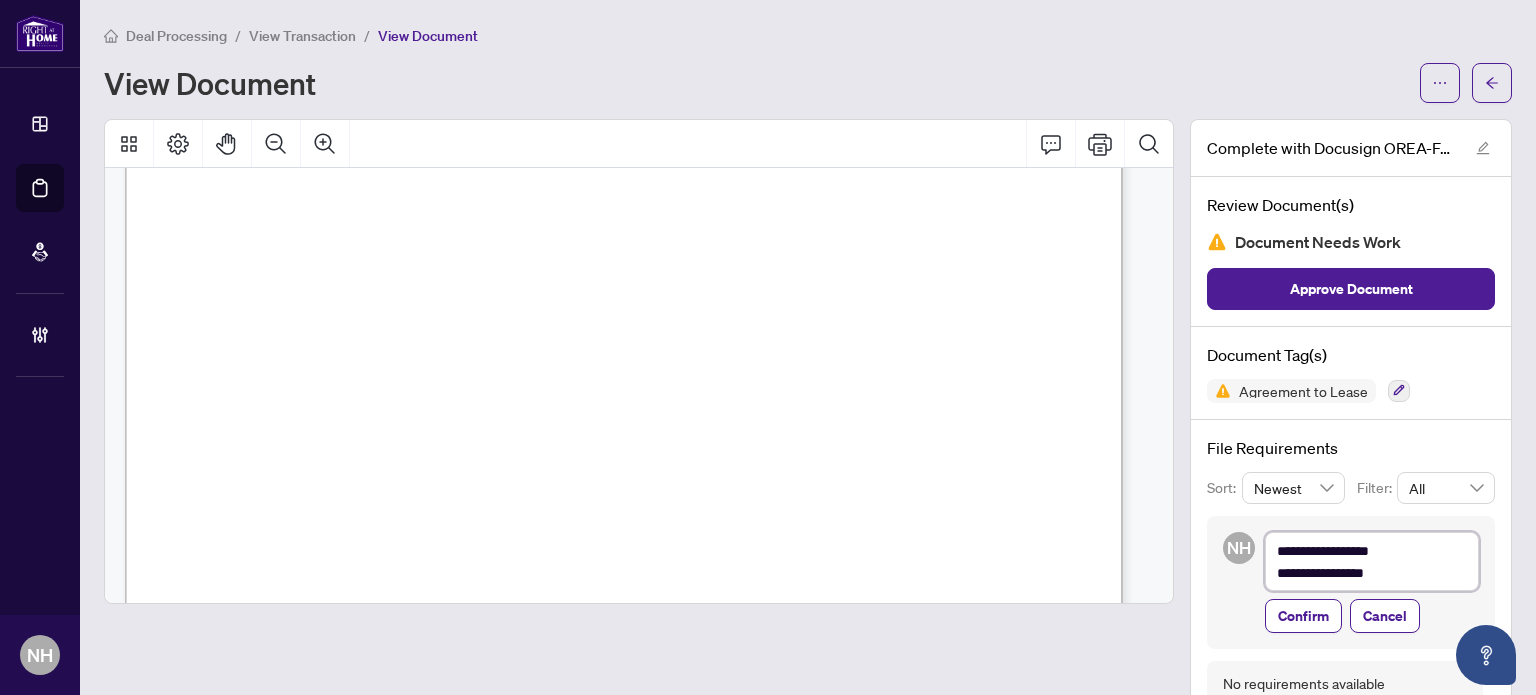 type on "**********" 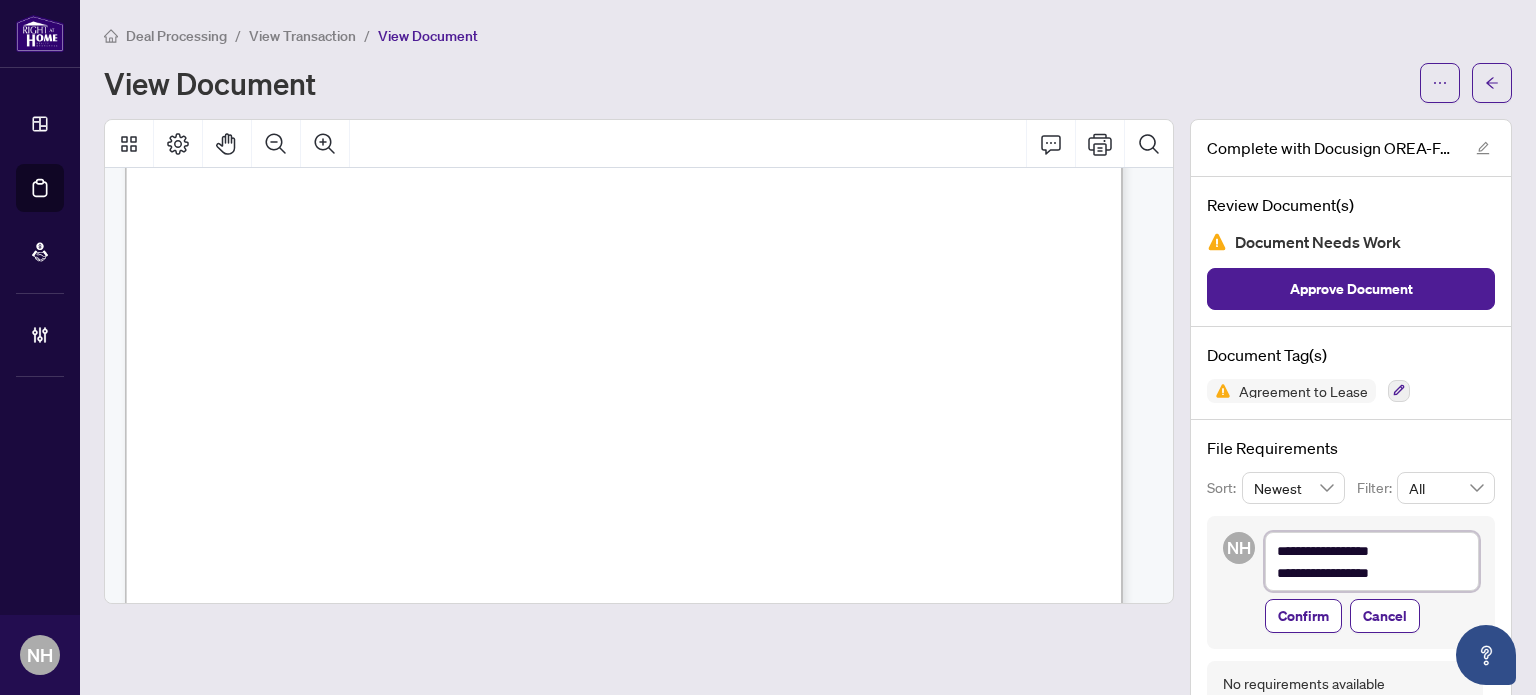 type on "**********" 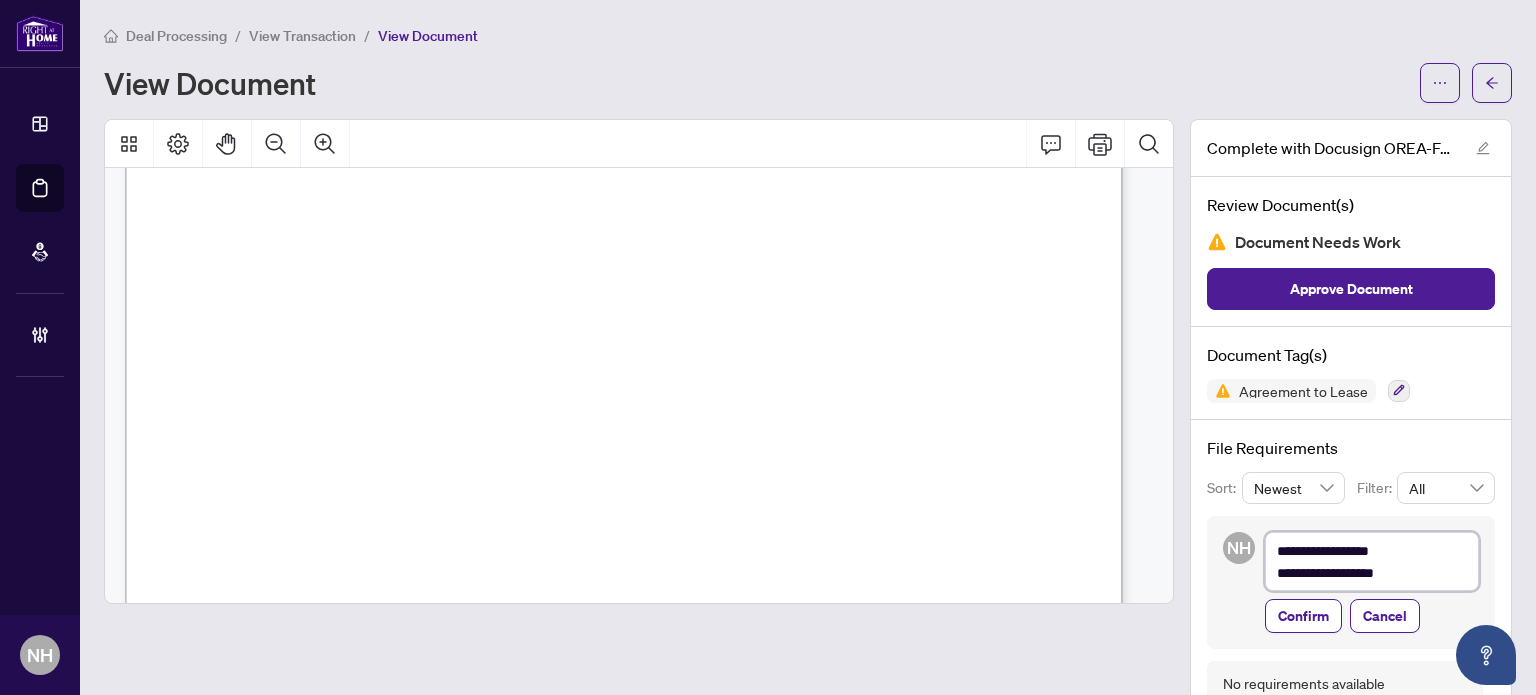 type on "**********" 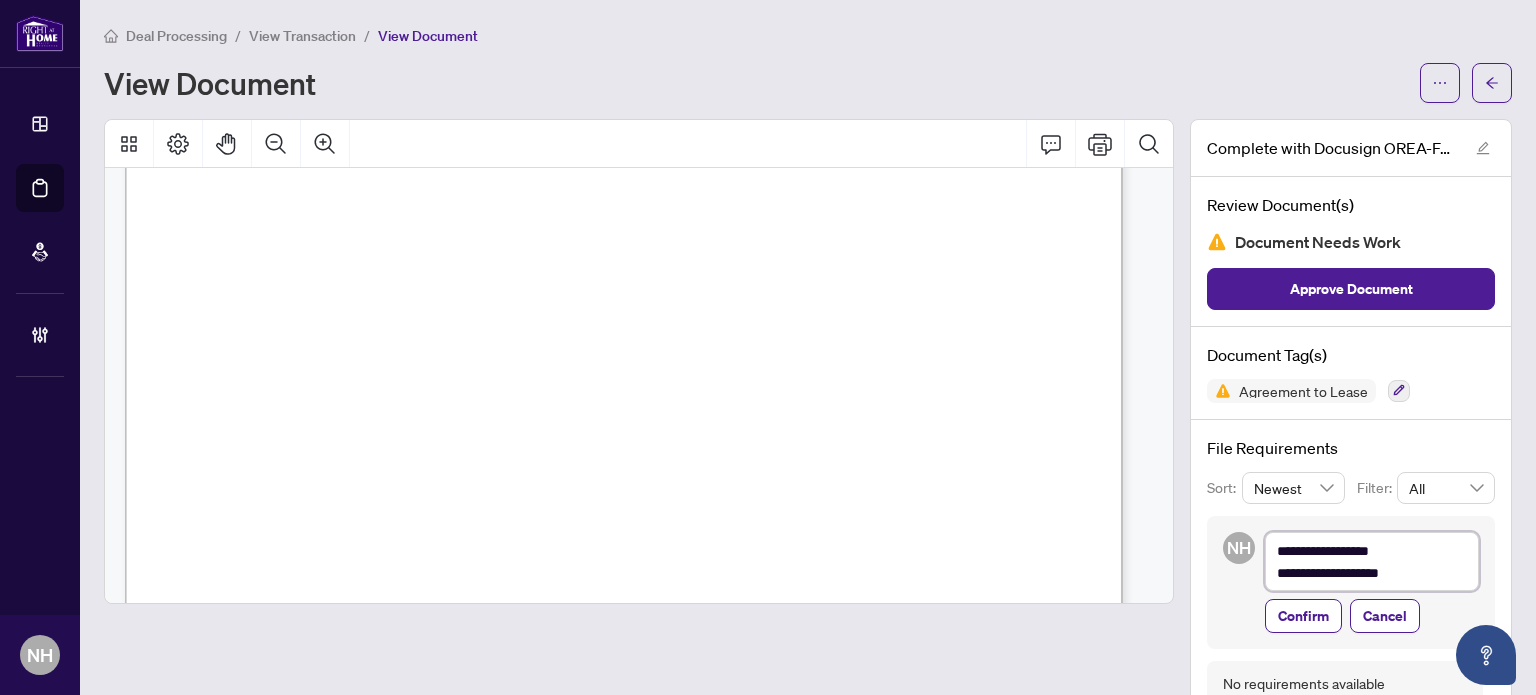 type on "**********" 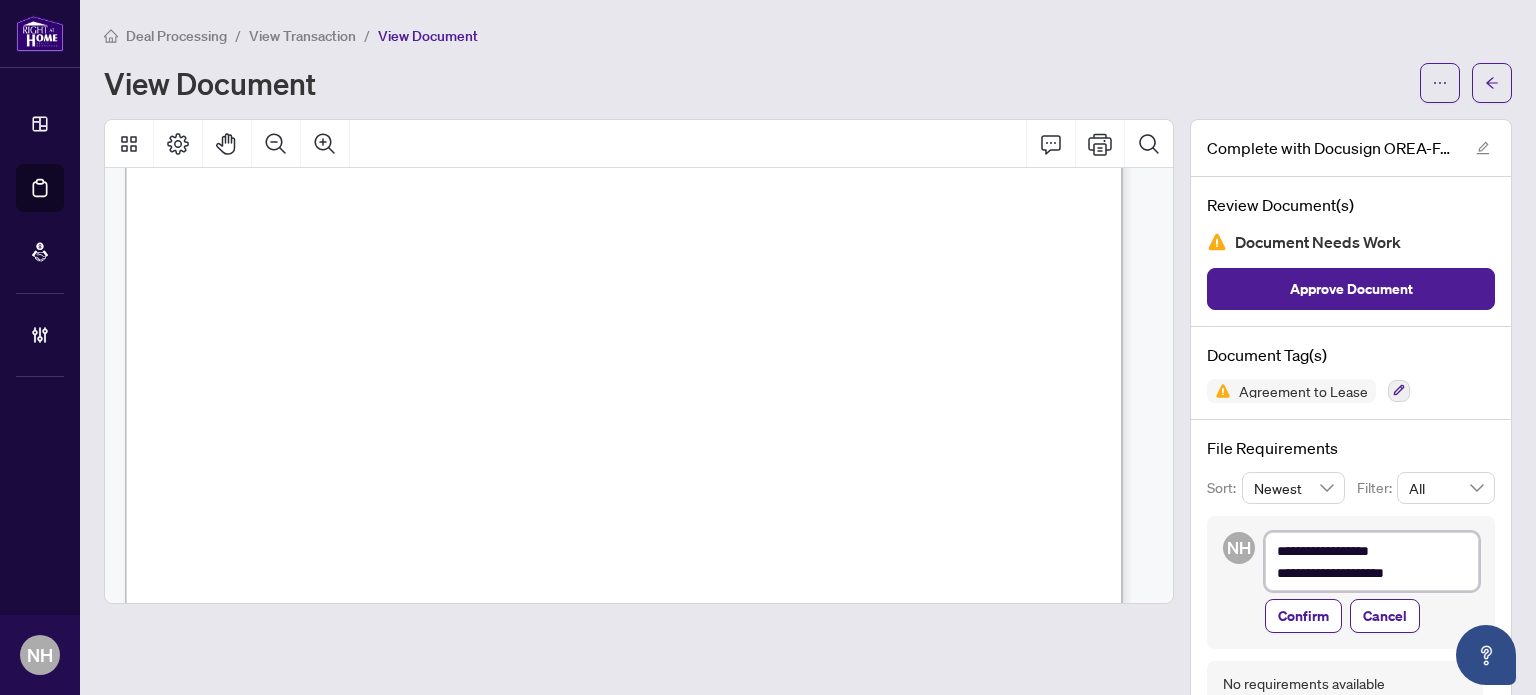 type on "**********" 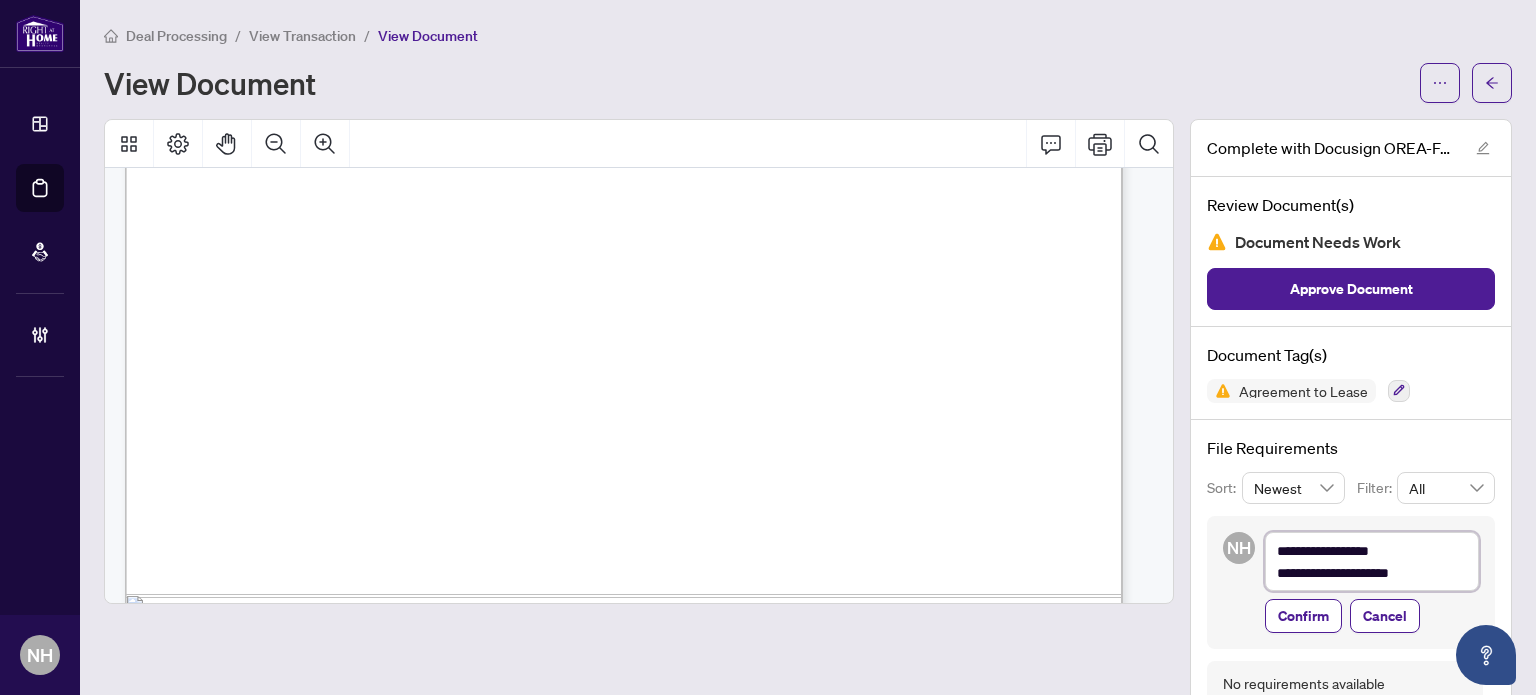 scroll, scrollTop: 3566, scrollLeft: 0, axis: vertical 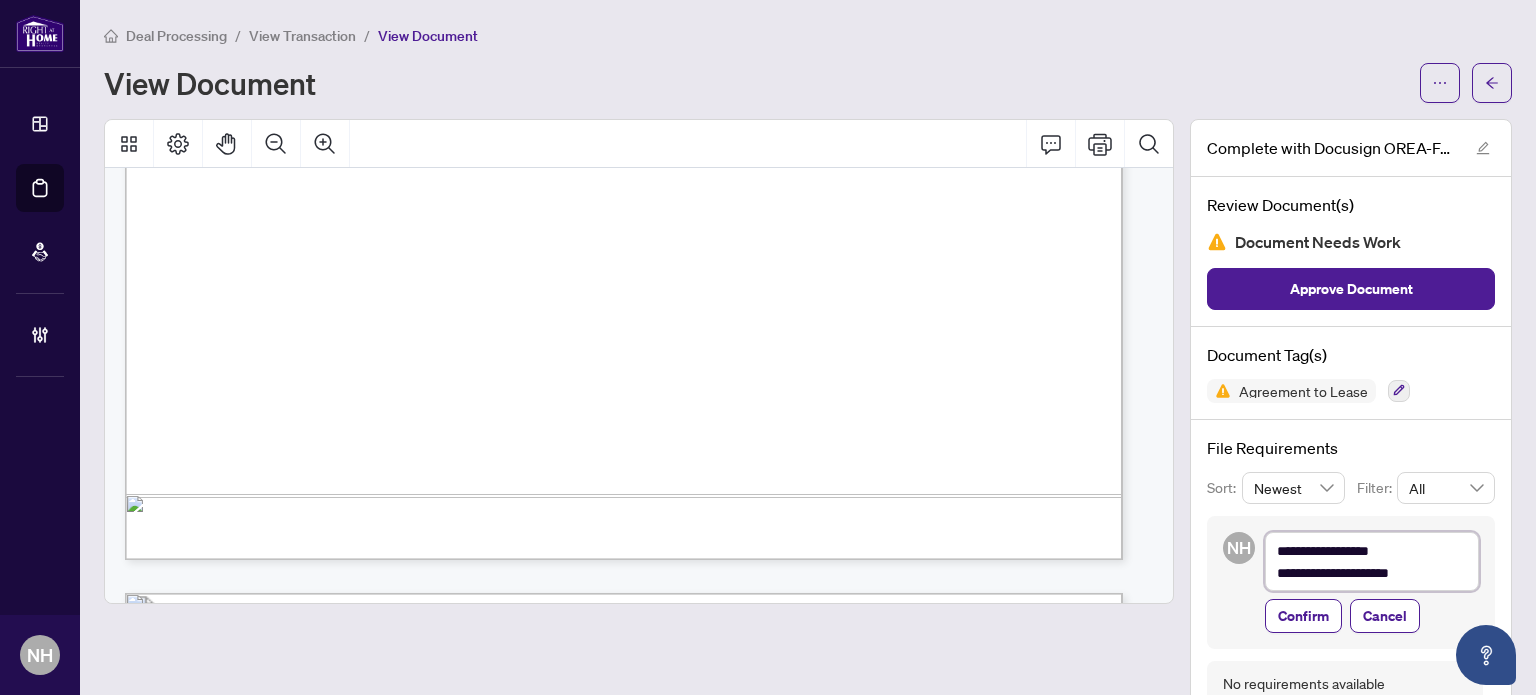 type on "**********" 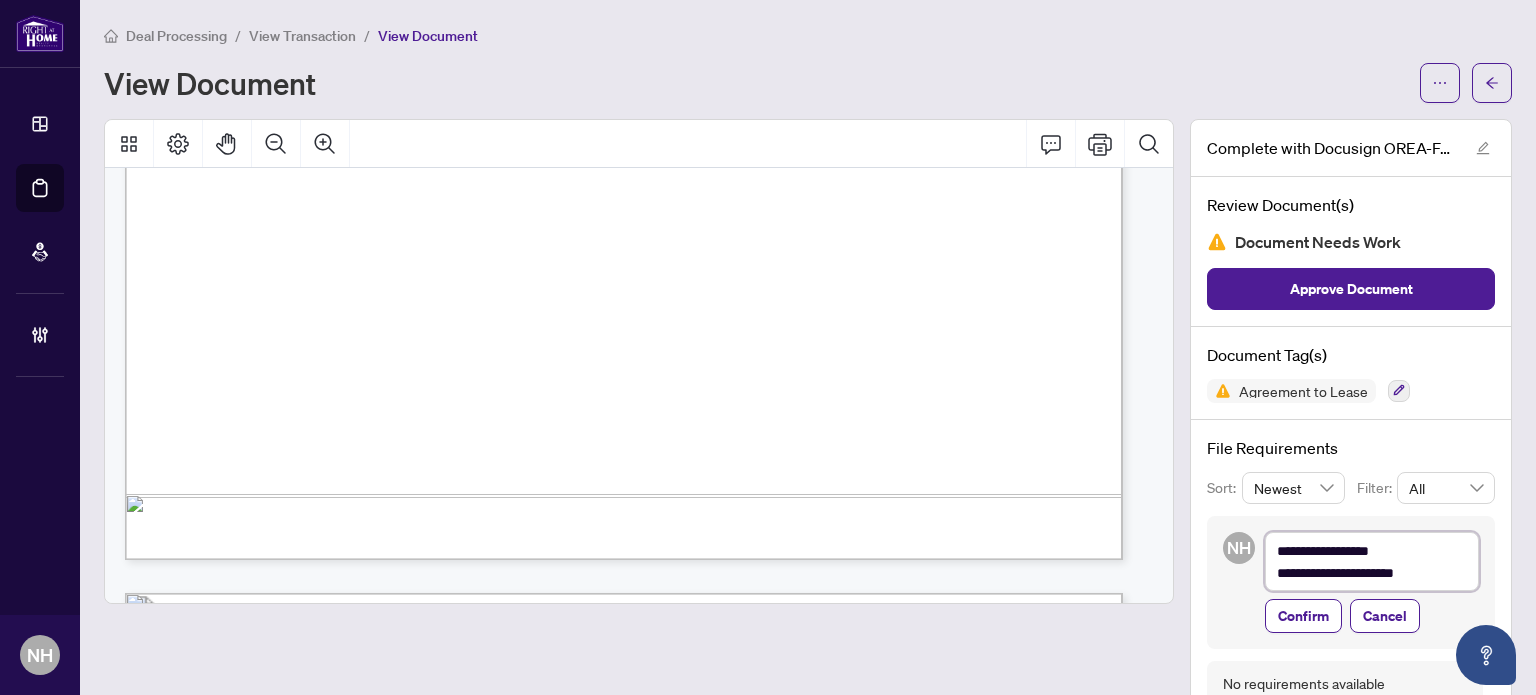 type on "**********" 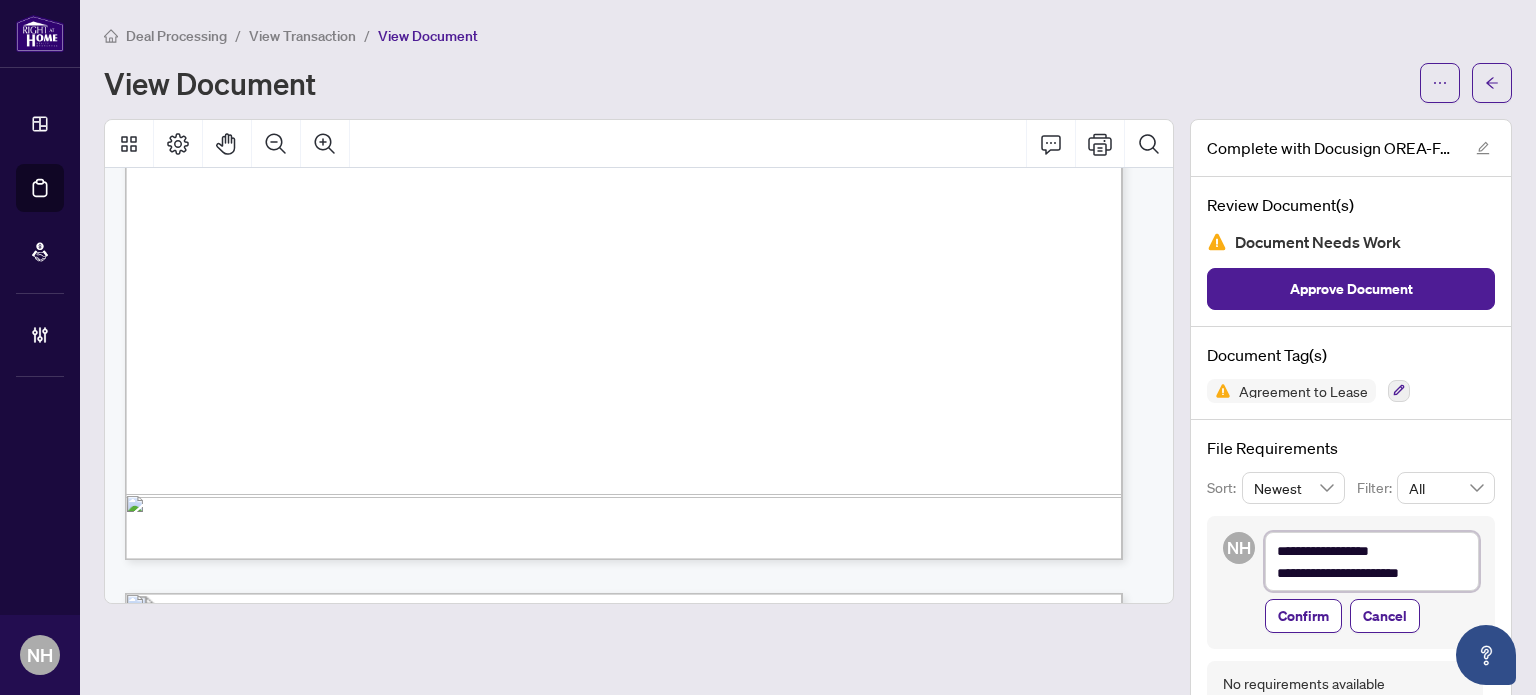 type on "**********" 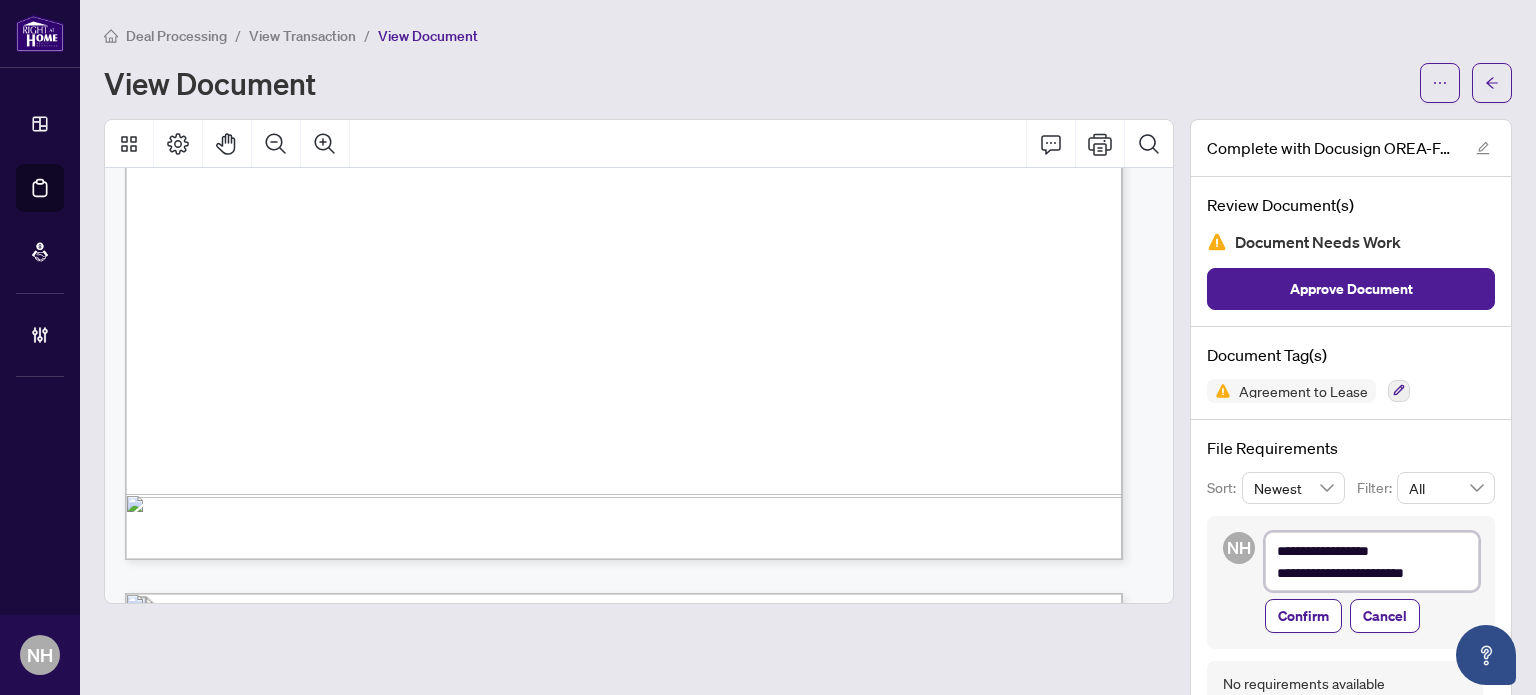 type on "**********" 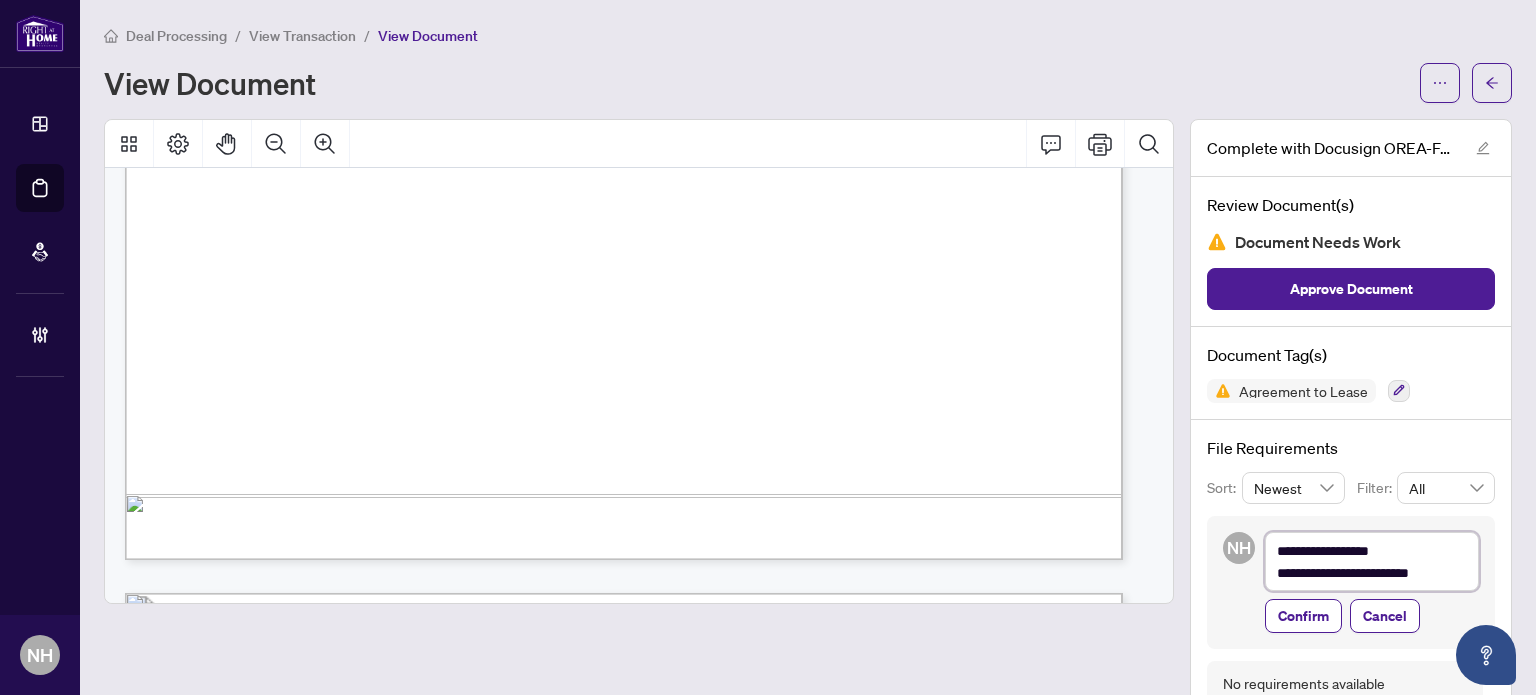 type on "**********" 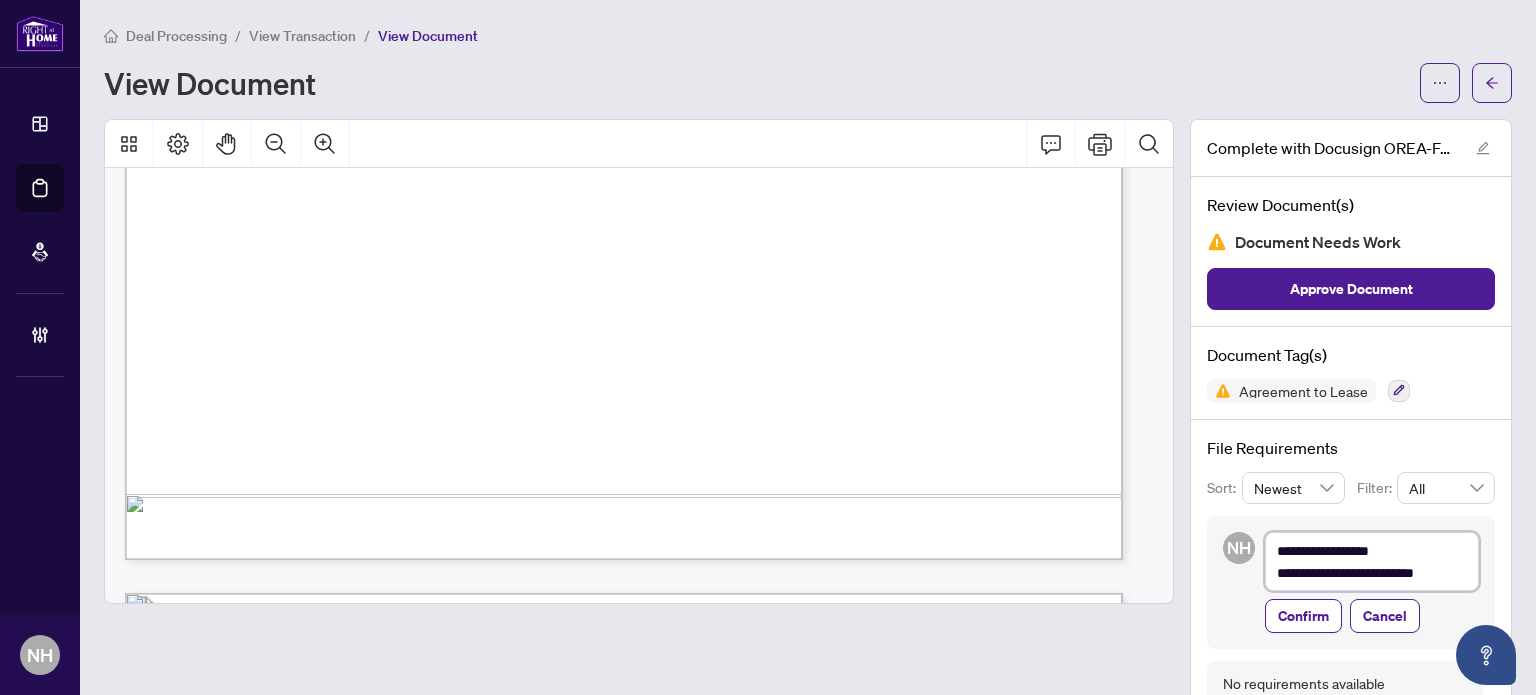 type on "**********" 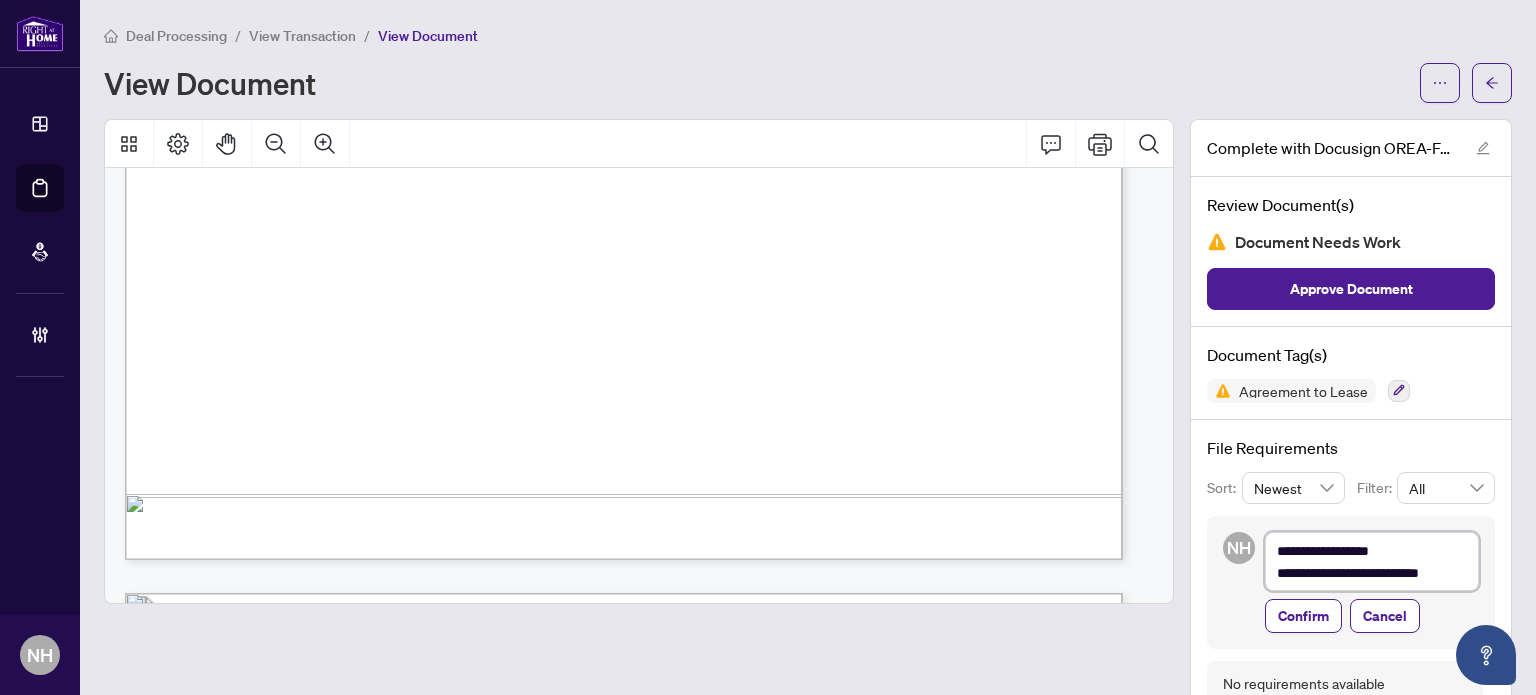 type on "**********" 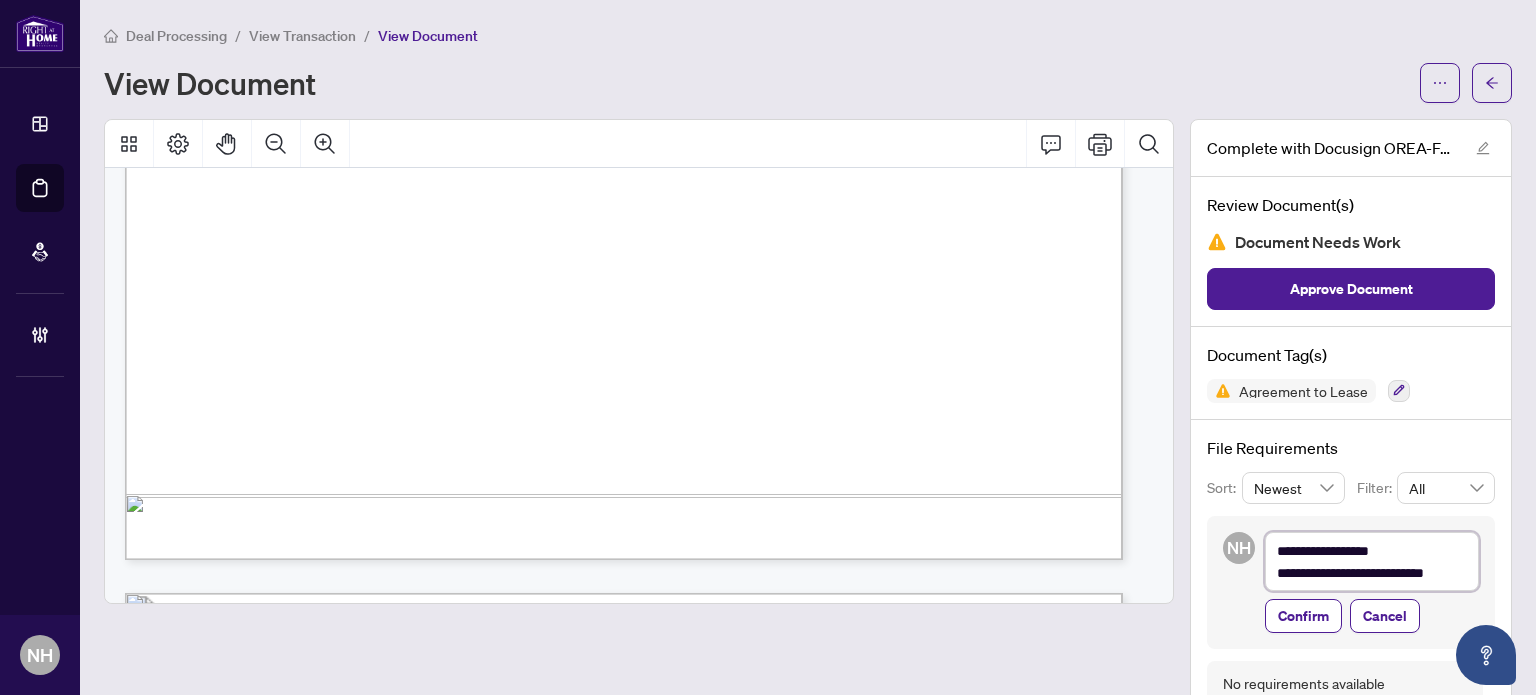 type on "**********" 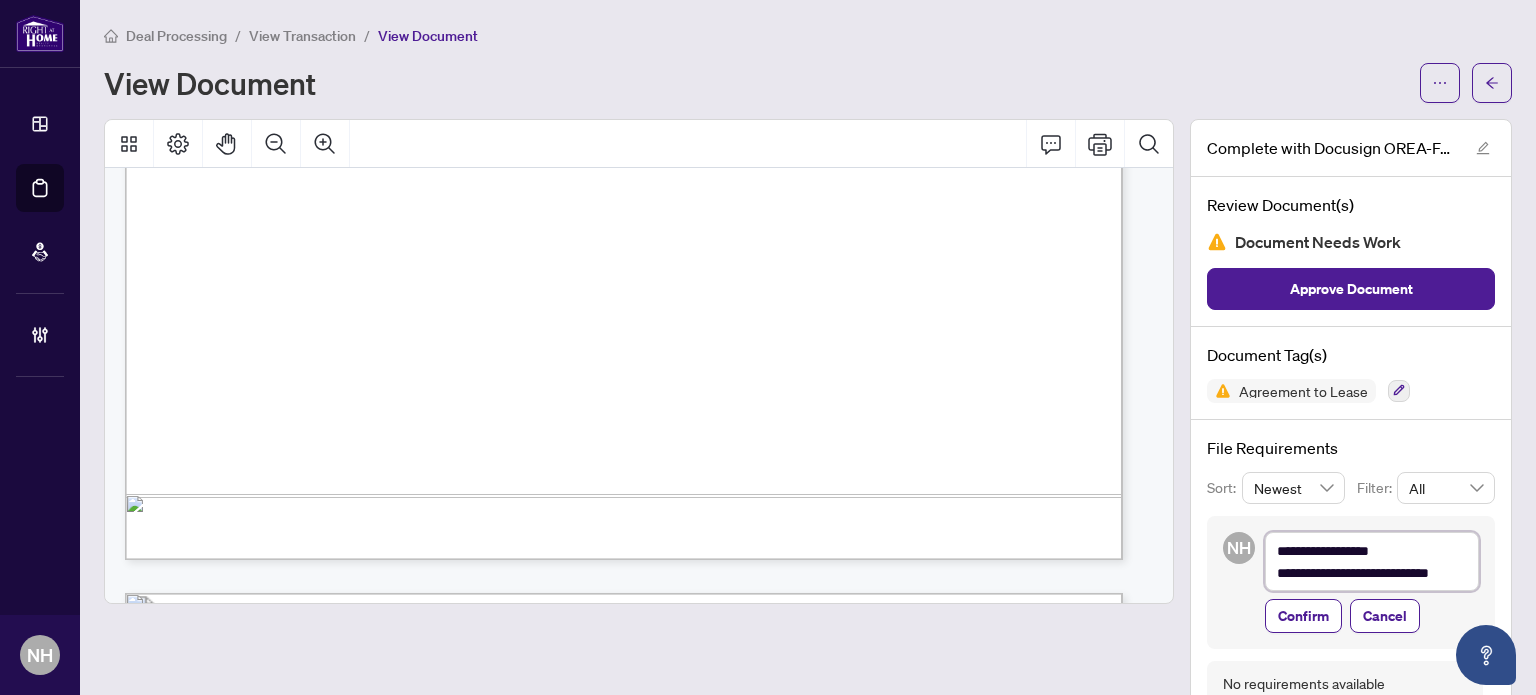 type on "**********" 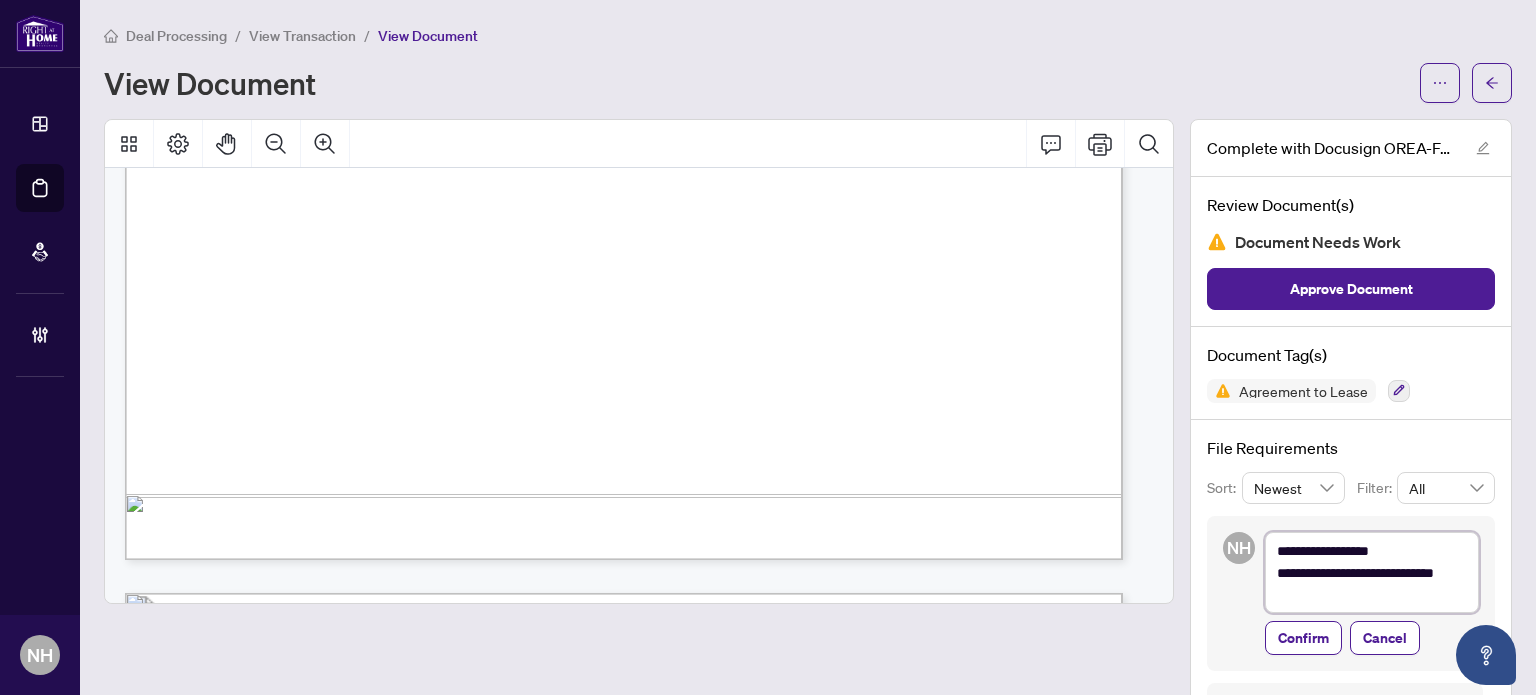 type on "**********" 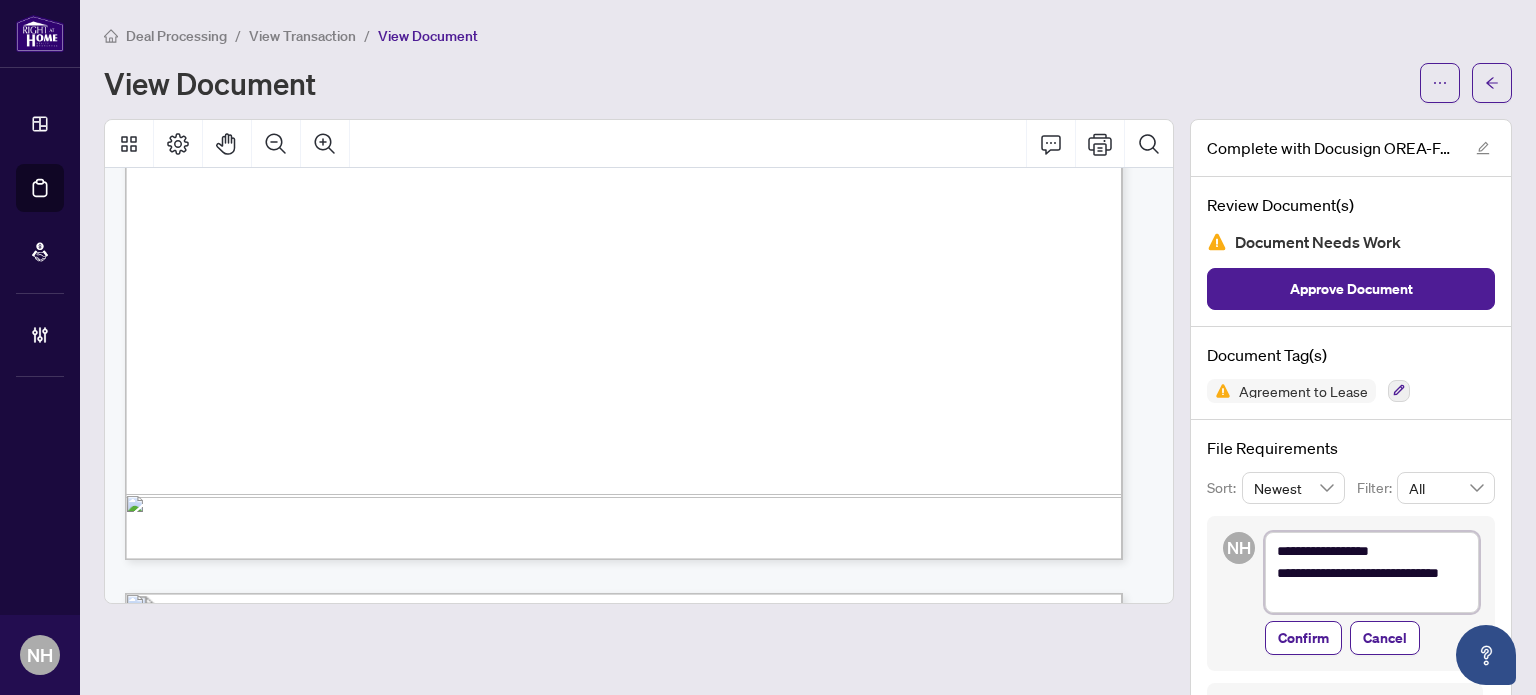 type on "**********" 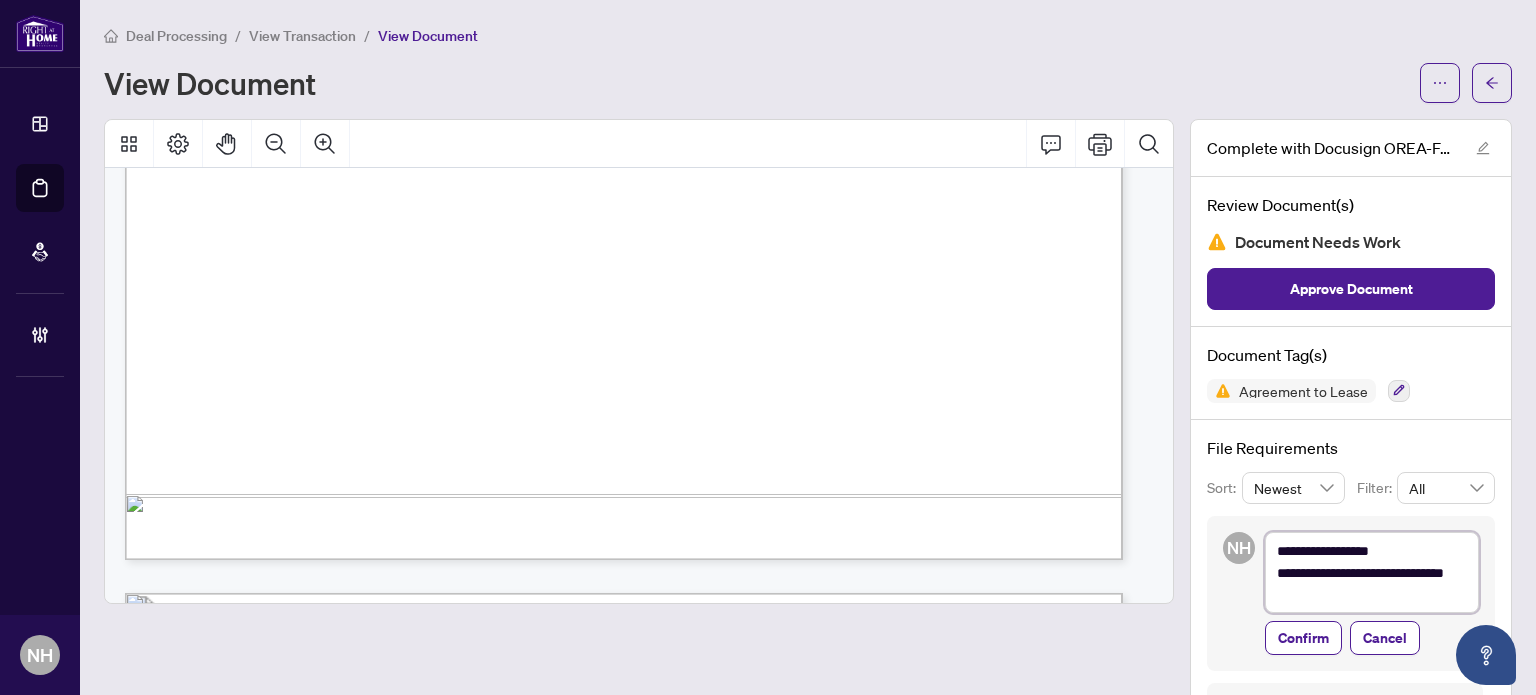 type on "**********" 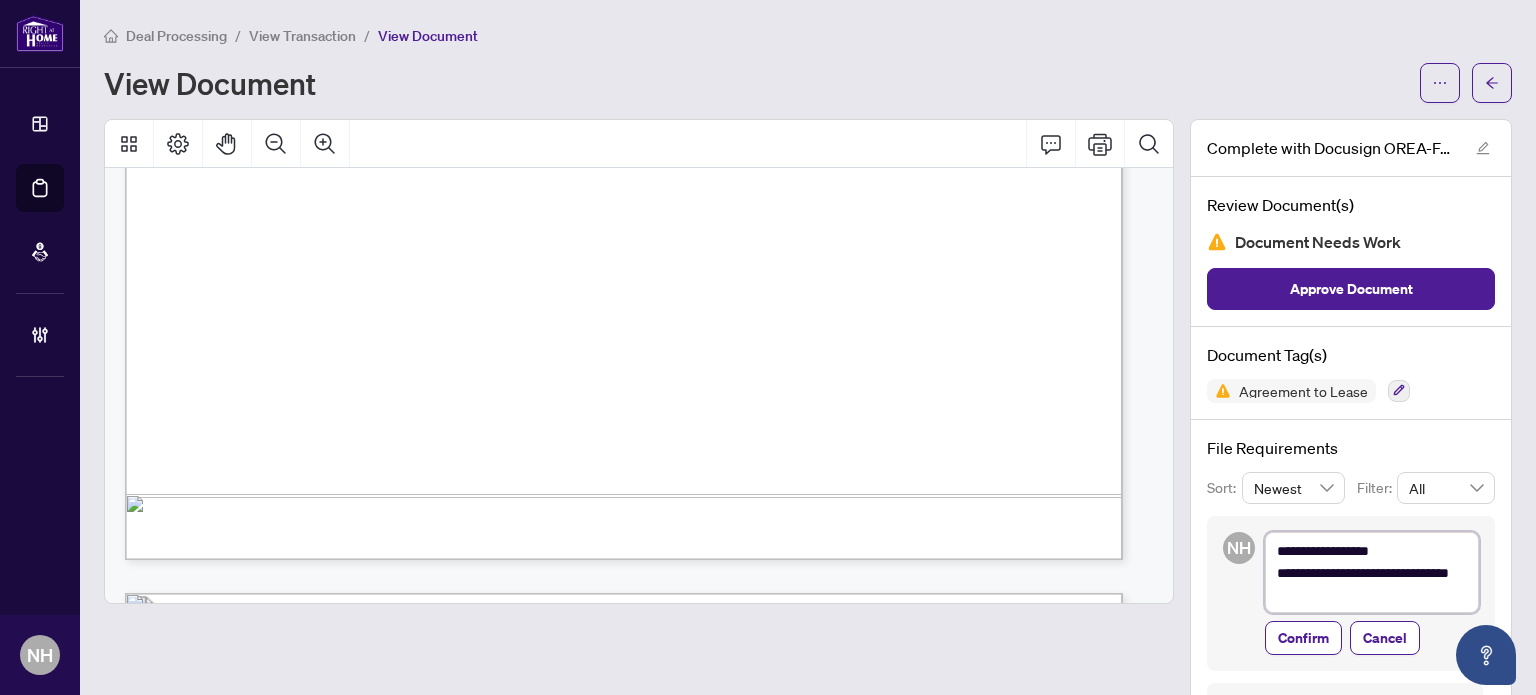 type on "**********" 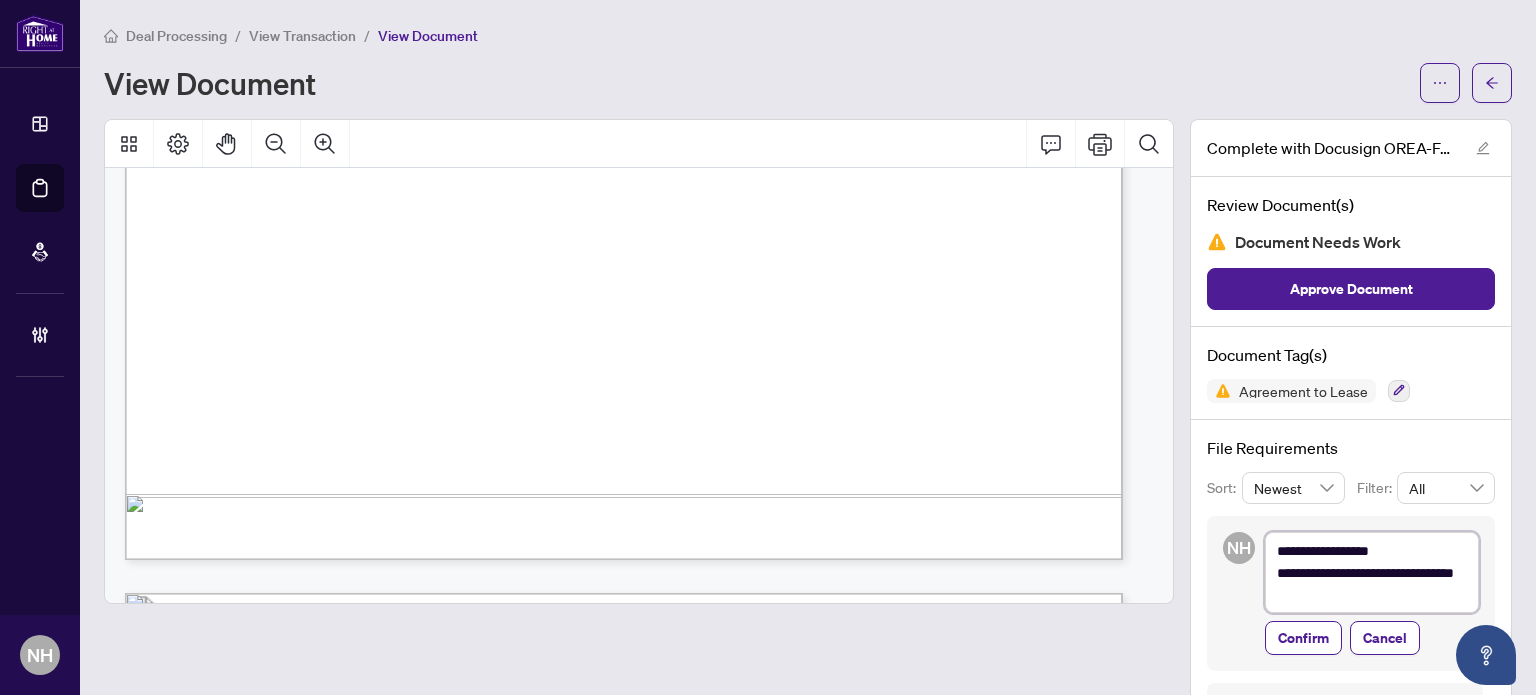 type on "**********" 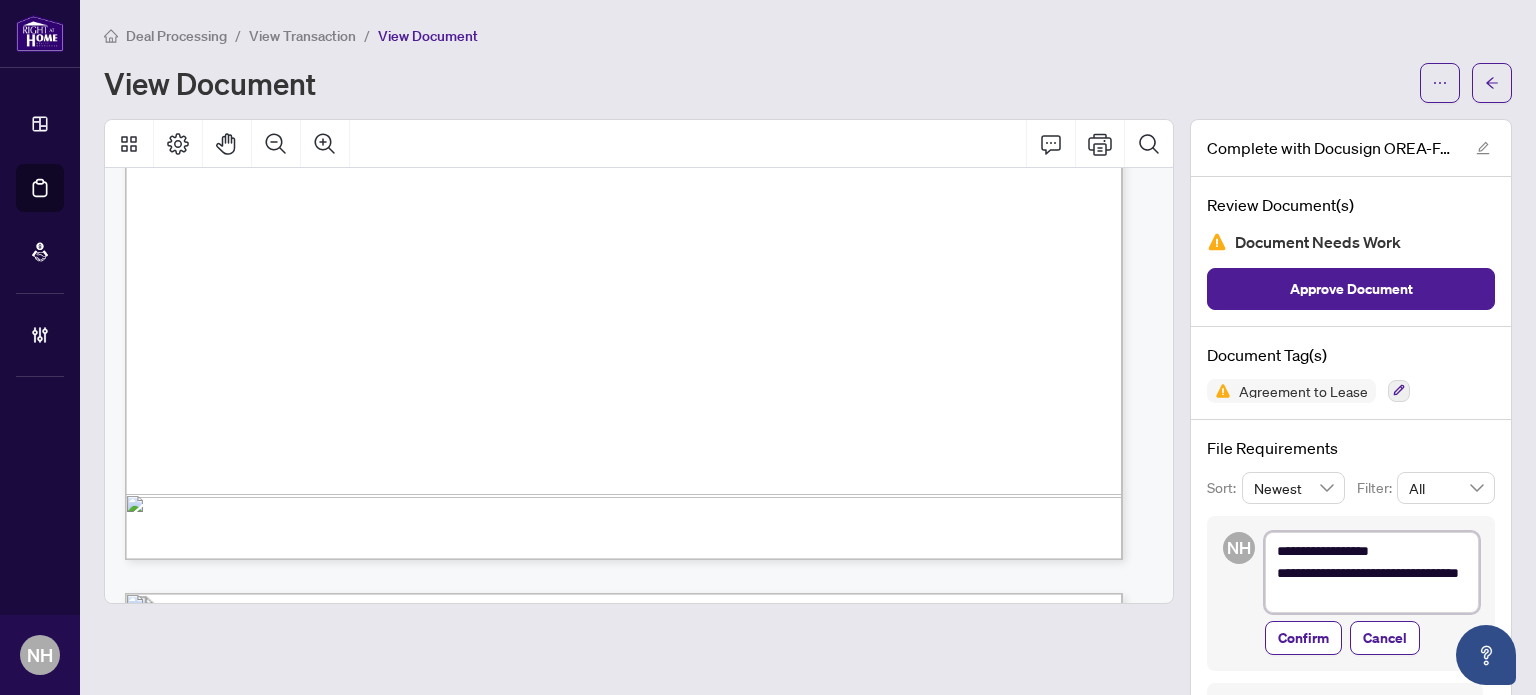 type on "**********" 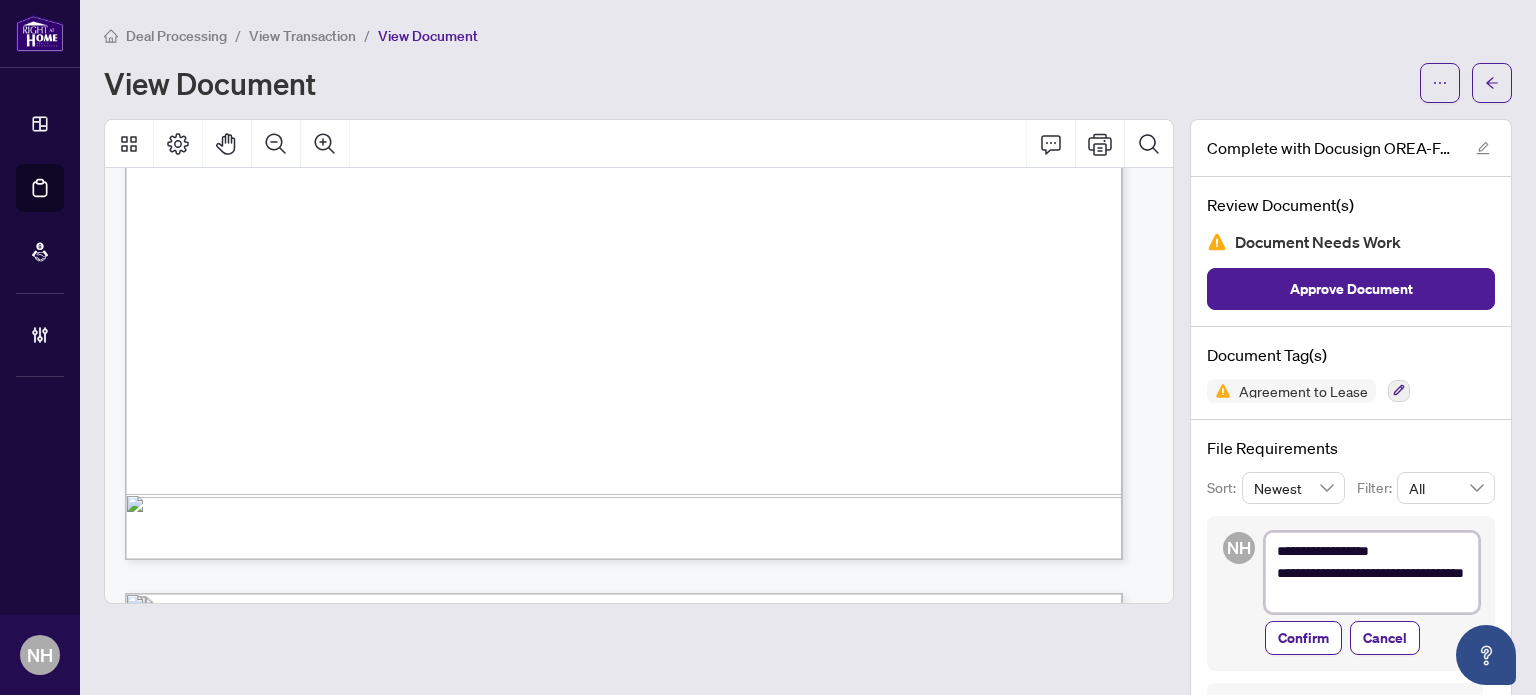 type on "**********" 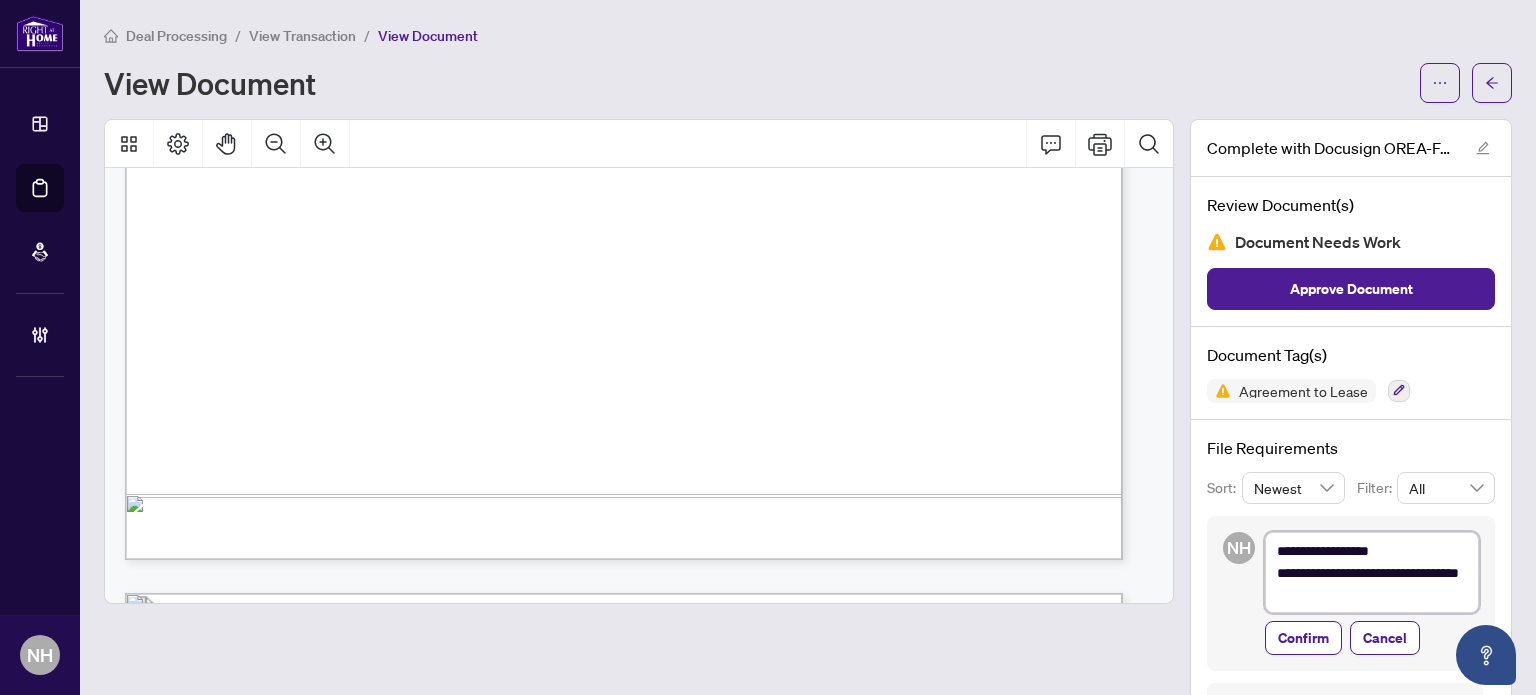 type on "**********" 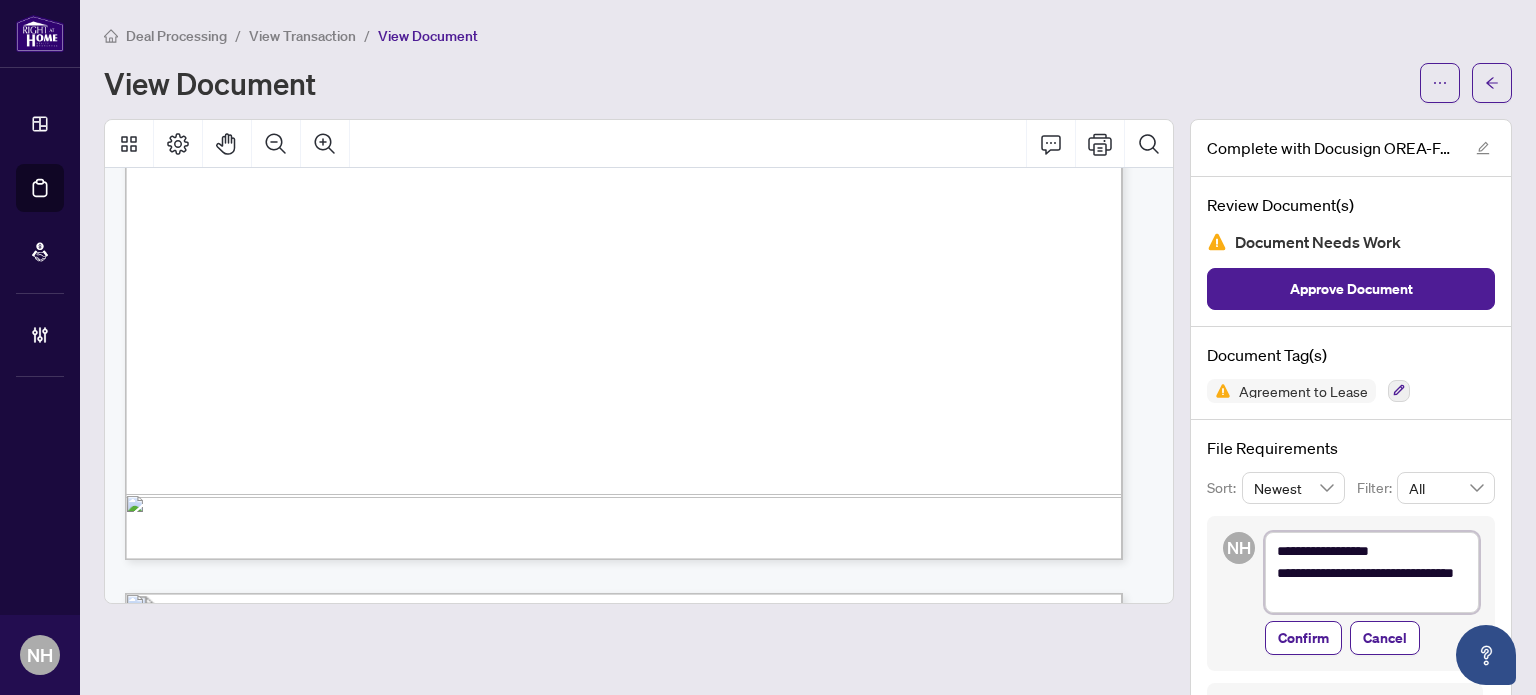 type on "**********" 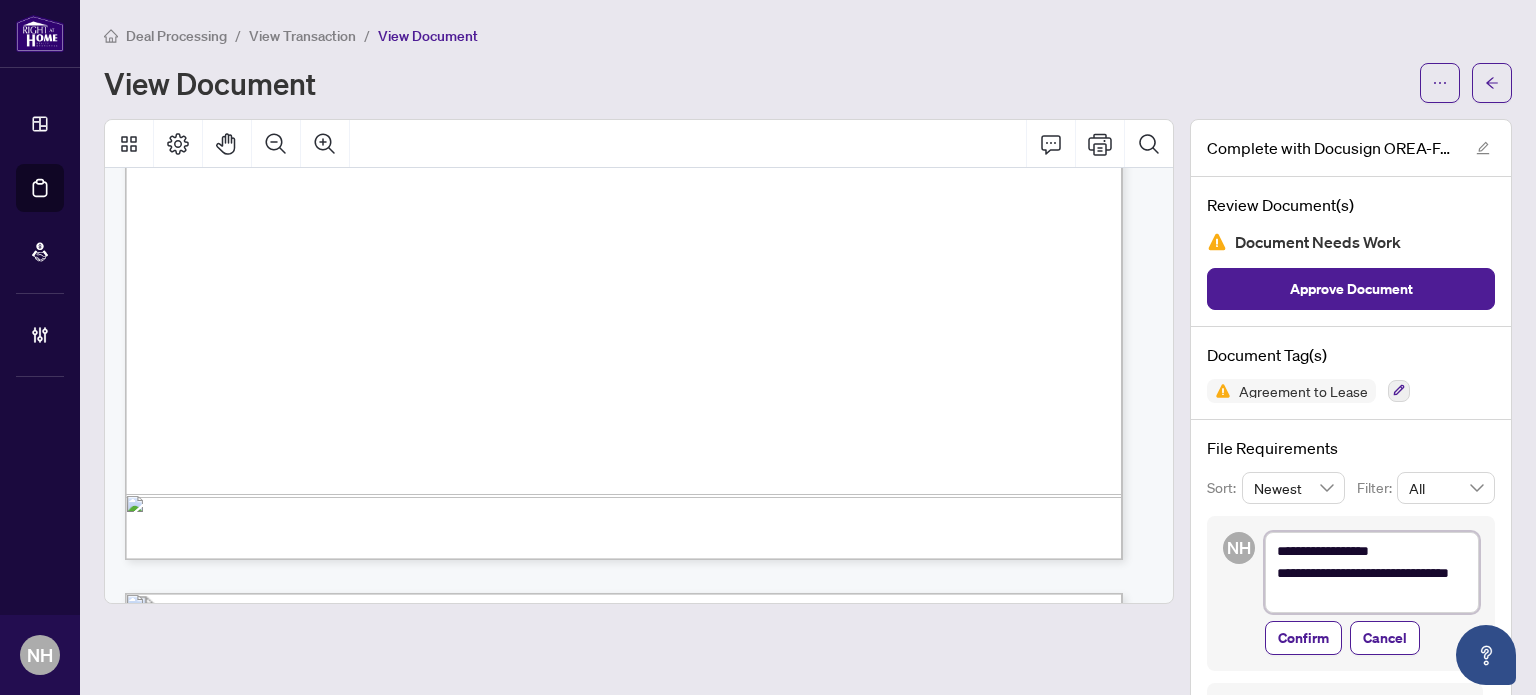 type on "**********" 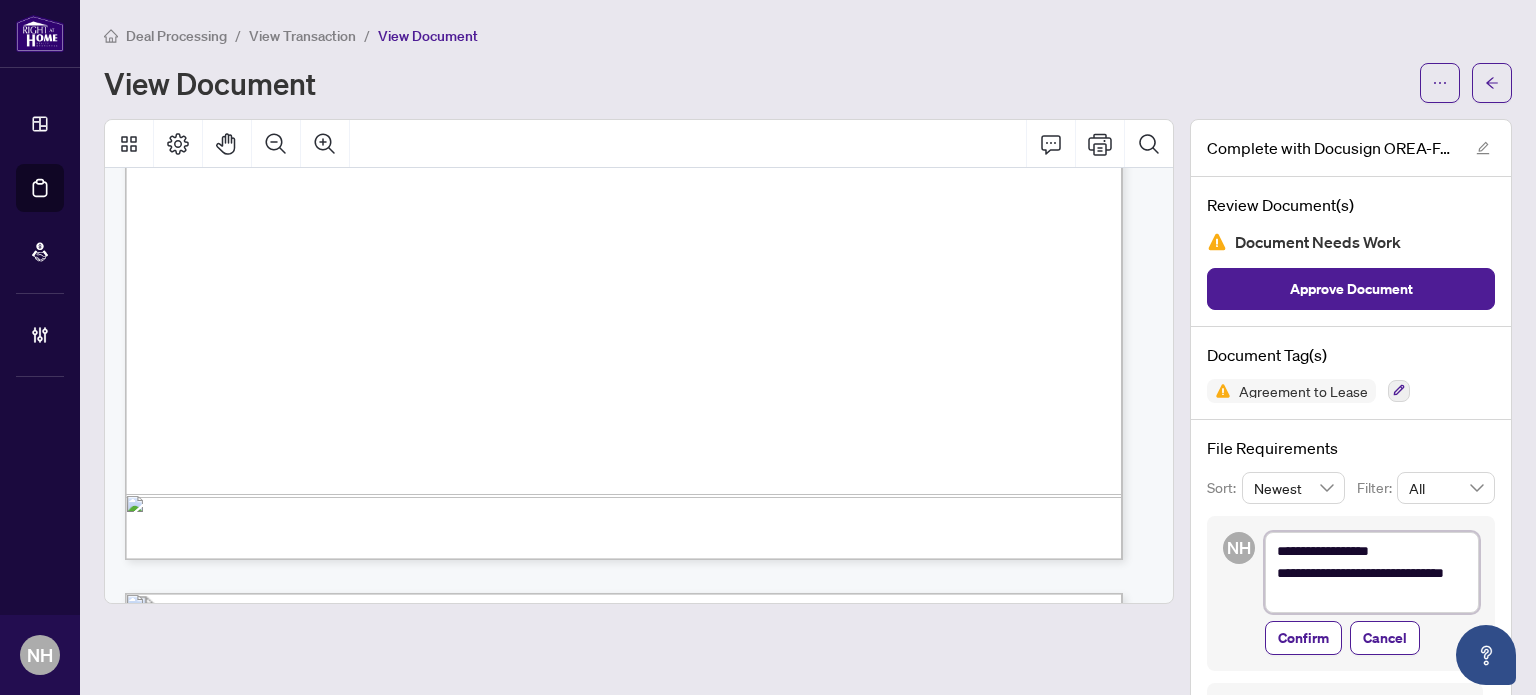 type on "**********" 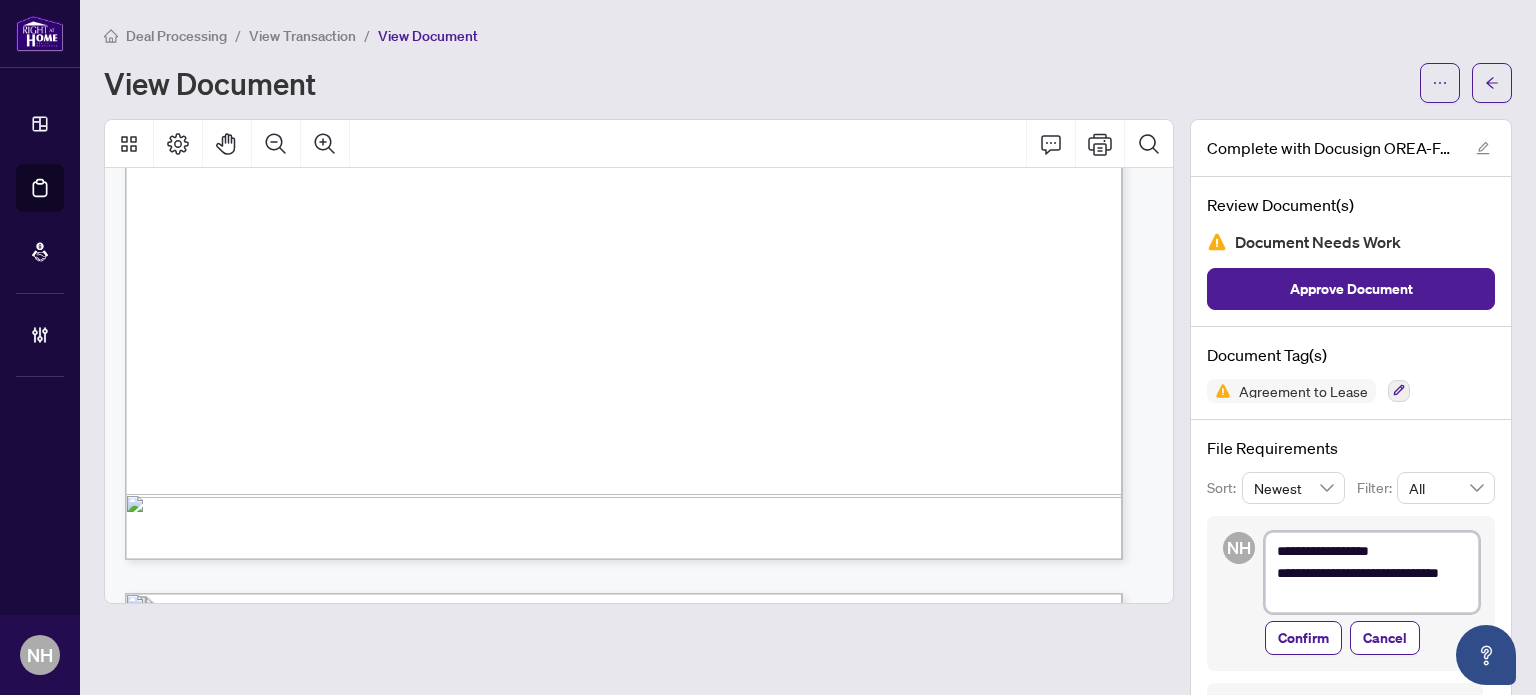 type on "**********" 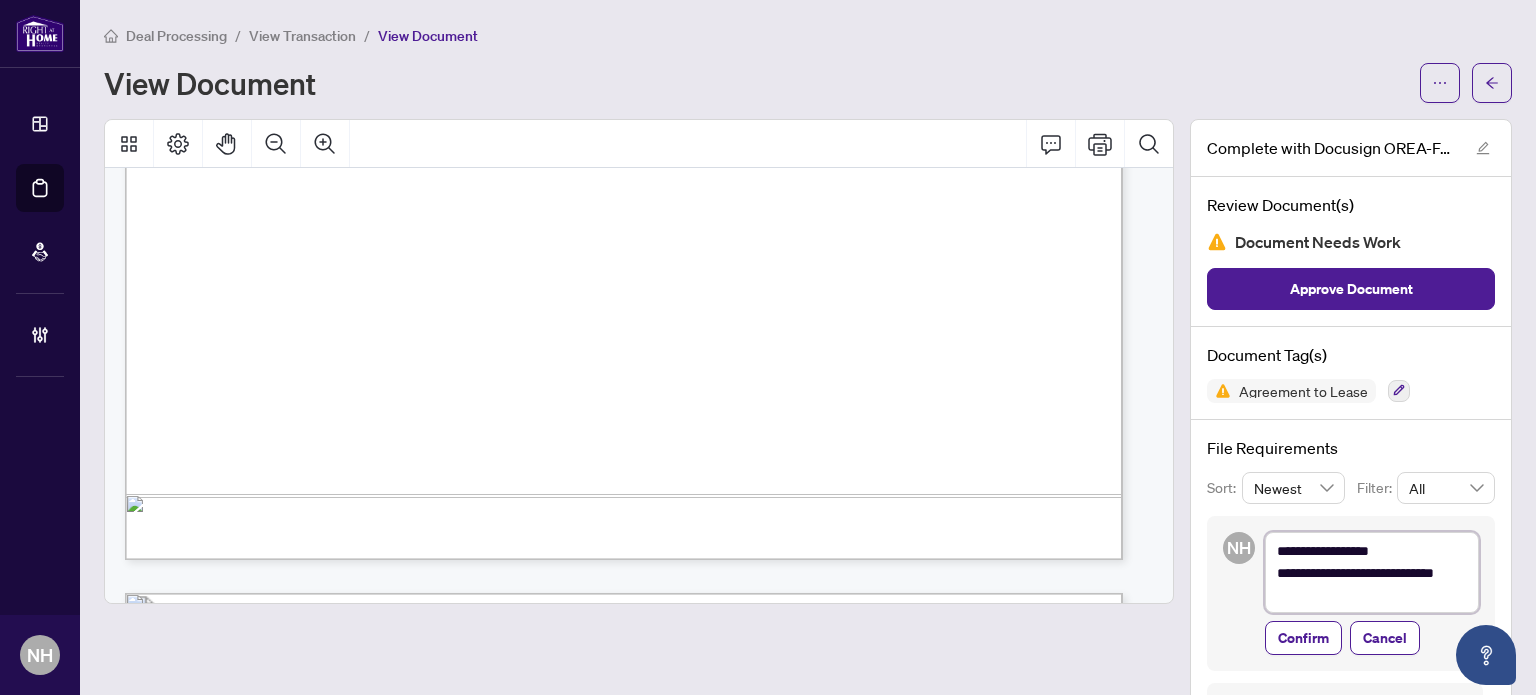 type on "**********" 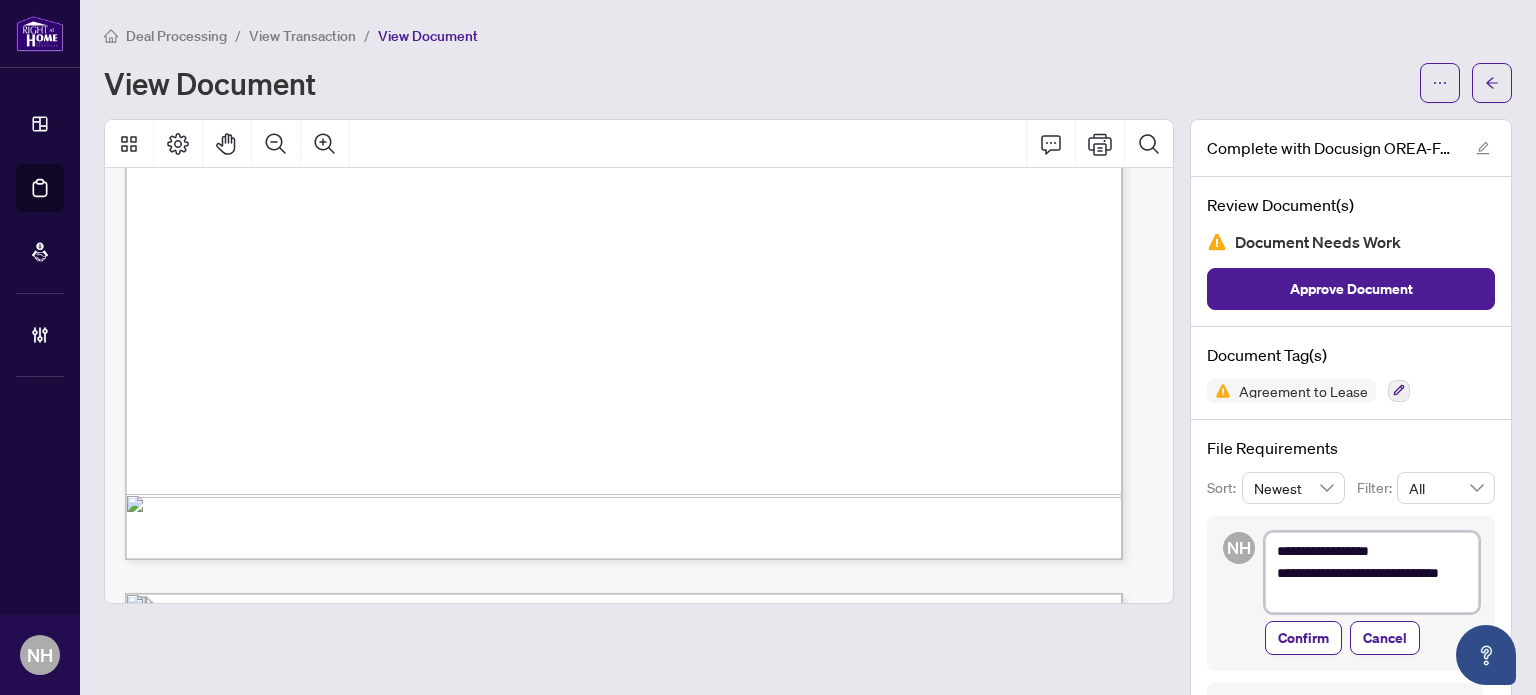 type on "**********" 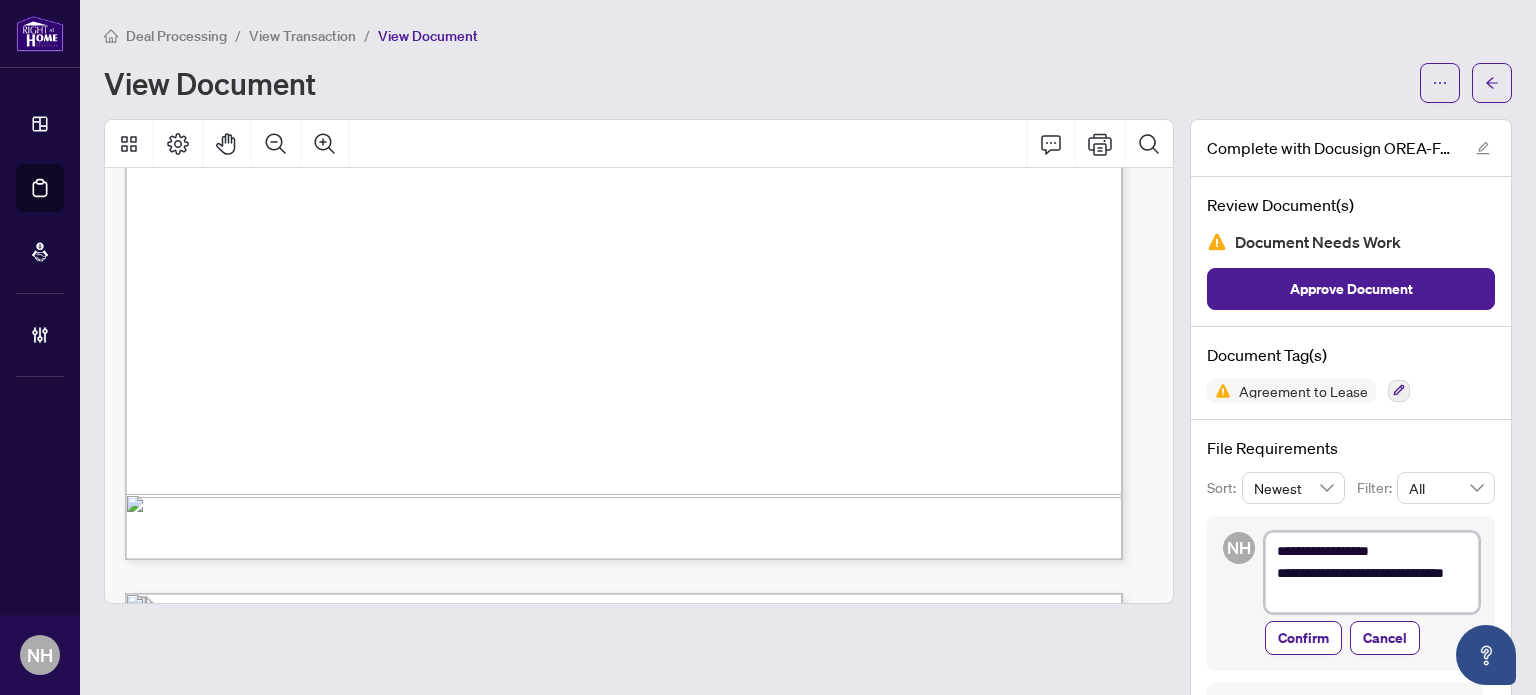 type on "**********" 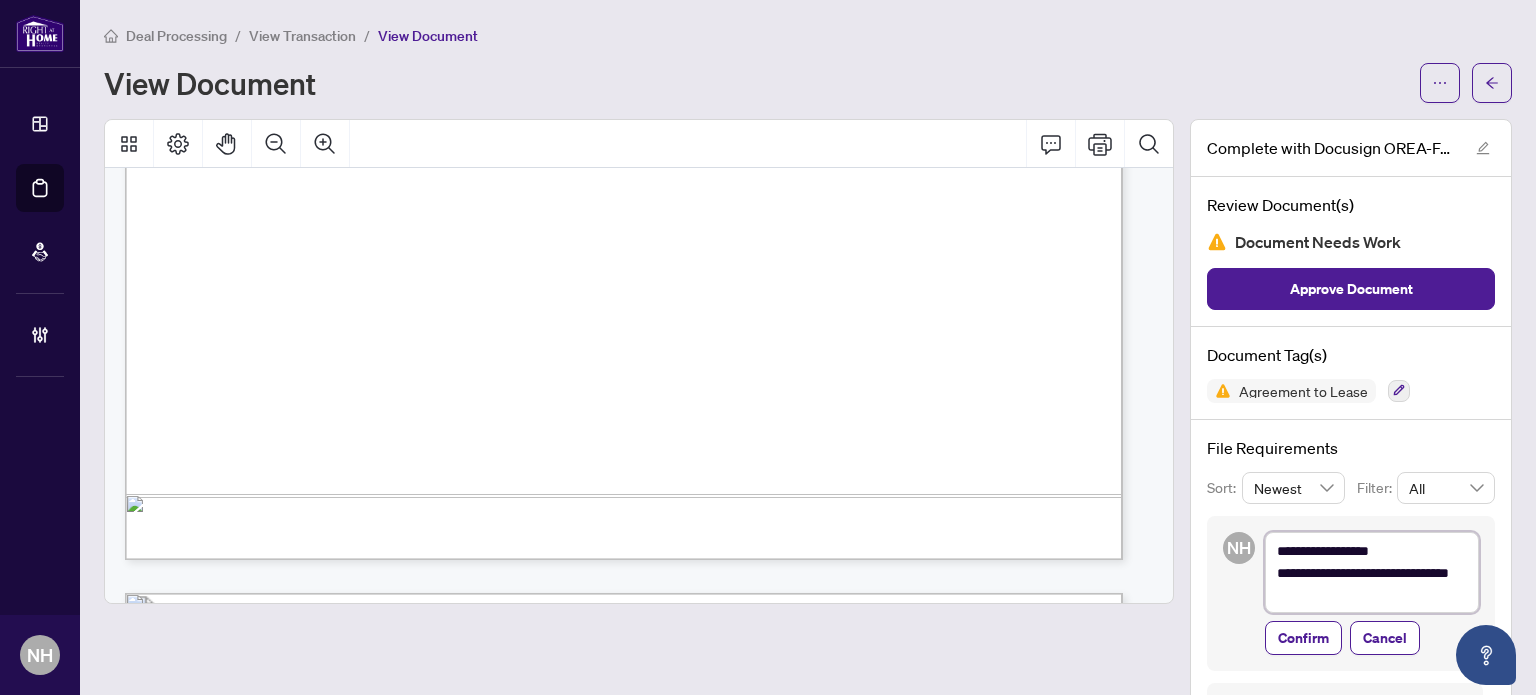 type on "**********" 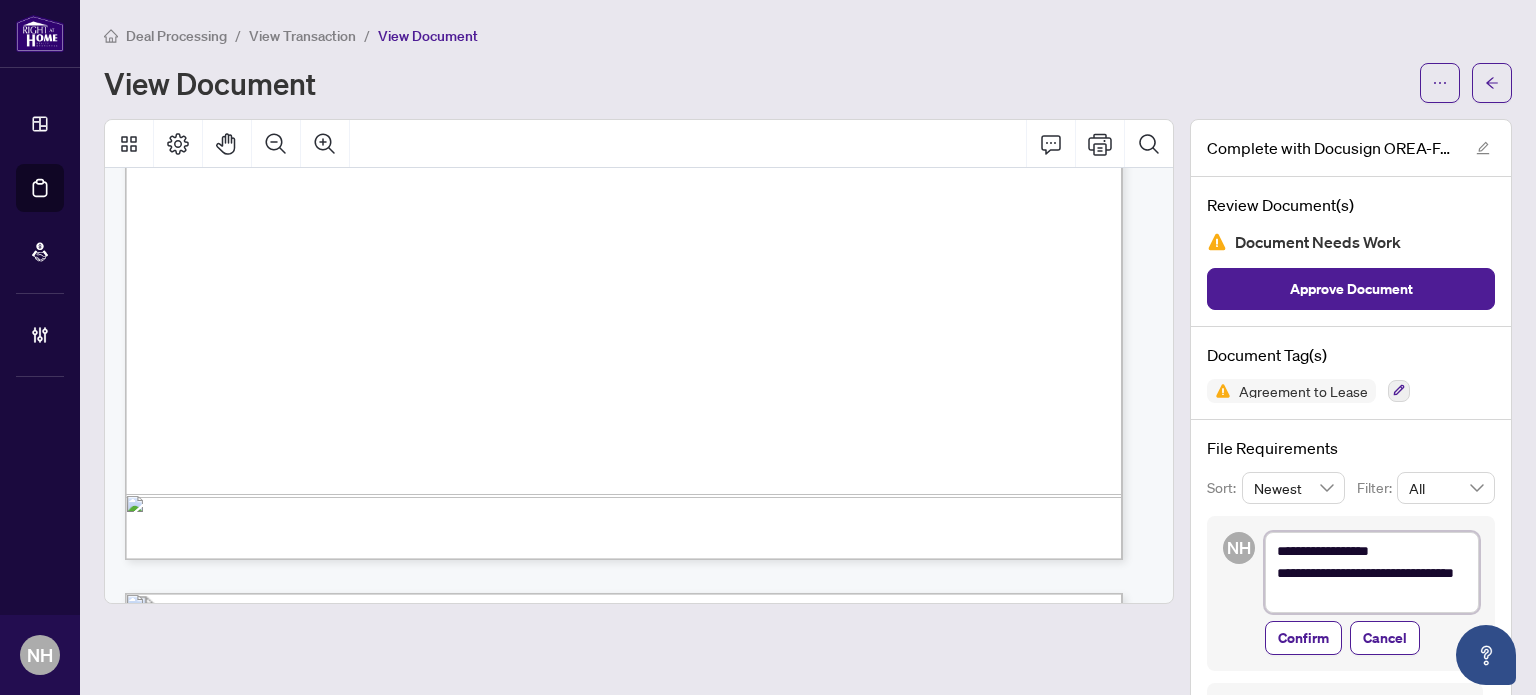 type on "**********" 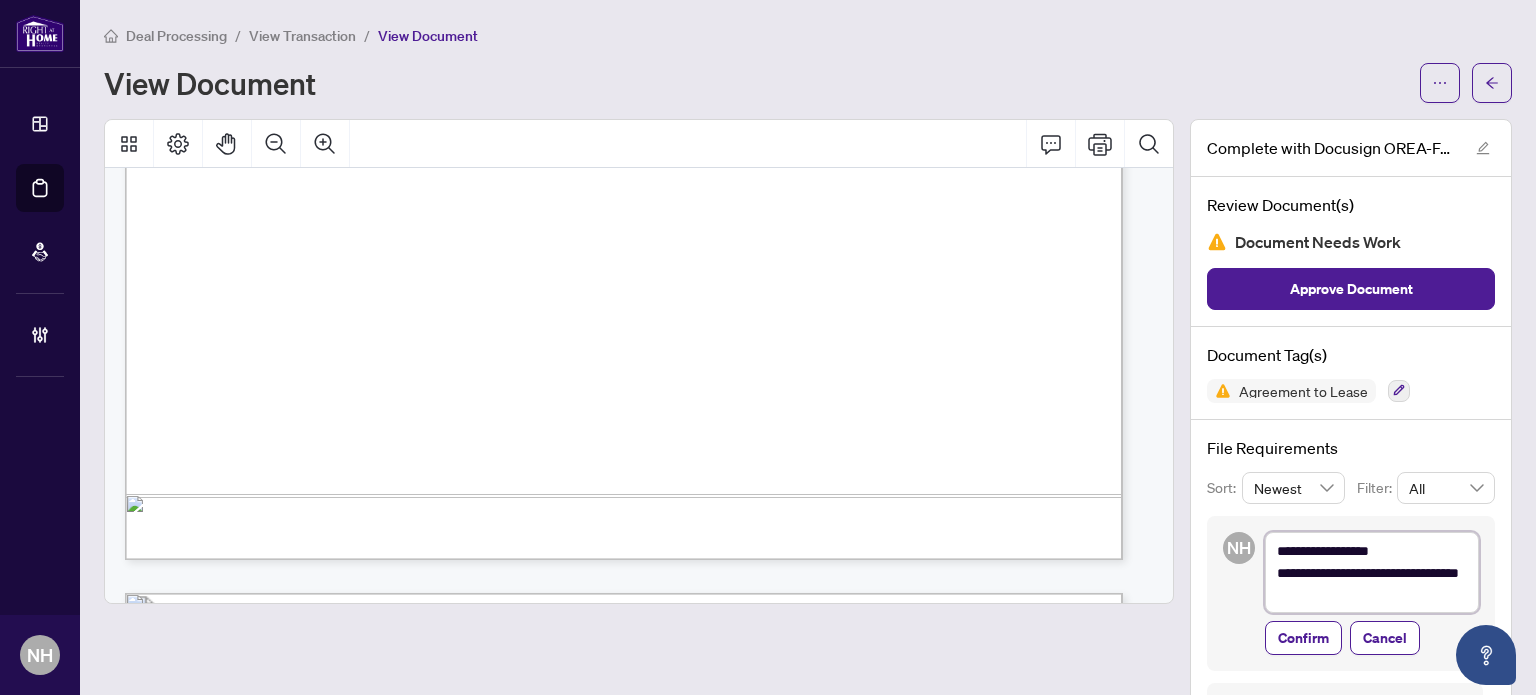type on "**********" 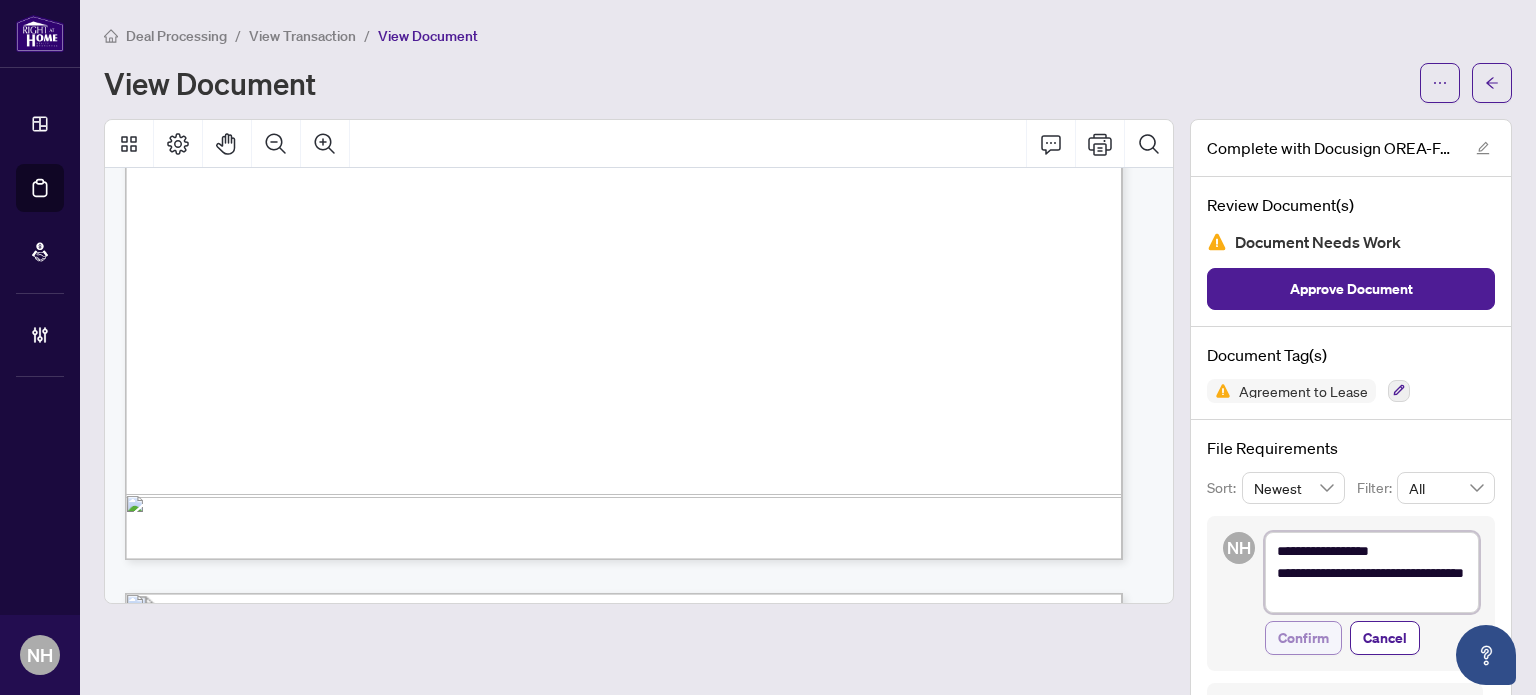 type on "**********" 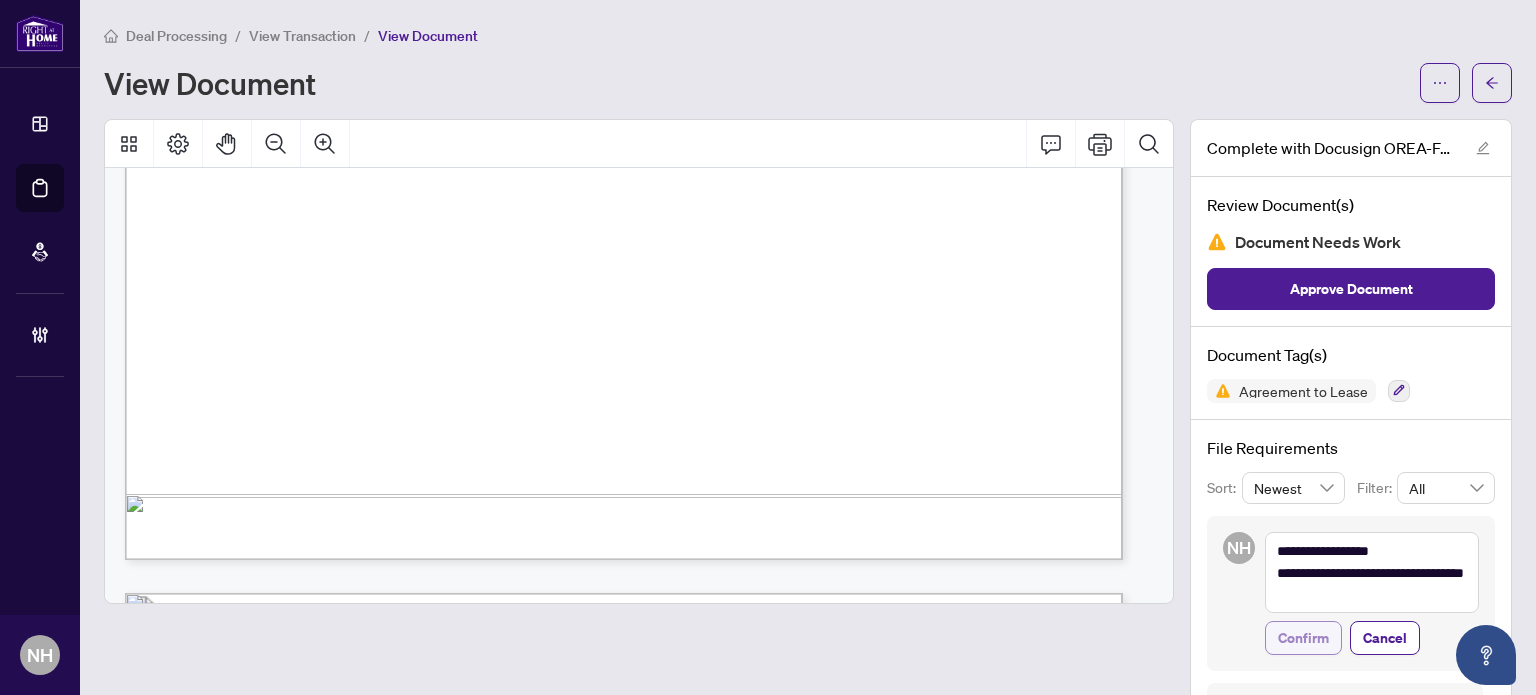 click on "Confirm" at bounding box center (1303, 638) 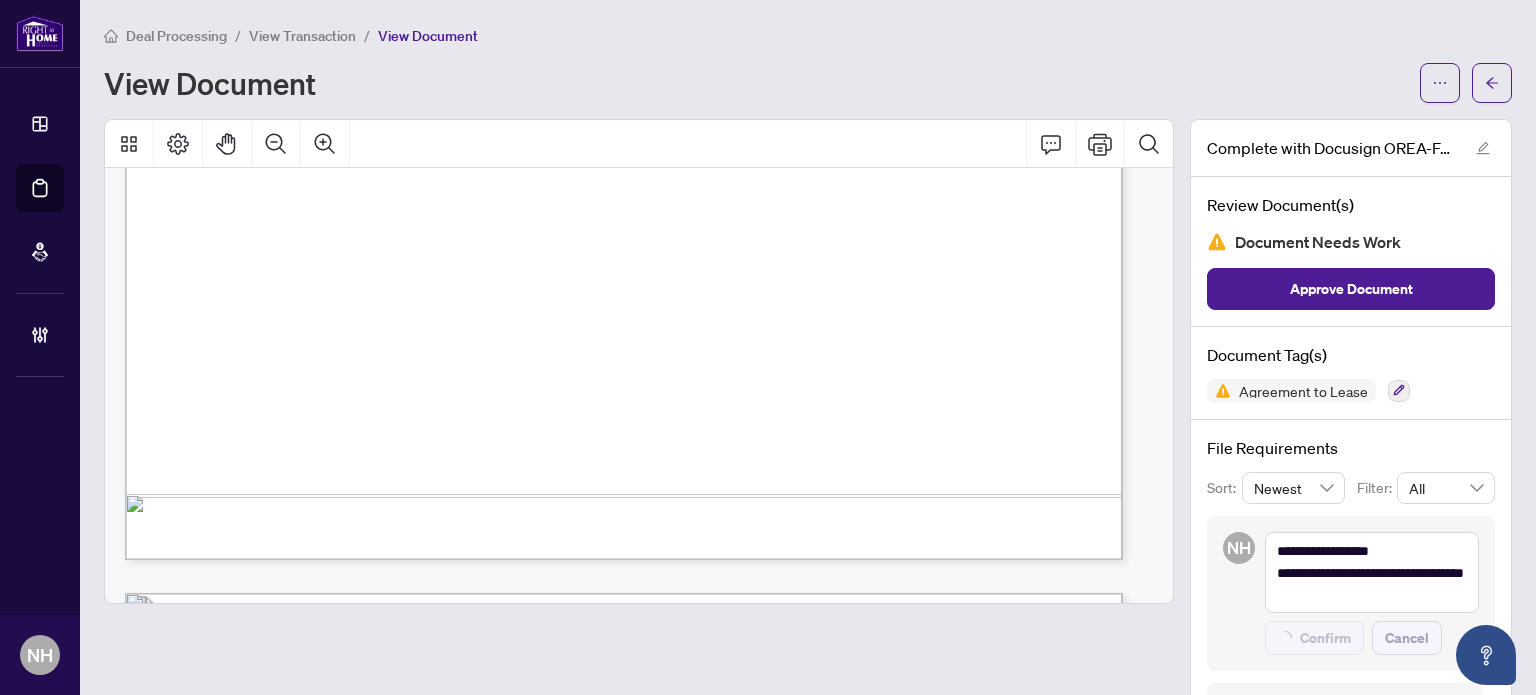 type on "**********" 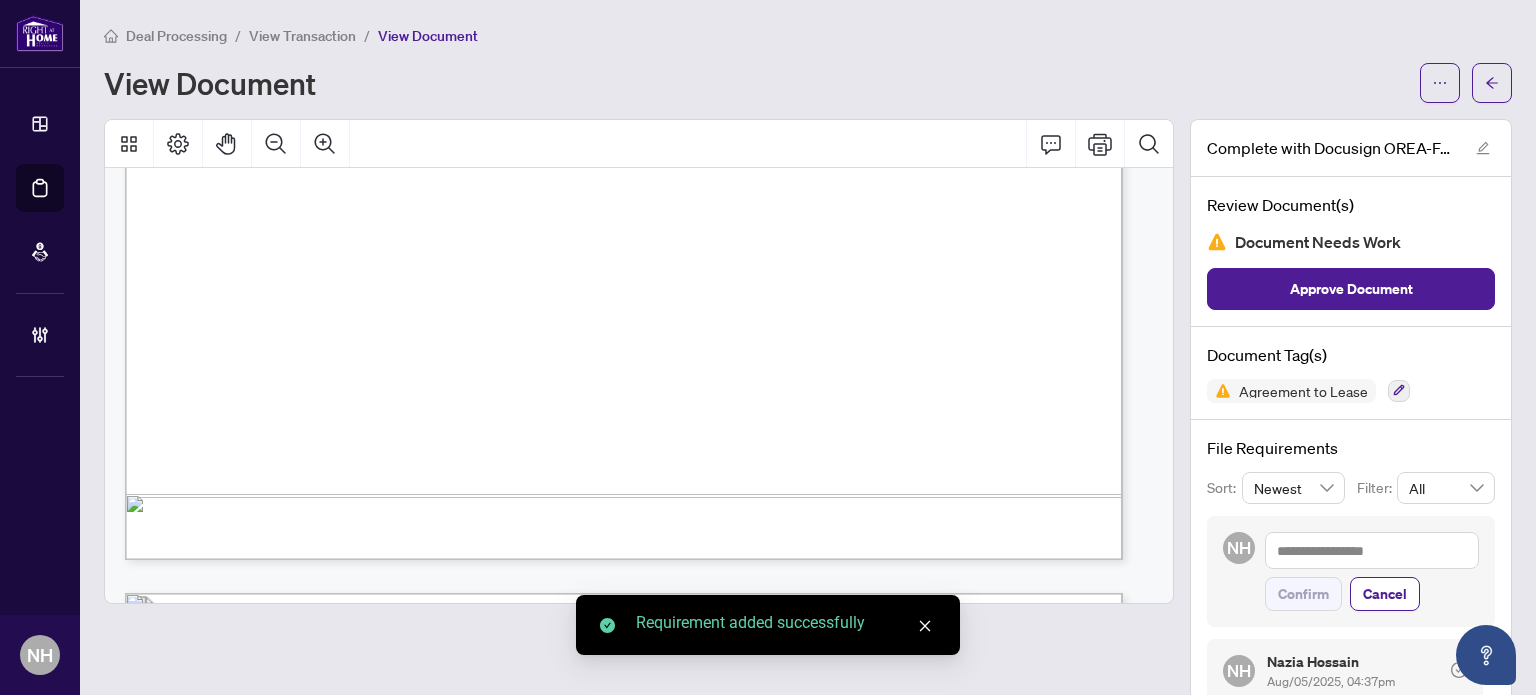 click on "Deal Processing / View Transaction / View Document View Document" at bounding box center [808, 63] 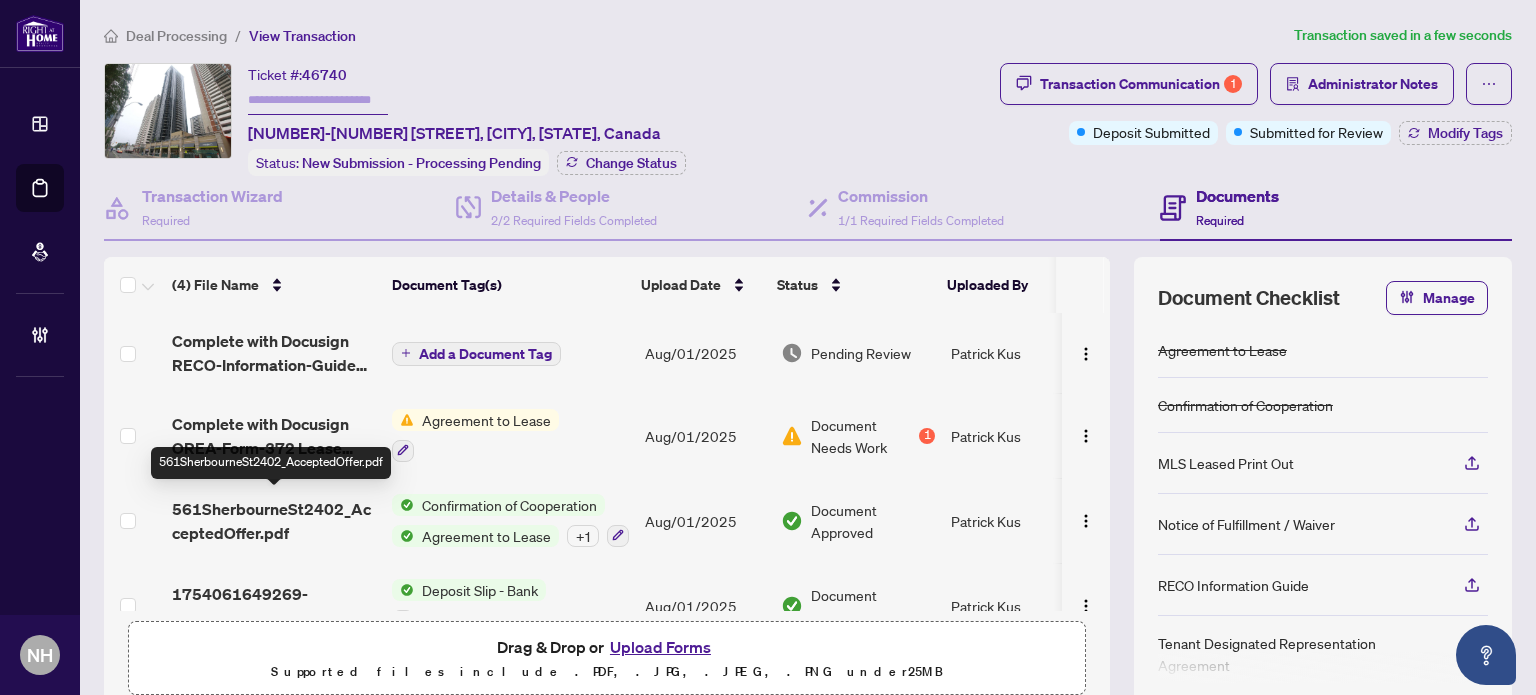 click on "561SherbourneSt2402_AcceptedOffer.pdf" at bounding box center (274, 521) 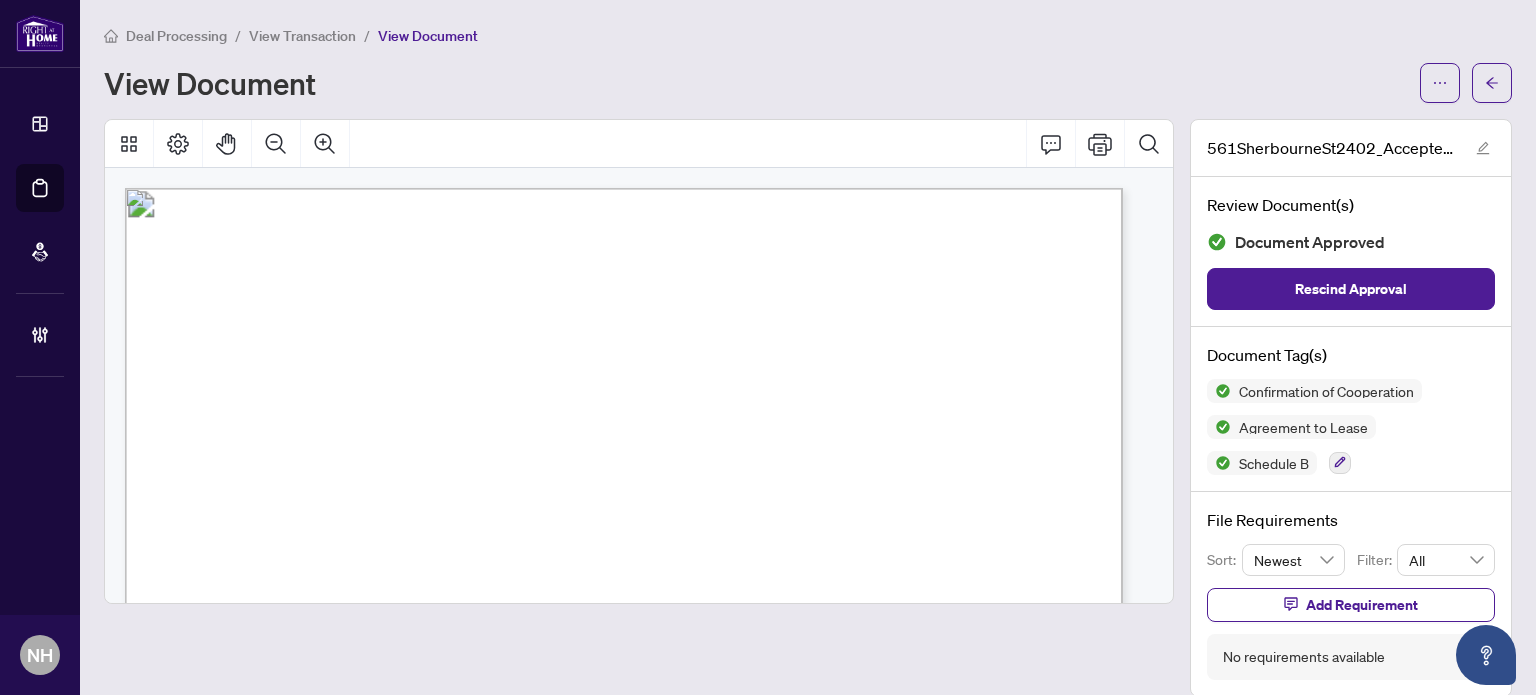 click on "View Transaction" at bounding box center [302, 36] 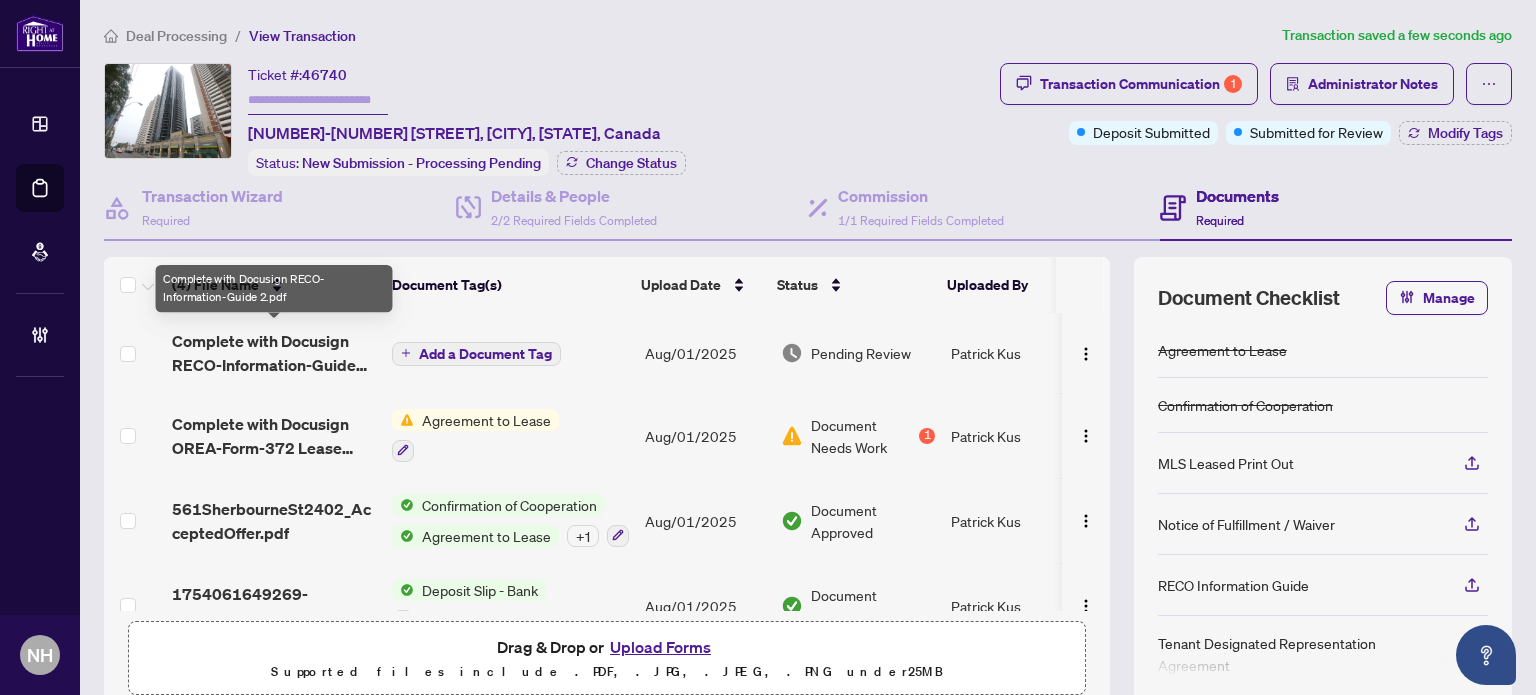 click on "Complete with Docusign RECO-Information-Guide 2.pdf" at bounding box center [274, 353] 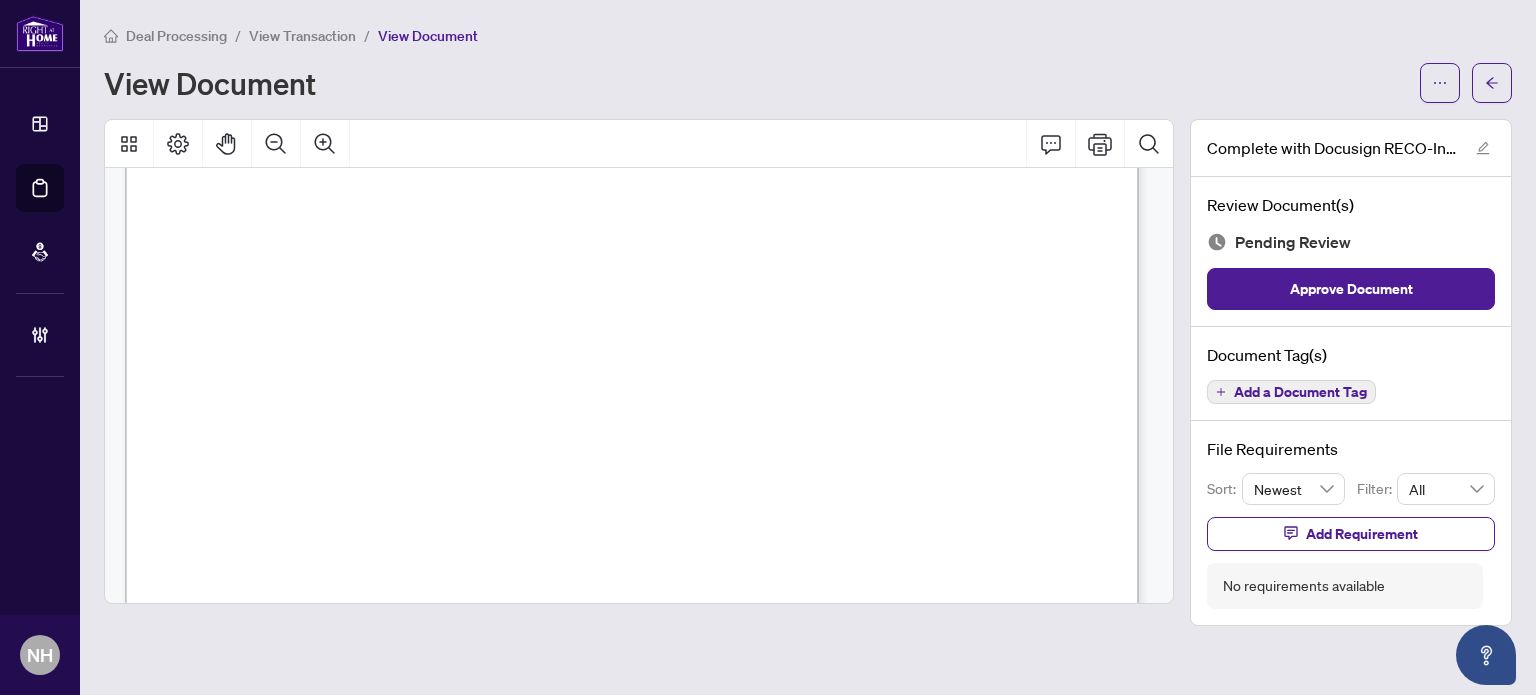 scroll, scrollTop: 16757, scrollLeft: 0, axis: vertical 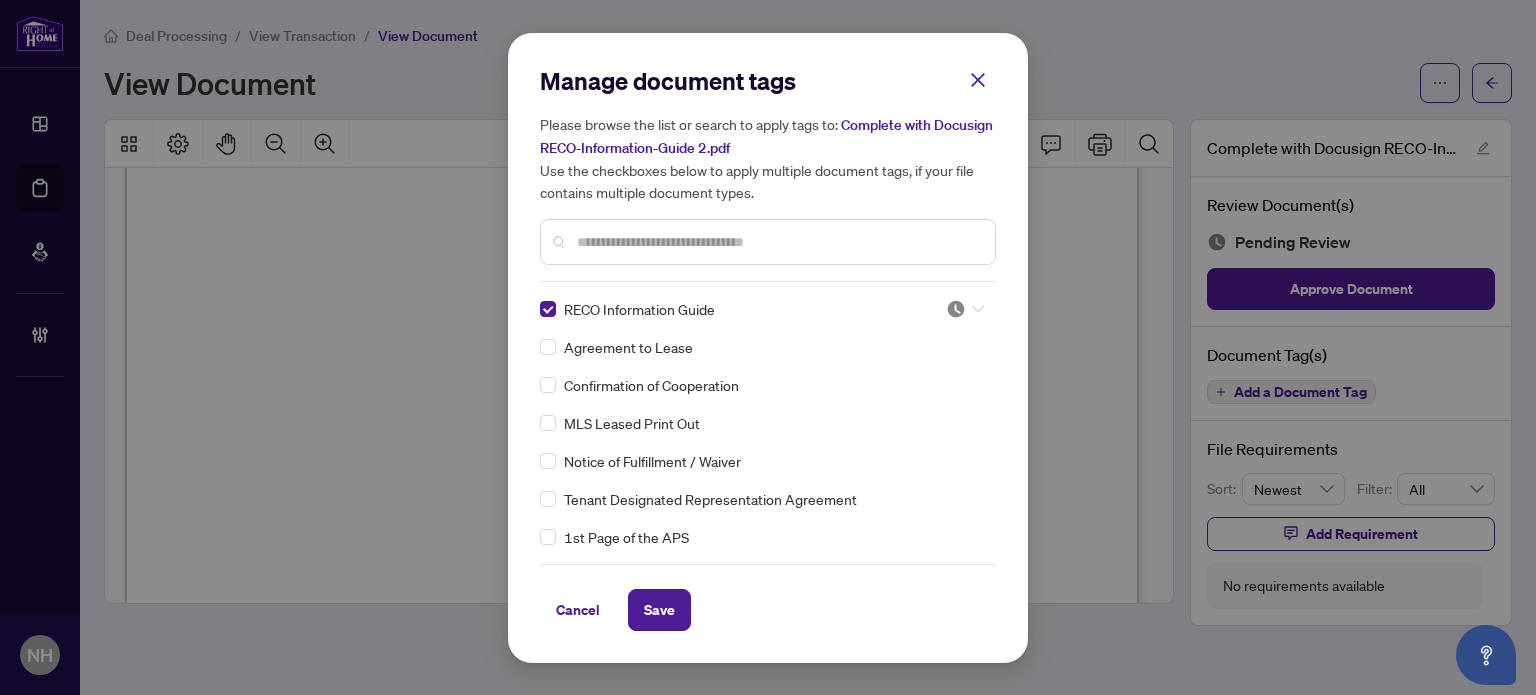 click at bounding box center [956, 309] 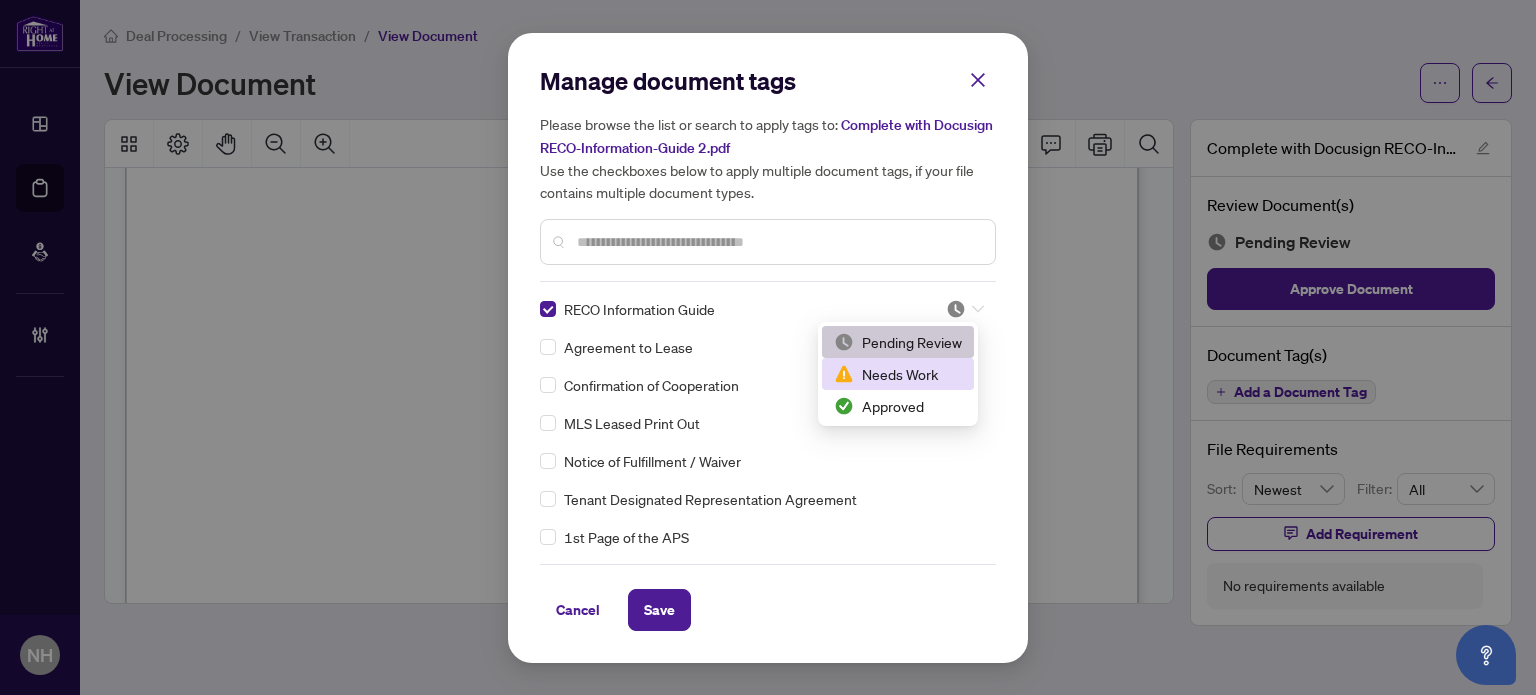 drag, startPoint x: 909, startPoint y: 367, endPoint x: 888, endPoint y: 381, distance: 25.23886 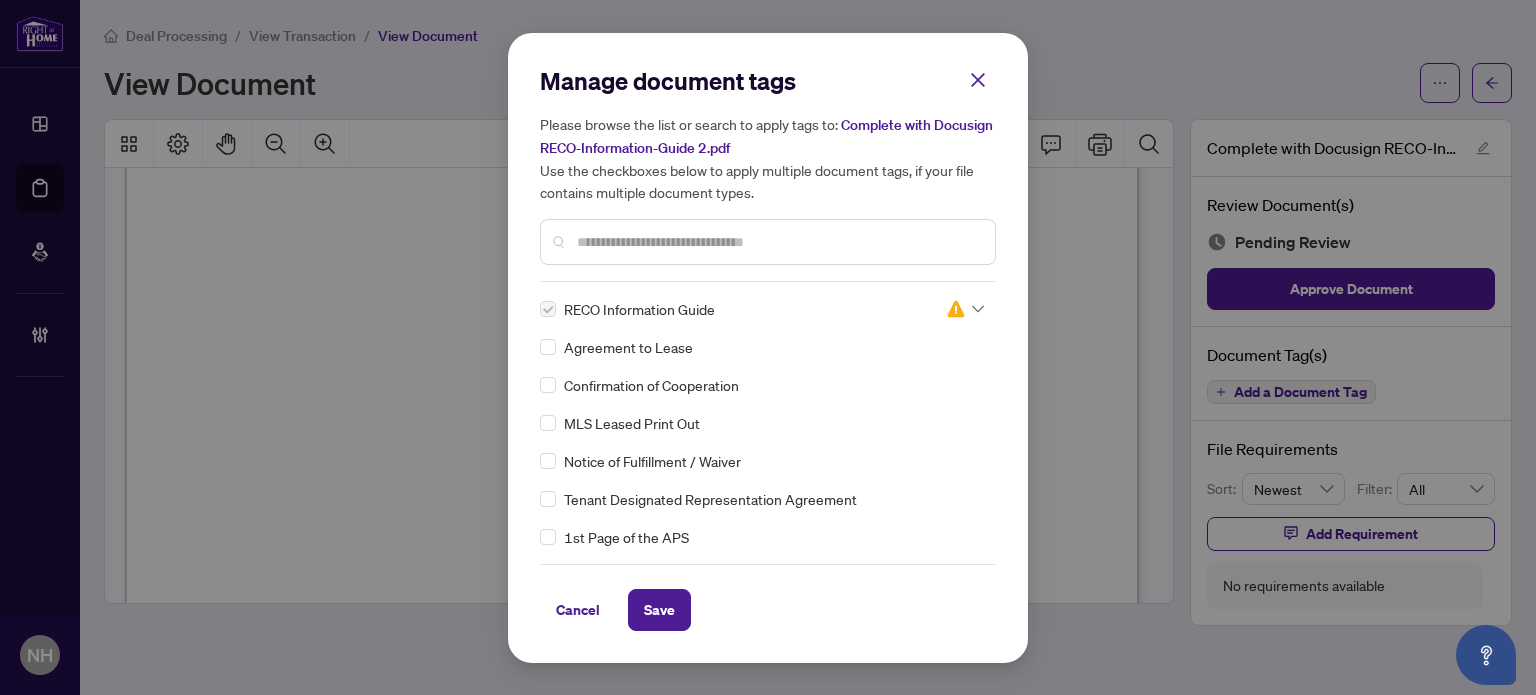 click on "Save" at bounding box center (659, 610) 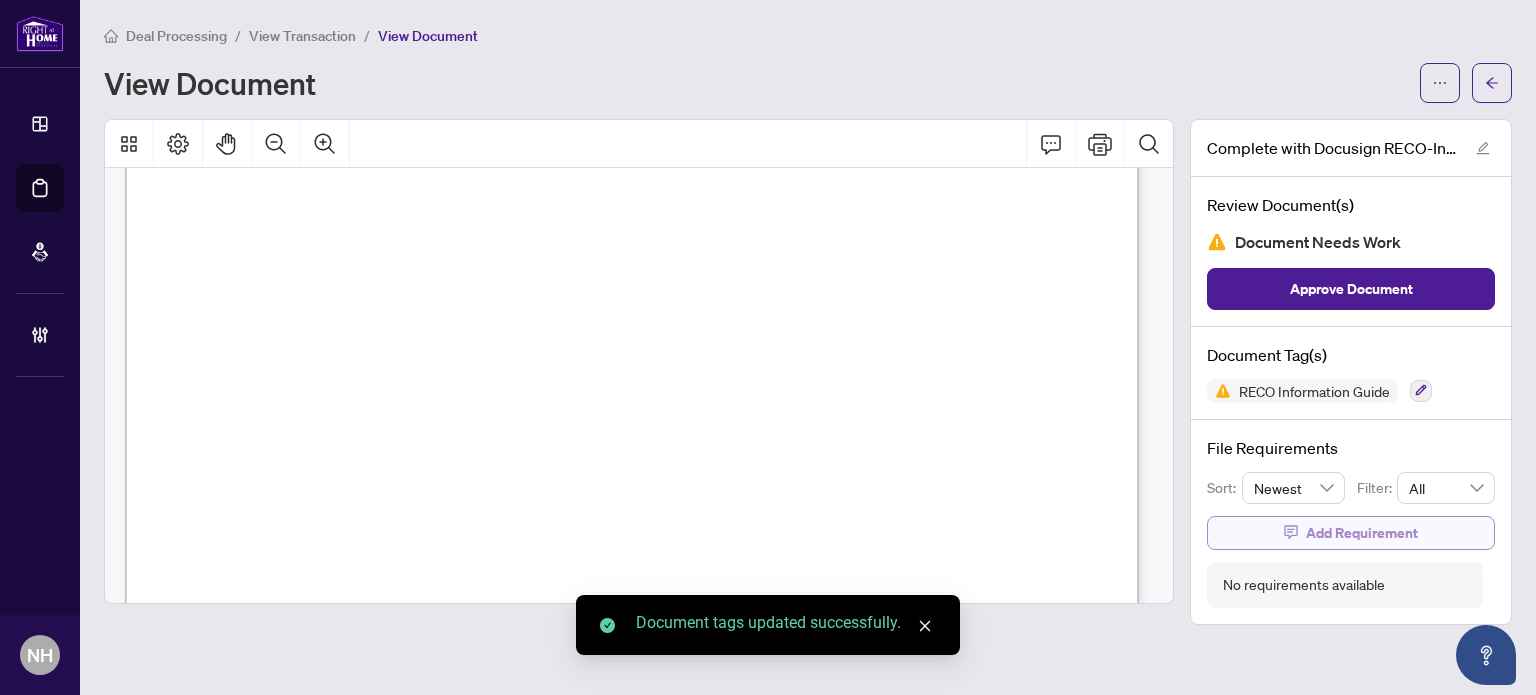 click on "Add Requirement" at bounding box center (1351, 533) 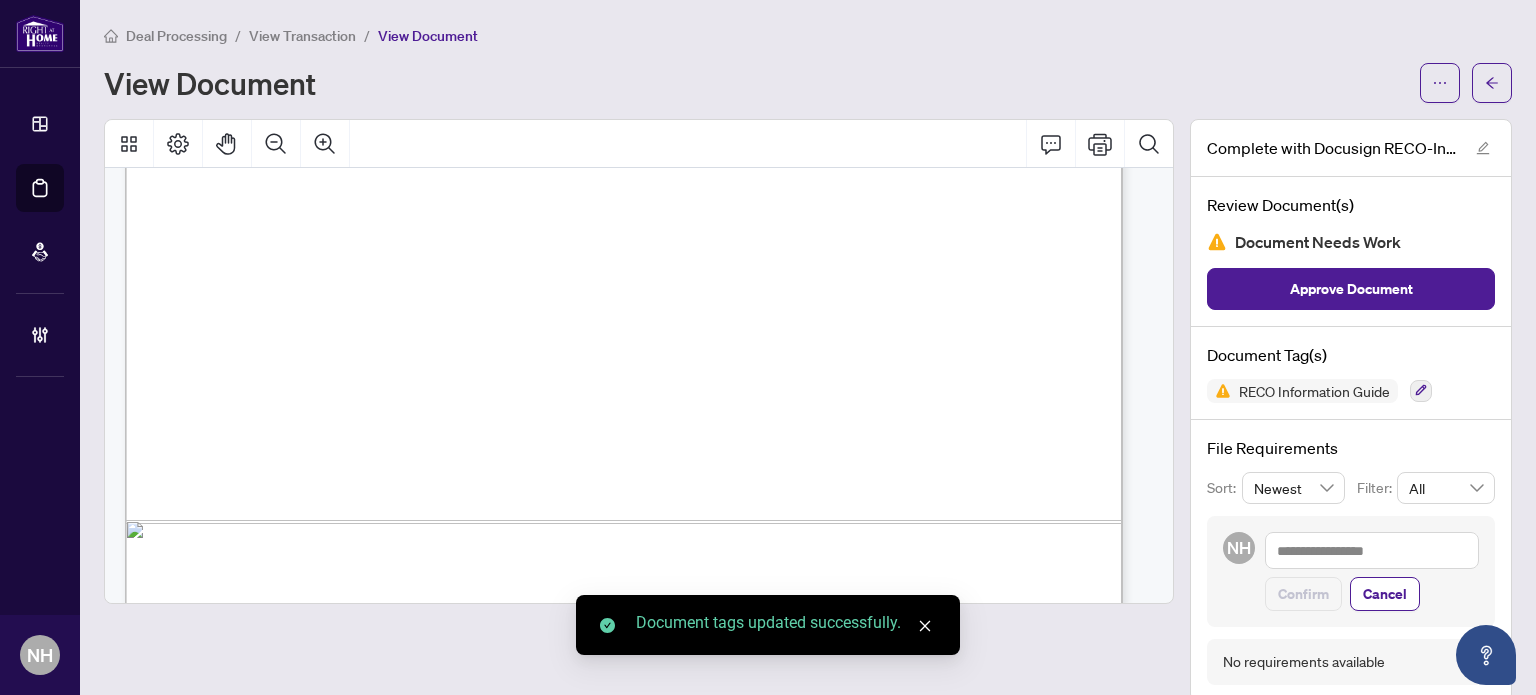 scroll, scrollTop: 16491, scrollLeft: 0, axis: vertical 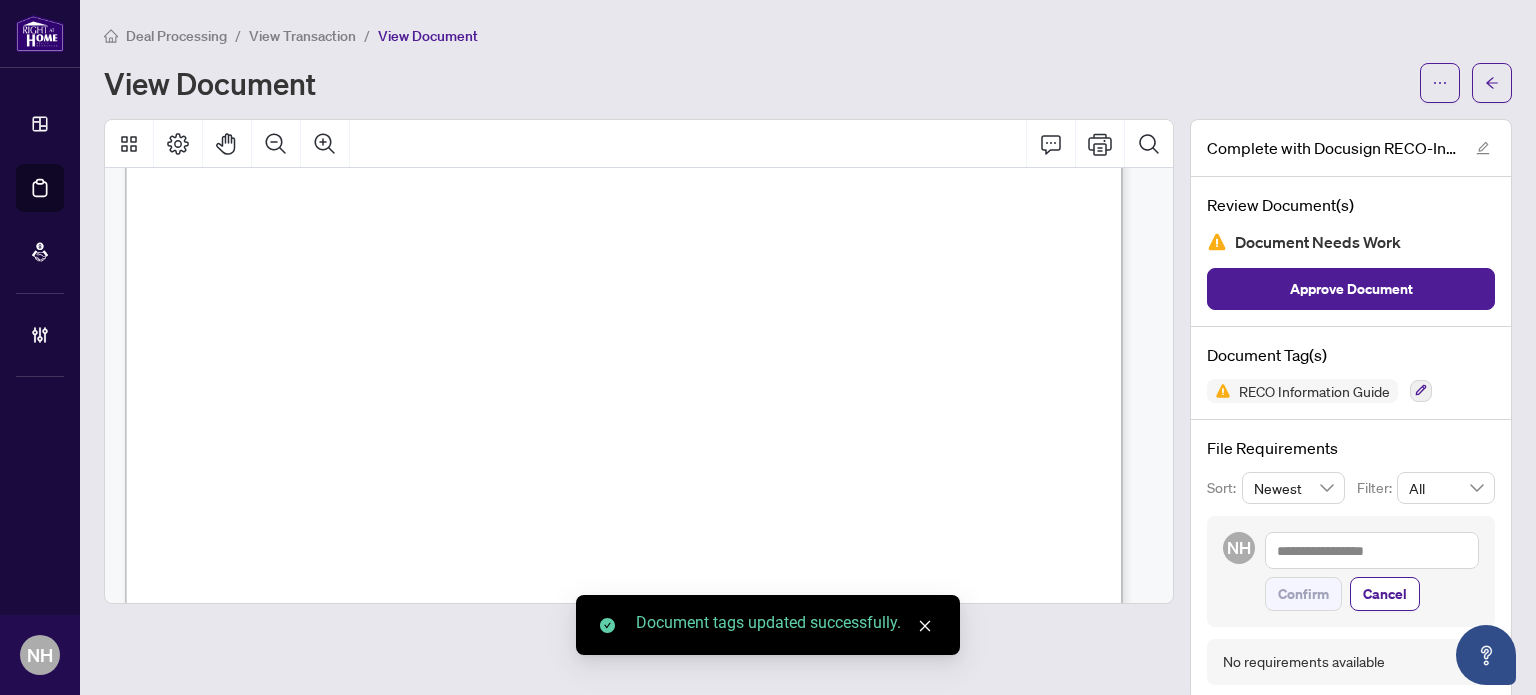 click on "Confirm Cancel" at bounding box center (1372, 572) 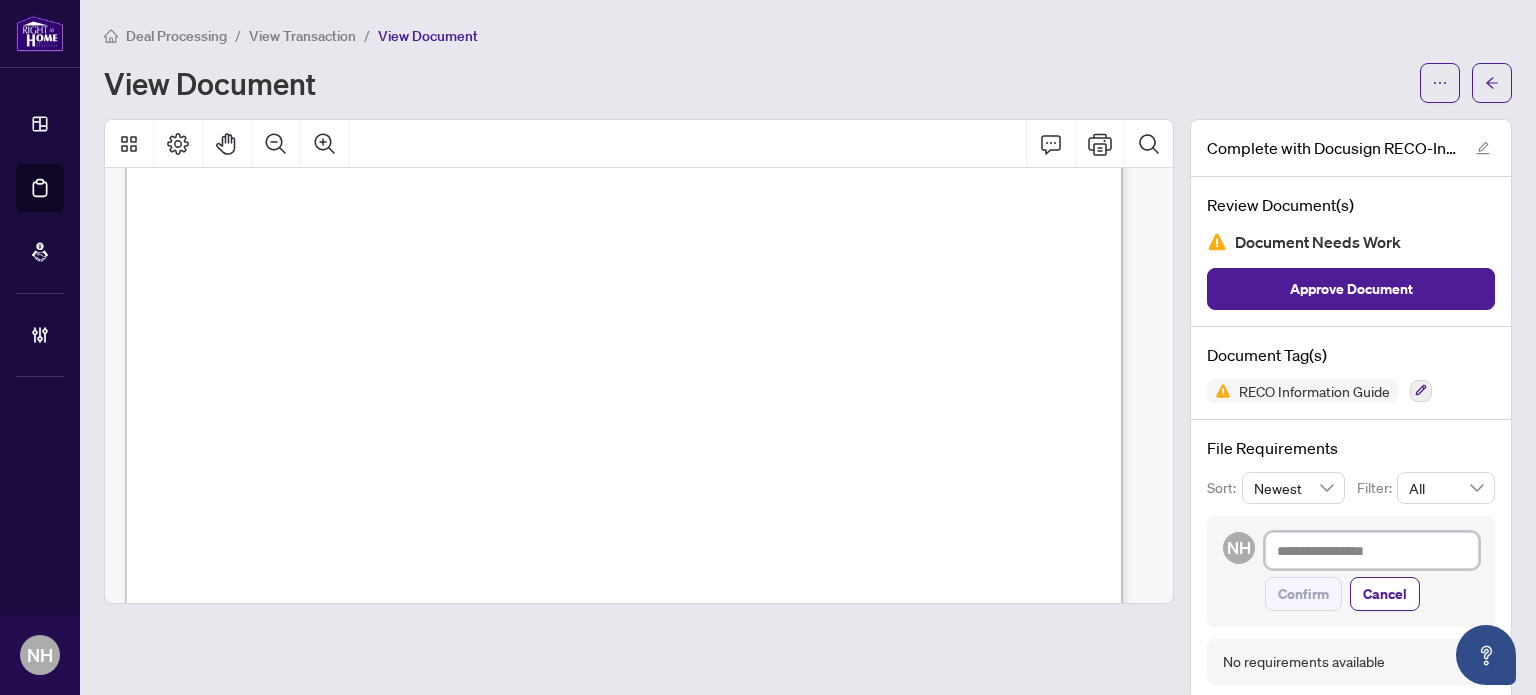 click at bounding box center [1372, 551] 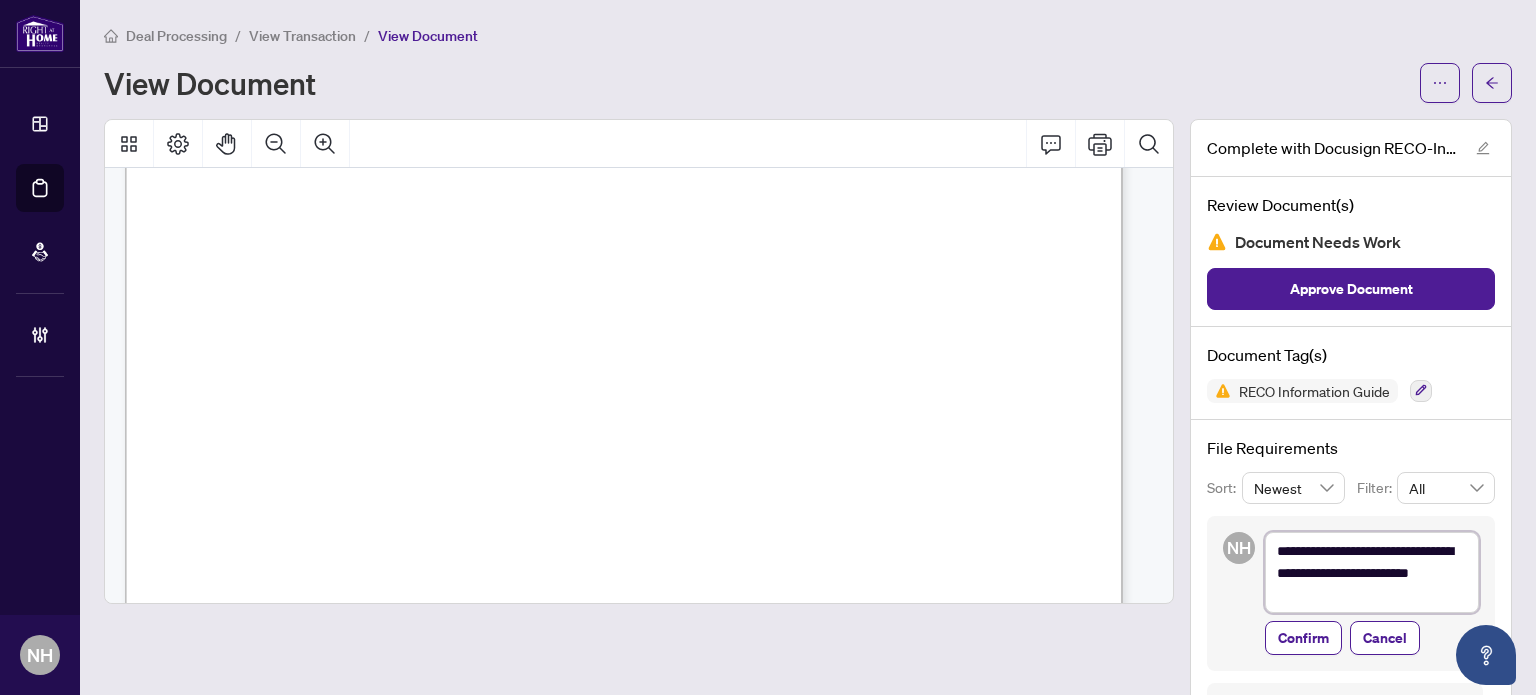 drag, startPoint x: 1304, startPoint y: 567, endPoint x: 1392, endPoint y: 599, distance: 93.637596 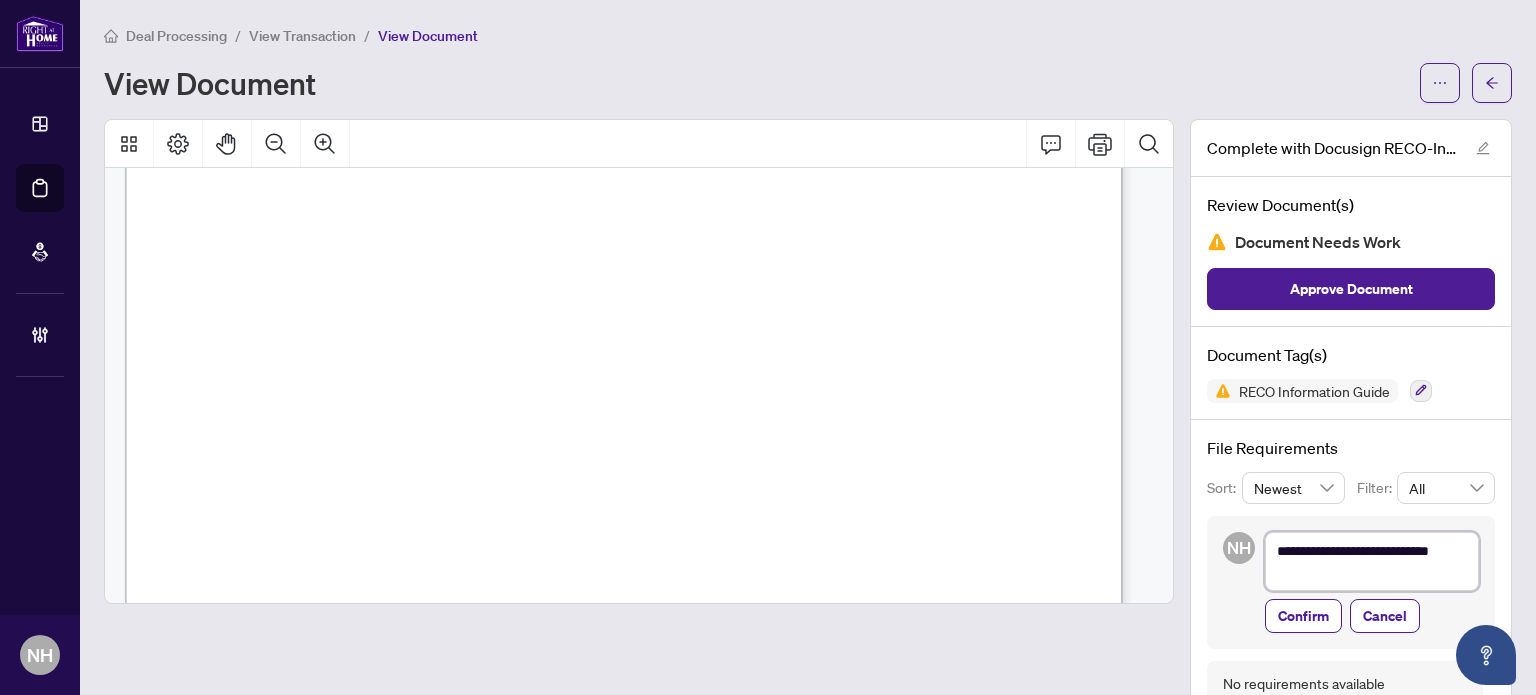 type on "**********" 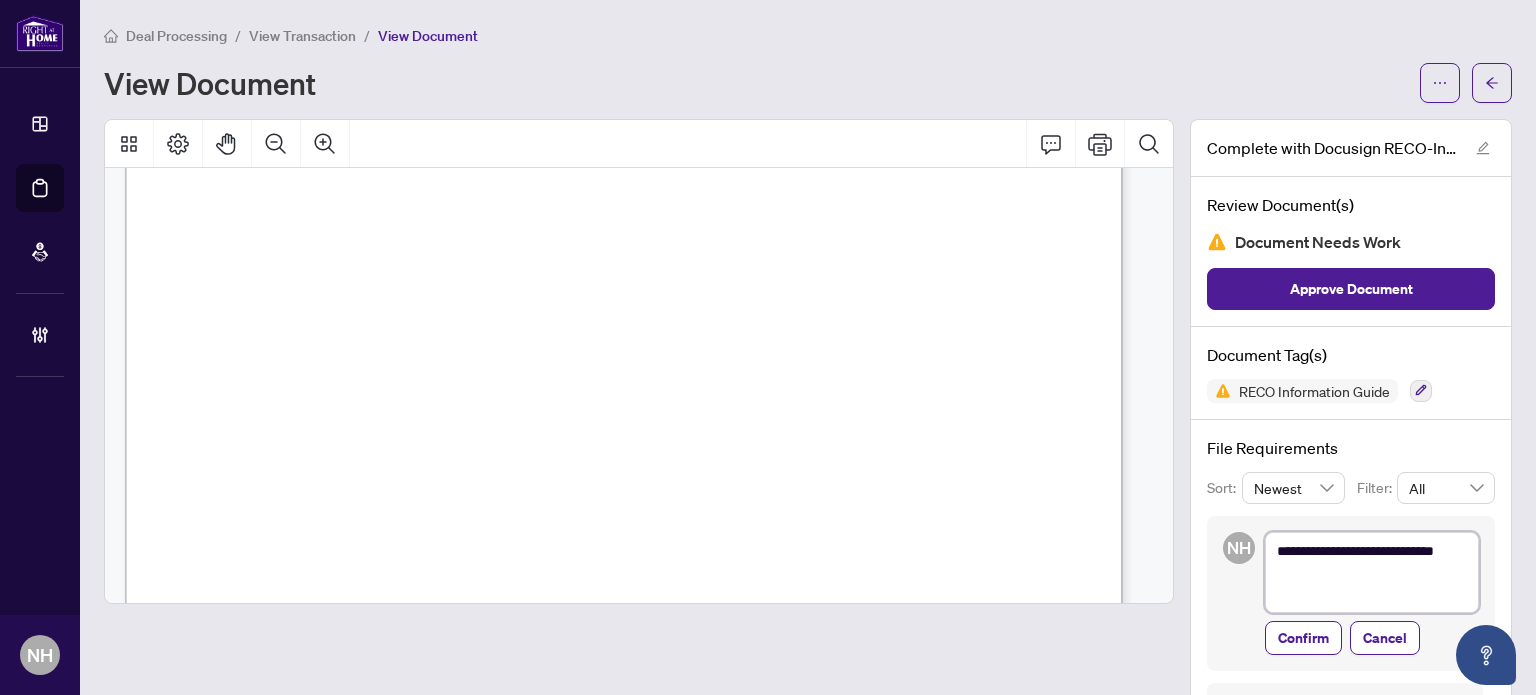 type on "**********" 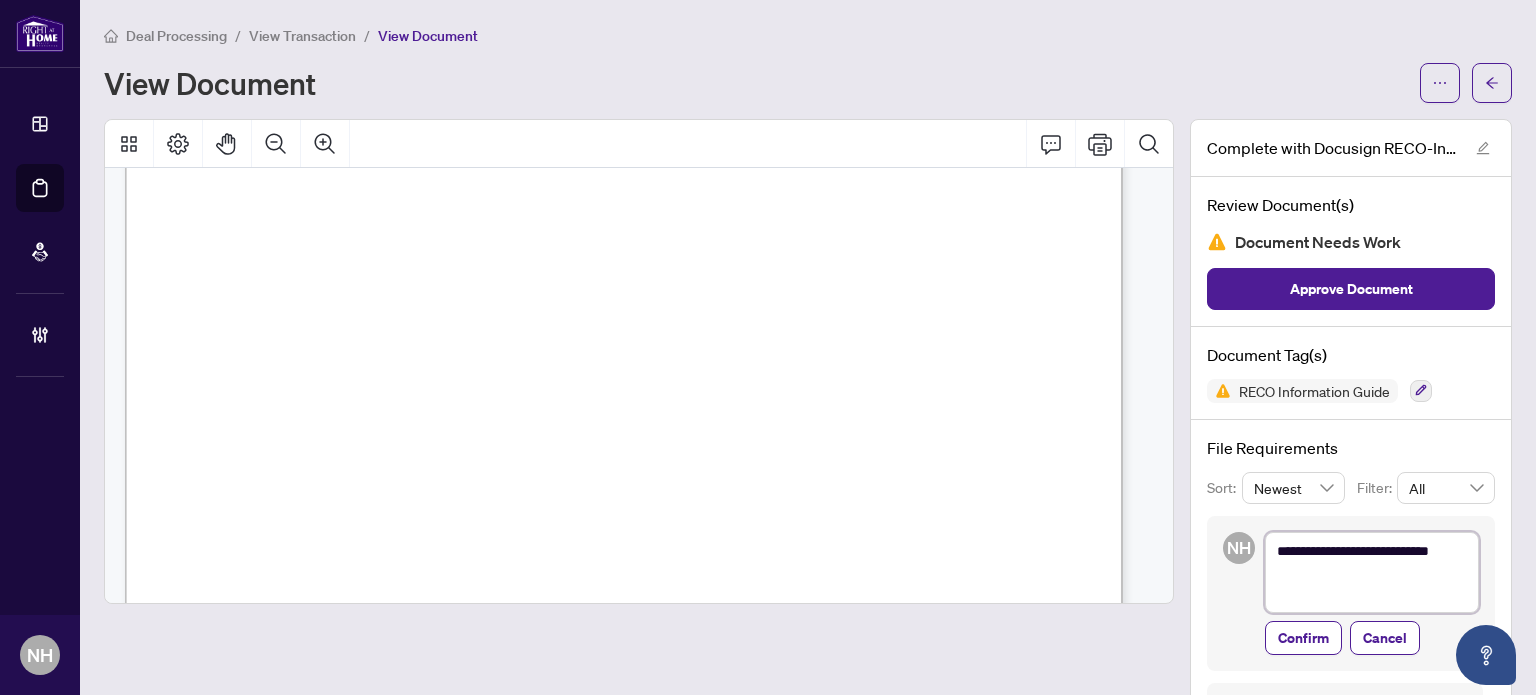type on "**********" 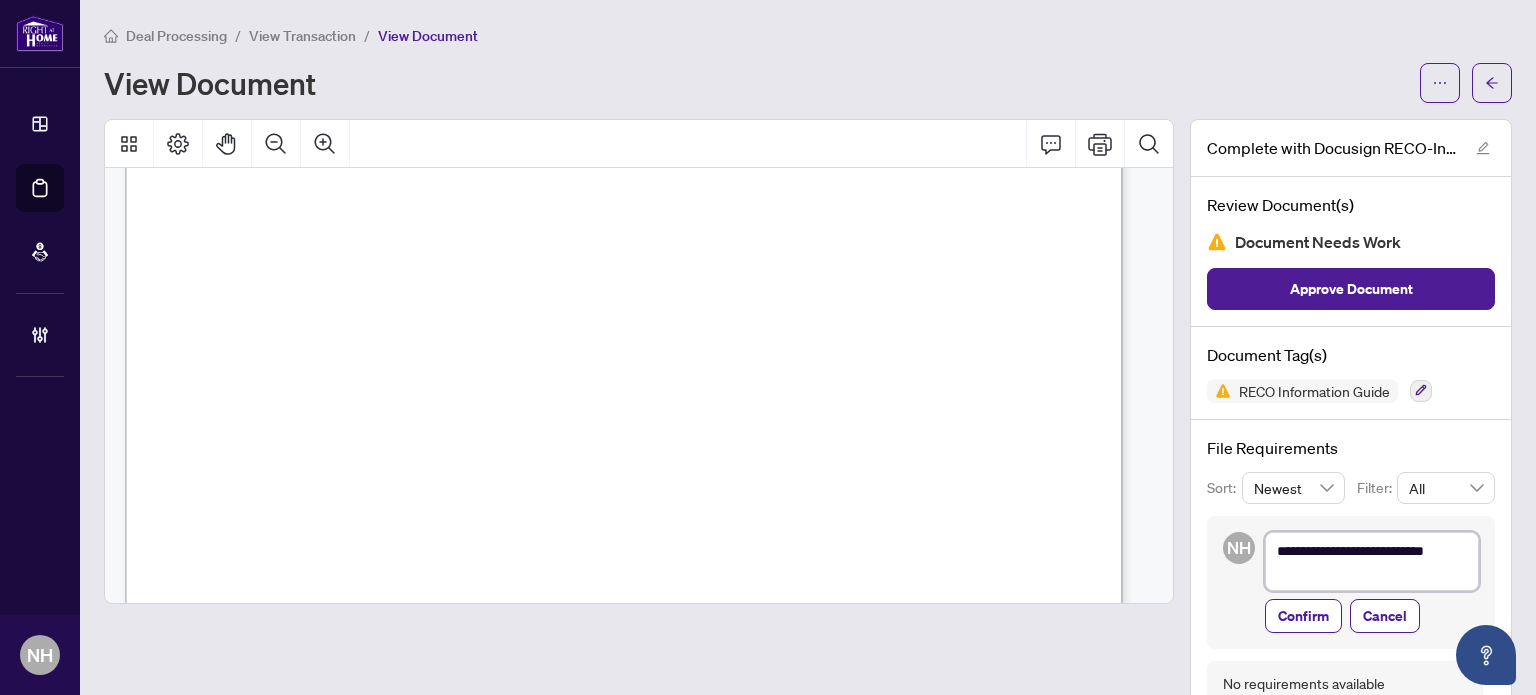 type on "**********" 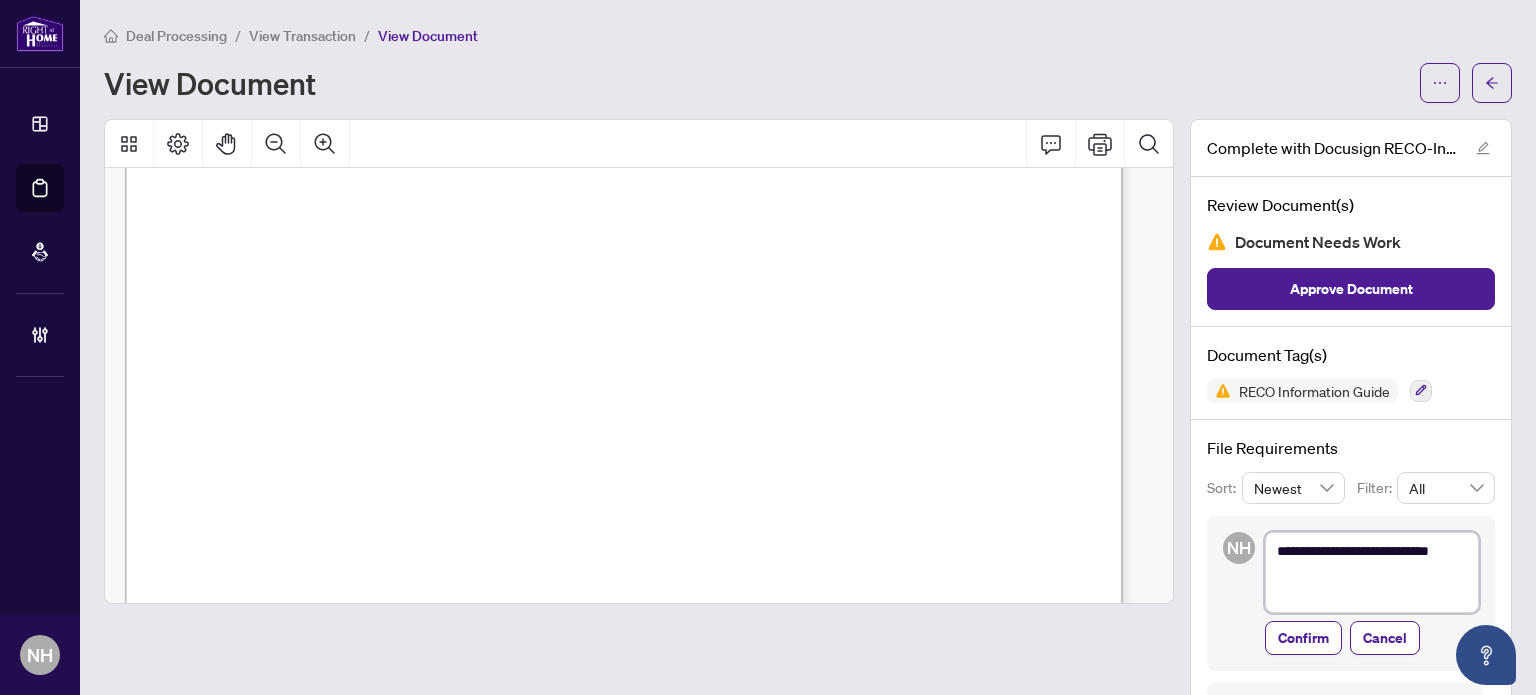 type on "**********" 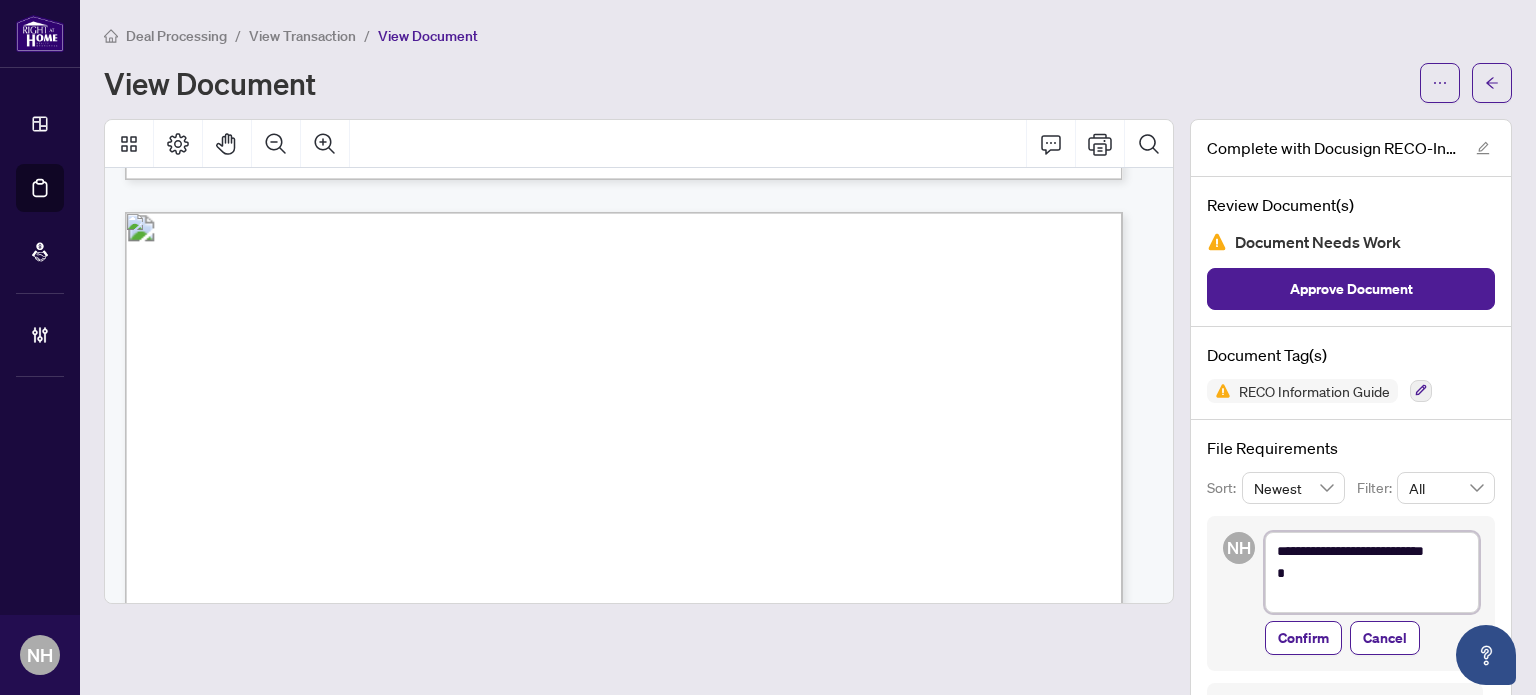 scroll, scrollTop: 15891, scrollLeft: 0, axis: vertical 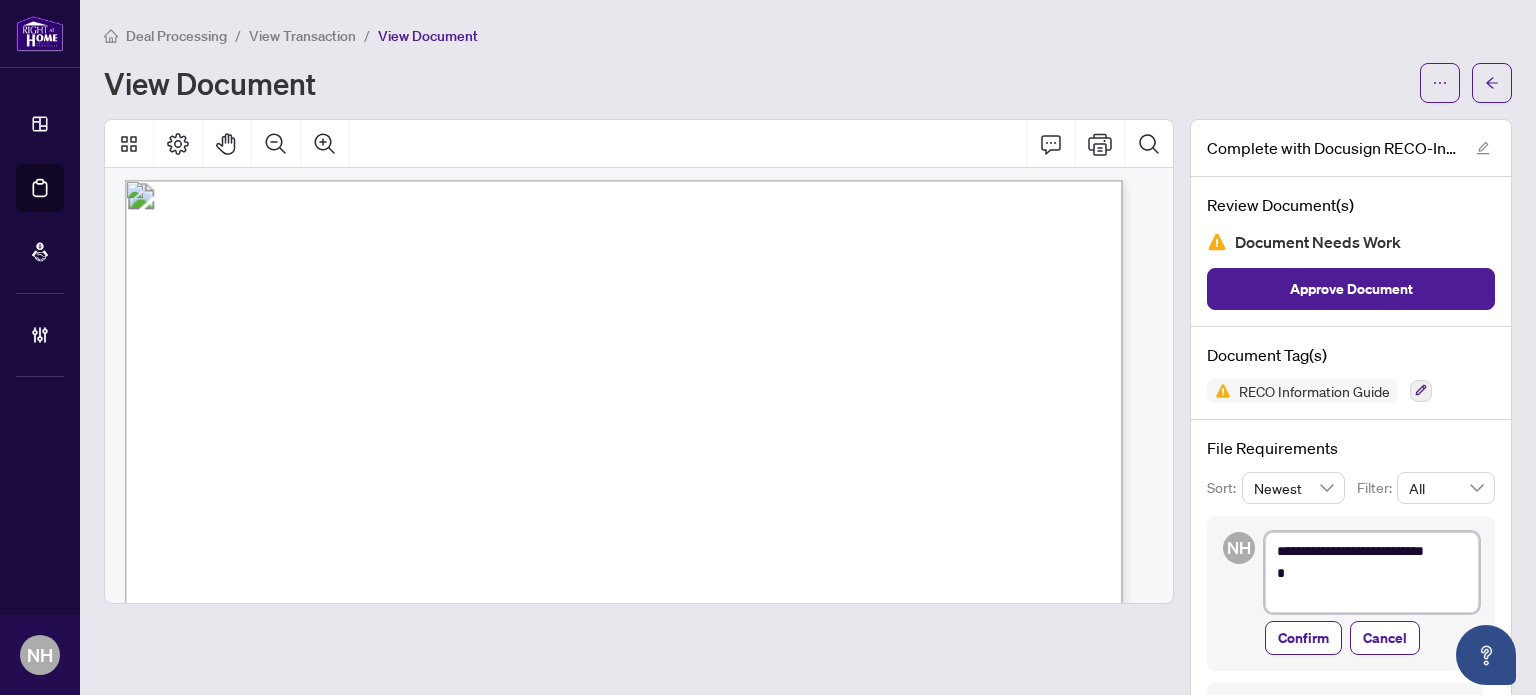 type on "**********" 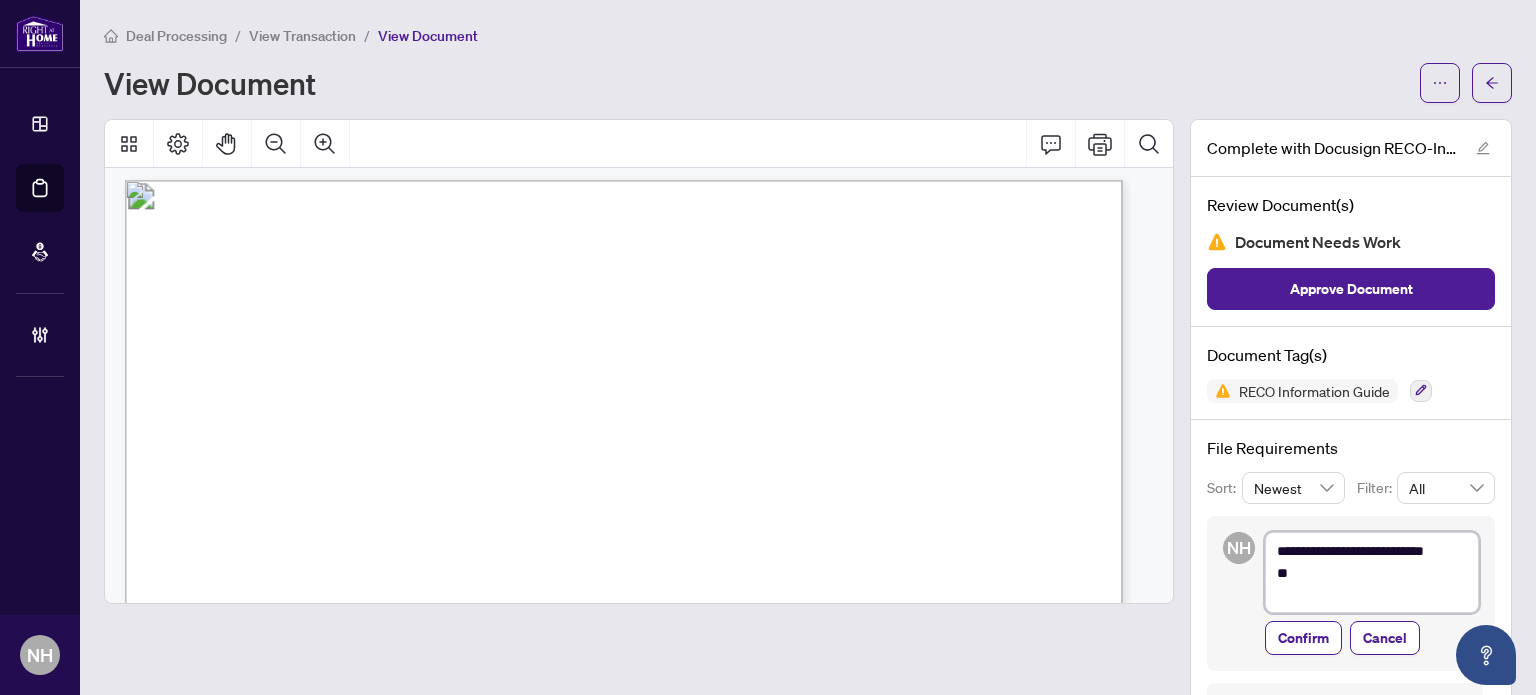 type on "**********" 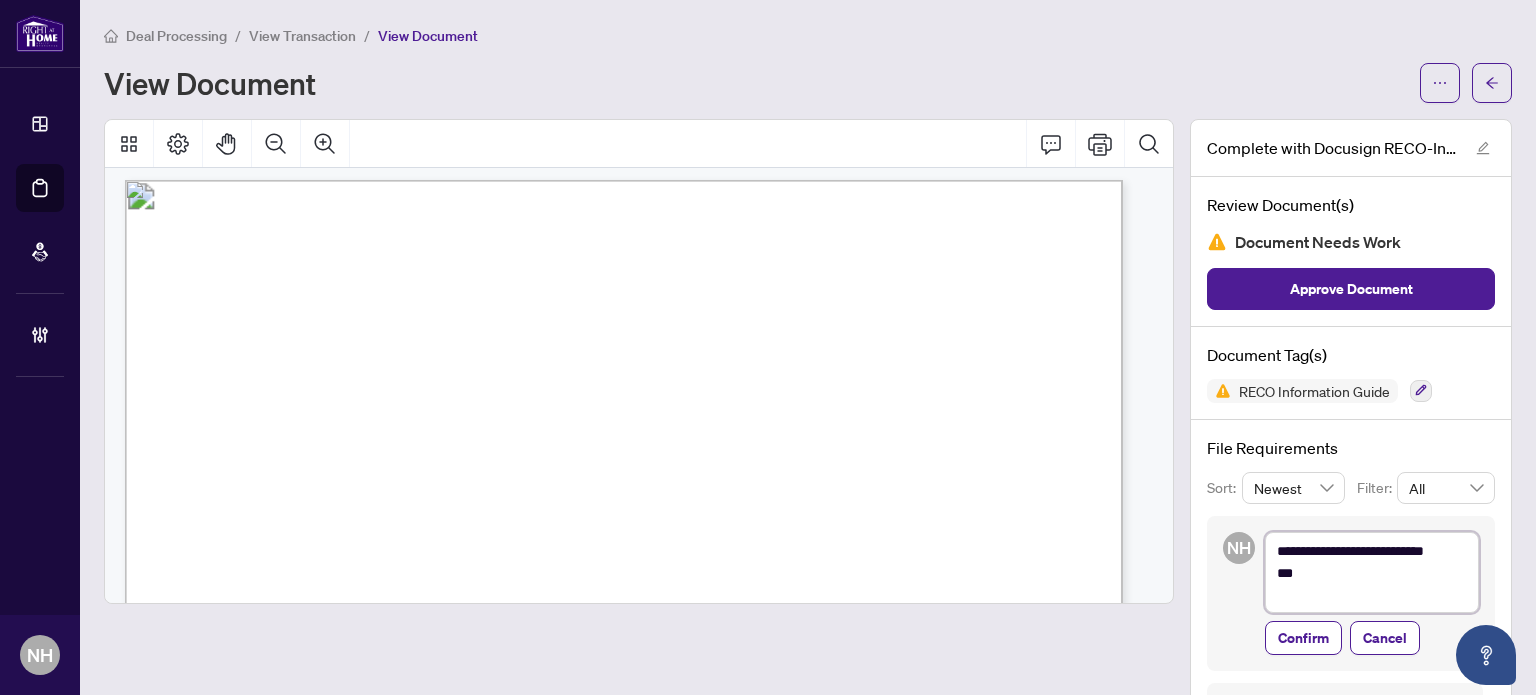 type on "**********" 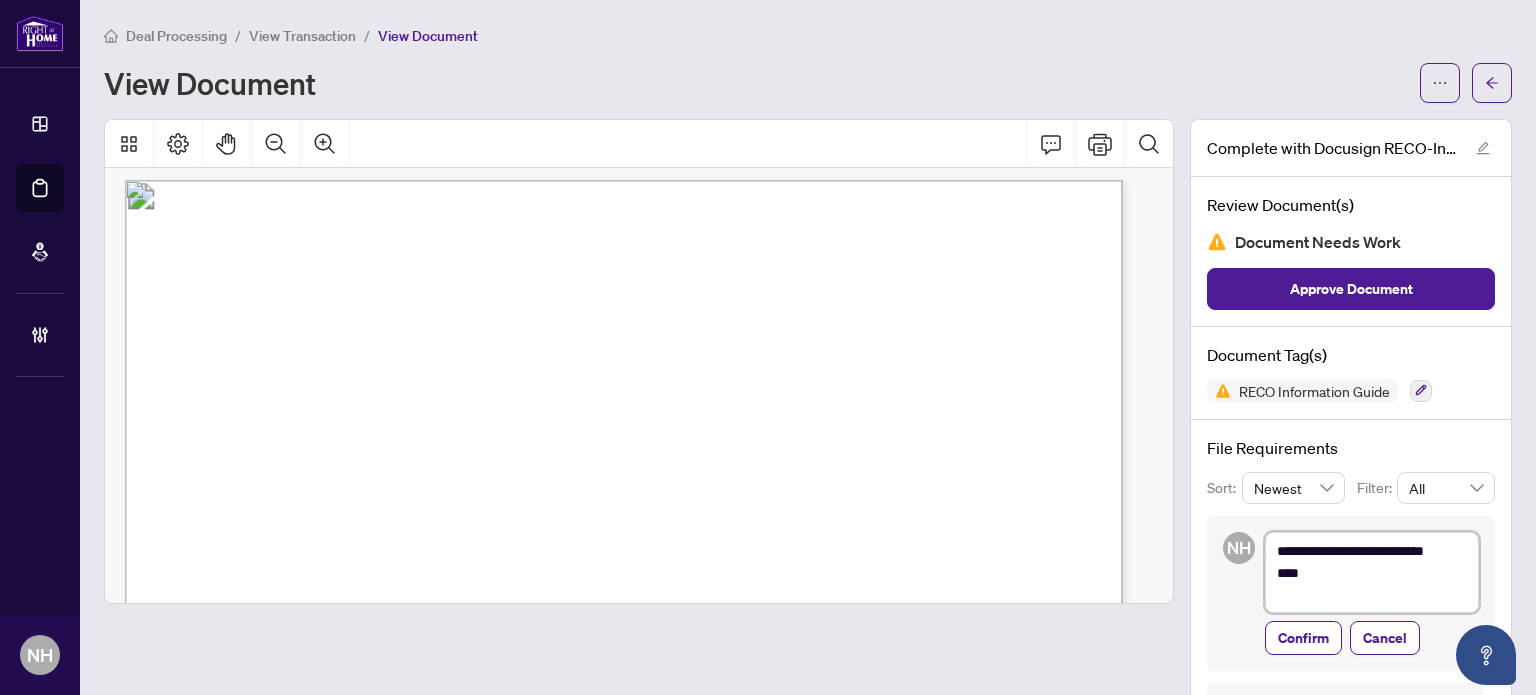 type 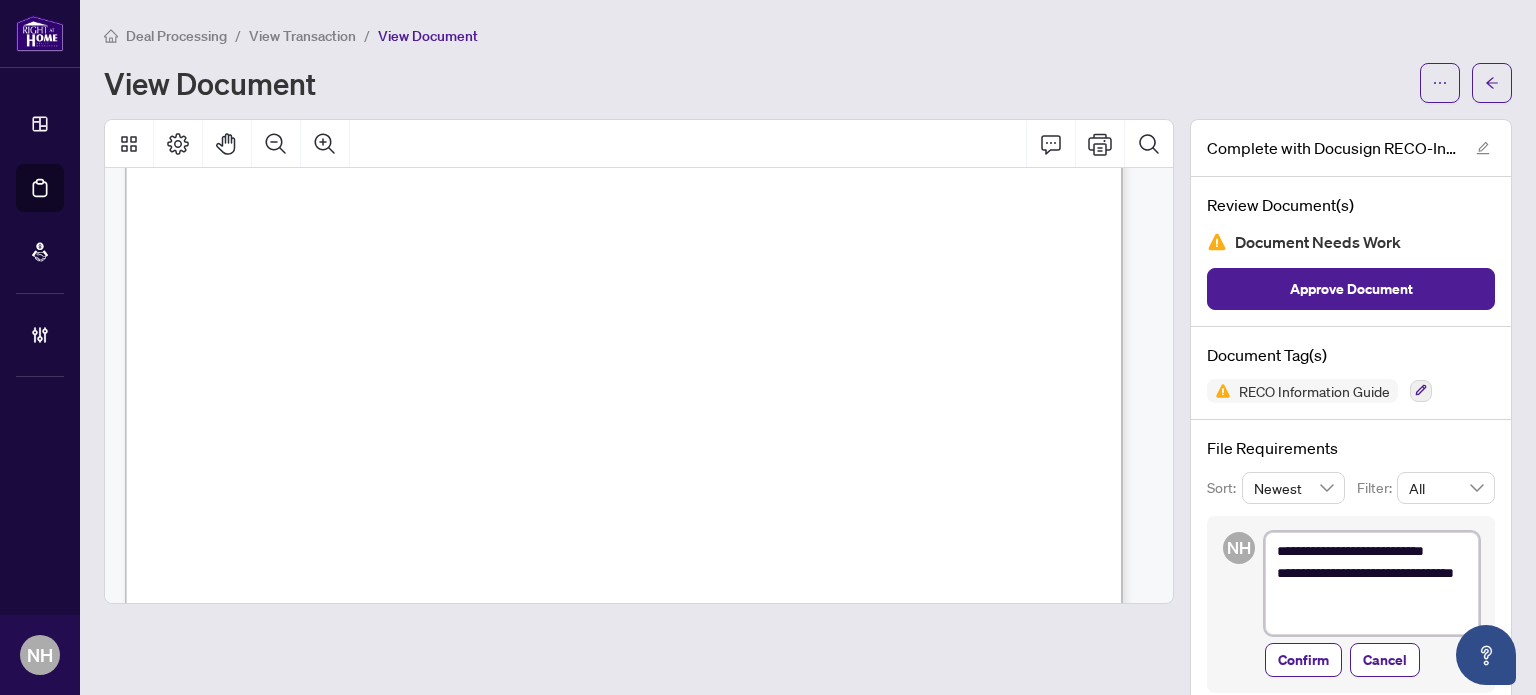 scroll, scrollTop: 16191, scrollLeft: 0, axis: vertical 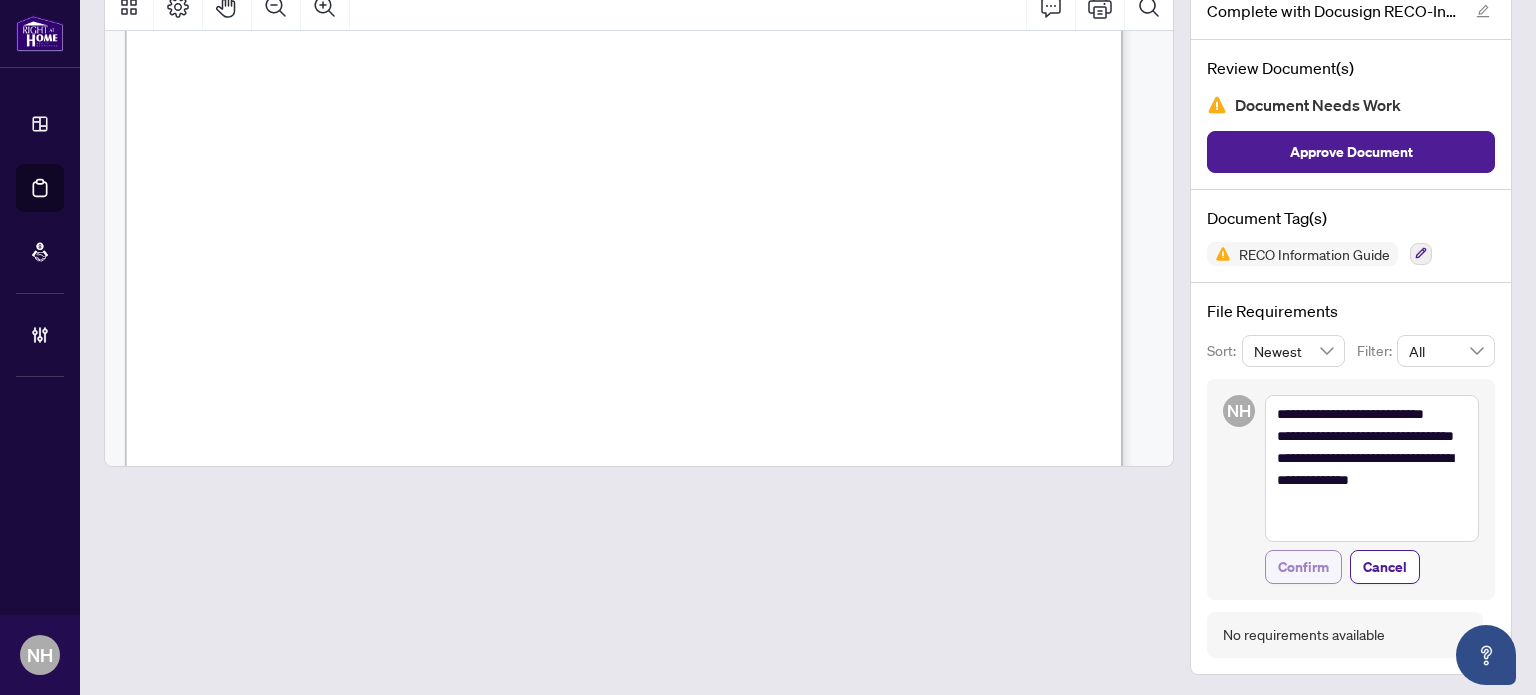 click on "Confirm" at bounding box center (1303, 567) 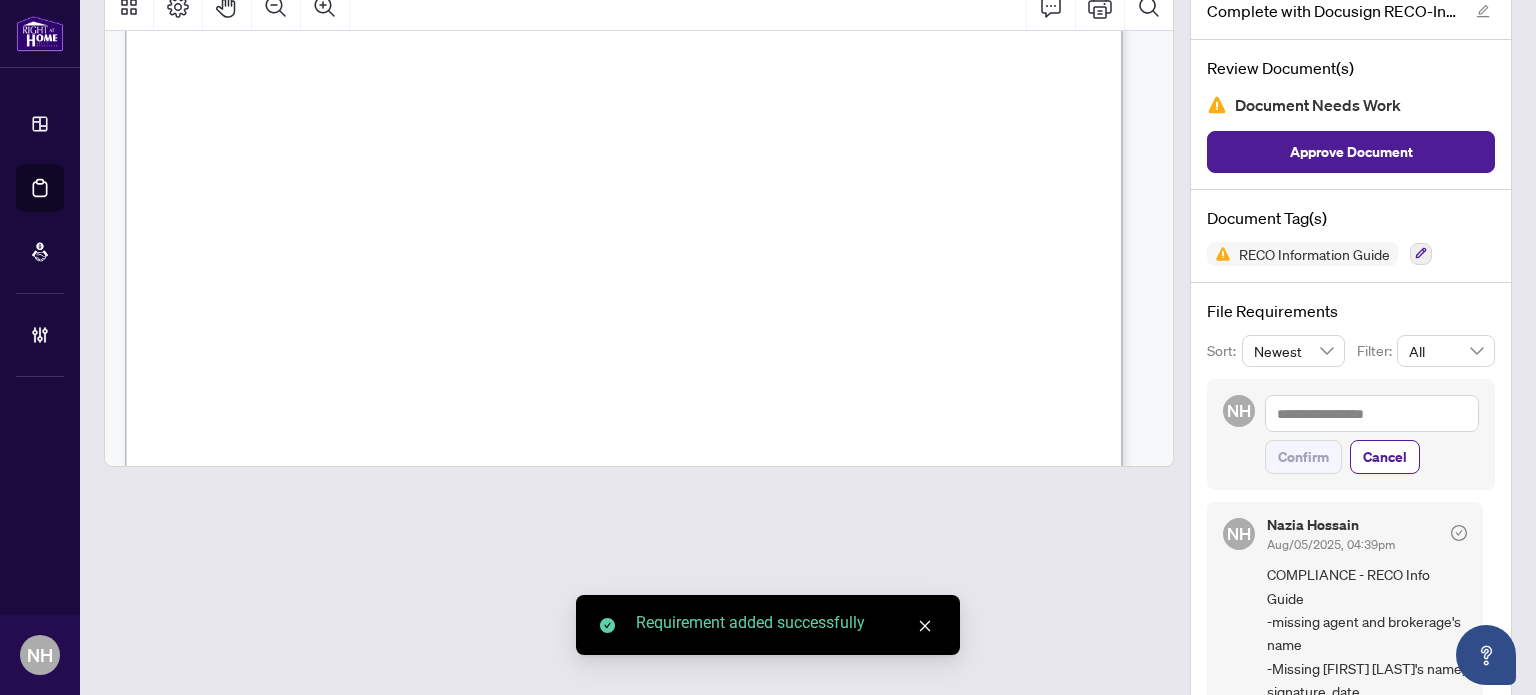scroll, scrollTop: 0, scrollLeft: 0, axis: both 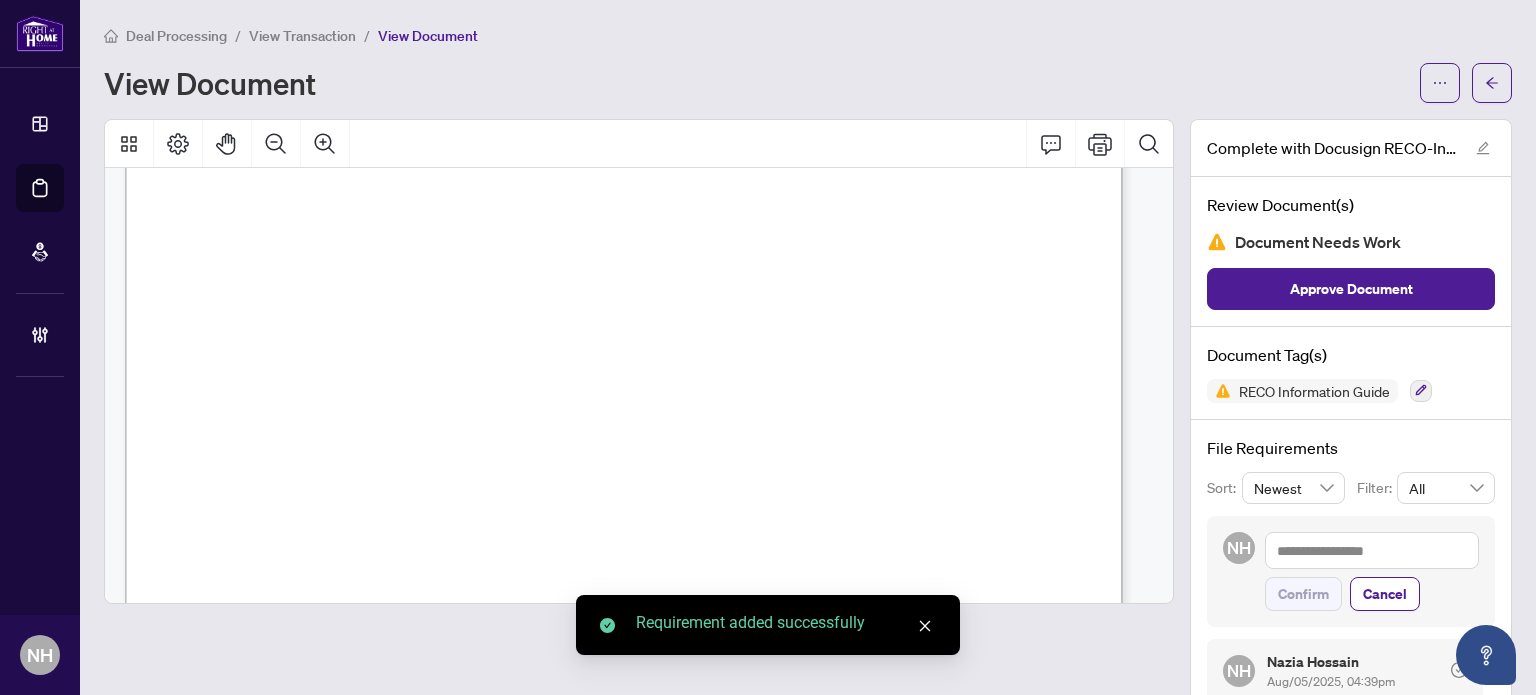 click on "View Transaction" at bounding box center (302, 36) 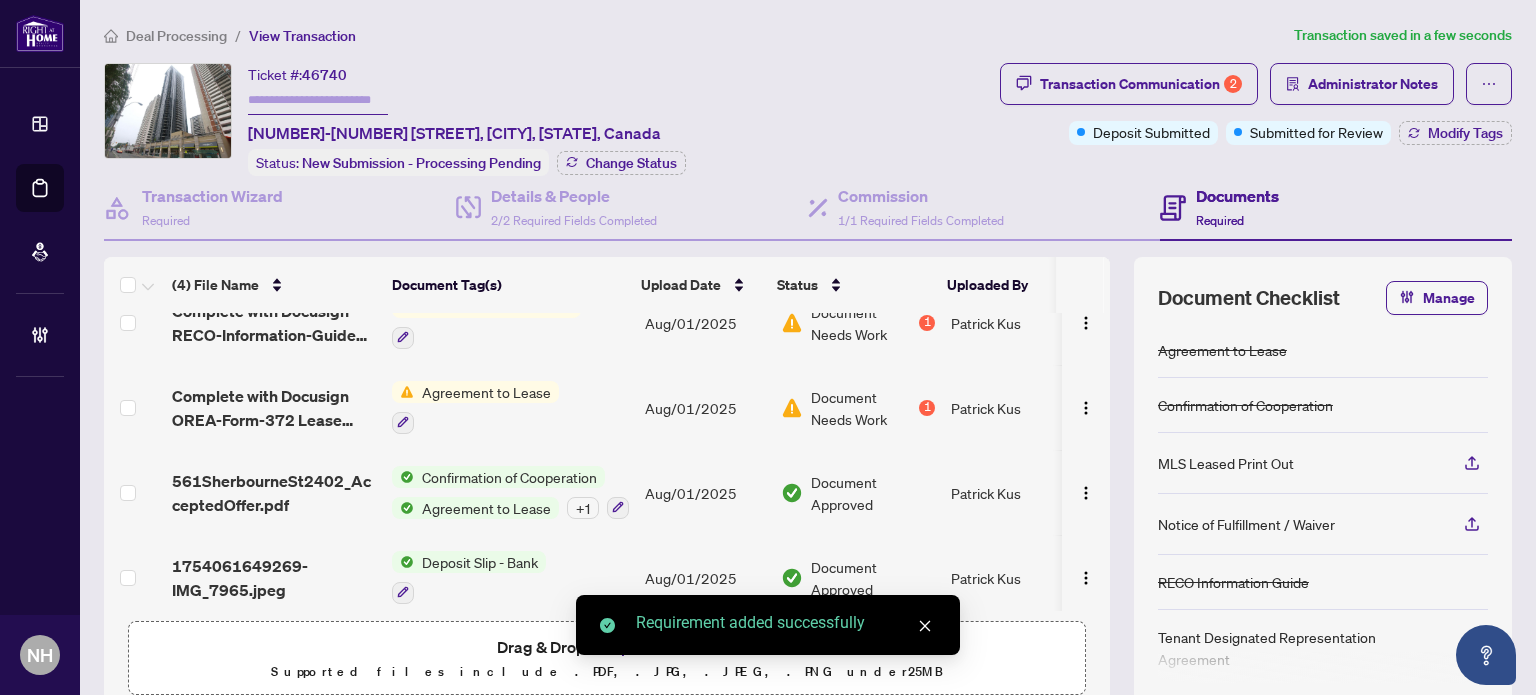 scroll, scrollTop: 45, scrollLeft: 0, axis: vertical 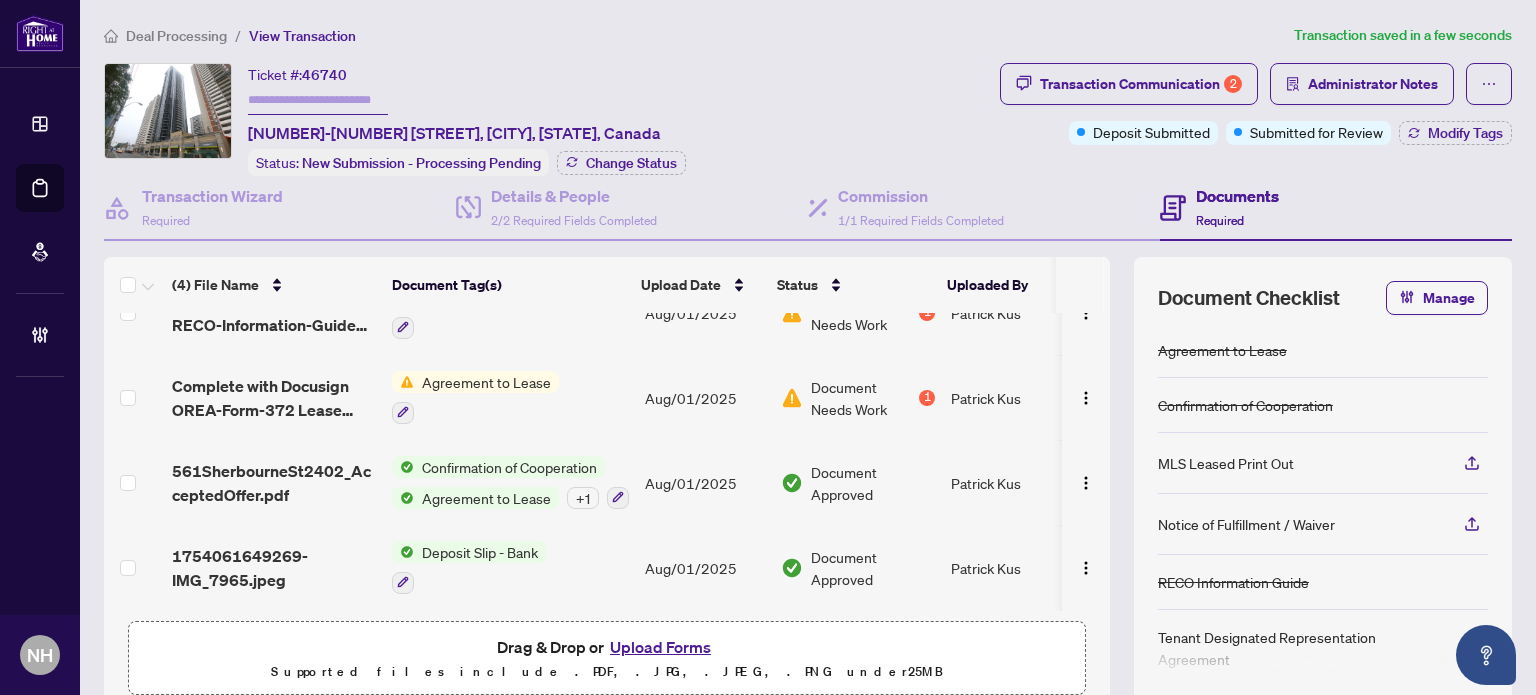 click on "Complete with Docusign OREA-Form-372 Lease Representation.pdf" at bounding box center (274, 398) 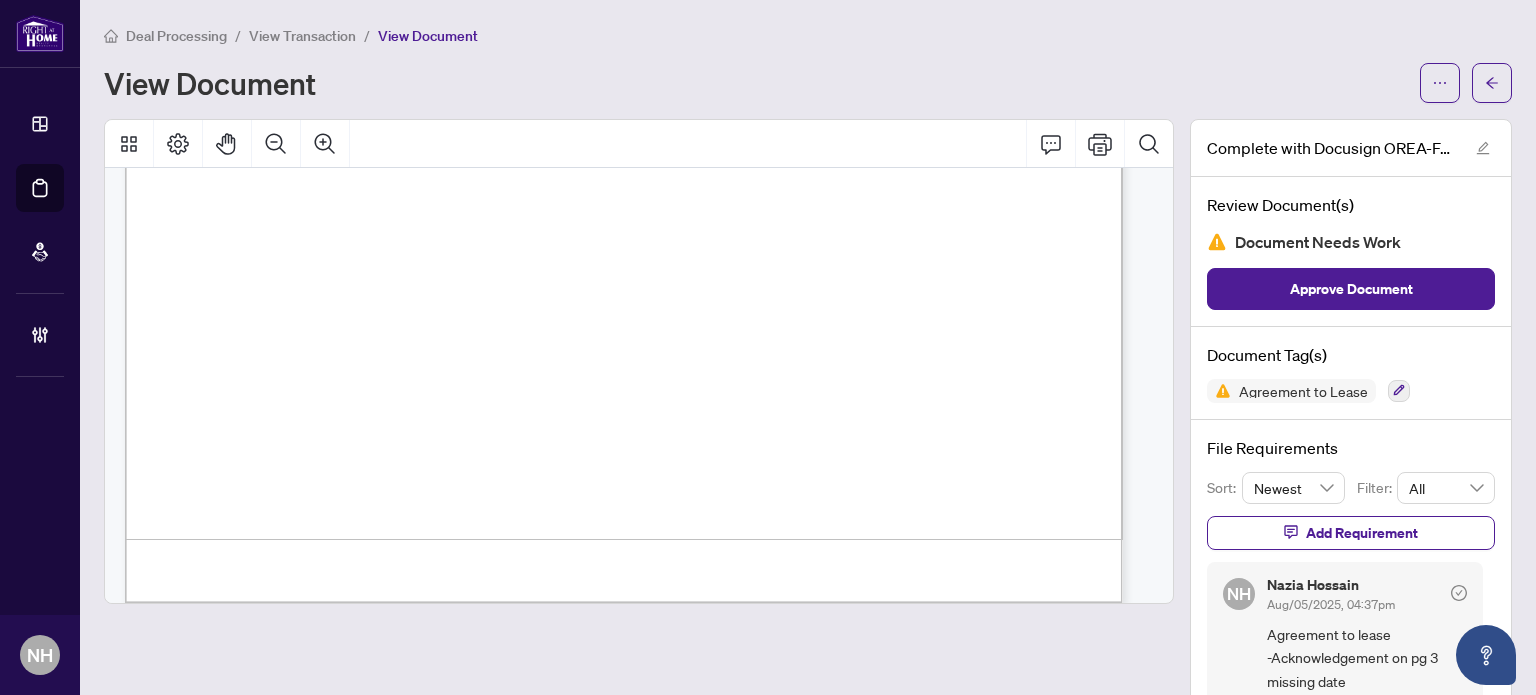 scroll, scrollTop: 2600, scrollLeft: 0, axis: vertical 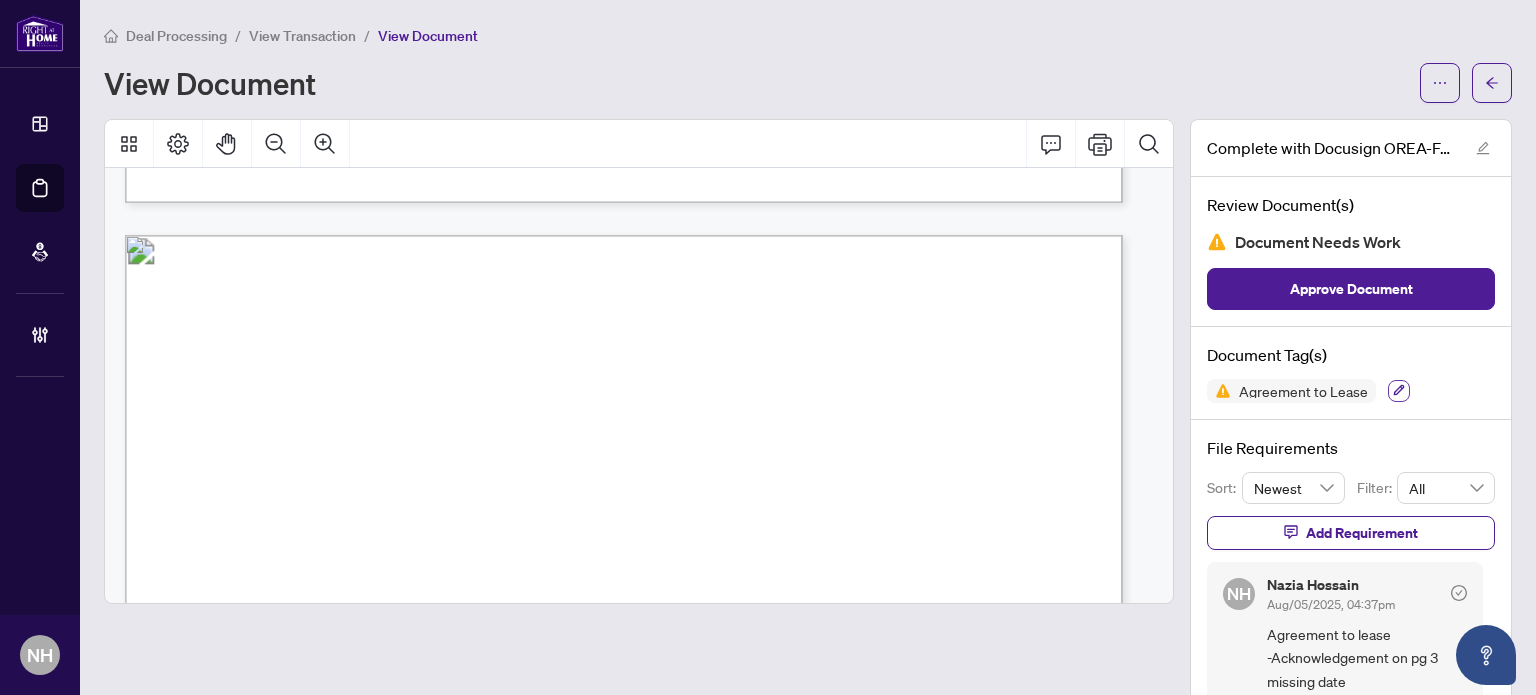click at bounding box center [1399, 391] 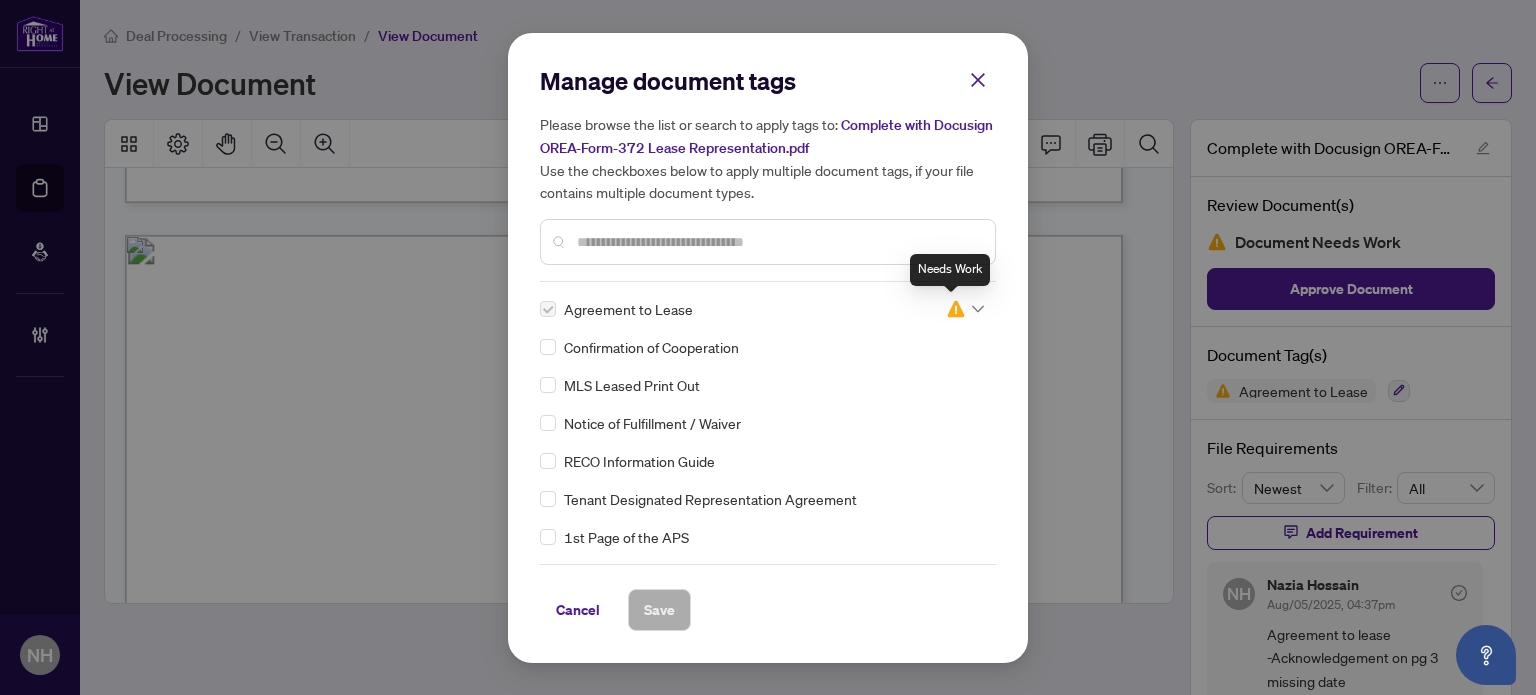 click at bounding box center [956, 309] 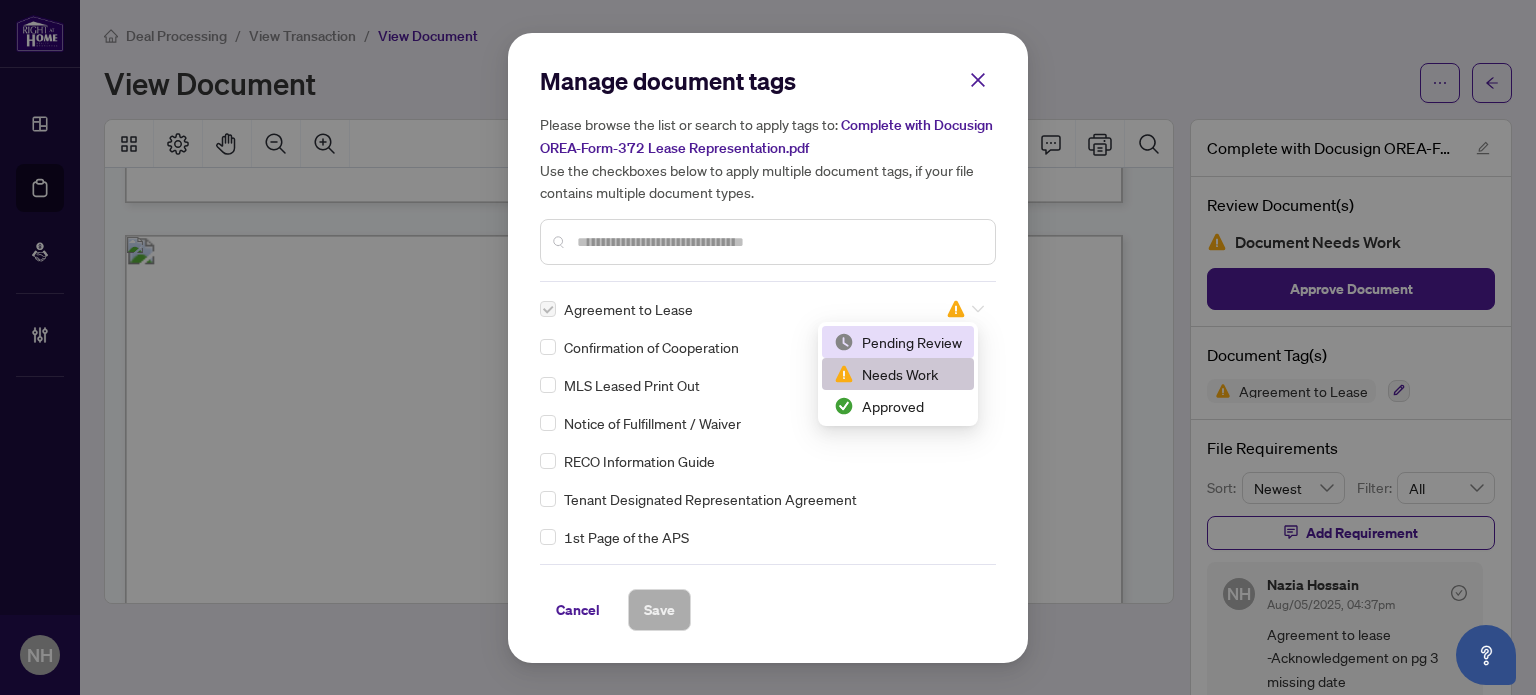 click on "Pending Review" at bounding box center [898, 342] 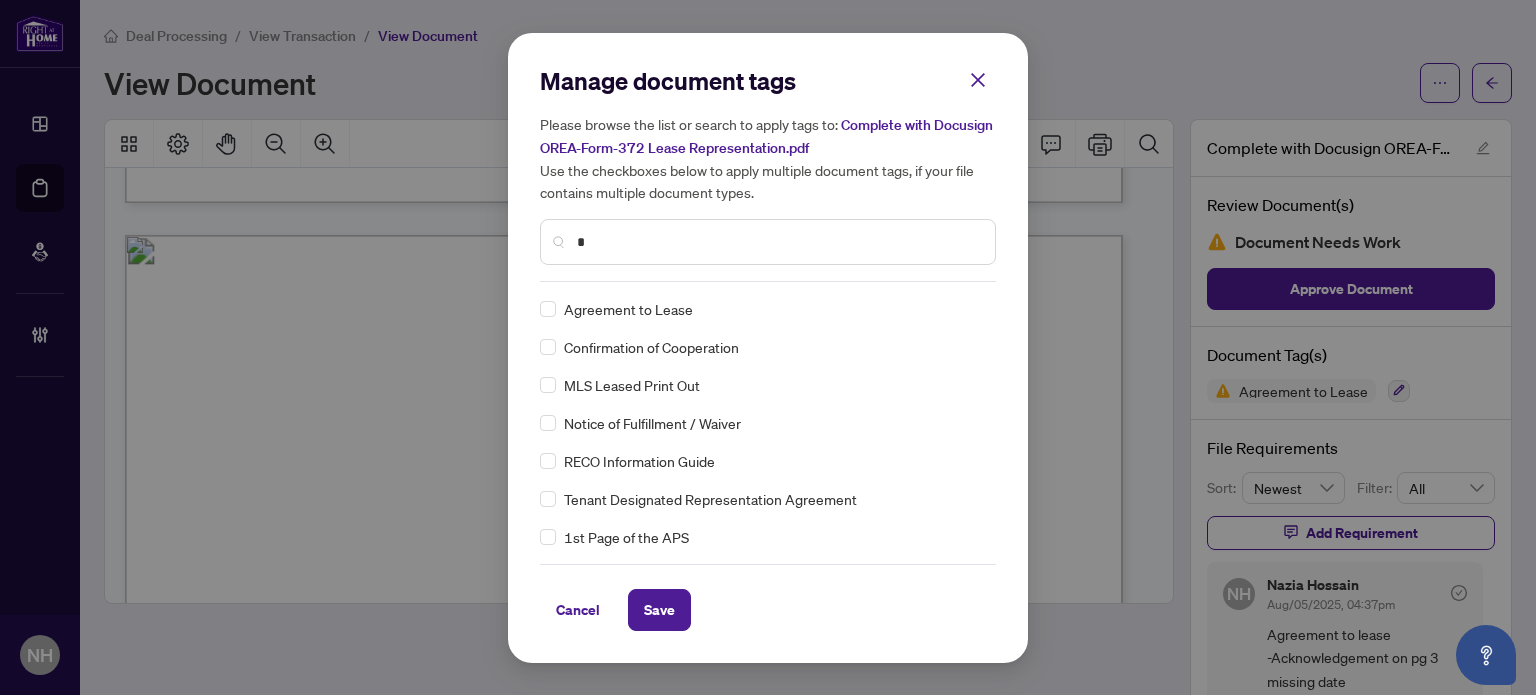 click on "*" at bounding box center (778, 242) 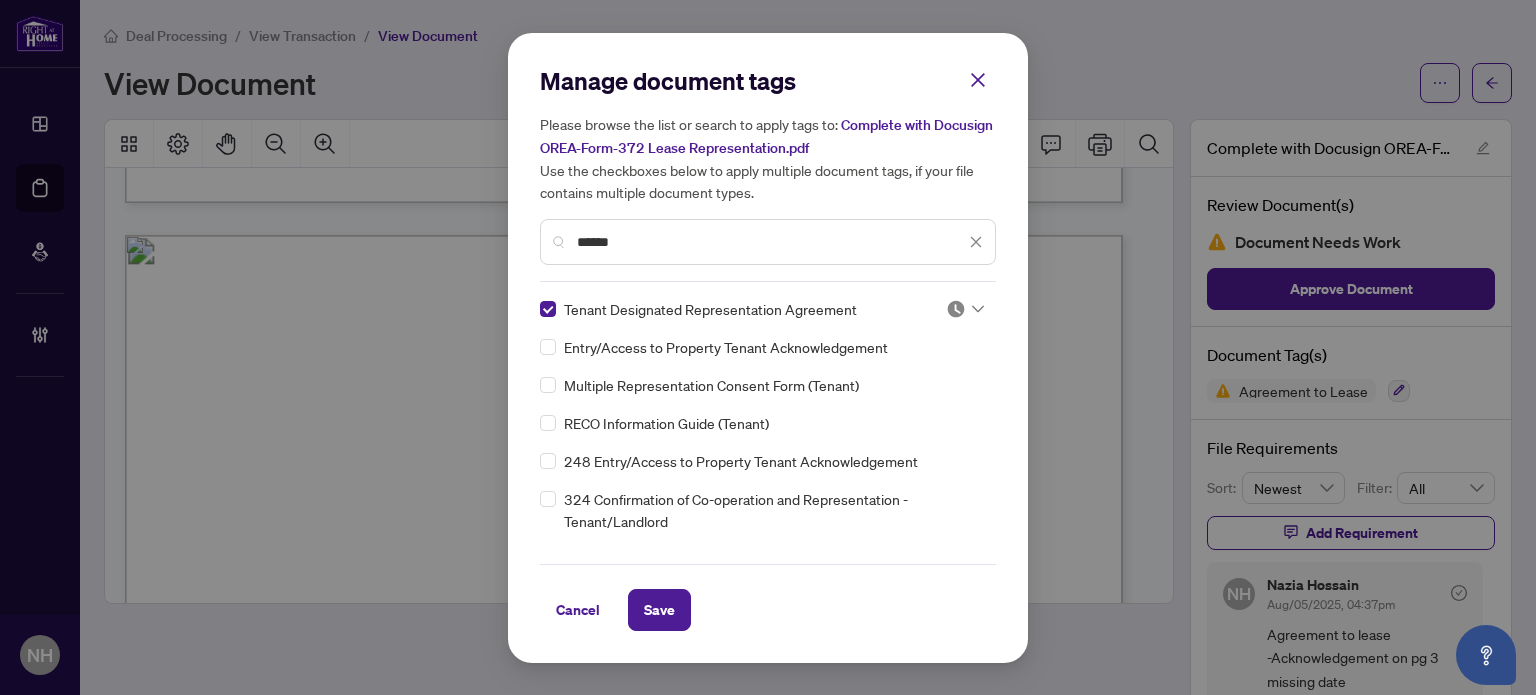 click at bounding box center (956, 309) 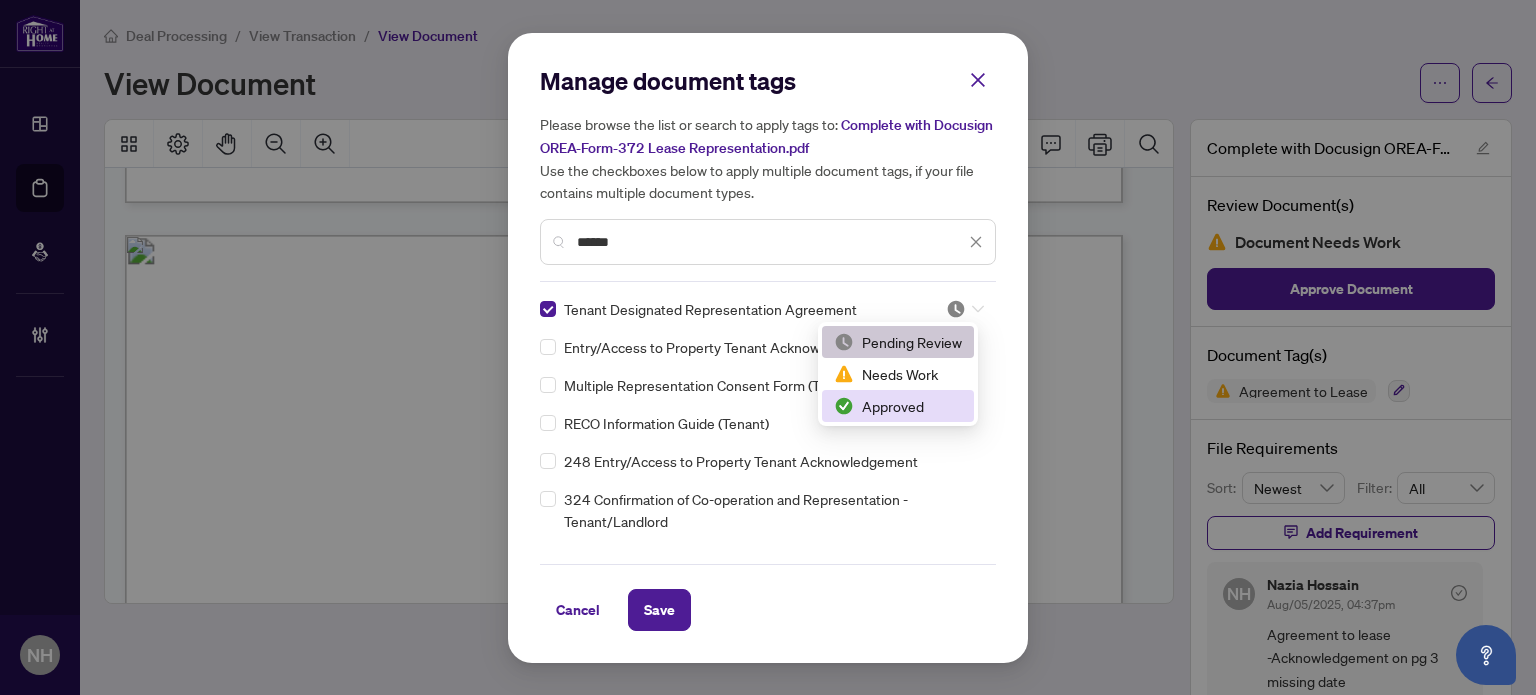 click on "Approved" at bounding box center [898, 406] 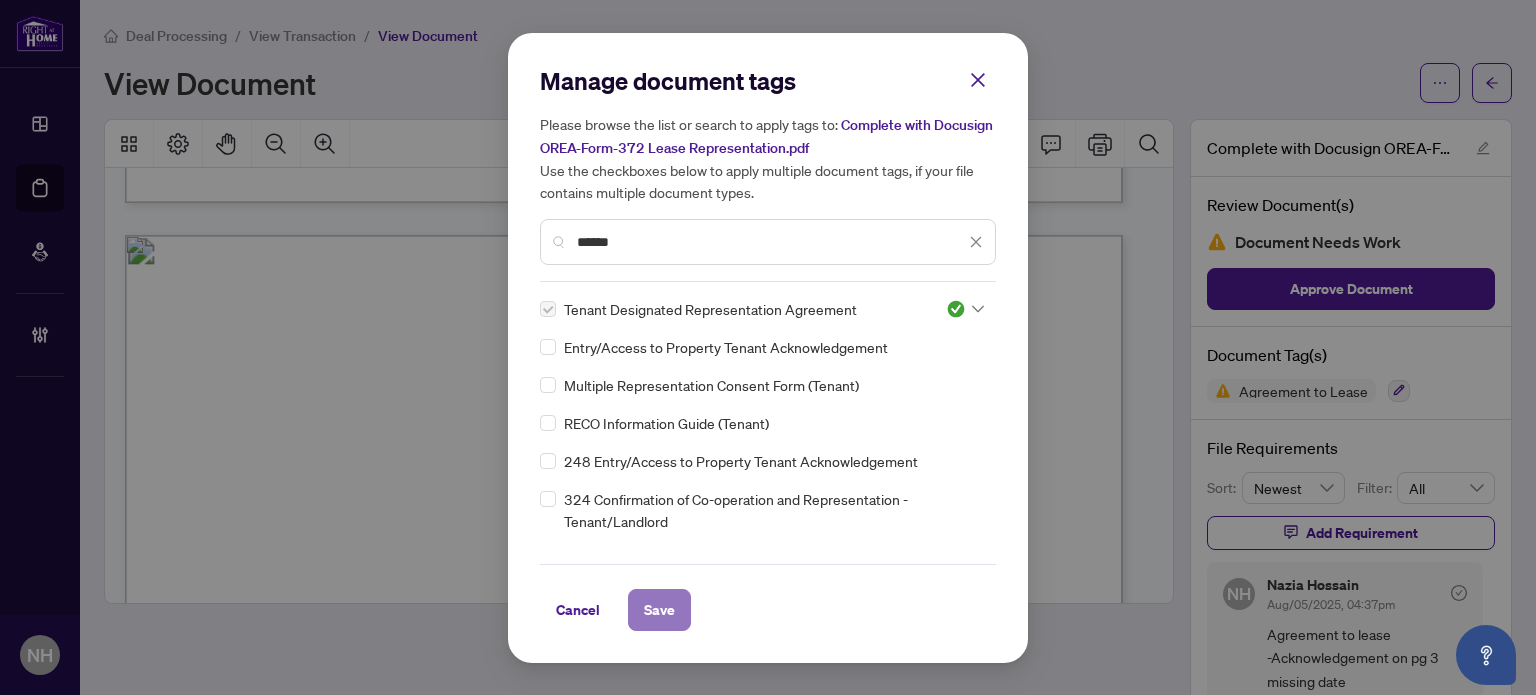 click on "Save" at bounding box center (659, 610) 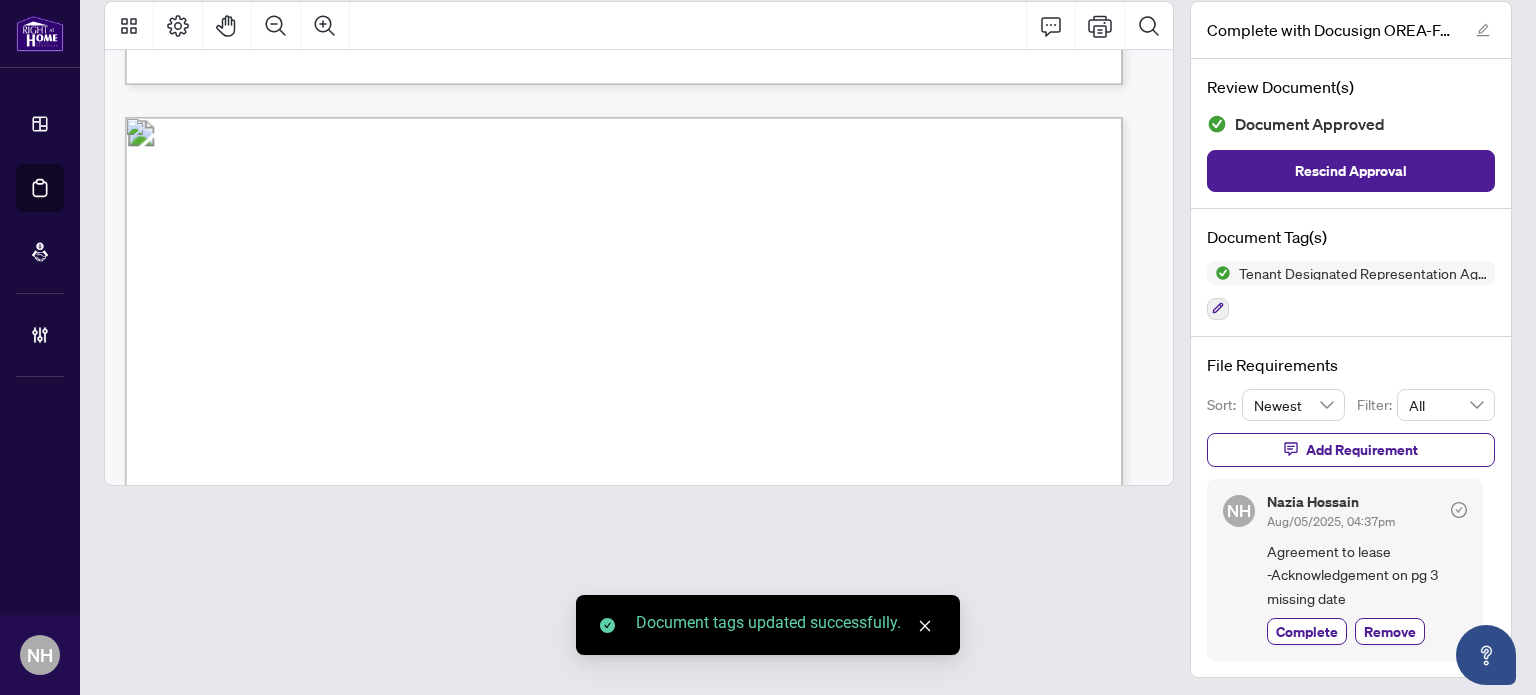 scroll, scrollTop: 119, scrollLeft: 0, axis: vertical 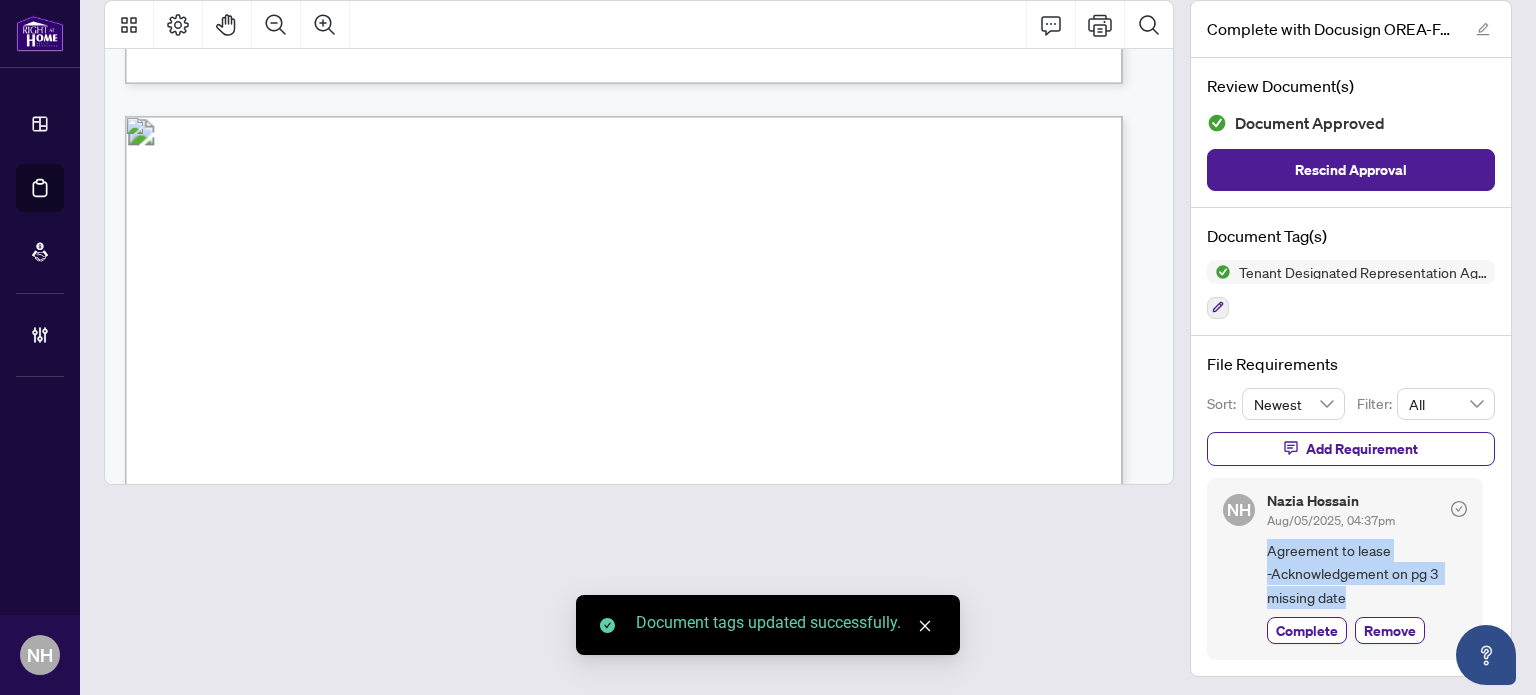 click on "Agreement to lease
-Acknowledgement on pg 3 missing date" at bounding box center [1367, 574] 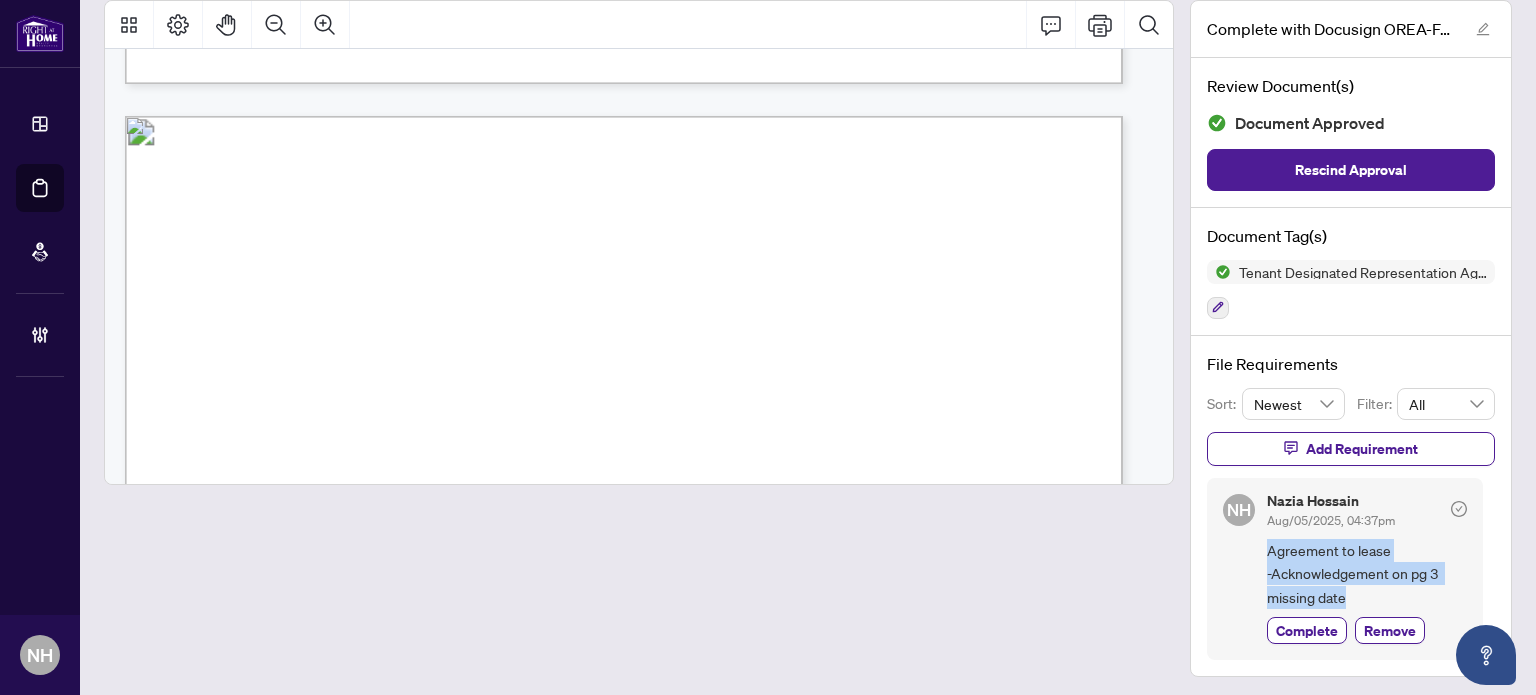 drag, startPoint x: 1350, startPoint y: 591, endPoint x: 1246, endPoint y: 542, distance: 114.96521 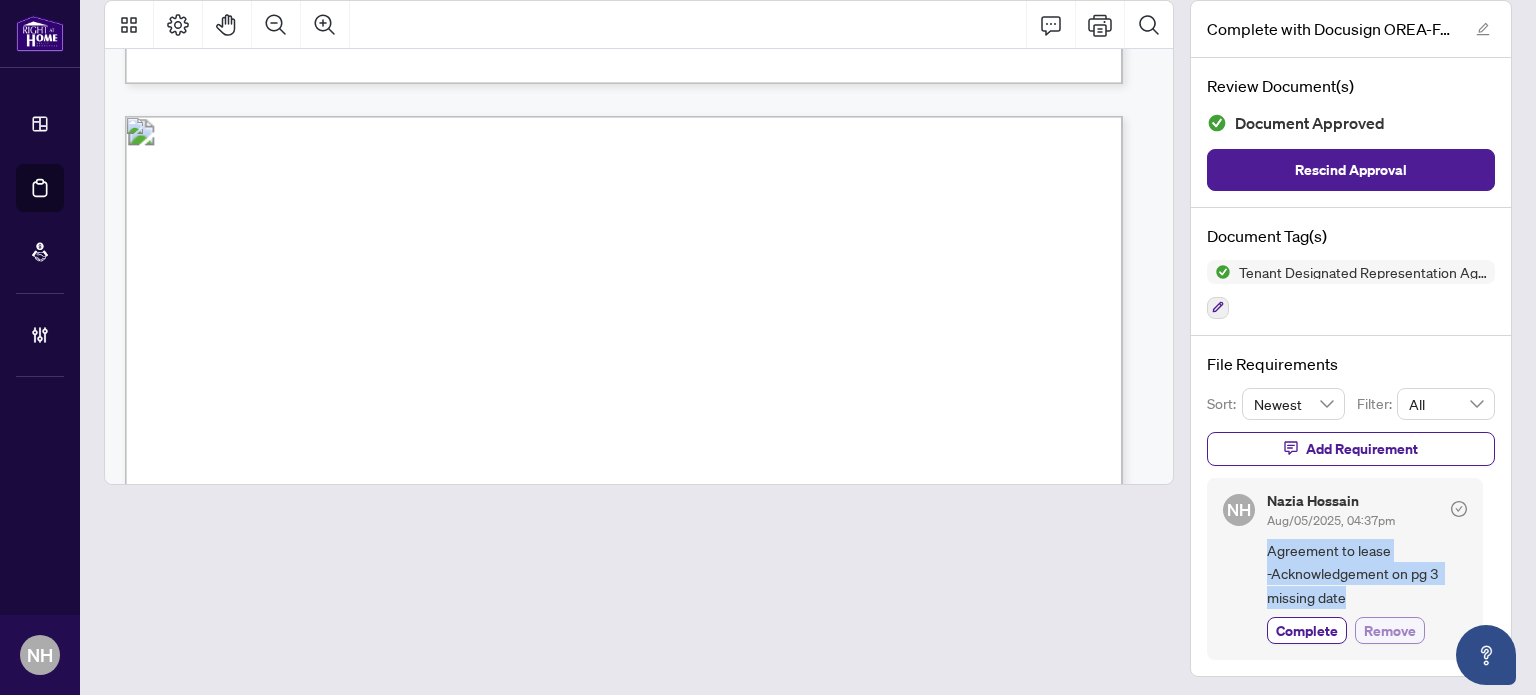 click on "Remove" at bounding box center (1390, 630) 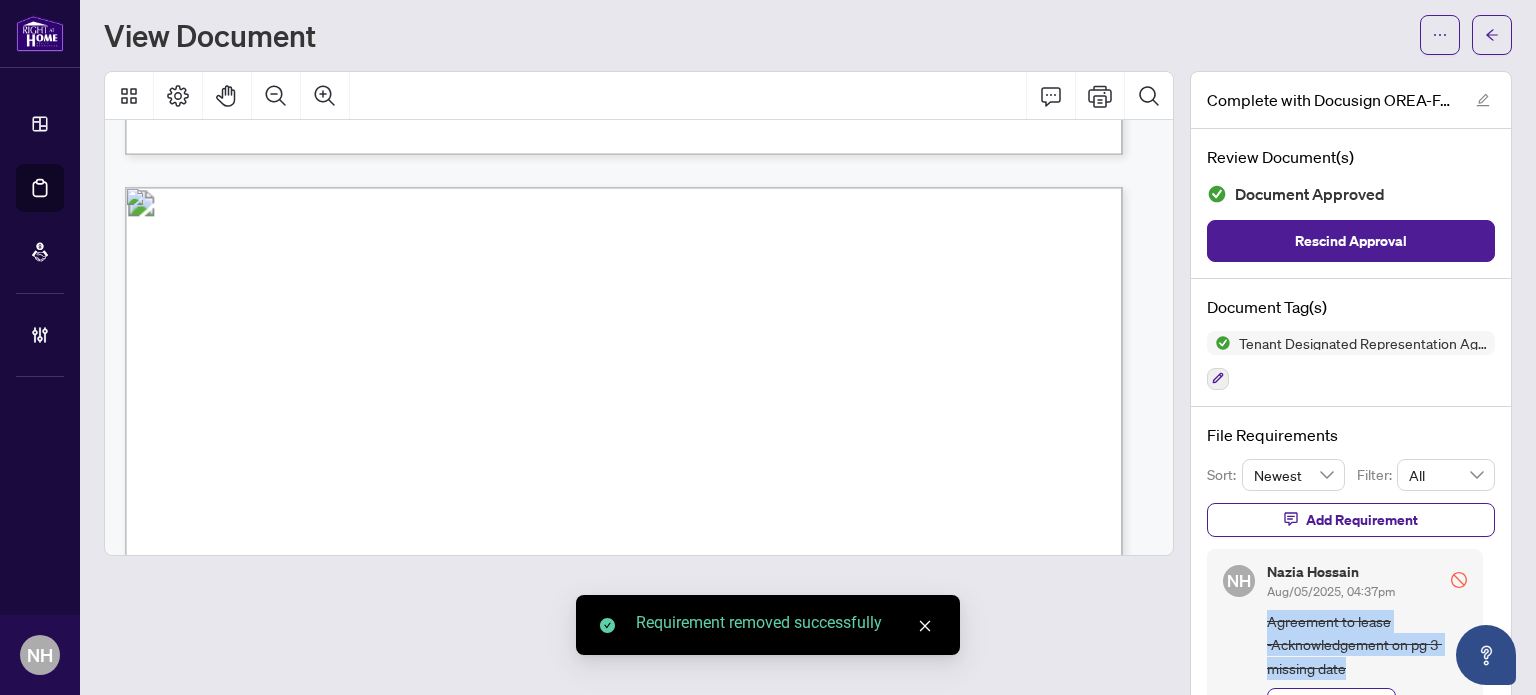 scroll, scrollTop: 0, scrollLeft: 0, axis: both 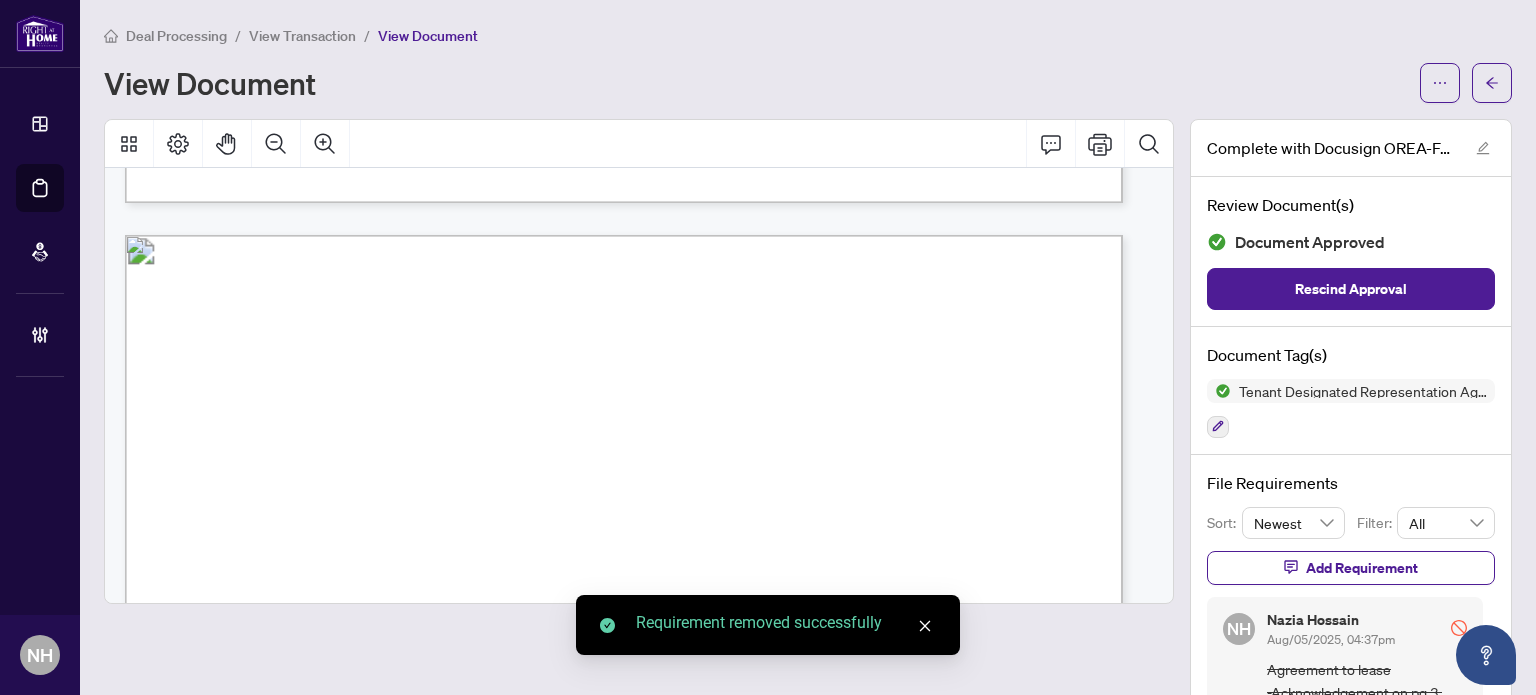 click on "View Transaction" at bounding box center [302, 35] 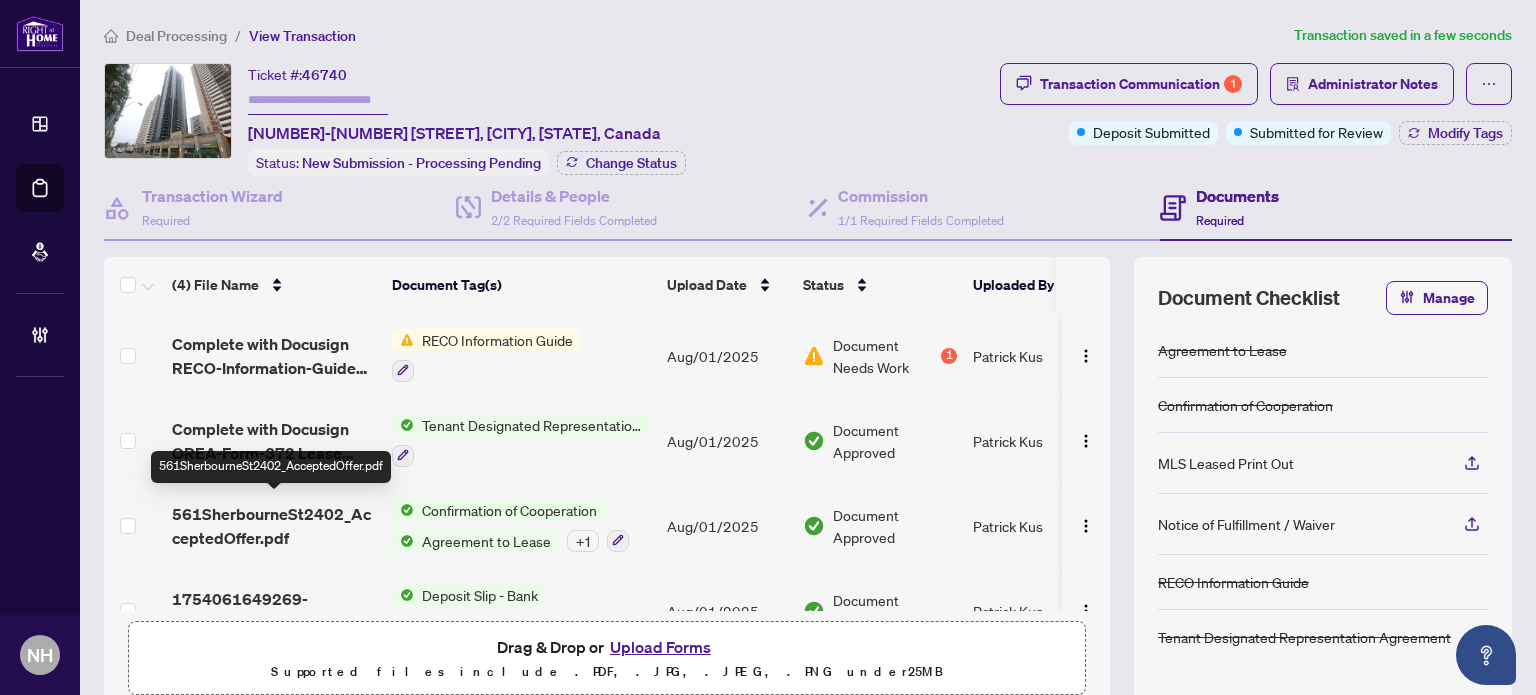 click on "561SherbourneSt2402_AcceptedOffer.pdf" at bounding box center (274, 526) 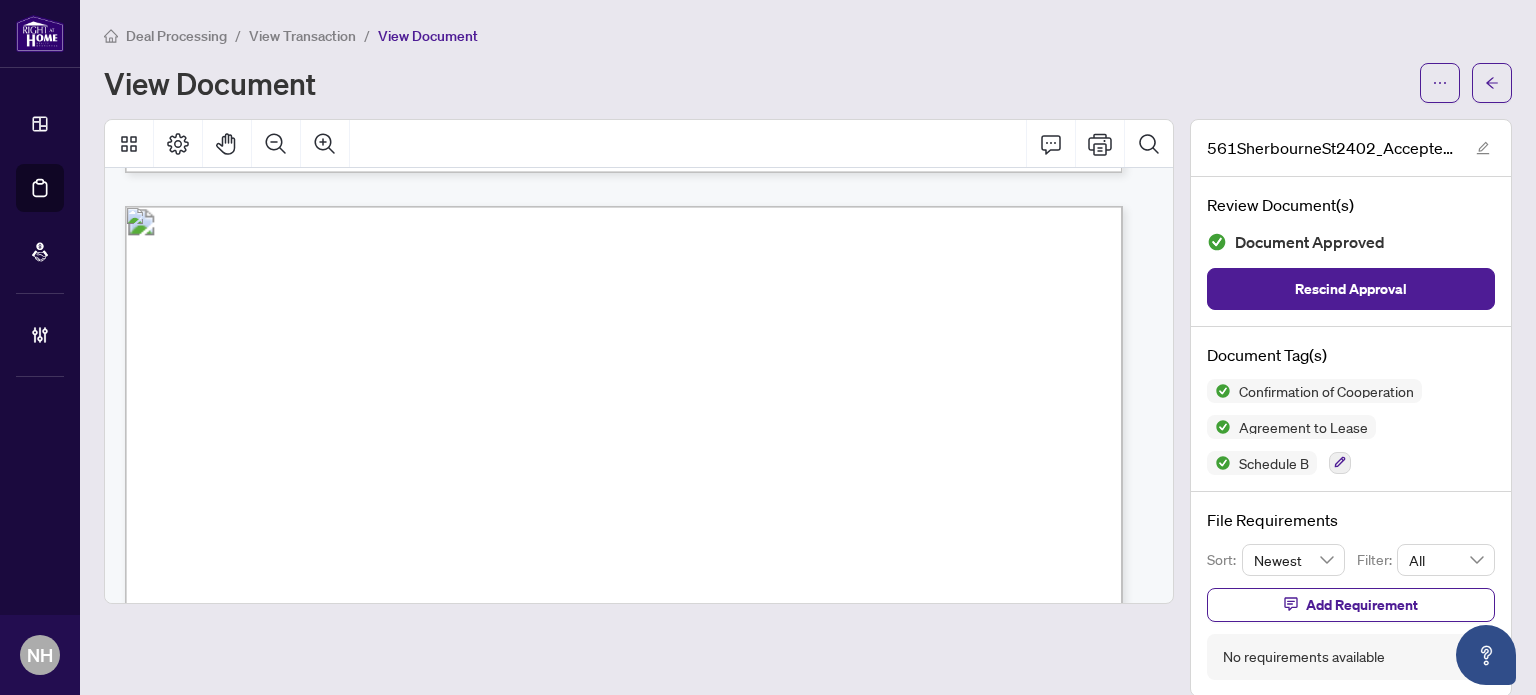 scroll, scrollTop: 6800, scrollLeft: 0, axis: vertical 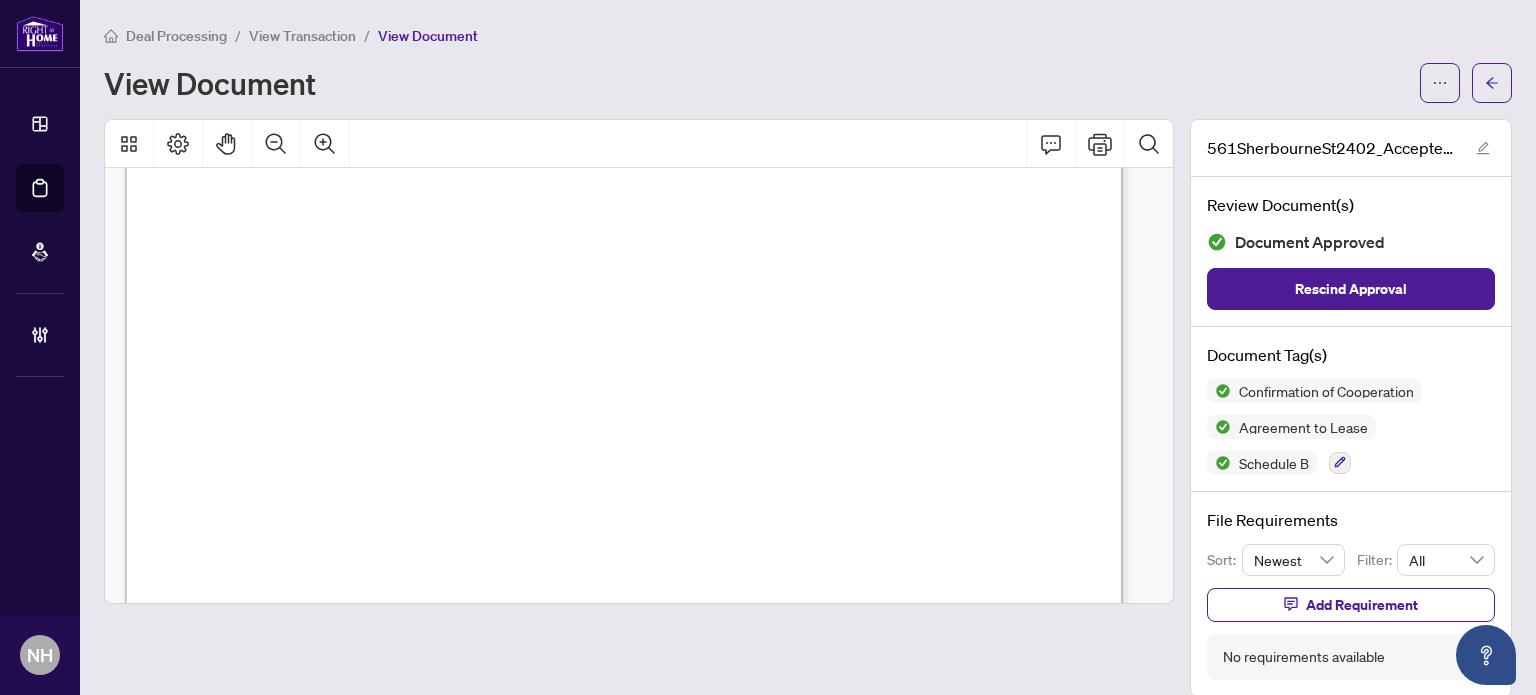 click on "View Transaction" at bounding box center (302, 36) 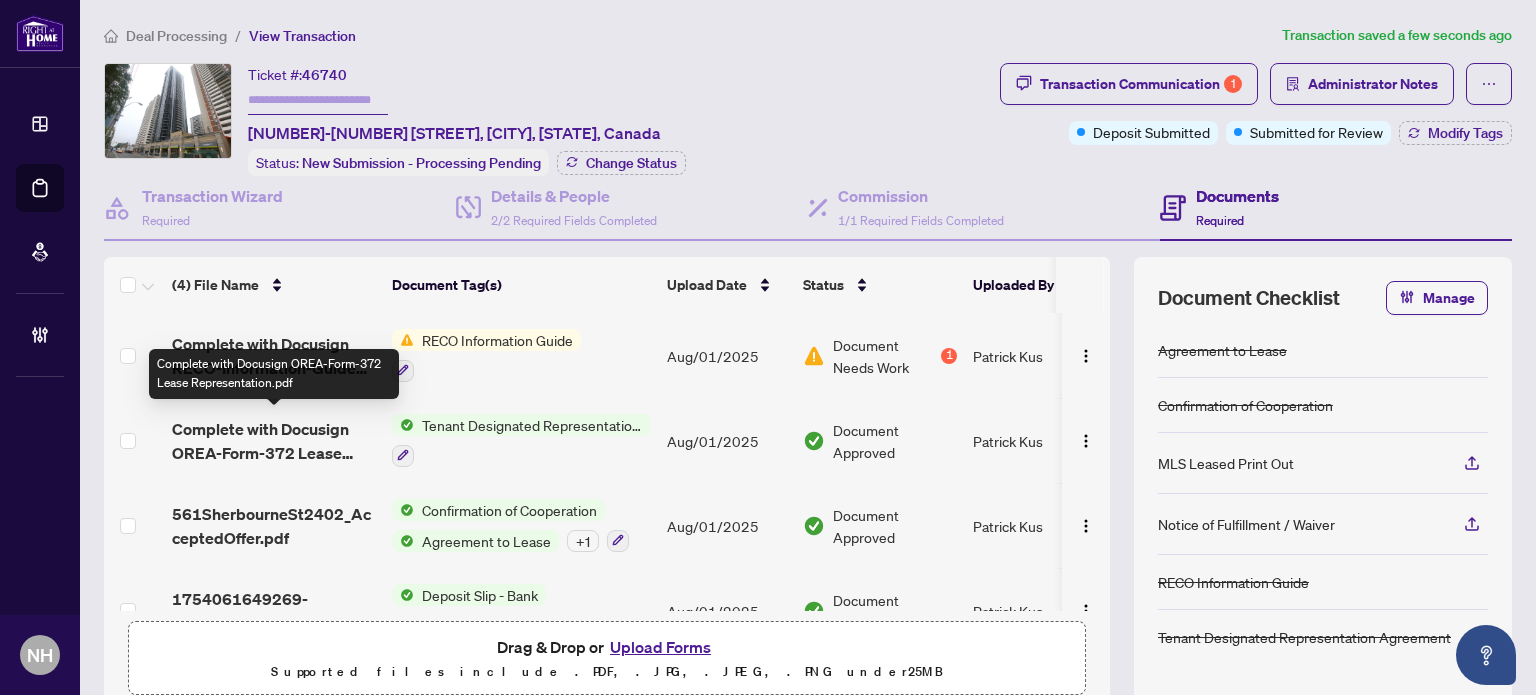 click on "Complete with Docusign OREA-Form-372 Lease Representation.pdf" at bounding box center [274, 441] 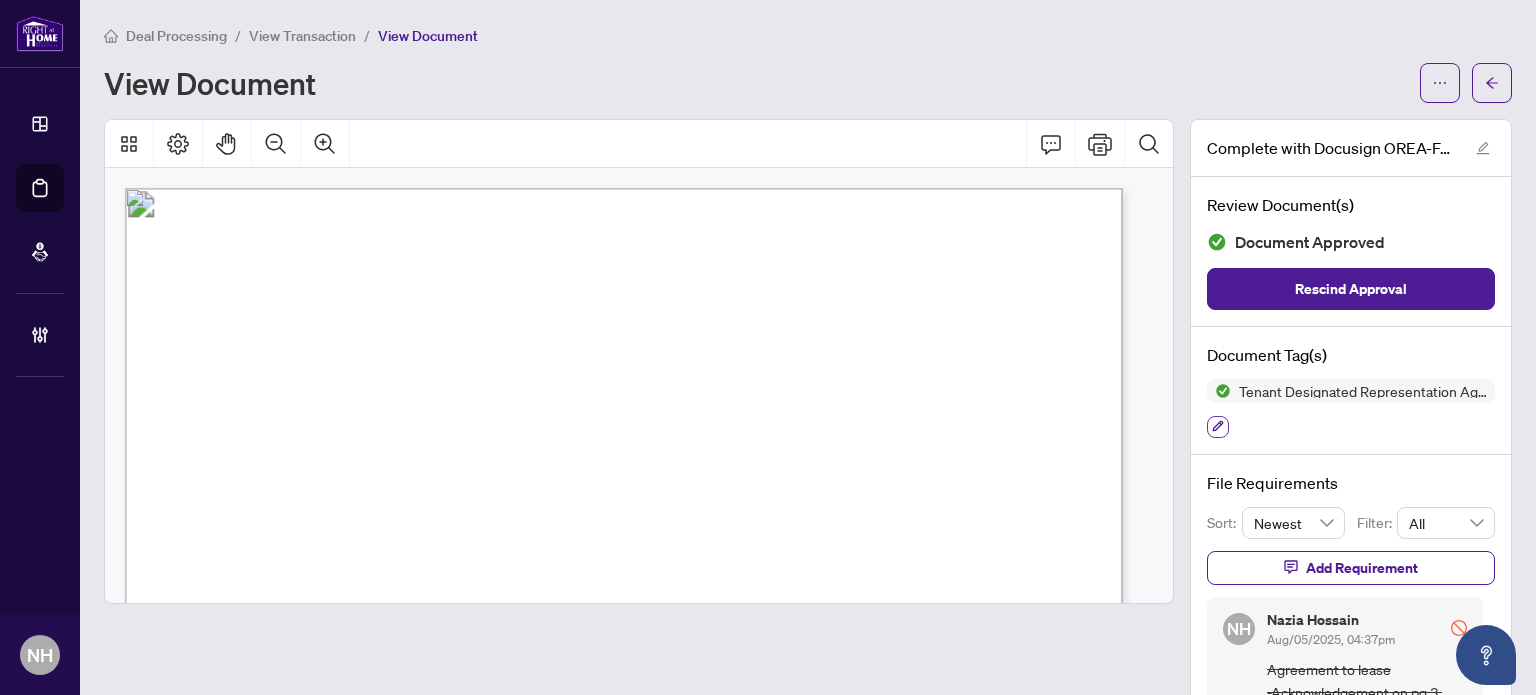 click 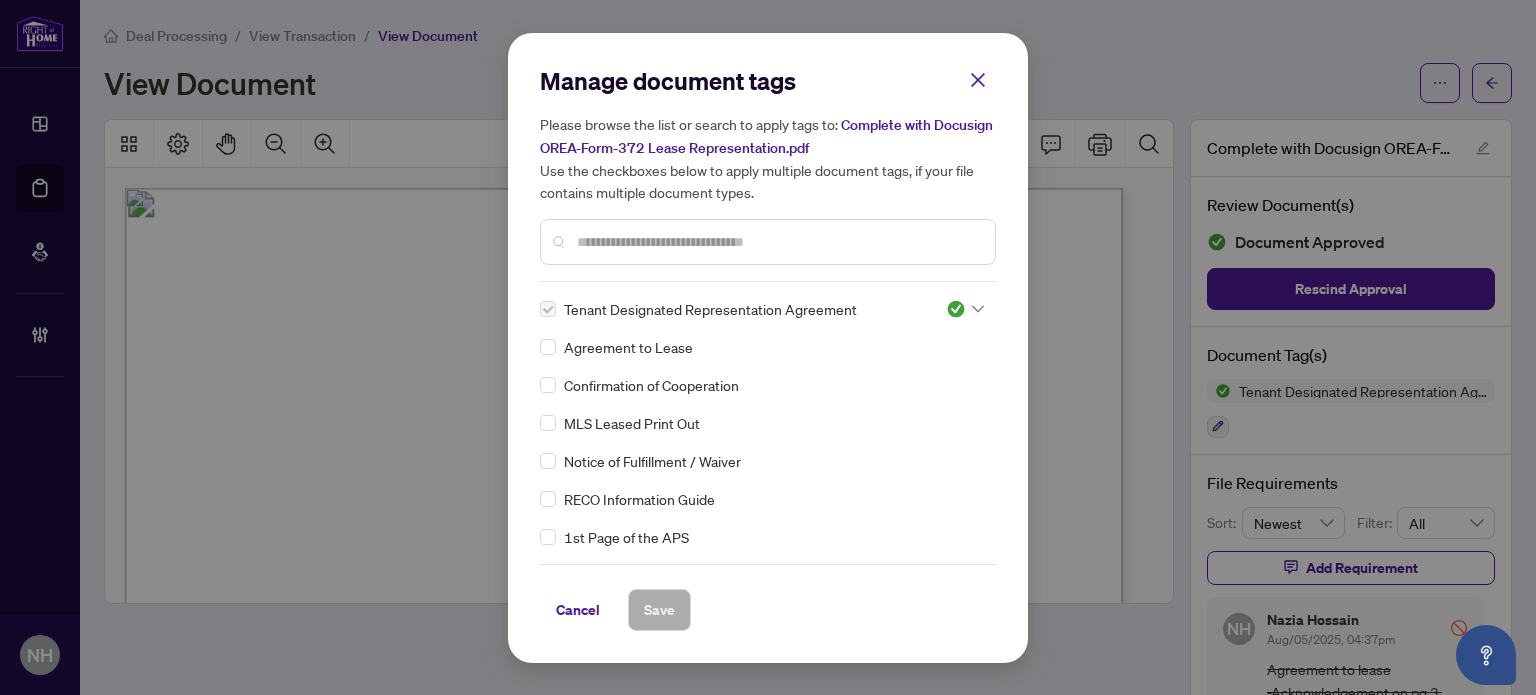 click at bounding box center (965, 309) 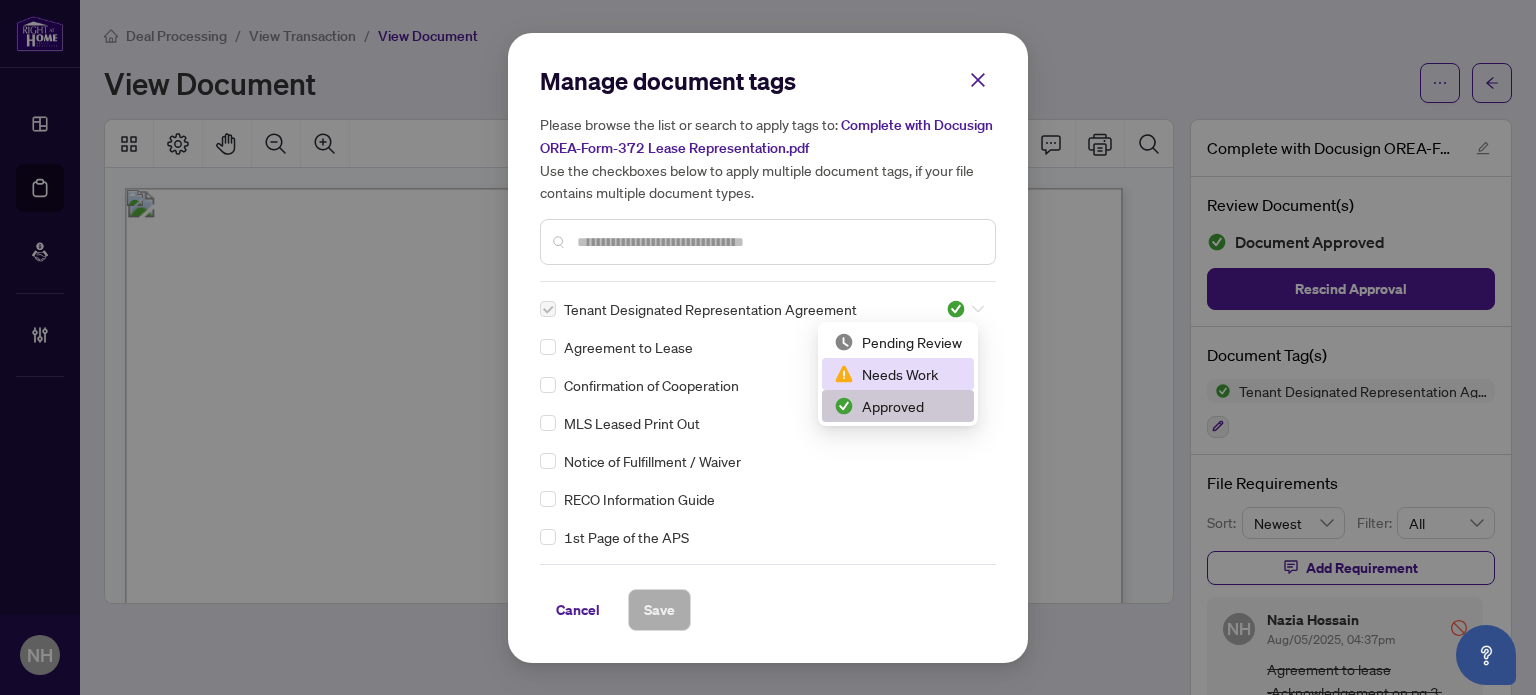 click on "Needs Work" at bounding box center [898, 374] 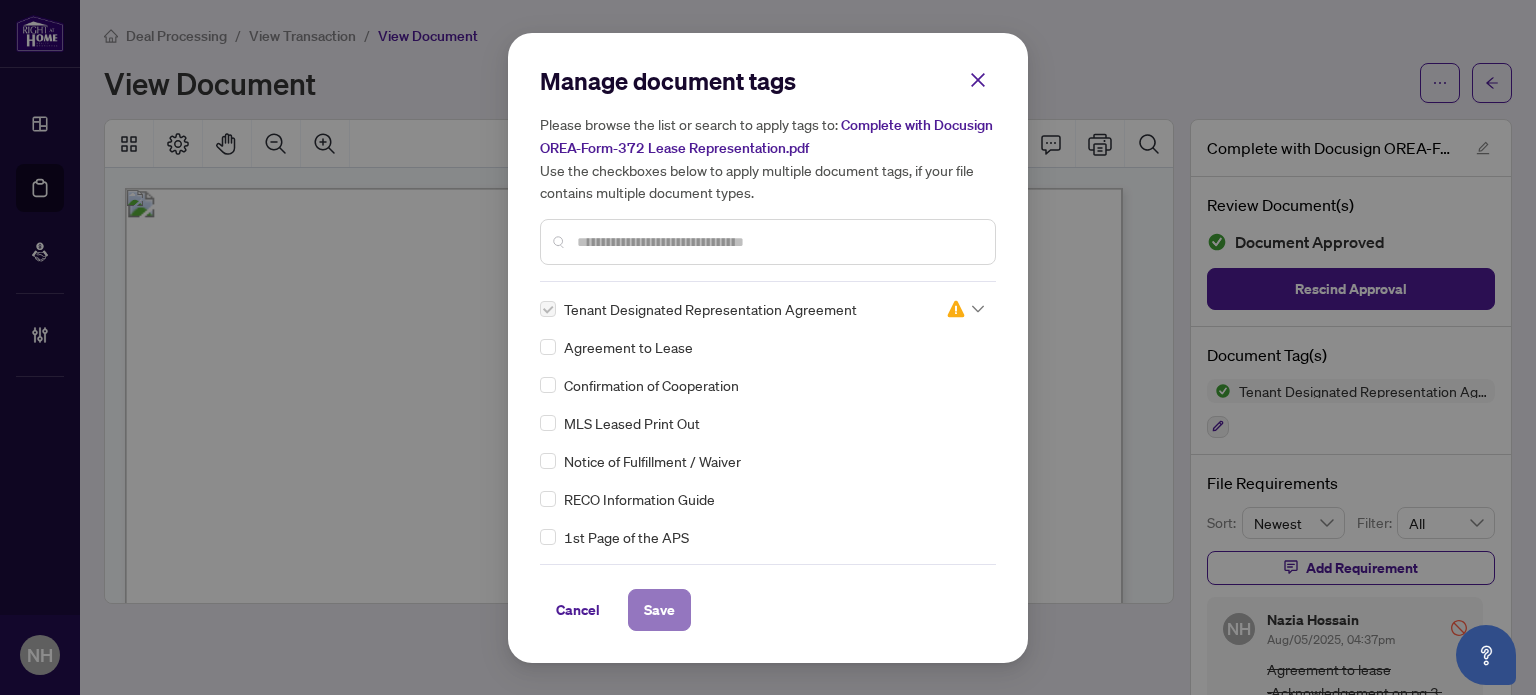 click on "Save" at bounding box center (659, 610) 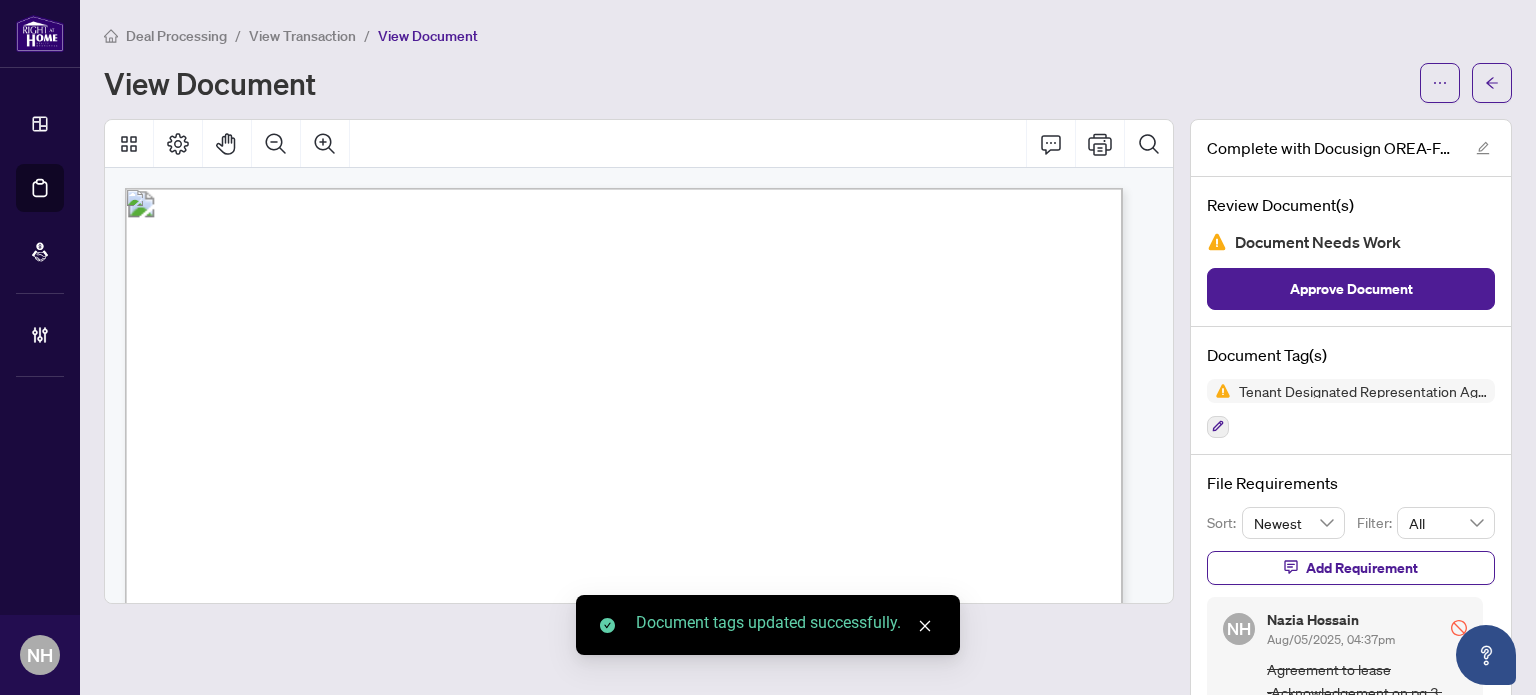 click on "Add Requirement" at bounding box center [1362, 568] 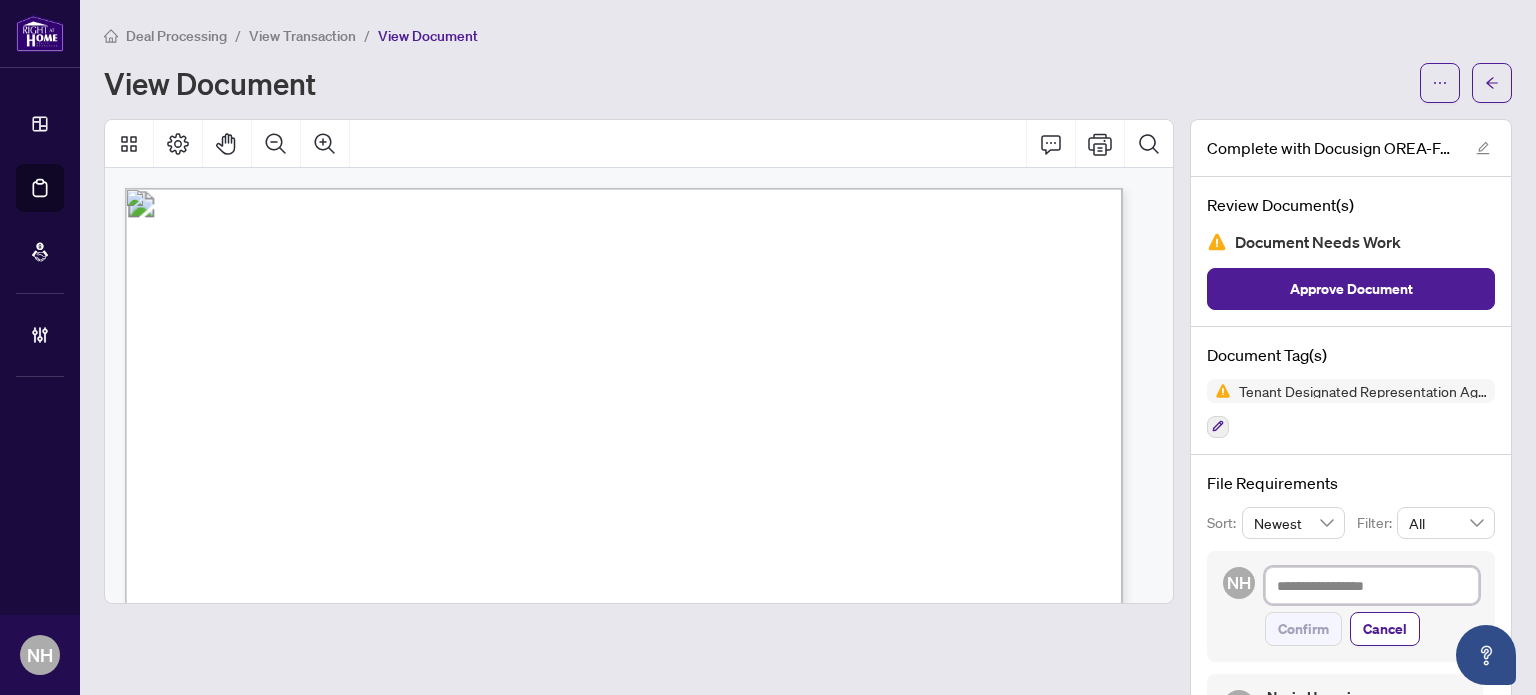click at bounding box center [1372, 586] 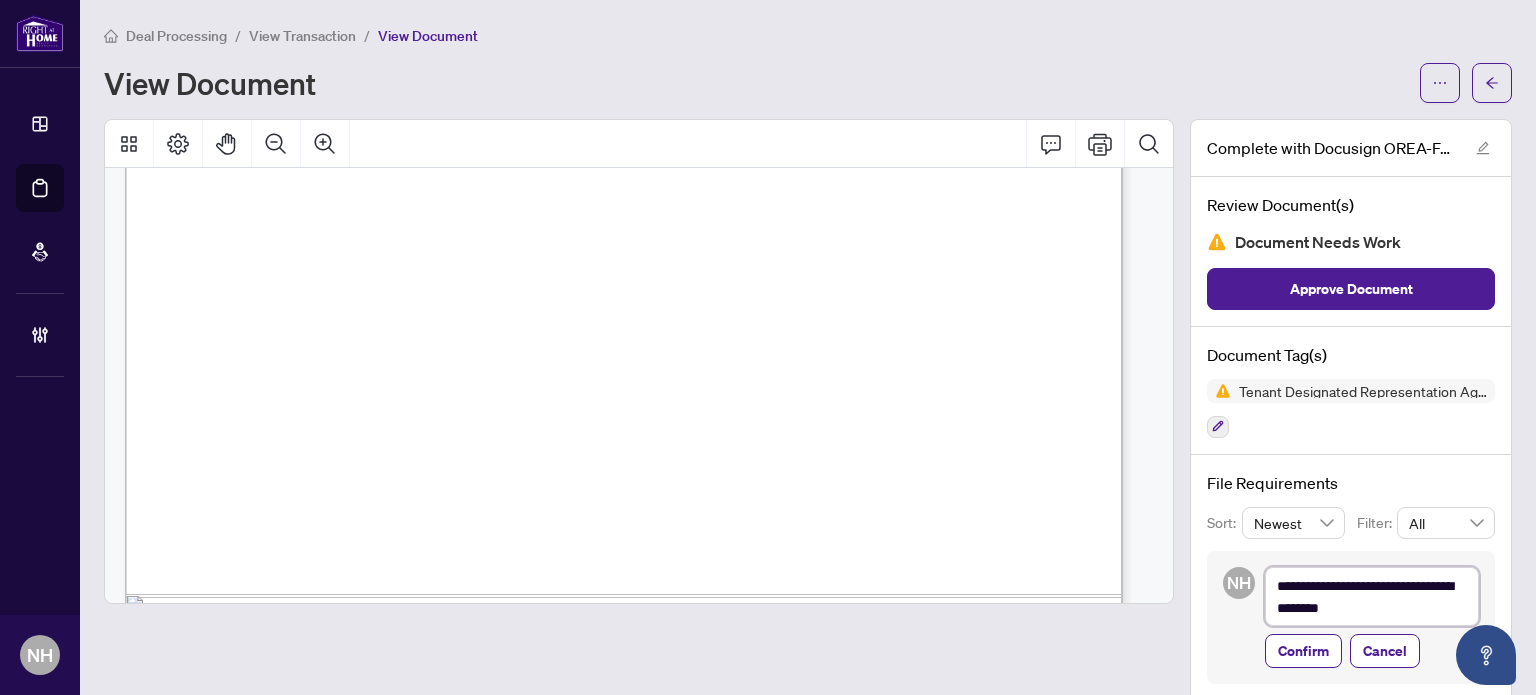 scroll, scrollTop: 3500, scrollLeft: 0, axis: vertical 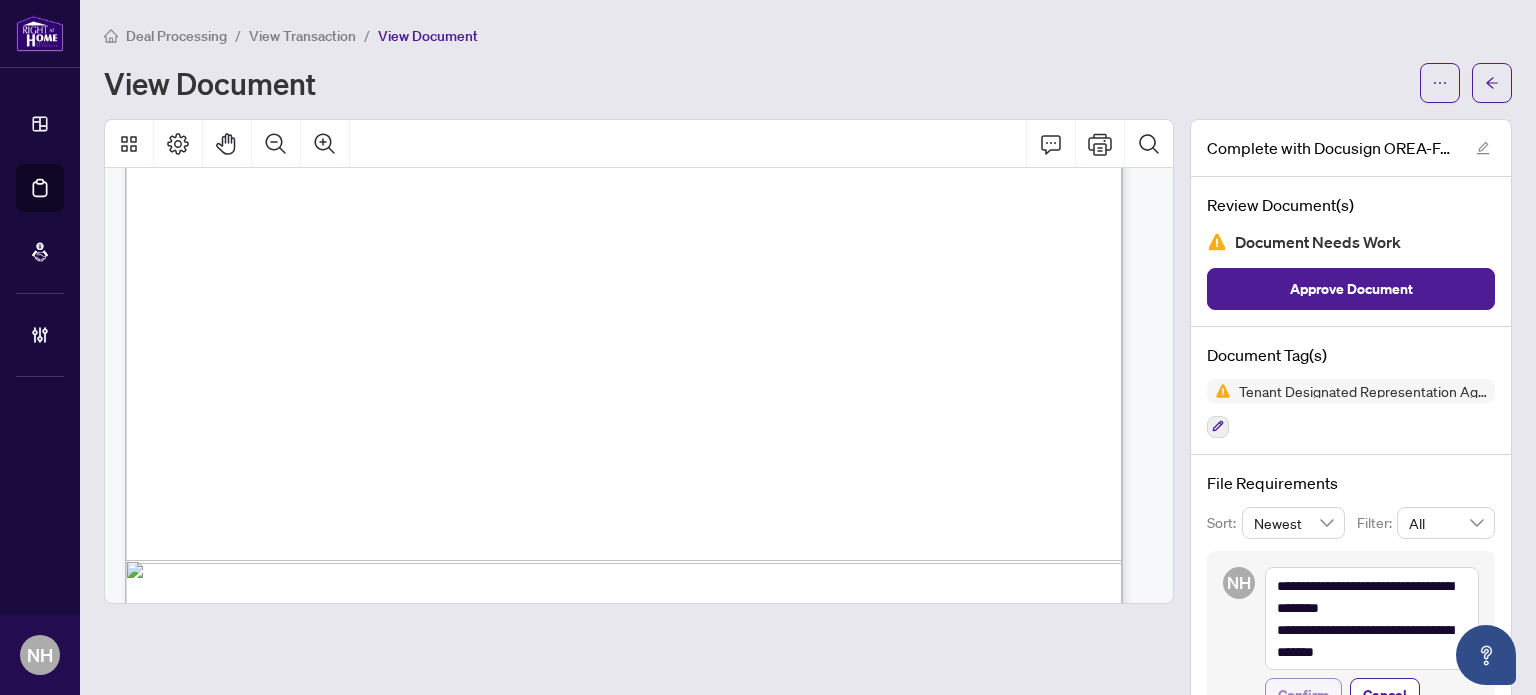 click on "Confirm" at bounding box center [1303, 695] 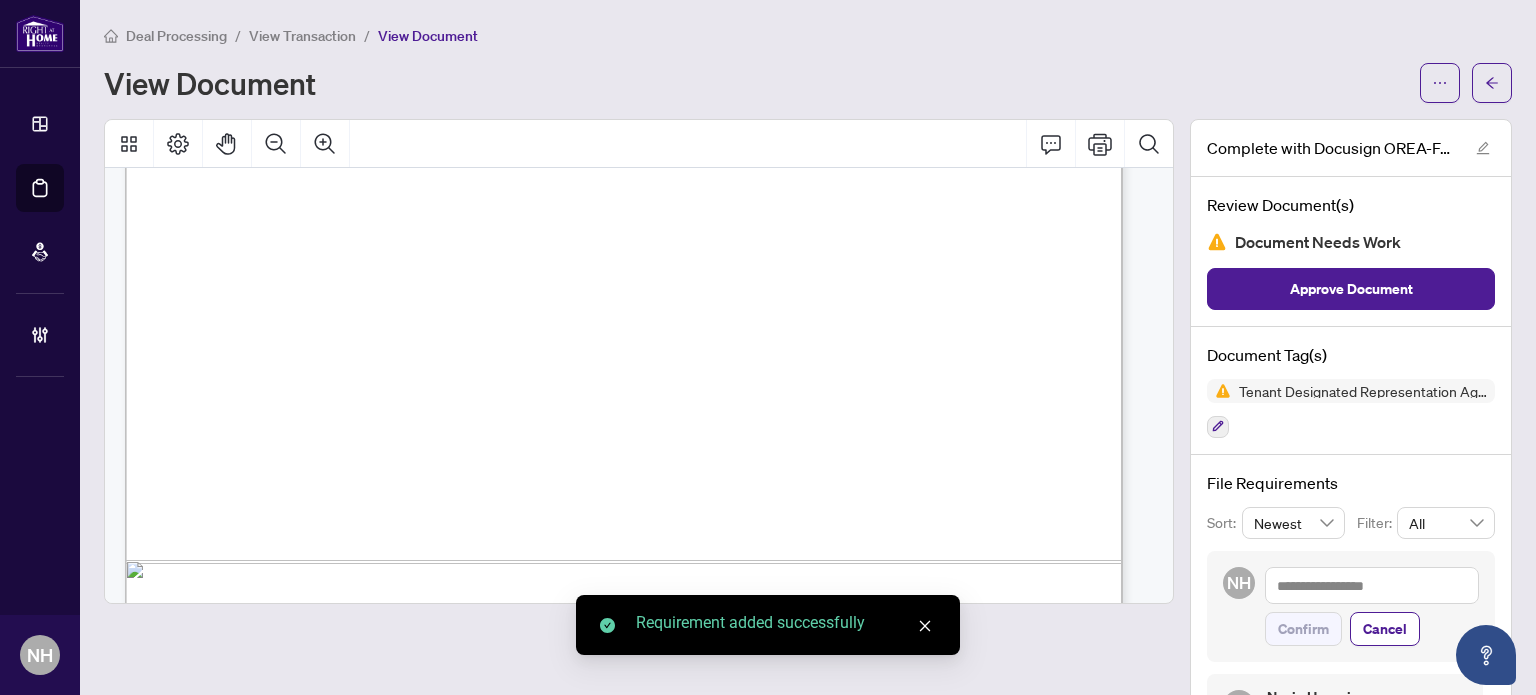 click on "View Transaction" at bounding box center [302, 36] 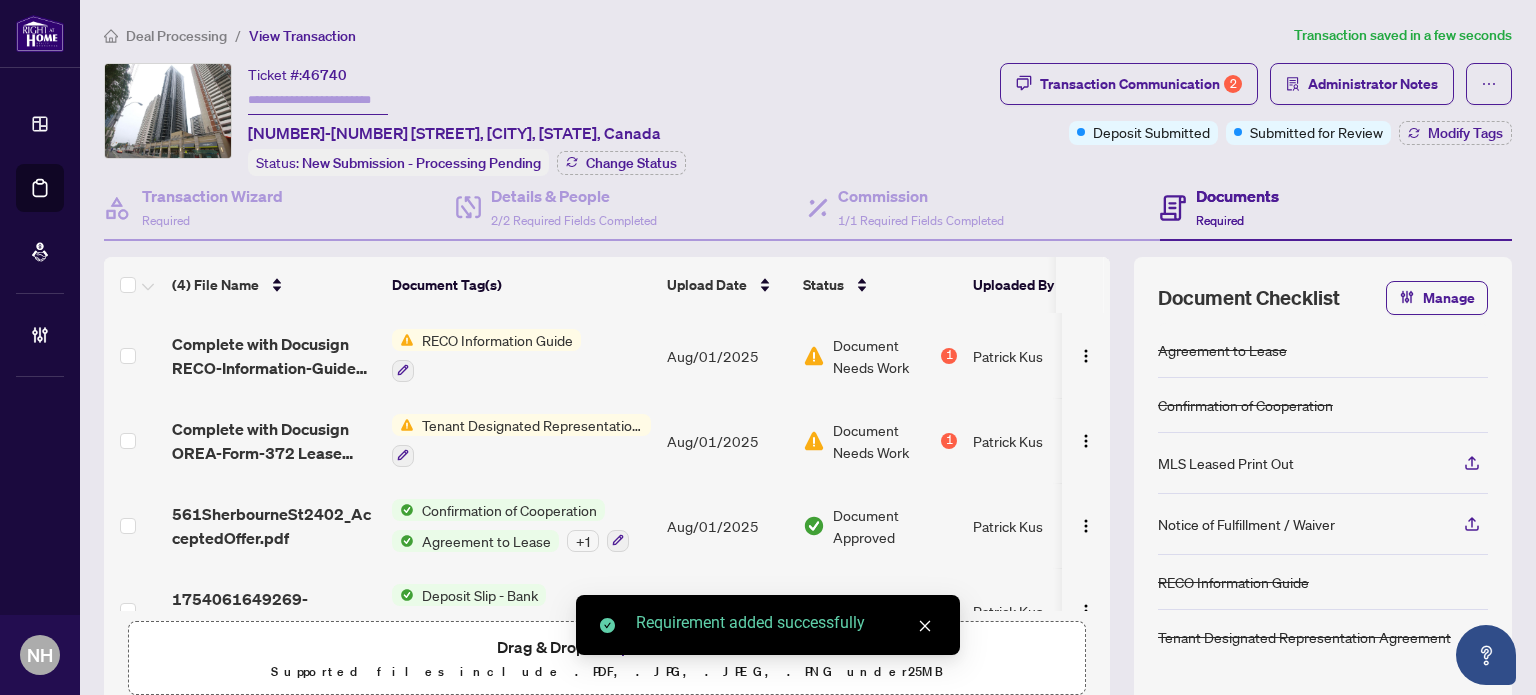 click on "561SherbourneSt2402_AcceptedOffer.pdf" at bounding box center [274, 526] 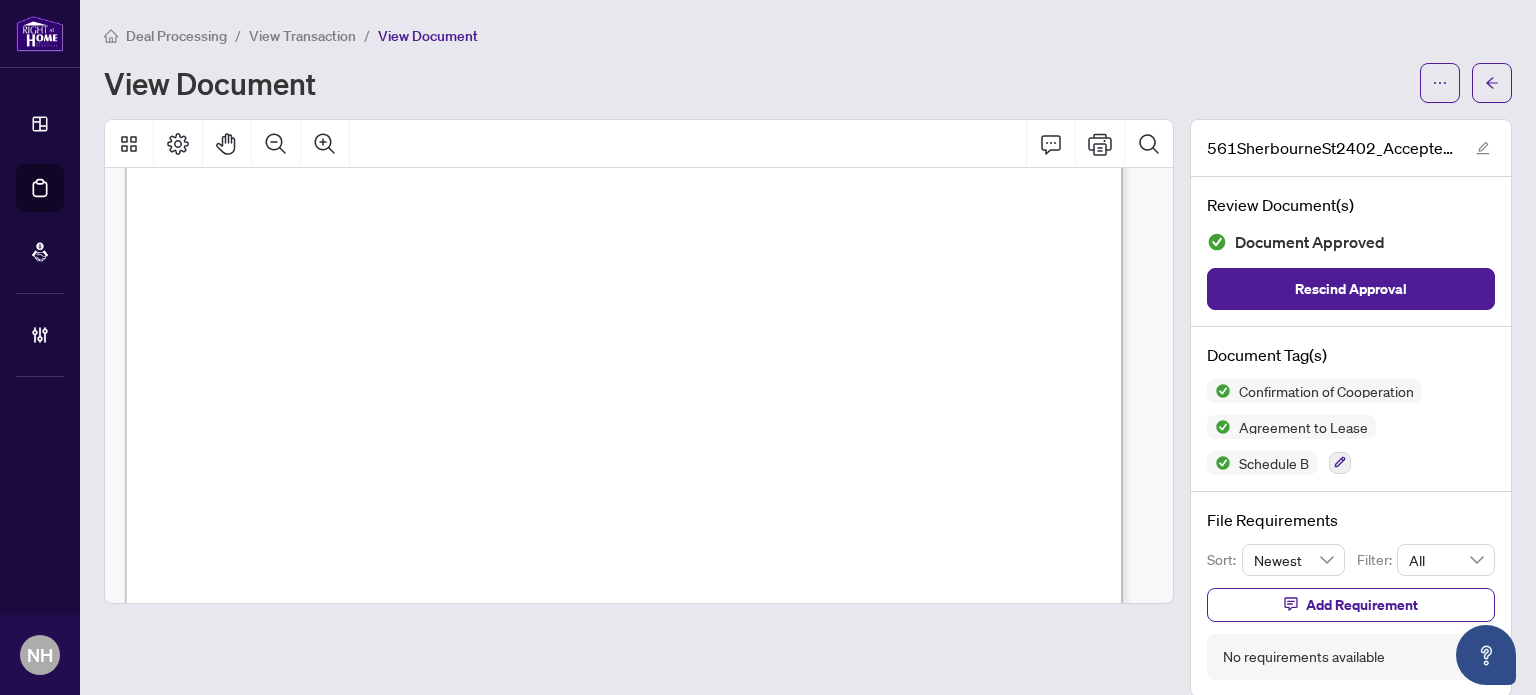 scroll, scrollTop: 2800, scrollLeft: 0, axis: vertical 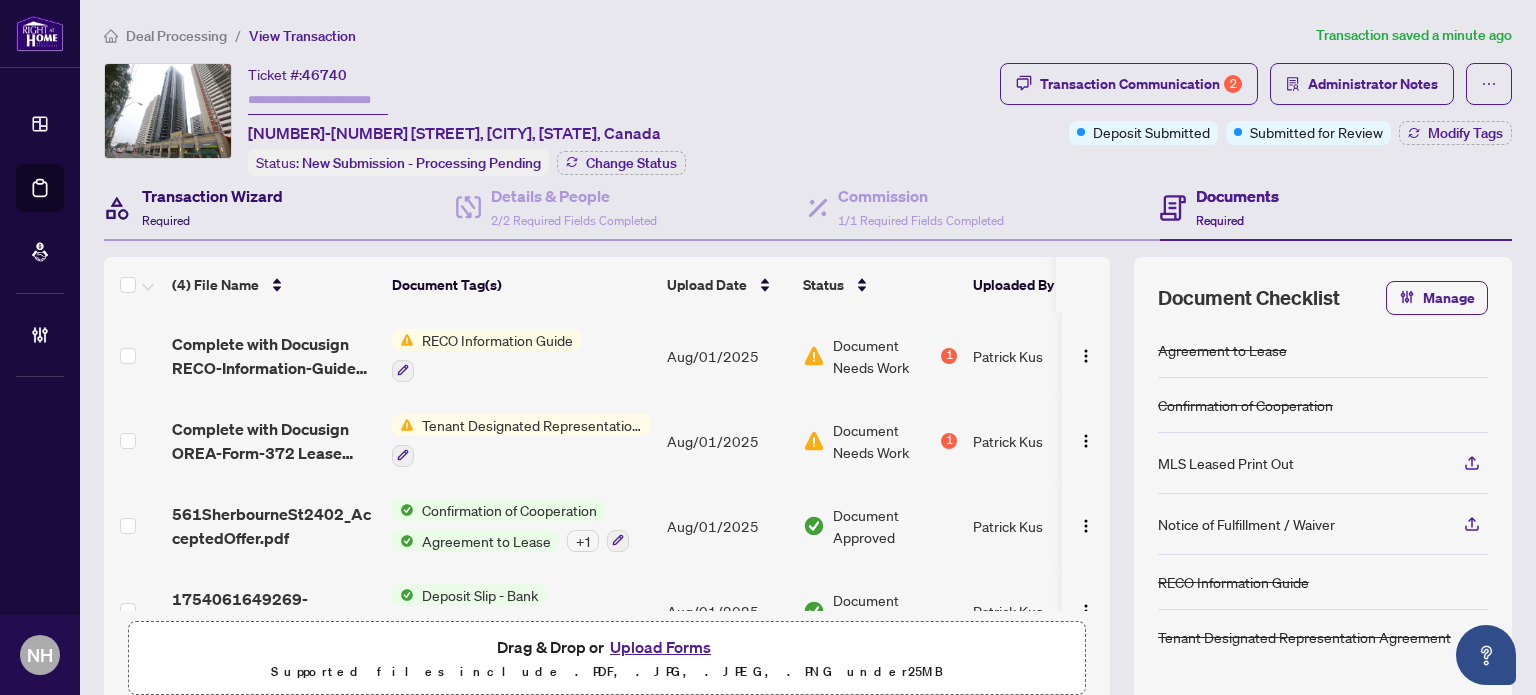 click on "Transaction Wizard" at bounding box center [212, 196] 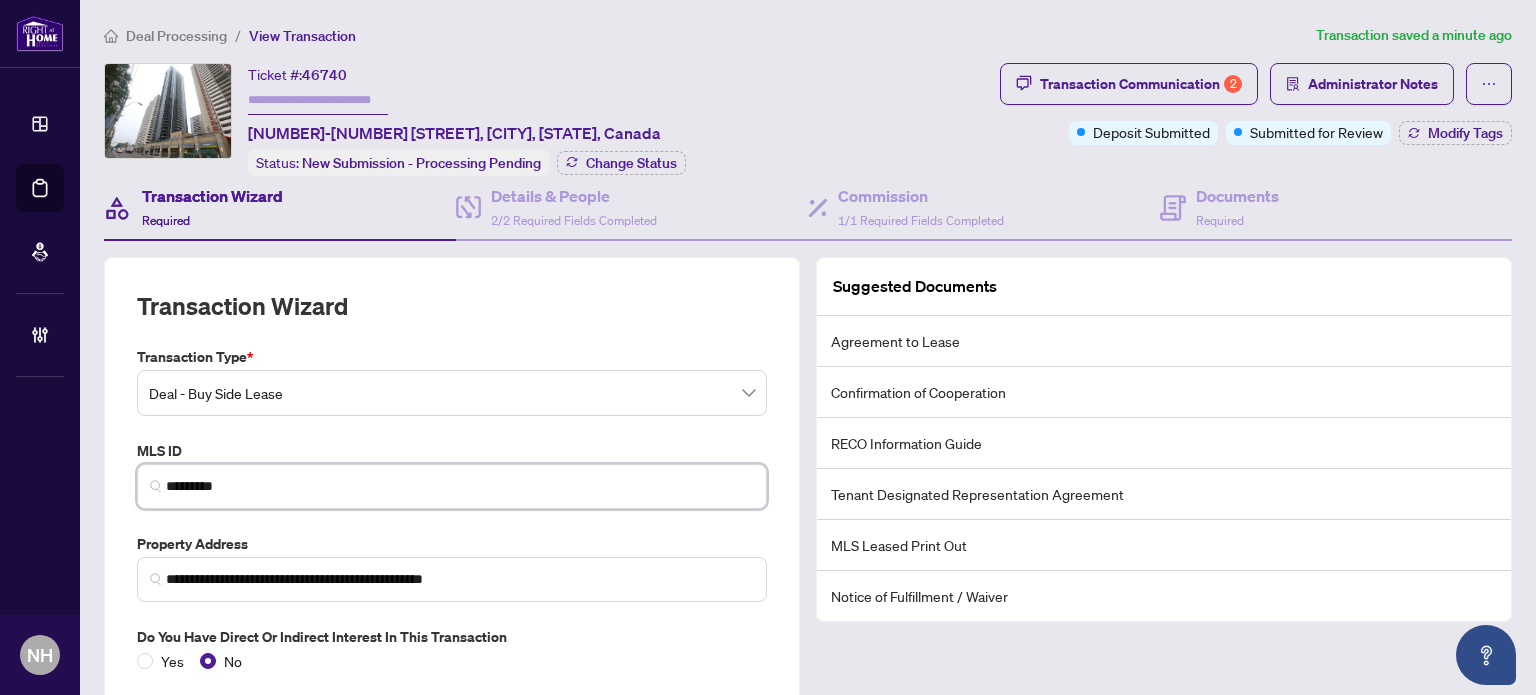 drag, startPoint x: 211, startPoint y: 466, endPoint x: 0, endPoint y: 390, distance: 224.26993 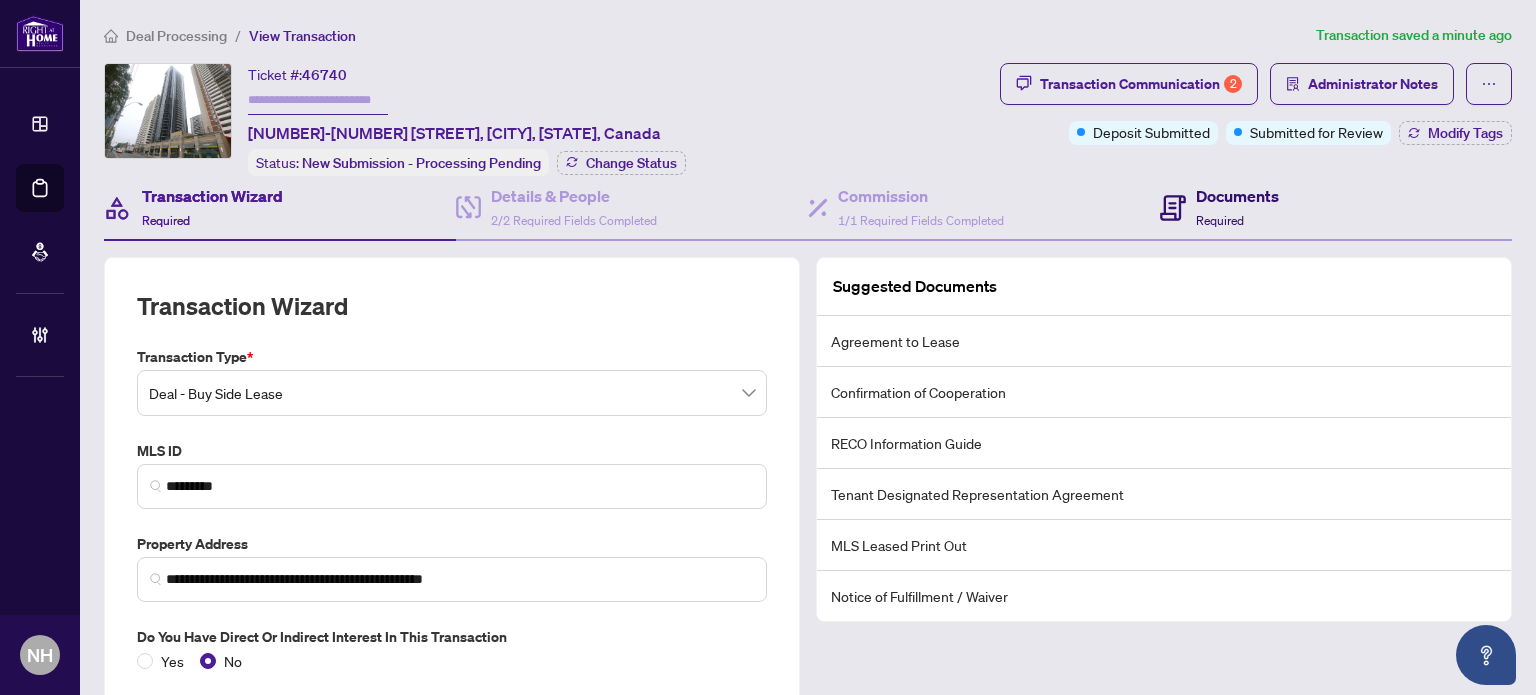 click on "Documents" at bounding box center (1237, 196) 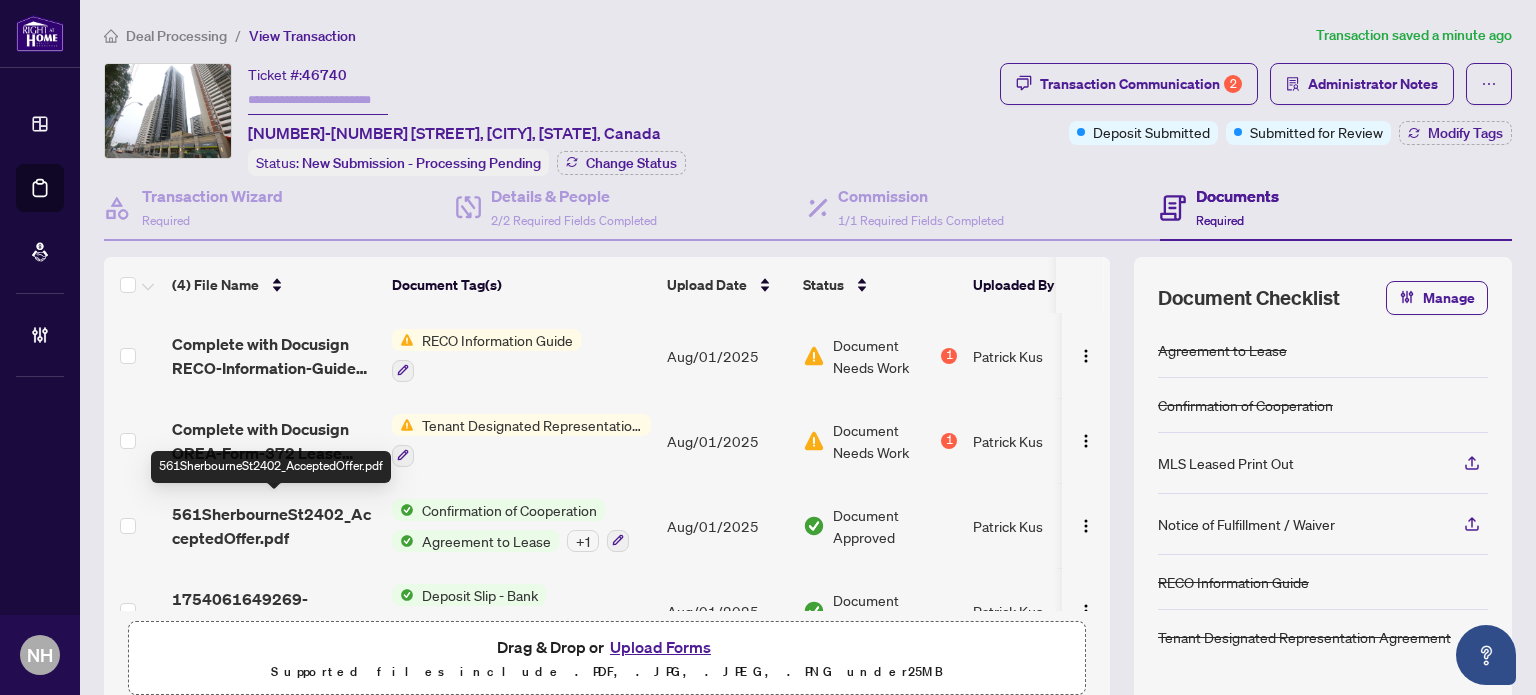 click on "561SherbourneSt2402_AcceptedOffer.pdf" at bounding box center [274, 526] 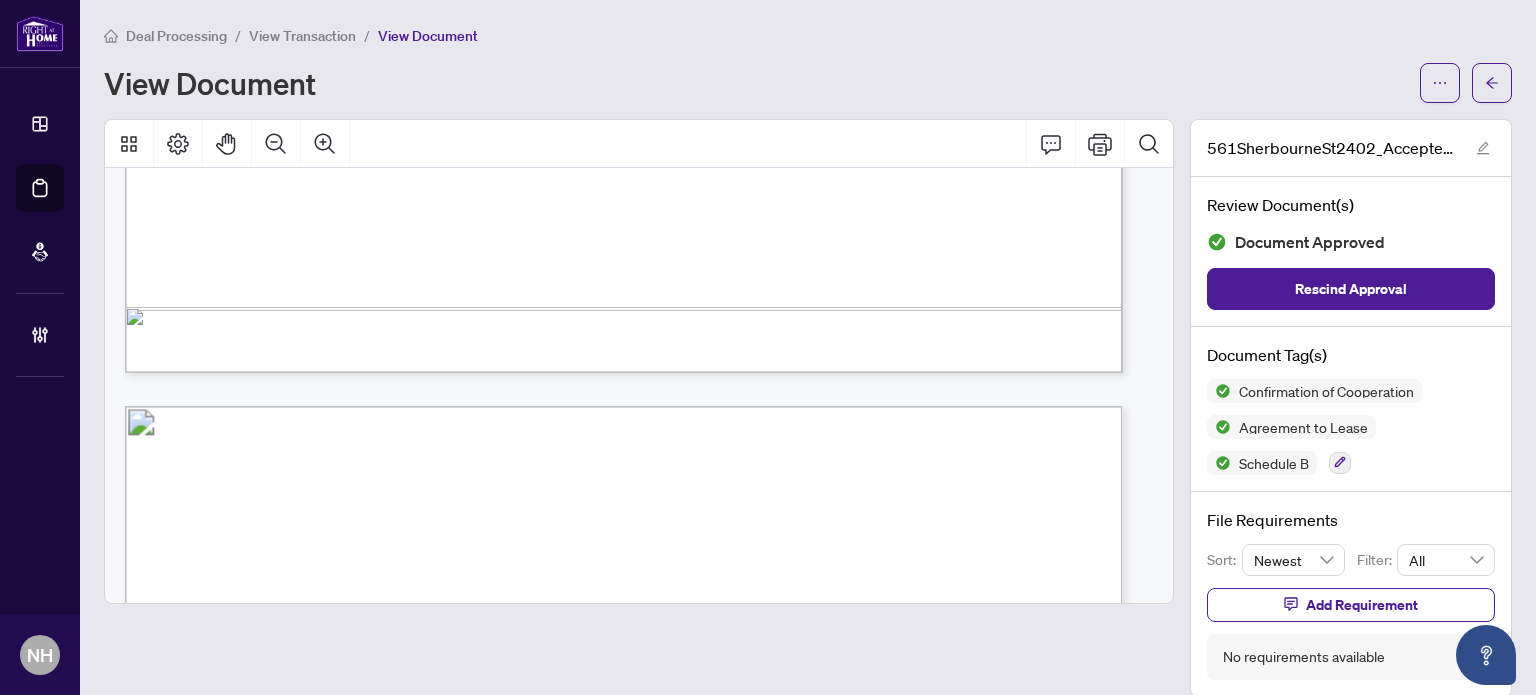 scroll, scrollTop: 6900, scrollLeft: 0, axis: vertical 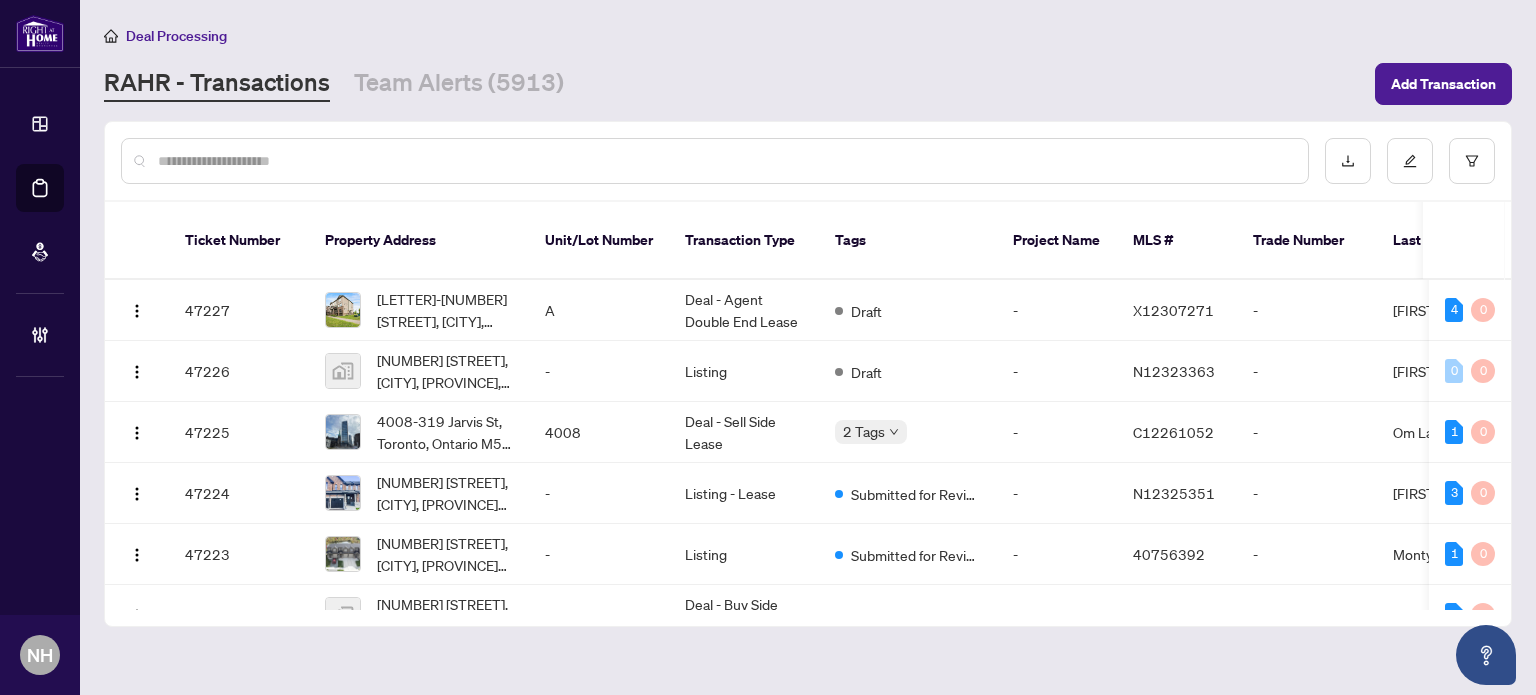 click at bounding box center (725, 161) 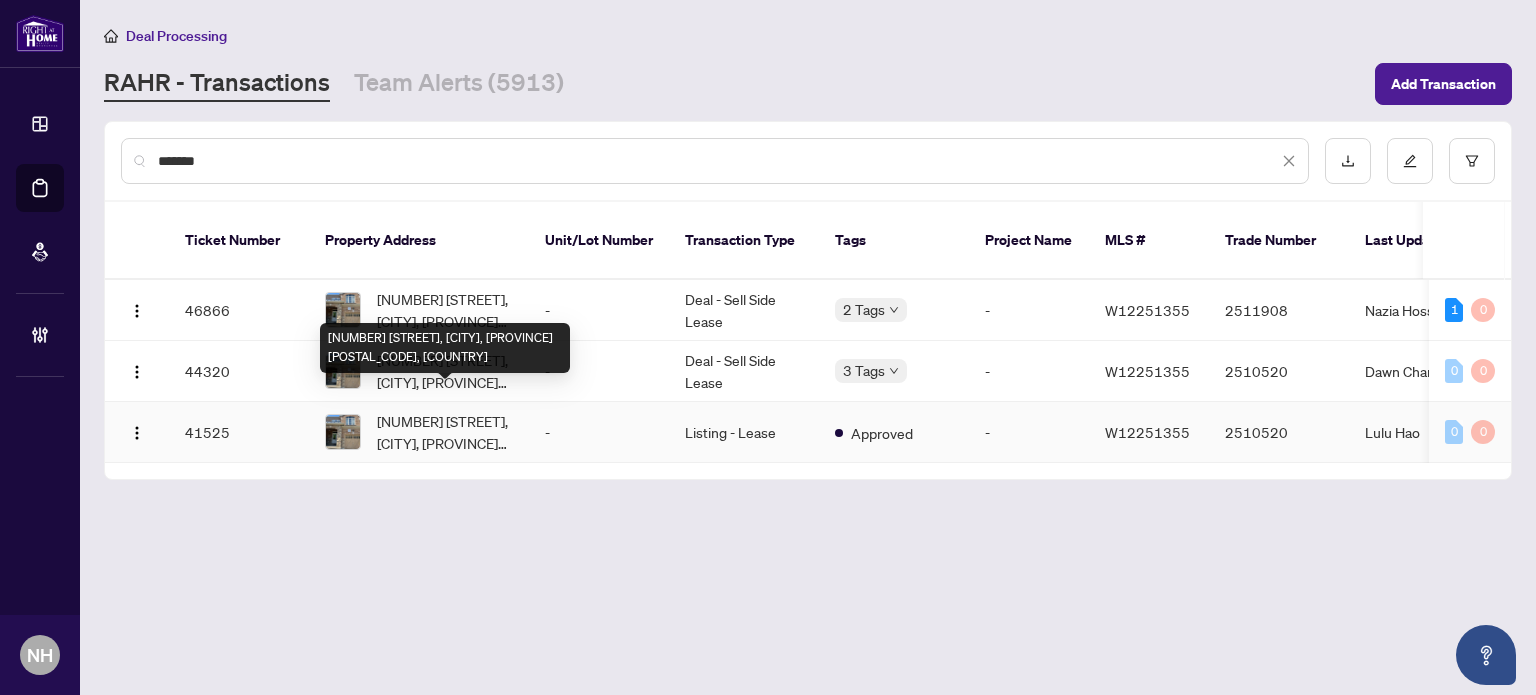 type on "*******" 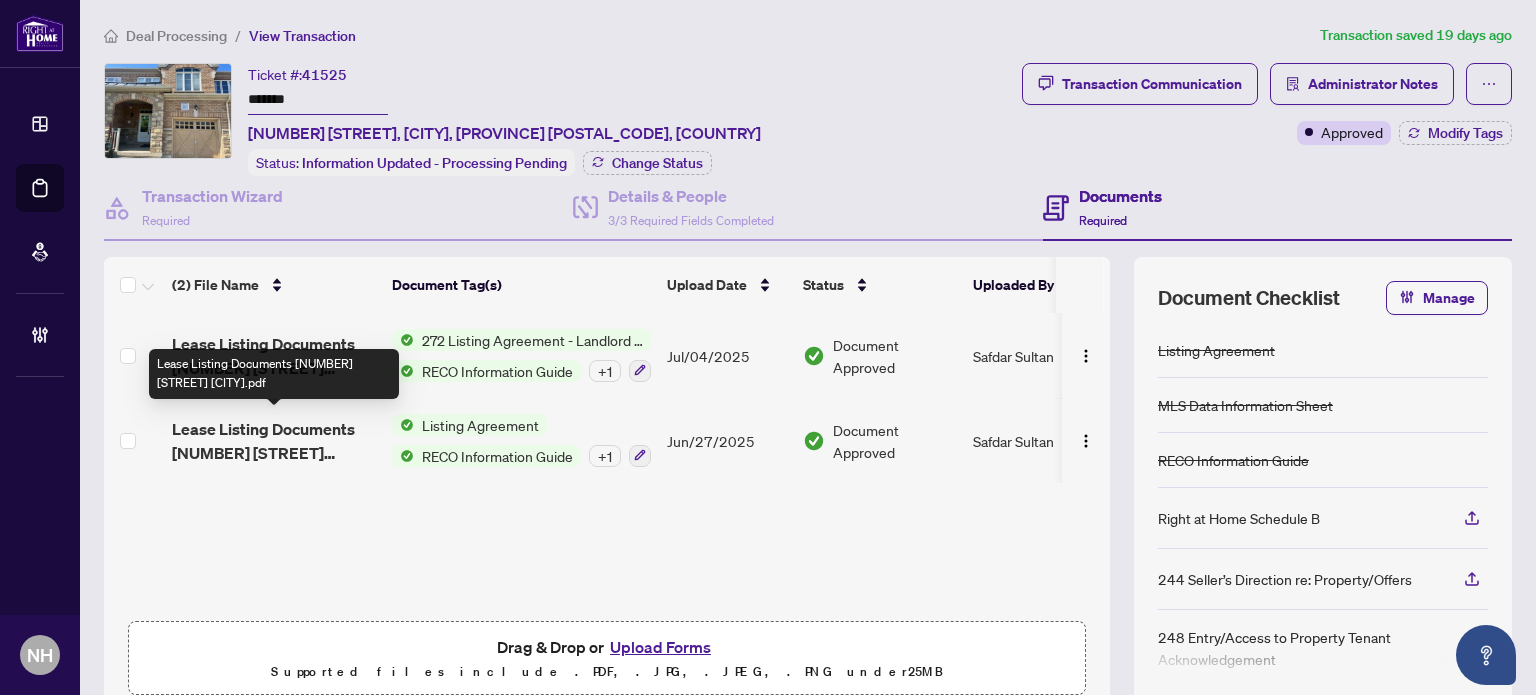 click on "Lease Listing Documents 777 Megson Terr Milton.pdf" at bounding box center (274, 441) 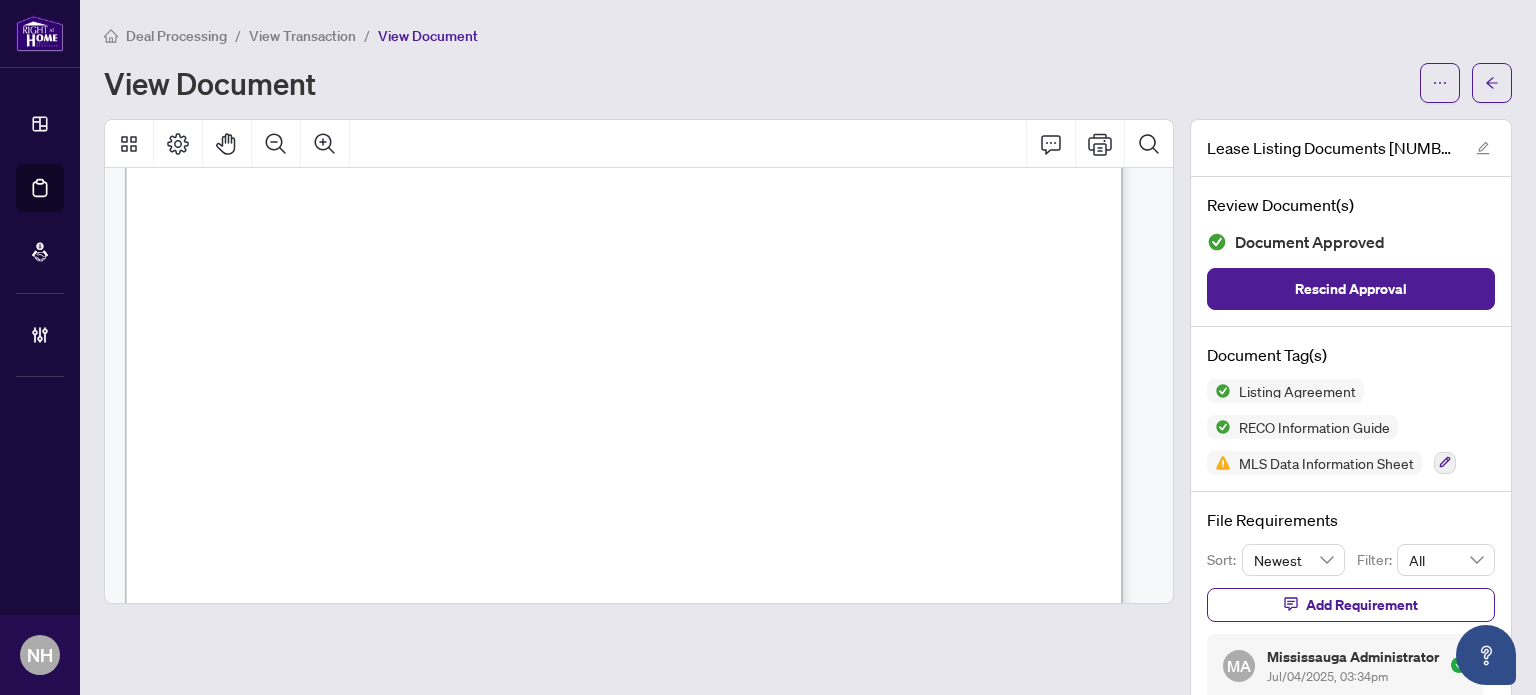scroll, scrollTop: 700, scrollLeft: 0, axis: vertical 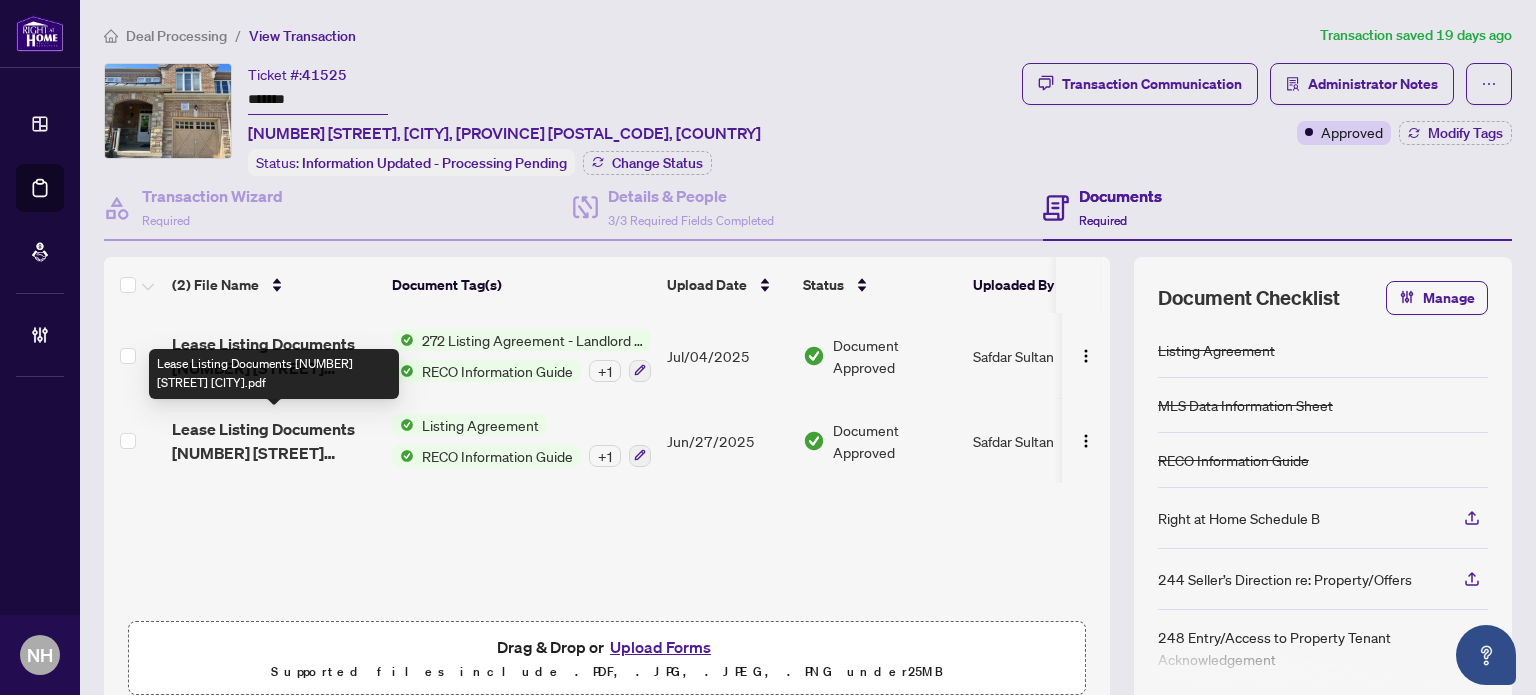 click on "Lease Listing Documents 777 Megson Terr Milton.pdf" at bounding box center [274, 441] 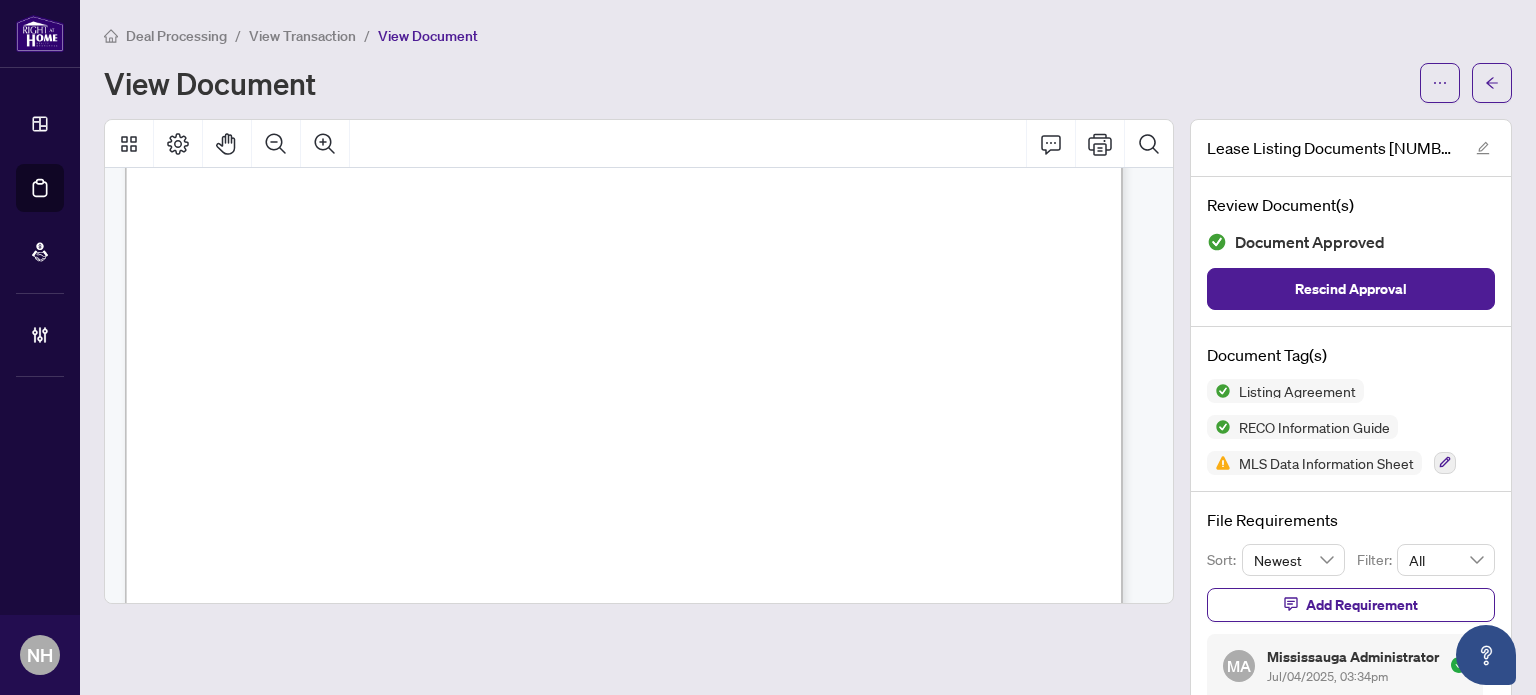 scroll, scrollTop: 40603, scrollLeft: 0, axis: vertical 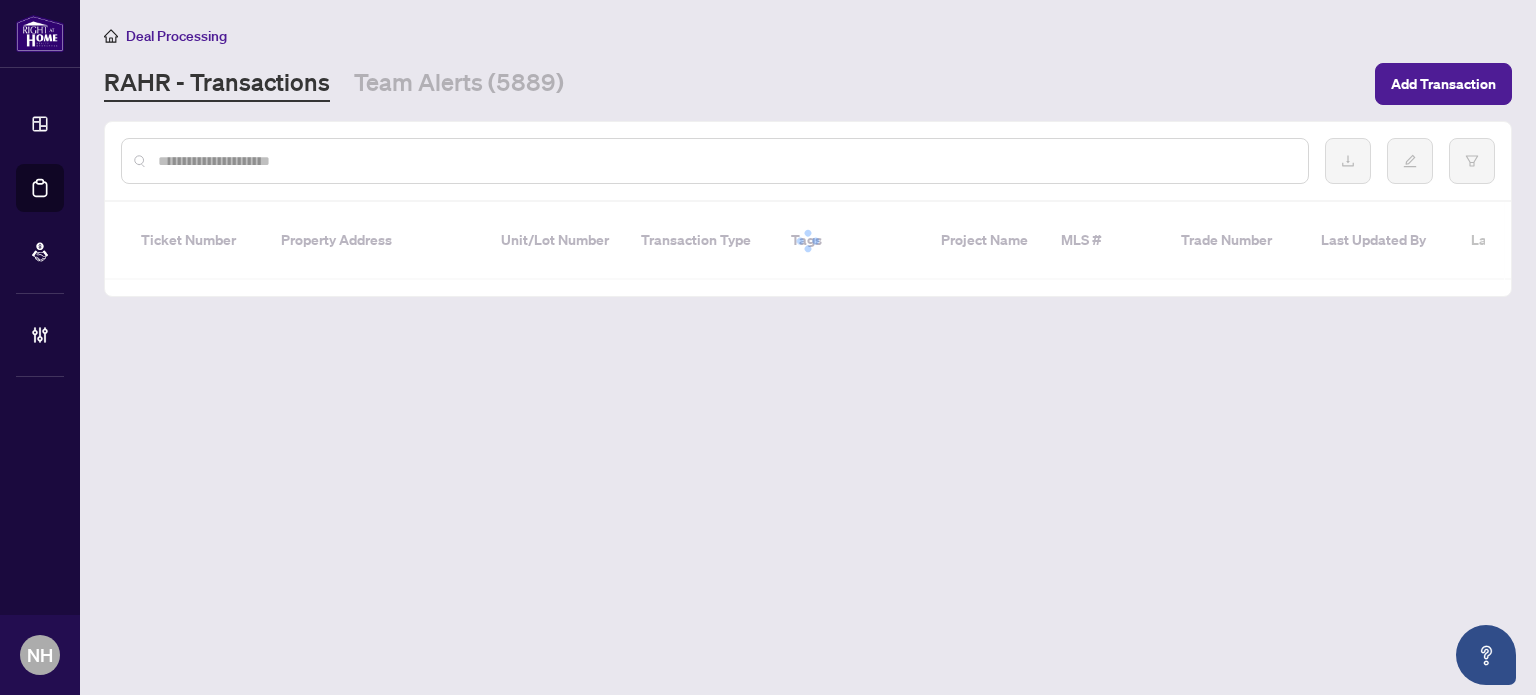 click at bounding box center (725, 161) 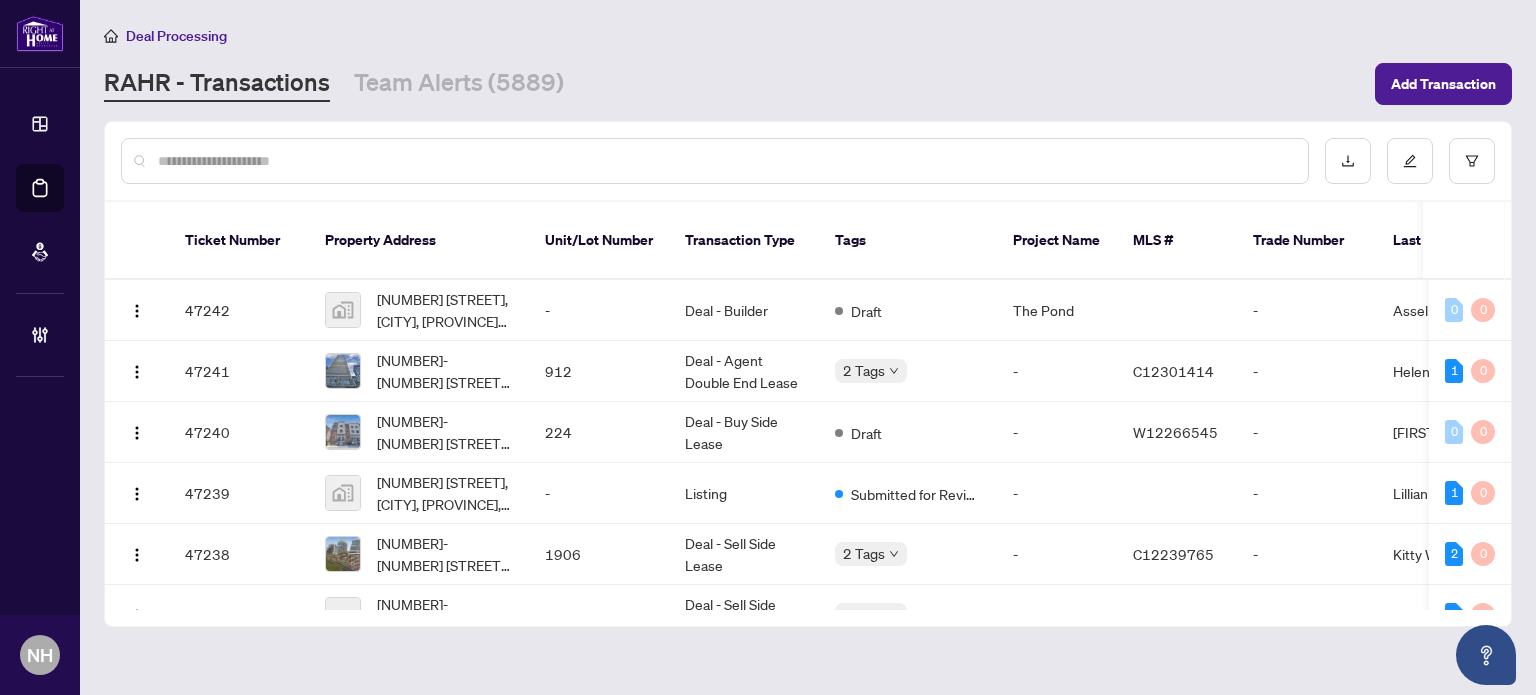 paste on "*******" 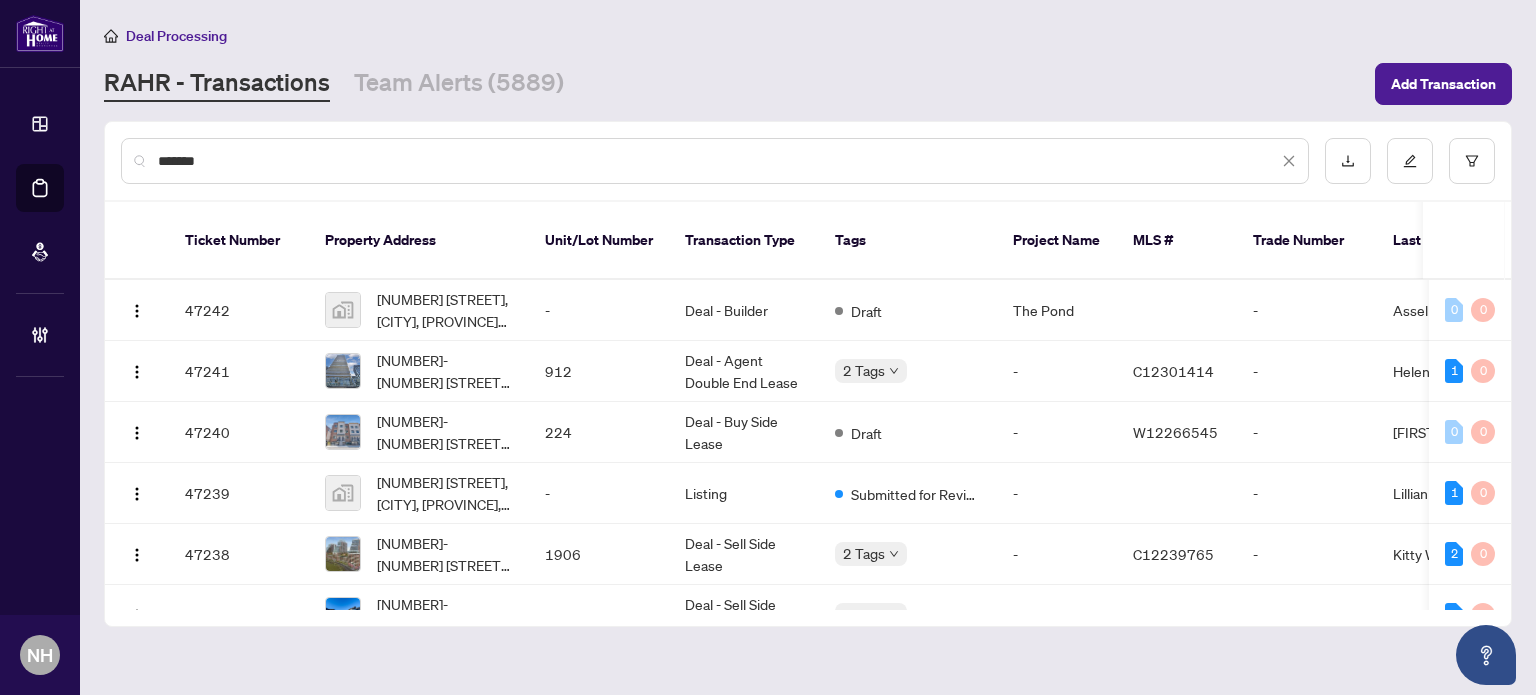 drag, startPoint x: 252, startPoint y: 151, endPoint x: 258, endPoint y: 160, distance: 10.816654 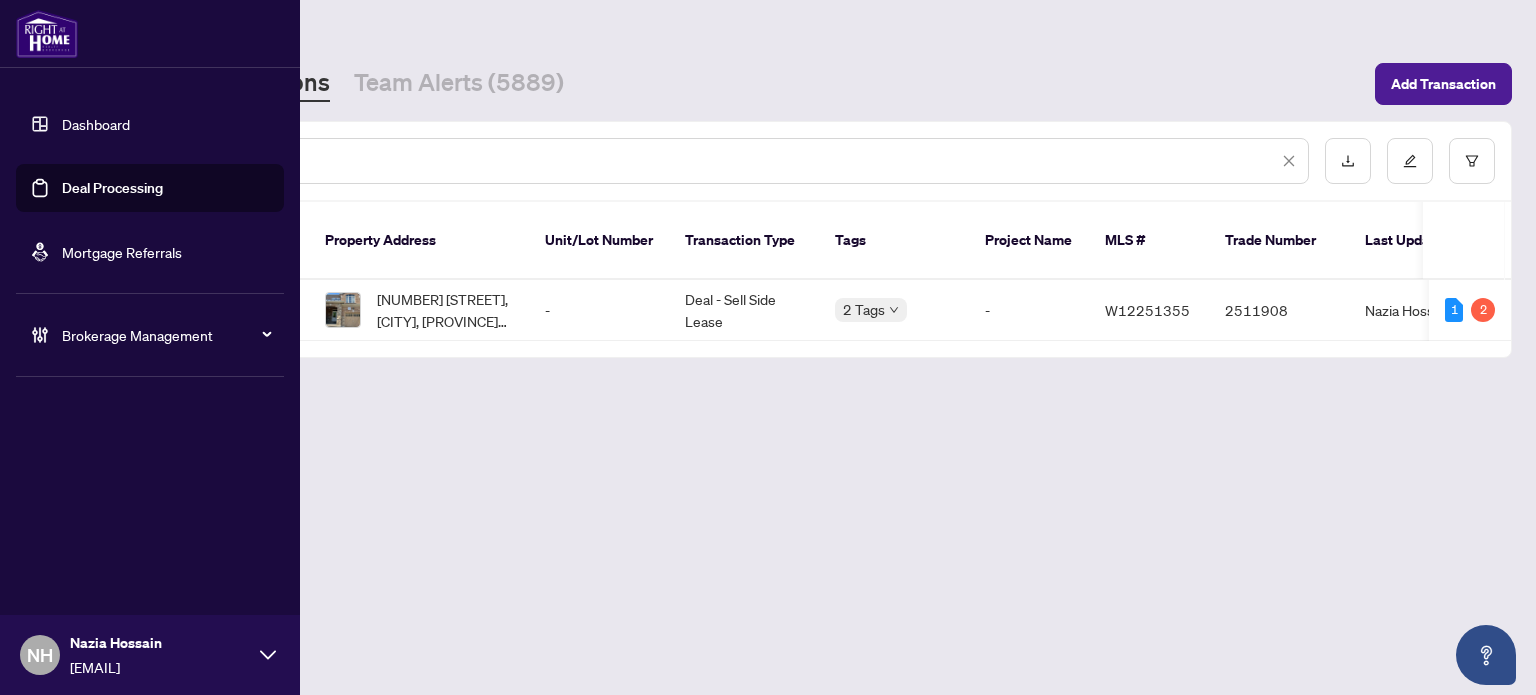 drag, startPoint x: 237, startPoint y: 162, endPoint x: 0, endPoint y: 75, distance: 252.46385 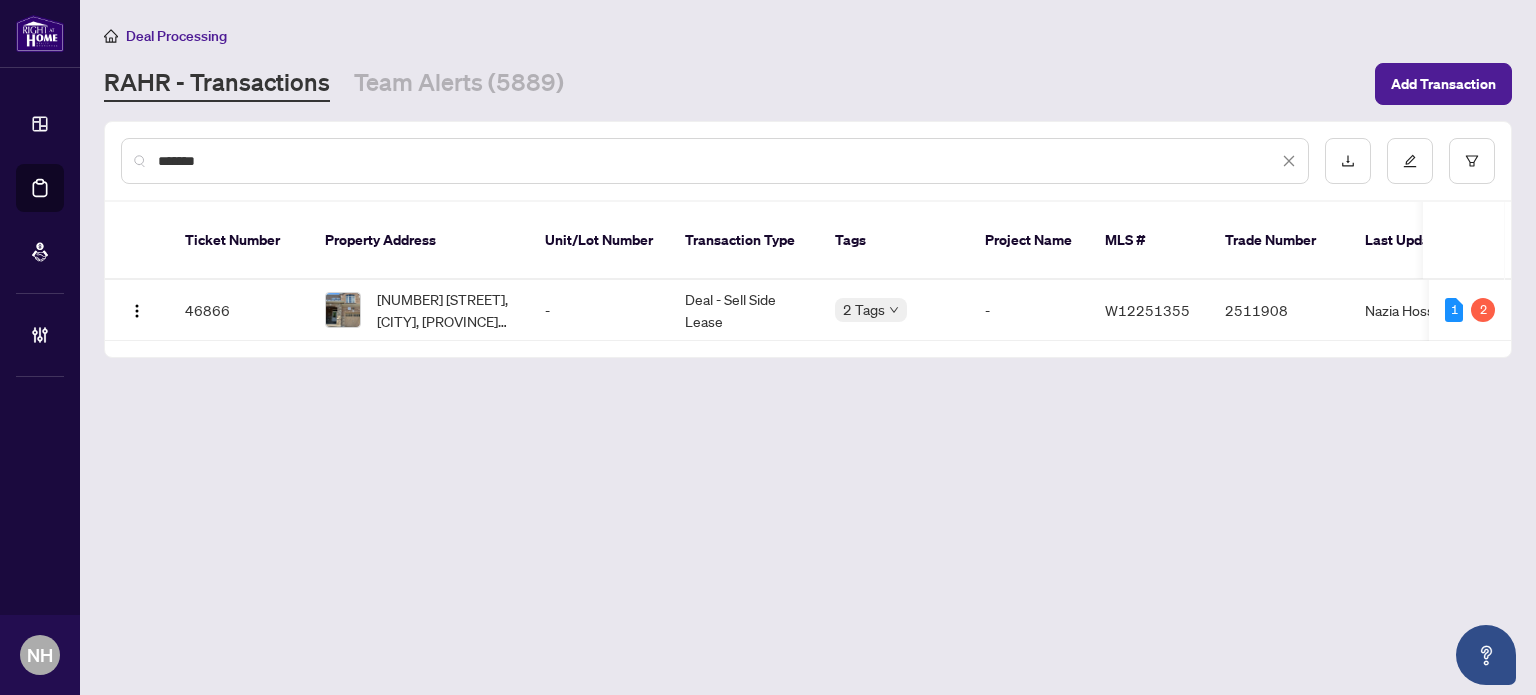 drag, startPoint x: 190, startPoint y: 138, endPoint x: 25, endPoint y: 60, distance: 182.50754 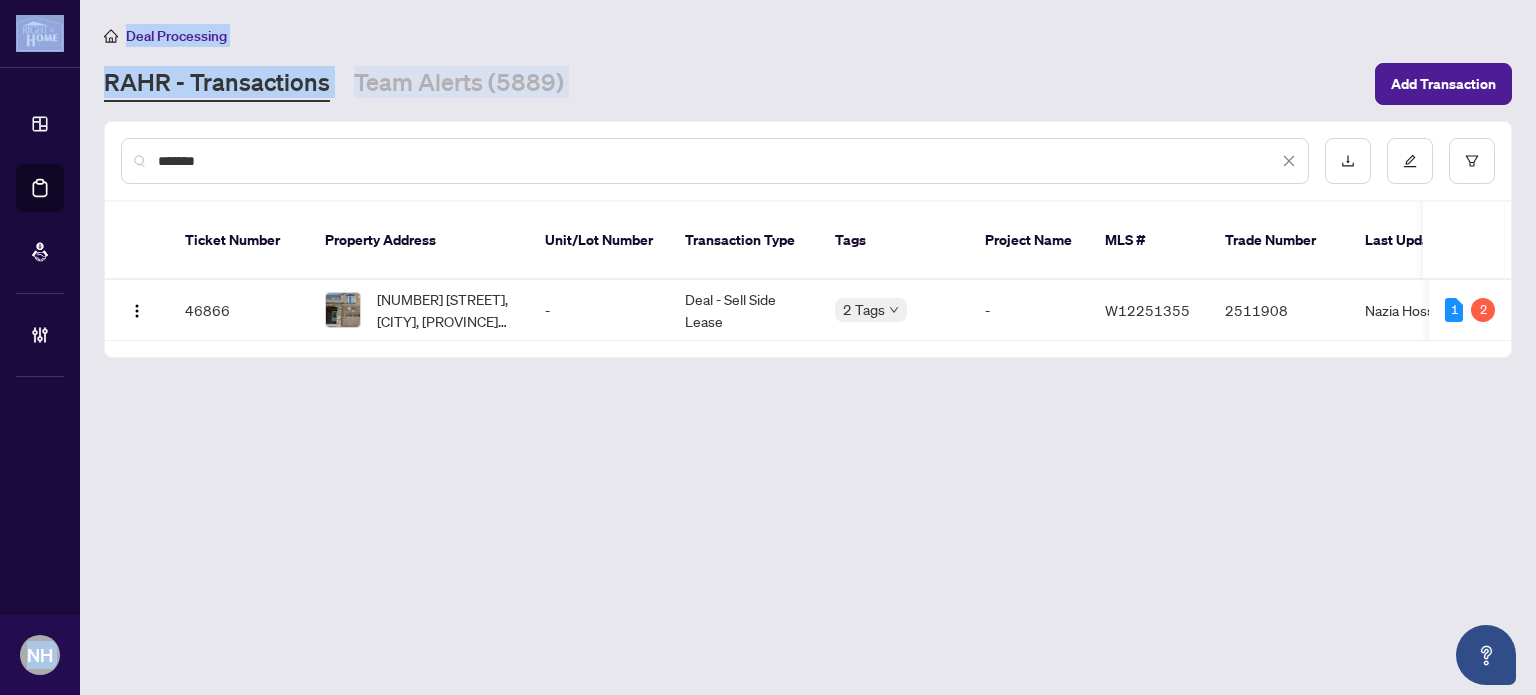 click on "*******" at bounding box center [718, 161] 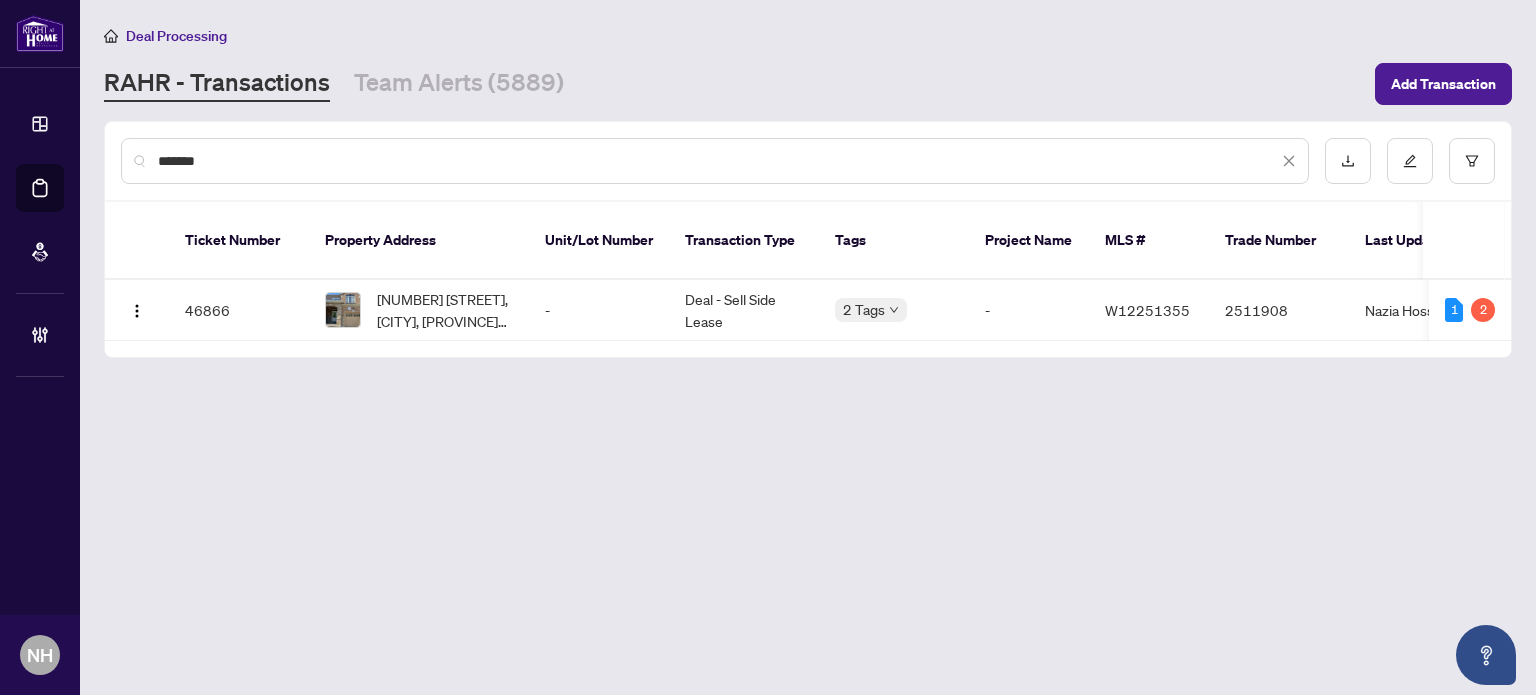 click on "Dashboard Deal Processing Mortgage Referrals Brokerage Management NH Nazia Hossain naziah@rightathomerealty.com NH Nazia Hossain   Deal Processing RAHR - Transactions Team Alerts   (5889) Add Transaction ******* Ticket Number Property Address Unit/Lot Number Transaction Type Tags Project Name MLS # Trade Number Last Updated By Last Modified Date Created By Created Date Branch Submission Date                                 46866 777 Megson Terr, Milton, Ontario L9T 8K6, Canada - Deal - Sell Side Lease 2 Tags - W12251355 2511908 Nazia Hossain Aug/05/2025 Safdar Sultan Aug/01/2025 Mississauga Aug/01/2025 1 2" at bounding box center (768, 347) 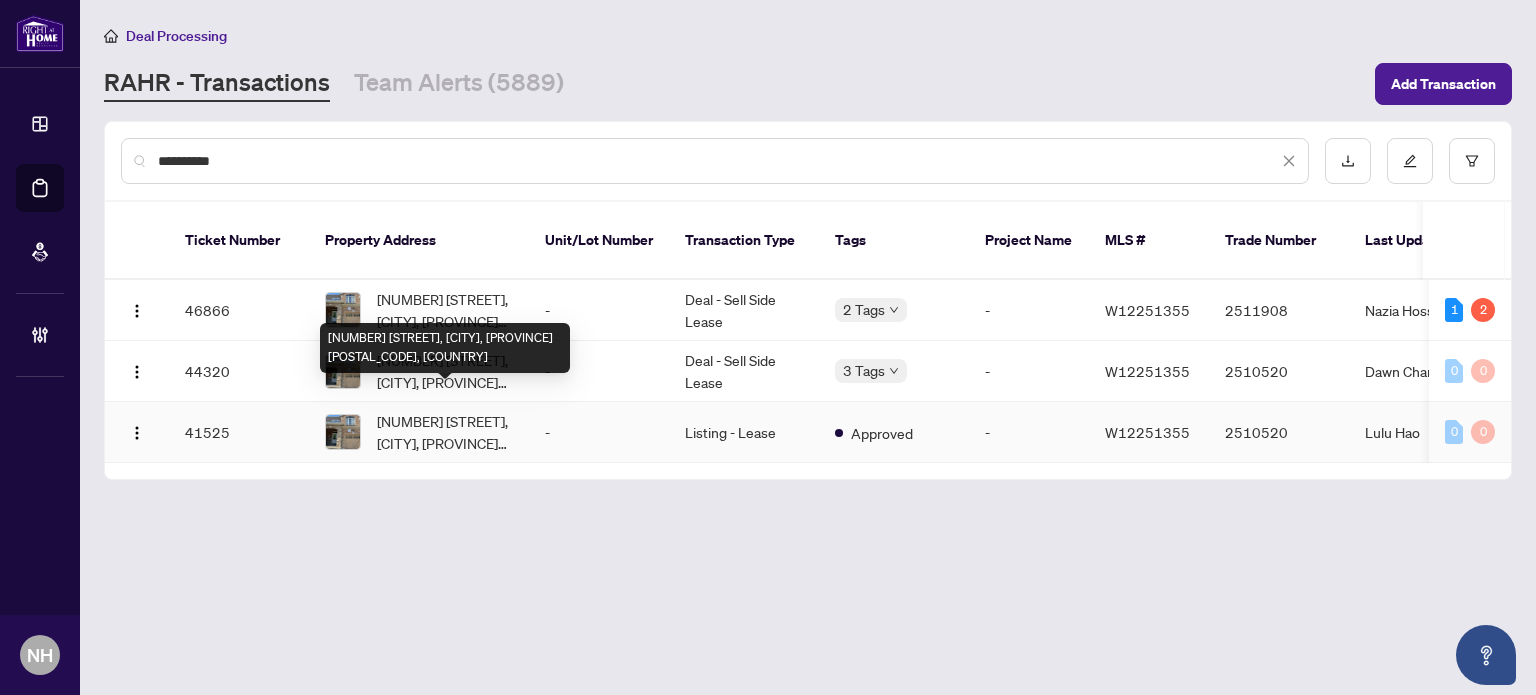 type on "**********" 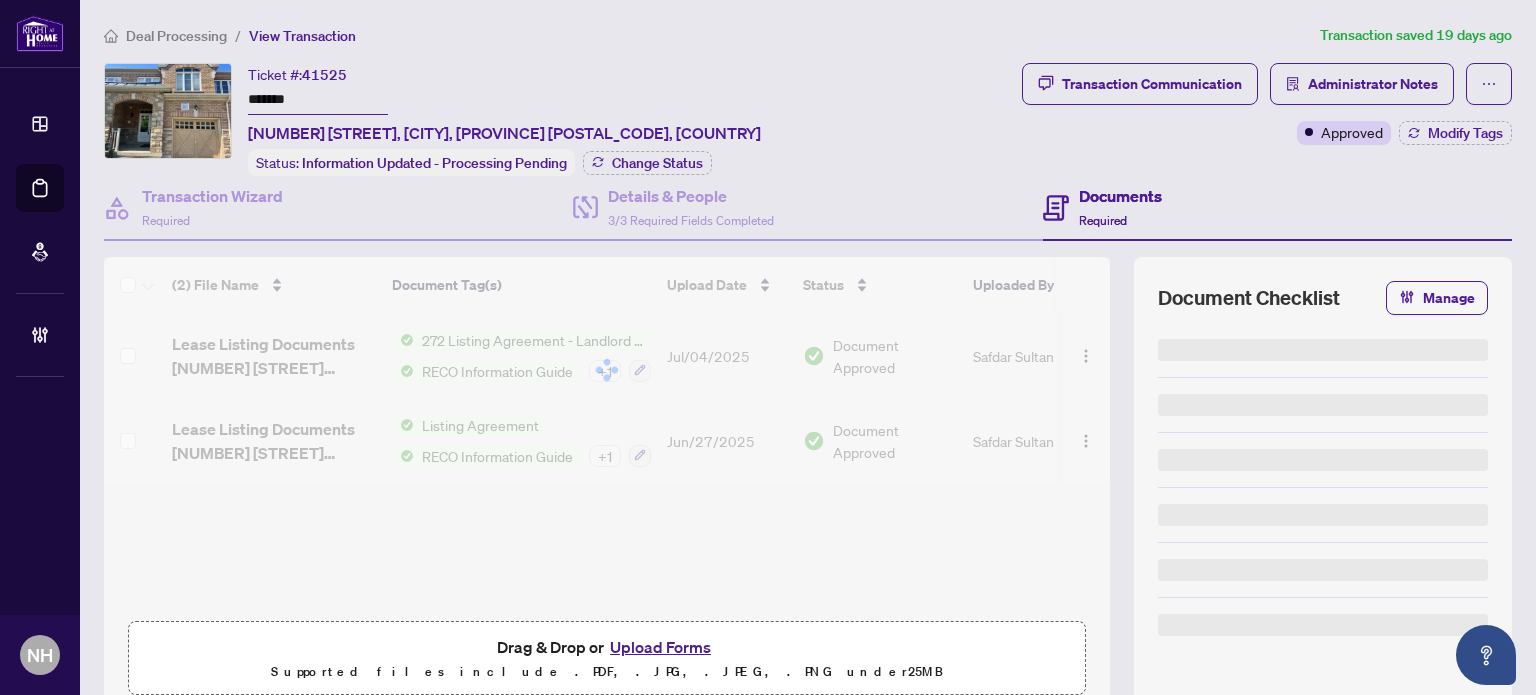 click on "*******" at bounding box center (318, 100) 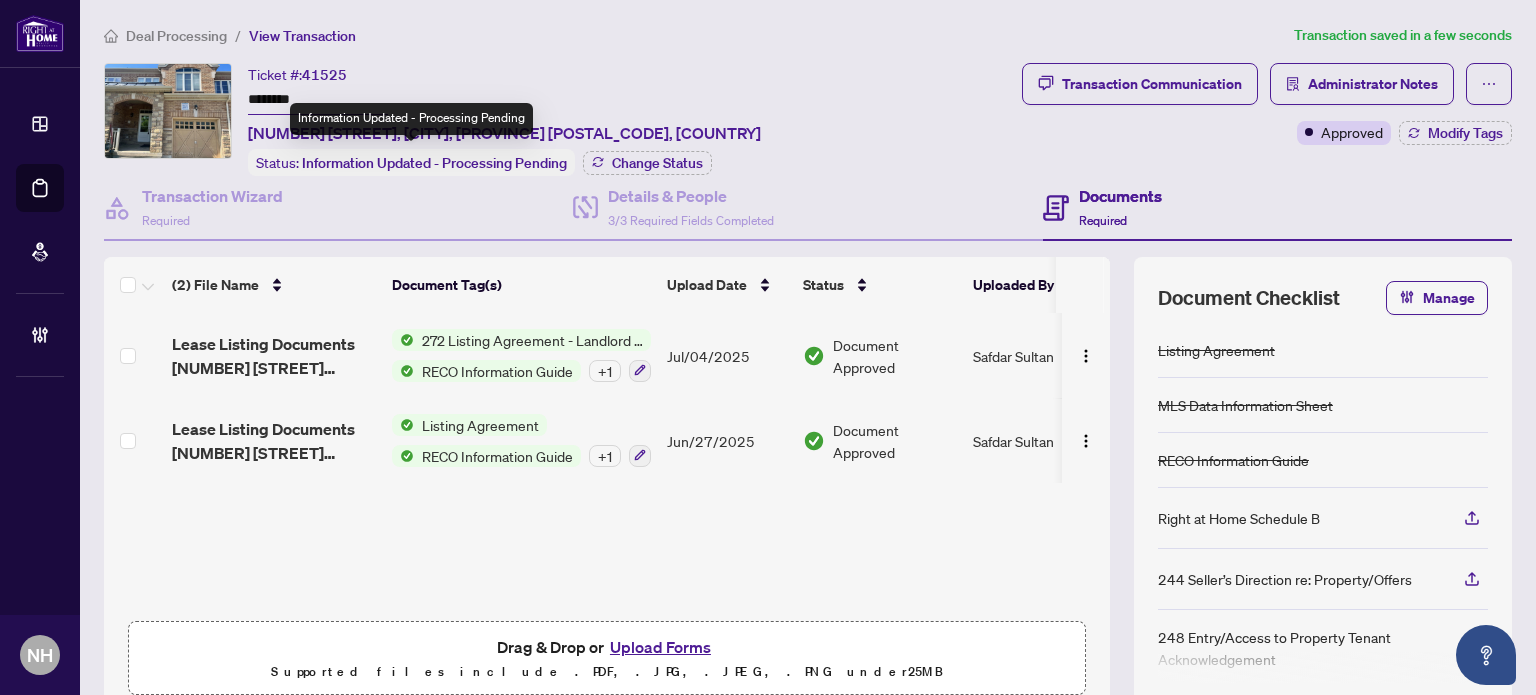 paste on "*******" 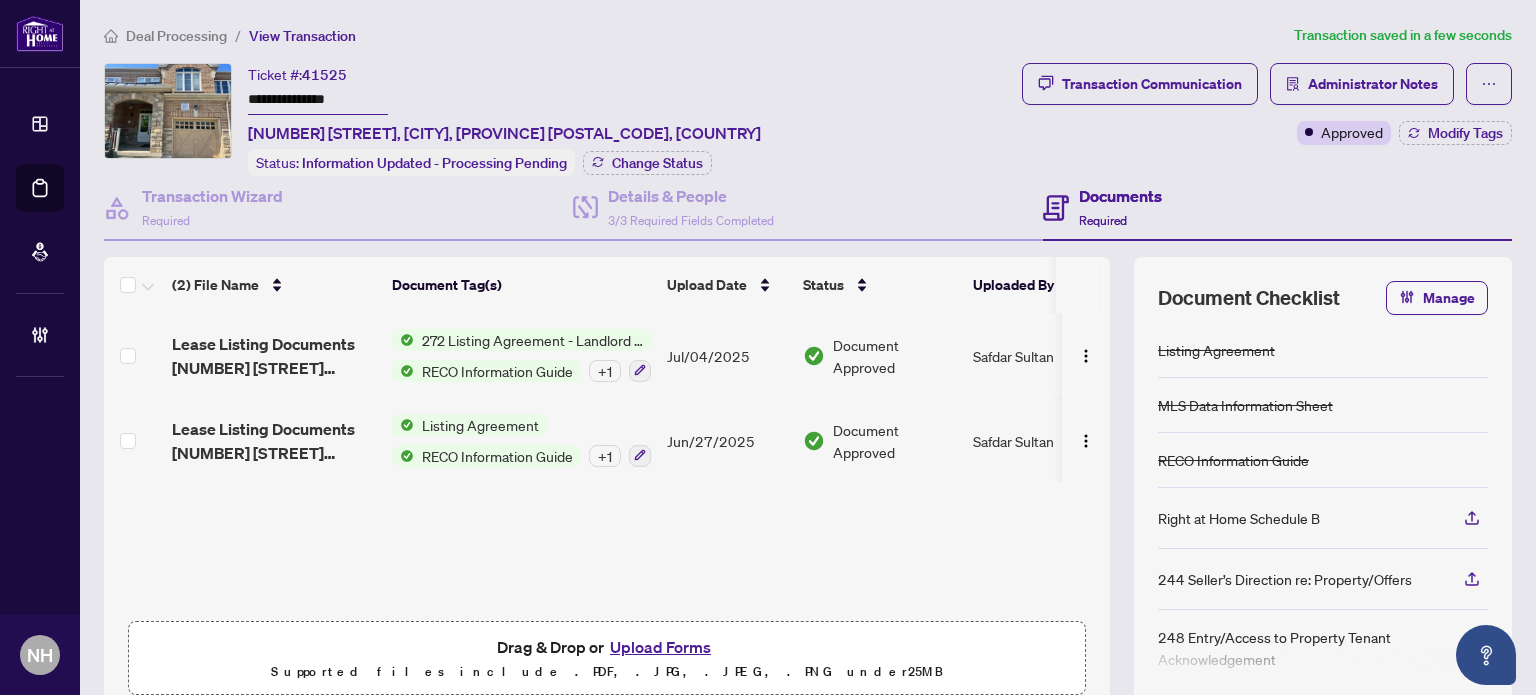 type on "**********" 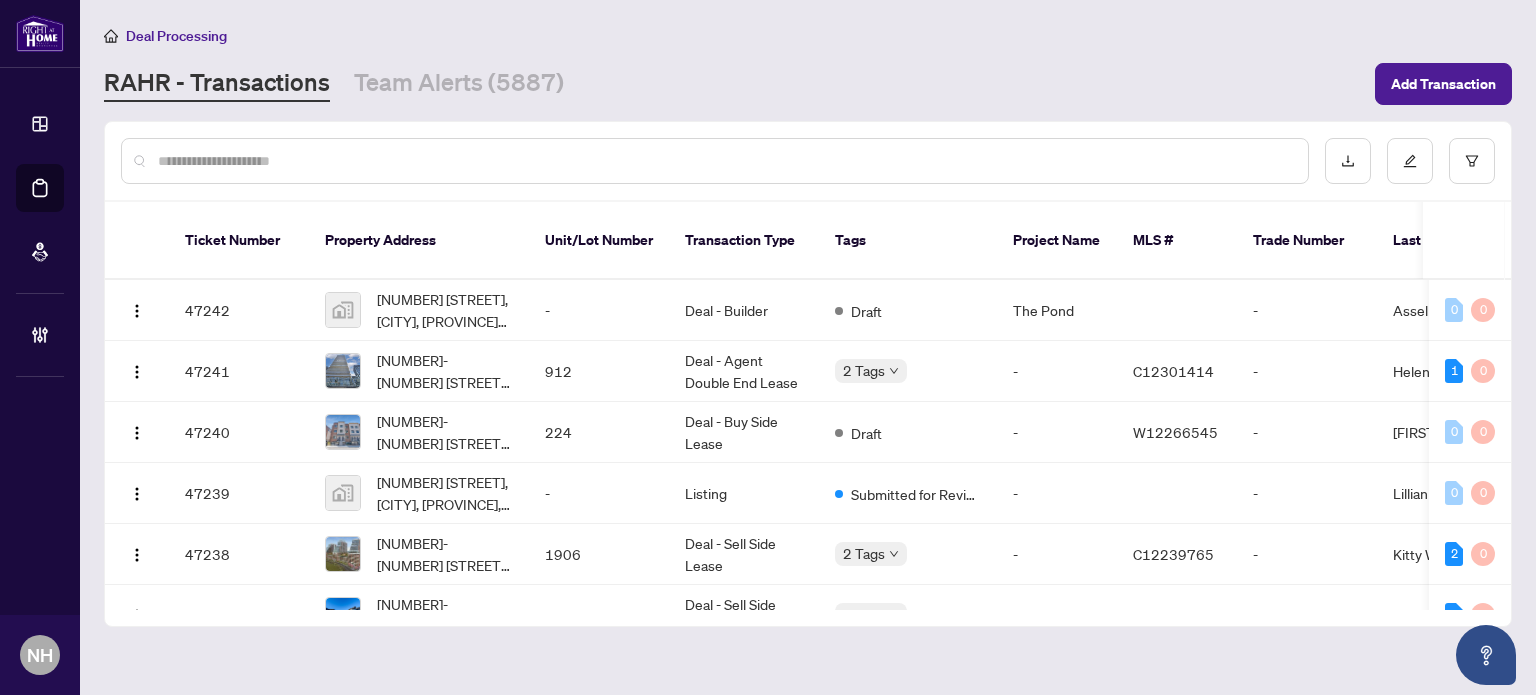 click at bounding box center [725, 161] 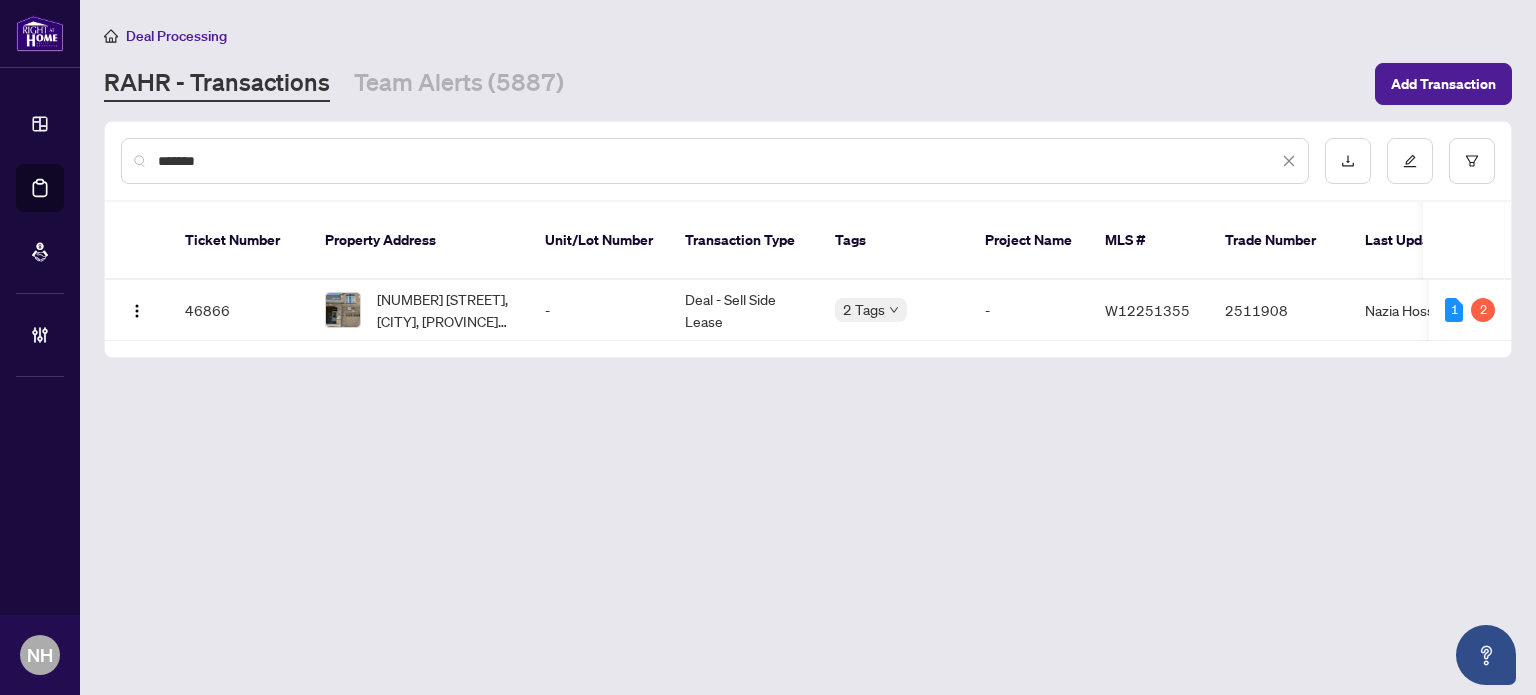 drag, startPoint x: 257, startPoint y: 153, endPoint x: 40, endPoint y: 90, distance: 225.96017 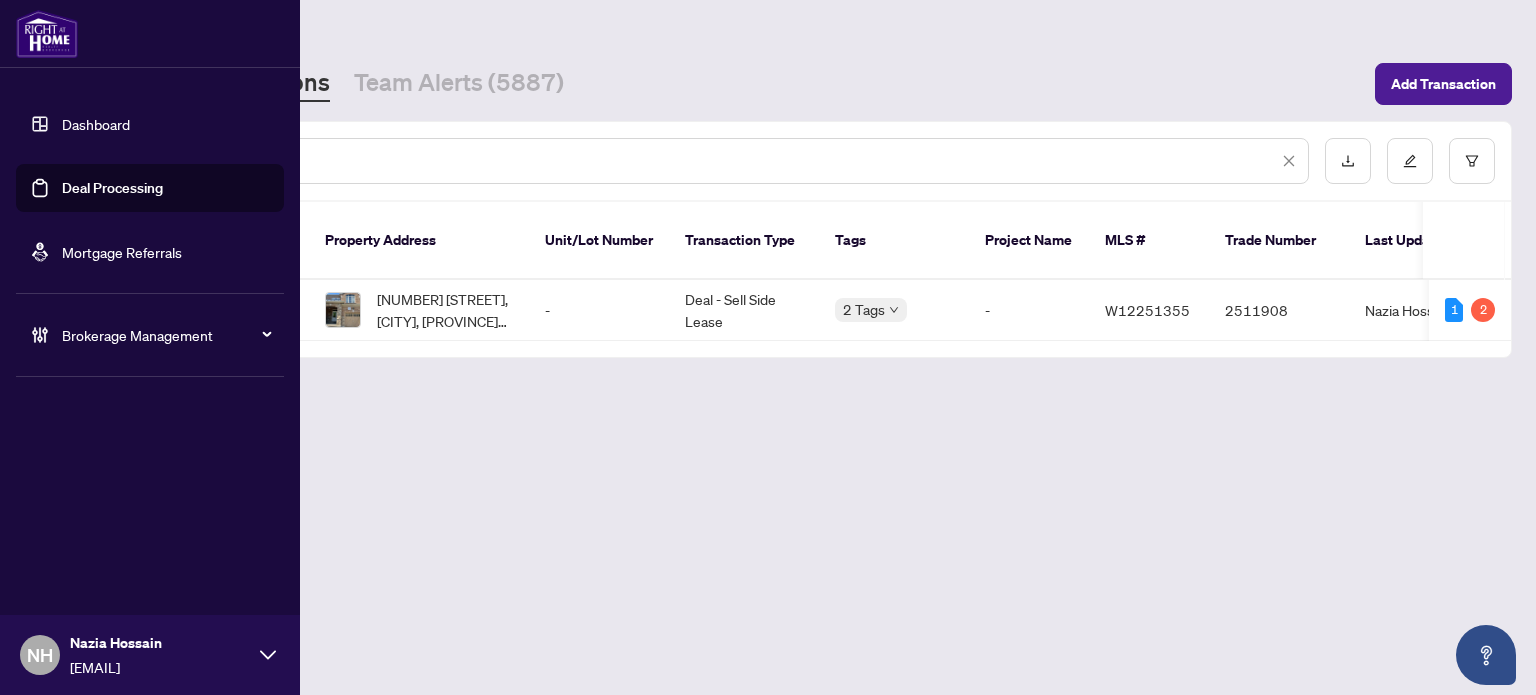 paste 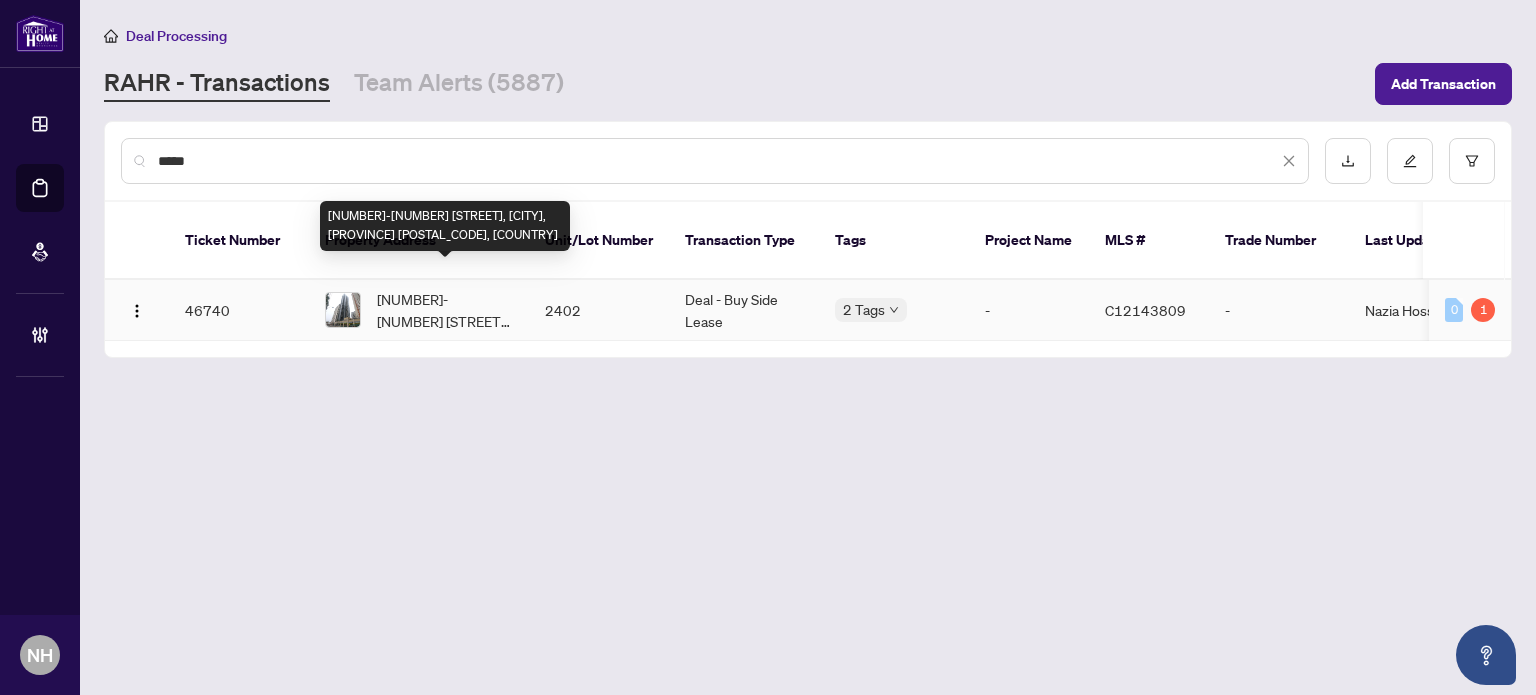 type on "*****" 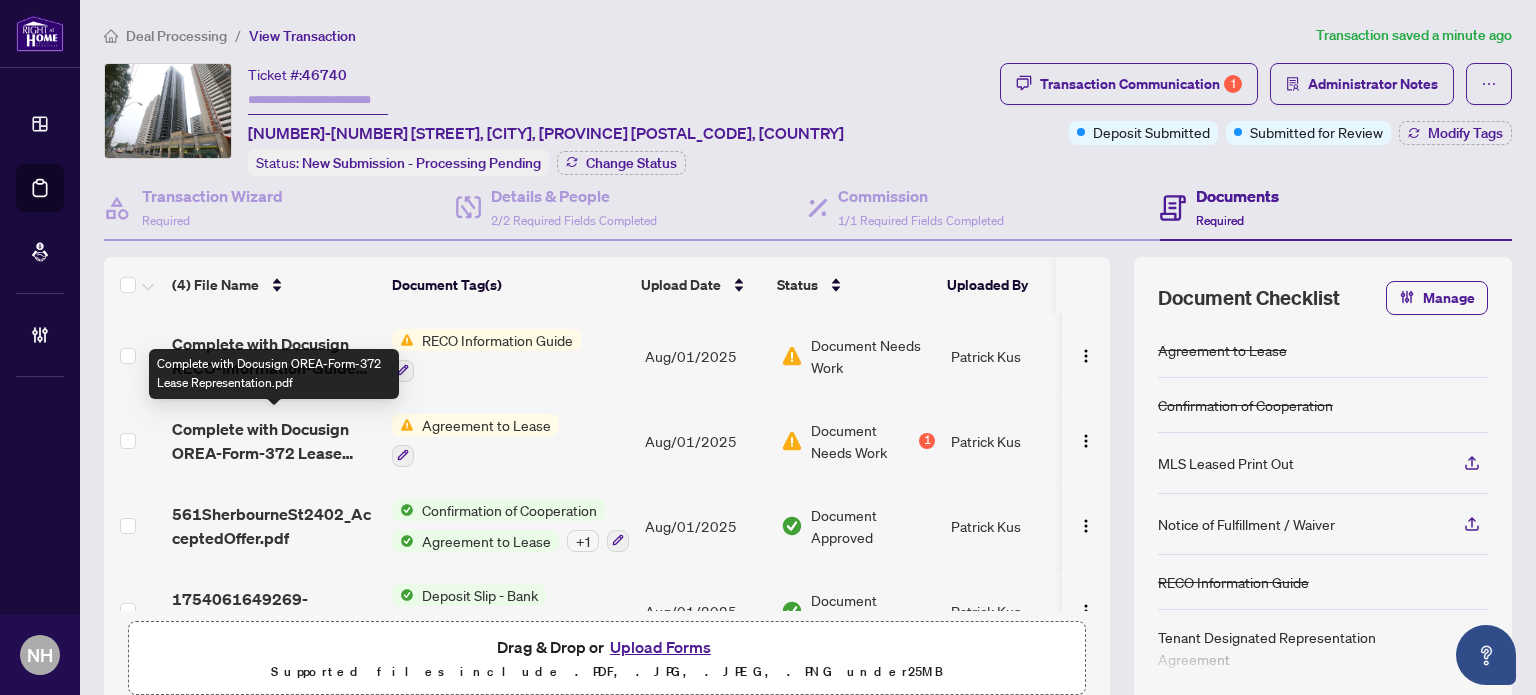 click on "Complete with Docusign OREA-Form-372 Lease Representation.pdf" at bounding box center (274, 441) 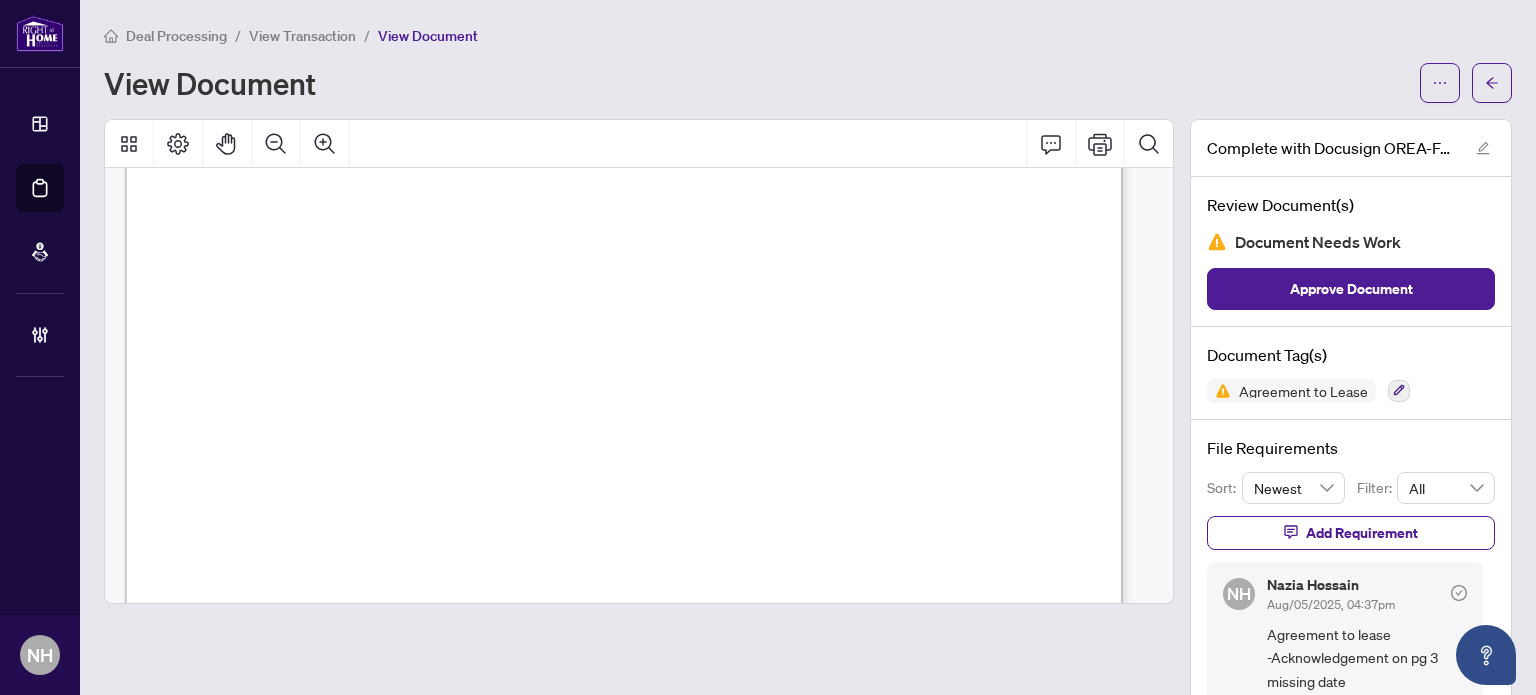 scroll, scrollTop: 200, scrollLeft: 0, axis: vertical 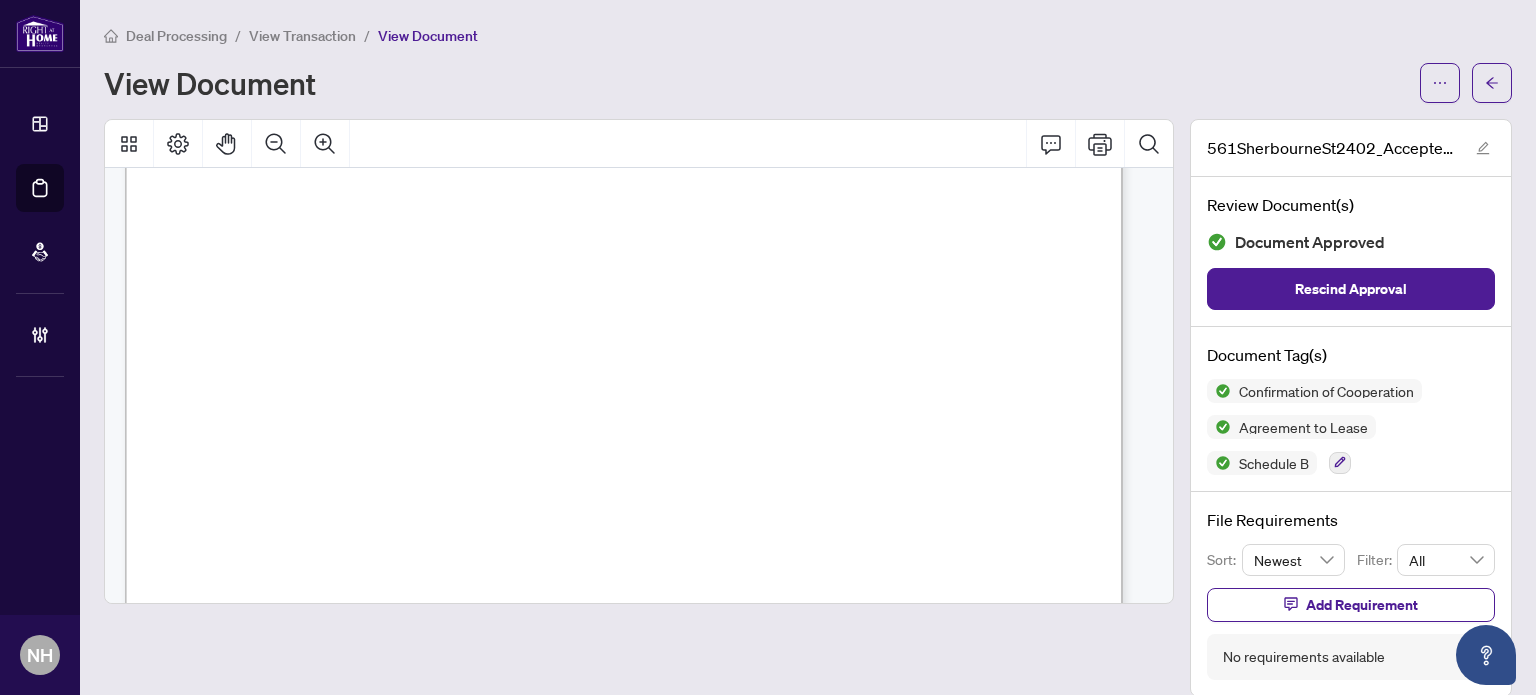 click on "View Transaction" at bounding box center [302, 36] 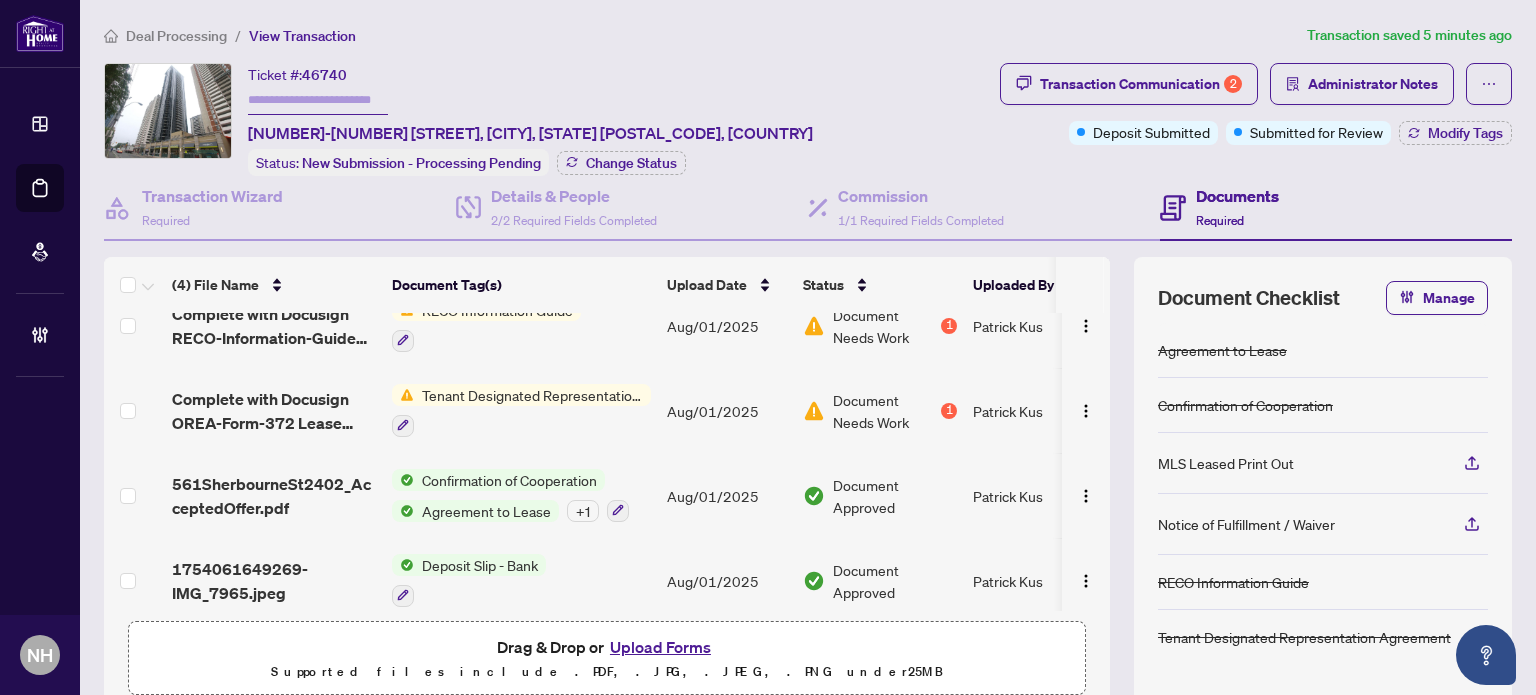 scroll, scrollTop: 45, scrollLeft: 0, axis: vertical 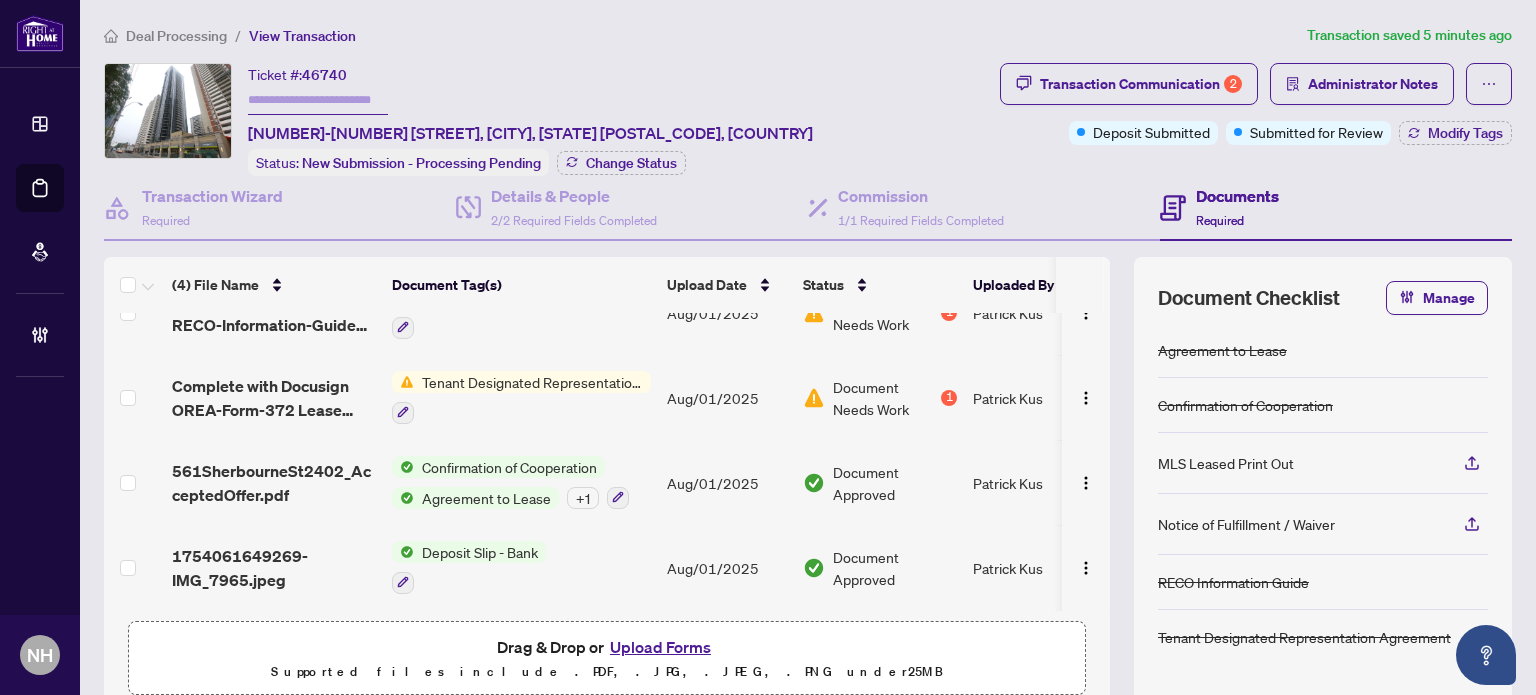 click on "561SherbourneSt2402_AcceptedOffer.pdf" at bounding box center [274, 483] 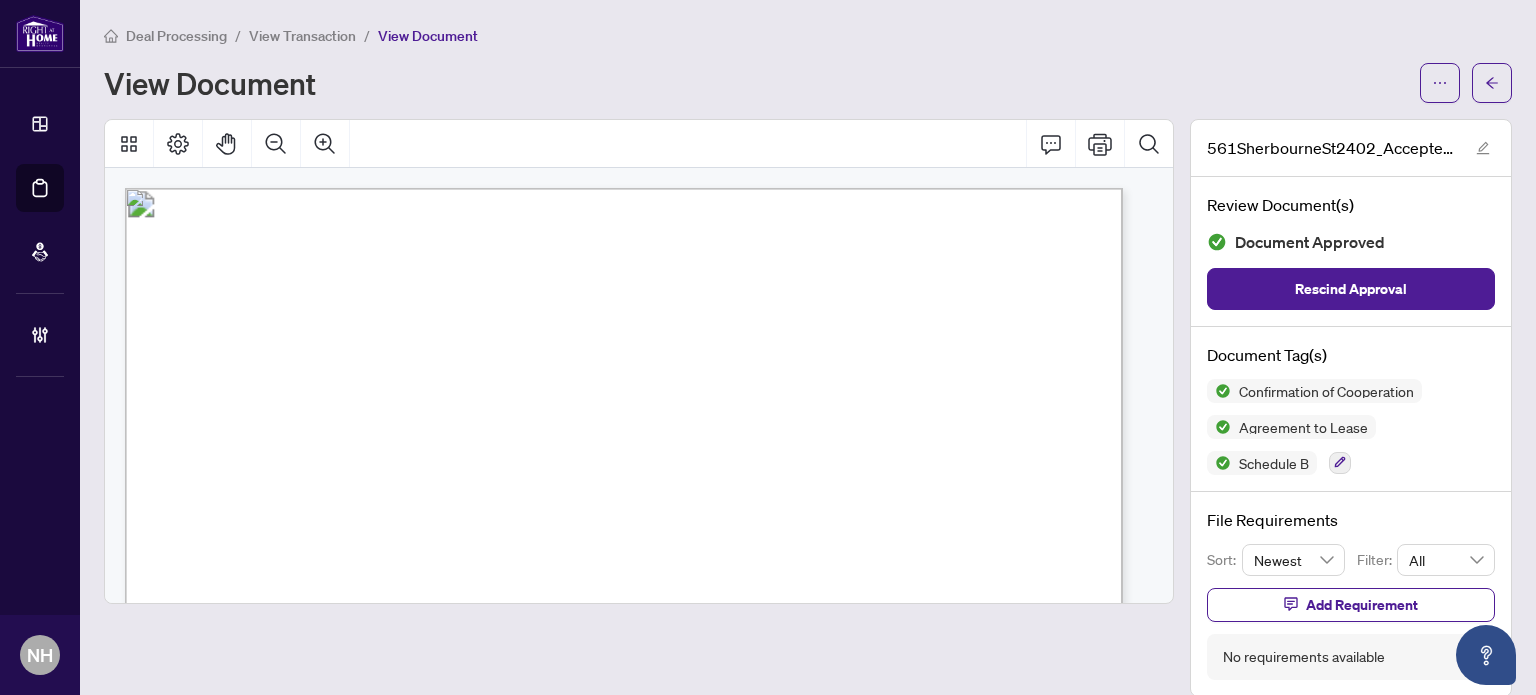 click on "View Transaction" at bounding box center (302, 36) 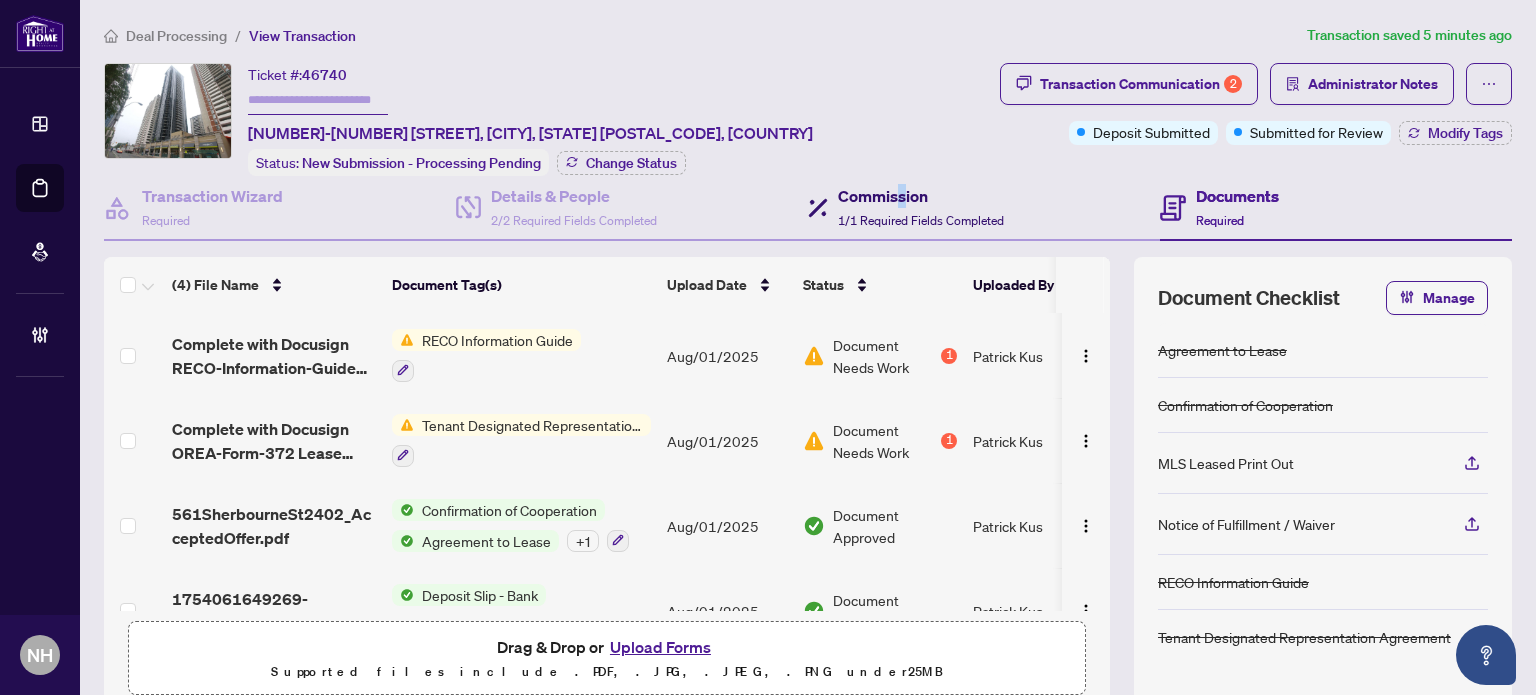 click on "Commission" at bounding box center (921, 196) 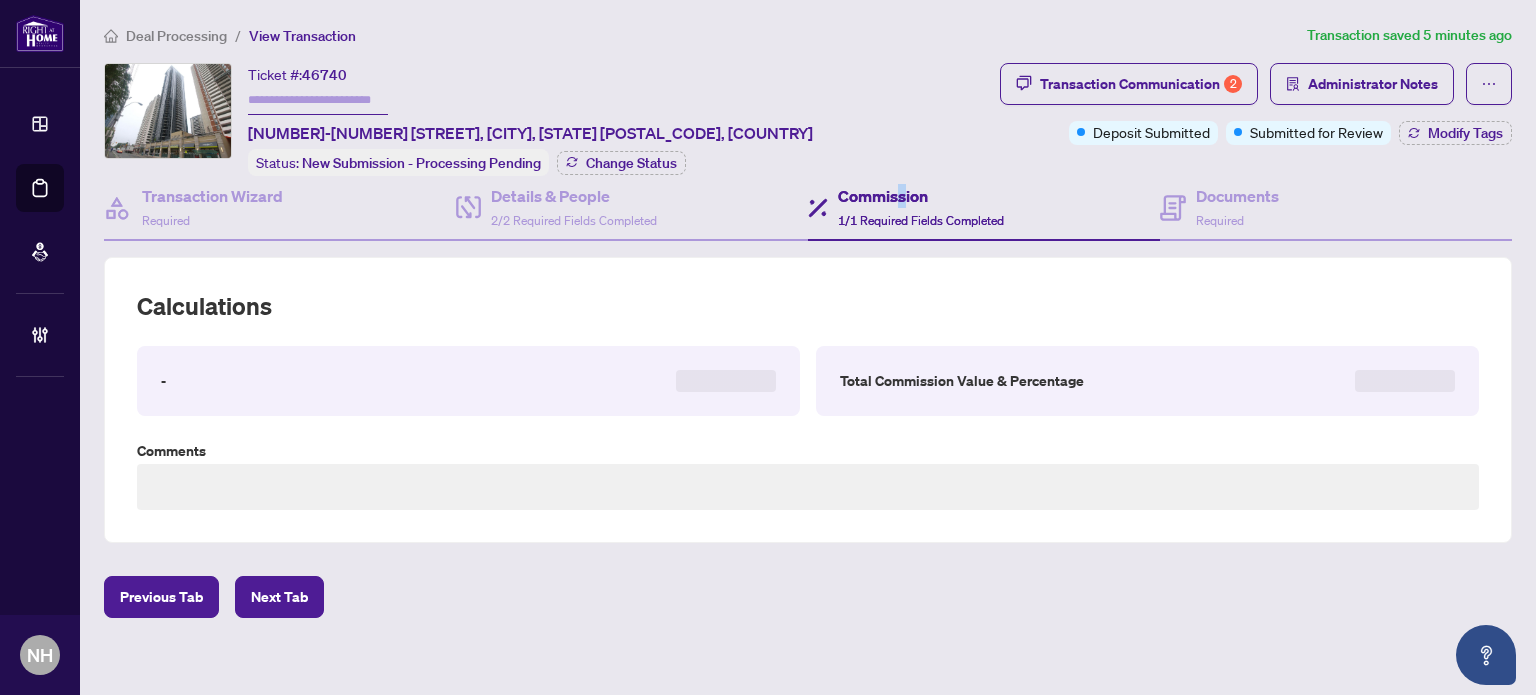 type on "**********" 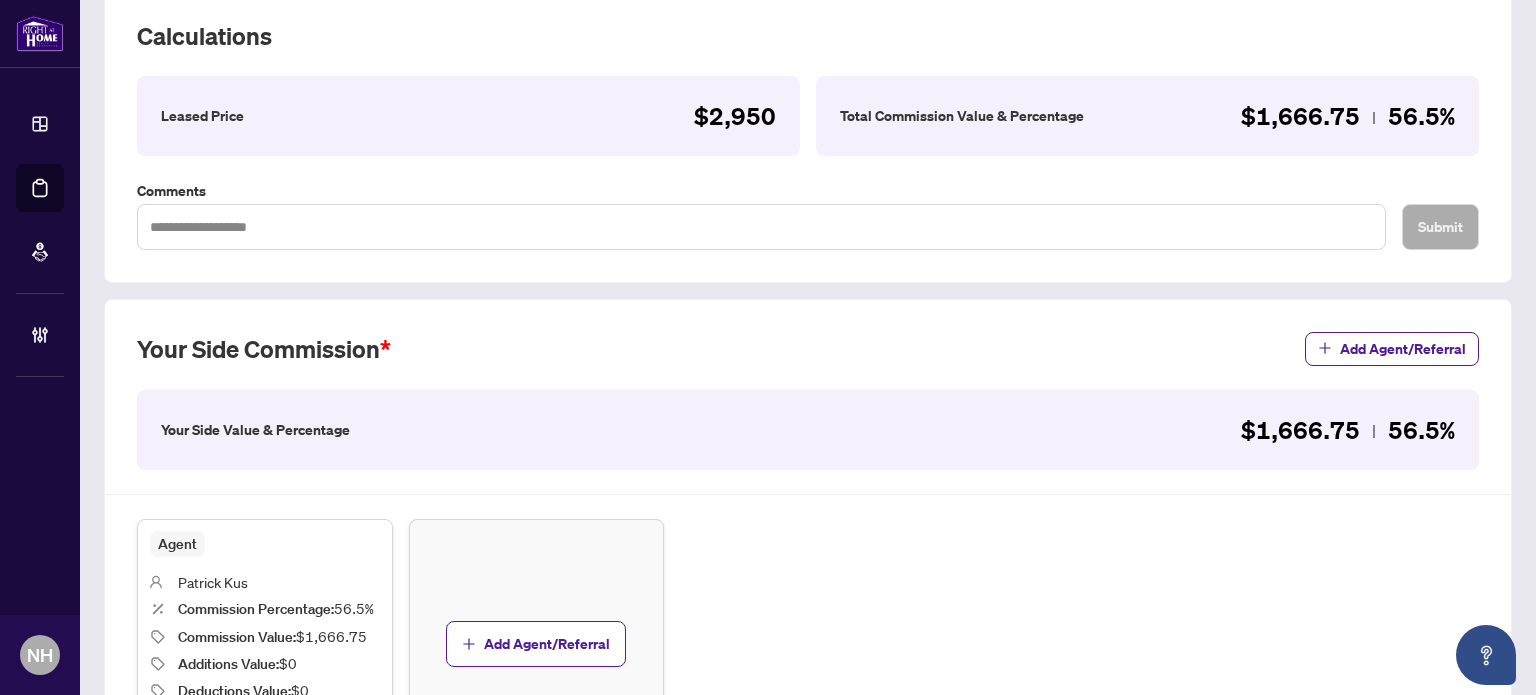 scroll, scrollTop: 400, scrollLeft: 0, axis: vertical 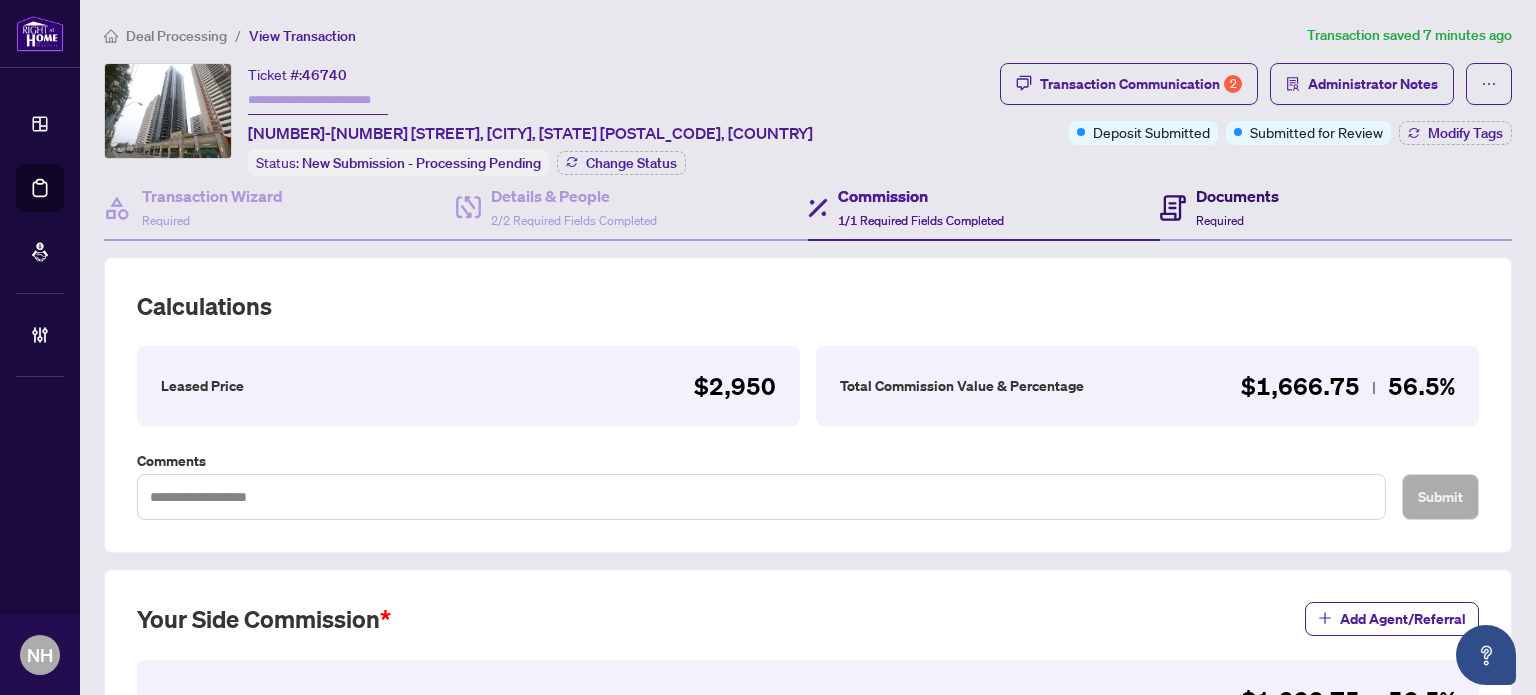 click on "Documents" at bounding box center [1237, 196] 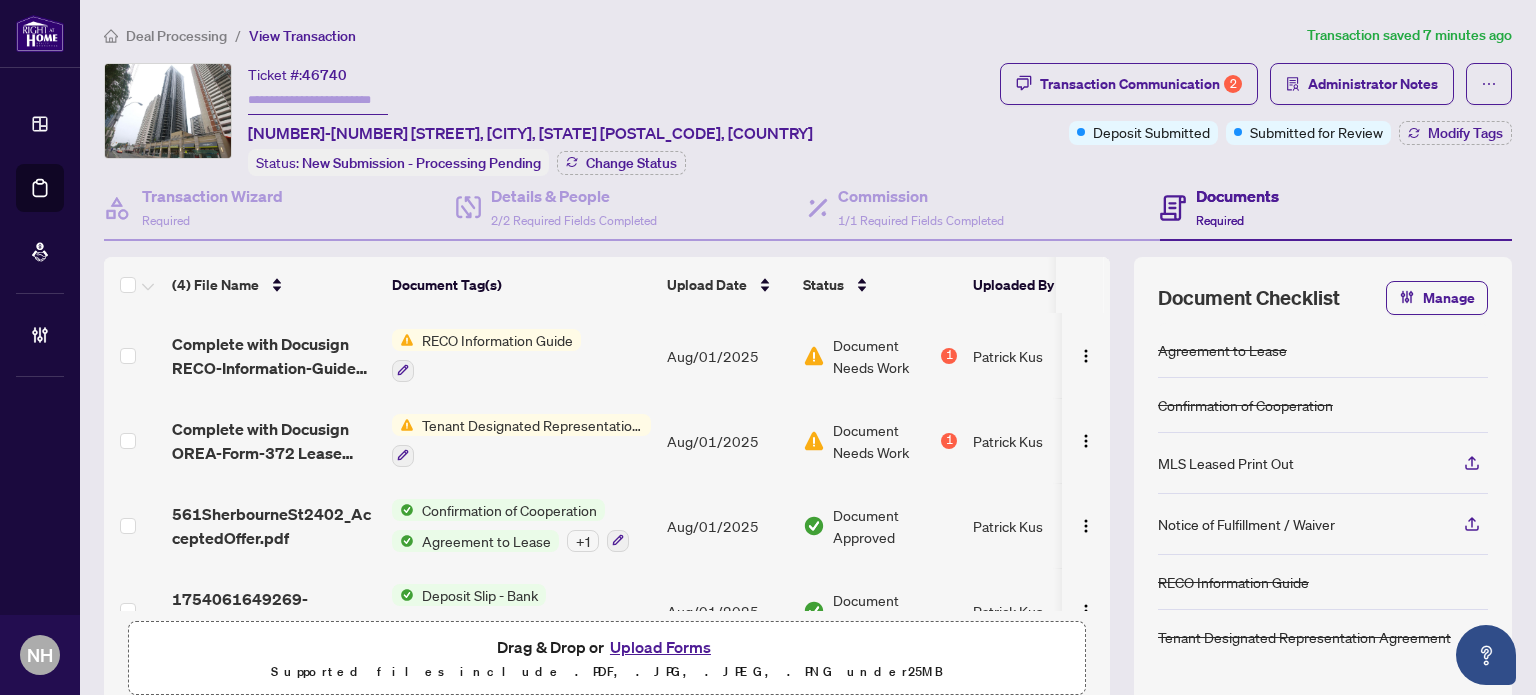 click on "Upload Forms" at bounding box center (660, 647) 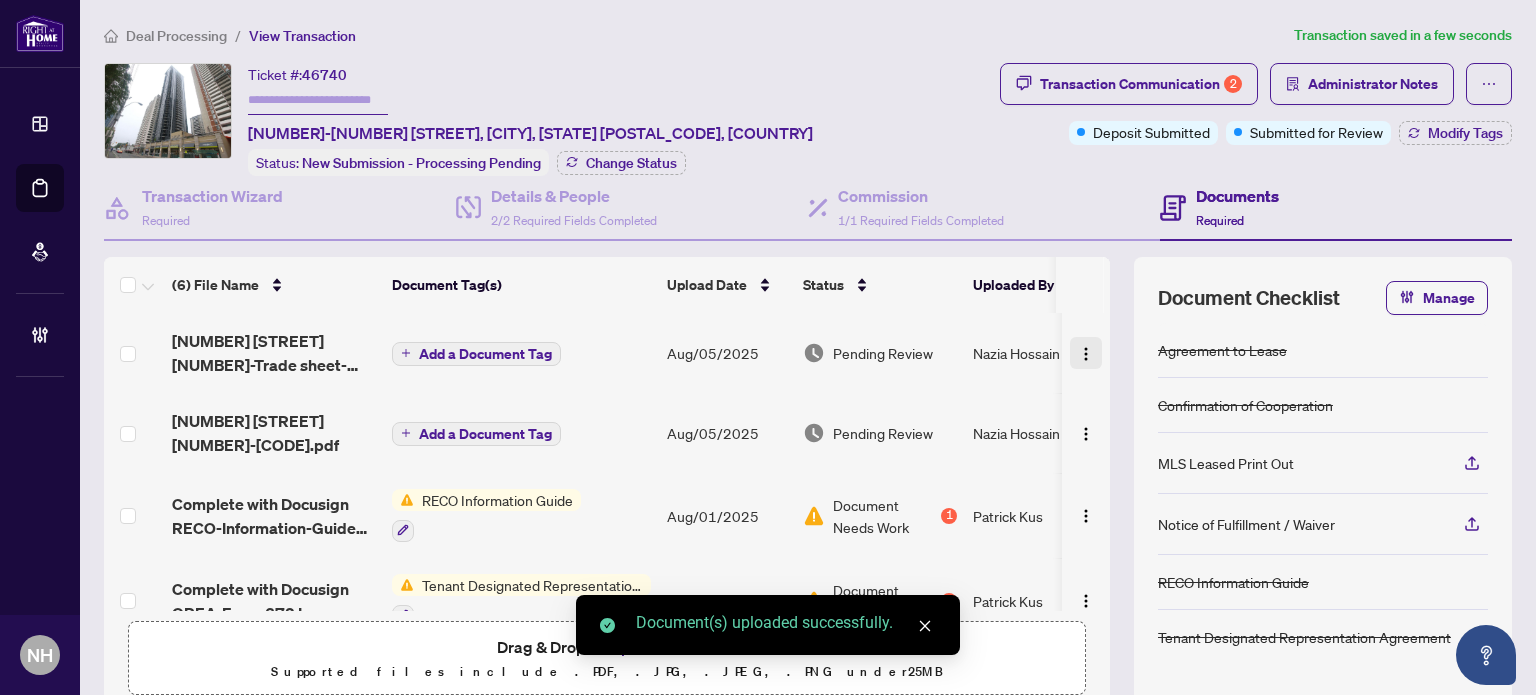 click at bounding box center (1086, 354) 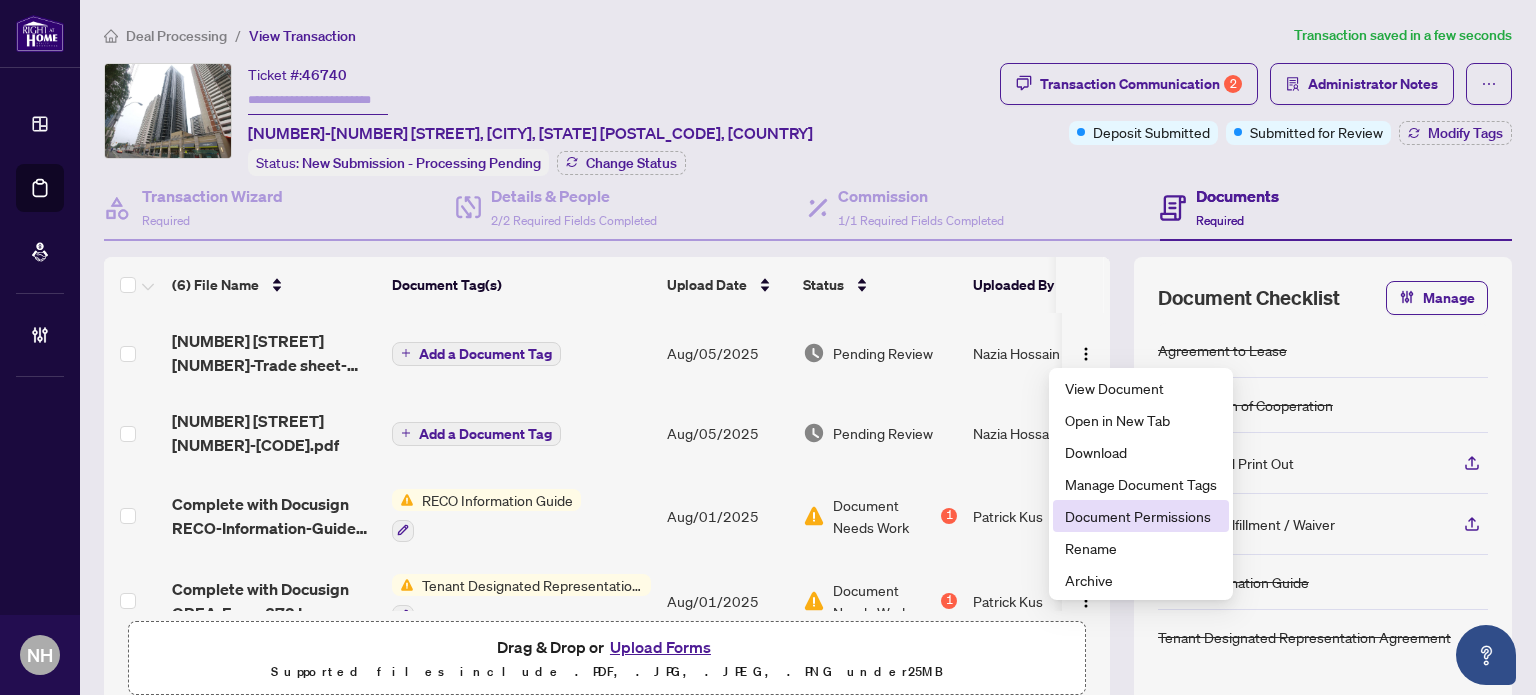 click on "Document Permissions" at bounding box center (1141, 516) 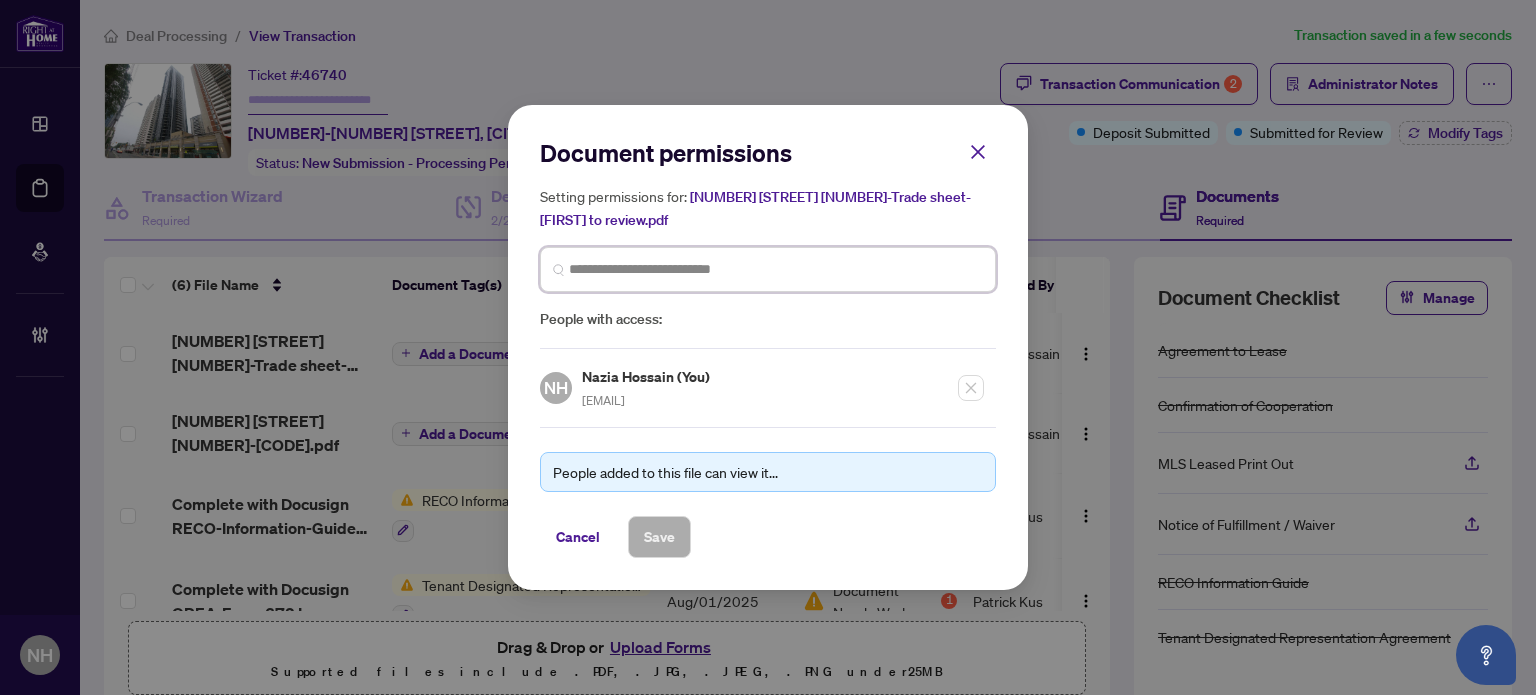 click at bounding box center [776, 269] 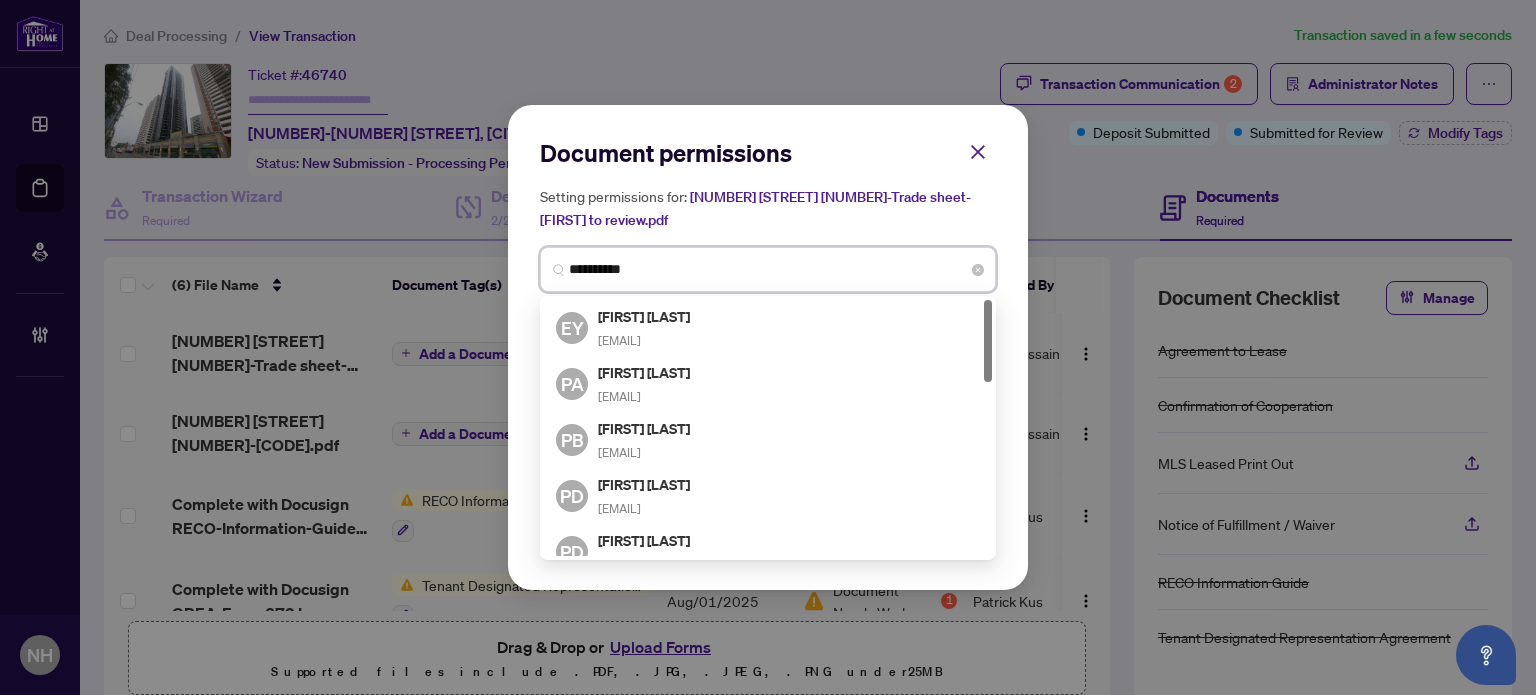 type on "**********" 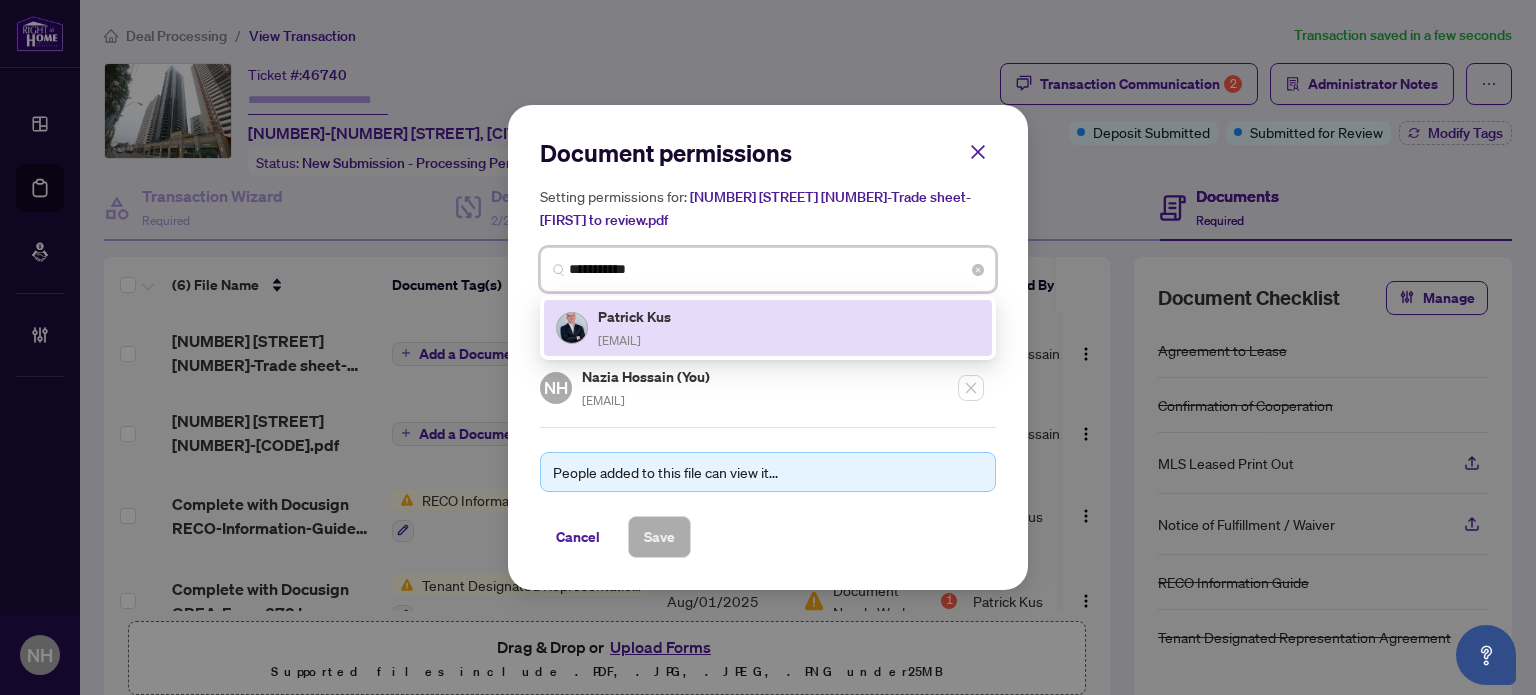click on "patrick.rich@rogers.com" at bounding box center [619, 340] 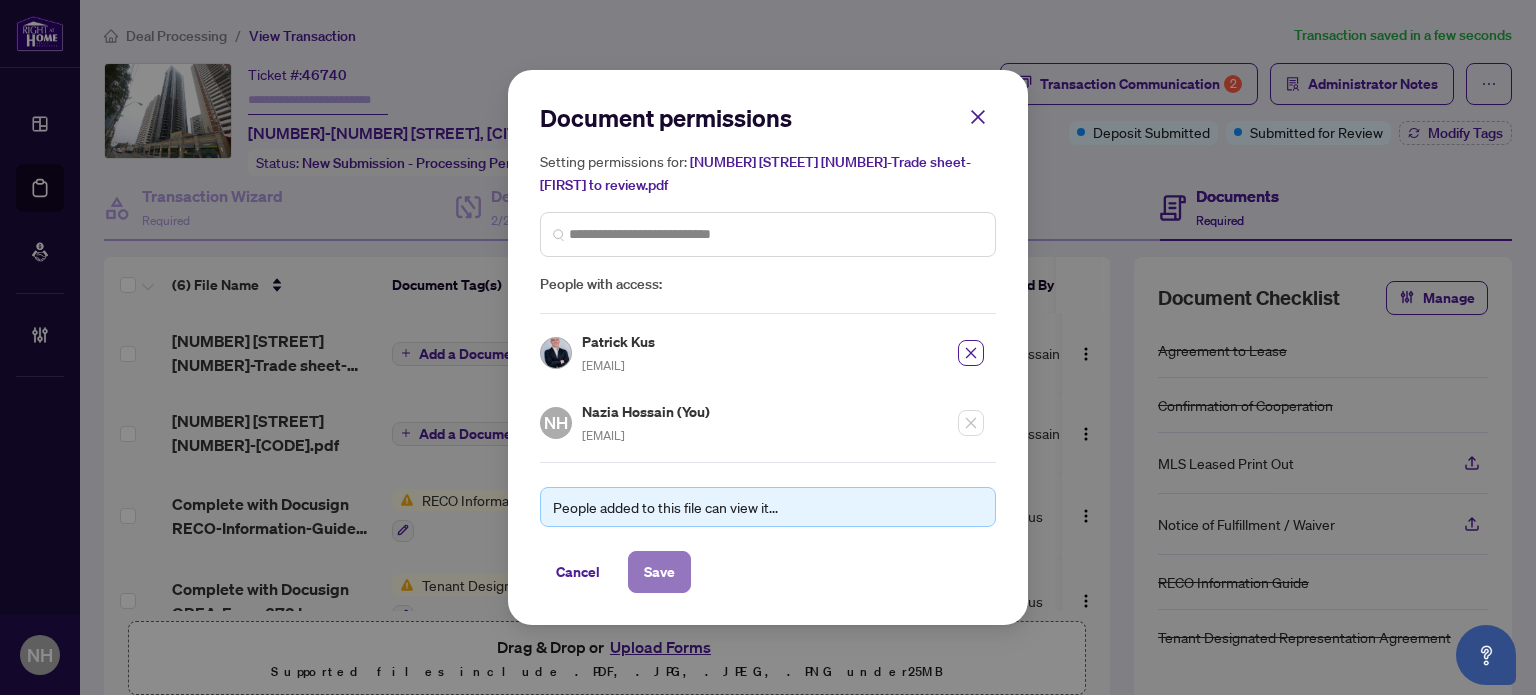 click on "Save" at bounding box center [659, 572] 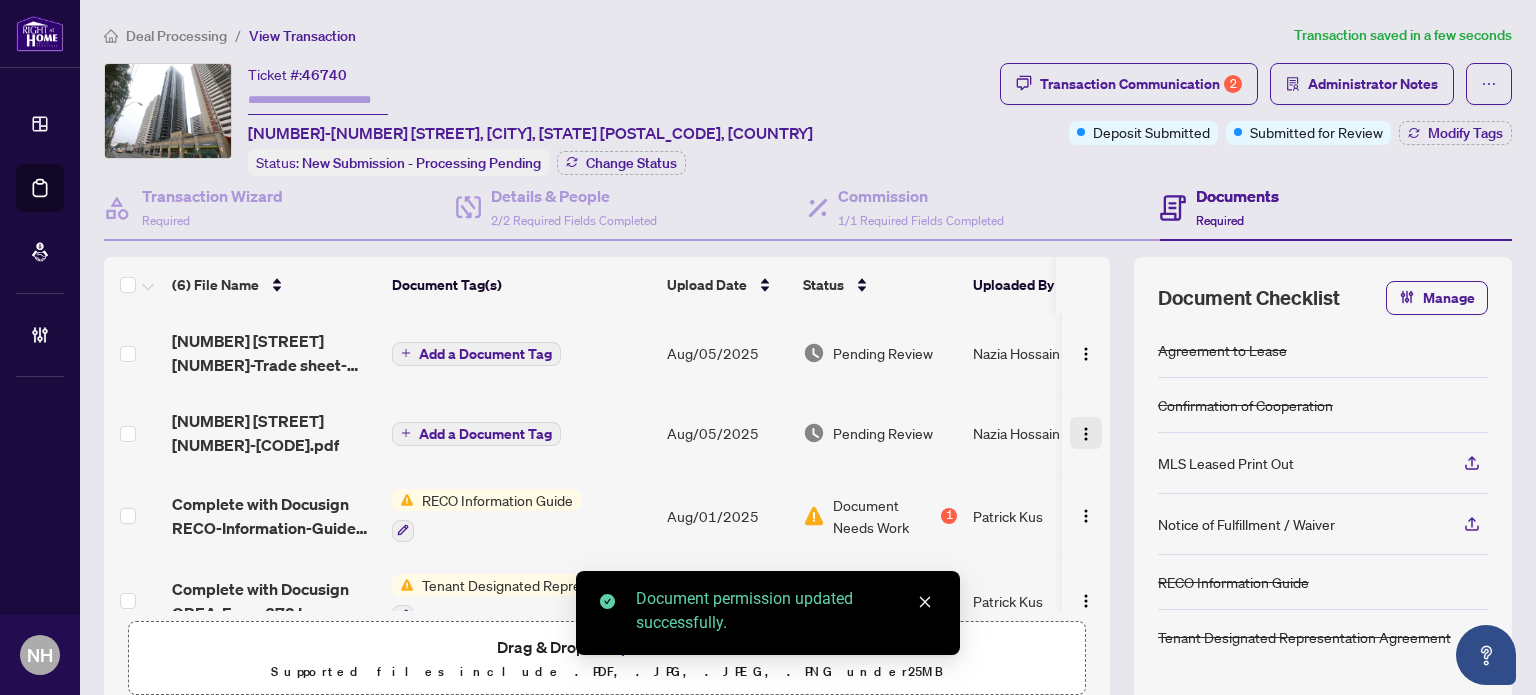 click at bounding box center (1086, 434) 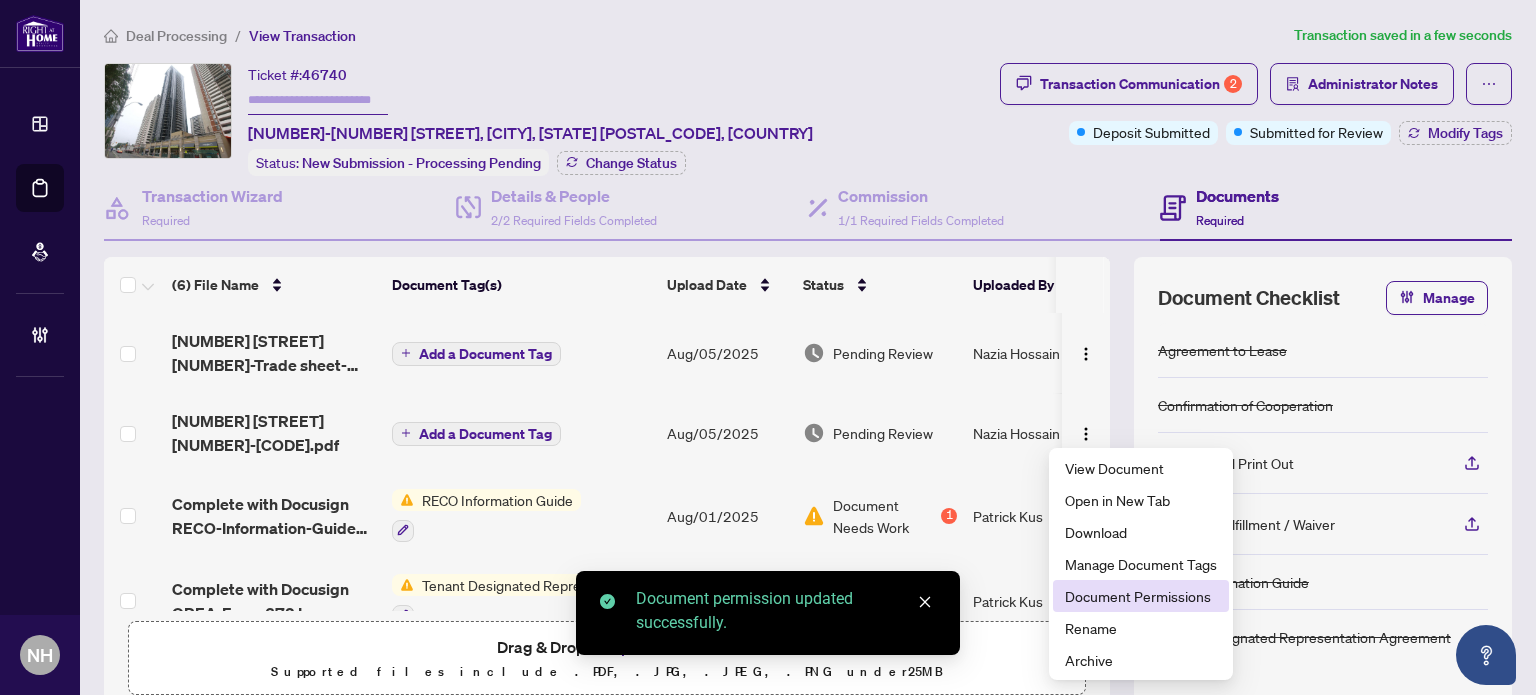 click on "Document Permissions" at bounding box center [1141, 596] 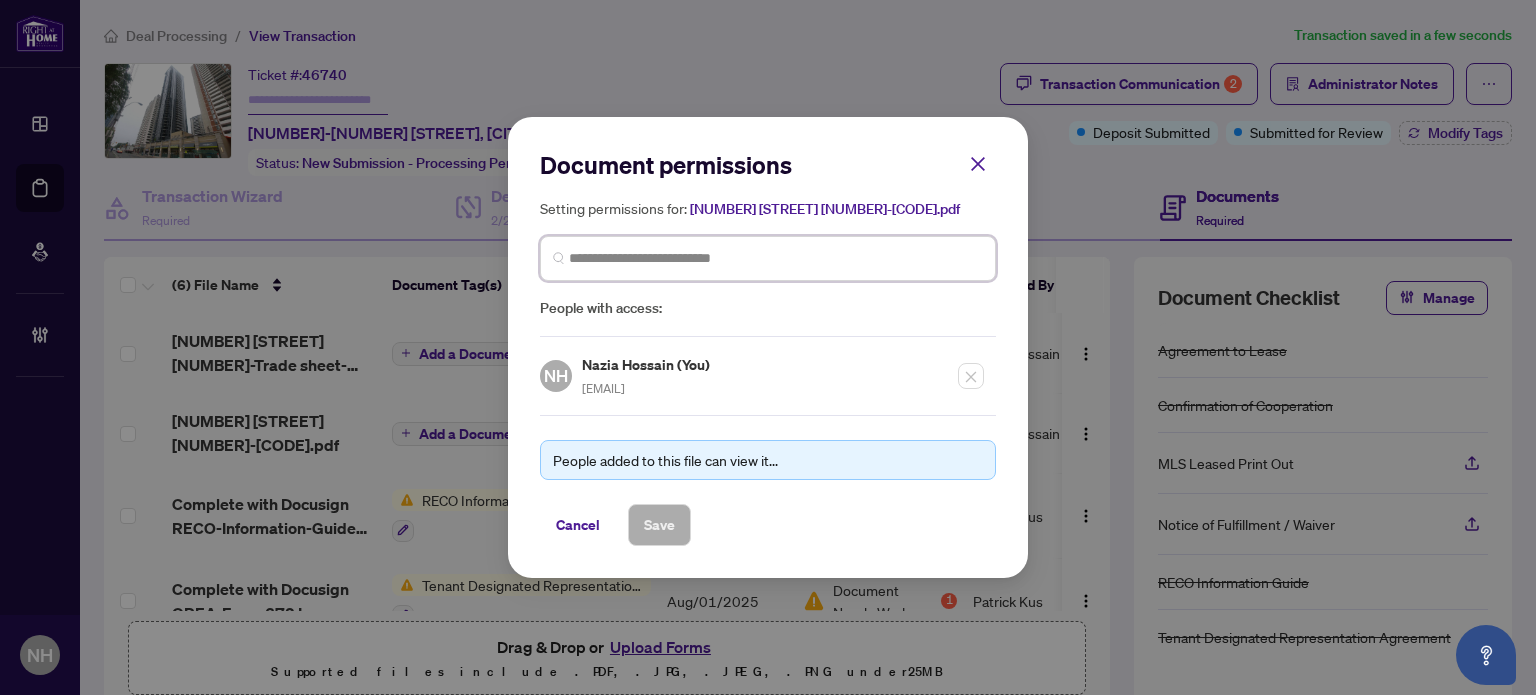 click at bounding box center [0, 0] 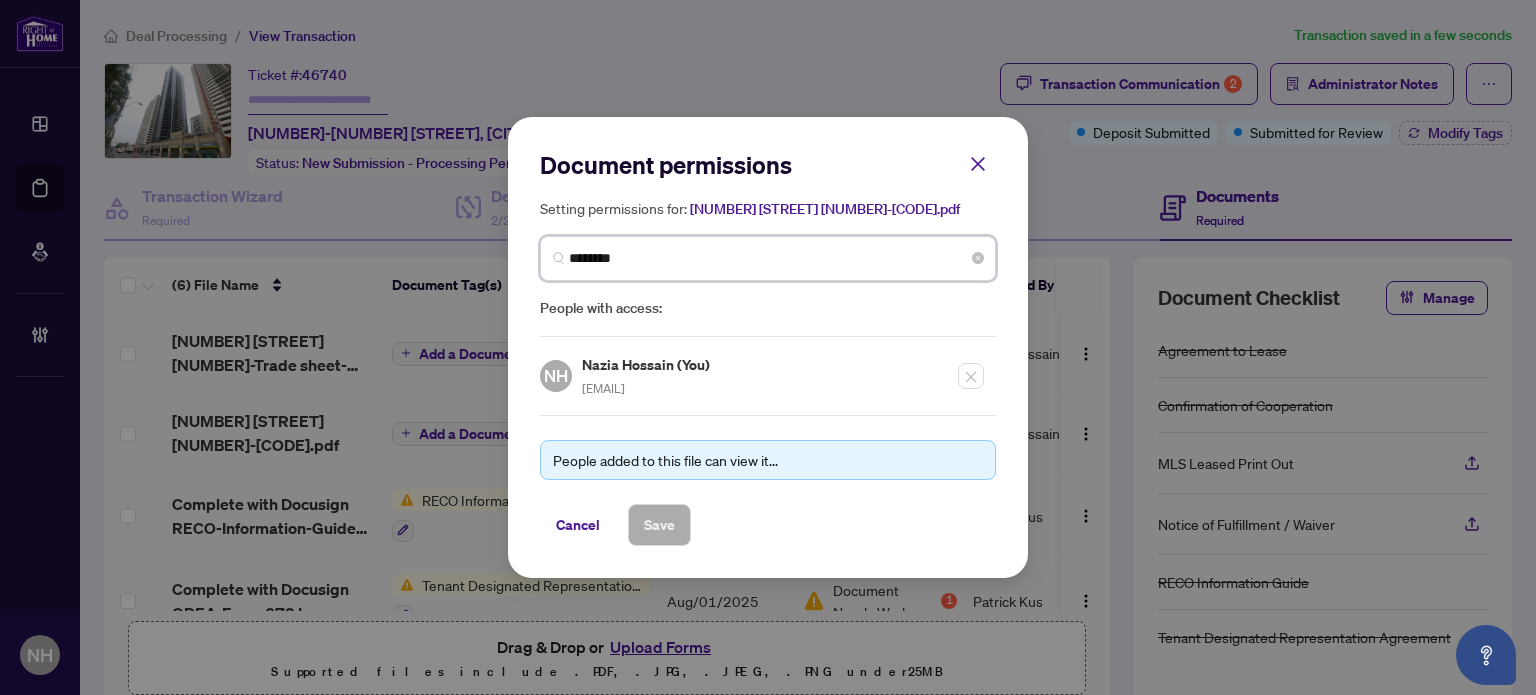 type on "*********" 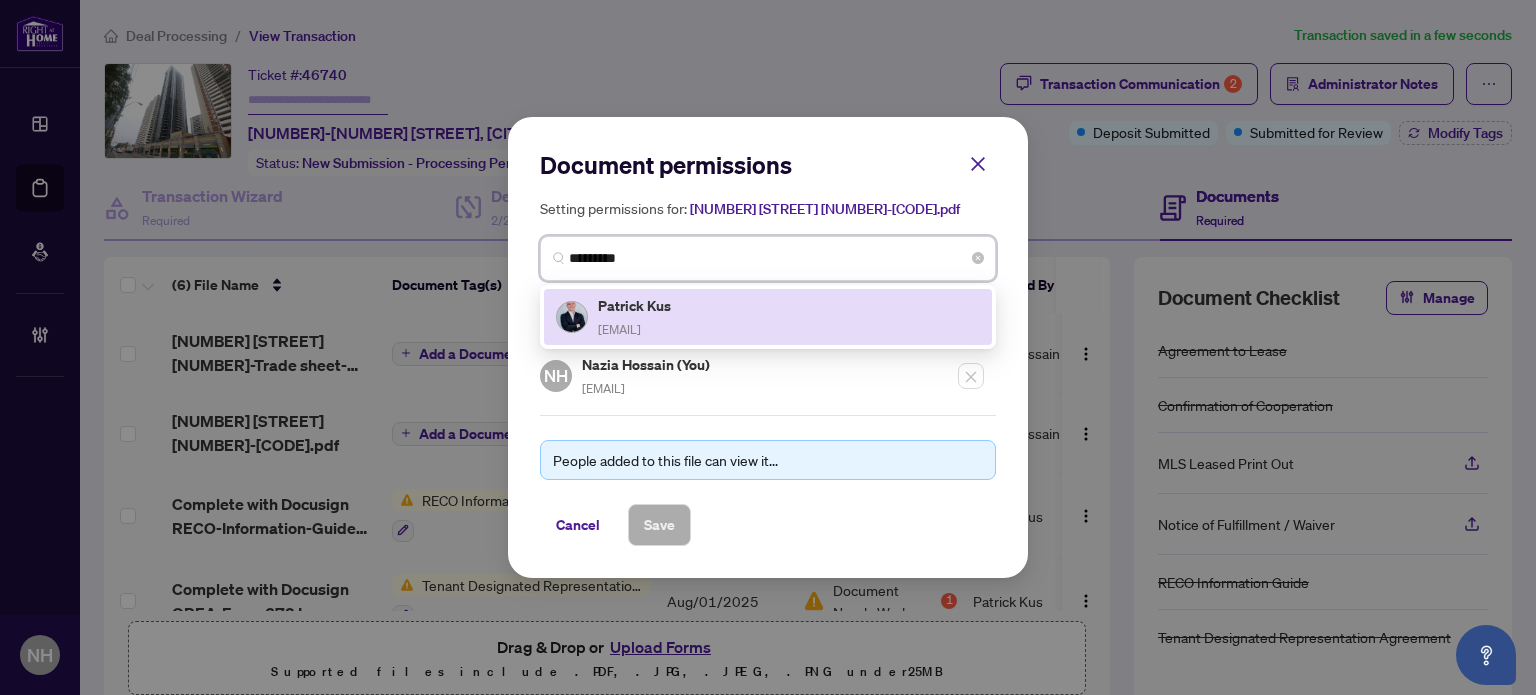 click on "Patrick Kus" at bounding box center [636, 305] 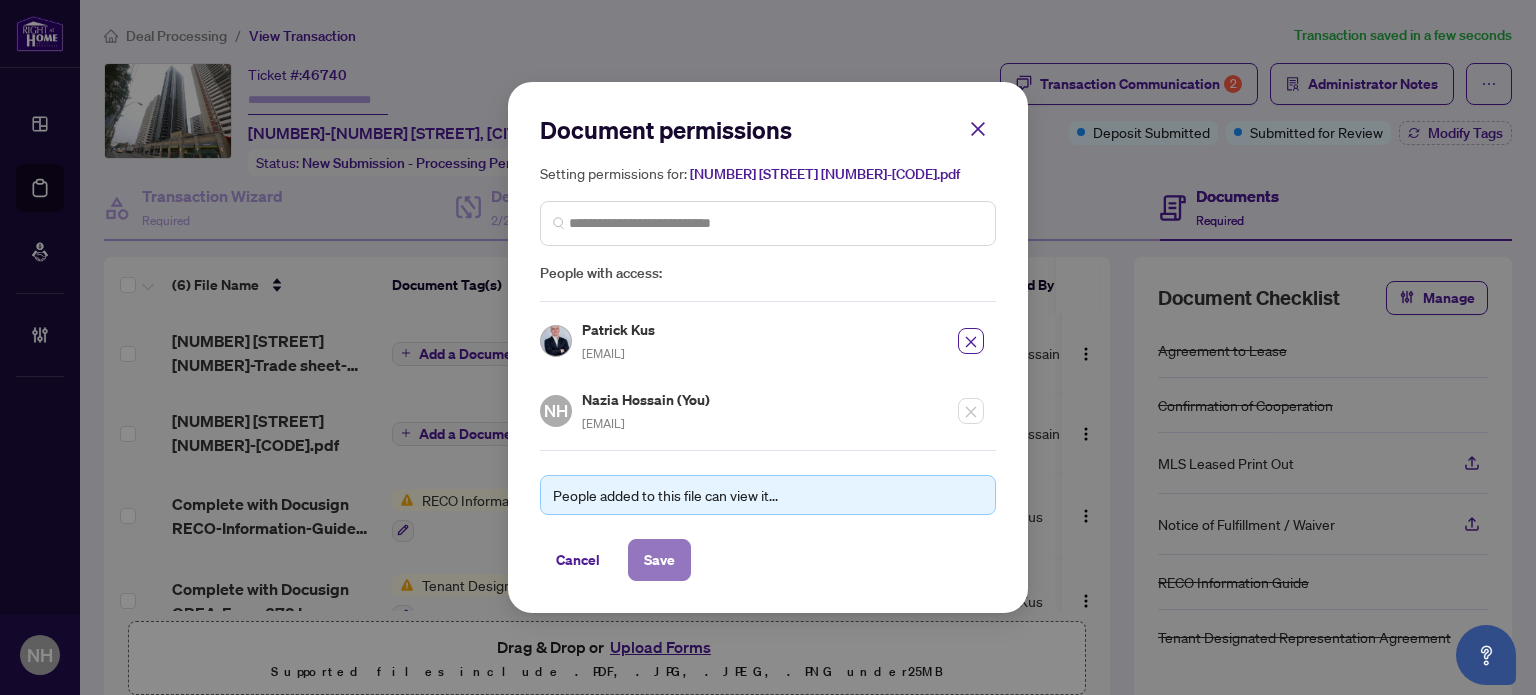 click on "Save" at bounding box center (659, 560) 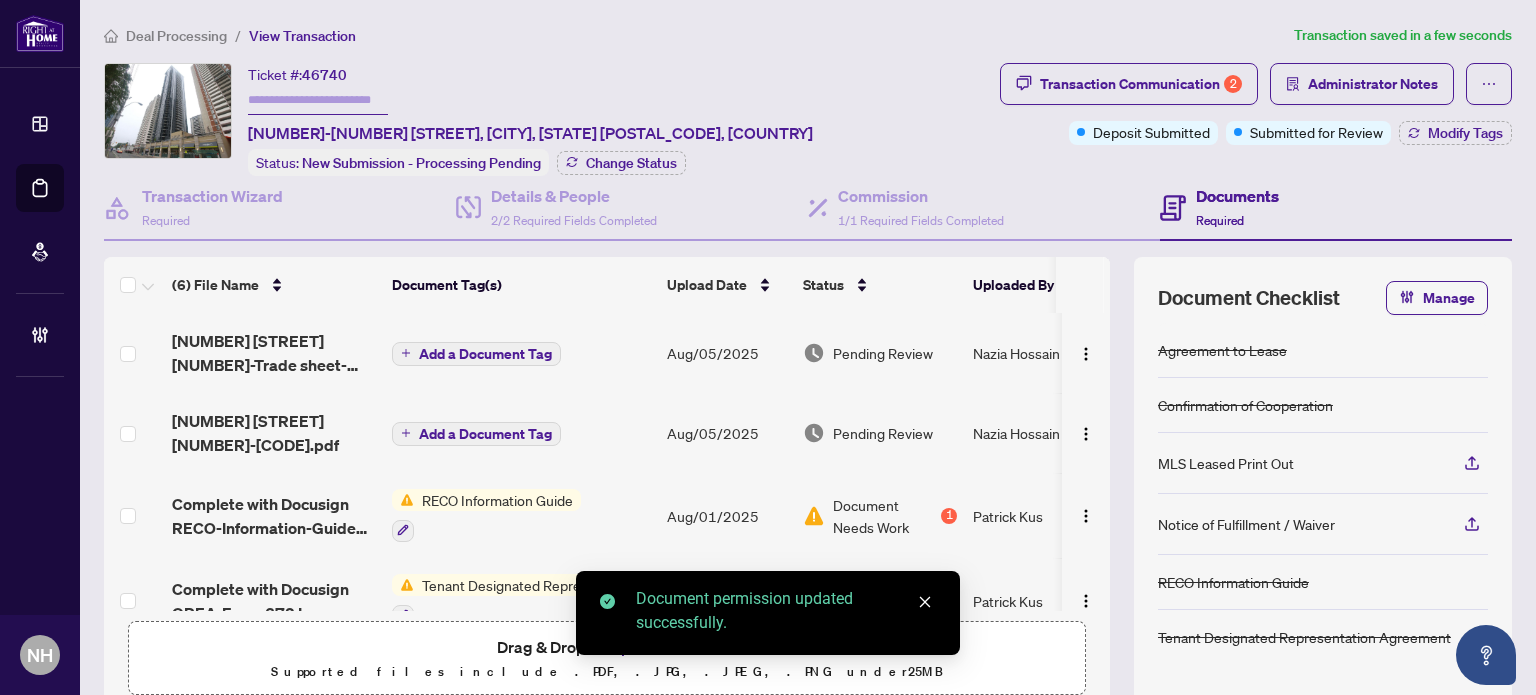 click on "Add a Document Tag" at bounding box center (485, 434) 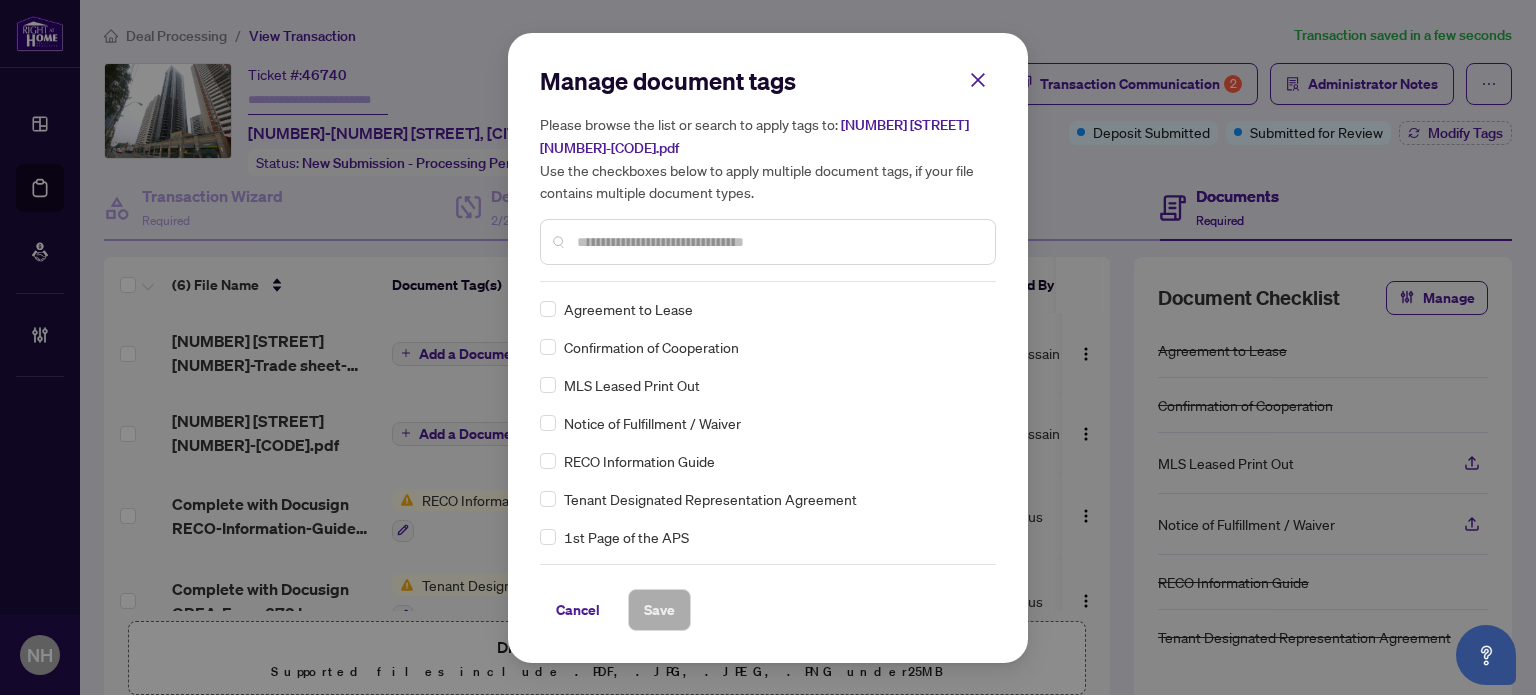 drag, startPoint x: 598, startPoint y: 235, endPoint x: 592, endPoint y: 210, distance: 25.70992 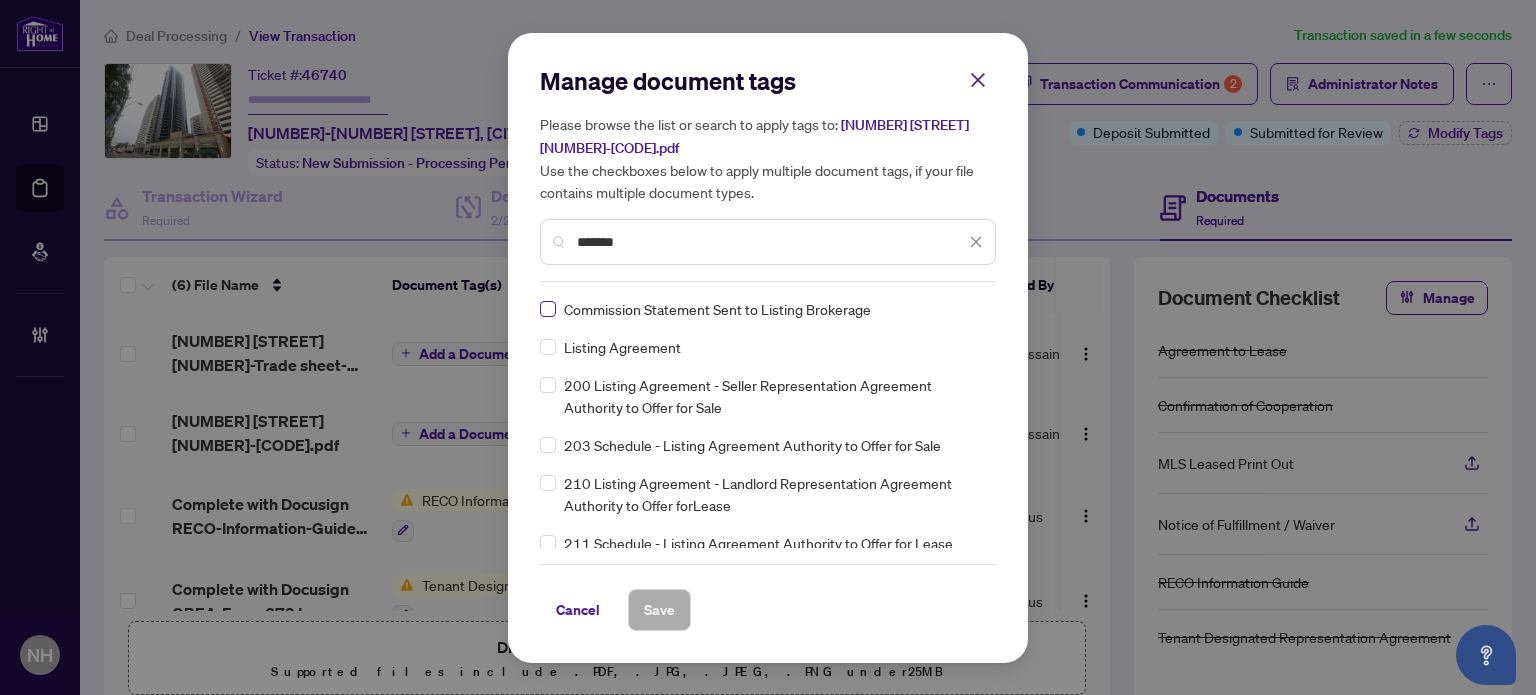 type on "*******" 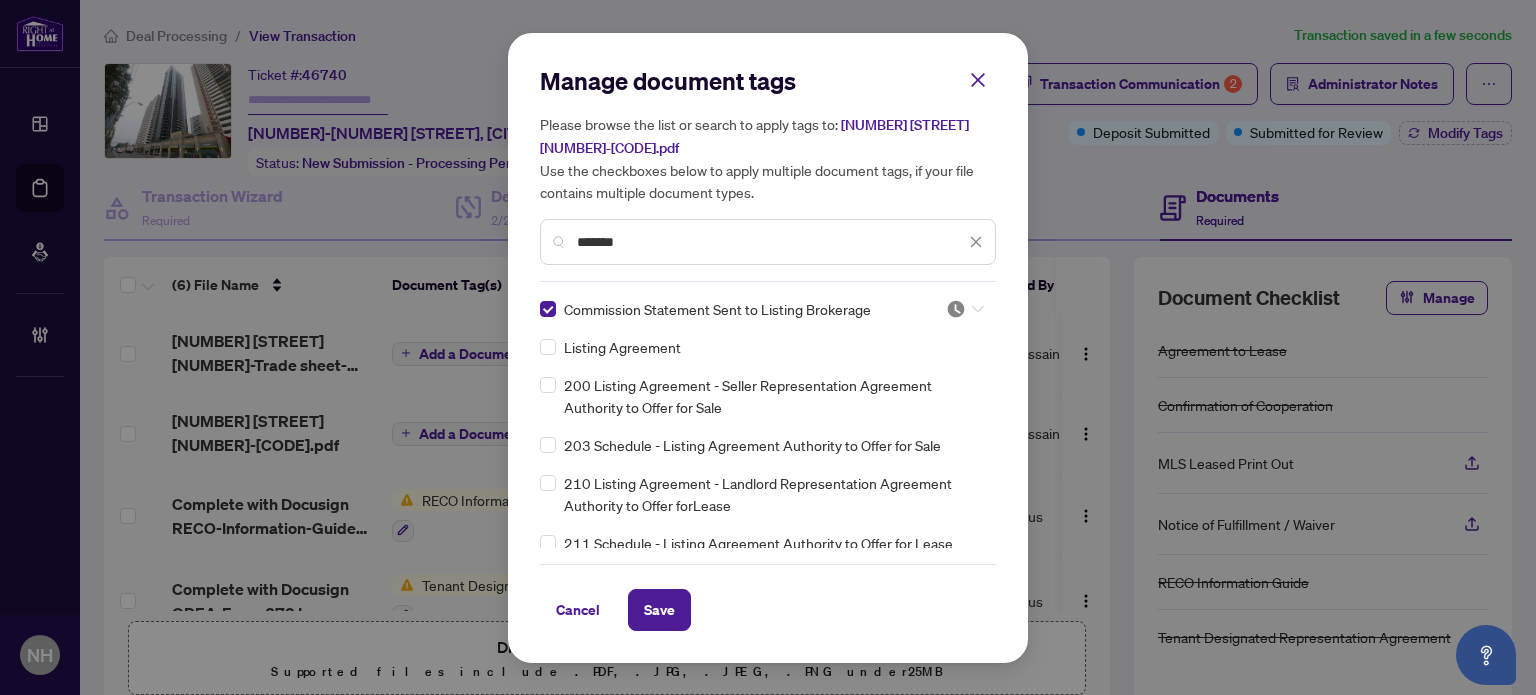 click at bounding box center [956, 309] 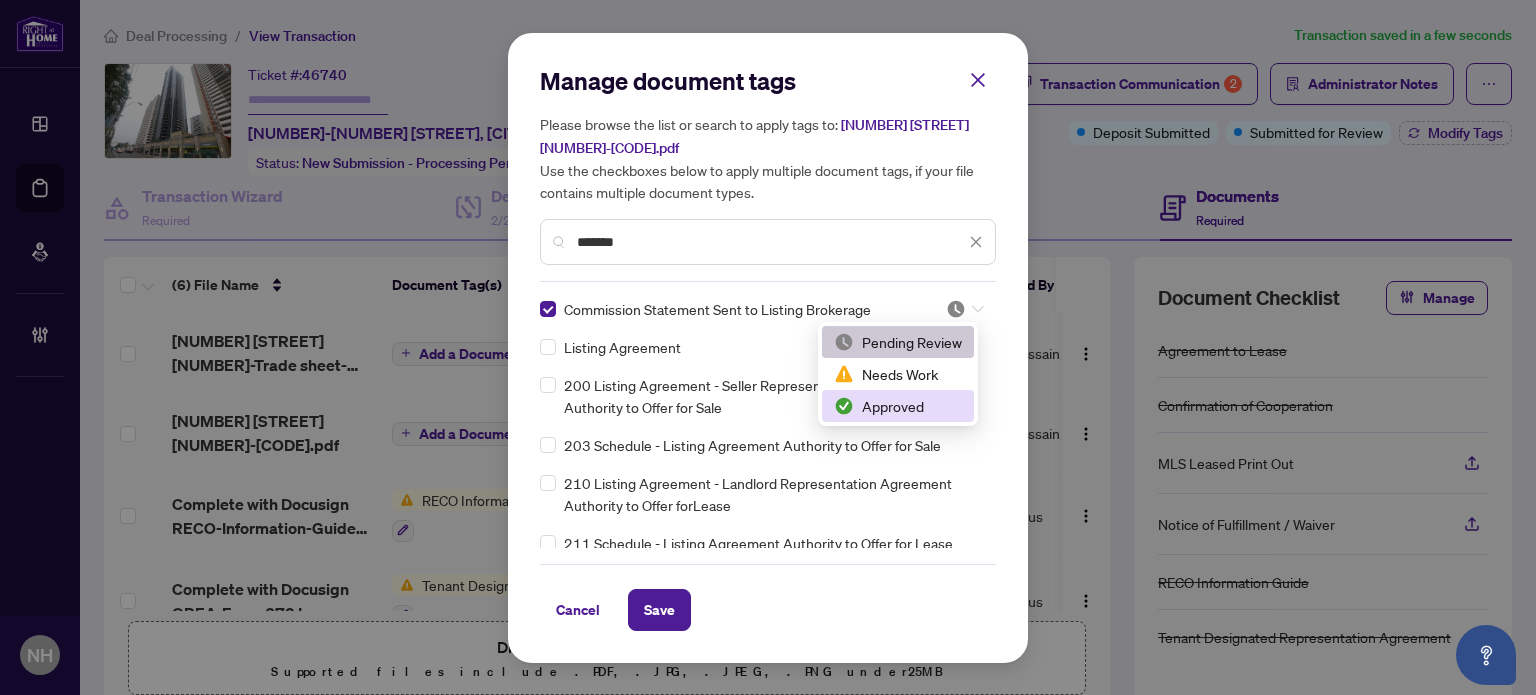 click on "Approved" at bounding box center (898, 406) 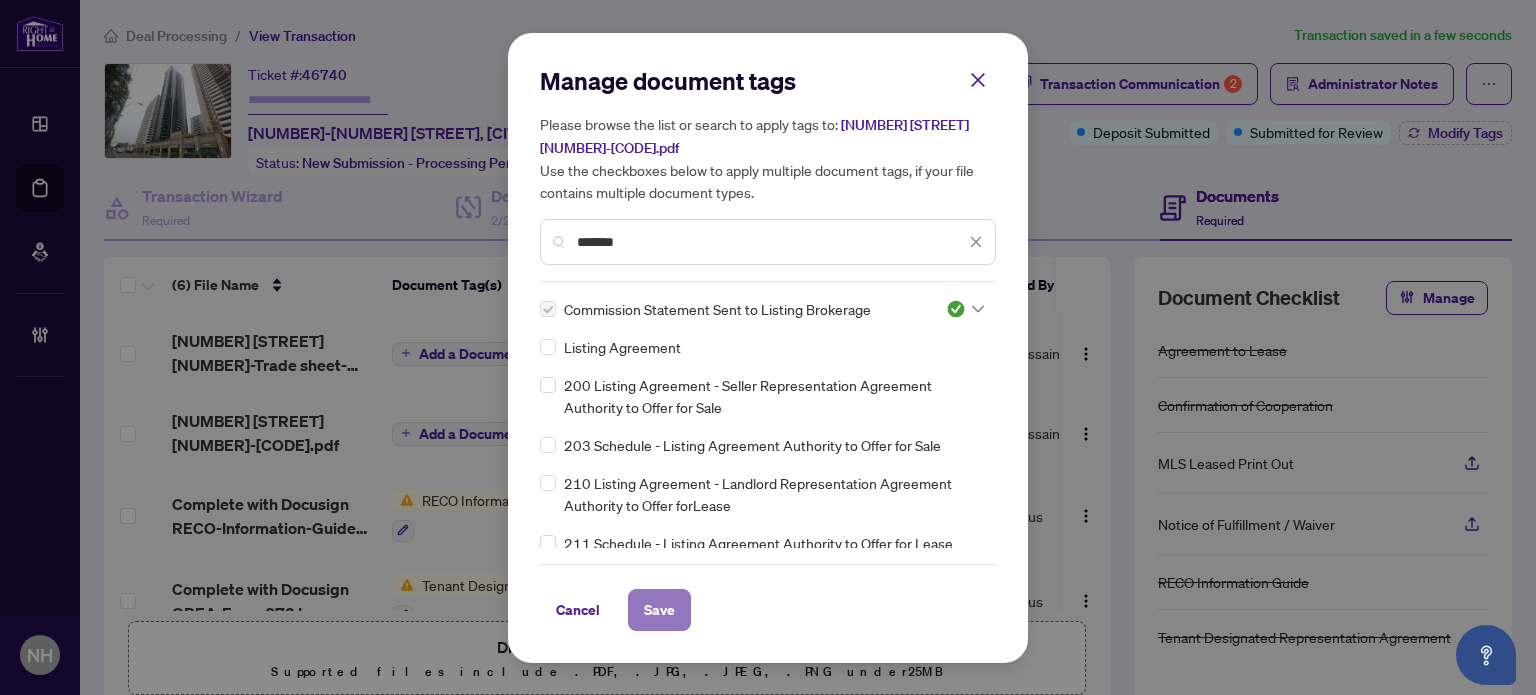 click on "Save" at bounding box center (659, 610) 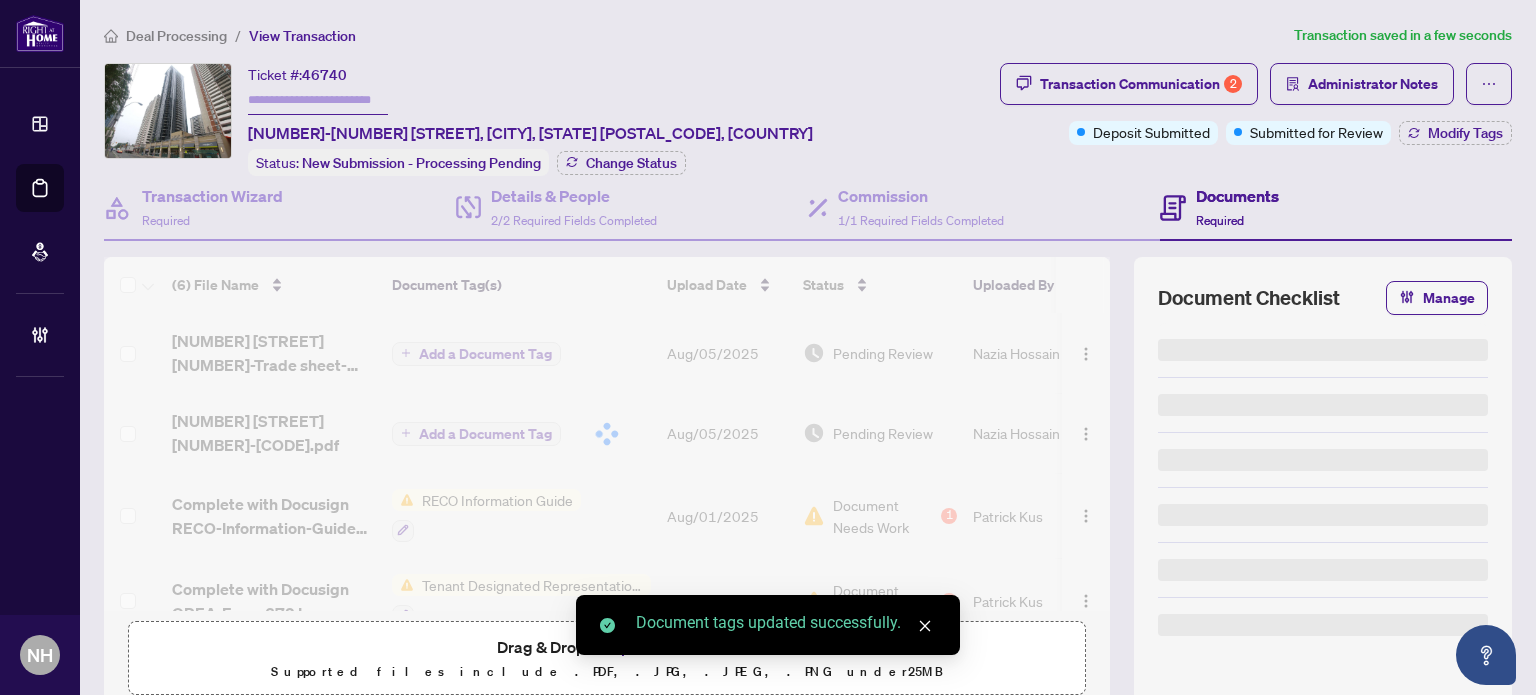click on "Administrator Notes" at bounding box center (1373, 84) 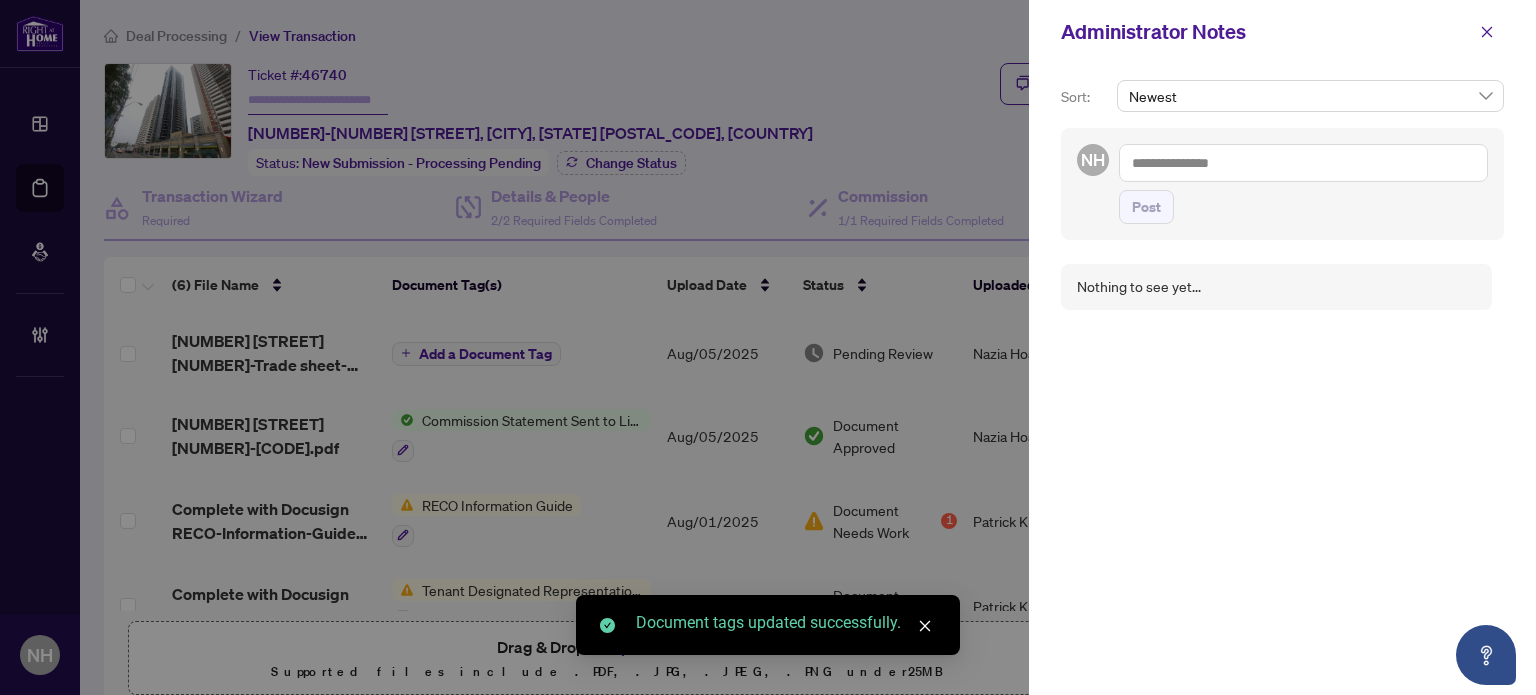 click at bounding box center (1303, 163) 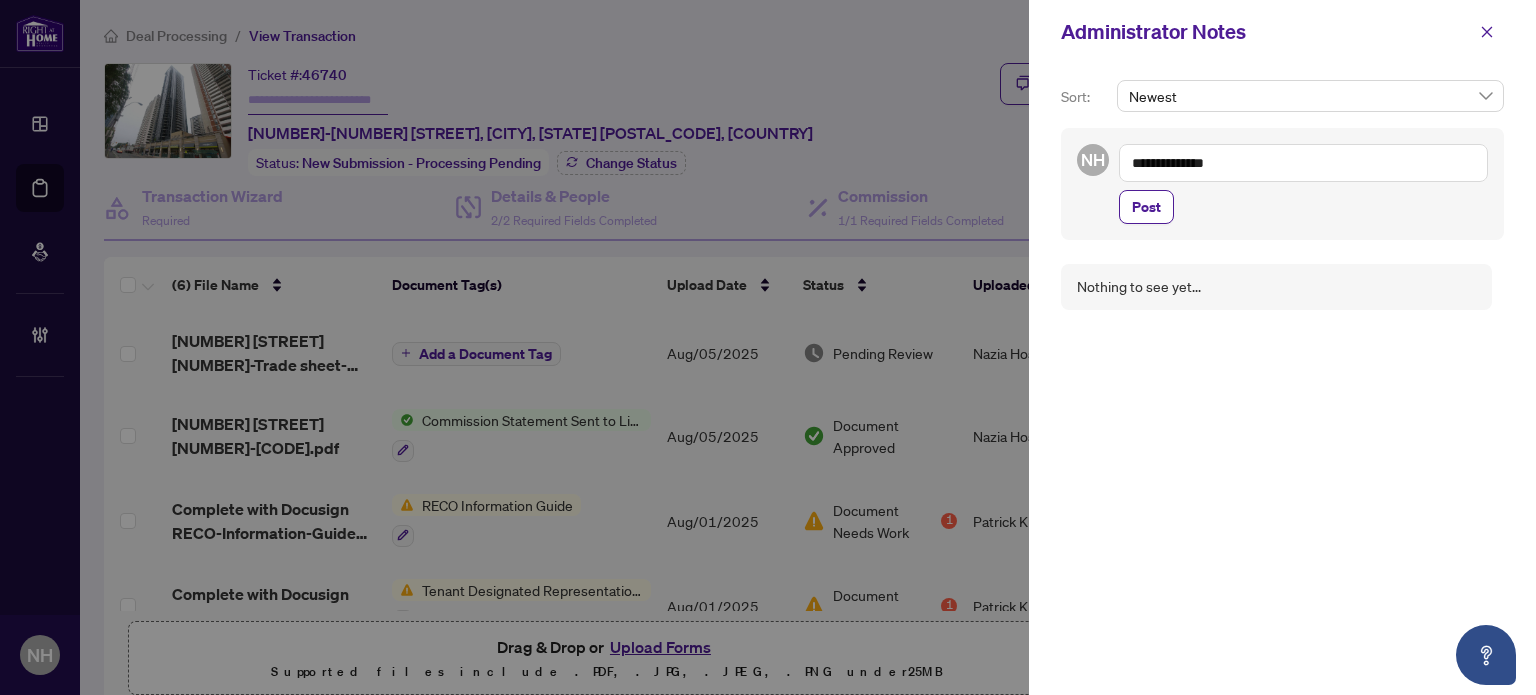 paste on "**********" 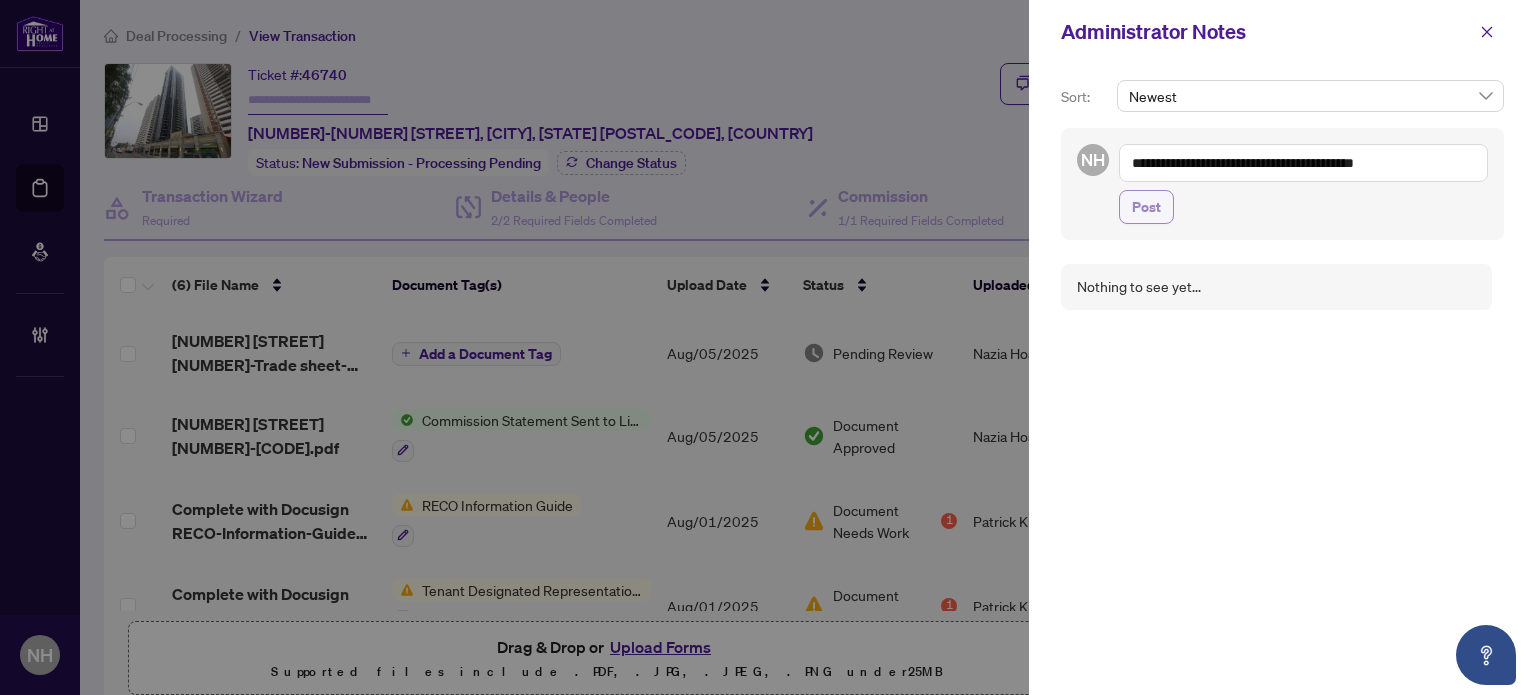 type on "**********" 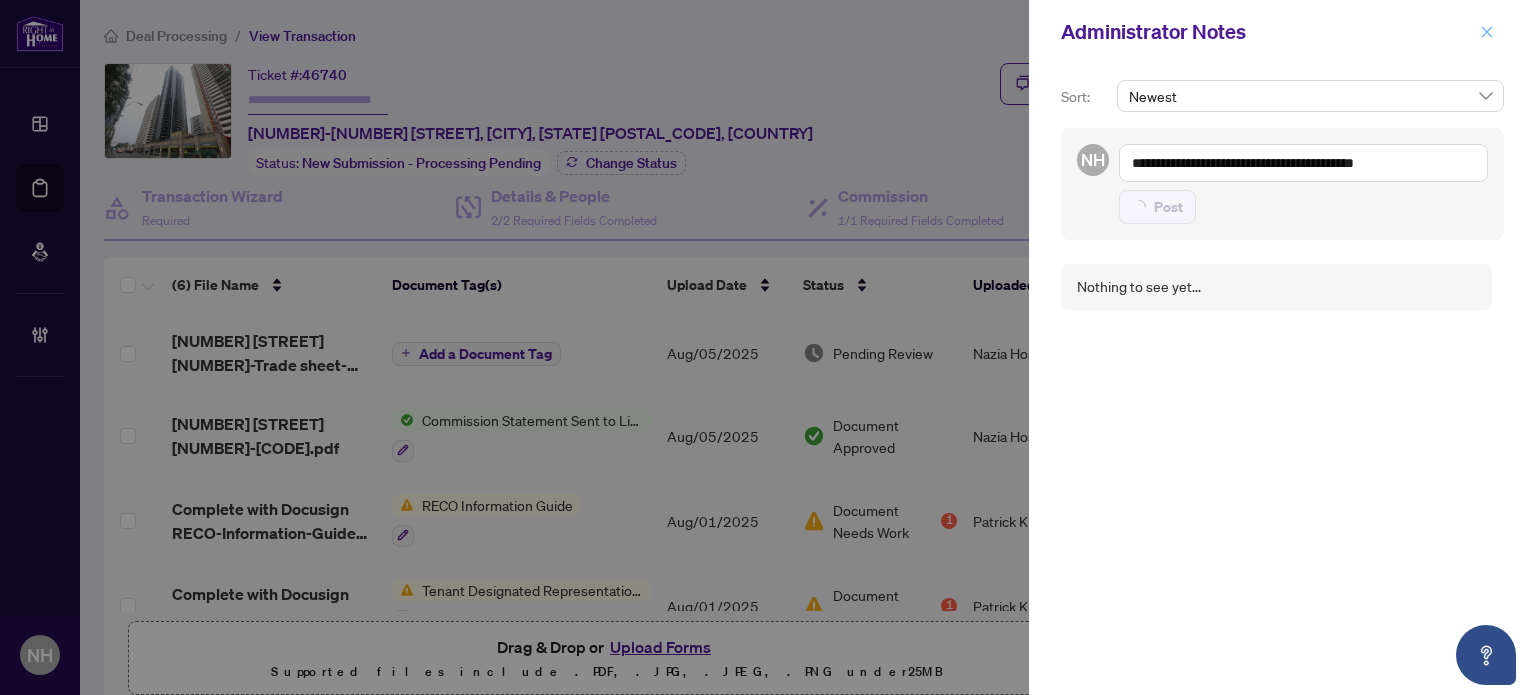 type 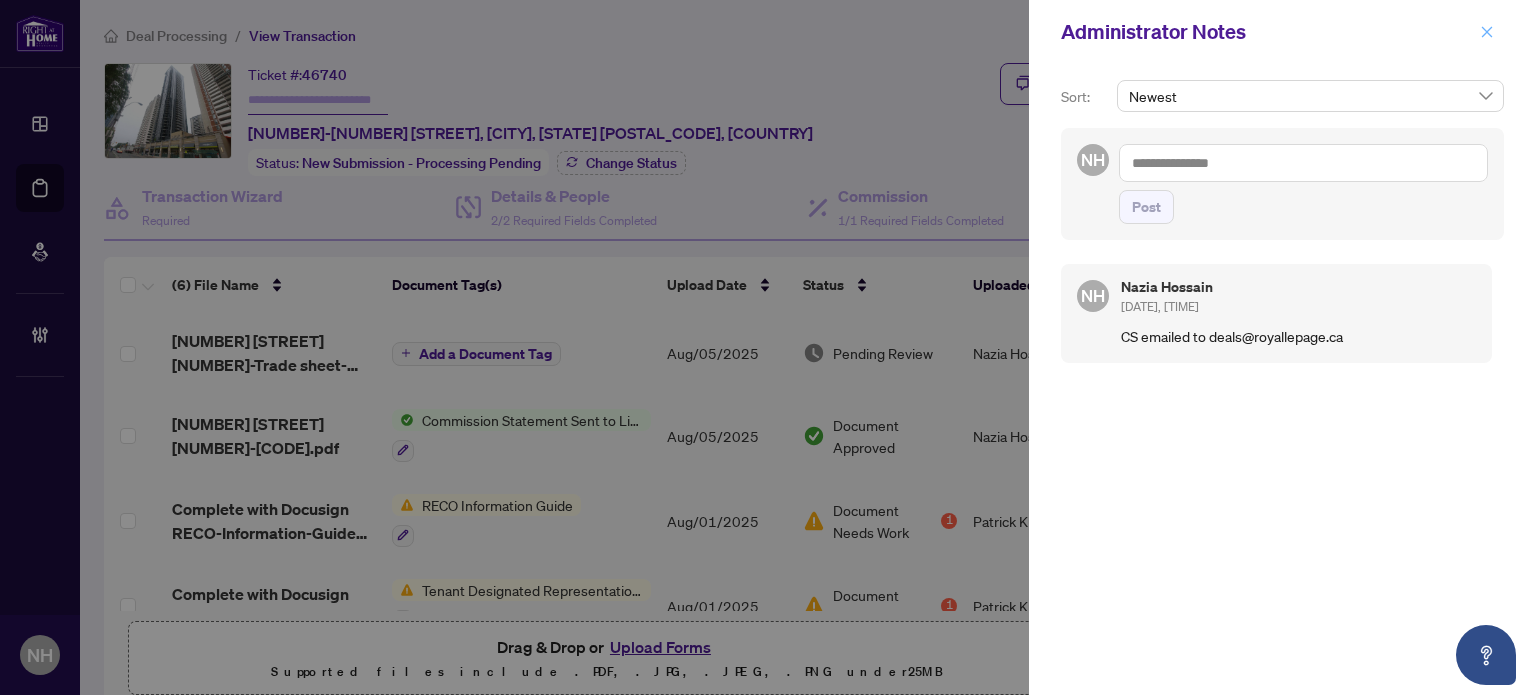 click 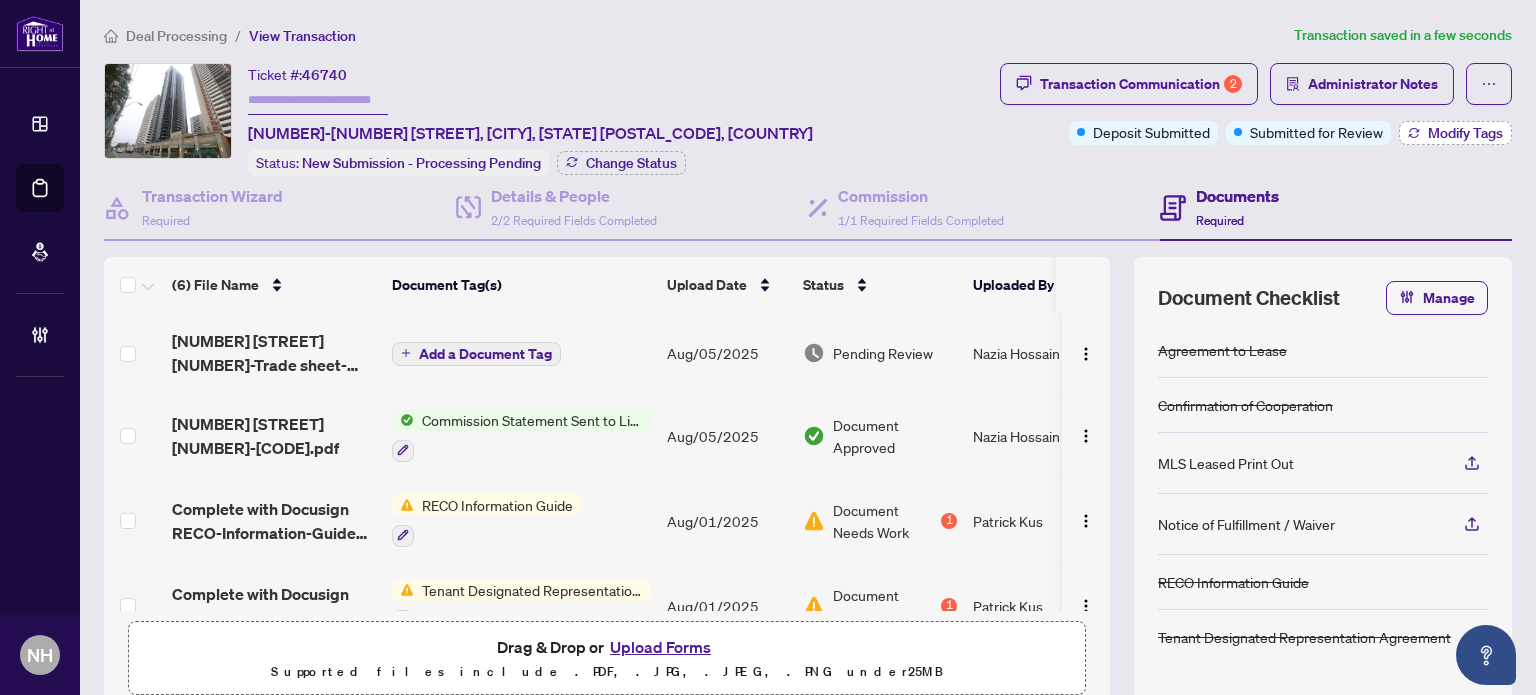 click on "Modify Tags" at bounding box center [1455, 133] 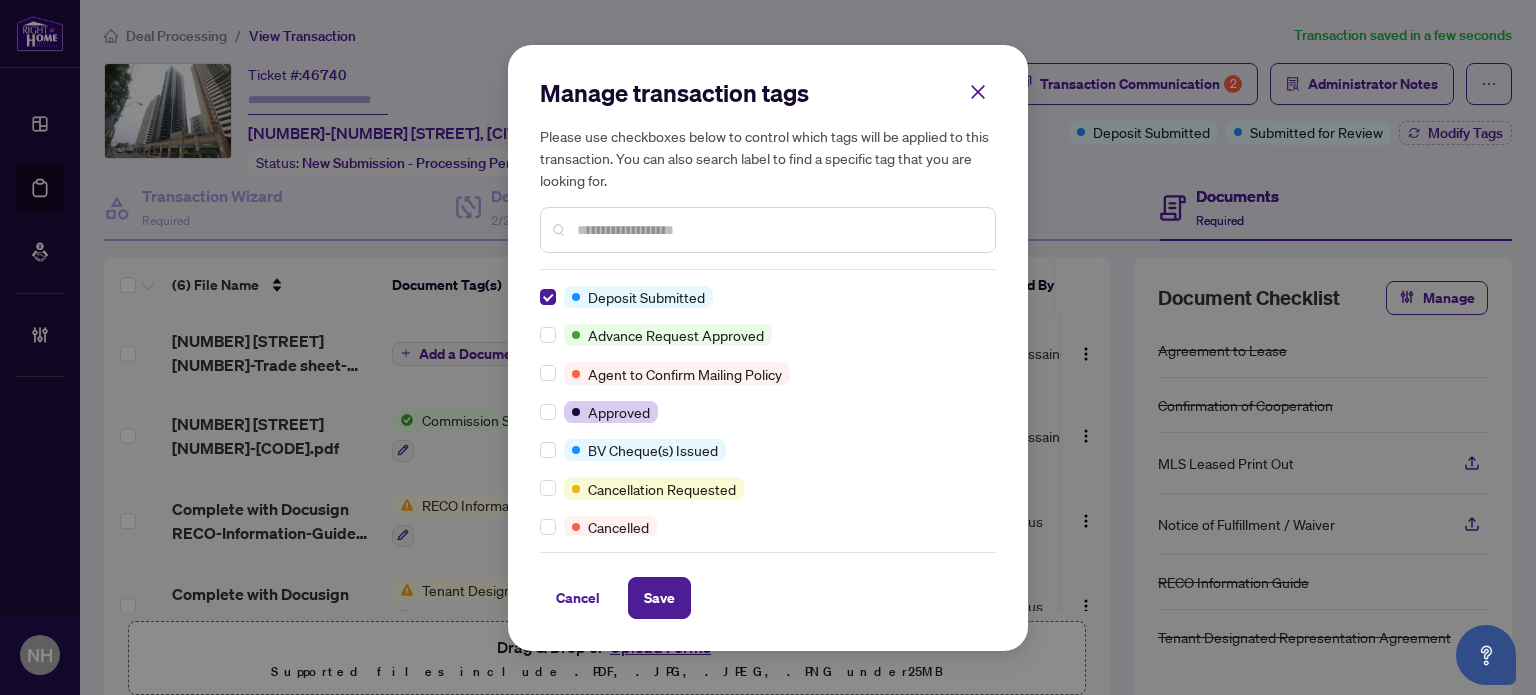 scroll, scrollTop: 0, scrollLeft: 0, axis: both 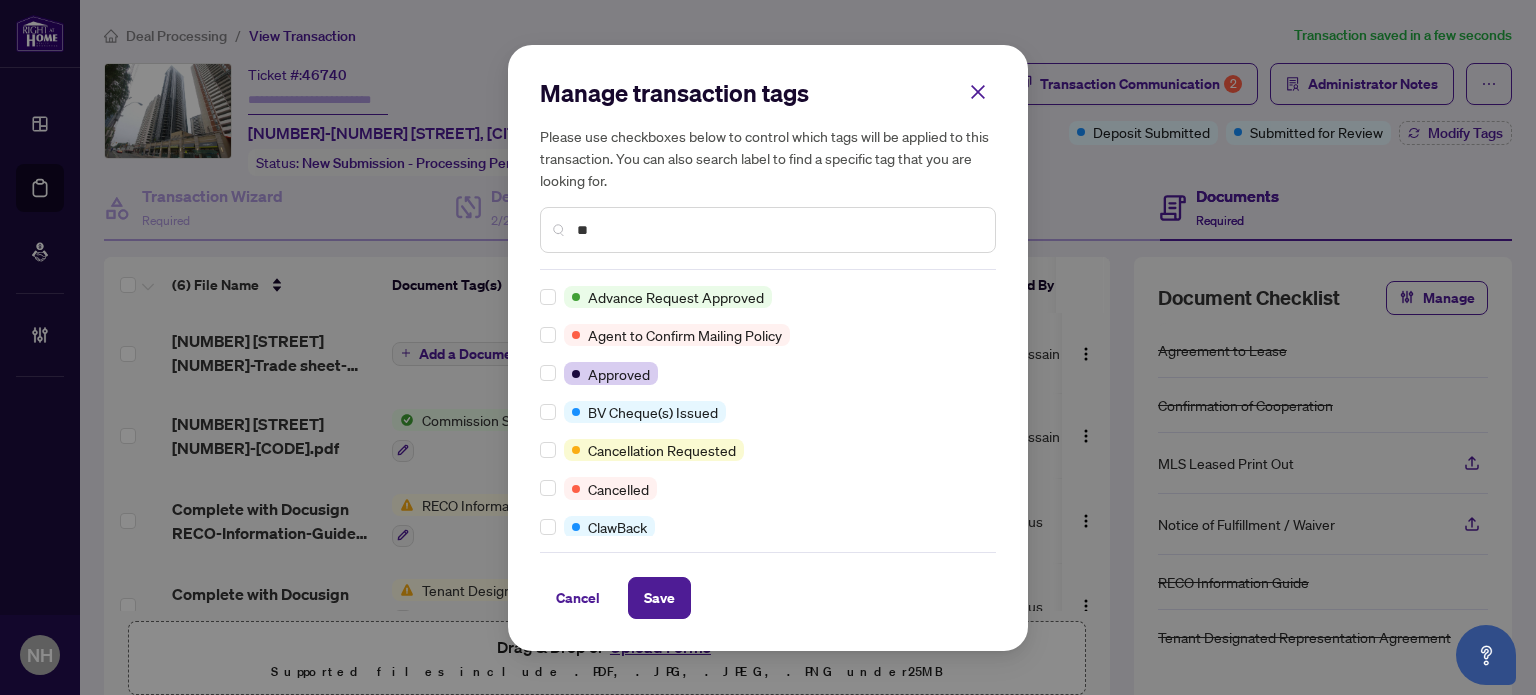 click on "**" at bounding box center [778, 230] 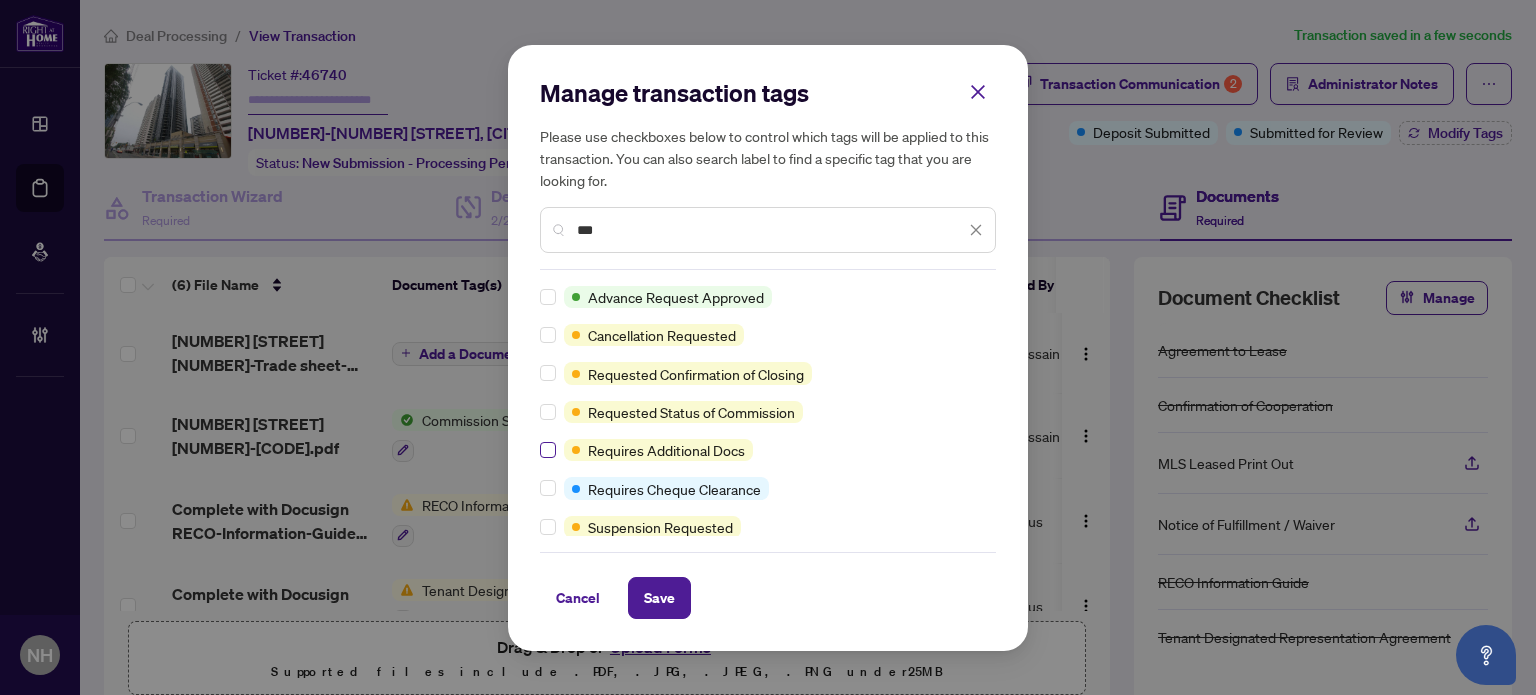 type on "***" 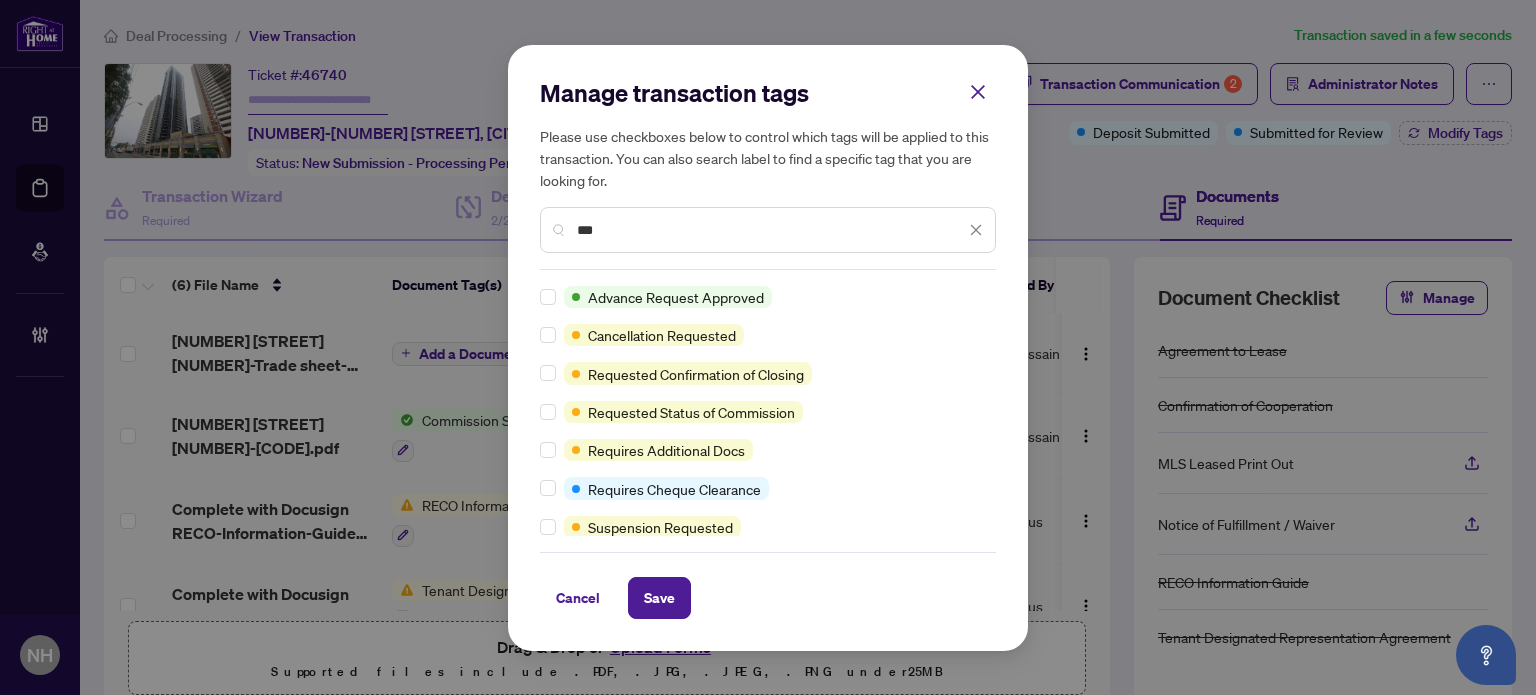 drag, startPoint x: 542, startPoint y: 439, endPoint x: 562, endPoint y: 447, distance: 21.540659 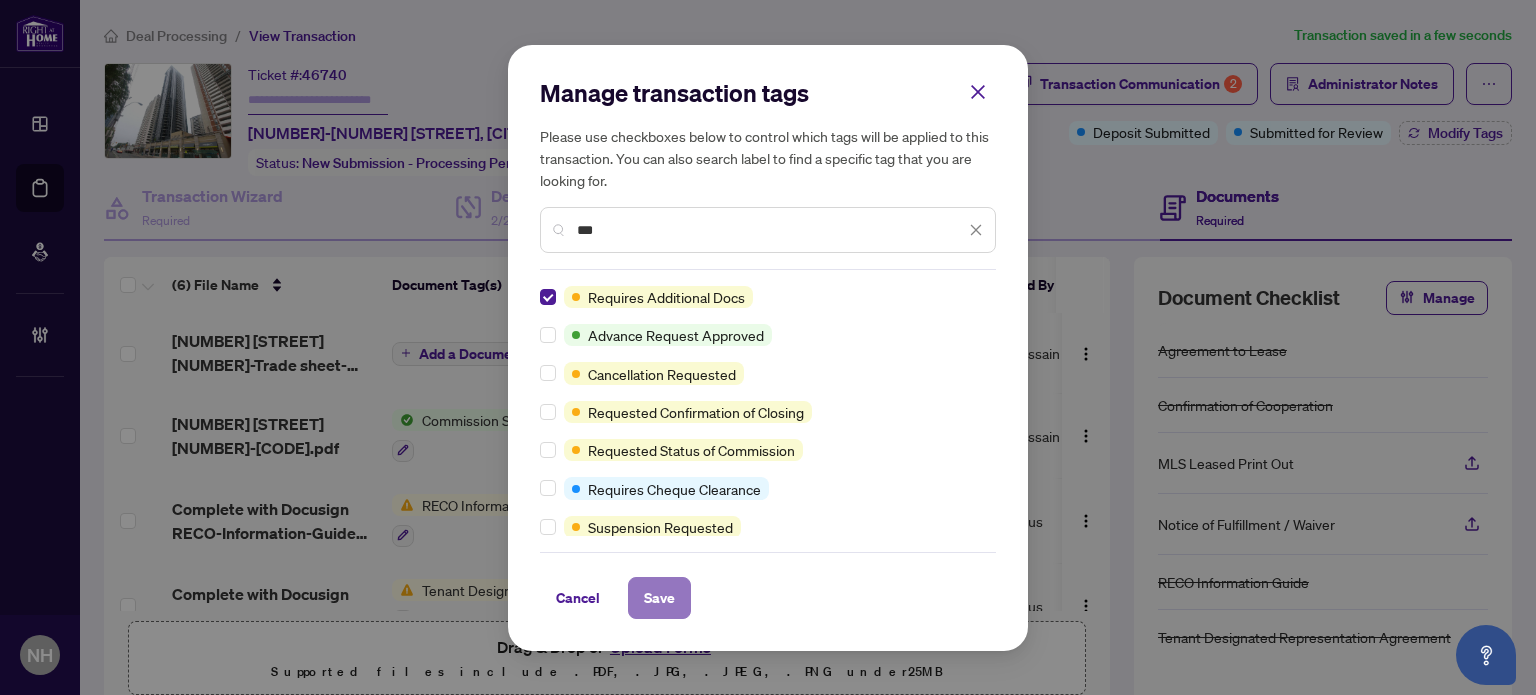 drag, startPoint x: 662, startPoint y: 599, endPoint x: 665, endPoint y: 588, distance: 11.401754 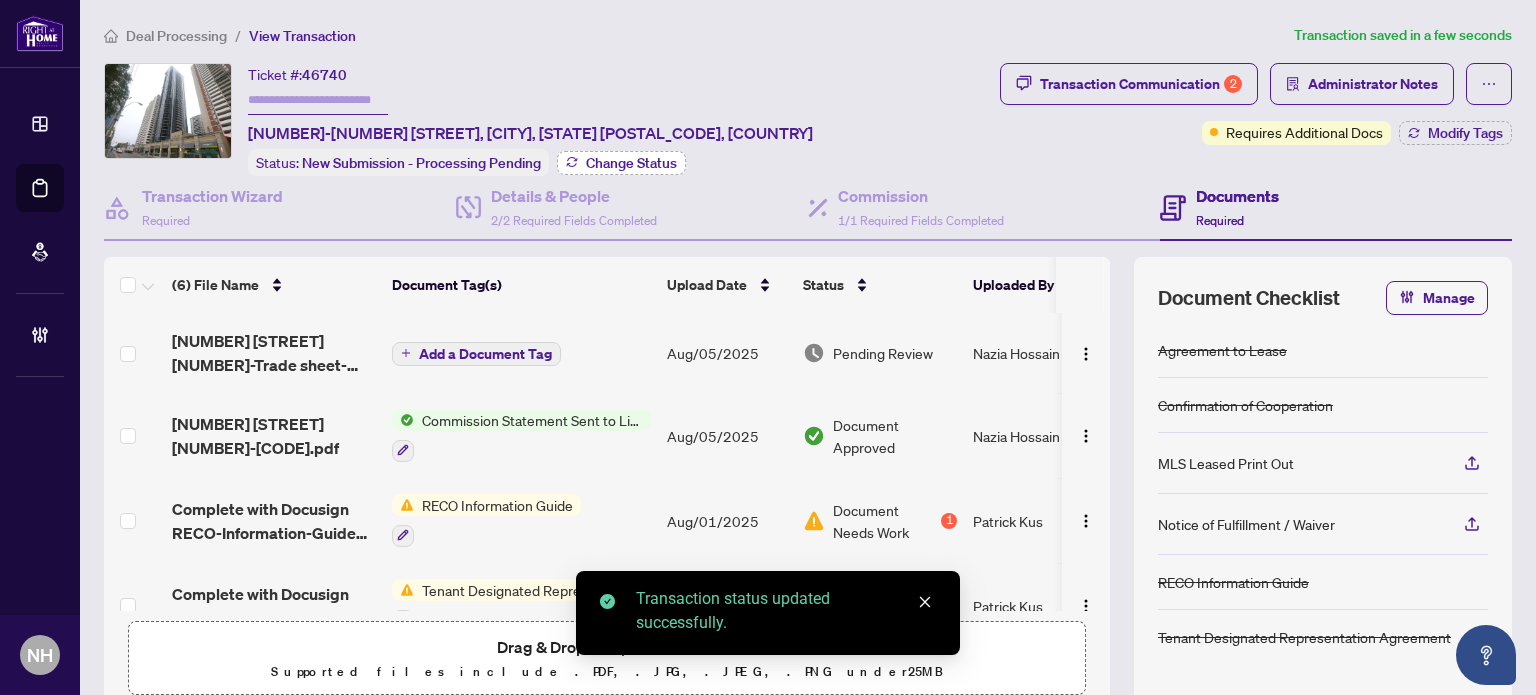 click 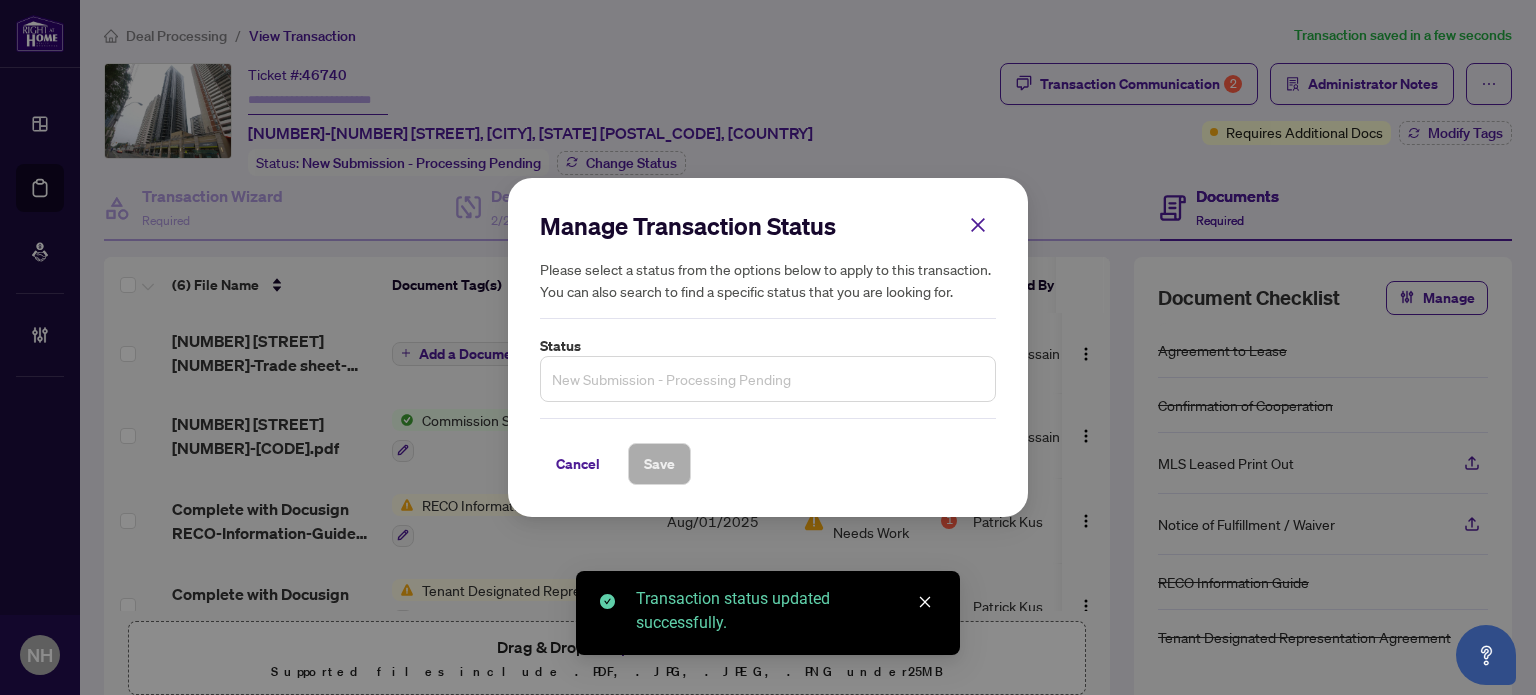 click on "New Submission - Processing Pending" at bounding box center (768, 379) 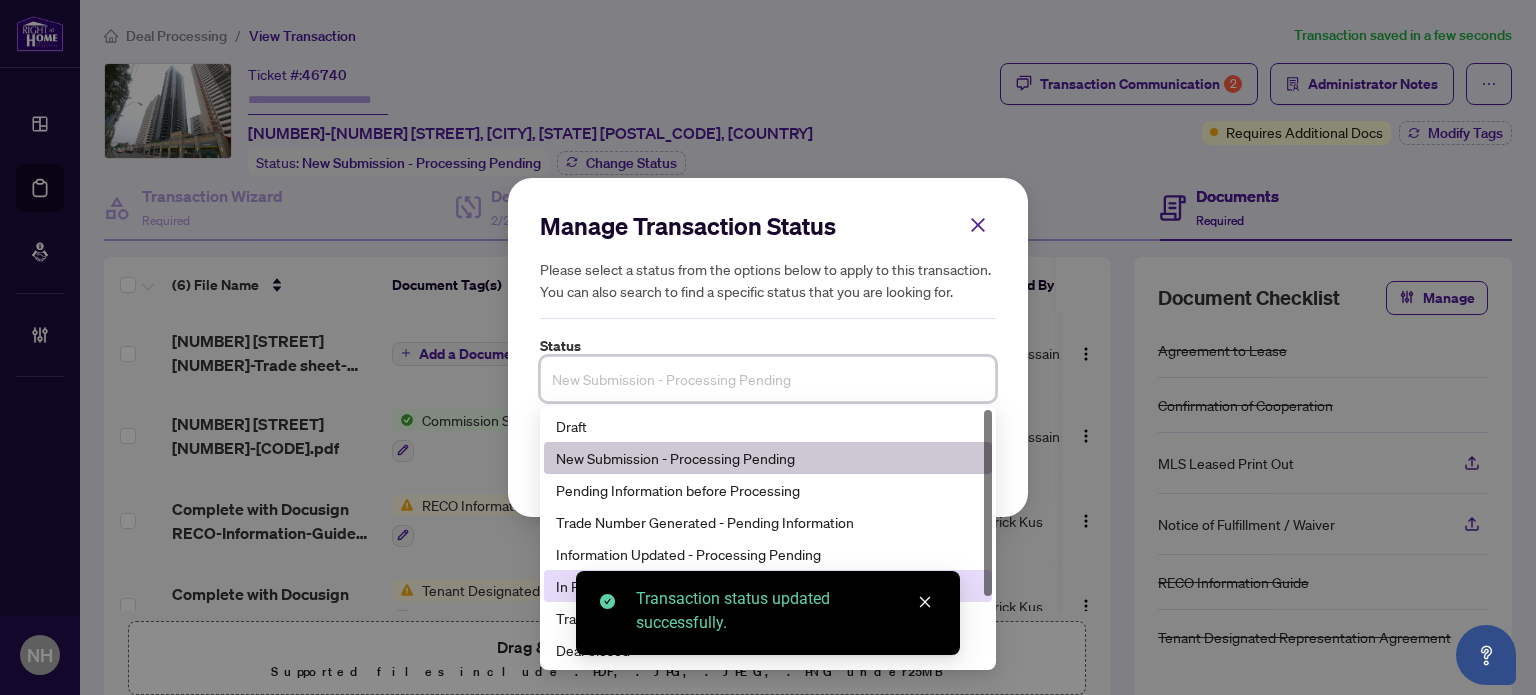 click on "In Progress - Pending Information" at bounding box center [768, 586] 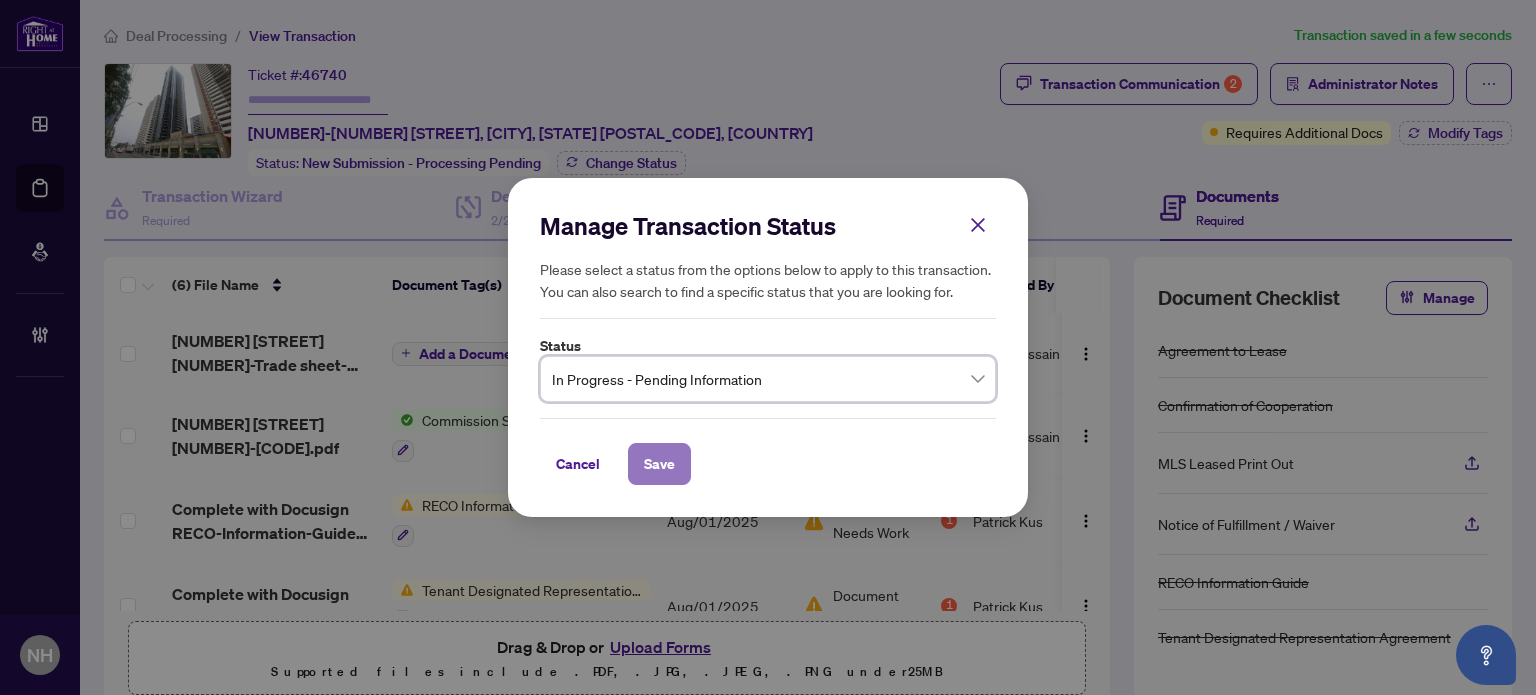 click on "Save" at bounding box center (659, 464) 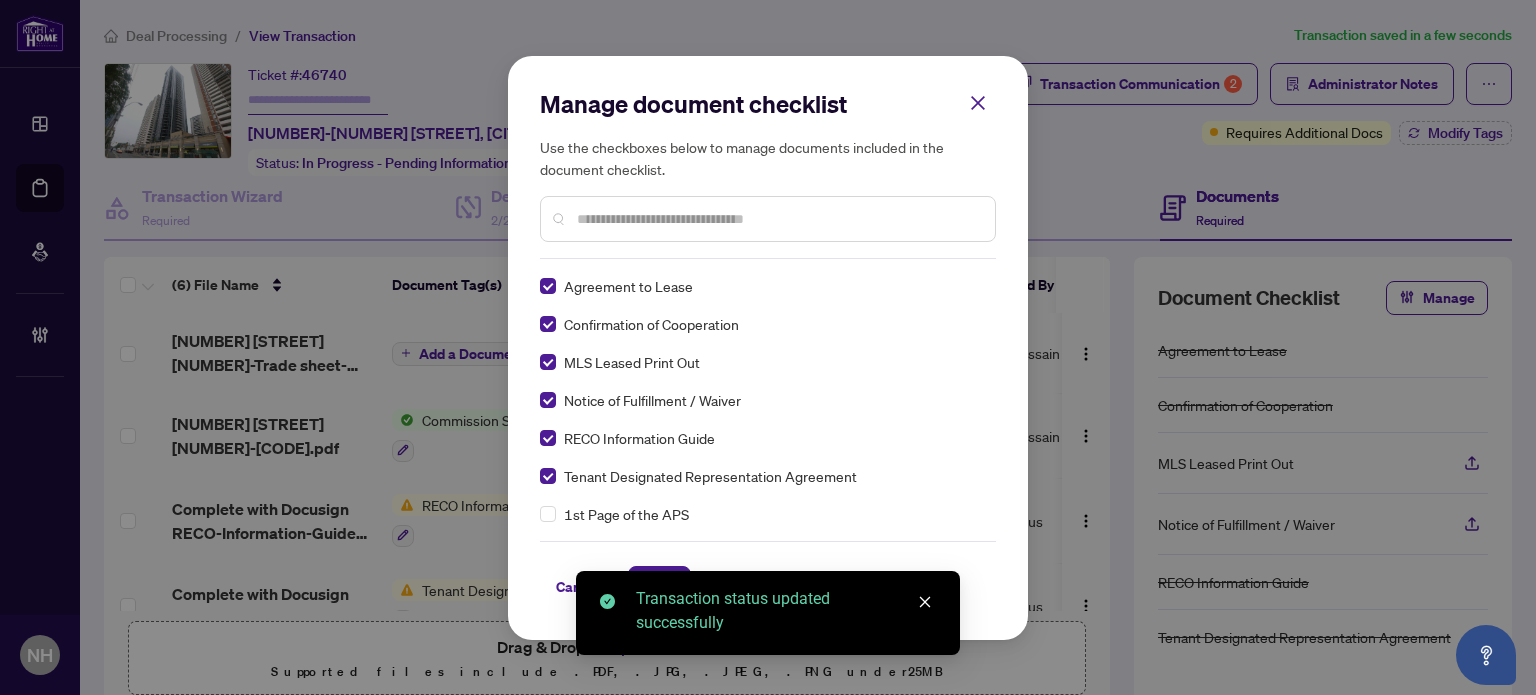 scroll, scrollTop: 0, scrollLeft: 0, axis: both 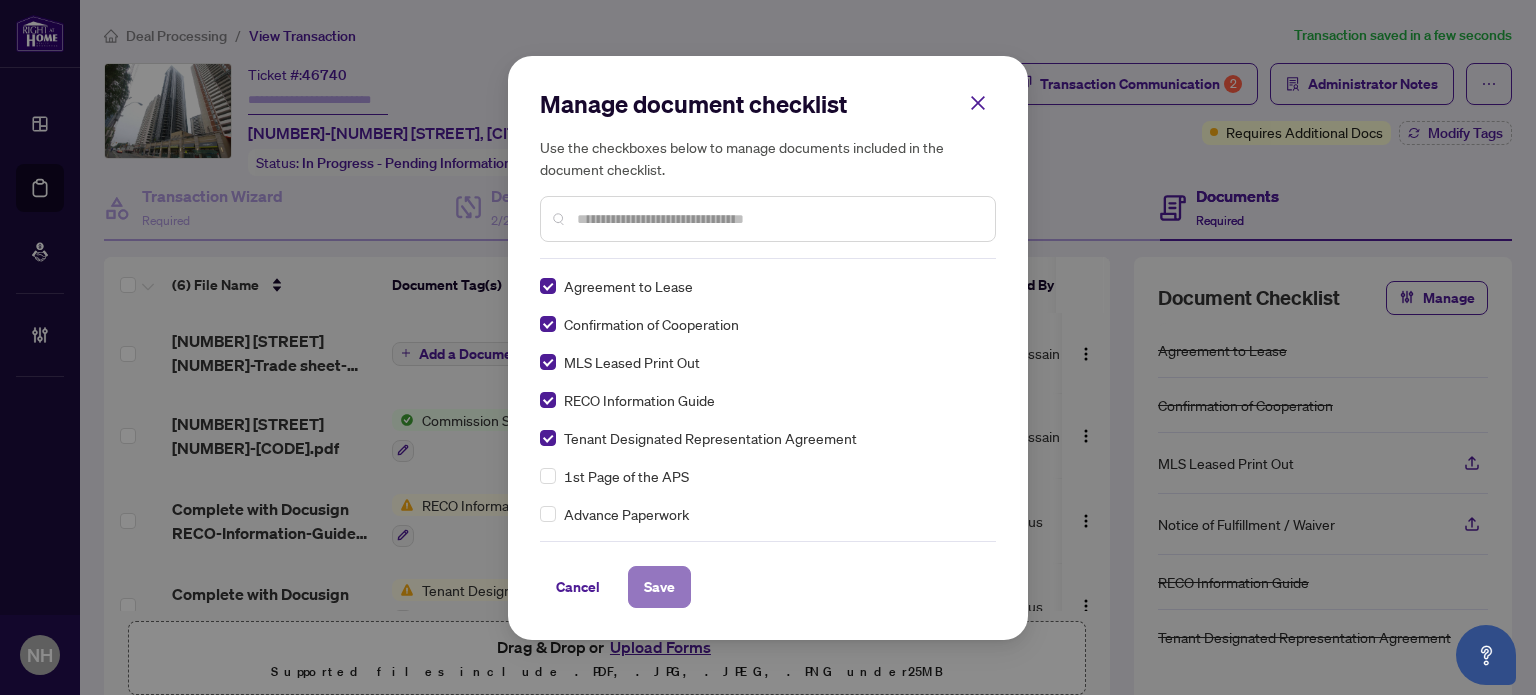 click on "Save" at bounding box center (659, 587) 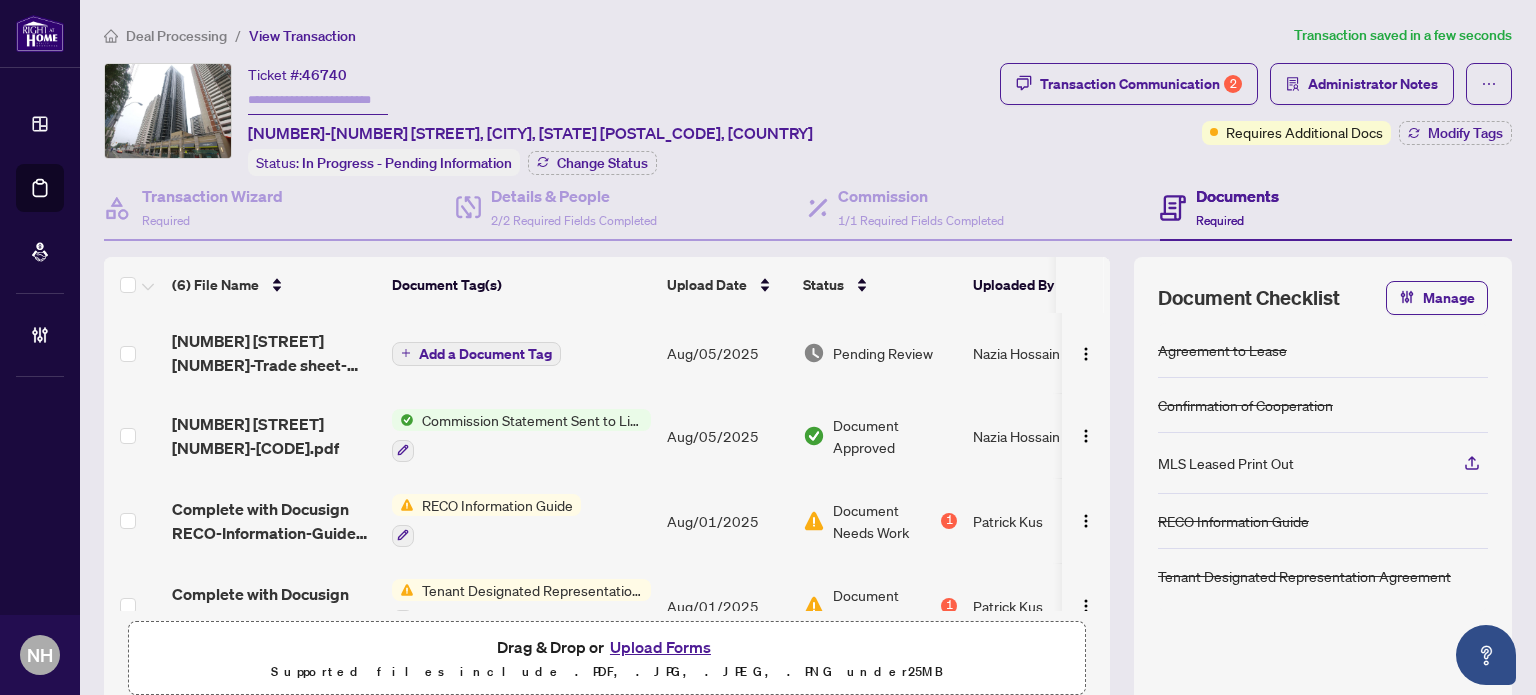 click at bounding box center (318, 100) 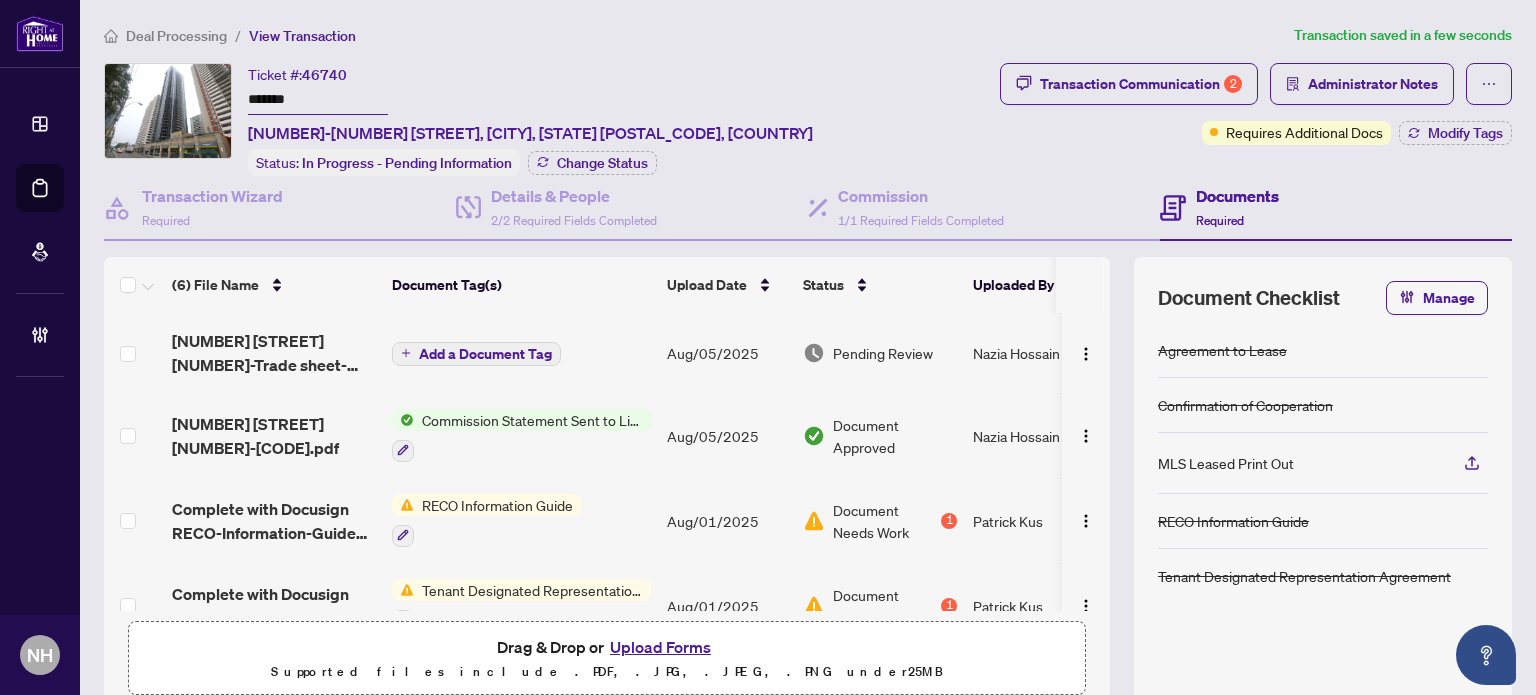 type on "*******" 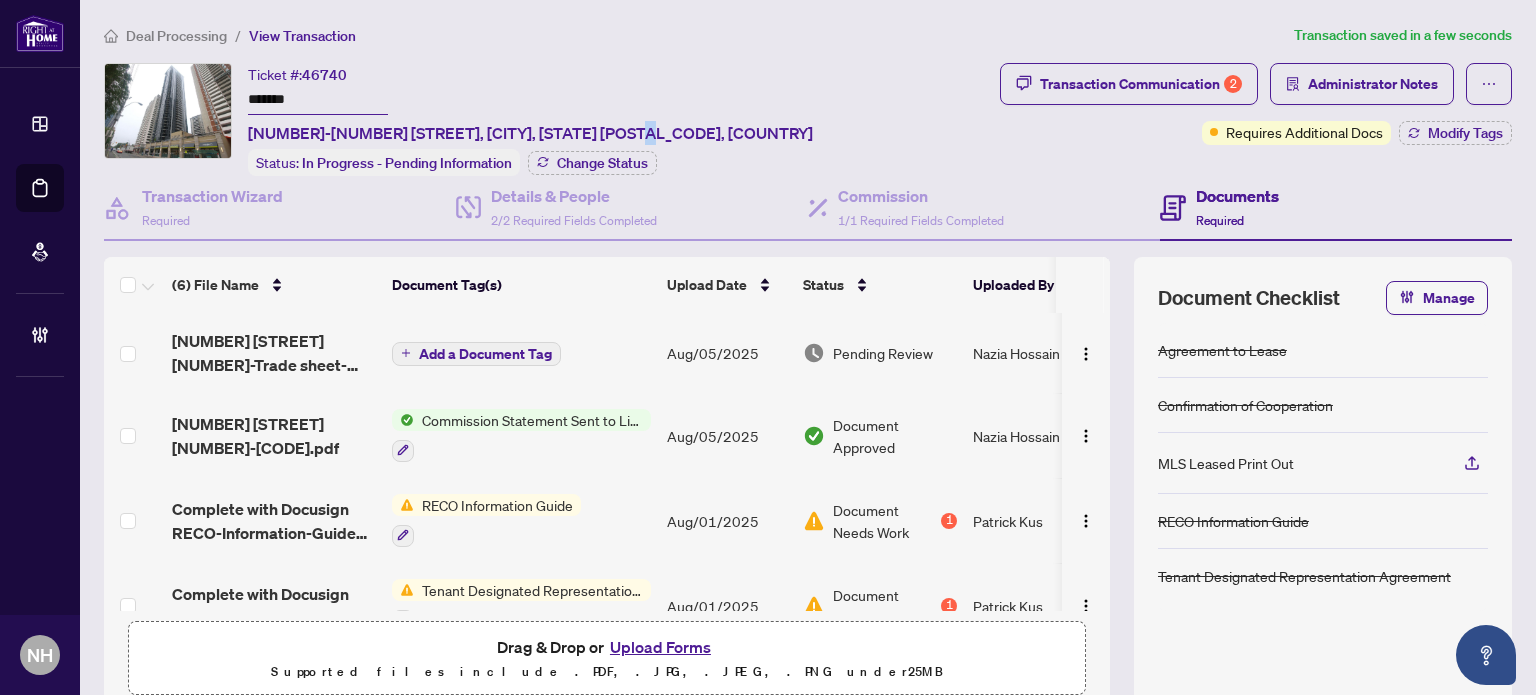 drag, startPoint x: 627, startPoint y: 59, endPoint x: 641, endPoint y: 65, distance: 15.231546 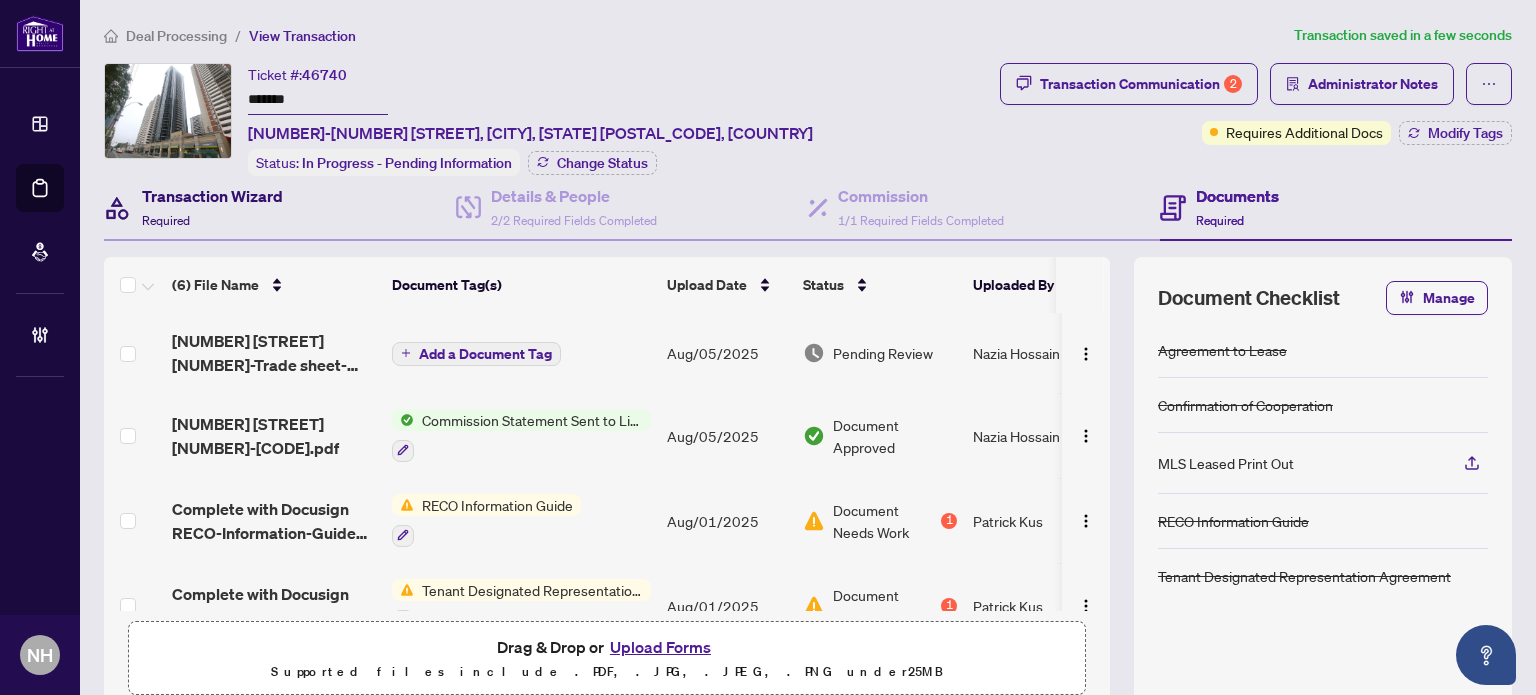 drag, startPoint x: 249, startPoint y: 211, endPoint x: 255, endPoint y: 221, distance: 11.661903 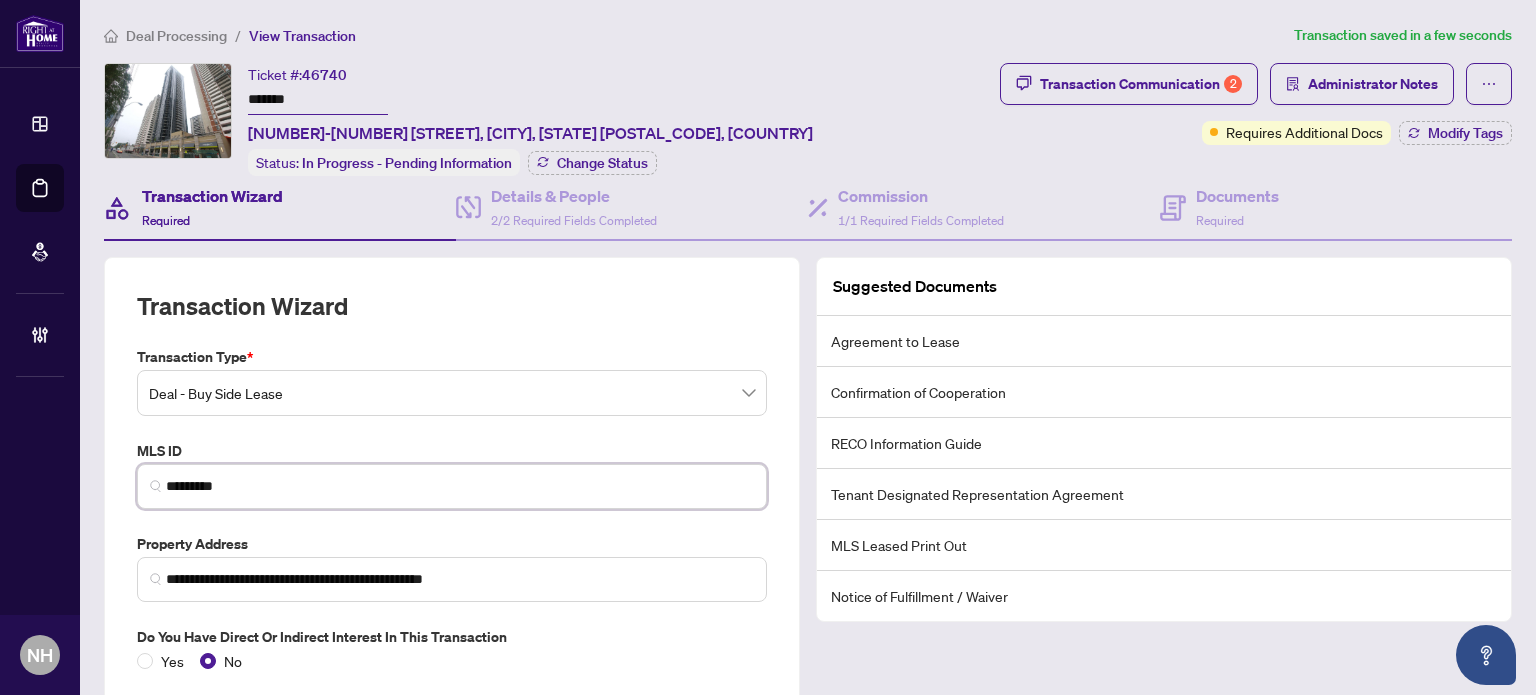drag, startPoint x: 273, startPoint y: 489, endPoint x: 0, endPoint y: 399, distance: 287.4526 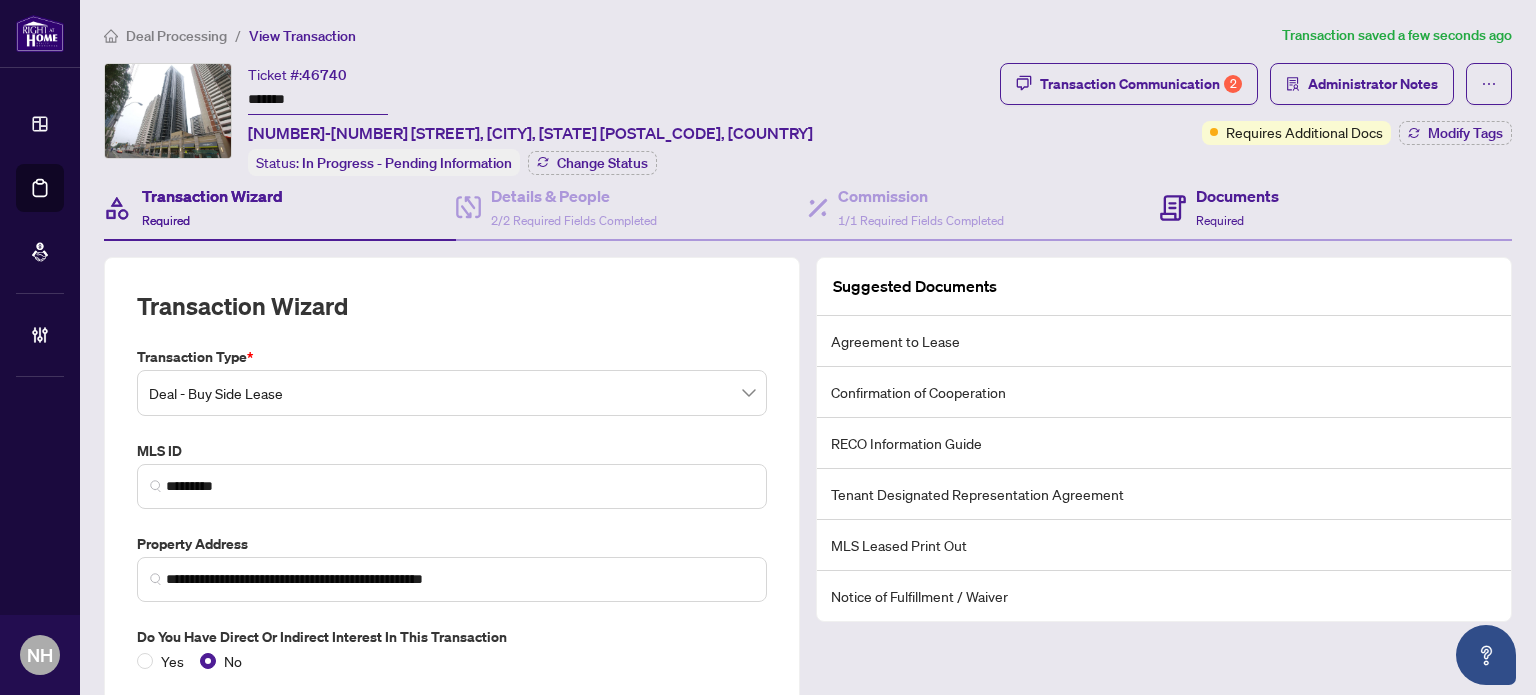 click on "Documents Required" at bounding box center [1336, 208] 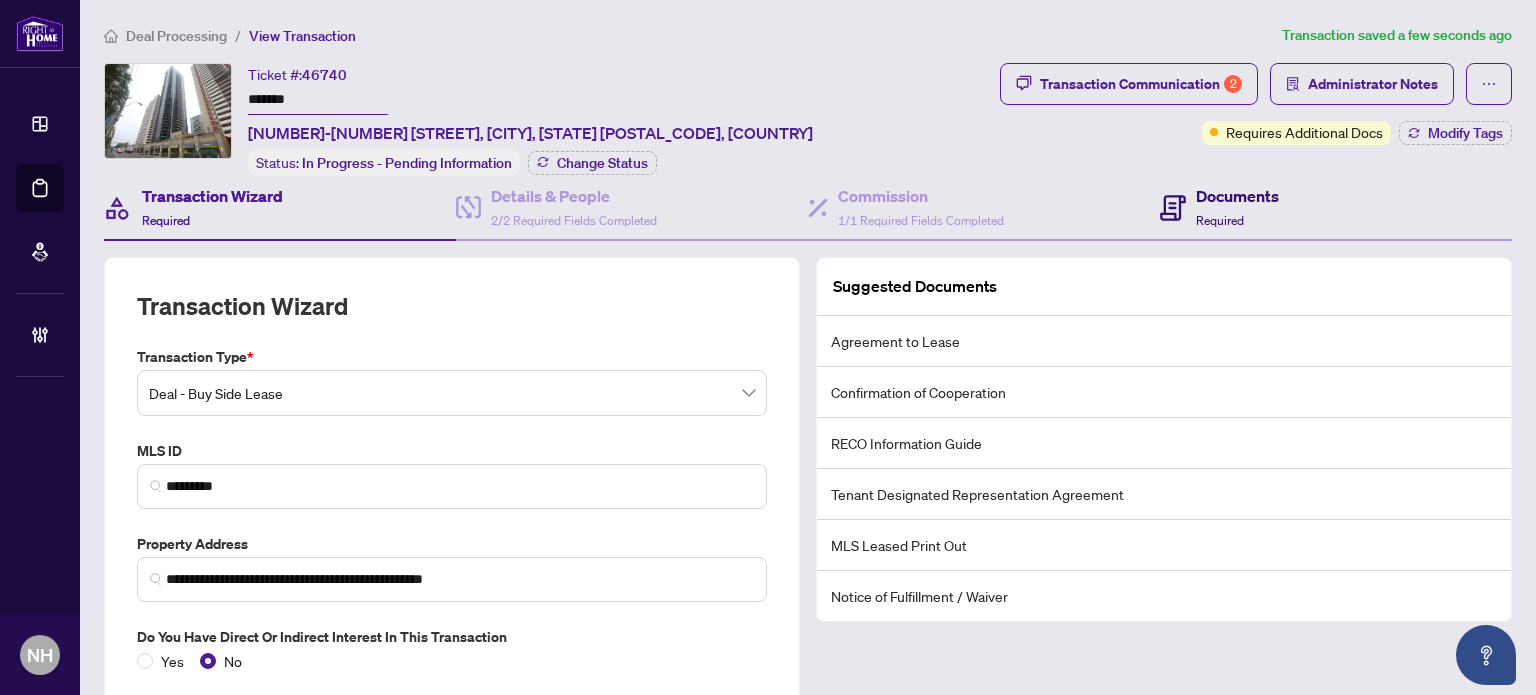 click on "Documents" at bounding box center (1237, 196) 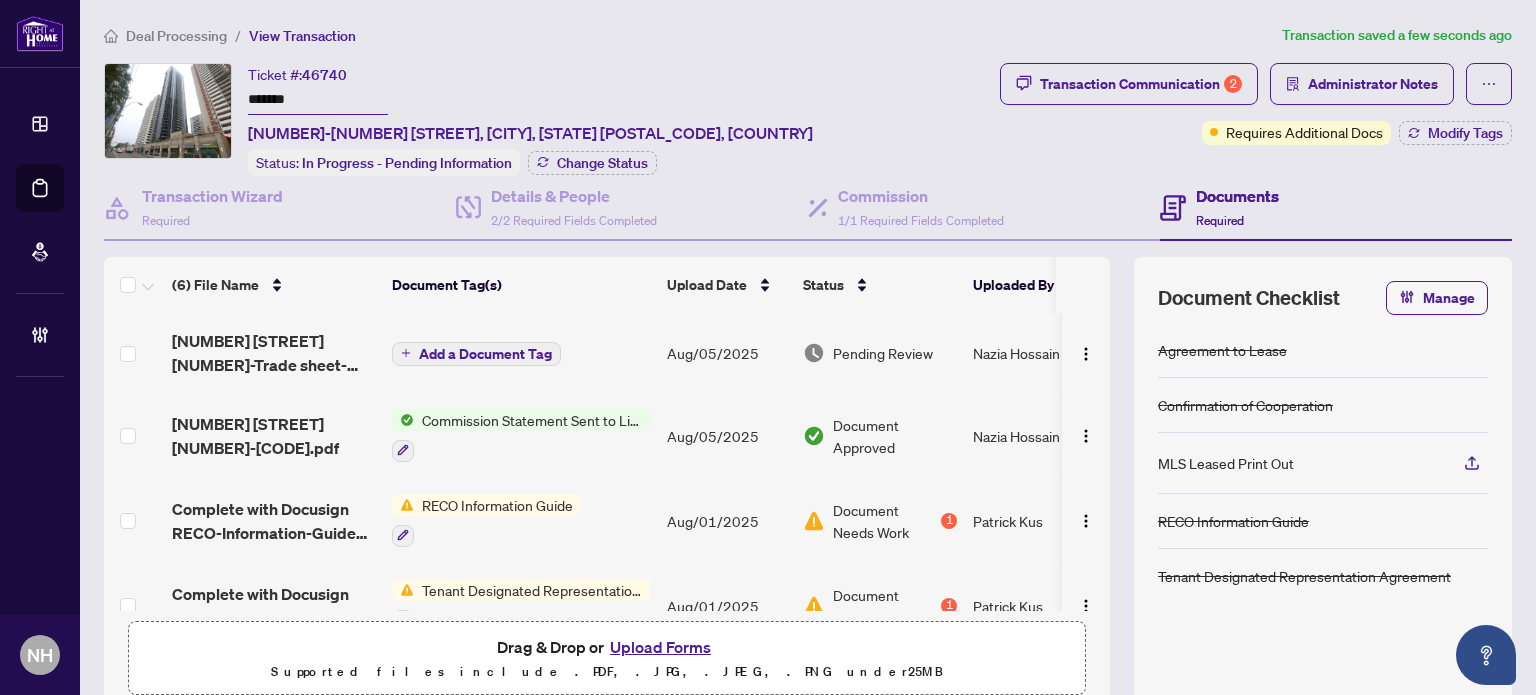 click on "Upload Forms" at bounding box center [660, 647] 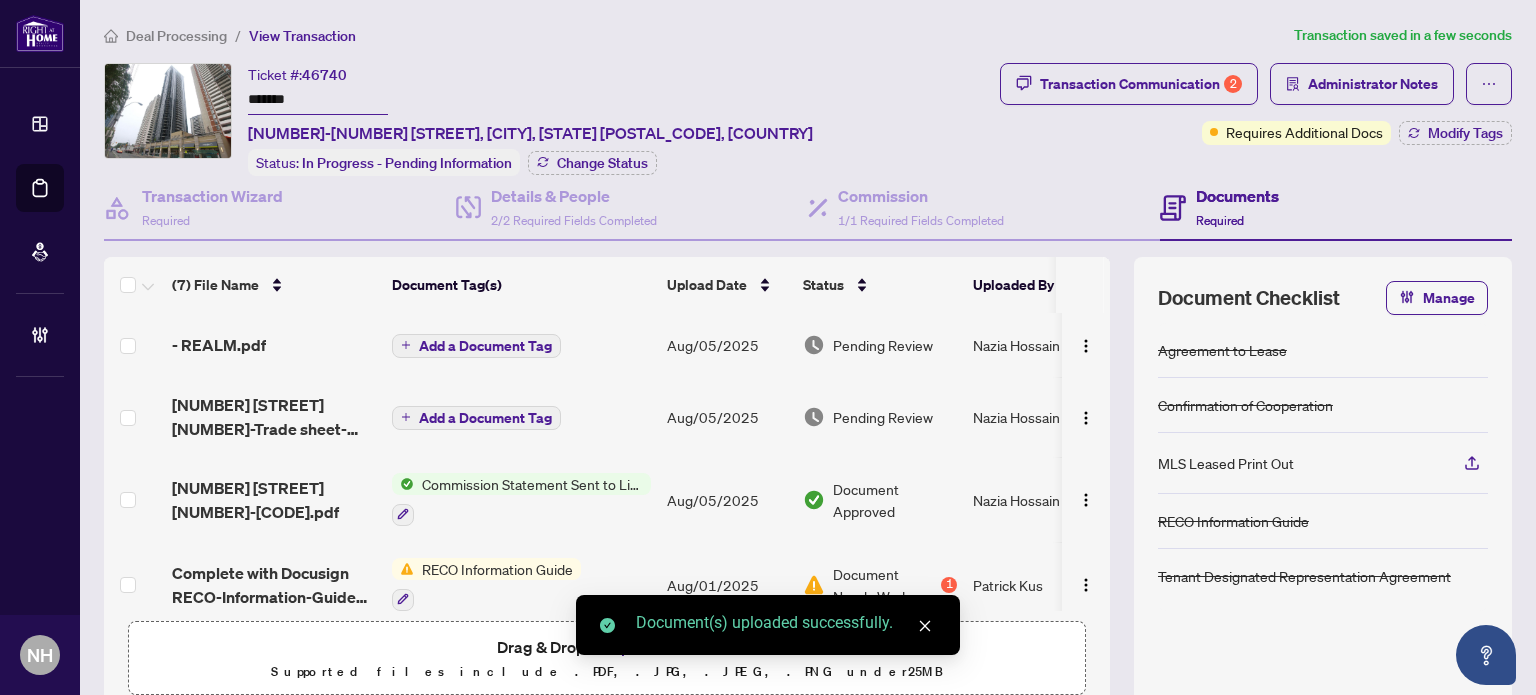 click on "Add a Document Tag" at bounding box center (485, 346) 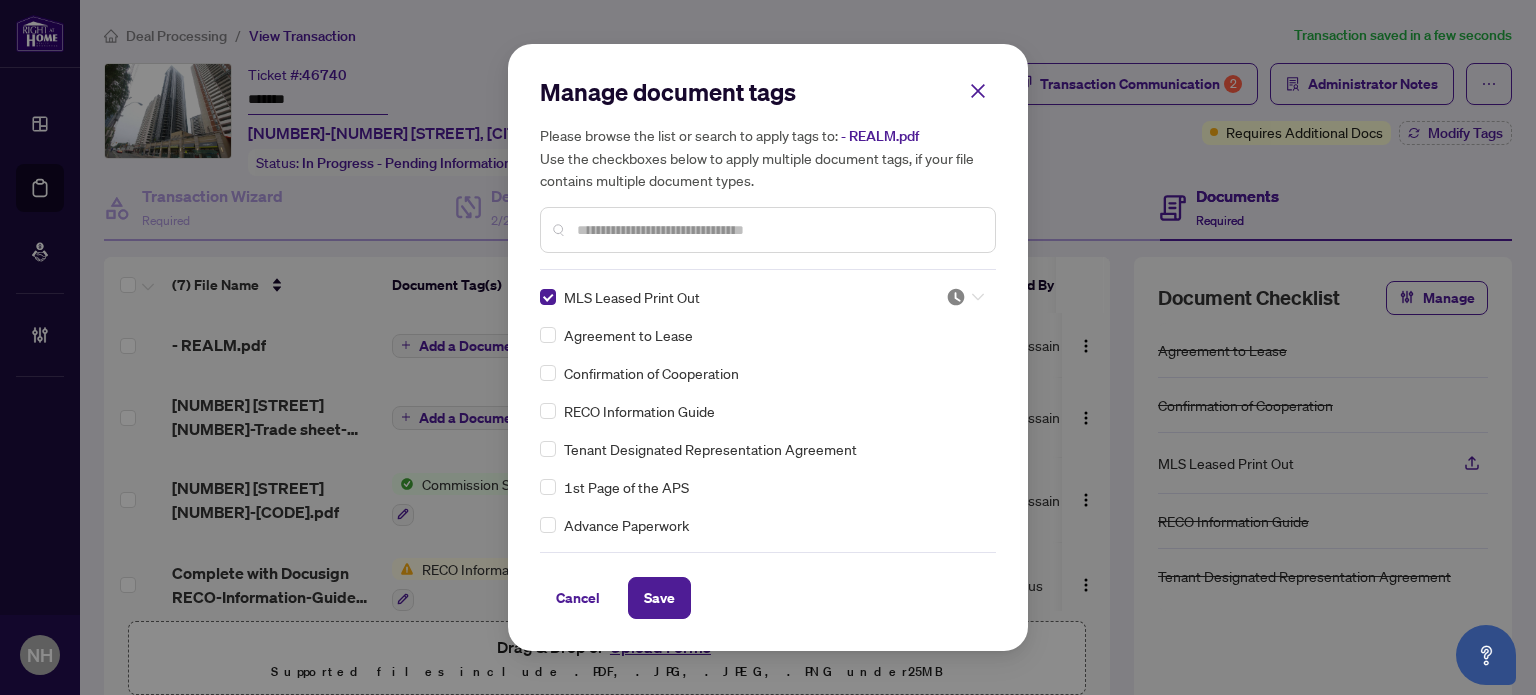 drag, startPoint x: 950, startPoint y: 299, endPoint x: 949, endPoint y: 348, distance: 49.010204 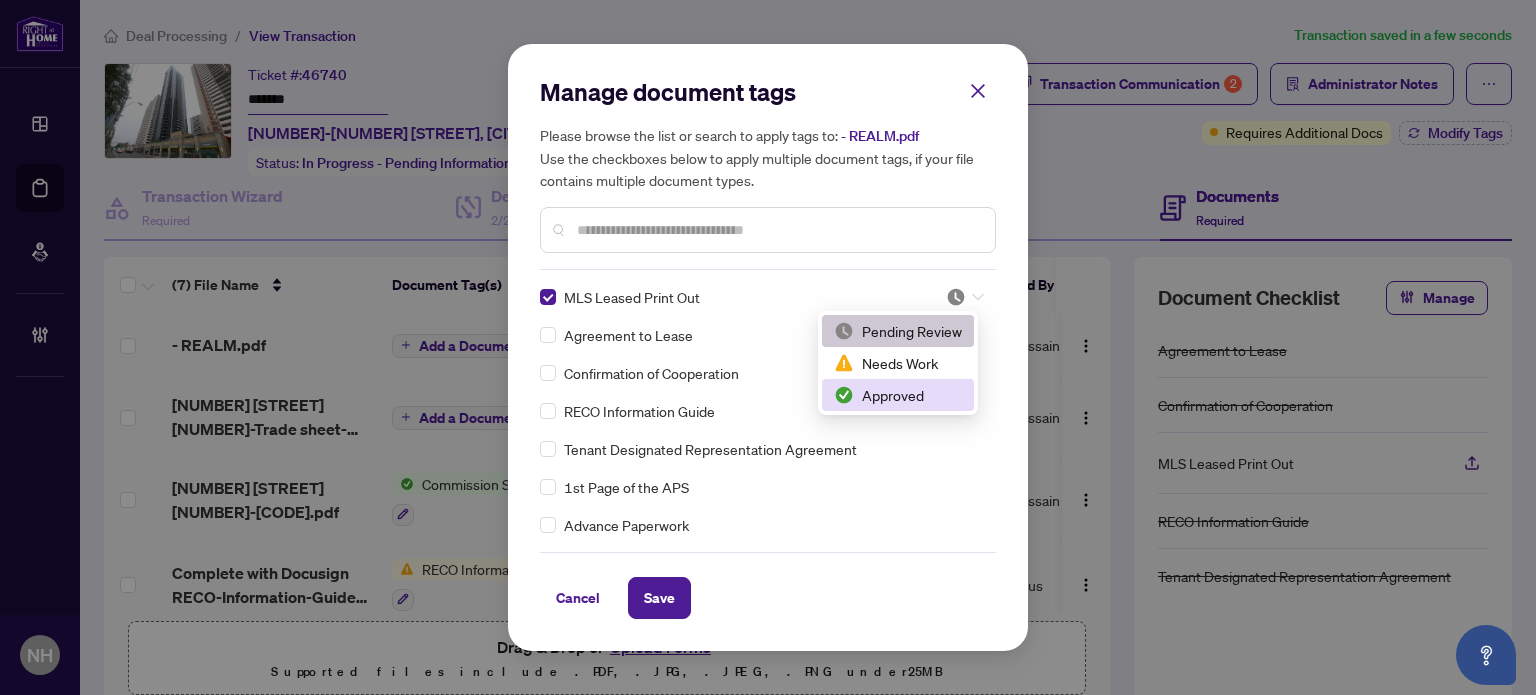 click on "Approved" at bounding box center [898, 395] 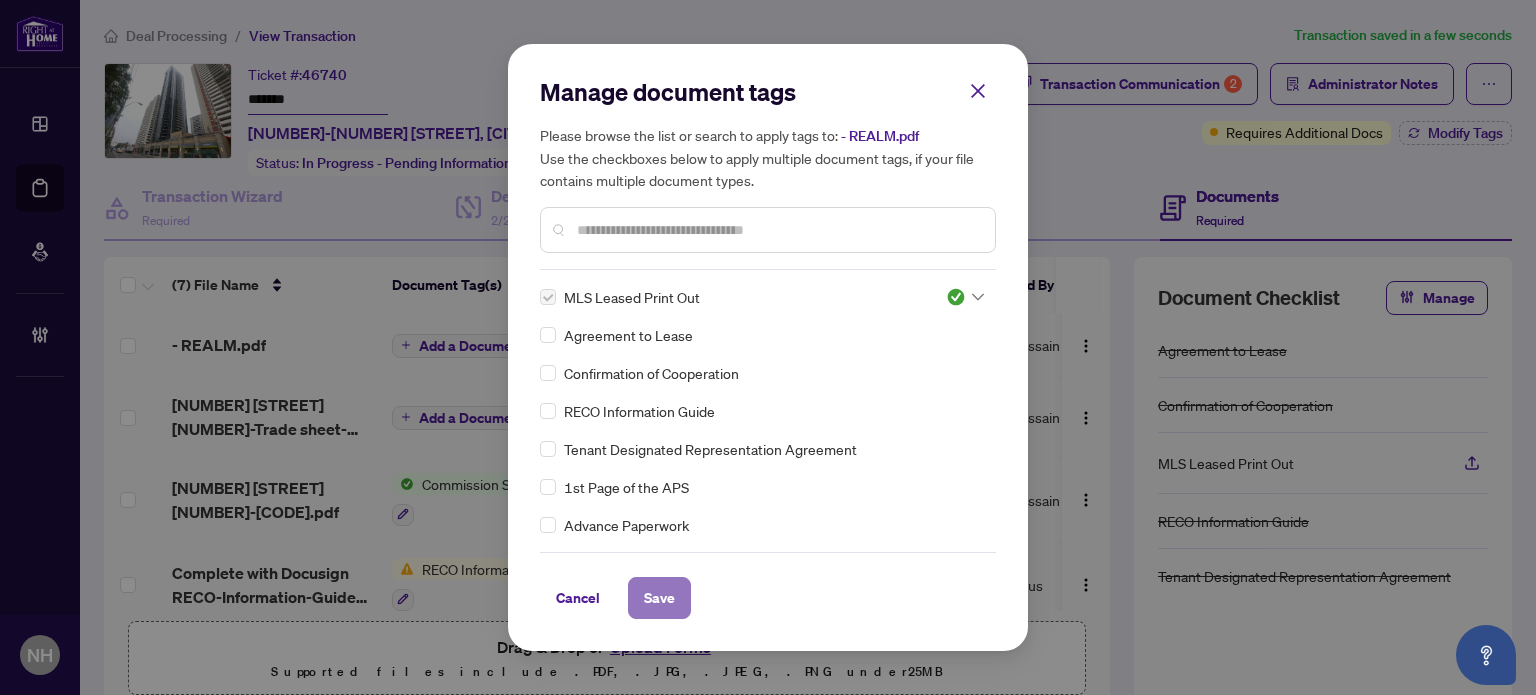click on "Save" at bounding box center [659, 598] 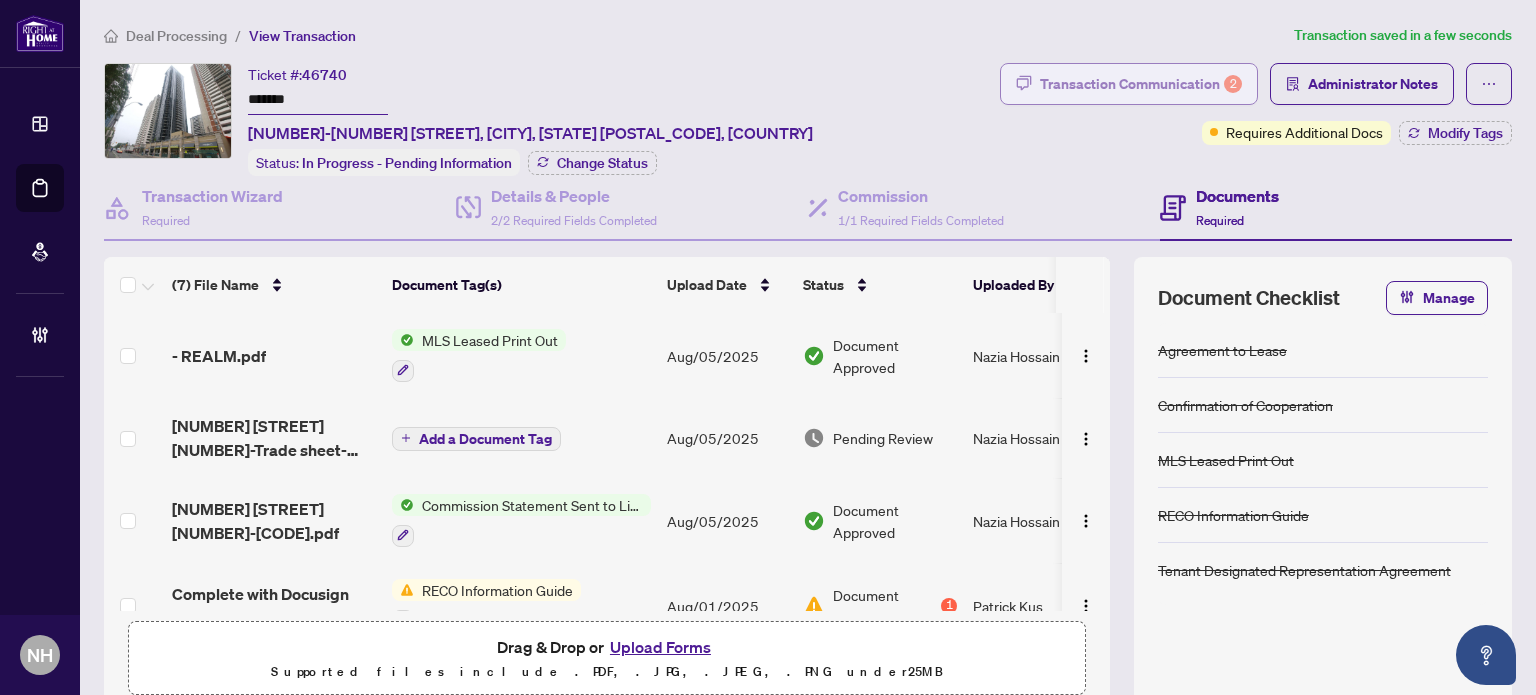 click on "Transaction Communication 2" at bounding box center (1141, 84) 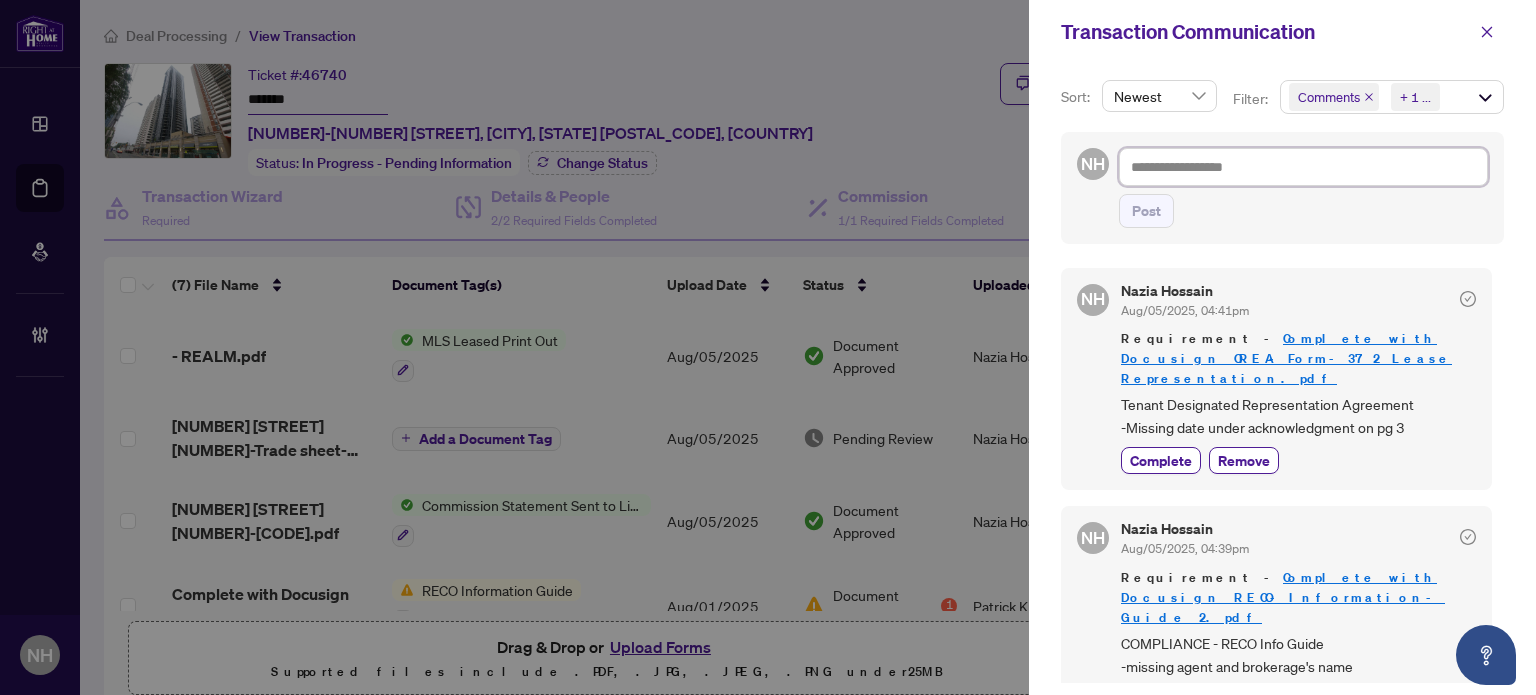 click at bounding box center [1303, 167] 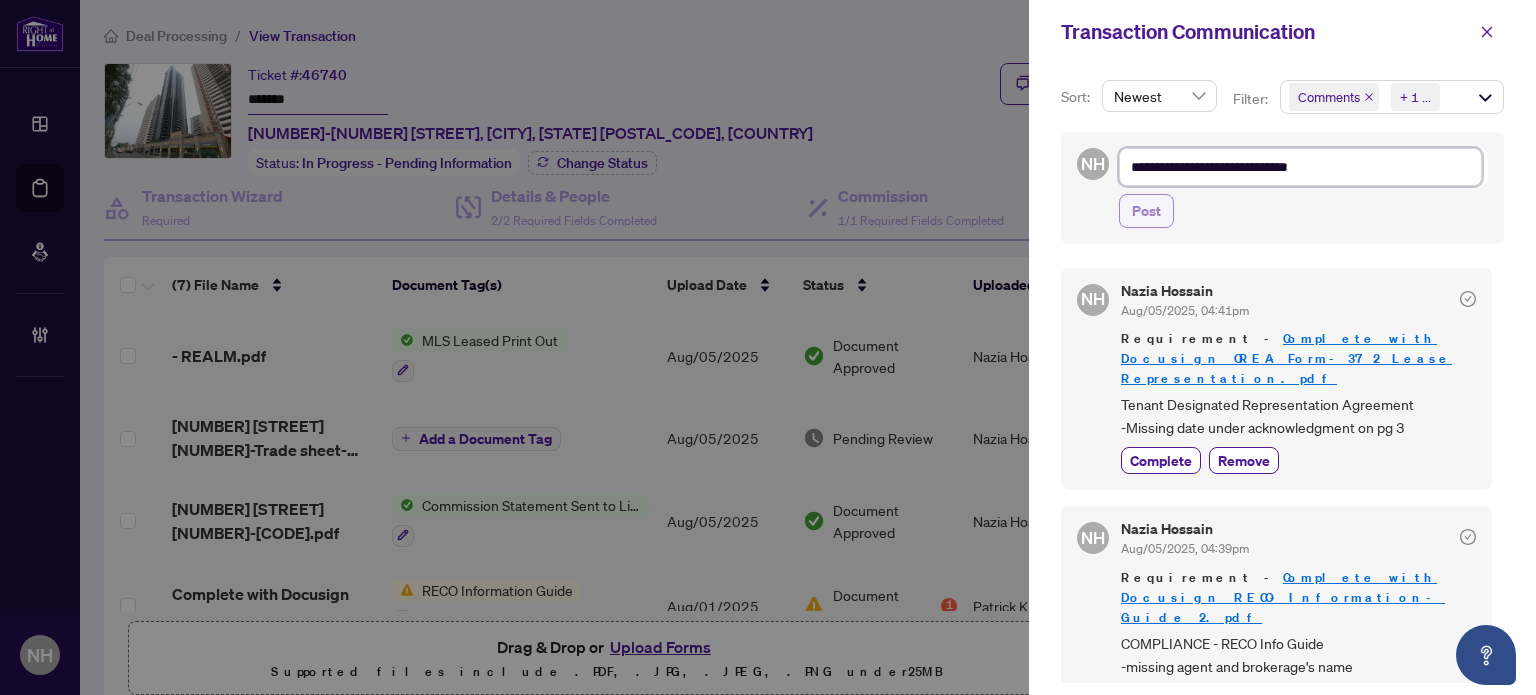 type on "**********" 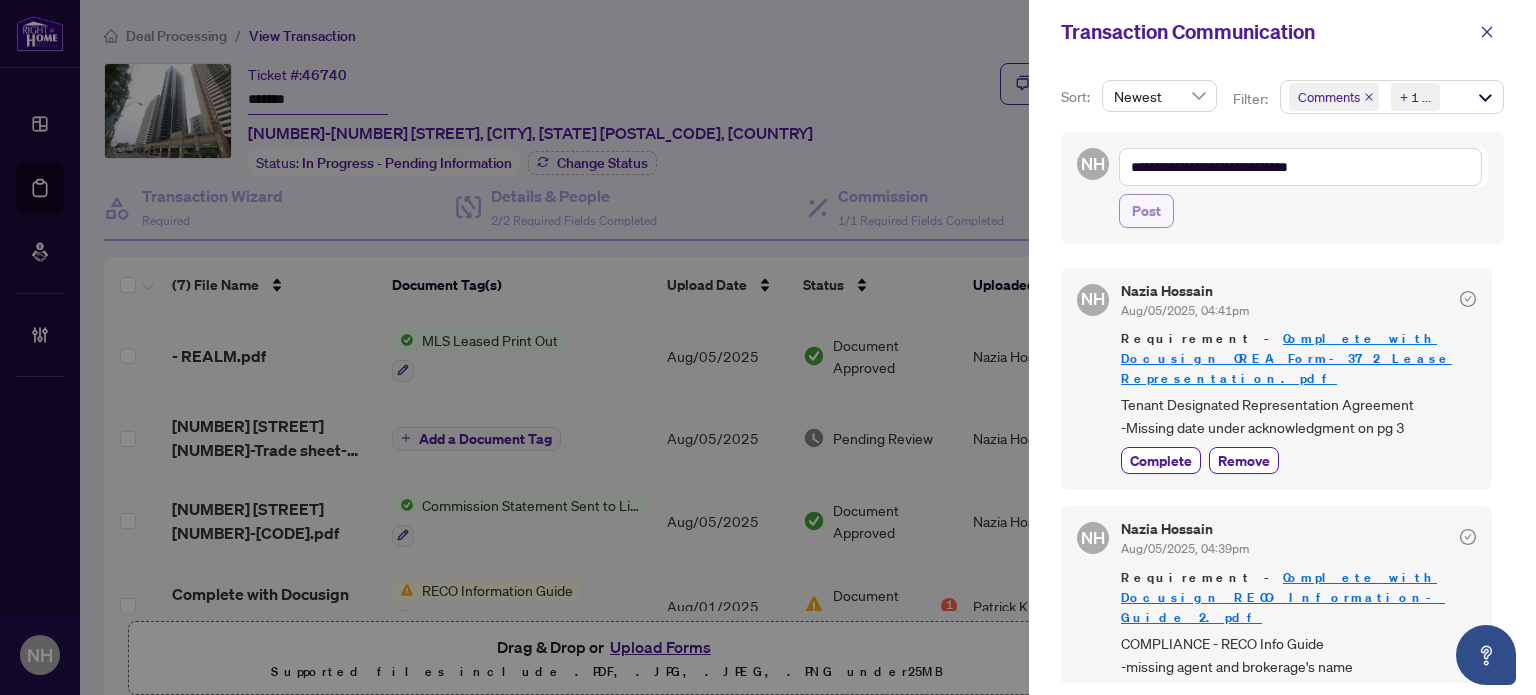 click on "Post" at bounding box center (1146, 211) 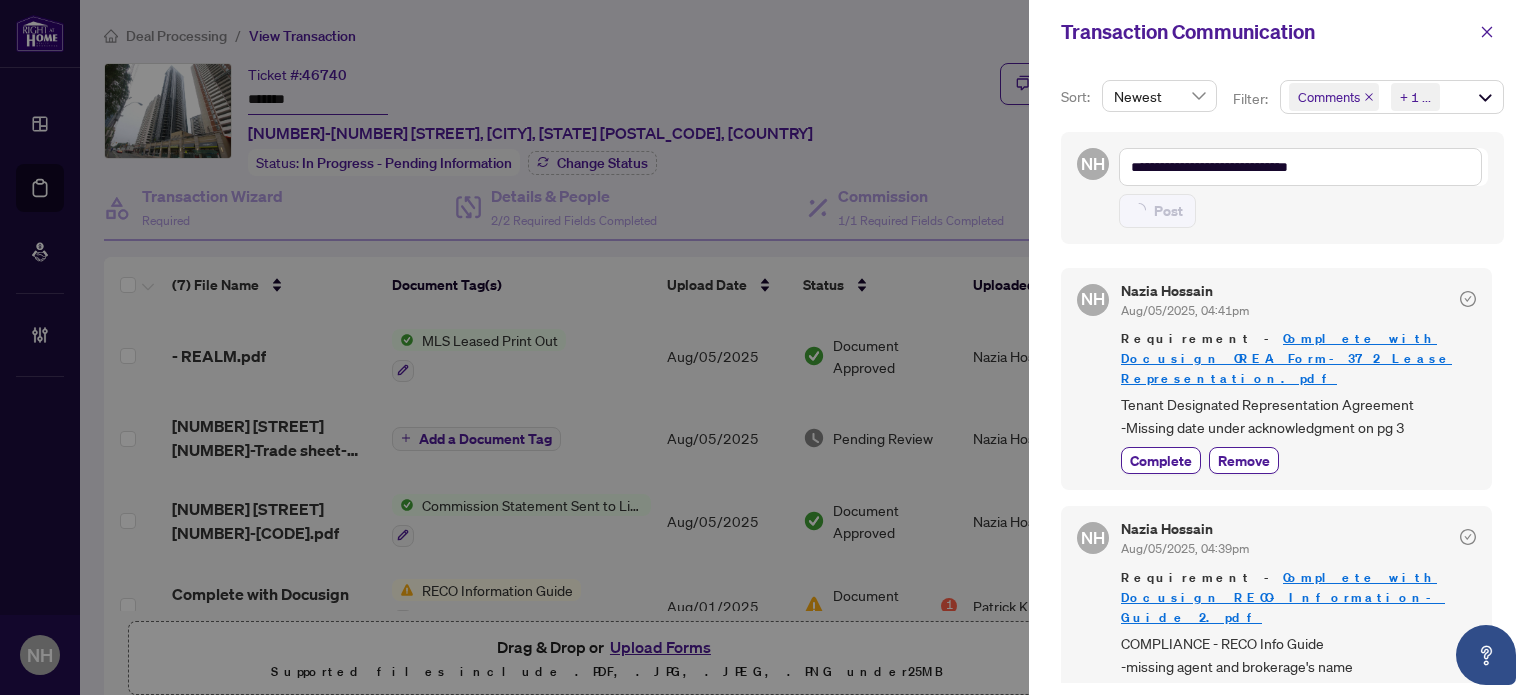 type on "**********" 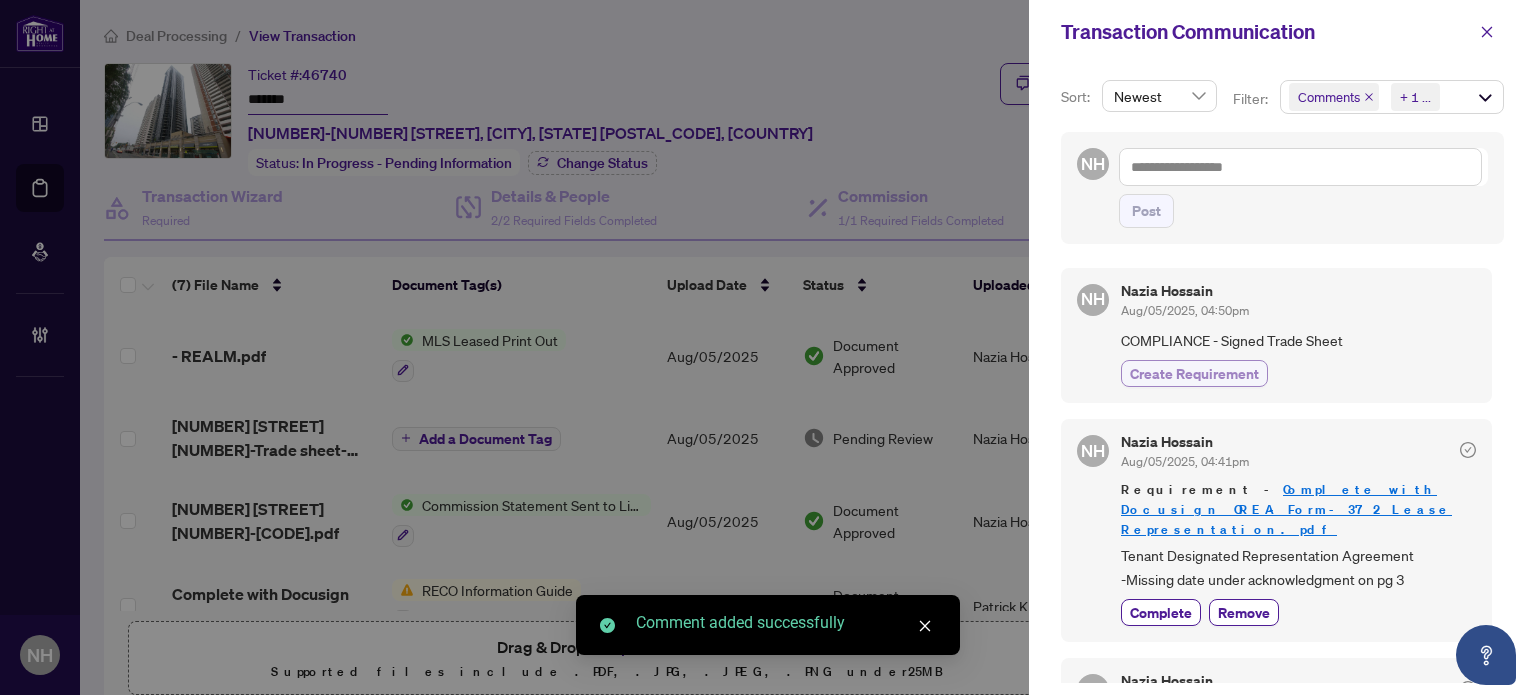 click on "Create Requirement" at bounding box center (1194, 373) 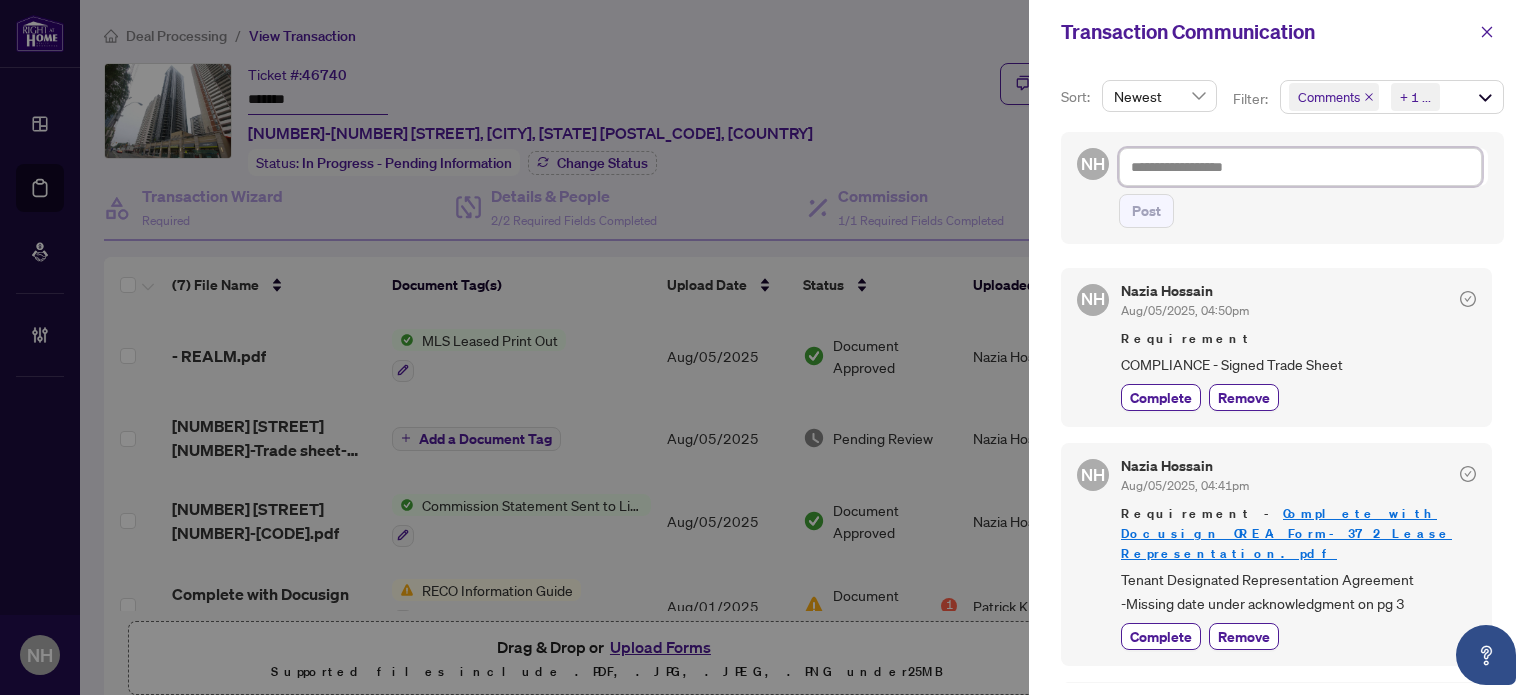 click at bounding box center (1300, 167) 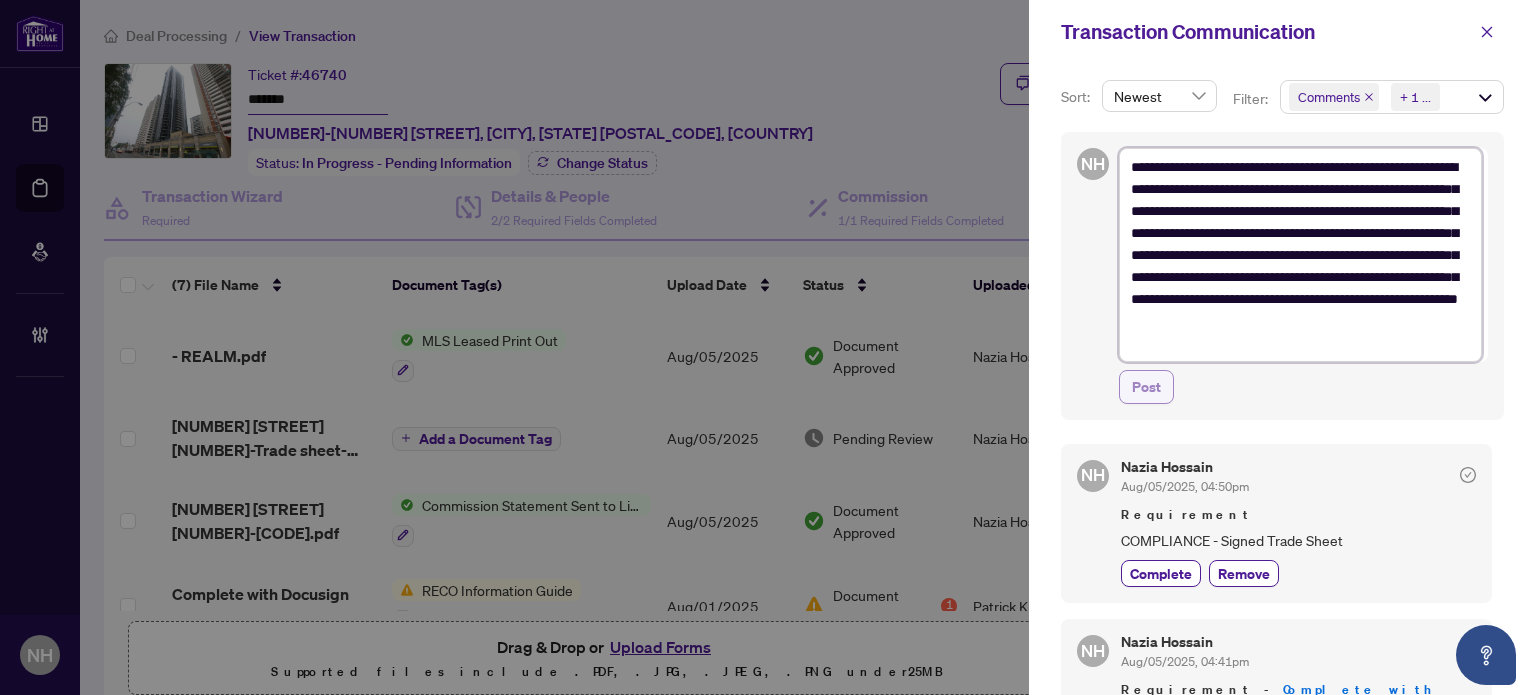 type on "**********" 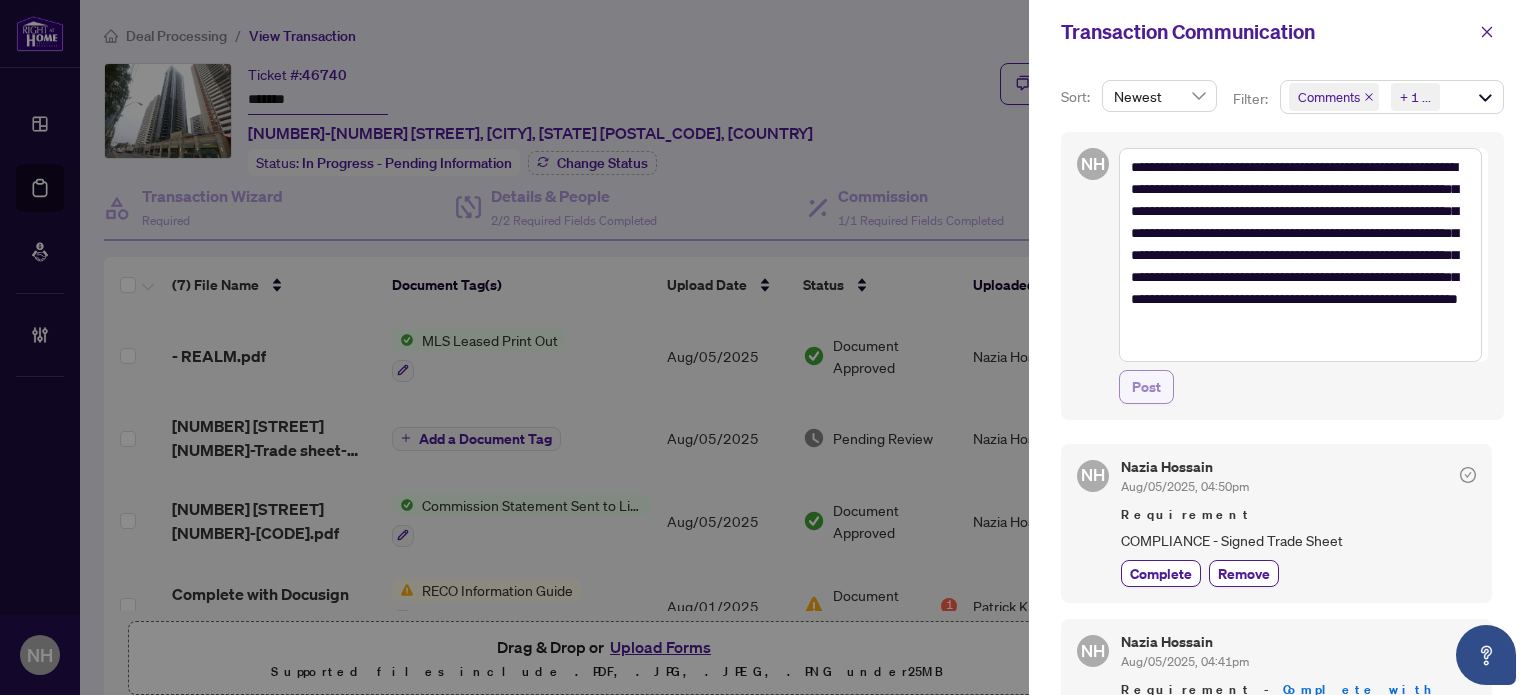 click on "Post" at bounding box center [1146, 387] 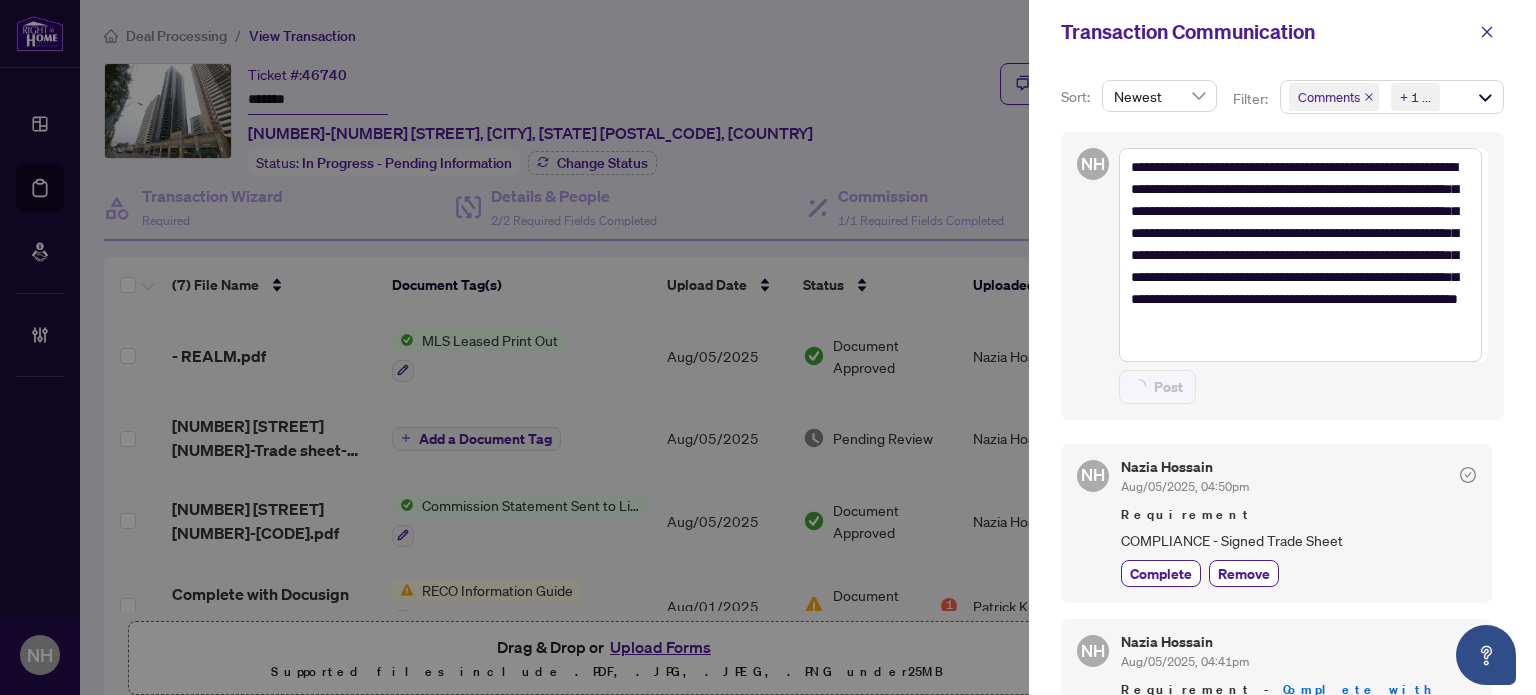 type on "**********" 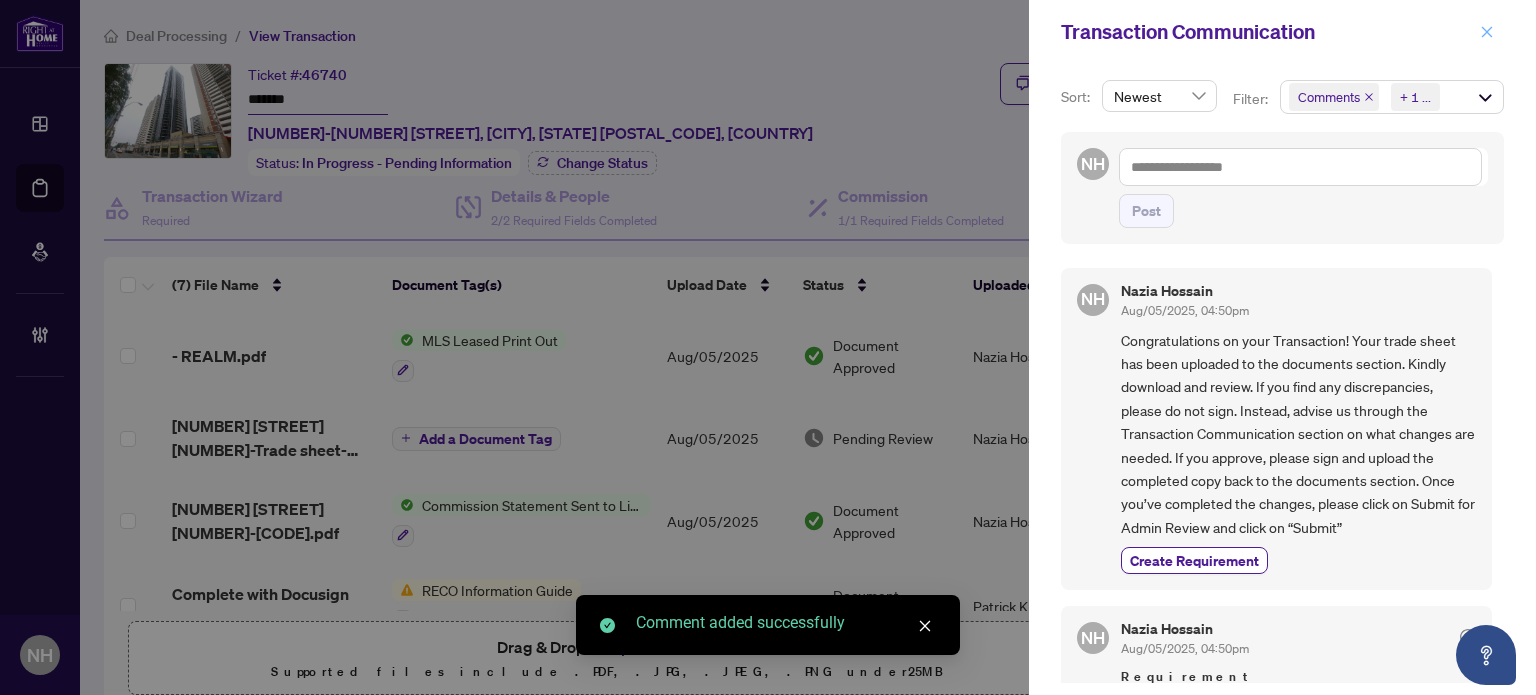click 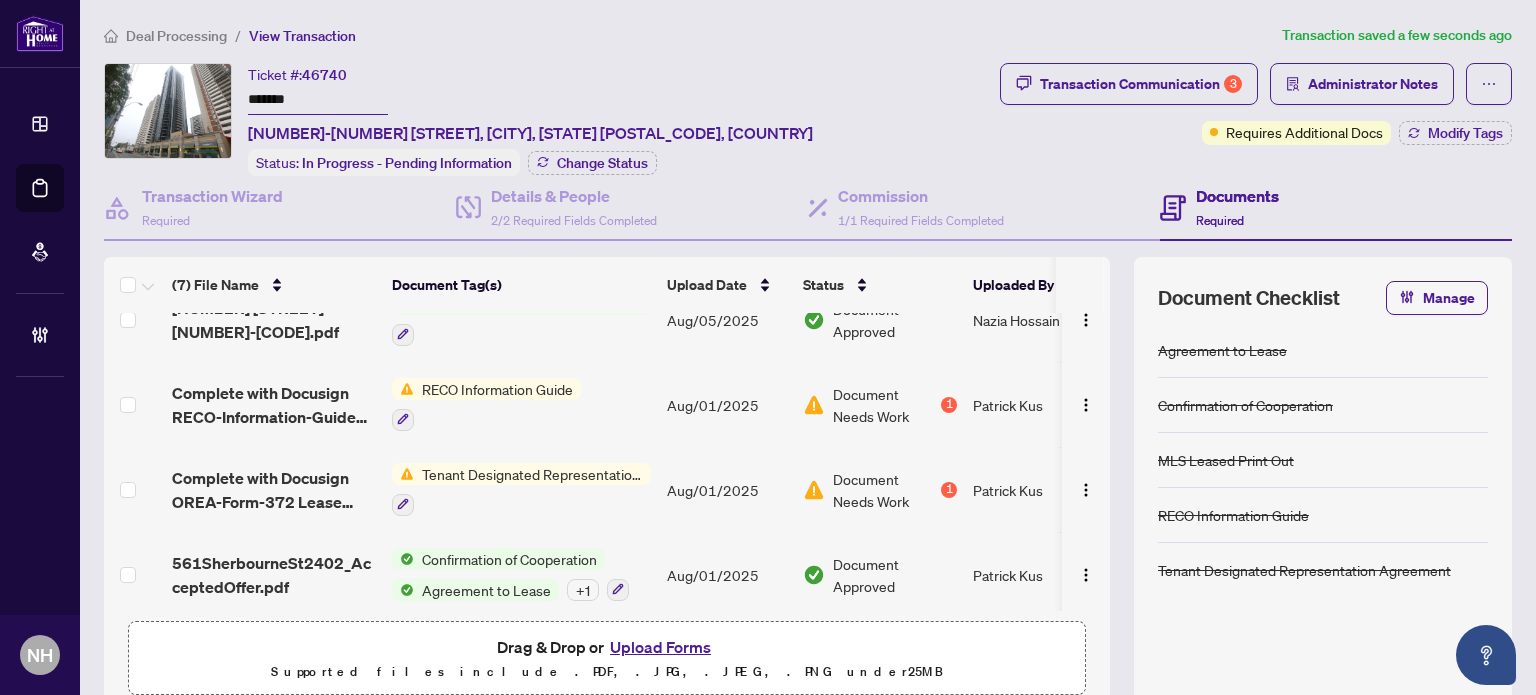 scroll, scrollTop: 294, scrollLeft: 0, axis: vertical 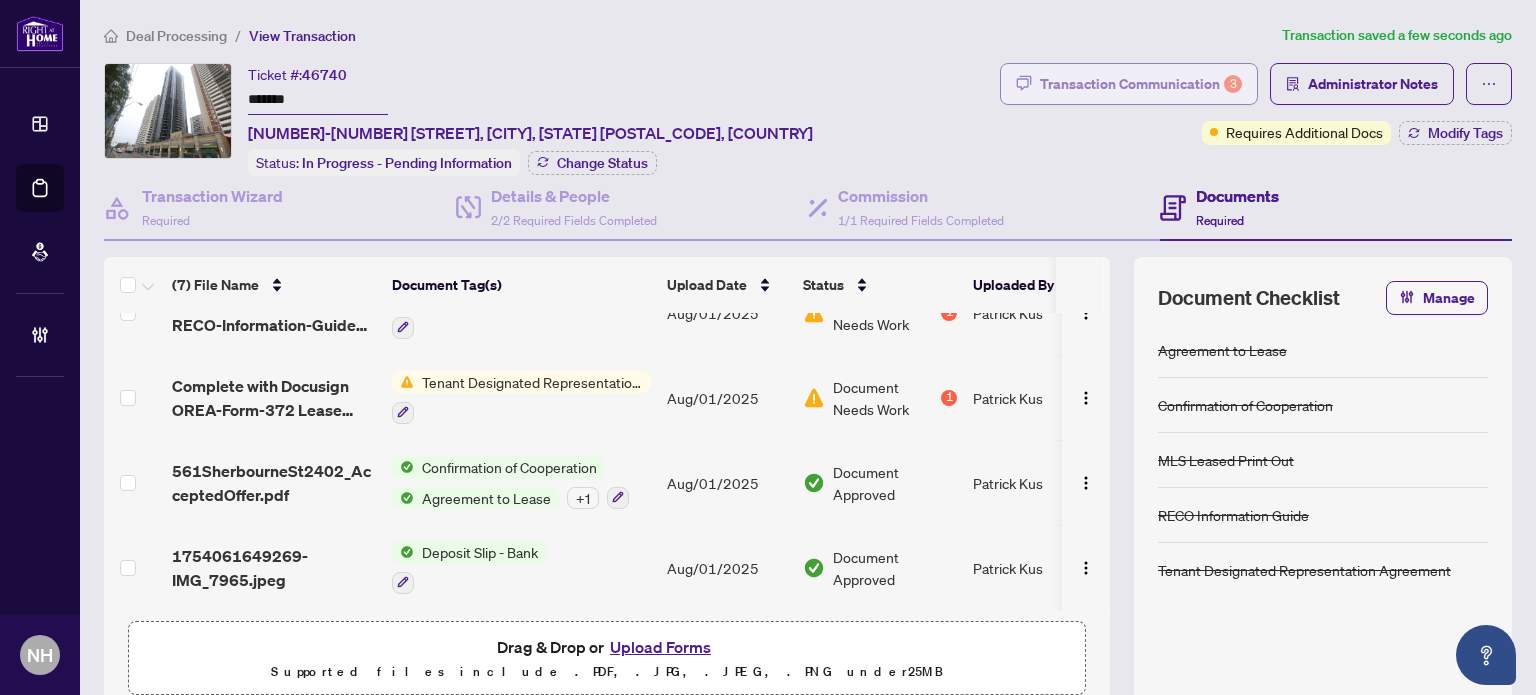 click on "Transaction Communication 3" at bounding box center (1141, 84) 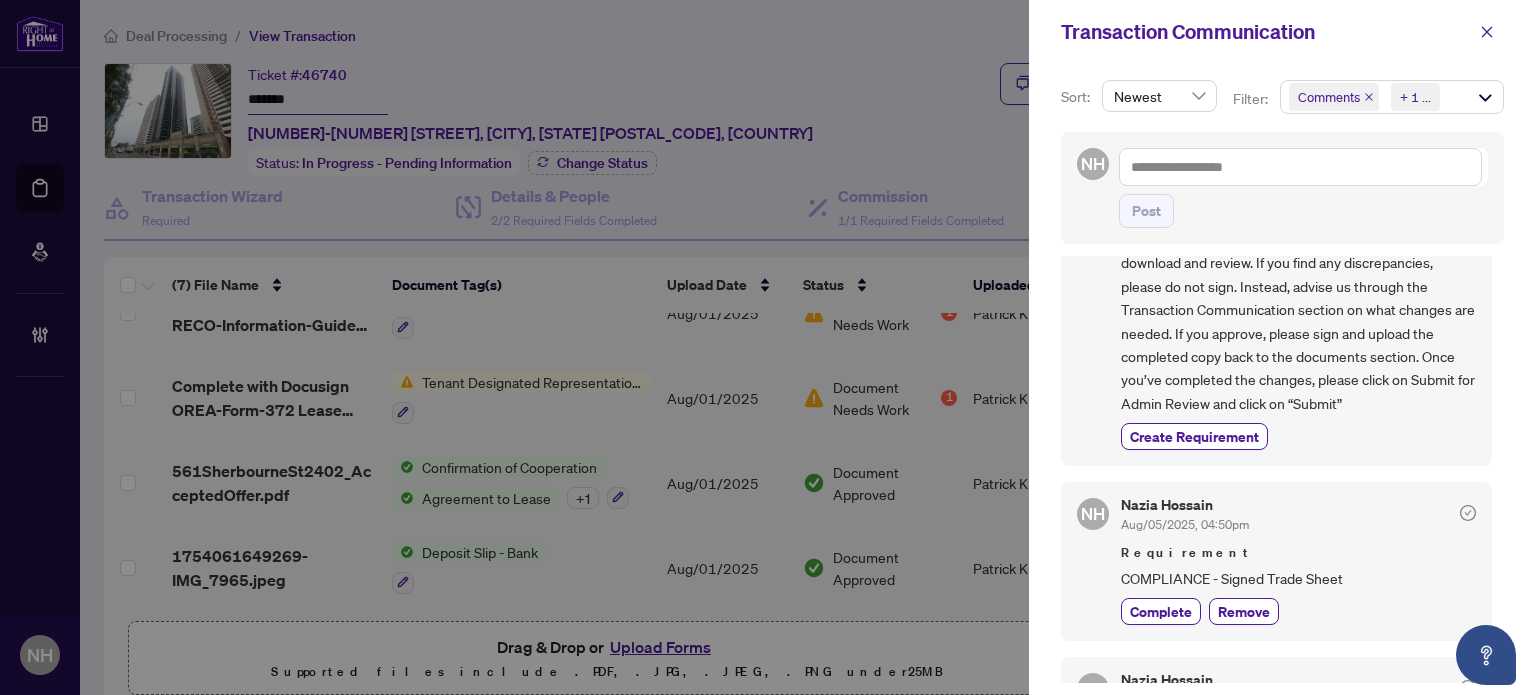 scroll, scrollTop: 200, scrollLeft: 0, axis: vertical 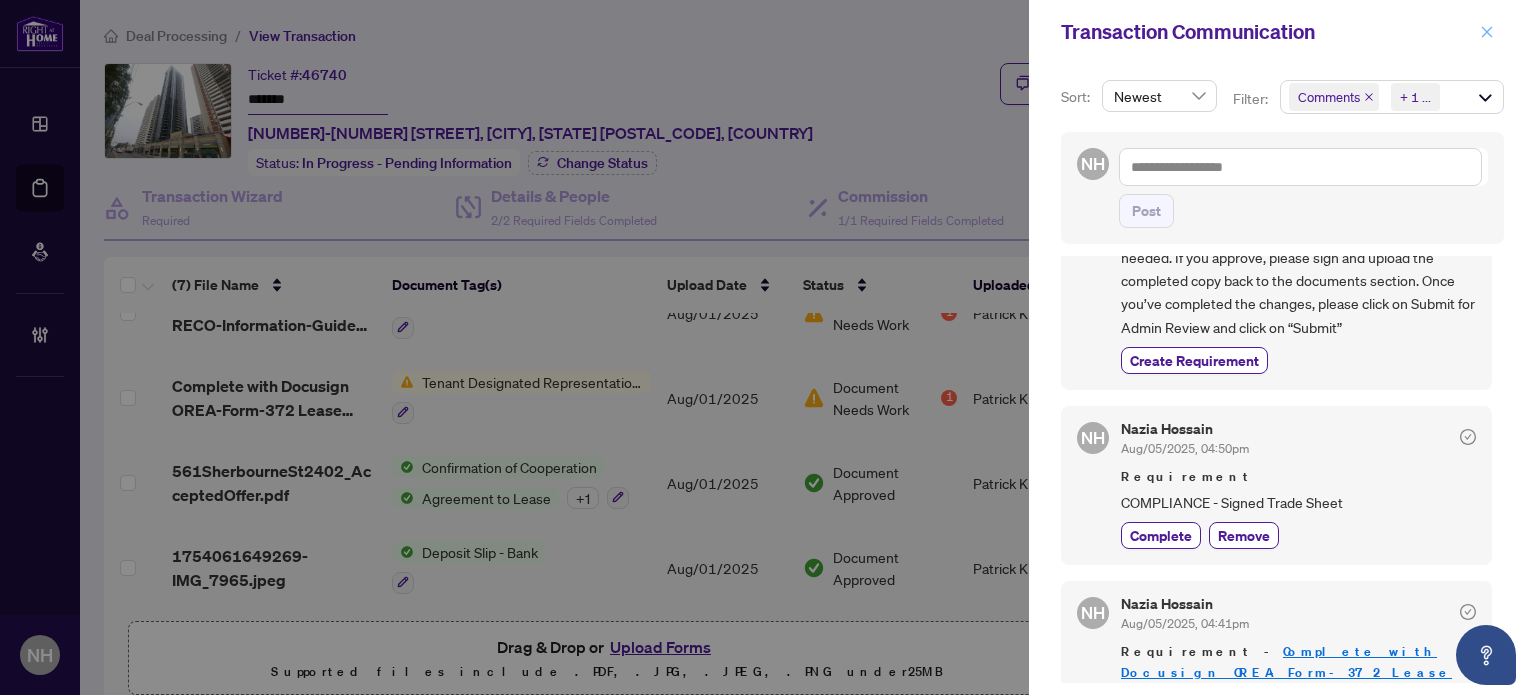 click 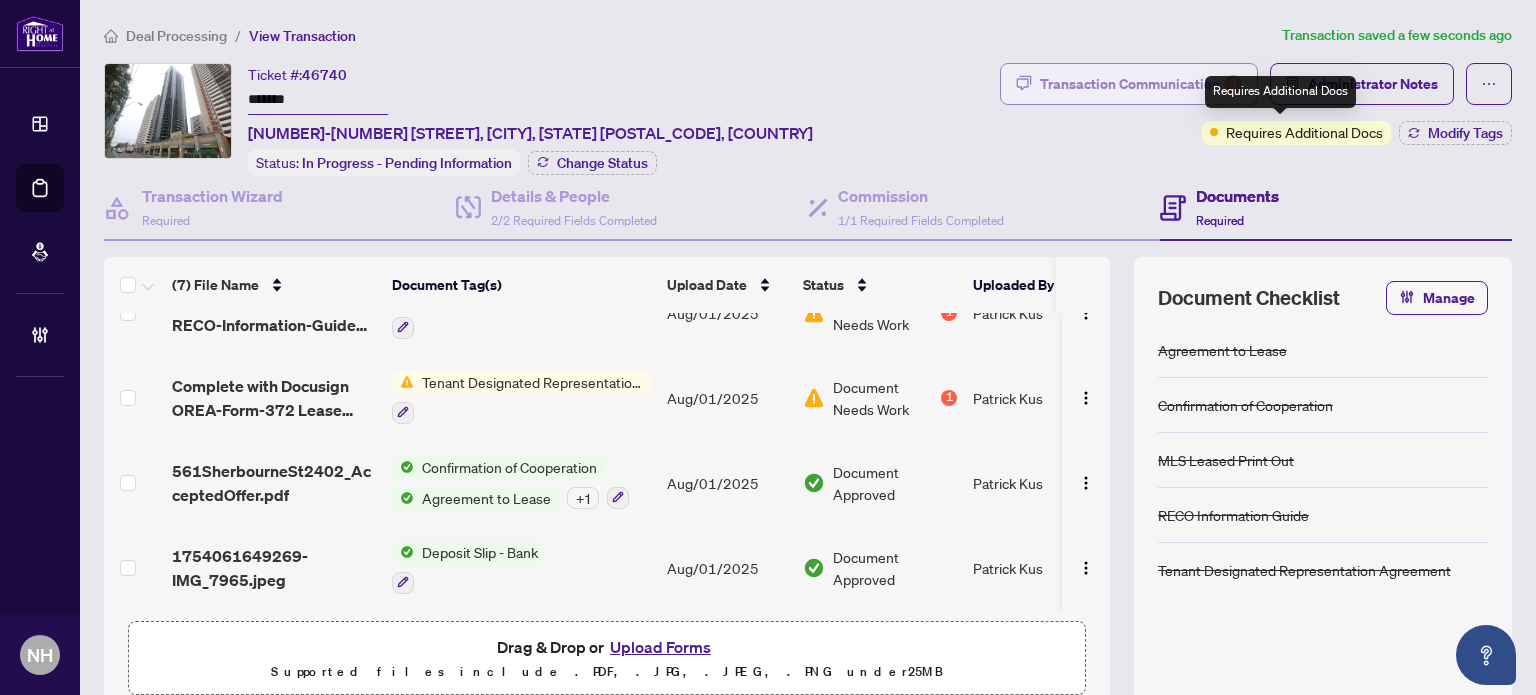 click on "Transaction Communication 3" at bounding box center (1141, 84) 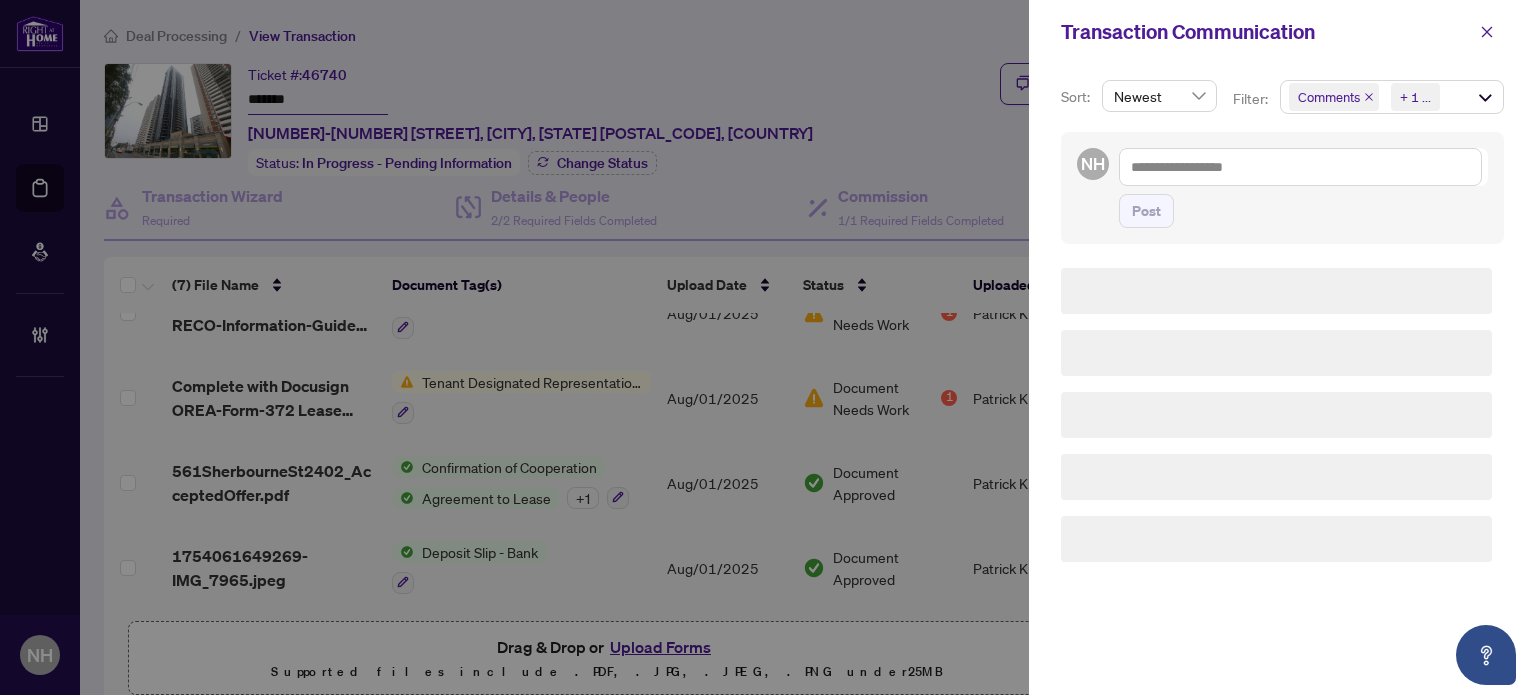 scroll, scrollTop: 0, scrollLeft: 0, axis: both 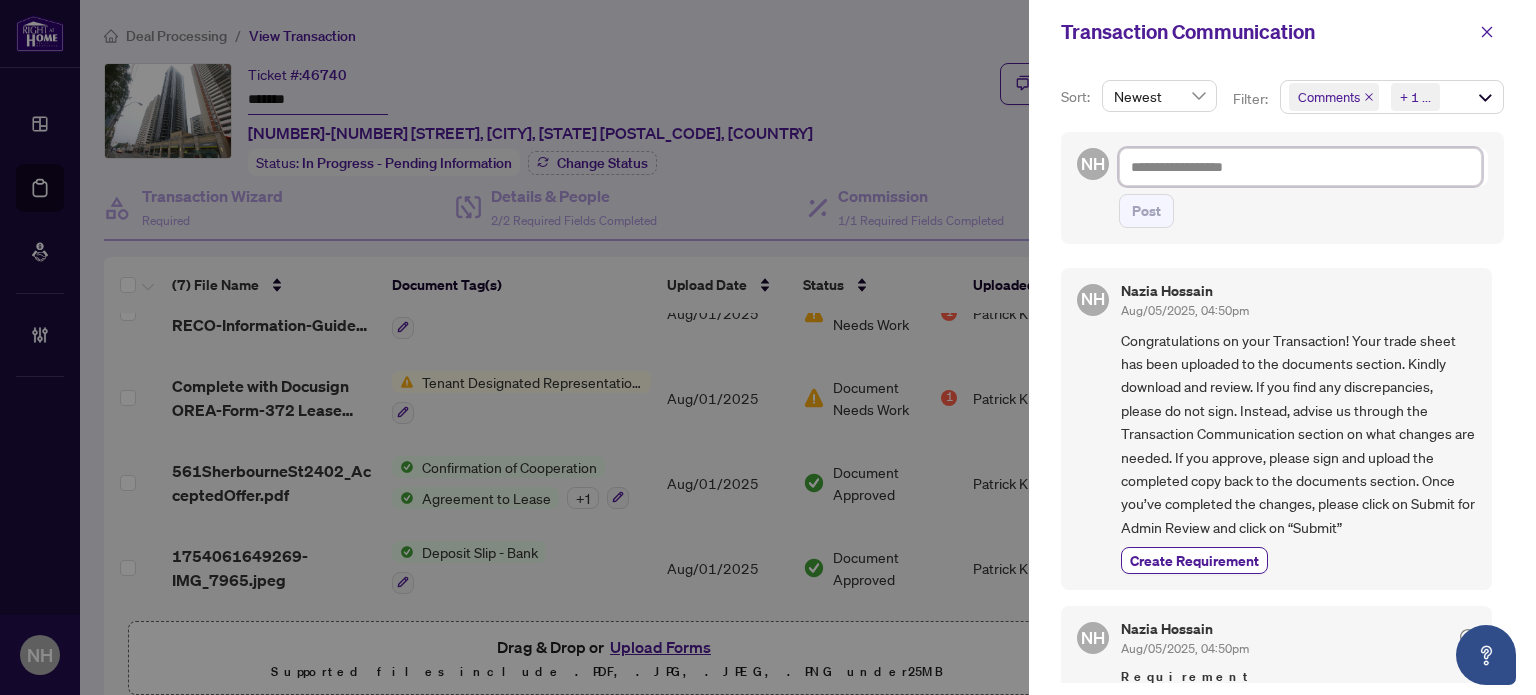 click at bounding box center (1300, 167) 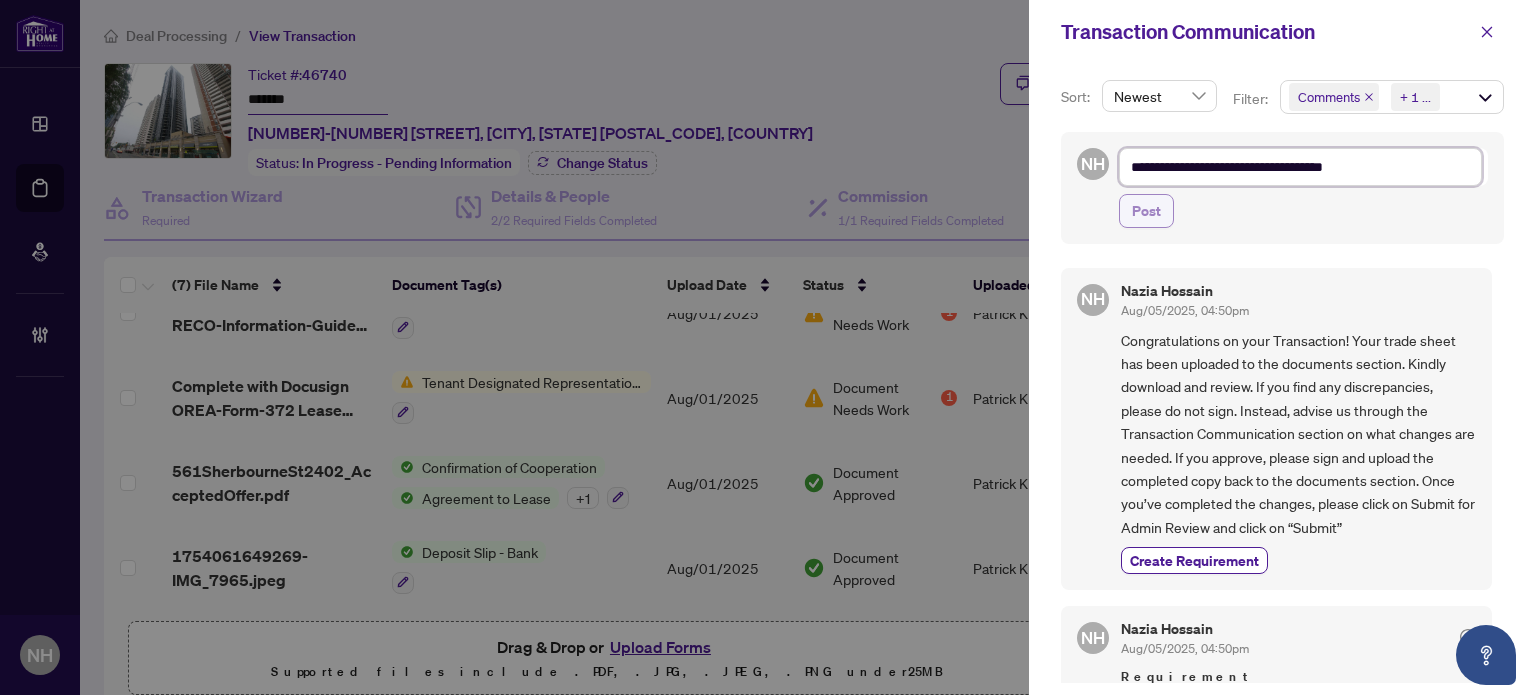type on "**********" 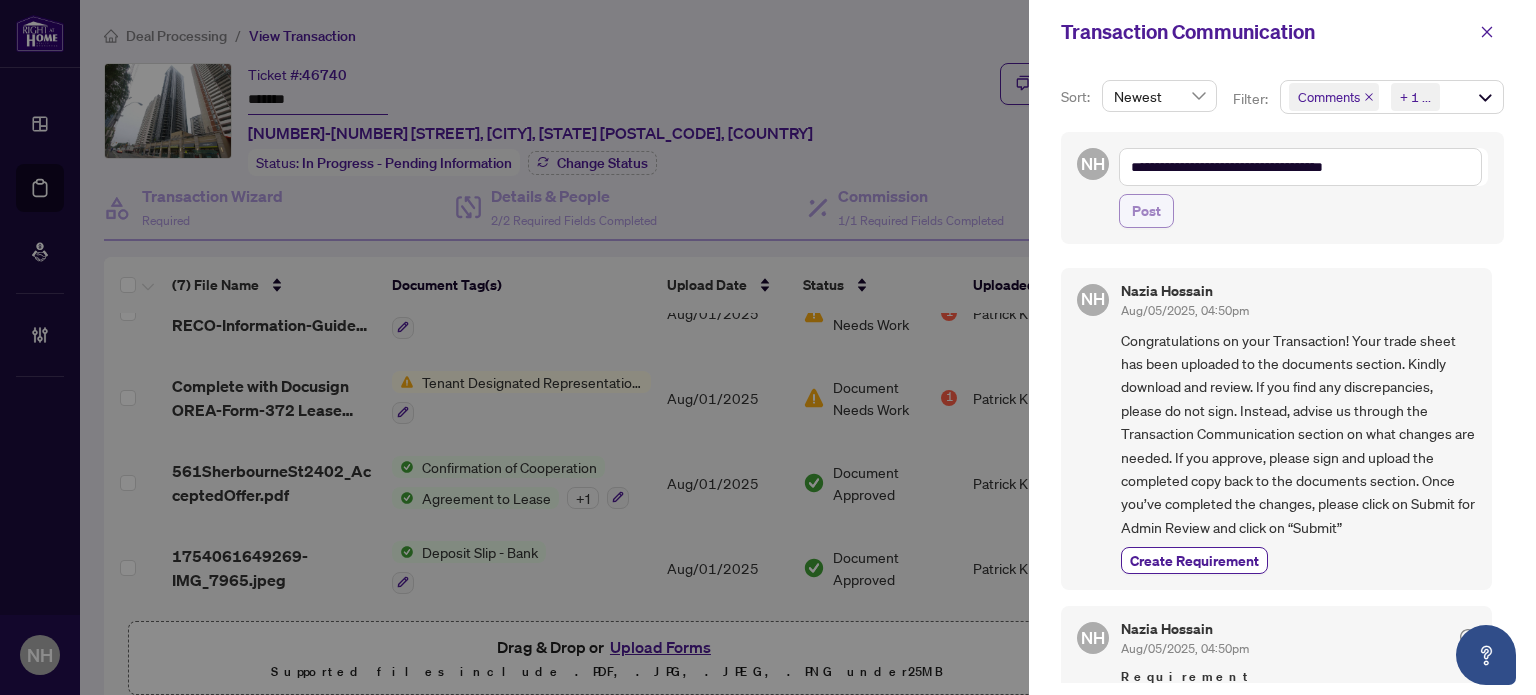 click on "Post" at bounding box center (1146, 211) 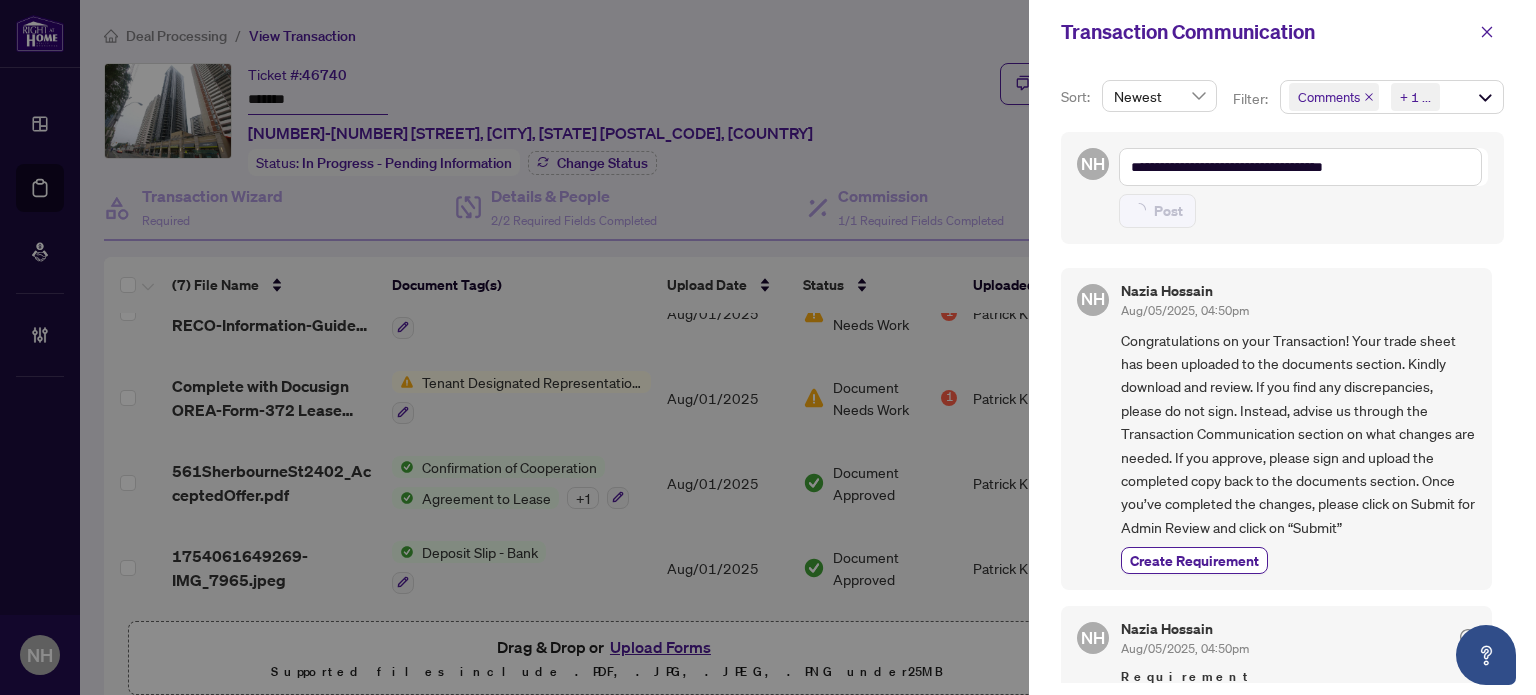 type on "**********" 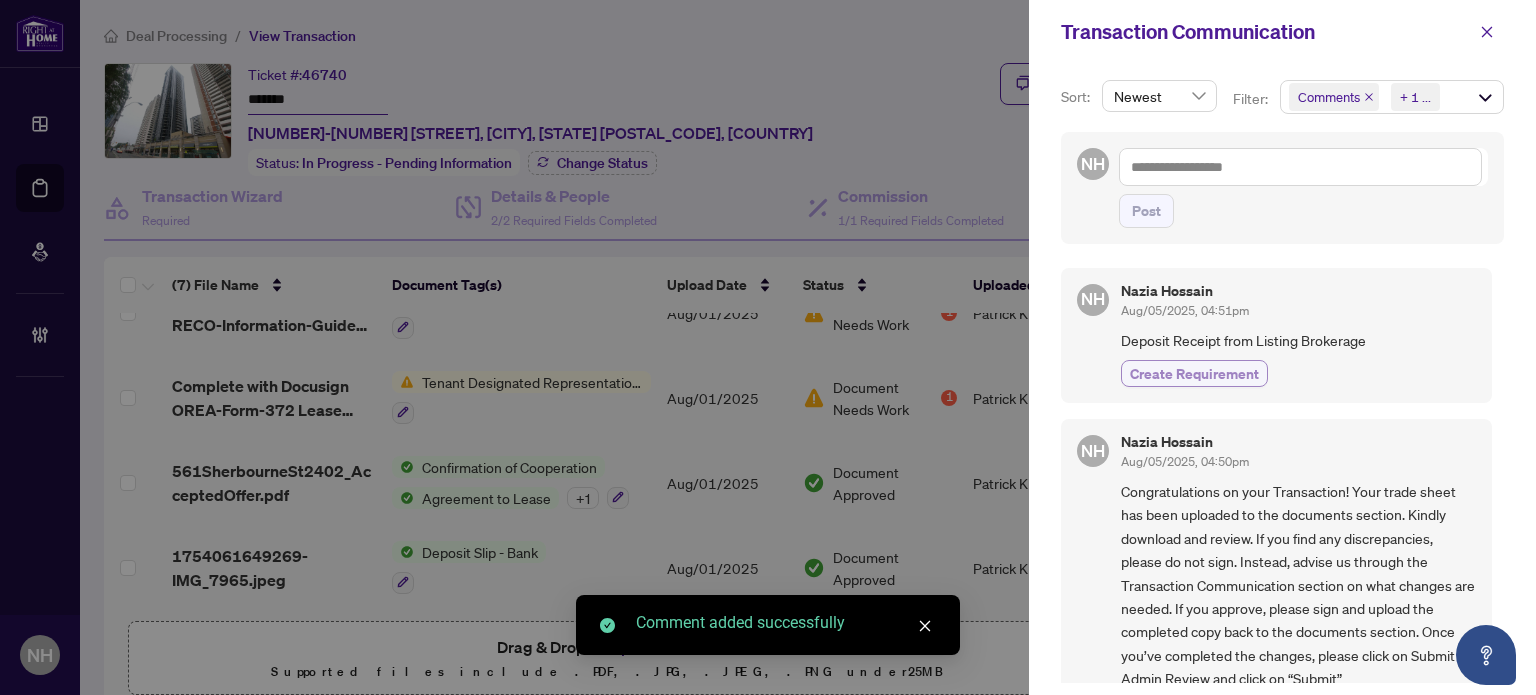 click on "Create Requirement" at bounding box center (1194, 373) 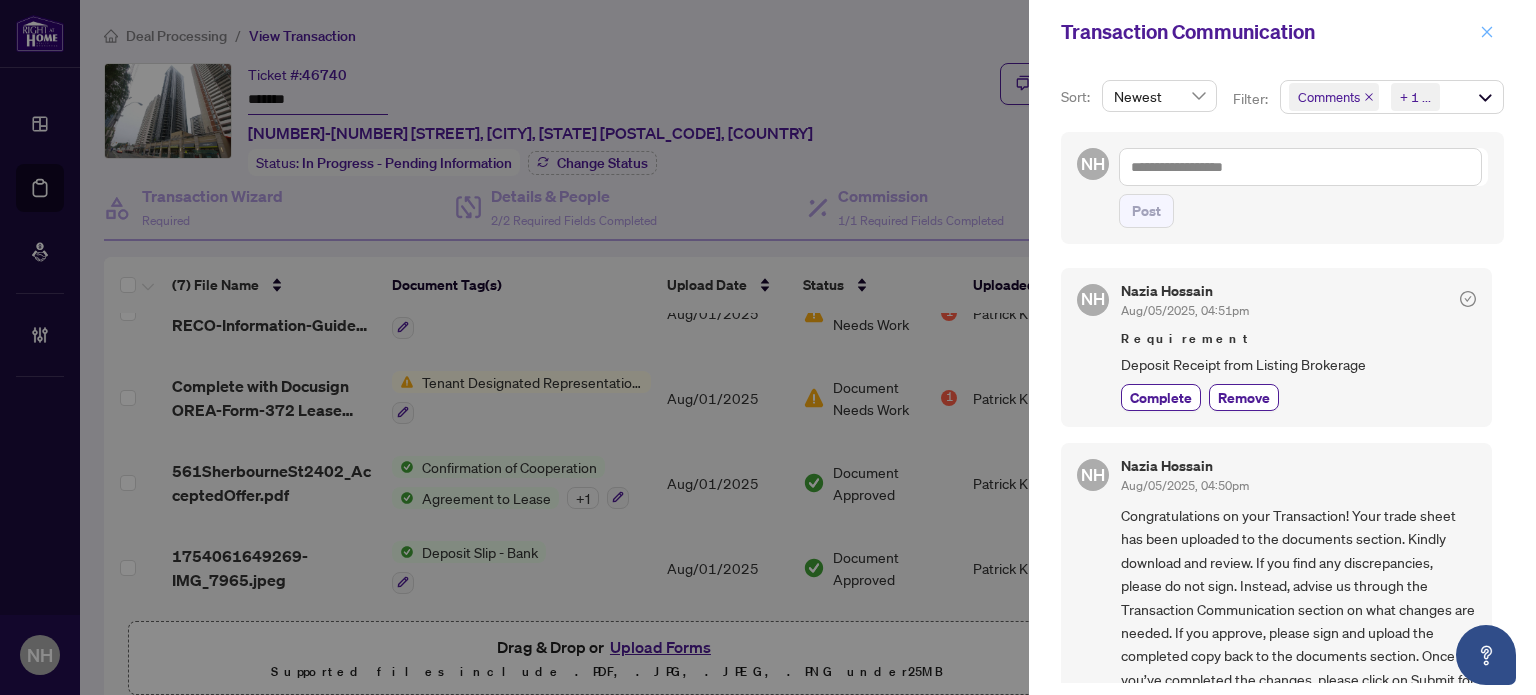 click at bounding box center (1487, 32) 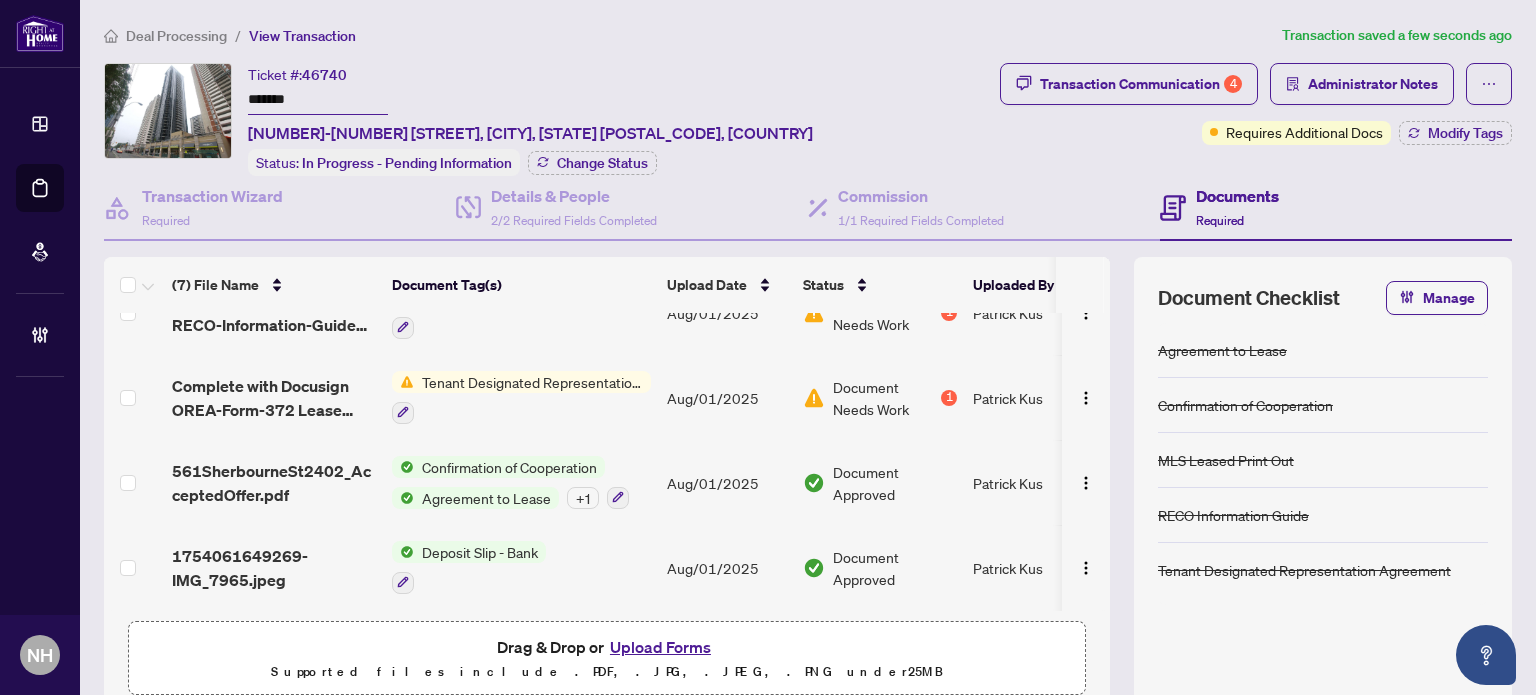 drag, startPoint x: 332, startPoint y: 107, endPoint x: 104, endPoint y: 56, distance: 233.63432 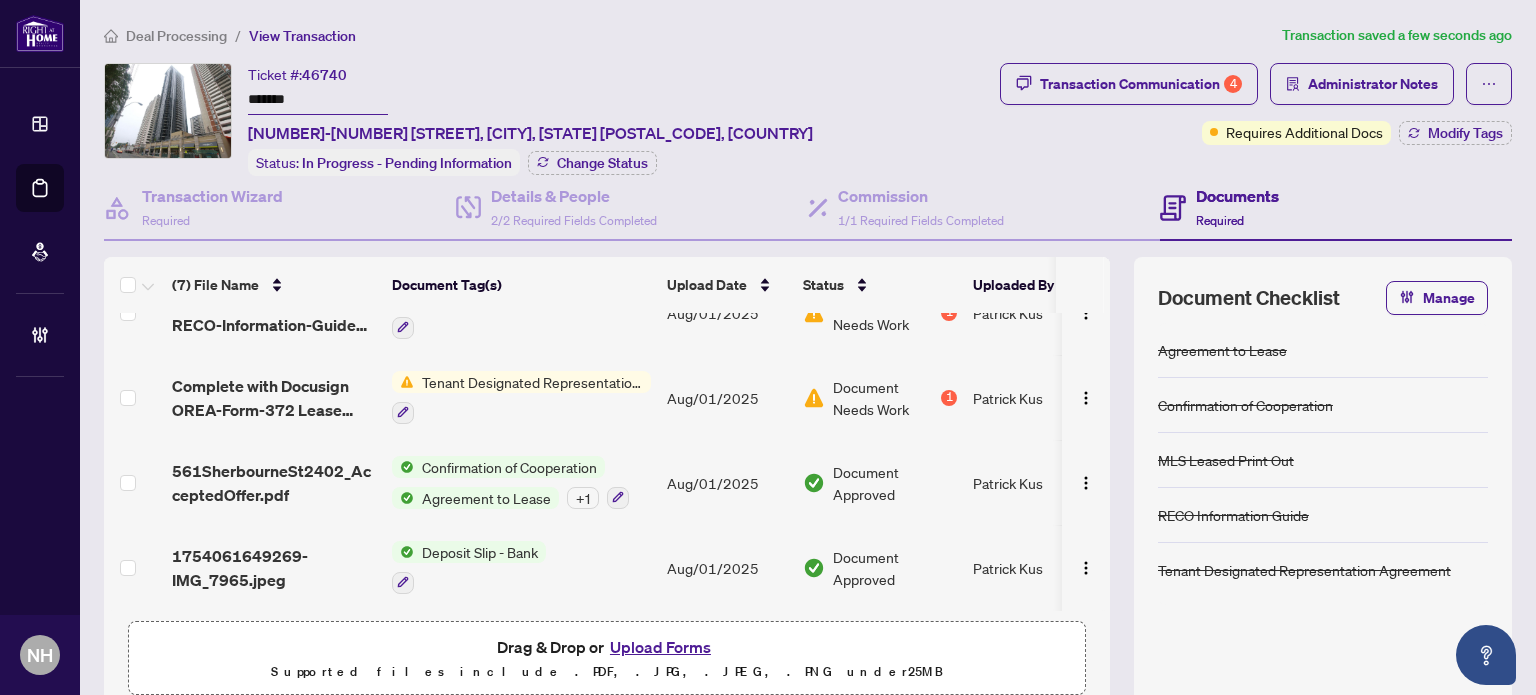 click on "Deal Processing" at bounding box center [176, 36] 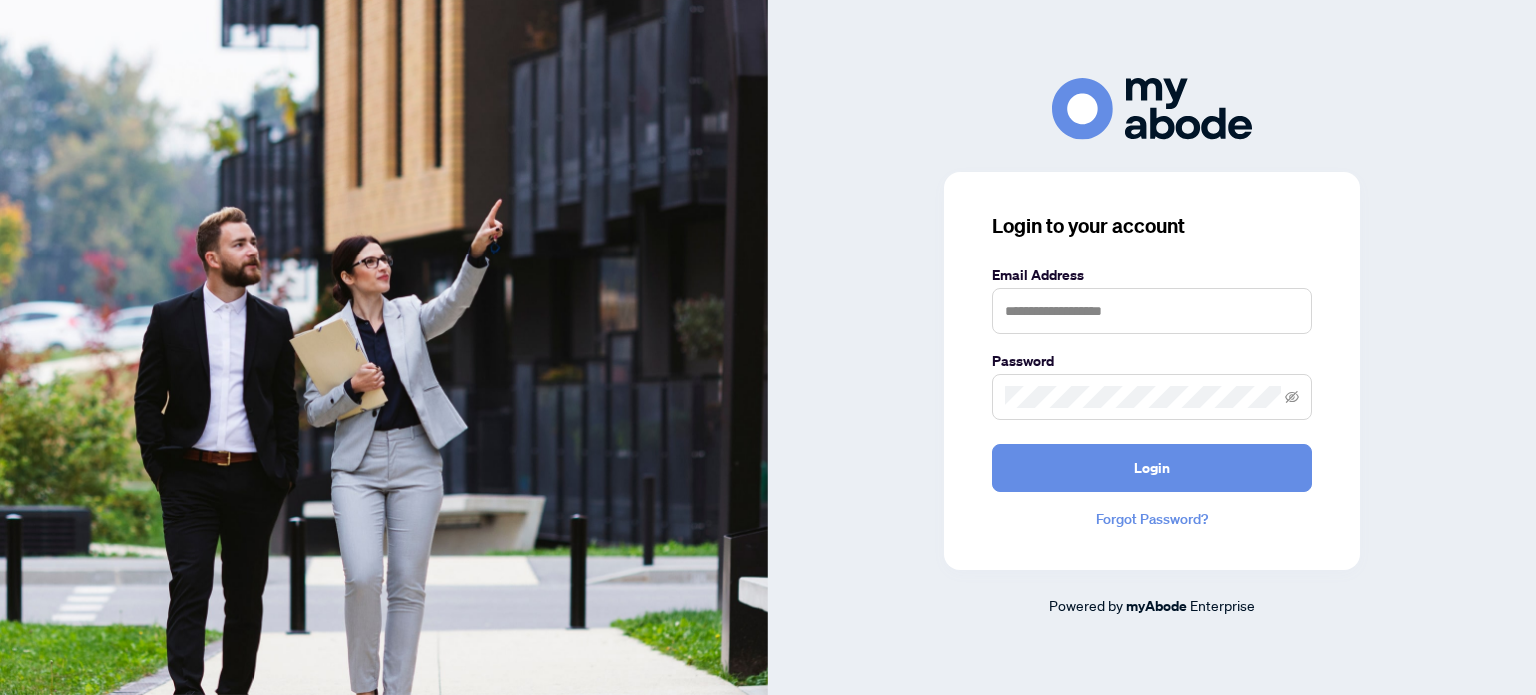 scroll, scrollTop: 0, scrollLeft: 0, axis: both 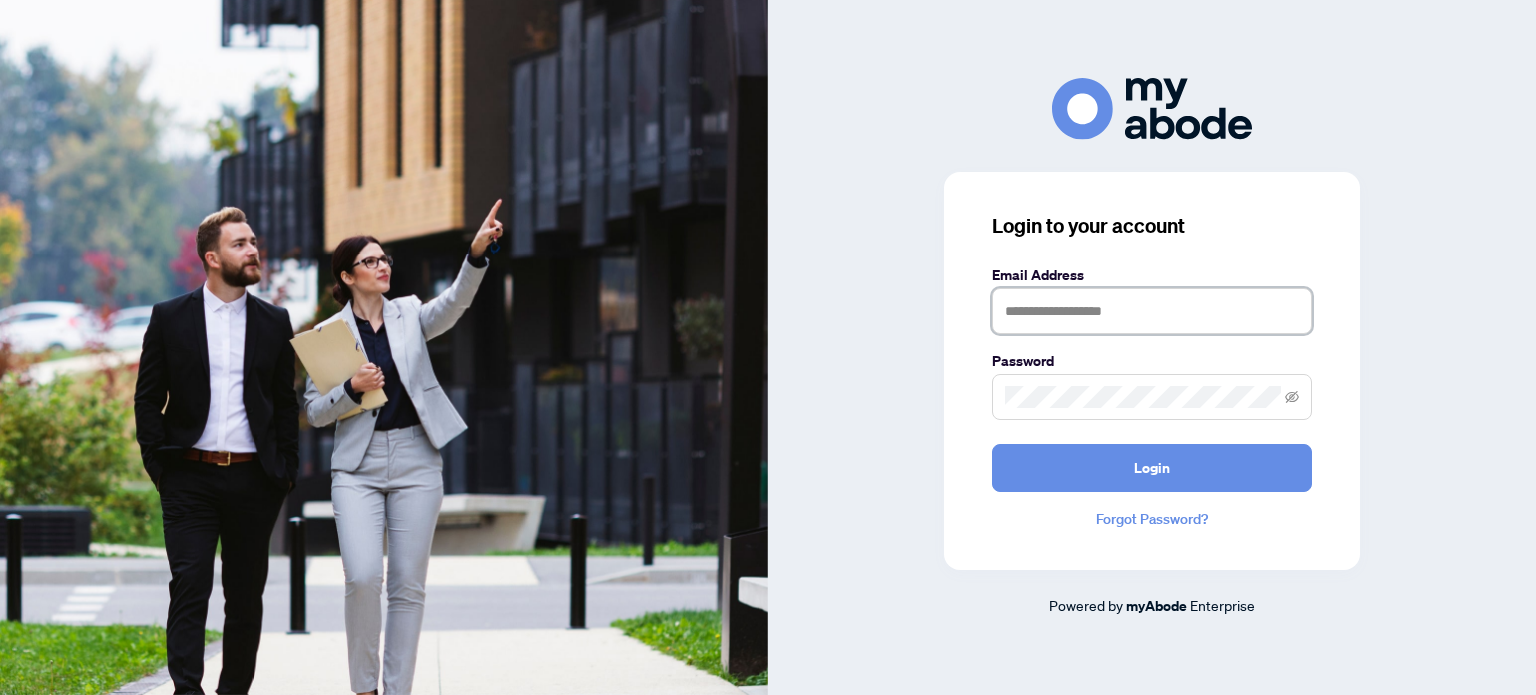type on "**********" 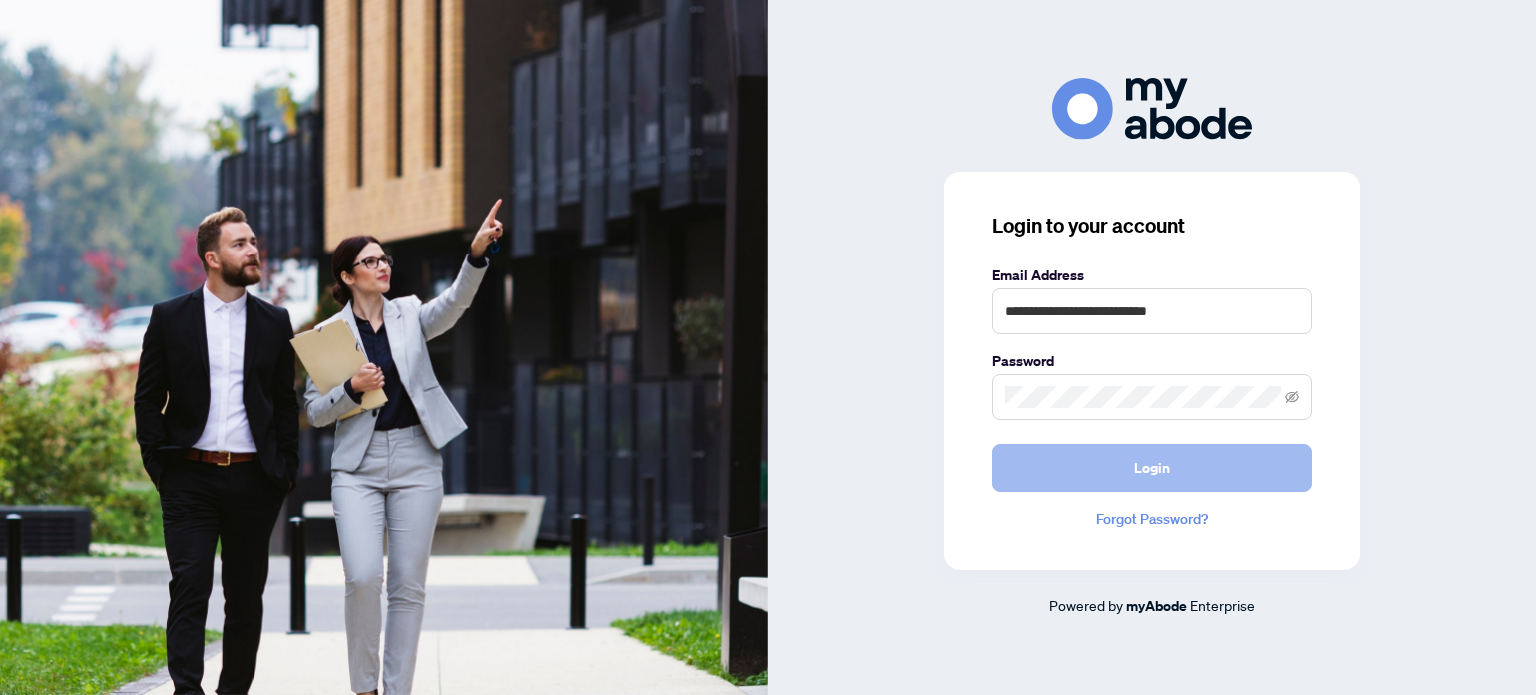 click on "Login" at bounding box center (1152, 468) 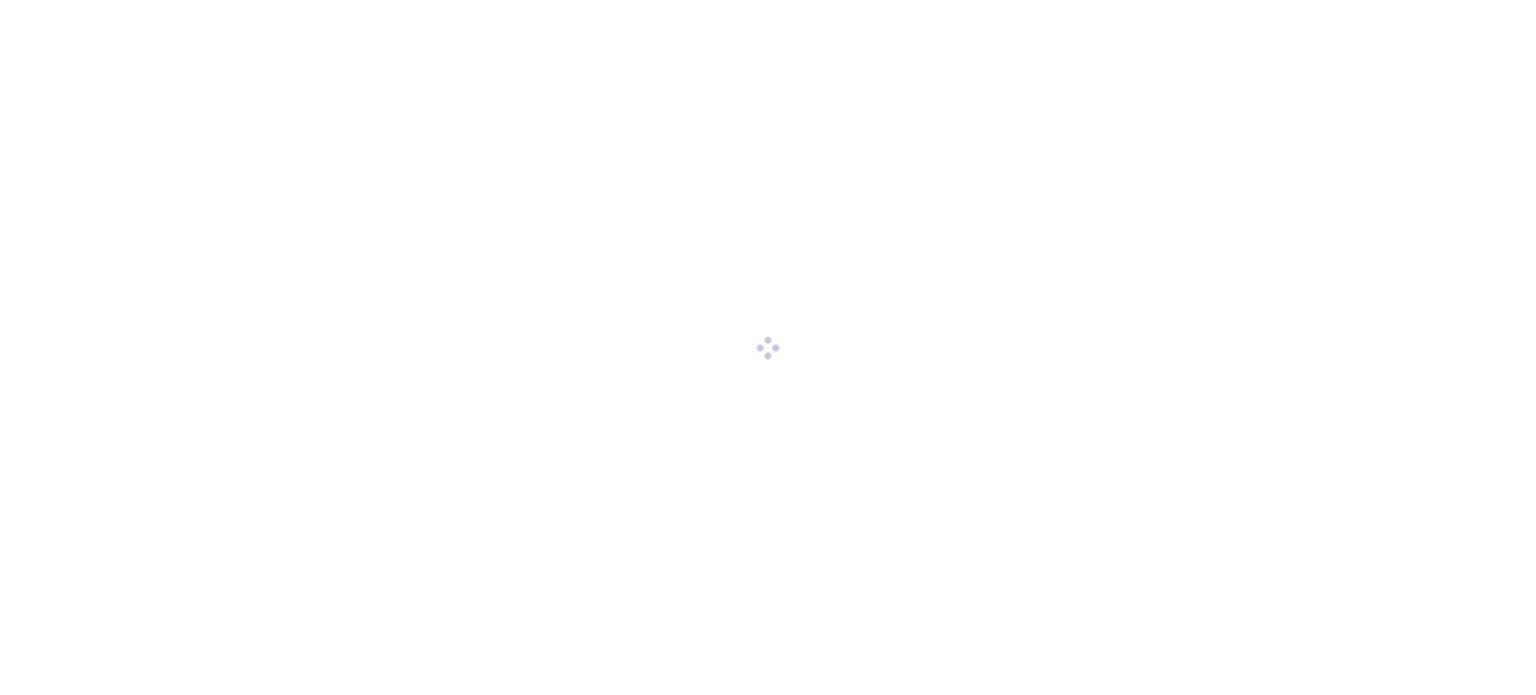 scroll, scrollTop: 0, scrollLeft: 0, axis: both 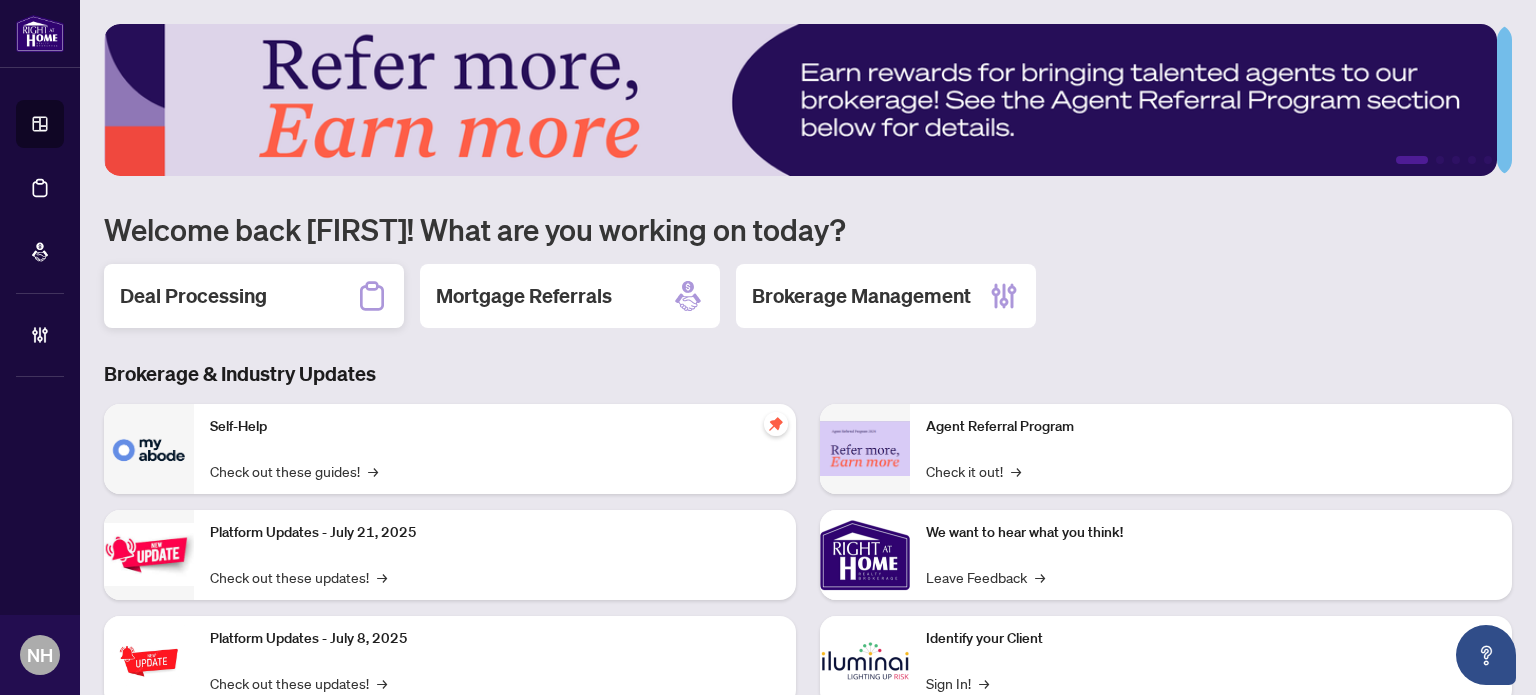 click on "Deal Processing" at bounding box center [193, 296] 